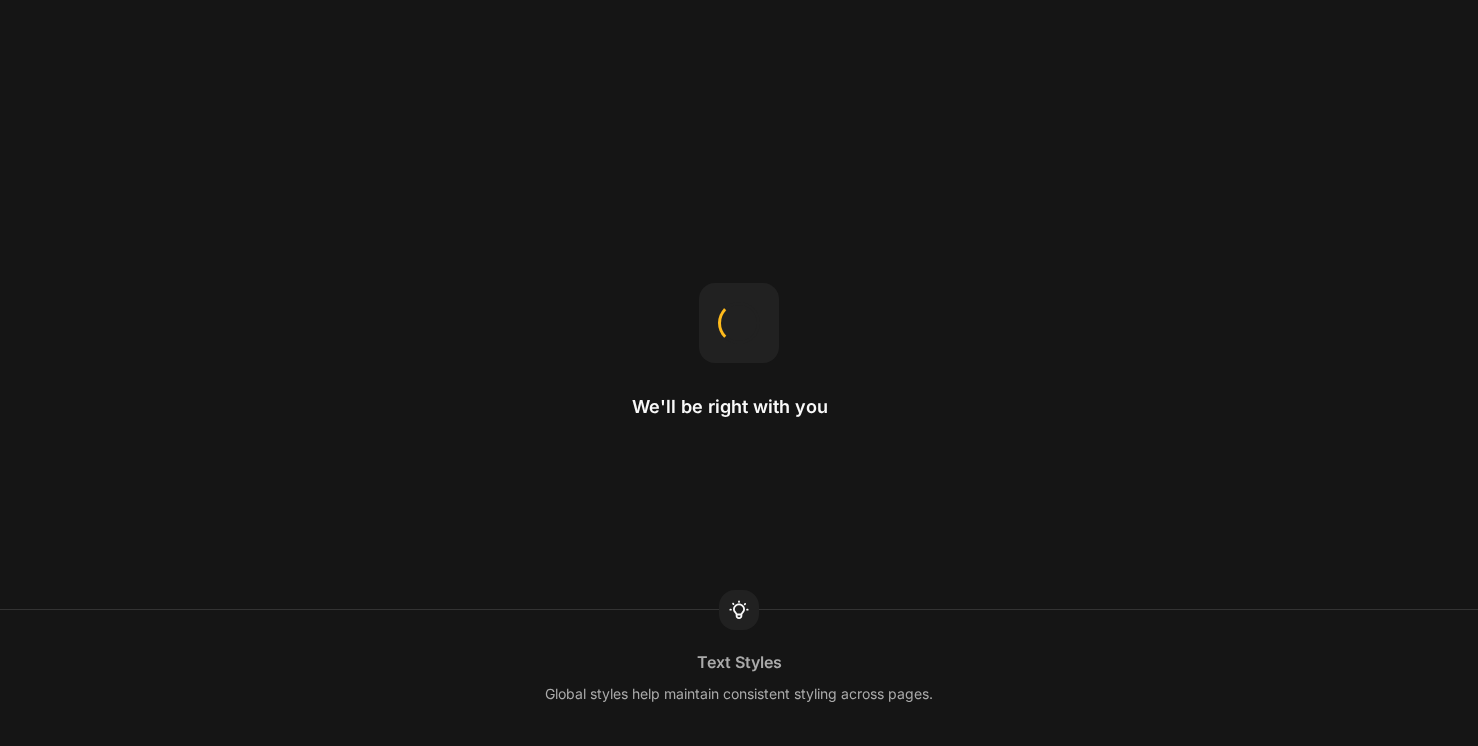 scroll, scrollTop: 0, scrollLeft: 0, axis: both 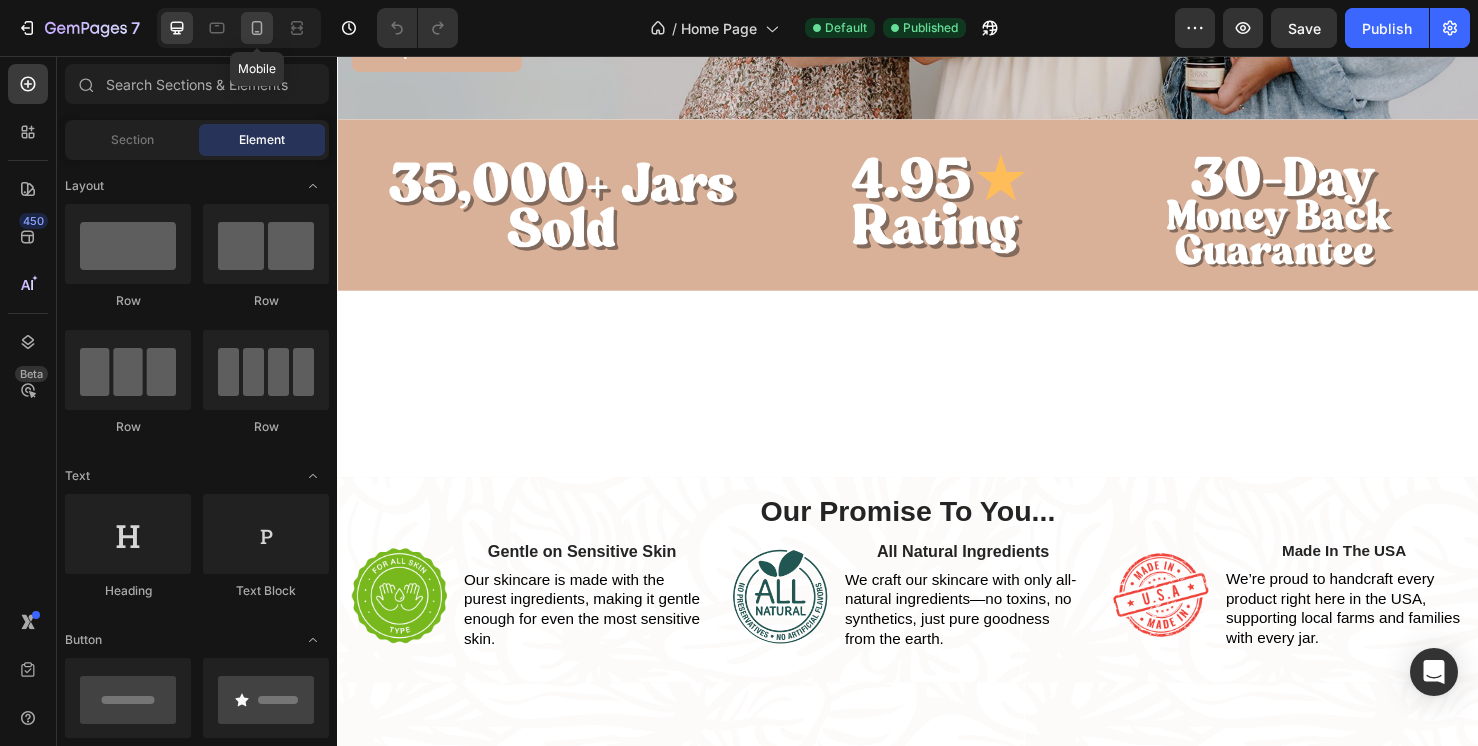 click 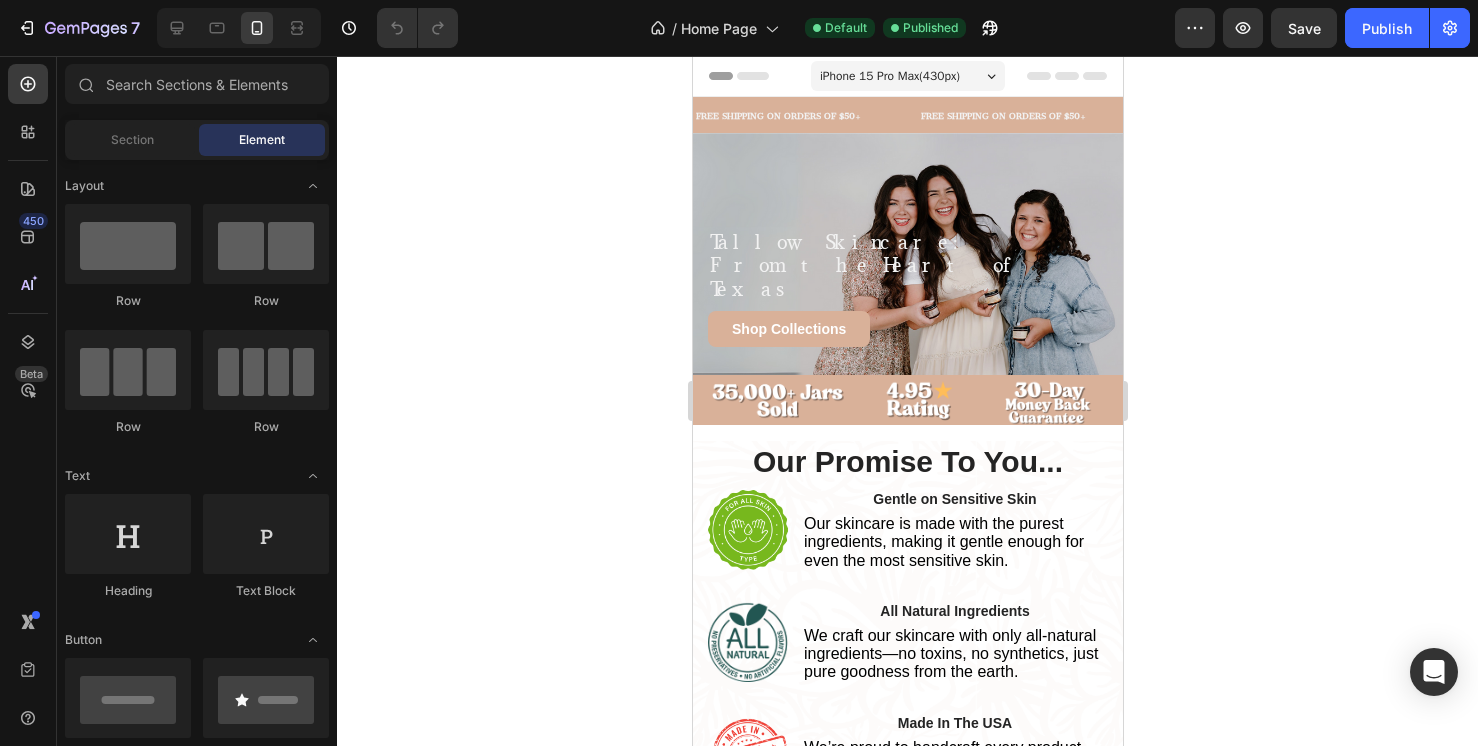 scroll, scrollTop: 0, scrollLeft: 0, axis: both 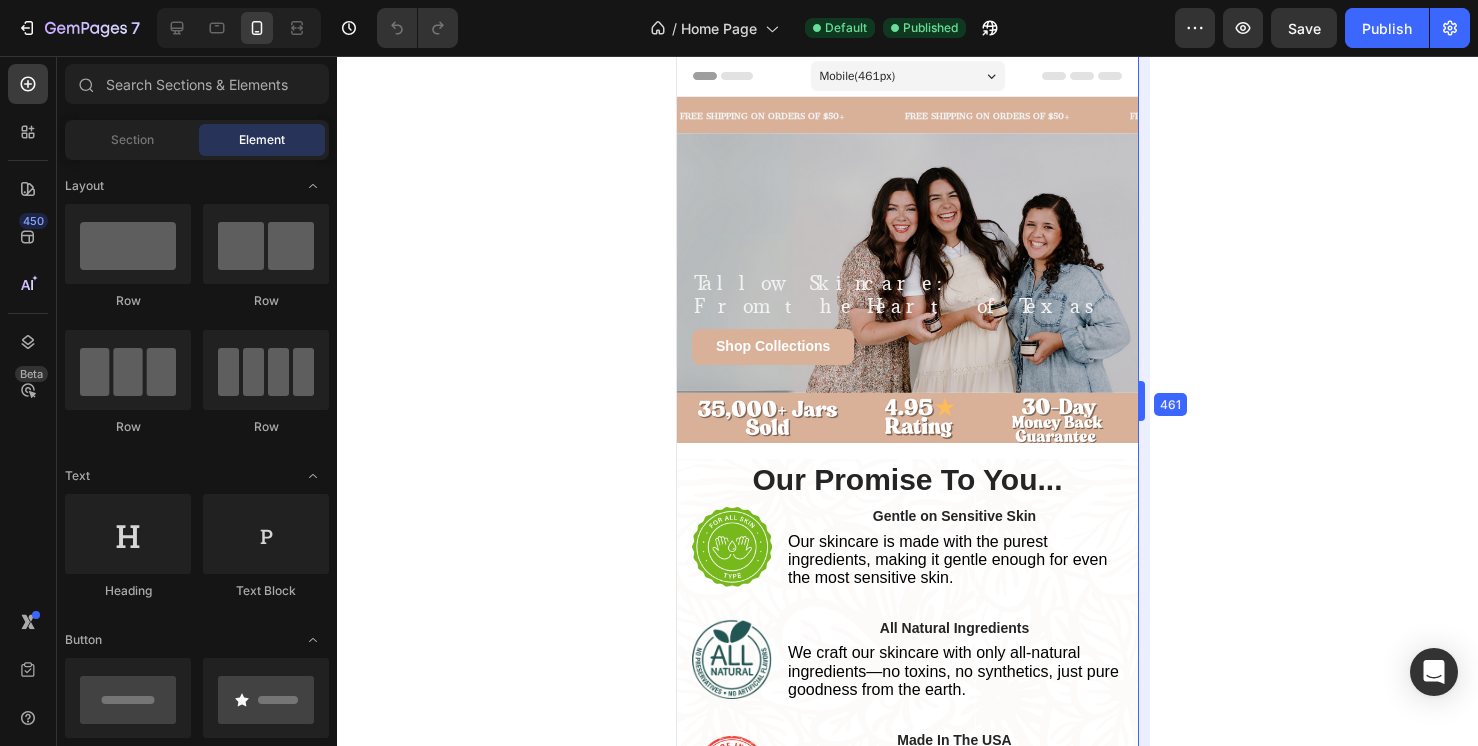 drag, startPoint x: 1128, startPoint y: 405, endPoint x: 1162, endPoint y: 407, distance: 34.058773 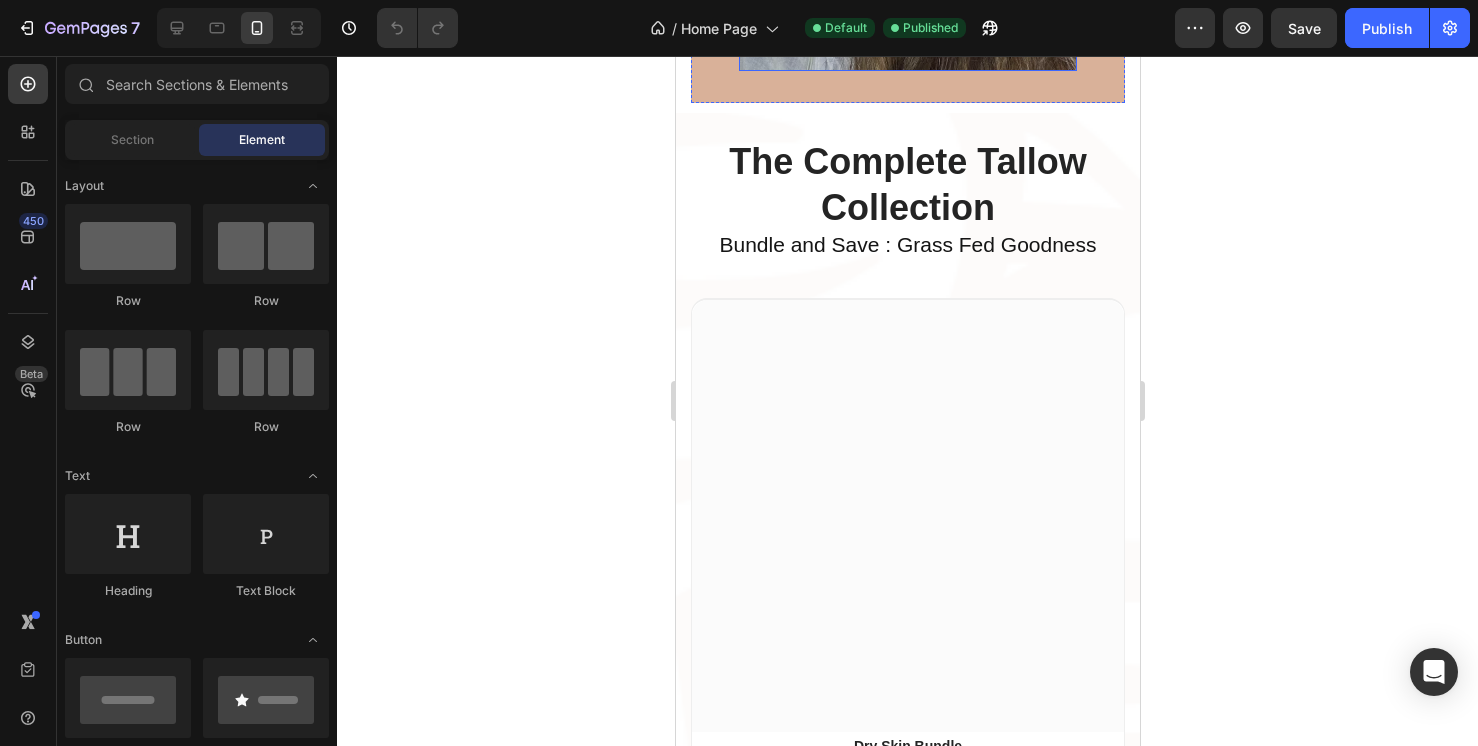 scroll, scrollTop: 2311, scrollLeft: 0, axis: vertical 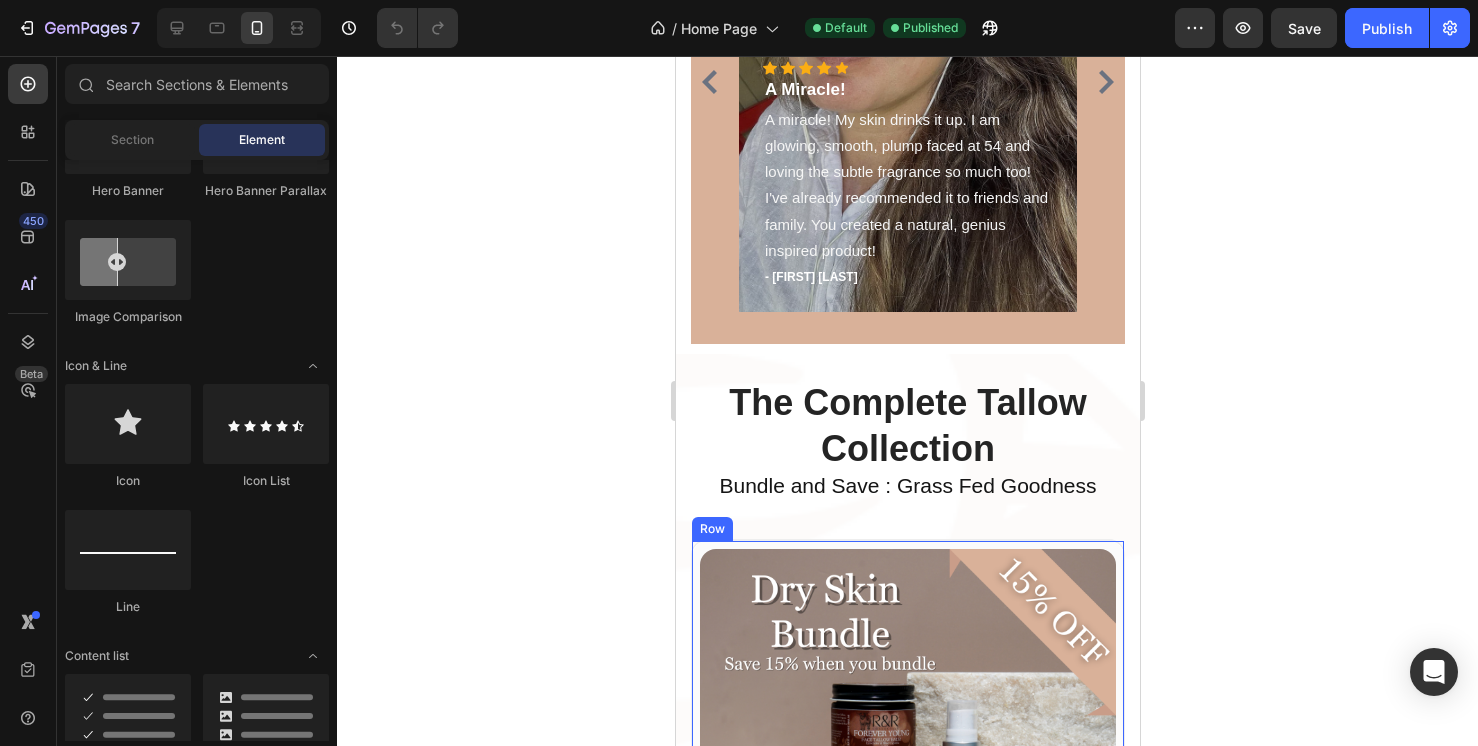 click on "(P) Images & Gallery Row" at bounding box center [907, 757] 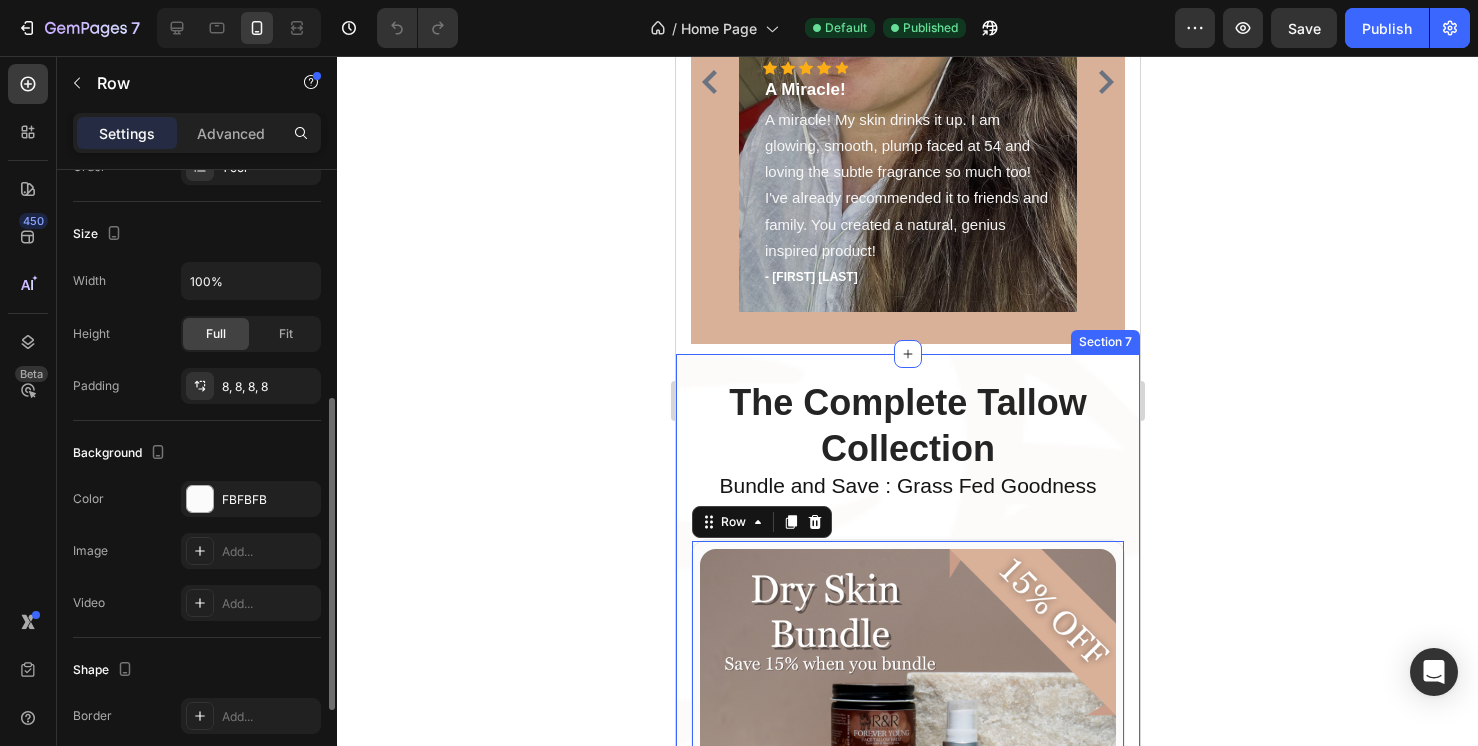 scroll, scrollTop: 385, scrollLeft: 0, axis: vertical 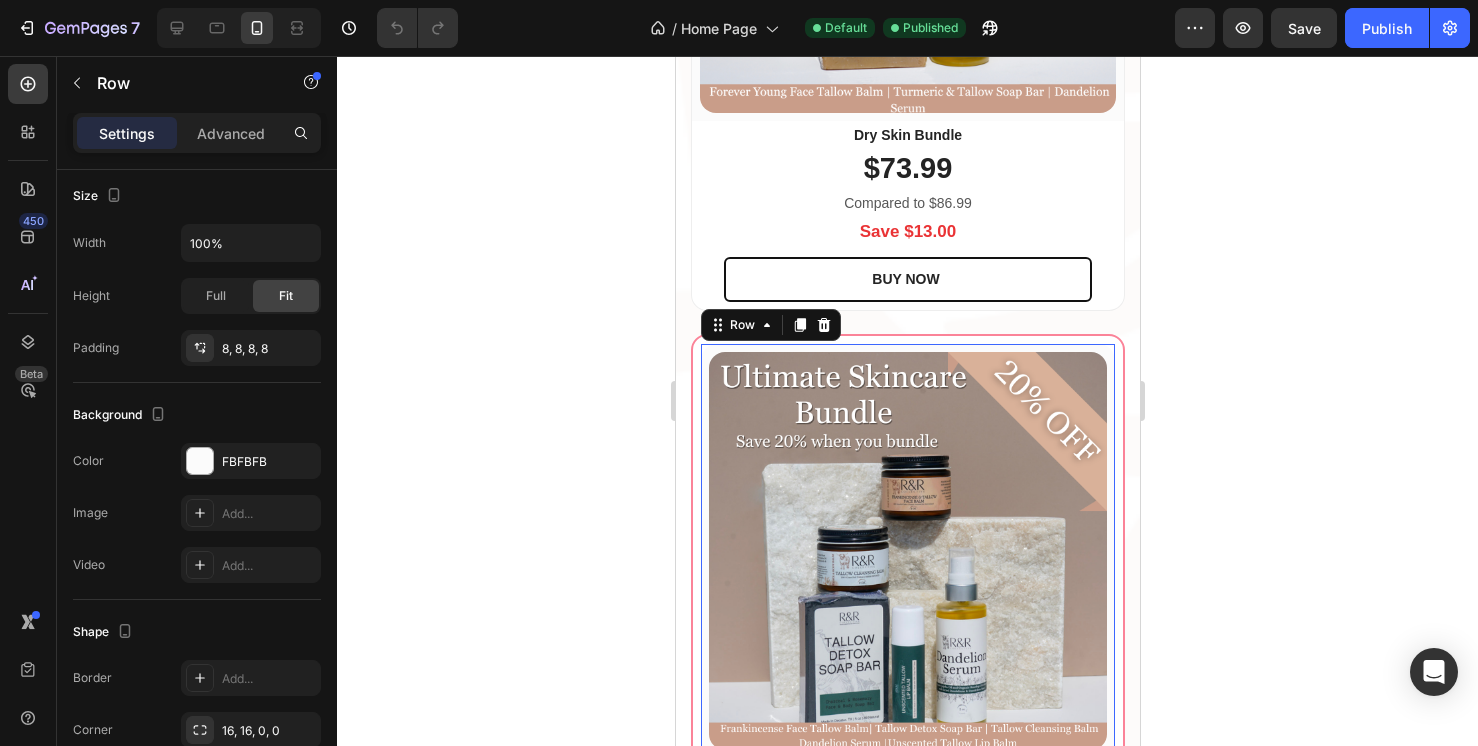 click on "(P) Images & Gallery Row   0" at bounding box center [907, 551] 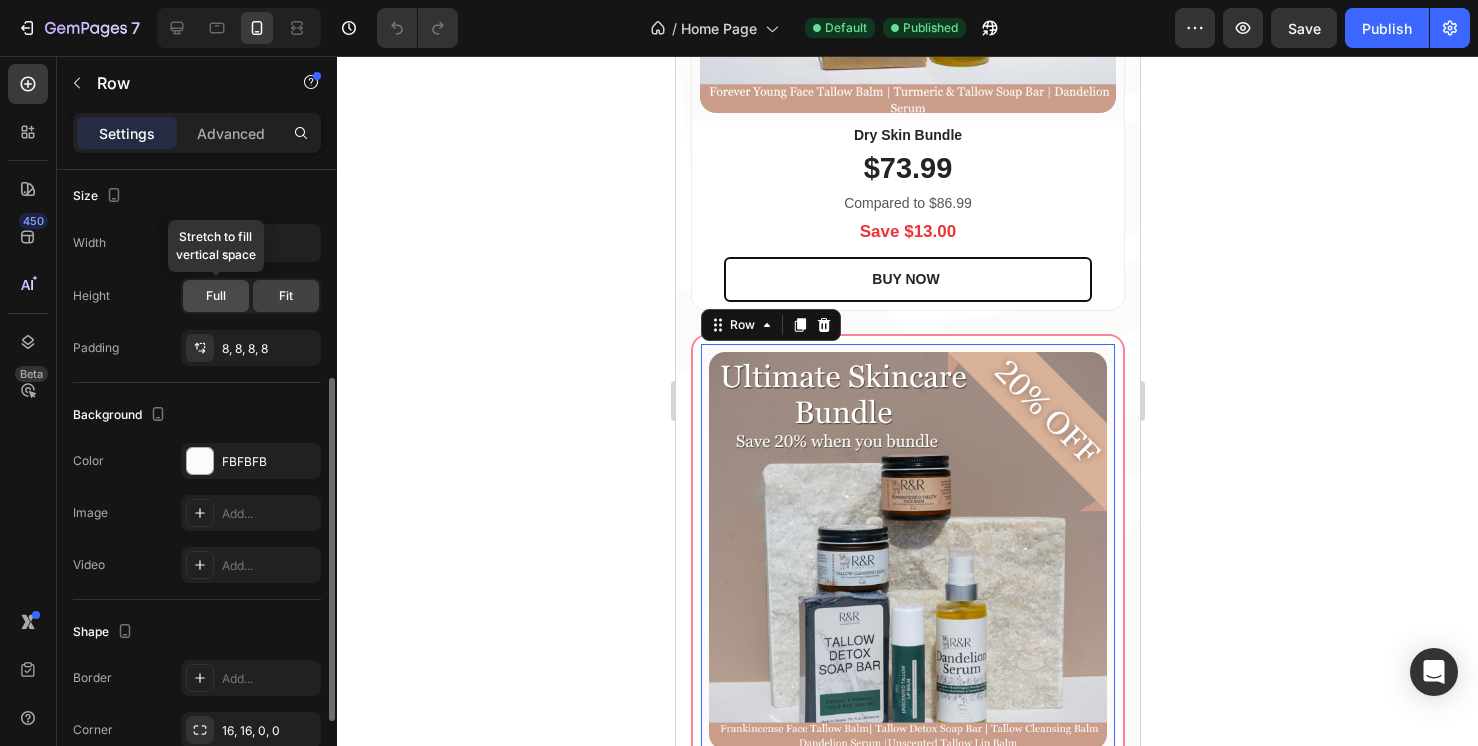 click on "Full" 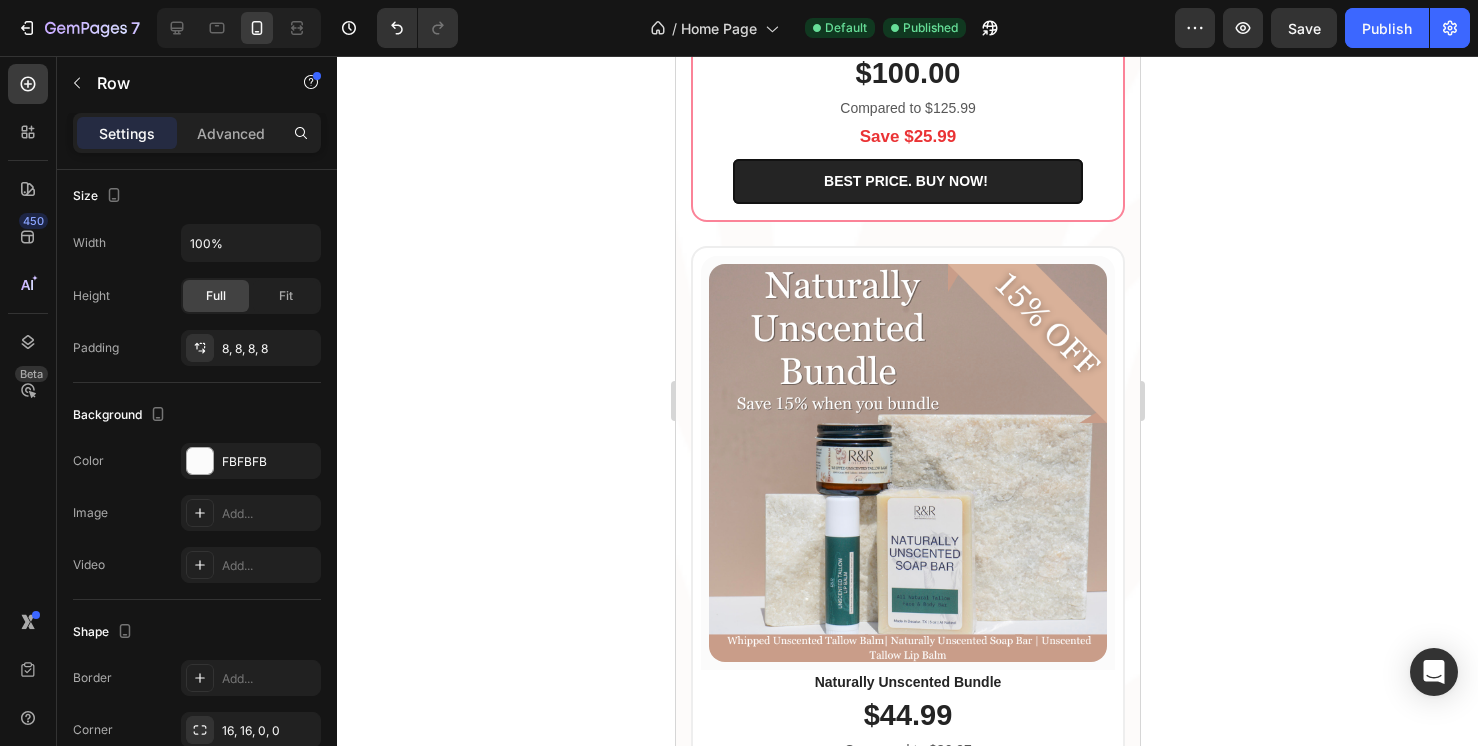 scroll, scrollTop: 3653, scrollLeft: 0, axis: vertical 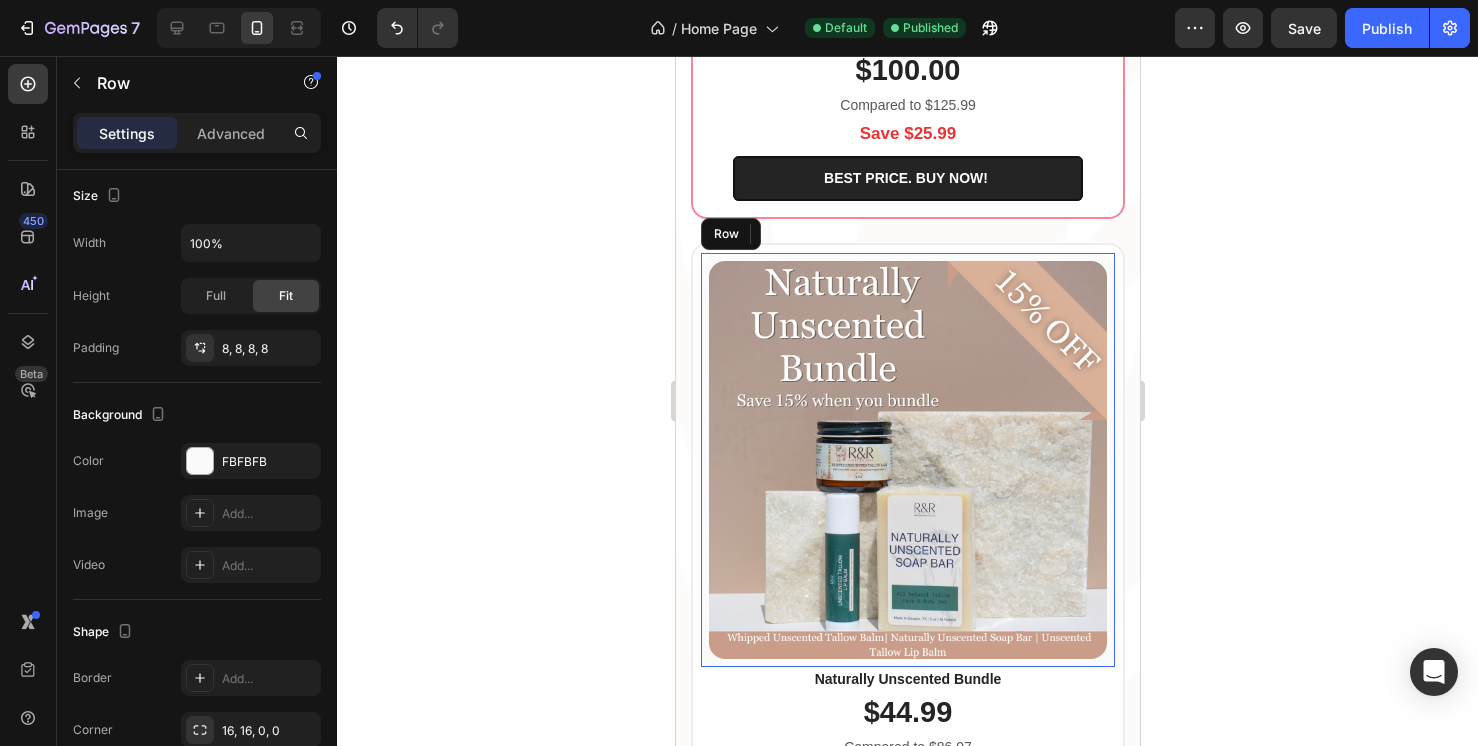 click on "(P) Images & Gallery Row" at bounding box center (907, 460) 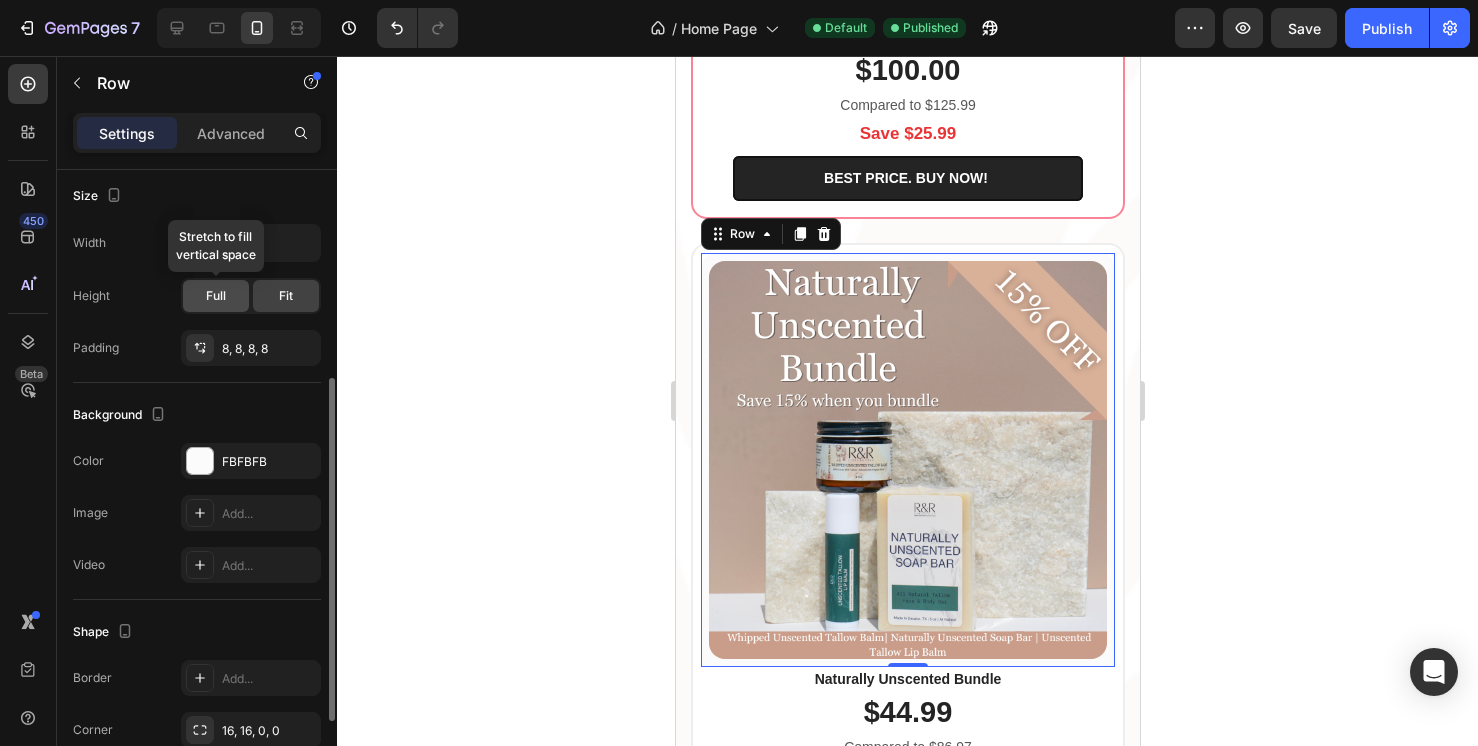 click on "Full" 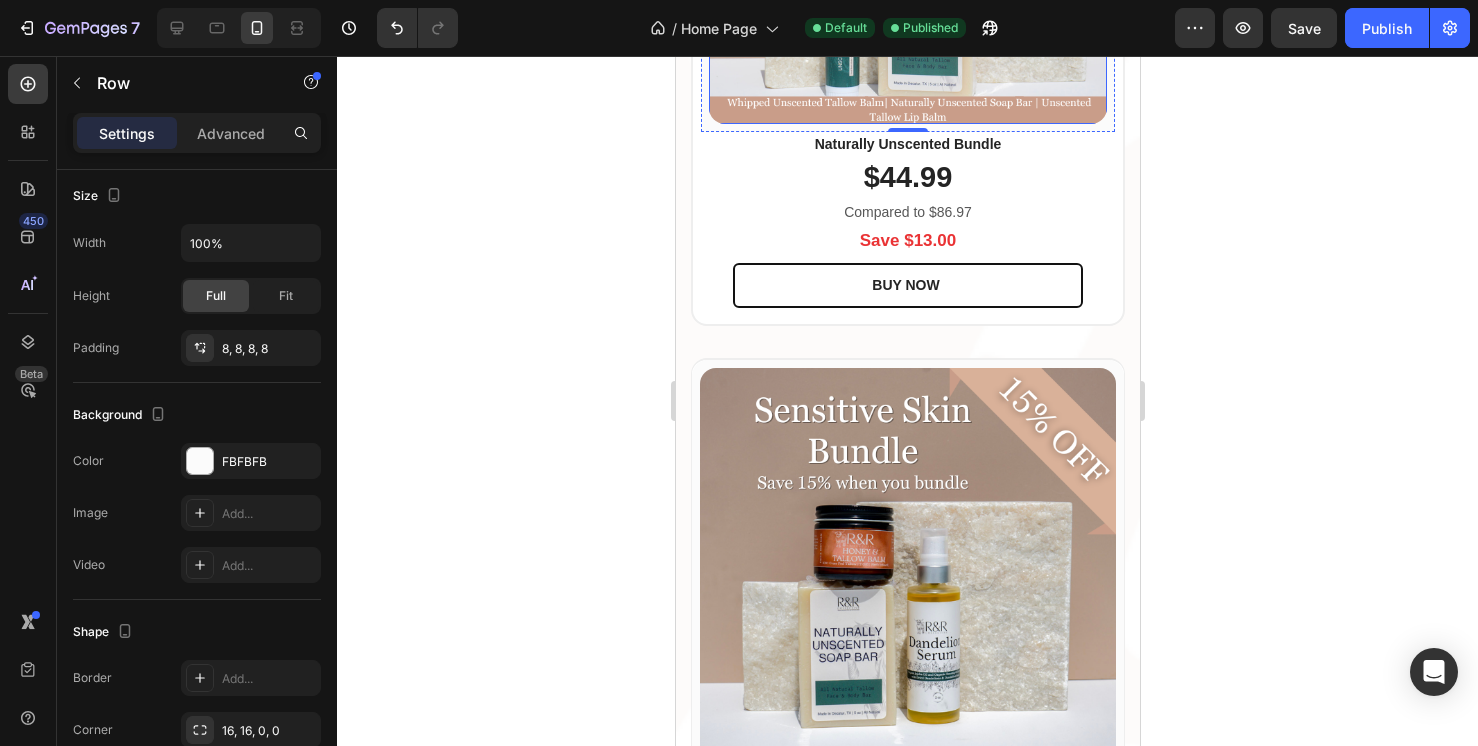 scroll, scrollTop: 4206, scrollLeft: 0, axis: vertical 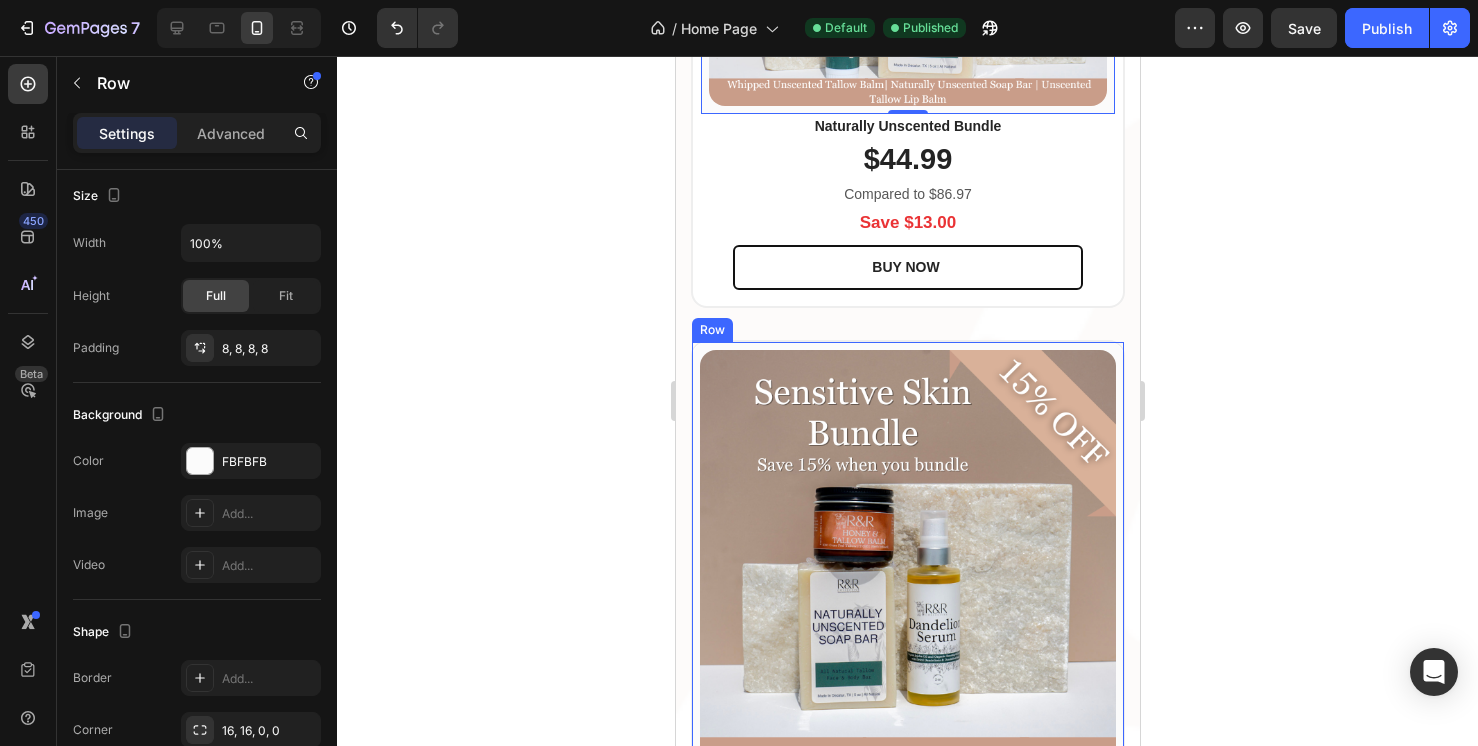 click on "(P) Images & Gallery Row" at bounding box center [907, 558] 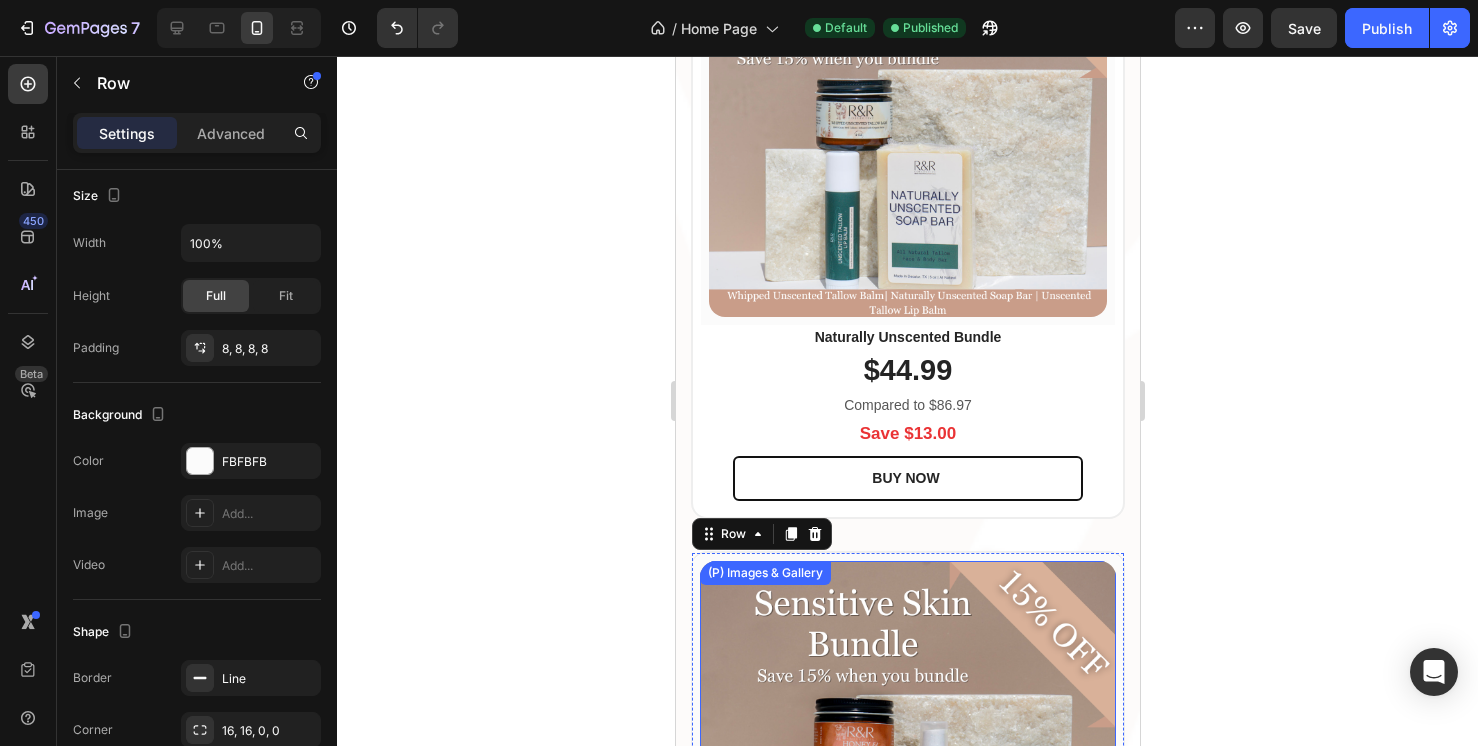 scroll, scrollTop: 3854, scrollLeft: 0, axis: vertical 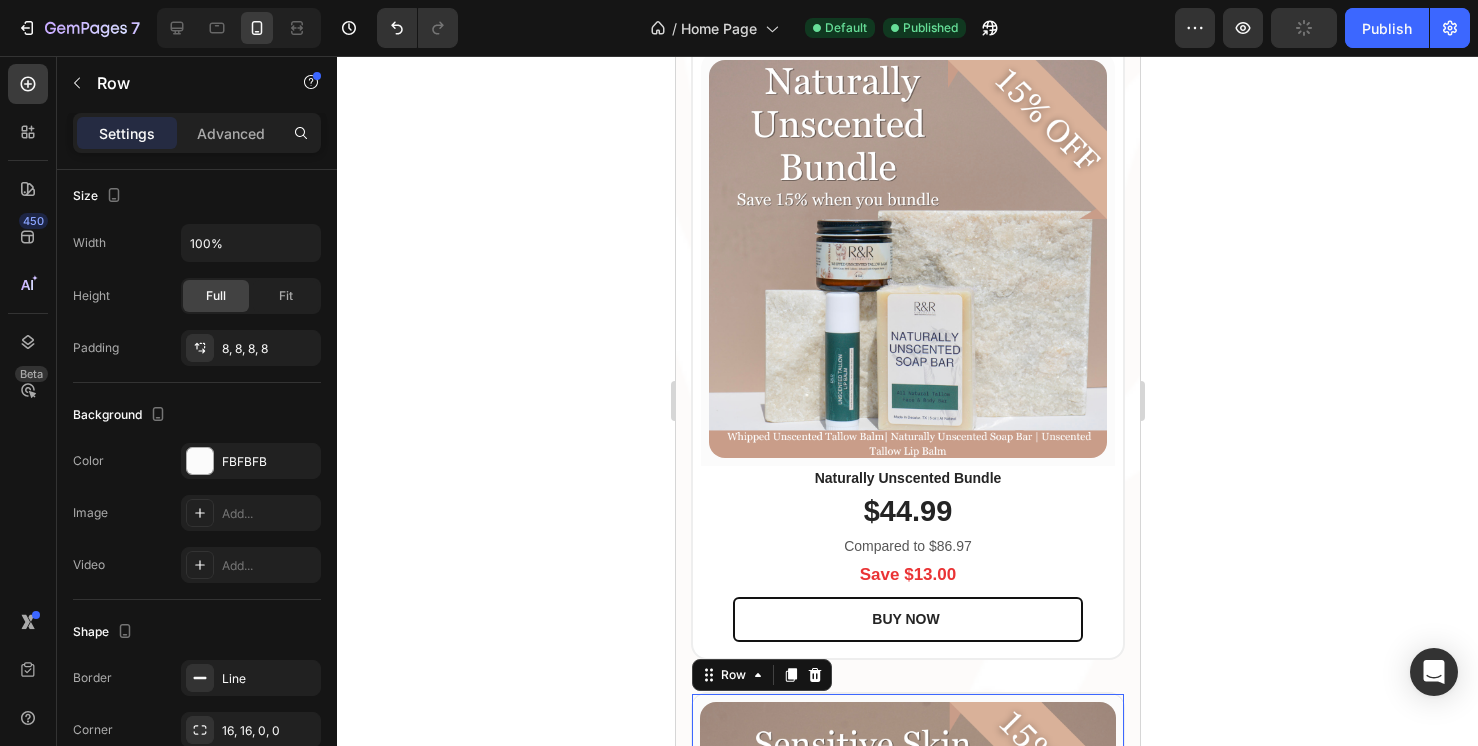 click 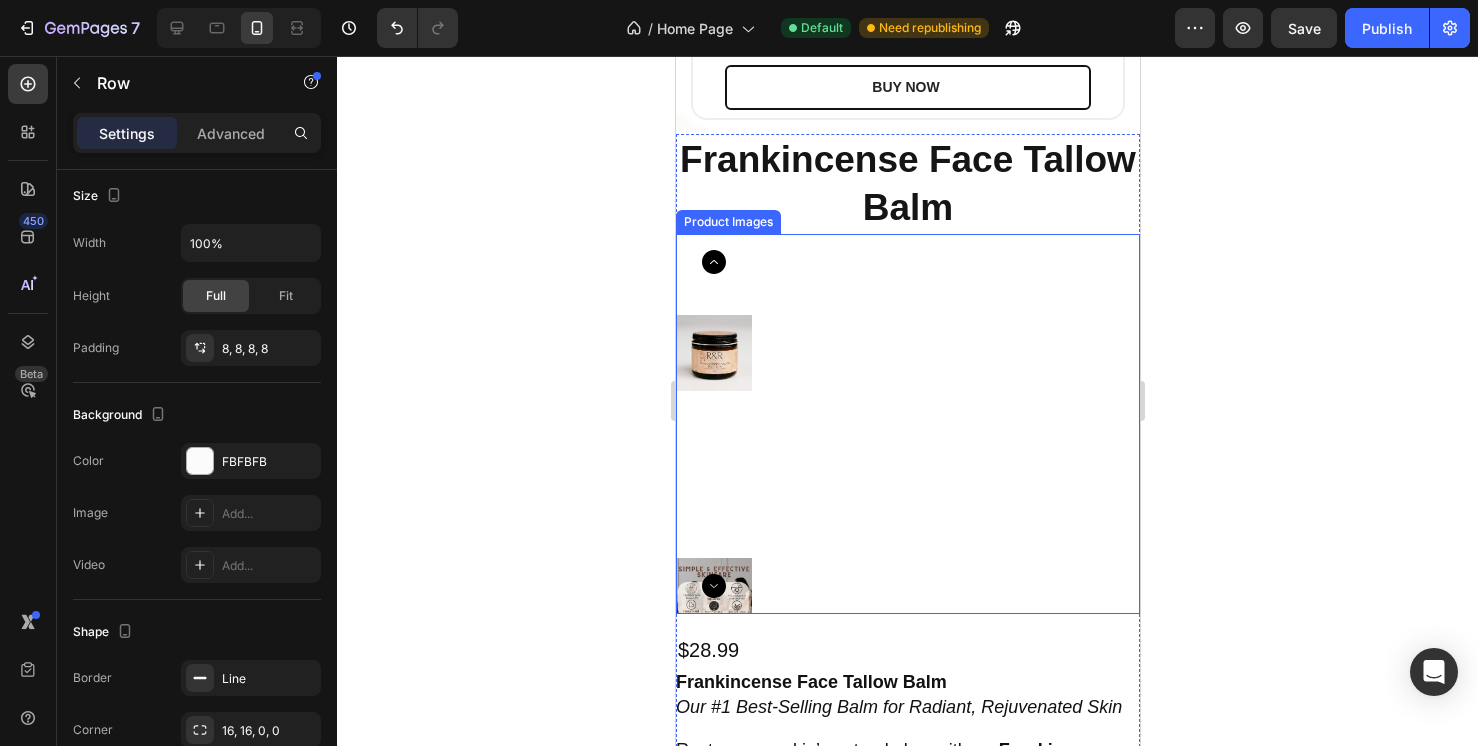 scroll, scrollTop: 6365, scrollLeft: 0, axis: vertical 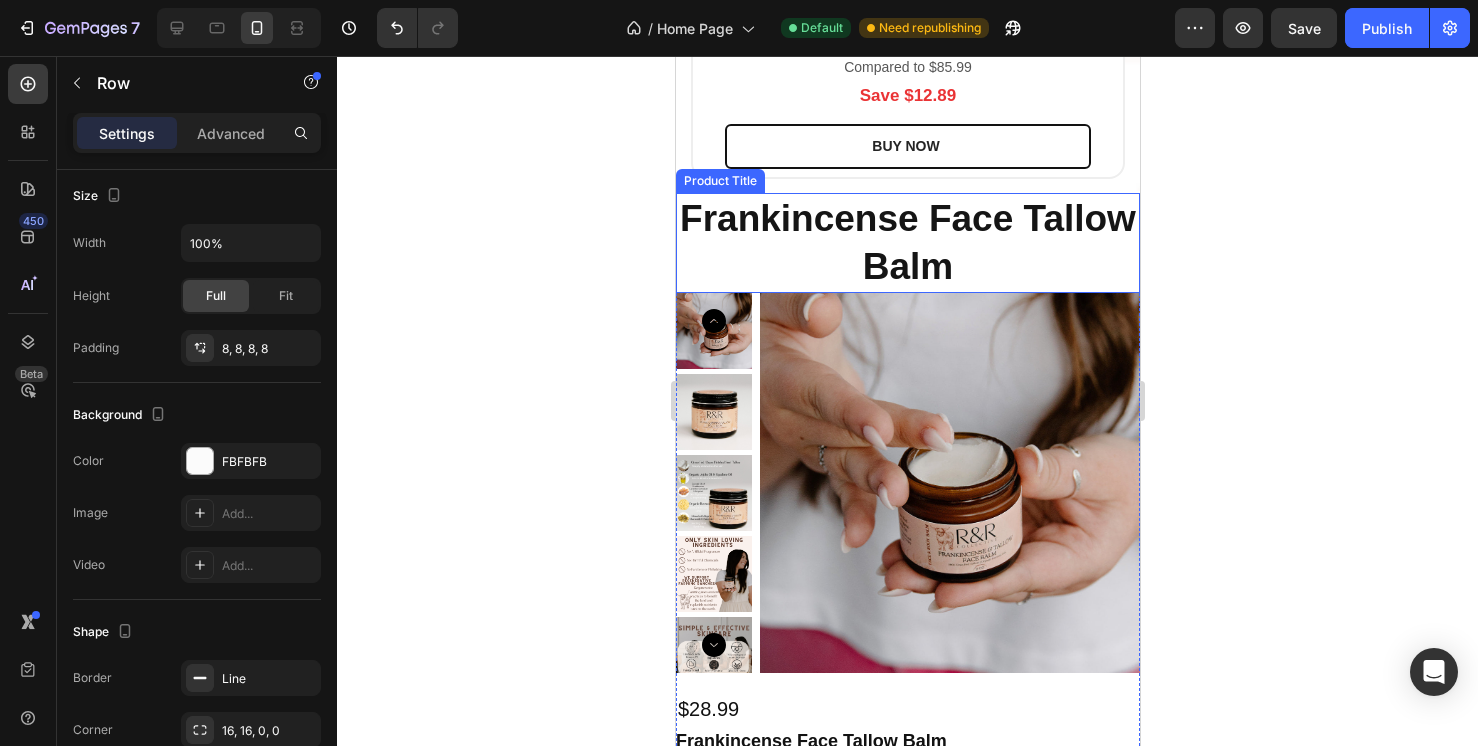 click on "Frankincense Face Tallow Balm" at bounding box center [907, 243] 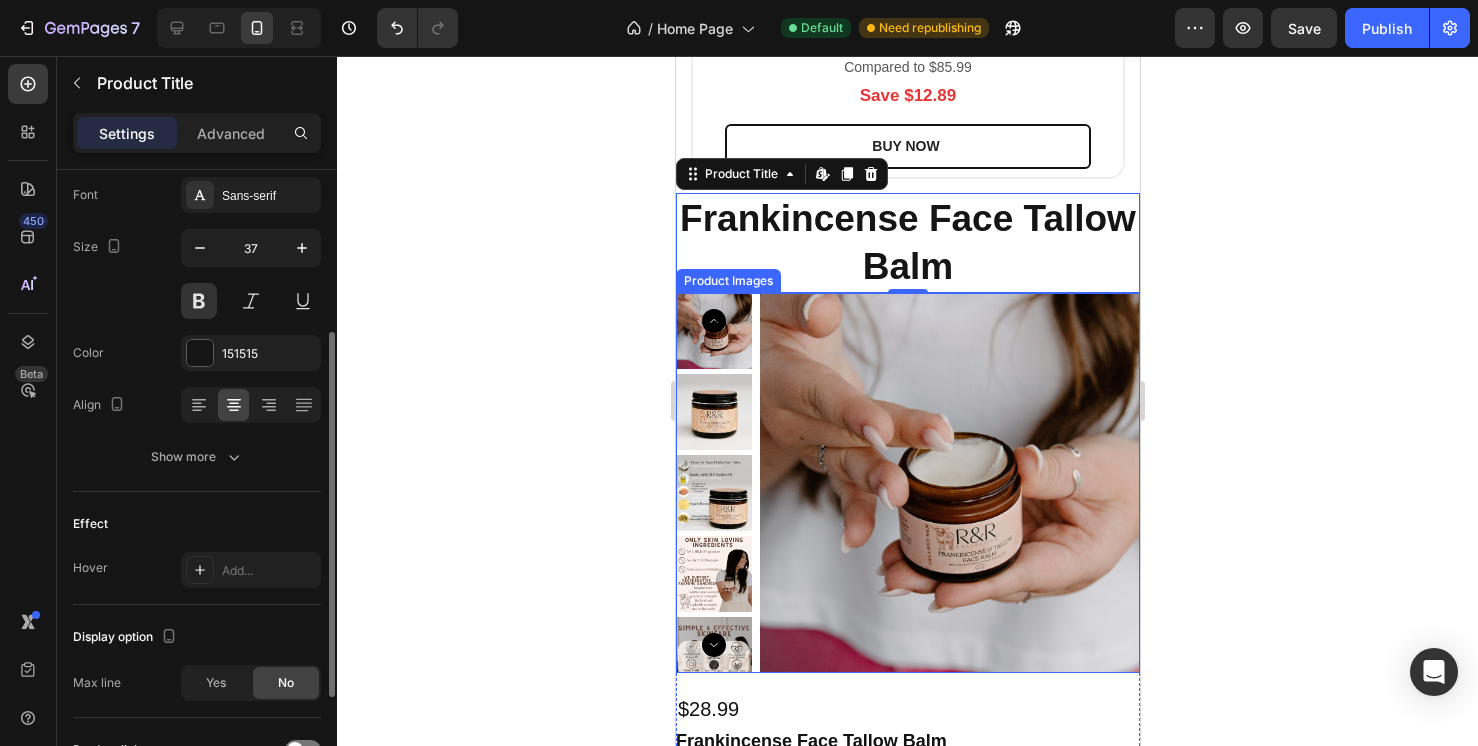 scroll, scrollTop: 251, scrollLeft: 0, axis: vertical 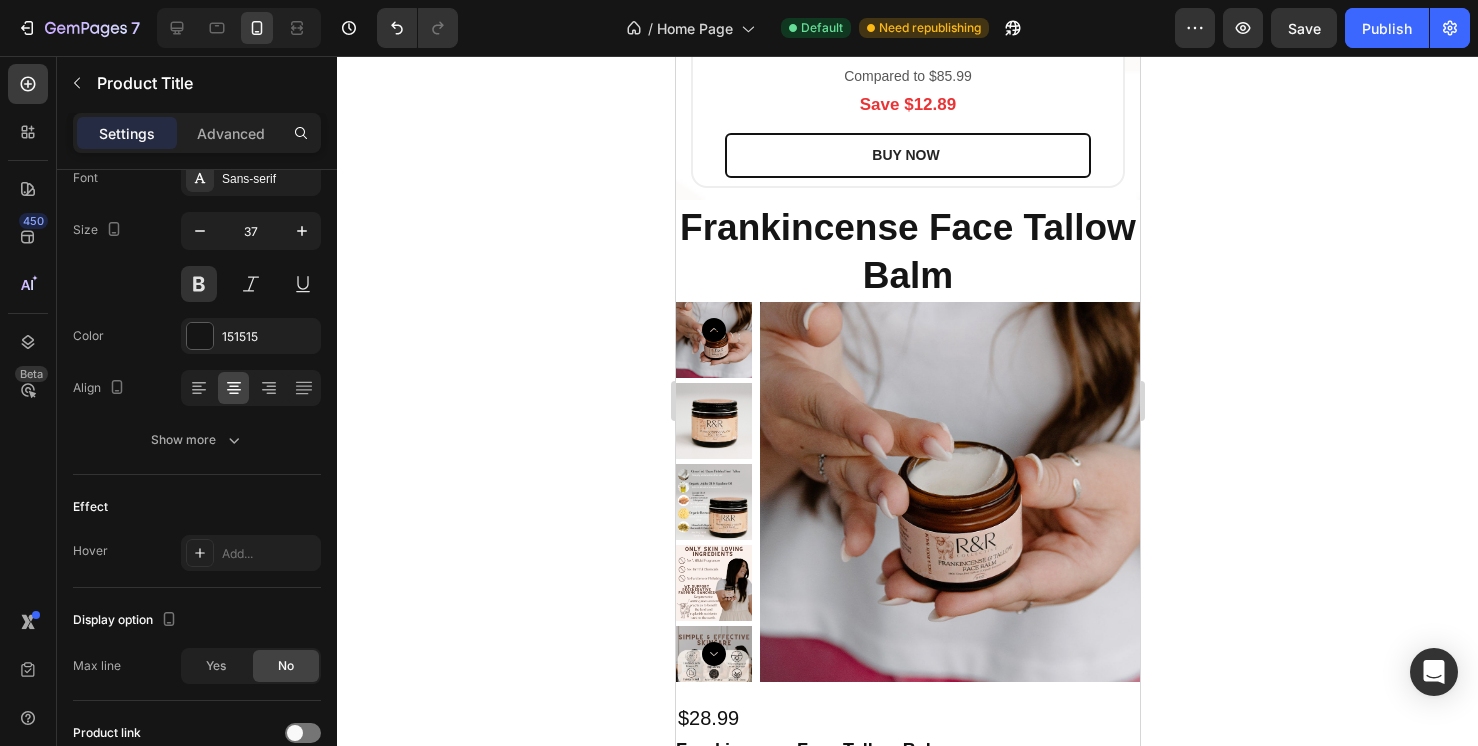 click on "Frankincense Face Tallow Balm" at bounding box center [907, 252] 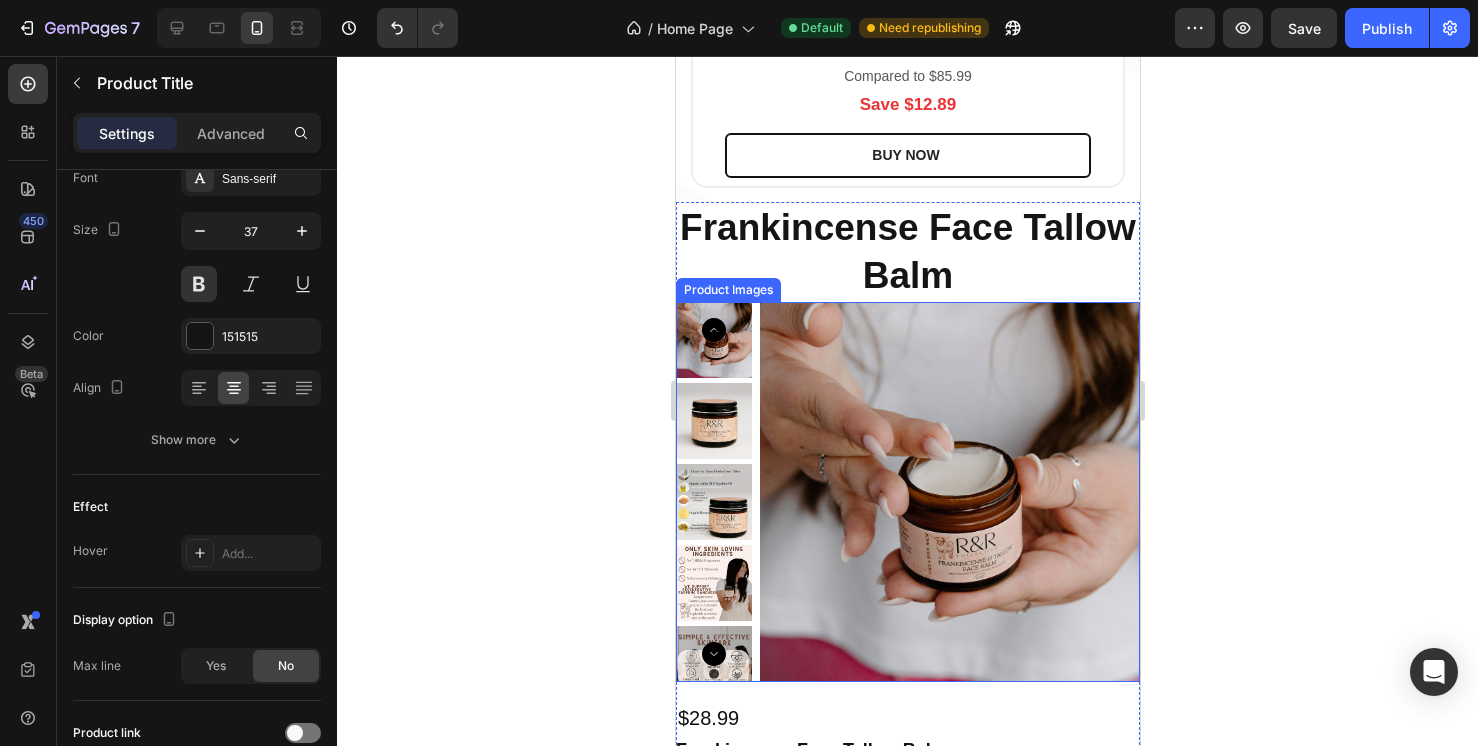 click at bounding box center (949, 492) 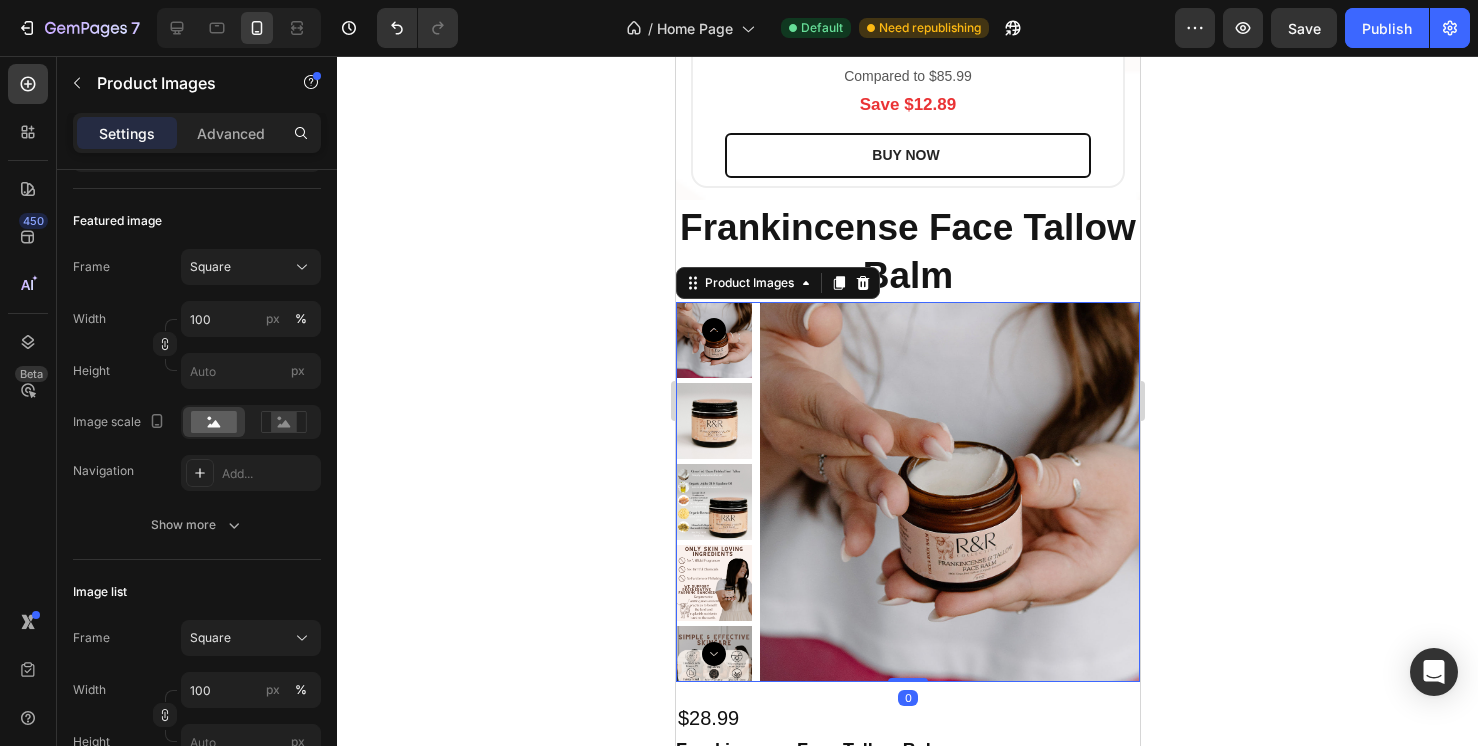 scroll, scrollTop: 0, scrollLeft: 0, axis: both 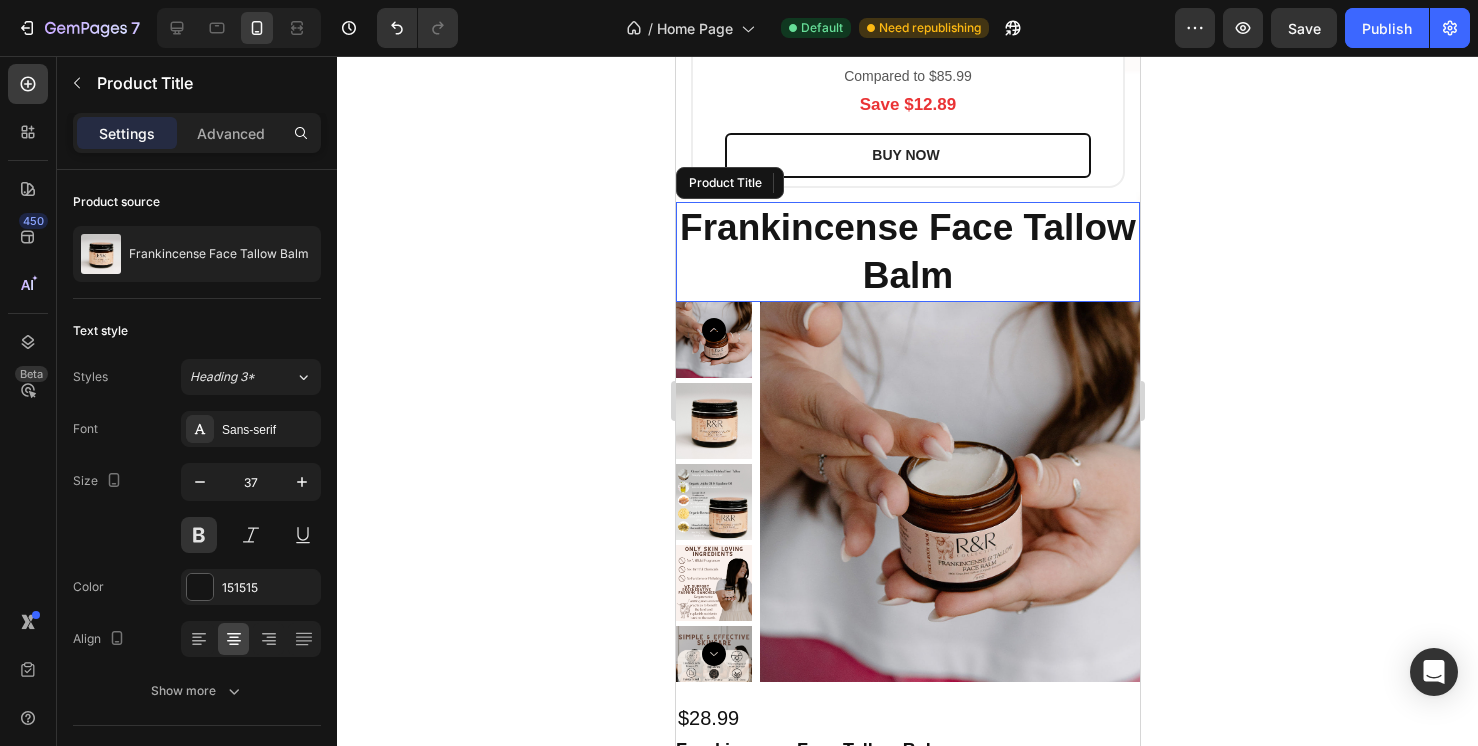 click on "Frankincense Face Tallow Balm" at bounding box center [907, 252] 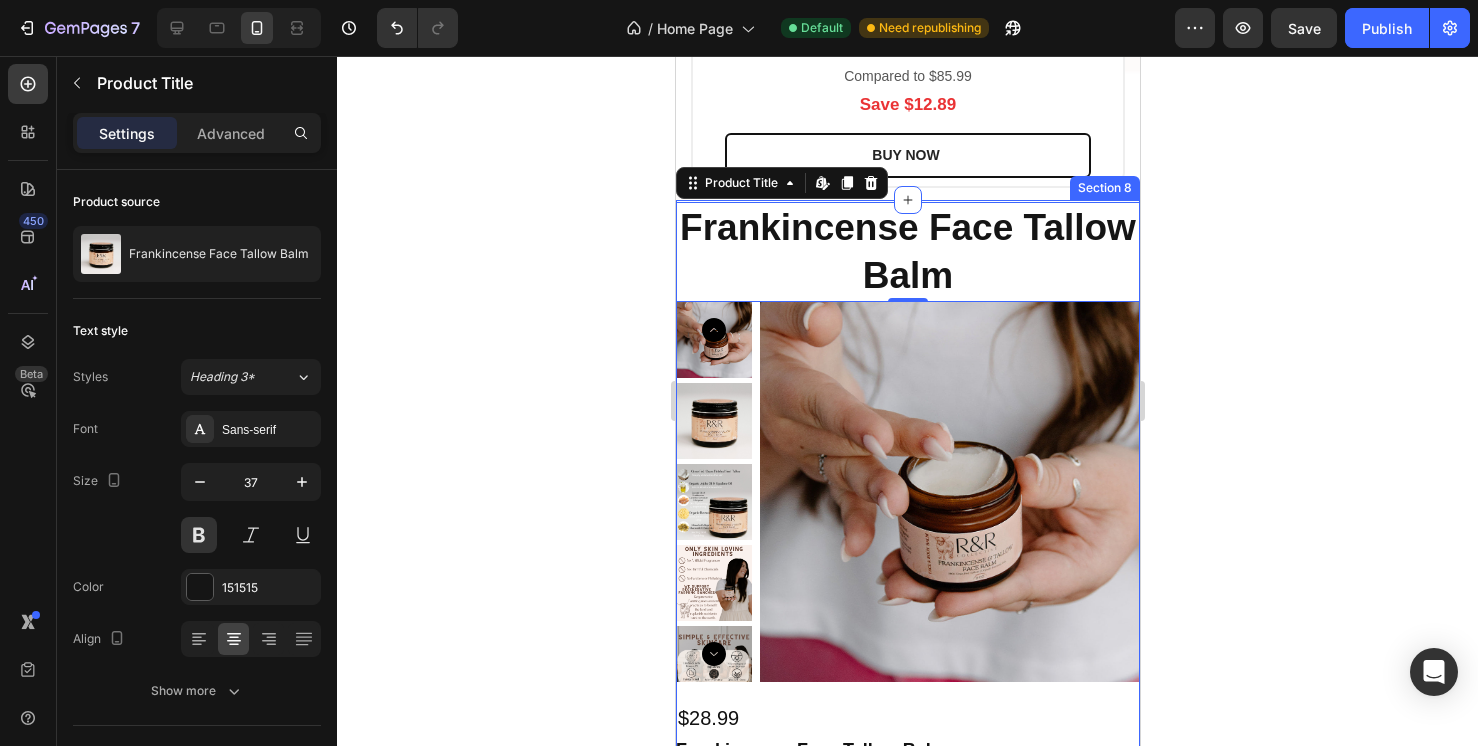 click on "Frankincense Face Tallow Balm Product Title   Edit content in Shopify 0
Product Images $28.99 Product Price Product Price Row   Frankincense Face Tallow Balm Our #1 Best-Selling Balm for Radiant, Rejuvenated Skin
Restore your skin’s natural glow with our  Frankincense Face Tallow Balm —a luxurious, deeply nourishing formula designed to hydrate, repair, and revitalize. Handcrafted in small batches with 100% grass-fed suet tallow, squalane oil, and organic jojoba oil infused with calming chamomile and calendula herbs, this balm delivers powerful moisture while supporting skin renewal and balance.
At the heart of this best-selling formula is  organic frankincense essential oil , known for its age-defying properties and ability to reduce the appearance of fine lines, scarring, and inflammation. Enhanced with lavender, geranium, and bergamot, this balm creates a soothing, spa-like experience that transforms your daily skincare ritual.
How to Use:" at bounding box center [907, 739] 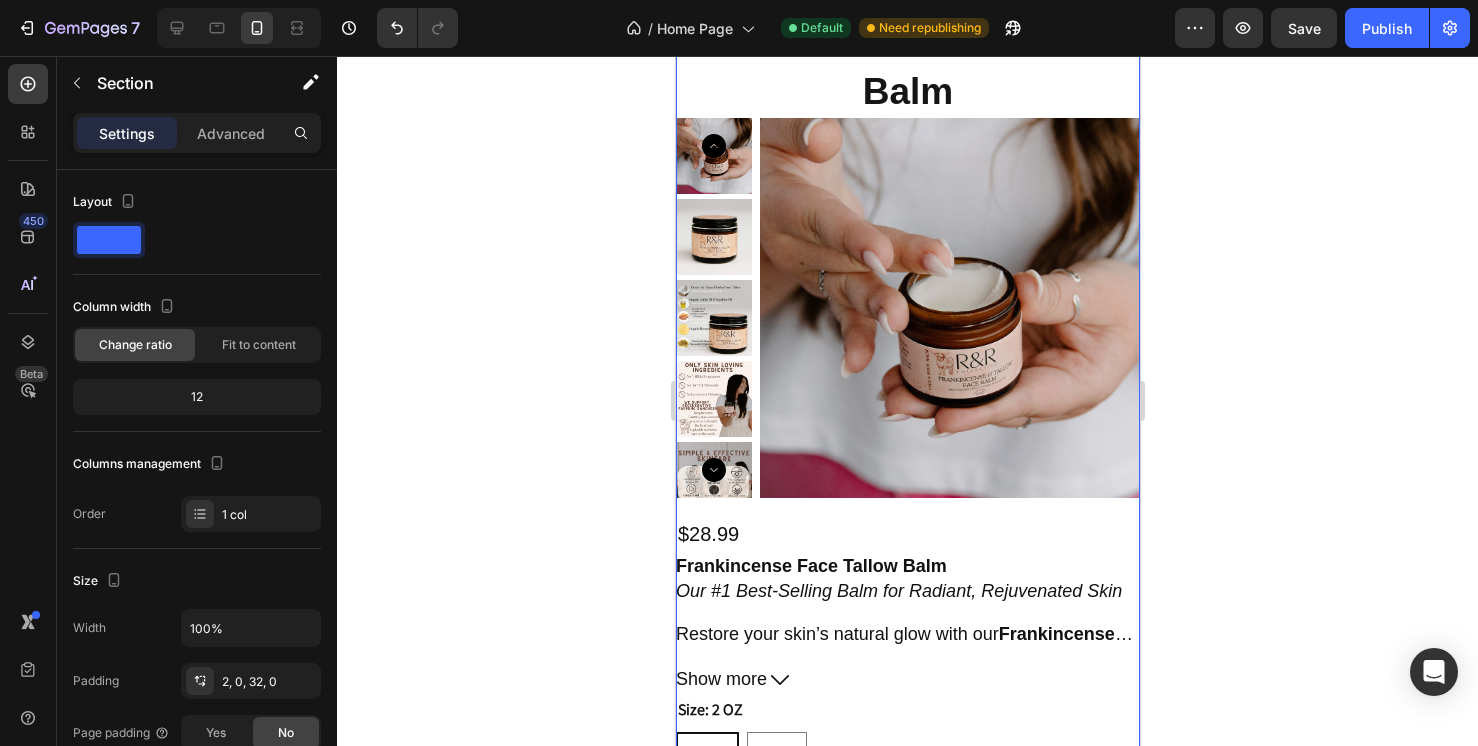 scroll, scrollTop: 6081, scrollLeft: 0, axis: vertical 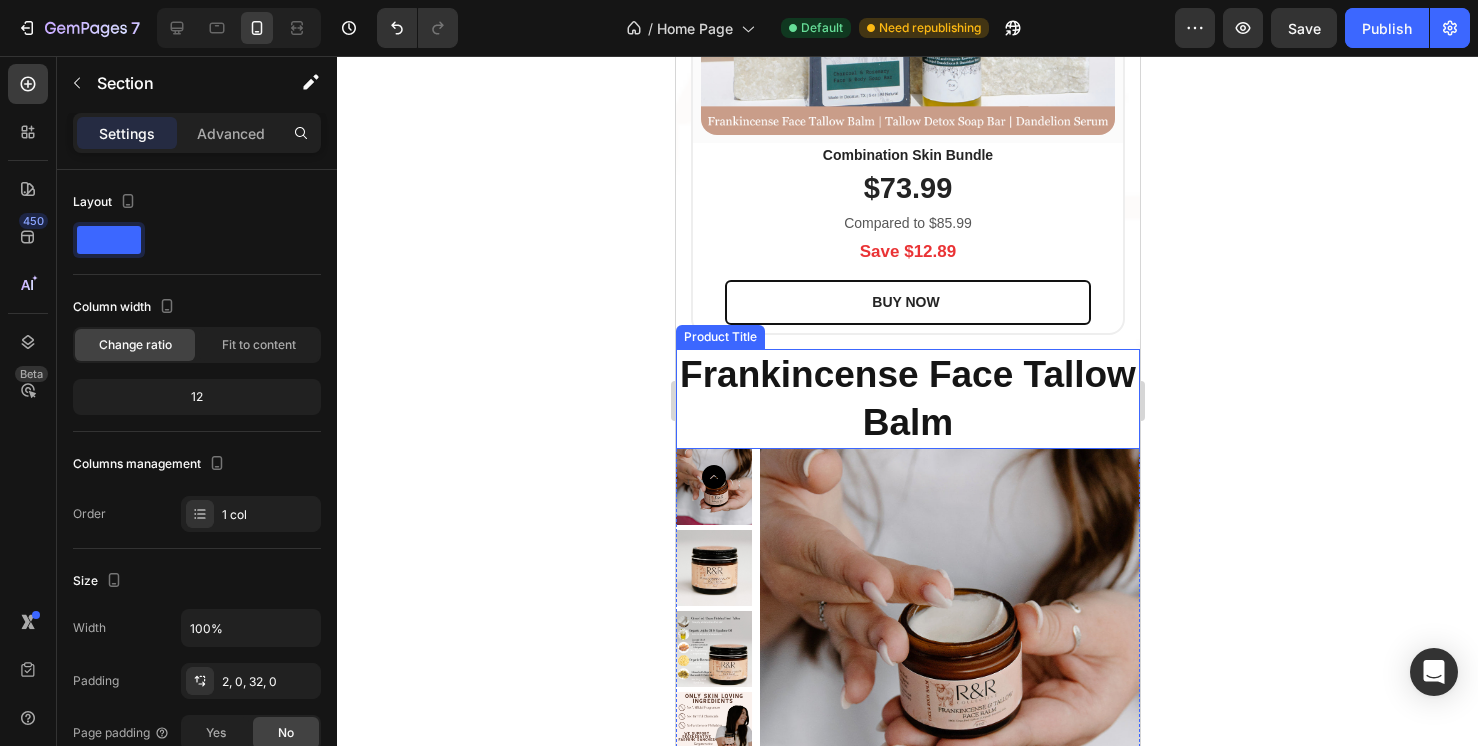click on "Frankincense Face Tallow Balm" at bounding box center (907, 399) 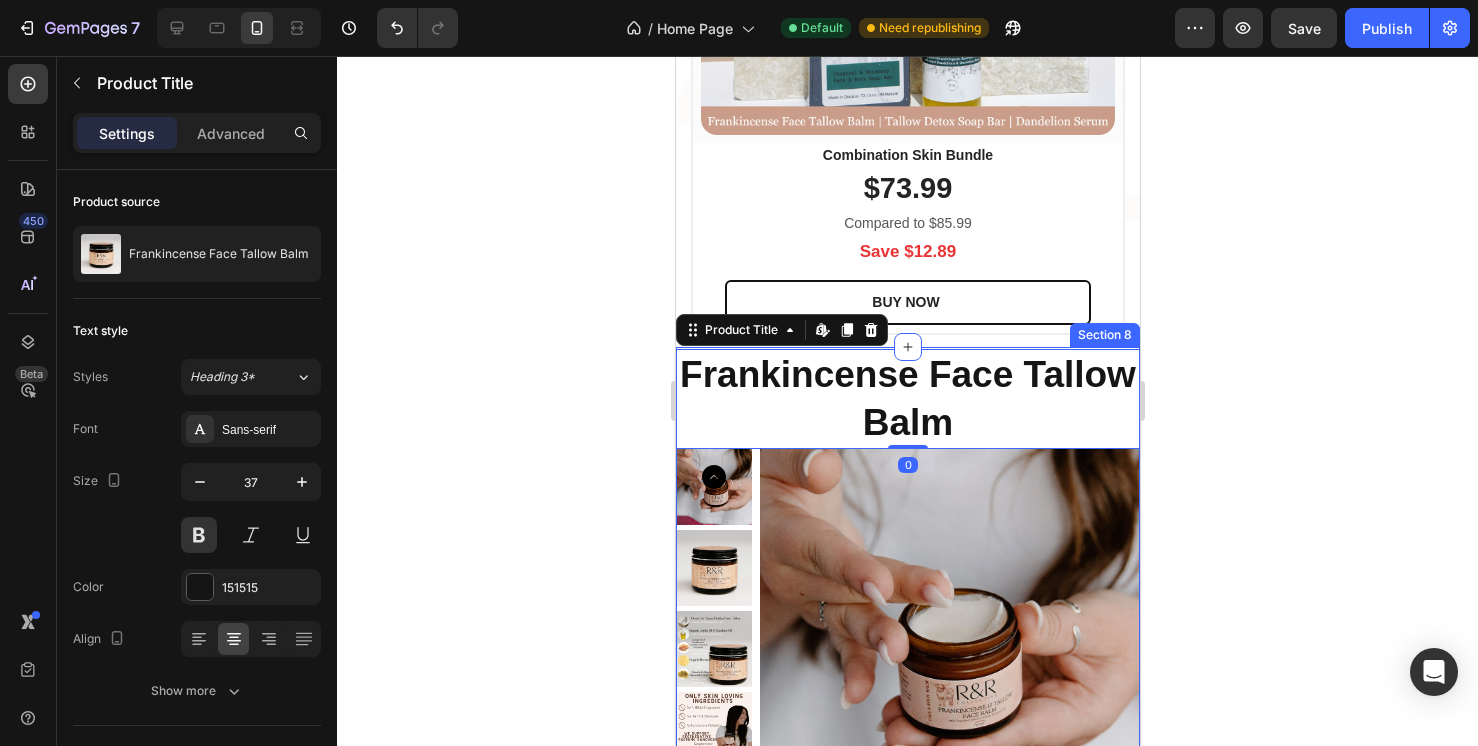 click on "Section 8" at bounding box center (1104, 335) 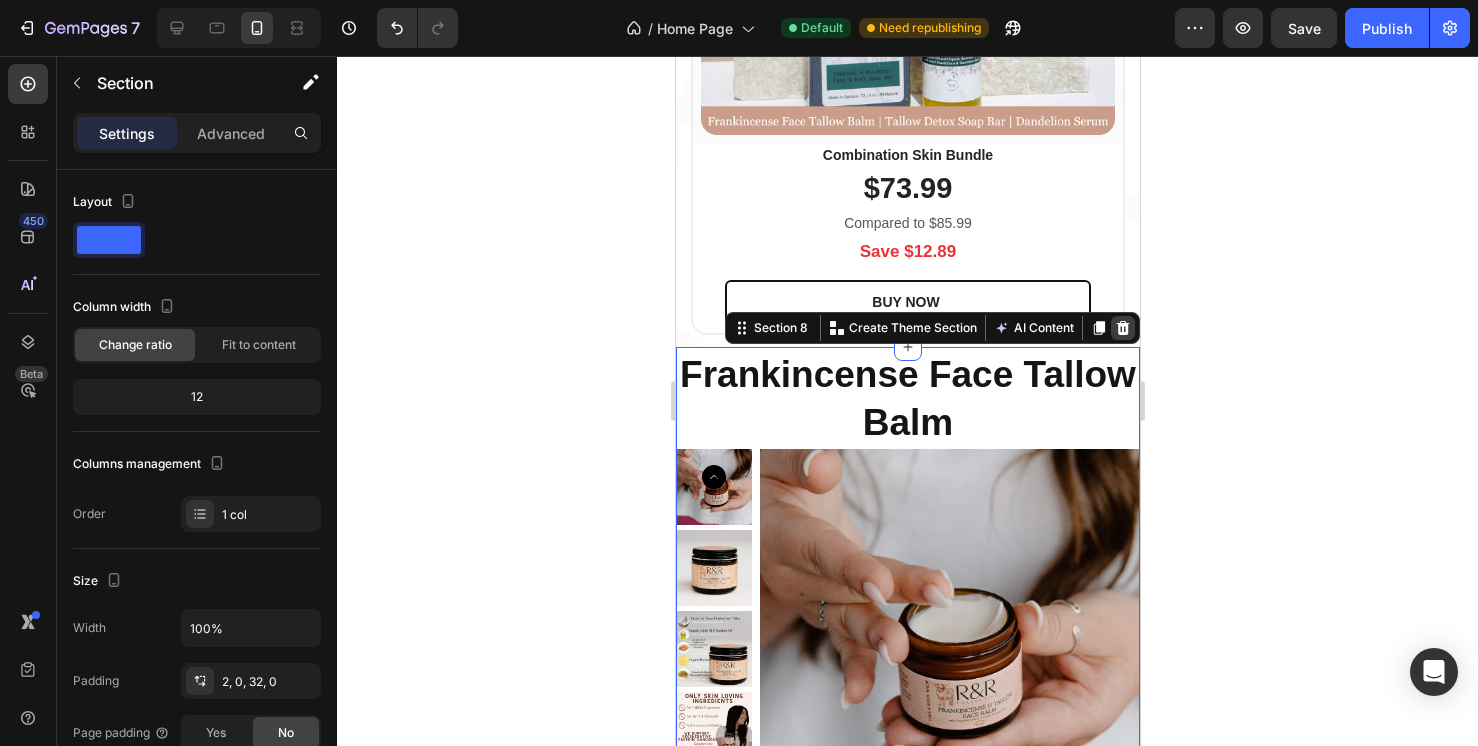 click 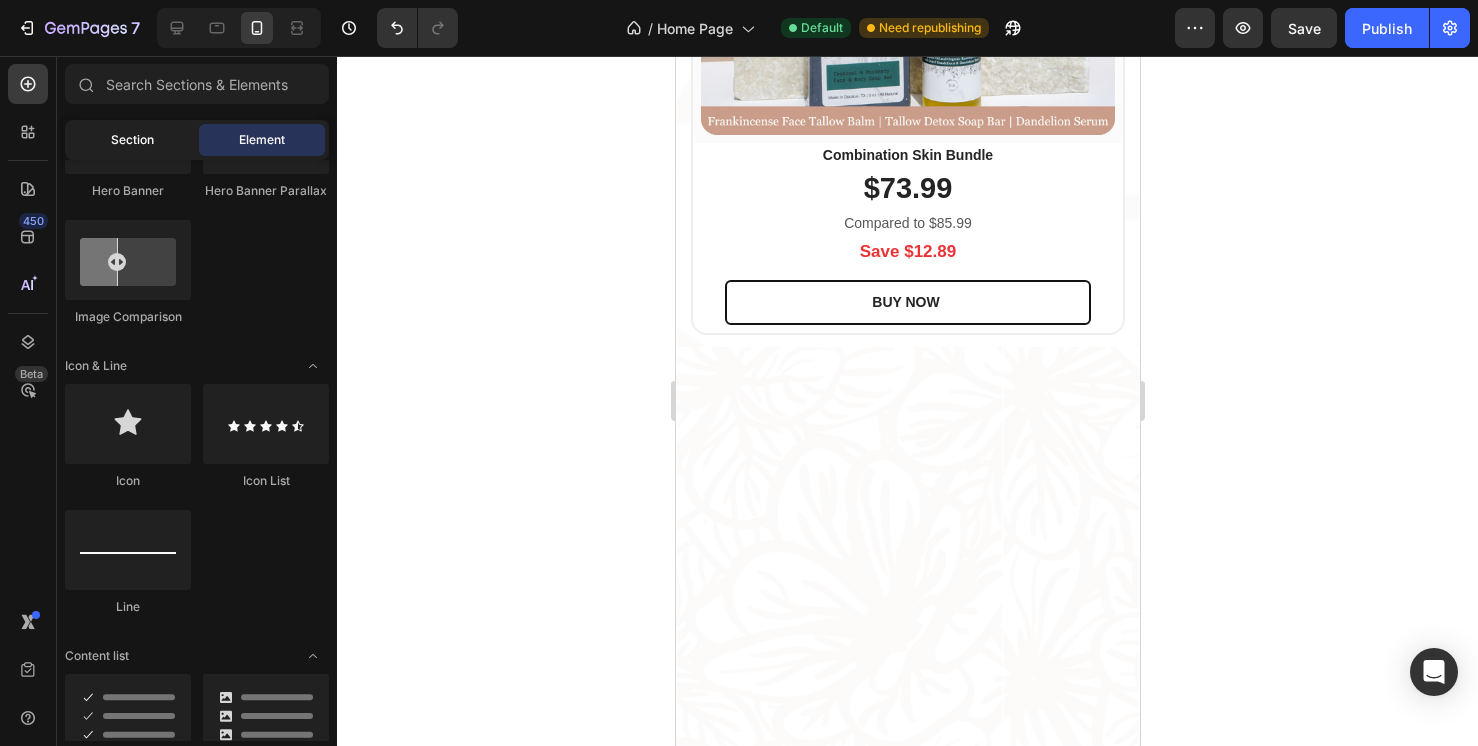 click on "Section" 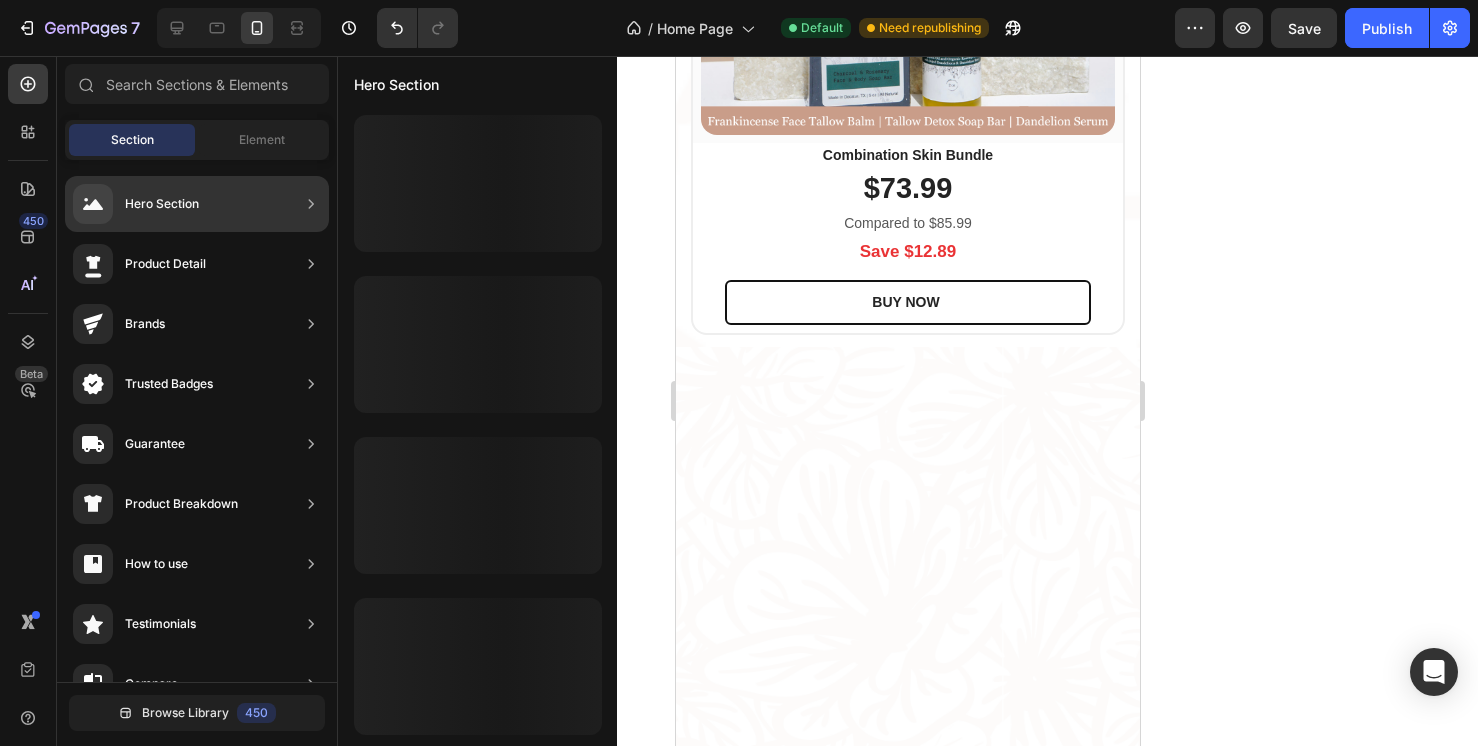 click on "Hero Section" at bounding box center [162, 204] 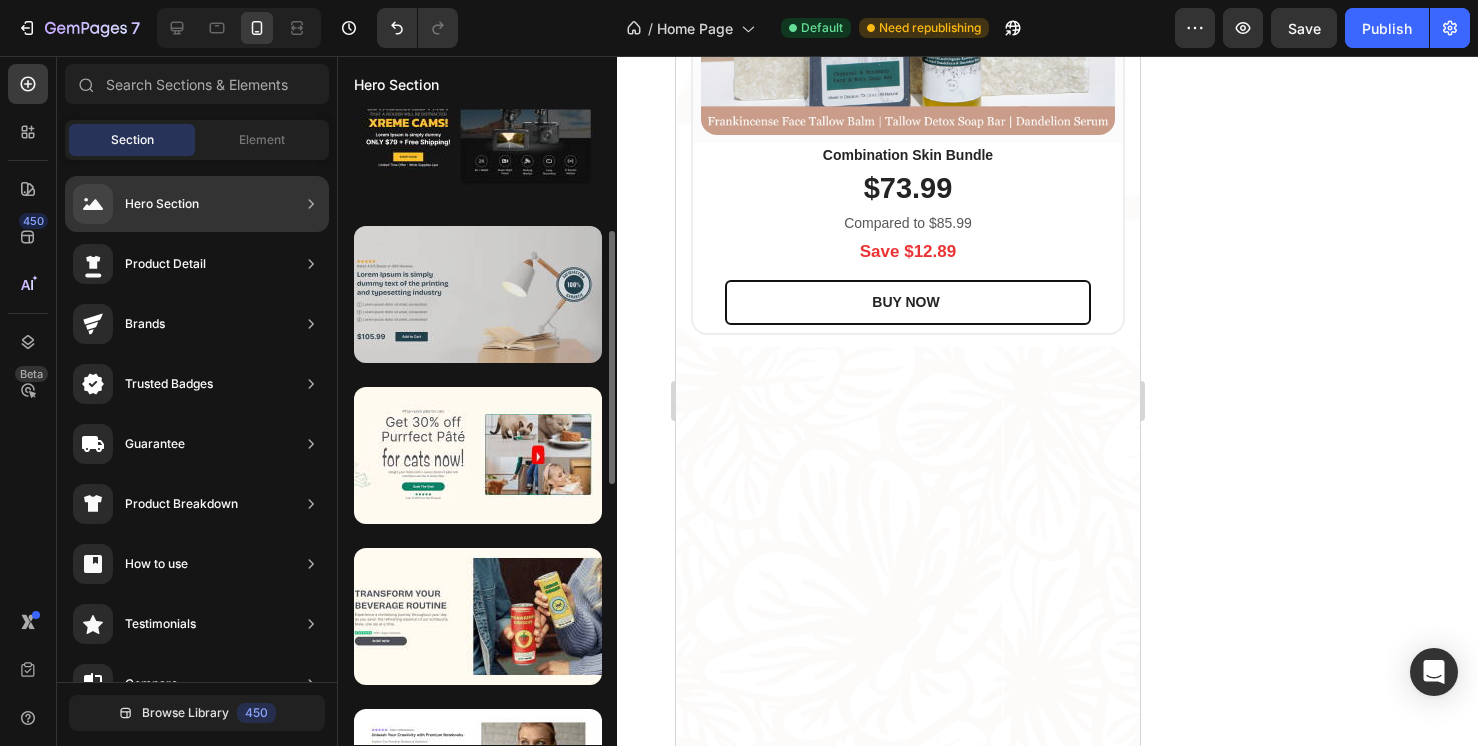 scroll, scrollTop: 397, scrollLeft: 0, axis: vertical 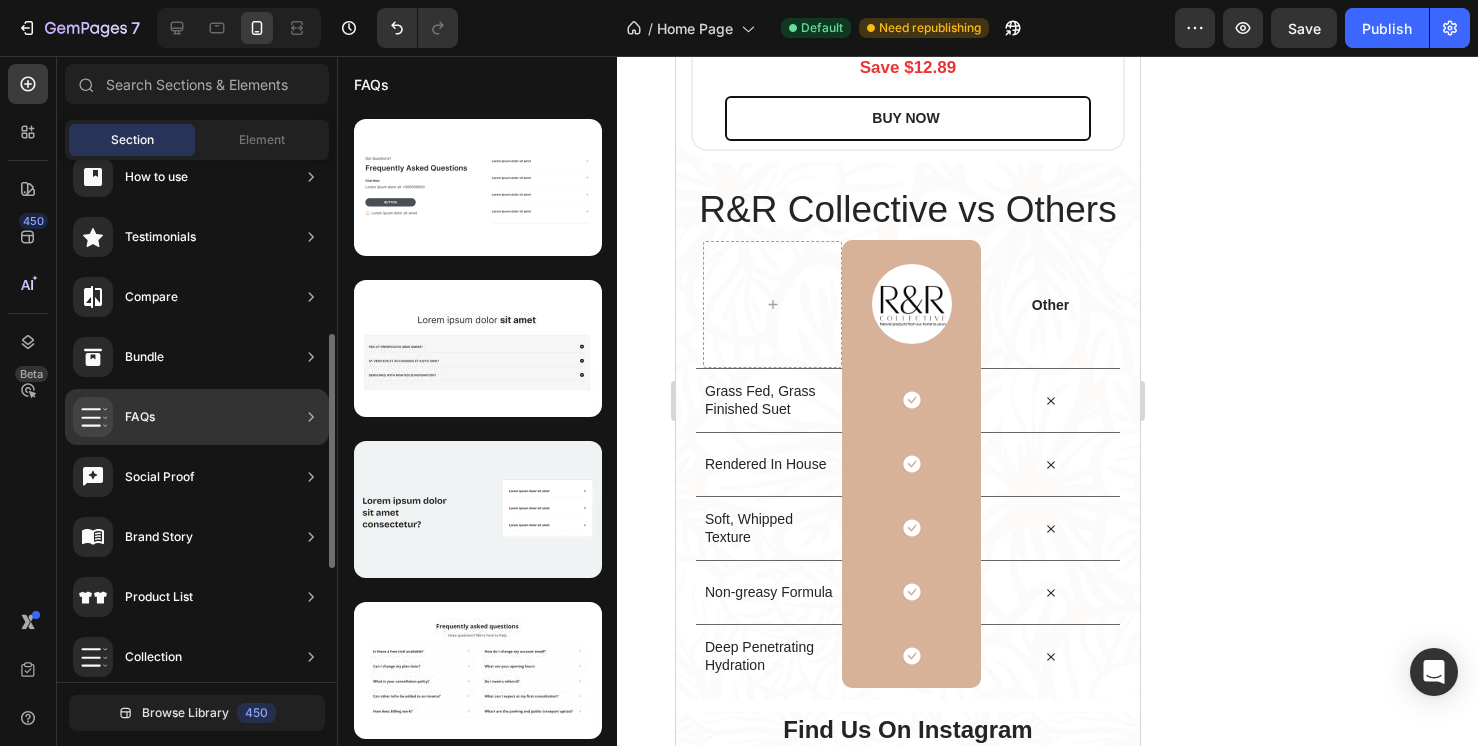 click on "Social Proof" 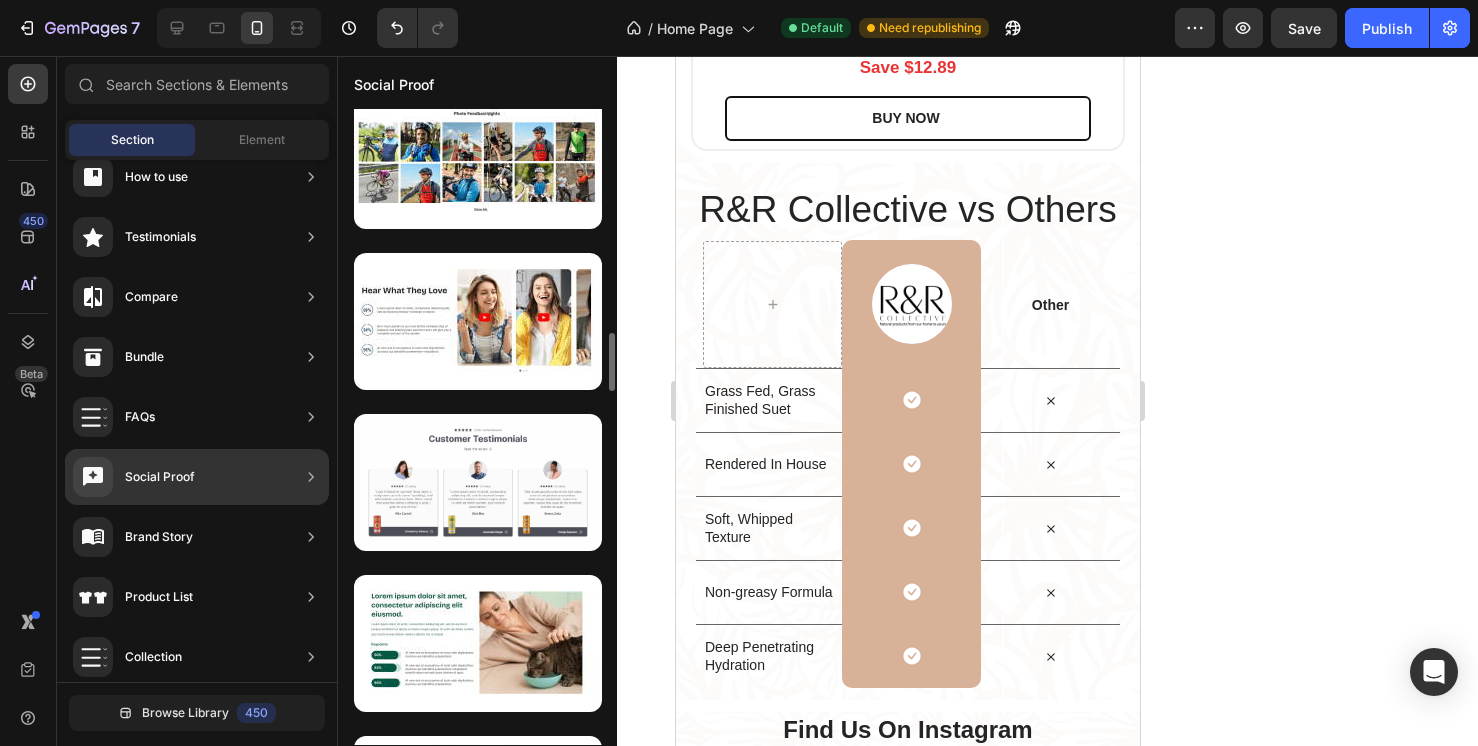 scroll, scrollTop: 2448, scrollLeft: 0, axis: vertical 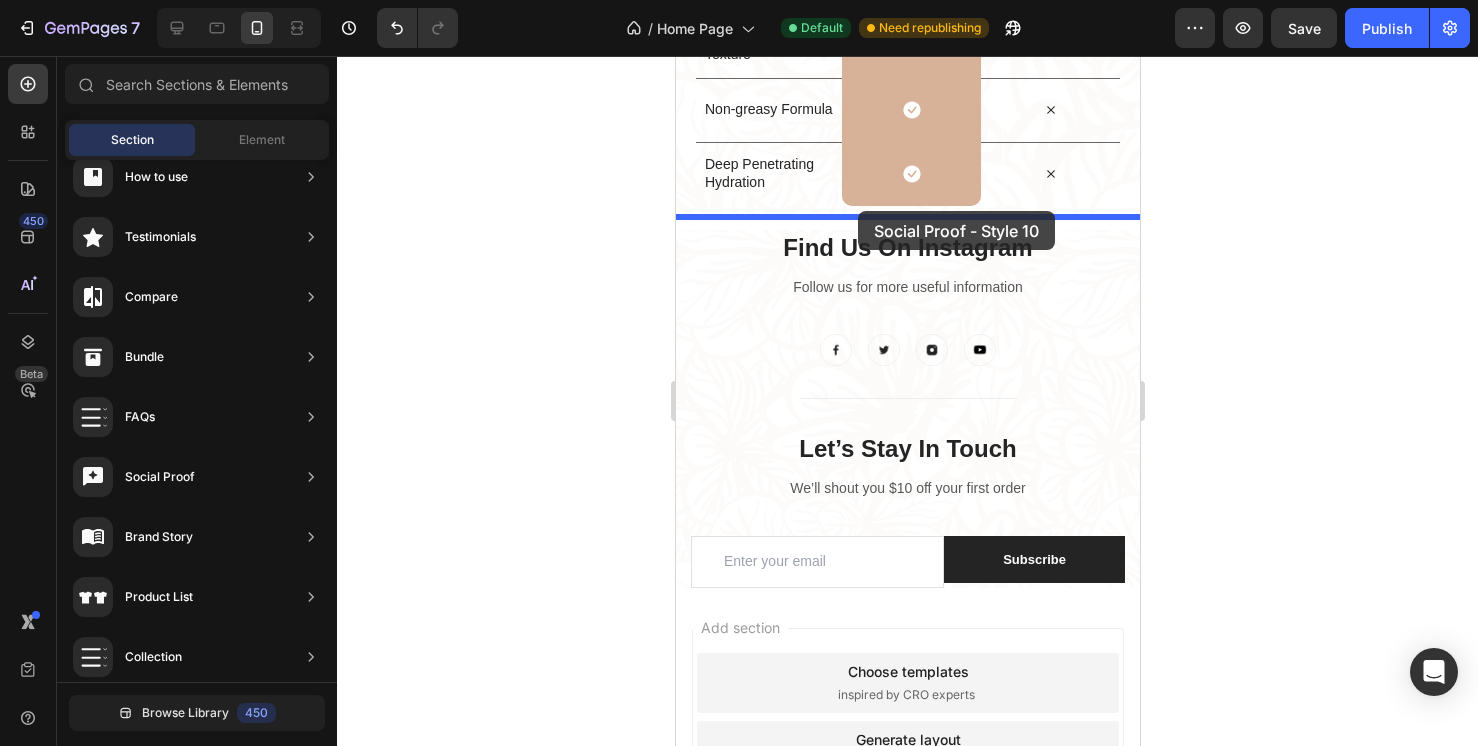 drag, startPoint x: 1147, startPoint y: 394, endPoint x: 857, endPoint y: 212, distance: 342.3799 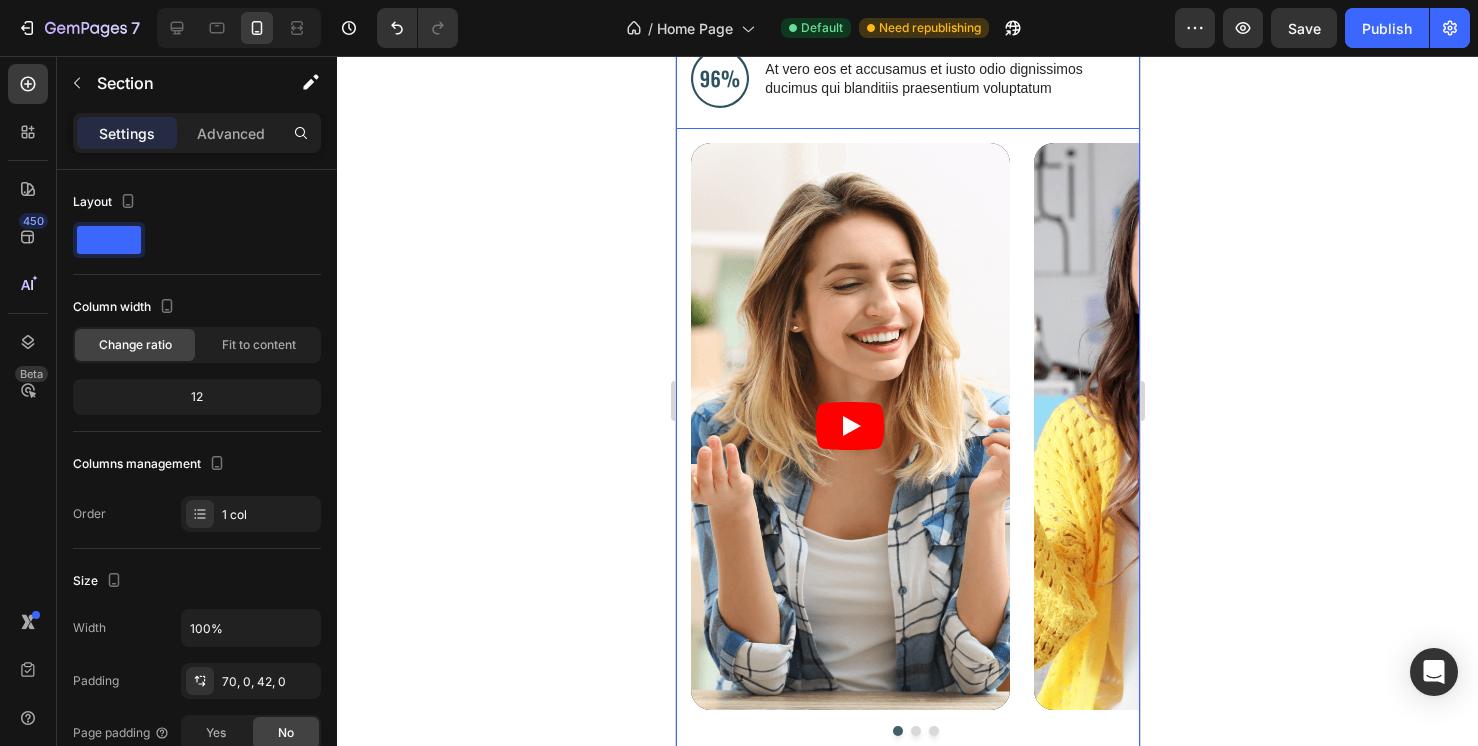 scroll, scrollTop: 7454, scrollLeft: 0, axis: vertical 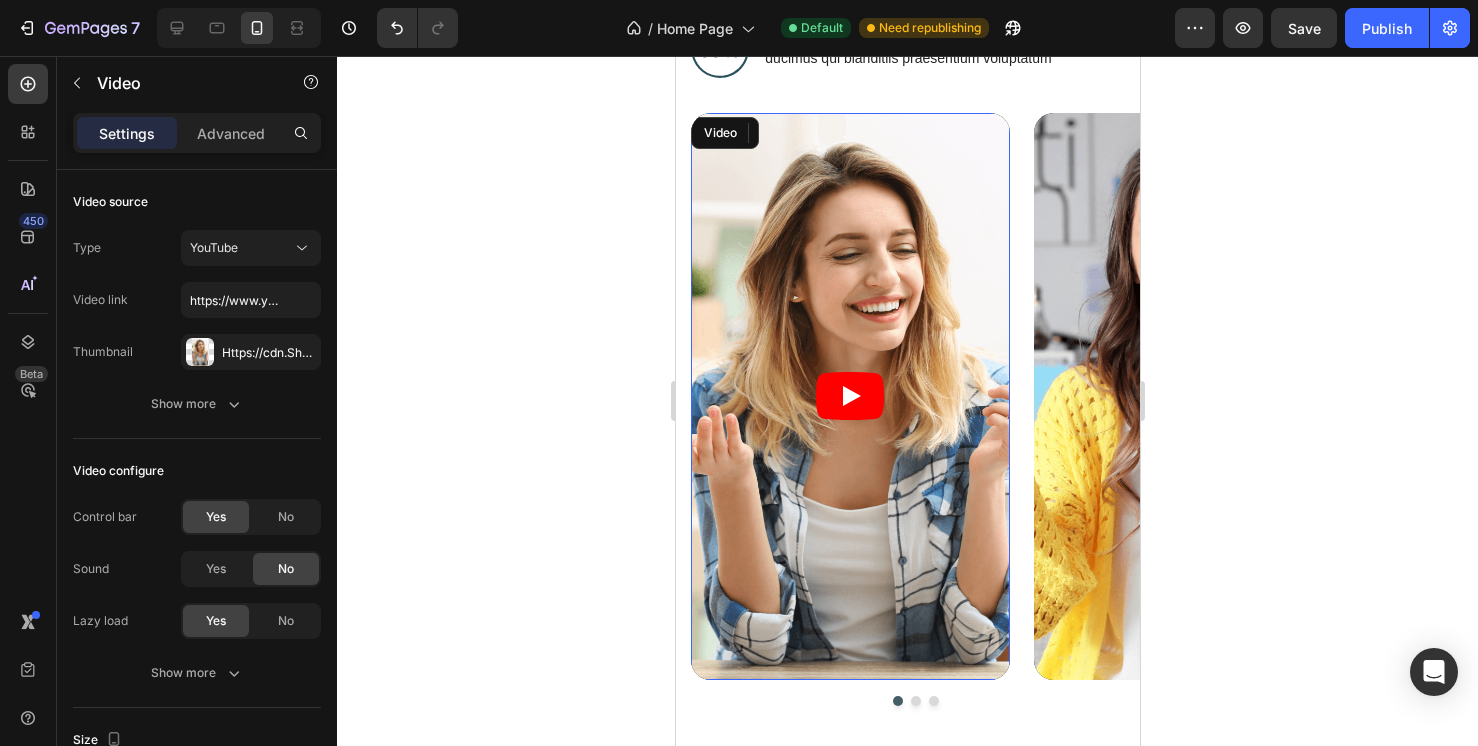click at bounding box center (849, 396) 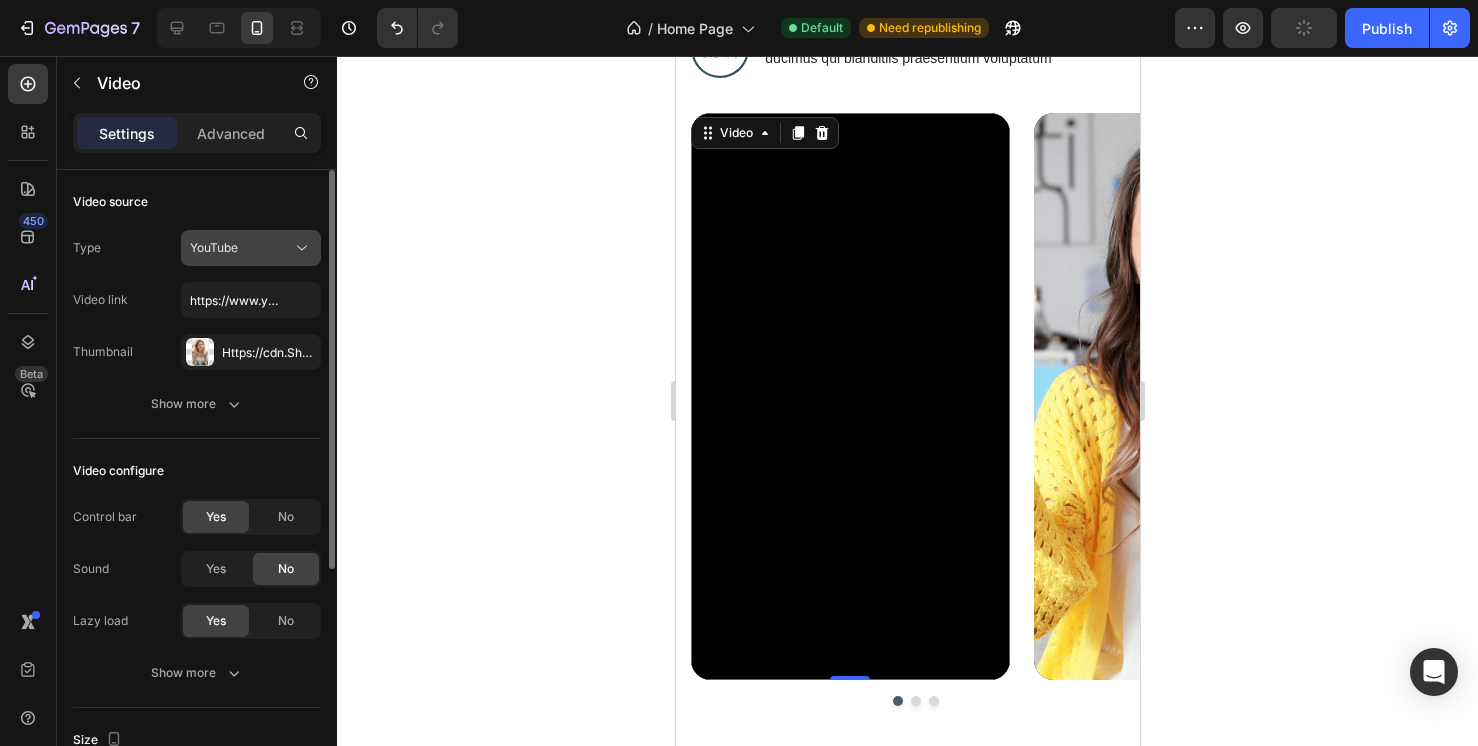 click on "YouTube" at bounding box center (241, 248) 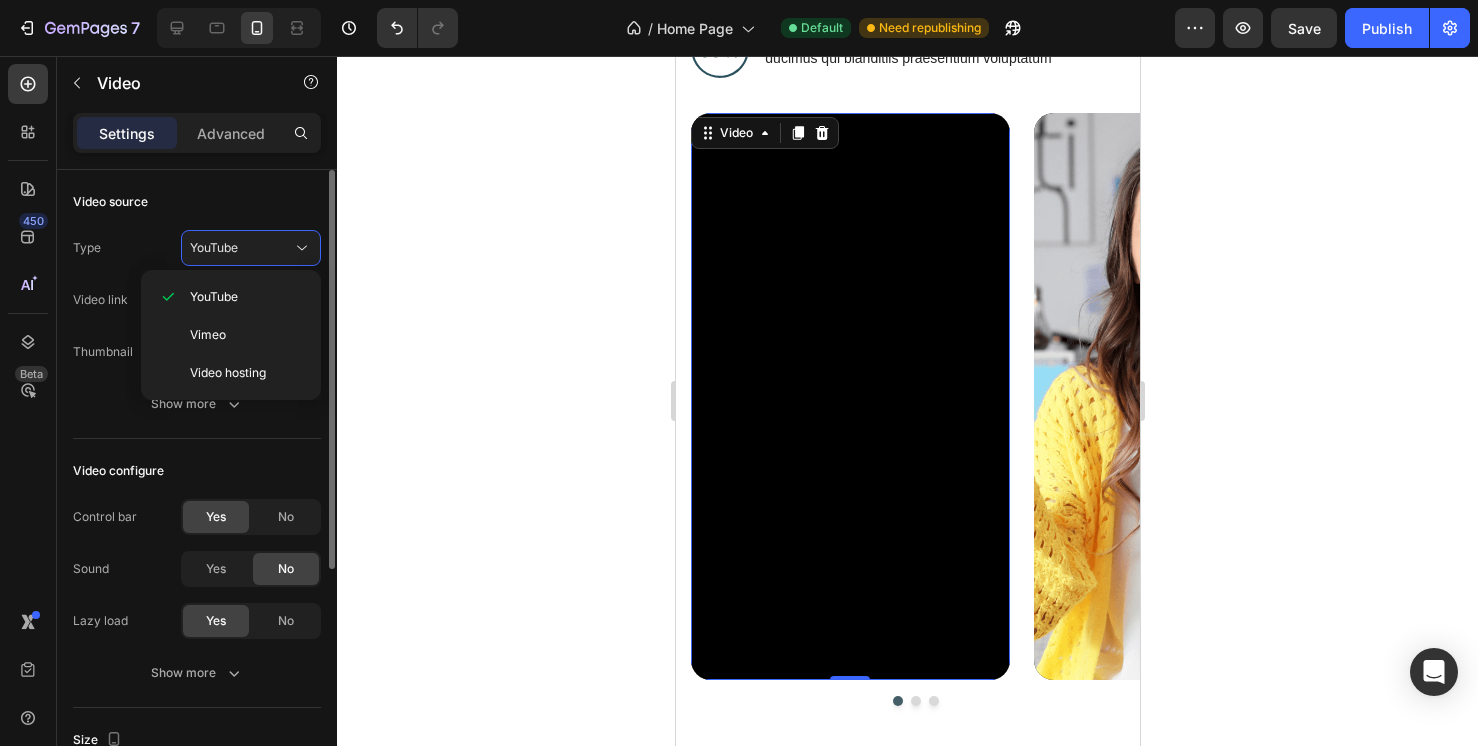 click on "Video source" at bounding box center (197, 202) 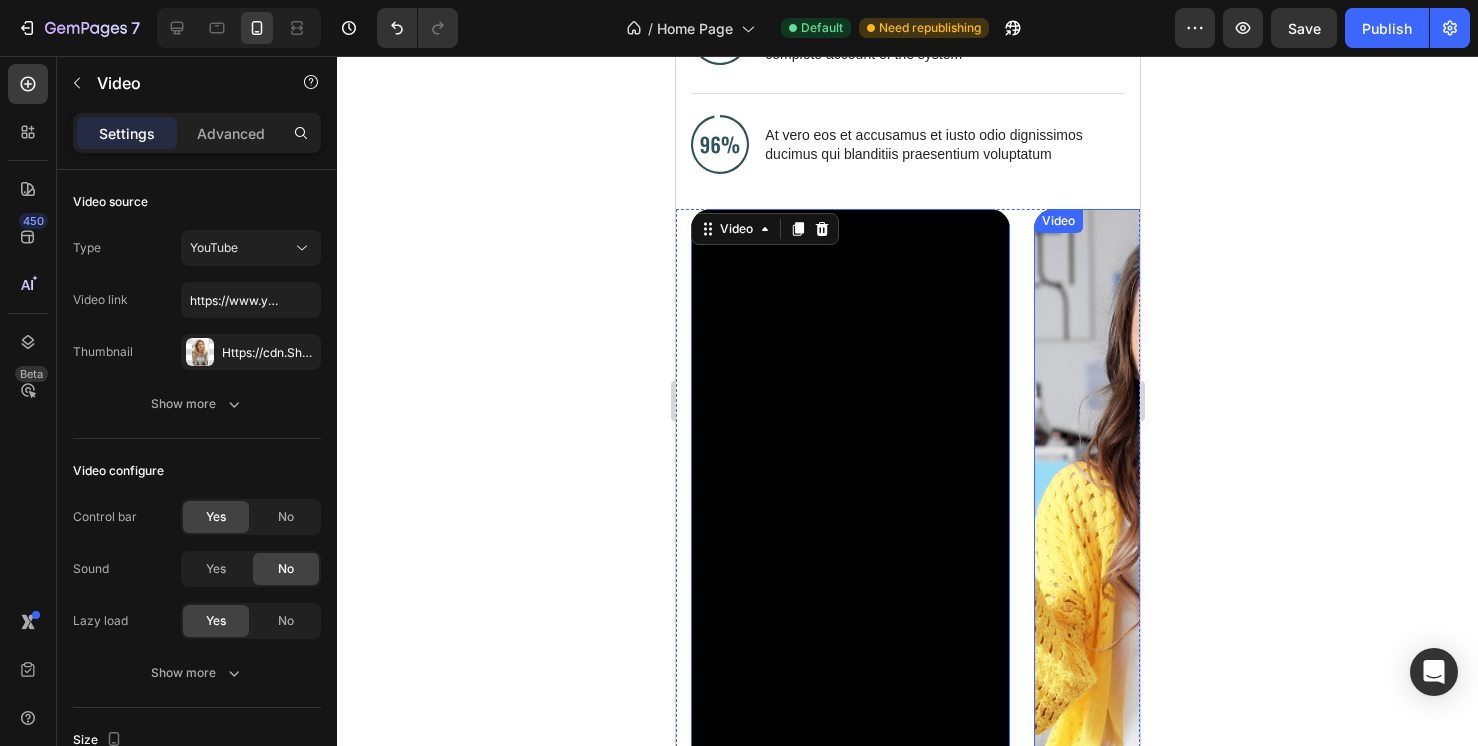 scroll, scrollTop: 7333, scrollLeft: 0, axis: vertical 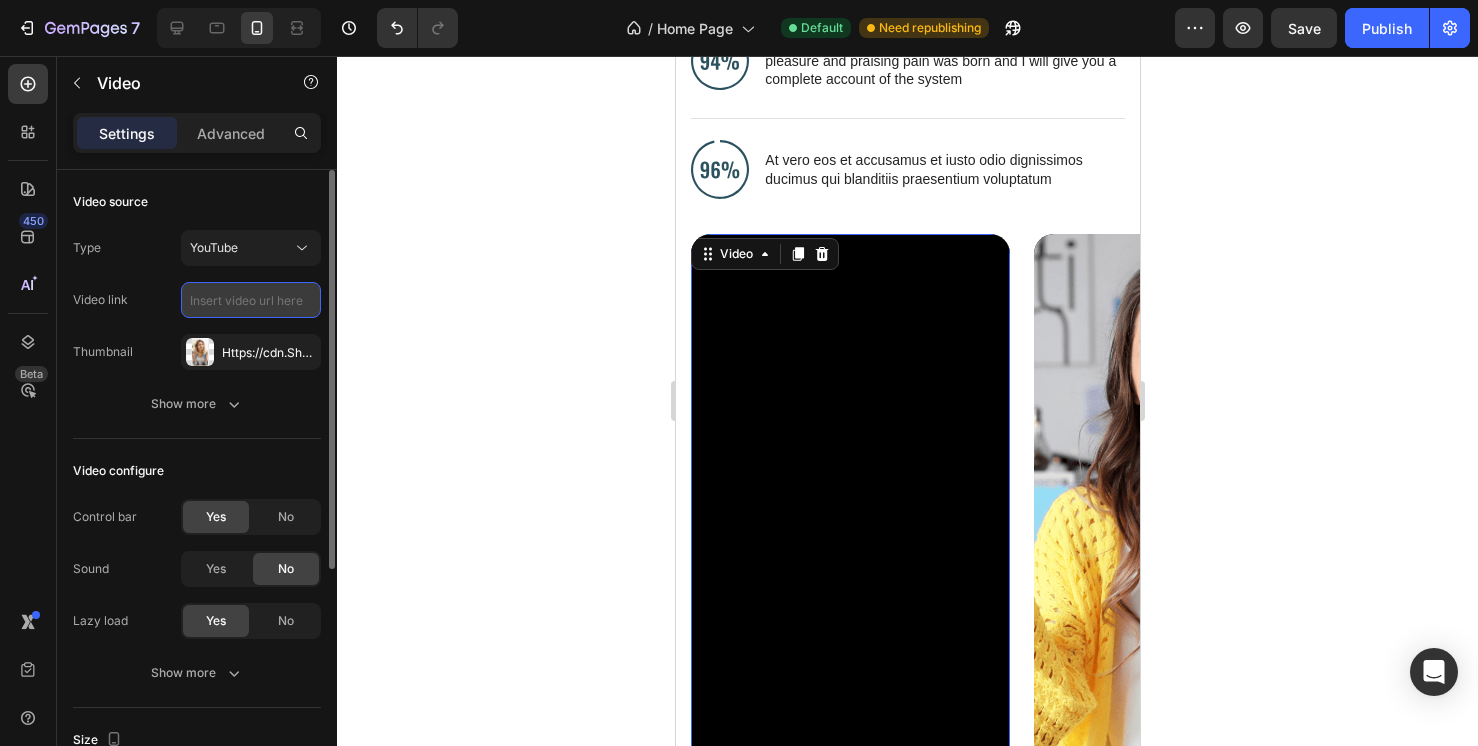 paste on "https://youtube.com/shorts/iIEIYrk0_M0?feature=share" 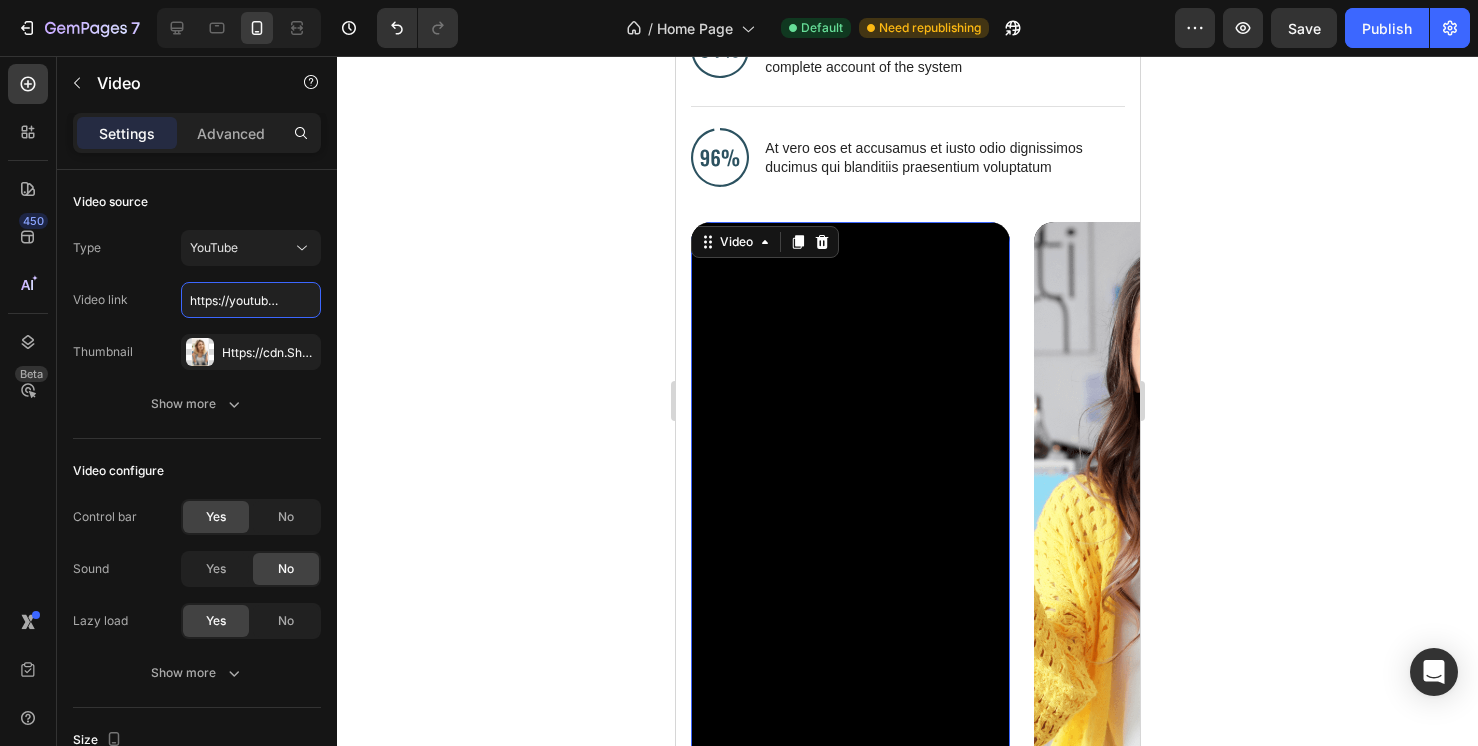 scroll, scrollTop: 7349, scrollLeft: 0, axis: vertical 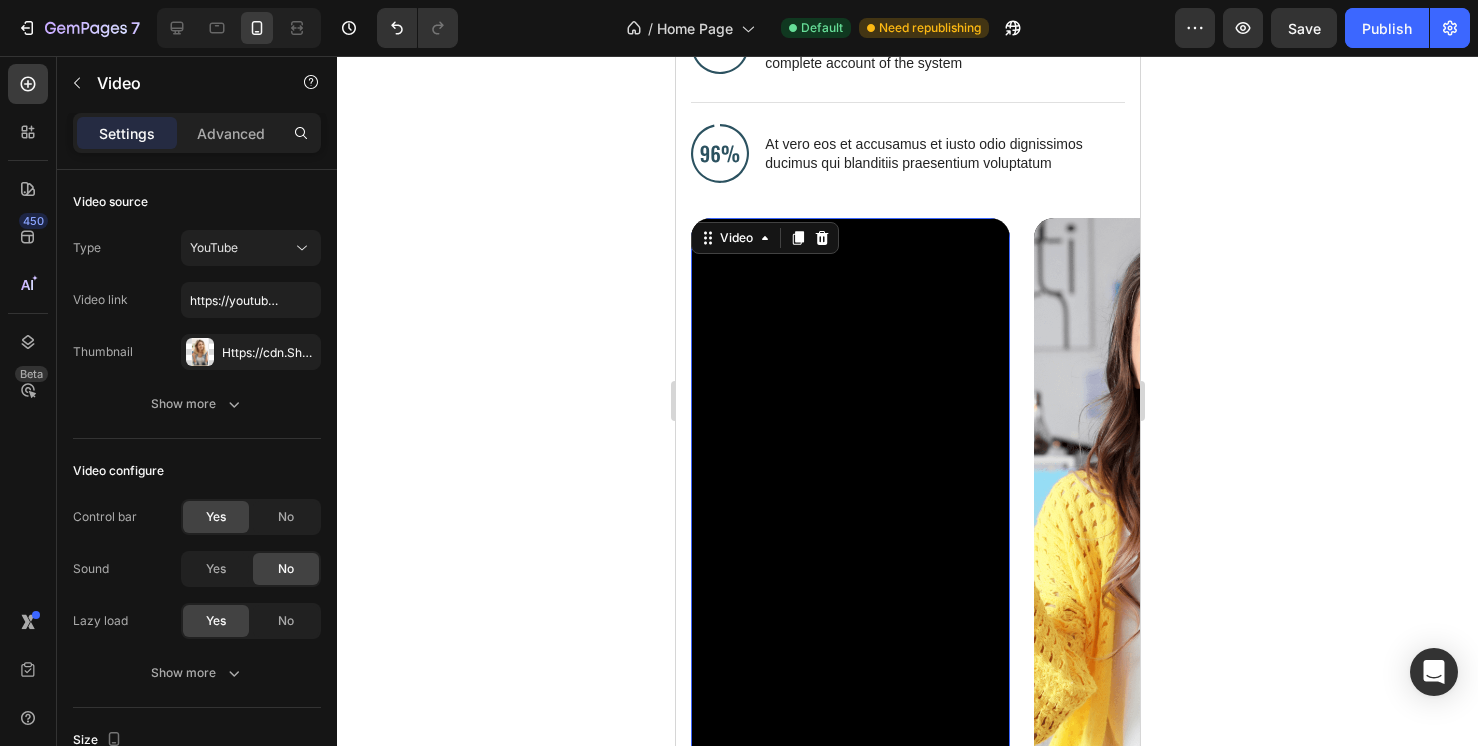 click at bounding box center [1192, 501] 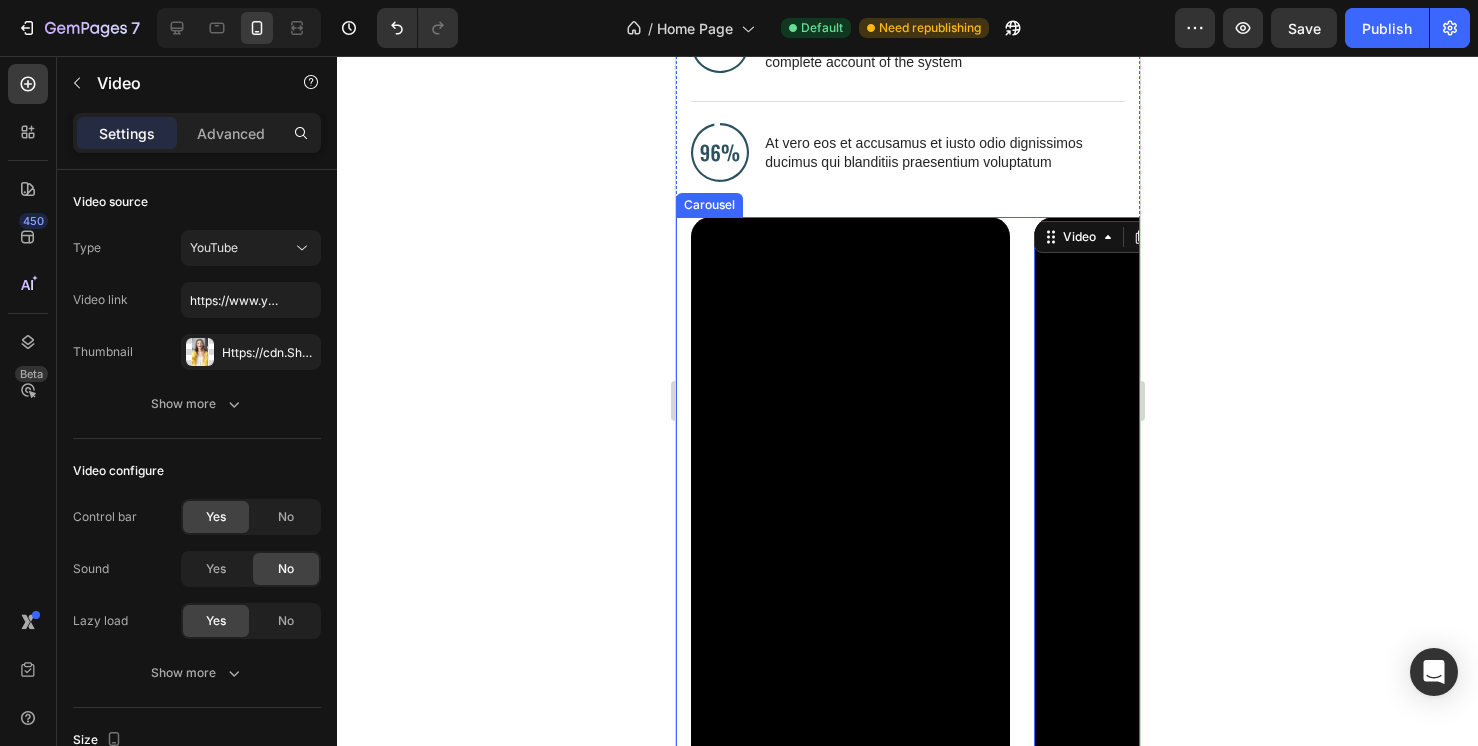 scroll, scrollTop: 7345, scrollLeft: 0, axis: vertical 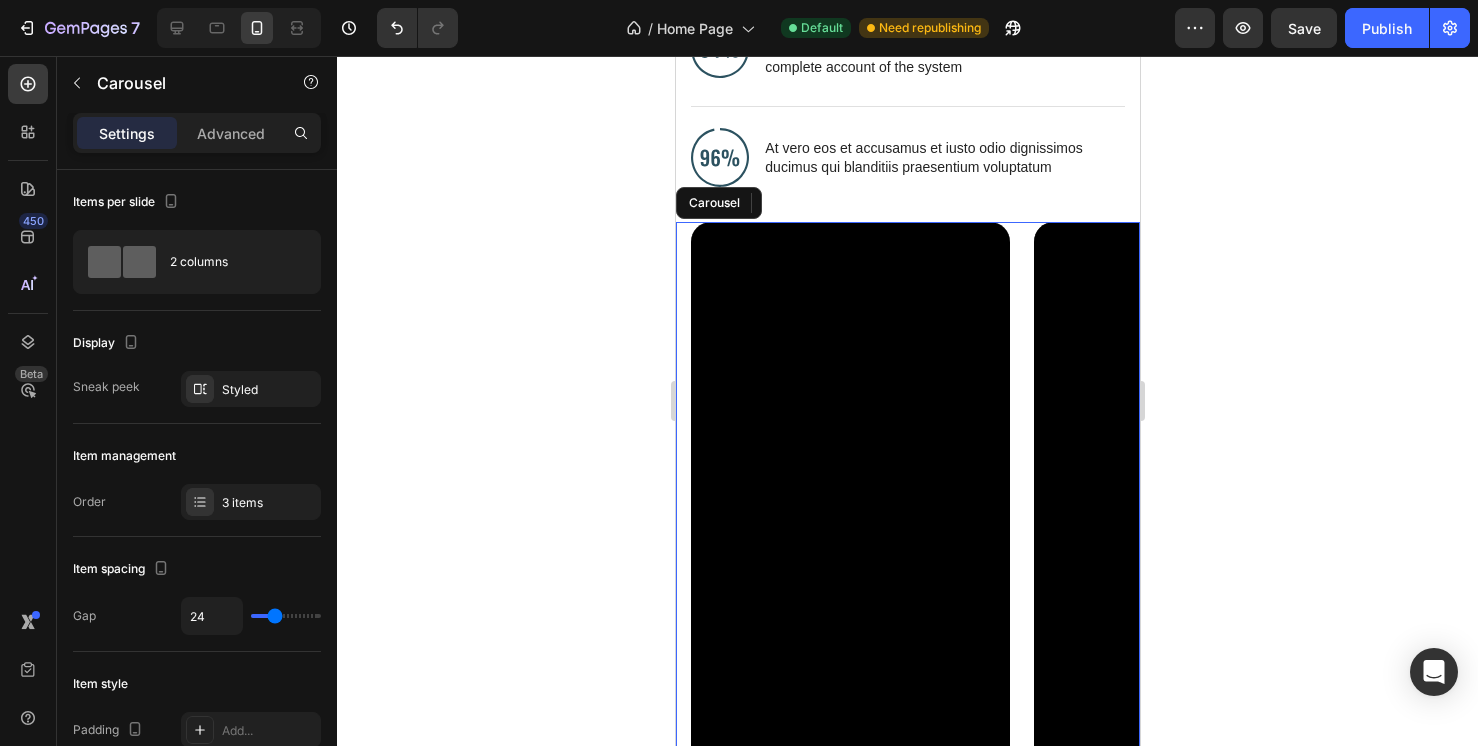 click on "Video Video   0 Video" at bounding box center [914, 505] 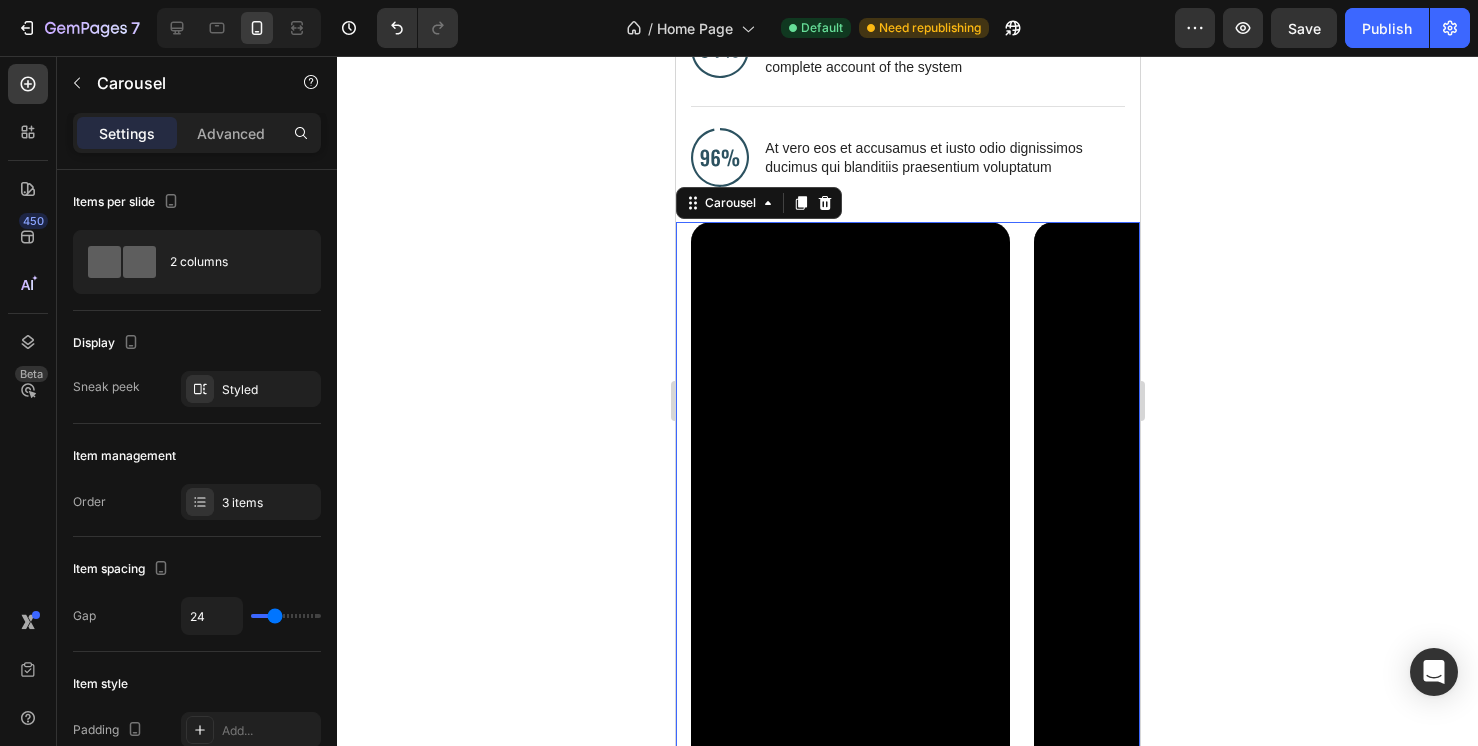 scroll, scrollTop: 7334, scrollLeft: 0, axis: vertical 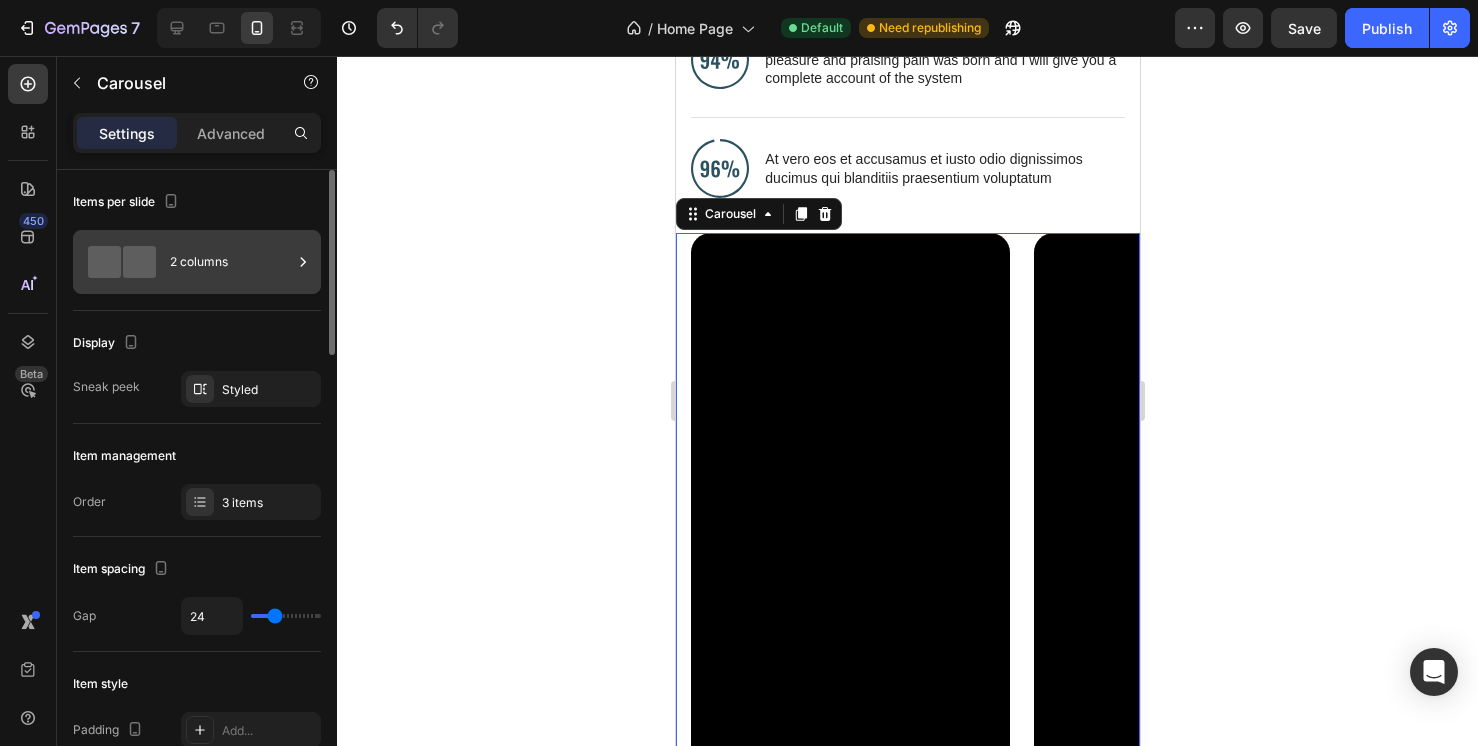 click 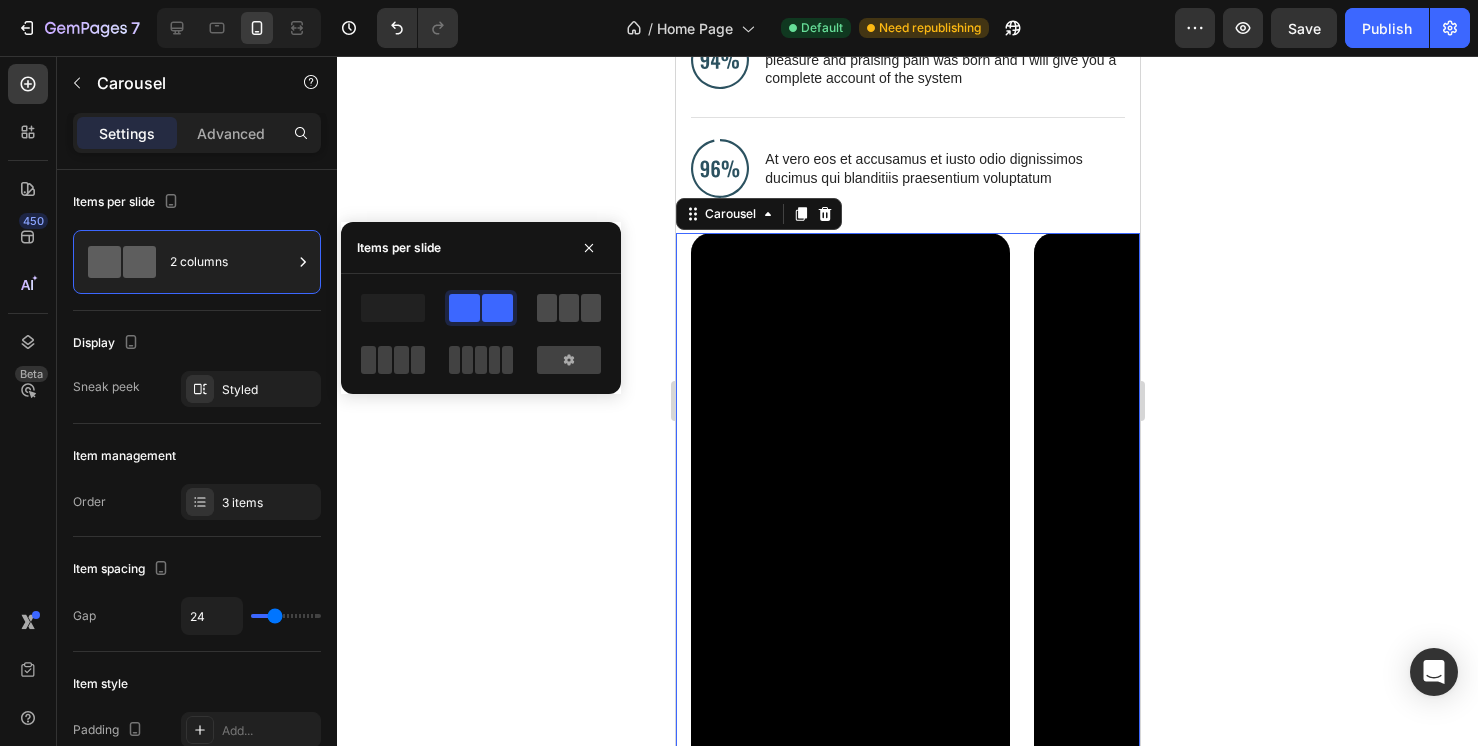 click 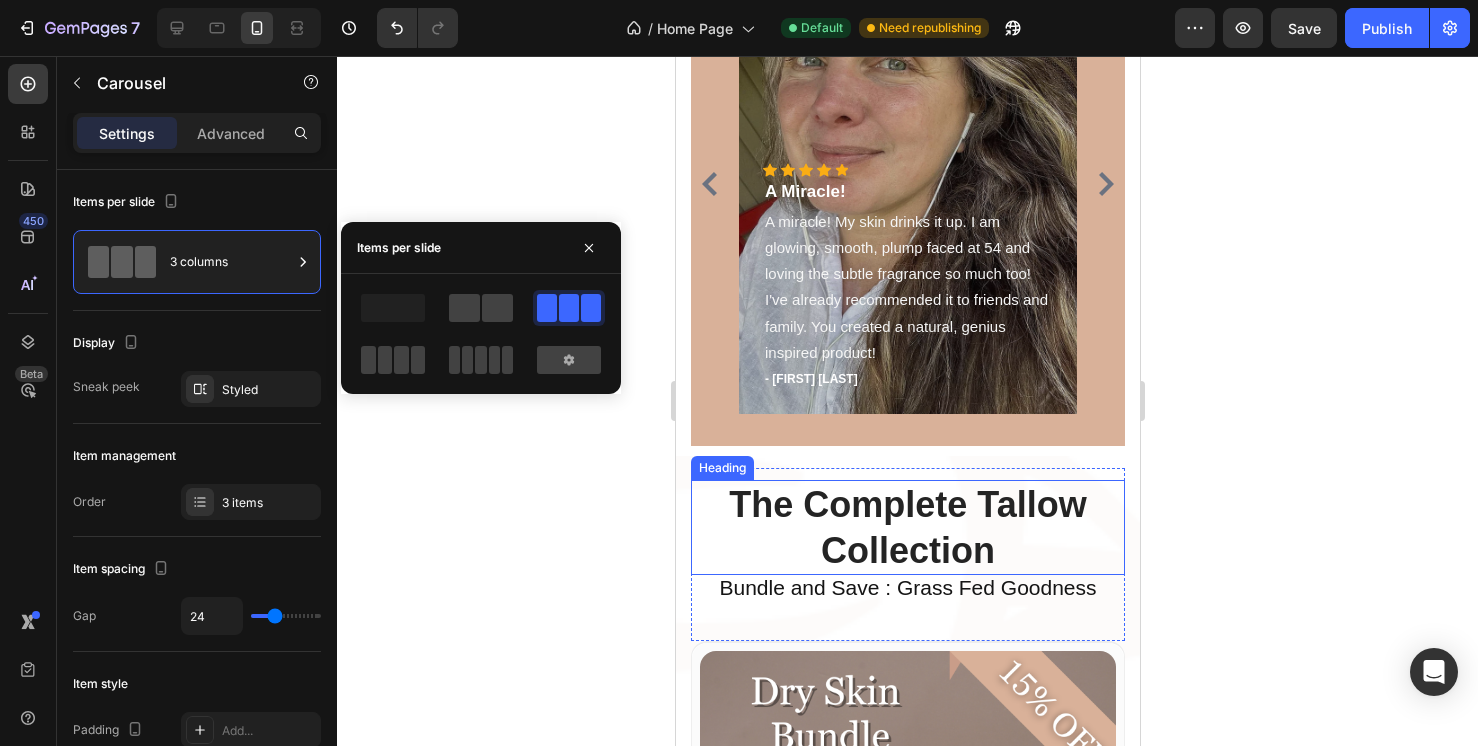 scroll, scrollTop: 1972, scrollLeft: 0, axis: vertical 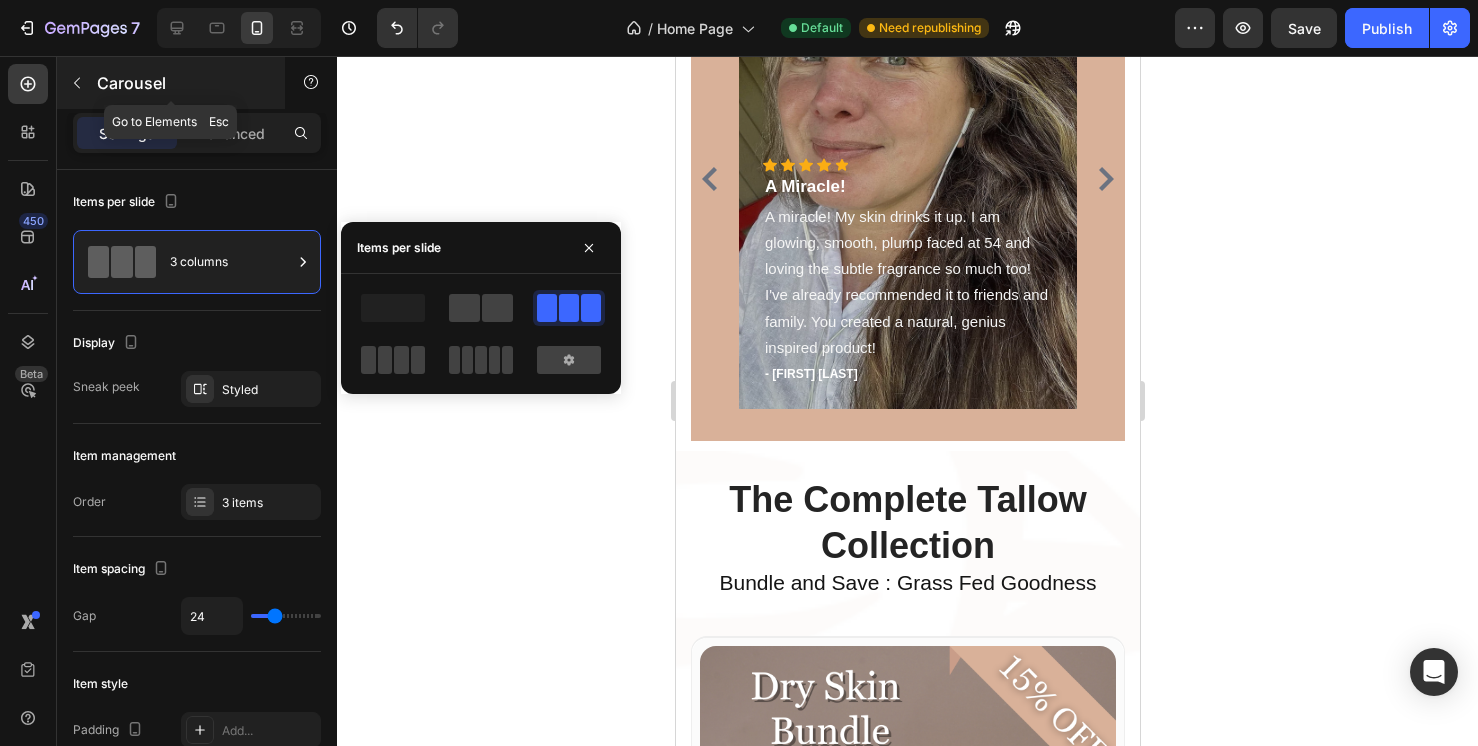 click 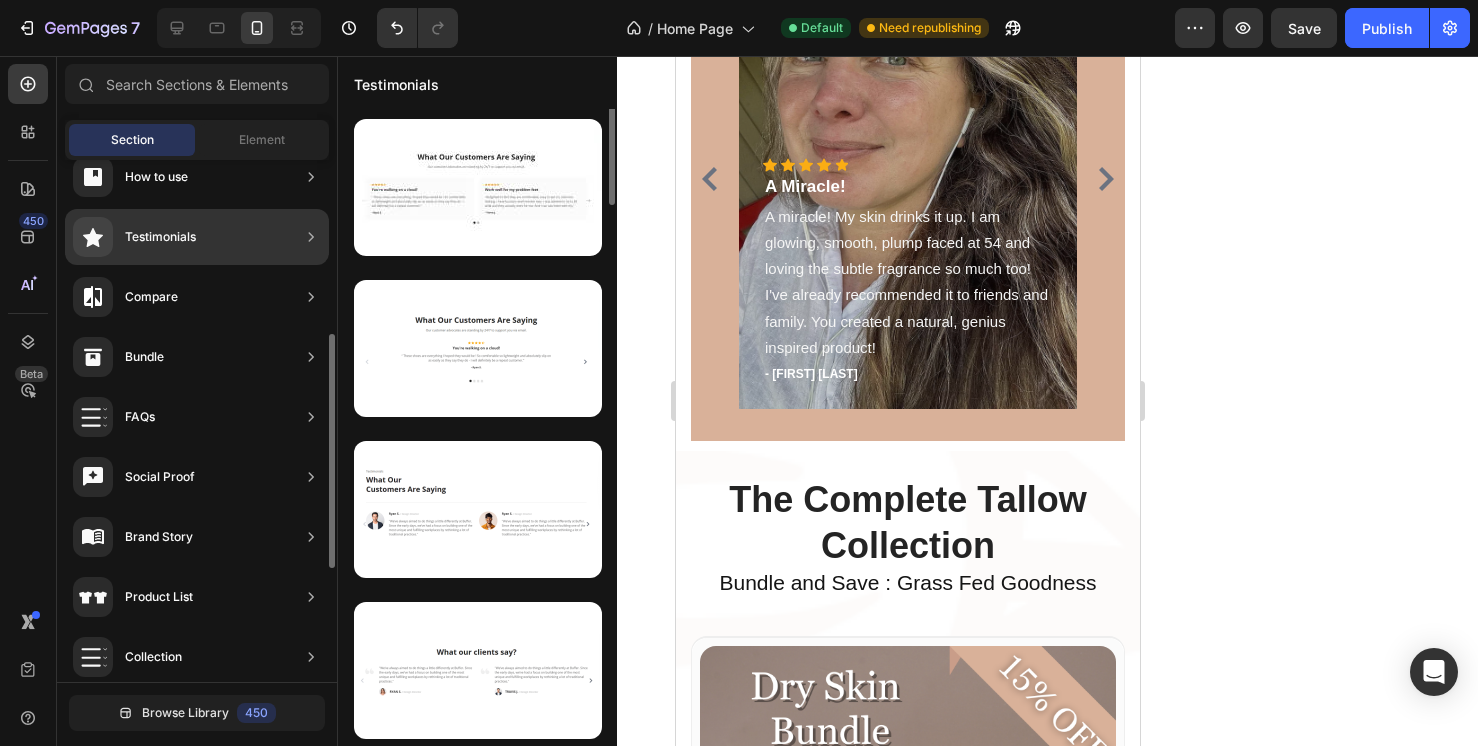 scroll, scrollTop: 0, scrollLeft: 0, axis: both 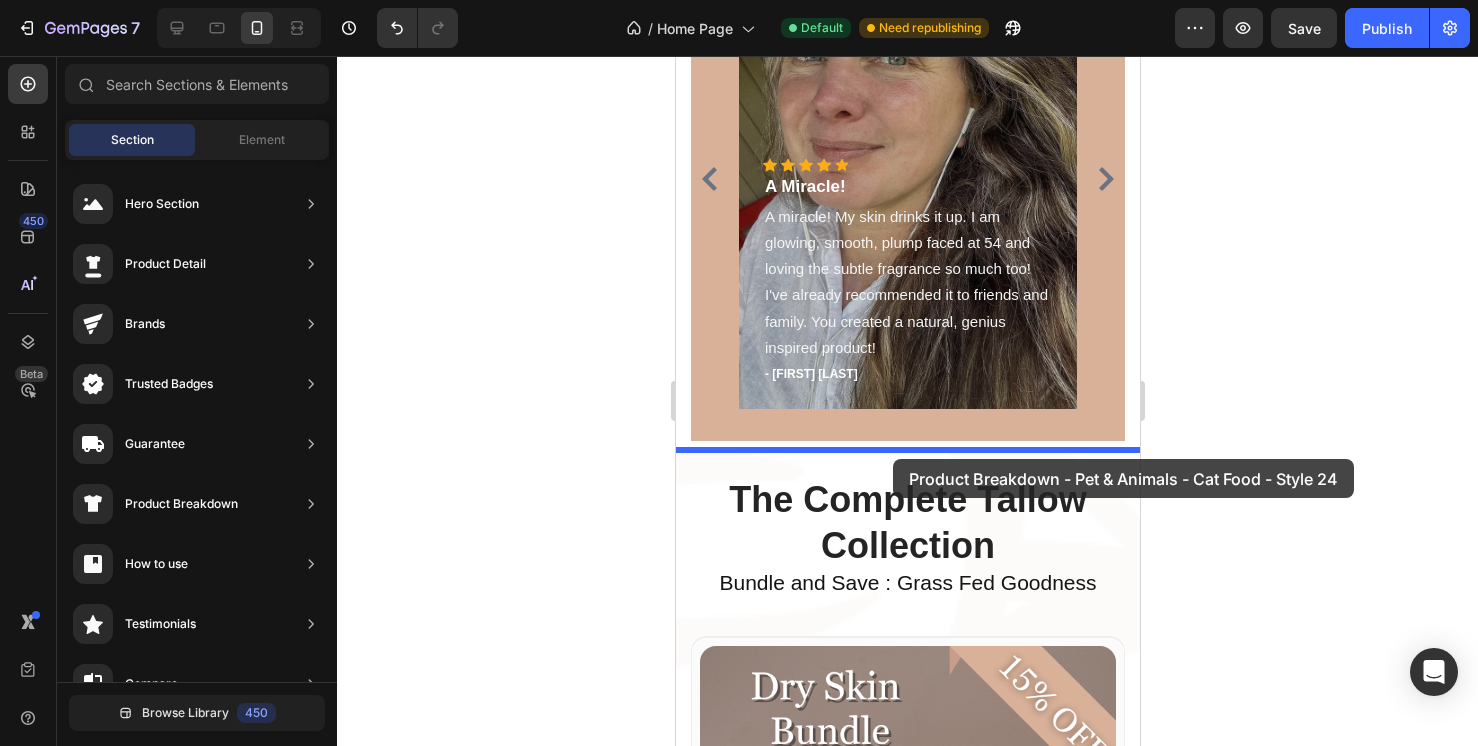 drag, startPoint x: 1182, startPoint y: 537, endPoint x: 892, endPoint y: 455, distance: 301.3702 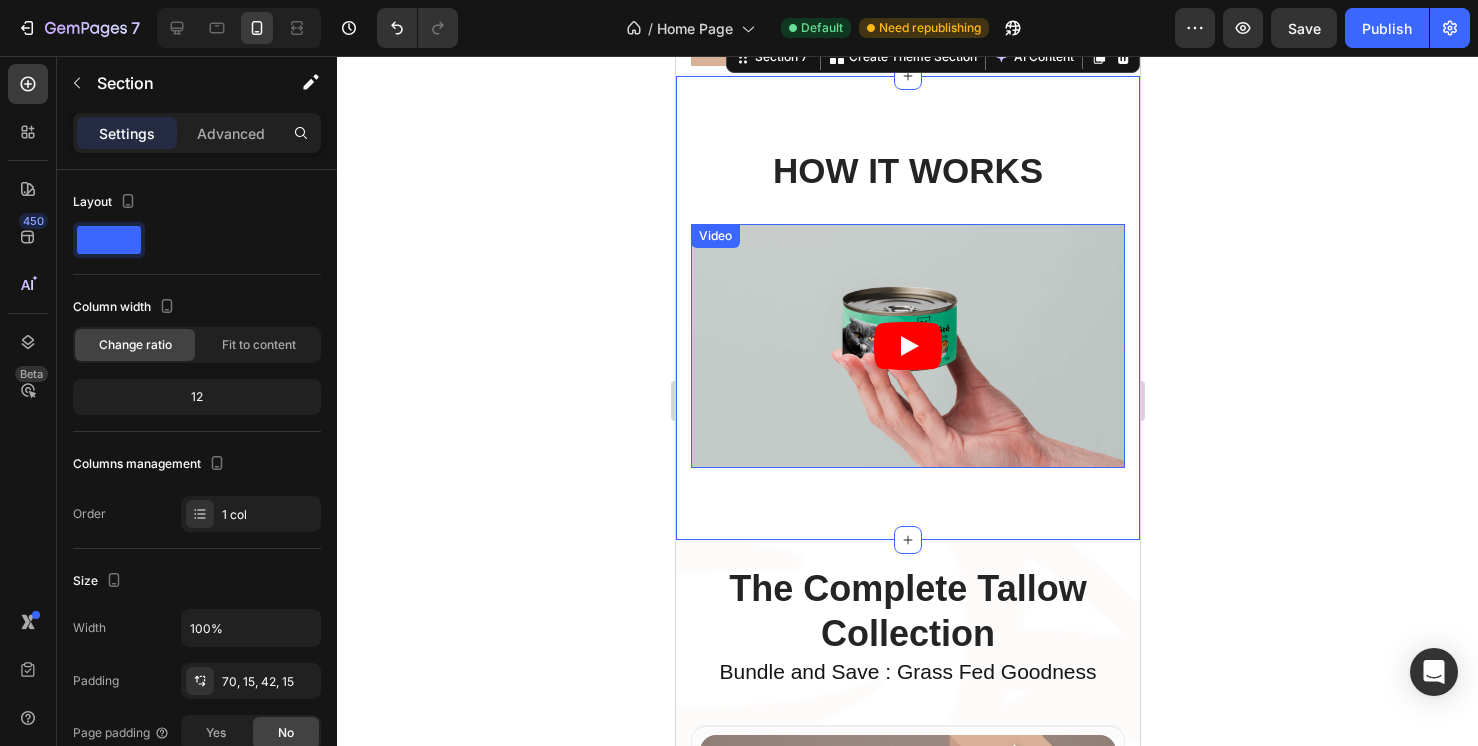 scroll, scrollTop: 2351, scrollLeft: 0, axis: vertical 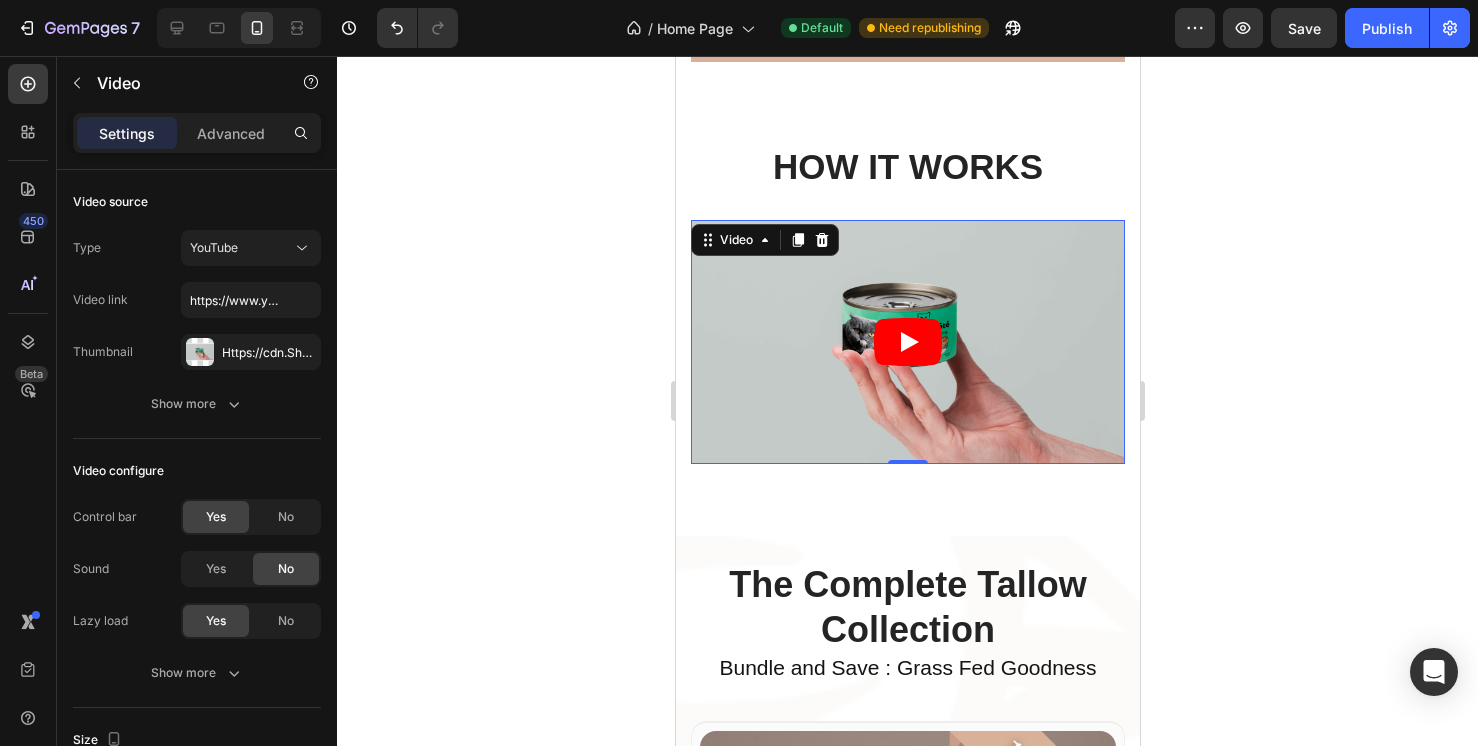 click at bounding box center (907, 342) 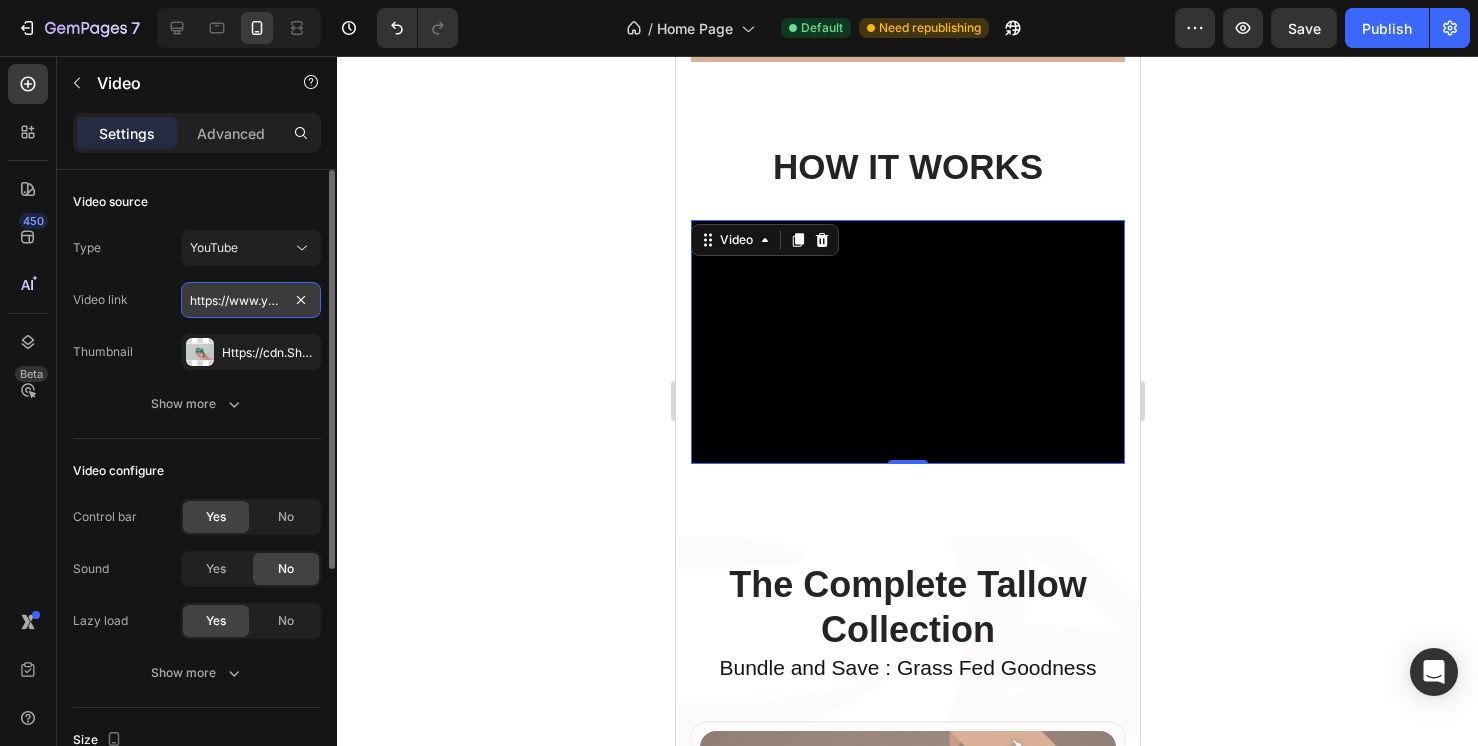click on "https://www.youtube.com/watch?v=cyzh48XRS4M" at bounding box center [251, 300] 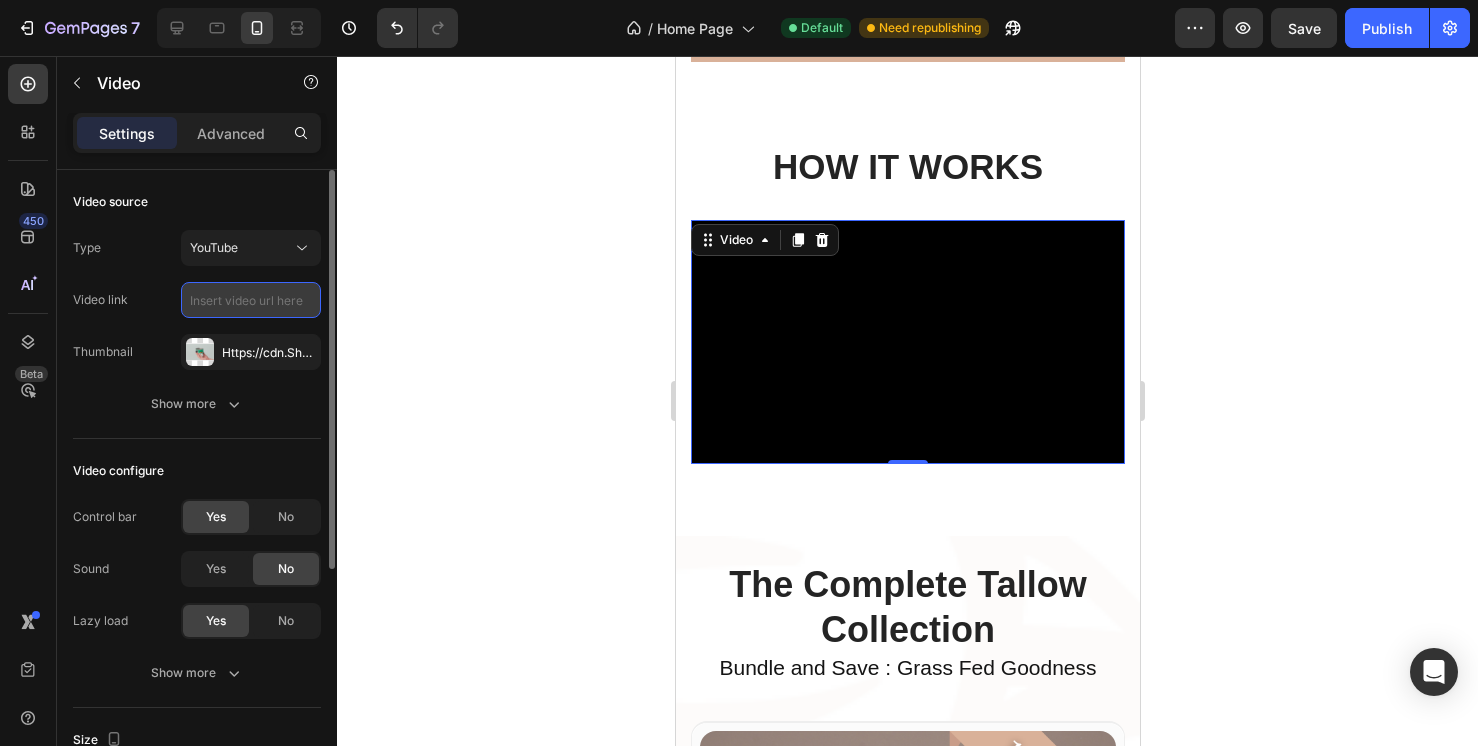 paste on "https://youtube.com/shorts/iIEIYrk0_M0?feature=share" 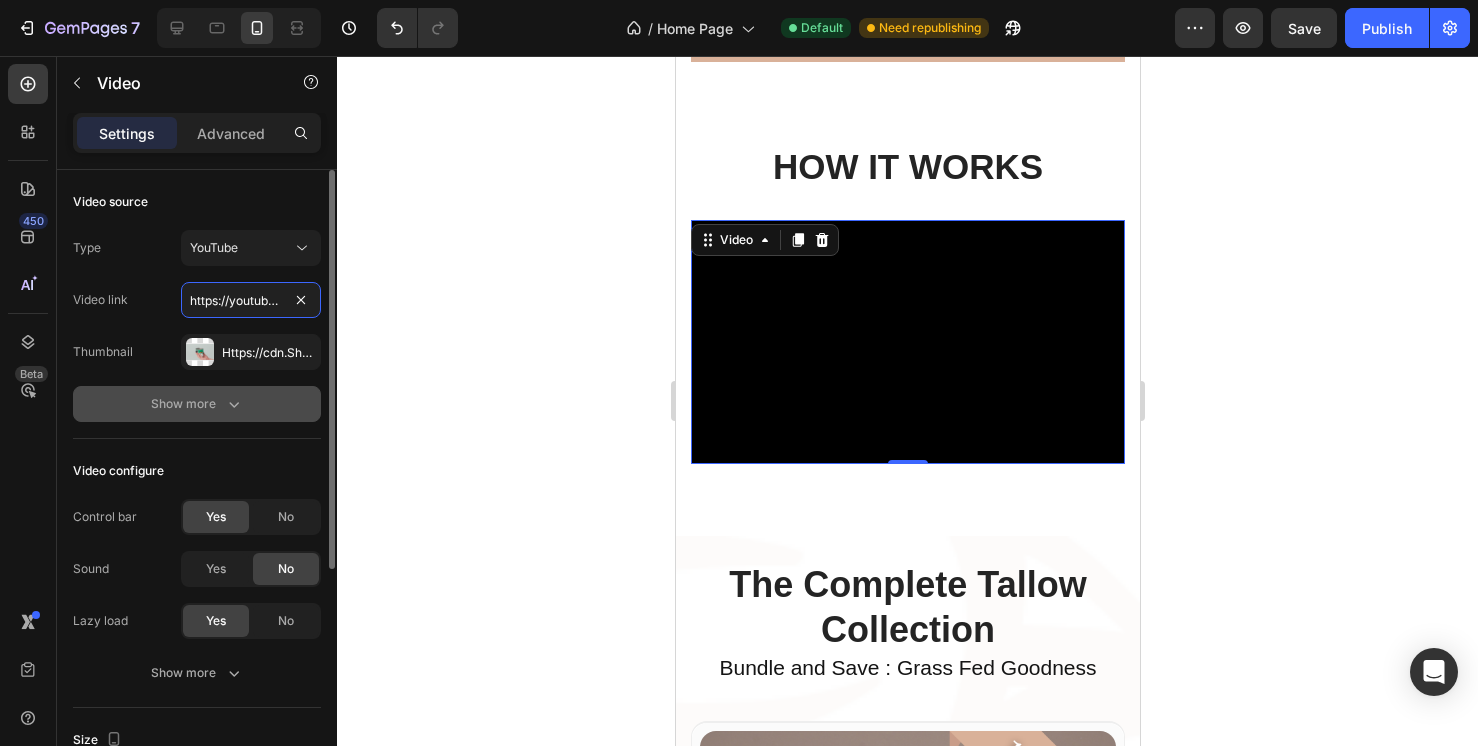 type on "https://youtube.com/shorts/iIEIYrk0_M0?feature=share" 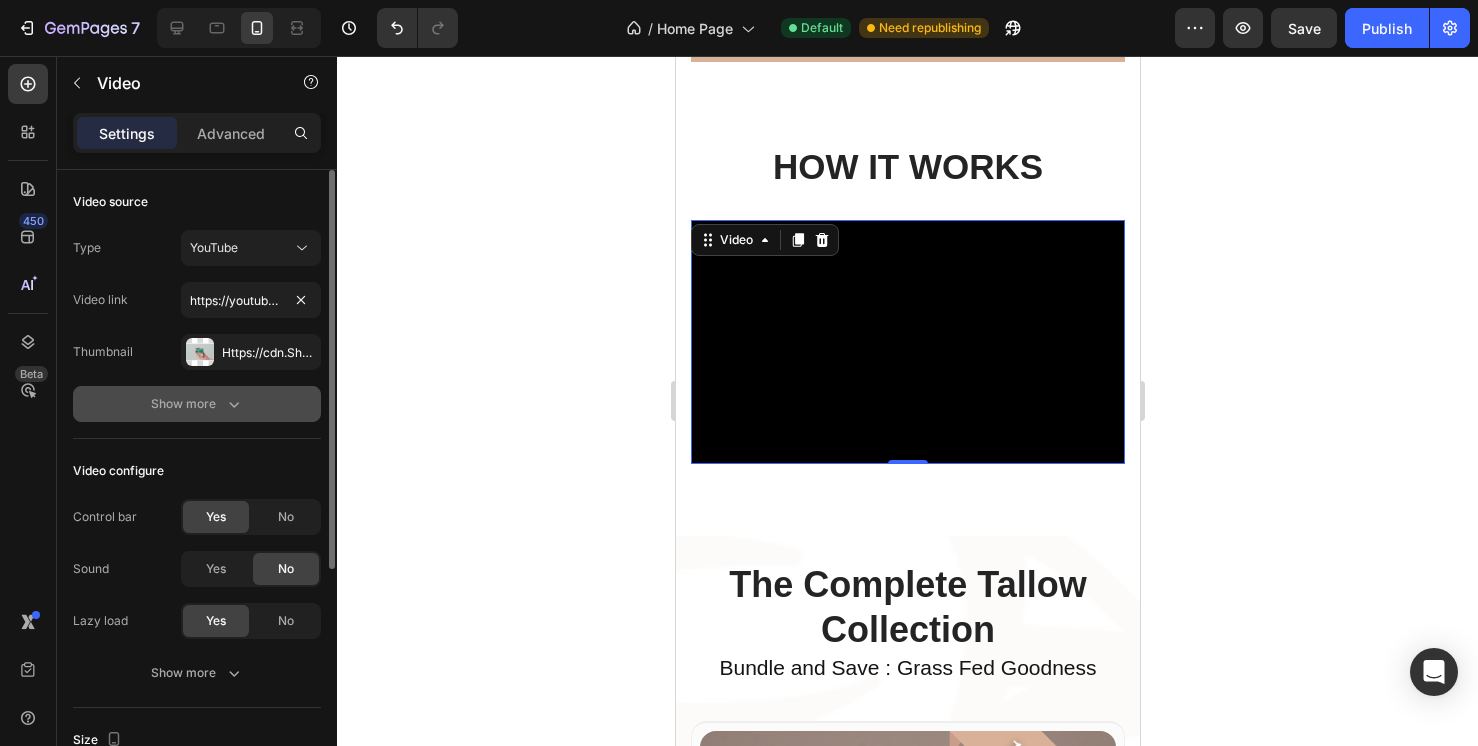 click 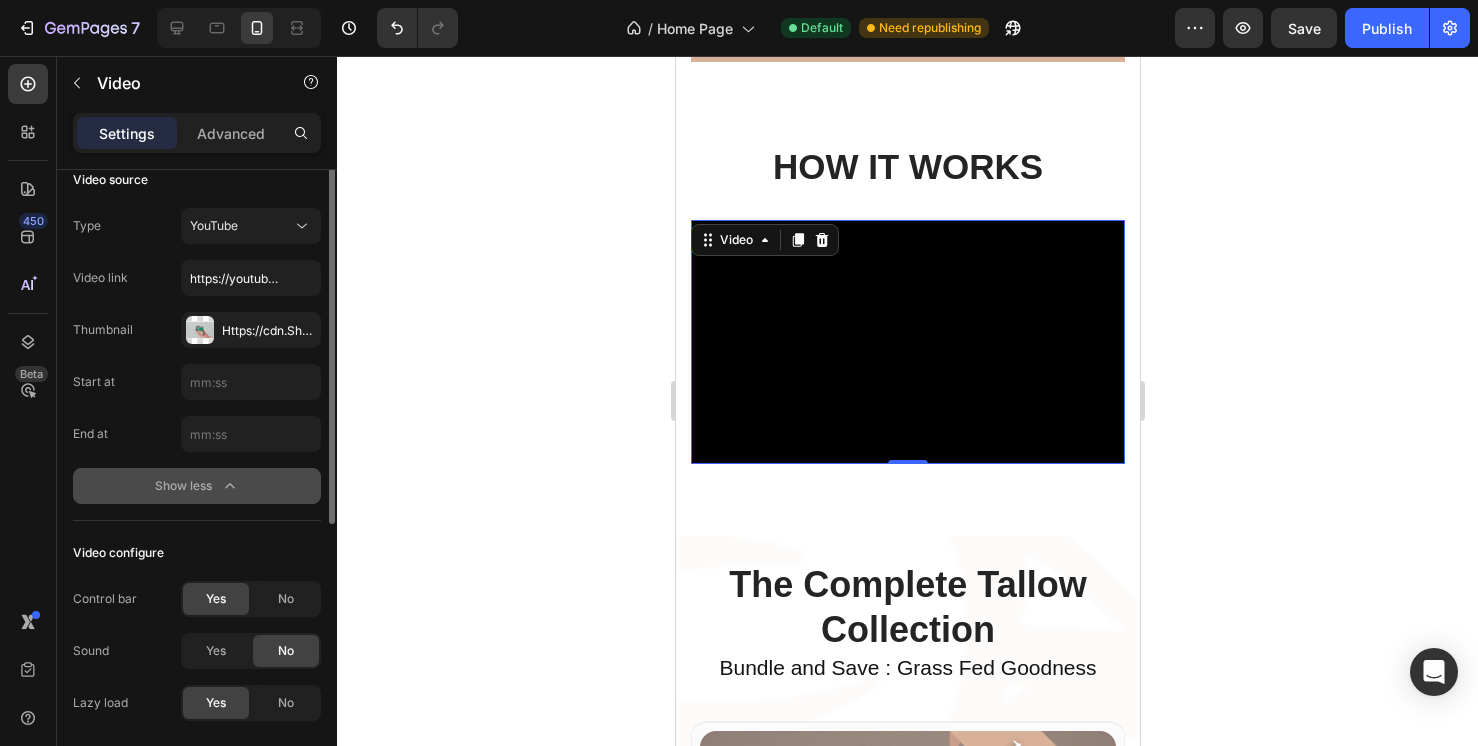 scroll, scrollTop: 0, scrollLeft: 0, axis: both 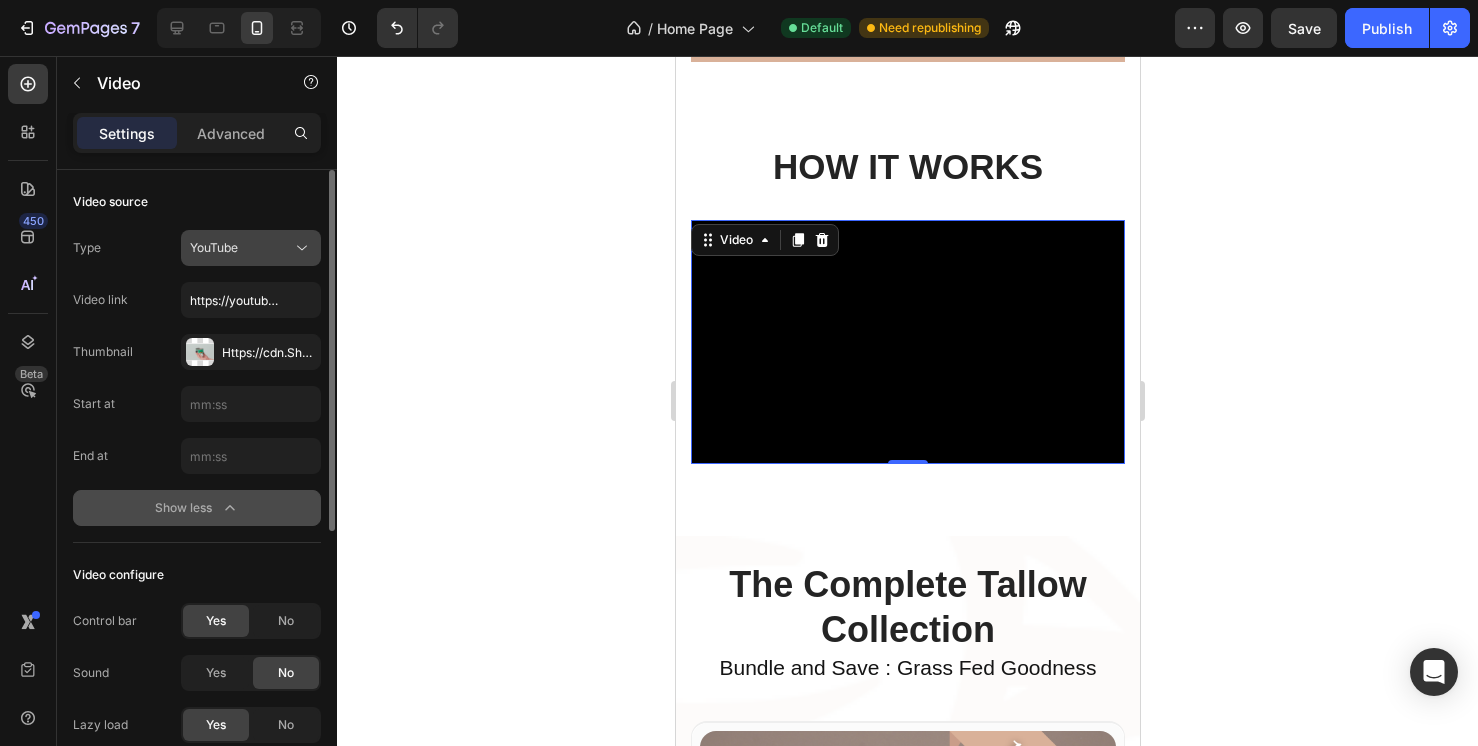 click on "YouTube" at bounding box center (241, 248) 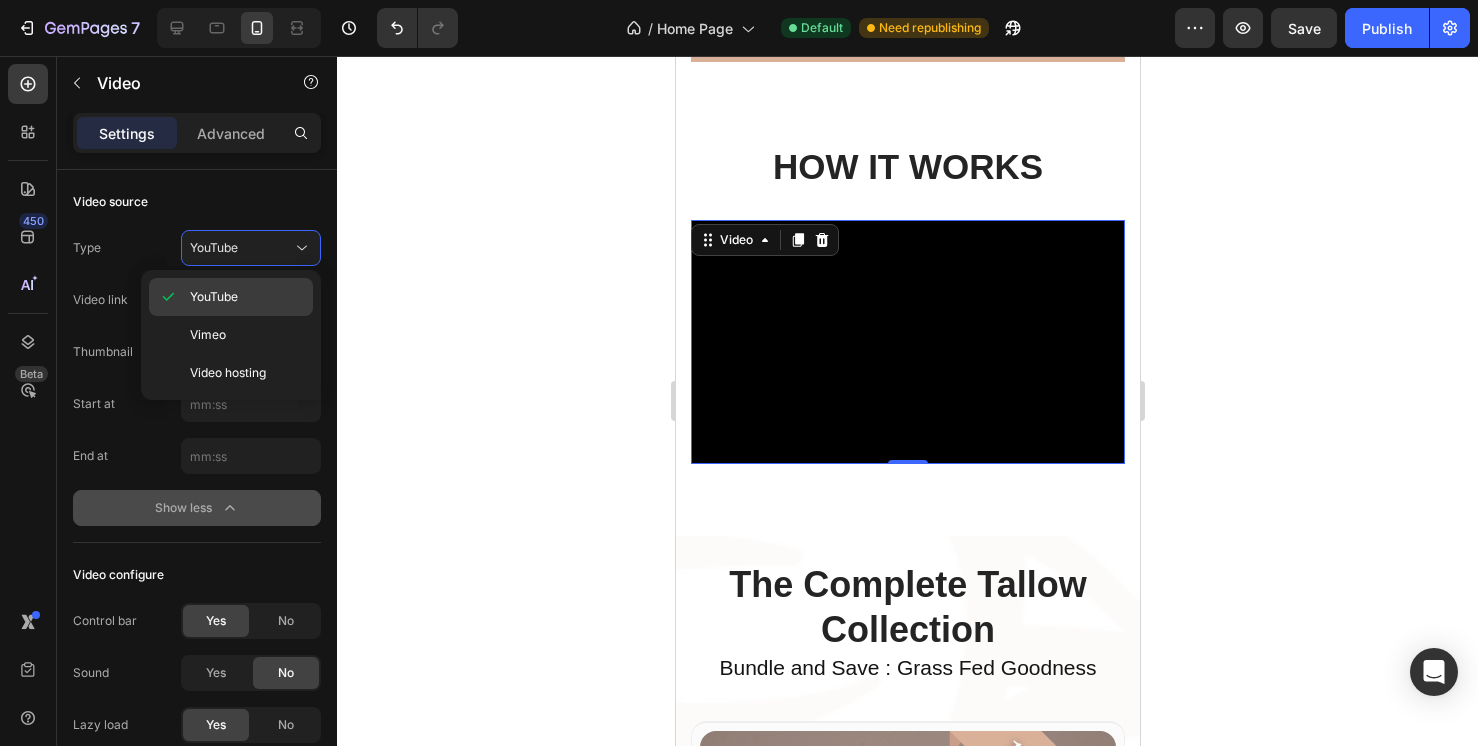 click on "YouTube" at bounding box center [247, 297] 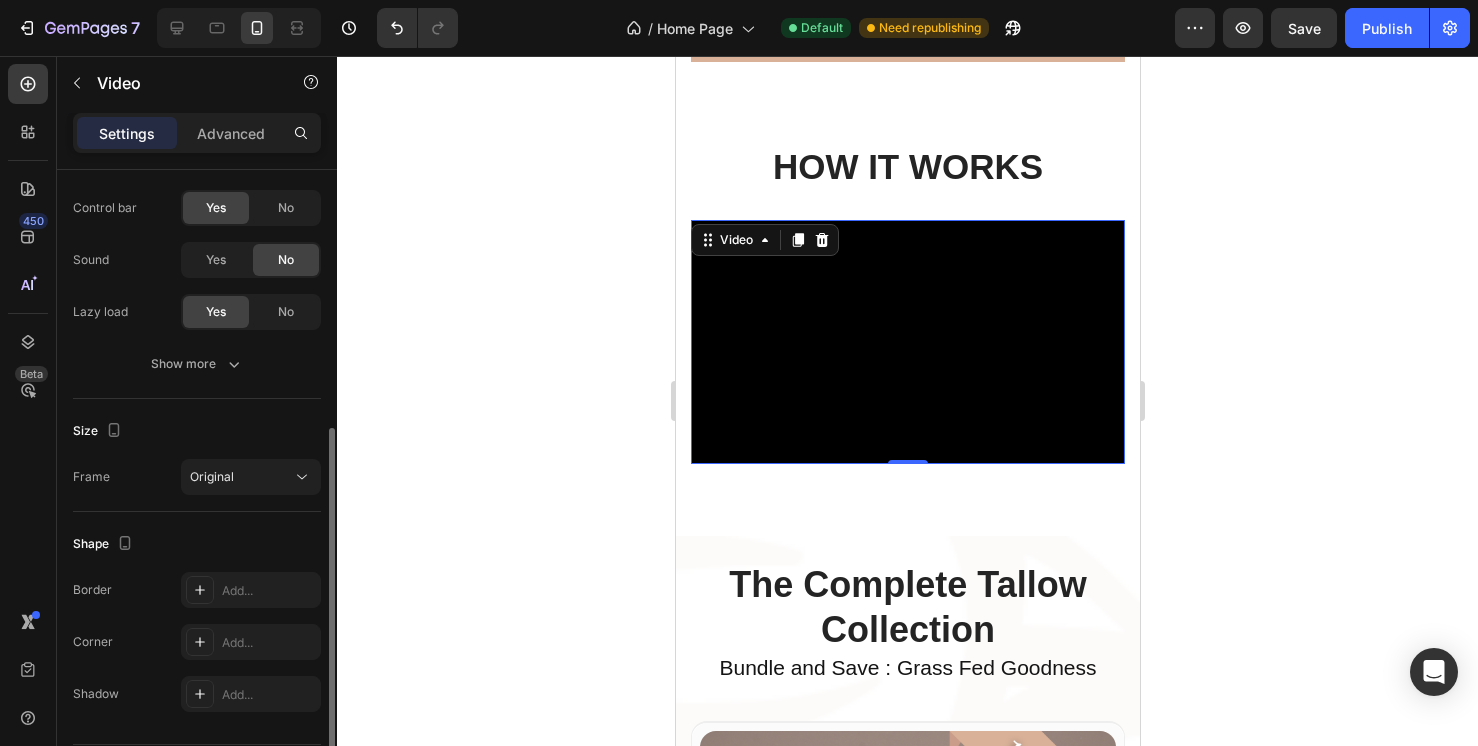 scroll, scrollTop: 427, scrollLeft: 0, axis: vertical 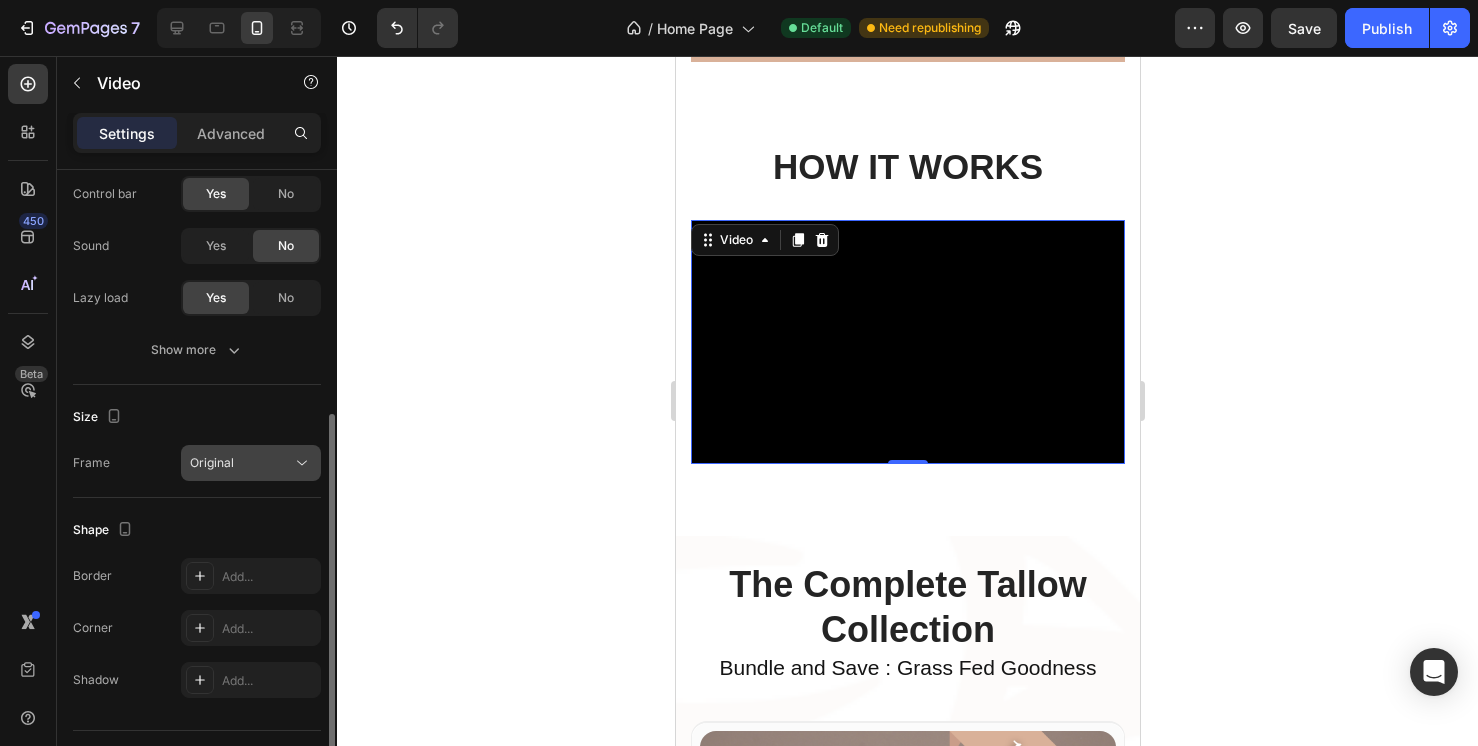 click on "Original" at bounding box center (241, 463) 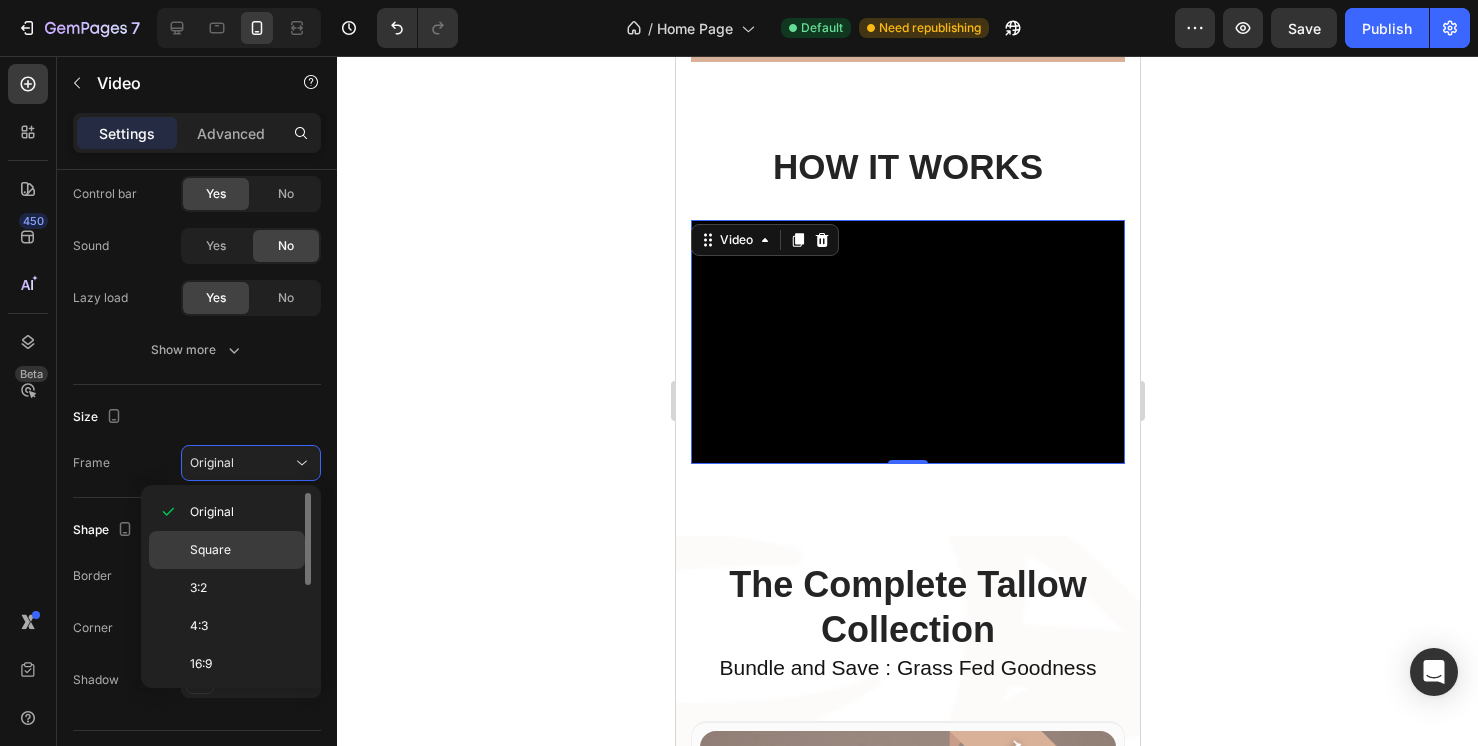 click on "Square" at bounding box center (243, 550) 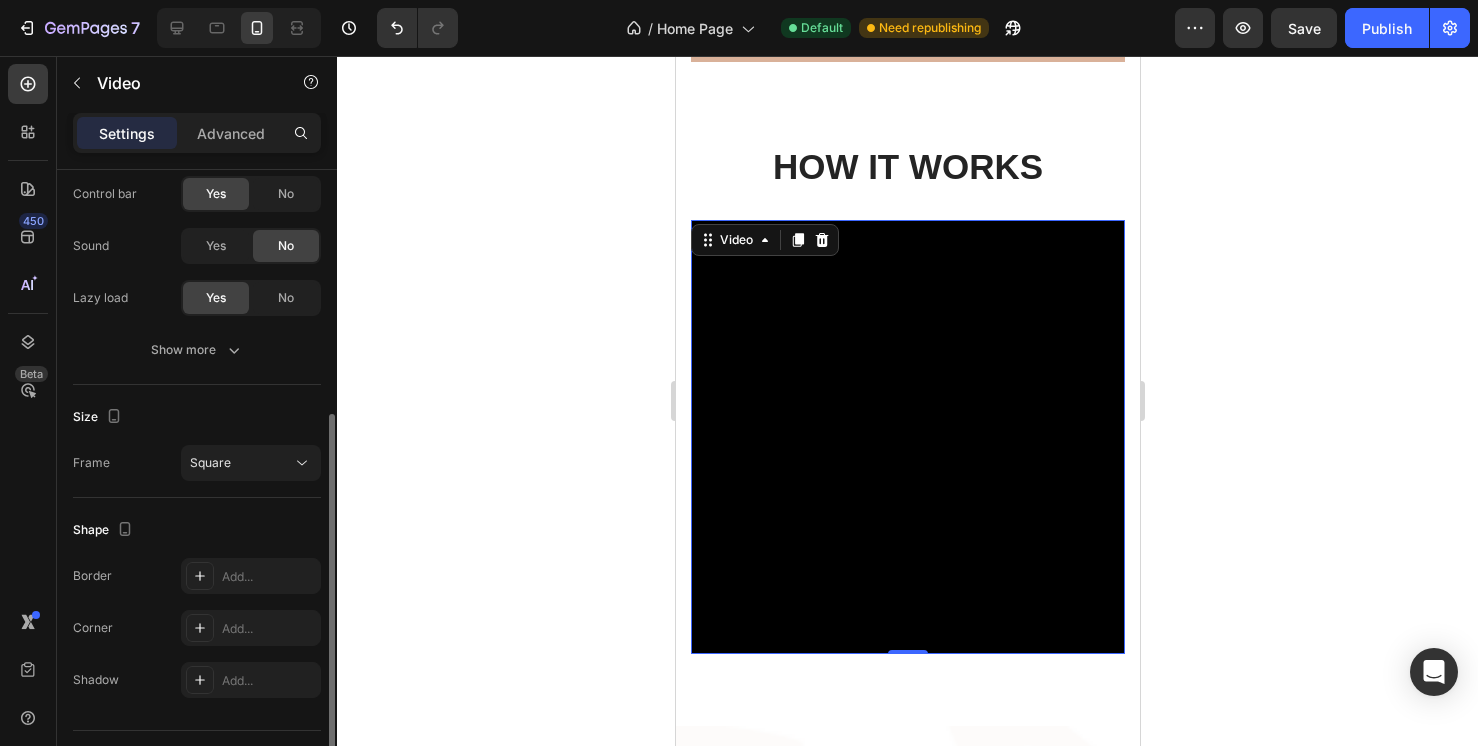 scroll, scrollTop: 475, scrollLeft: 0, axis: vertical 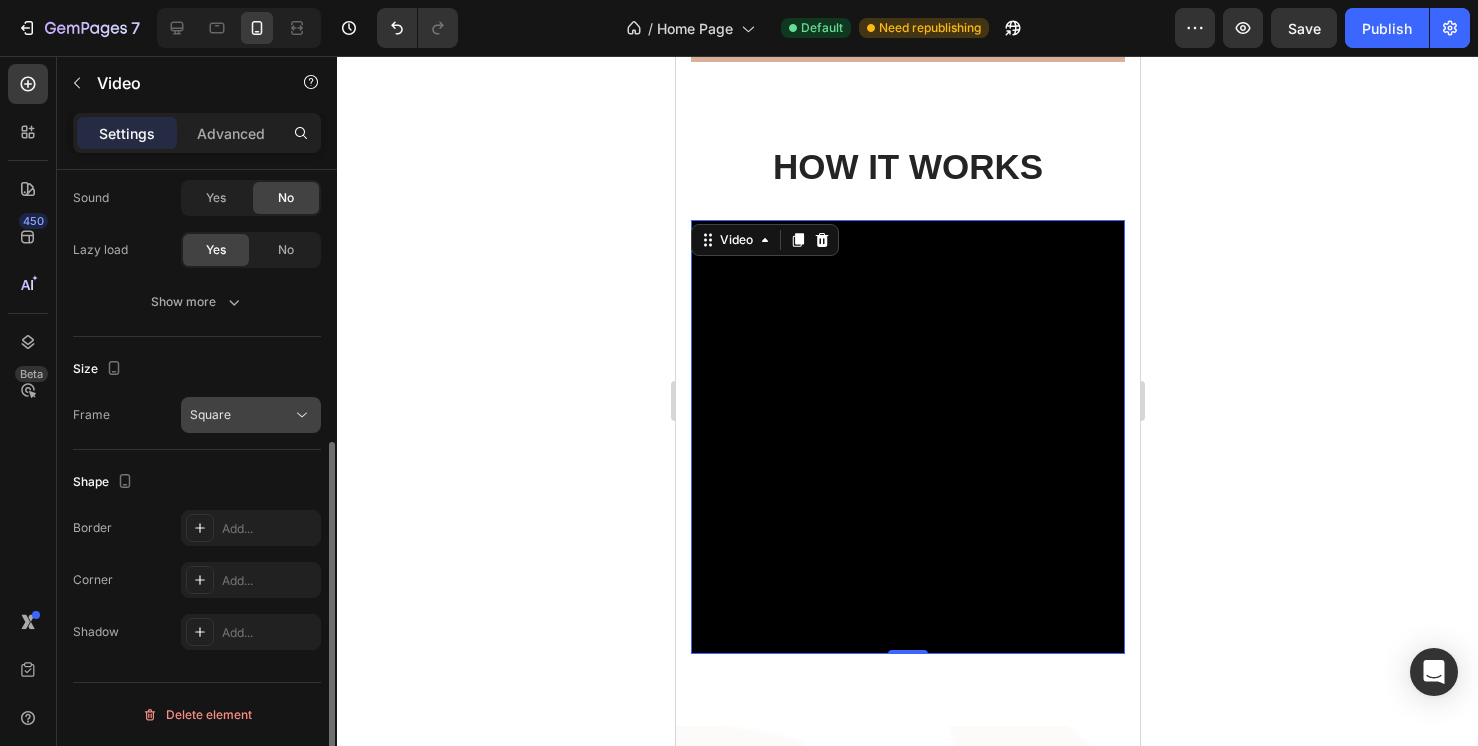click on "Square" at bounding box center [241, 415] 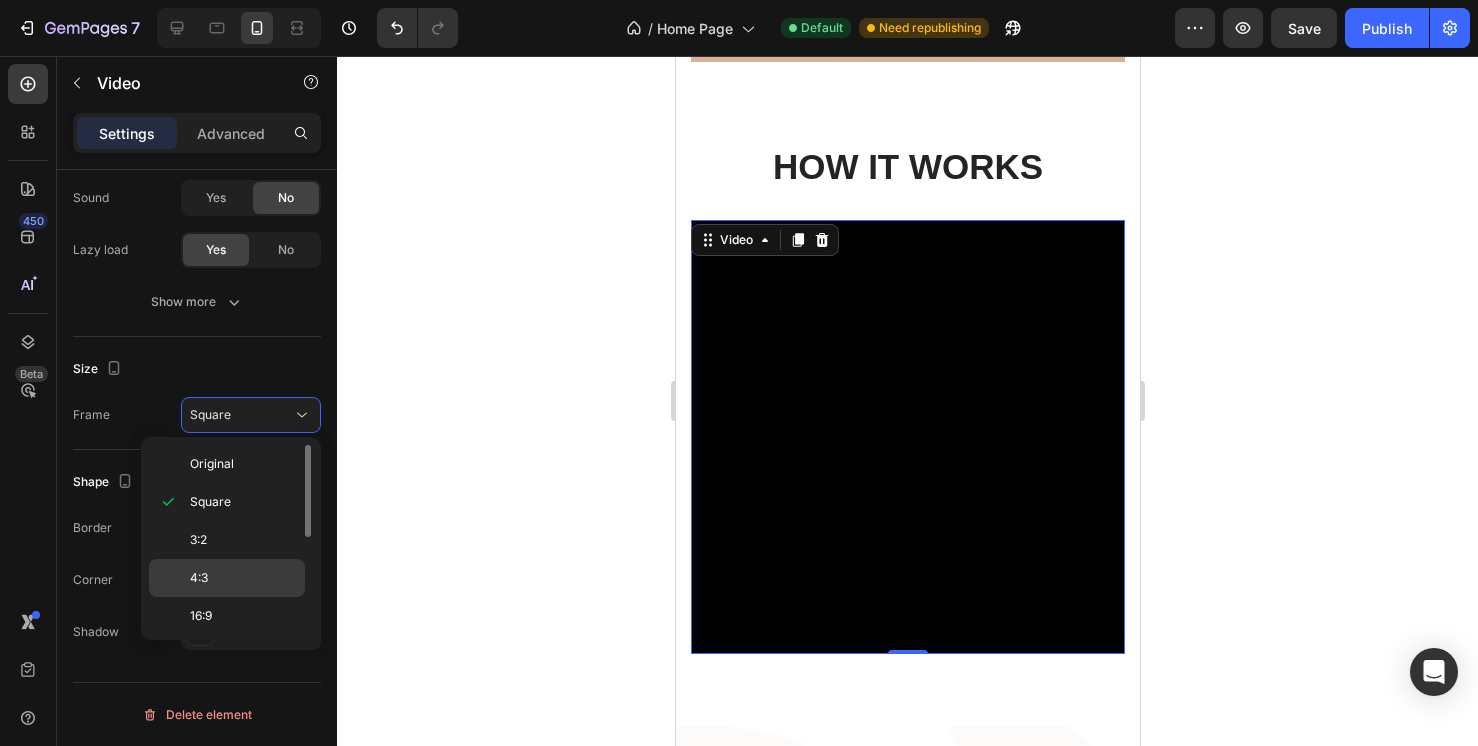 click on "4:3" at bounding box center [243, 578] 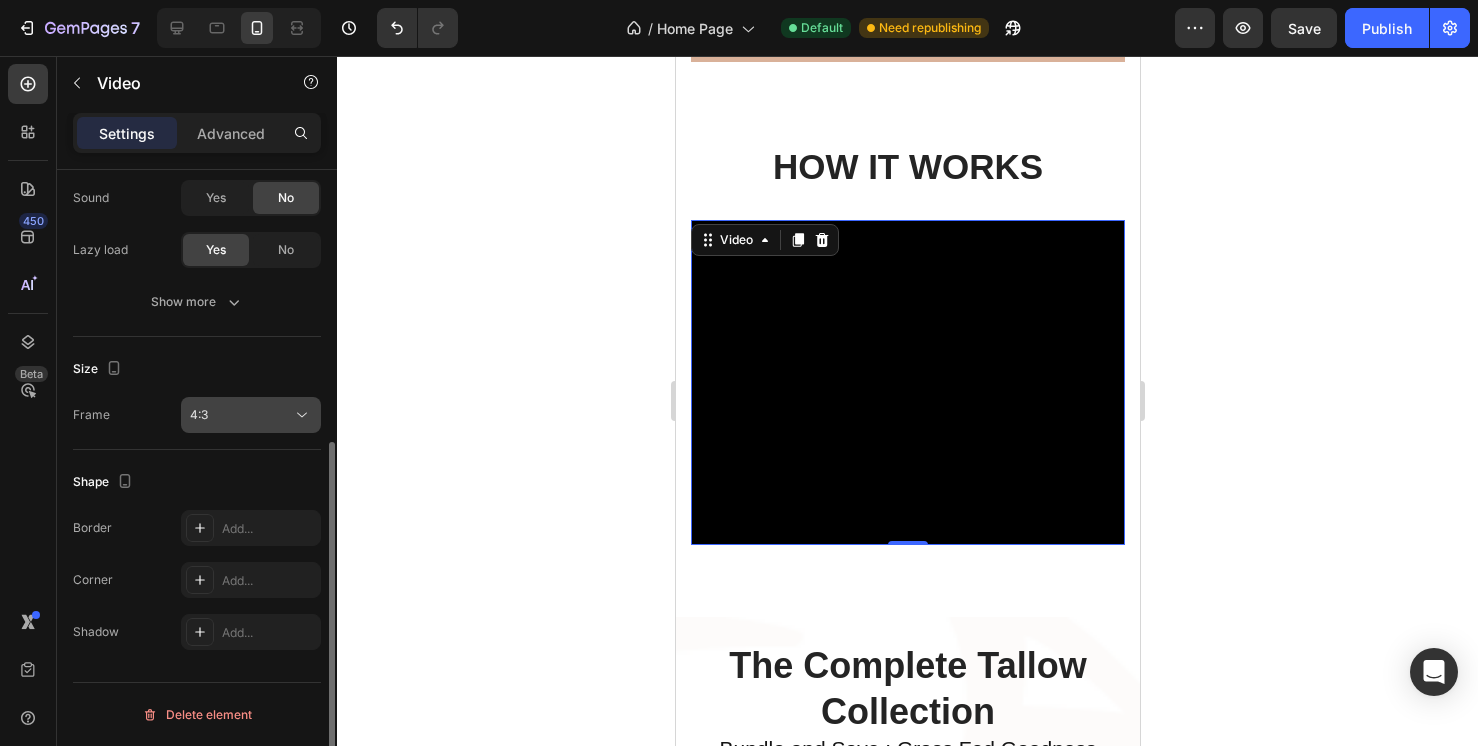 click on "4:3" at bounding box center [241, 415] 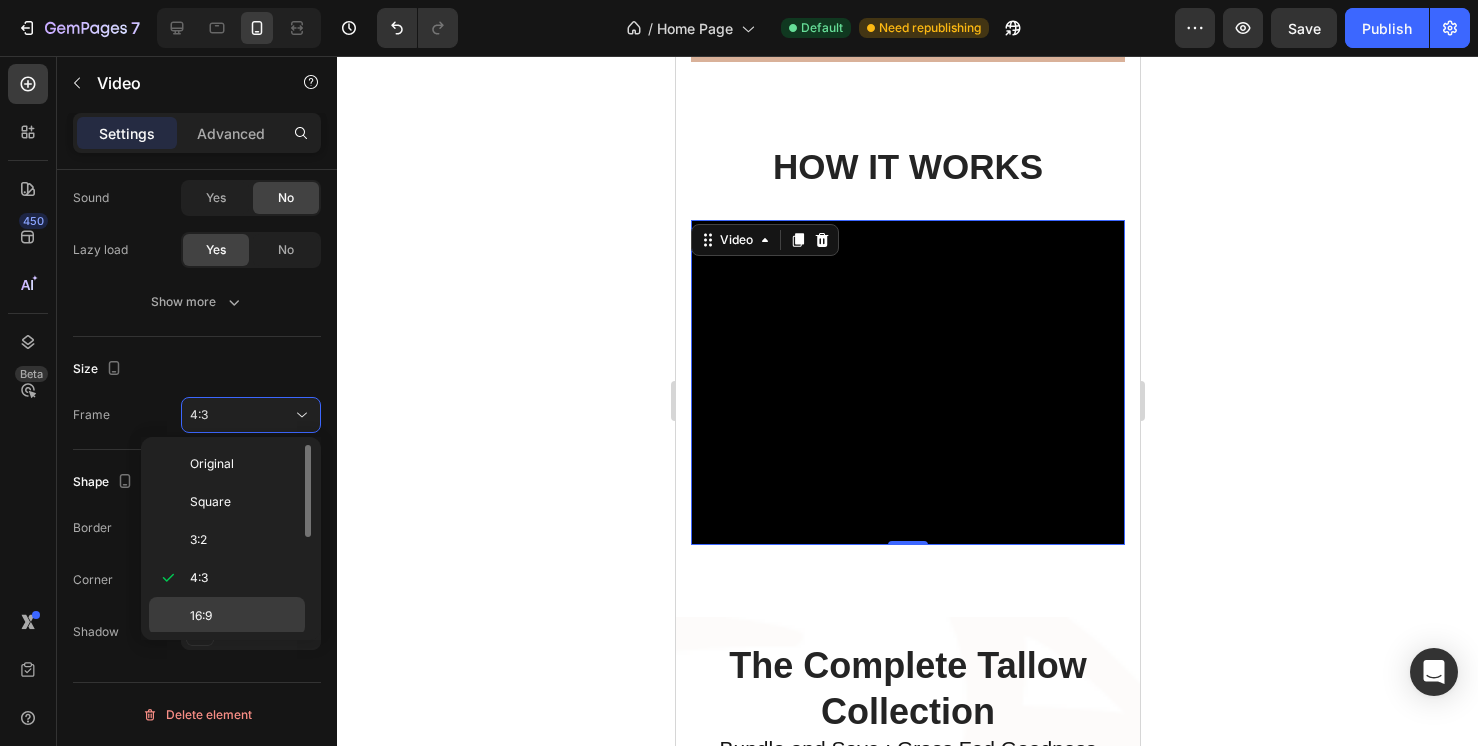 click on "16:9" at bounding box center [243, 616] 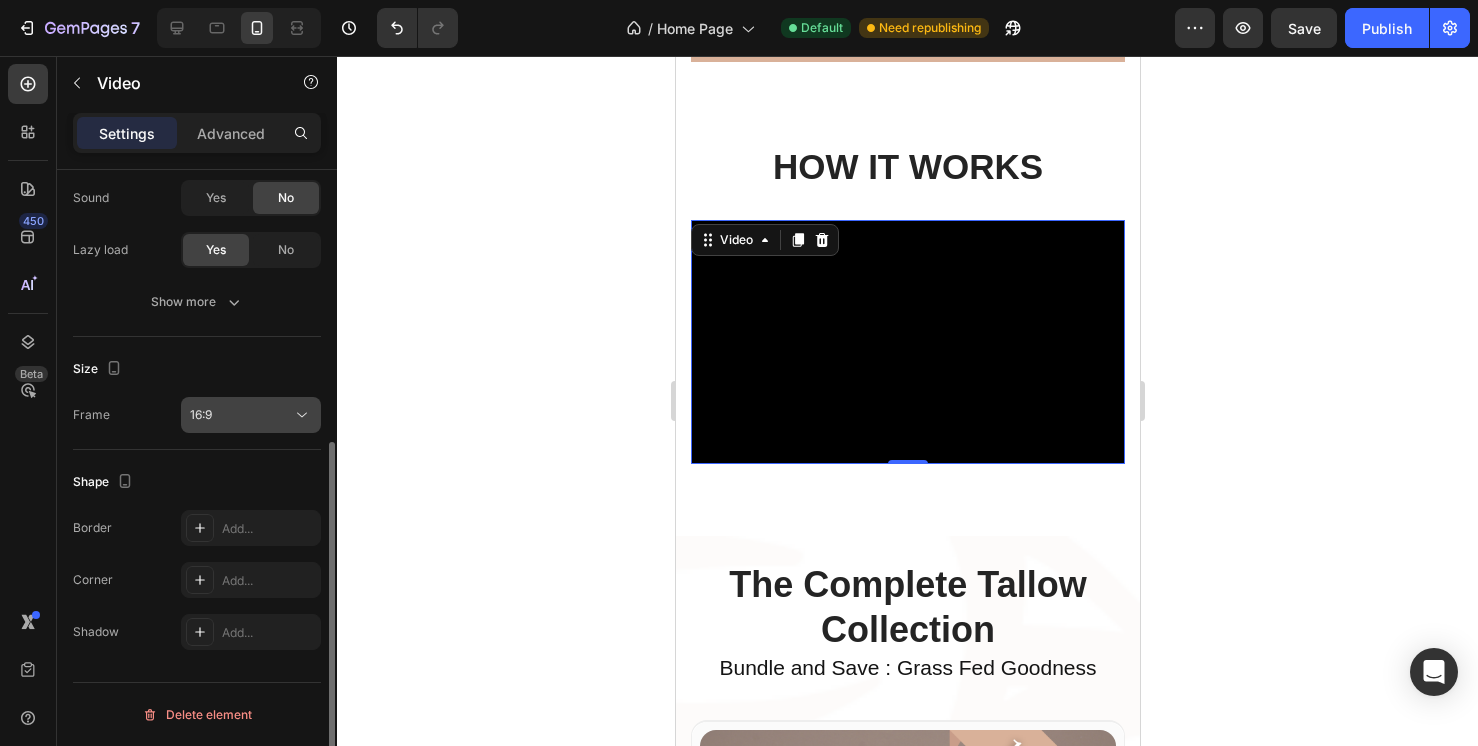 click on "16:9" 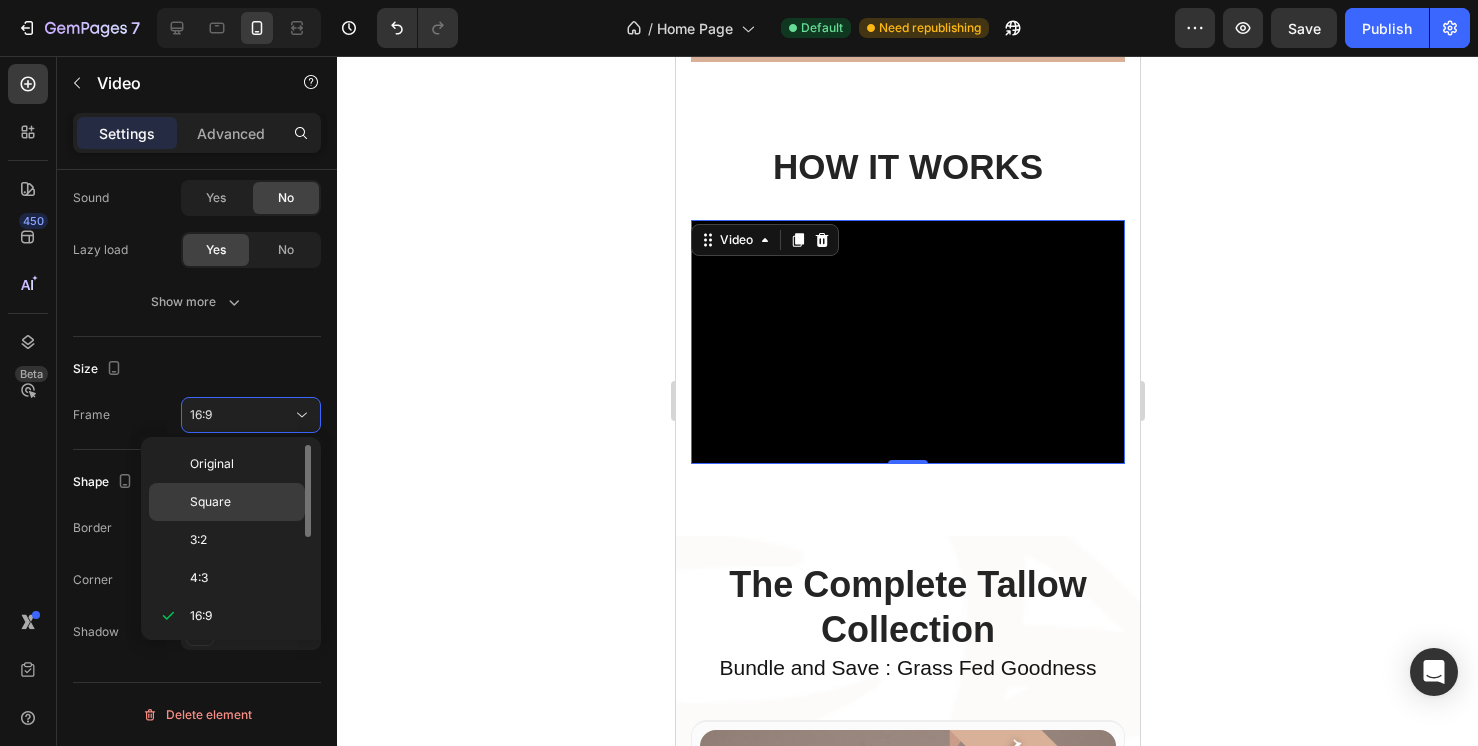 click on "Square" at bounding box center [243, 502] 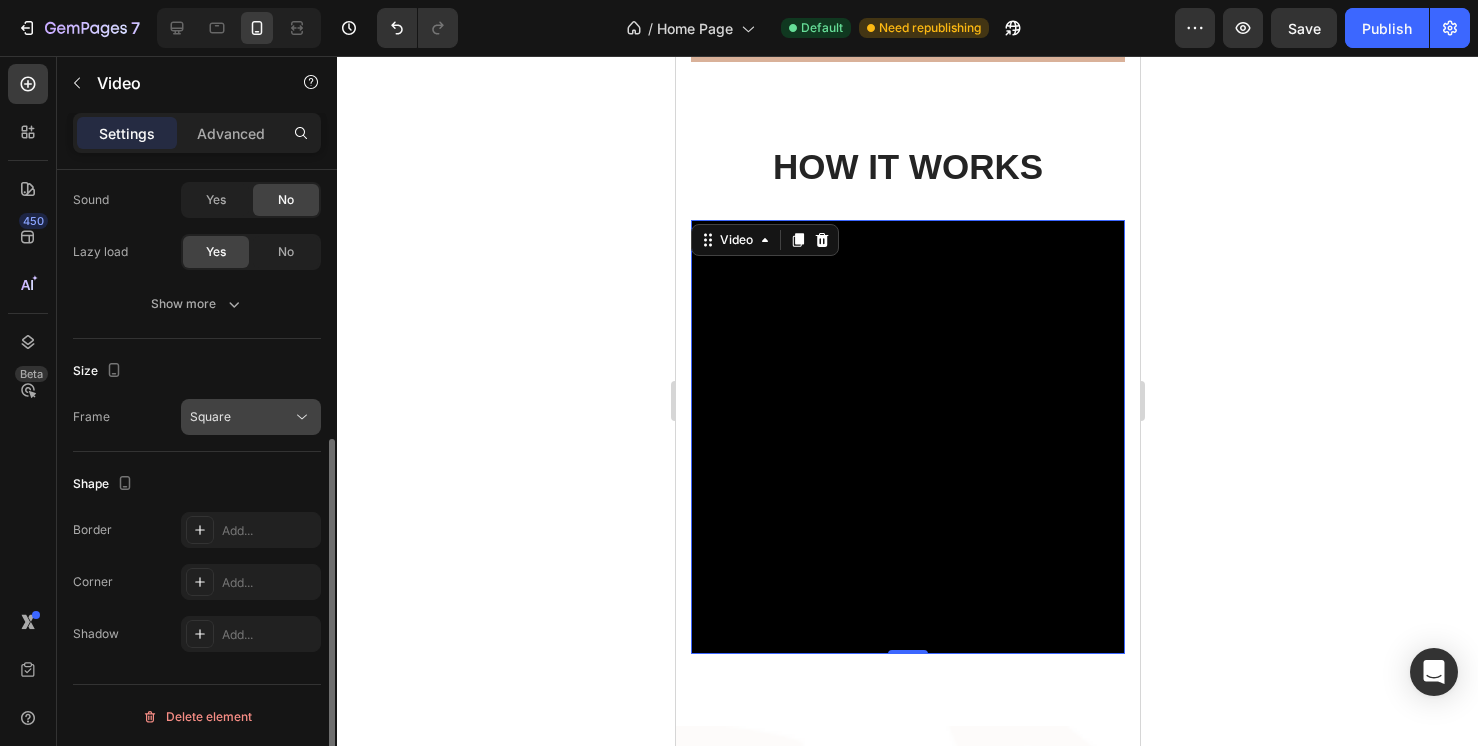 scroll, scrollTop: 475, scrollLeft: 0, axis: vertical 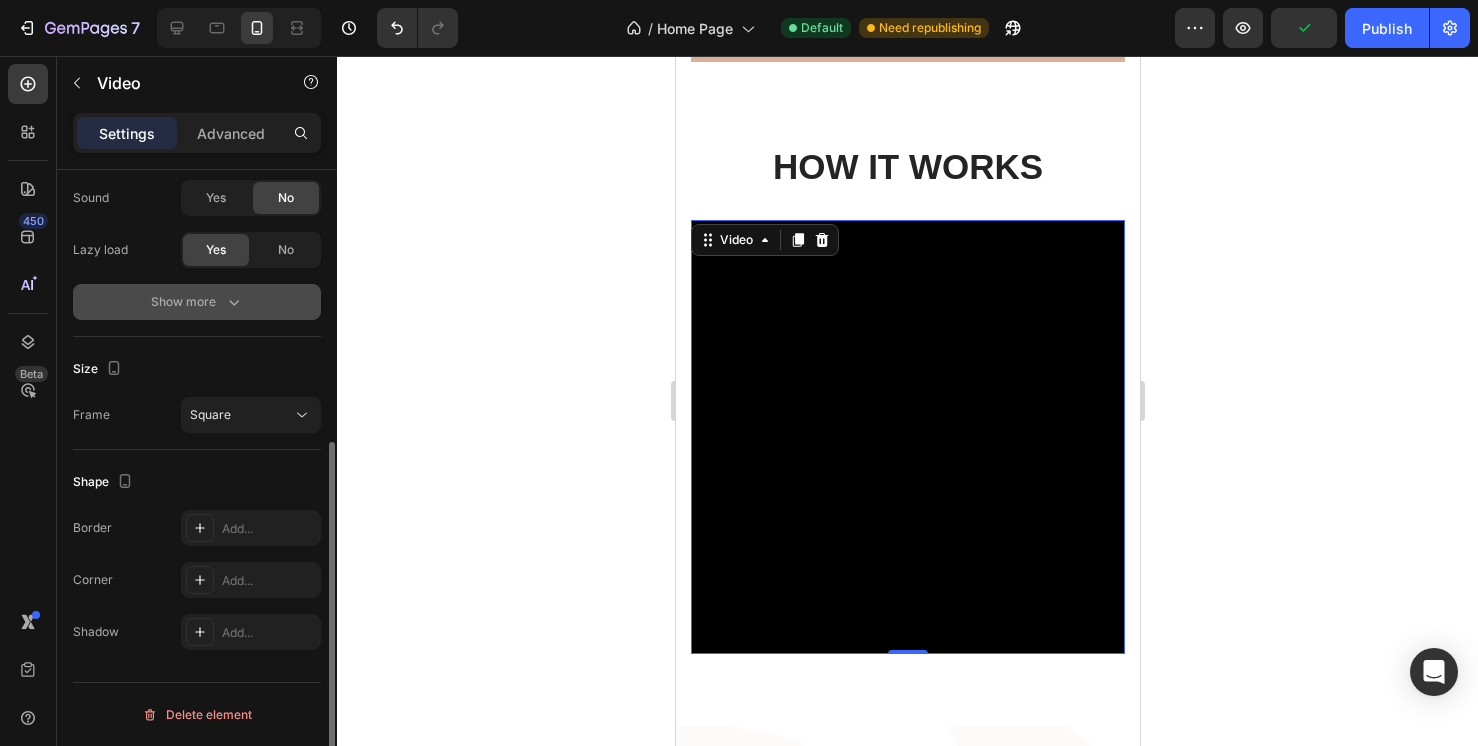 click on "Show more" at bounding box center (197, 302) 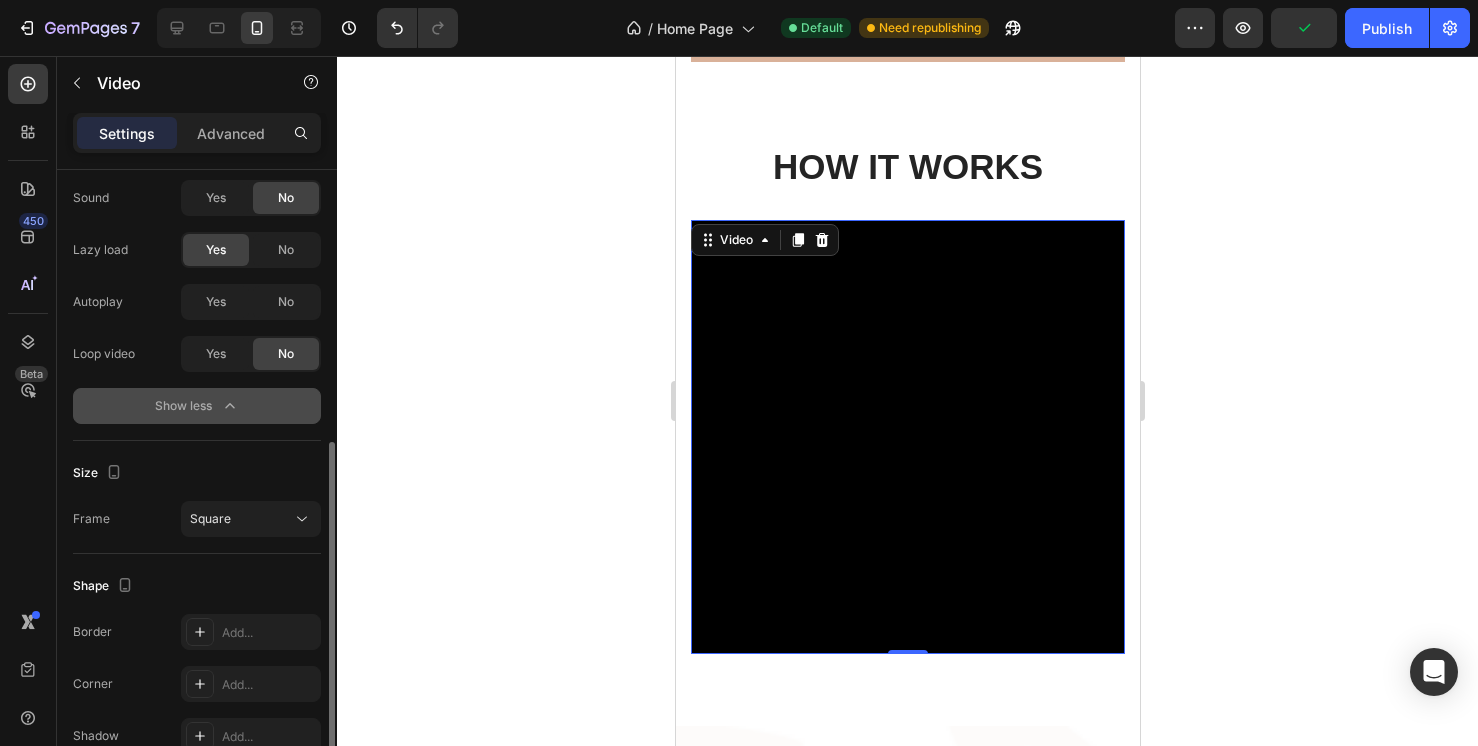 scroll, scrollTop: 579, scrollLeft: 0, axis: vertical 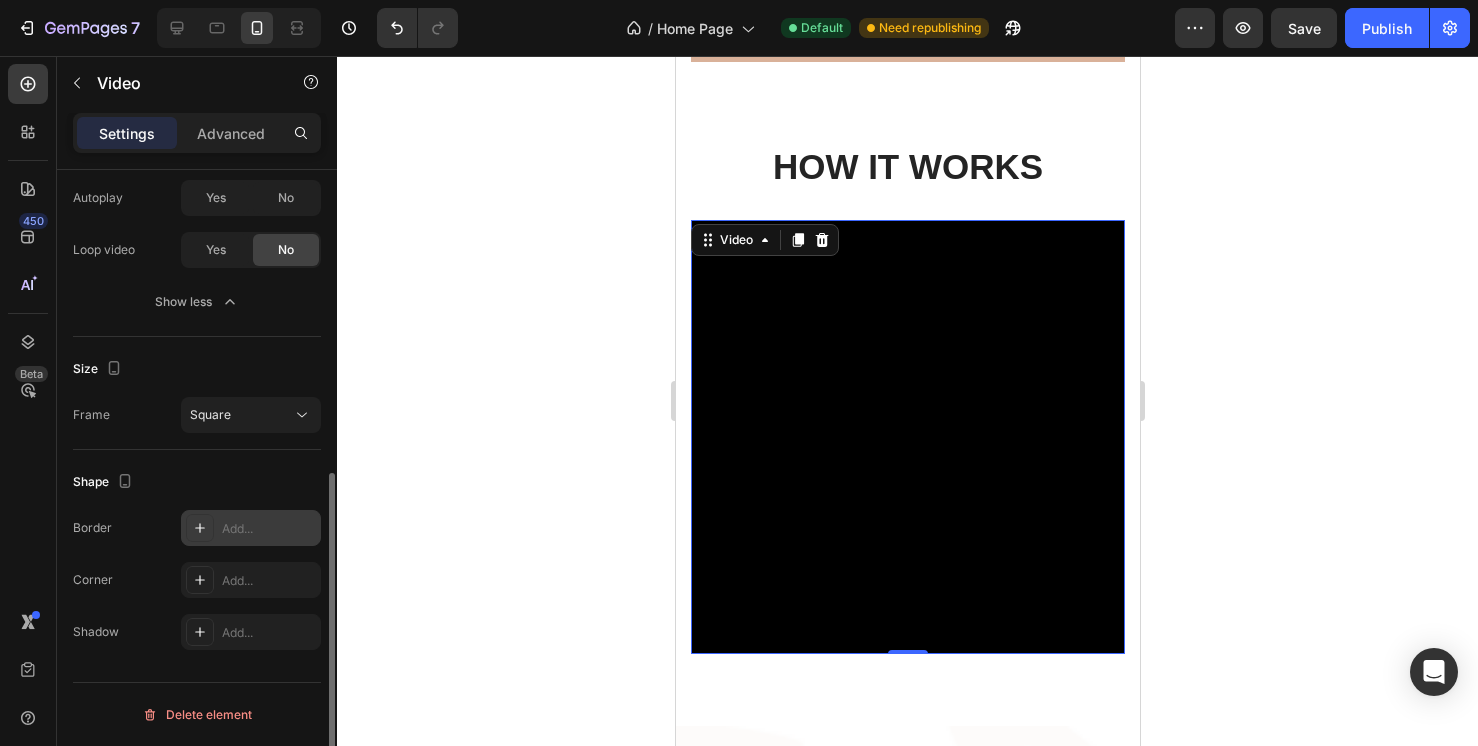 click on "Add..." at bounding box center [269, 529] 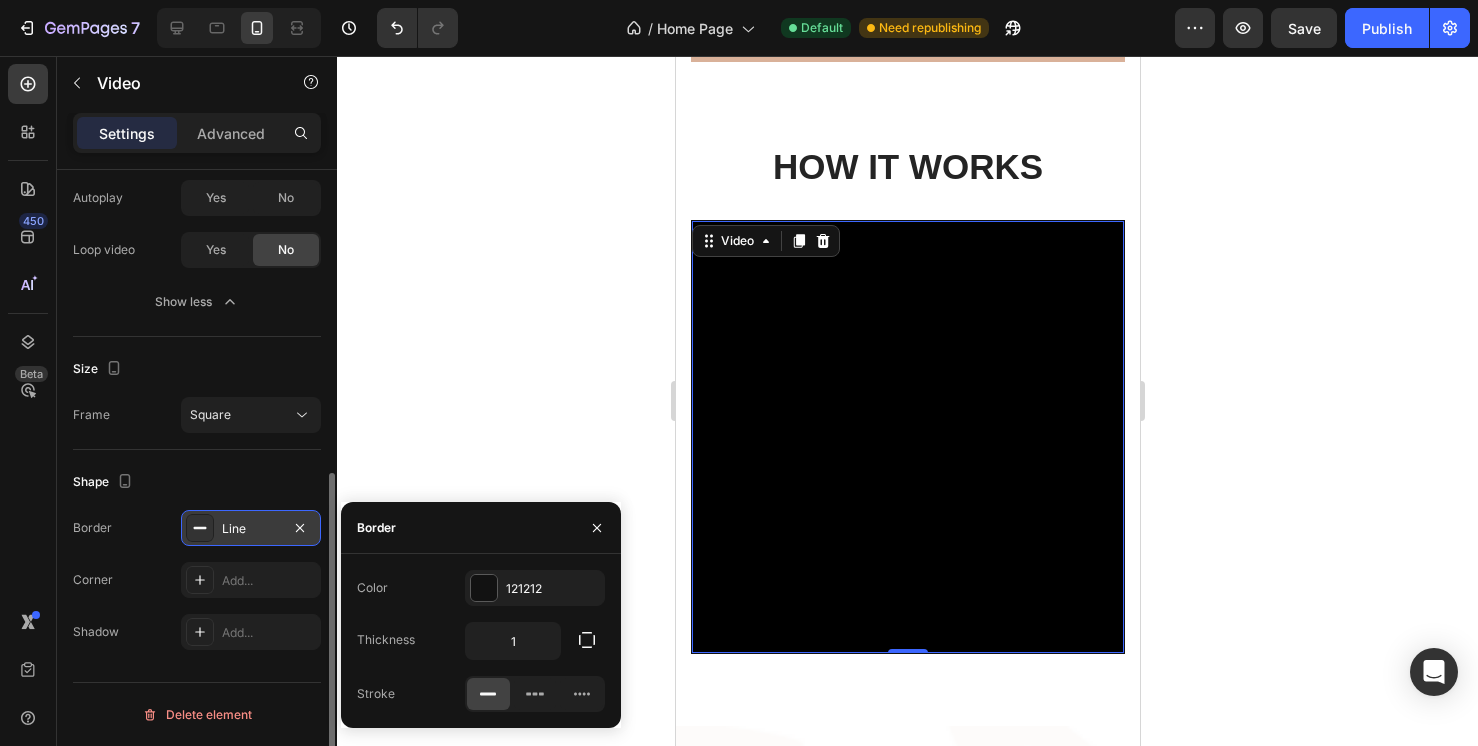 click at bounding box center [200, 528] 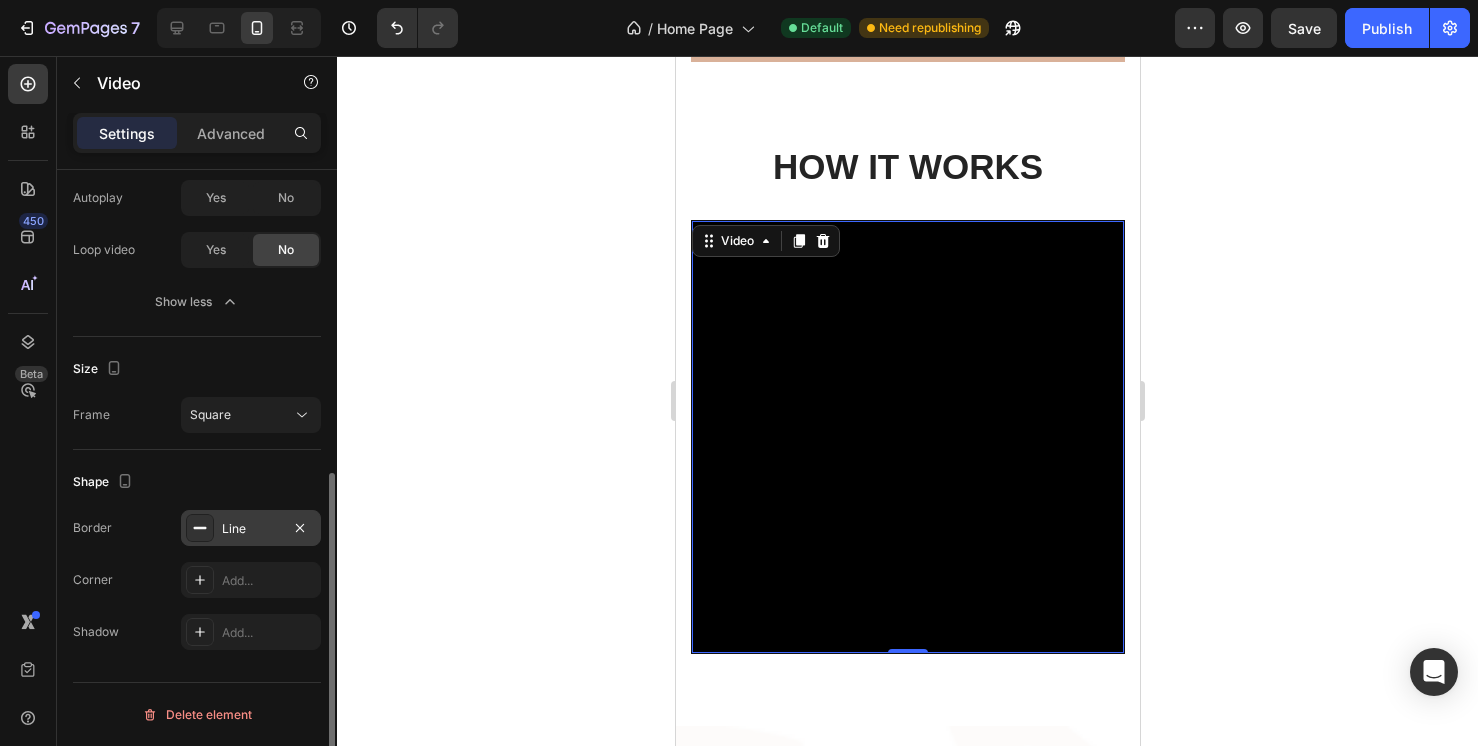 click at bounding box center (200, 528) 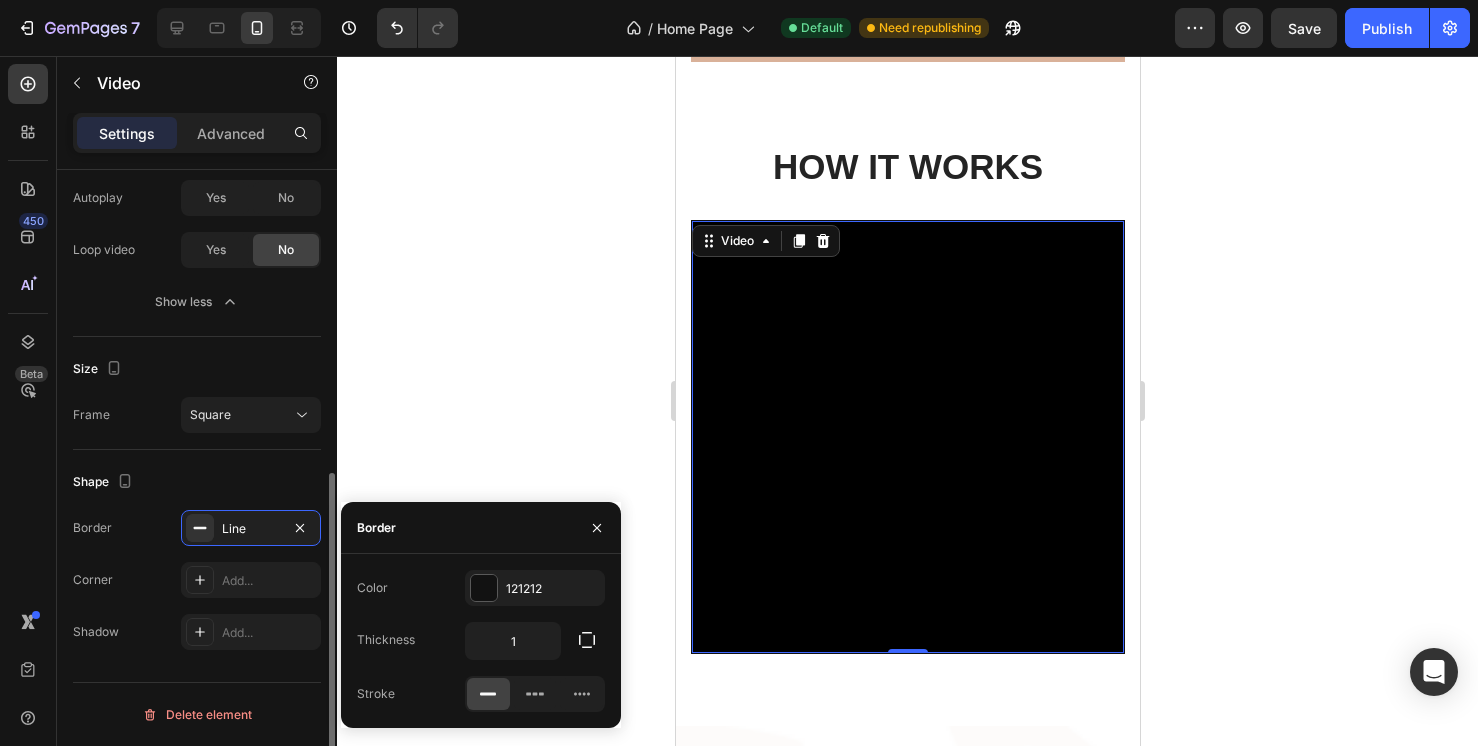 click on "Shape" at bounding box center [197, 482] 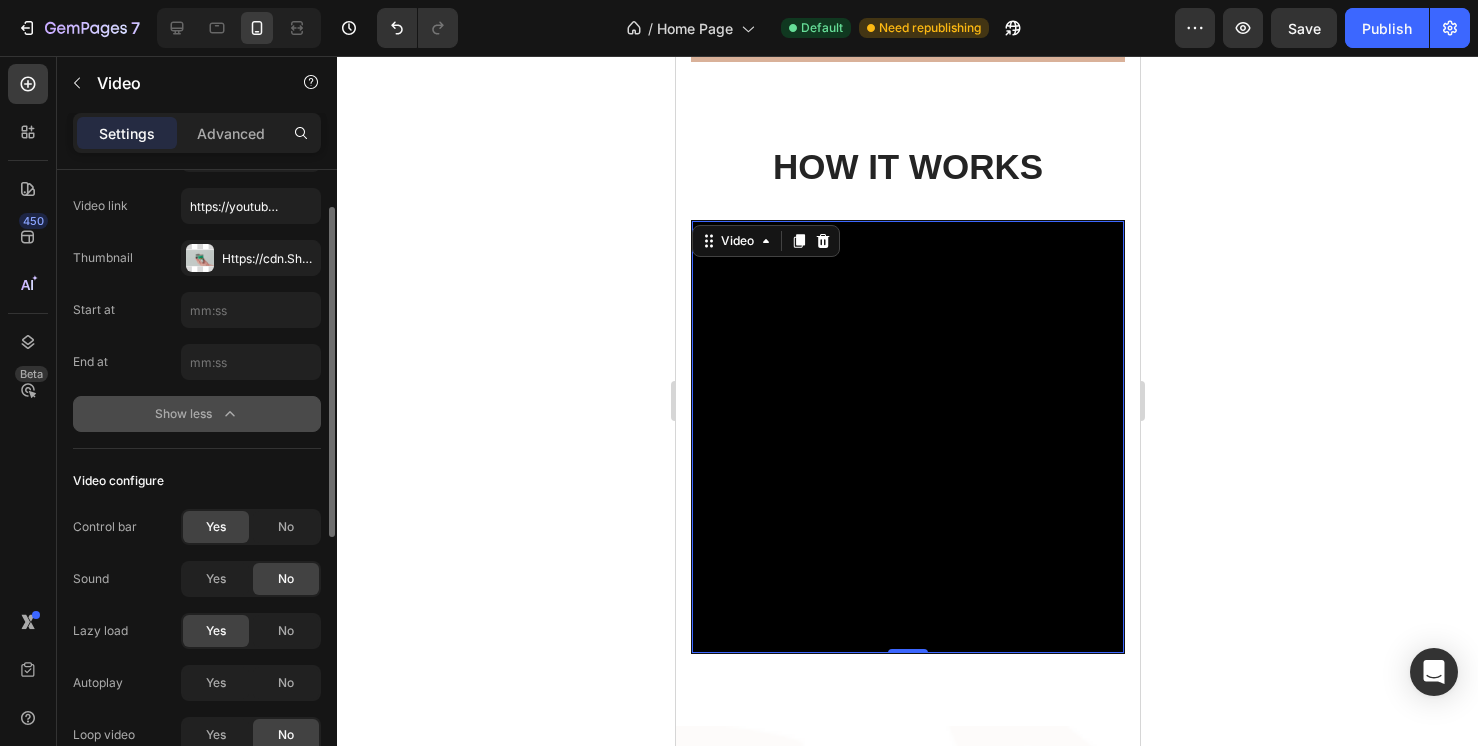 scroll, scrollTop: 0, scrollLeft: 0, axis: both 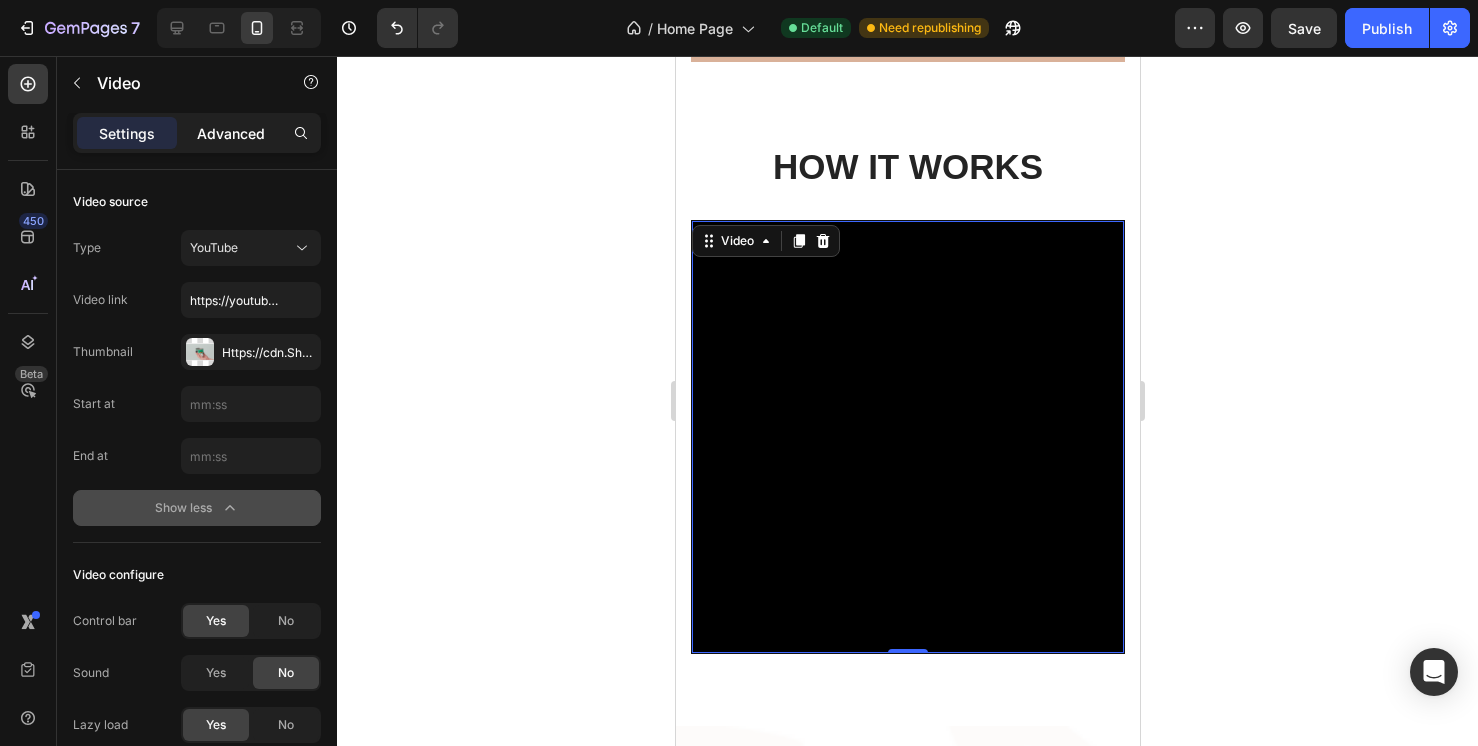 click on "Advanced" 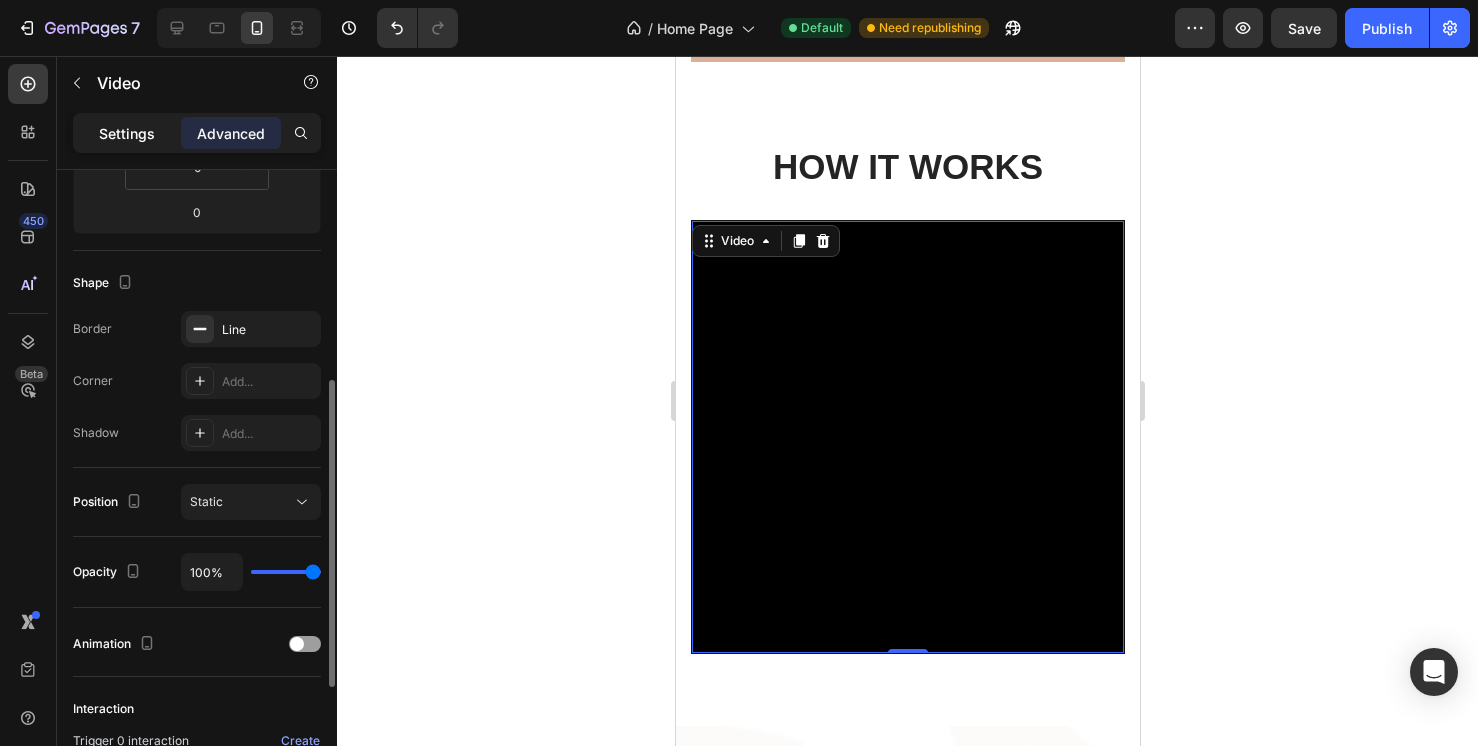 click on "Settings" 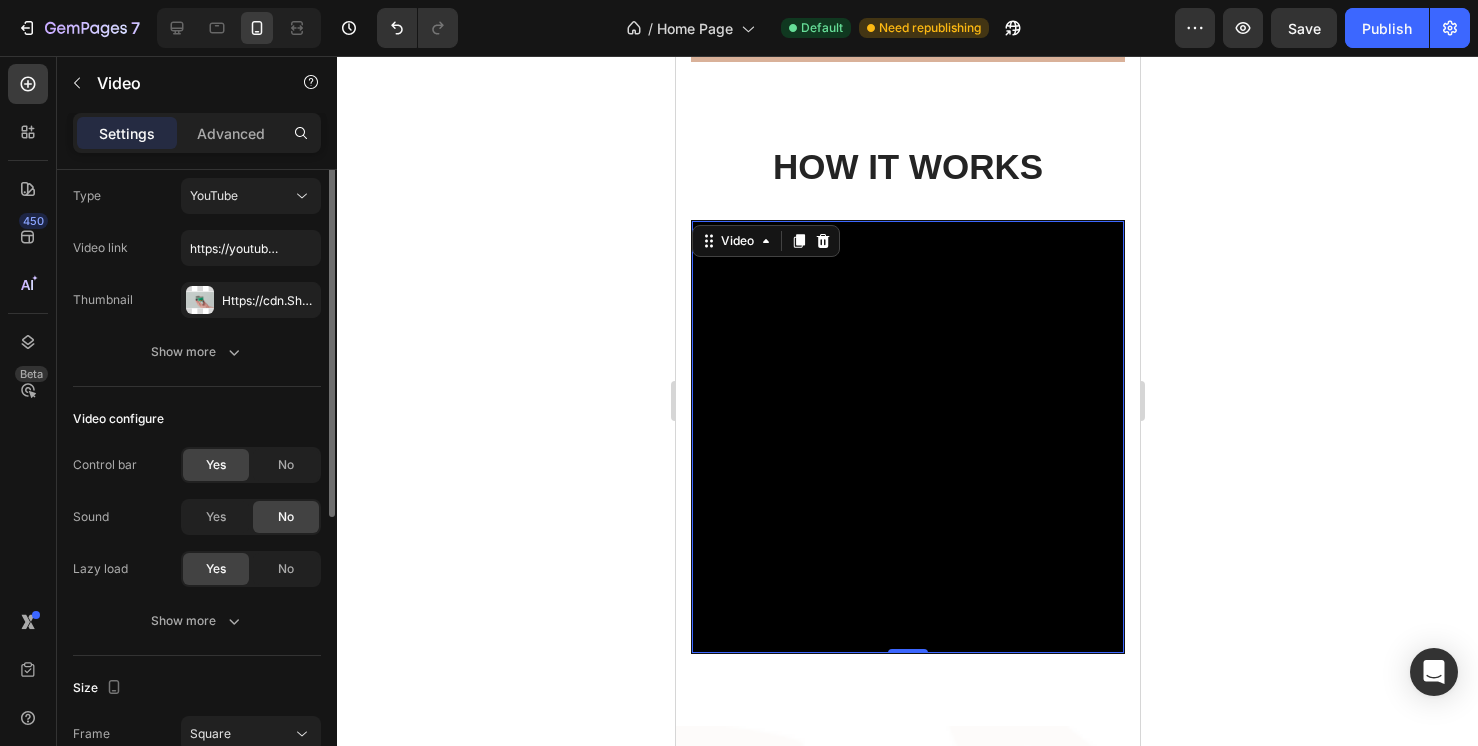 scroll, scrollTop: 0, scrollLeft: 0, axis: both 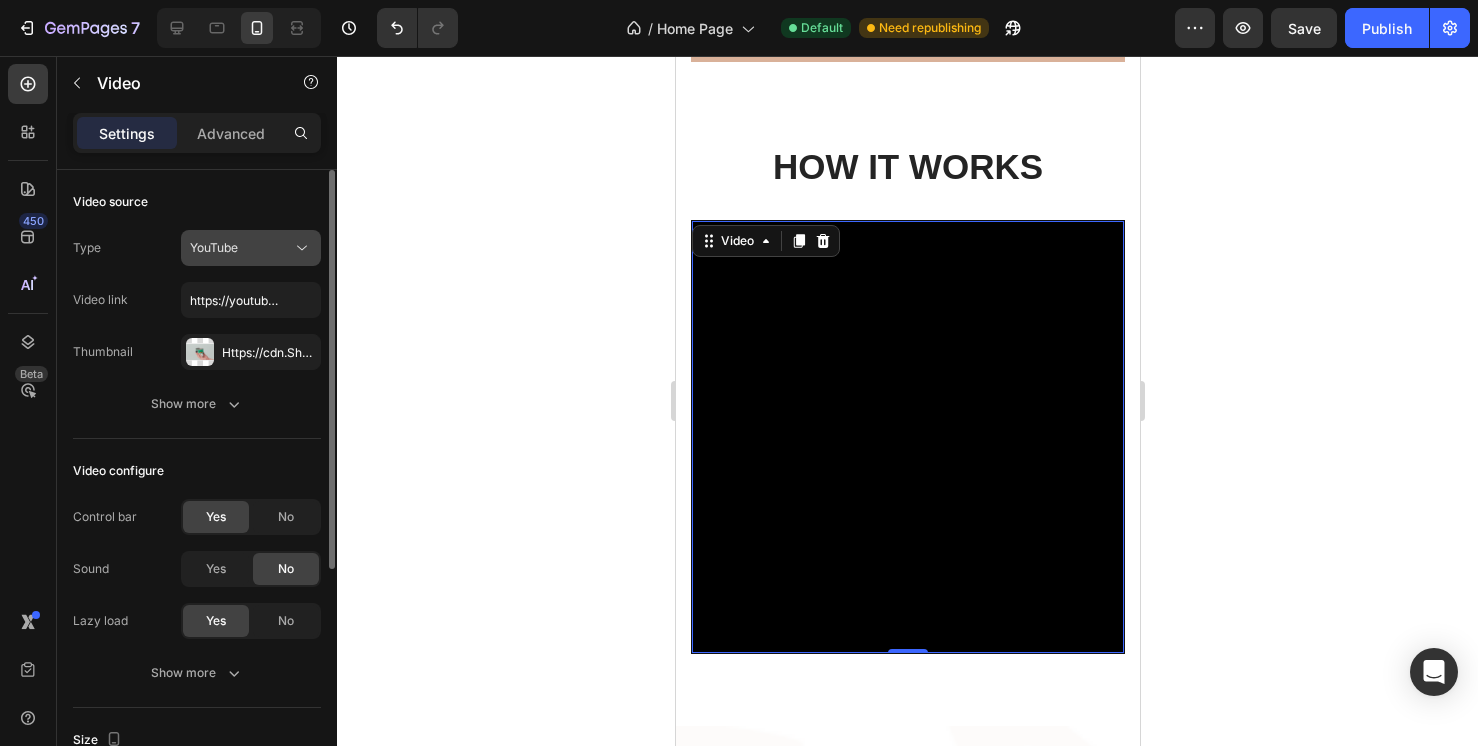 click on "YouTube" at bounding box center [241, 248] 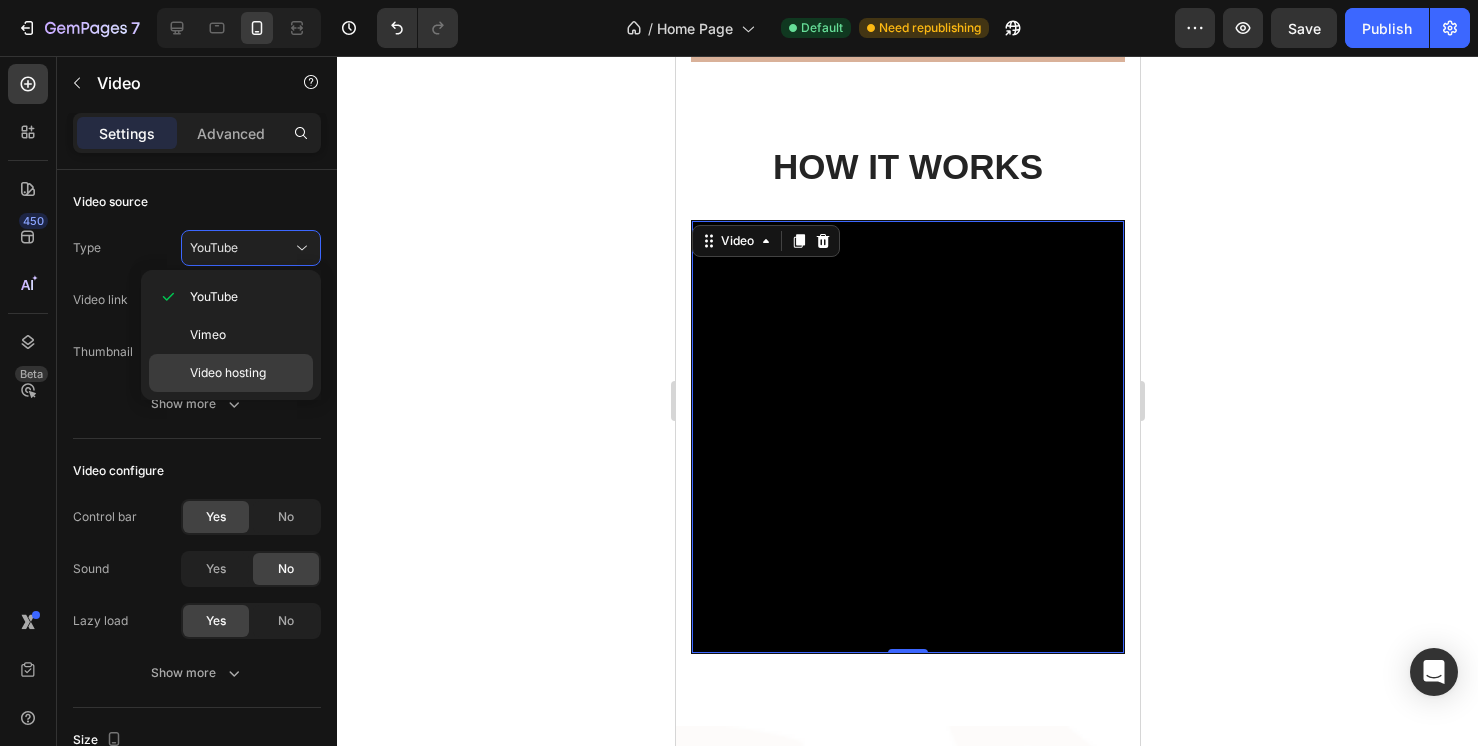 click on "Video hosting" 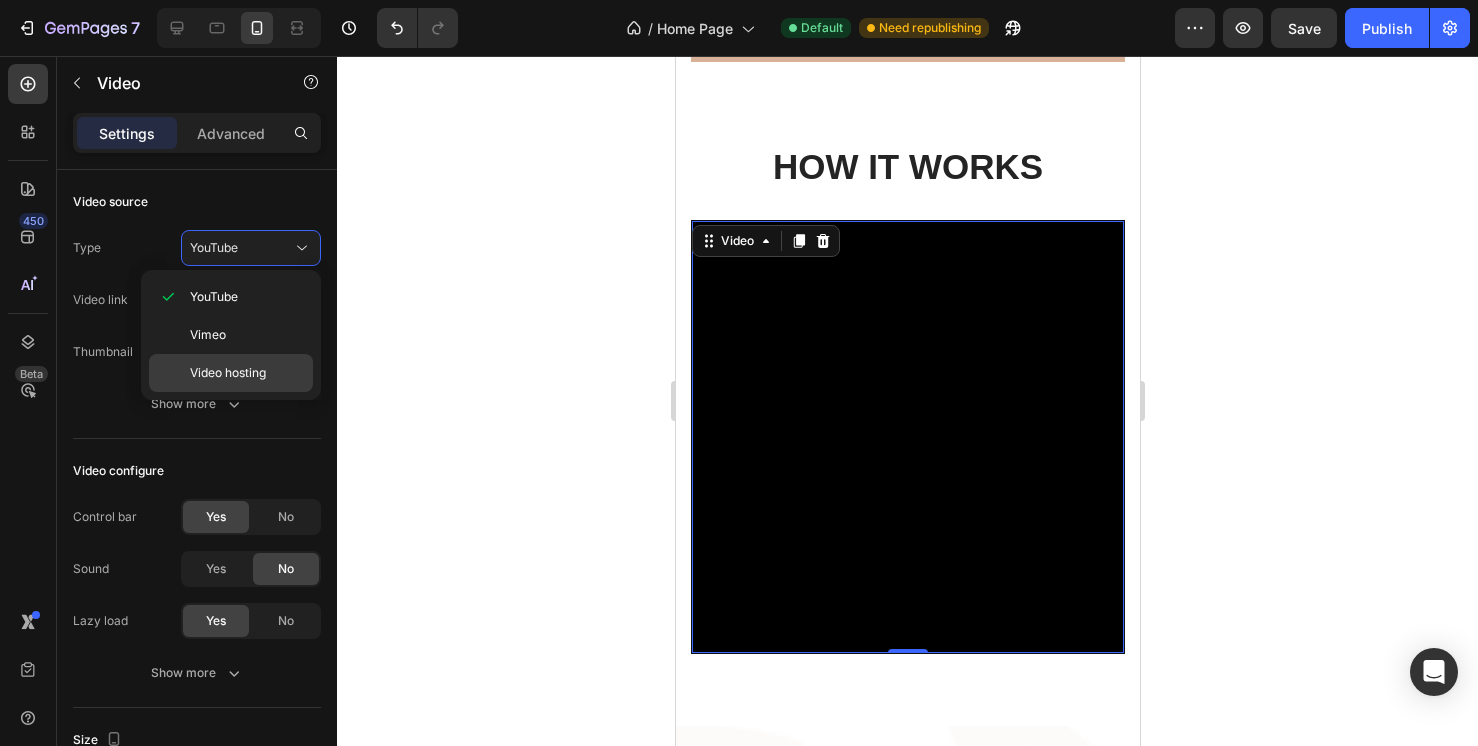 type on "https://media.w3.org/2010/05/sintel/trailer.mp4" 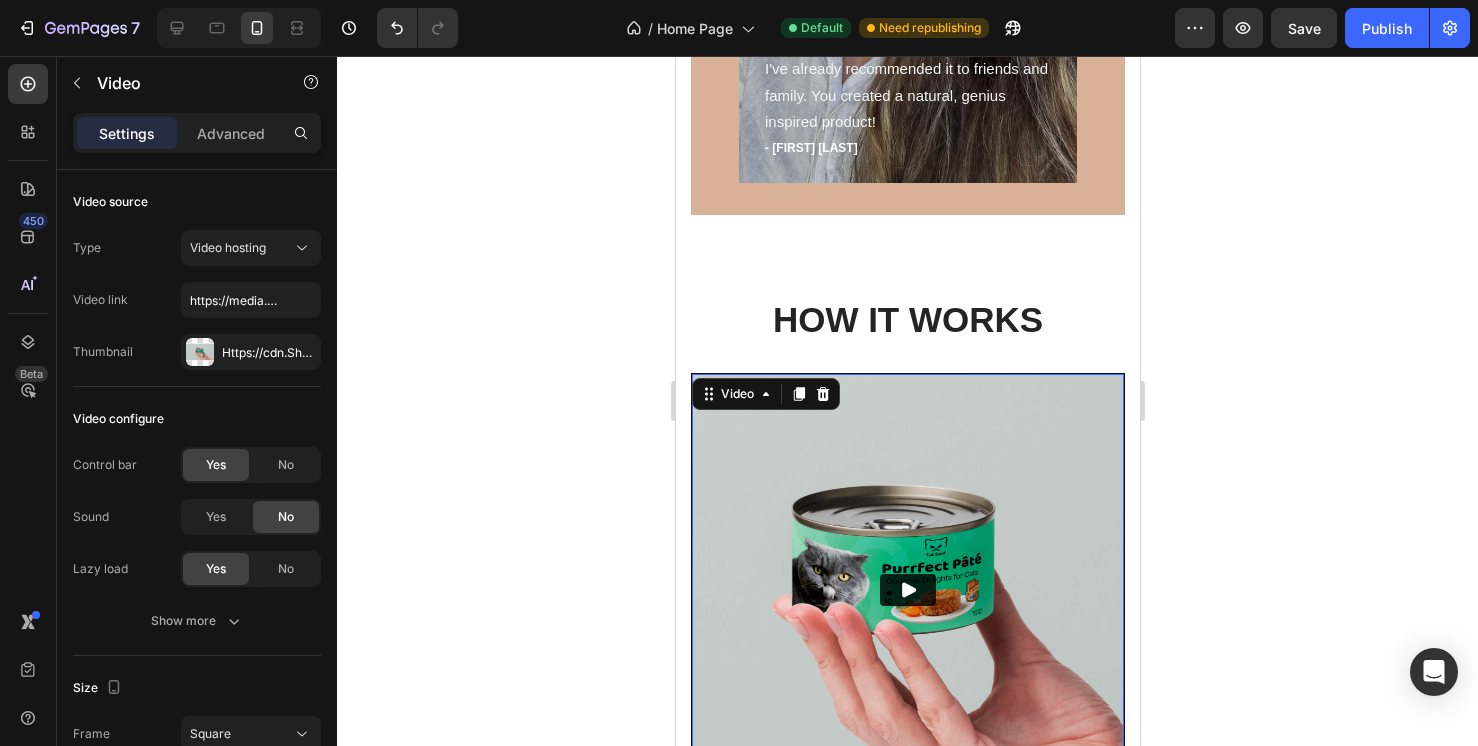 scroll, scrollTop: 2221, scrollLeft: 0, axis: vertical 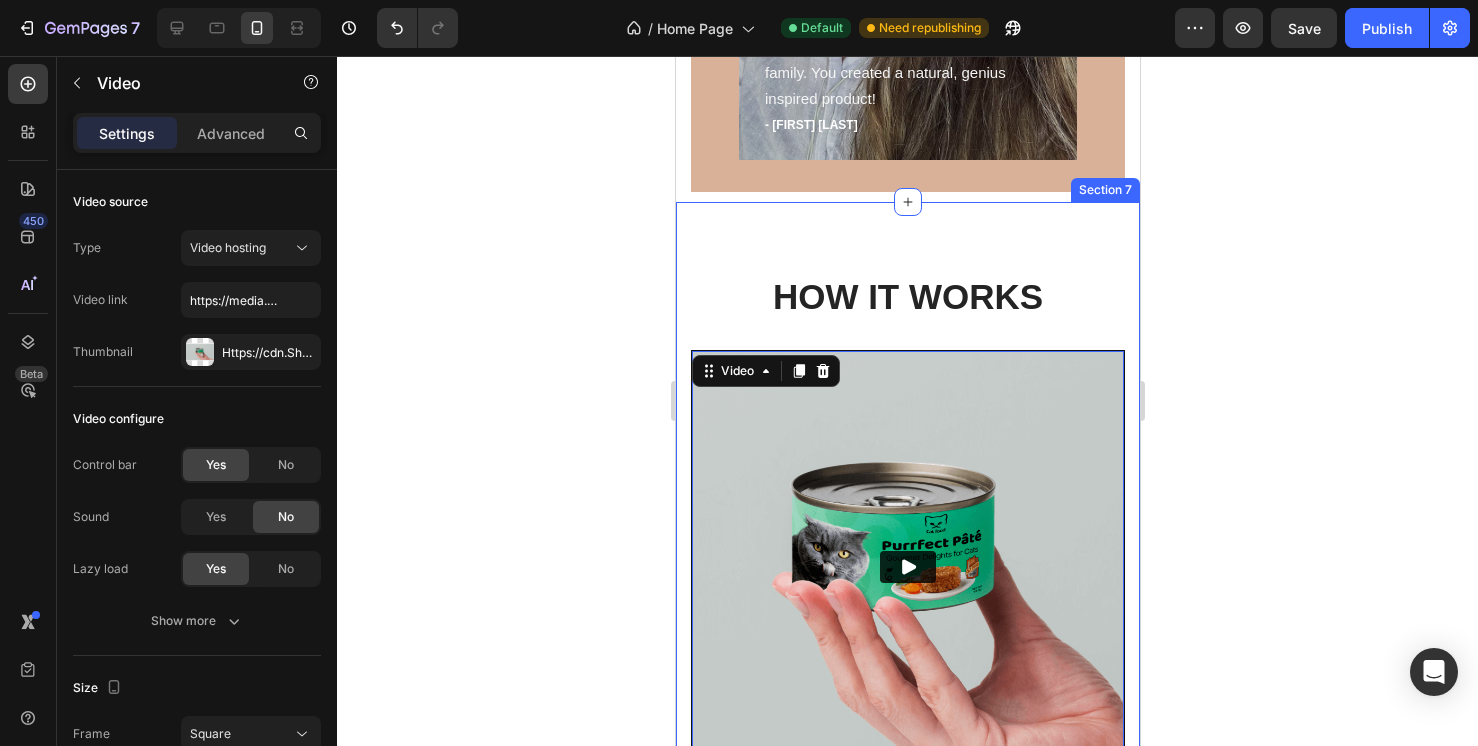 click on "HOW IT WORKS Heading Video   0 Row Row Section 7" at bounding box center (907, 529) 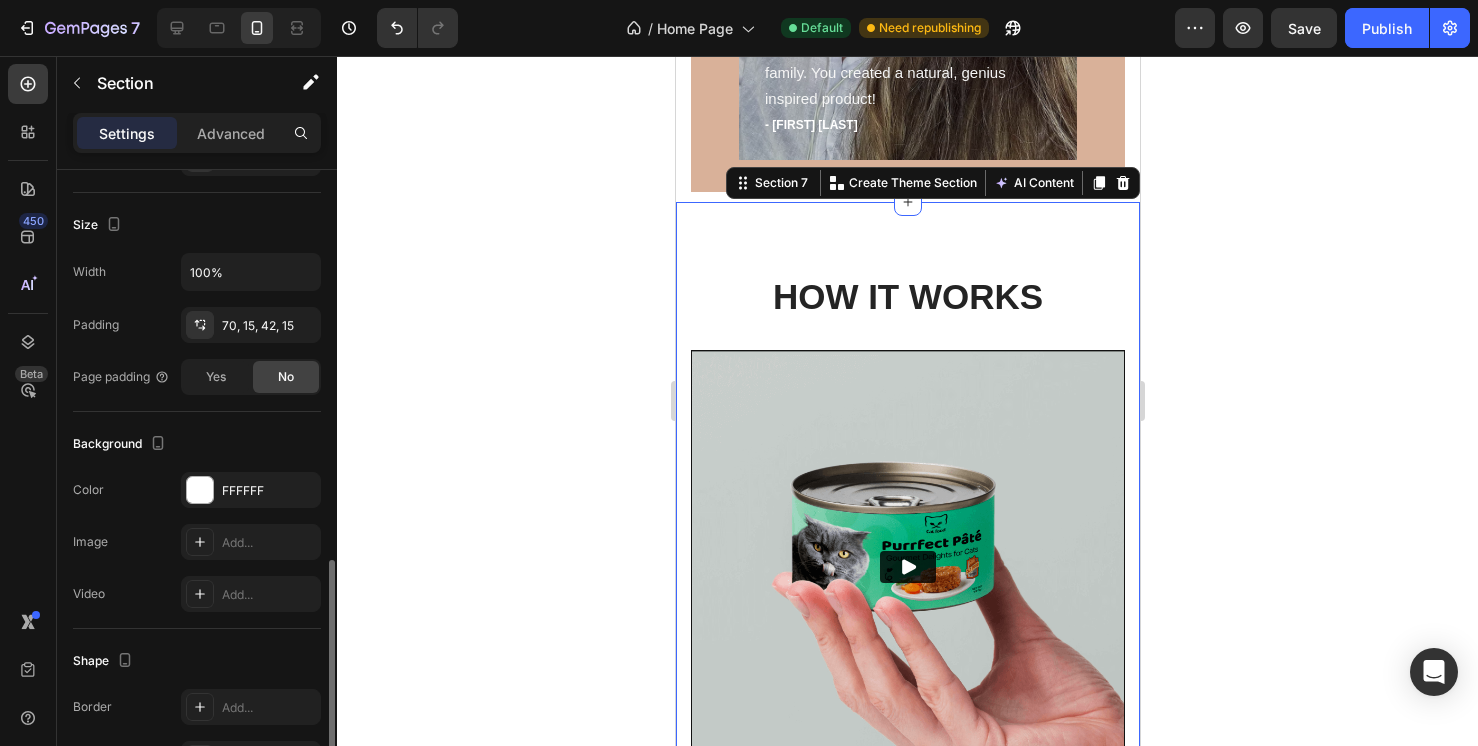 scroll, scrollTop: 535, scrollLeft: 0, axis: vertical 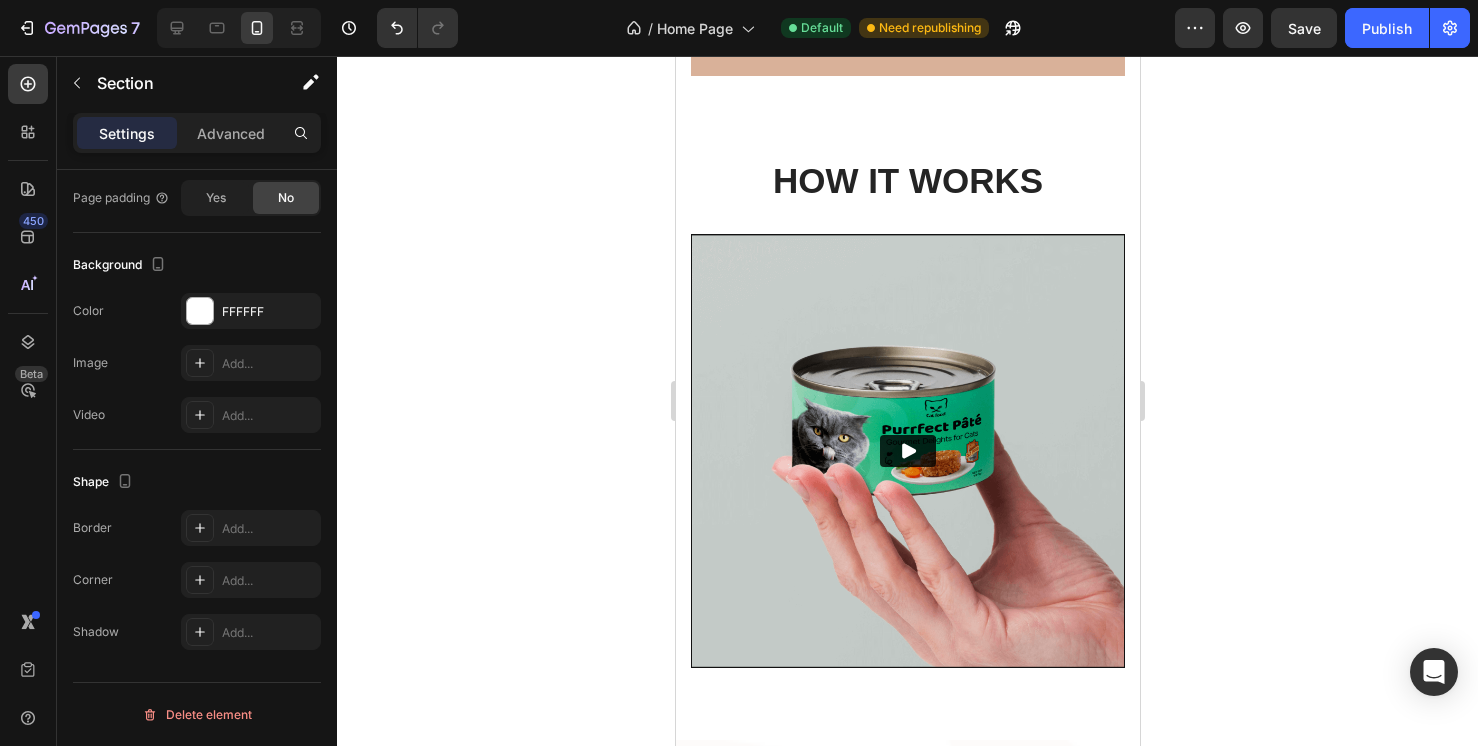 click on "HOW IT WORKS Heading Video Row Row Section 7" at bounding box center [907, 413] 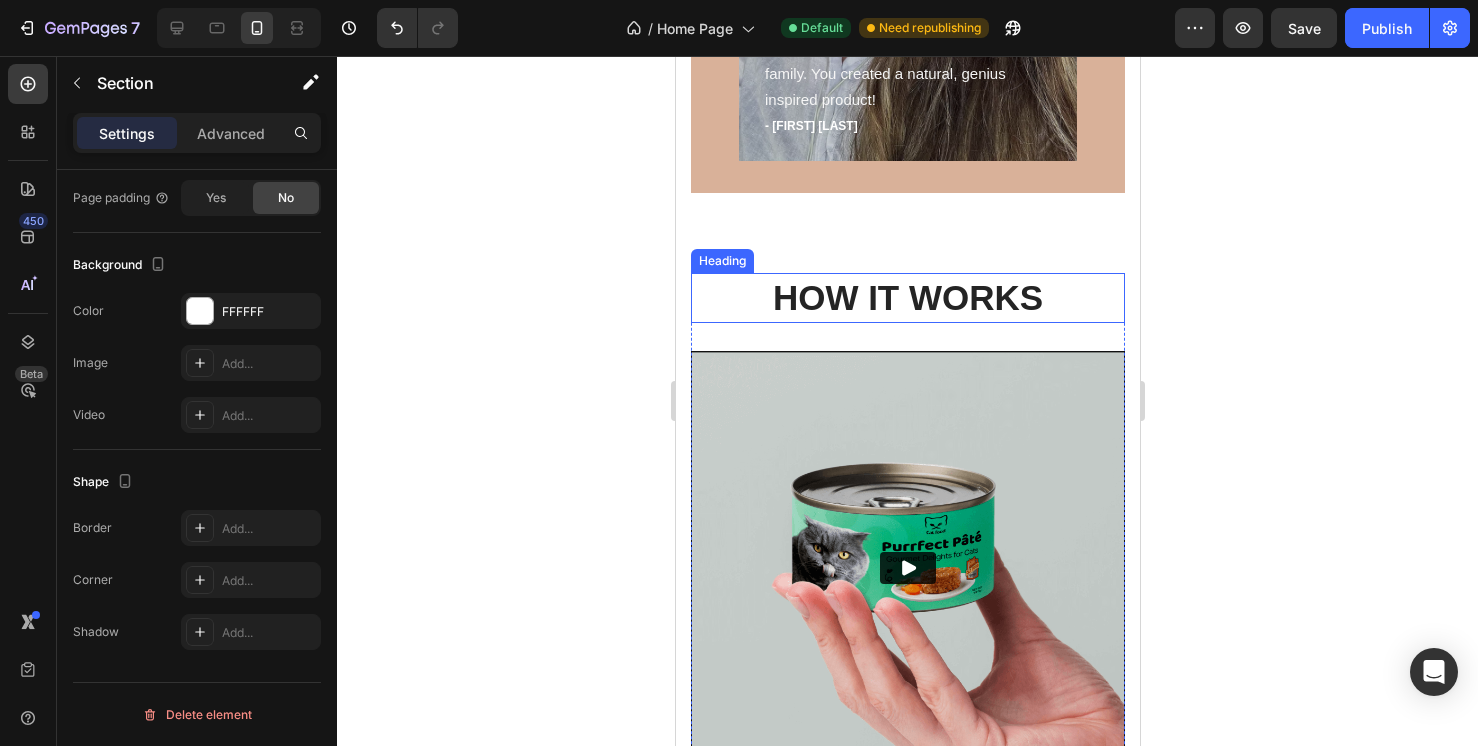 scroll, scrollTop: 1558, scrollLeft: 0, axis: vertical 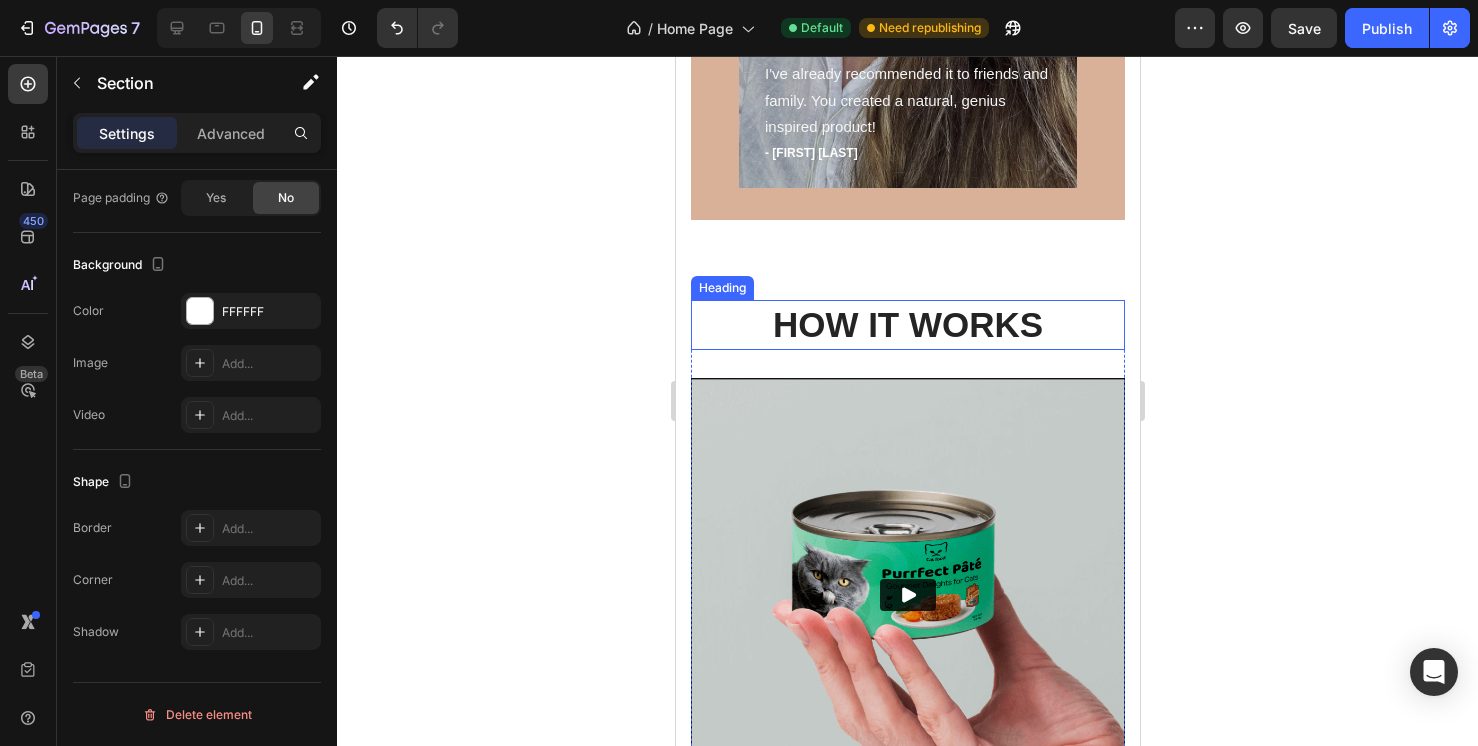 click on "HOW IT WORKS" at bounding box center (907, 325) 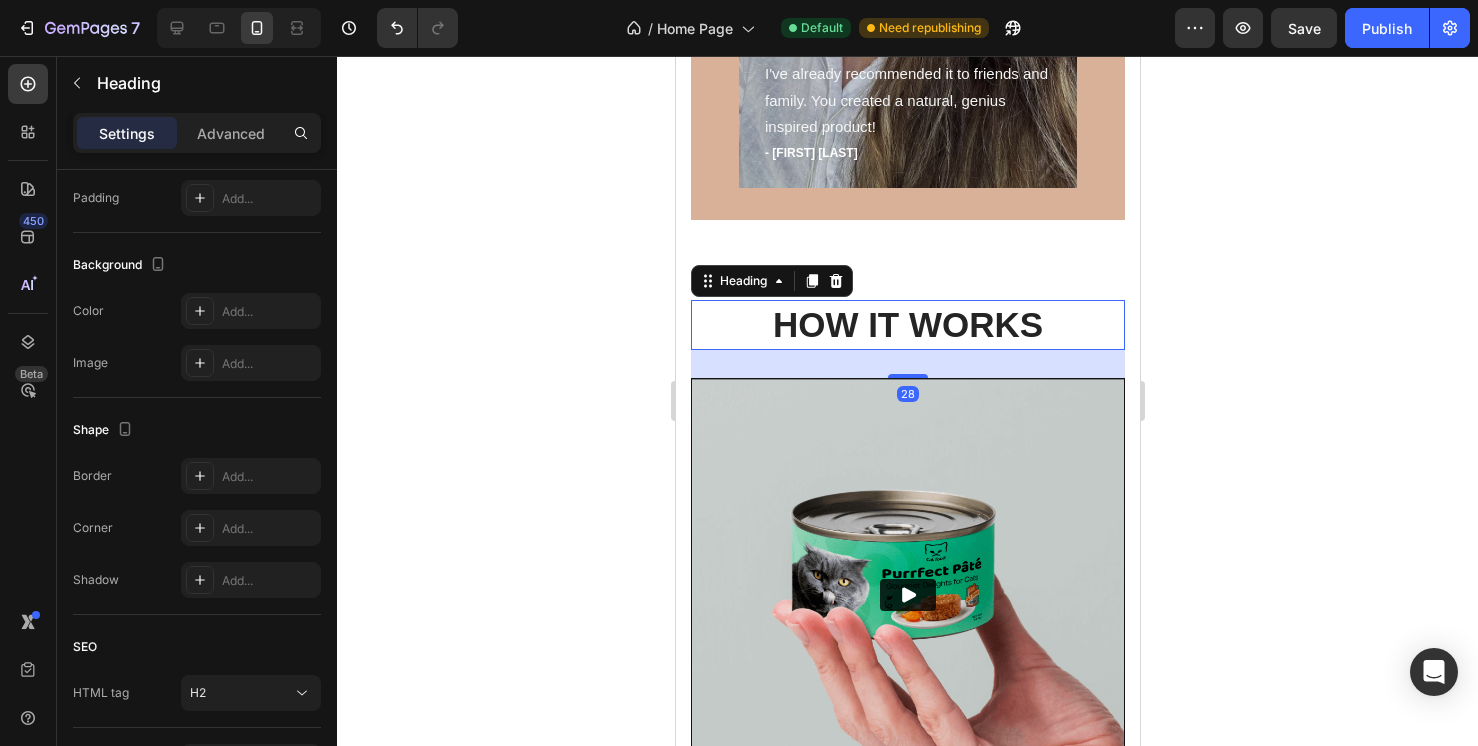 scroll, scrollTop: 0, scrollLeft: 0, axis: both 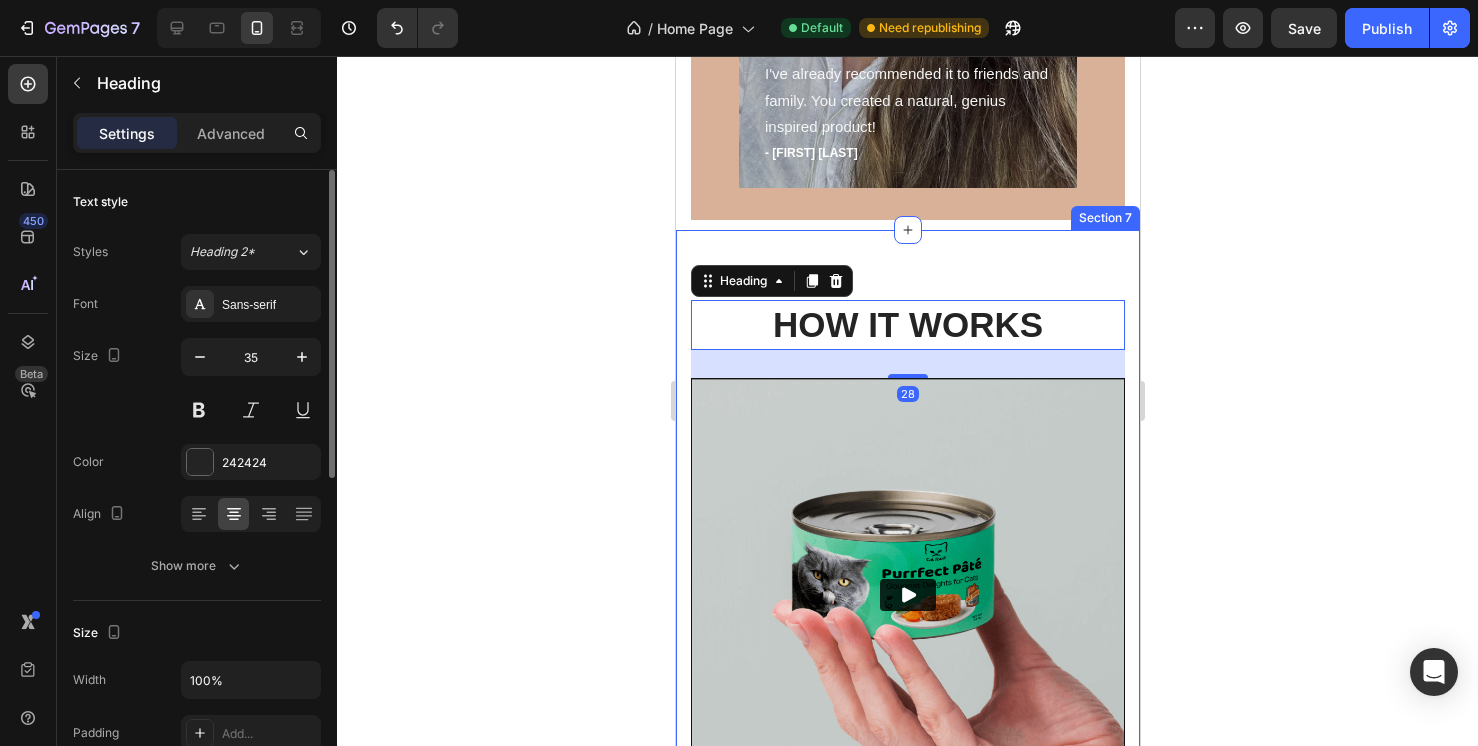 click on "HOW IT WORKS Heading   28 Video Row Row Section 7" at bounding box center [907, 557] 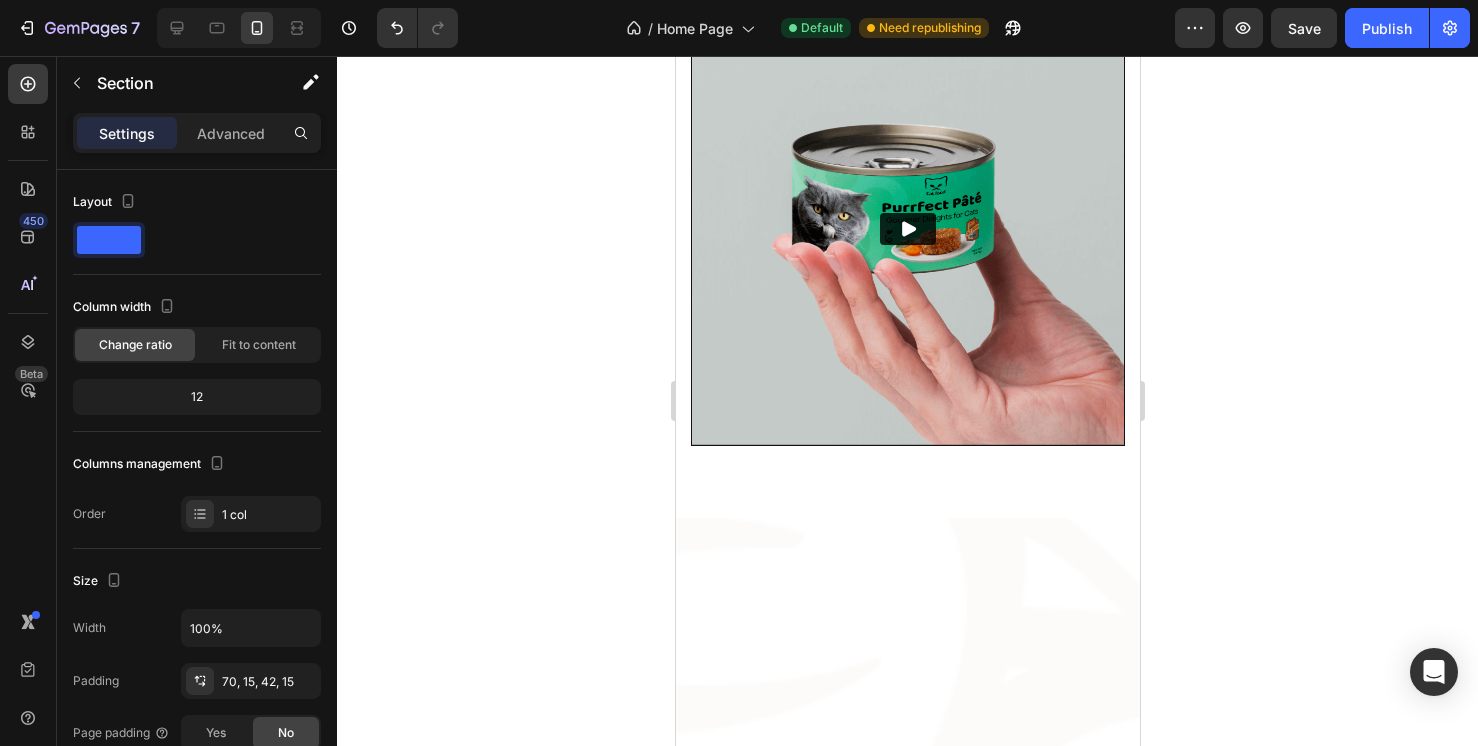 scroll, scrollTop: 967, scrollLeft: 0, axis: vertical 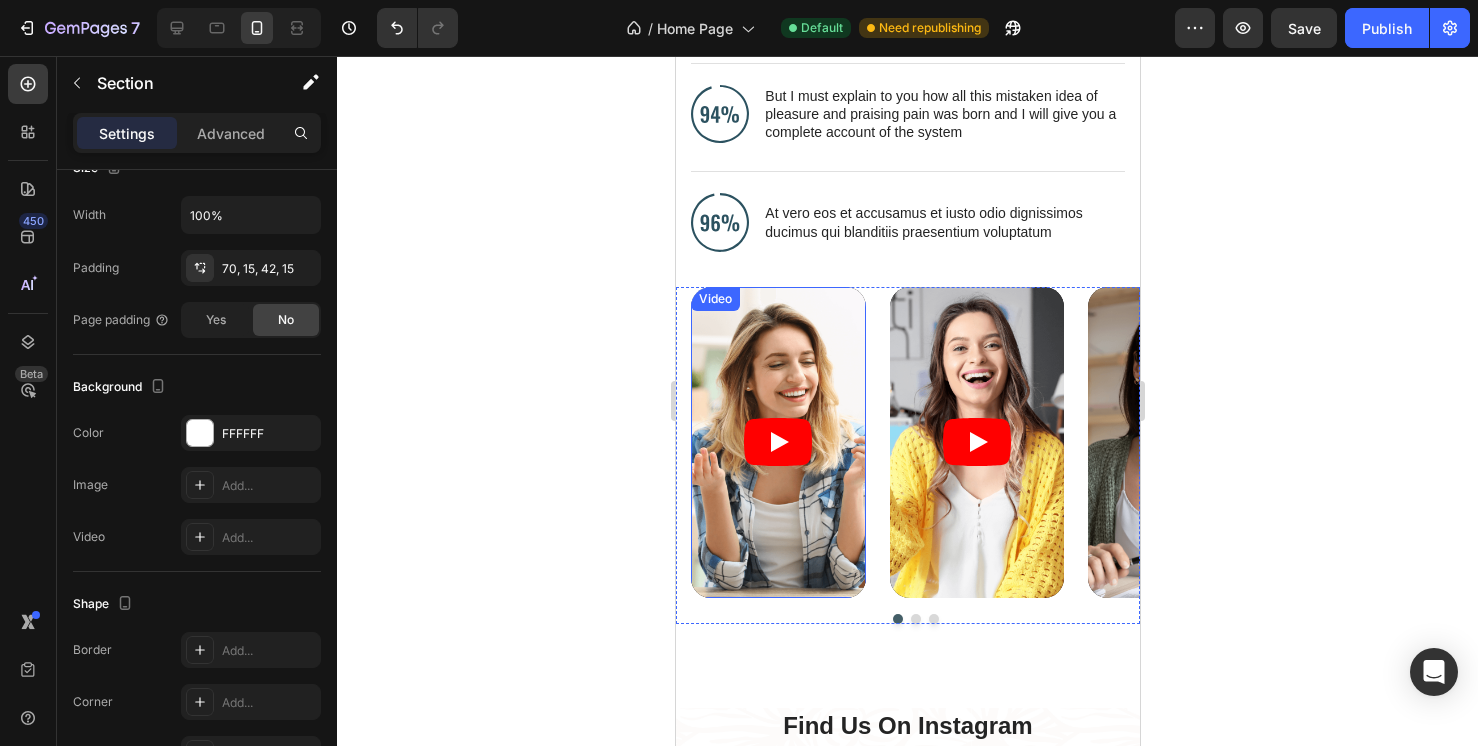 click at bounding box center (777, 442) 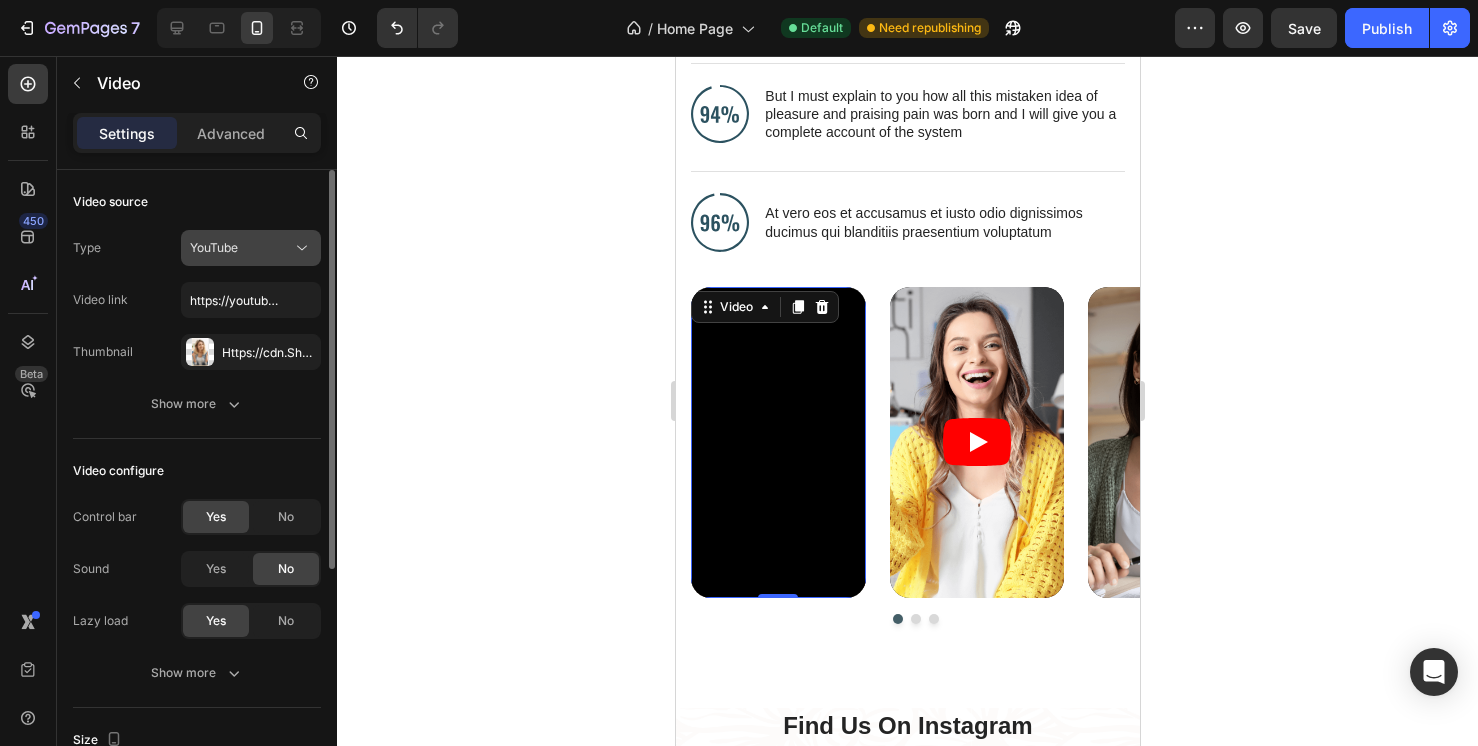 click 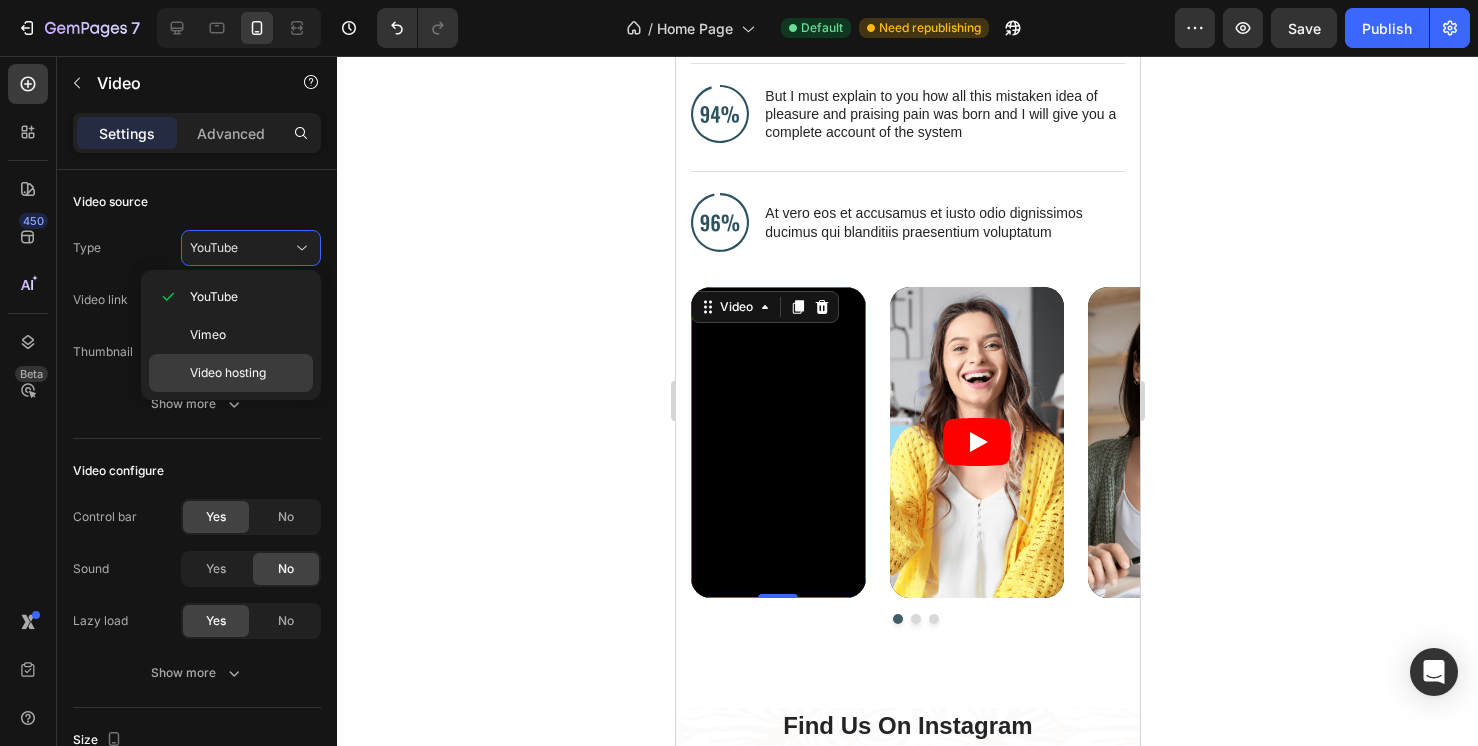 click on "Video hosting" at bounding box center (228, 373) 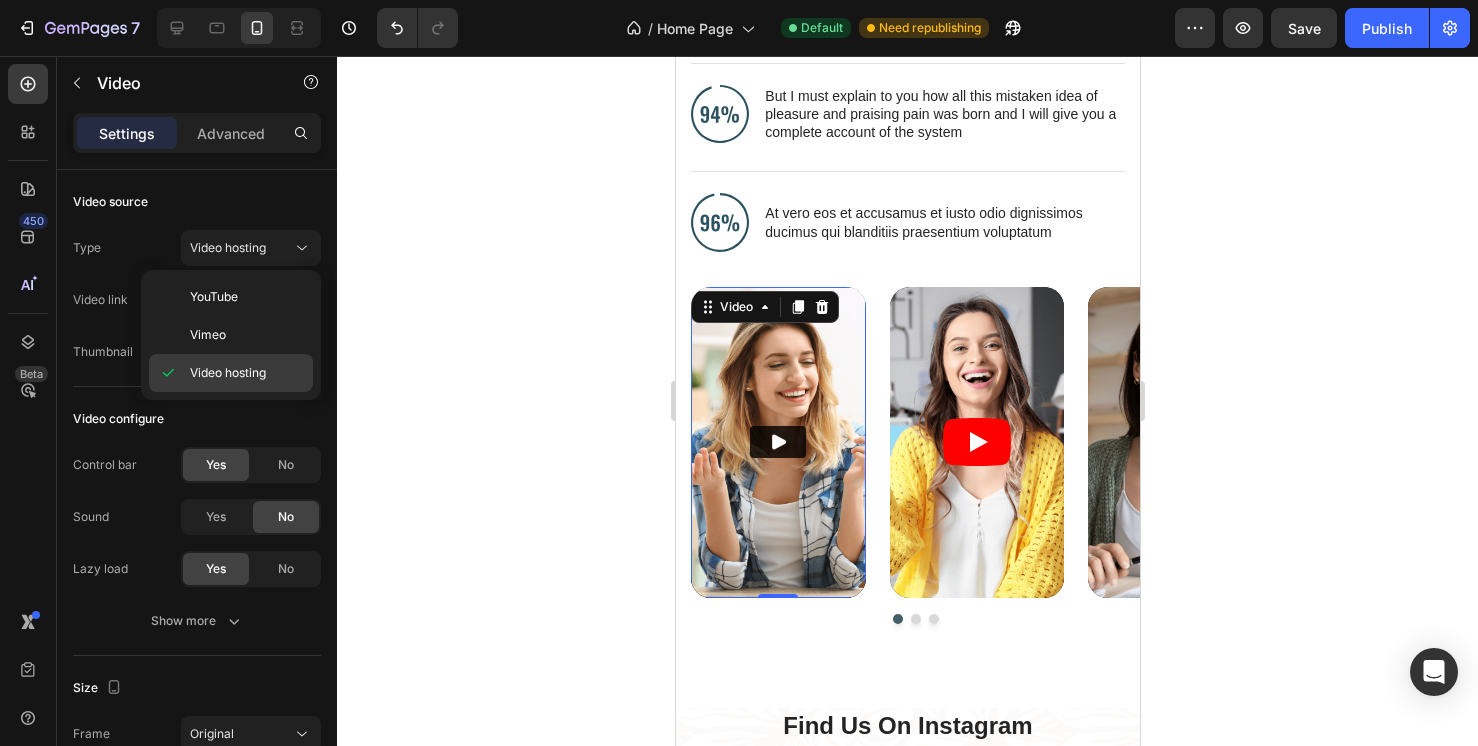 type on "https://media.w3.org/2010/05/sintel/trailer.mp4" 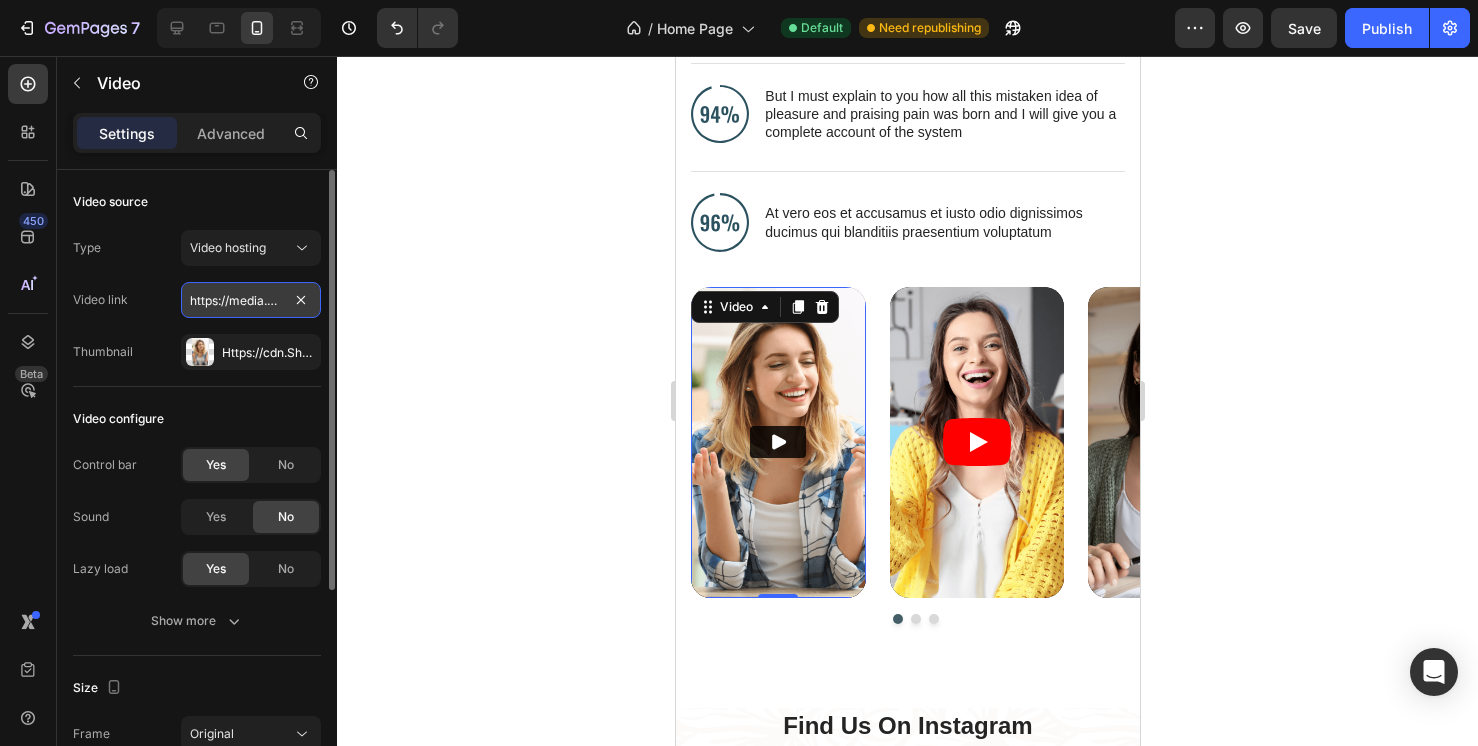 click on "https://media.w3.org/2010/05/sintel/trailer.mp4" at bounding box center (251, 300) 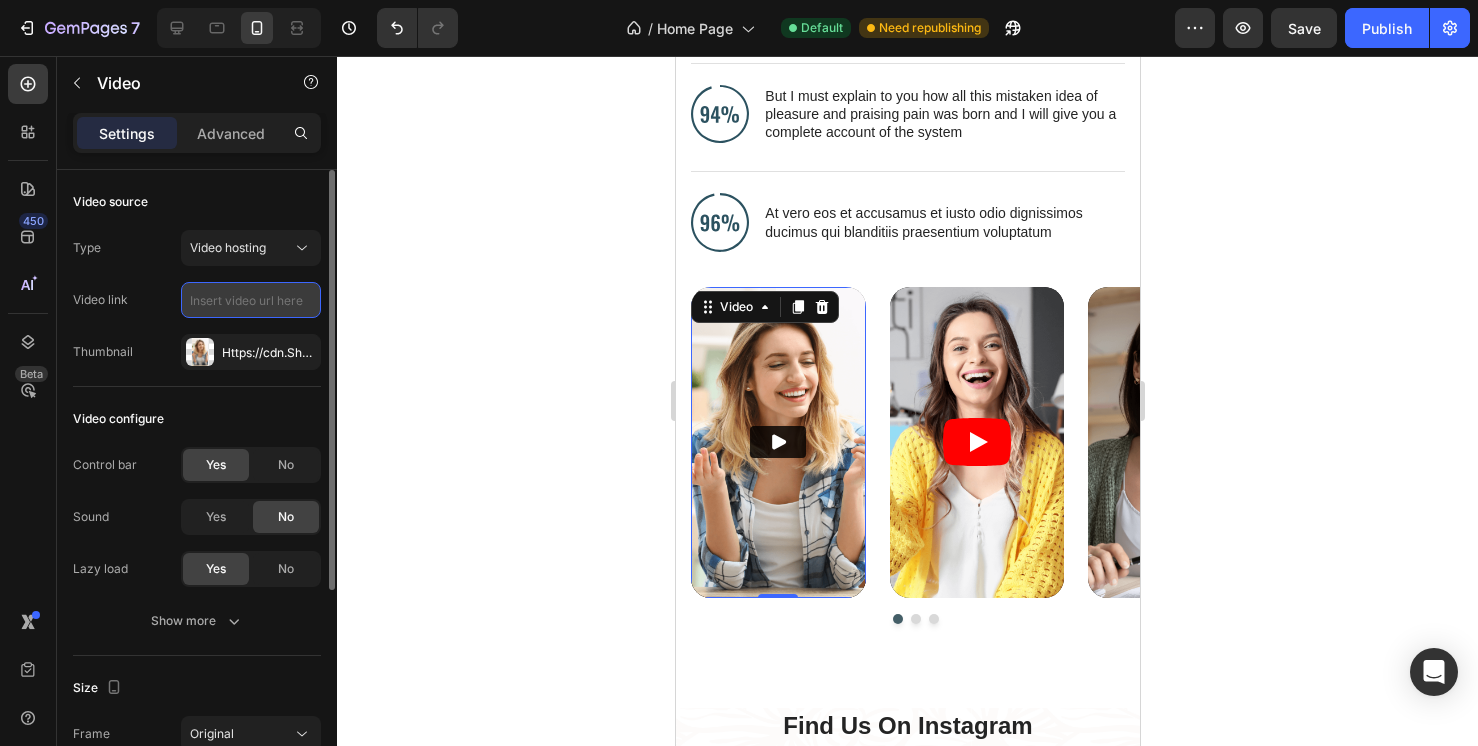 paste on "7485949051922353454" 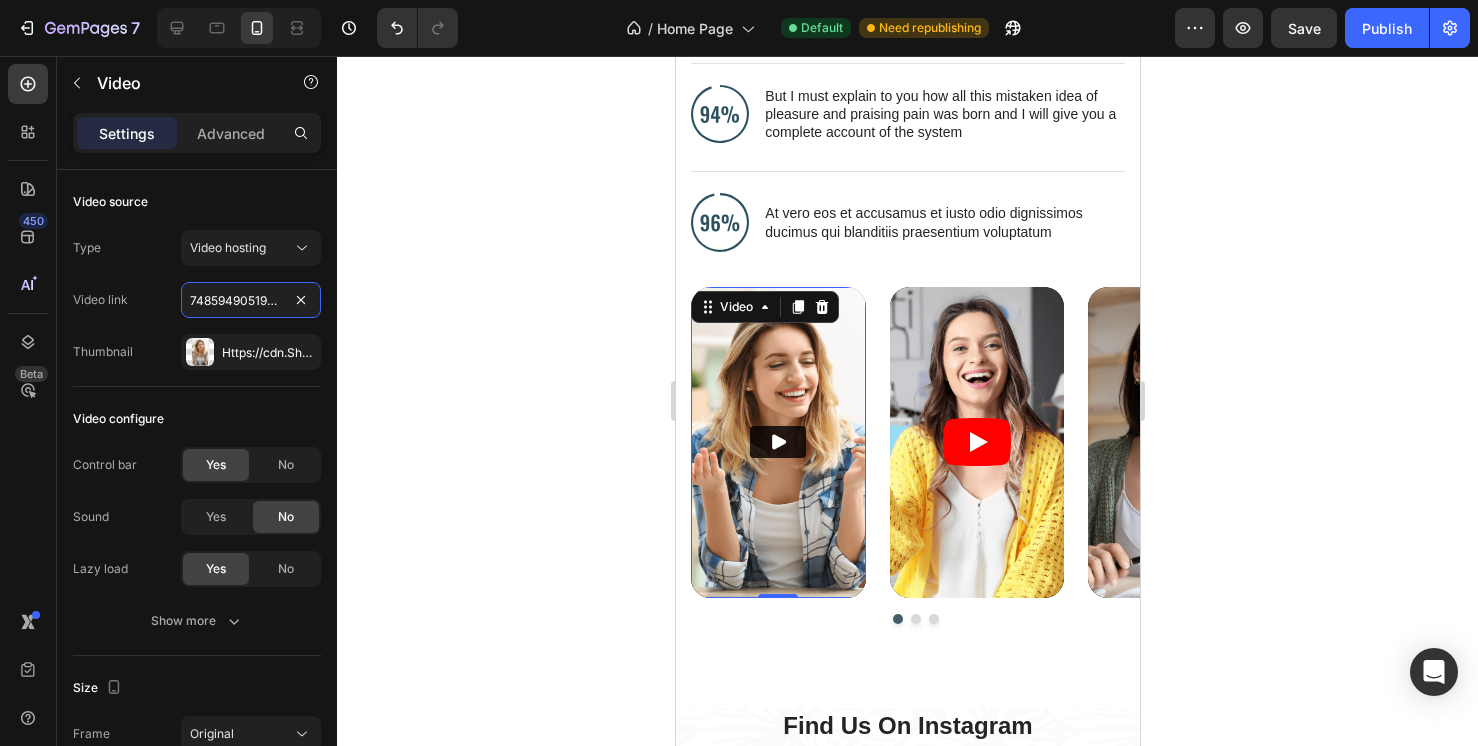 type on "7485949051922353454" 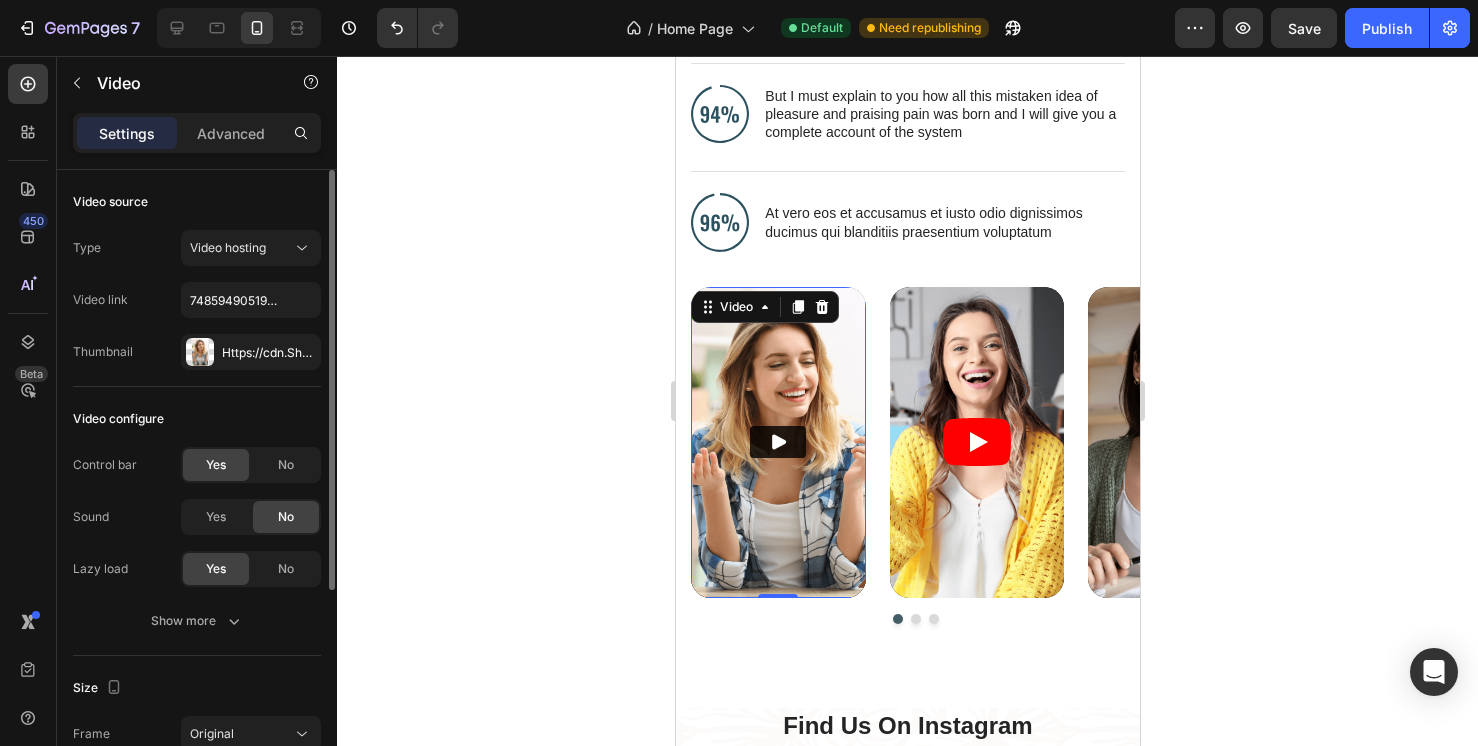 click on "Video source Type Video hosting Video link 7485949051922353454 Thumbnail Https://cdn.Shopify.Com/s/files/1/0634/5664/1184/files/gempages_570662168865801368-3a764924-9047-41f5-a5be-ac7146787c98.Png" 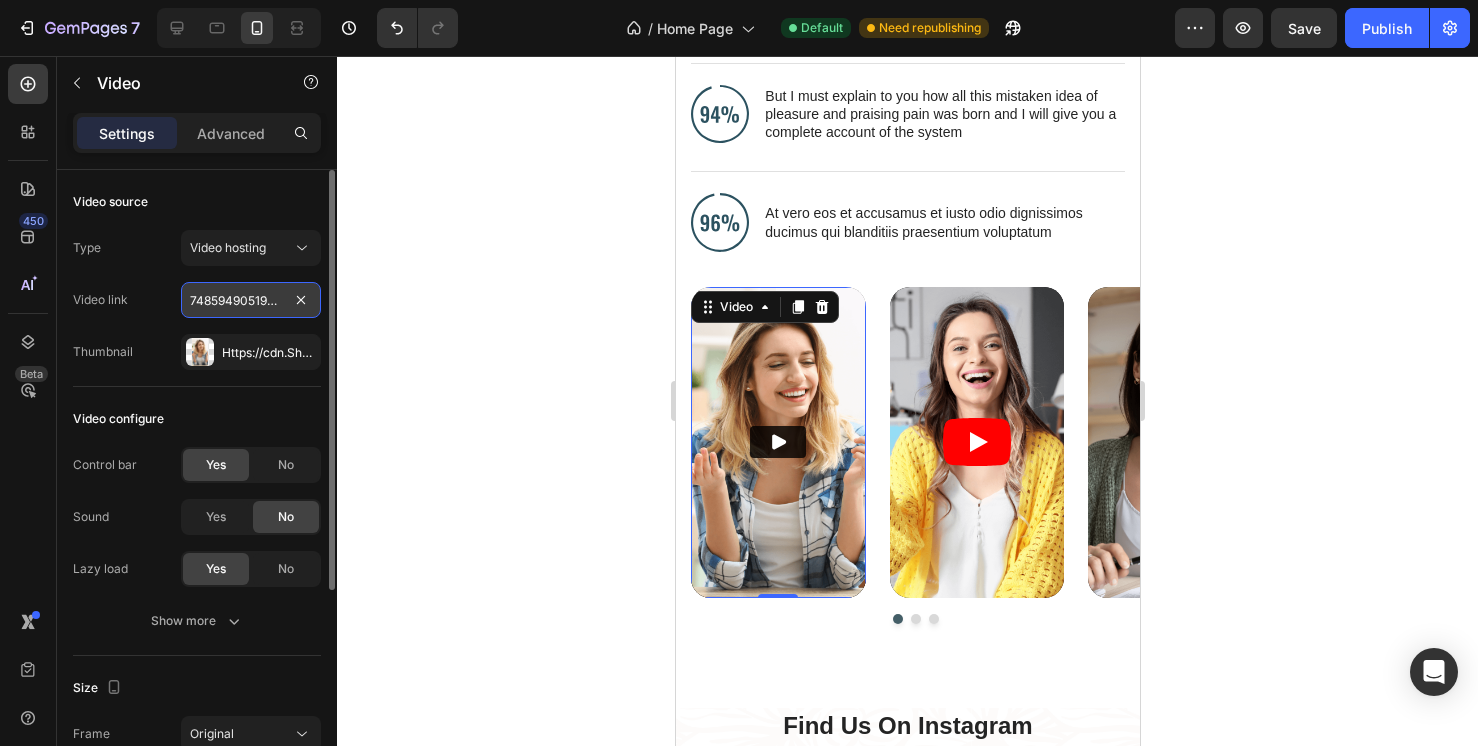 click on "7485949051922353454" at bounding box center [251, 300] 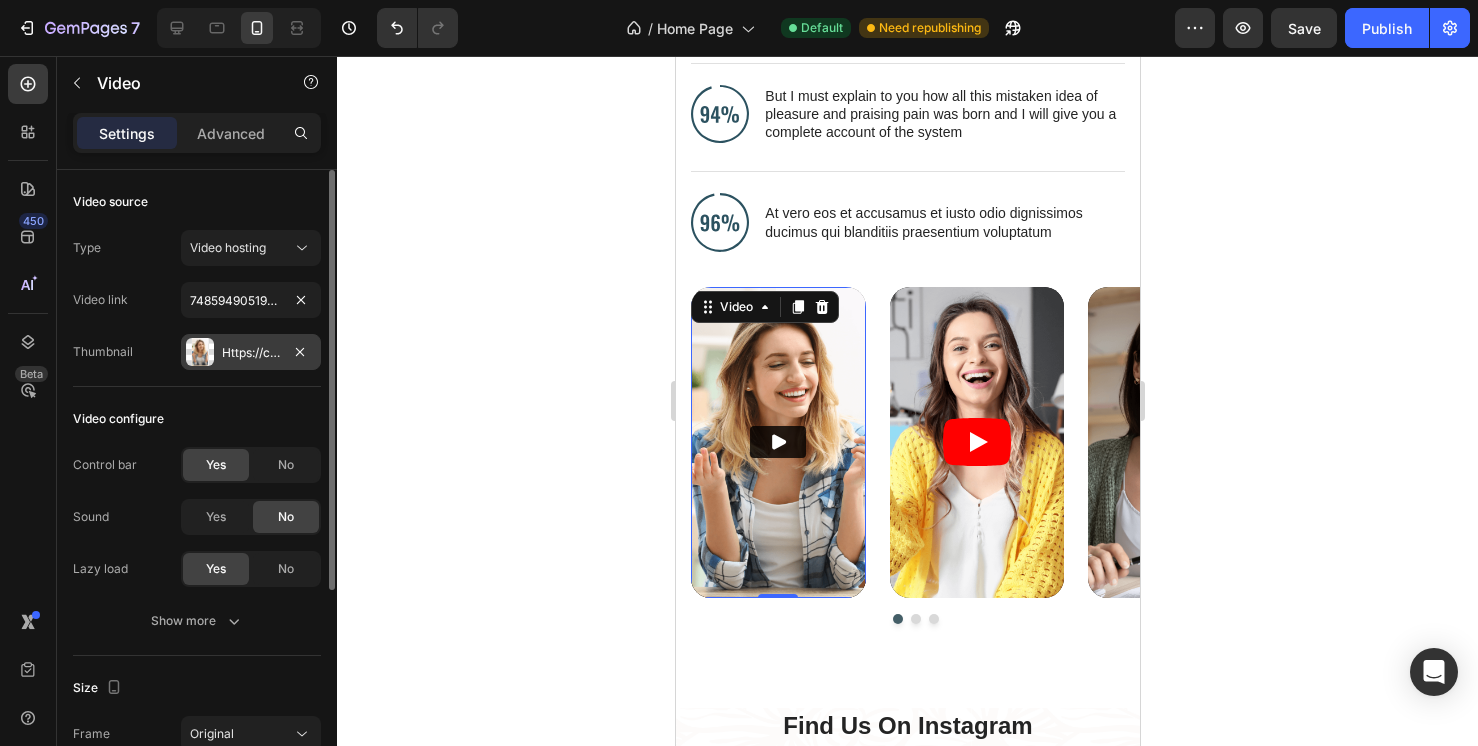 click on "Https://cdn.Shopify.Com/s/files/1/0634/5664/1184/files/gempages_570662168865801368-3a764924-9047-41f5-a5be-ac7146787c98.Png" at bounding box center (251, 352) 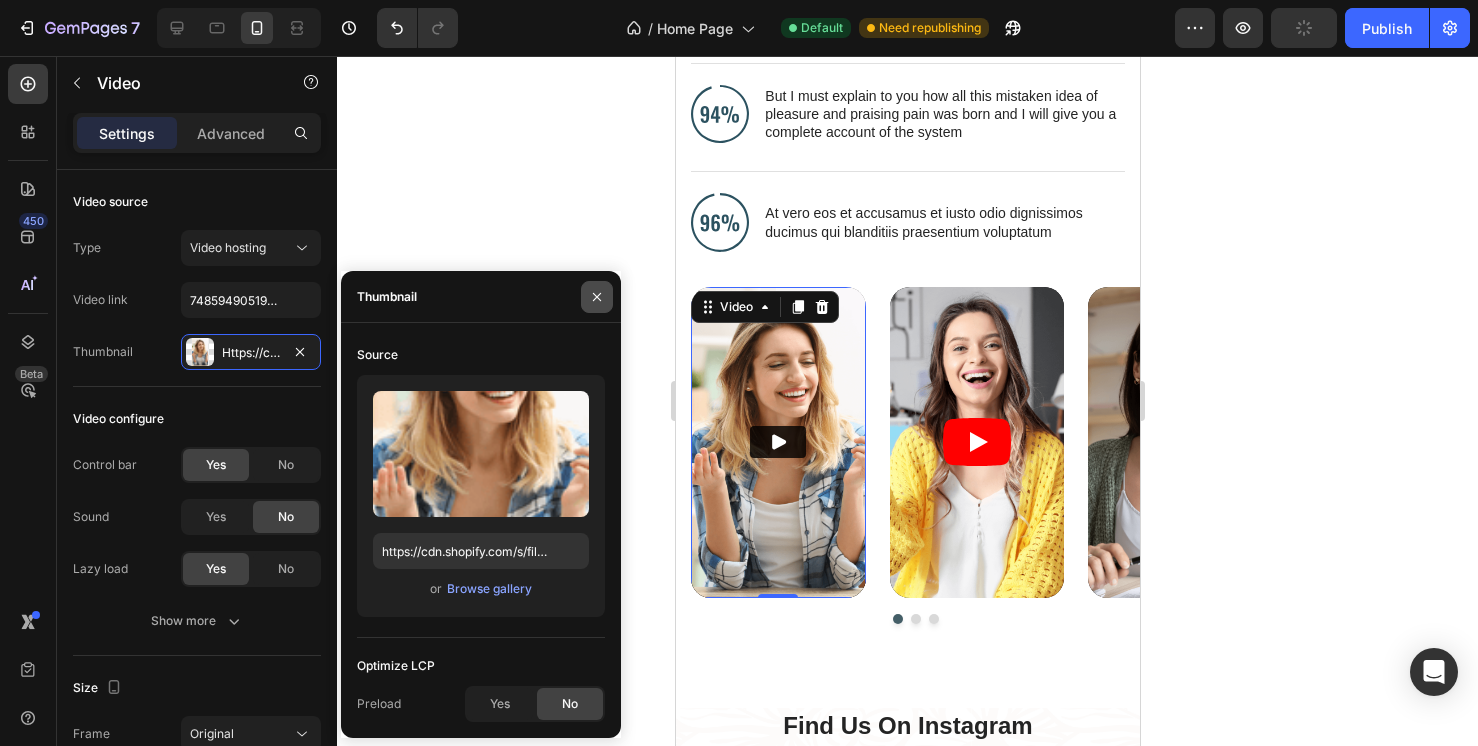 click 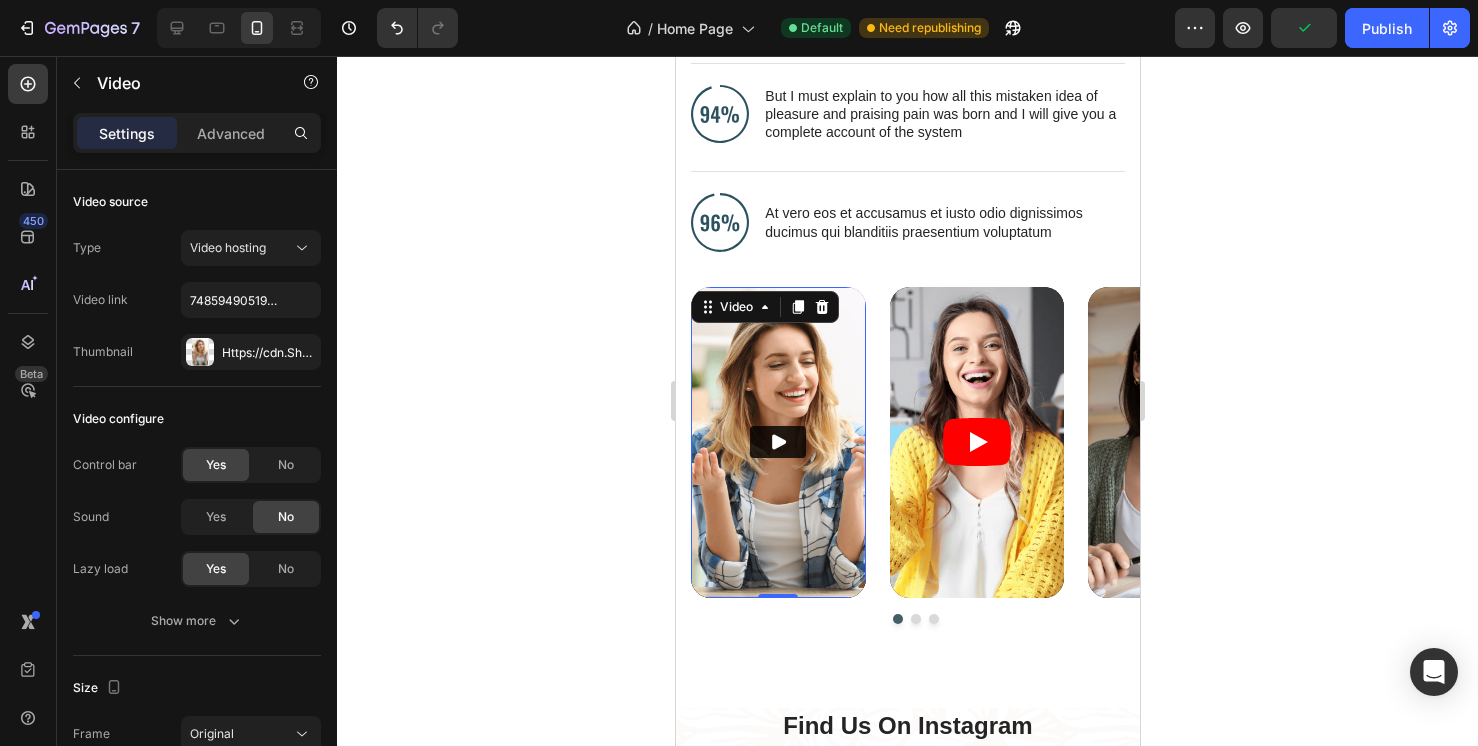 click at bounding box center (777, 442) 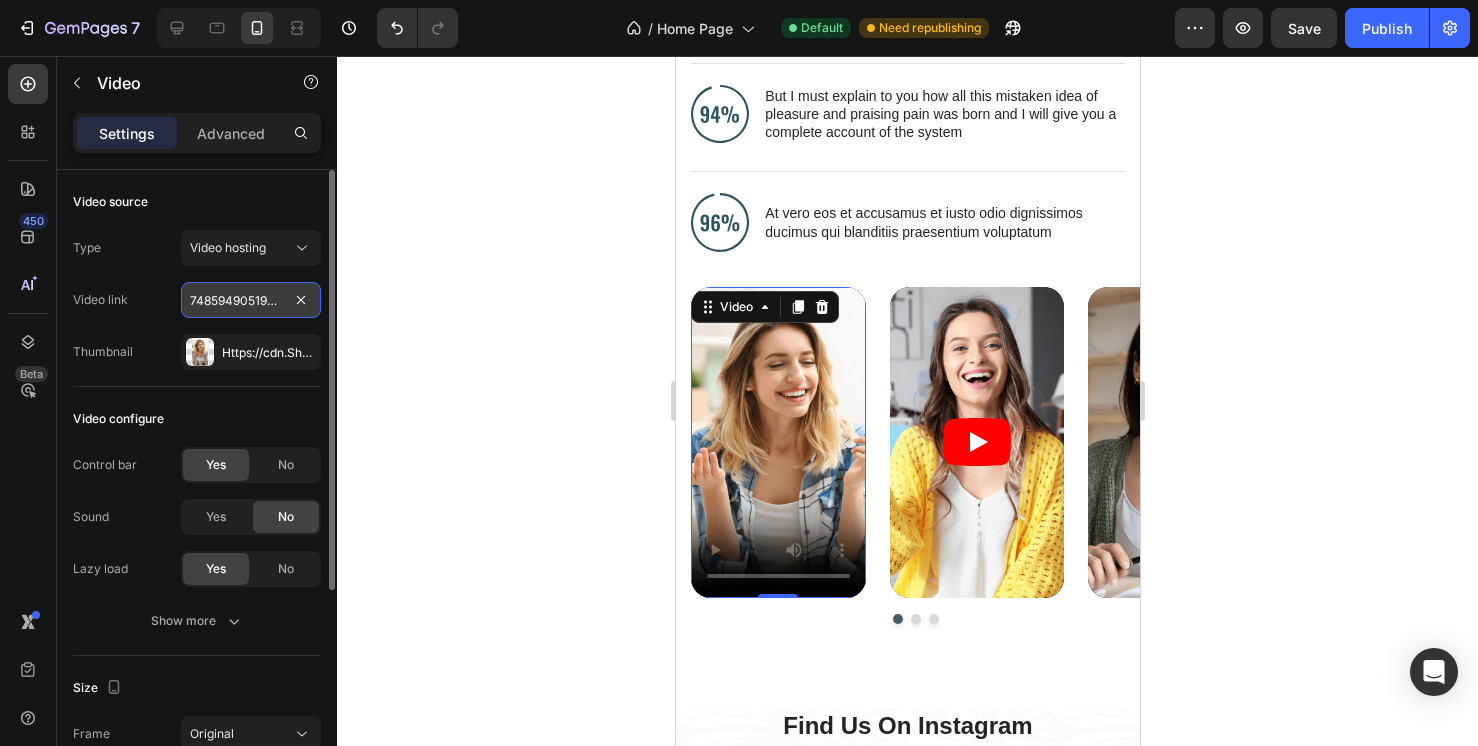 click on "7485949051922353454" at bounding box center [251, 300] 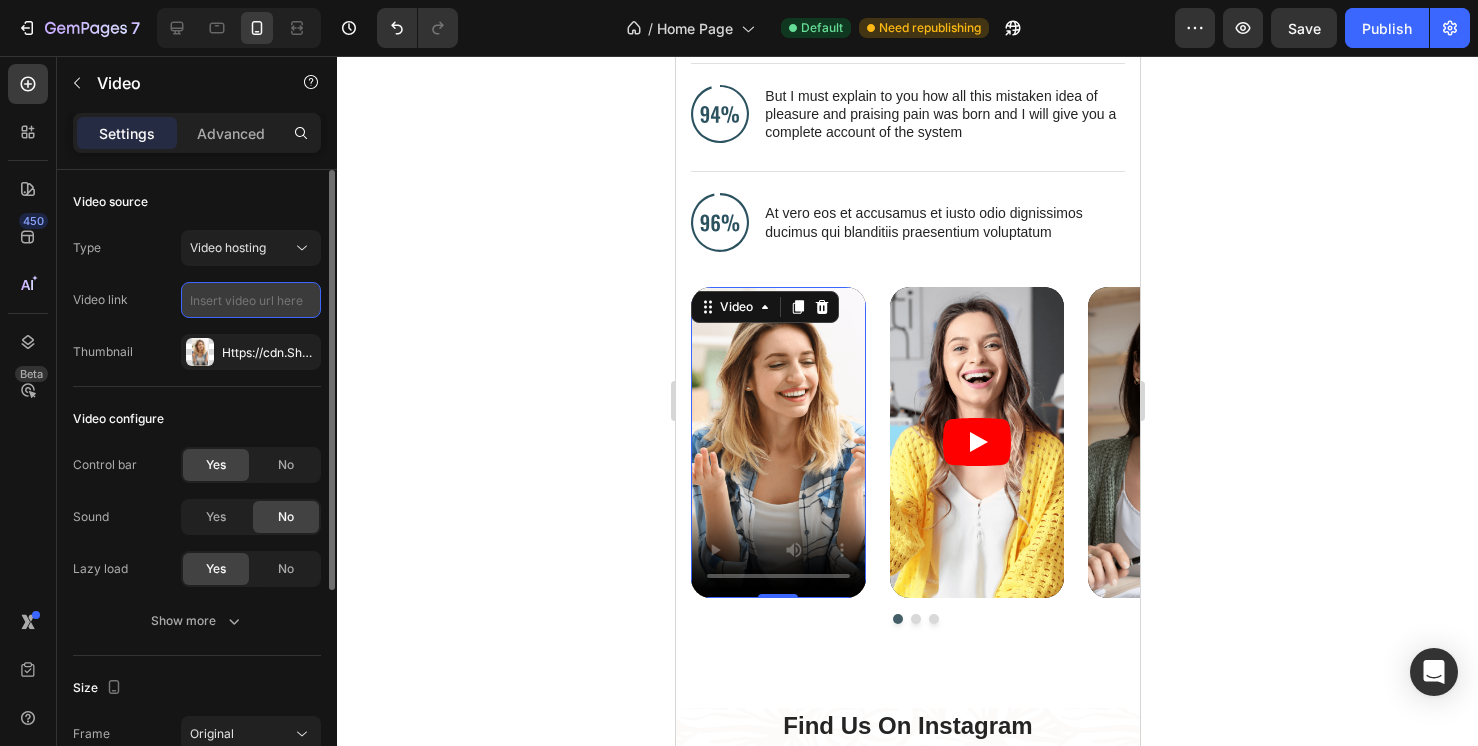 paste on "<blockquote class="tiktok-embed" cite="https://www.tiktok.com/@thatbrittanybrown/video/7485949051922353454" data-video-id="7485949051922353454" style="max-width: 605px;min-width: 325px;" > <section> <a target="_blank" title="@thatbrittanybrown" href="https://www.tiktok.com/@thatbrittanybrown?refer=embed">@thatbrittanybrown</a> Obsessed 🤩 not sorry I stumbled on this stuff  <a title="tallow" target="_blank" href="https://www.tiktok.com/tag/tallow?refer=embed">#tallow</a> <a title="beeftallow" target="_blank" href="https://www.tiktok.com/tag/beeftallow?refer=embed">#beeftallow</a> <a title="tallowskincare" target="_blank" href="https://www.tiktok.com/tag/tallowskincare?refer=embed">#tallowskincare</a> <a title="skincare" target="_blank" href="https://www.tiktok.com/tag/skincare?refer=embed">#skincare</a> <a title="skincareroutine" target="_blank" href="https://www.tiktok.com/tag/skincareroutine?refer=embed">#skincareroutine</a> <a title="skincaretips" target="_blank" href="https://www.tiktok.com/tag/skincare..." 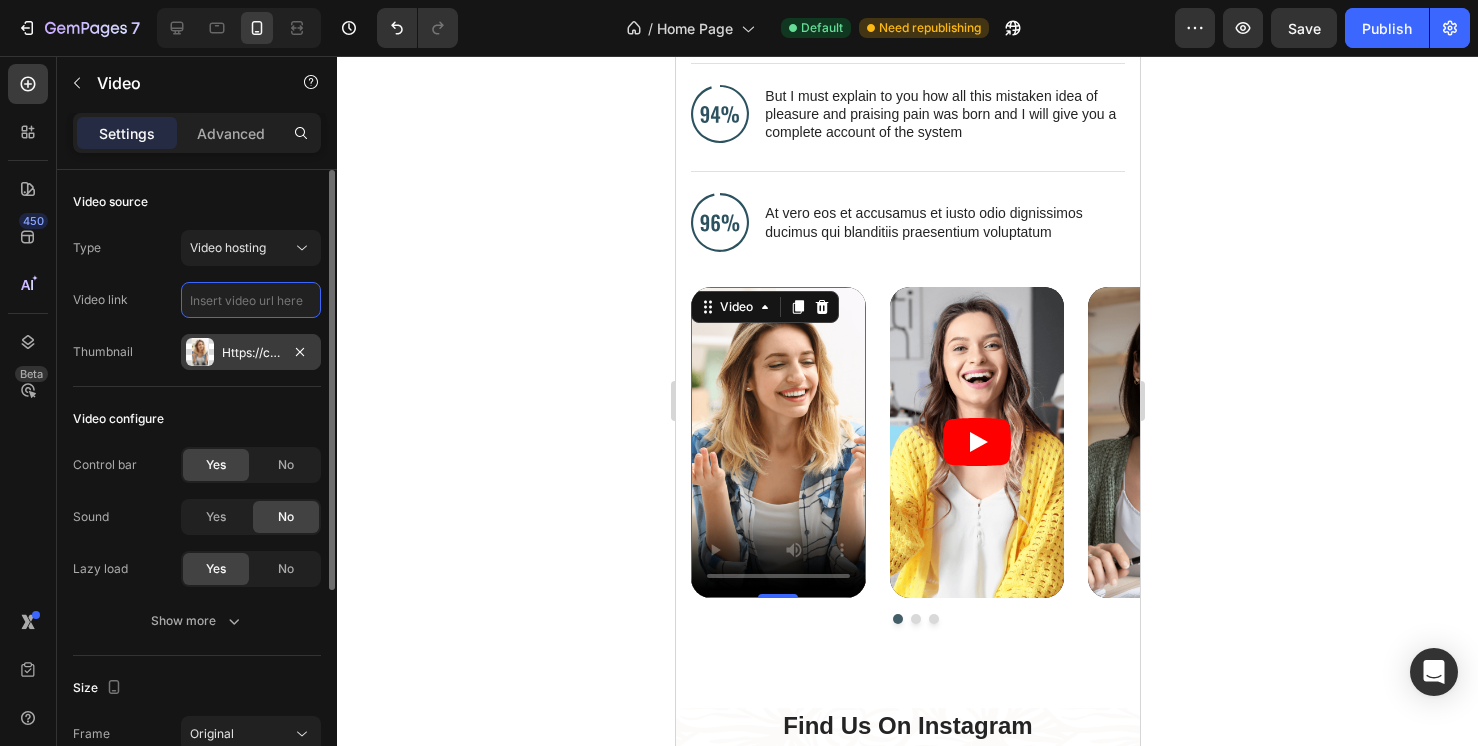 type on "<blockquote class="tiktok-embed" cite="https://www.tiktok.com/@thatbrittanybrown/video/7485949051922353454" data-video-id="7485949051922353454" style="max-width: 605px;min-width: 325px;" > <section> <a target="_blank" title="@thatbrittanybrown" href="https://www.tiktok.com/@thatbrittanybrown?refer=embed">@thatbrittanybrown</a> Obsessed 🤩 not sorry I stumbled on this stuff  <a title="tallow" target="_blank" href="https://www.tiktok.com/tag/tallow?refer=embed">#tallow</a> <a title="beeftallow" target="_blank" href="https://www.tiktok.com/tag/beeftallow?refer=embed">#beeftallow</a> <a title="tallowskincare" target="_blank" href="https://www.tiktok.com/tag/tallowskincare?refer=embed">#tallowskincare</a> <a title="skincare" target="_blank" href="https://www.tiktok.com/tag/skincare?refer=embed">#skincare</a> <a title="skincareroutine" target="_blank" href="https://www.tiktok.com/tag/skincareroutine?refer=embed">#skincareroutine</a> <a title="skincaretips" target="_blank" href="https://www.tiktok.com/tag/skincare..." 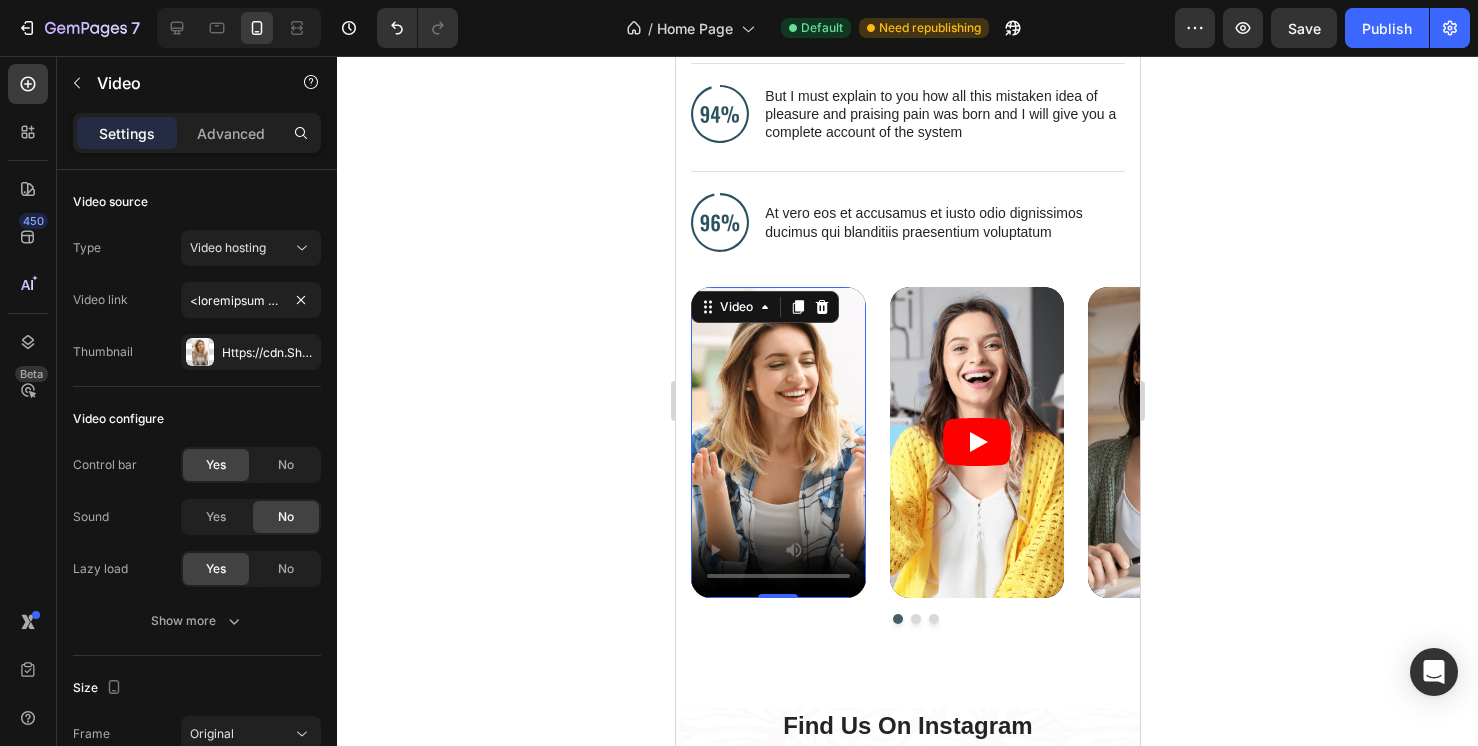 click 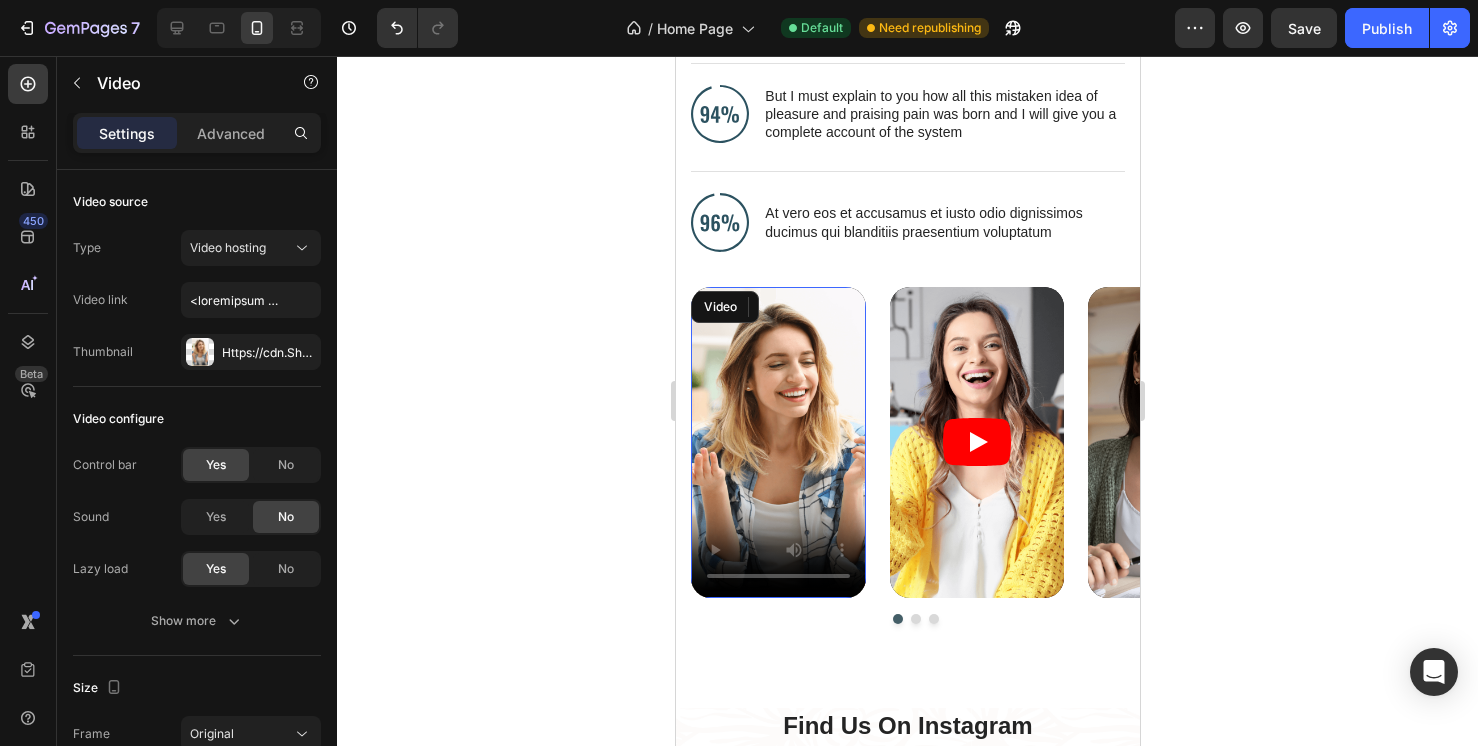 click at bounding box center [777, 442] 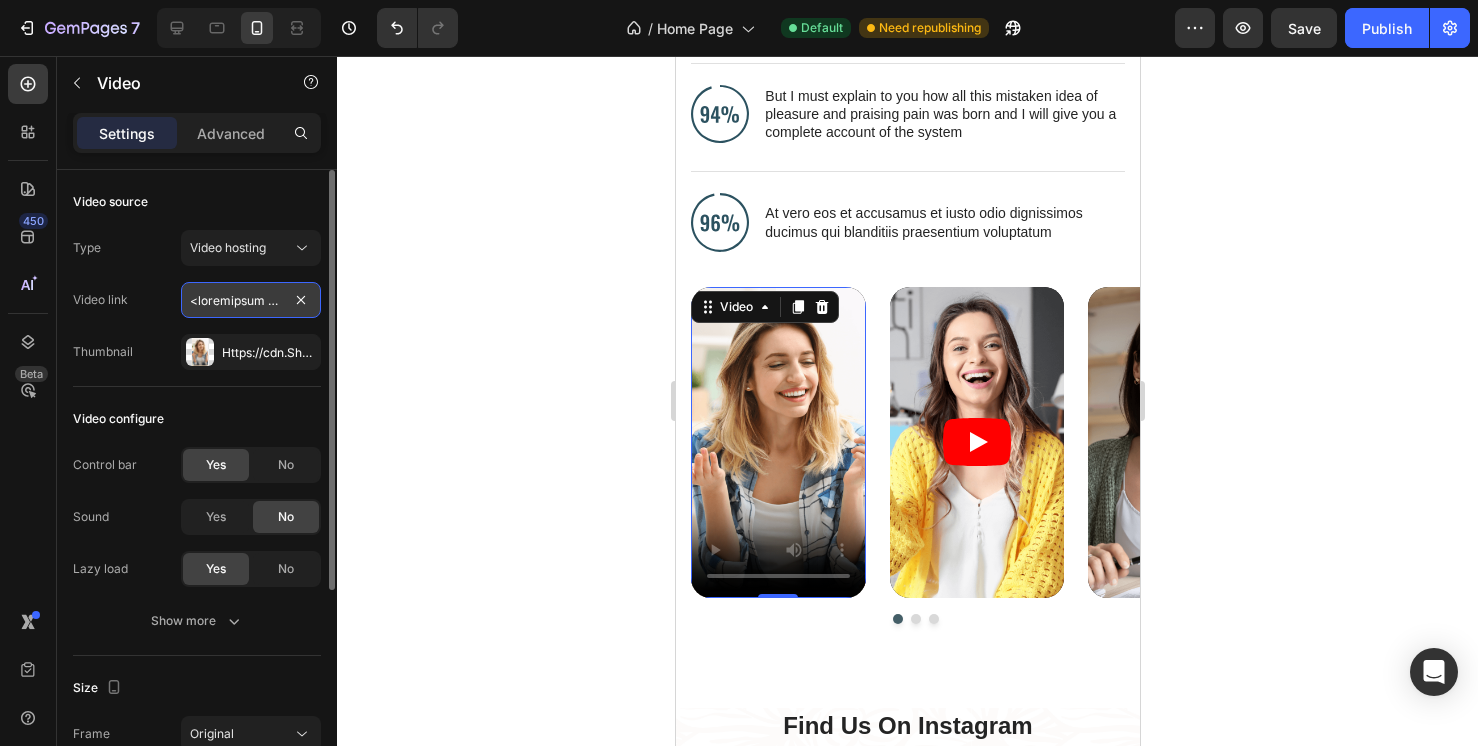 click at bounding box center [251, 300] 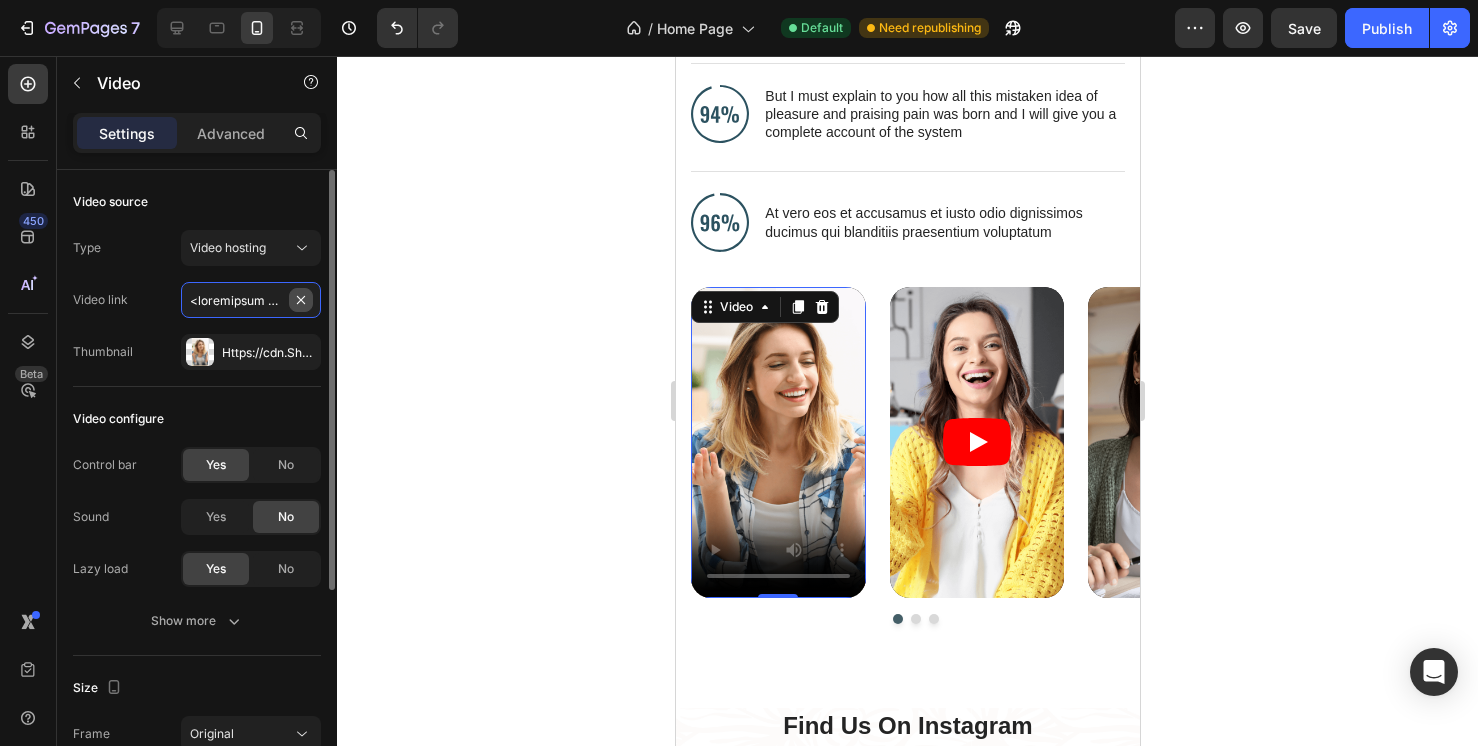 type 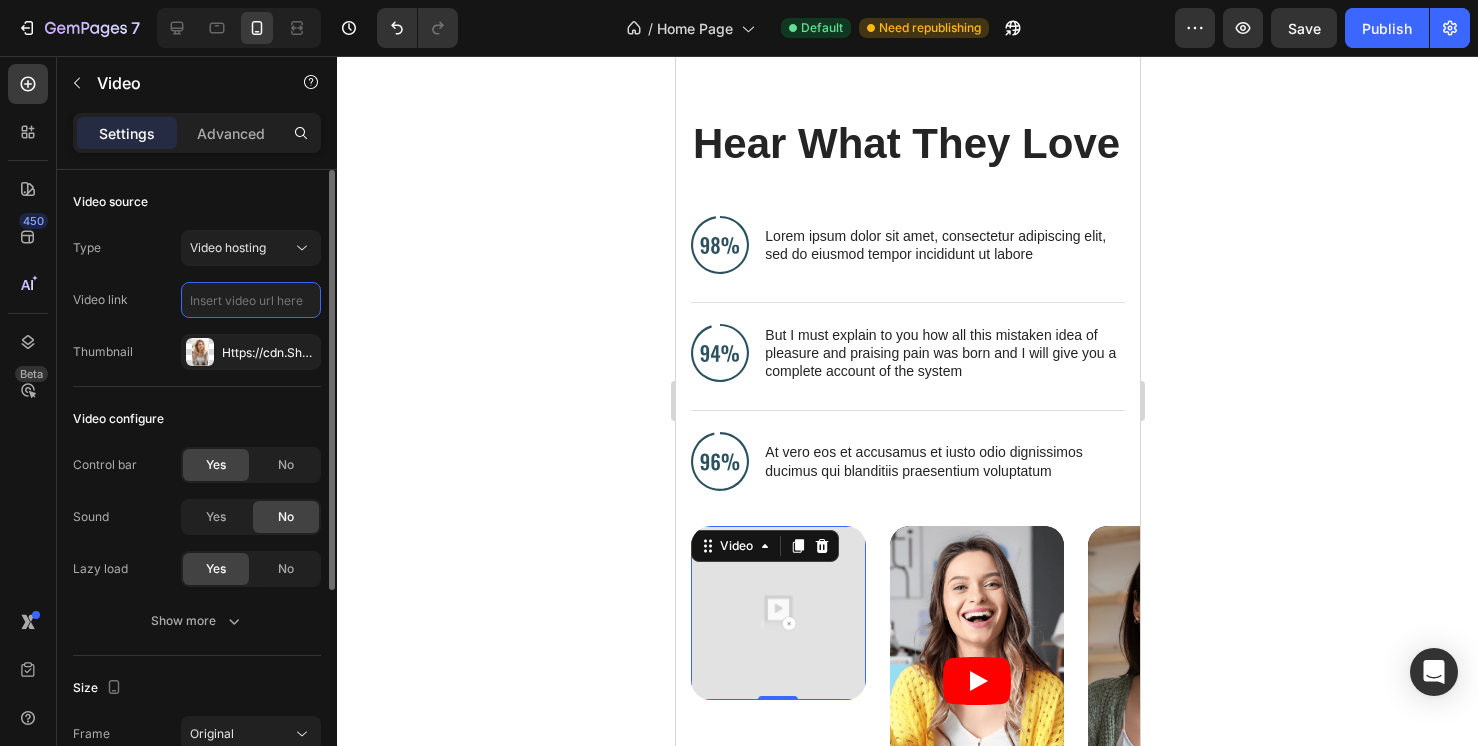 scroll, scrollTop: 7674, scrollLeft: 0, axis: vertical 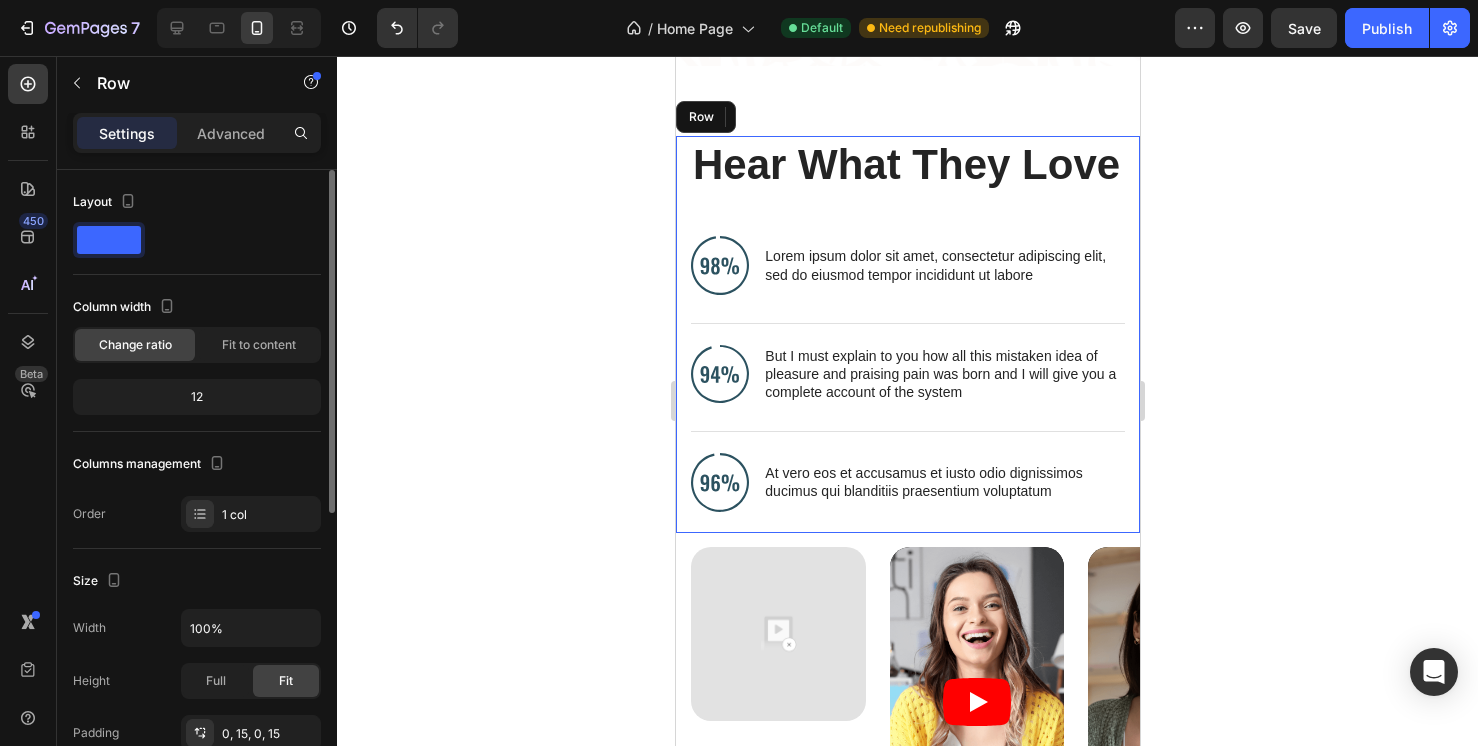 click on "Hear What They Love Heading Image Lorem ipsum dolor sit amet, consectetur adipiscing elit, sed do eiusmod tempor incididunt ut labore Text Block Advanced List Image But I must explain to you how all this mistaken idea of pleasure and praising pain was born and I will give you a complete account of the system Text Block Advanced List Image At vero eos et accusamus et iusto odio dignissimos ducimus qui blanditiis praesentium voluptatum Text Block Advanced List Row" at bounding box center (907, 334) 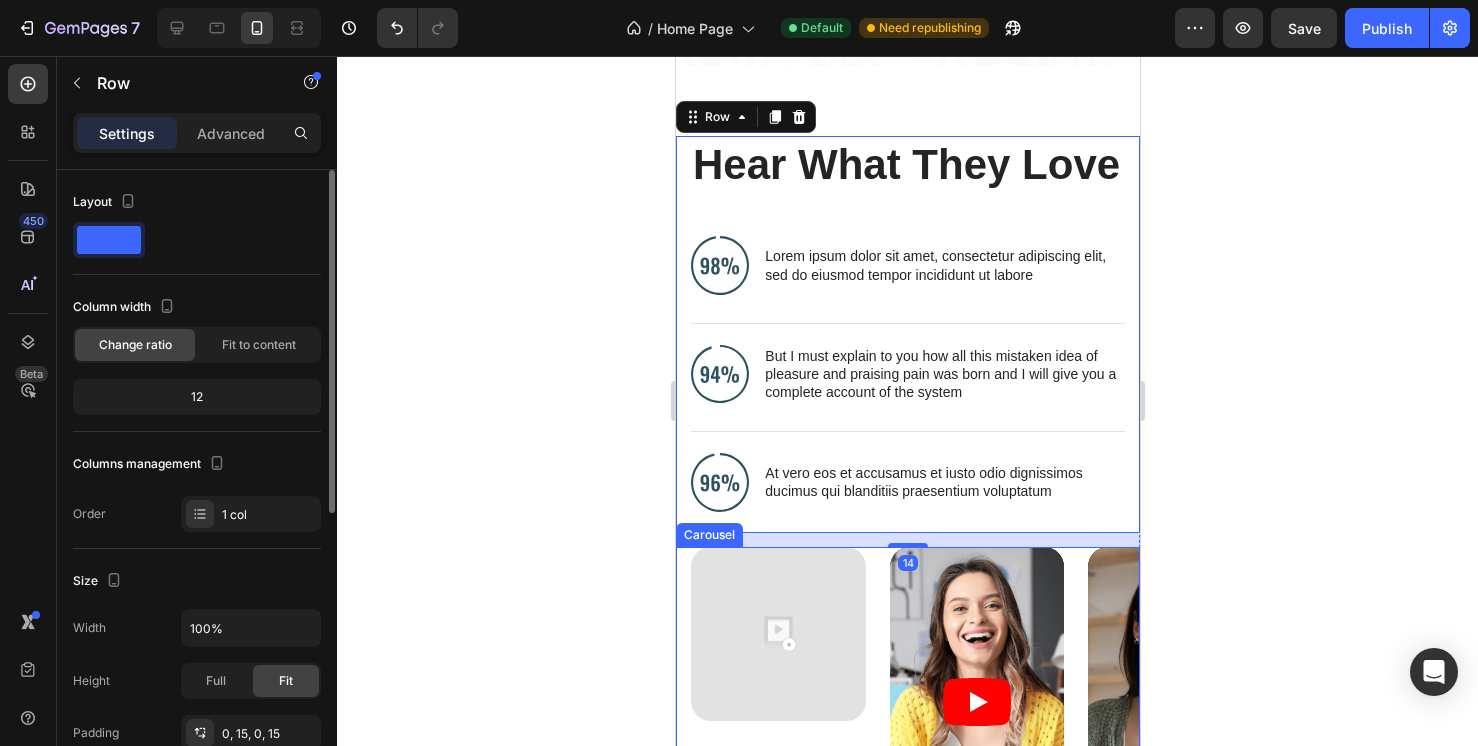 click on "Video Video Video Carousel" at bounding box center [907, 715] 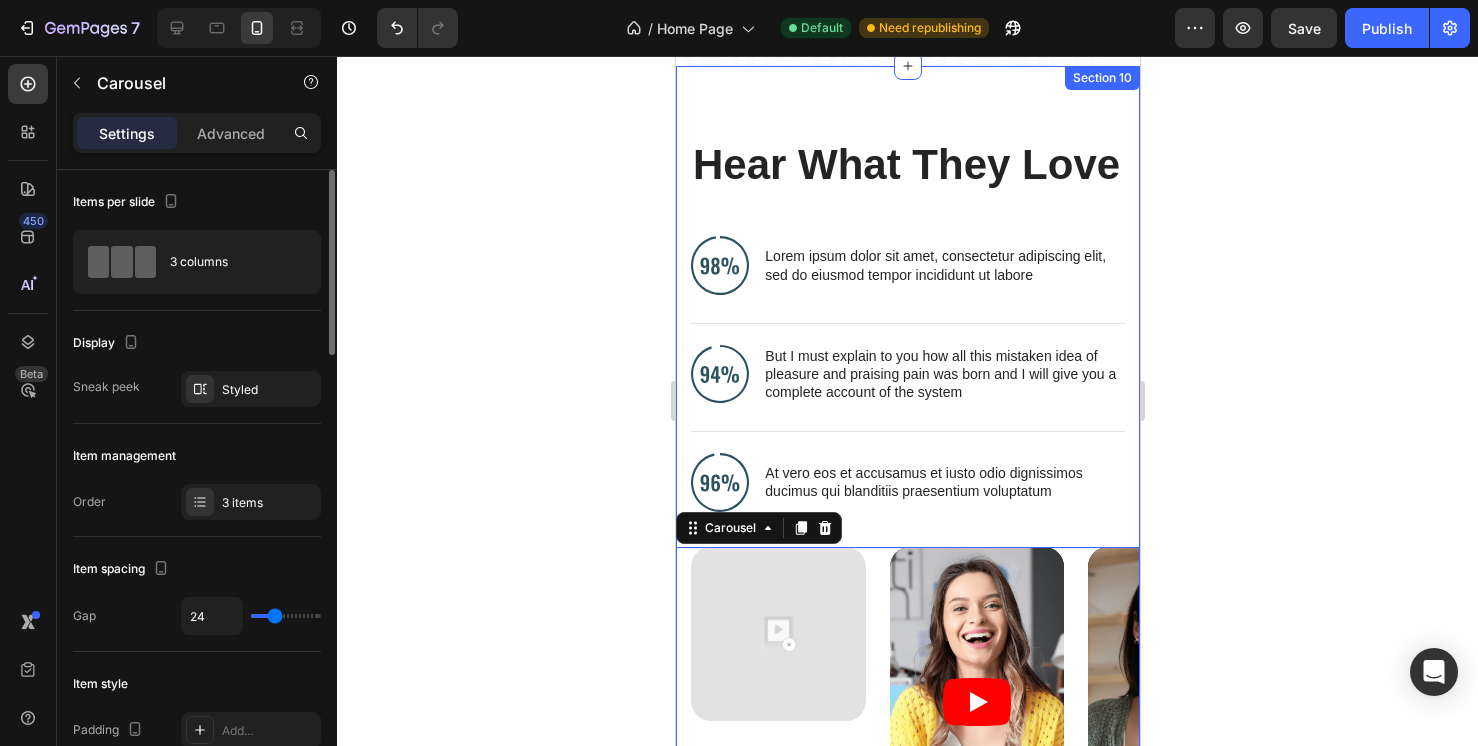 click on "Hear What They Love Heading Image Lorem ipsum dolor sit amet, consectetur adipiscing elit, sed do eiusmod tempor incididunt ut labore Text Block Advanced List Image But I must explain to you how all this mistaken idea of pleasure and praising pain was born and I will give you a complete account of the system Text Block Advanced List Image At vero eos et accusamus et iusto odio dignissimos ducimus qui blanditiis praesentium voluptatum Text Block Advanced List Row Video Video Video Carousel   14 Row Section 10" at bounding box center (907, 511) 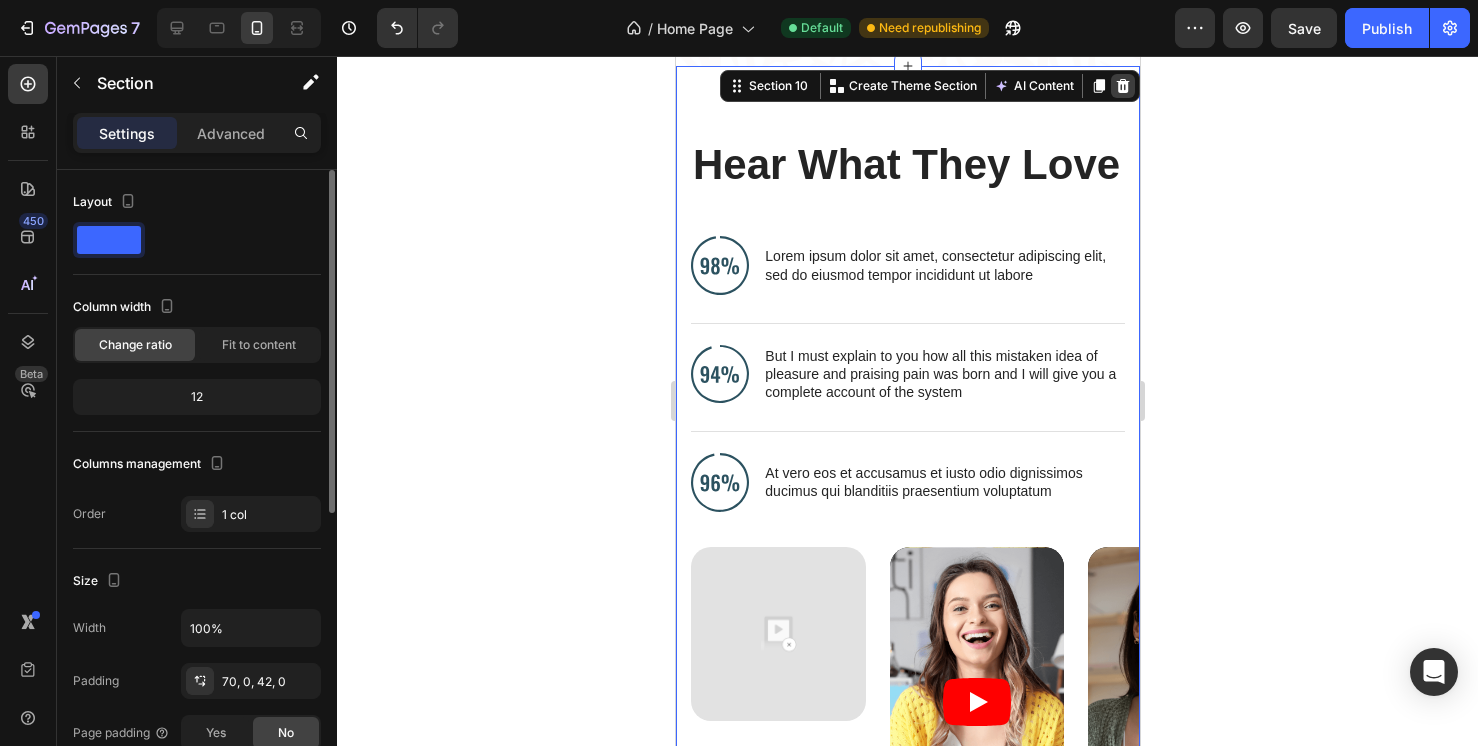 click 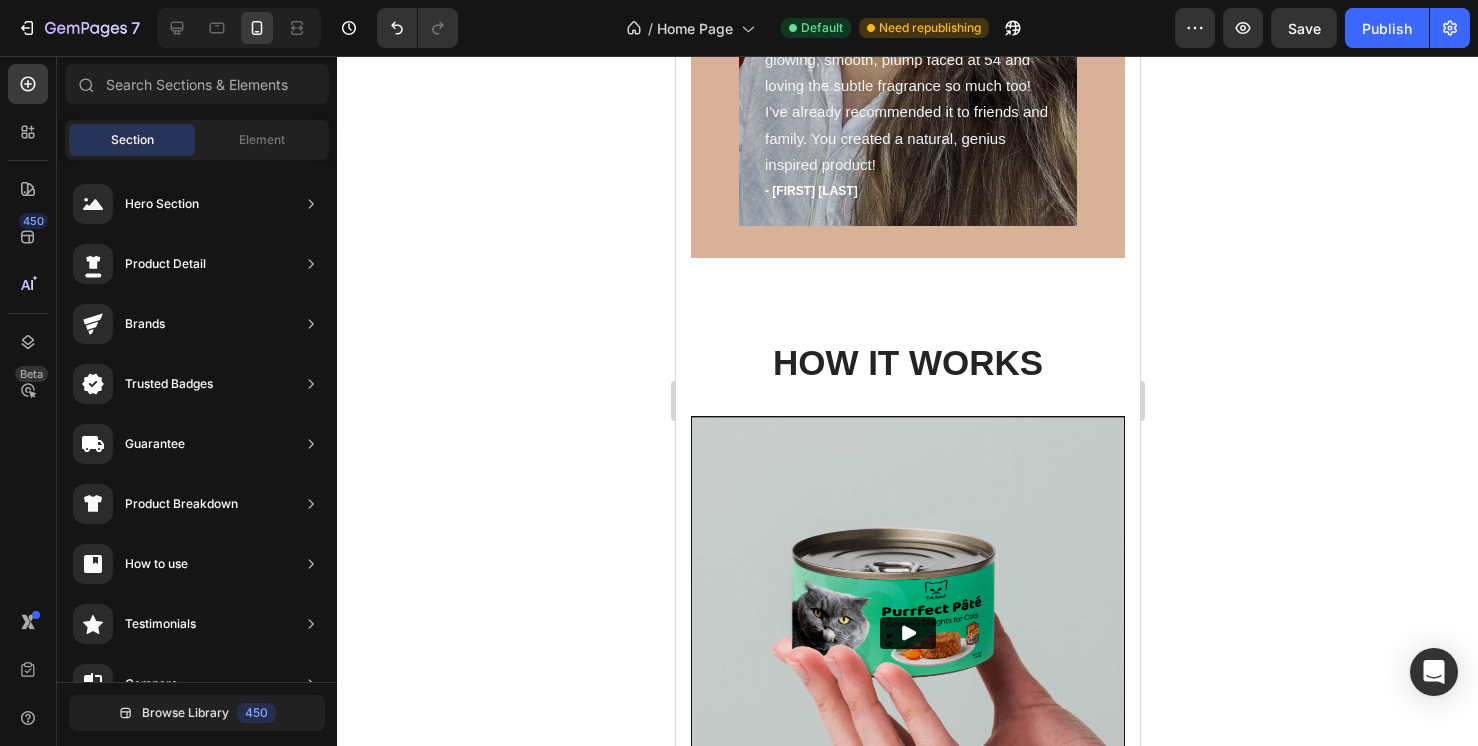 scroll, scrollTop: 2148, scrollLeft: 0, axis: vertical 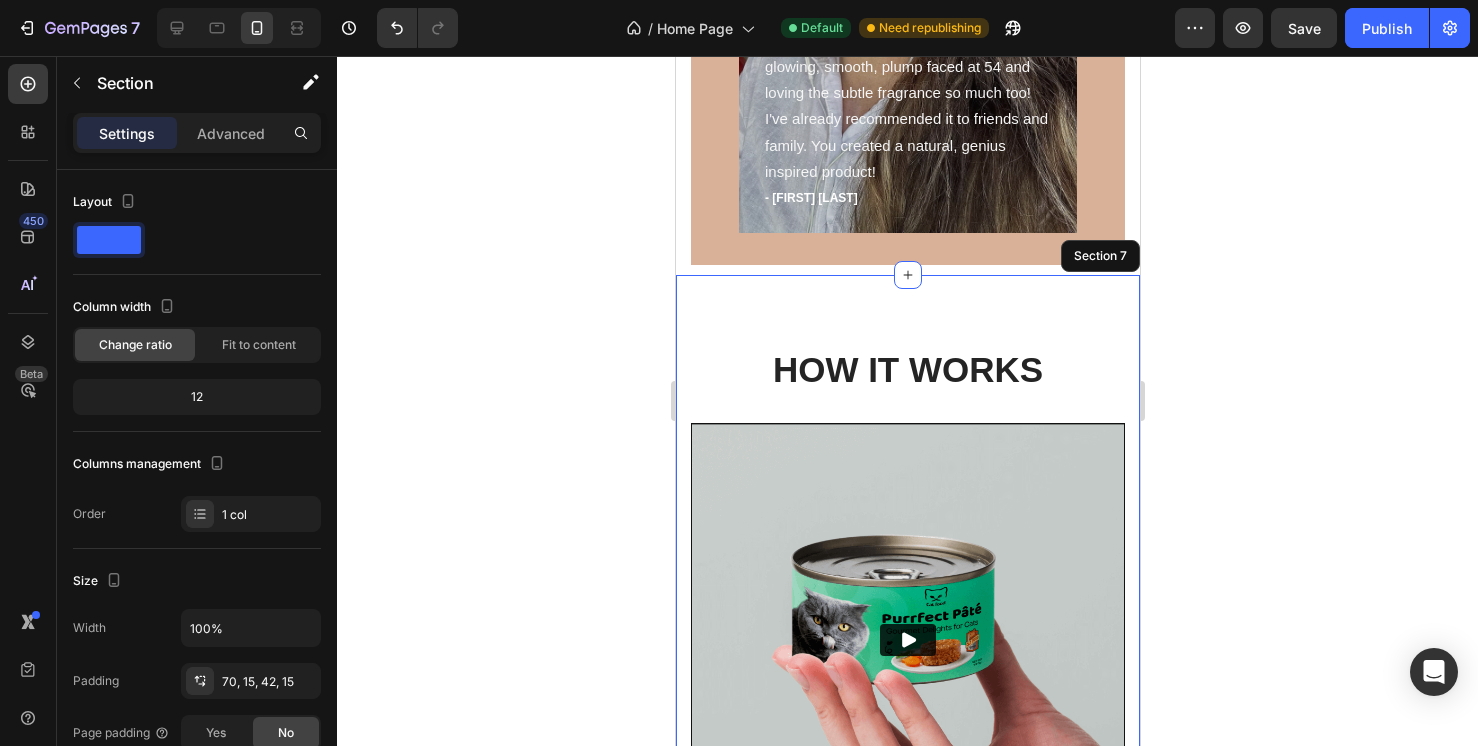click on "HOW IT WORKS Heading Video Row Row Section 7" at bounding box center (907, 602) 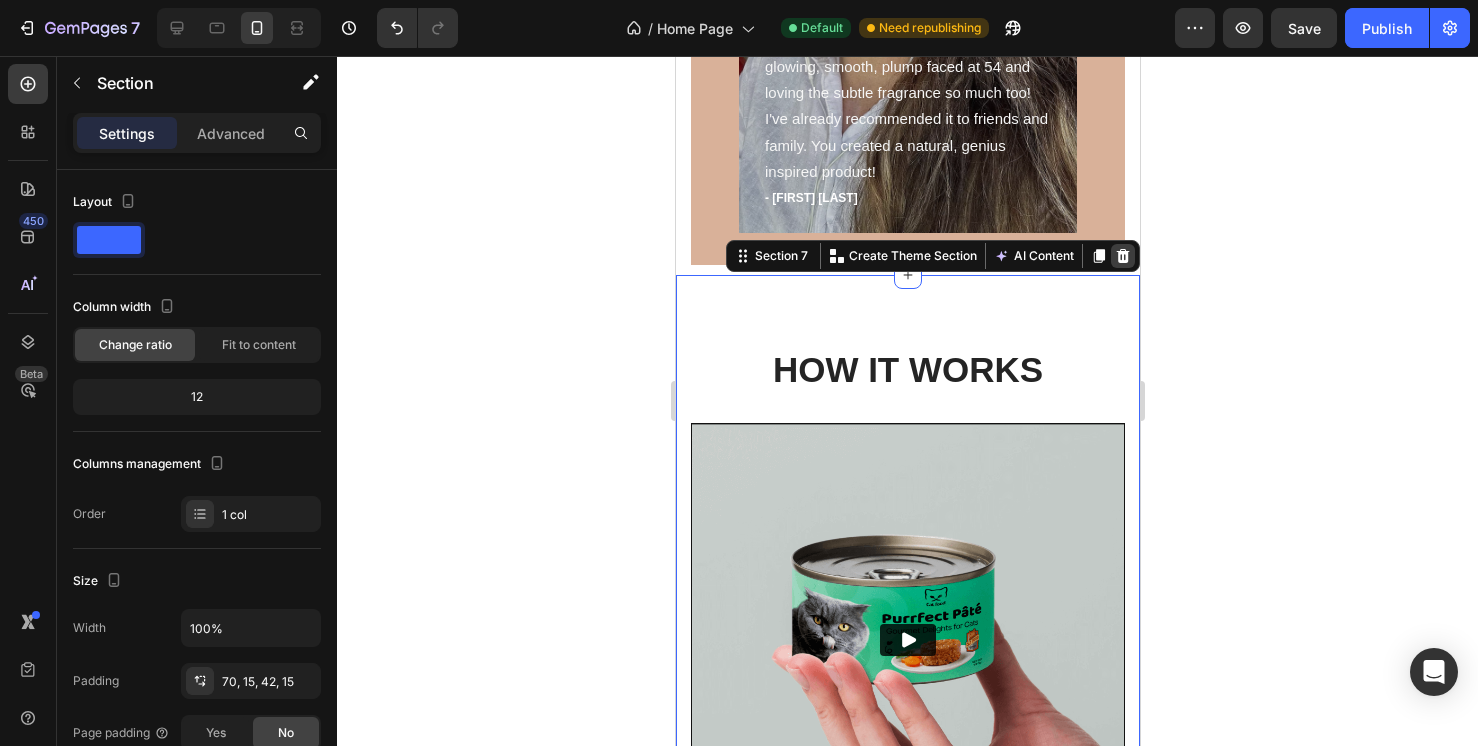 click 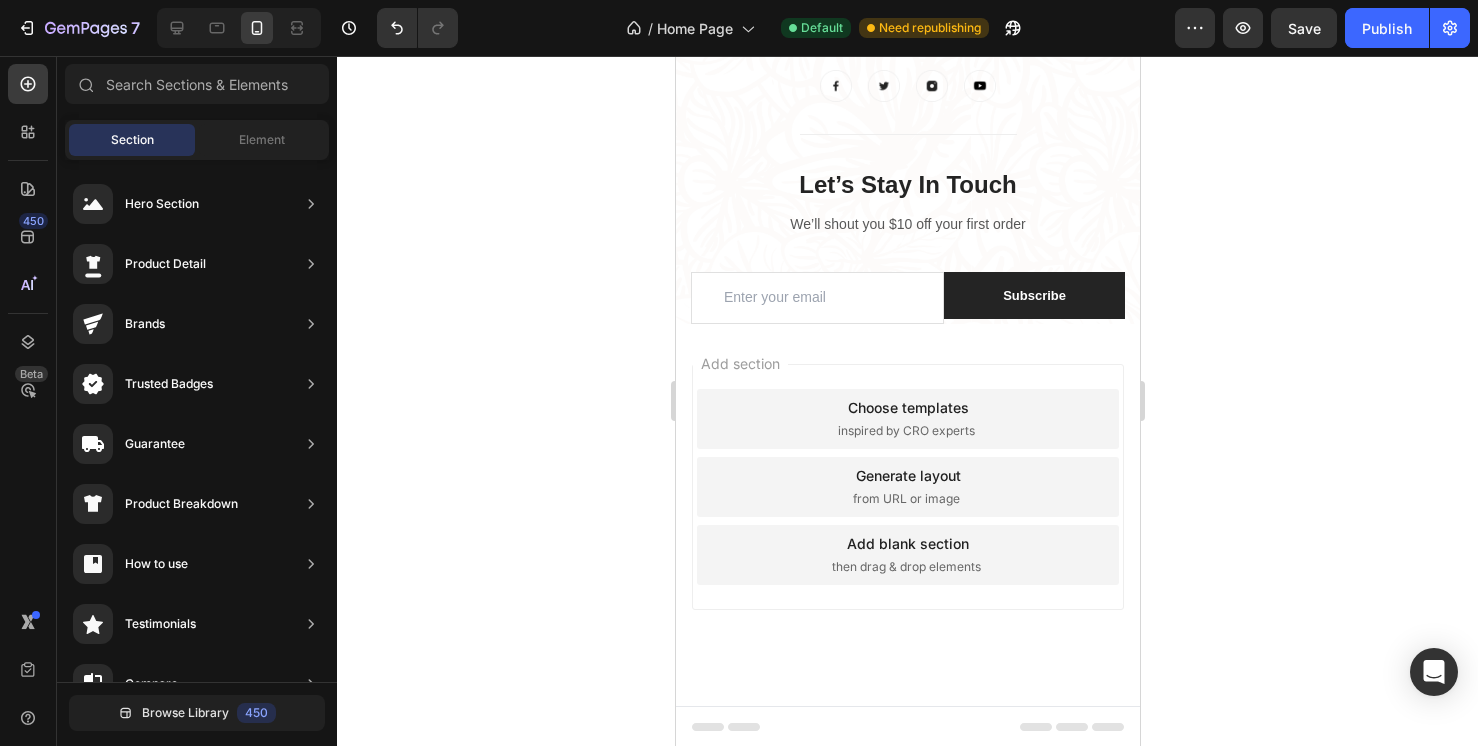 scroll, scrollTop: 6664, scrollLeft: 0, axis: vertical 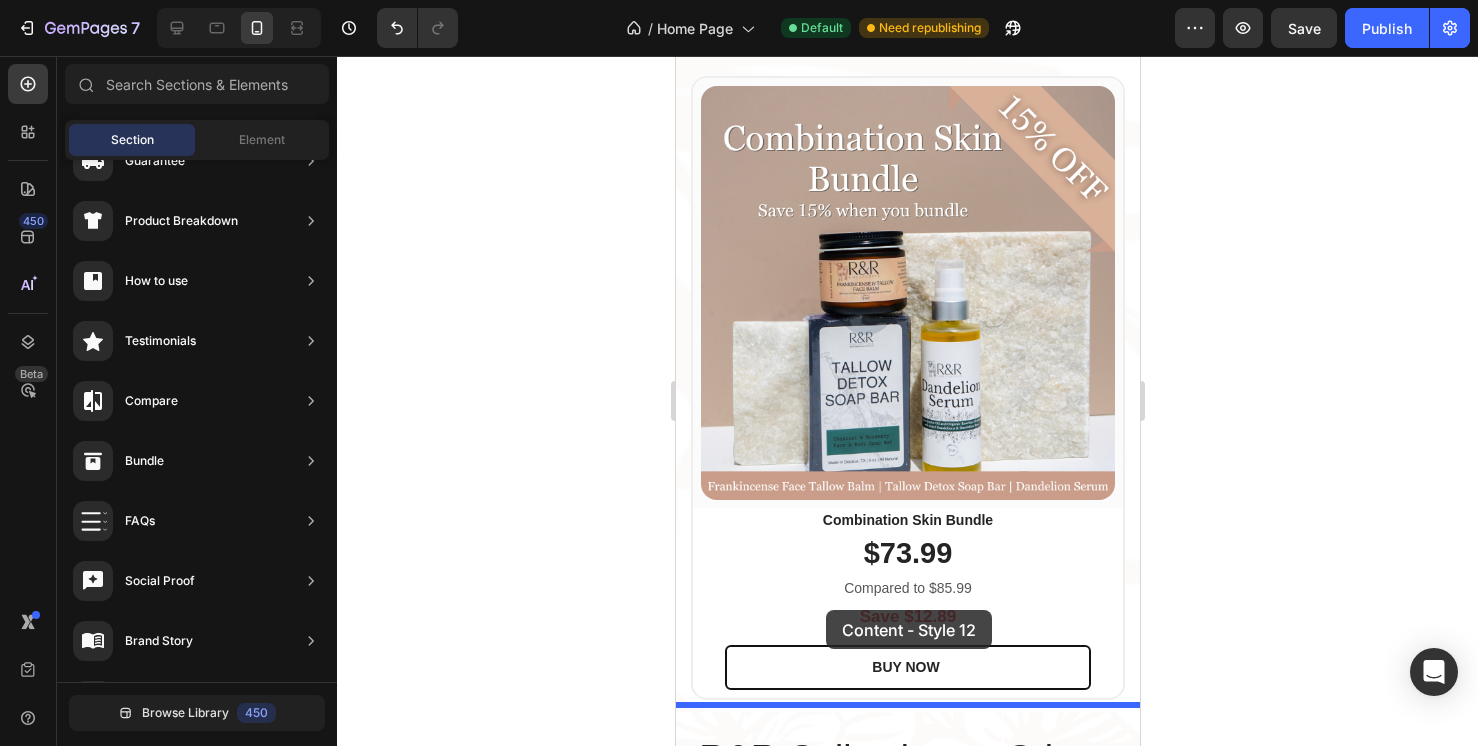 drag, startPoint x: 1130, startPoint y: 572, endPoint x: 825, endPoint y: 610, distance: 307.3581 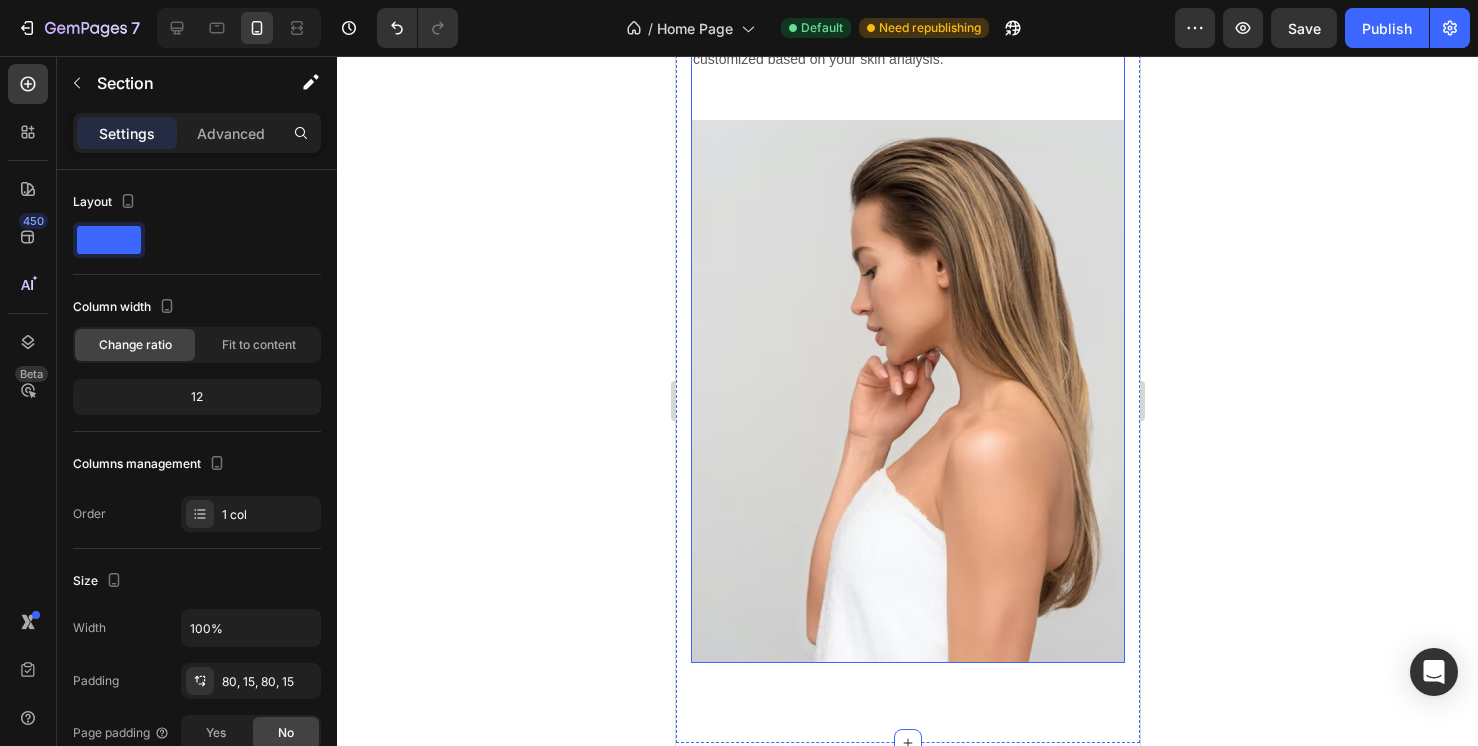 scroll, scrollTop: 7174, scrollLeft: 0, axis: vertical 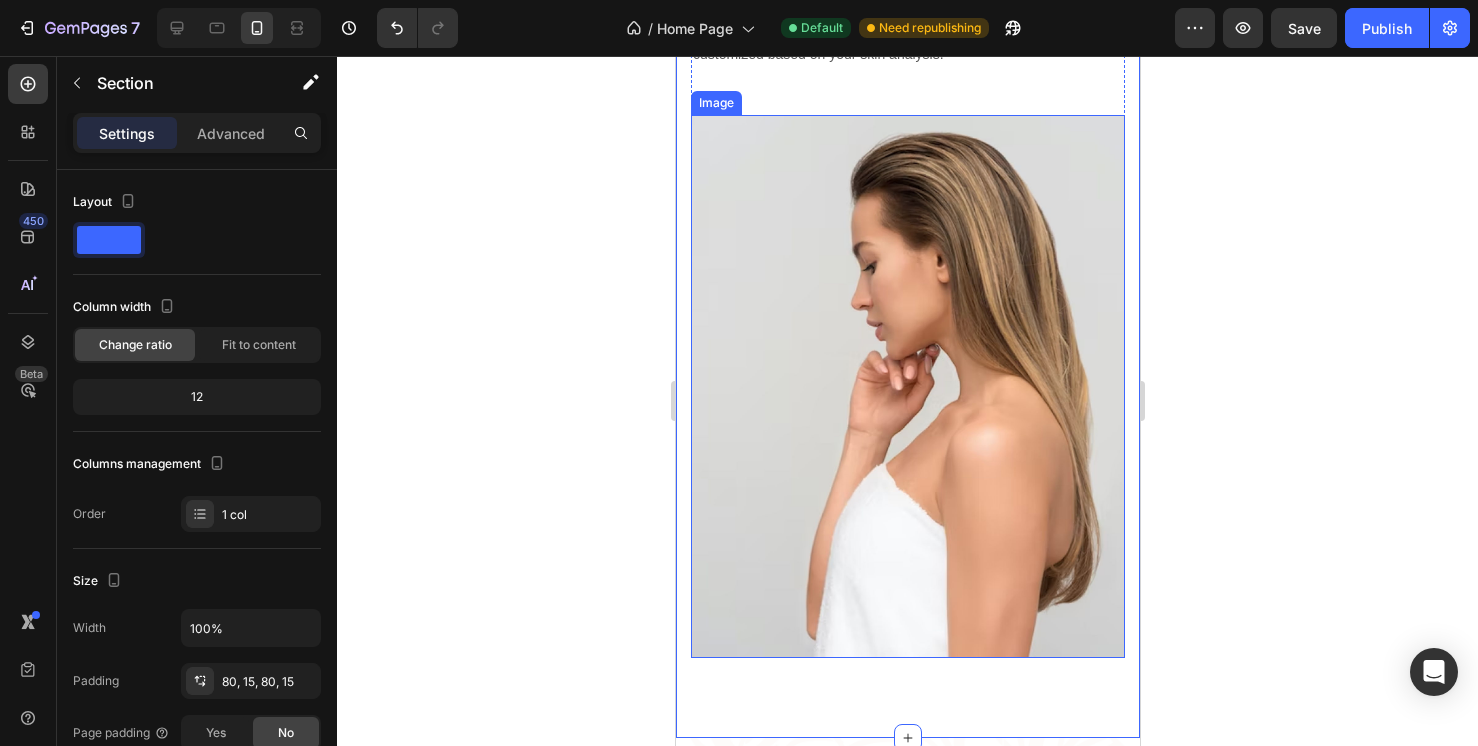 click at bounding box center [907, 386] 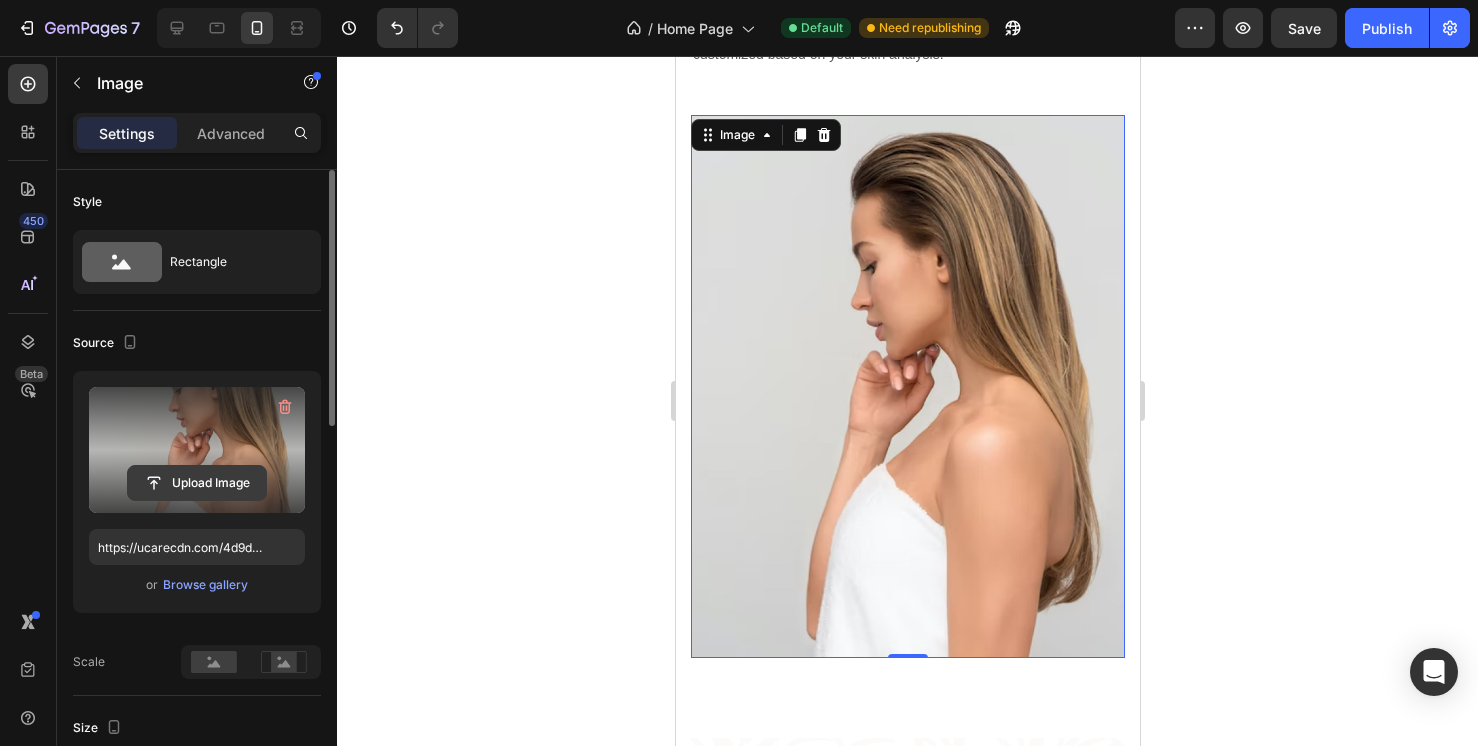 click 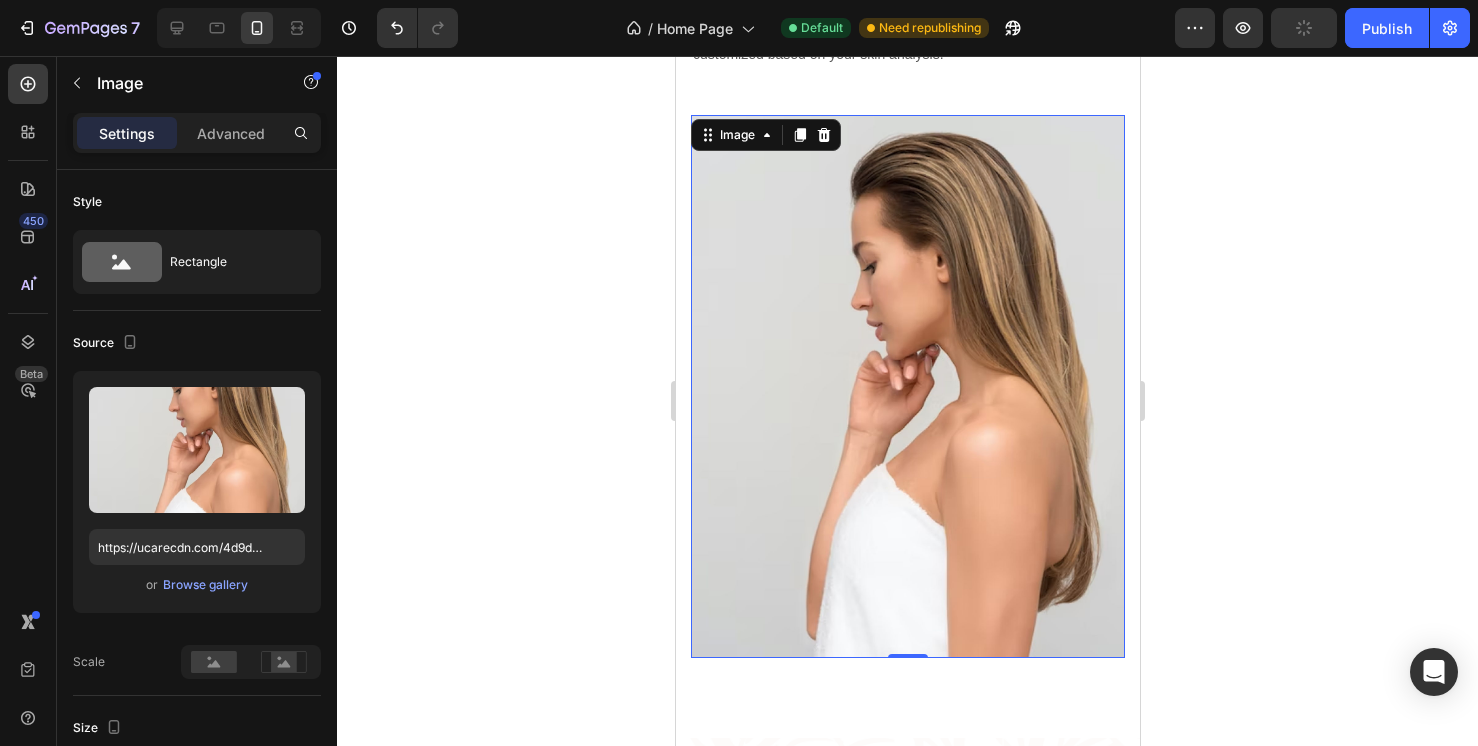 click at bounding box center [907, 386] 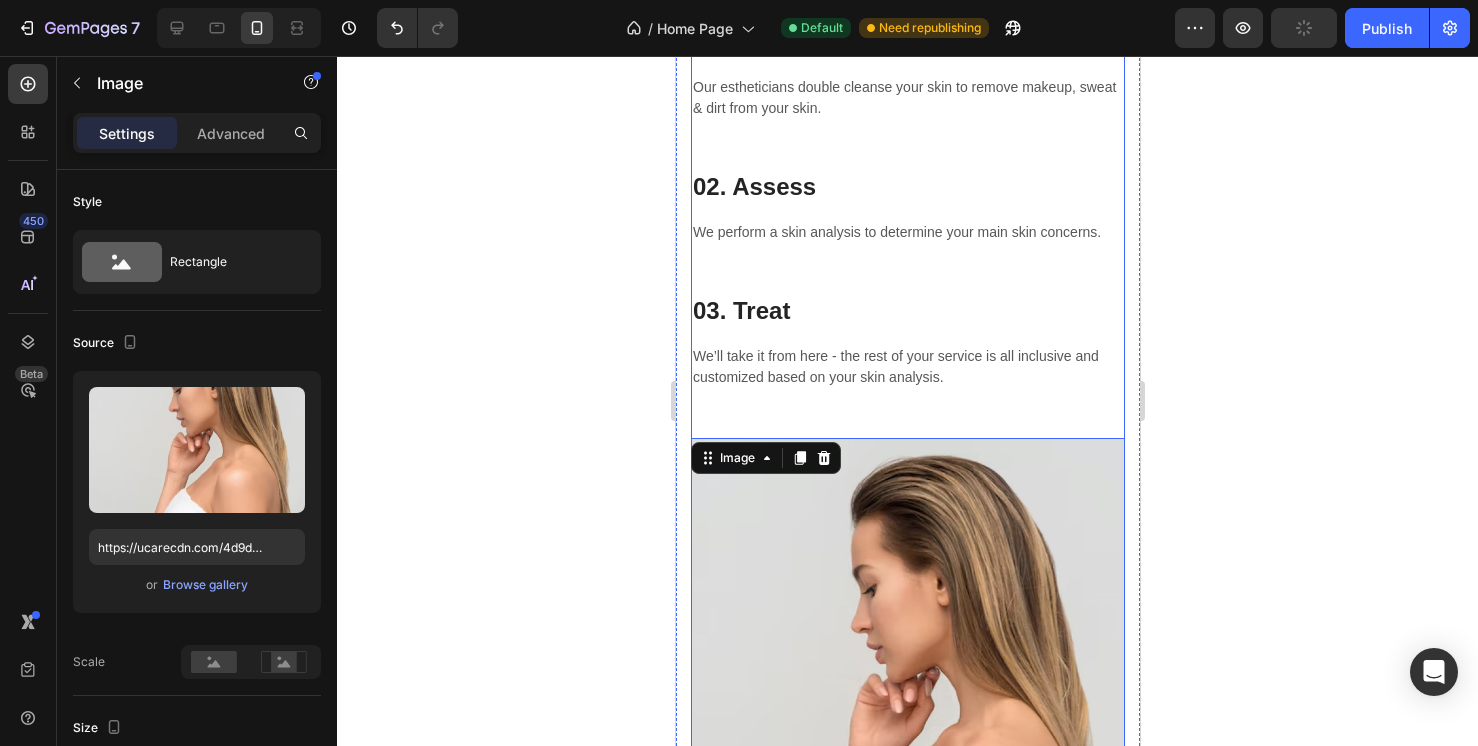 scroll, scrollTop: 6908, scrollLeft: 0, axis: vertical 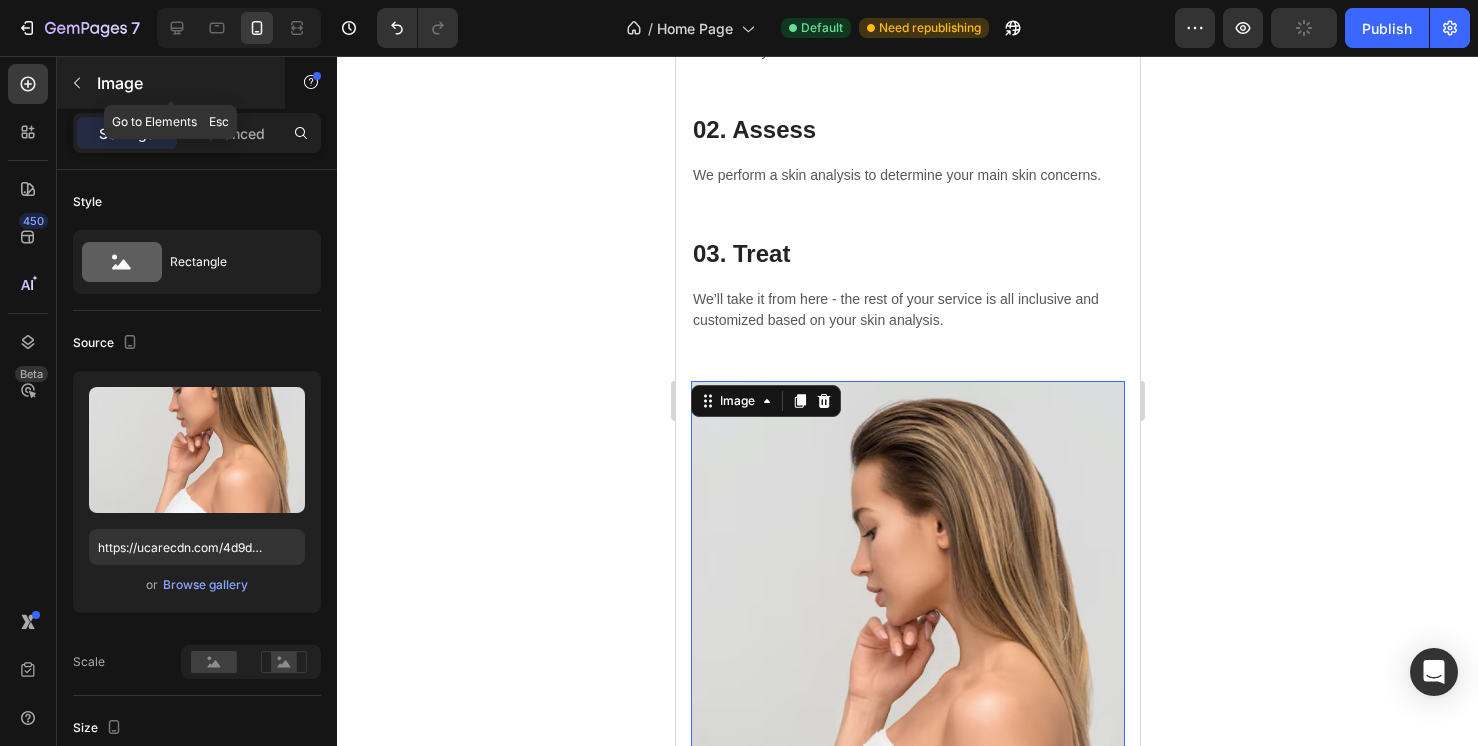 click 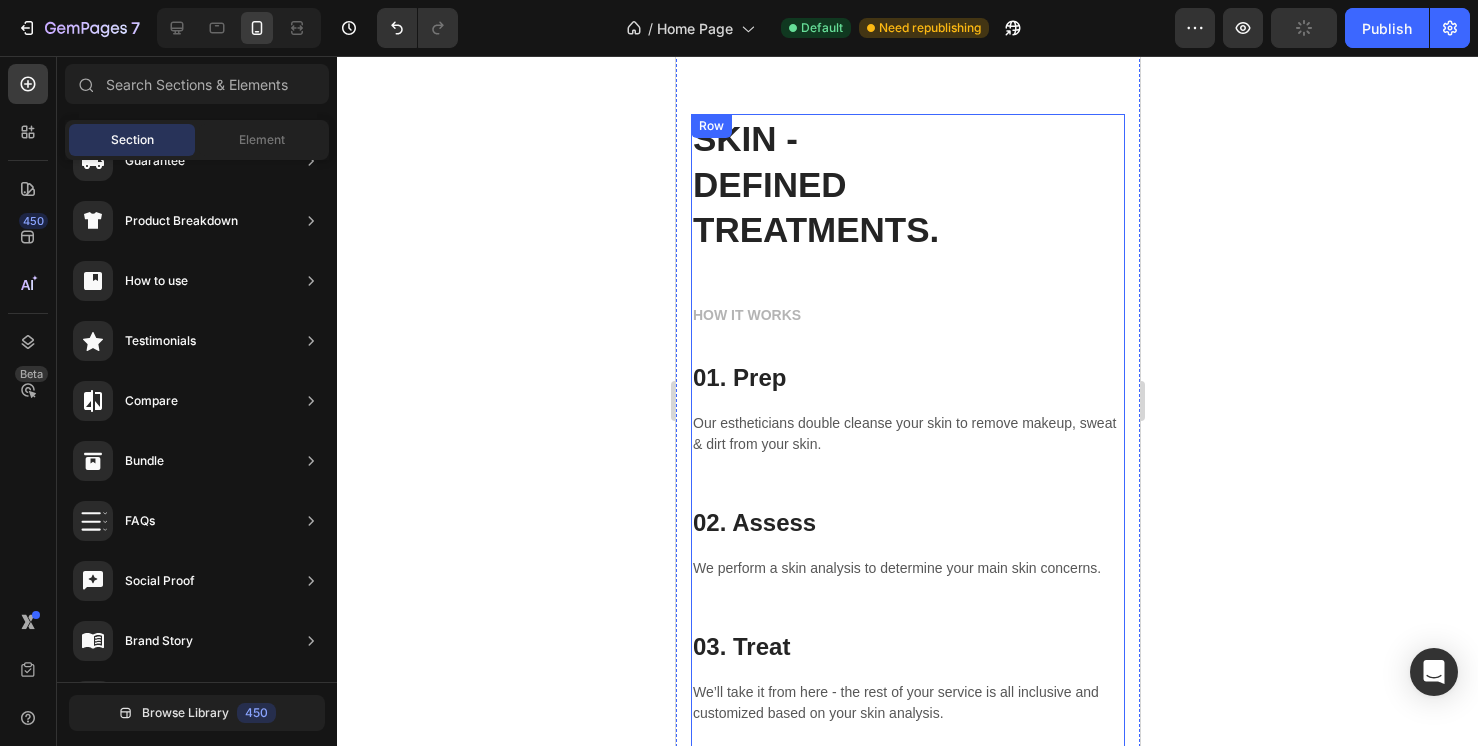 scroll, scrollTop: 6358, scrollLeft: 0, axis: vertical 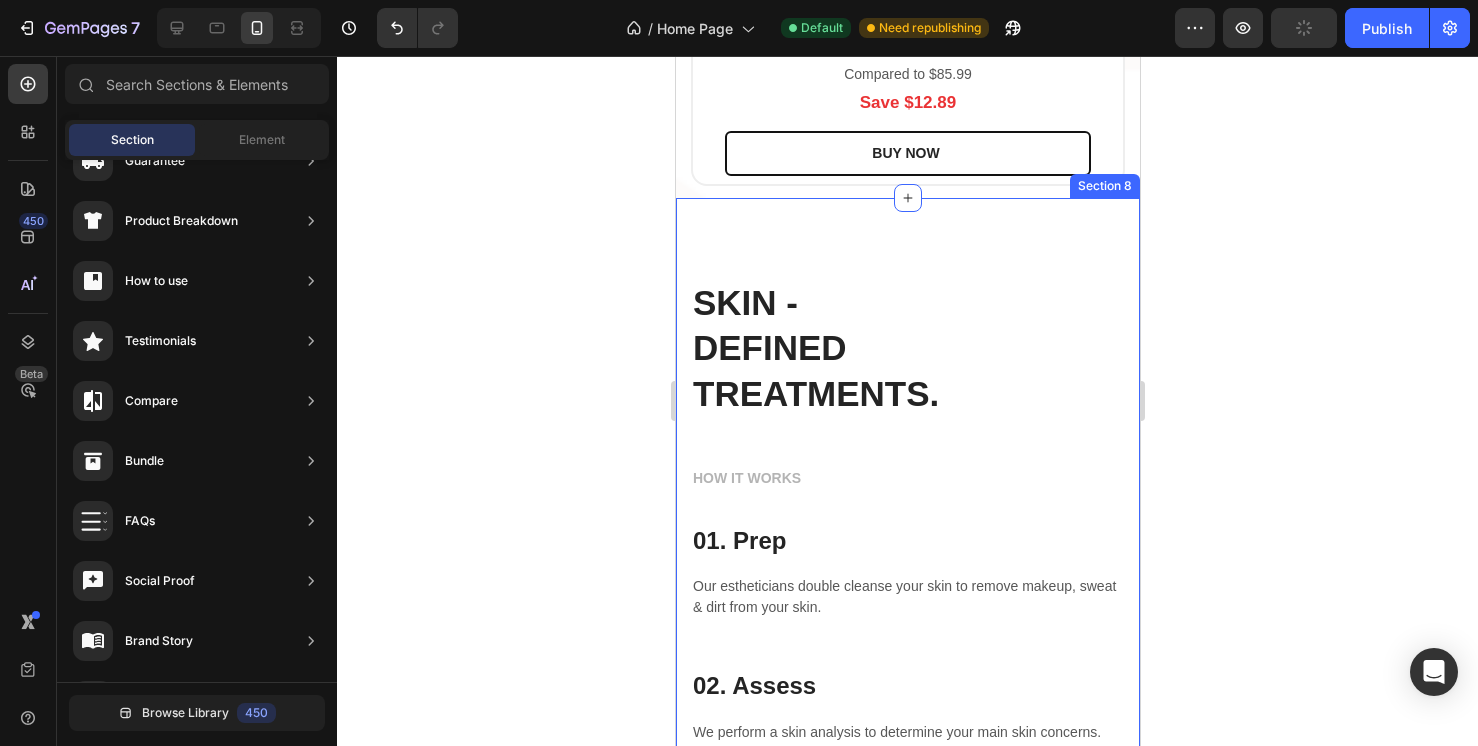 click on "SKIN -  DEFINED  TREATMENTS. Heading HOW IT WORKS Text block 01. Prep Heading Our estheticians double cleanse your skin to remove makeup, sweat & dirt from your skin. Text block Row 02. Assess Heading We perform a skin analysis to determine your main skin concerns. Text block Row 03. Treat Heading We’ll take it from here - the rest of your service is all inclusive and customized based on your skin analysis. Text block Row Image Row Section 8" at bounding box center [907, 879] 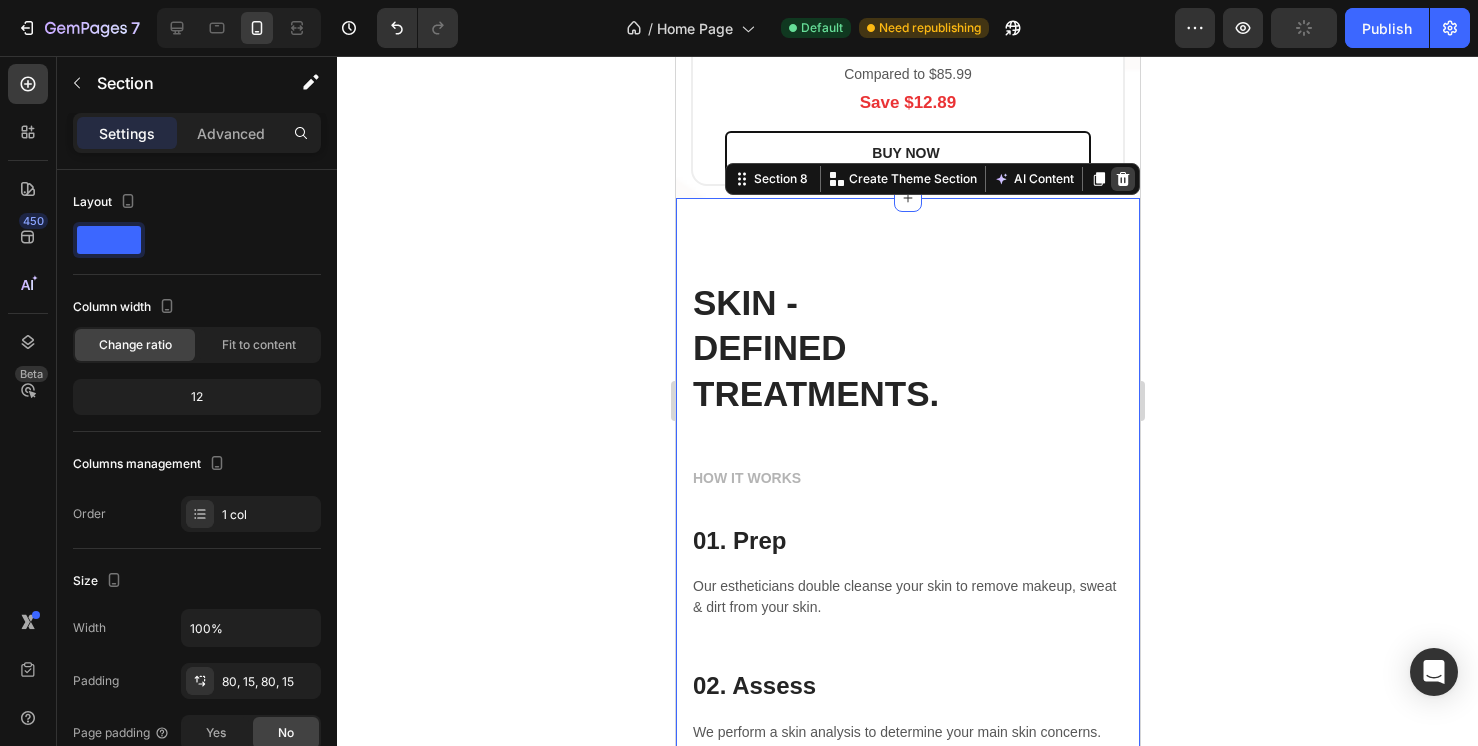 click 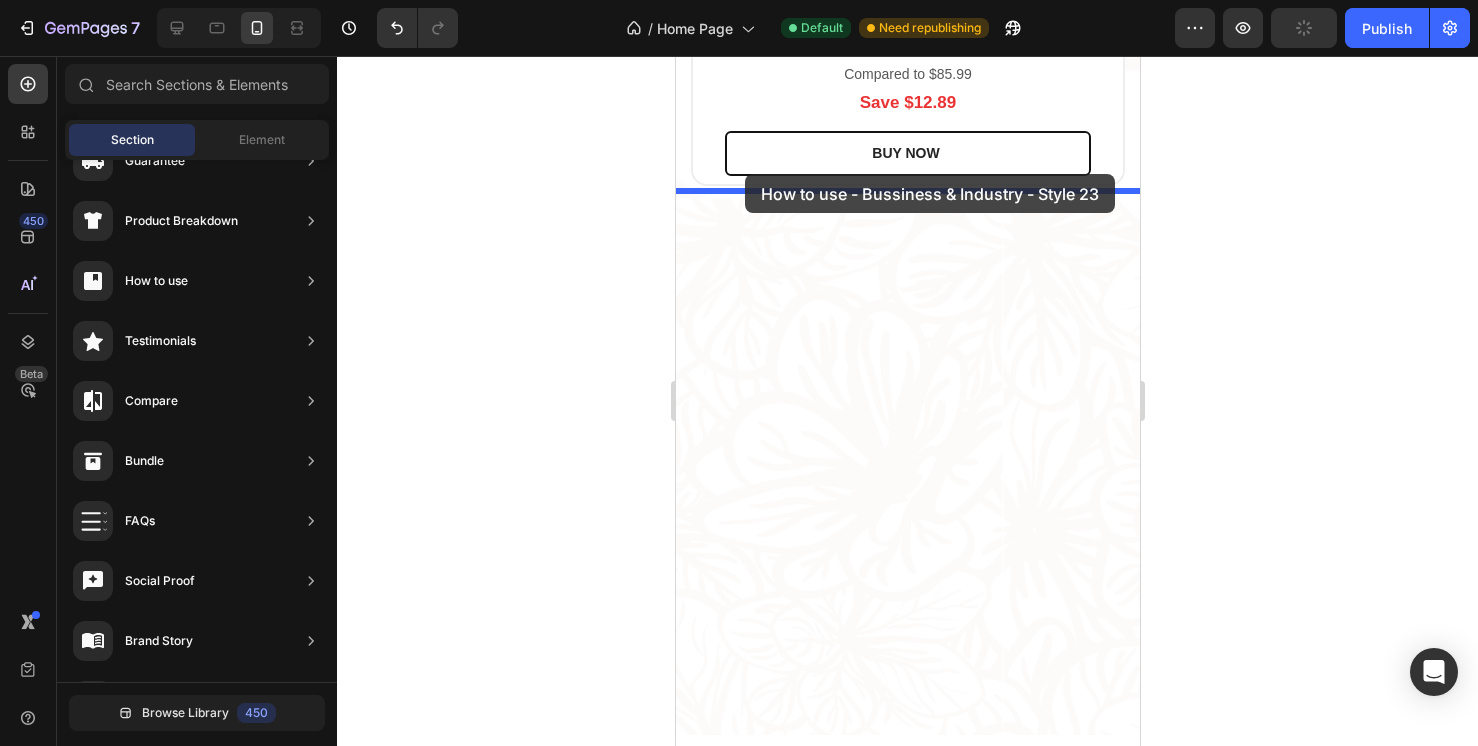 drag, startPoint x: 1140, startPoint y: 408, endPoint x: 743, endPoint y: 174, distance: 460.83078 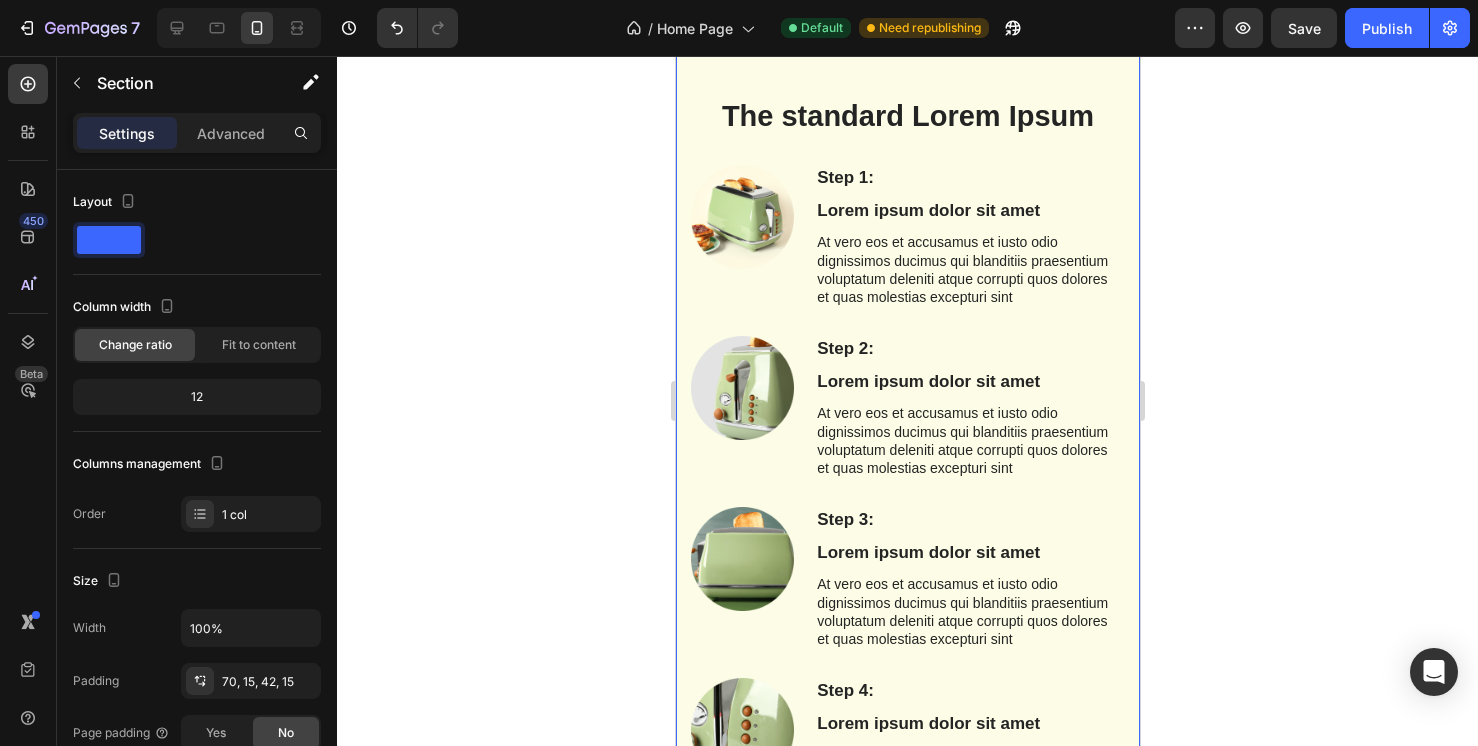 scroll, scrollTop: 6320, scrollLeft: 0, axis: vertical 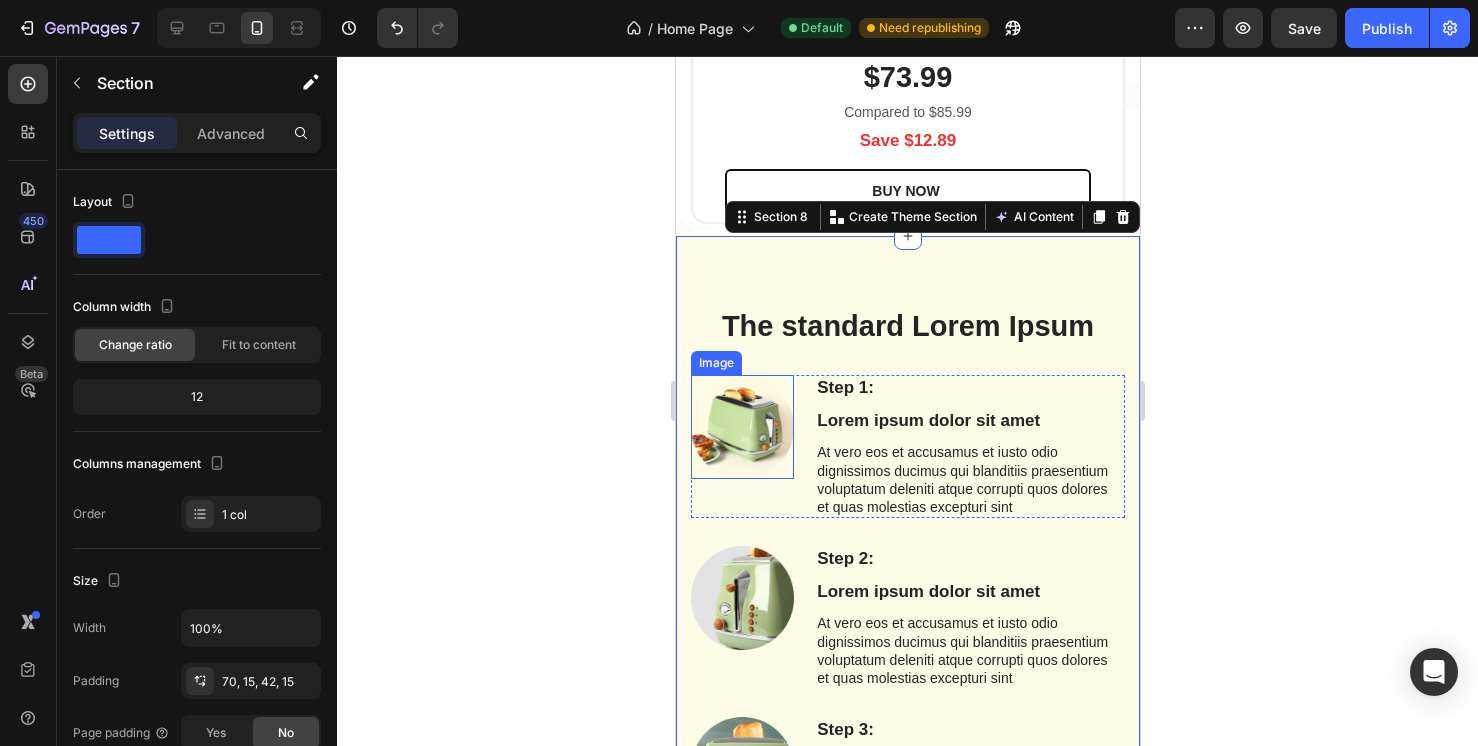 click at bounding box center (741, 426) 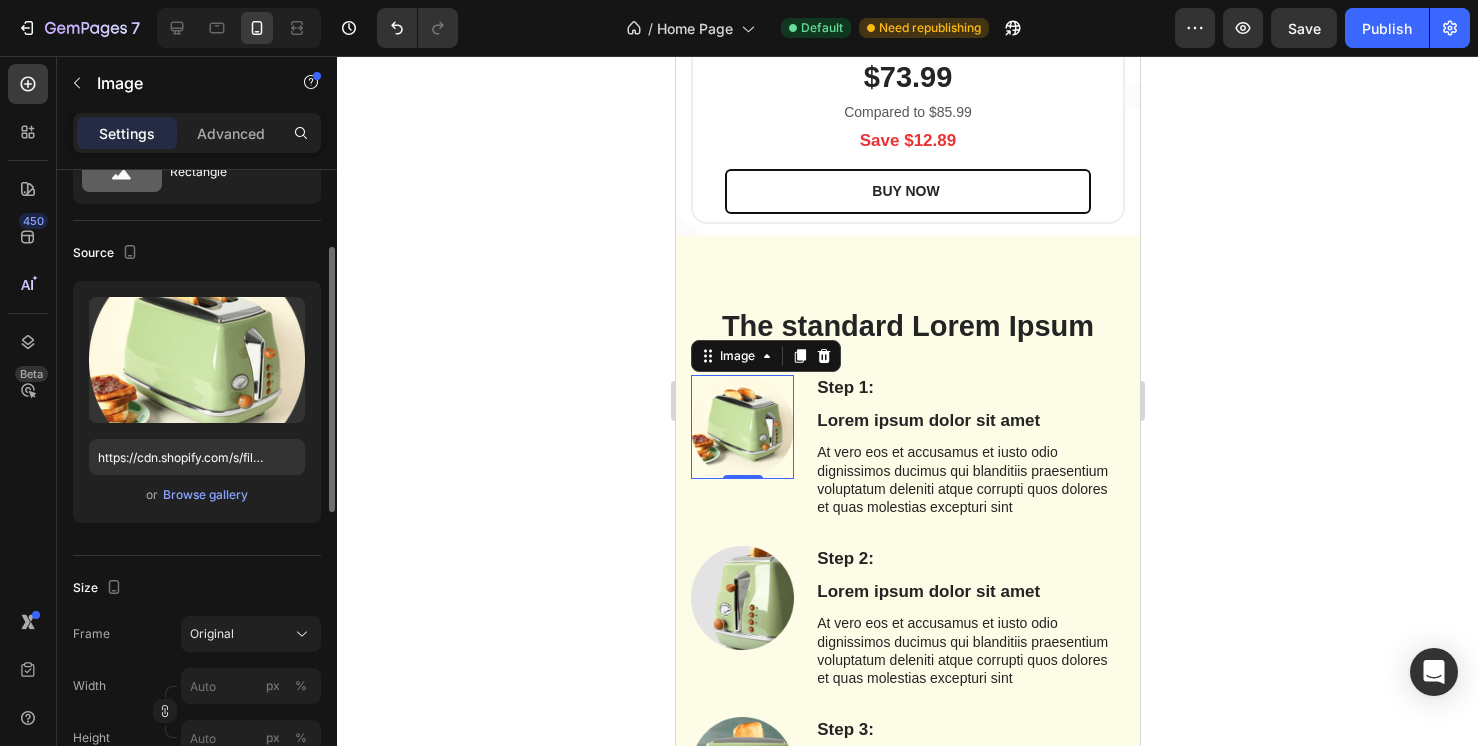 scroll, scrollTop: 118, scrollLeft: 0, axis: vertical 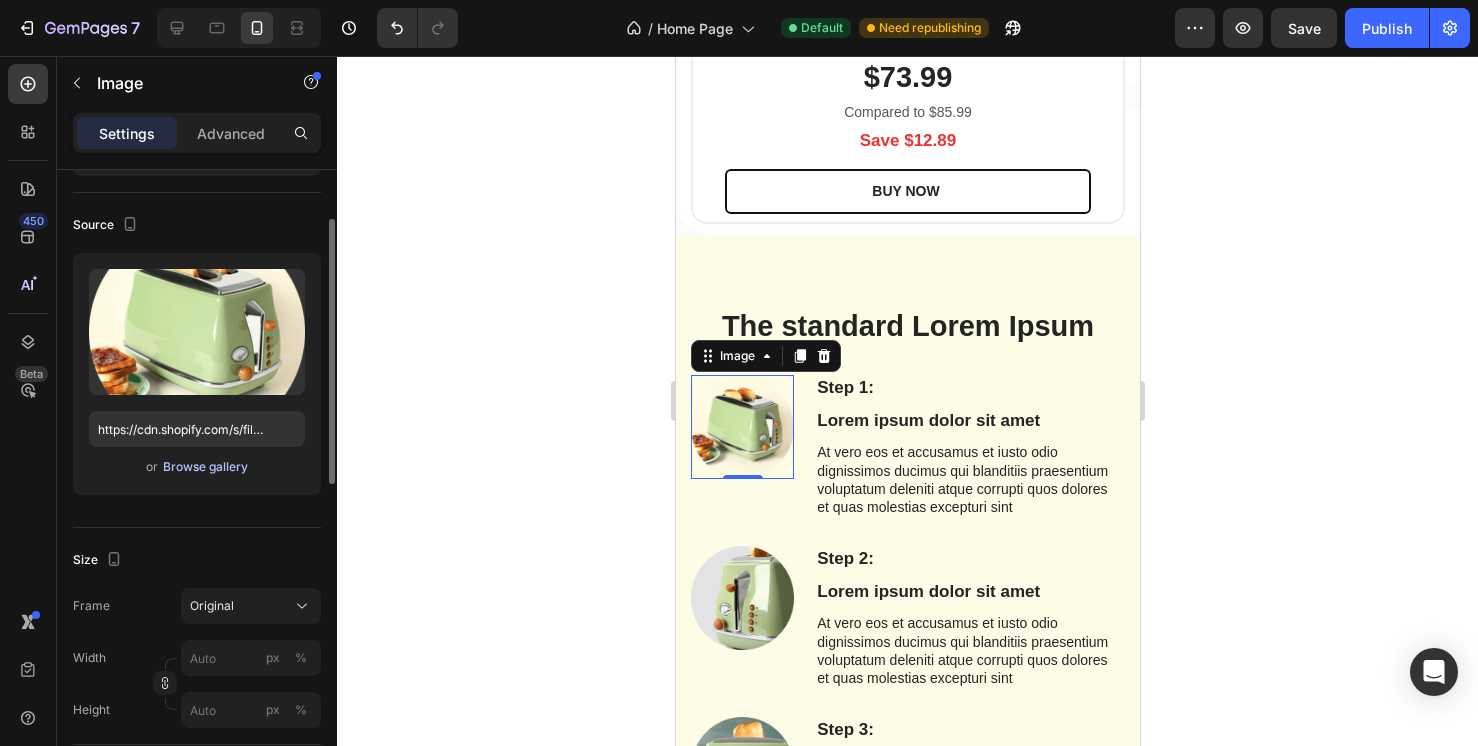 click on "Browse gallery" at bounding box center [205, 467] 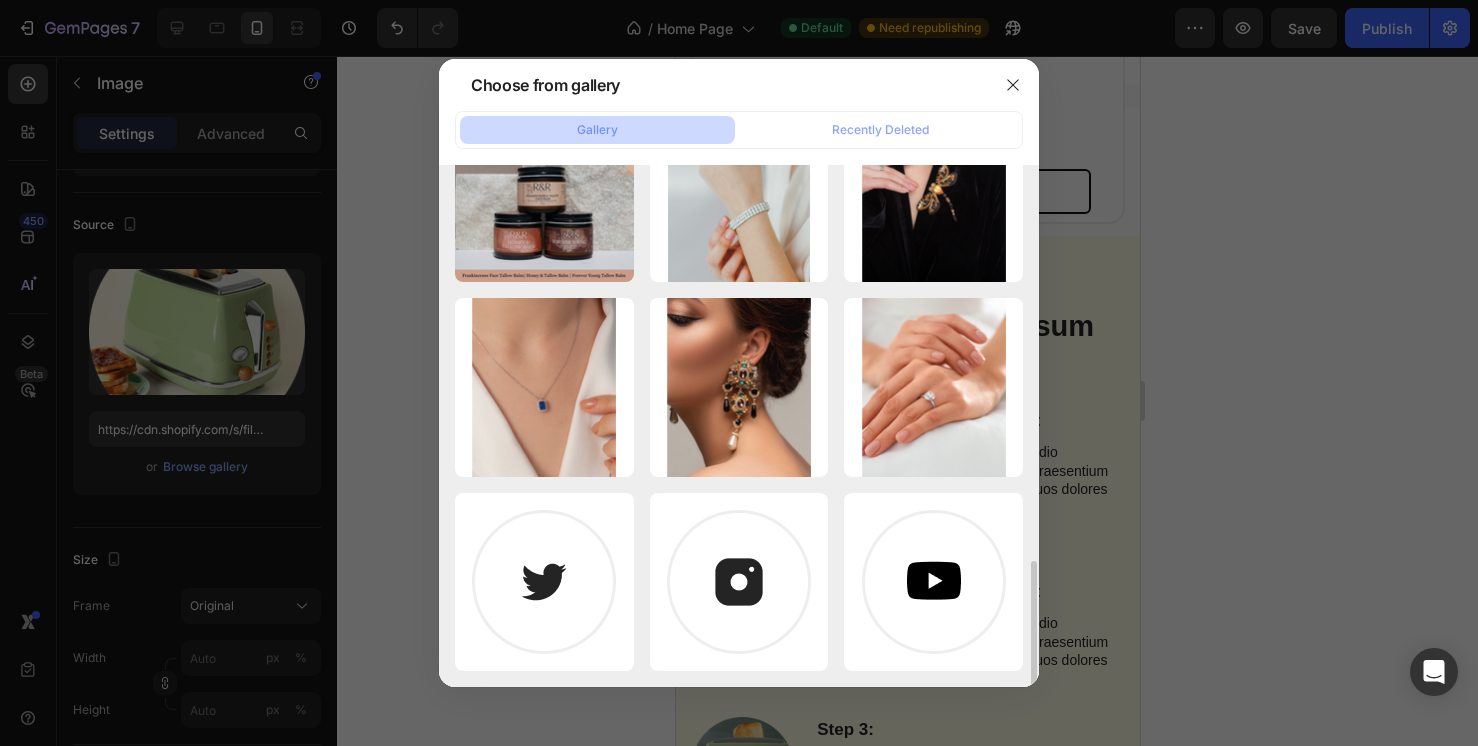 scroll, scrollTop: 1633, scrollLeft: 0, axis: vertical 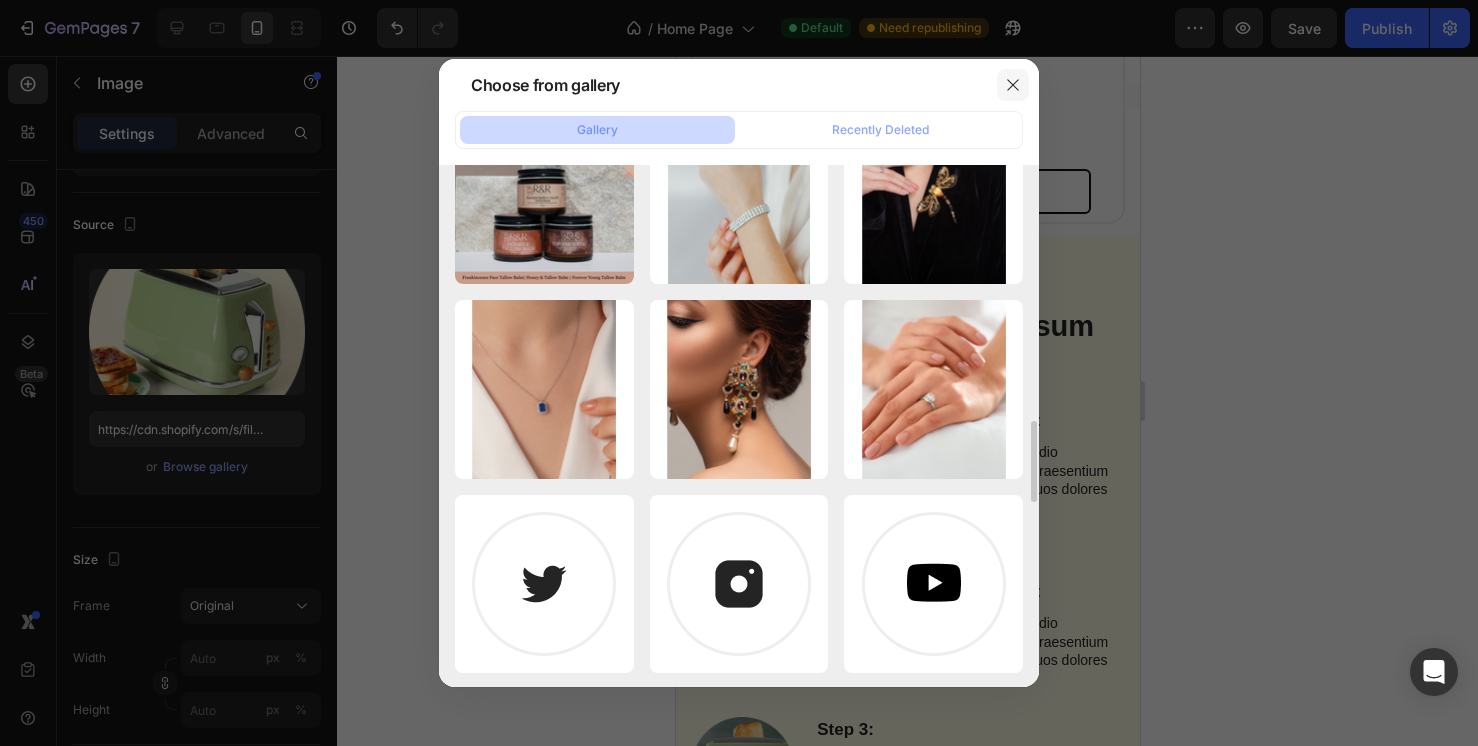 click 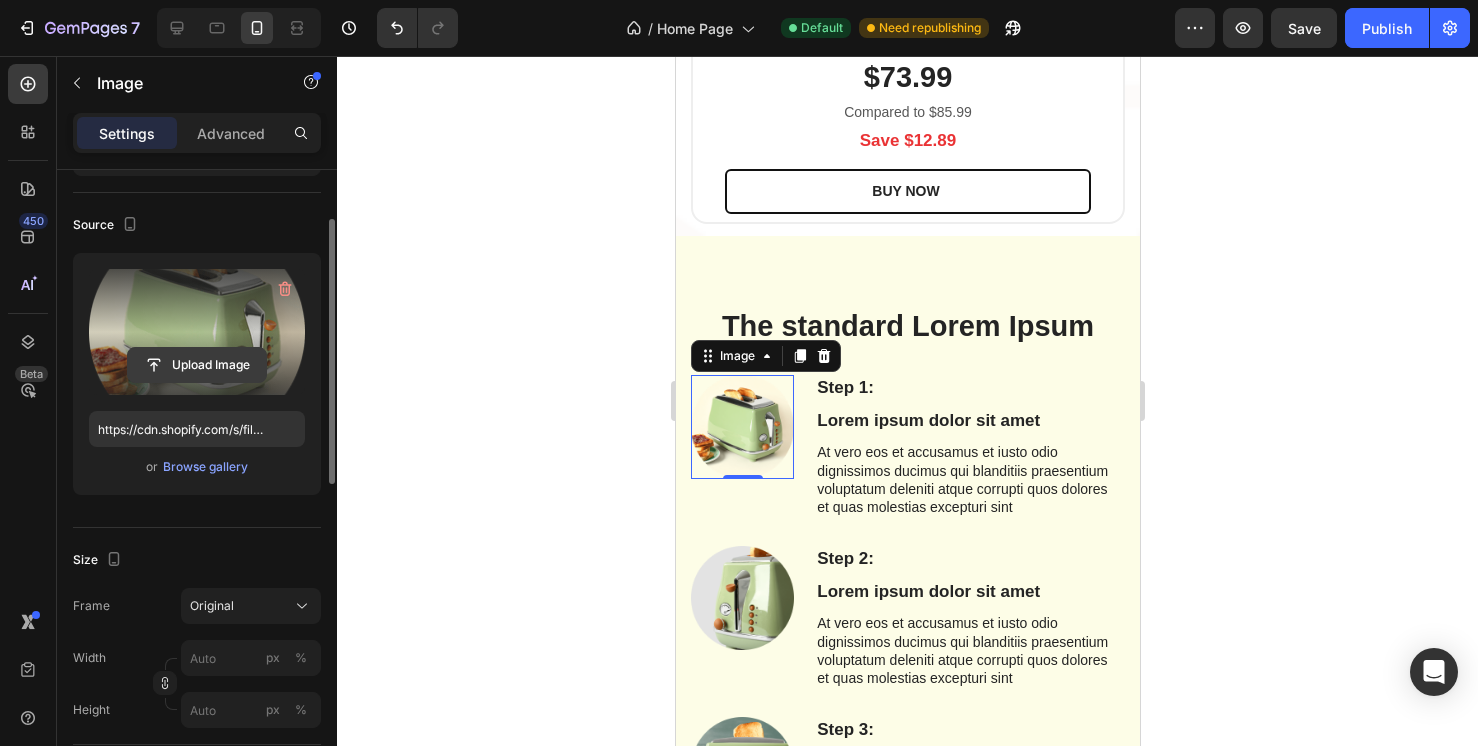 click 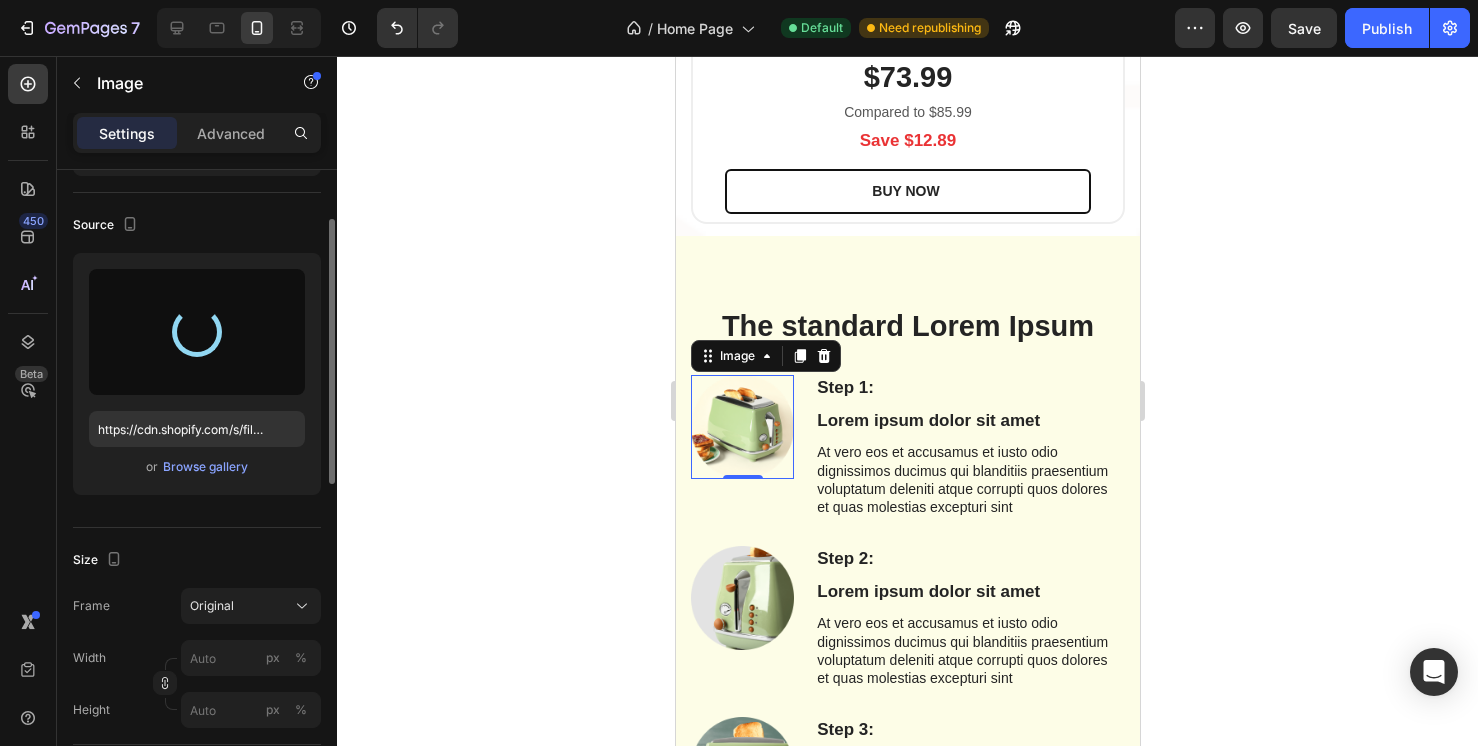 type on "https://cdn.shopify.com/s/files/1/0634/5664/1184/files/gempages_570662168865801368-539df9c7-6453-48dd-96ef-c9ee164cf719.jpg" 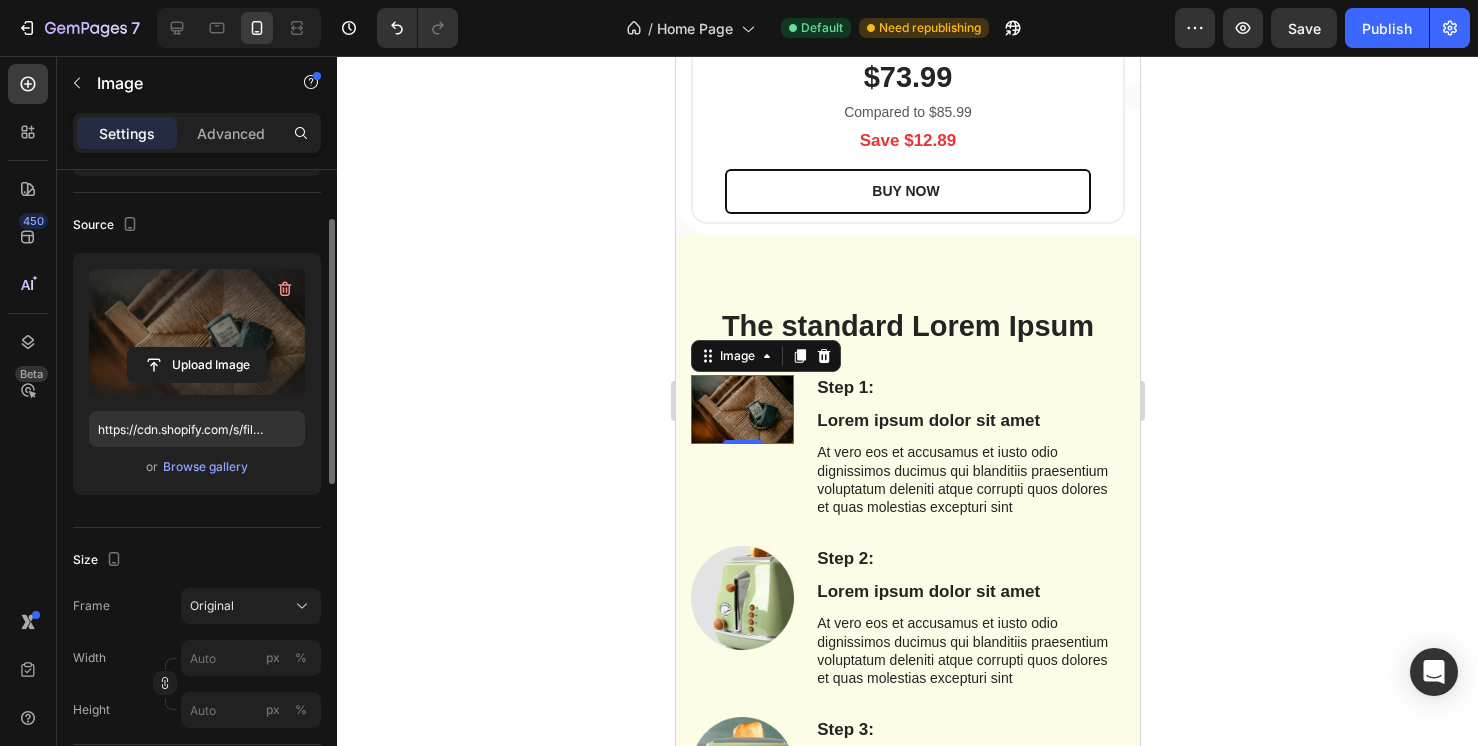 click at bounding box center (741, 409) 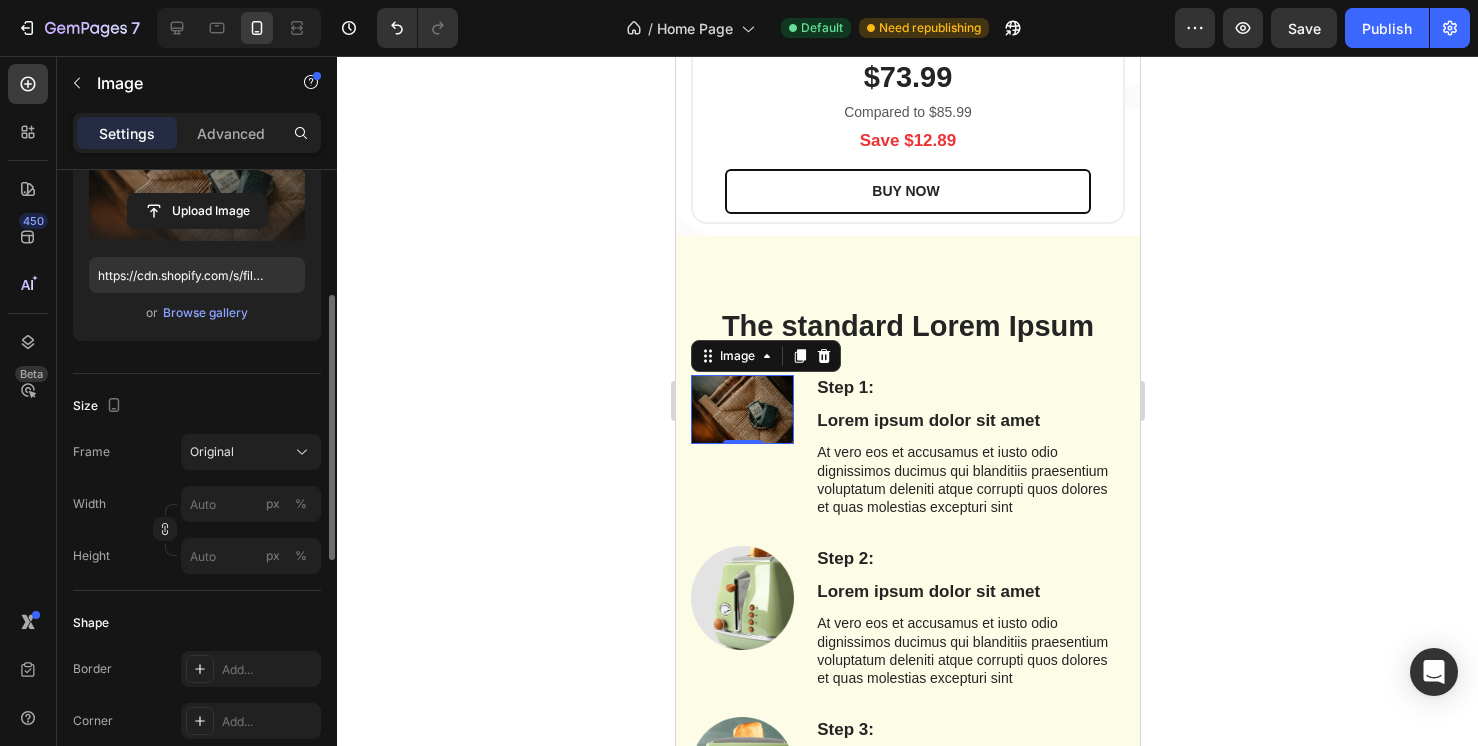 scroll, scrollTop: 280, scrollLeft: 0, axis: vertical 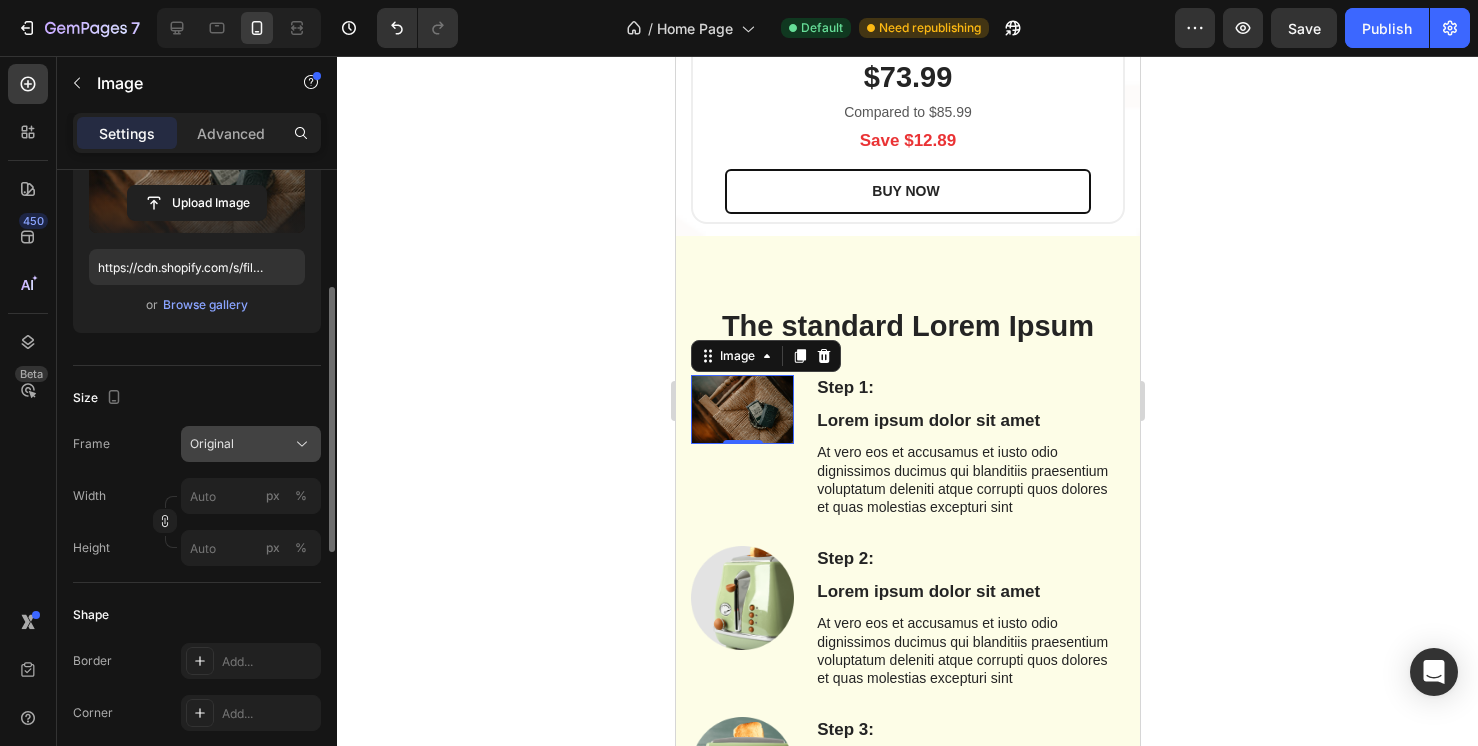click on "Original" 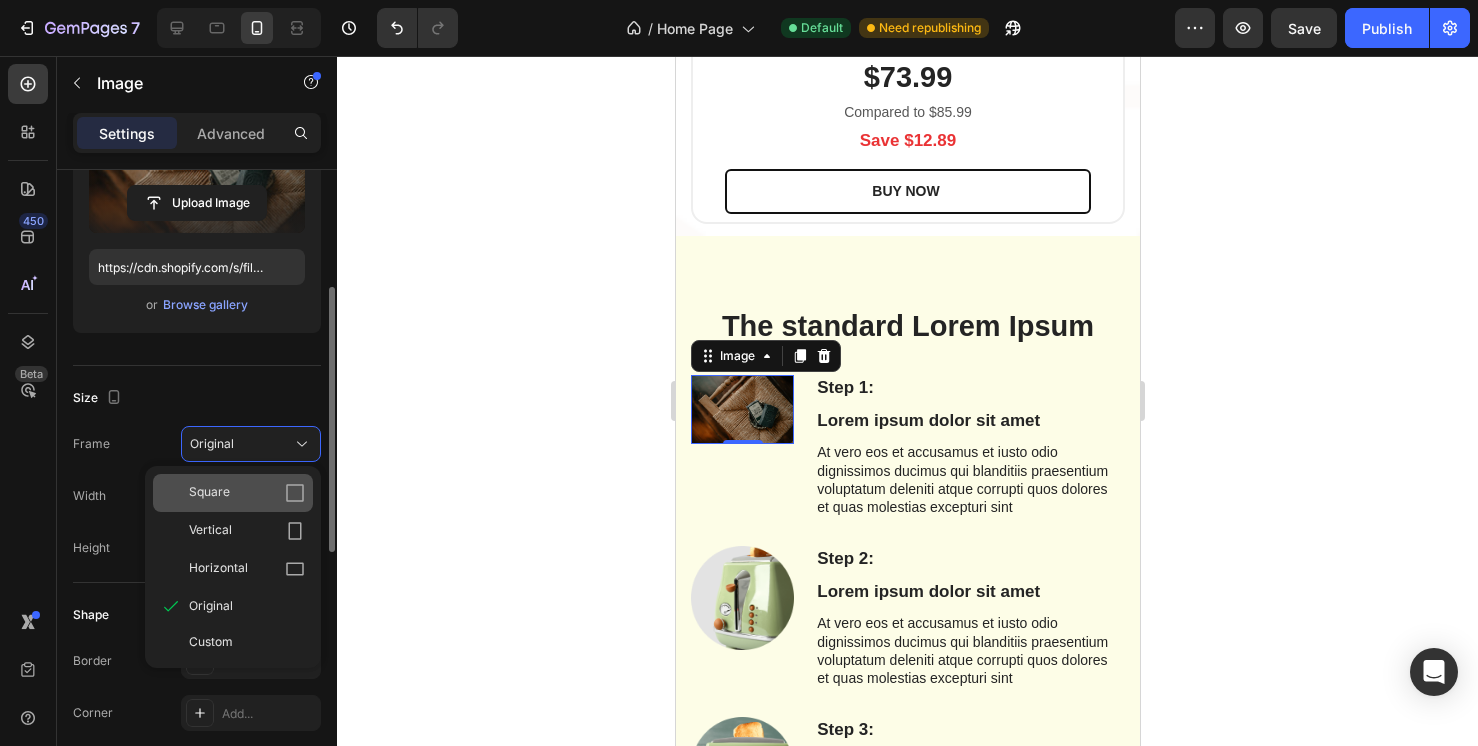 click on "Square" at bounding box center [247, 493] 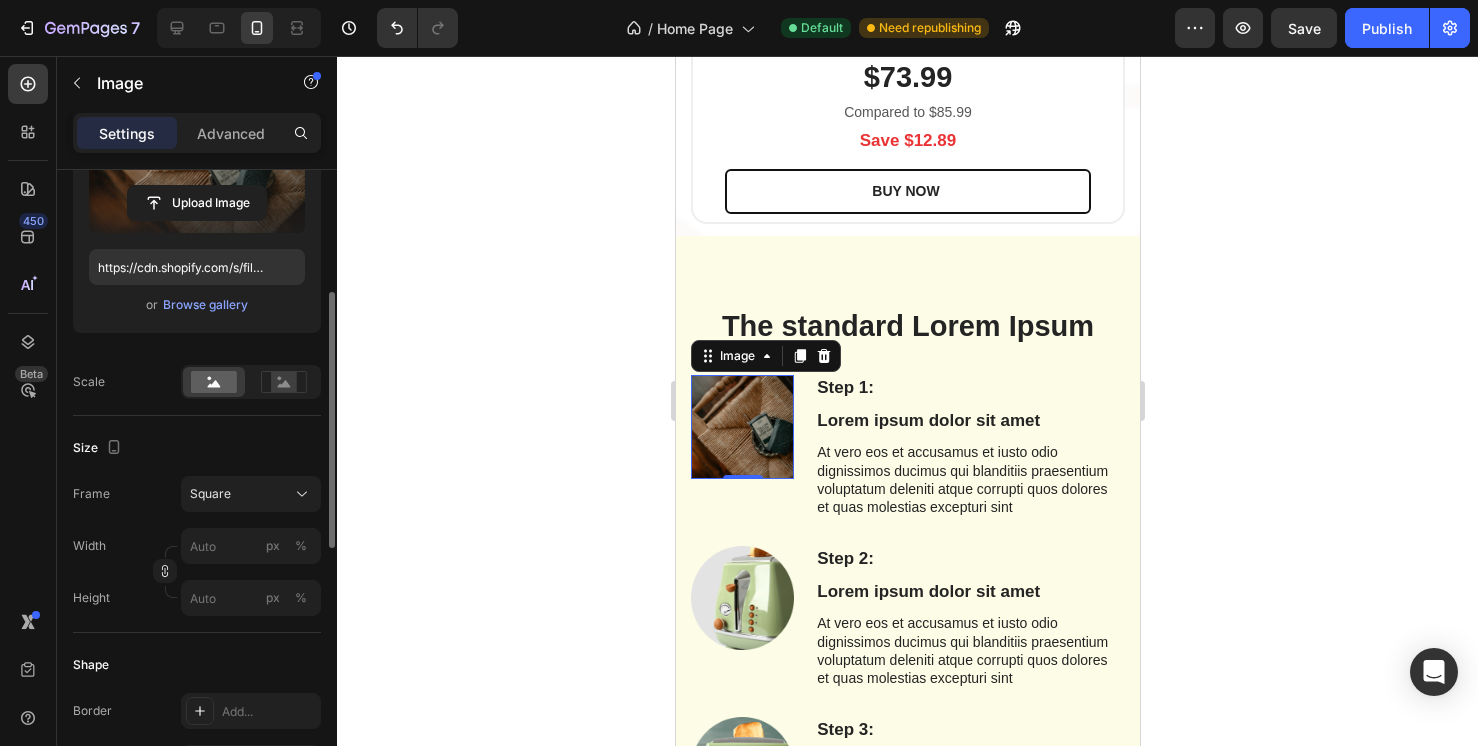 scroll, scrollTop: 395, scrollLeft: 0, axis: vertical 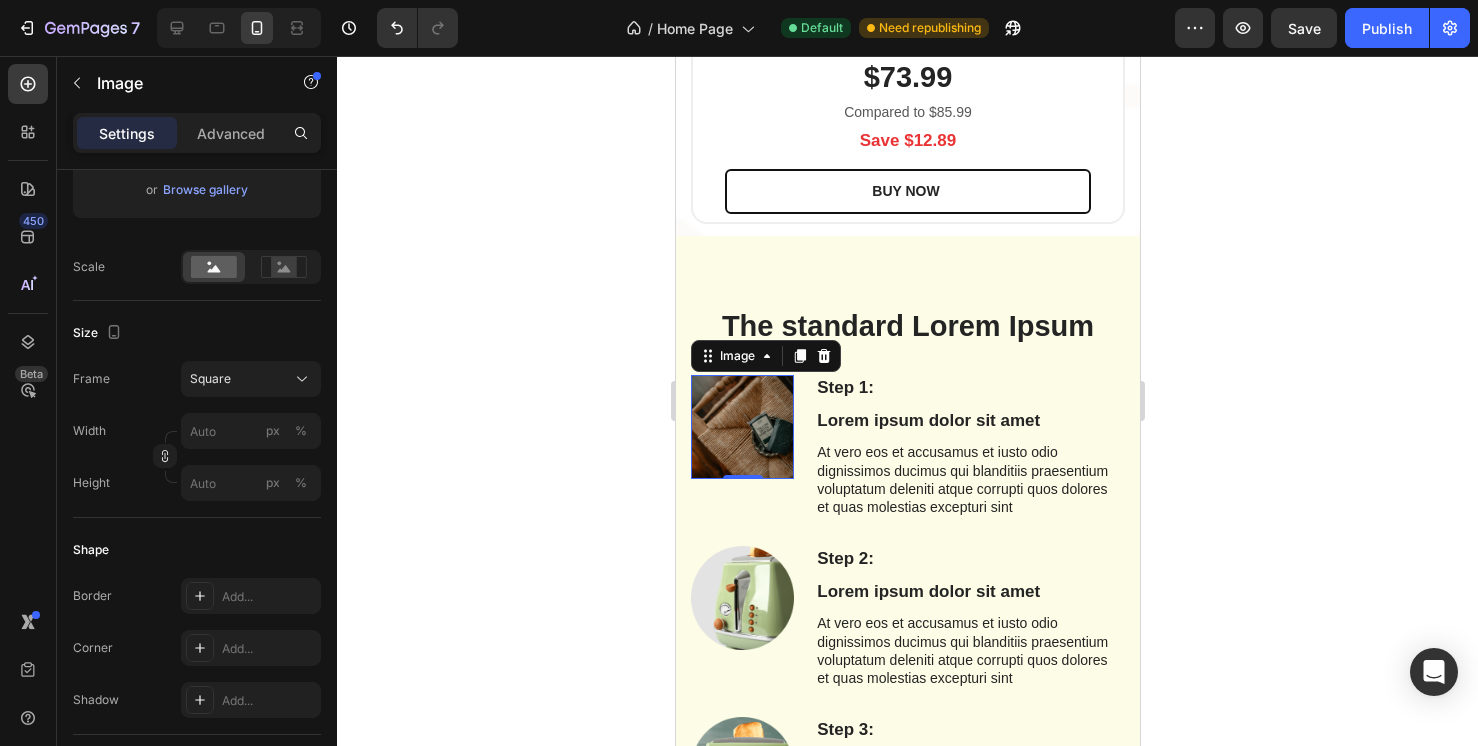 click at bounding box center [741, 426] 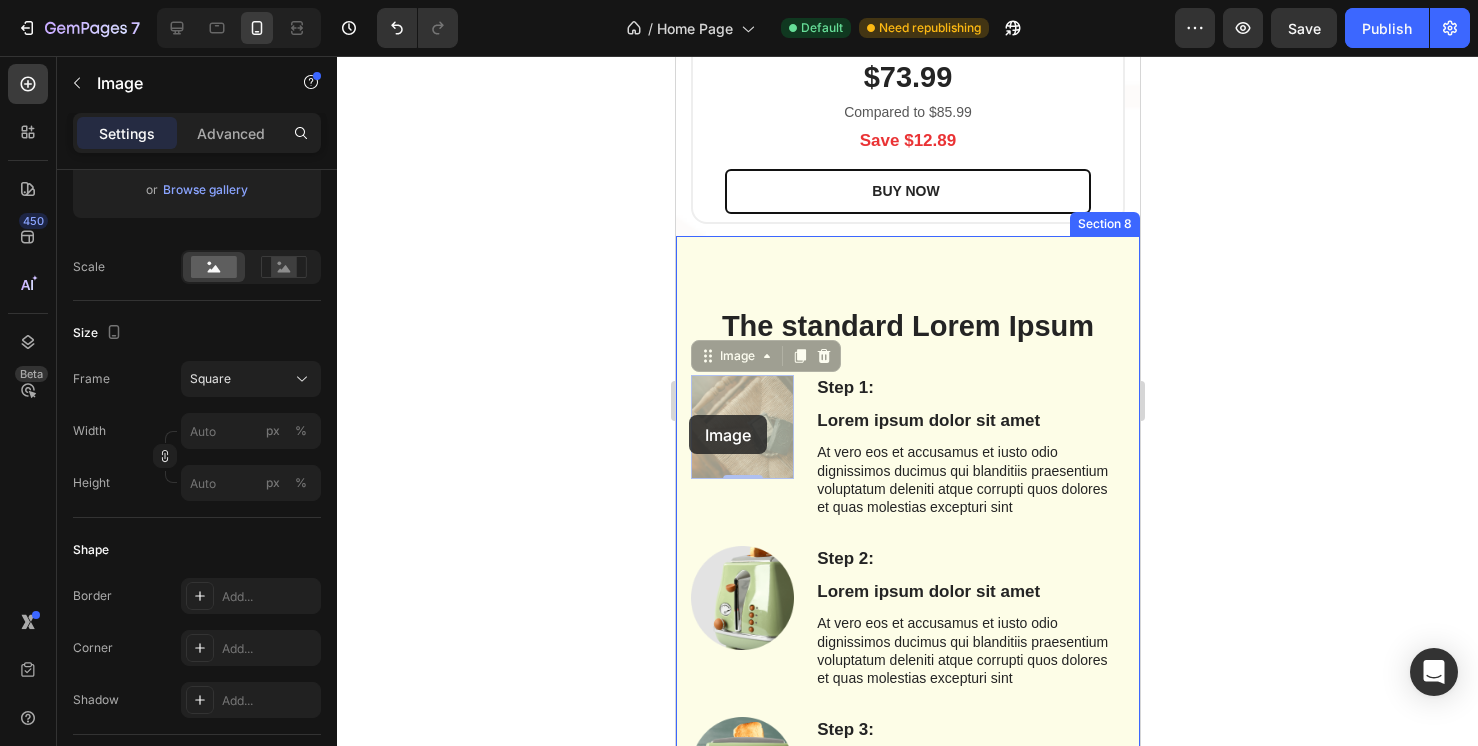 drag, startPoint x: 724, startPoint y: 415, endPoint x: 687, endPoint y: 415, distance: 37 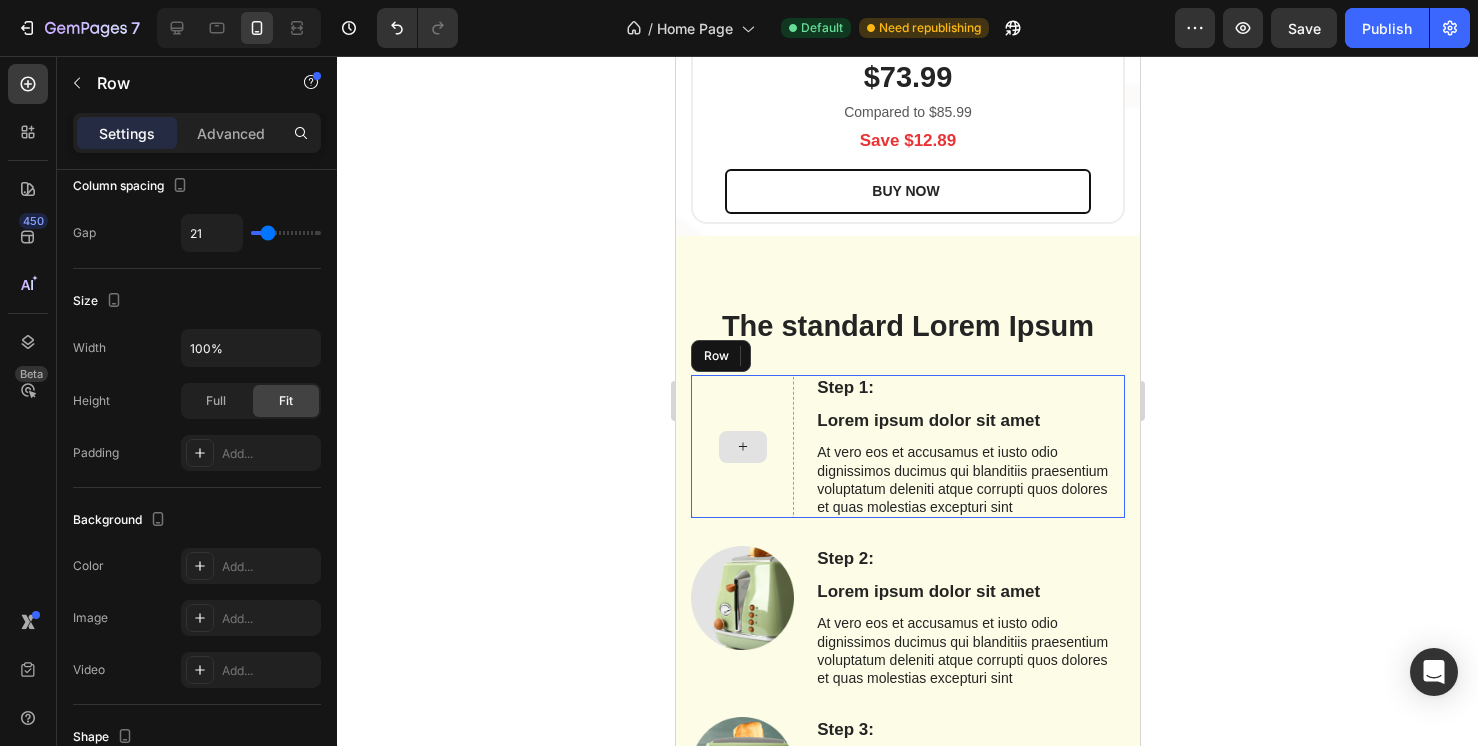 click at bounding box center [741, 446] 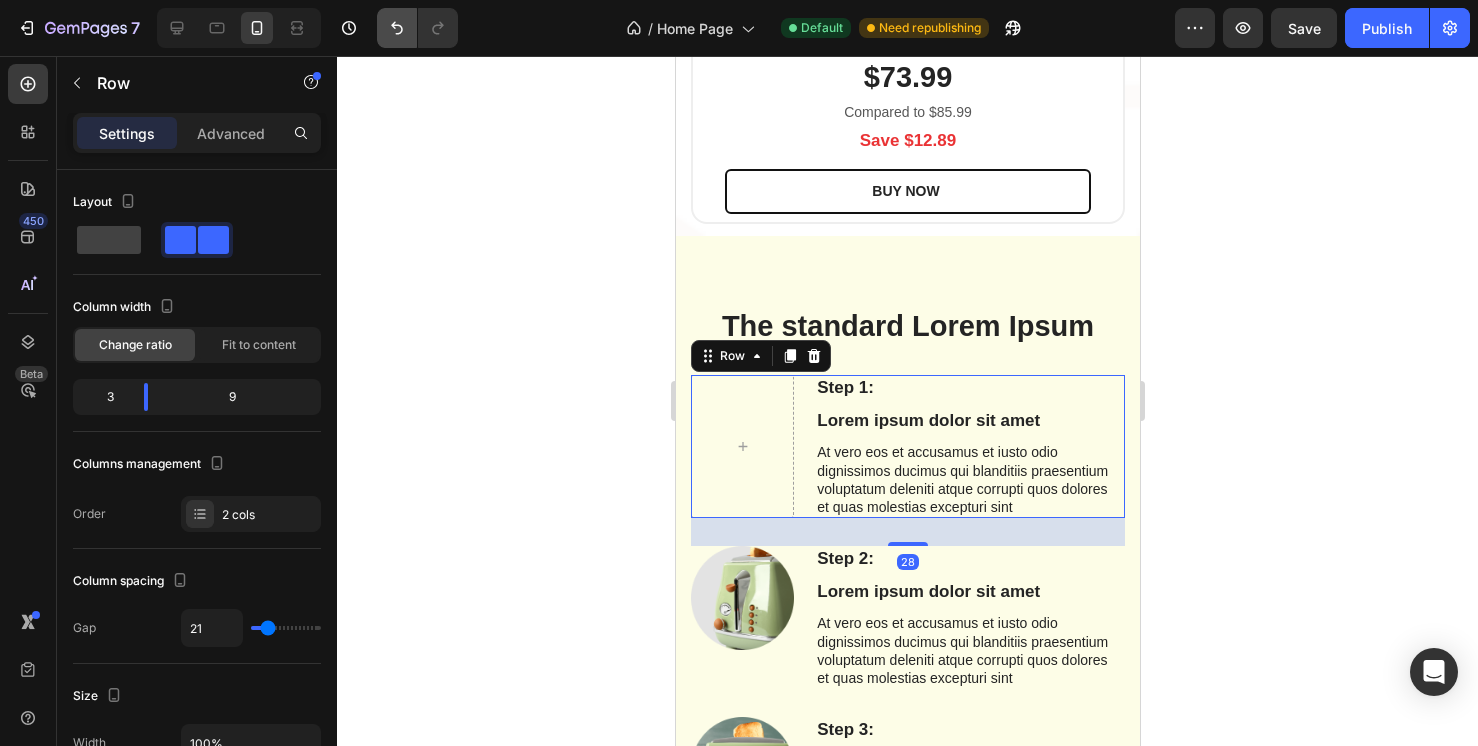 click 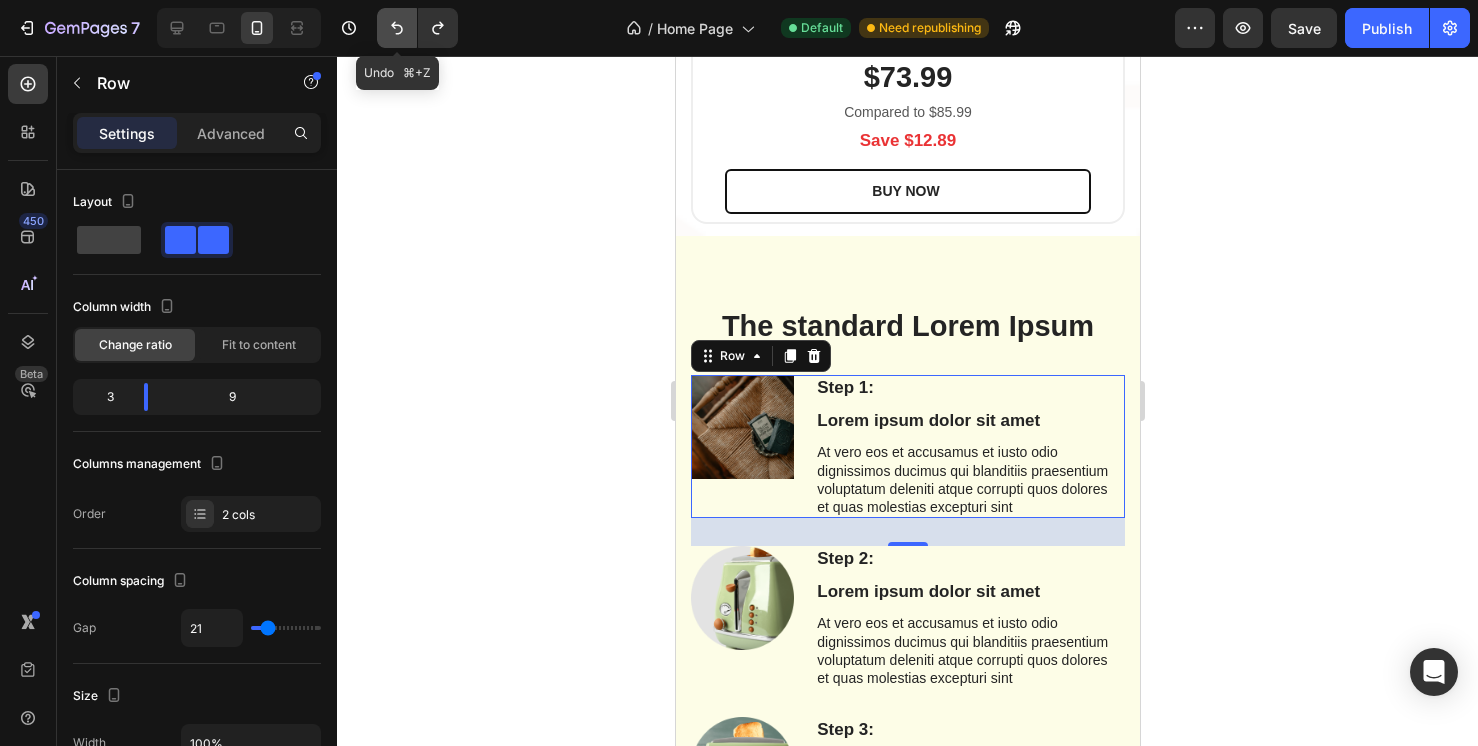 click 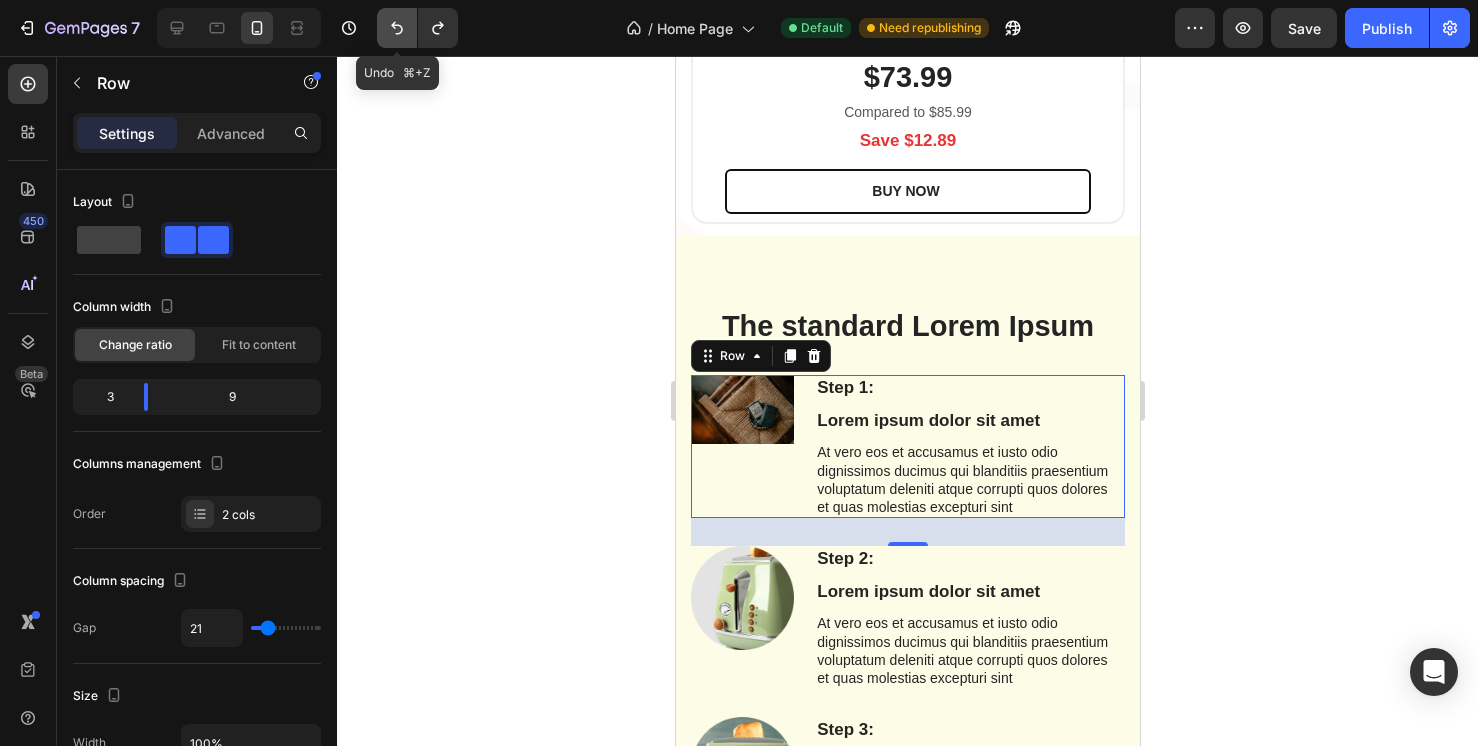 click 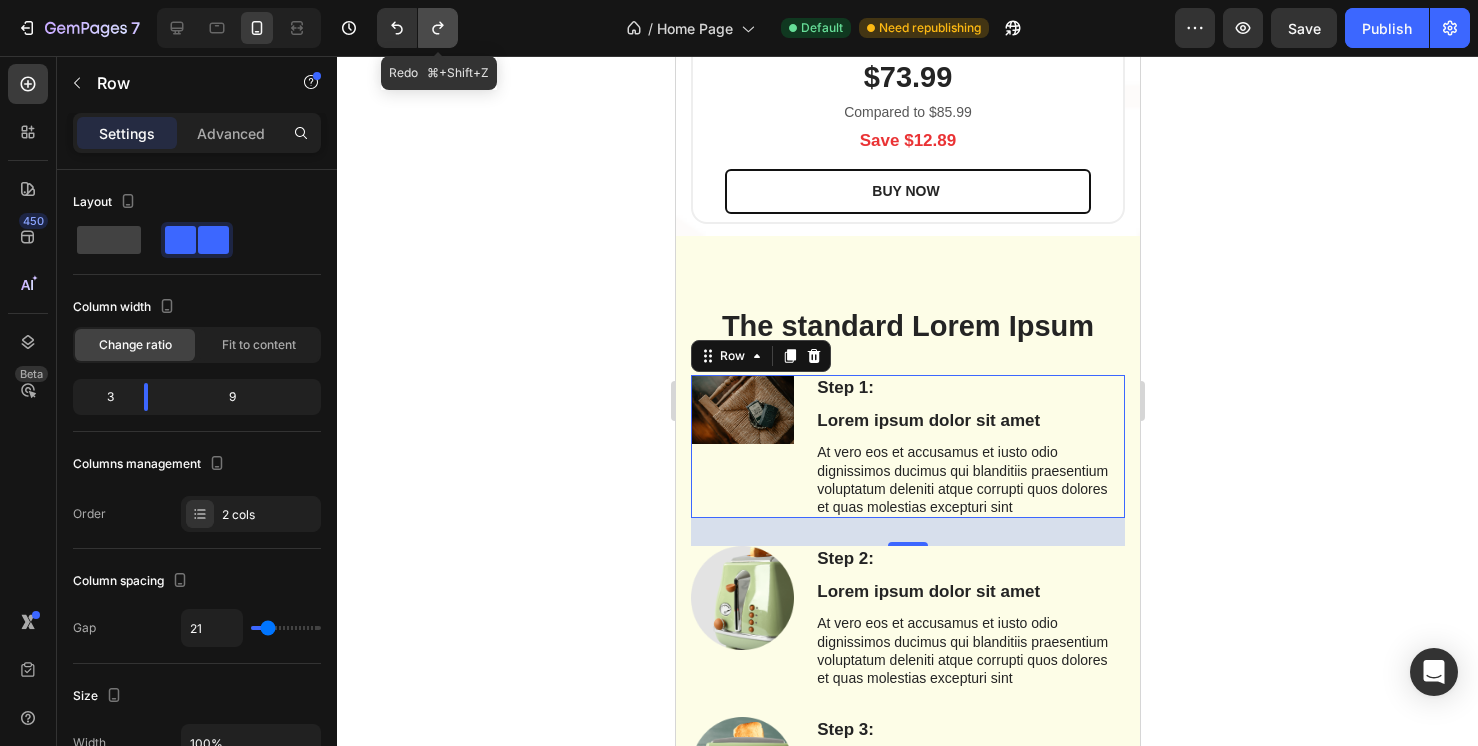 click 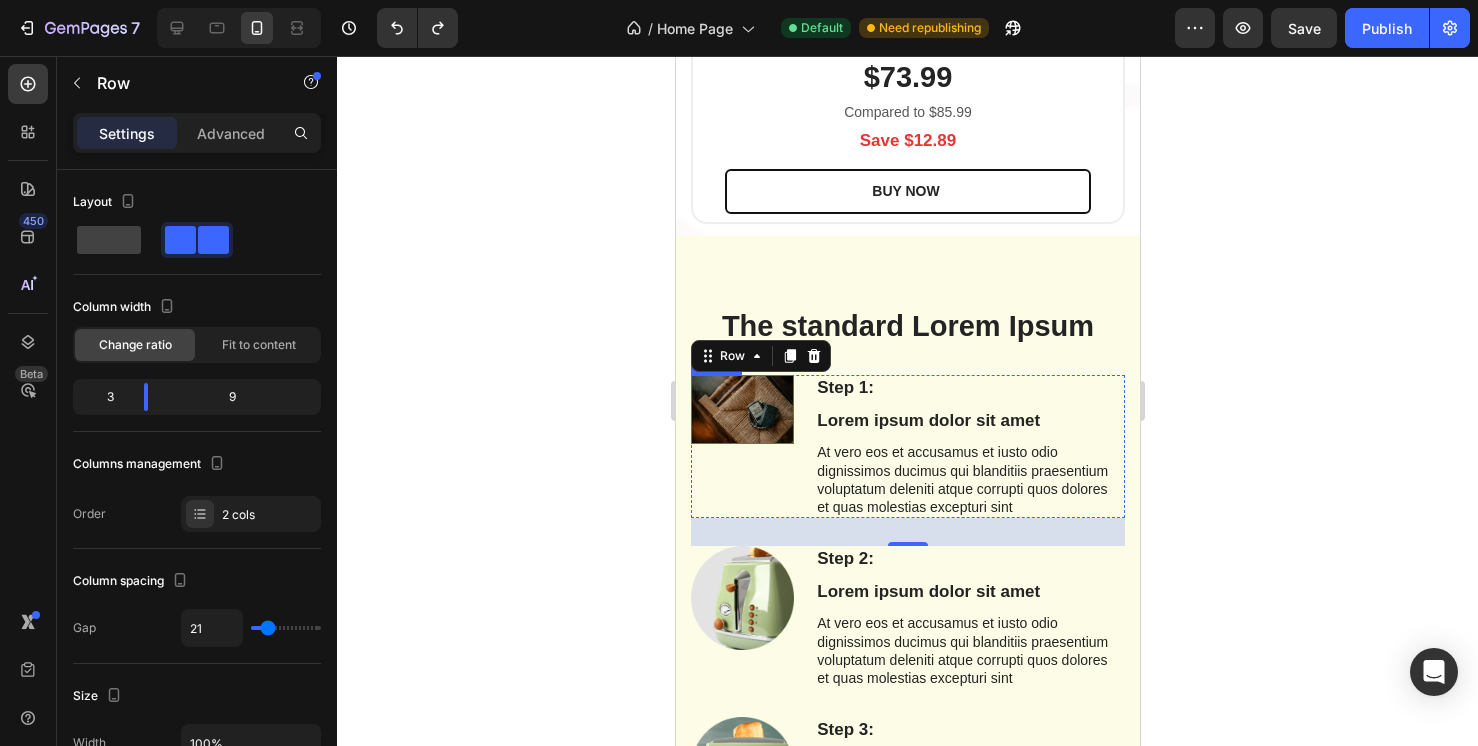 click at bounding box center (741, 409) 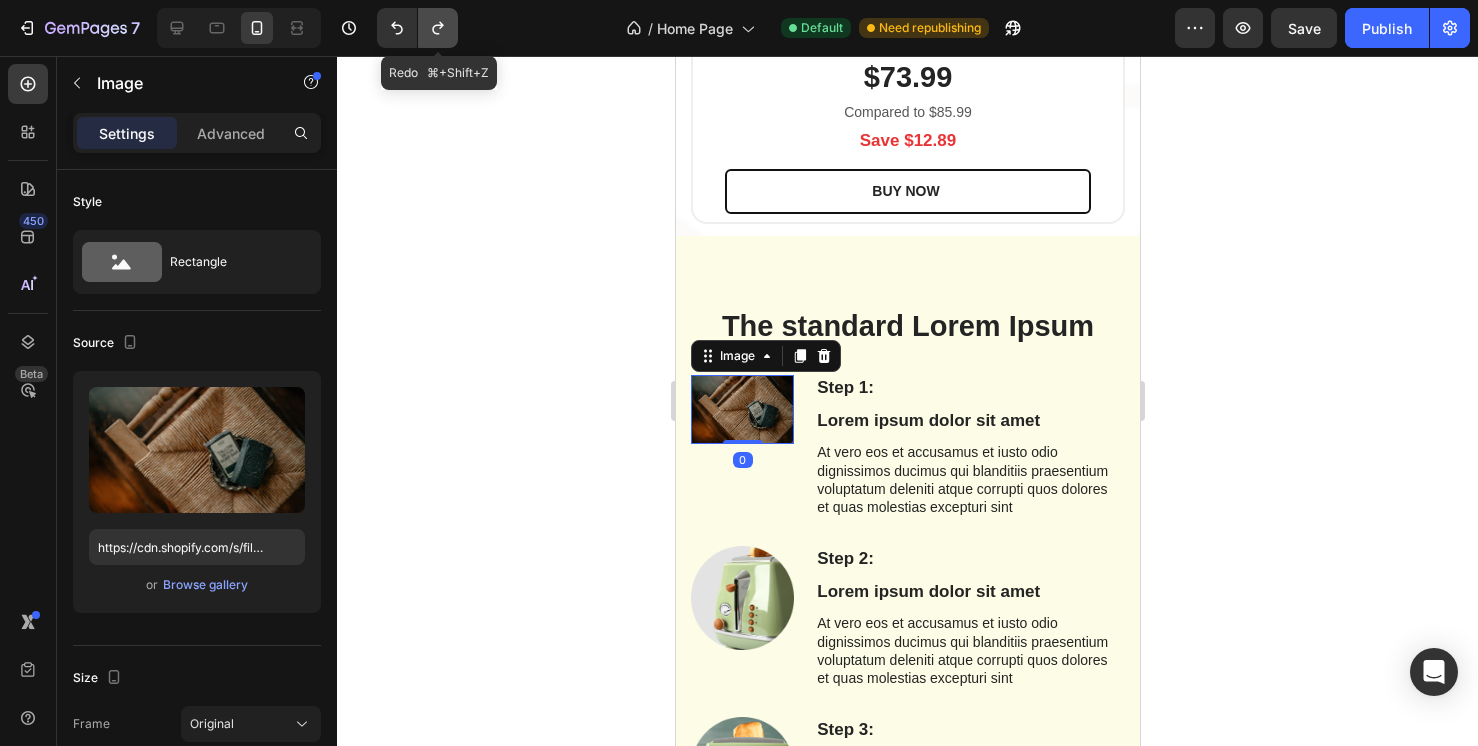 click 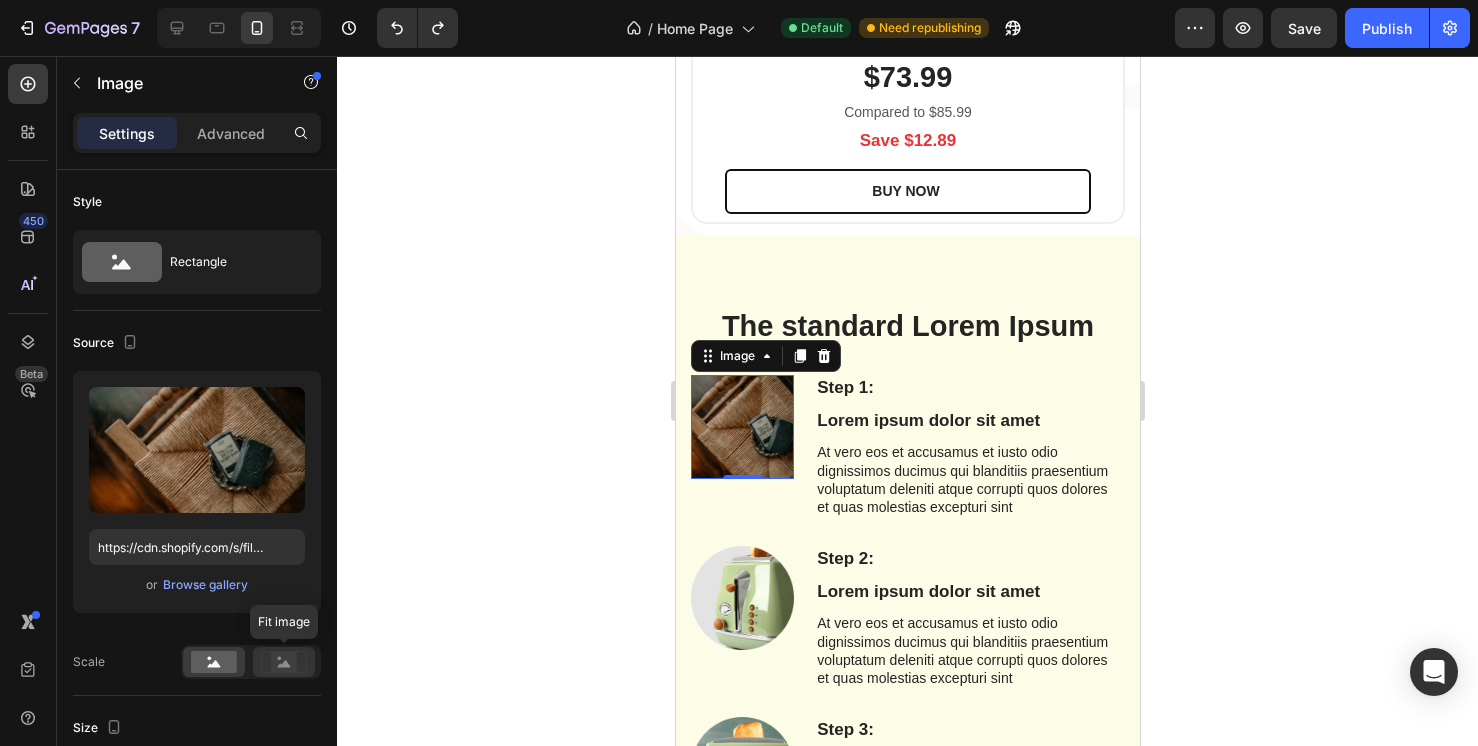 click 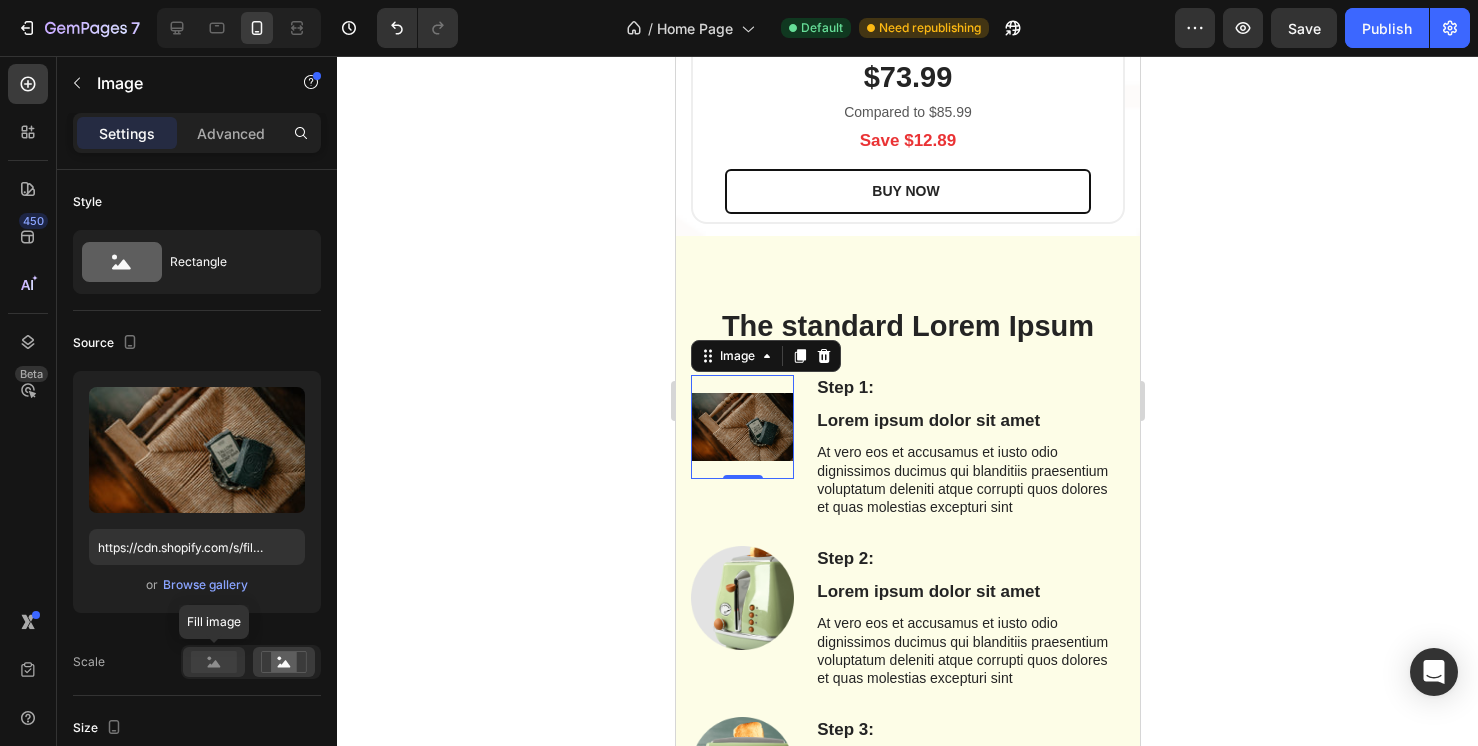 click 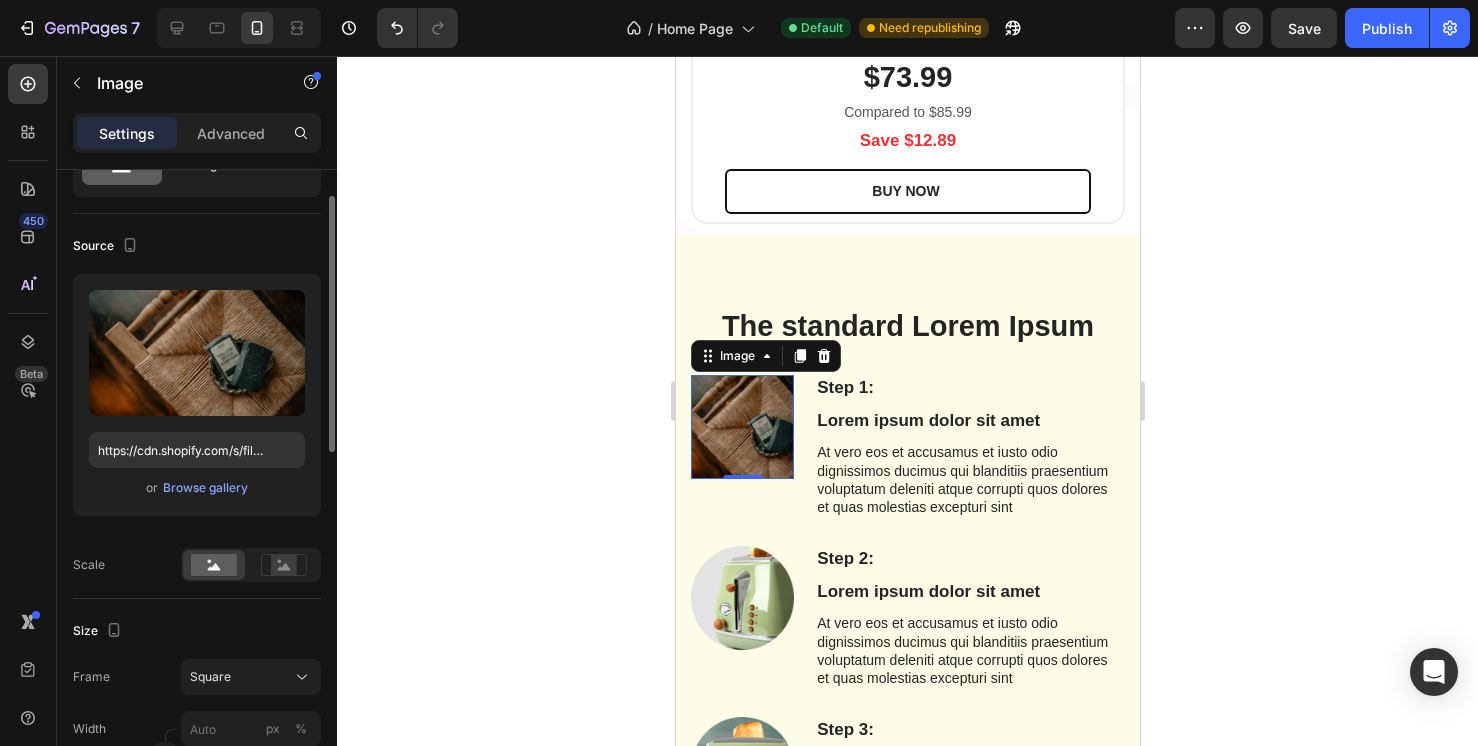 scroll, scrollTop: 88, scrollLeft: 0, axis: vertical 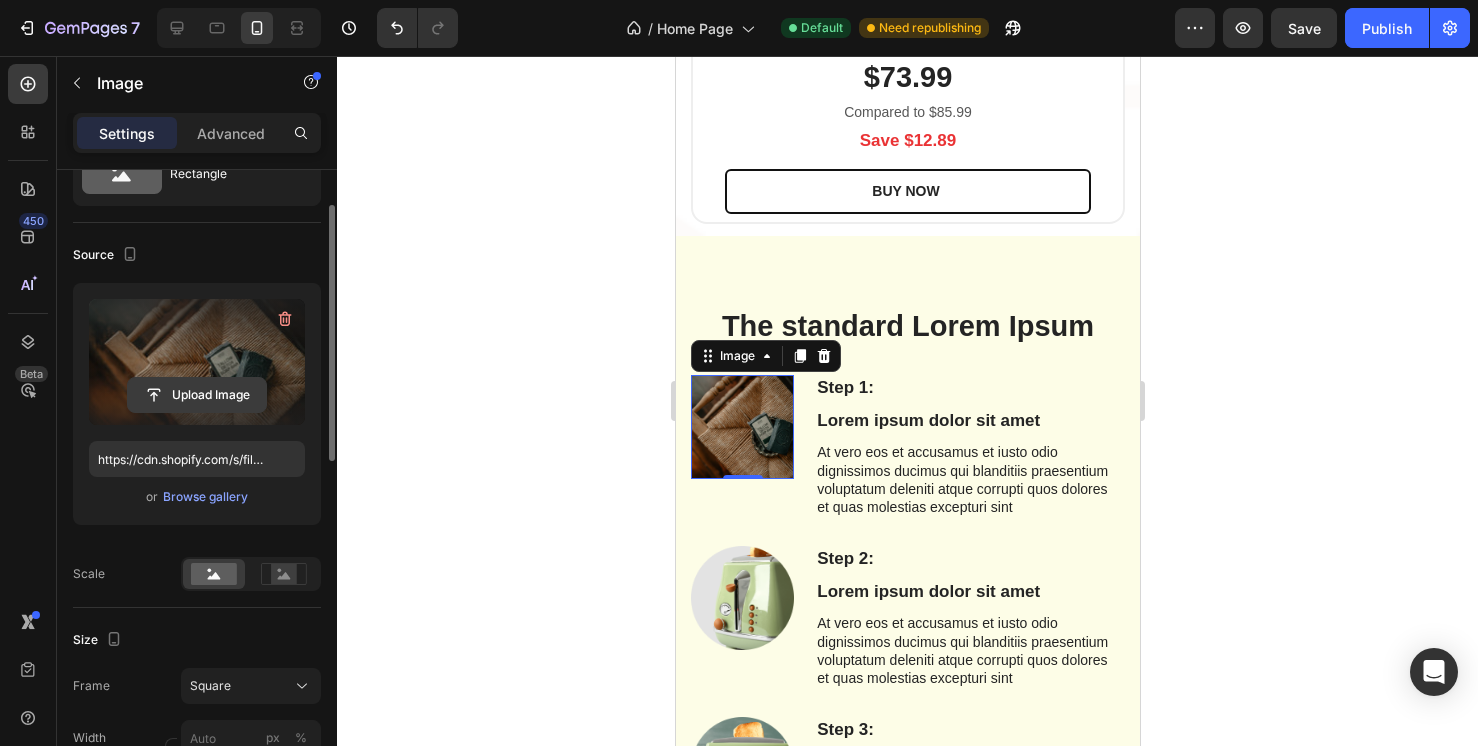 click 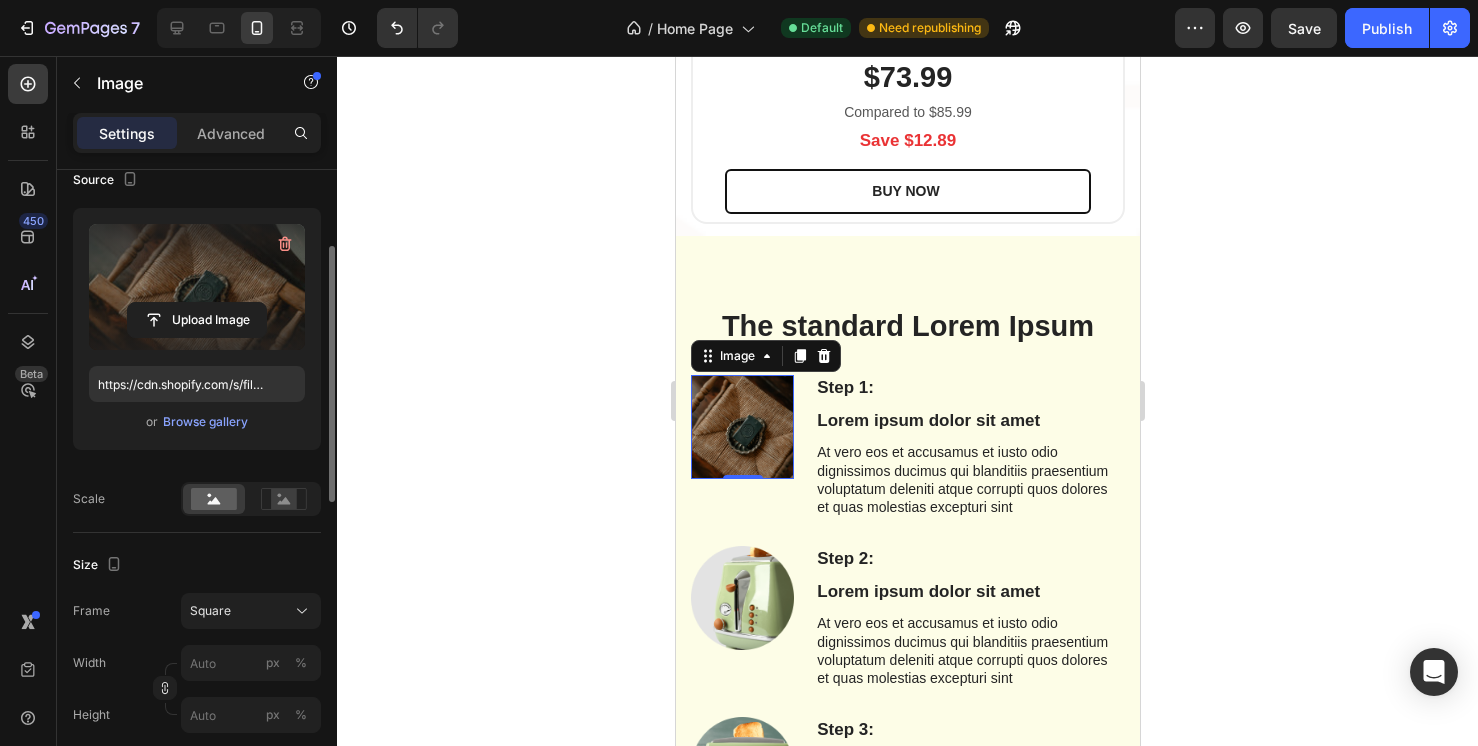 scroll, scrollTop: 140, scrollLeft: 0, axis: vertical 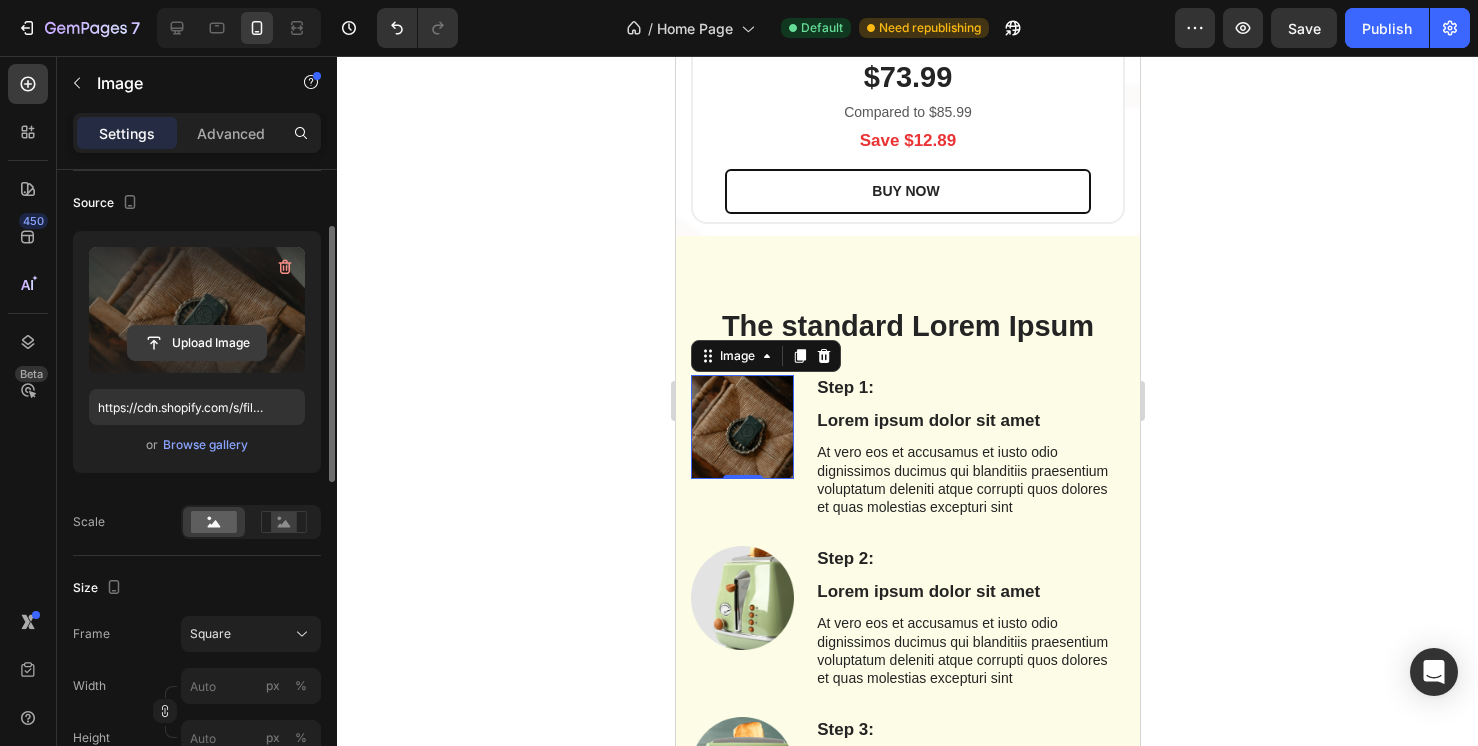 click 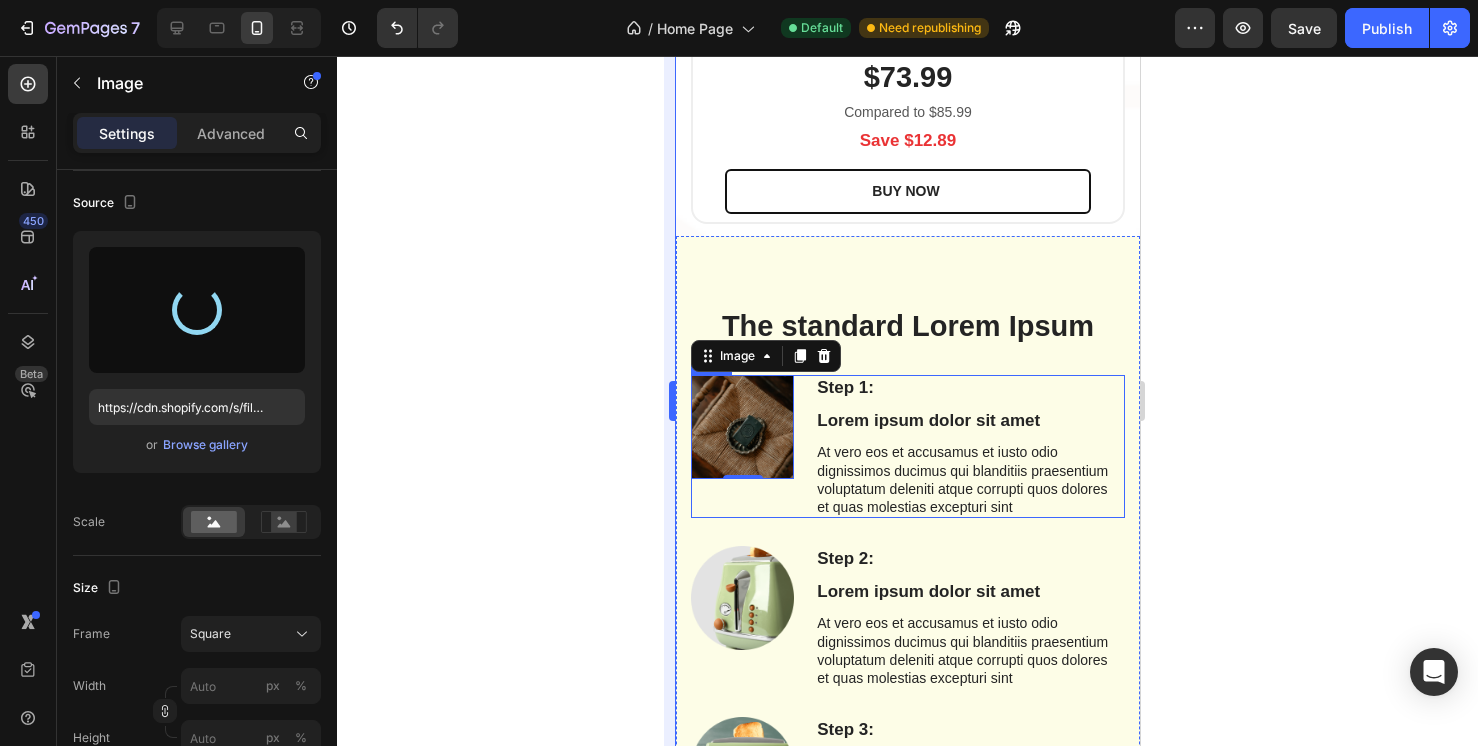 type on "https://cdn.shopify.com/s/files/1/0634/5664/1184/files/gempages_570662168865801368-1dd31aa4-8640-48f4-987a-5eb4647d3877.jpg" 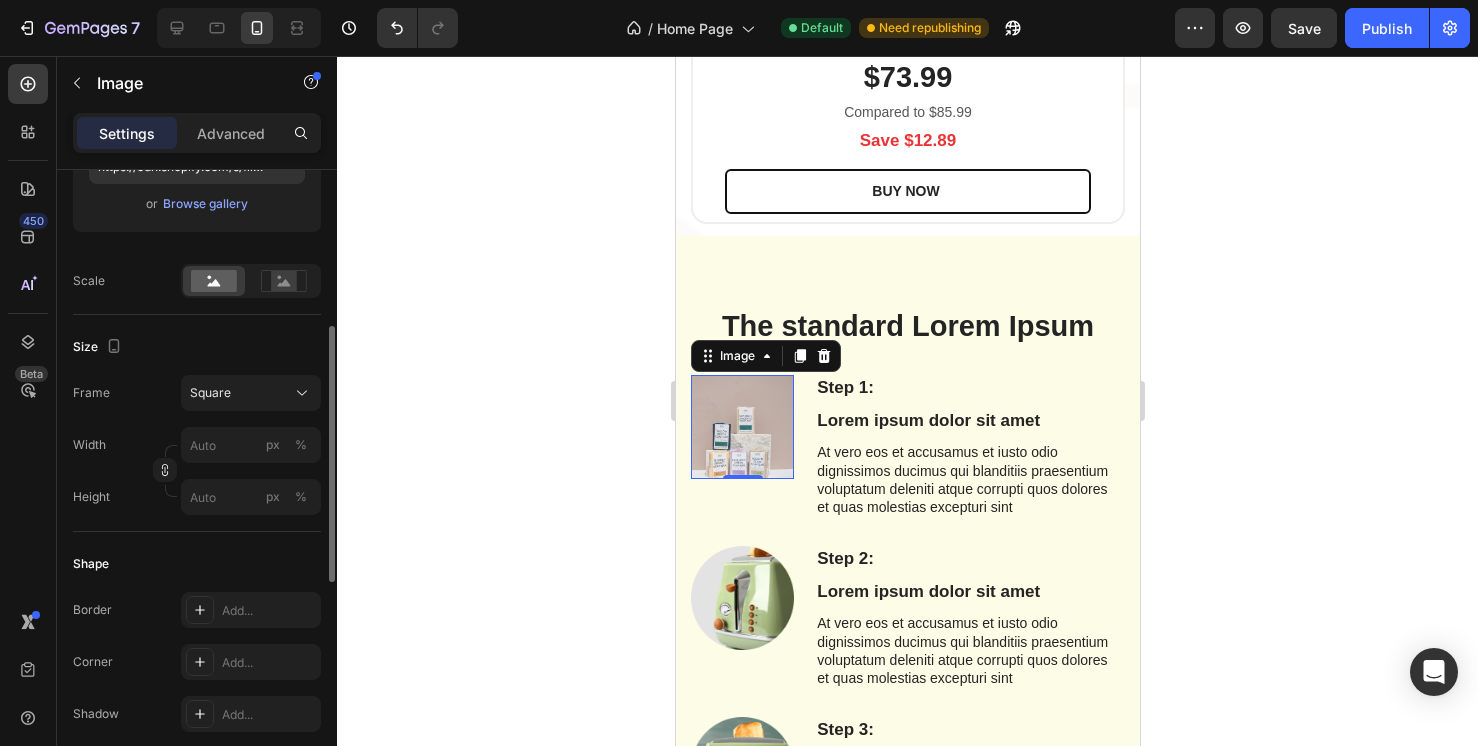 scroll, scrollTop: 385, scrollLeft: 0, axis: vertical 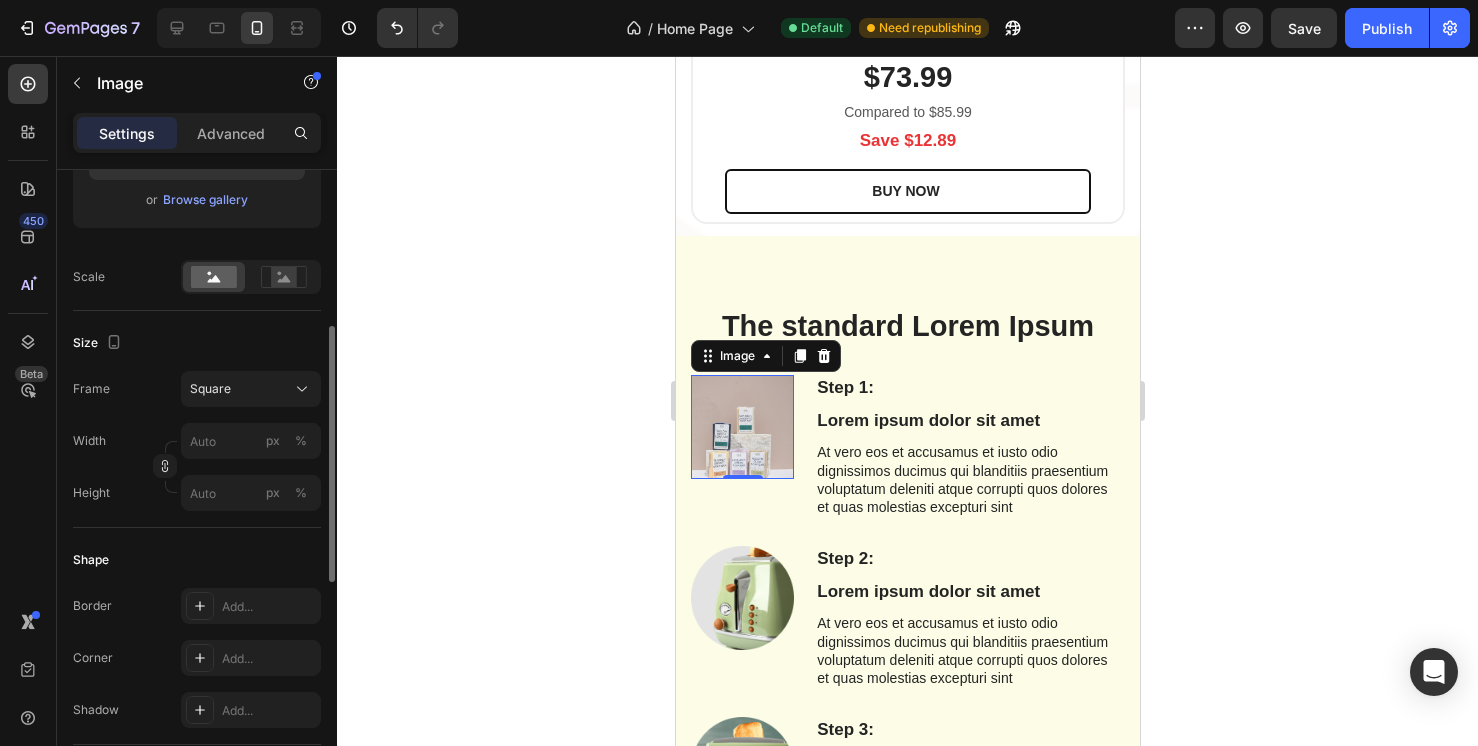click at bounding box center (741, 426) 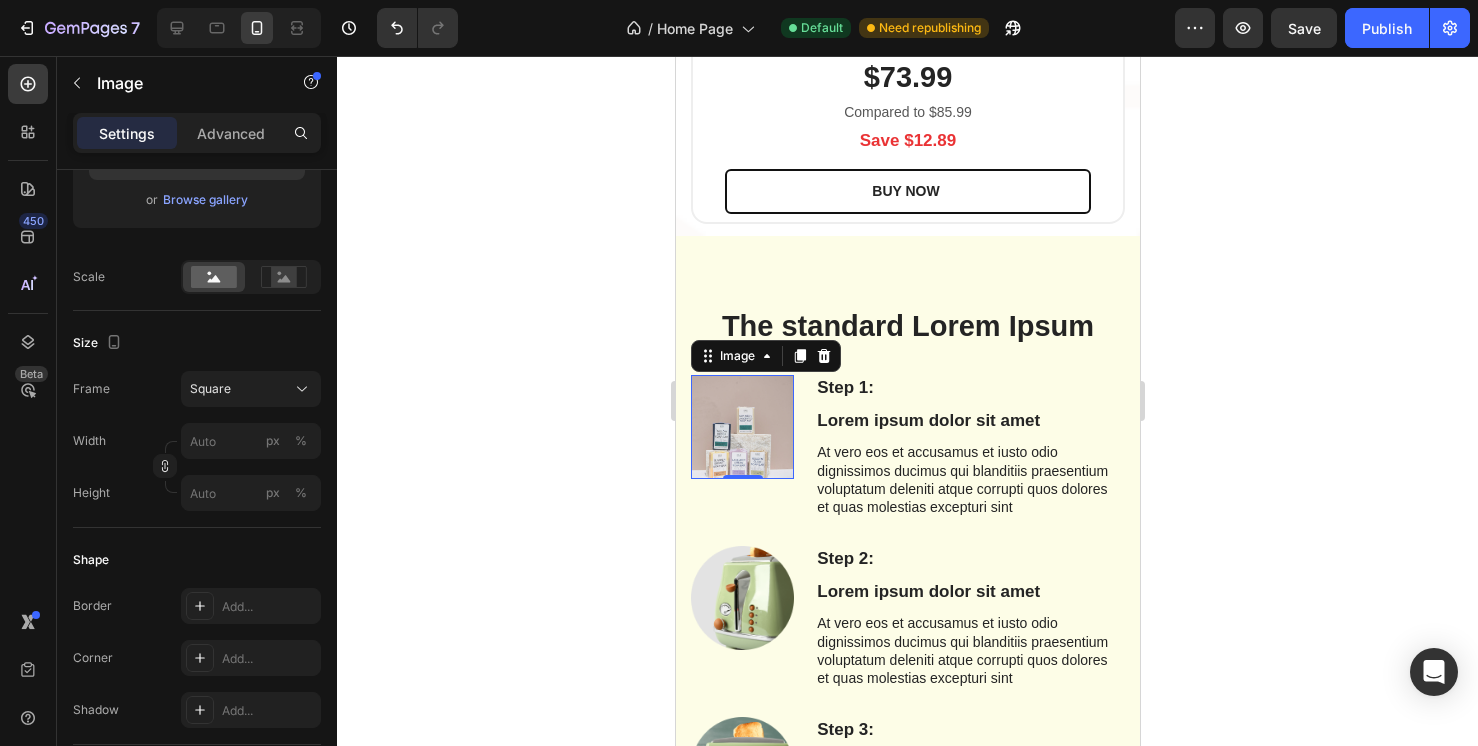 click at bounding box center [741, 426] 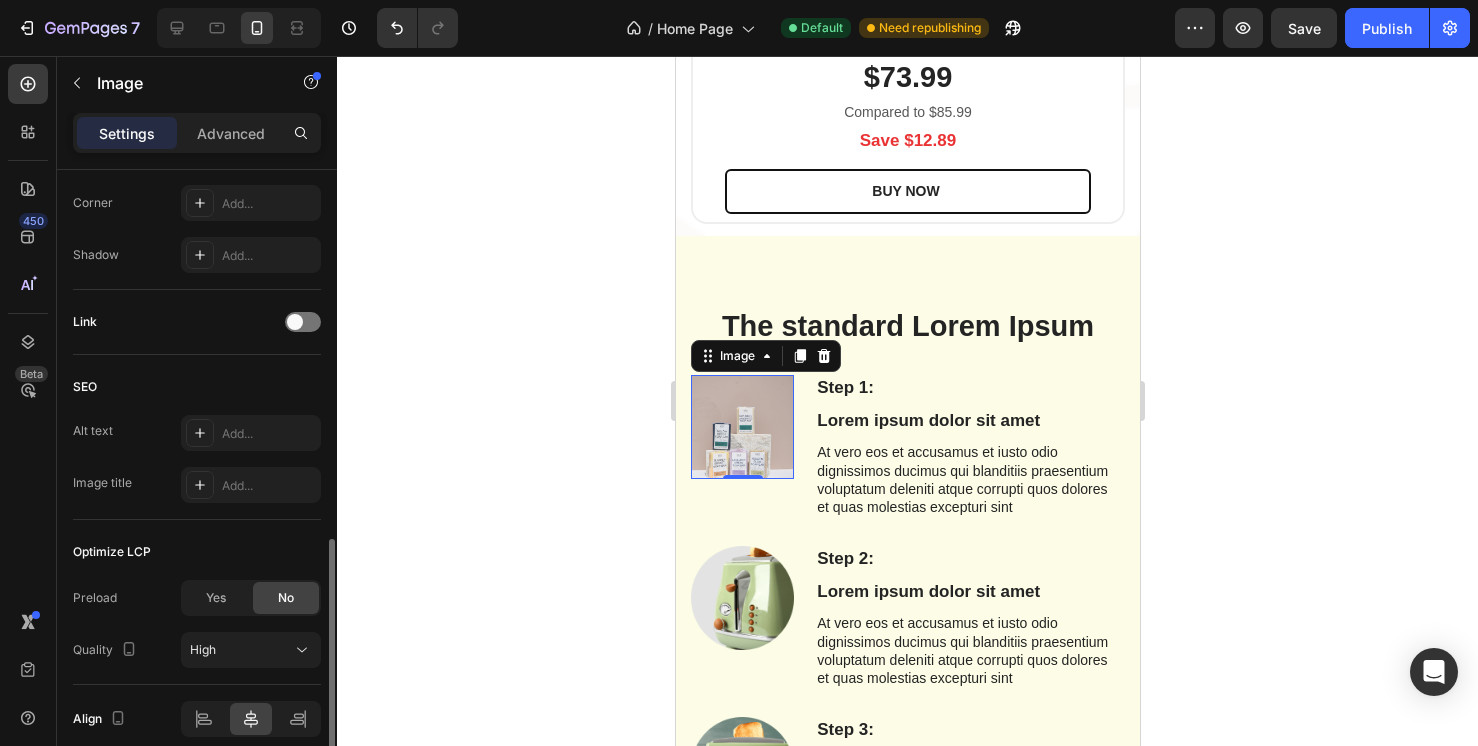 scroll, scrollTop: 876, scrollLeft: 0, axis: vertical 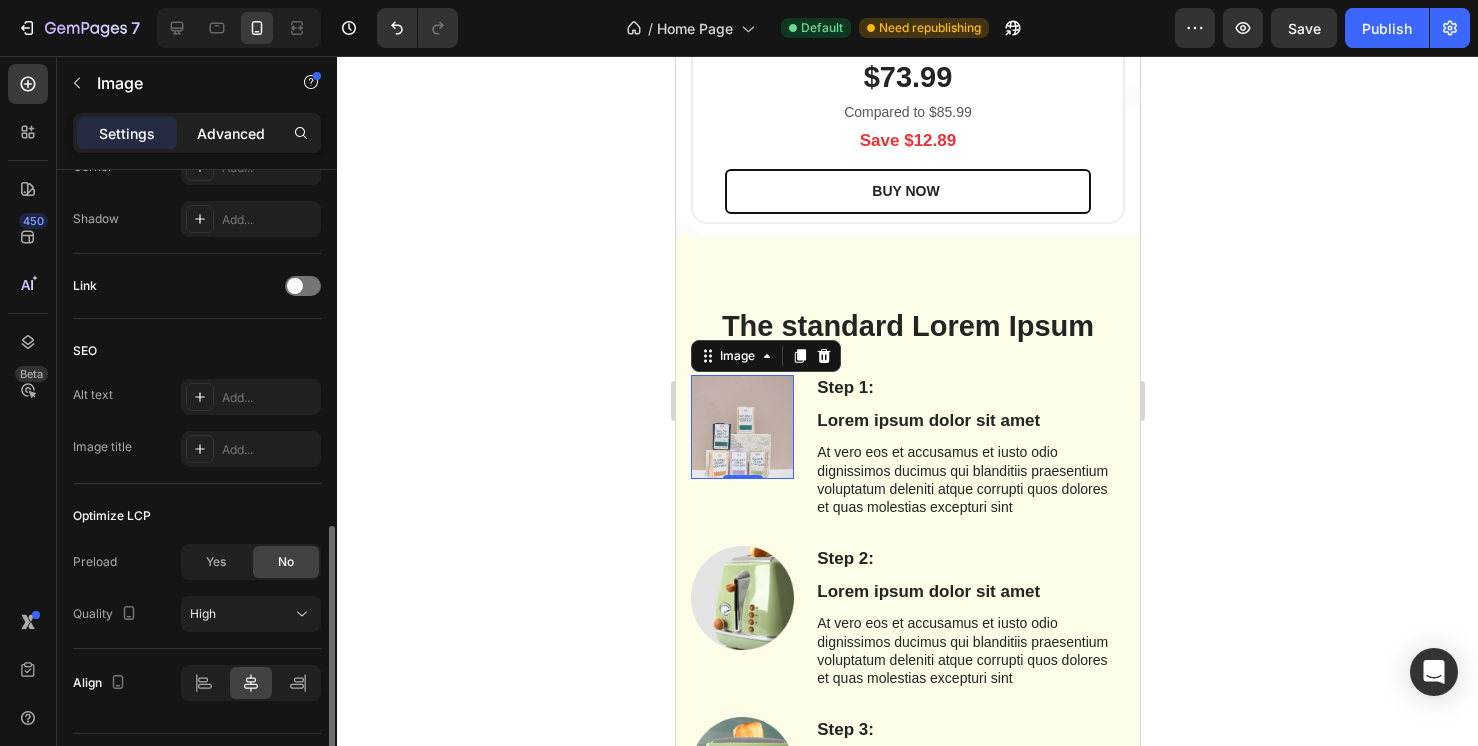 click on "Advanced" at bounding box center [231, 133] 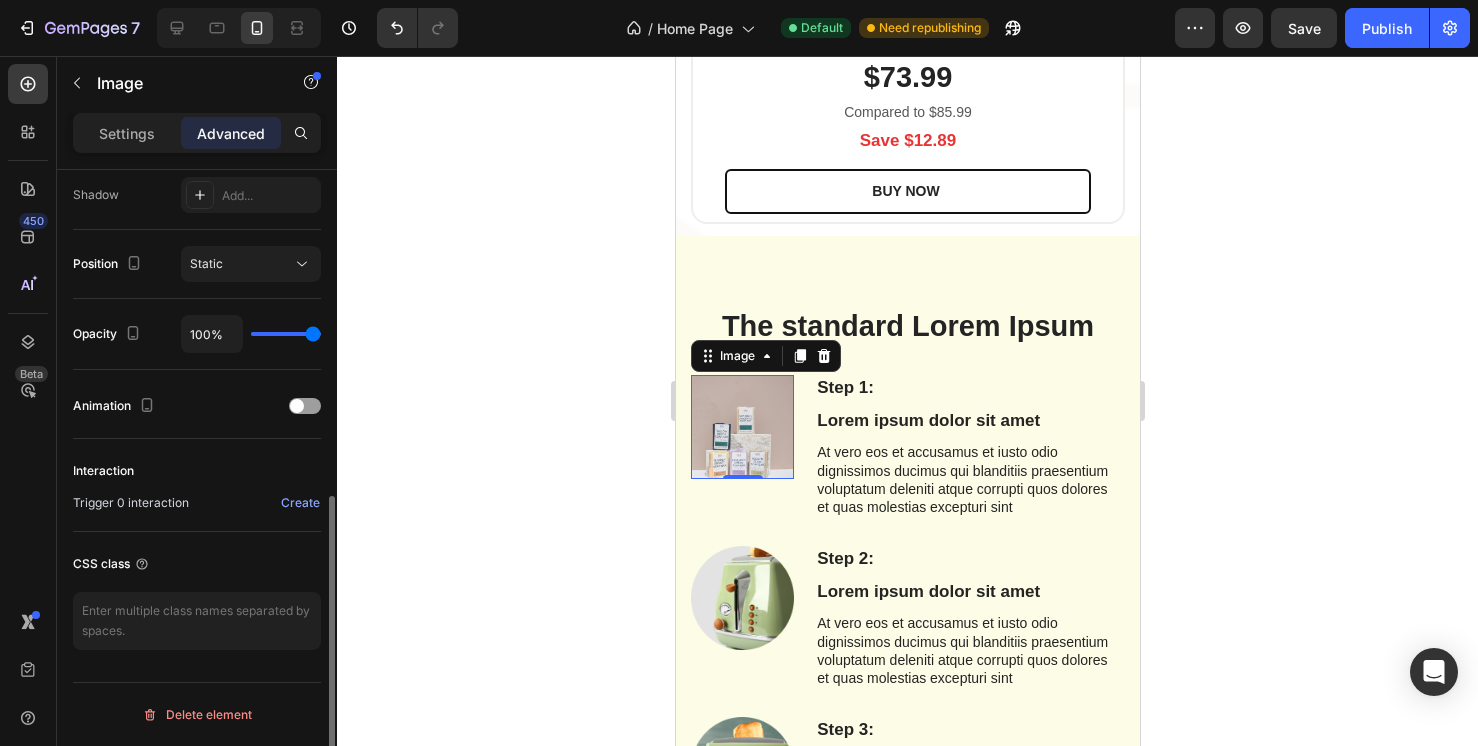 scroll, scrollTop: 667, scrollLeft: 0, axis: vertical 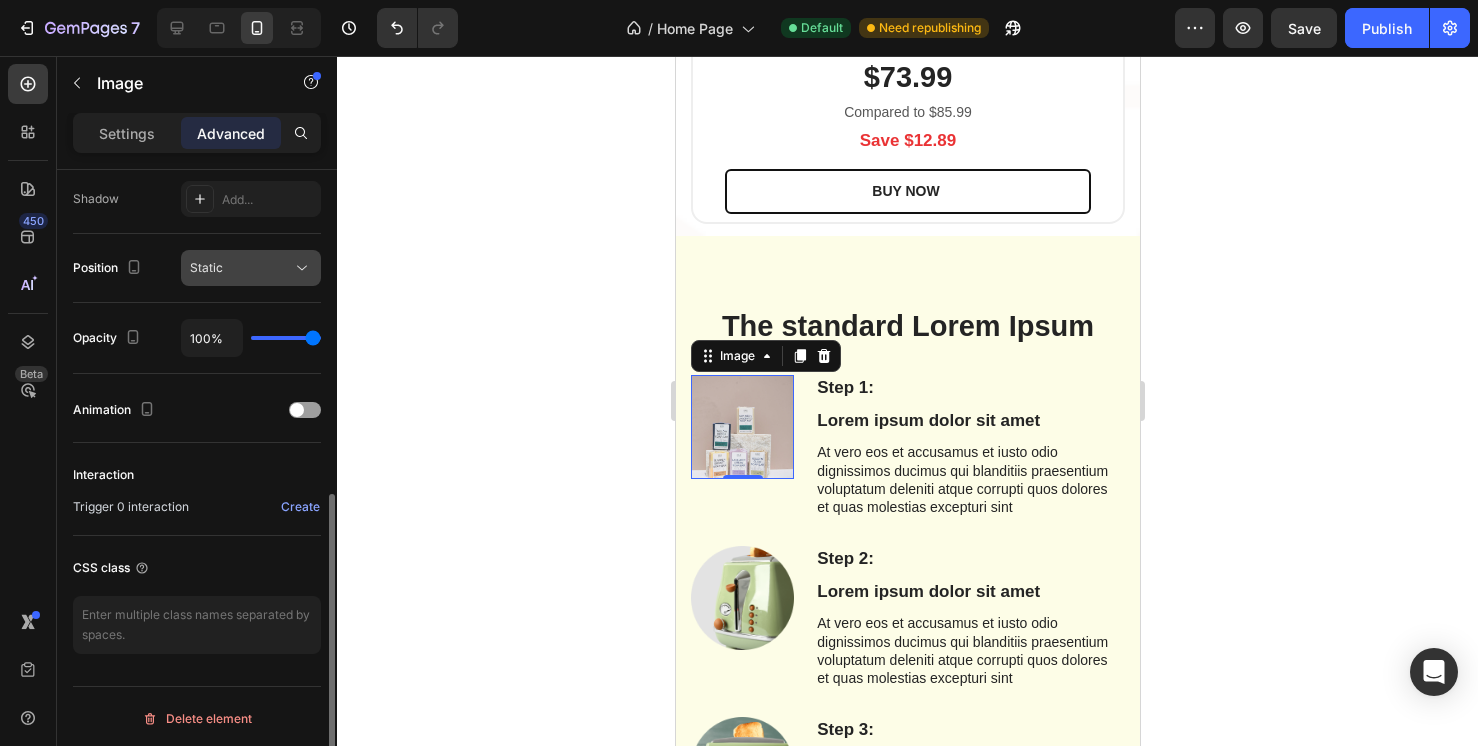 click on "Static" at bounding box center [241, 268] 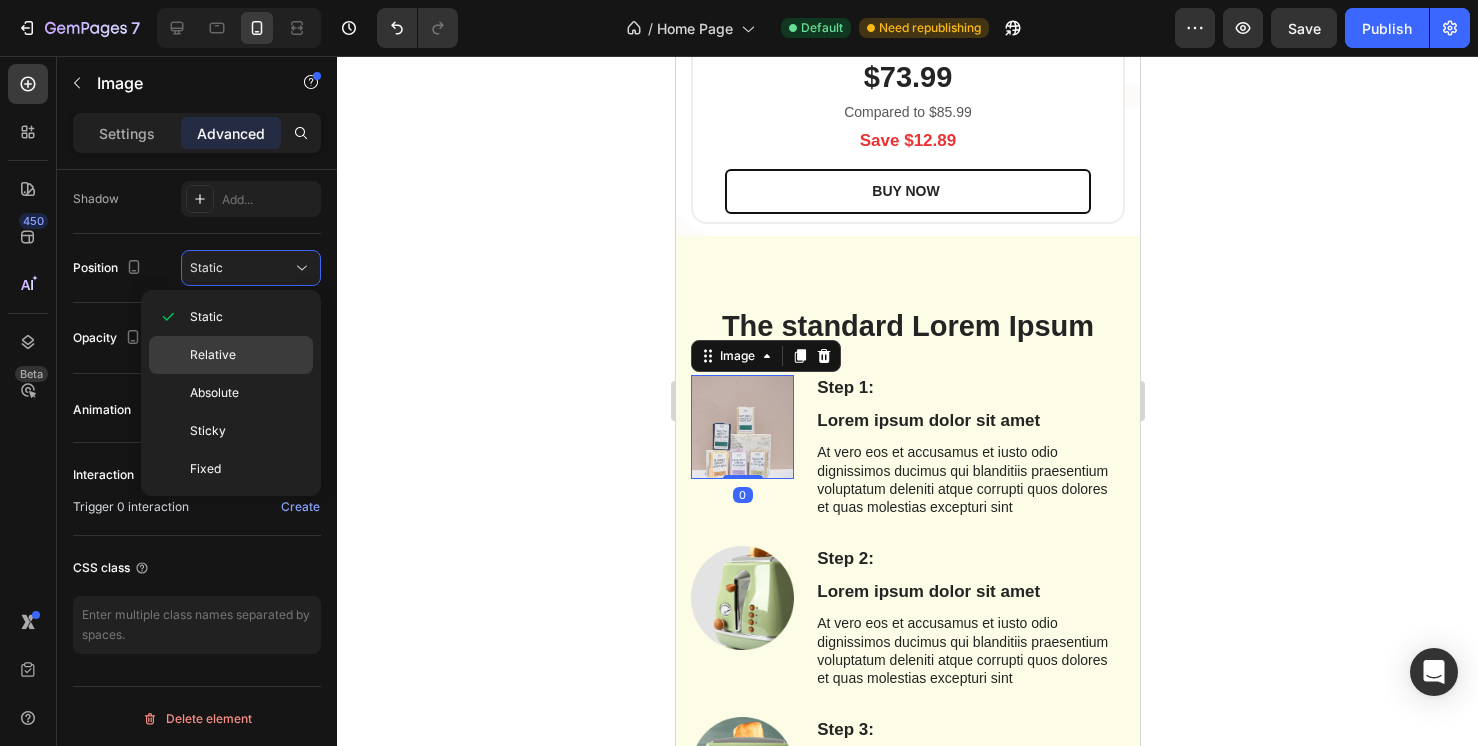 click on "Relative" at bounding box center (247, 355) 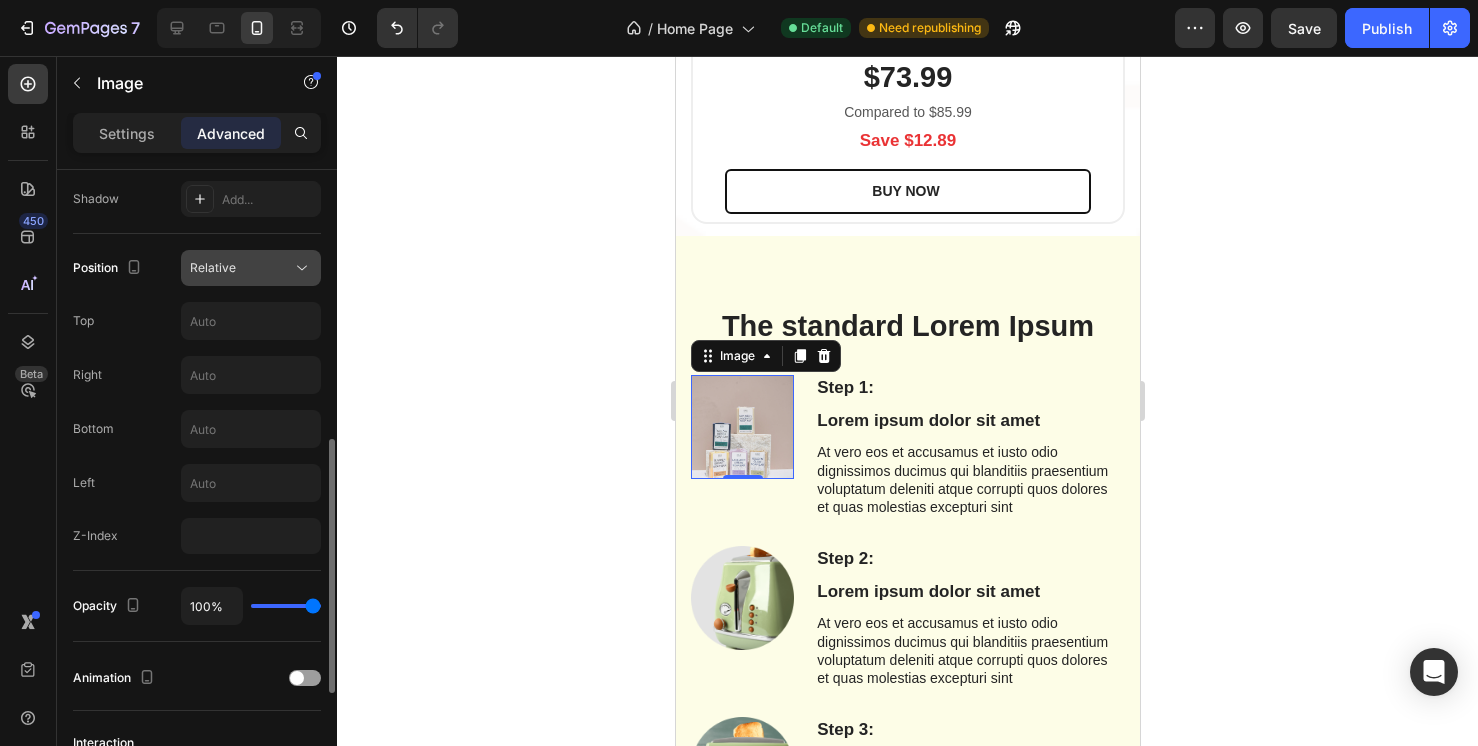 click on "Relative" at bounding box center [241, 268] 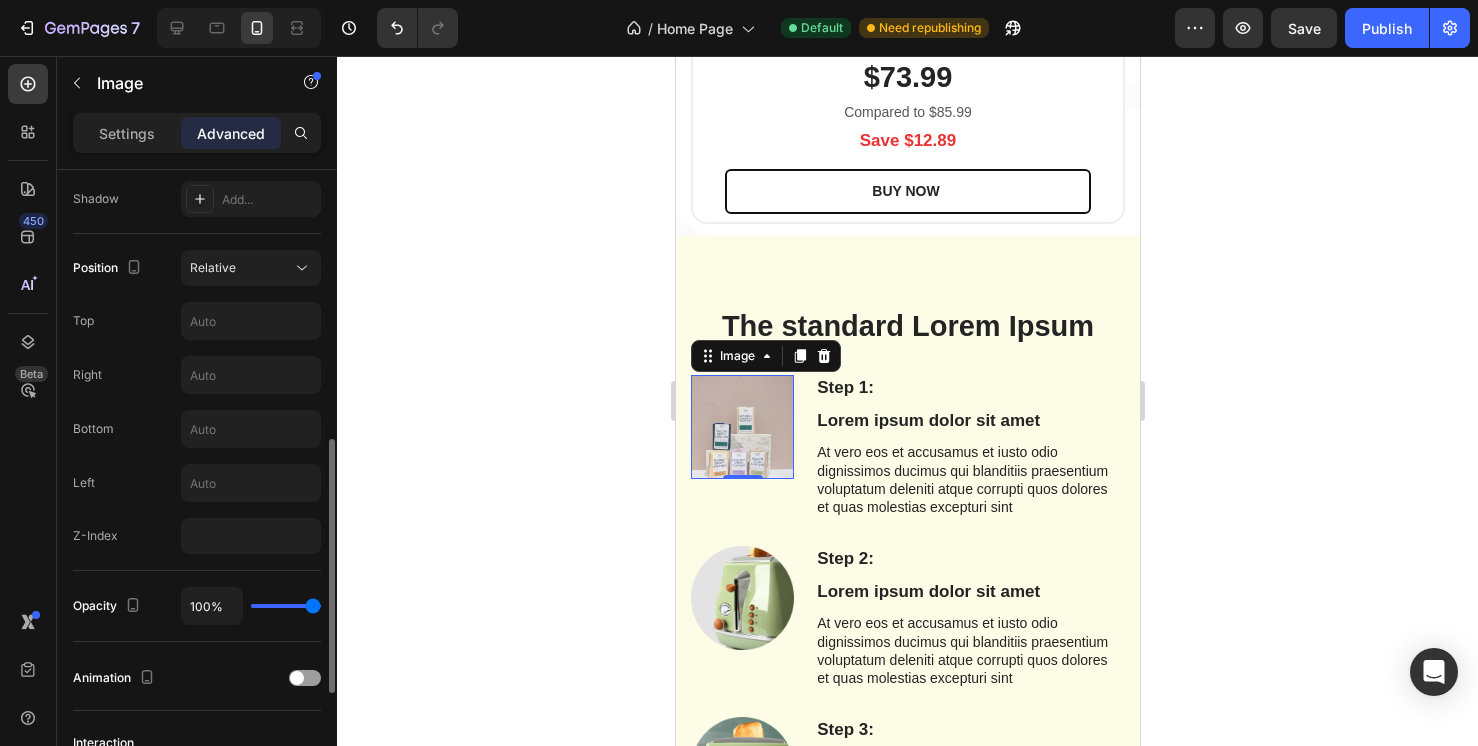 click on "Right" at bounding box center [87, 375] 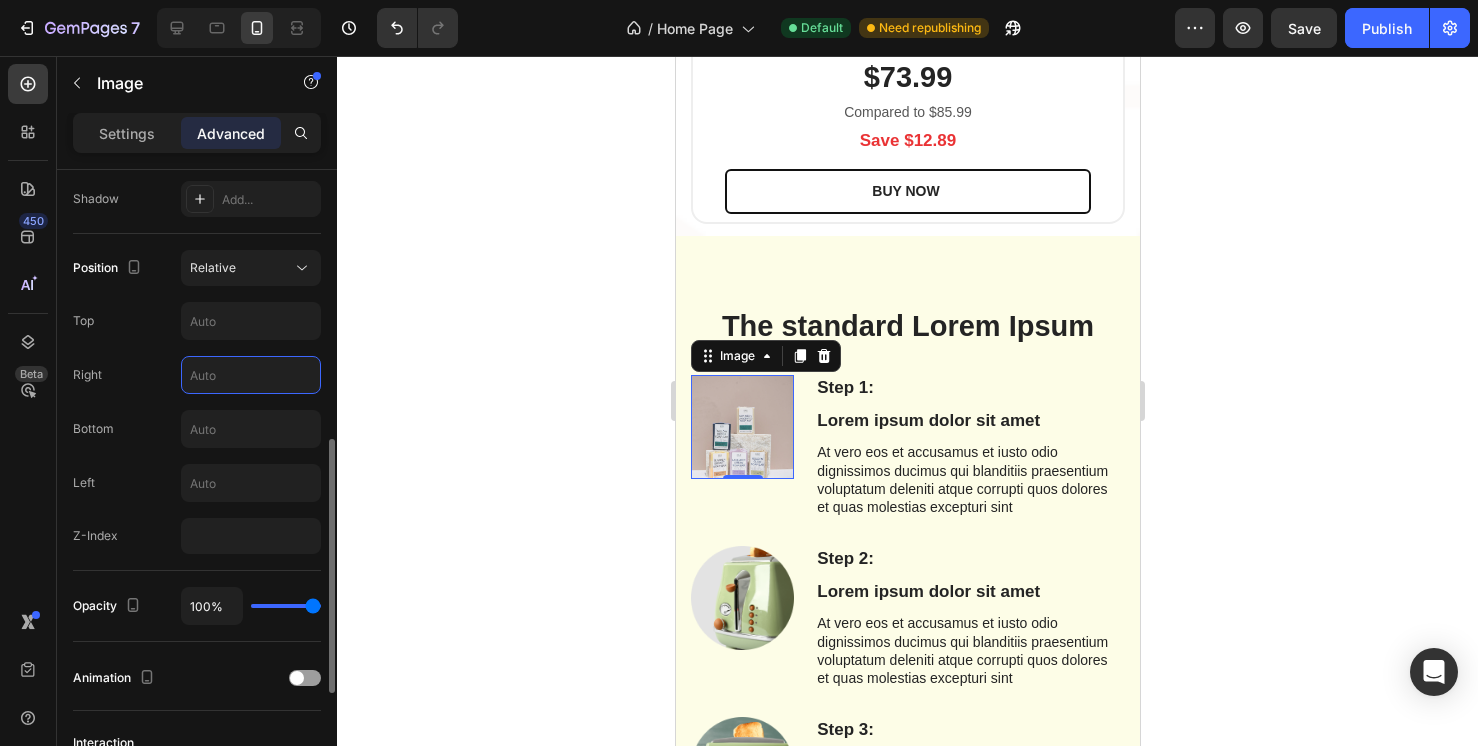 click at bounding box center (251, 375) 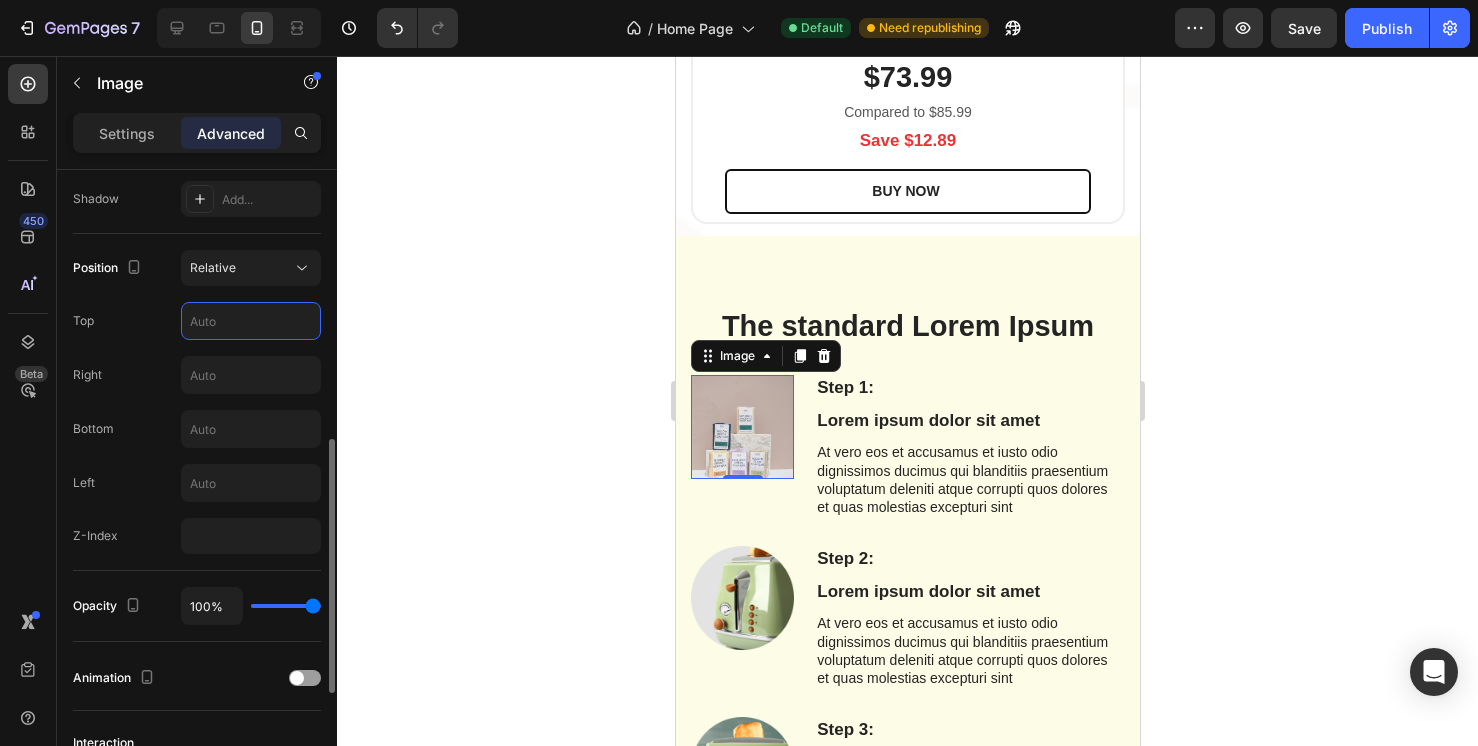 click at bounding box center (251, 321) 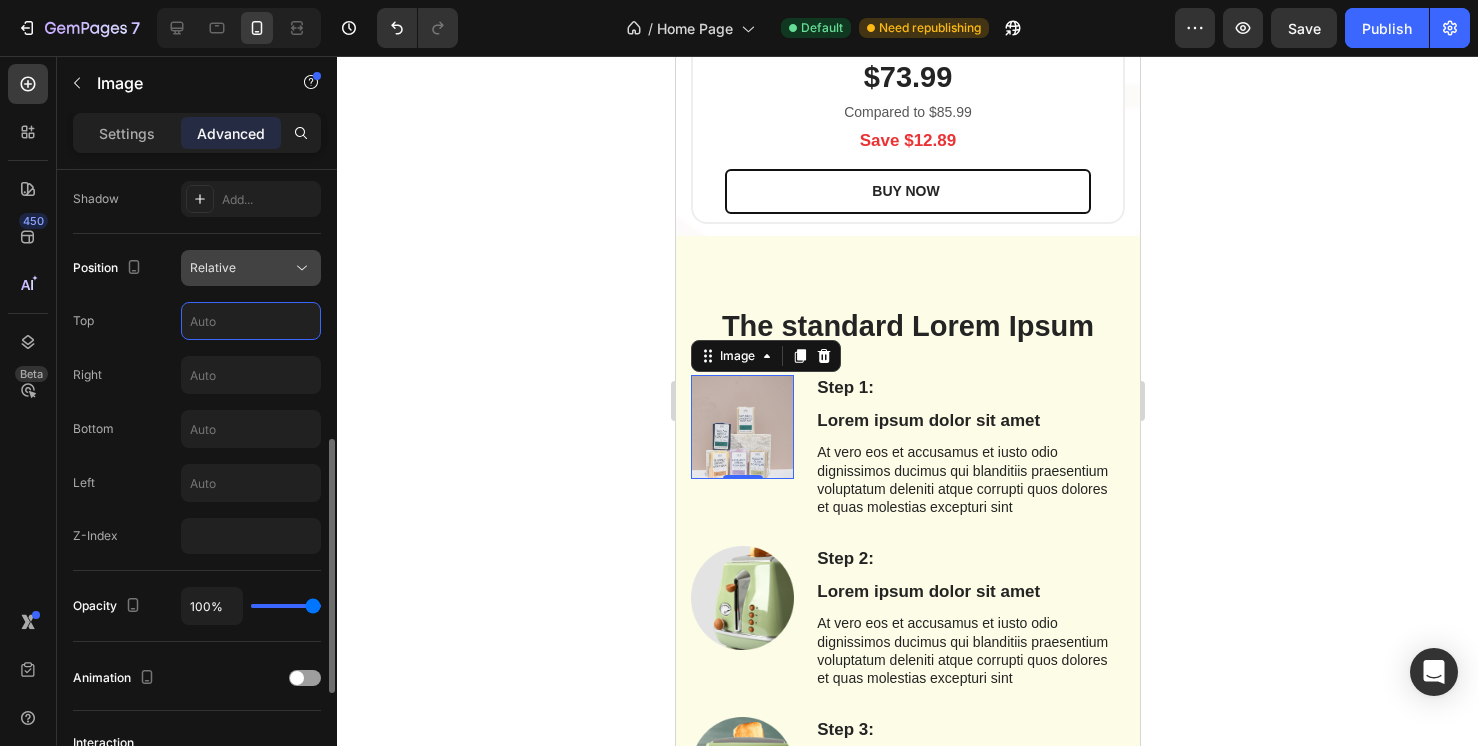 click on "Relative" at bounding box center [241, 268] 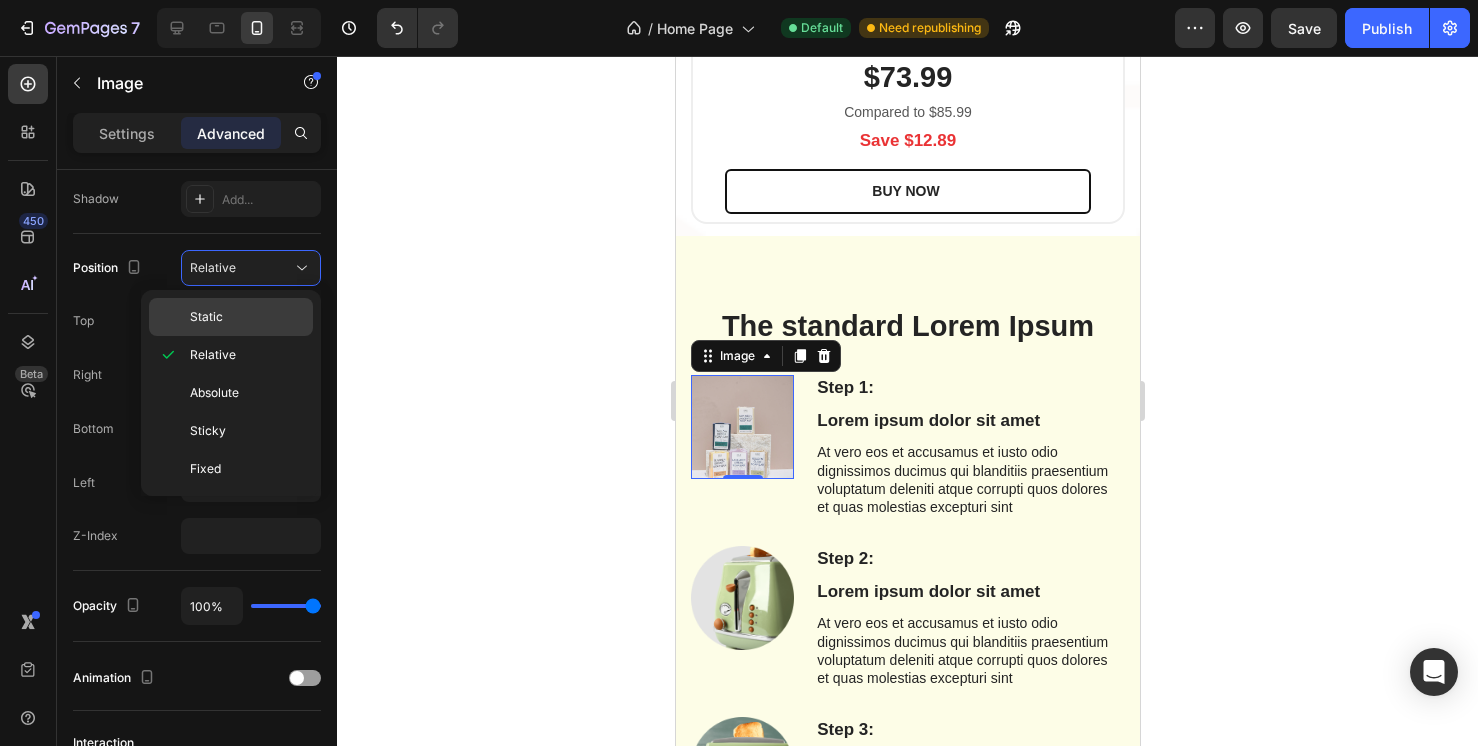 click on "Static" at bounding box center [247, 317] 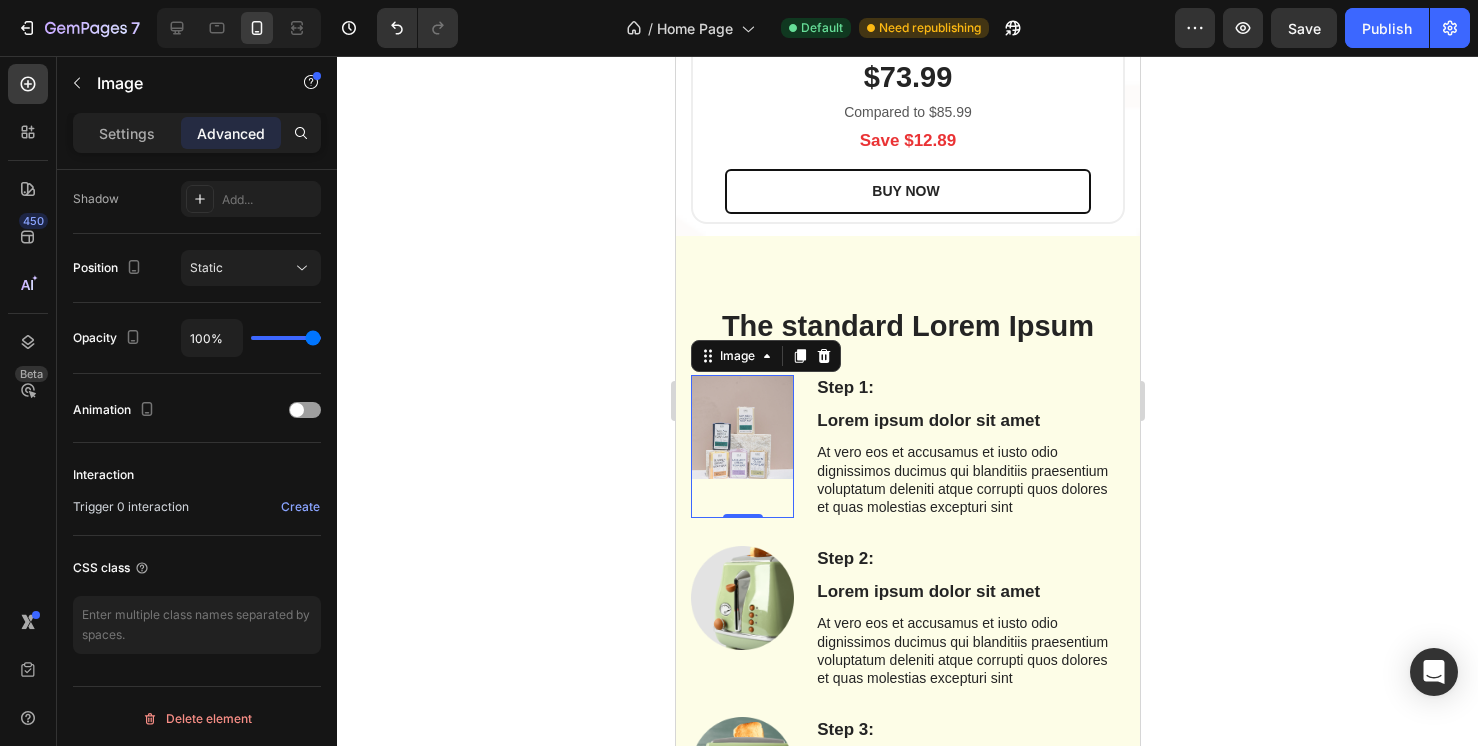 click on "Image   0" at bounding box center (741, 446) 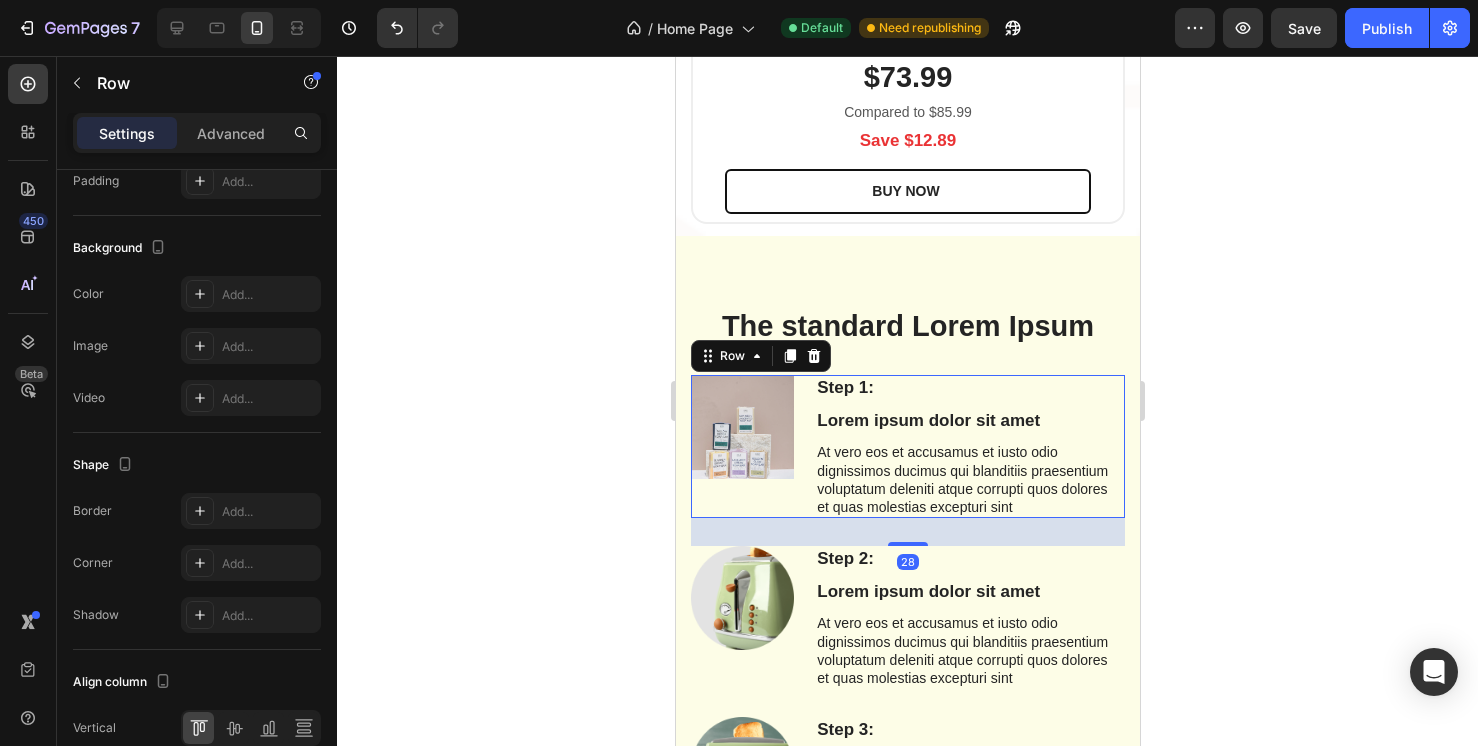 scroll, scrollTop: 0, scrollLeft: 0, axis: both 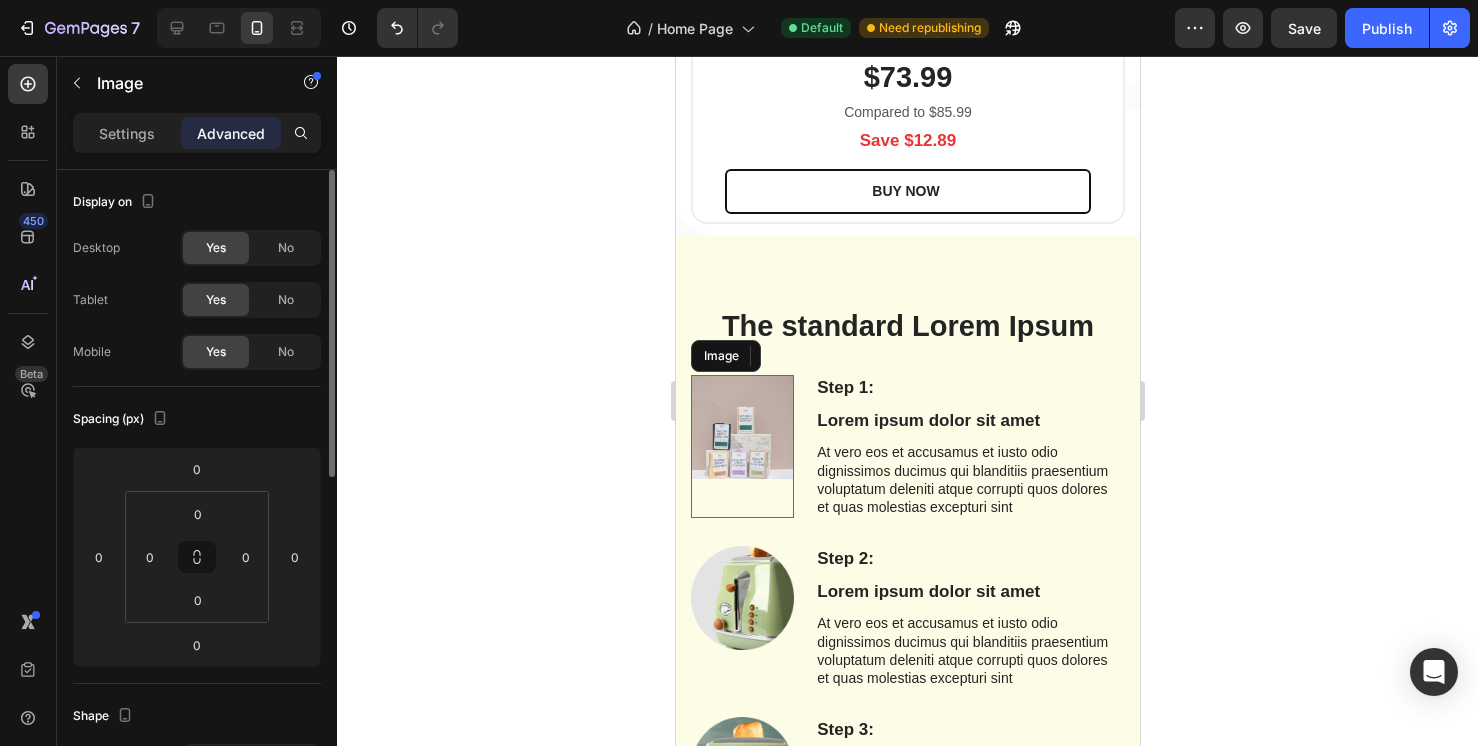 click at bounding box center [741, 426] 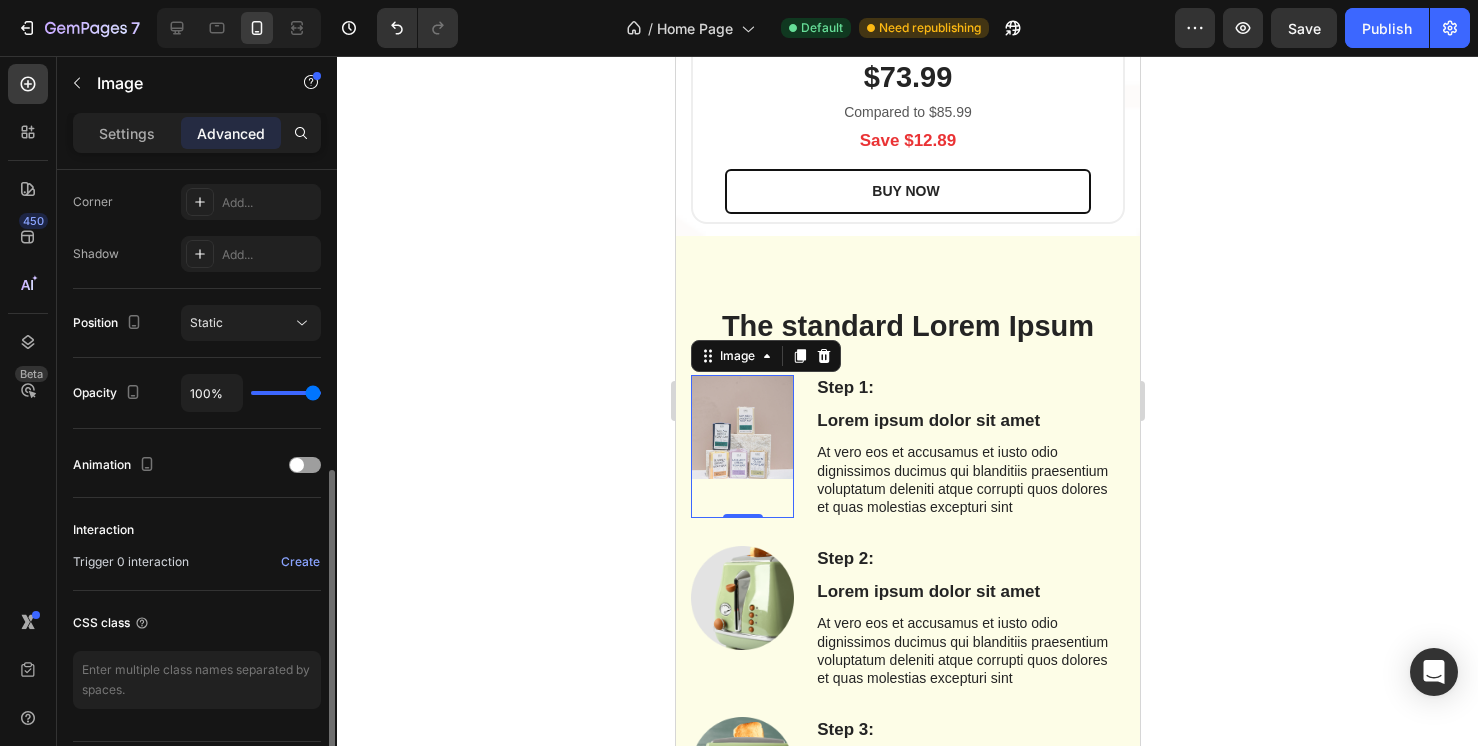 scroll, scrollTop: 626, scrollLeft: 0, axis: vertical 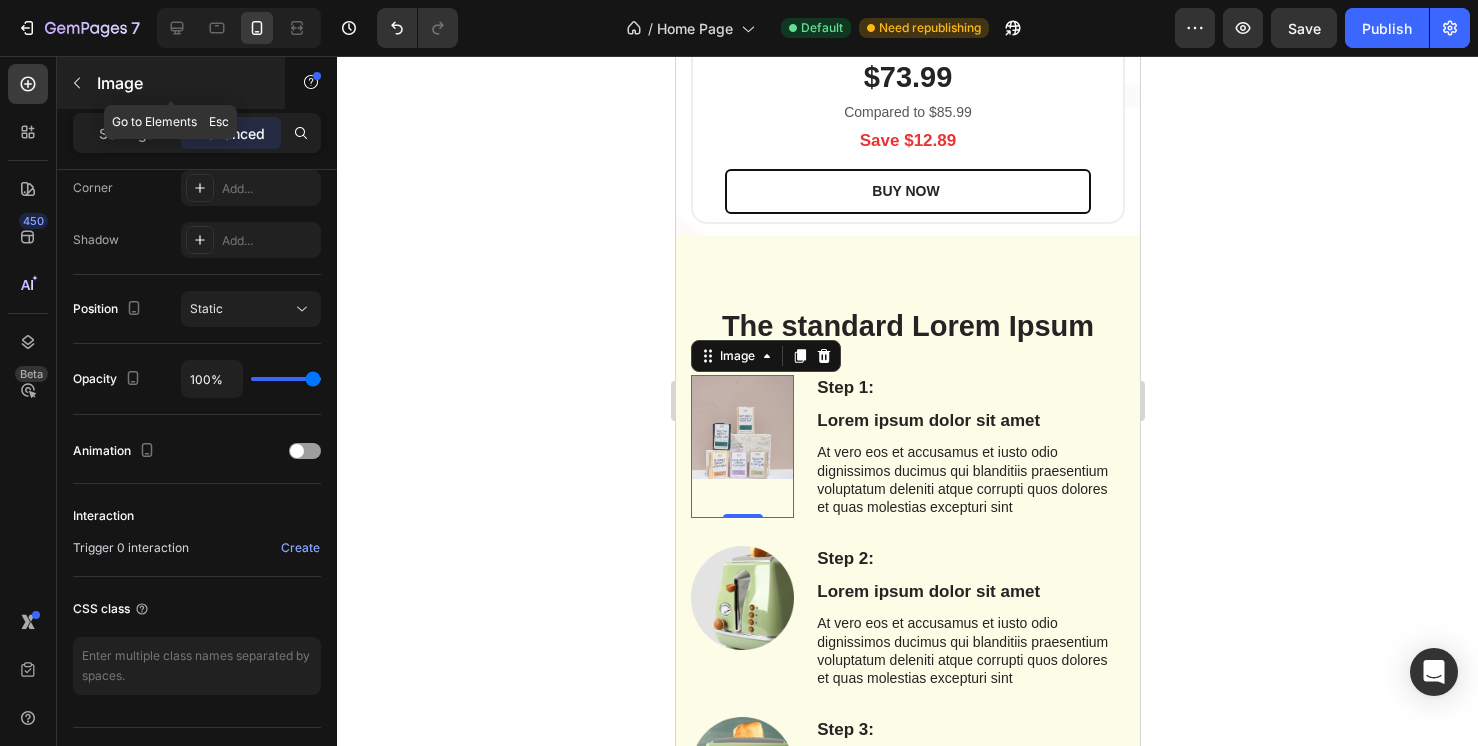 click at bounding box center [77, 83] 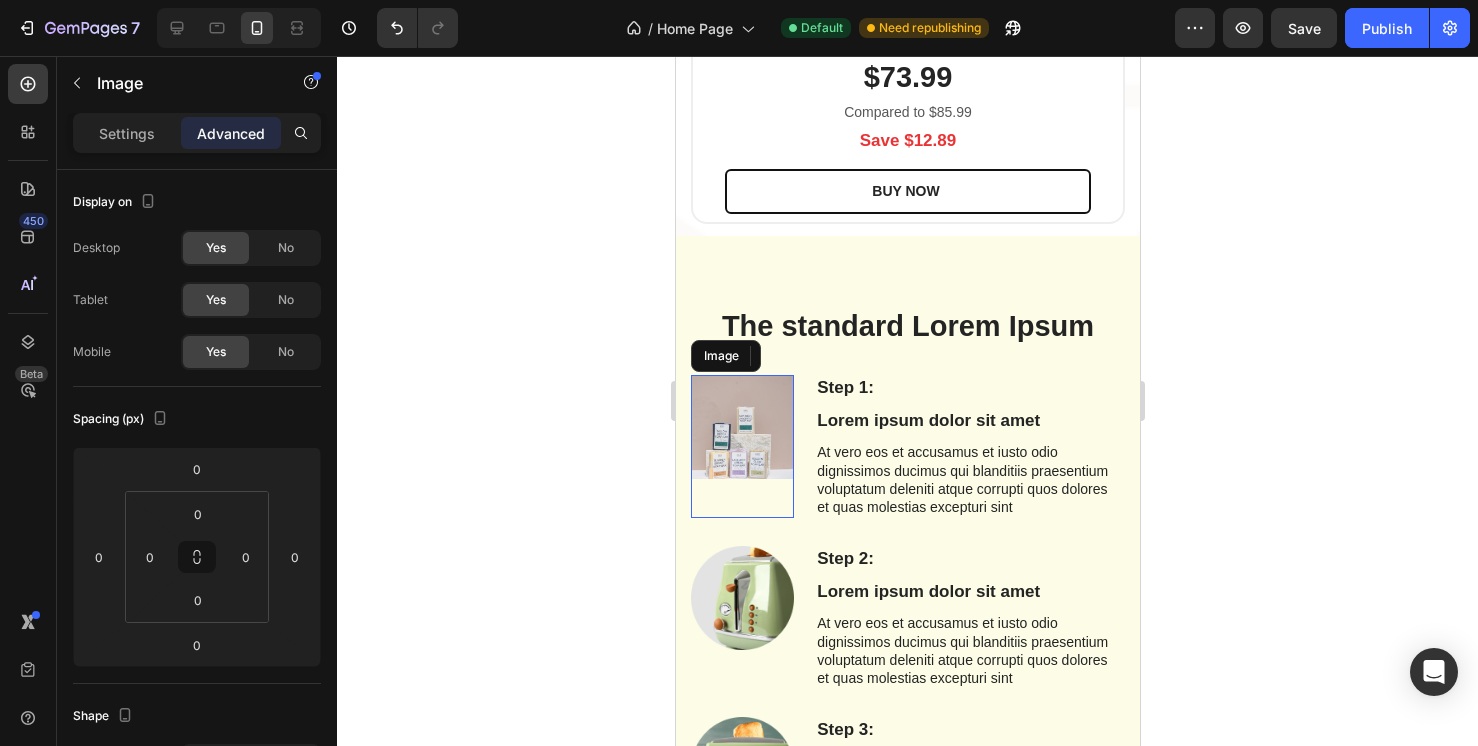 click at bounding box center [741, 426] 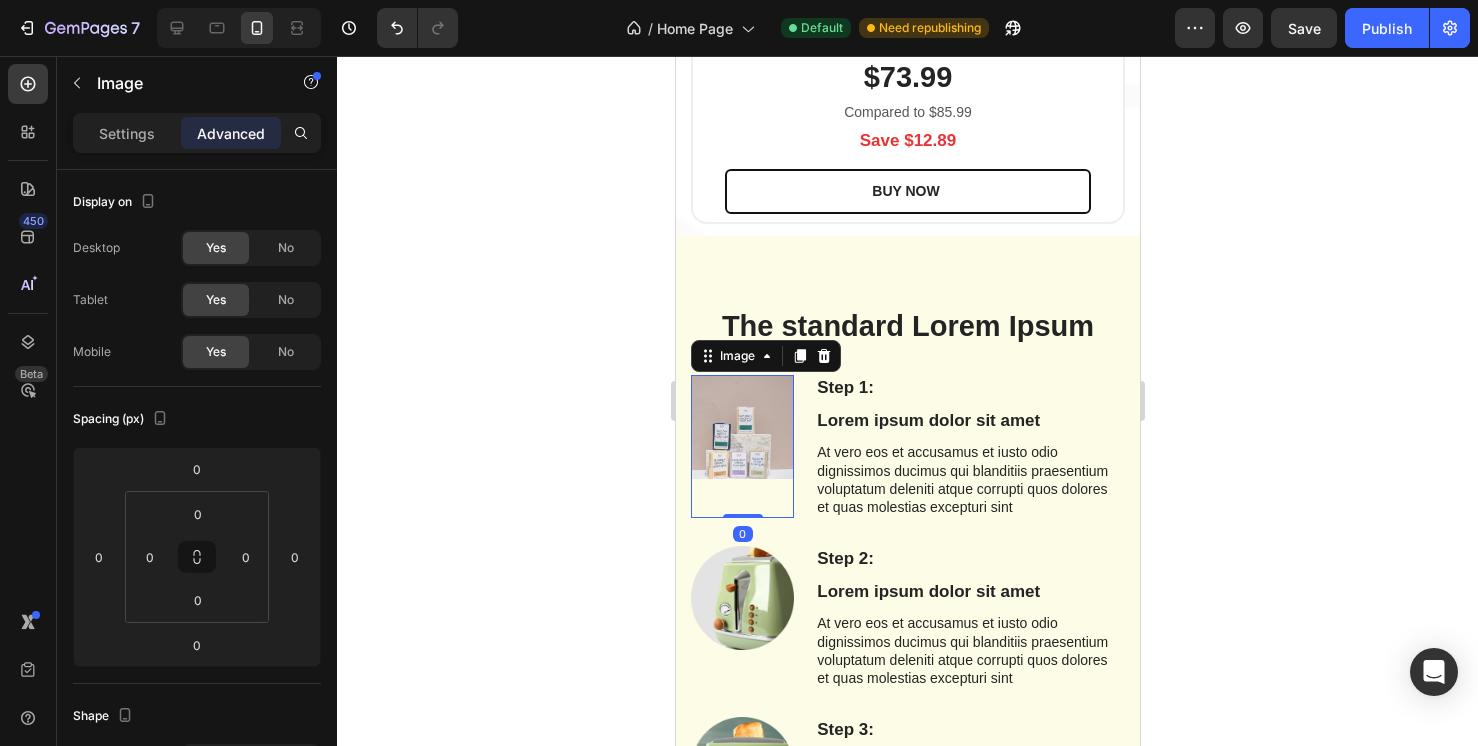 click on "Settings Advanced" at bounding box center (197, 133) 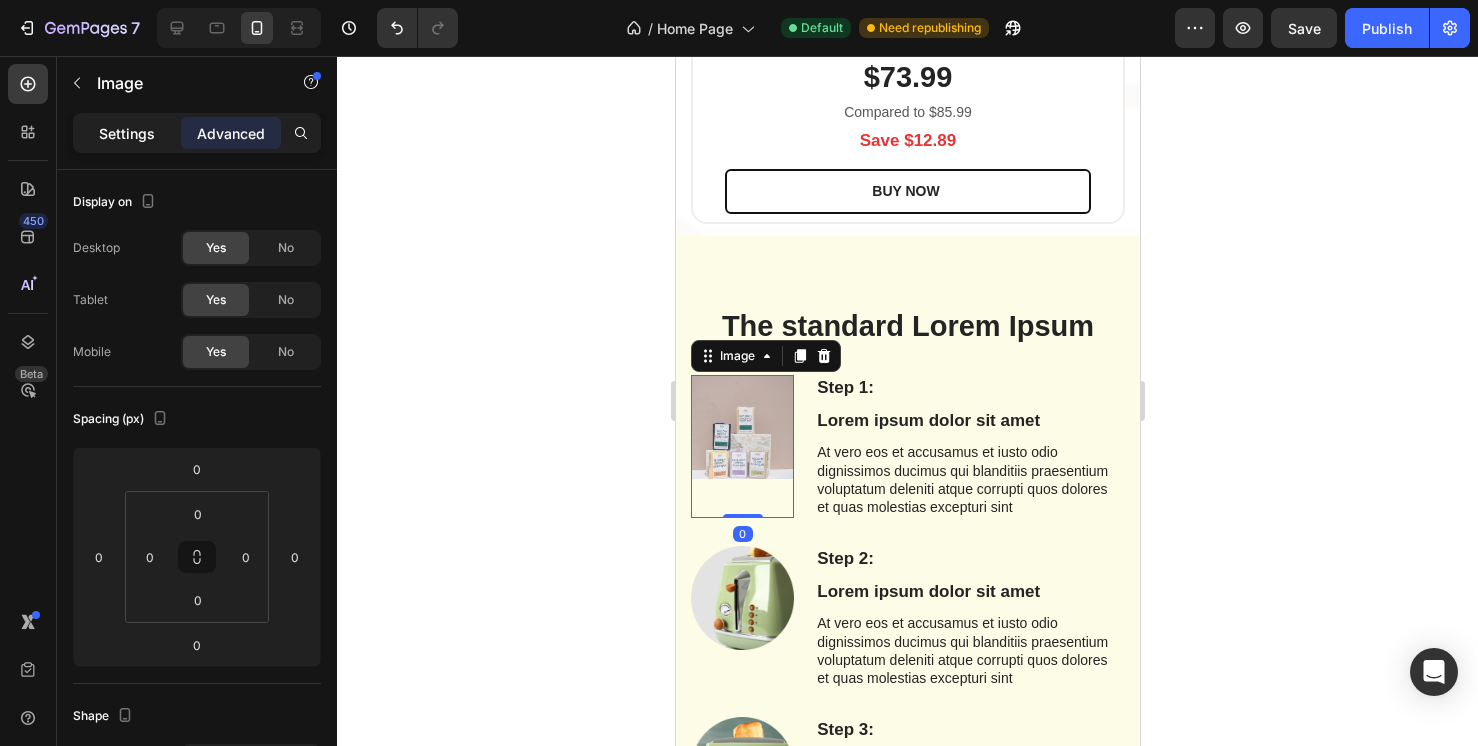 click on "Settings" at bounding box center (127, 133) 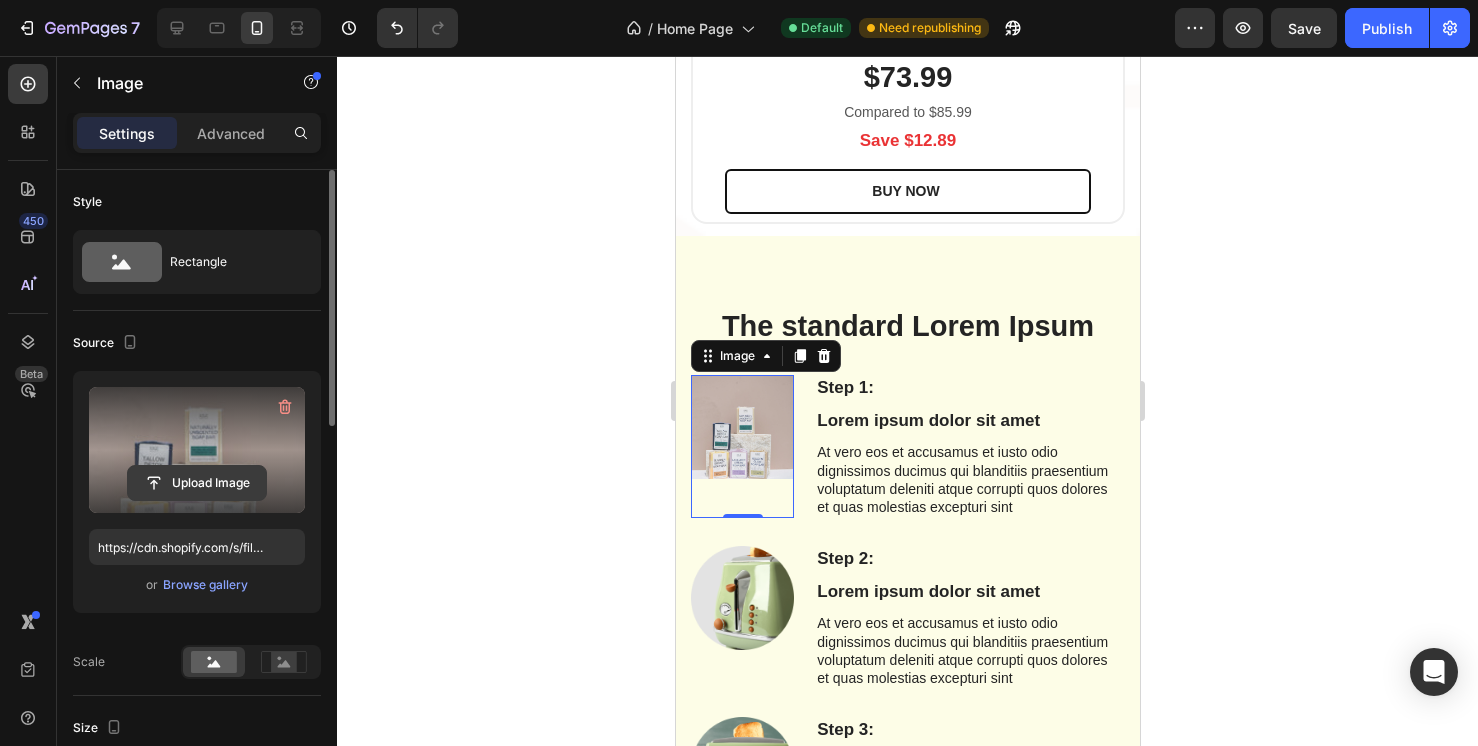click 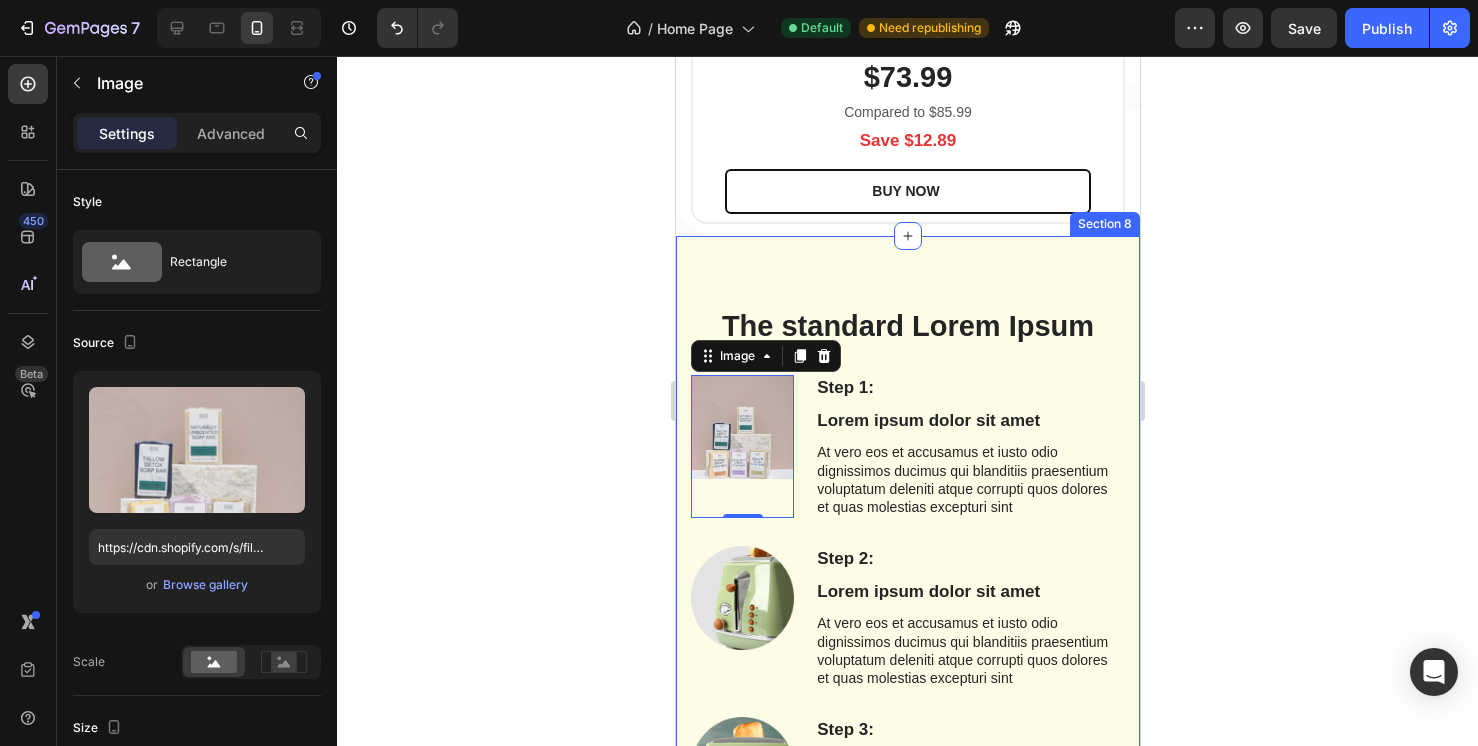 click on "The standard Lorem Ipsum Heading Row Step 1: Text Block Lorem ipsum dolor sit amet Text Block At vero eos et accusamus et iusto odio dignissimos ducimus qui blanditiis praesentium voluptatum deleniti atque corrupti quos dolores et quas molestias excepturi sint Text Block Image   0 Row Image Step 2: Text Block Lorem ipsum dolor sit amet Text Block At vero eos et accusamus et iusto odio dignissimos ducimus qui blanditiis praesentium voluptatum deleniti atque corrupti quos dolores et quas molestias excepturi sint Text Block Row Step 3: Text Block Lorem ipsum dolor sit amet Text Block At vero eos et accusamus et iusto odio dignissimos ducimus qui blanditiis praesentium voluptatum deleniti atque corrupti quos dolores et quas molestias excepturi sint Text Block Image Row Image Step 4: Text Block Lorem ipsum dolor sit amet Text Block At vero eos et accusamus et iusto odio dignissimos ducimus qui blanditiis praesentium voluptatum deleniti atque corrupti quos dolores et quas molestias excepturi sint Text Block Row Row" at bounding box center (907, 808) 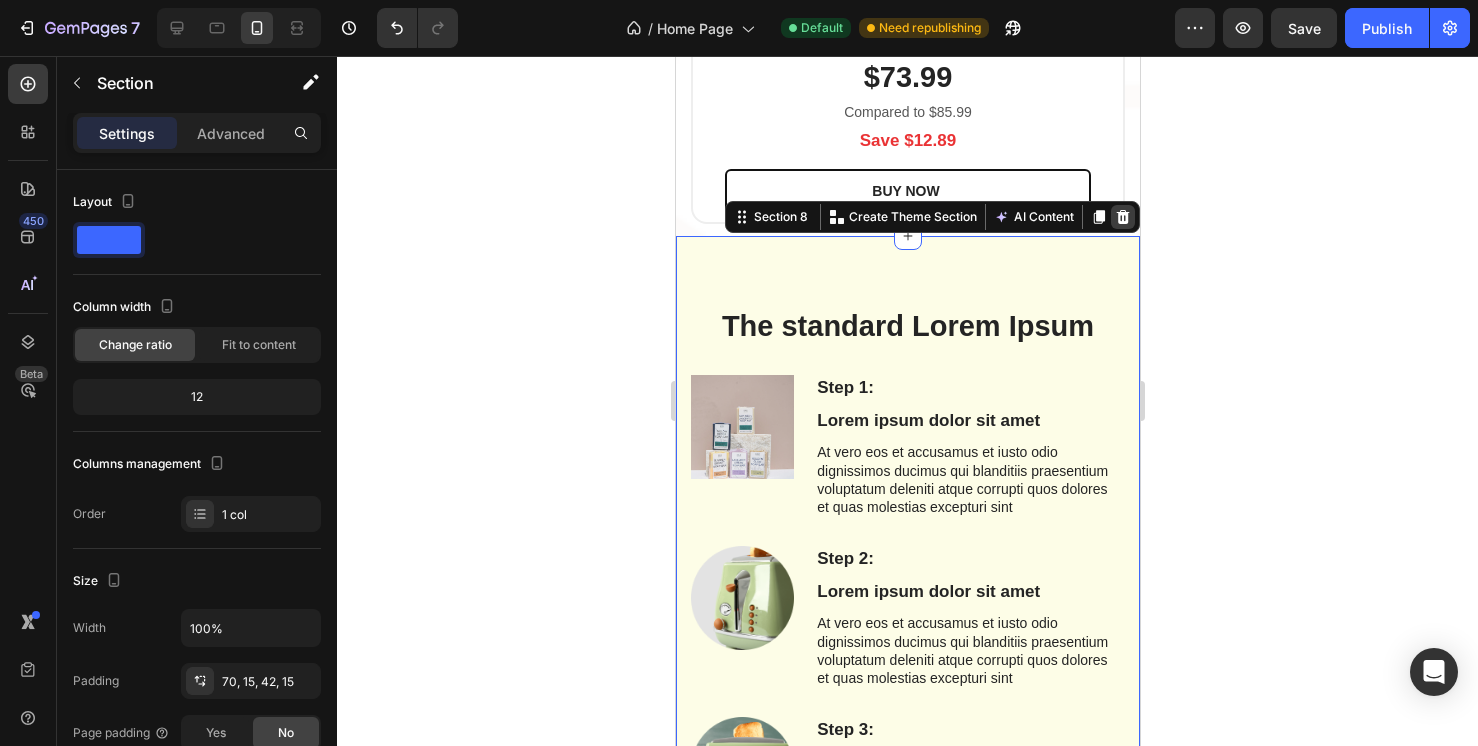 click 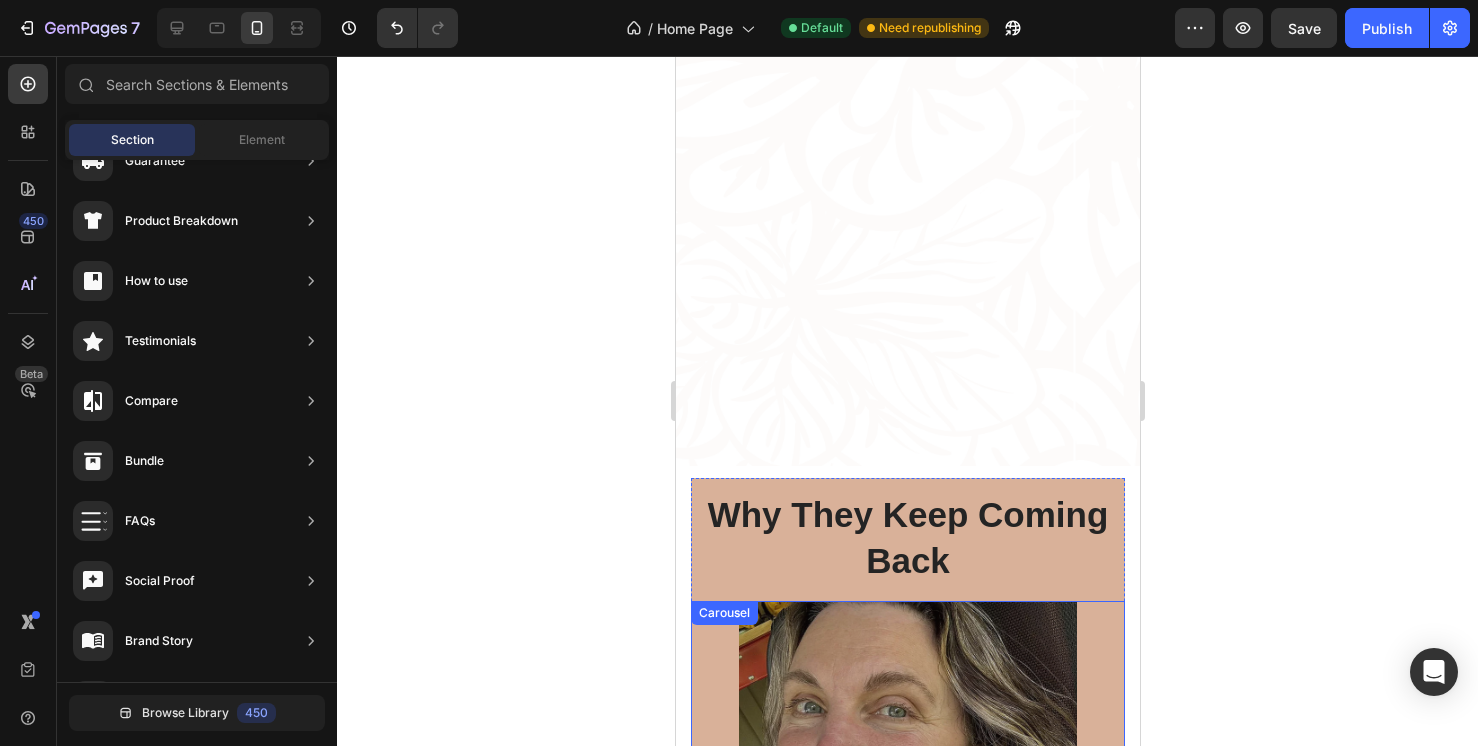 scroll, scrollTop: 1928, scrollLeft: 0, axis: vertical 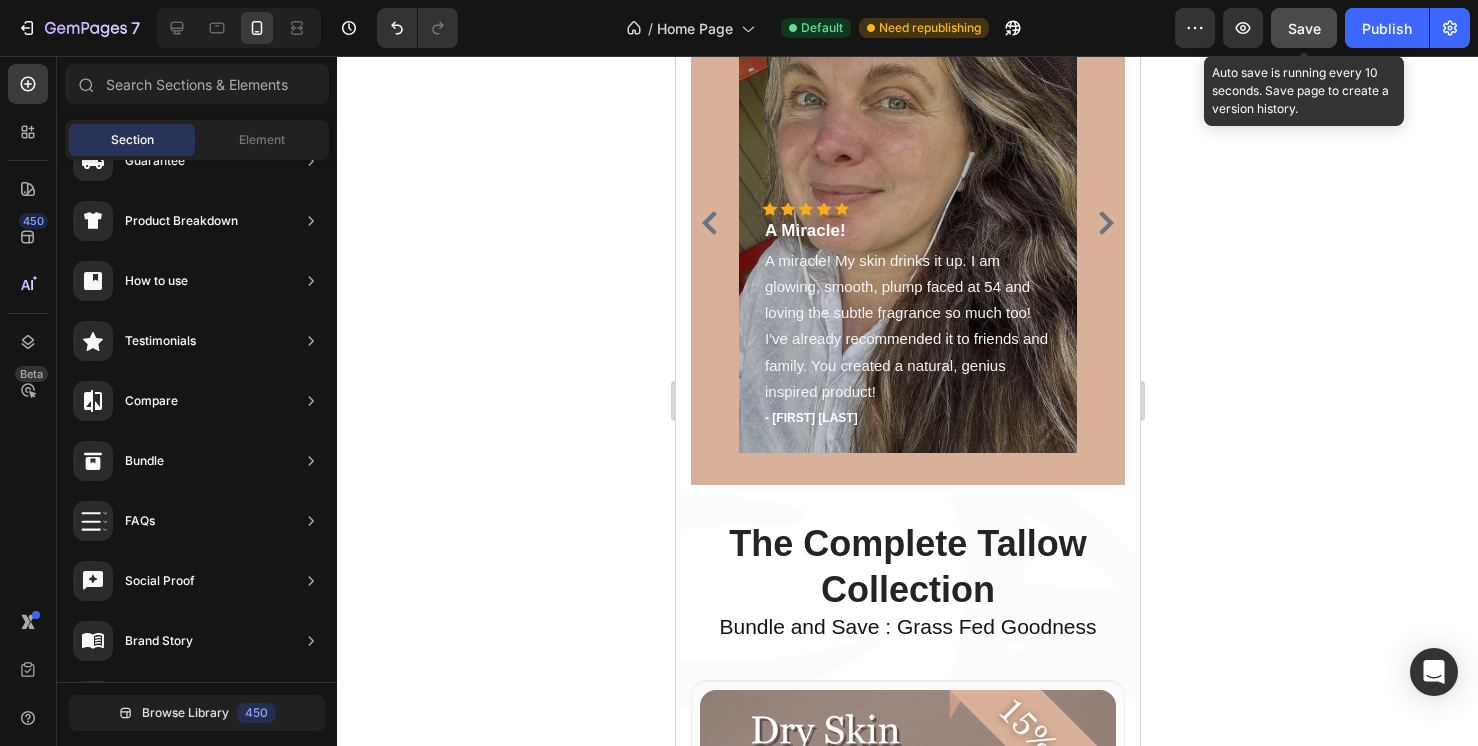 click on "Save" at bounding box center [1304, 28] 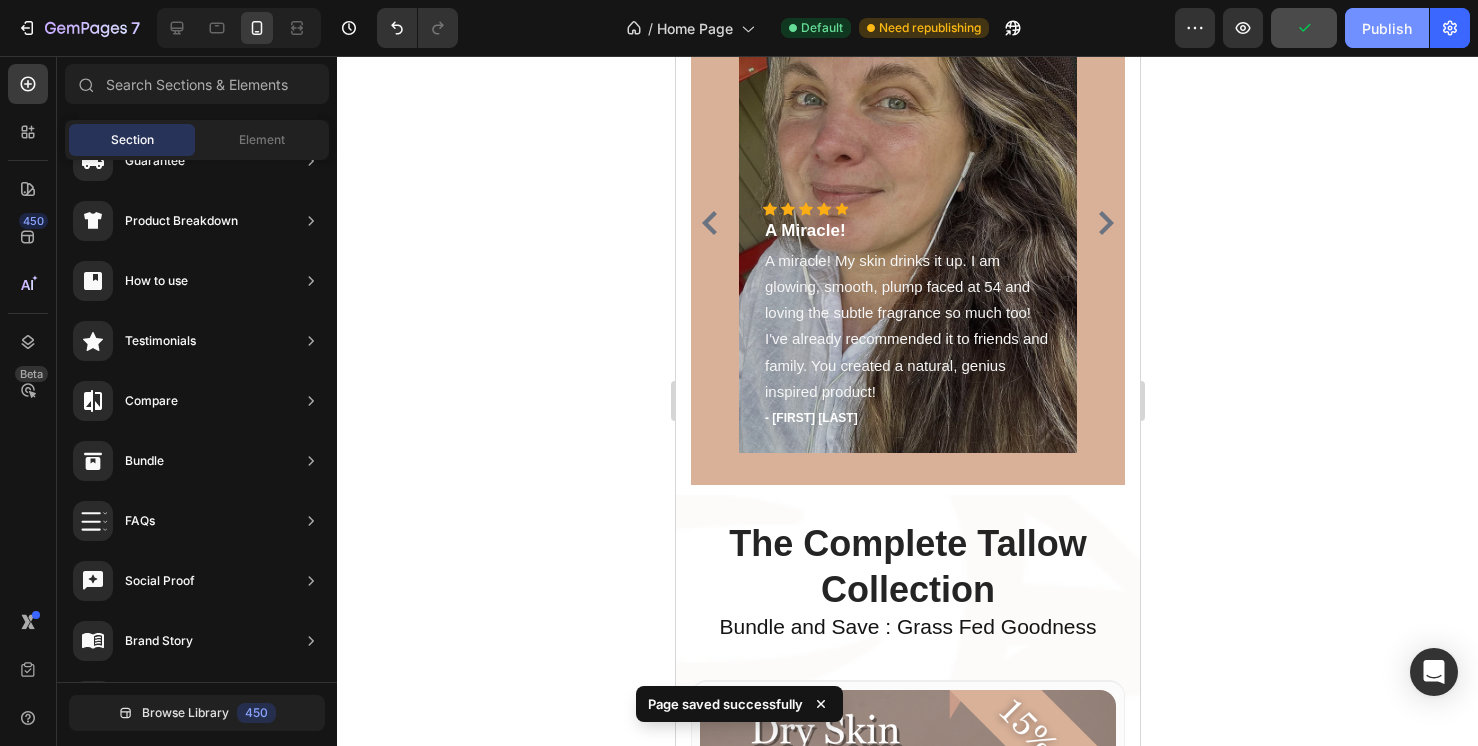 click on "Publish" at bounding box center [1387, 28] 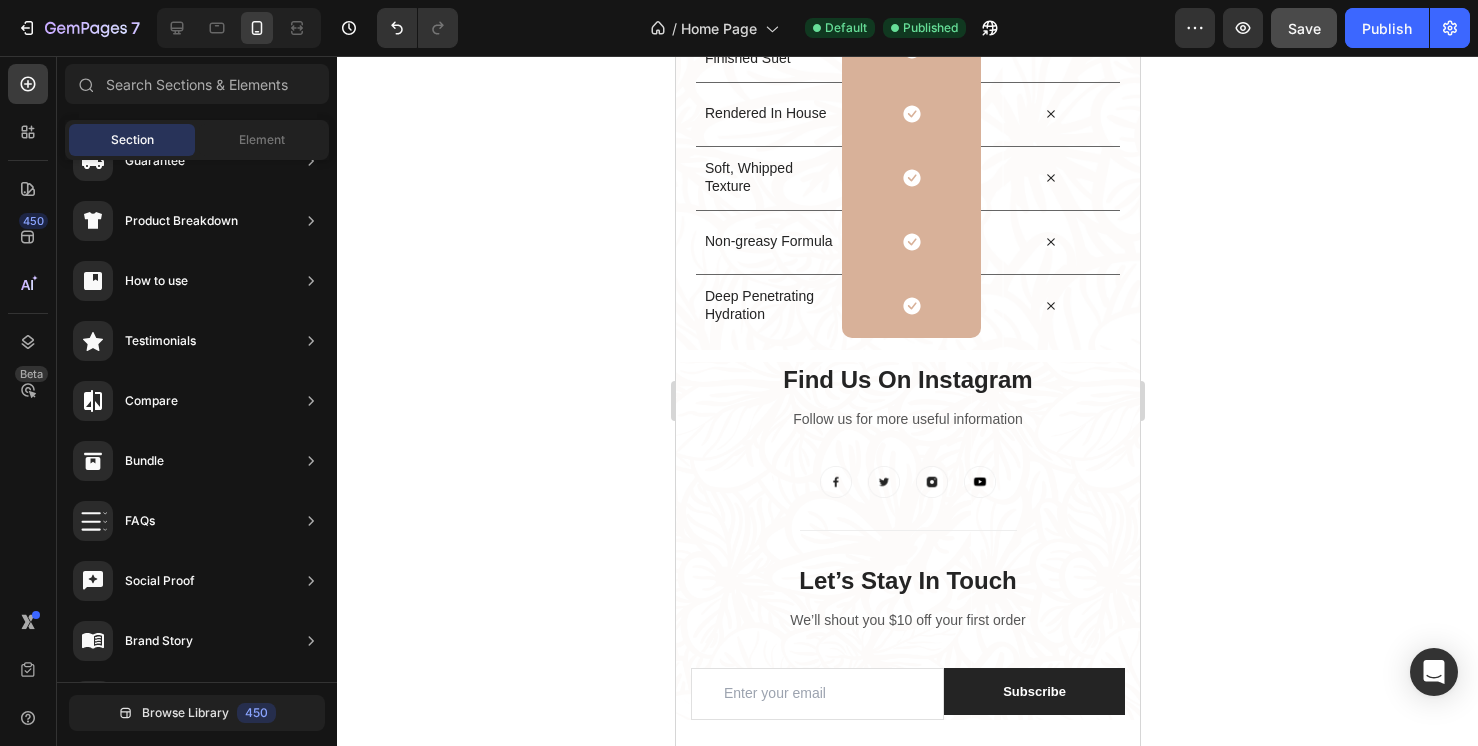 scroll, scrollTop: 6824, scrollLeft: 0, axis: vertical 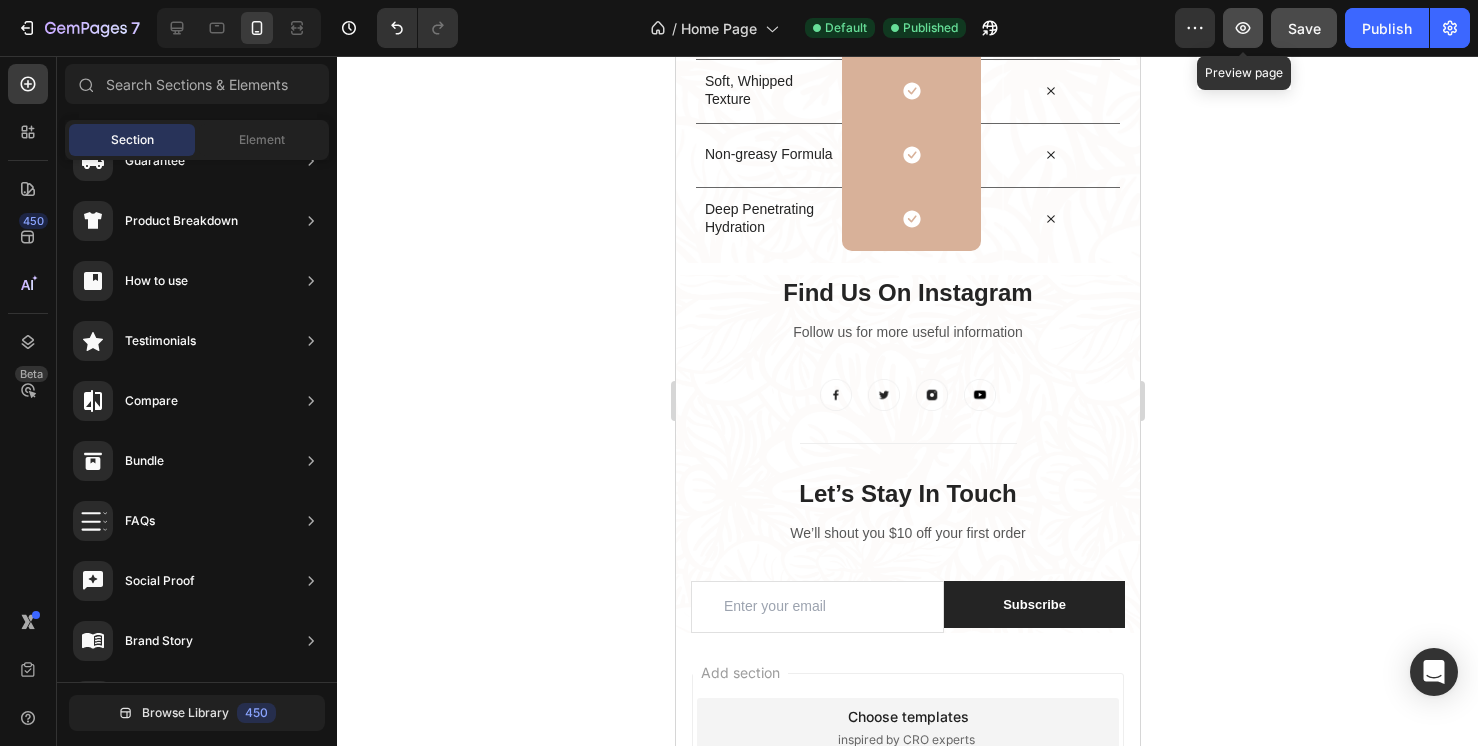 click 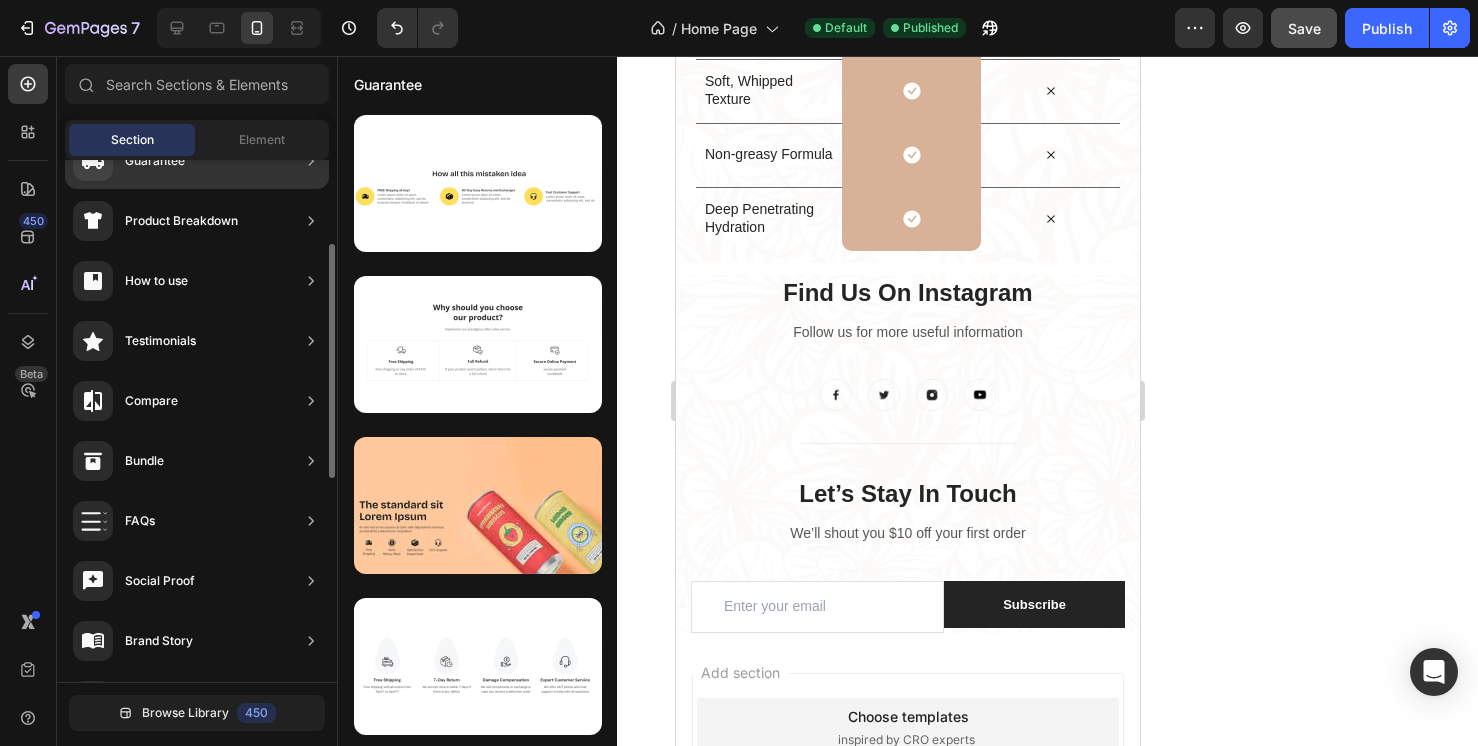 scroll, scrollTop: 0, scrollLeft: 0, axis: both 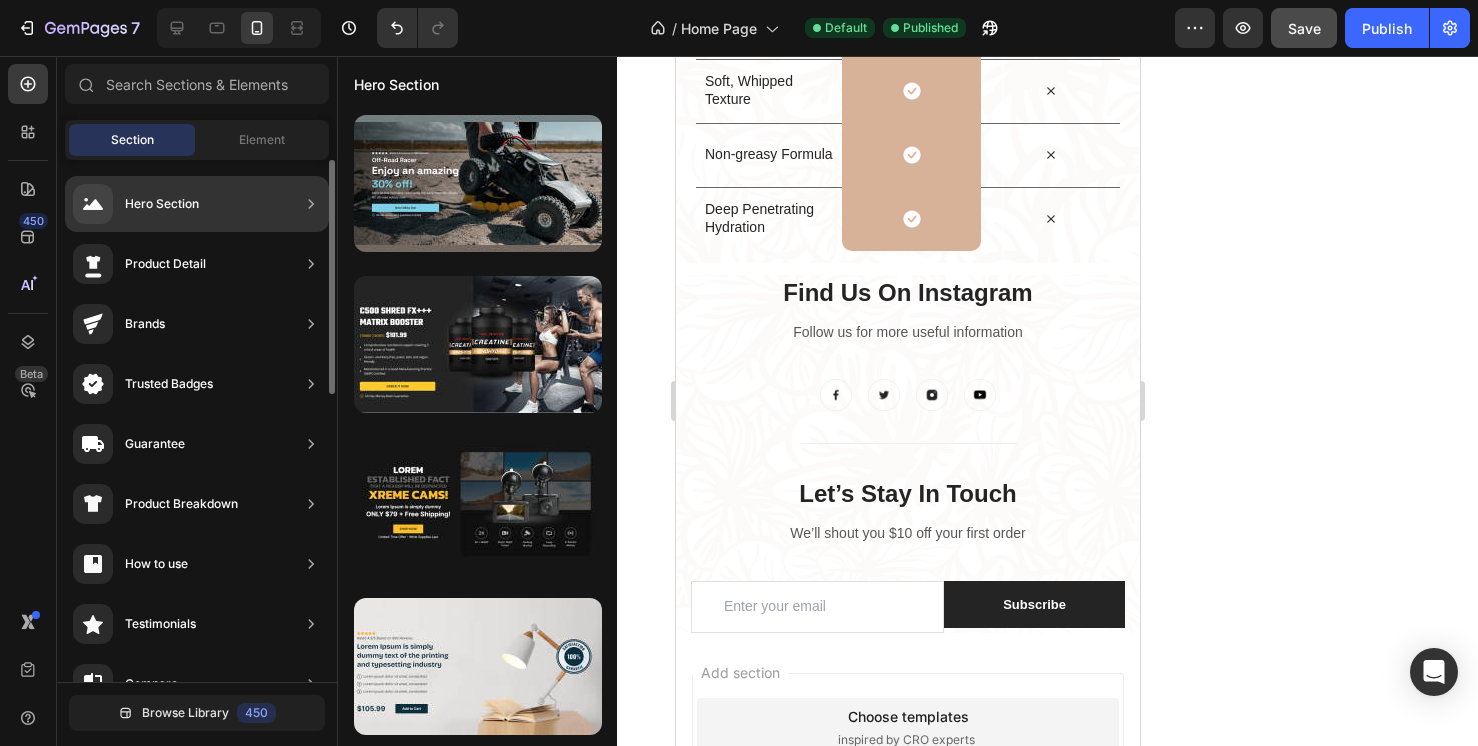 click on "Product Detail" 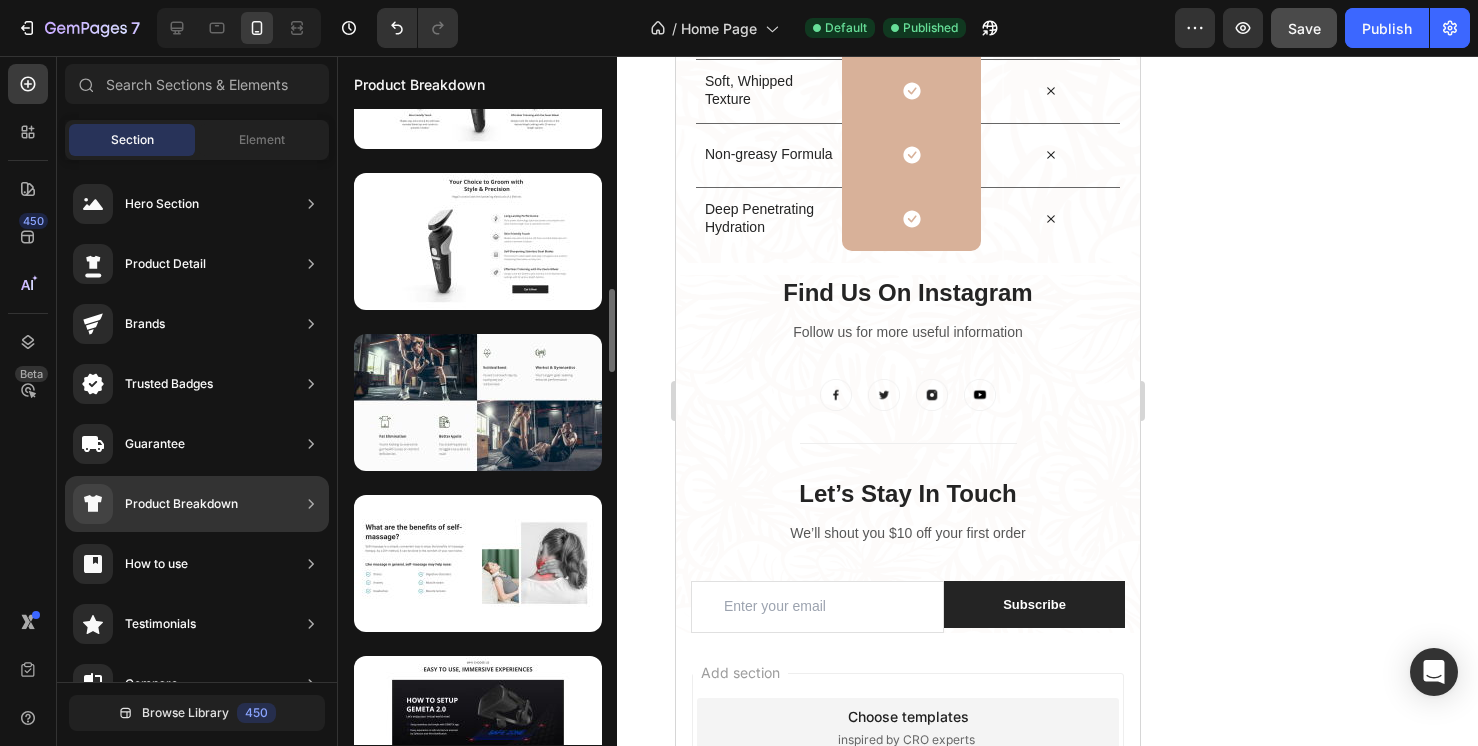 scroll, scrollTop: 1376, scrollLeft: 0, axis: vertical 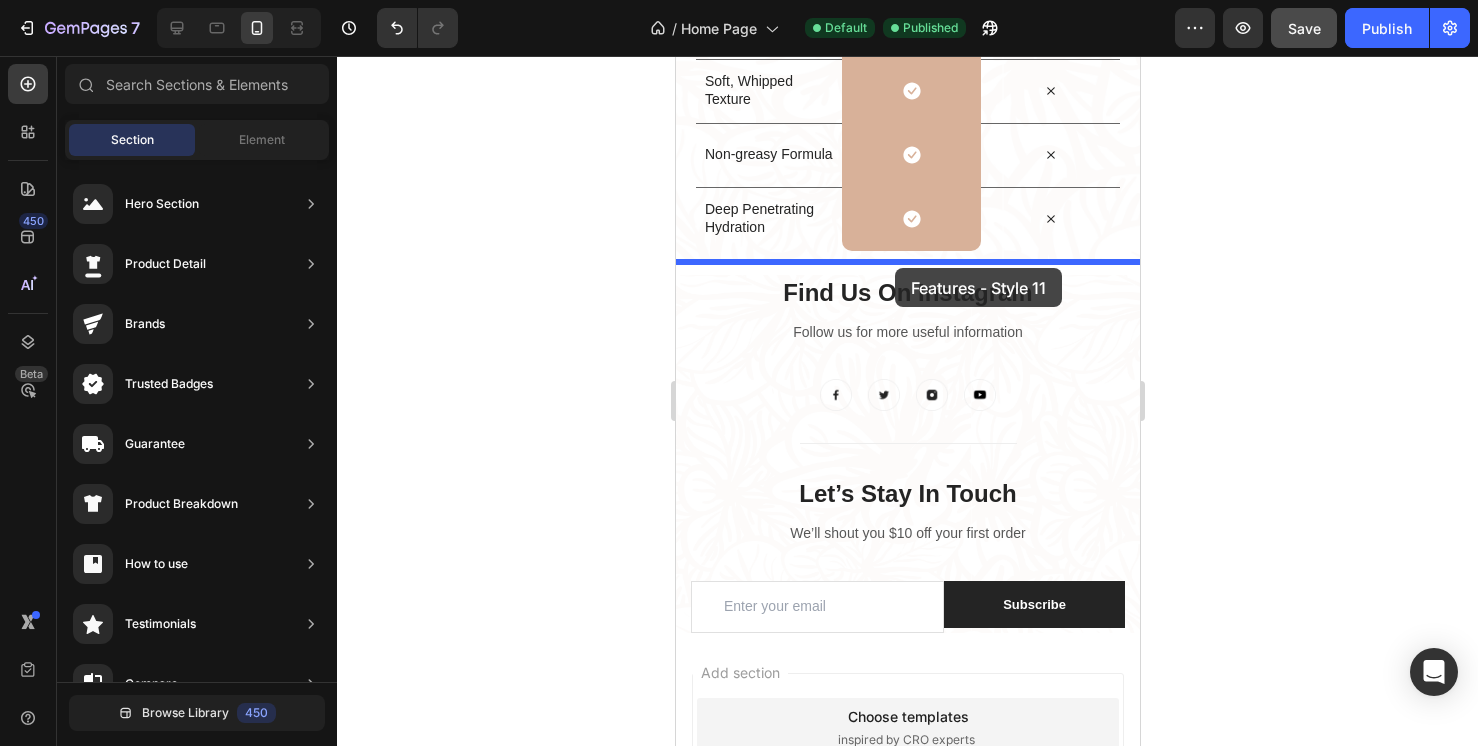drag, startPoint x: 1146, startPoint y: 468, endPoint x: 893, endPoint y: 268, distance: 322.50427 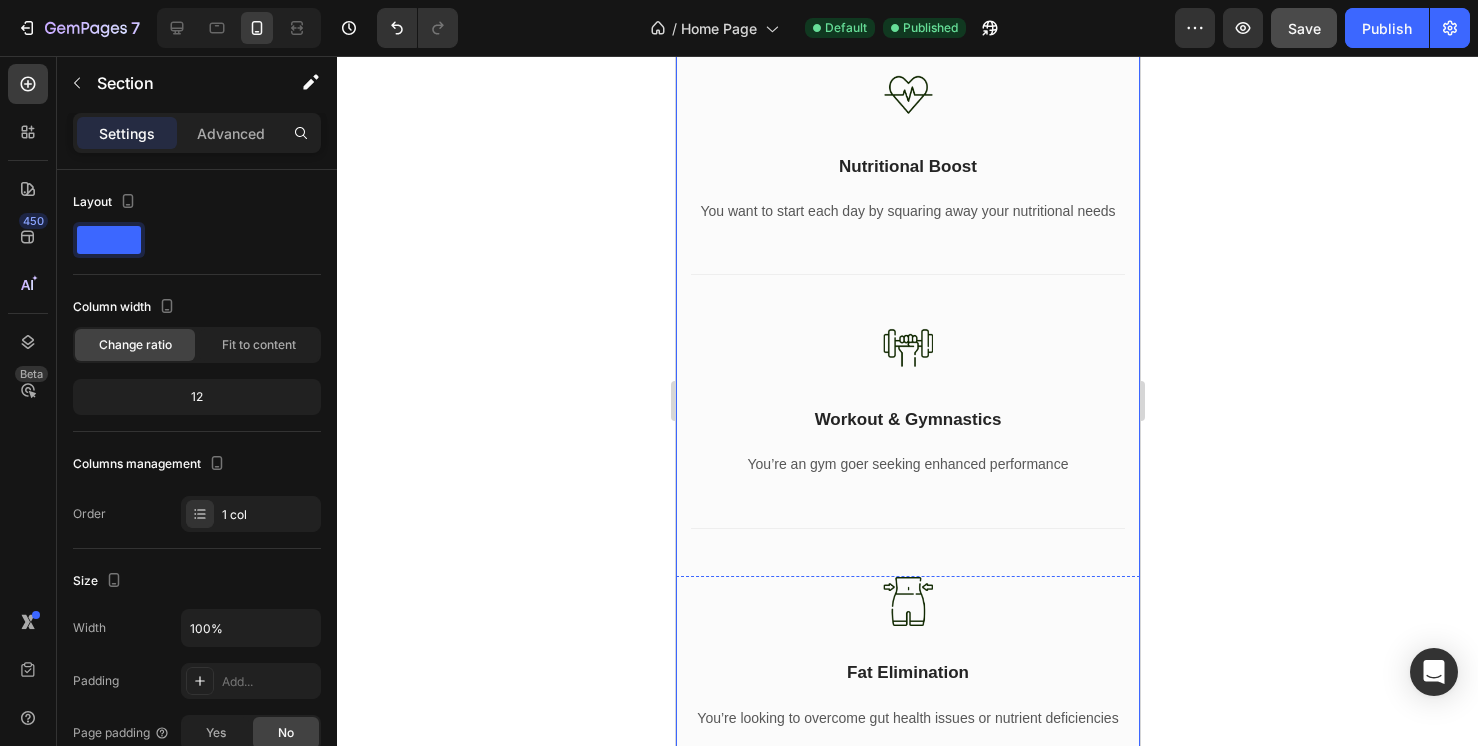scroll, scrollTop: 6889, scrollLeft: 0, axis: vertical 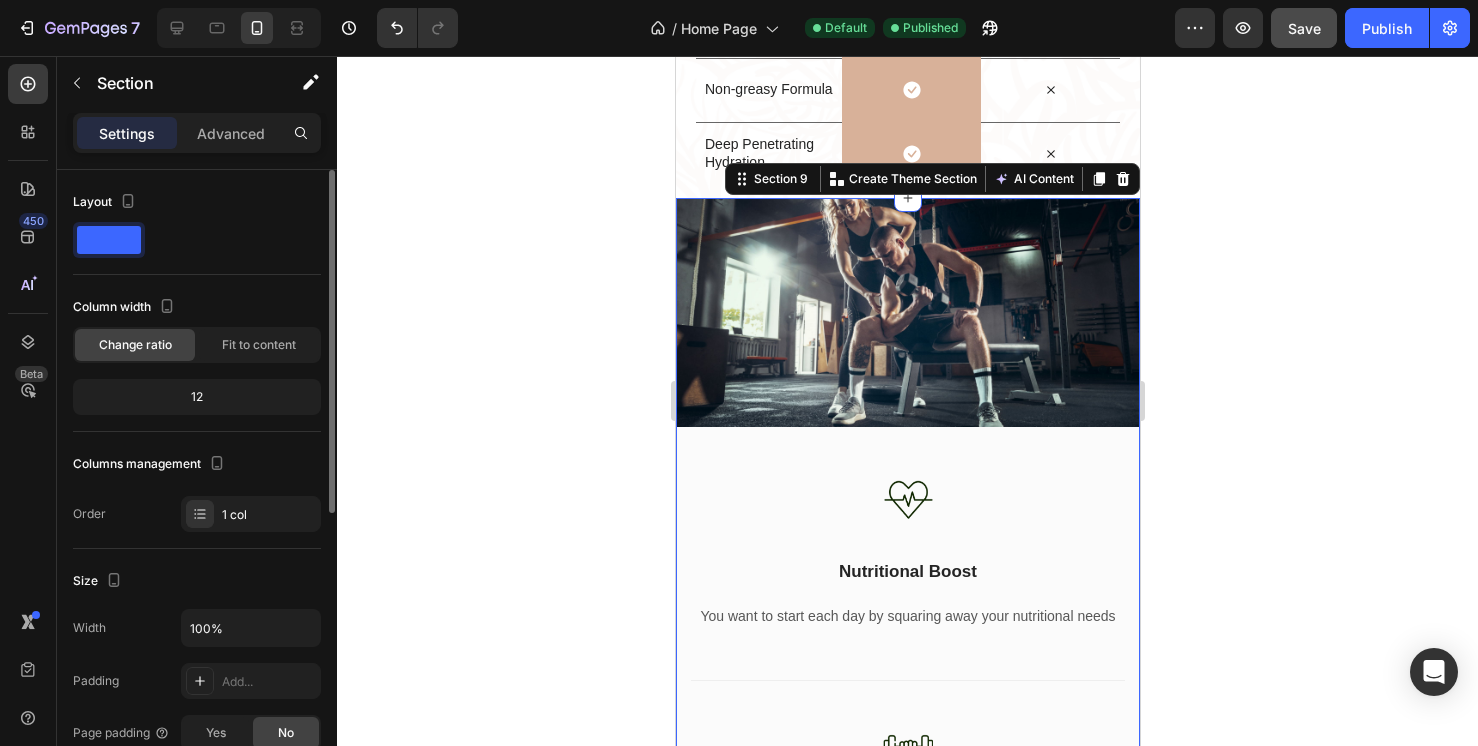 click 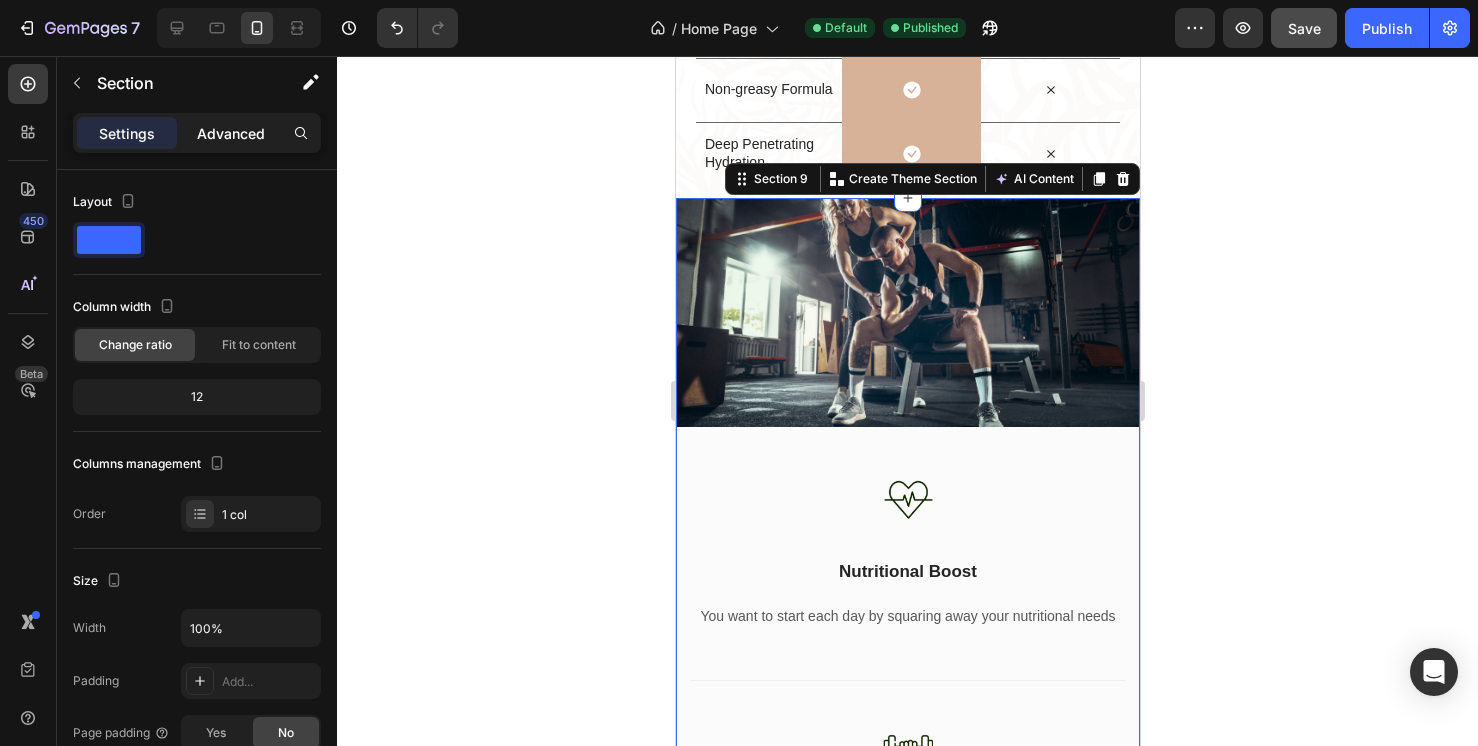 click on "Advanced" at bounding box center (231, 133) 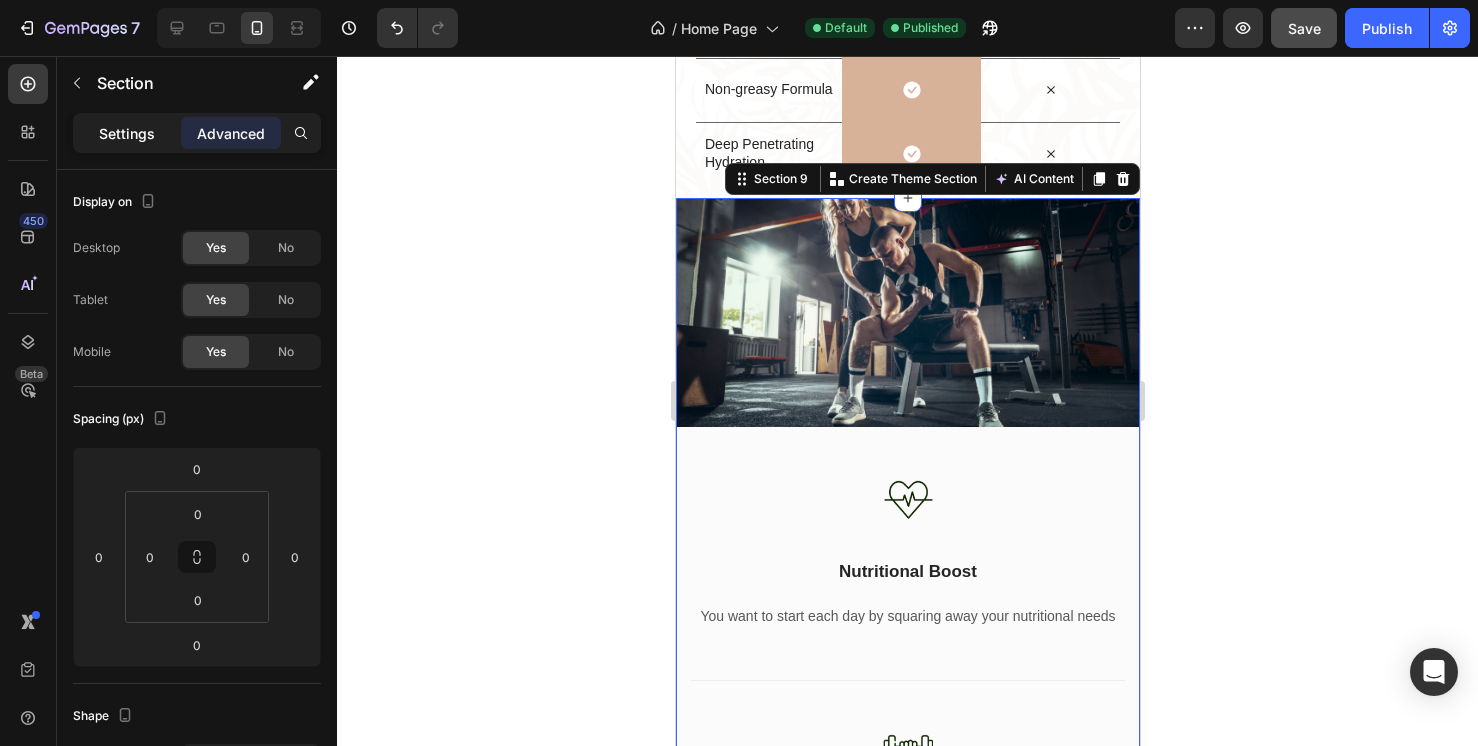 click on "Settings" at bounding box center [127, 133] 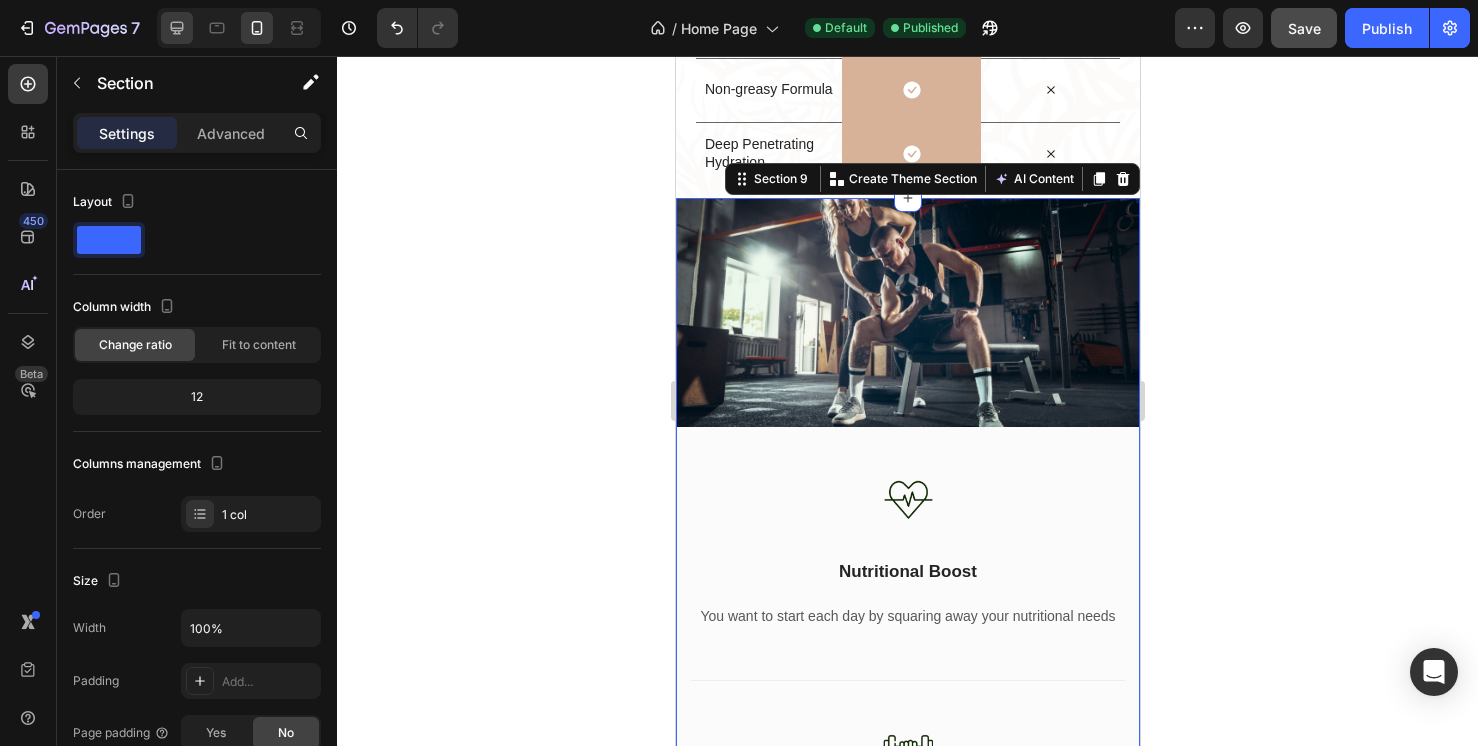 click 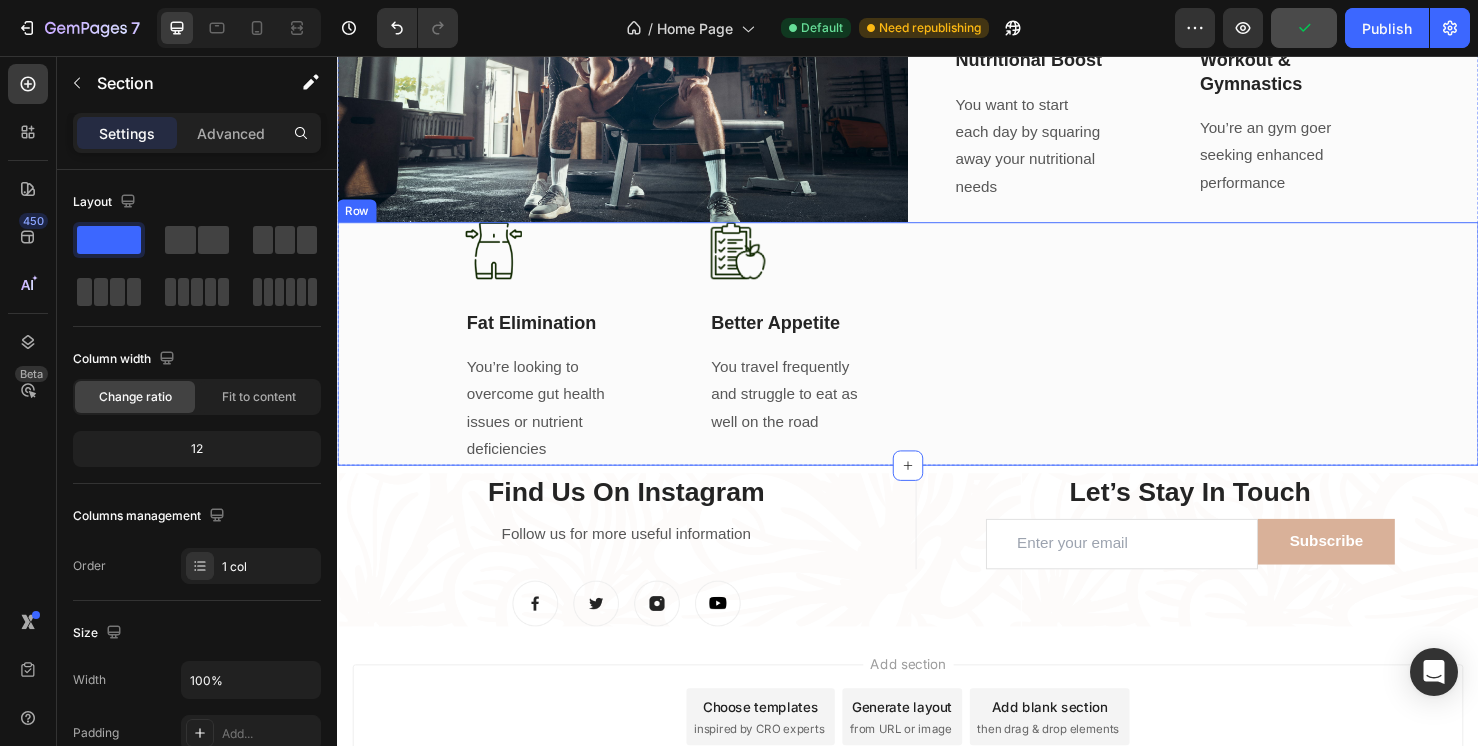scroll, scrollTop: 7057, scrollLeft: 0, axis: vertical 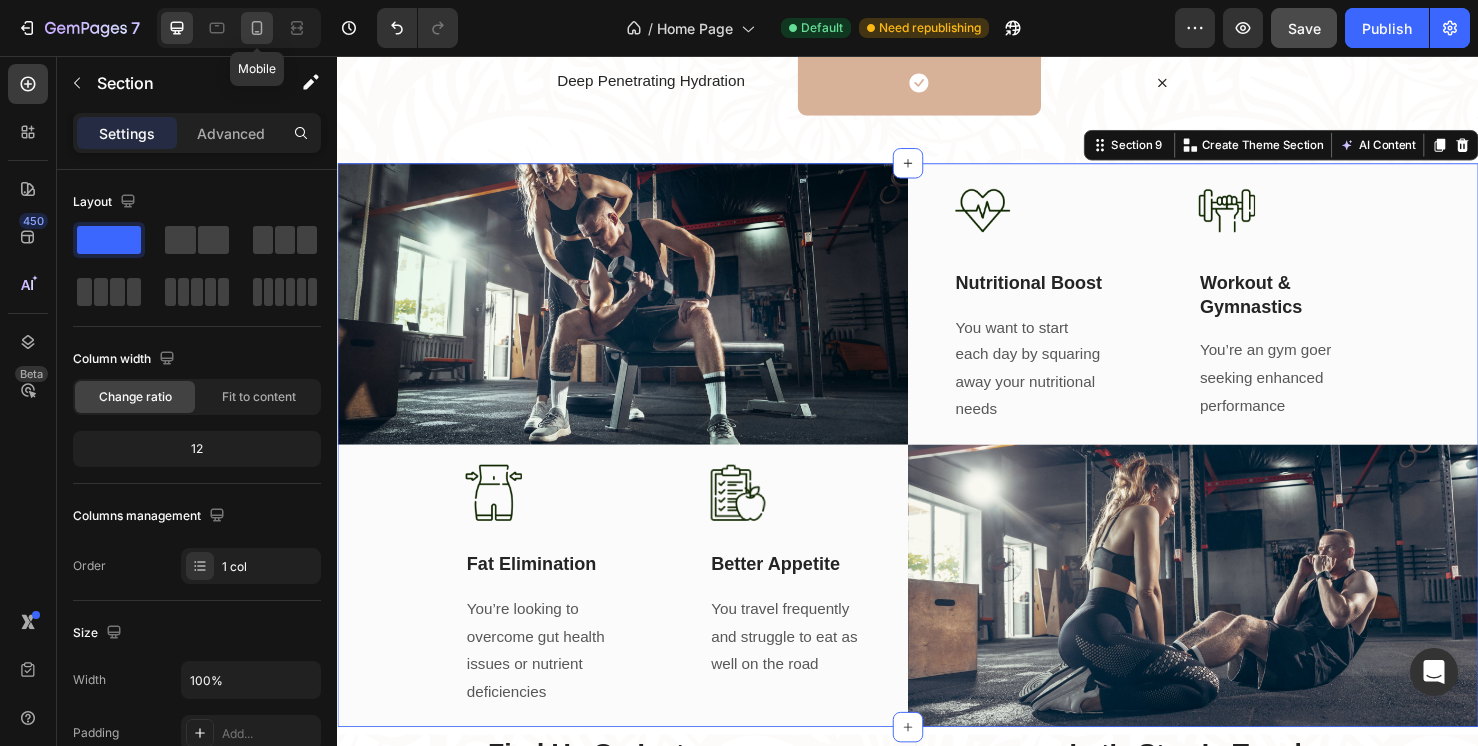 click 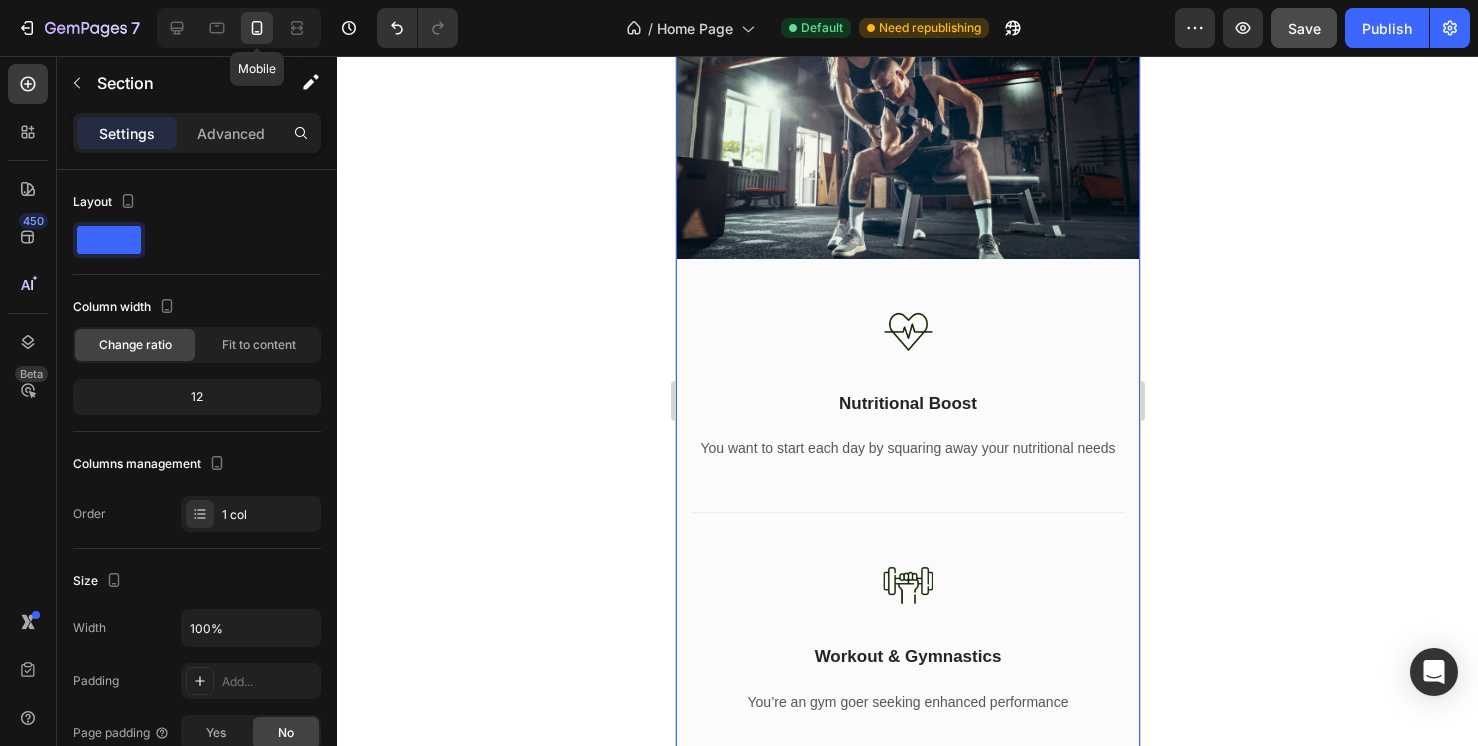scroll, scrollTop: 6960, scrollLeft: 0, axis: vertical 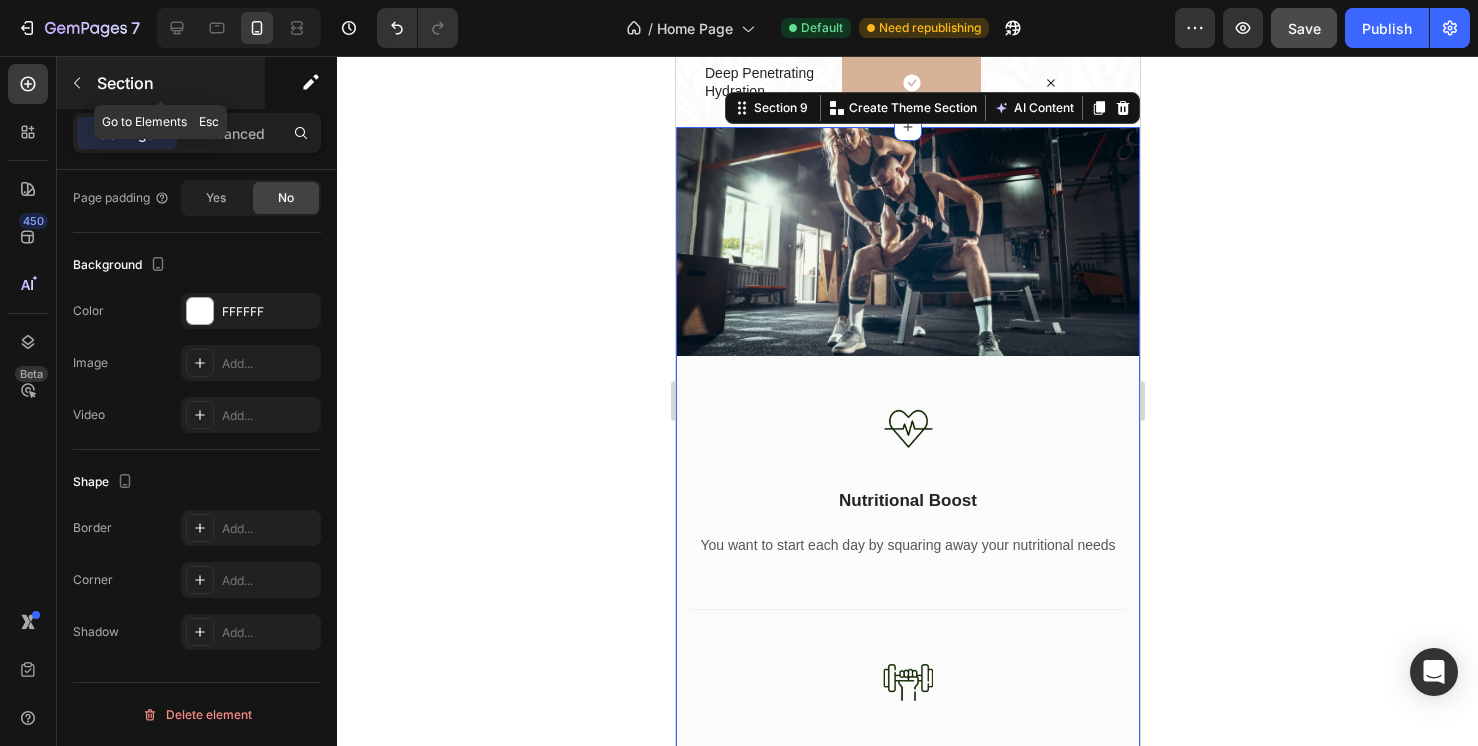 click 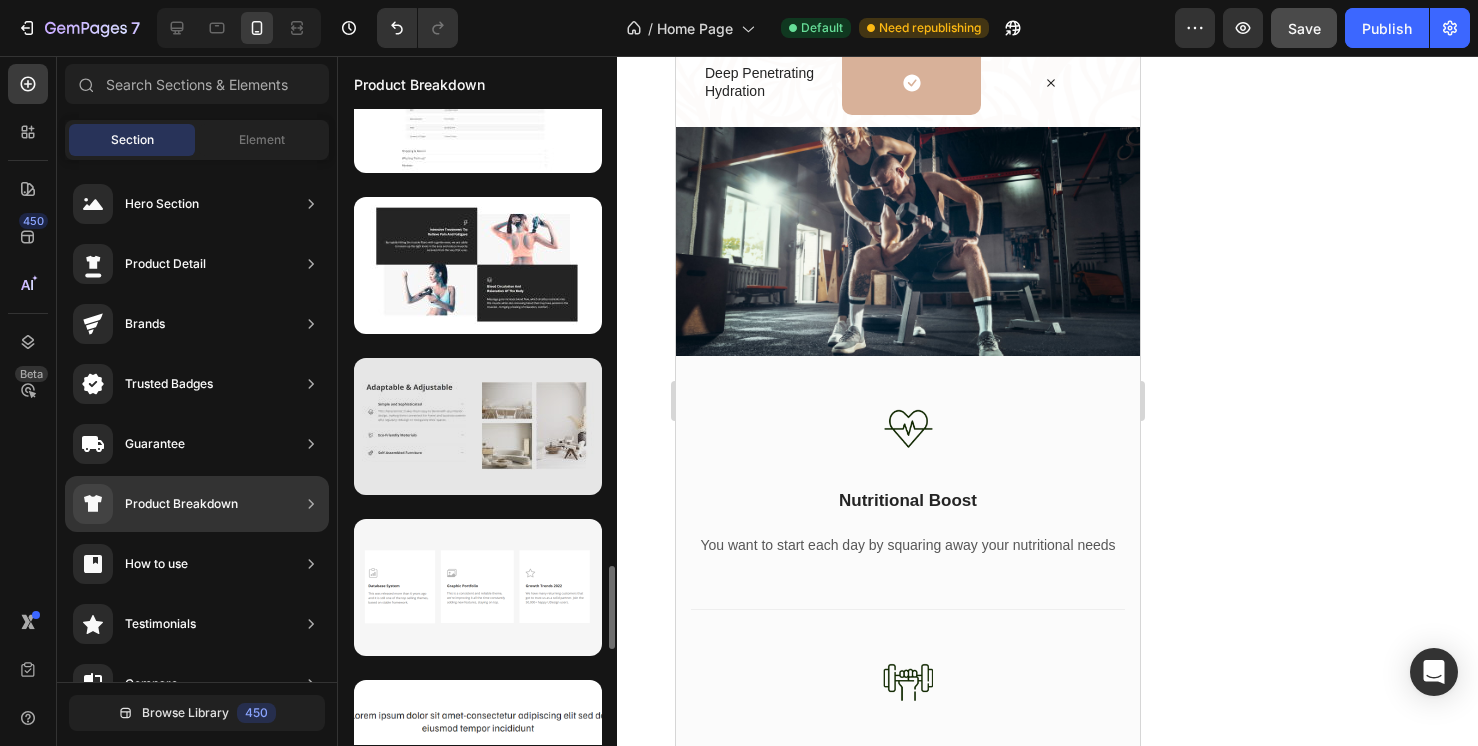 scroll, scrollTop: 3573, scrollLeft: 0, axis: vertical 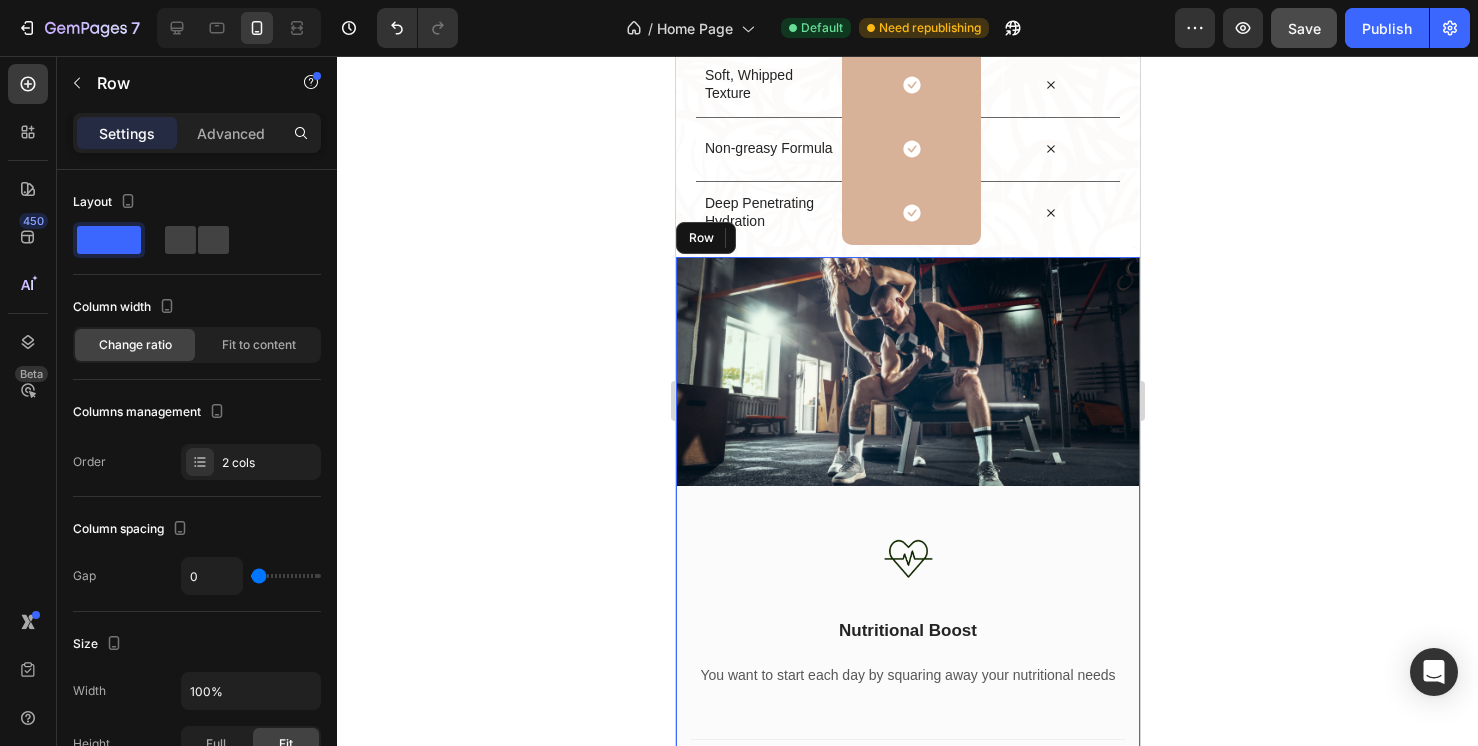 click on "Image" at bounding box center [907, 395] 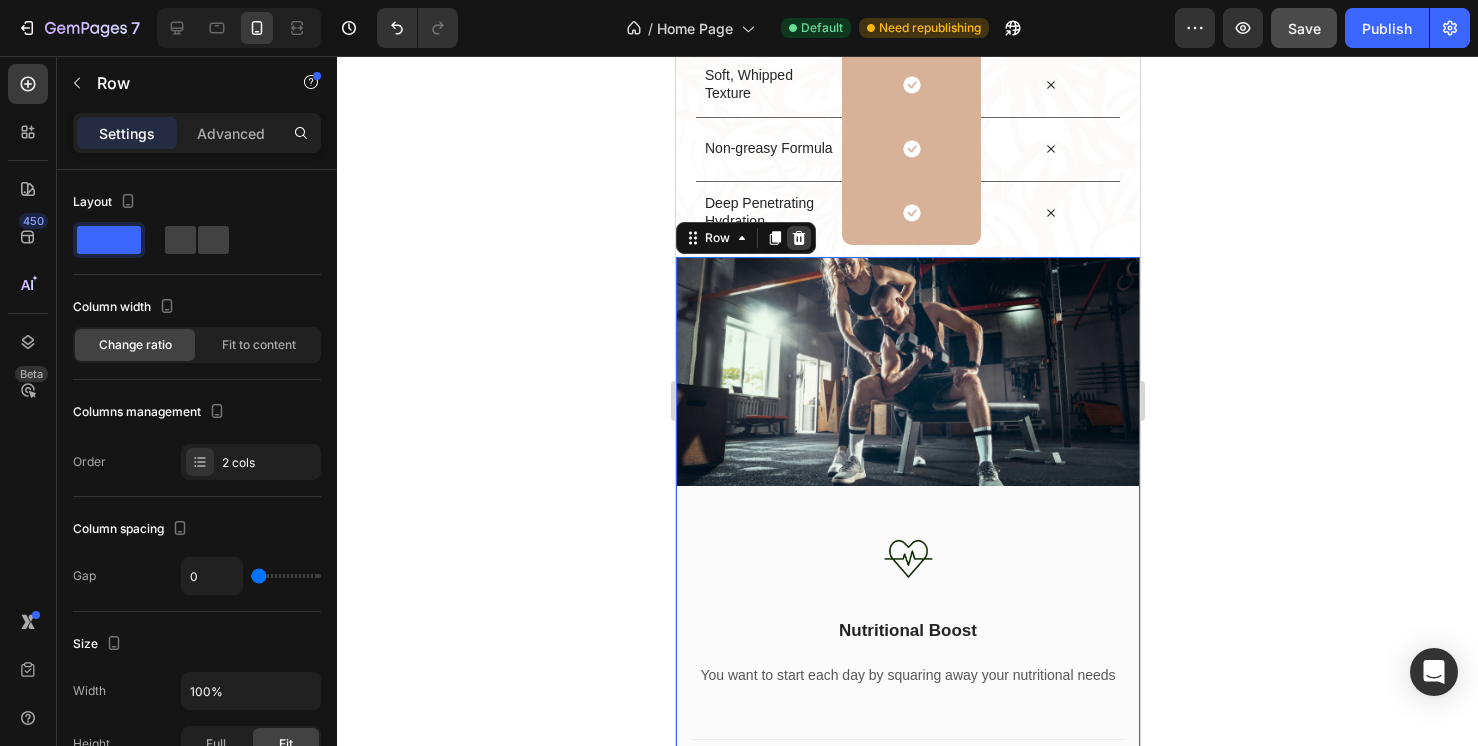 click 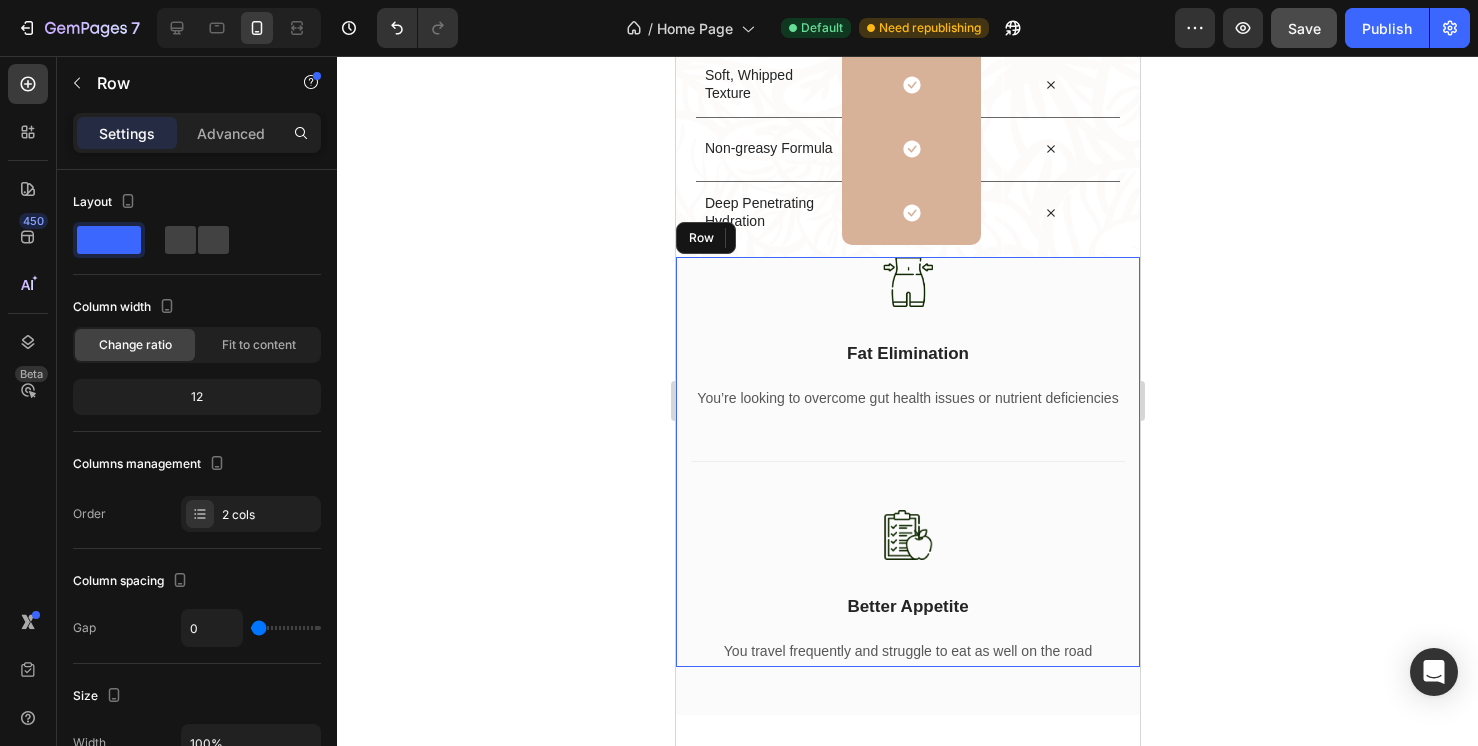 click on "Image Fat Elimination Text Block You’re looking to overcome gut health issues or nutrient deficiencies Text block                Title Line Image Better Appetite Text Block You travel frequently and struggle to eat as well on the road Text block Row" at bounding box center [907, 462] 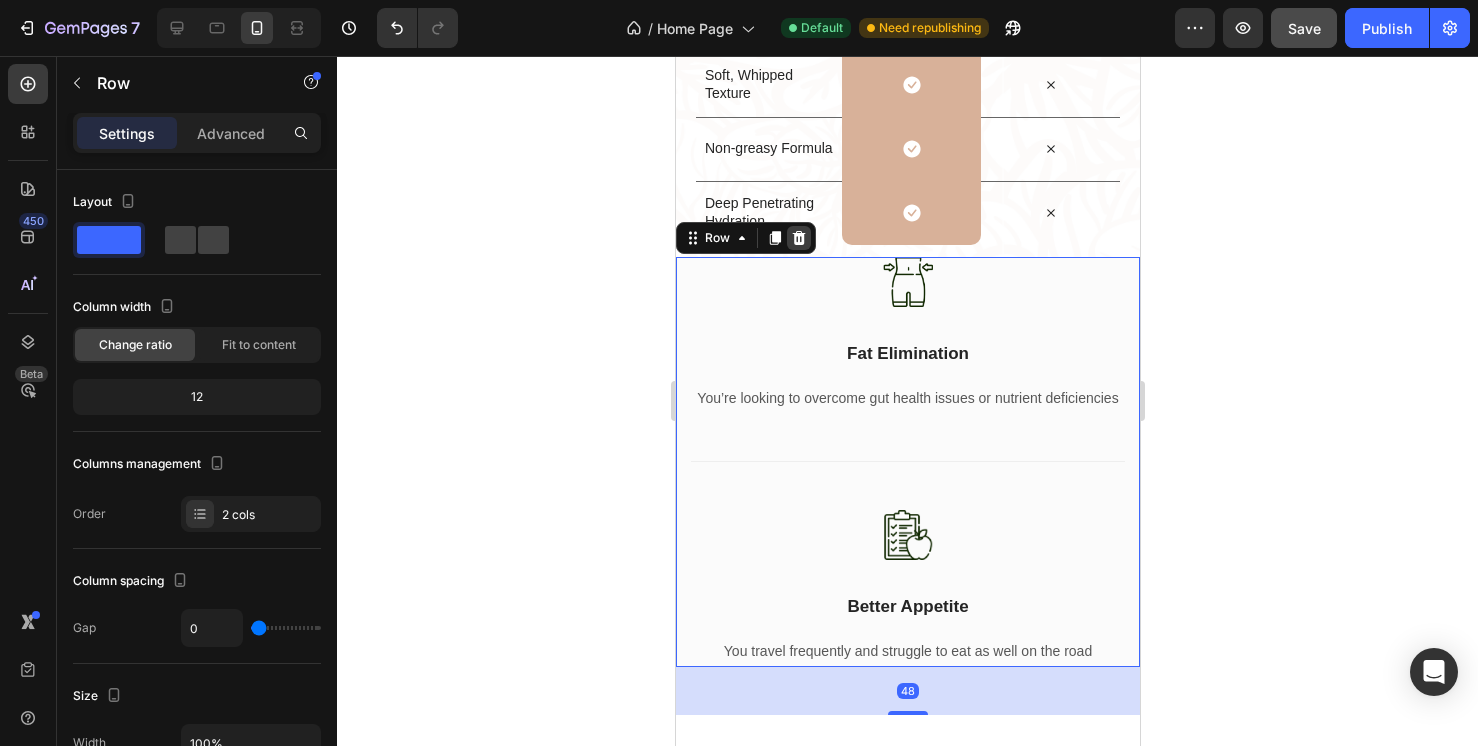 click 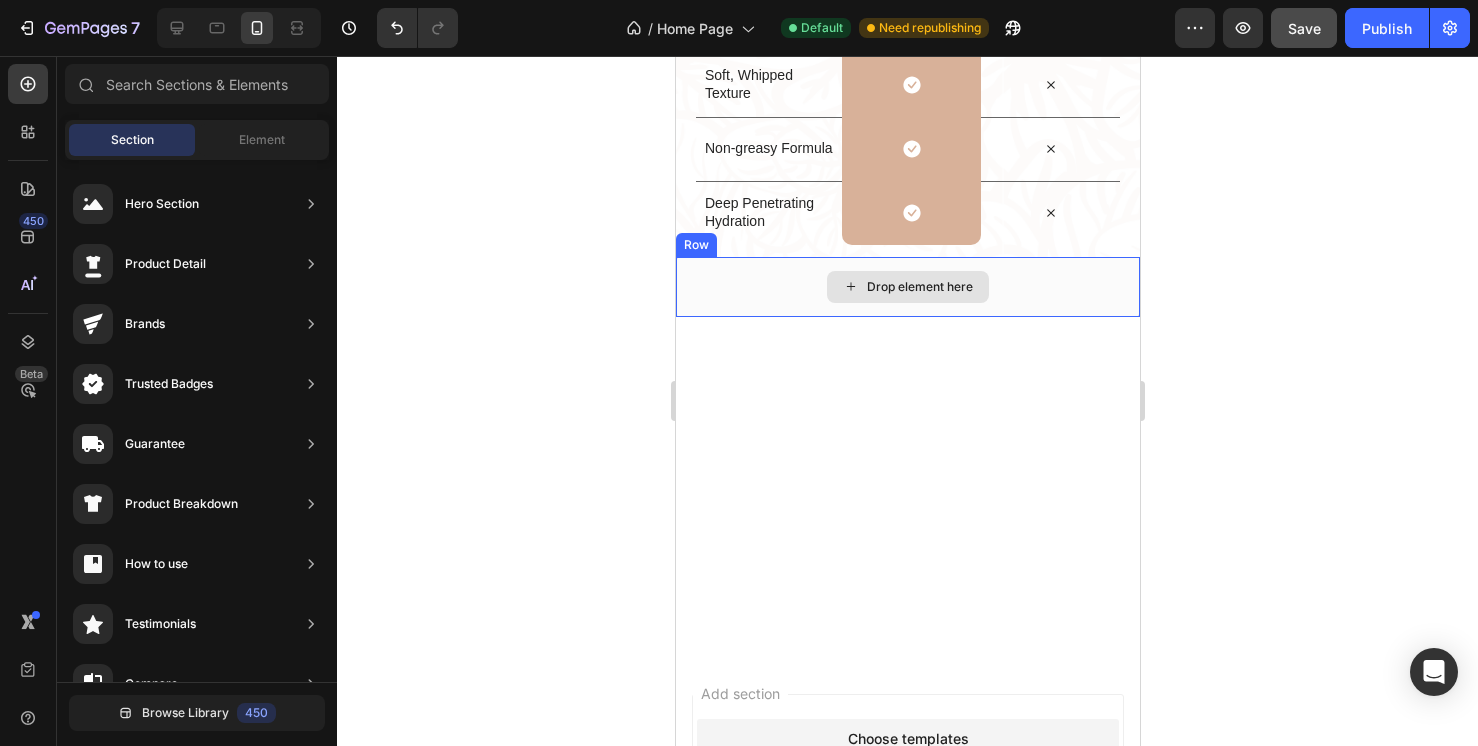 click on "Drop element here" at bounding box center [907, 287] 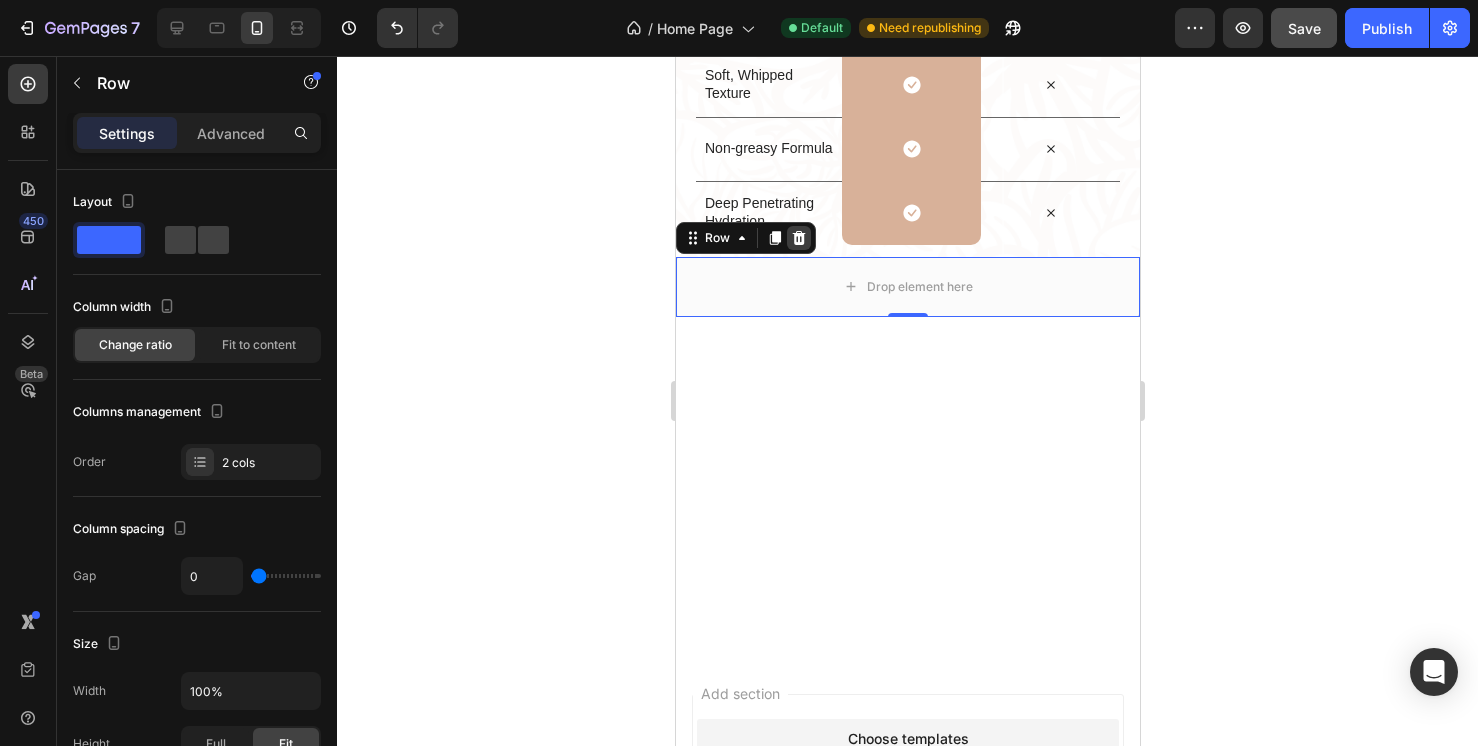 click 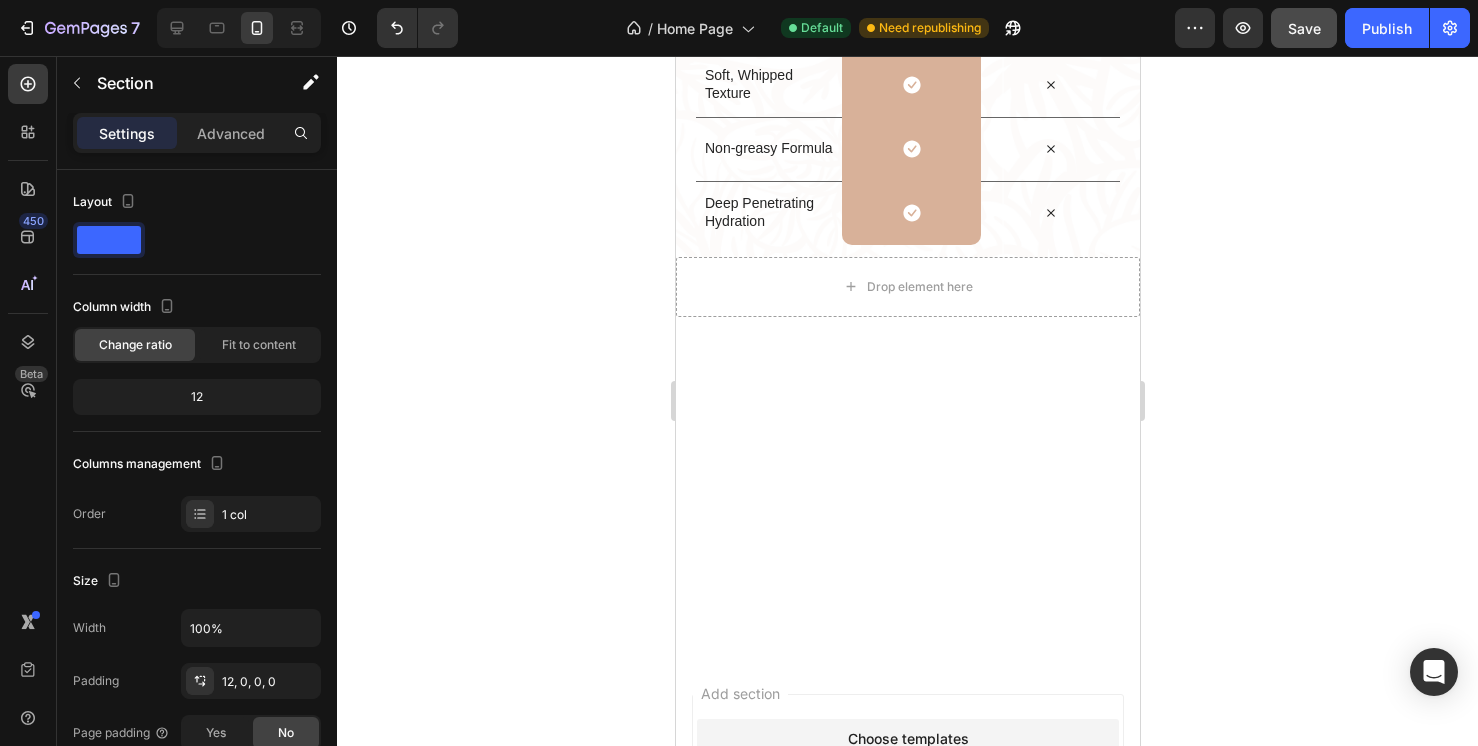 click at bounding box center [907, 491] 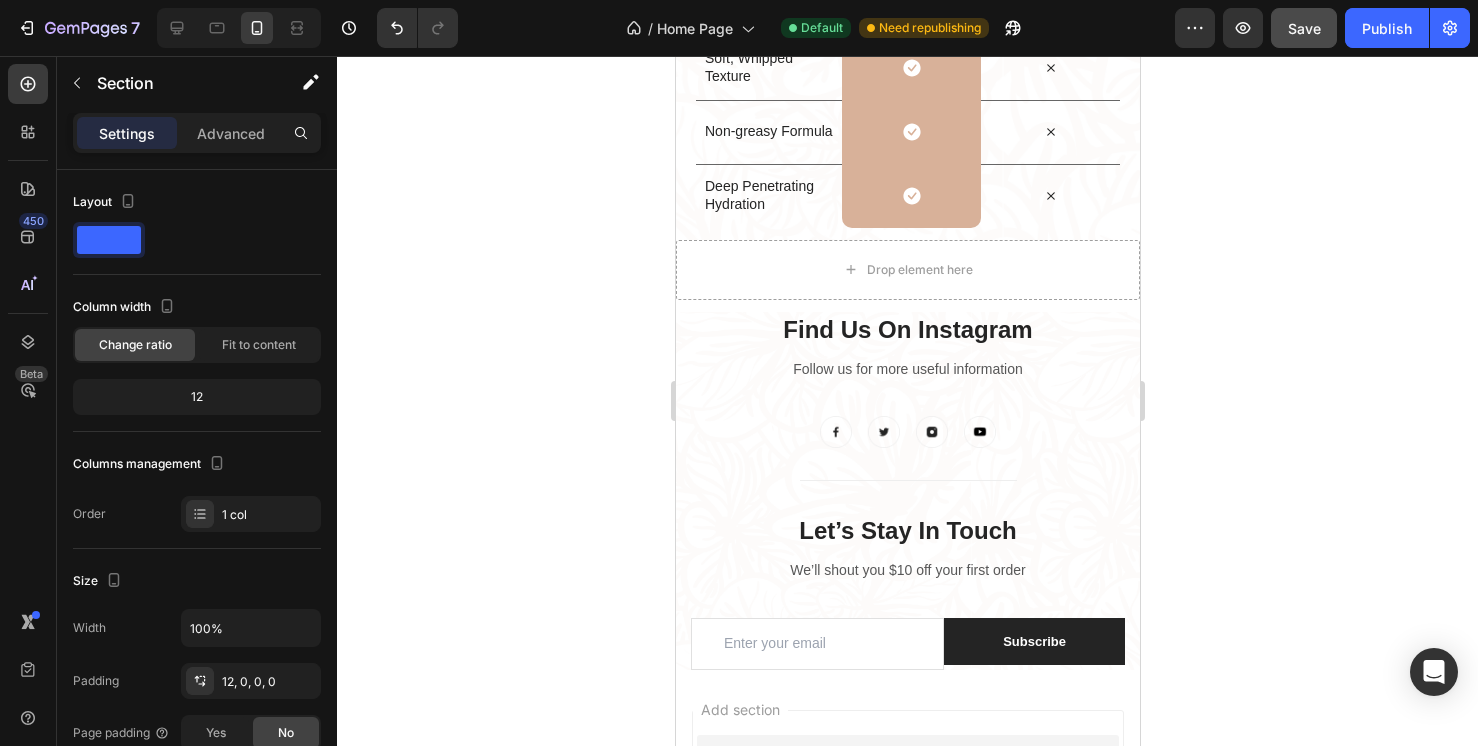 scroll, scrollTop: 6734, scrollLeft: 0, axis: vertical 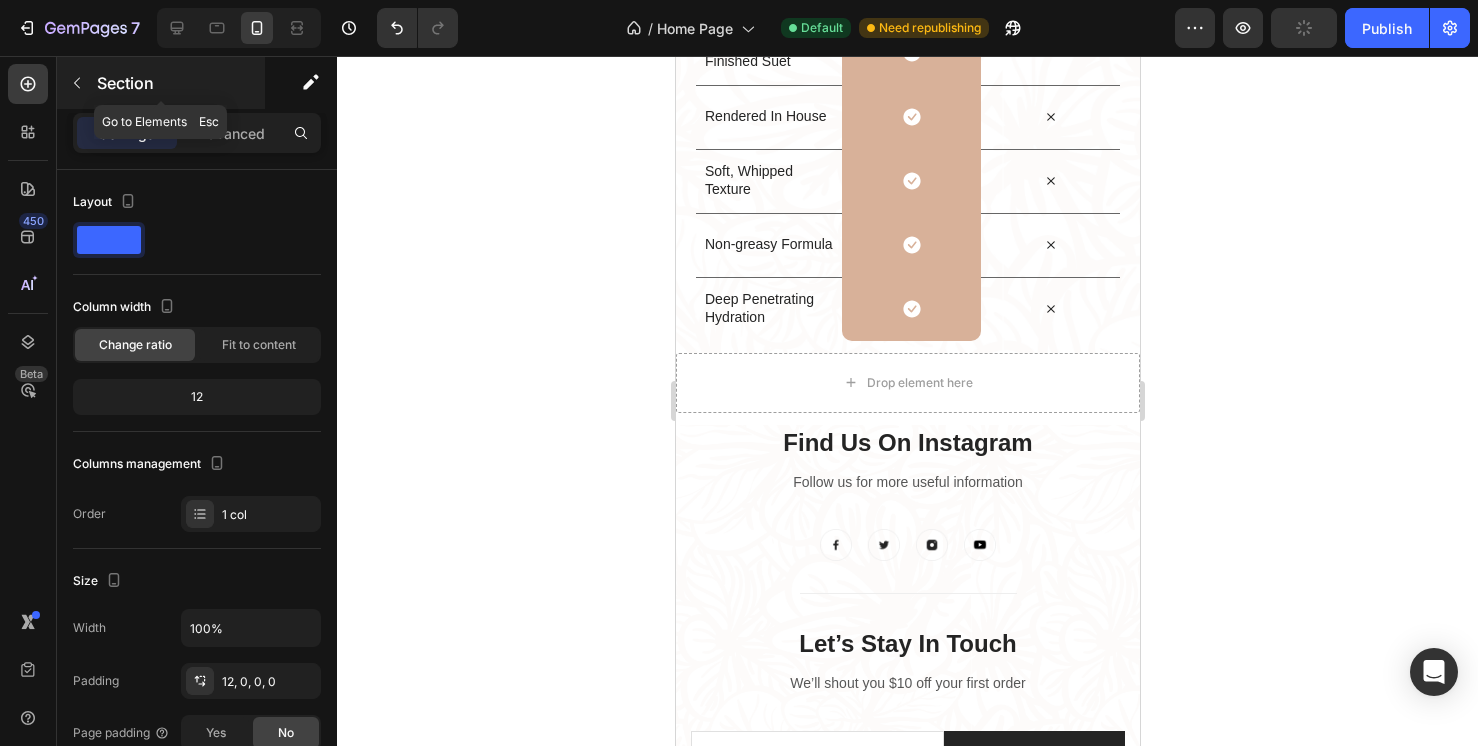 click 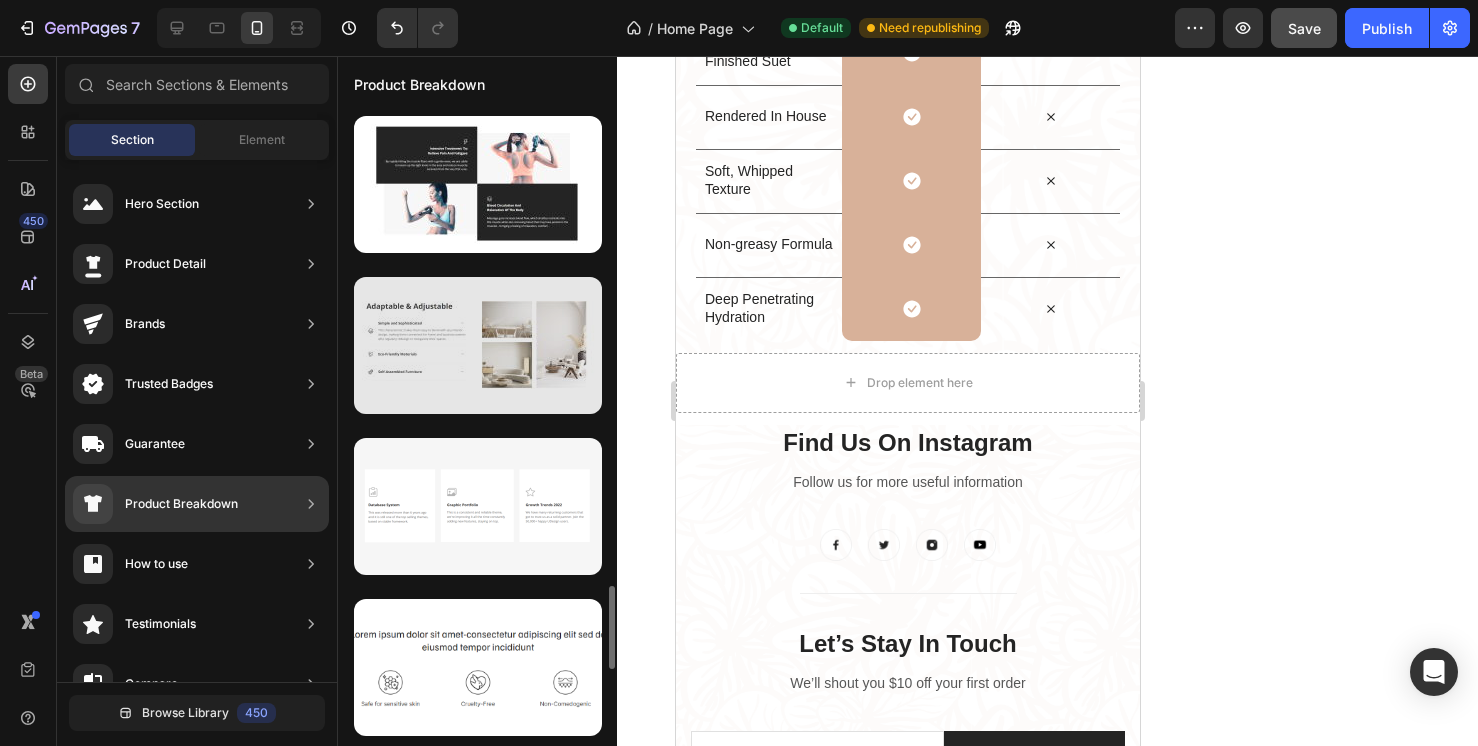 scroll, scrollTop: 3549, scrollLeft: 0, axis: vertical 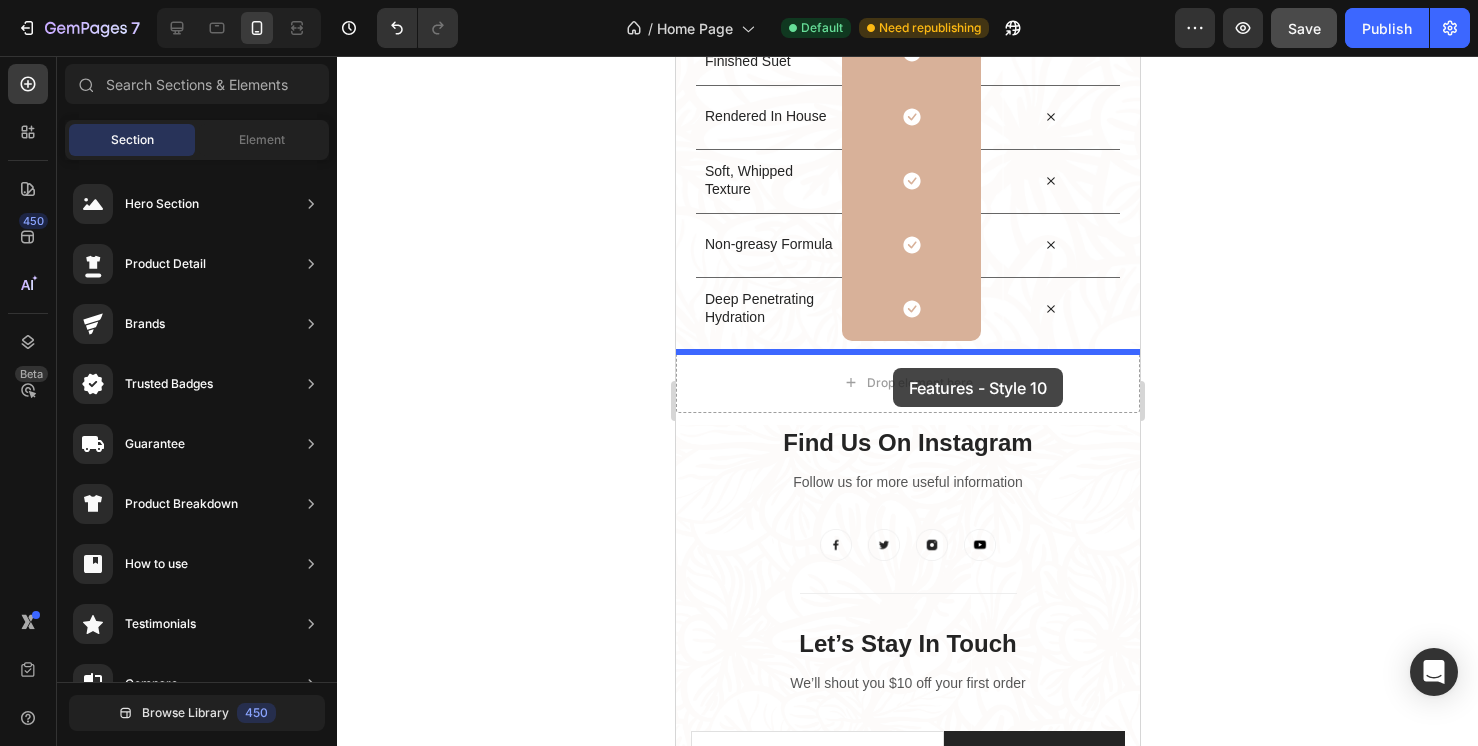 drag, startPoint x: 1101, startPoint y: 438, endPoint x: 890, endPoint y: 364, distance: 223.60008 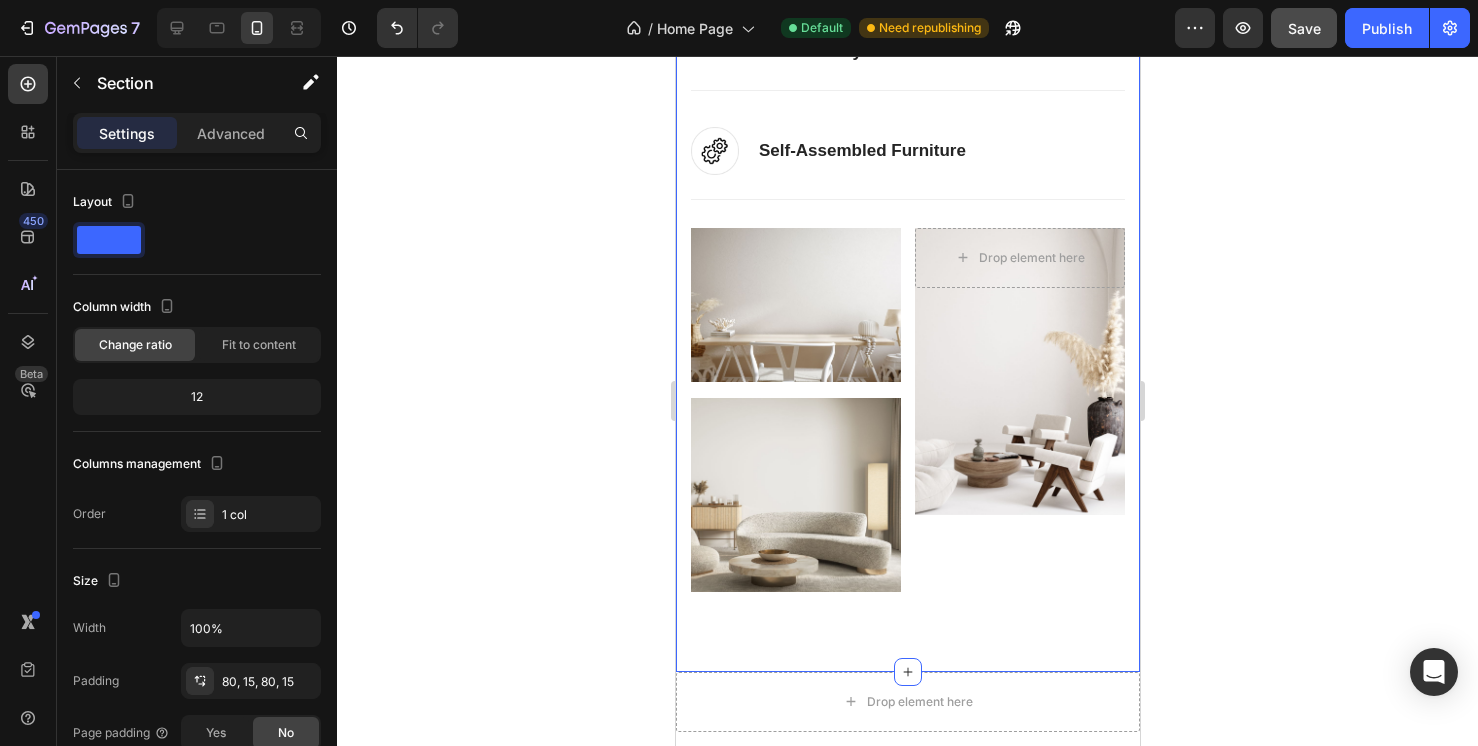 scroll, scrollTop: 7322, scrollLeft: 0, axis: vertical 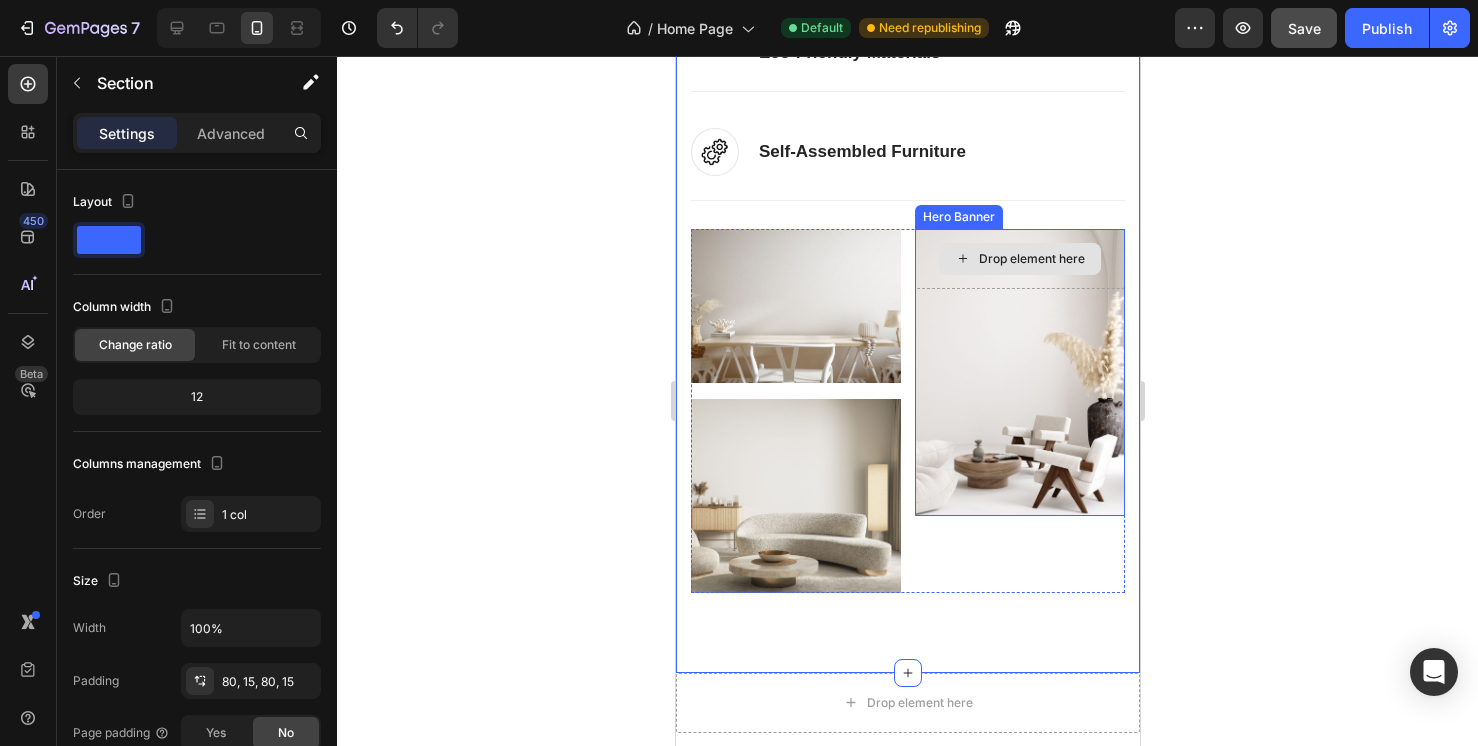 click on "Drop element here" at bounding box center [1019, 259] 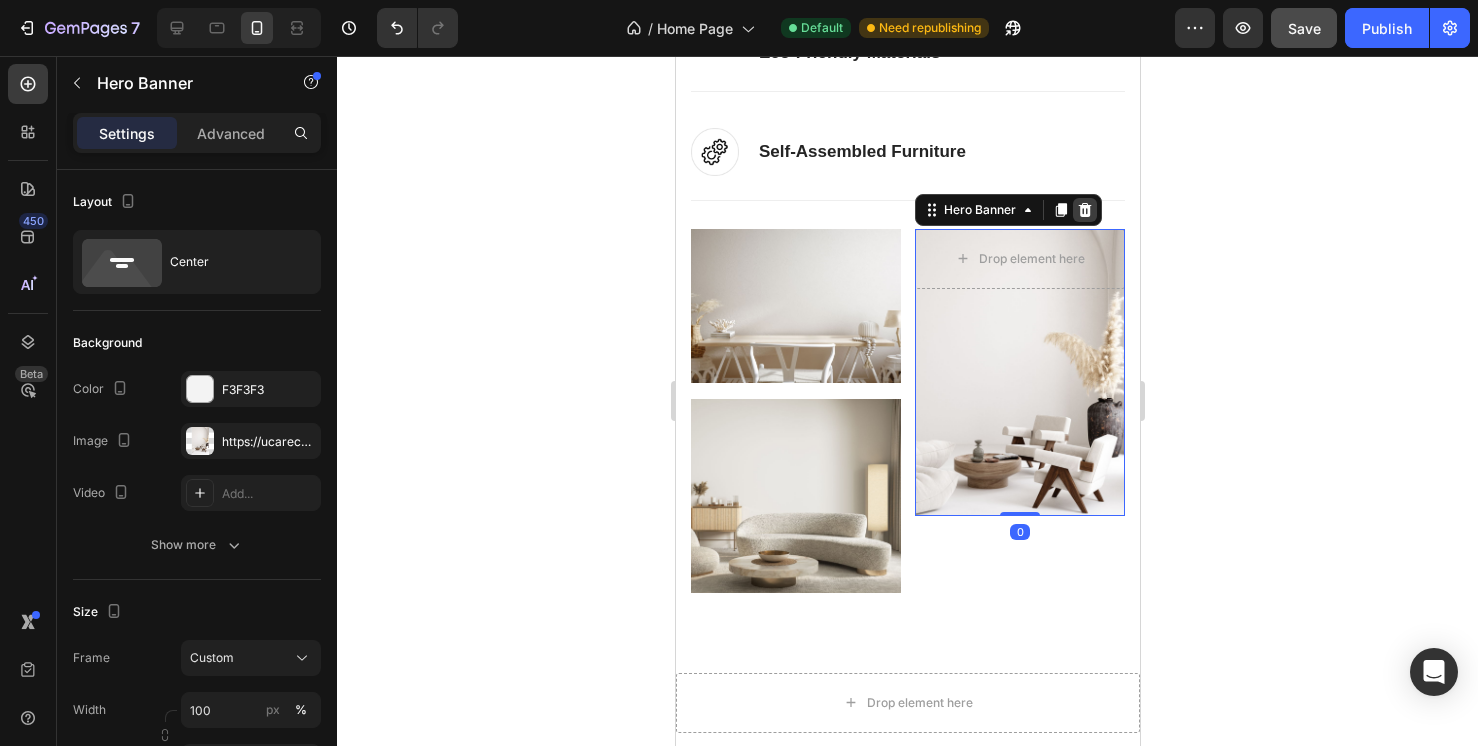 click 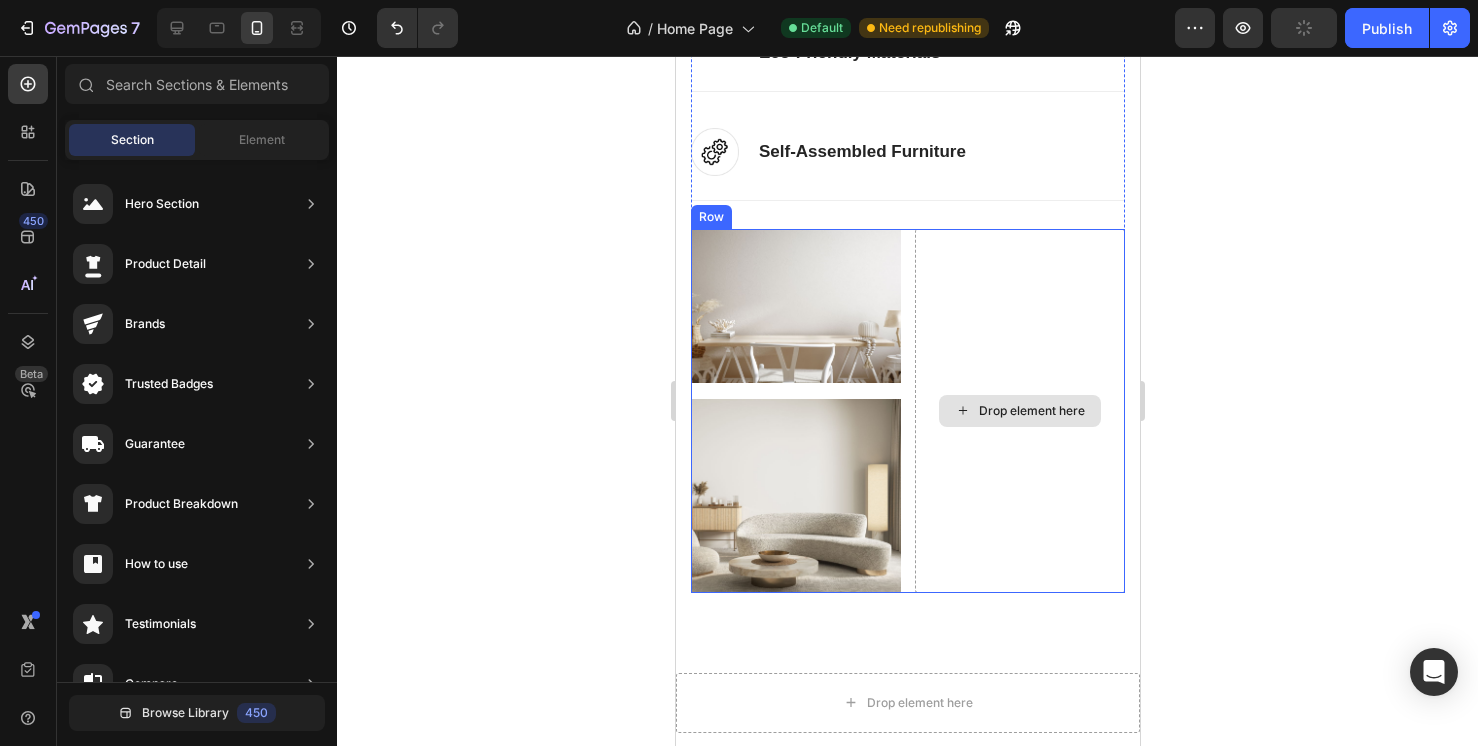 click on "Drop element here" at bounding box center (1019, 411) 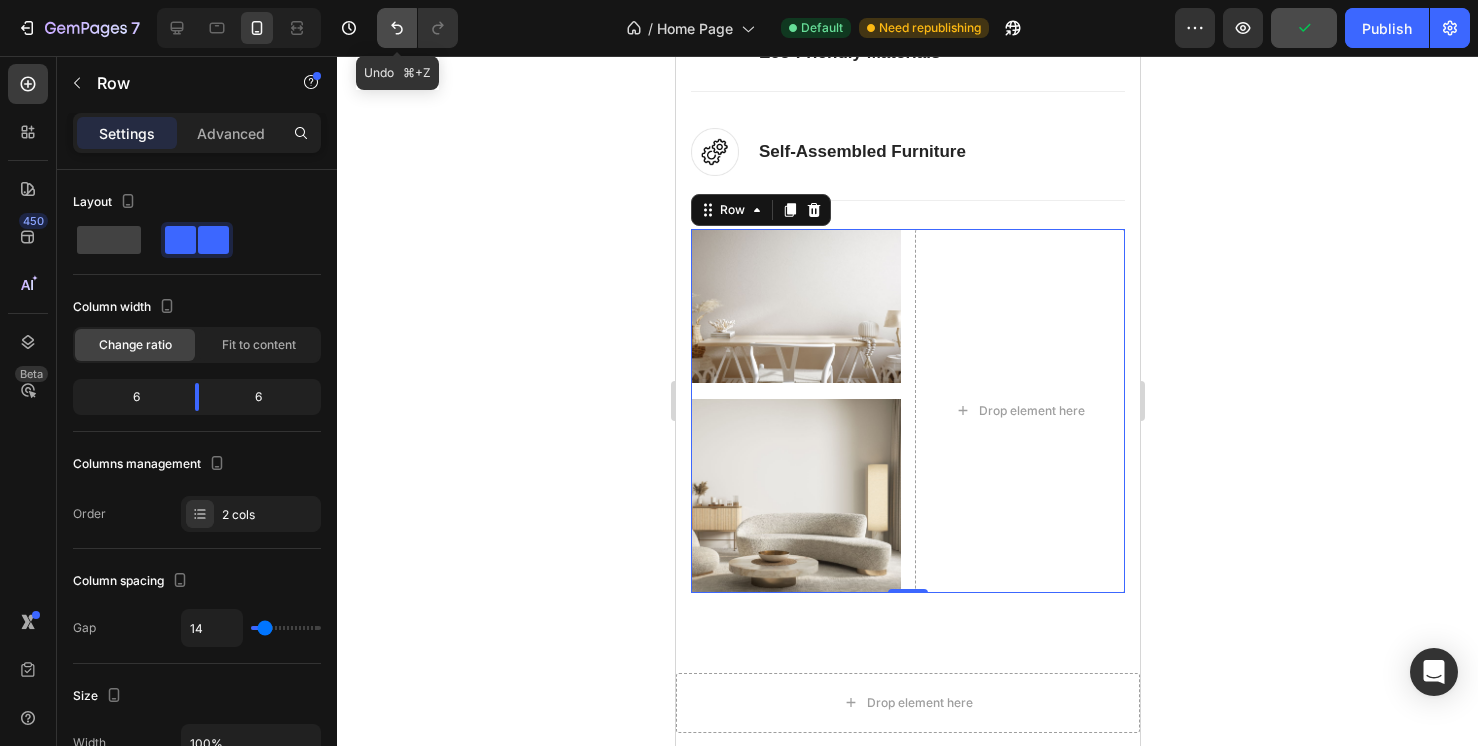 click 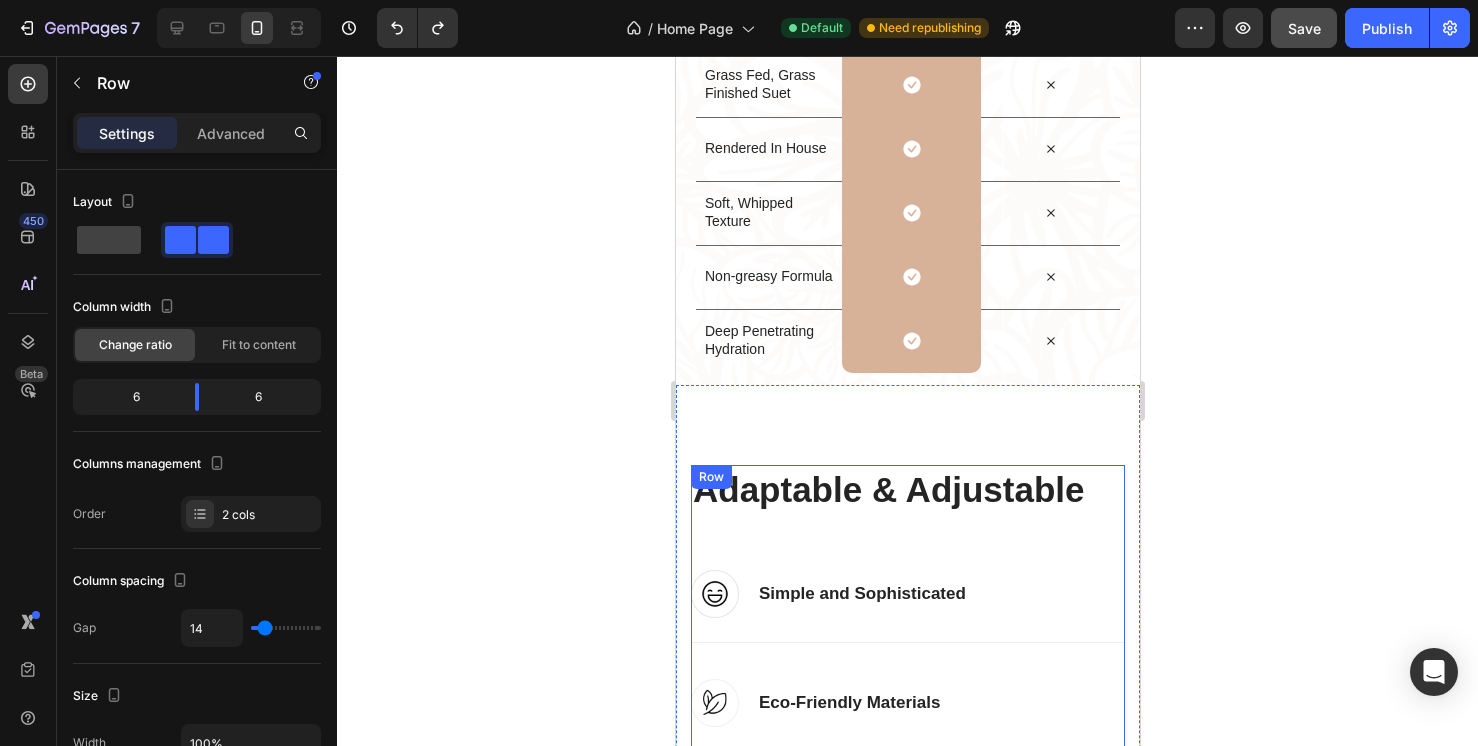 scroll, scrollTop: 6683, scrollLeft: 0, axis: vertical 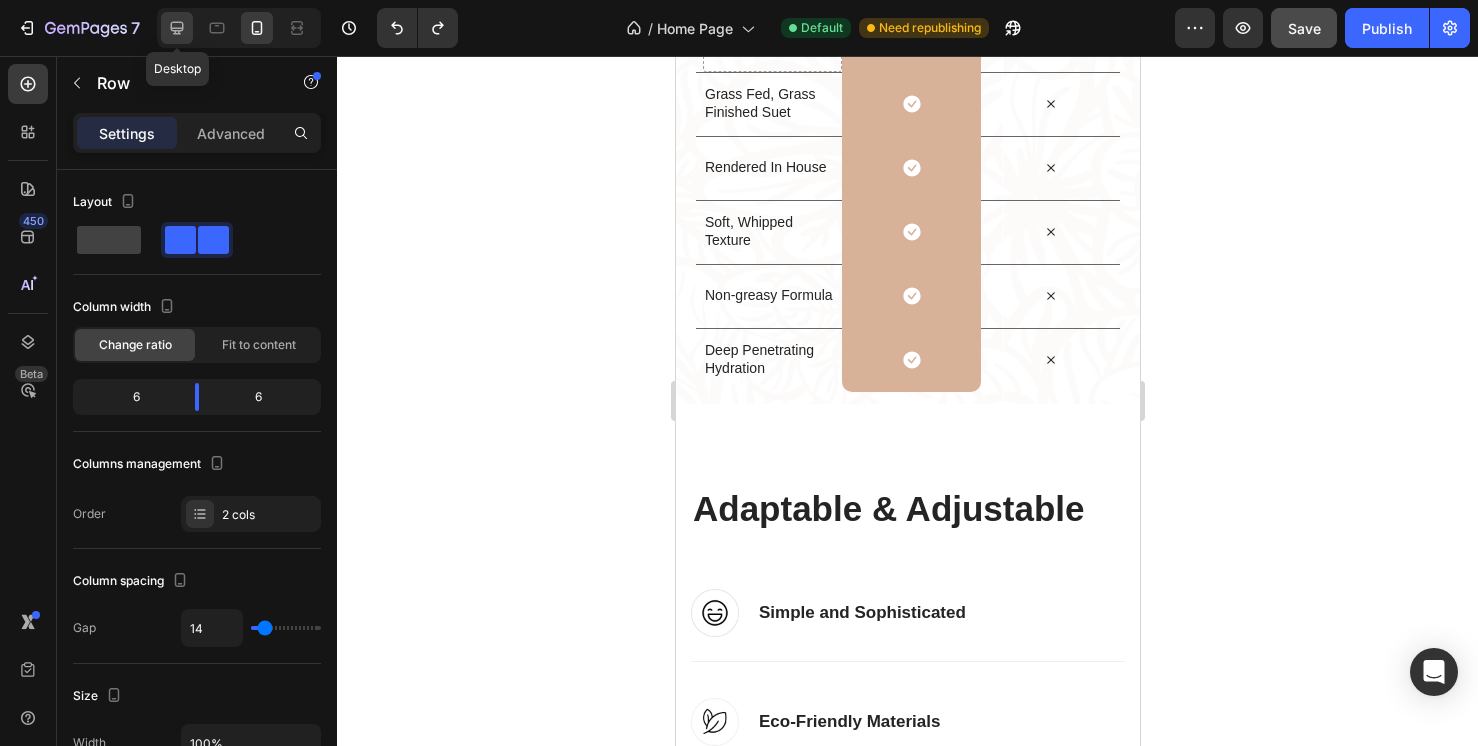 click 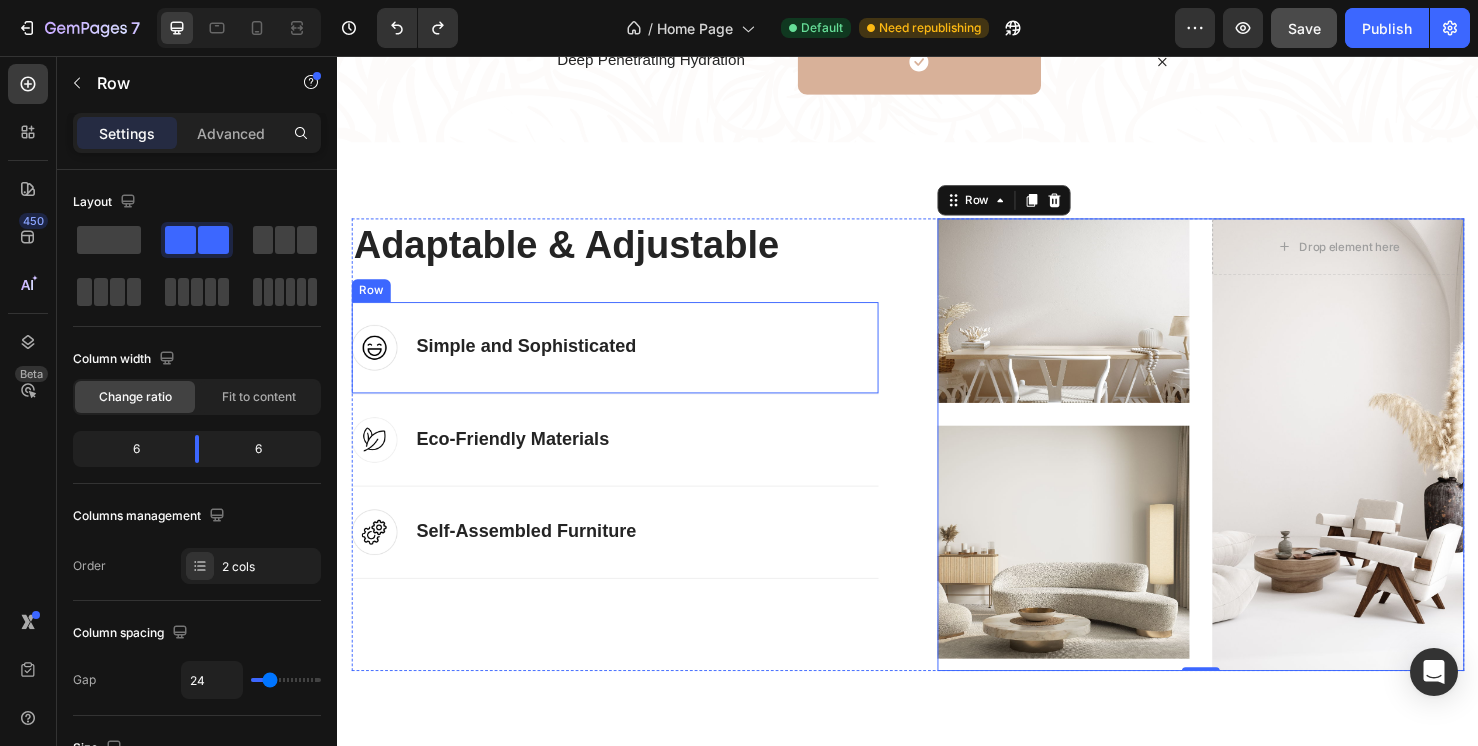 scroll, scrollTop: 7052, scrollLeft: 0, axis: vertical 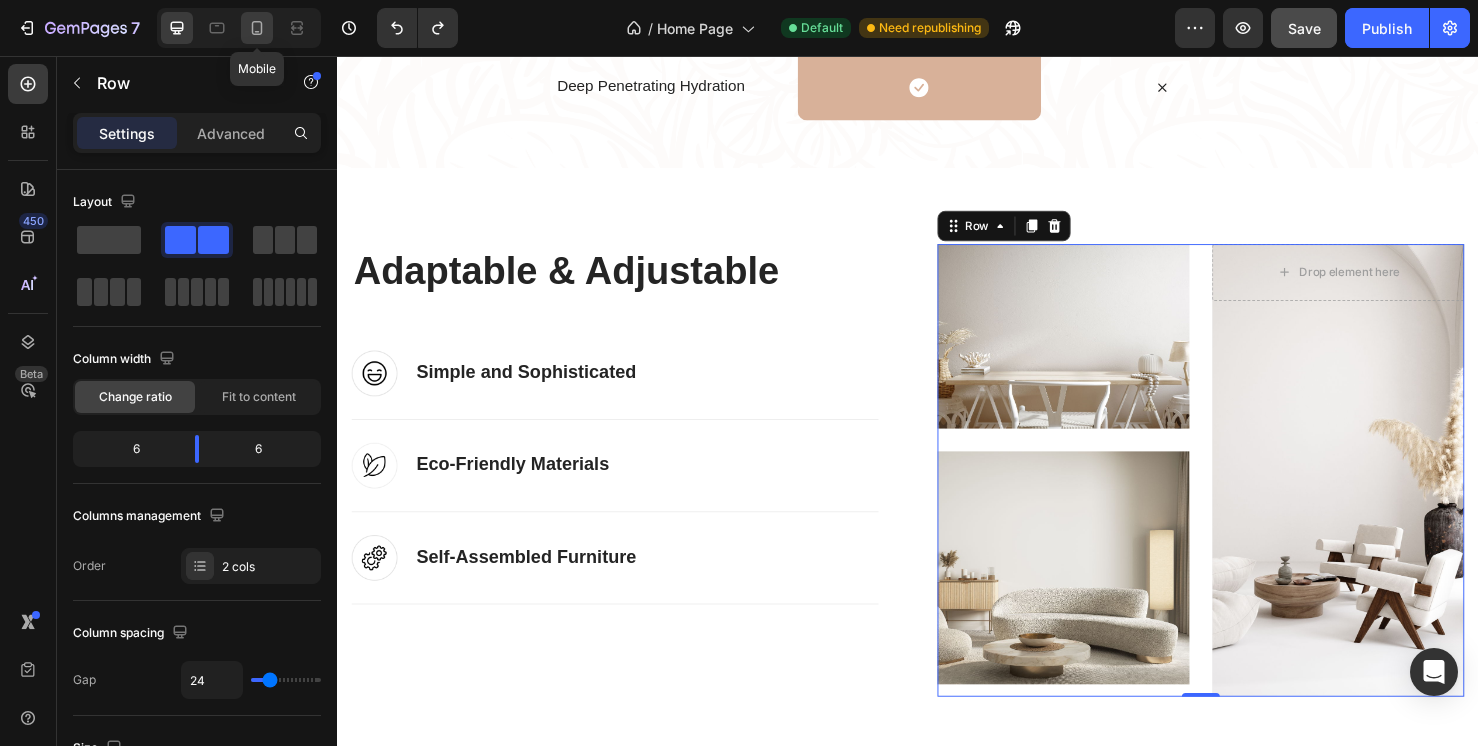 click 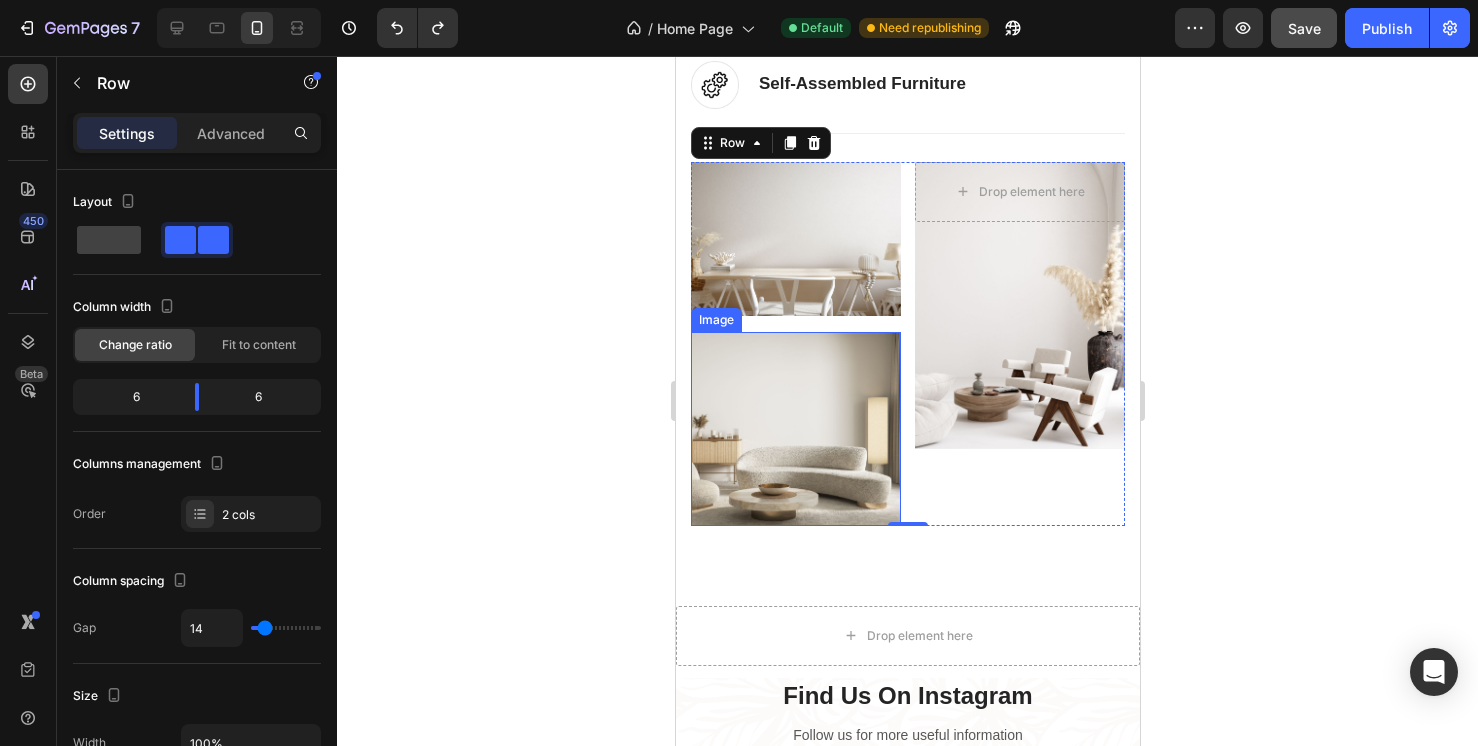 scroll, scrollTop: 7426, scrollLeft: 0, axis: vertical 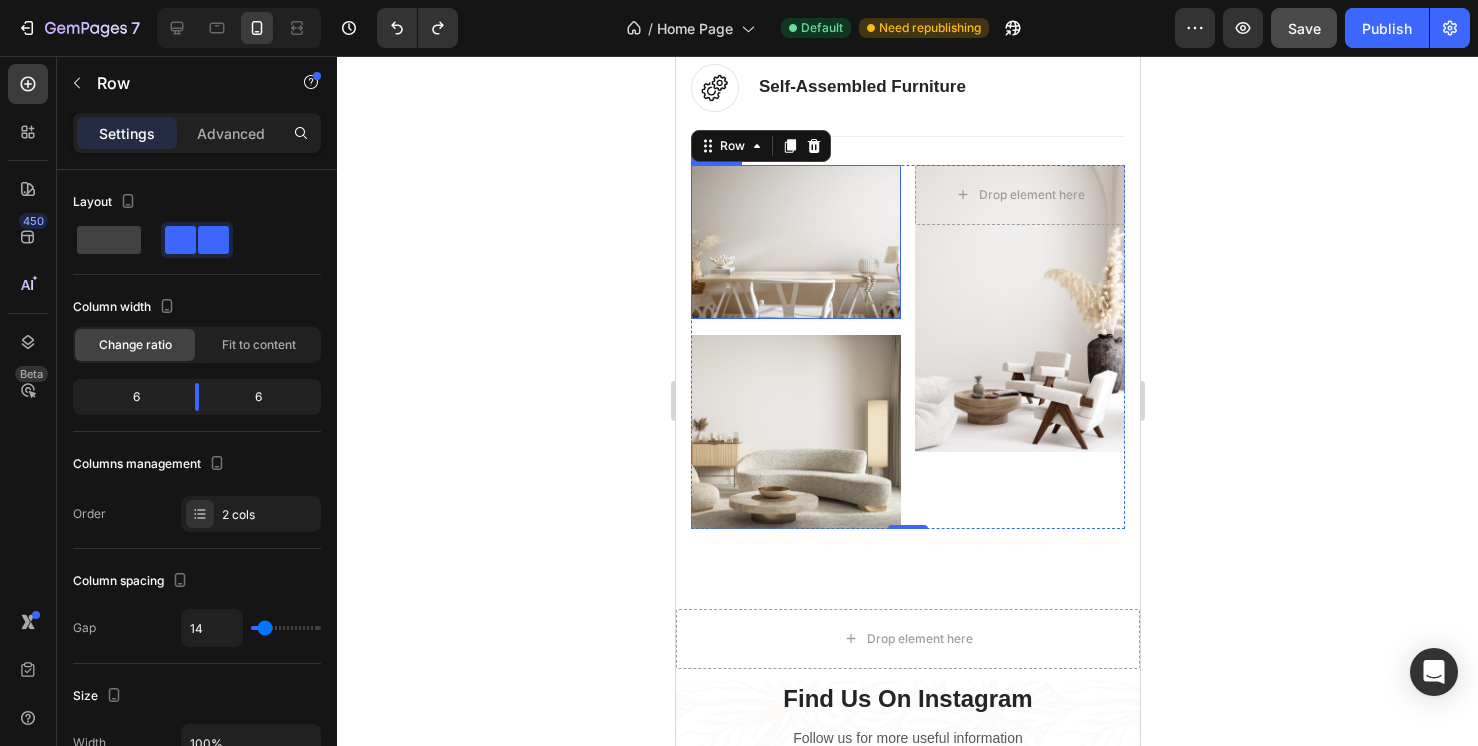 click at bounding box center [795, 242] 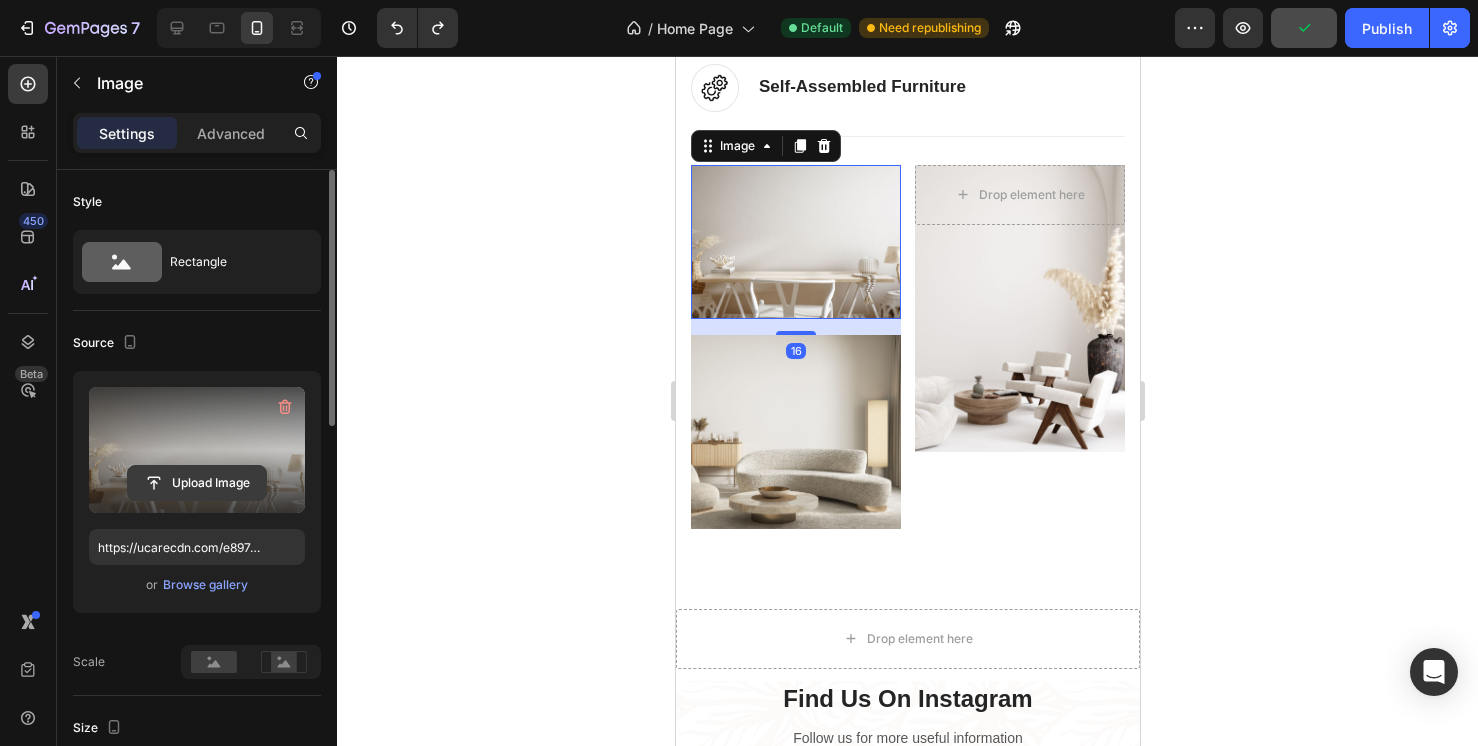 click 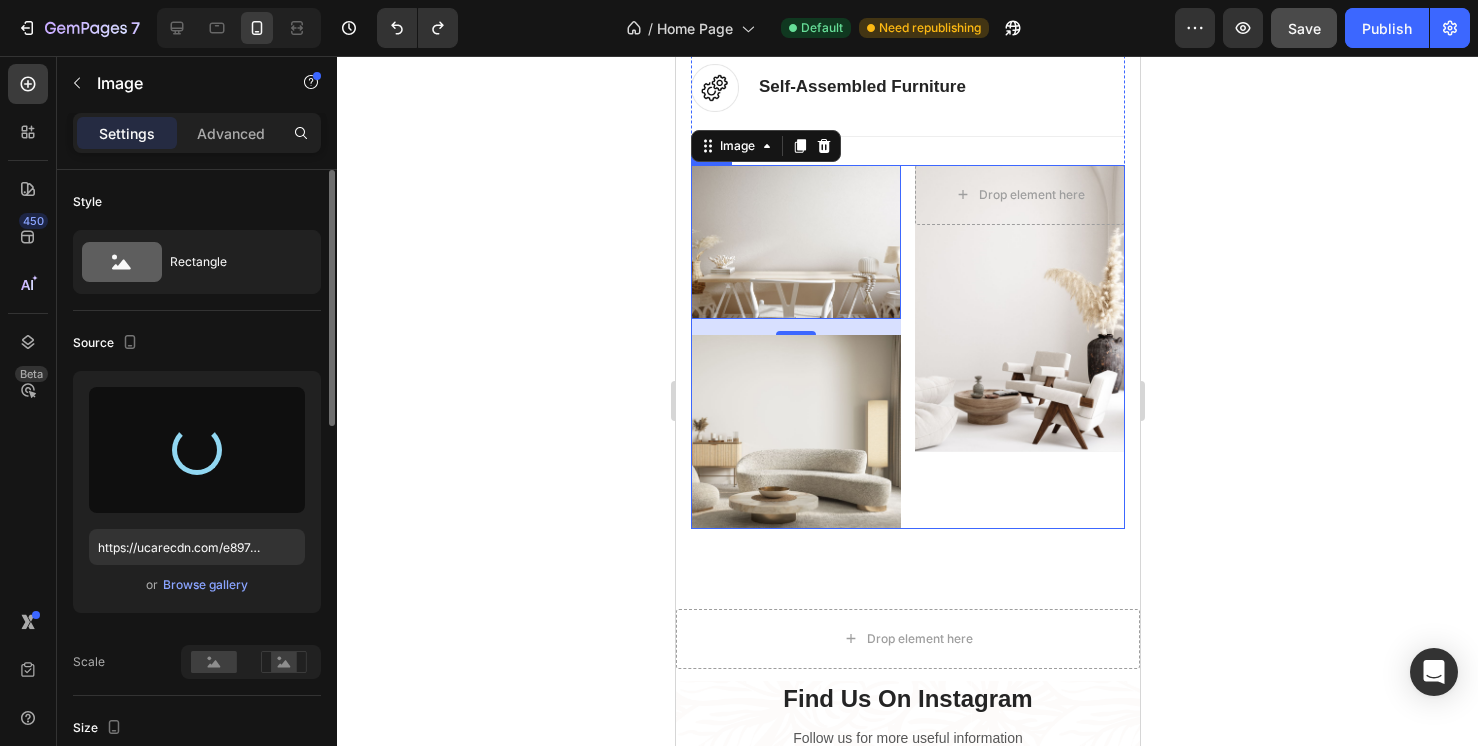 type on "https://cdn.shopify.com/s/files/1/0634/5664/1184/files/gempages_570662168865801368-377cdfe2-ef2d-4e8c-8c57-a152f3027664.jpg" 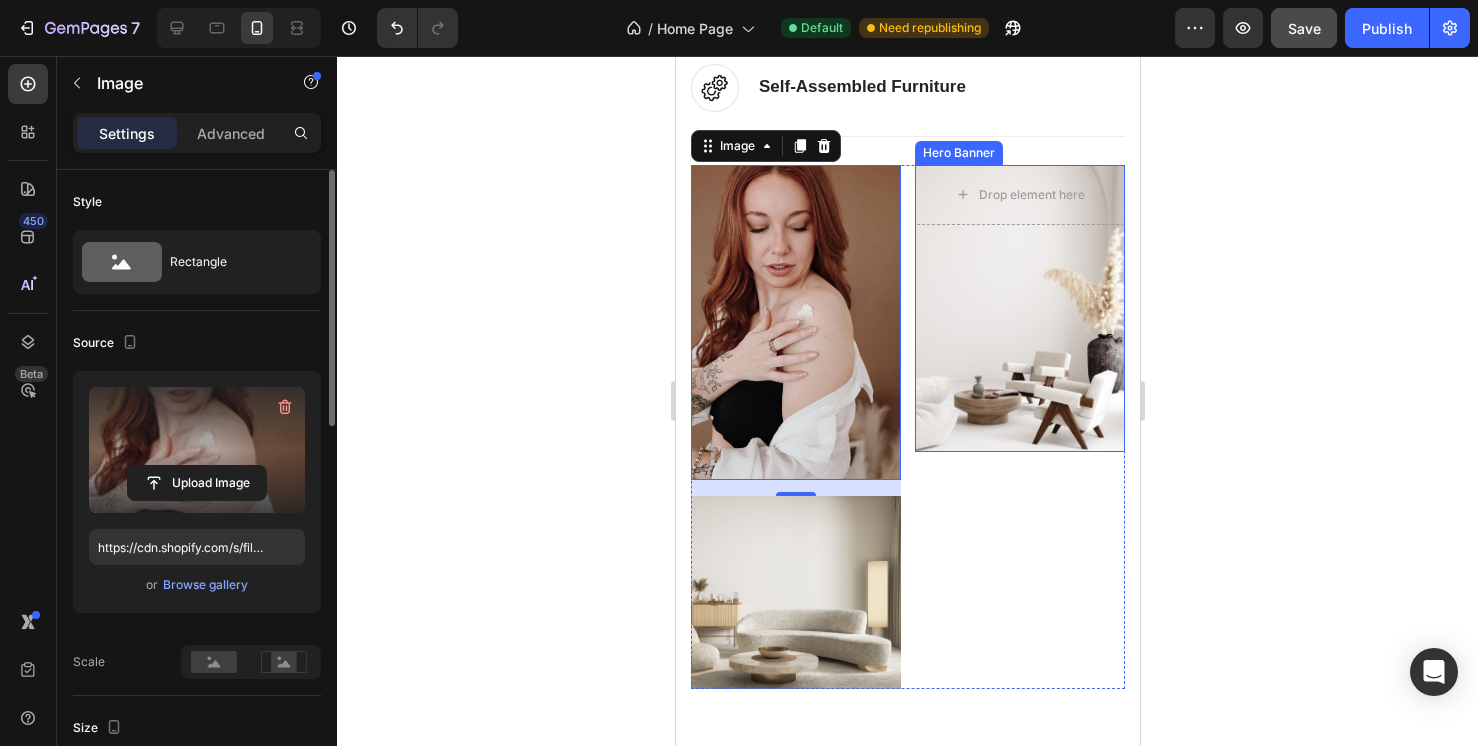 click at bounding box center (1019, 308) 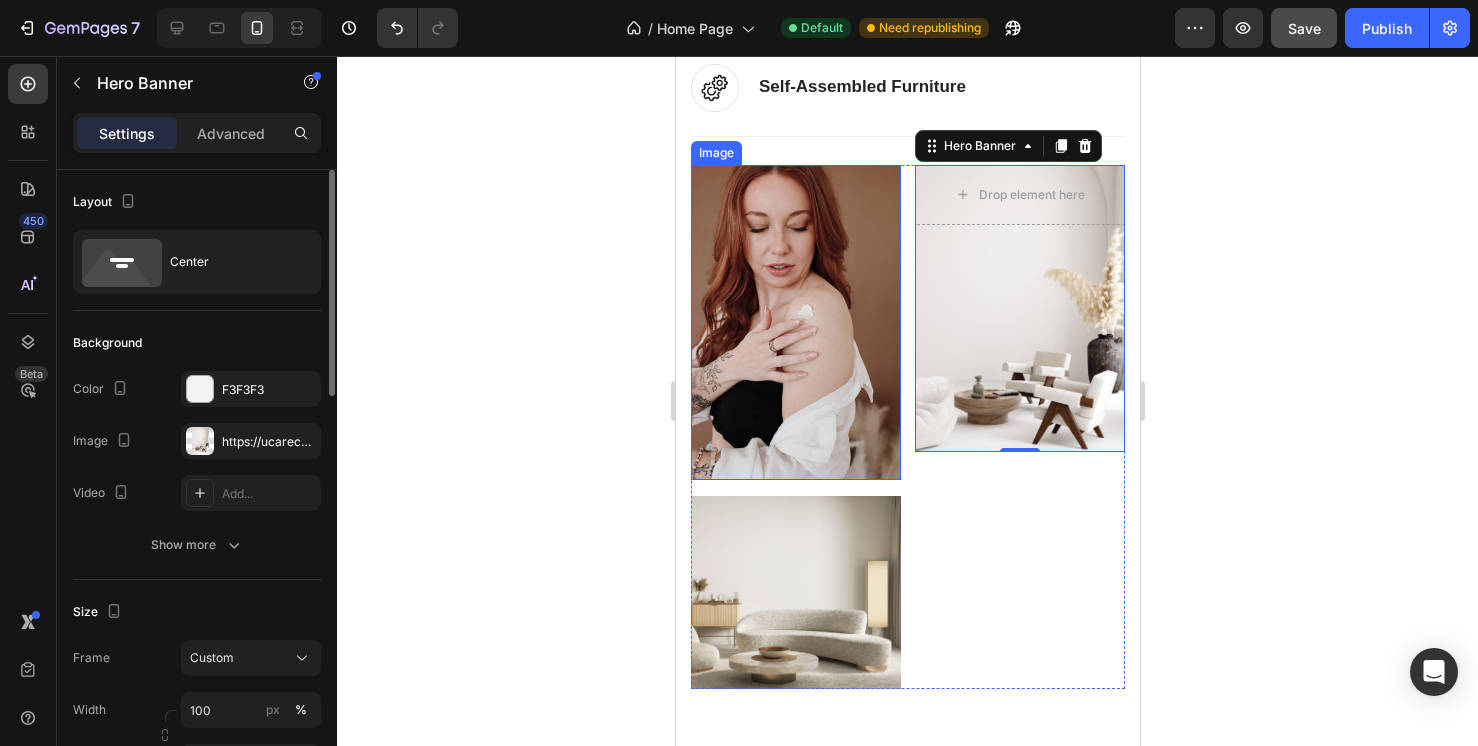 click at bounding box center (795, 322) 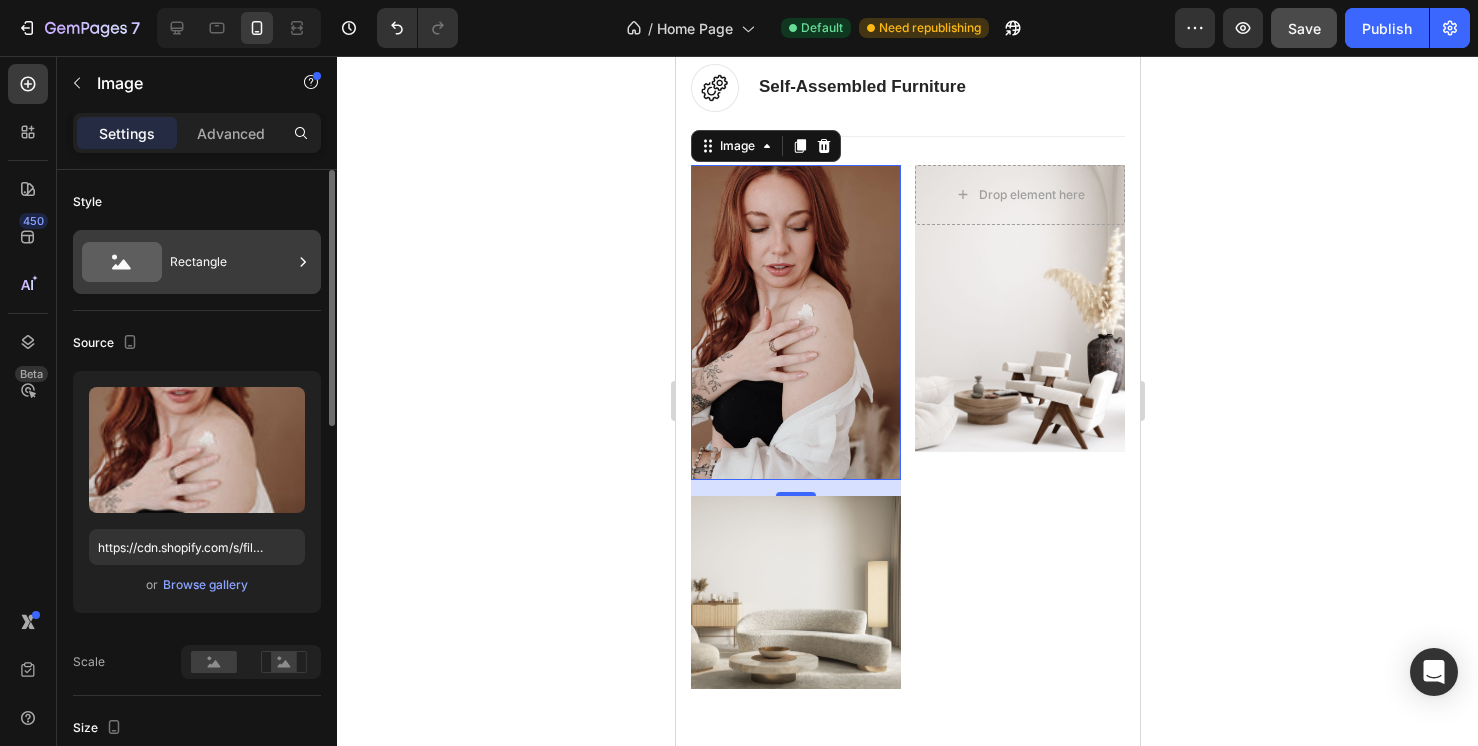 click on "Rectangle" at bounding box center [231, 262] 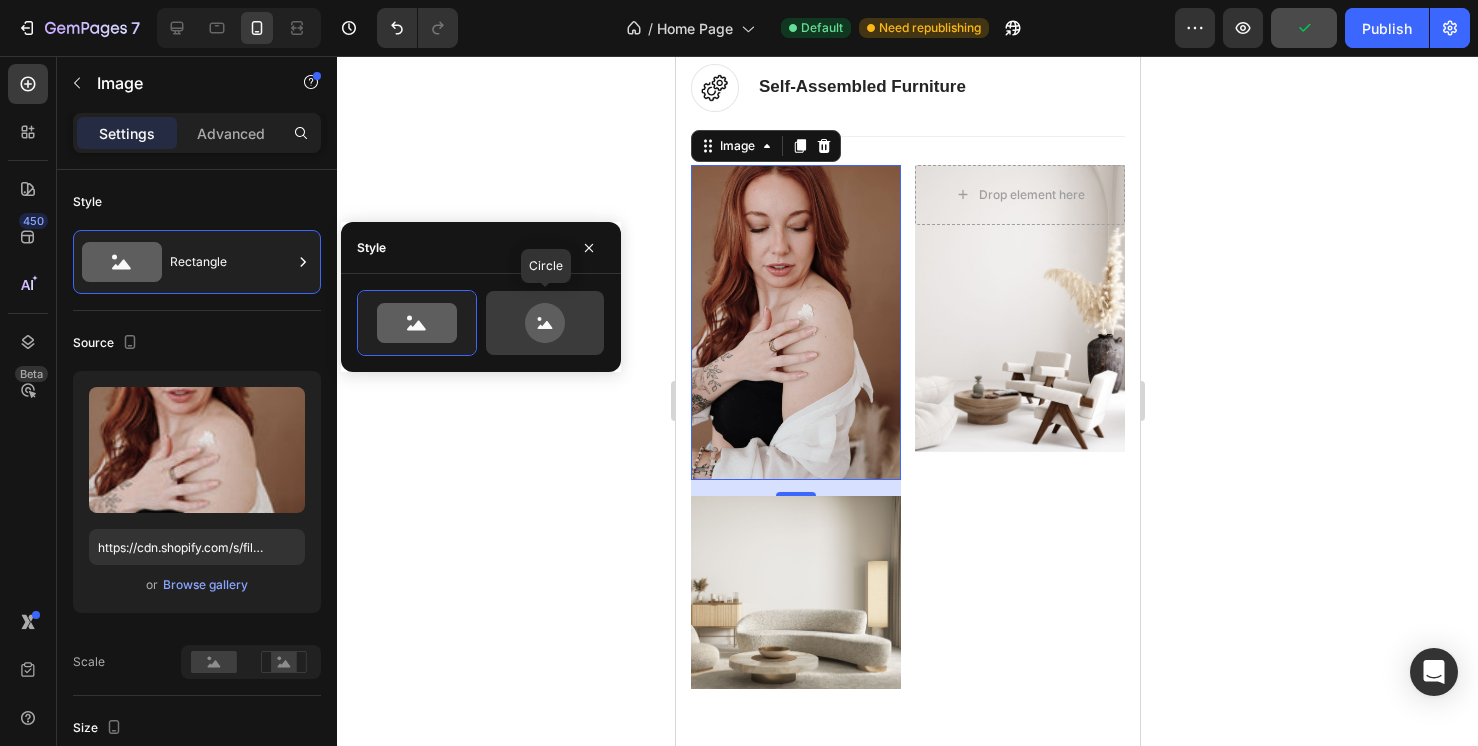click 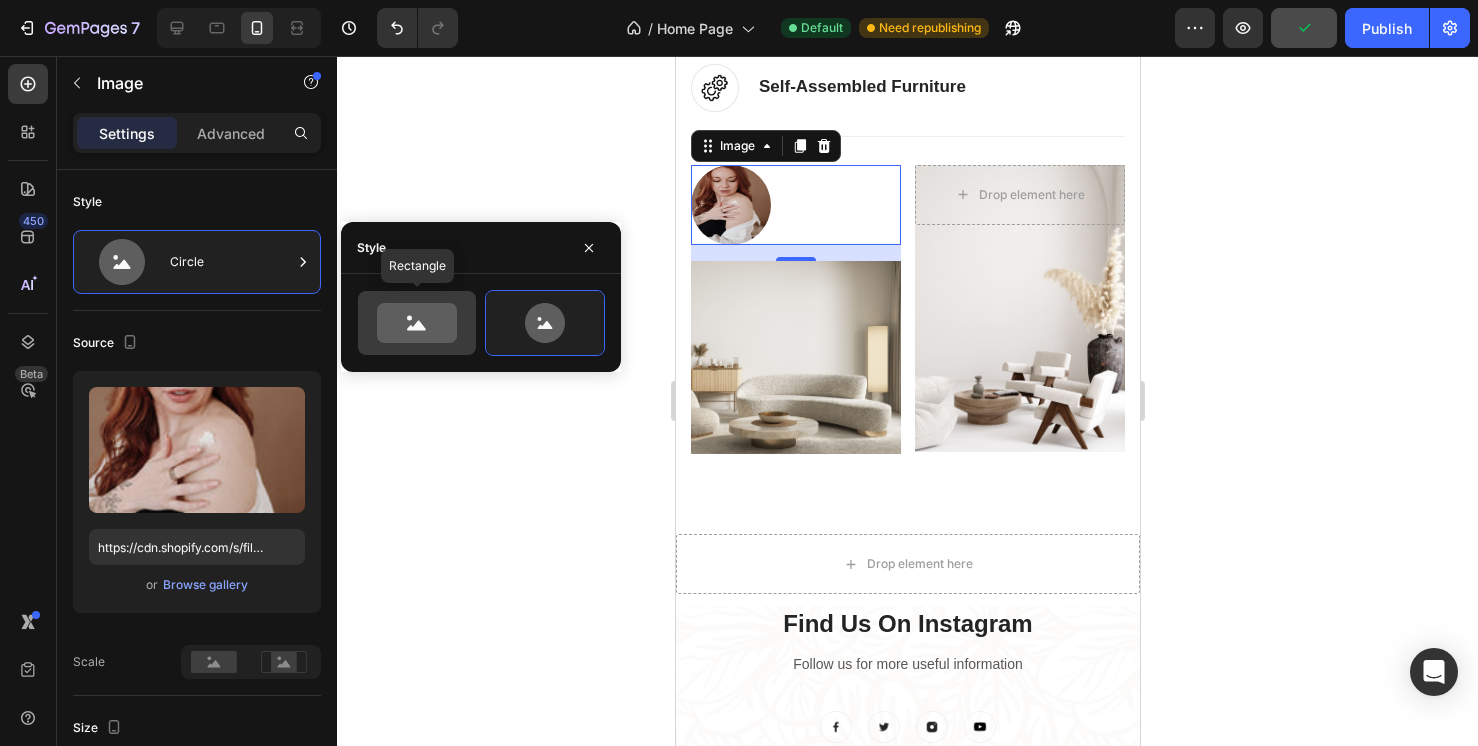 click 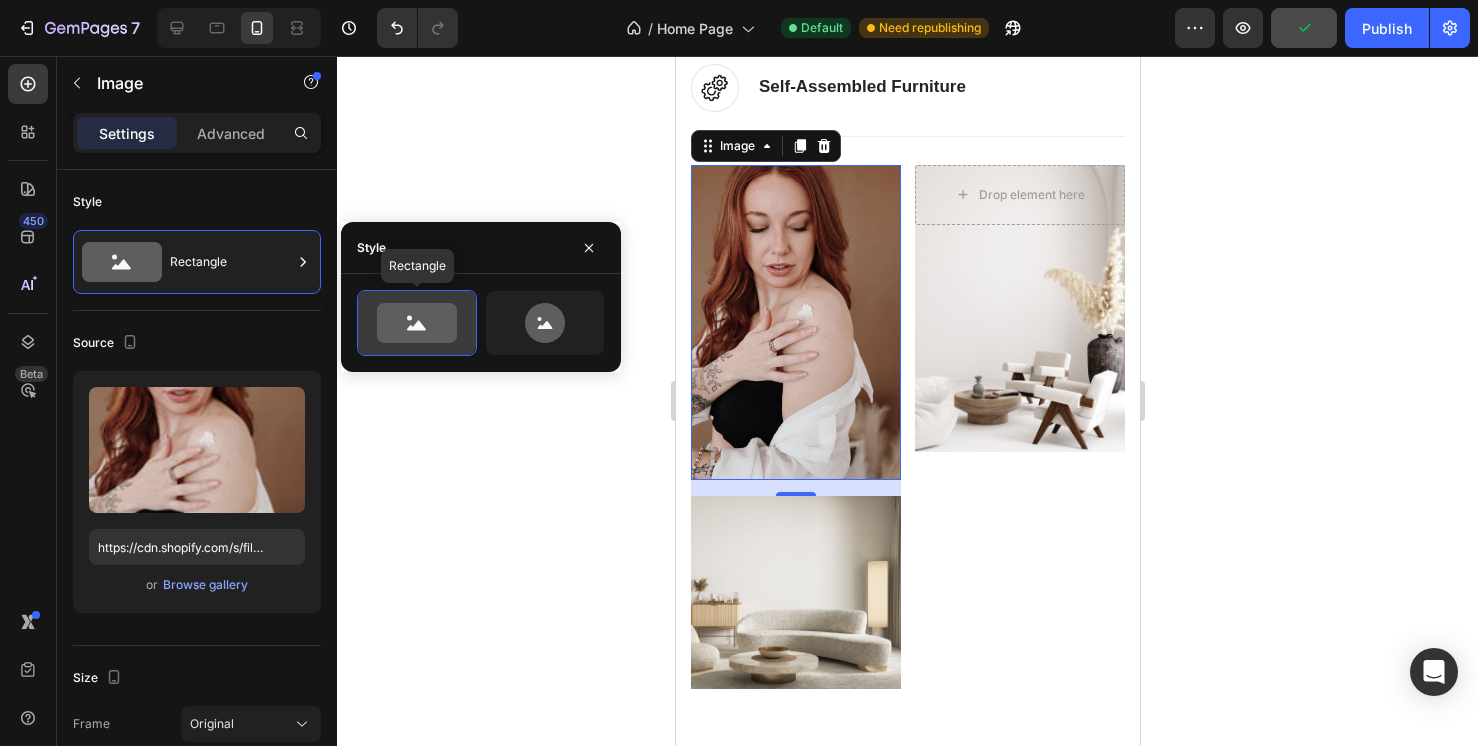 type on "100" 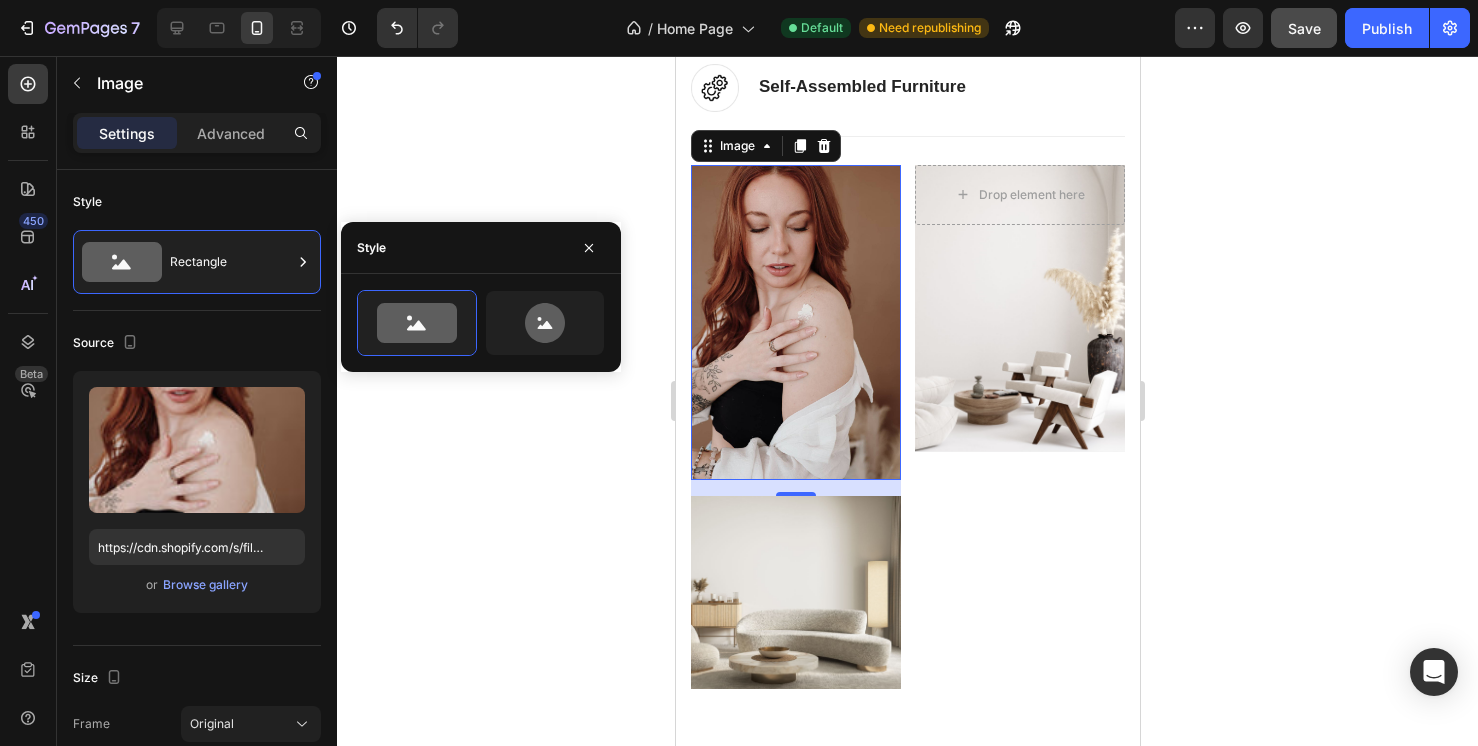 scroll, scrollTop: 203, scrollLeft: 0, axis: vertical 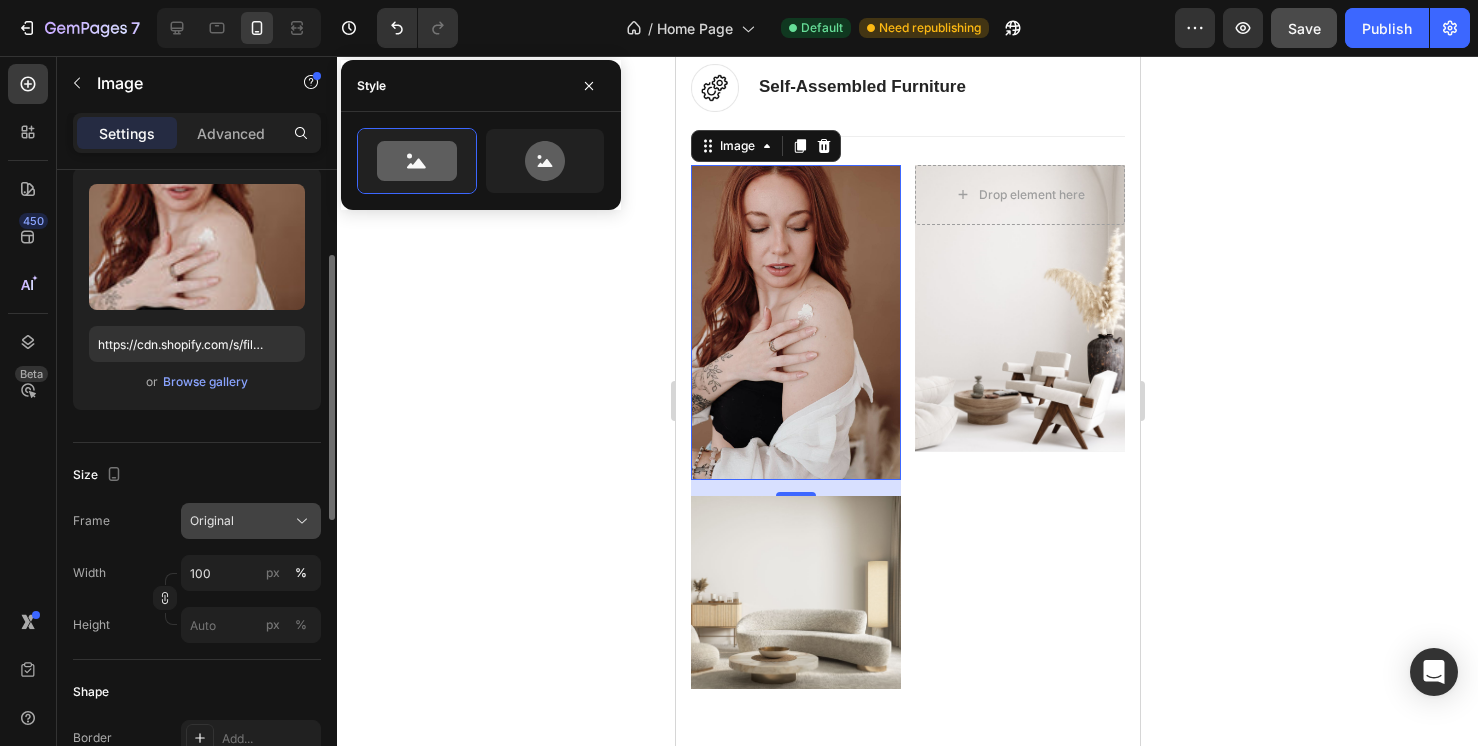 click on "Original" 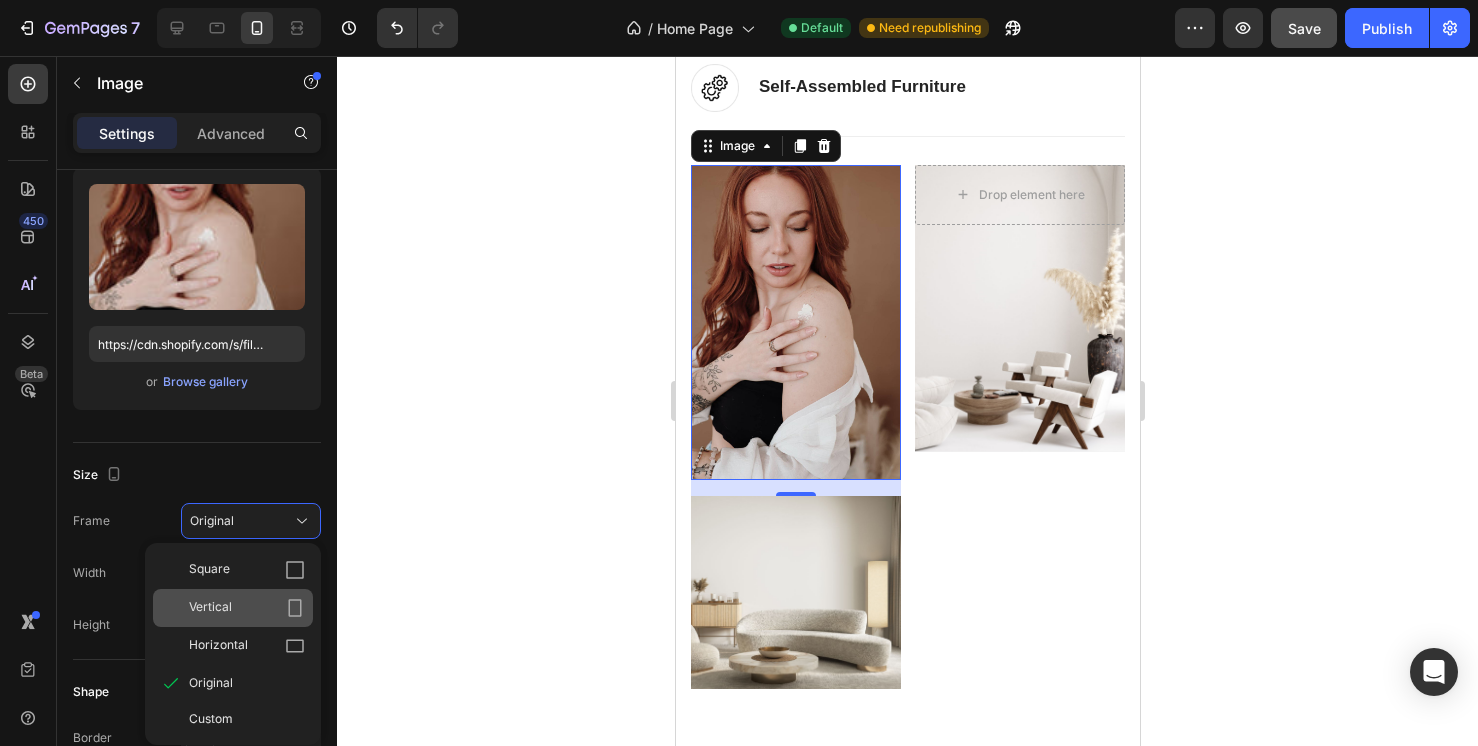 click on "Vertical" at bounding box center [247, 608] 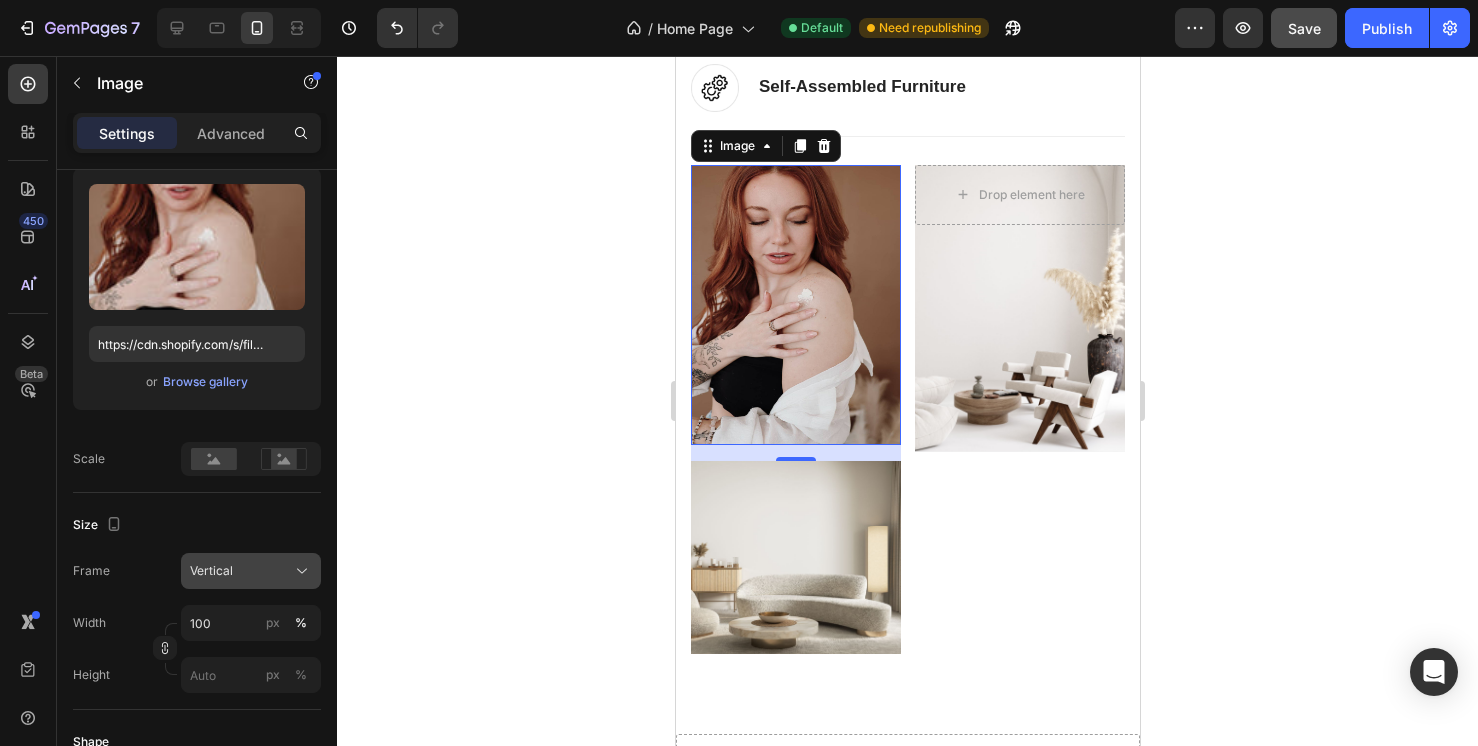 click on "Vertical" 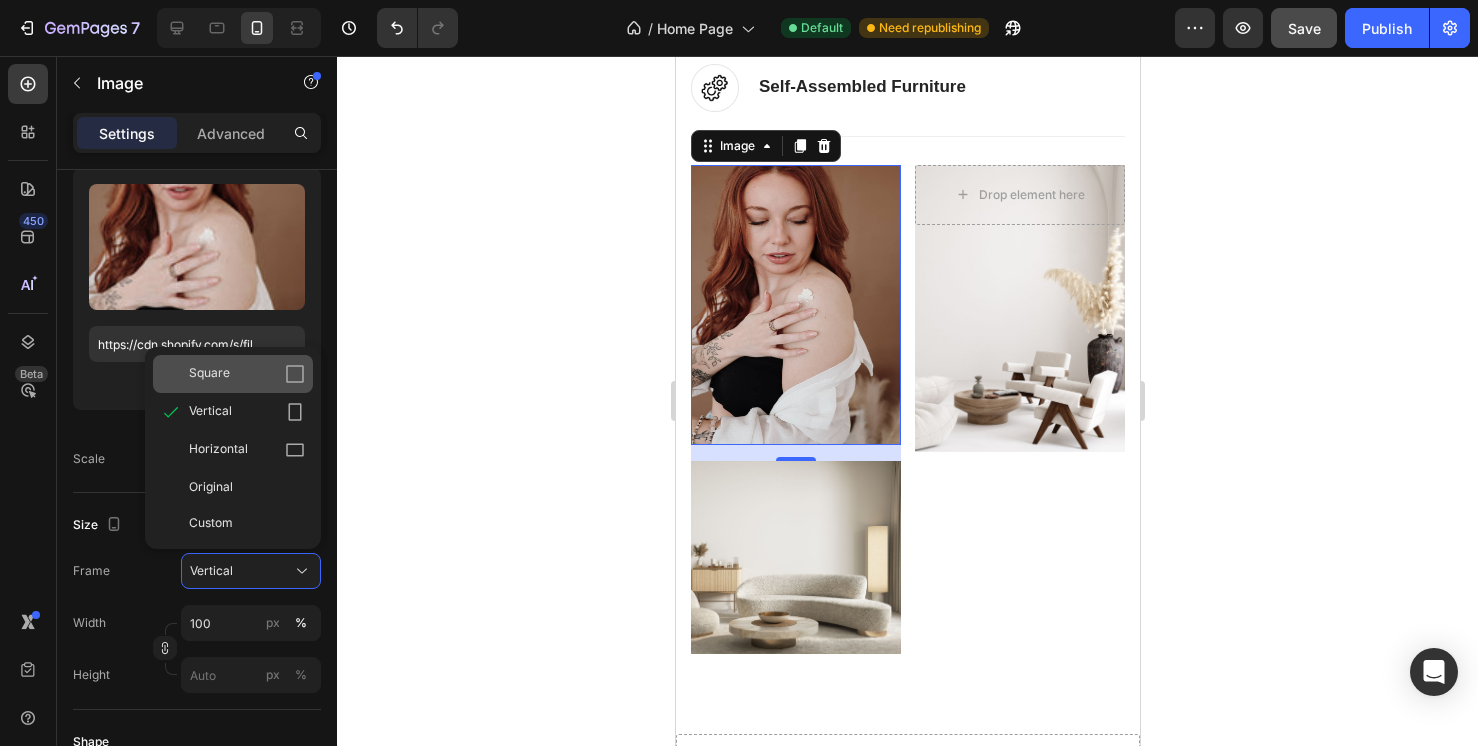 click on "Square" at bounding box center (247, 374) 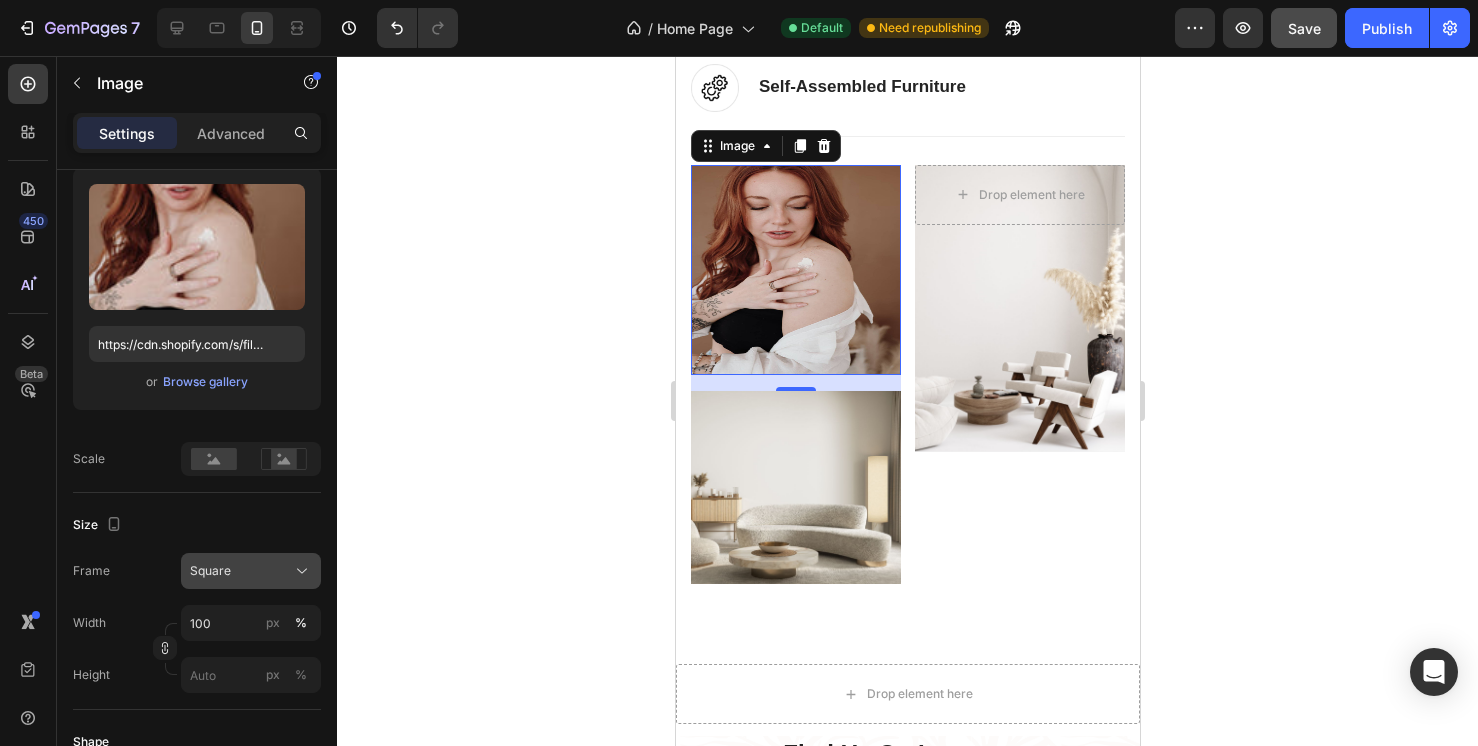 click on "Square" at bounding box center [210, 571] 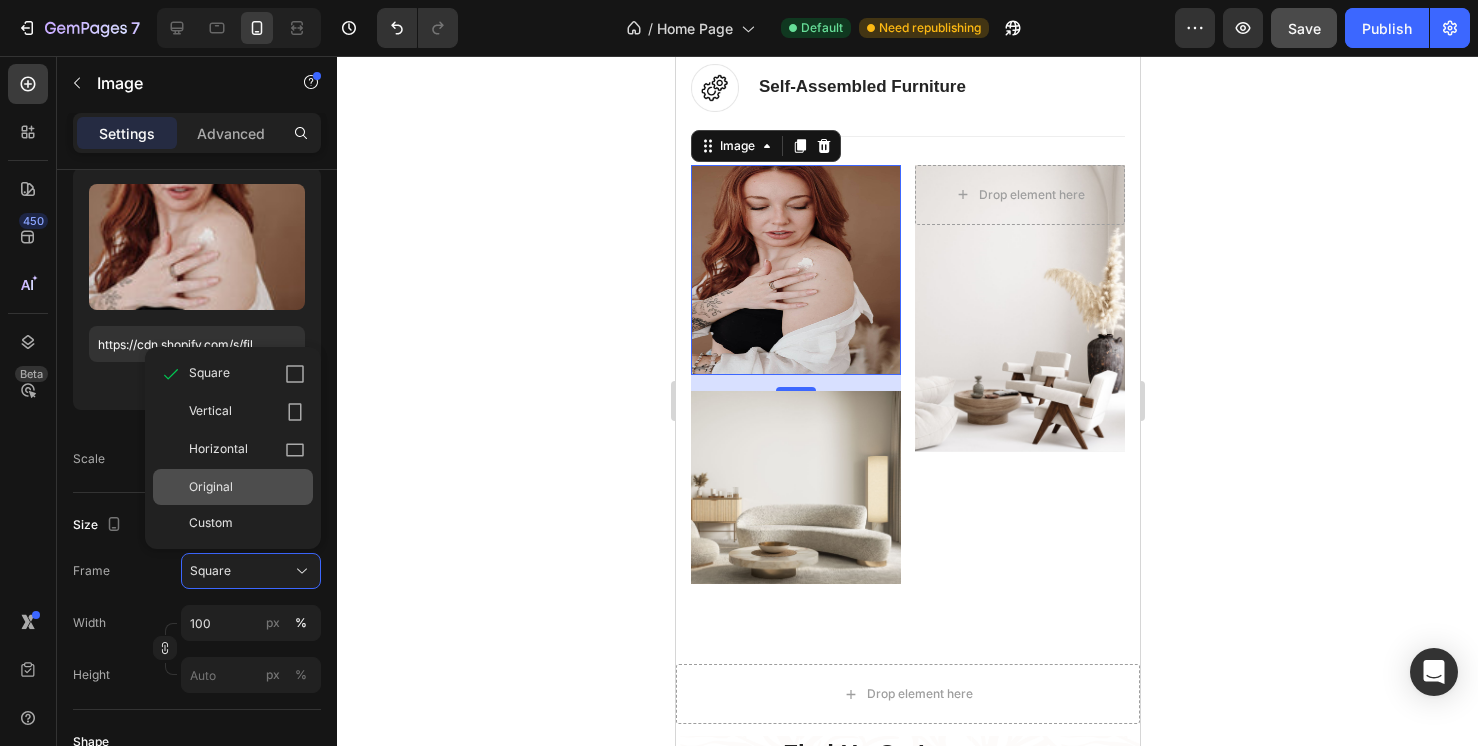 click on "Original" at bounding box center (247, 487) 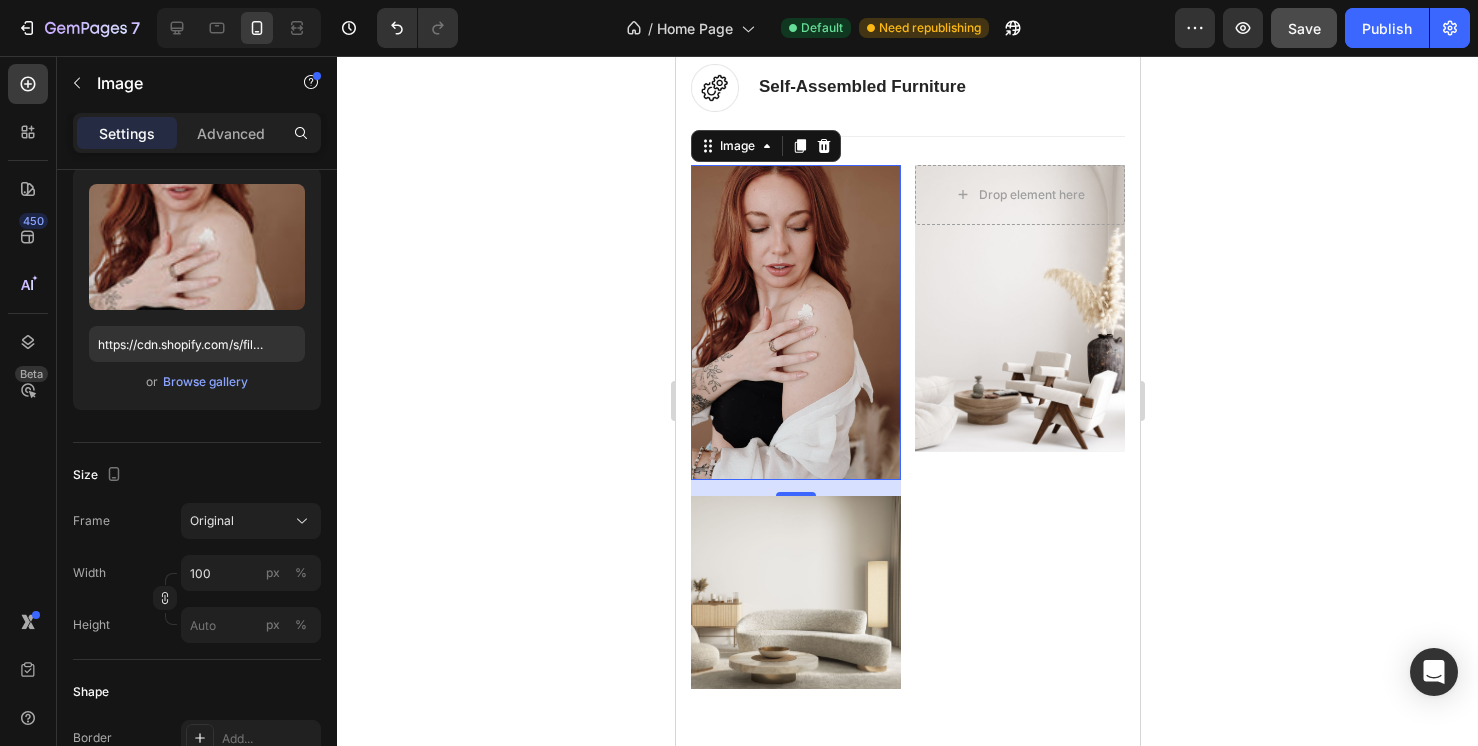 type 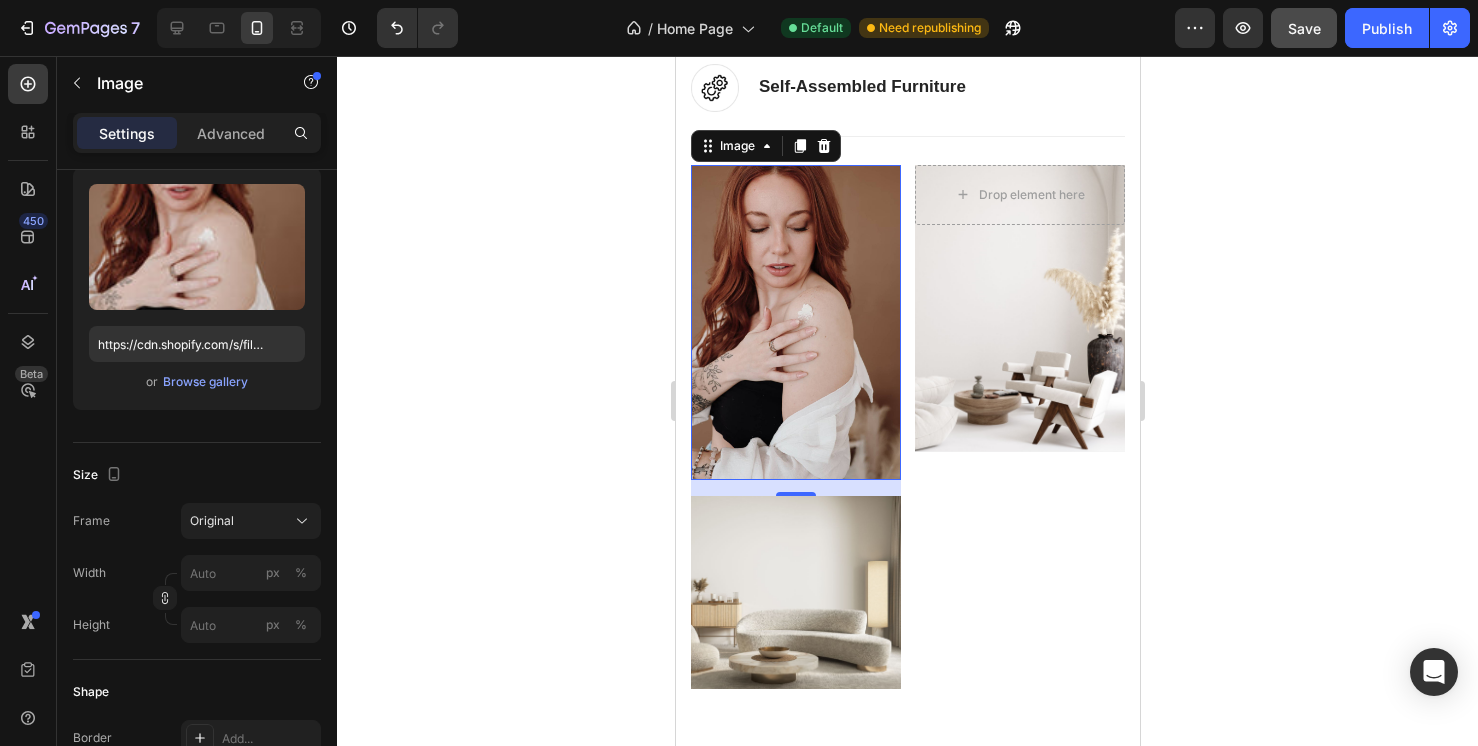 click at bounding box center [1019, 308] 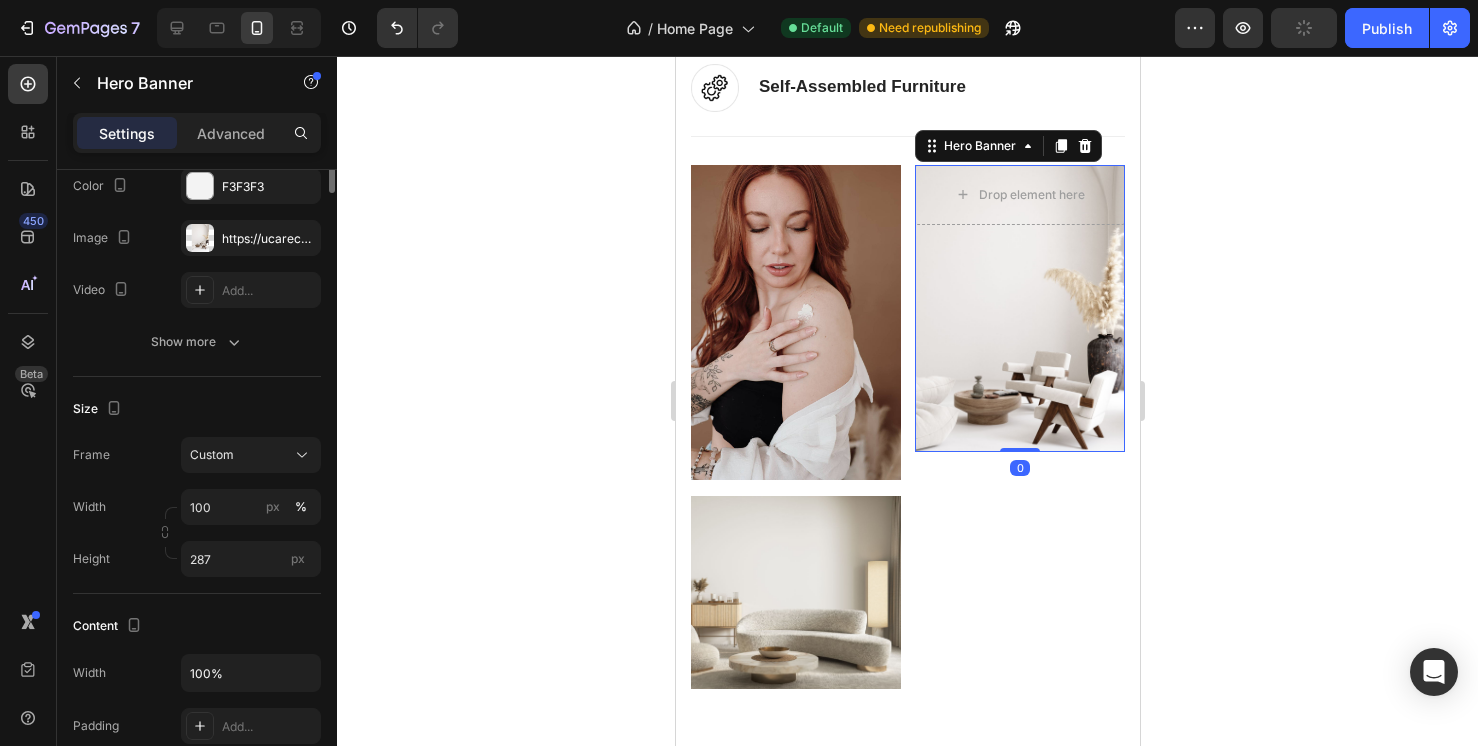 scroll, scrollTop: 0, scrollLeft: 0, axis: both 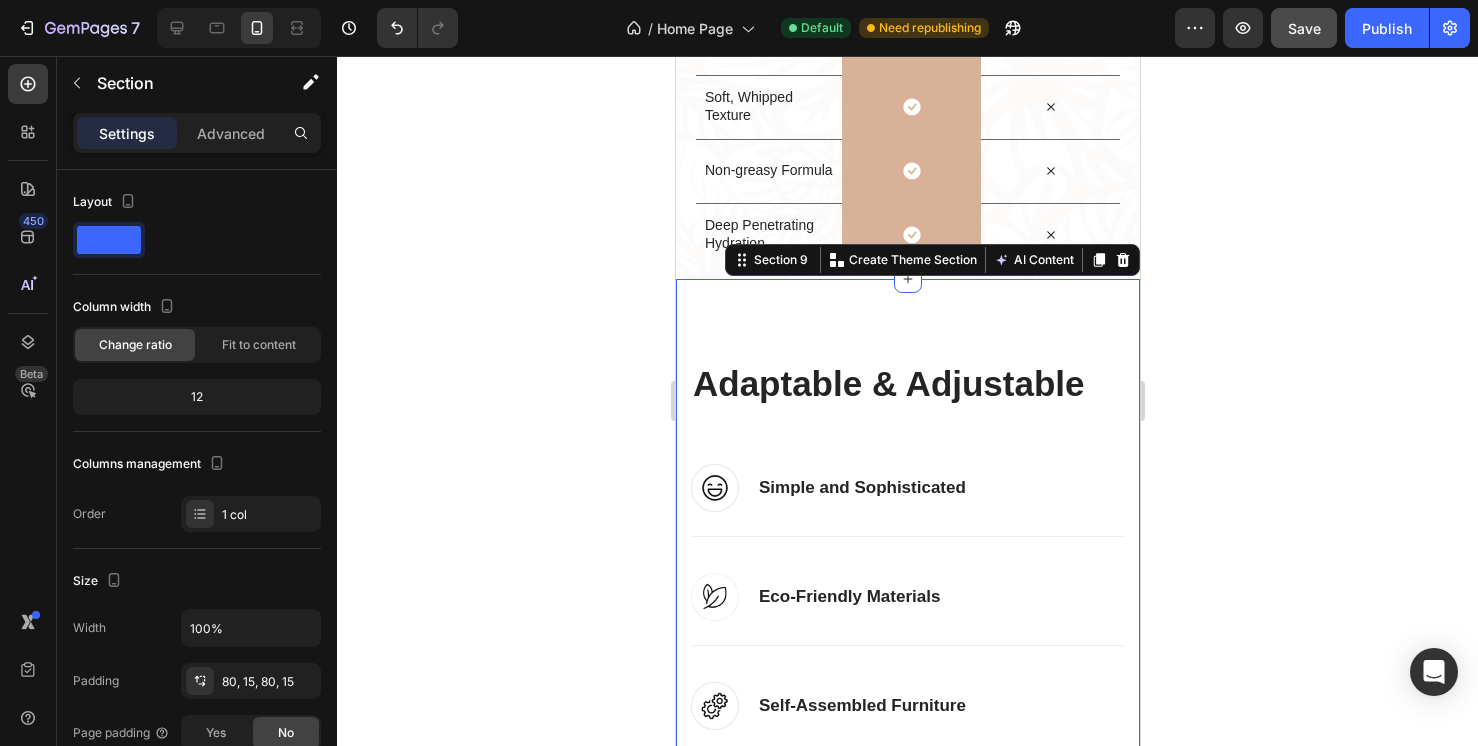 click on "Adaptable & Adjustable Heading Image Simple and Sophisticated Accordion Row Image Eco-Friendly Materials Accordion Row Image Self-Assembled Furniture Accordion Row Image Image
Drop element here Hero Banner Row Row Section 9   Create Theme Section AI Content Write with GemAI What would you like to describe here? Tone and Voice Persuasive Product Tallow Lip Balm Bundle Show more Generate" at bounding box center [907, 833] 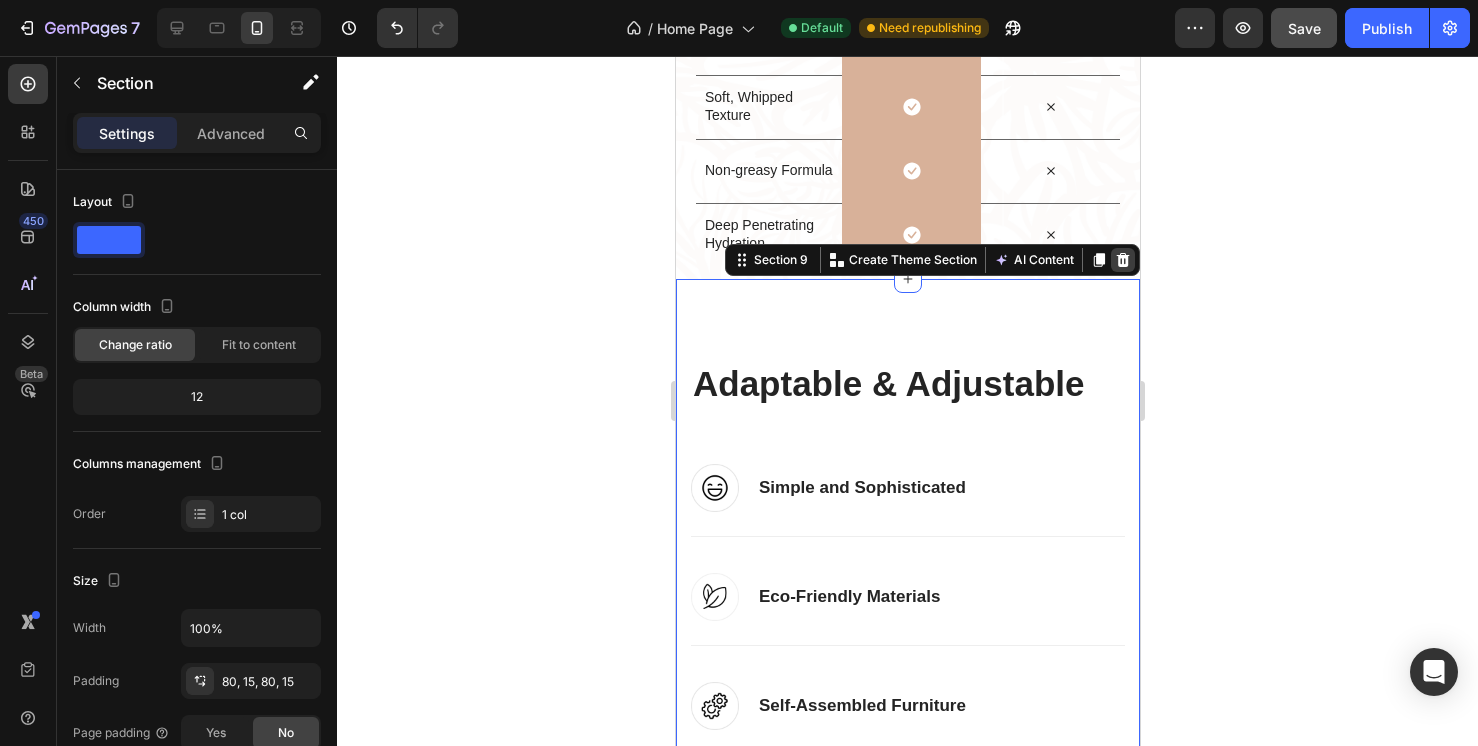 click 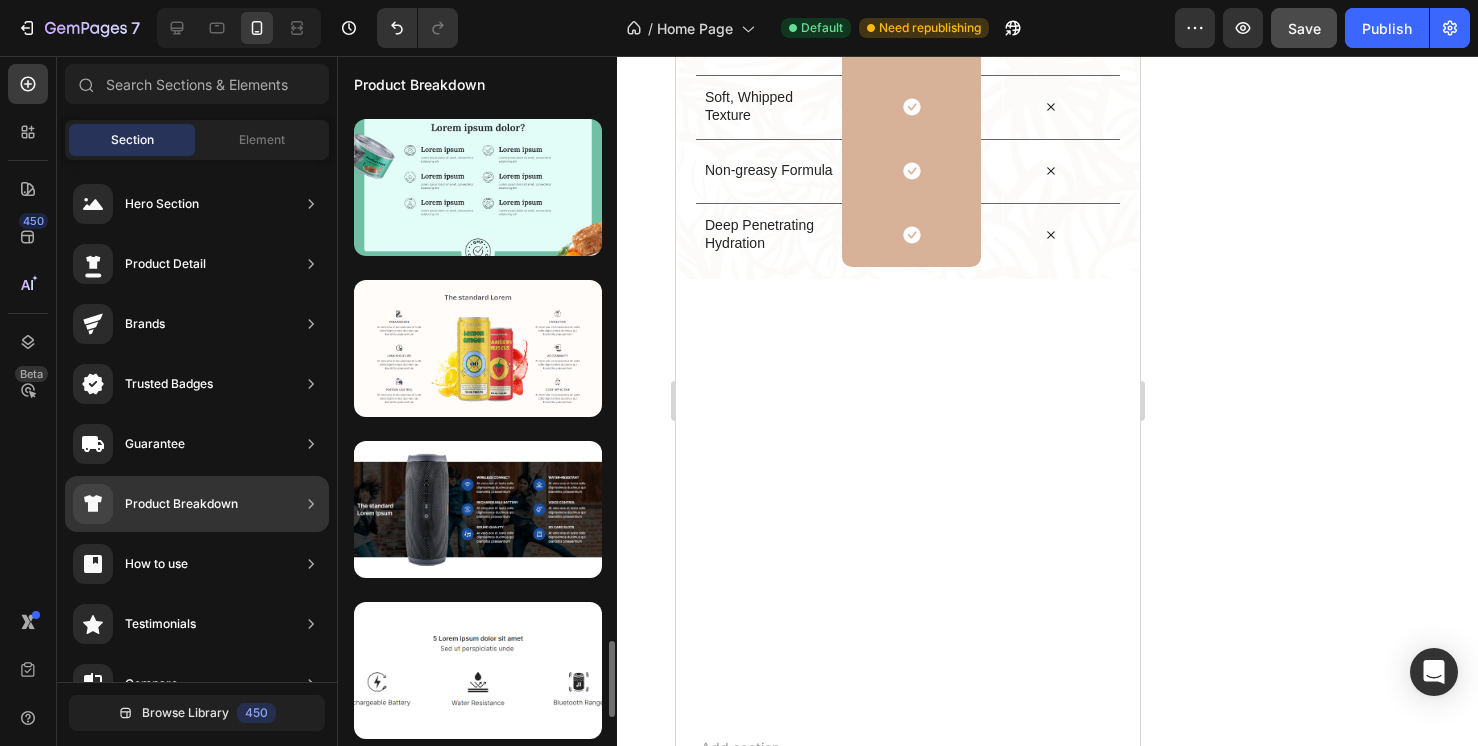 scroll, scrollTop: 4355, scrollLeft: 0, axis: vertical 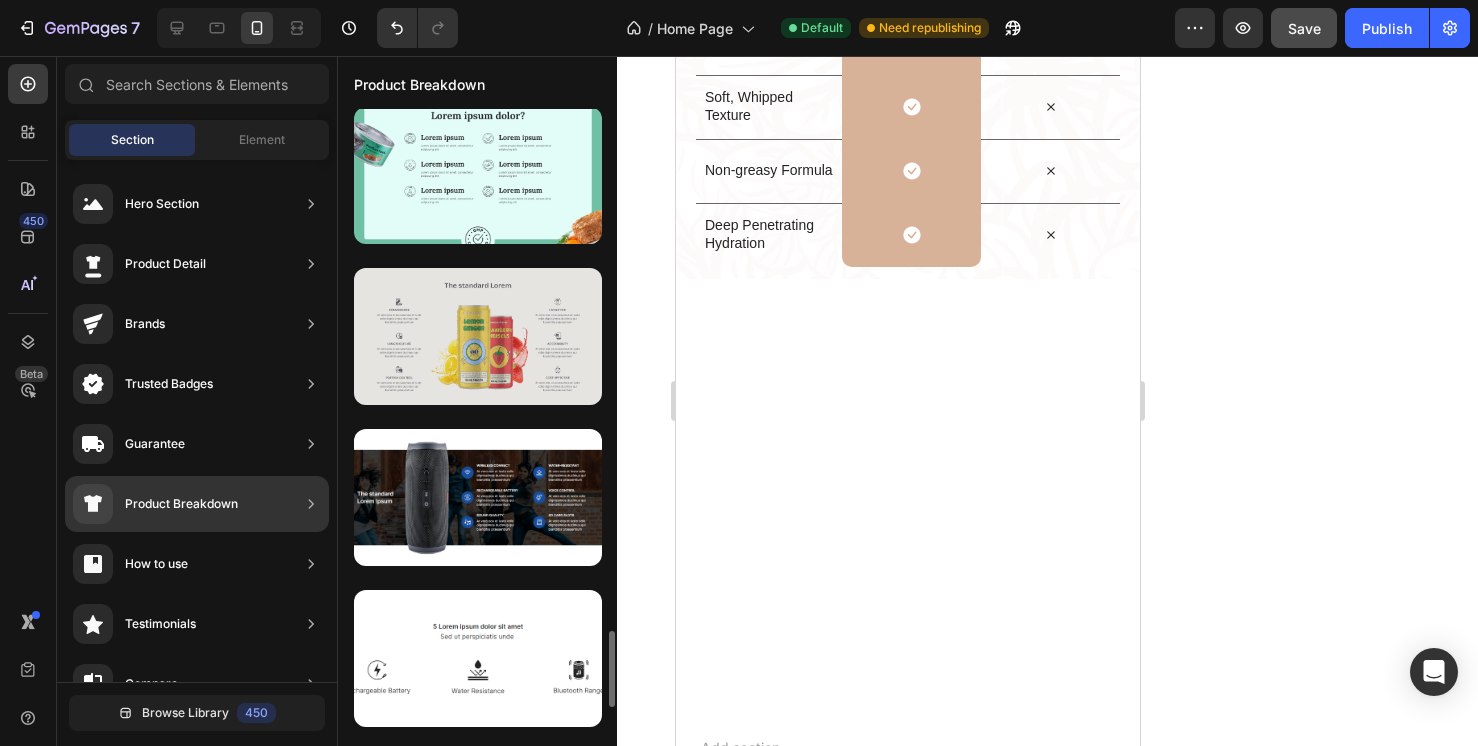 click at bounding box center (478, 336) 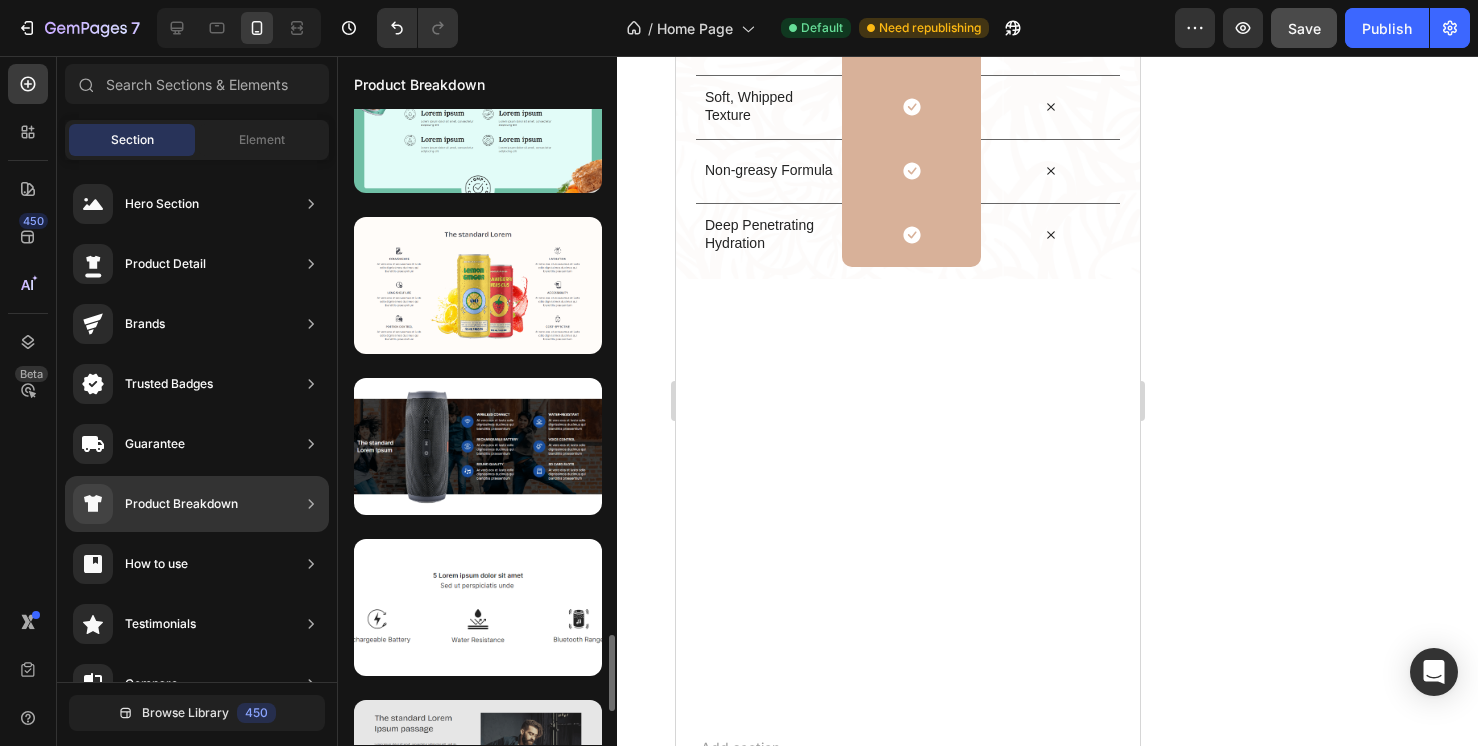scroll, scrollTop: 4404, scrollLeft: 0, axis: vertical 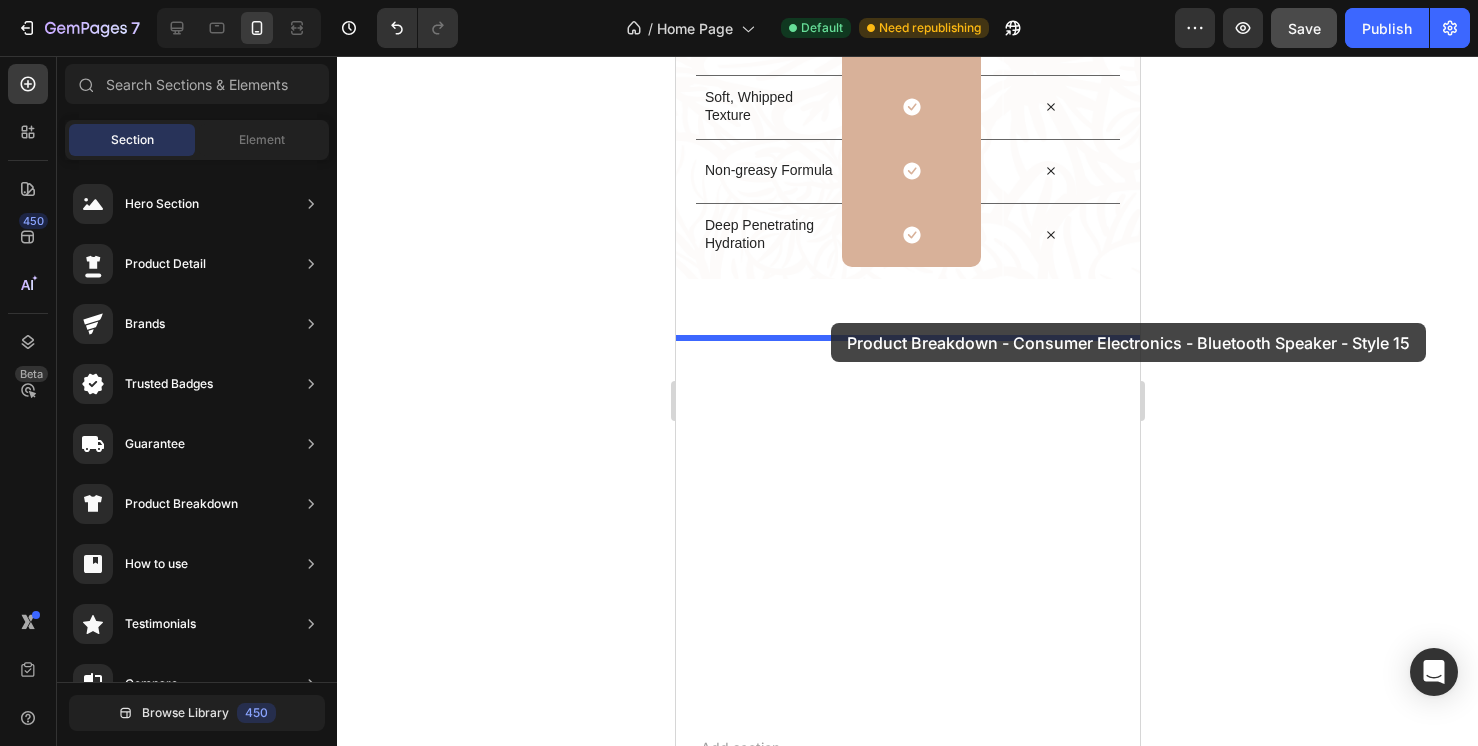 drag, startPoint x: 1184, startPoint y: 519, endPoint x: 830, endPoint y: 322, distance: 405.12344 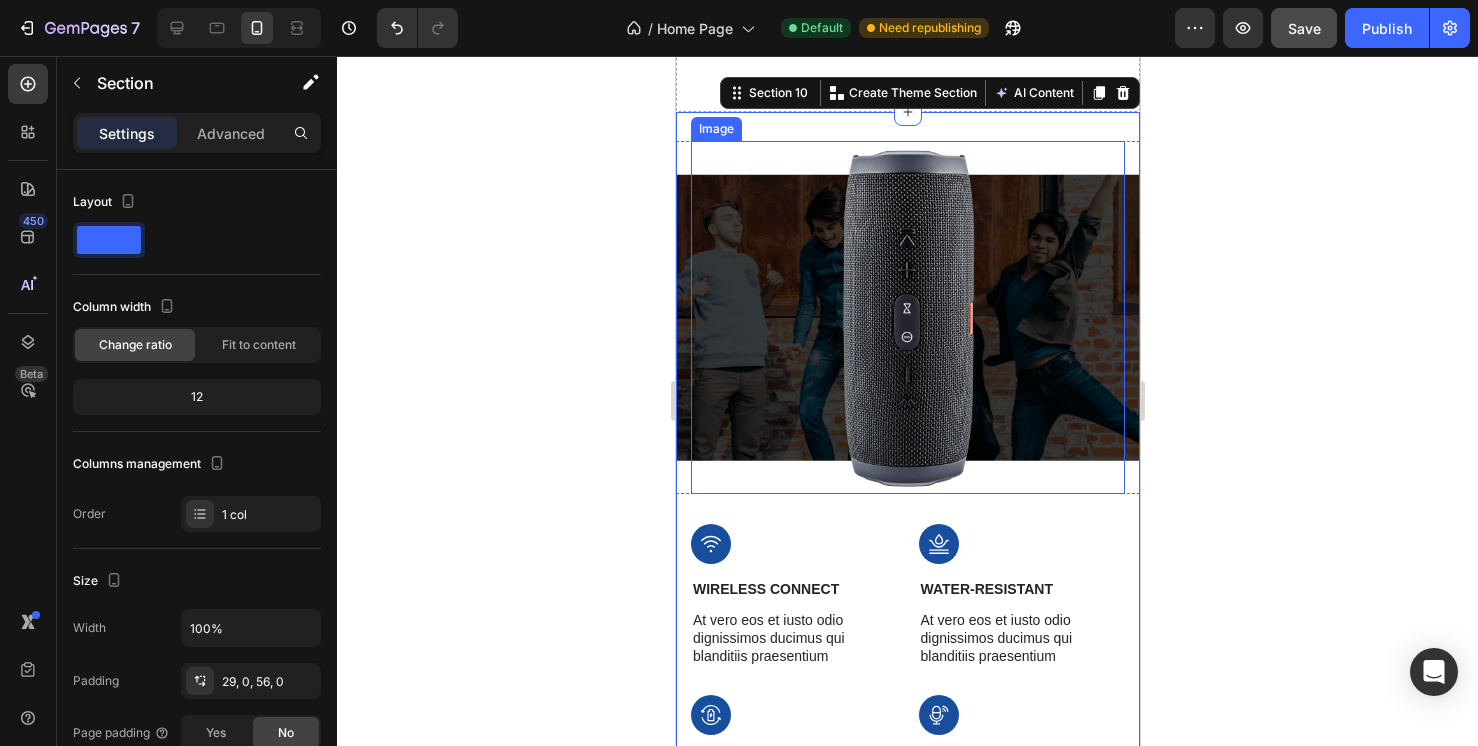 scroll, scrollTop: 7040, scrollLeft: 0, axis: vertical 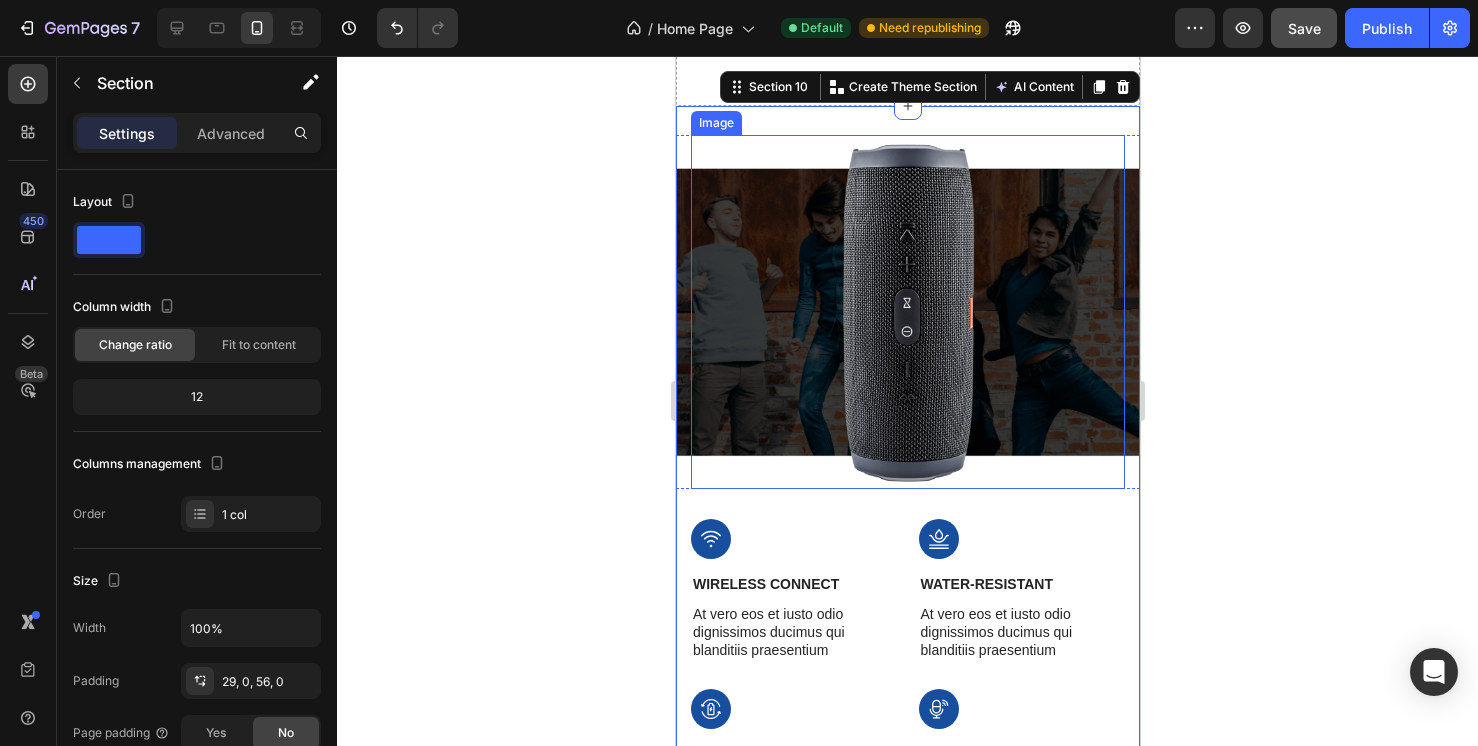 click at bounding box center [907, 312] 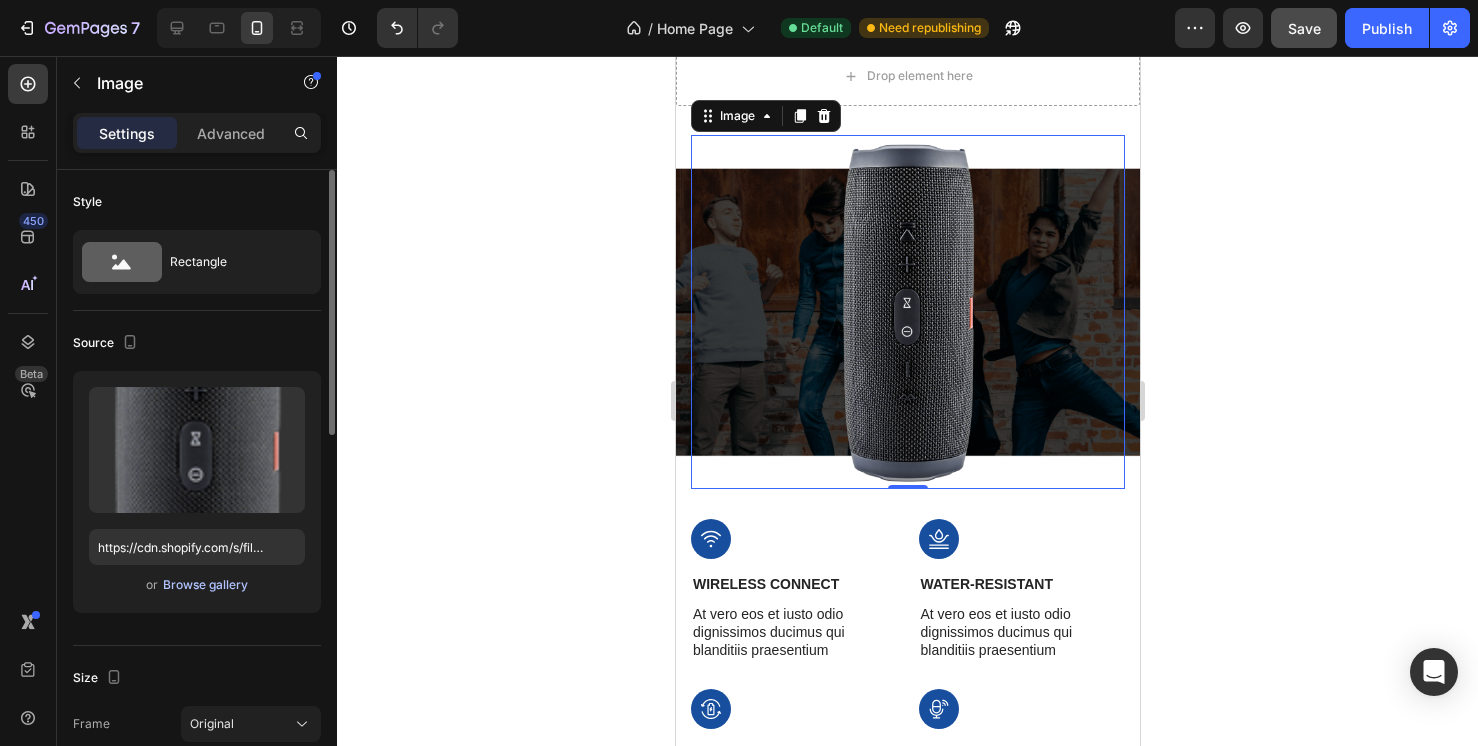 click on "Browse gallery" at bounding box center (205, 585) 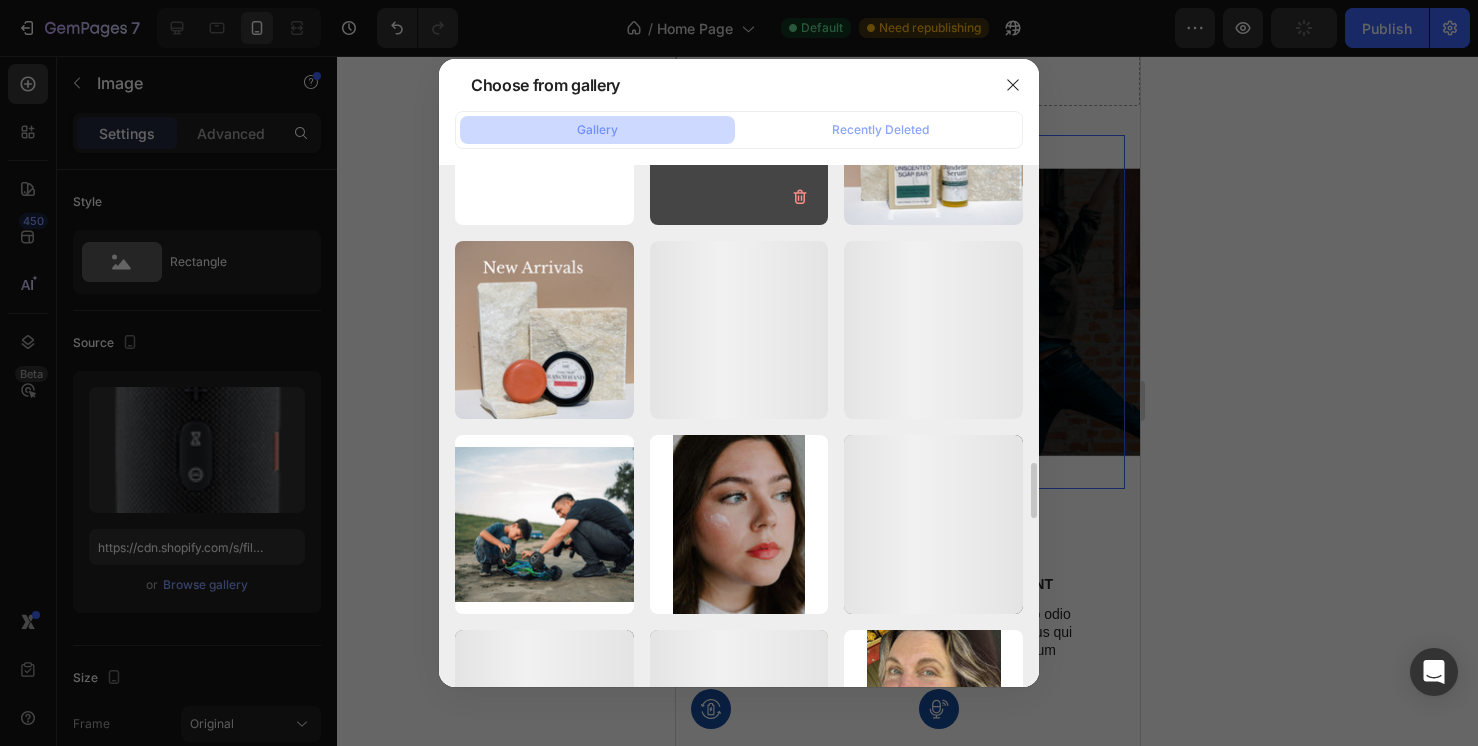 scroll, scrollTop: 3646, scrollLeft: 0, axis: vertical 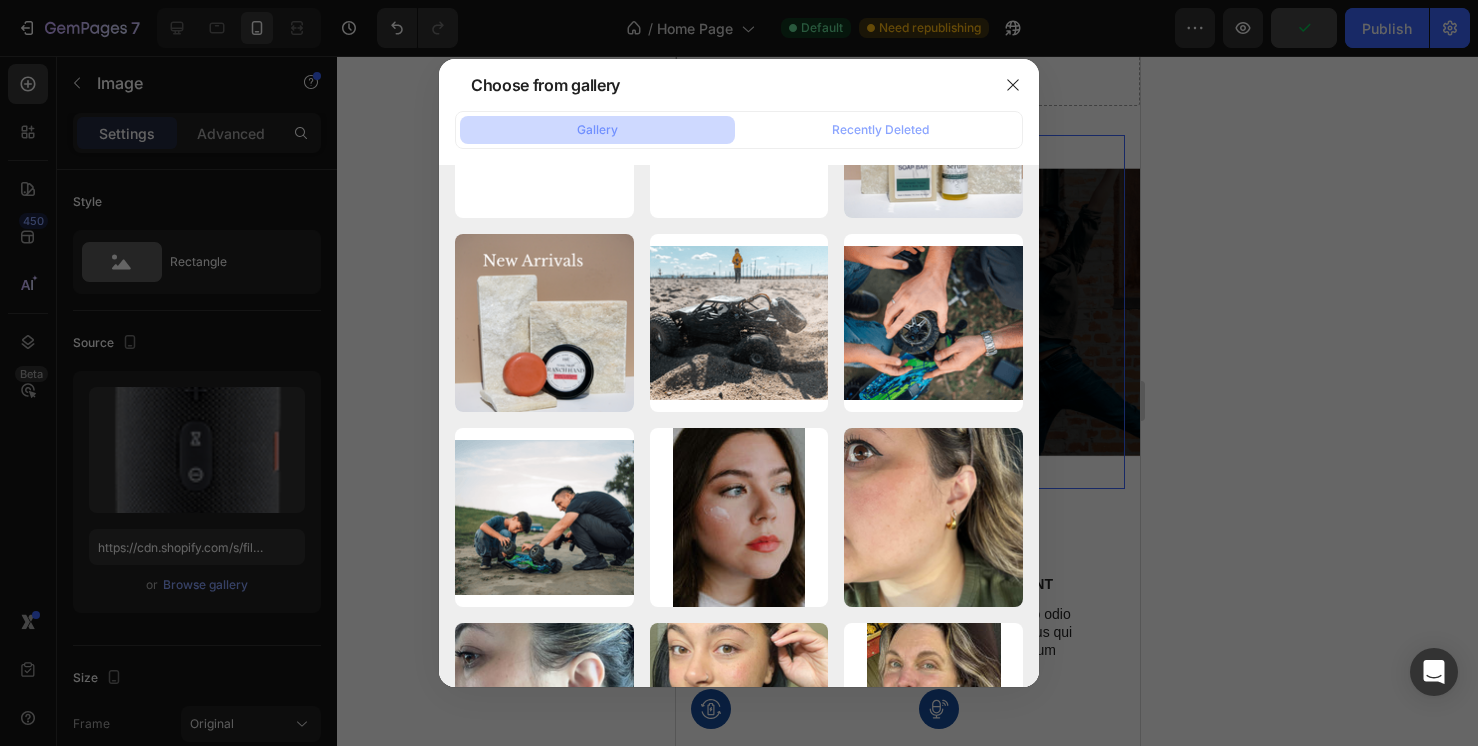 click 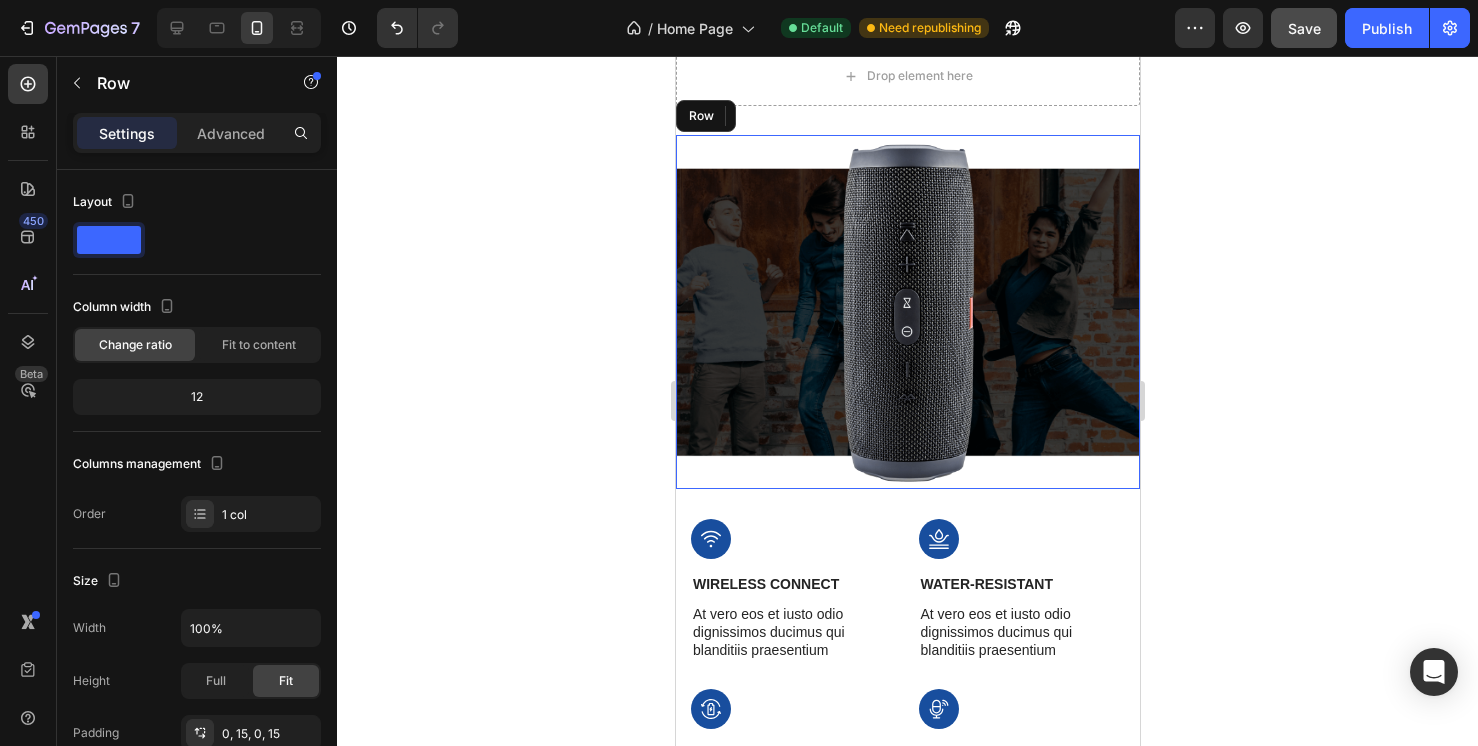 click on "The standard Lorem Ipsum Heading Image Row Image Wireless Connect Text Block At vero eos et iusto odio dignissimos ducimus qui blanditiis praesentium Text Block Row Image Water-Resistant Text Block At vero eos et iusto odio dignissimos ducimus qui blanditiis praesentium Text Block Row Row Image Rechargeable Battery Text Block At vero eos et iusto odio dignissimos ducimus qui blanditiis praesentium Text Block Row Image Voice Control Text Block At vero eos et iusto odio dignissimos ducimus qui blanditiis praesentium Text Block Row Row Image Sound Quality Text Block At vero eos et iusto odio dignissimos ducimus qui blanditiis praesentium Text Block Row Image SD Card Slots Text Block At vero eos et iusto odio dignissimos ducimus qui blanditiis praesentium Text Block Row Row Row Image   0 Row" at bounding box center [907, 312] 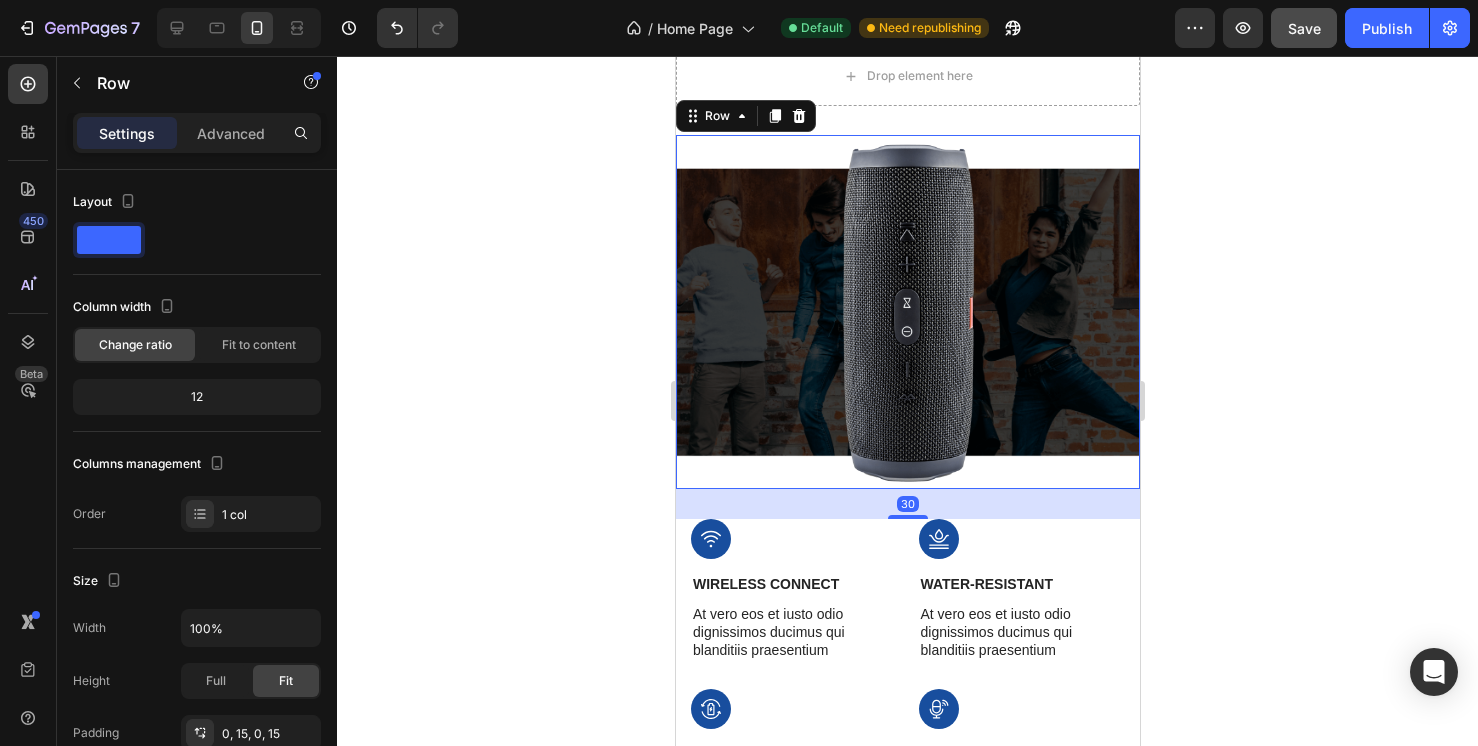 click on "The standard Lorem Ipsum Heading Image Row Image Wireless Connect Text Block At vero eos et iusto odio dignissimos ducimus qui blanditiis praesentium Text Block Row Image Water-Resistant Text Block At vero eos et iusto odio dignissimos ducimus qui blanditiis praesentium Text Block Row Row Image Rechargeable Battery Text Block At vero eos et iusto odio dignissimos ducimus qui blanditiis praesentium Text Block Row Image Voice Control Text Block At vero eos et iusto odio dignissimos ducimus qui blanditiis praesentium Text Block Row Row Image Sound Quality Text Block At vero eos et iusto odio dignissimos ducimus qui blanditiis praesentium Text Block Row Image SD Card Slots Text Block At vero eos et iusto odio dignissimos ducimus qui blanditiis praesentium Text Block Row Row Row Image Row   30" at bounding box center (907, 312) 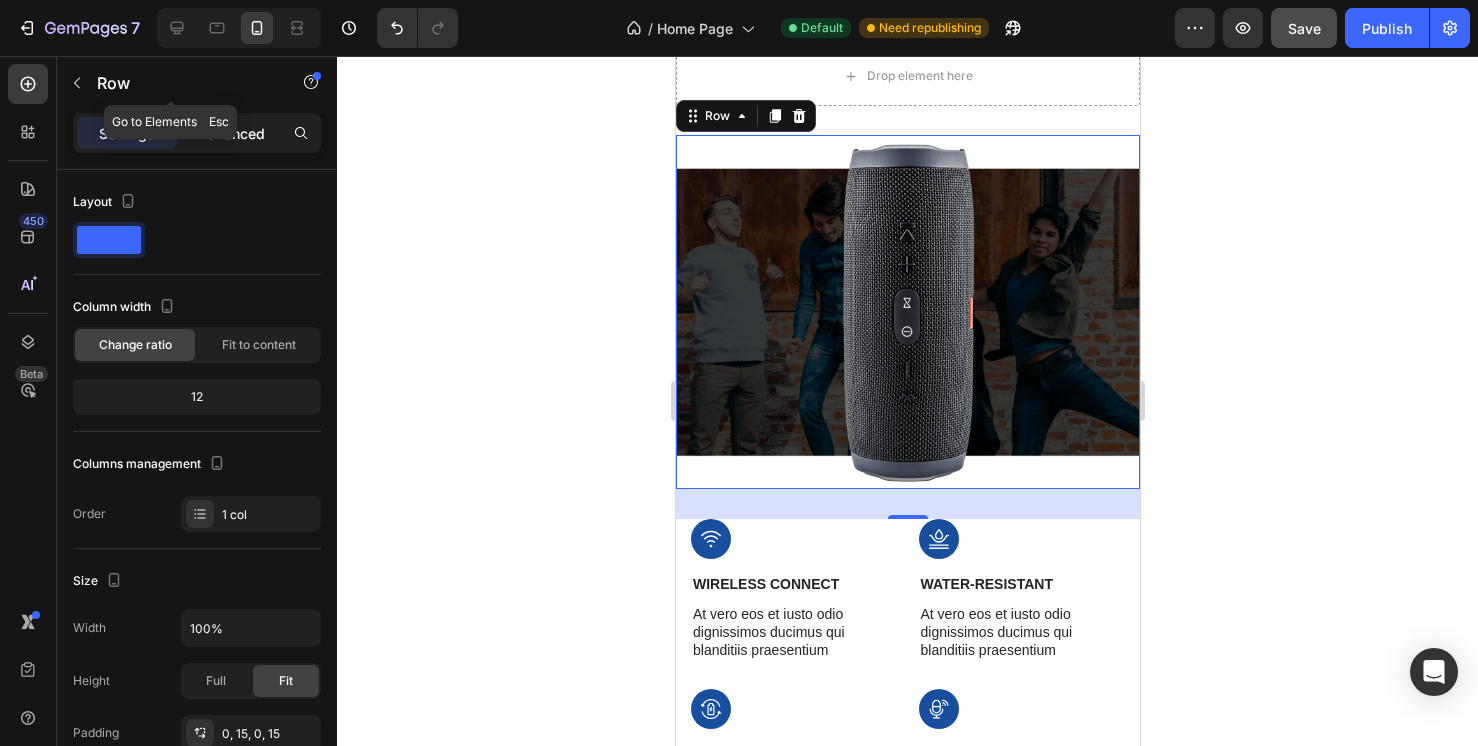 click on "Advanced" at bounding box center (231, 133) 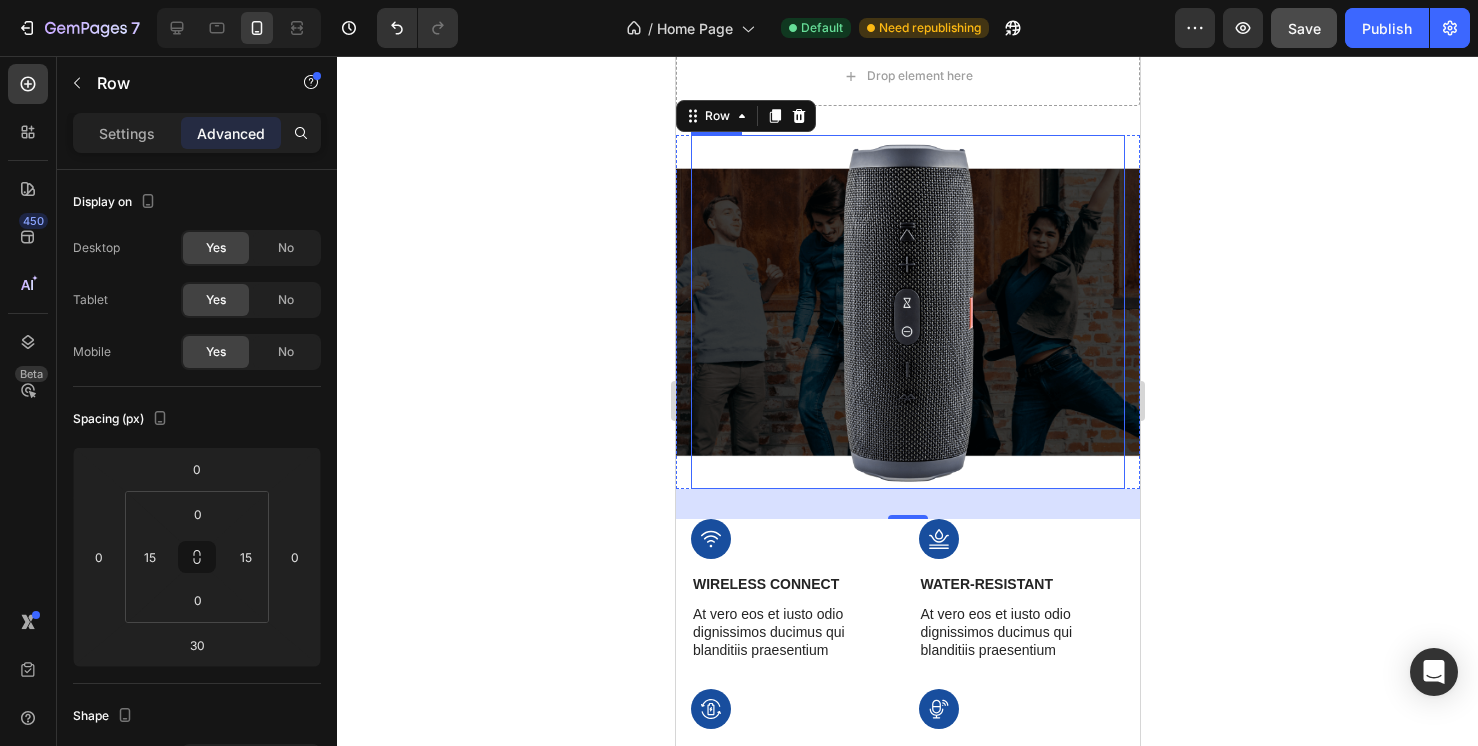 click at bounding box center [907, 312] 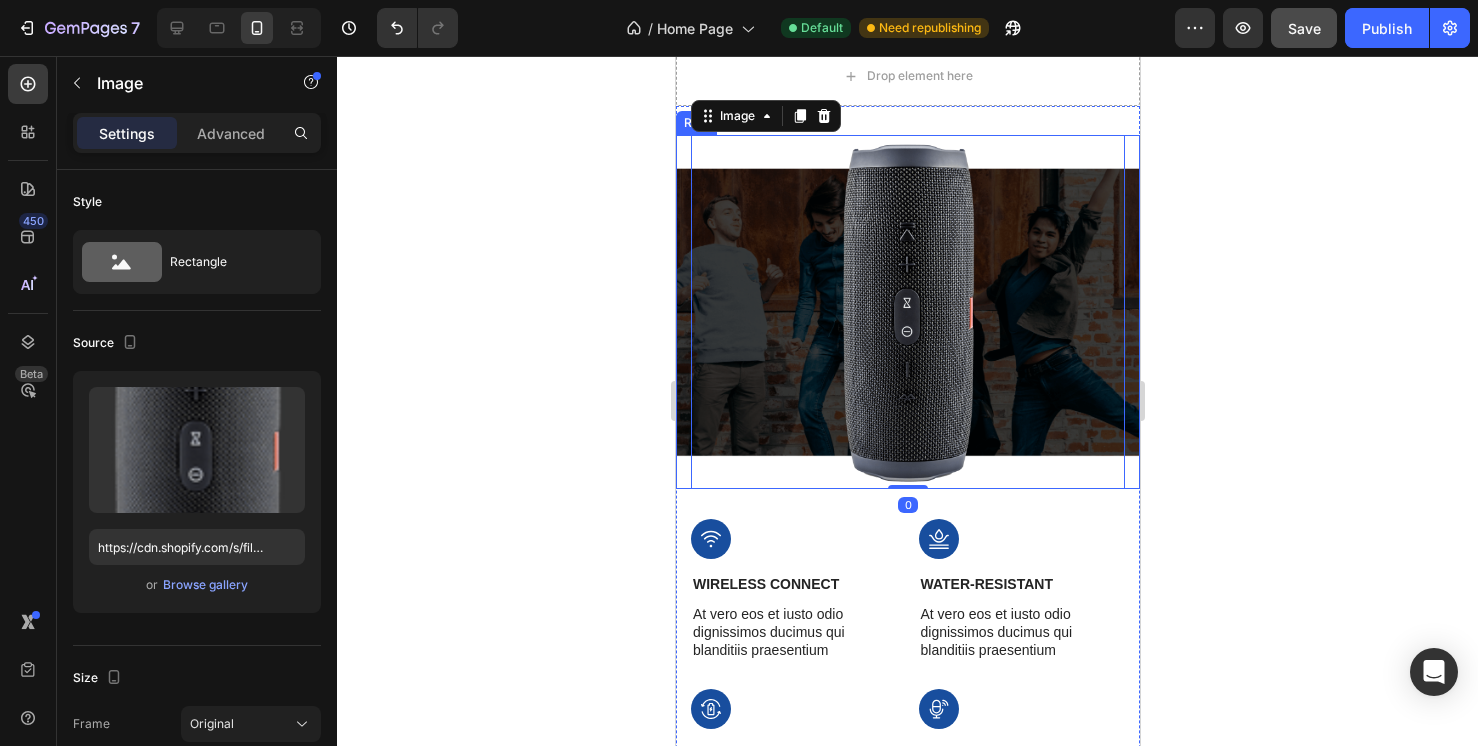 click on "The standard Lorem Ipsum Heading Image Row Image Wireless Connect Text Block At vero eos et iusto odio dignissimos ducimus qui blanditiis praesentium Text Block Row Image Water-Resistant Text Block At vero eos et iusto odio dignissimos ducimus qui blanditiis praesentium Text Block Row Row Image Rechargeable Battery Text Block At vero eos et iusto odio dignissimos ducimus qui blanditiis praesentium Text Block Row Image Voice Control Text Block At vero eos et iusto odio dignissimos ducimus qui blanditiis praesentium Text Block Row Row Image Sound Quality Text Block At vero eos et iusto odio dignissimos ducimus qui blanditiis praesentium Text Block Row Image SD Card Slots Text Block At vero eos et iusto odio dignissimos ducimus qui blanditiis praesentium Text Block Row Row Row Image   0 Row" at bounding box center [907, 312] 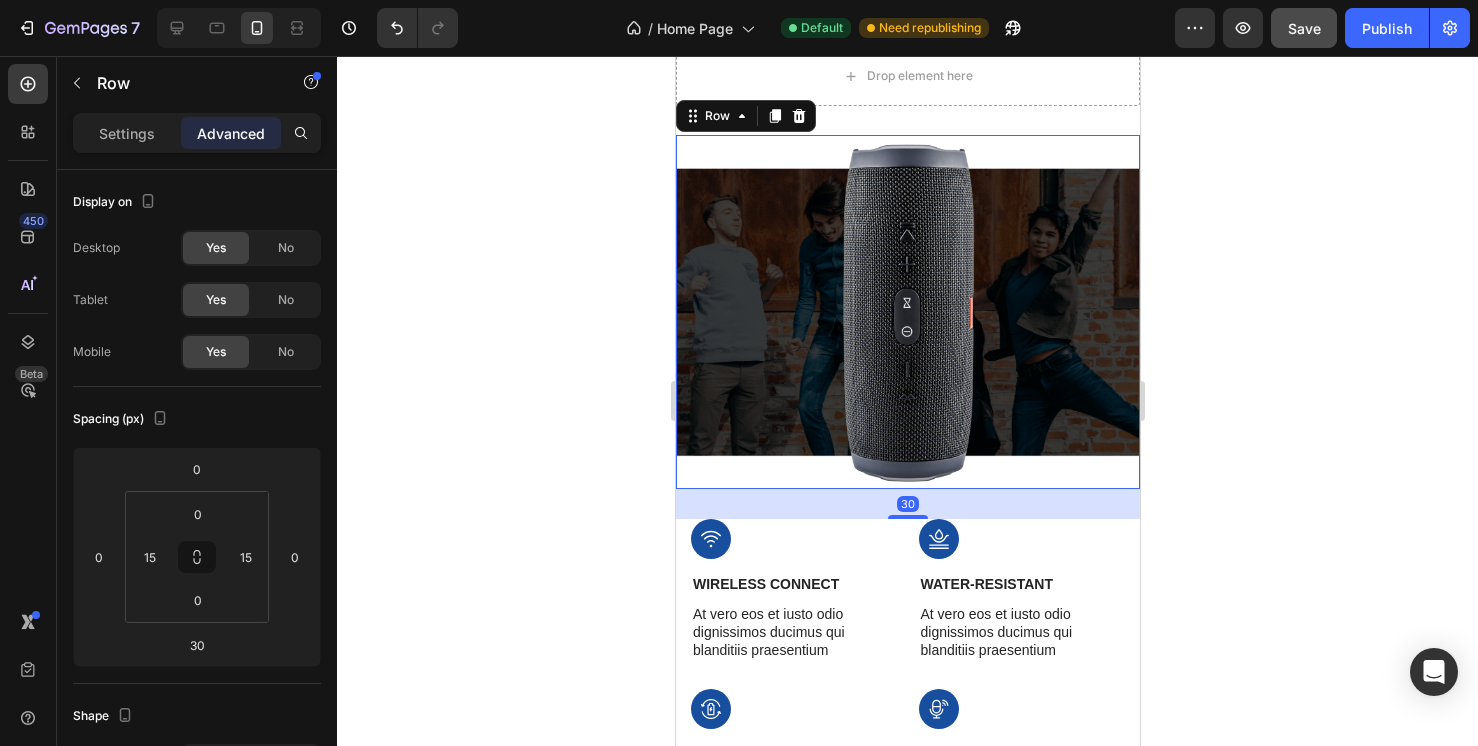 click at bounding box center [907, 312] 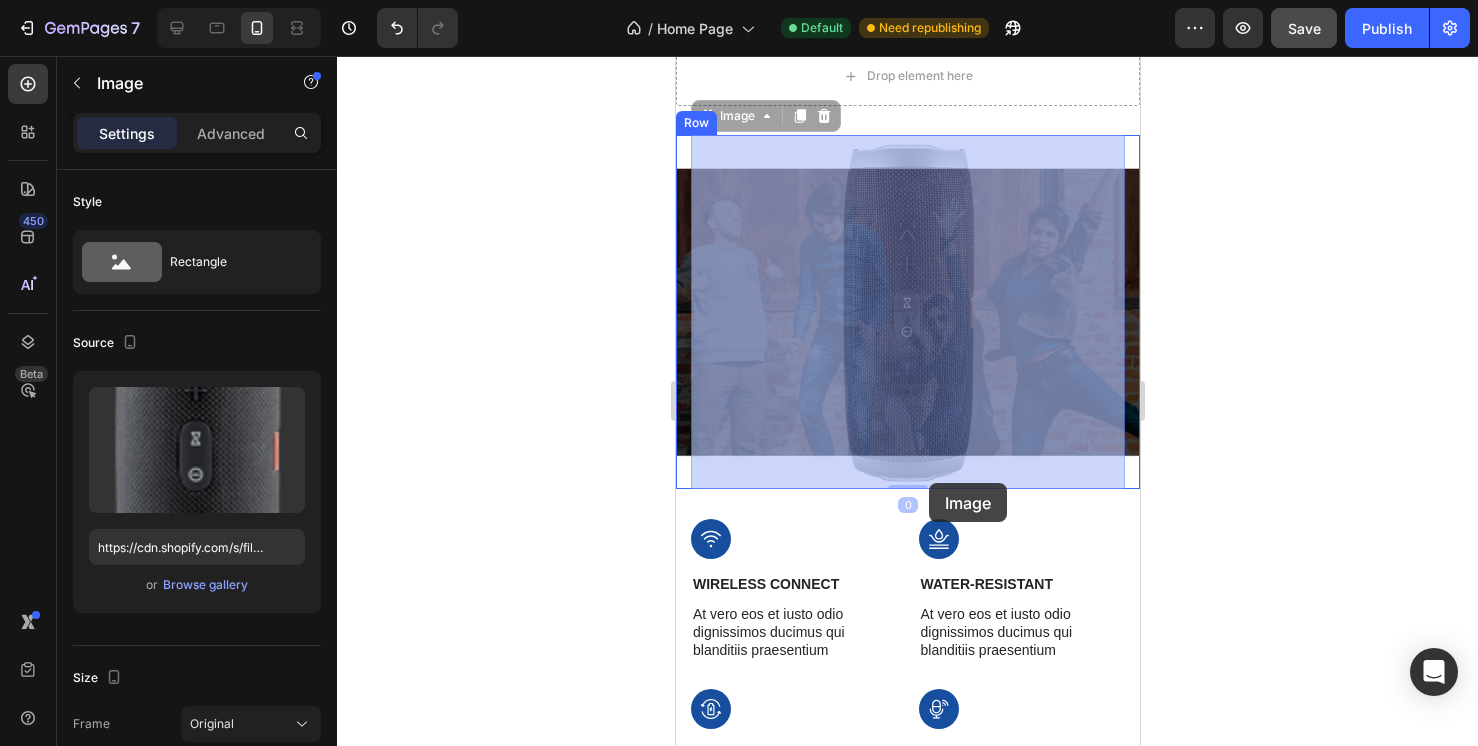 drag, startPoint x: 942, startPoint y: 278, endPoint x: 912, endPoint y: 507, distance: 230.95671 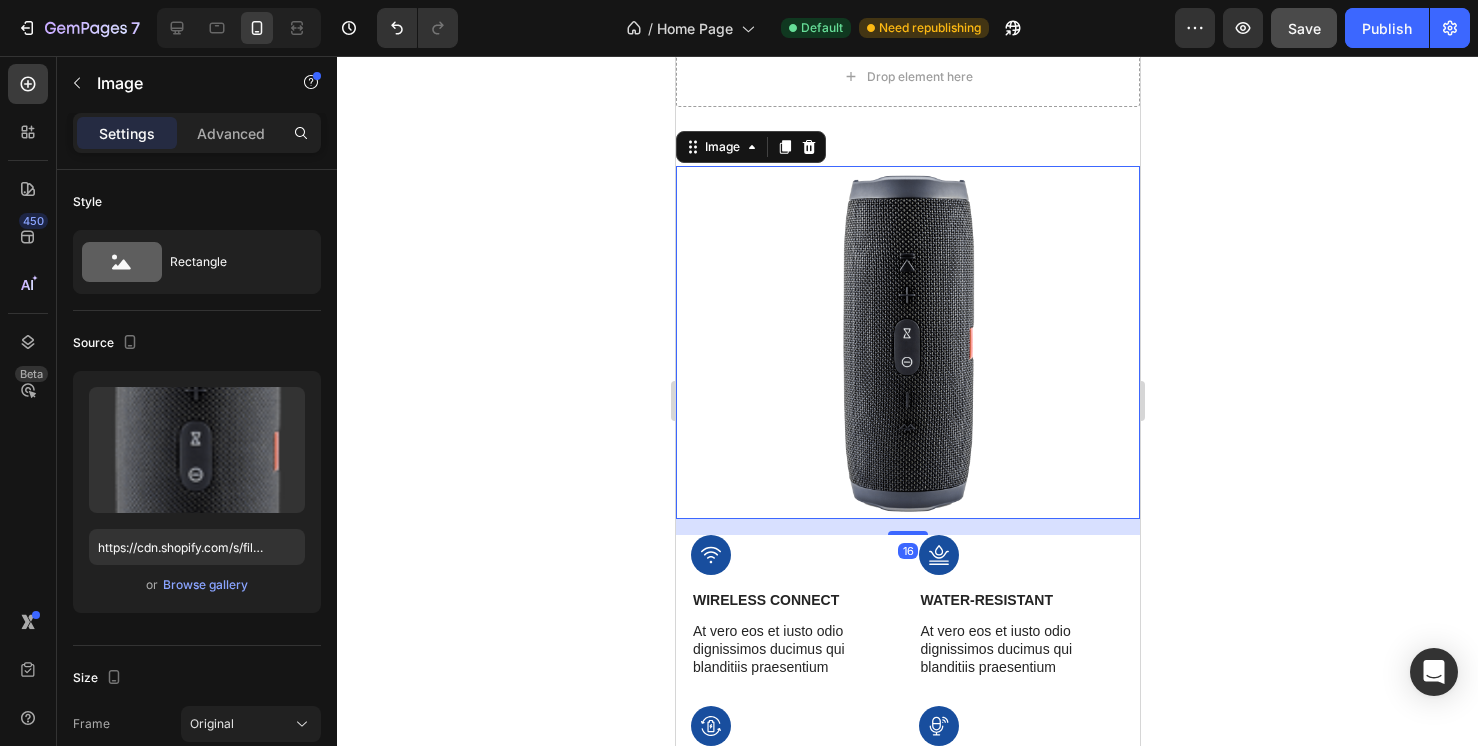 scroll, scrollTop: 6918, scrollLeft: 0, axis: vertical 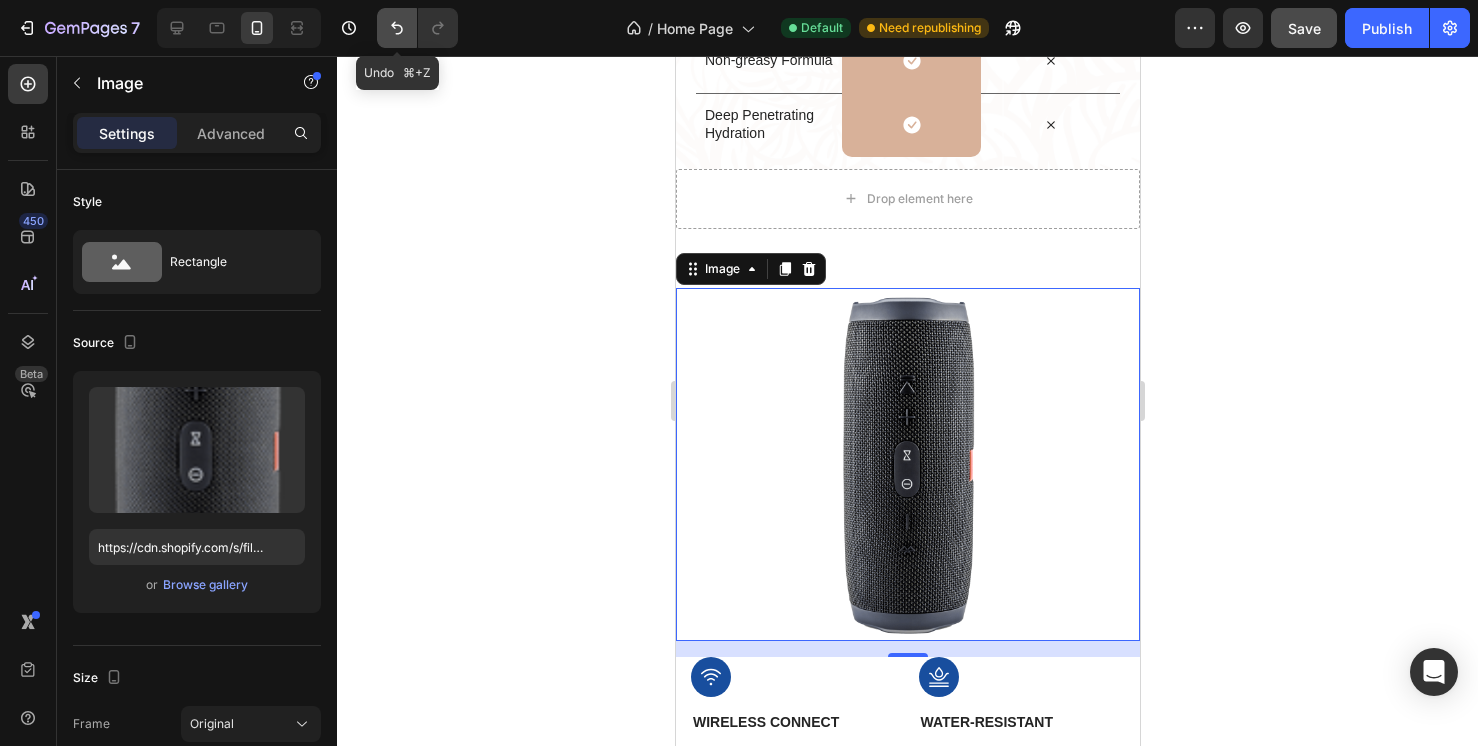 click 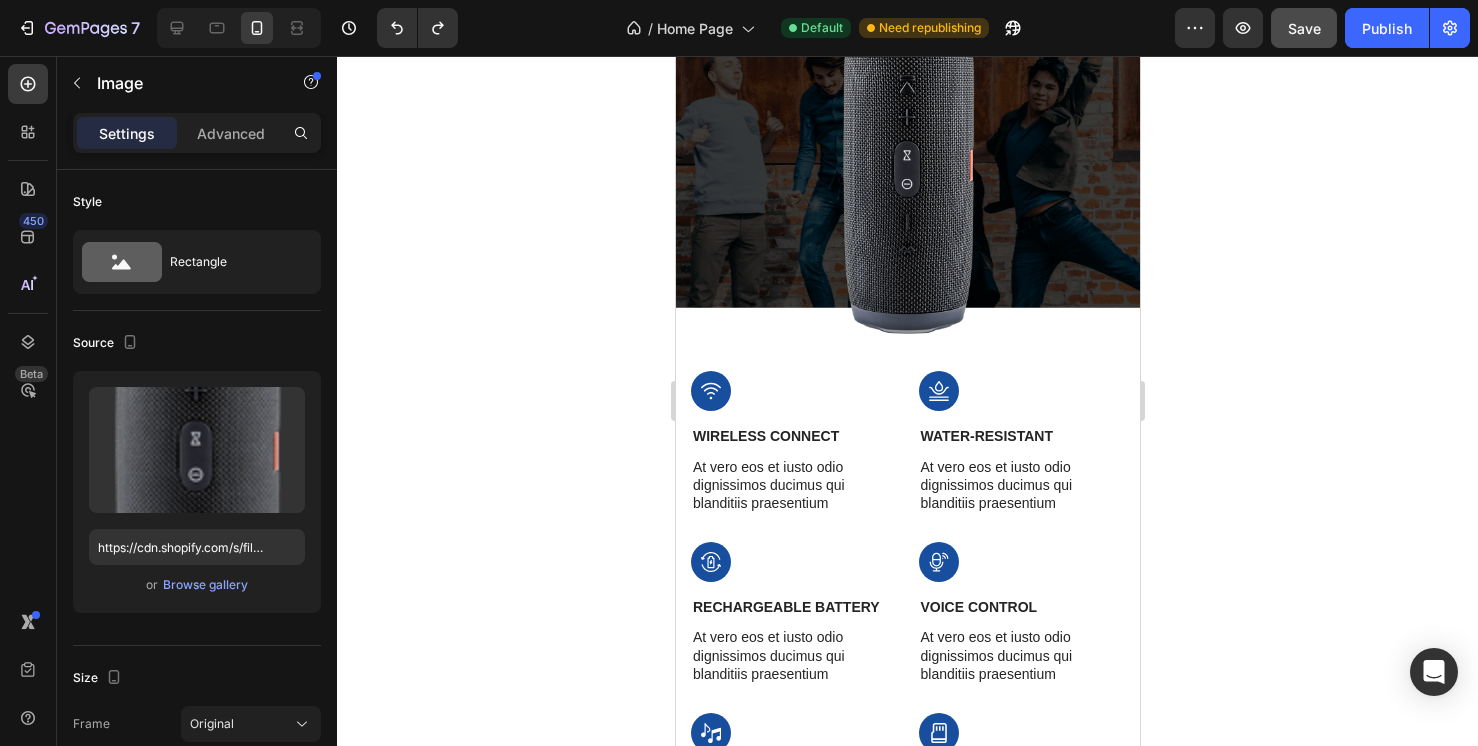 scroll, scrollTop: 6729, scrollLeft: 0, axis: vertical 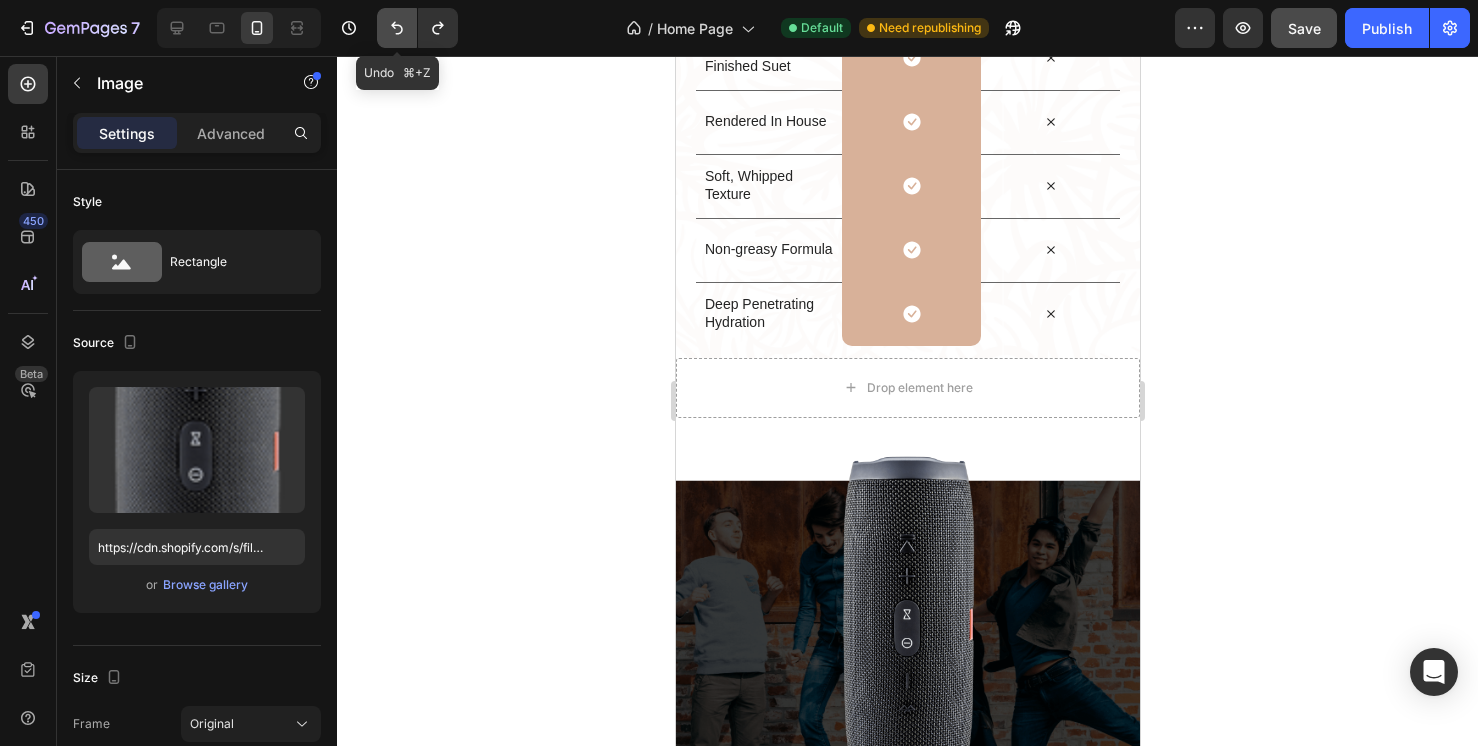 click 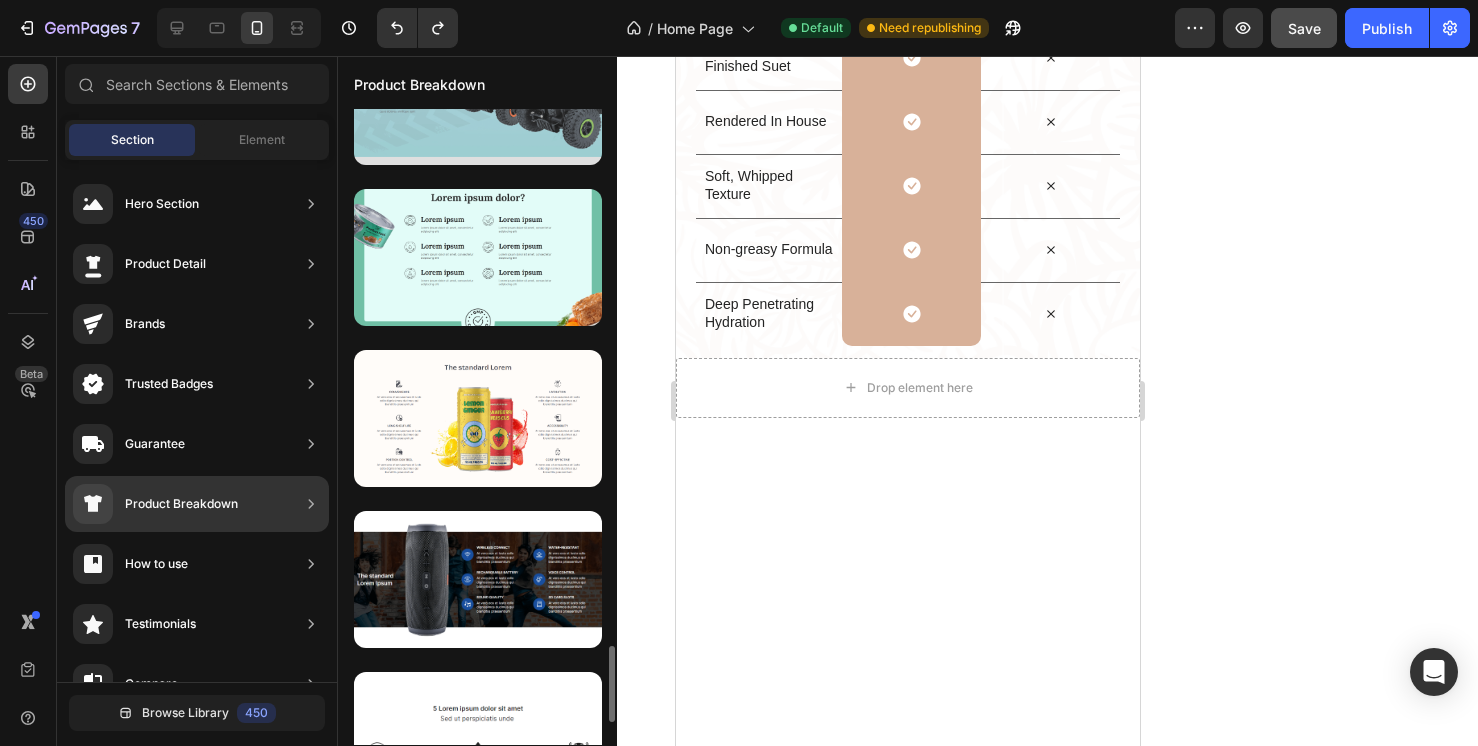 scroll, scrollTop: 4297, scrollLeft: 0, axis: vertical 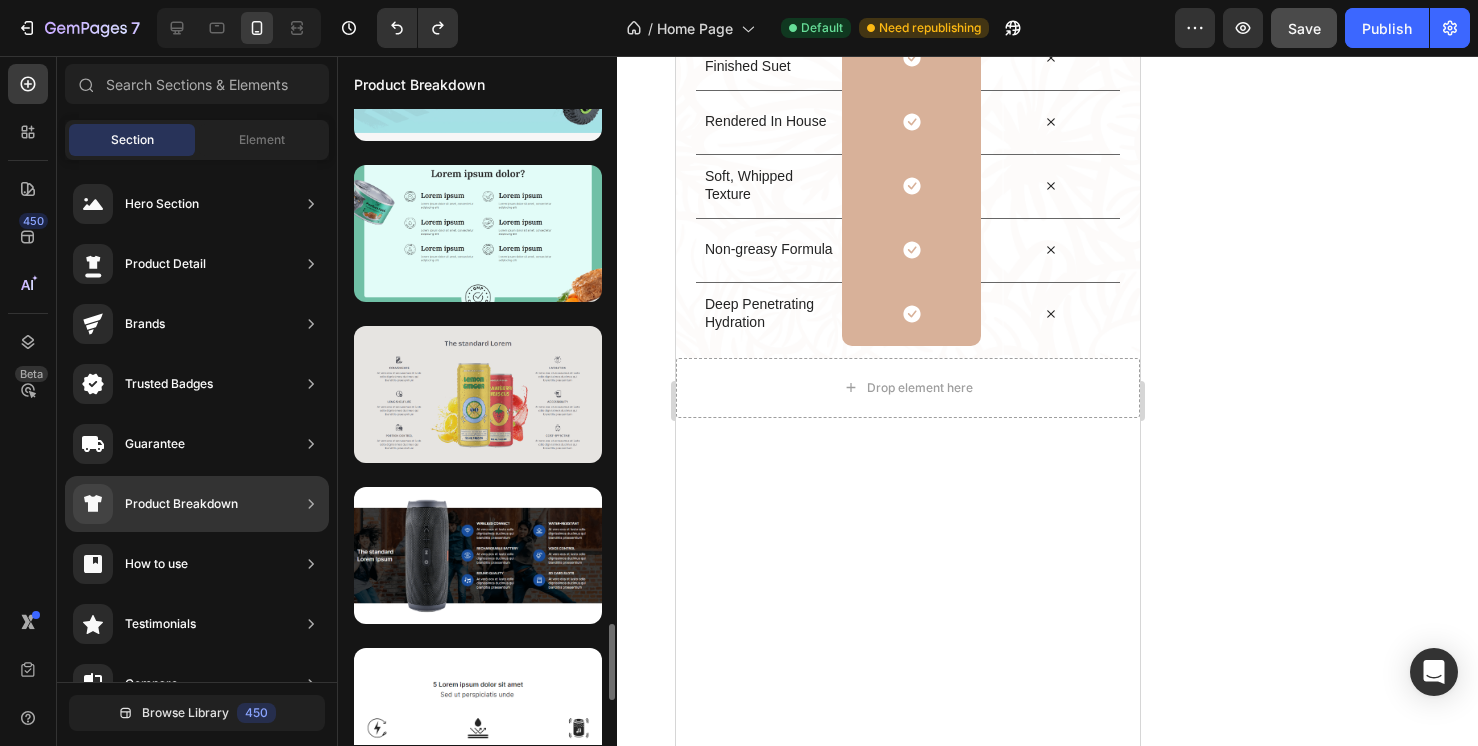 click at bounding box center (478, 394) 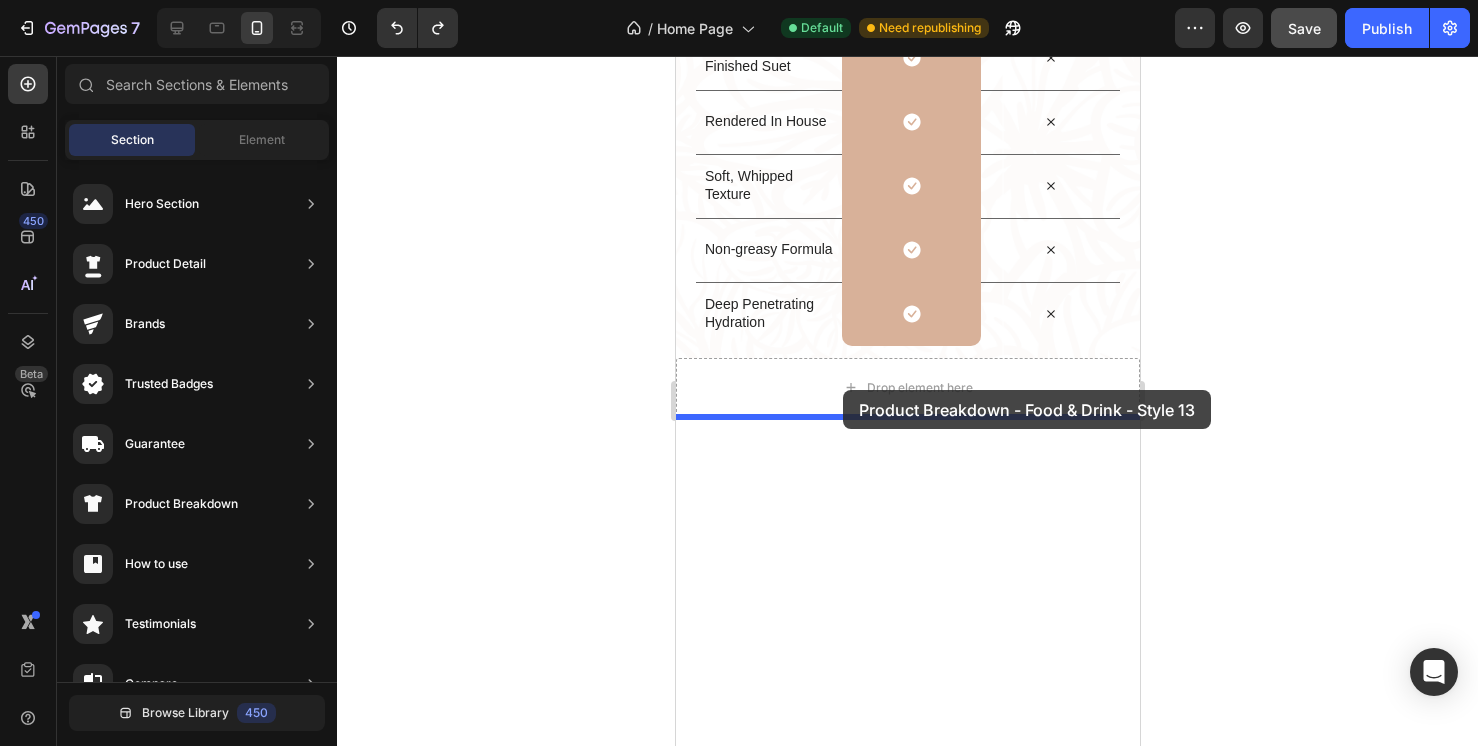 drag, startPoint x: 1177, startPoint y: 457, endPoint x: 837, endPoint y: 383, distance: 347.95978 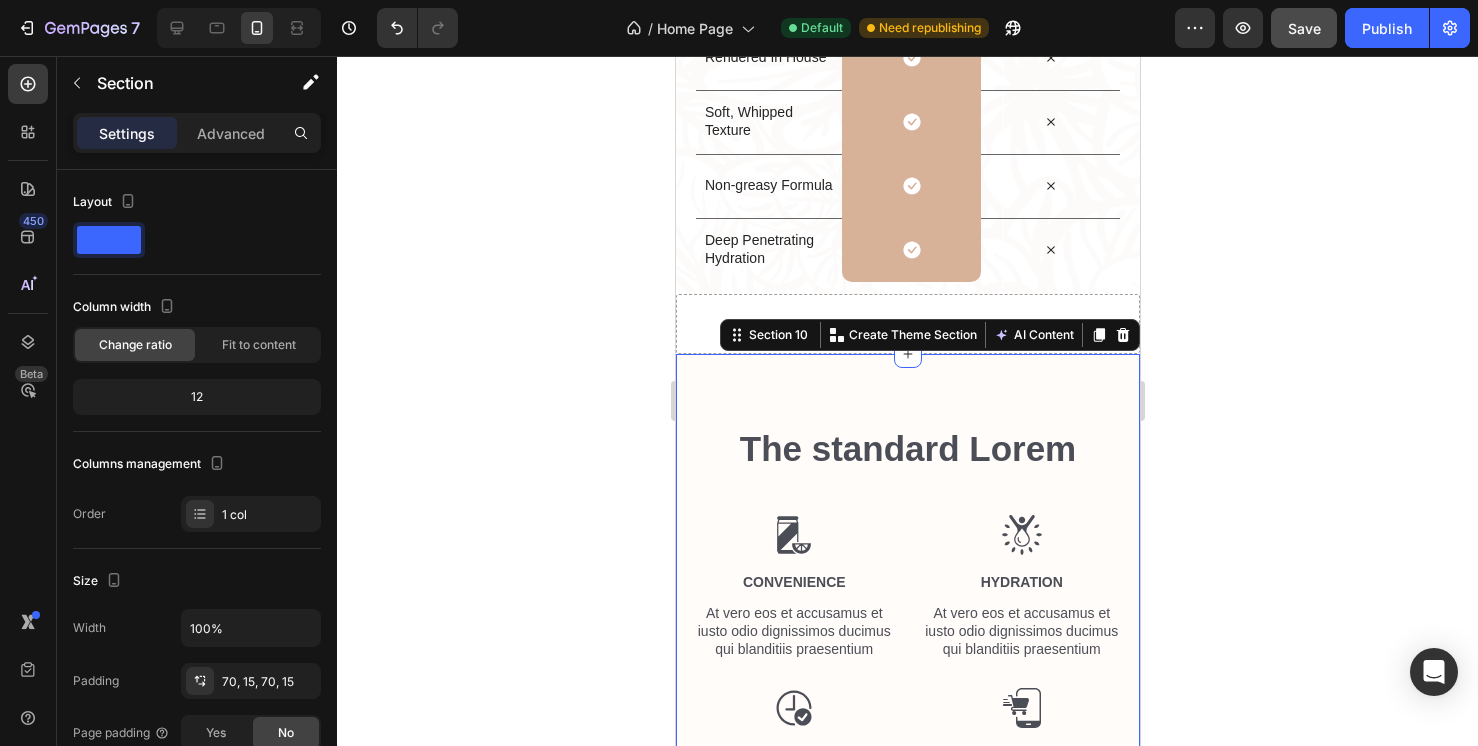 scroll, scrollTop: 6791, scrollLeft: 0, axis: vertical 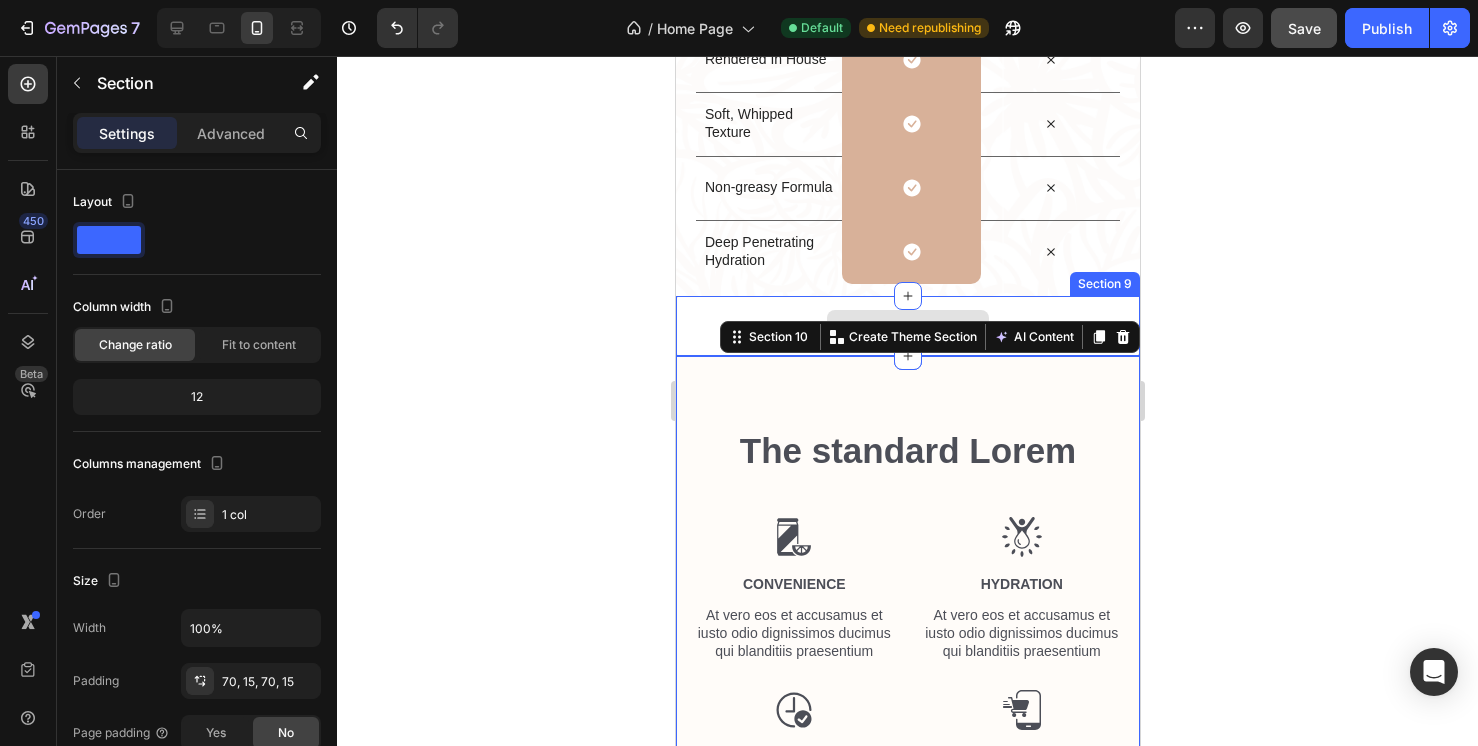 click on "Drop element here" at bounding box center (907, 326) 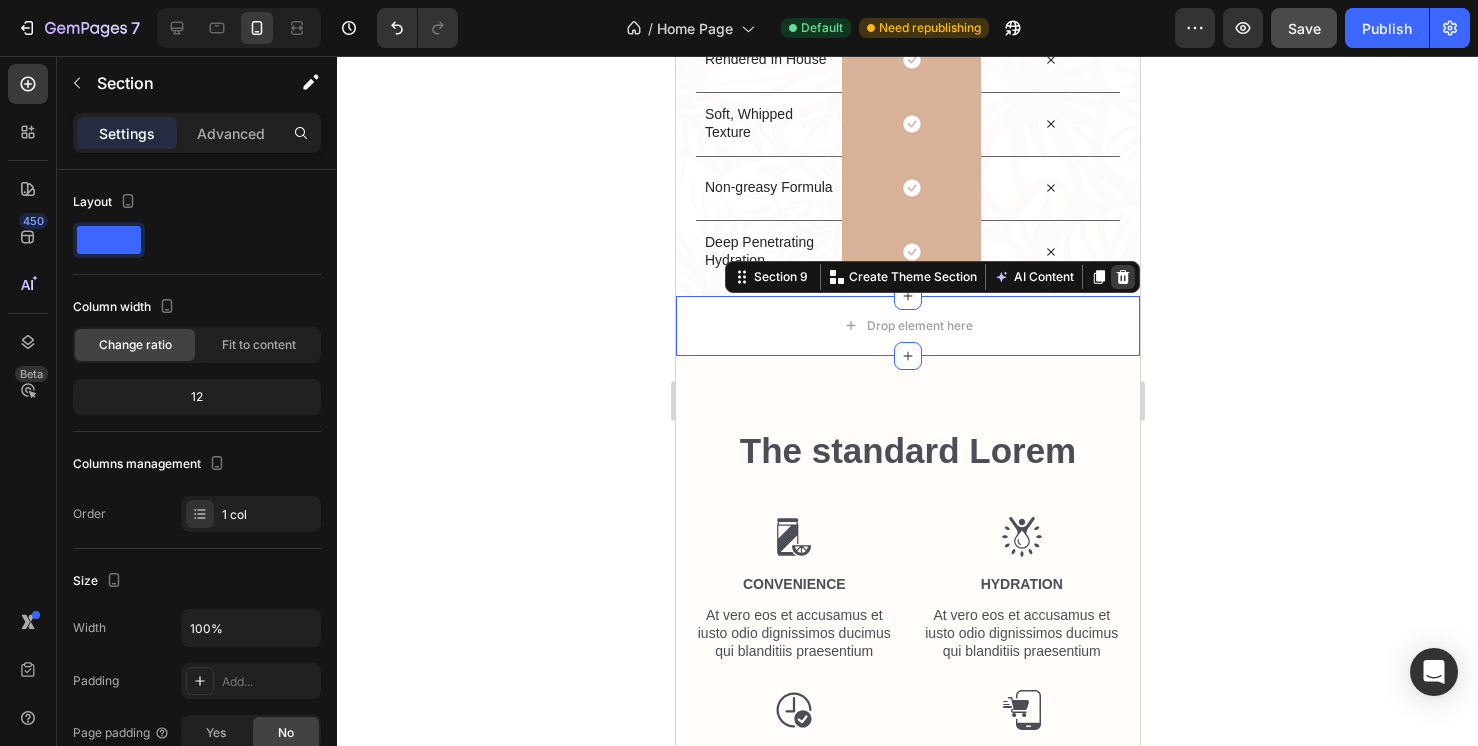 click at bounding box center (1122, 277) 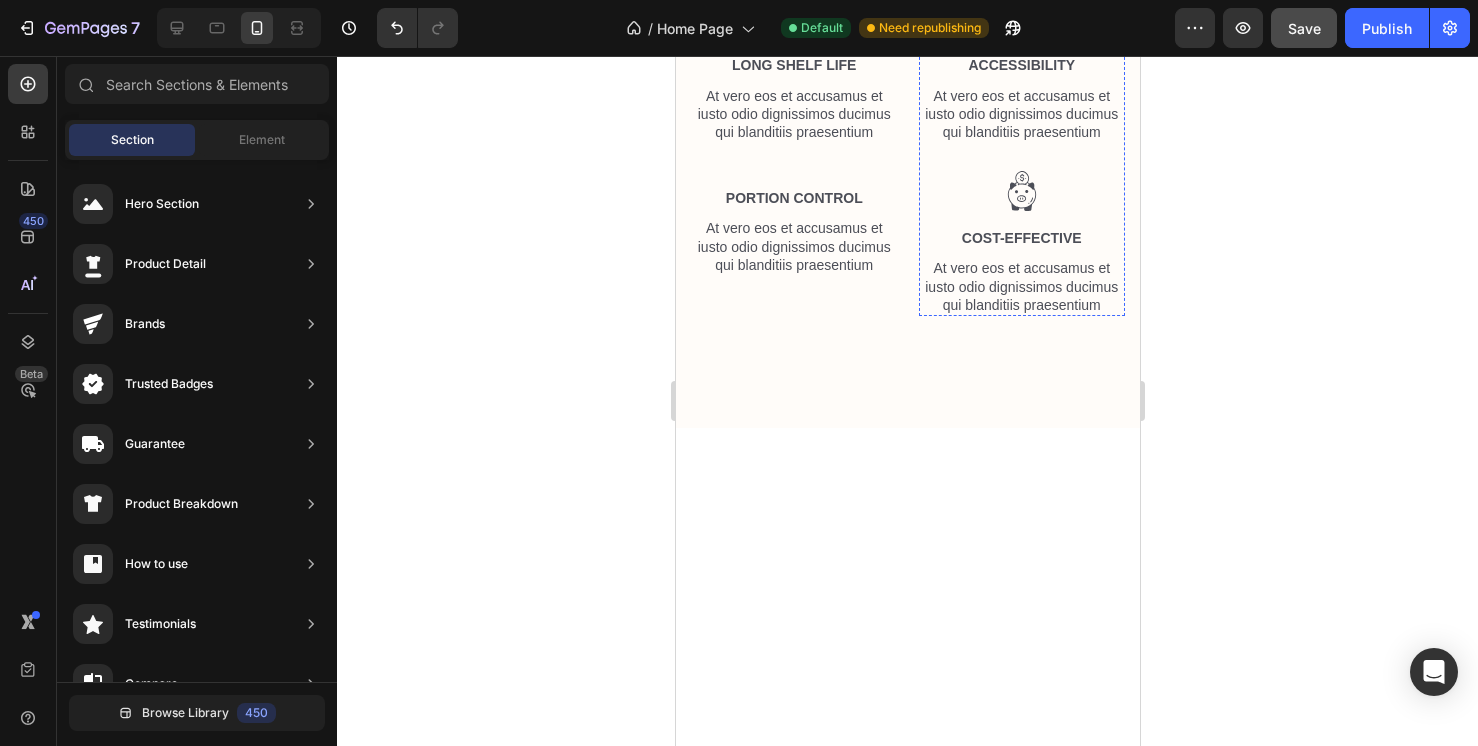 scroll, scrollTop: 7549, scrollLeft: 0, axis: vertical 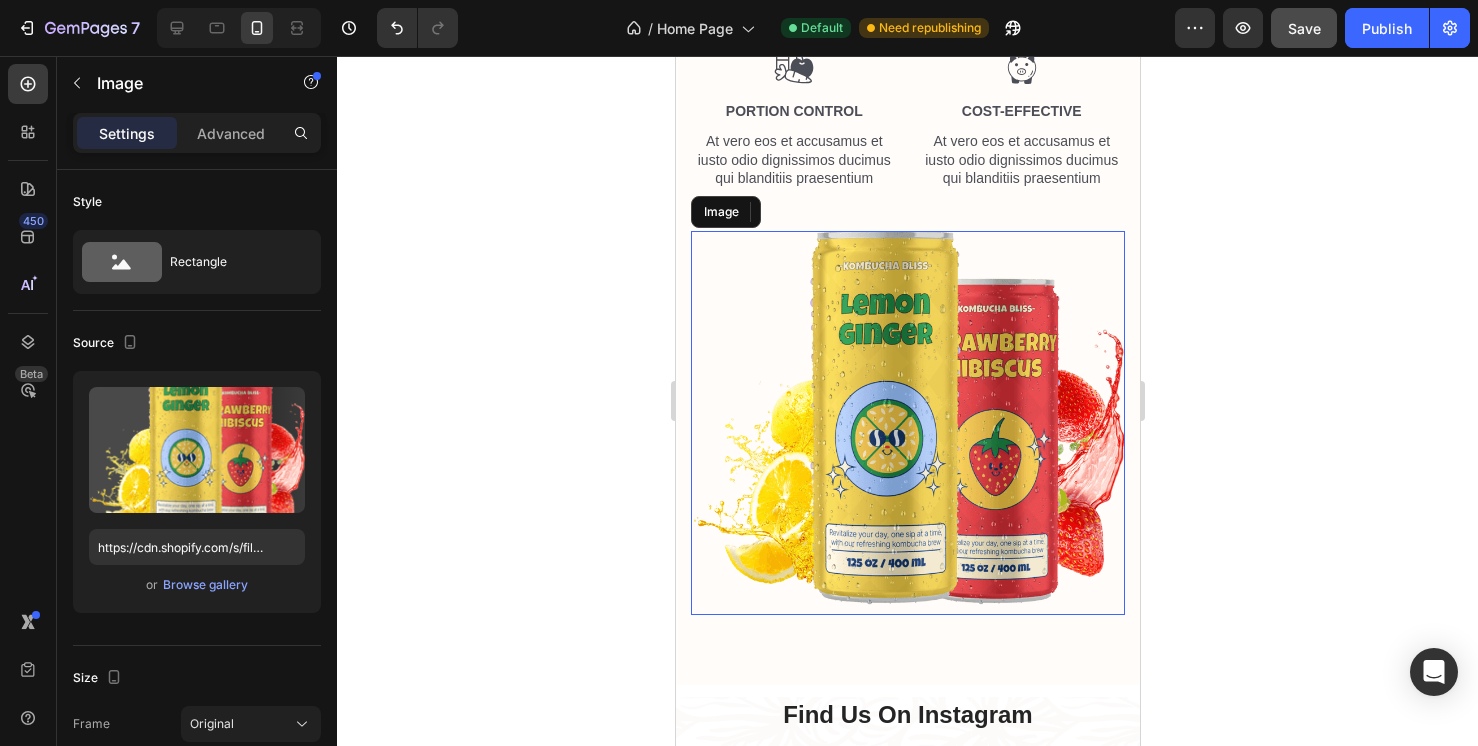click at bounding box center (907, 423) 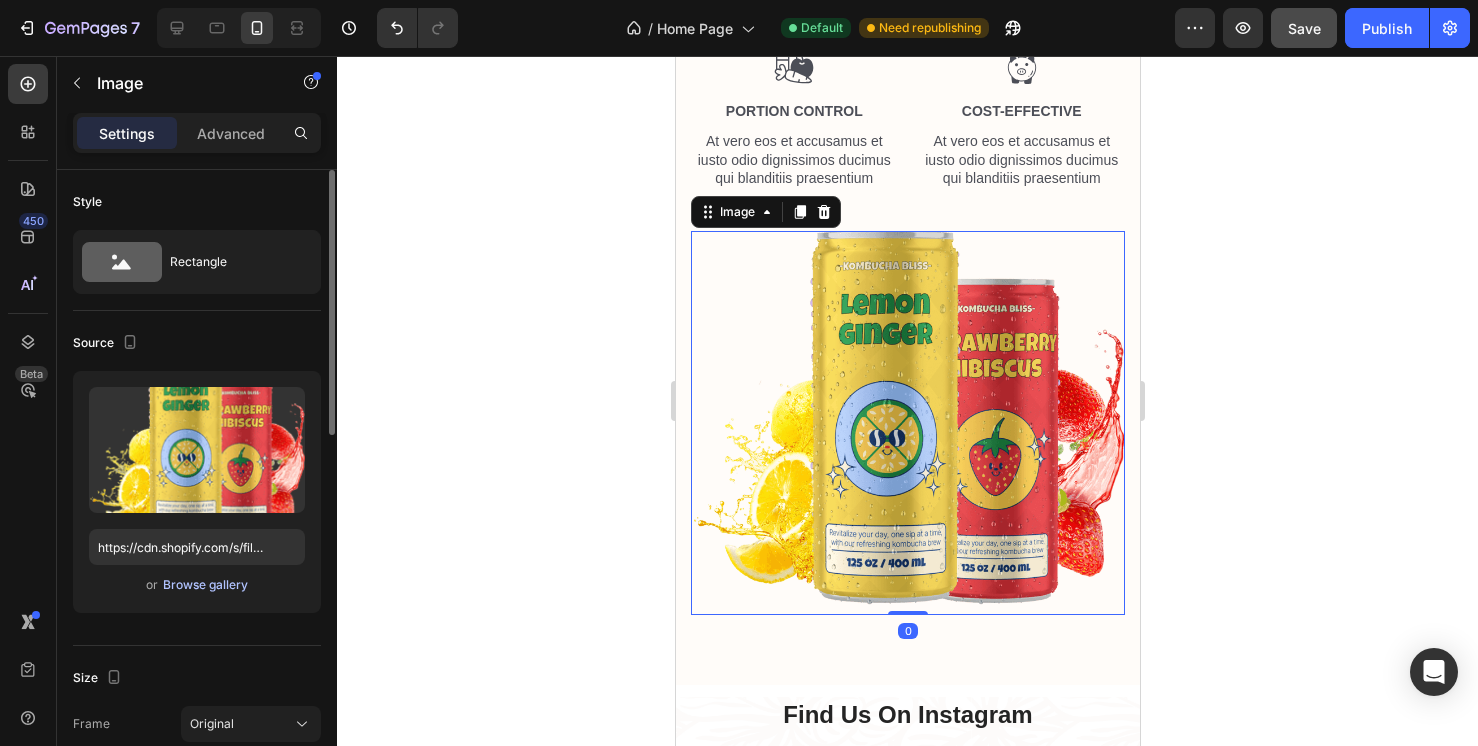 click on "Browse gallery" at bounding box center [205, 585] 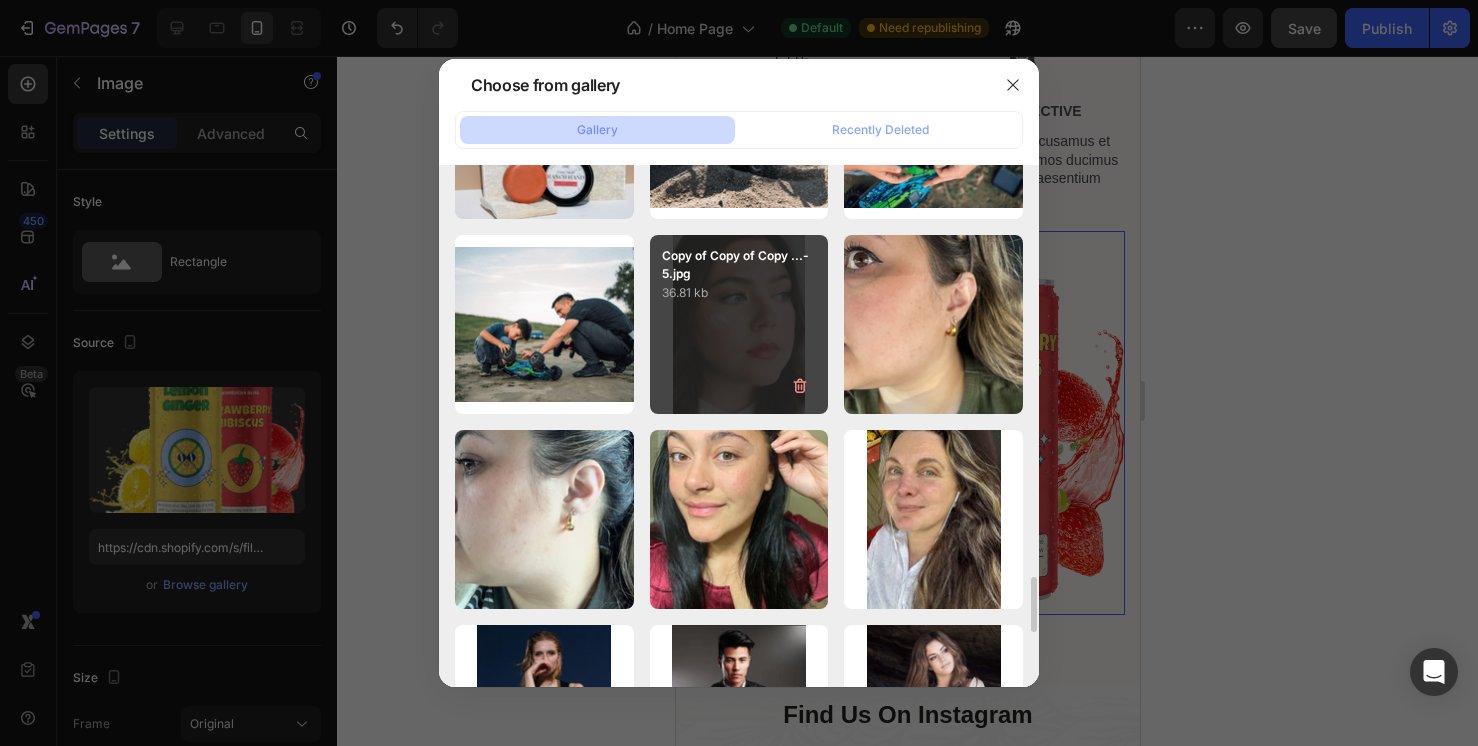 scroll, scrollTop: 3840, scrollLeft: 0, axis: vertical 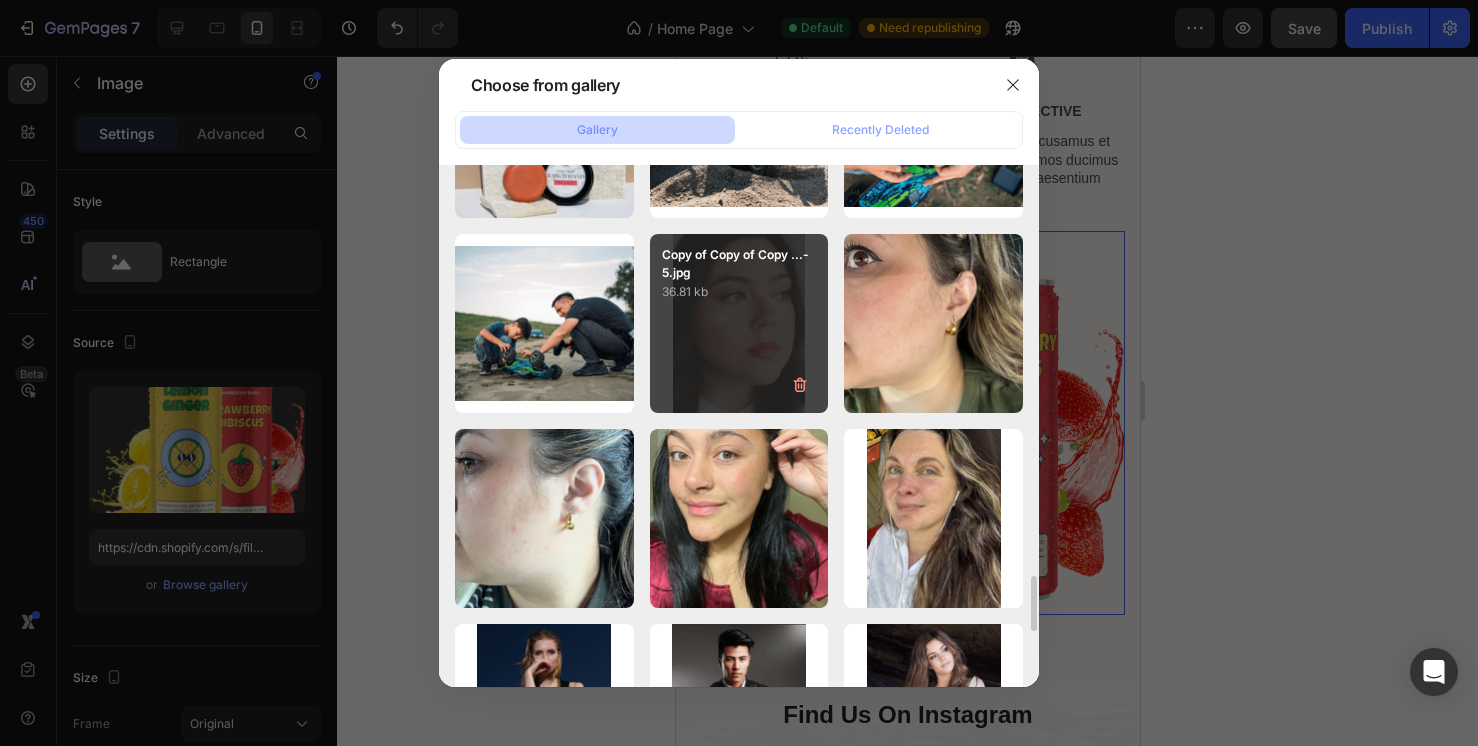 click on "Copy of Copy of Copy ...-5.jpg 36.81 kb" at bounding box center (739, 323) 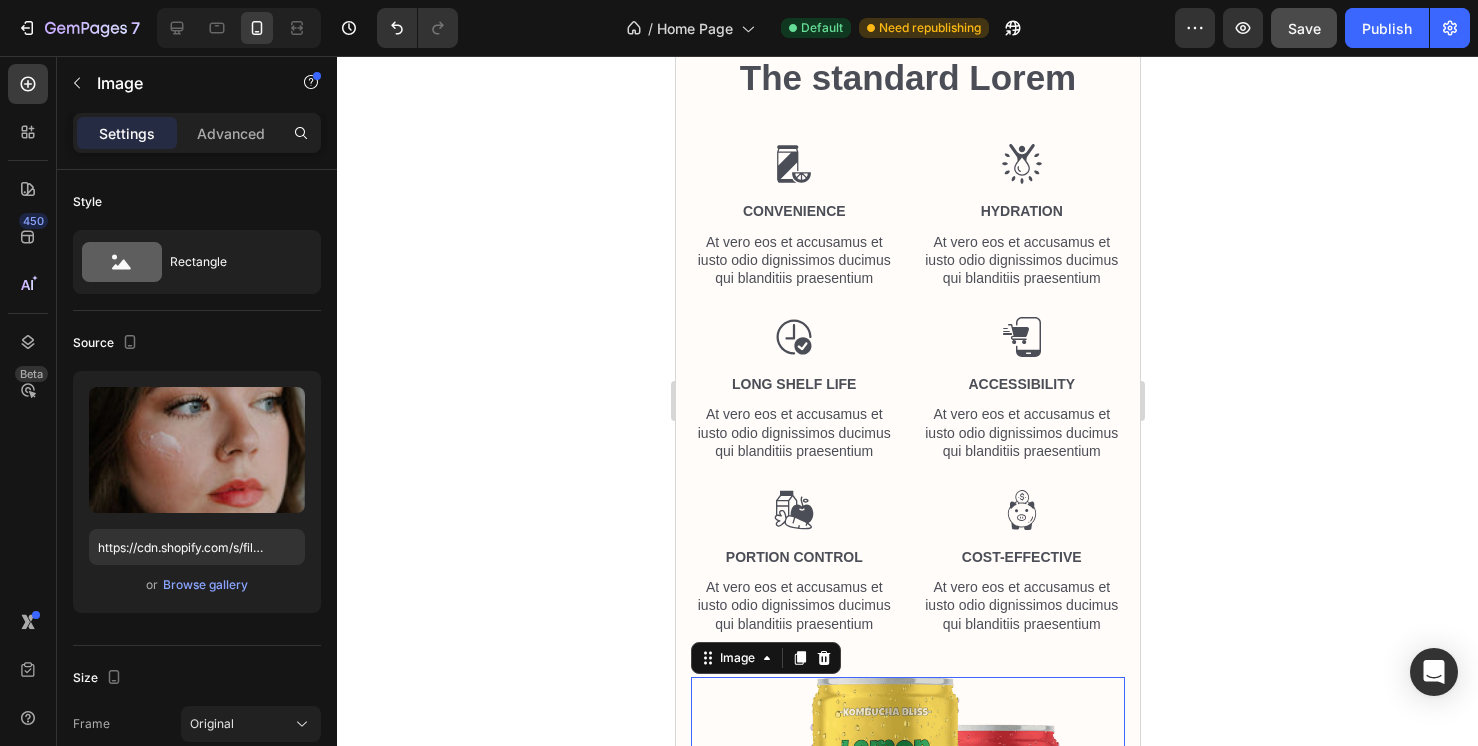 scroll, scrollTop: 6897, scrollLeft: 0, axis: vertical 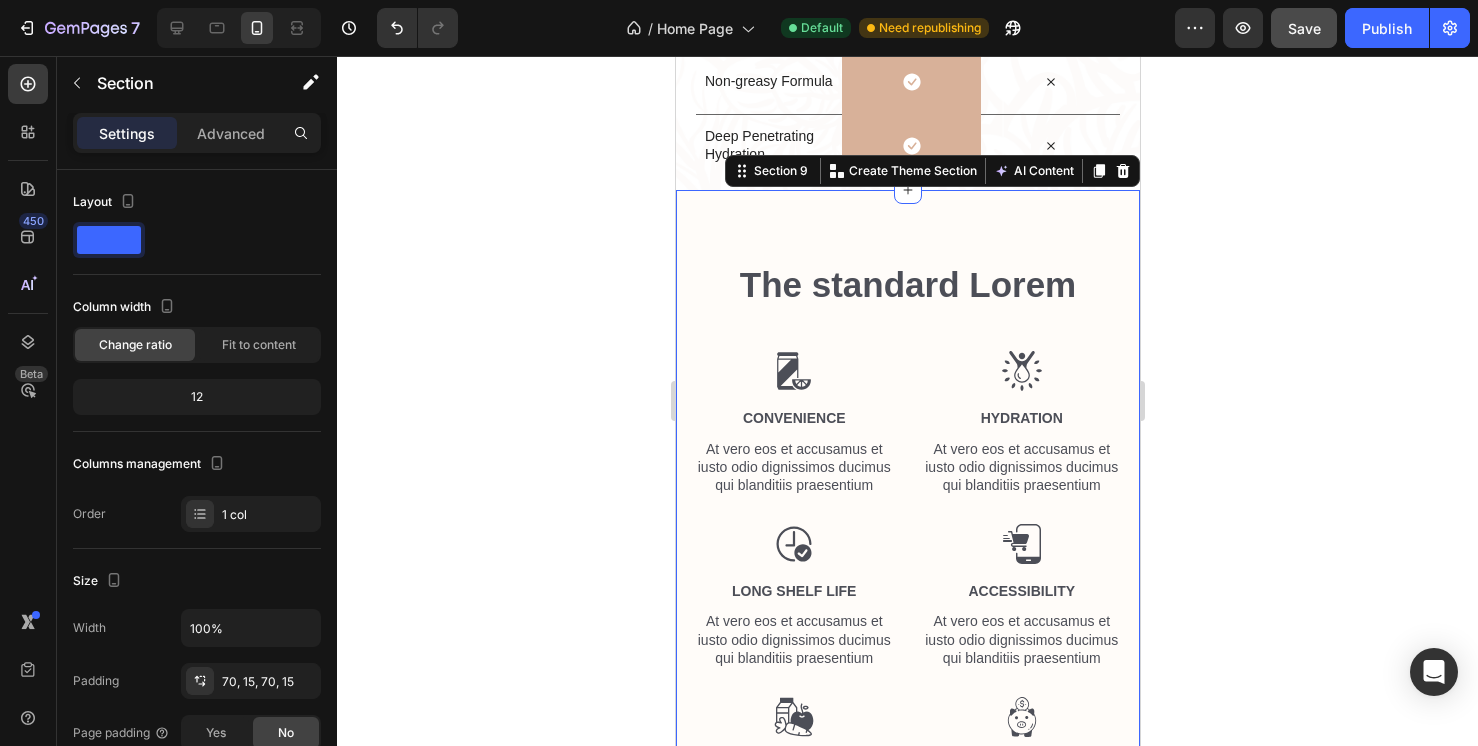 click on "The standard Lorem Heading Row Image Convenience Text Block At vero eos et accusamus et iusto odio dignissimos ducimus qui blanditiis praesentium Text Block Image Long Shelf Life Text Block At vero eos et accusamus et iusto odio dignissimos ducimus qui blanditiis praesentium Text Block Image Portion Control Text Block At vero eos et accusamus et iusto odio dignissimos ducimus qui blanditiis praesentium Text Block Image Image Hydration Text Block At vero eos et accusamus et iusto odio dignissimos ducimus qui blanditiis praesentium Text Block Image Accessibility Text Block At vero eos et accusamus et iusto odio dignissimos ducimus qui blanditiis praesentium Text Block Image Cost-Effective Text Block At vero eos et accusamus et iusto odio dignissimos ducimus qui blanditiis praesentium Text Block Row Row Image Section 9   Create Theme Section AI Content Write with GemAI What would you like to describe here? Tone and Voice Persuasive Product Tallow Lip Balm Bundle Show more Generate" at bounding box center (907, 865) 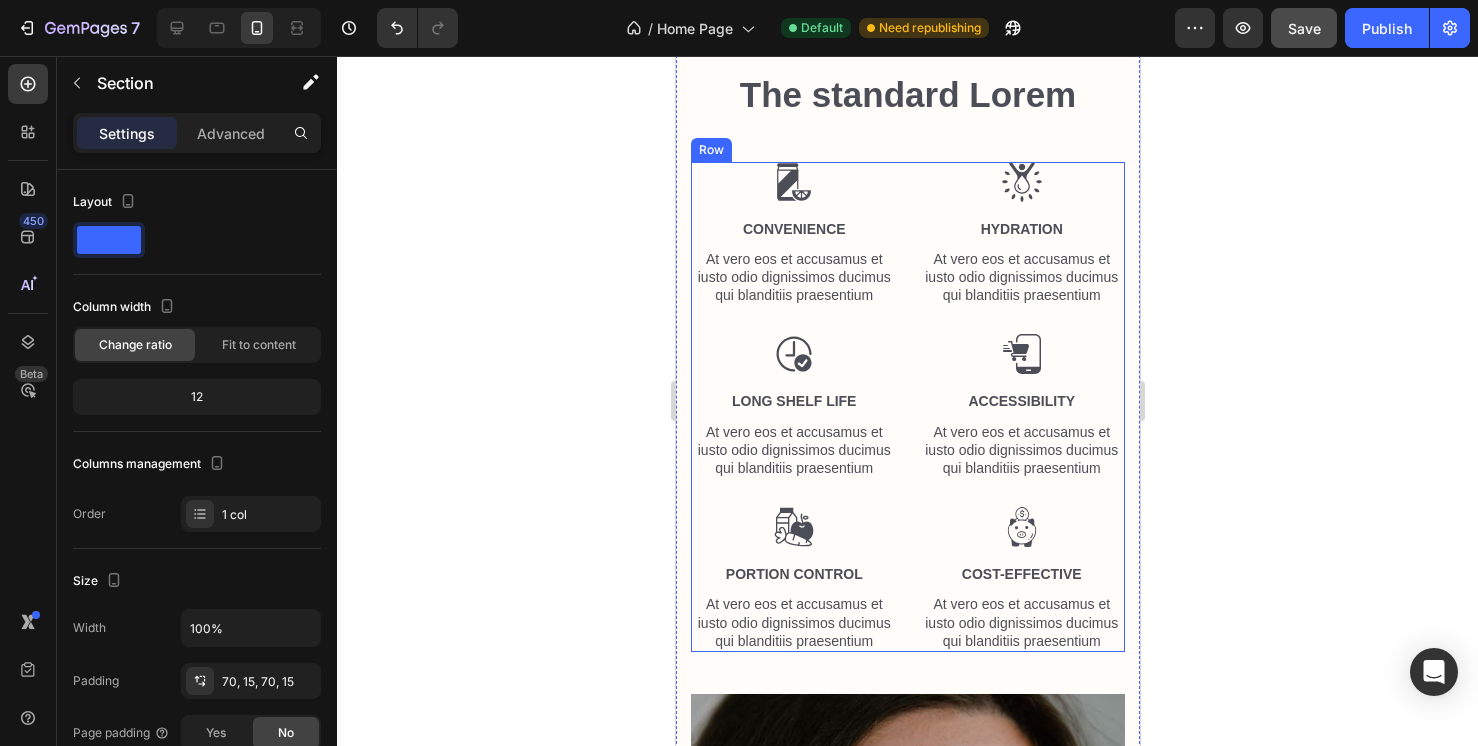 scroll, scrollTop: 7090, scrollLeft: 0, axis: vertical 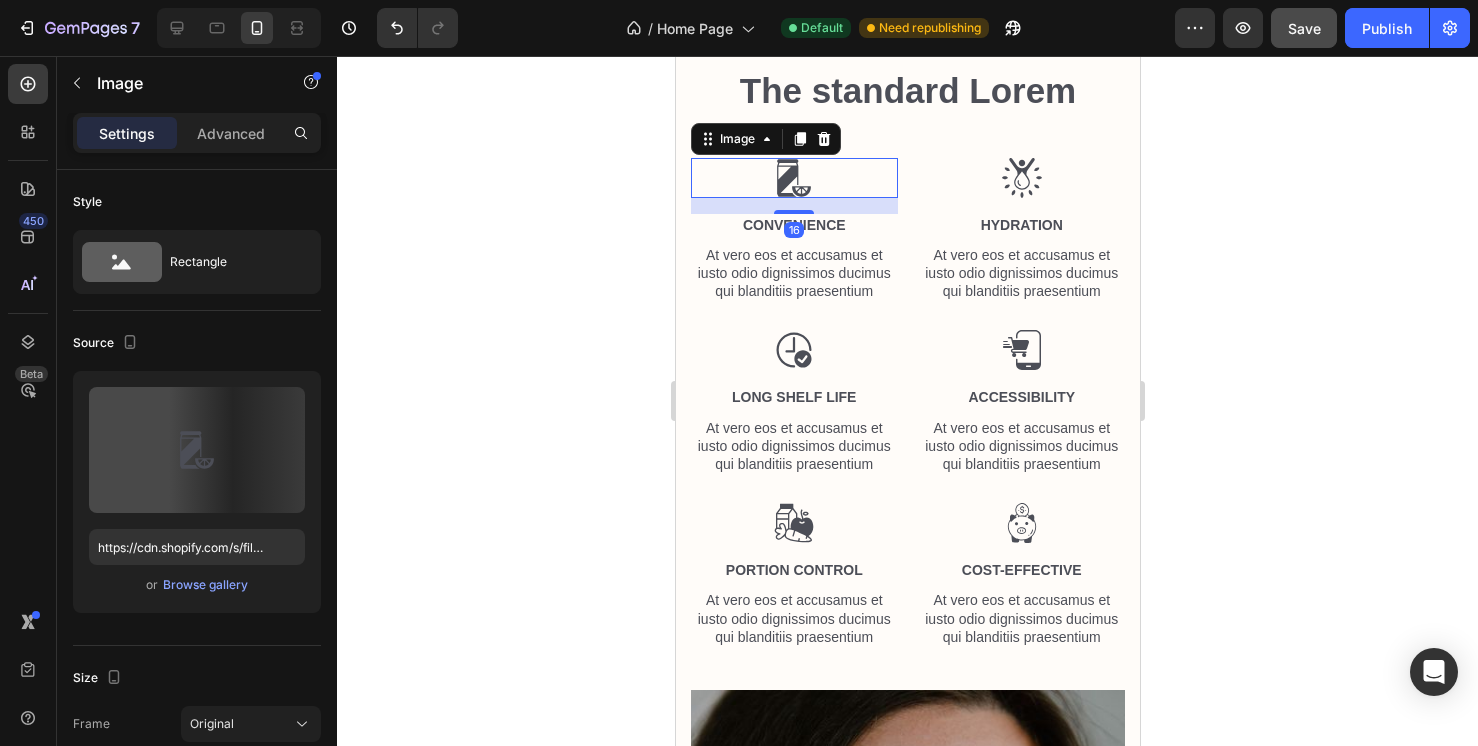 click at bounding box center [793, 178] 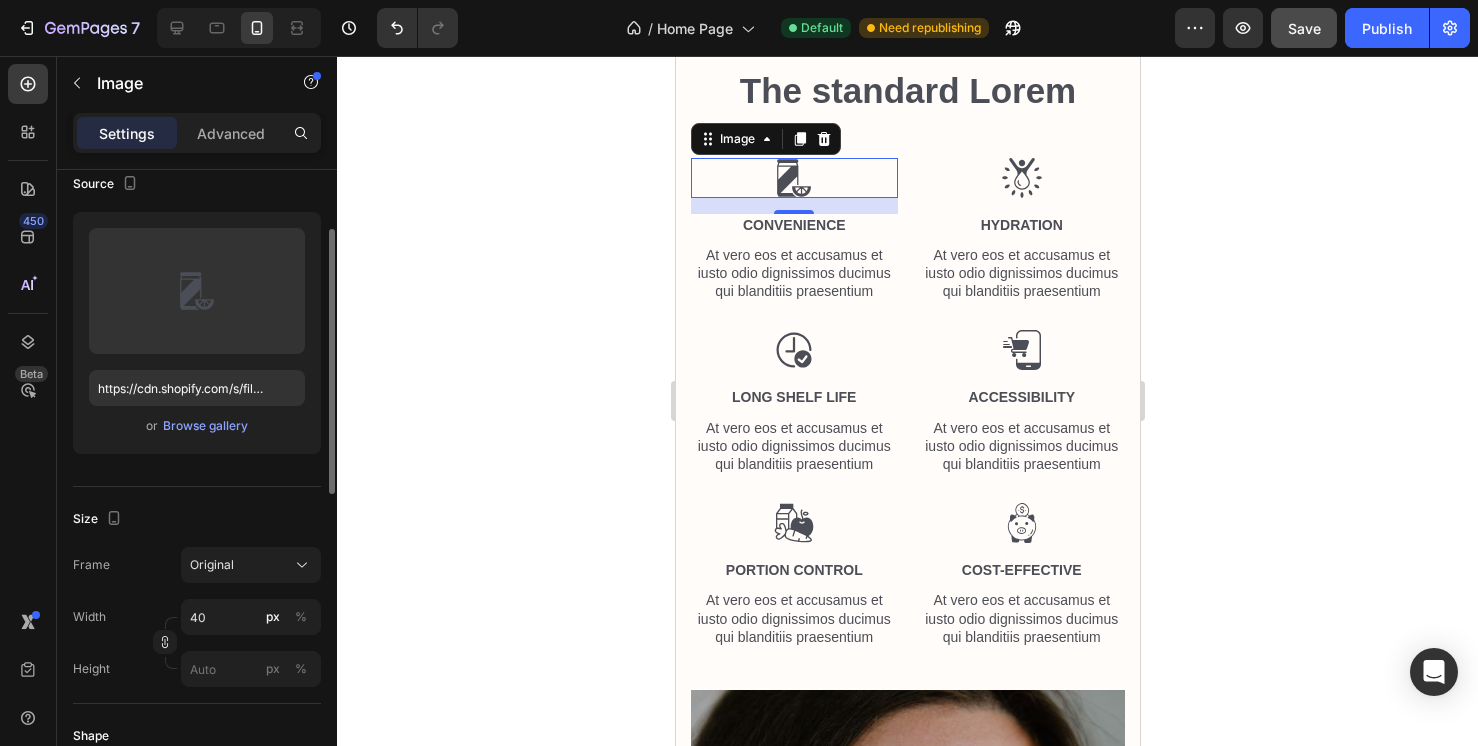 scroll, scrollTop: 154, scrollLeft: 0, axis: vertical 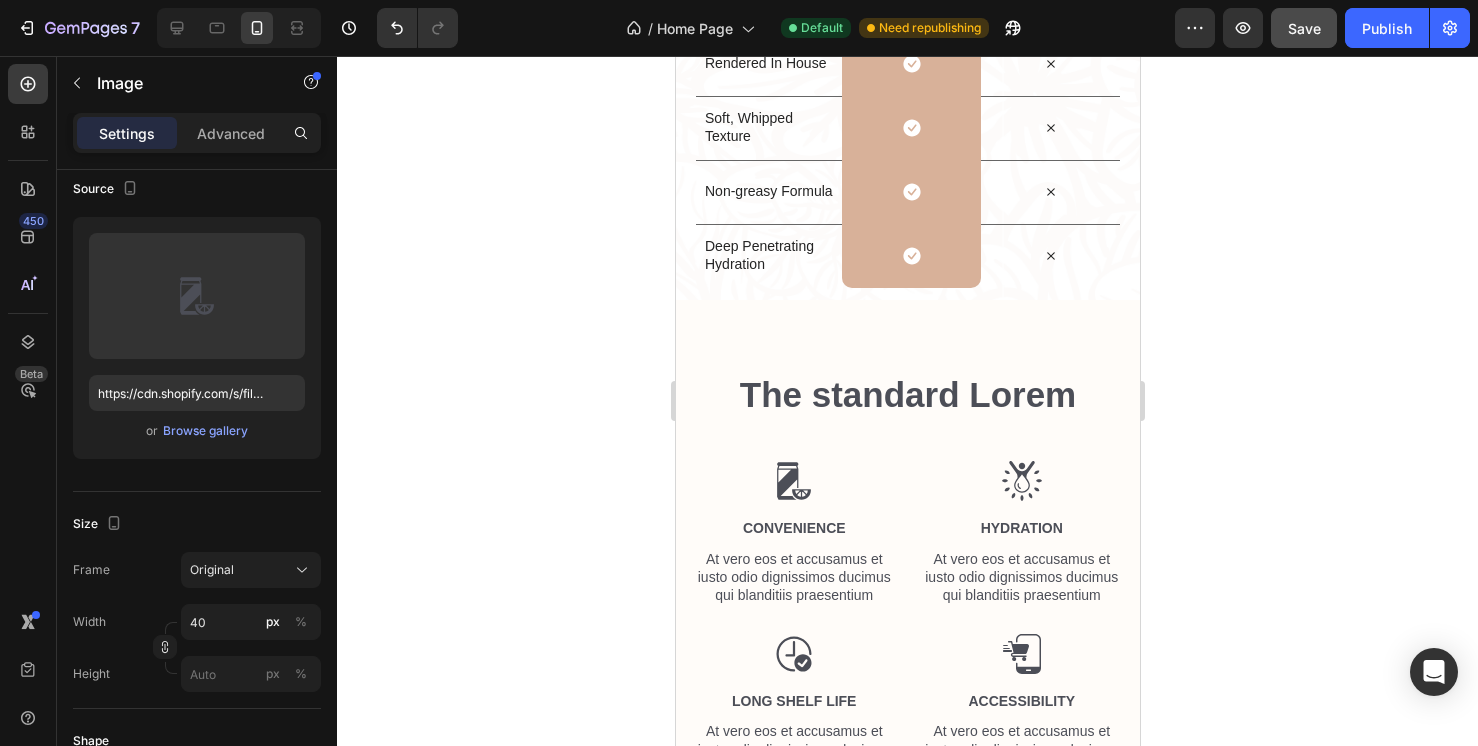 click at bounding box center [793, 481] 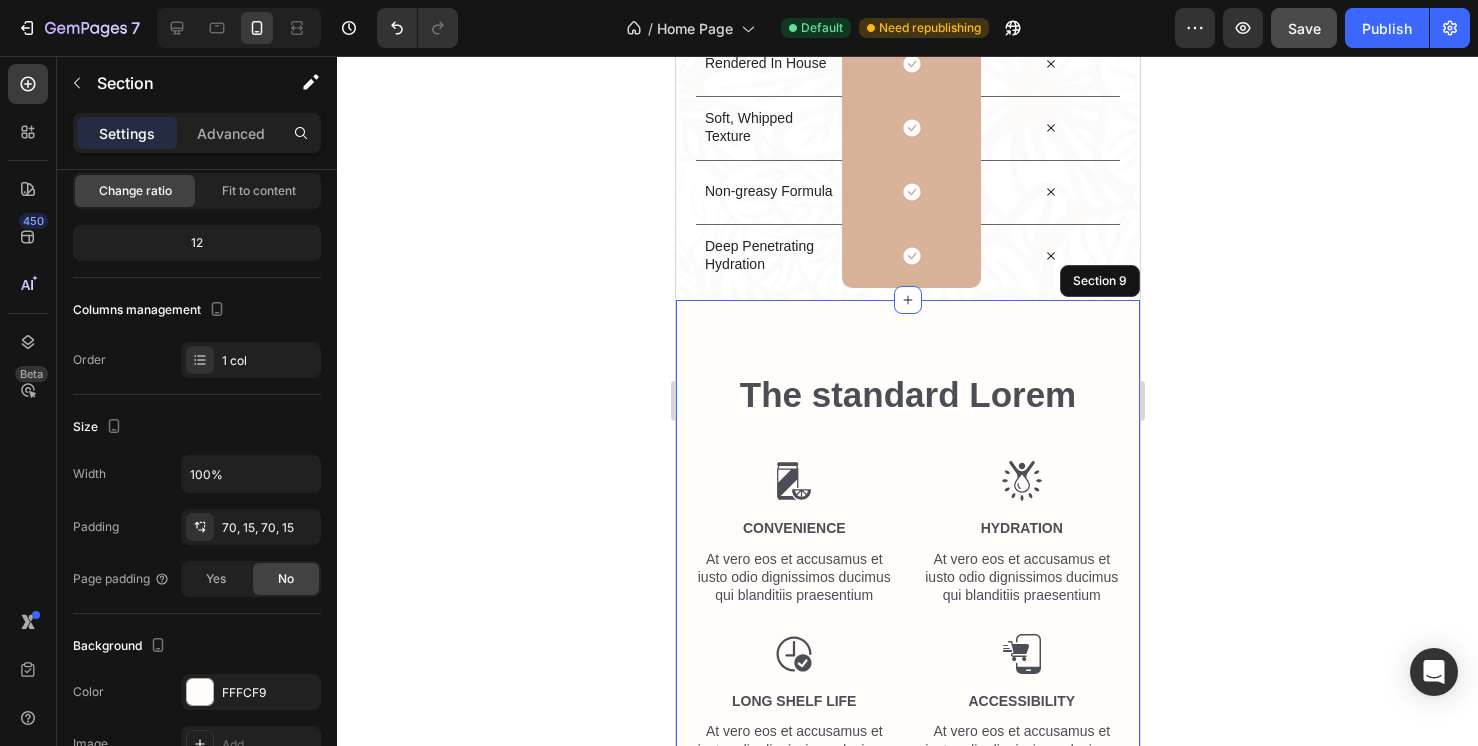 click on "The standard Lorem Heading Row Image Convenience Text Block At vero eos et accusamus et iusto odio dignissimos ducimus qui blanditiis praesentium Text Block Image Long Shelf Life Text Block At vero eos et accusamus et iusto odio dignissimos ducimus qui blanditiis praesentium Text Block Image Portion Control Text Block At vero eos et accusamus et iusto odio dignissimos ducimus qui blanditiis praesentium Text Block Image Image Hydration Text Block At vero eos et accusamus et iusto odio dignissimos ducimus qui blanditiis praesentium Text Block Image Accessibility Text Block At vero eos et accusamus et iusto odio dignissimos ducimus qui blanditiis praesentium Text Block Image Cost-Effective Text Block At vero eos et accusamus et iusto odio dignissimos ducimus qui blanditiis praesentium Text Block Row Row Image Section 9" at bounding box center [907, 975] 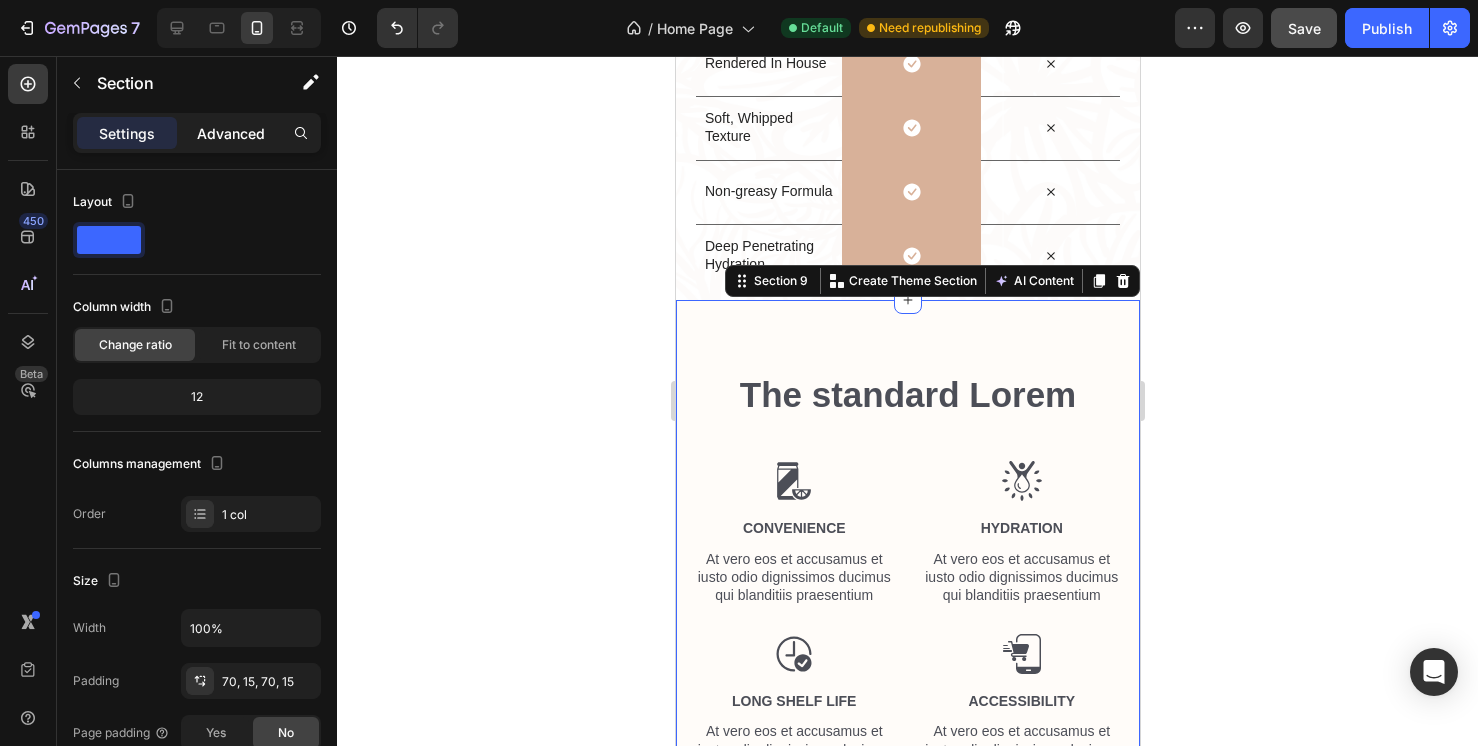 click on "Advanced" at bounding box center (231, 133) 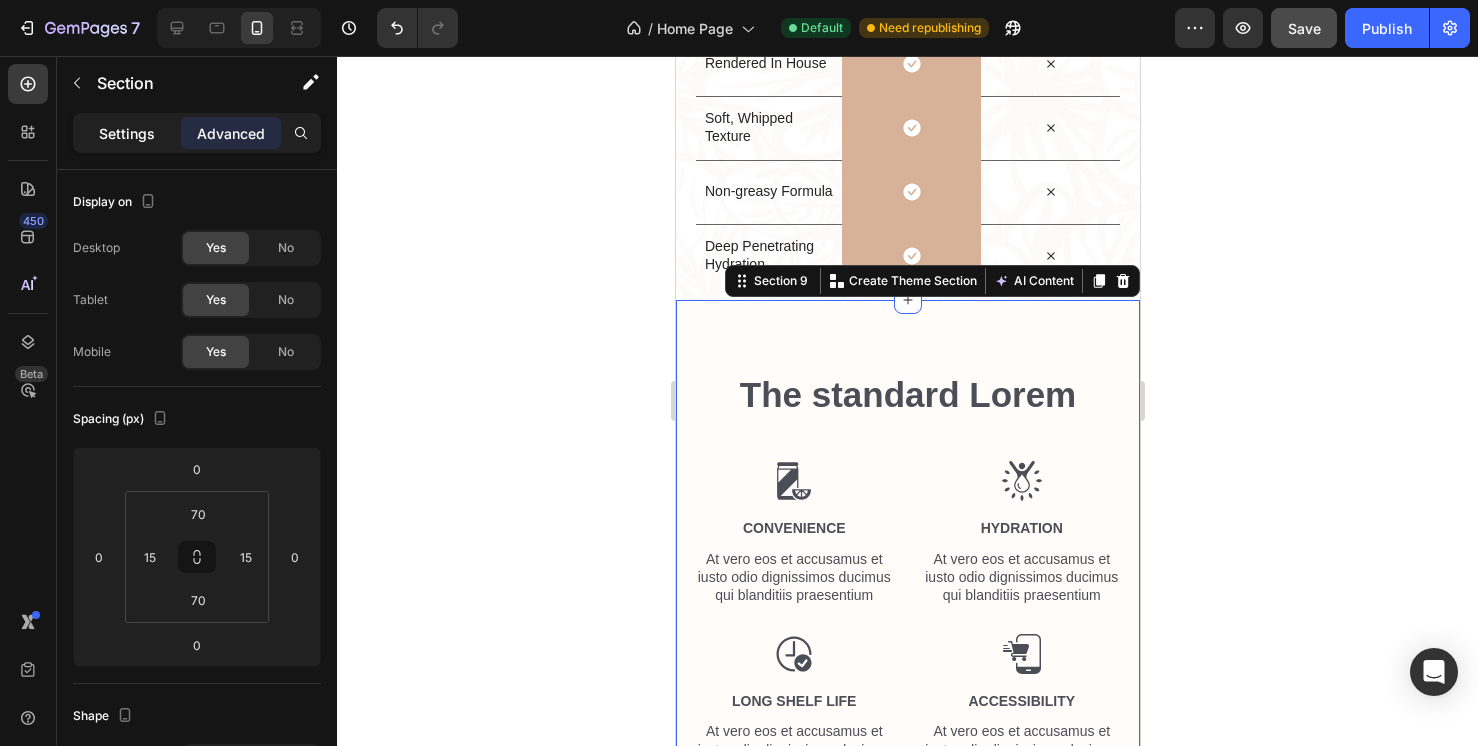 click on "Settings" at bounding box center [127, 133] 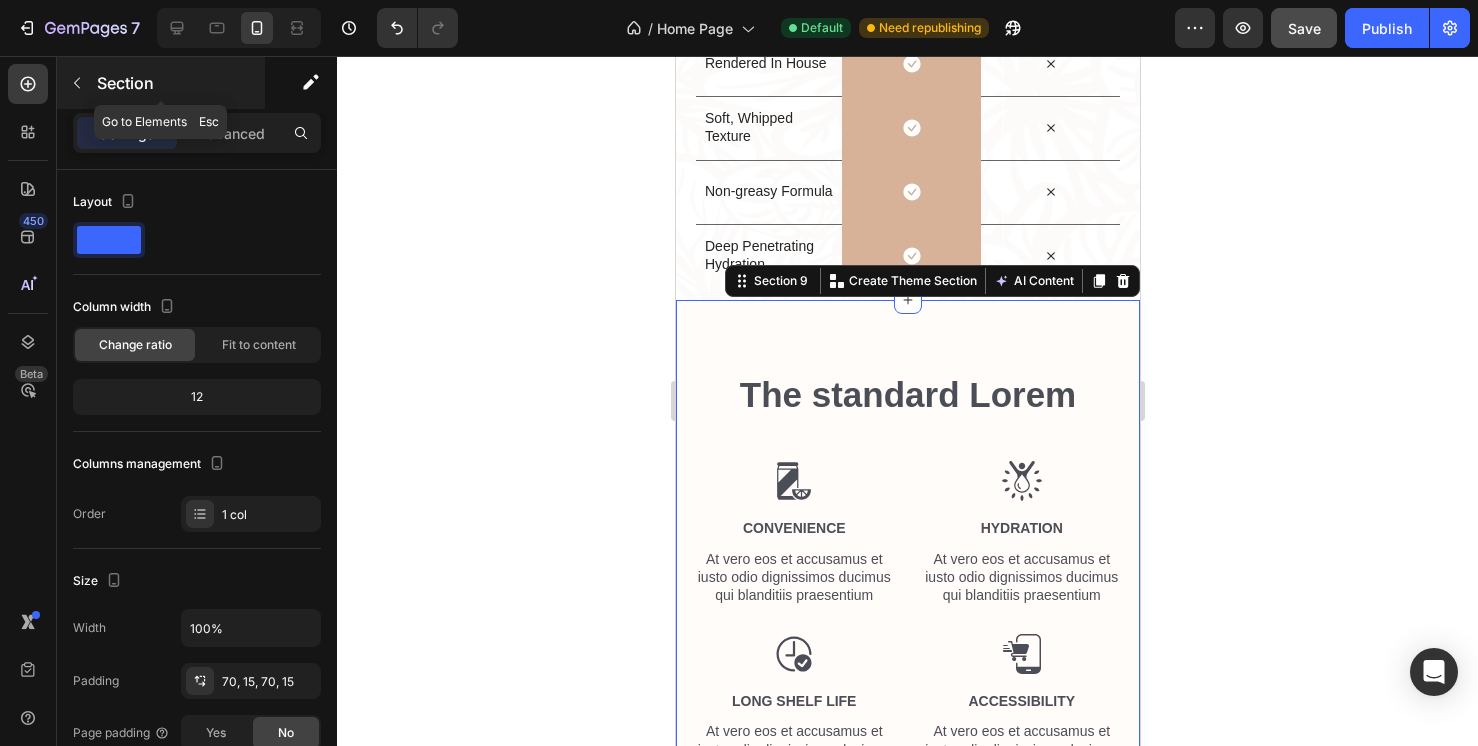 click 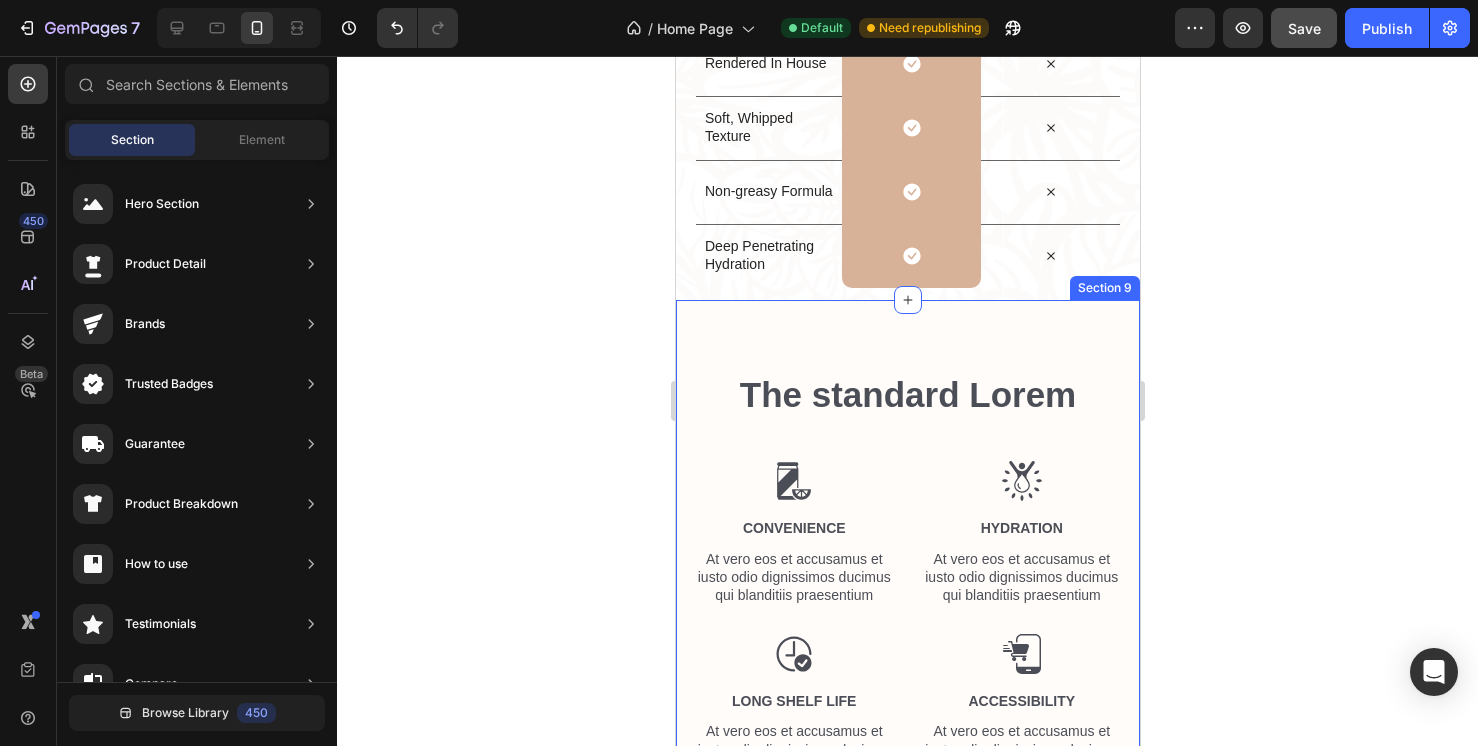 click on "The standard Lorem Heading Row Image Convenience Text Block At vero eos et accusamus et iusto odio dignissimos ducimus qui blanditiis praesentium Text Block Image Long Shelf Life Text Block At vero eos et accusamus et iusto odio dignissimos ducimus qui blanditiis praesentium Text Block Image Portion Control Text Block At vero eos et accusamus et iusto odio dignissimos ducimus qui blanditiis praesentium Text Block Image Image Hydration Text Block At vero eos et accusamus et iusto odio dignissimos ducimus qui blanditiis praesentium Text Block Image Accessibility Text Block At vero eos et accusamus et iusto odio dignissimos ducimus qui blanditiis praesentium Text Block Image Cost-Effective Text Block At vero eos et accusamus et iusto odio dignissimos ducimus qui blanditiis praesentium Text Block Row Row Image Section 9" at bounding box center [907, 975] 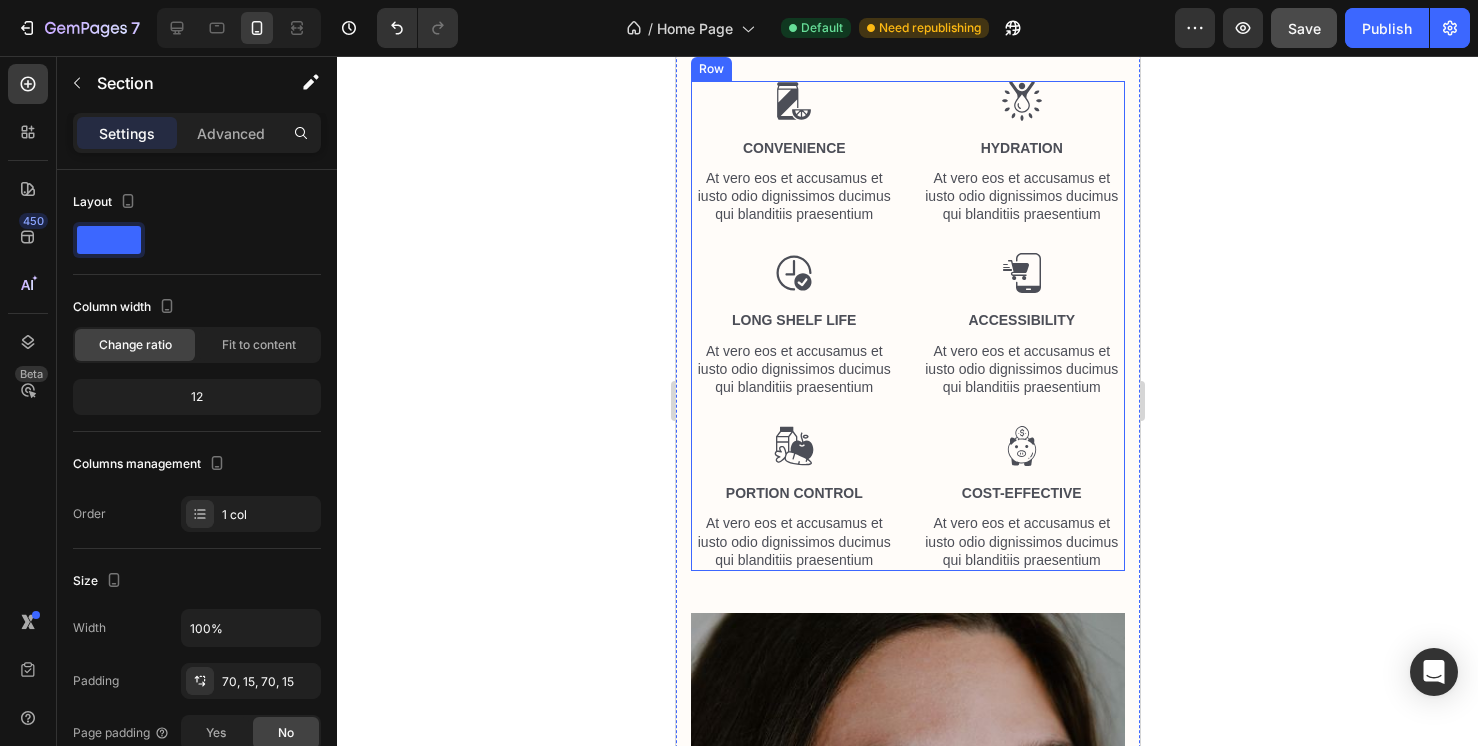 scroll, scrollTop: 7212, scrollLeft: 0, axis: vertical 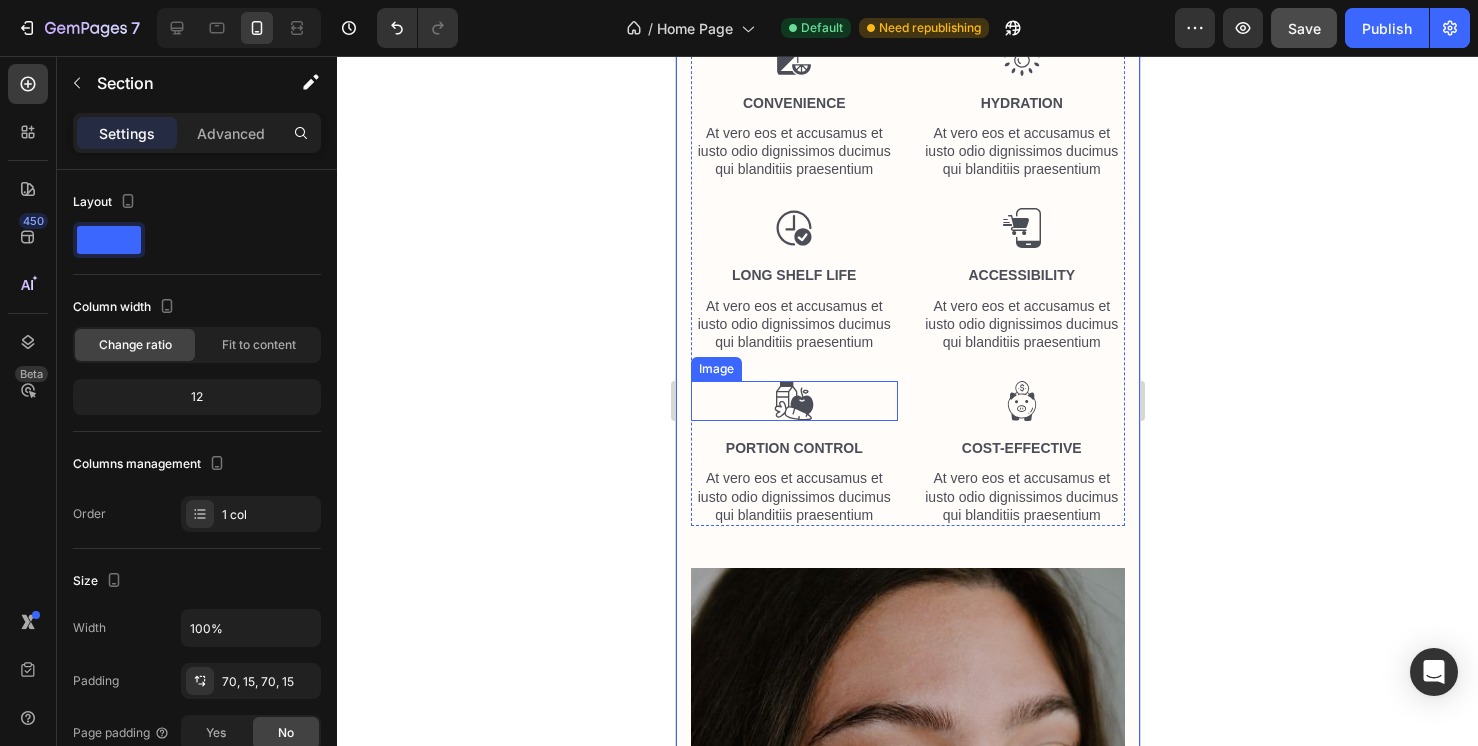 click at bounding box center [793, 401] 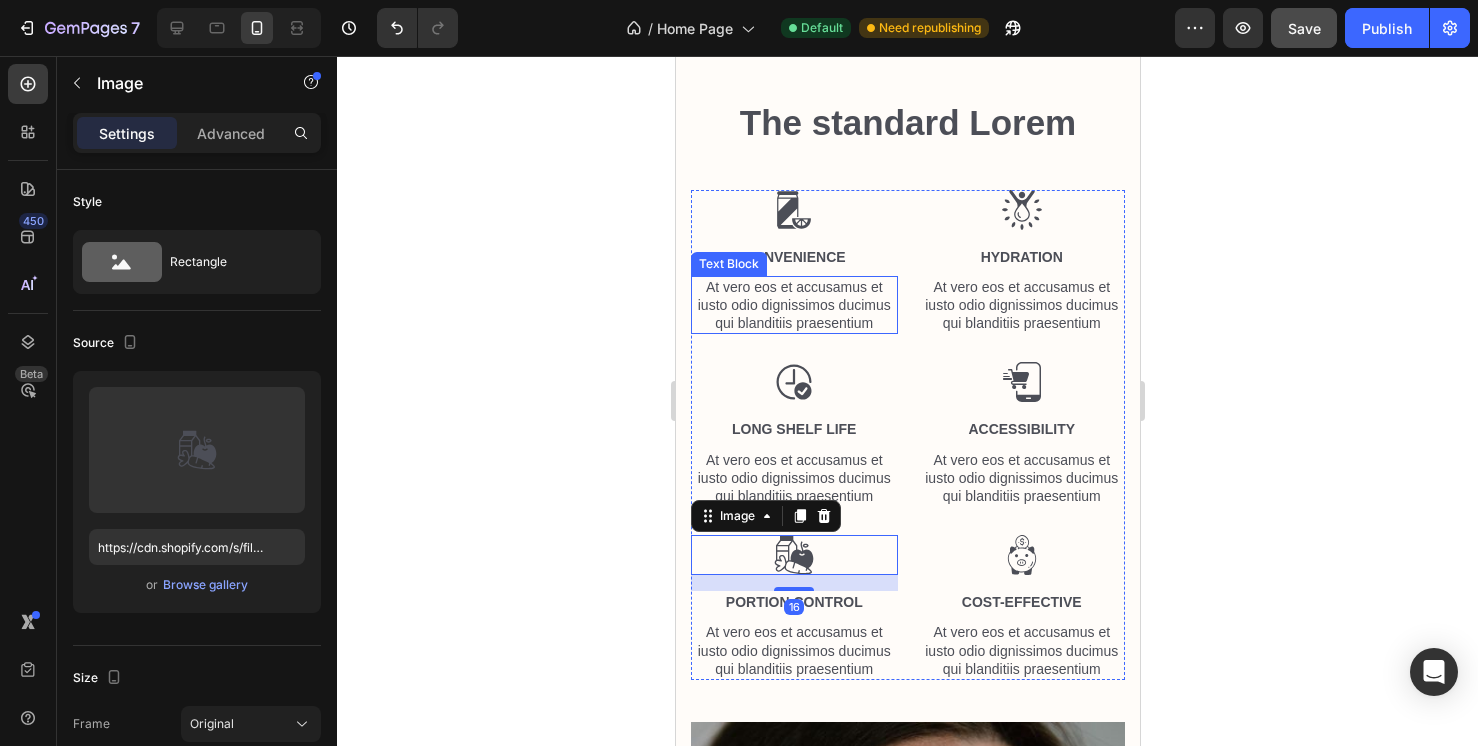 scroll, scrollTop: 7040, scrollLeft: 0, axis: vertical 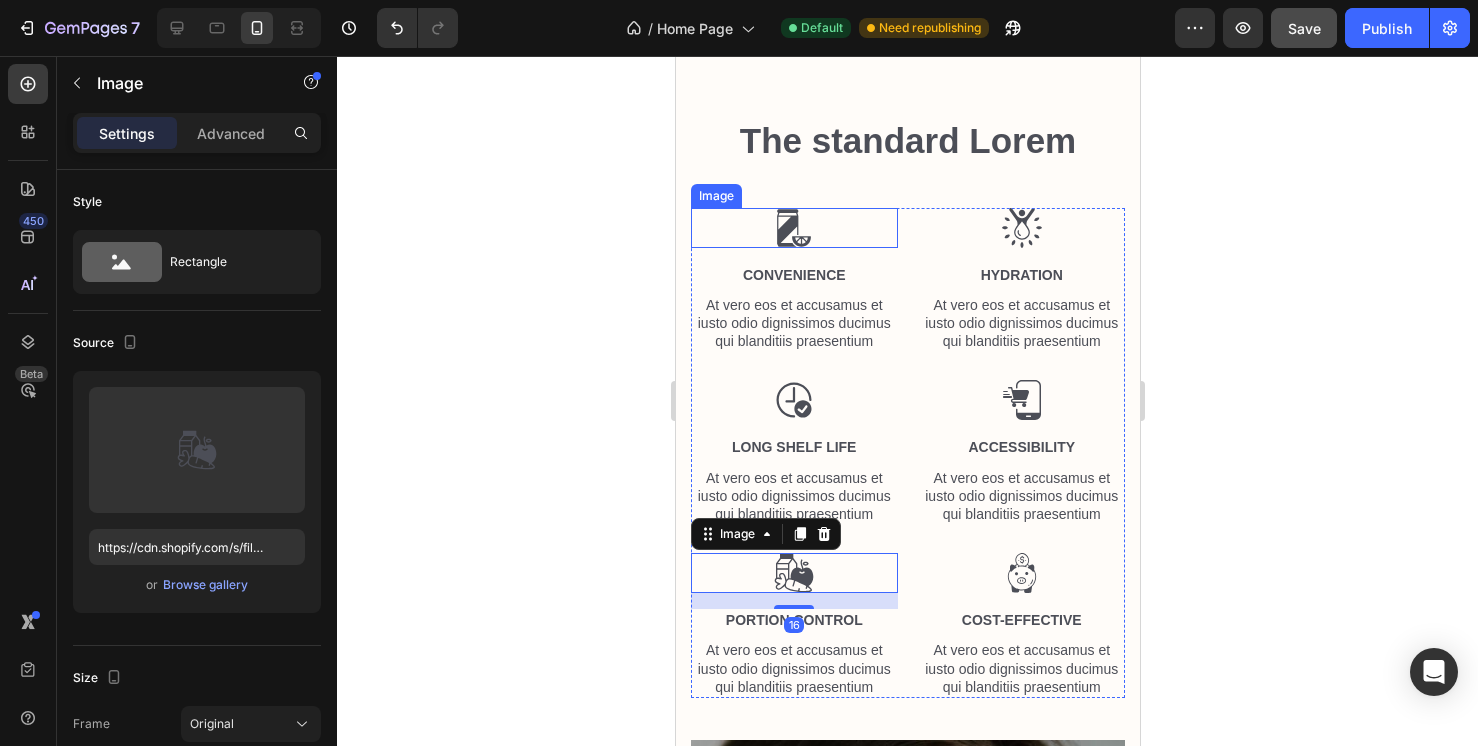 click at bounding box center [793, 228] 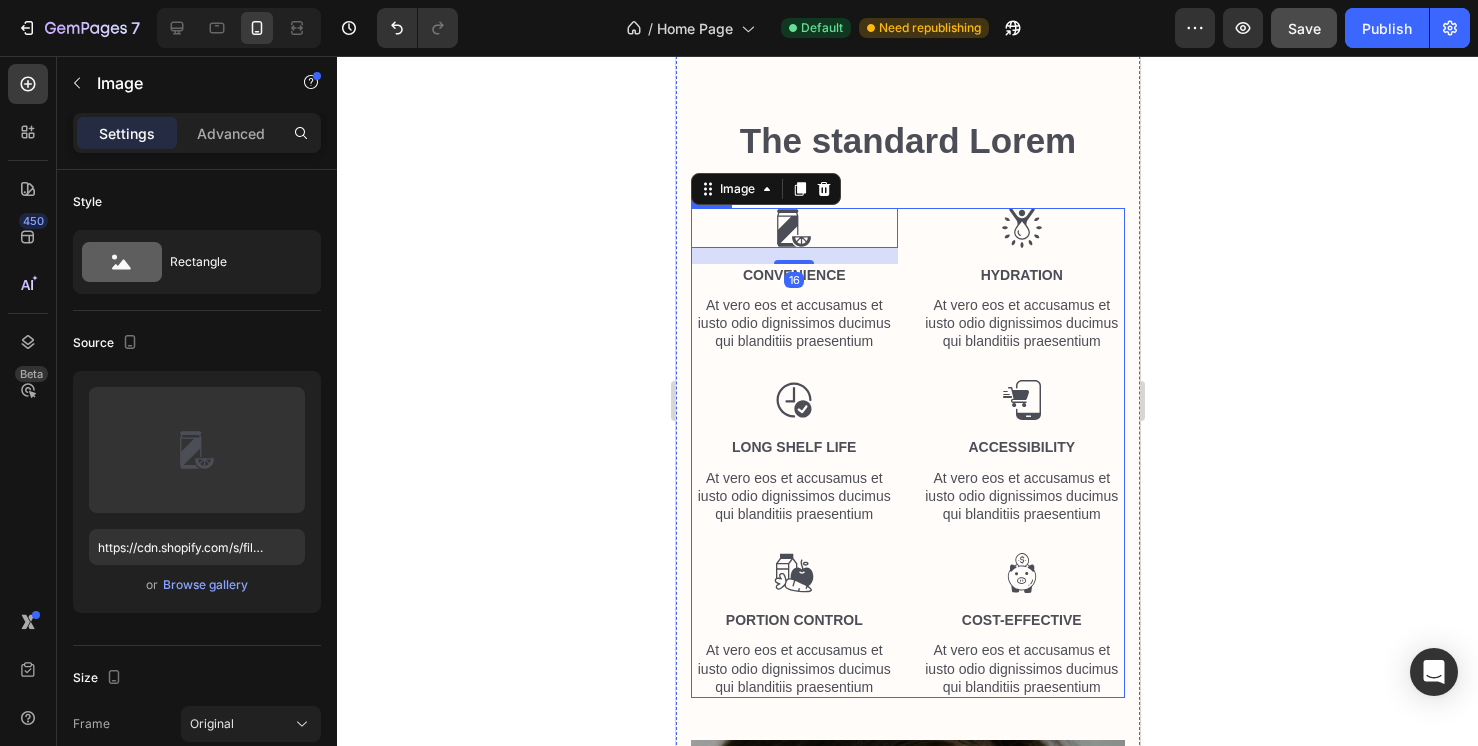 click on "Image   16 Convenience Text Block At vero eos et accusamus et iusto odio dignissimos ducimus qui blanditiis praesentium Text Block Image Long Shelf Life Text Block At vero eos et accusamus et iusto odio dignissimos ducimus qui blanditiis praesentium Text Block Image Portion Control Text Block At vero eos et accusamus et iusto odio dignissimos ducimus qui blanditiis praesentium Text Block Image Image Hydration Text Block At vero eos et accusamus et iusto odio dignissimos ducimus qui blanditiis praesentium Text Block Image Accessibility Text Block At vero eos et accusamus et iusto odio dignissimos ducimus qui blanditiis praesentium Text Block Image Cost-Effective Text Block At vero eos et accusamus et iusto odio dignissimos ducimus qui blanditiis praesentium Text Block Row Row" at bounding box center (907, 453) 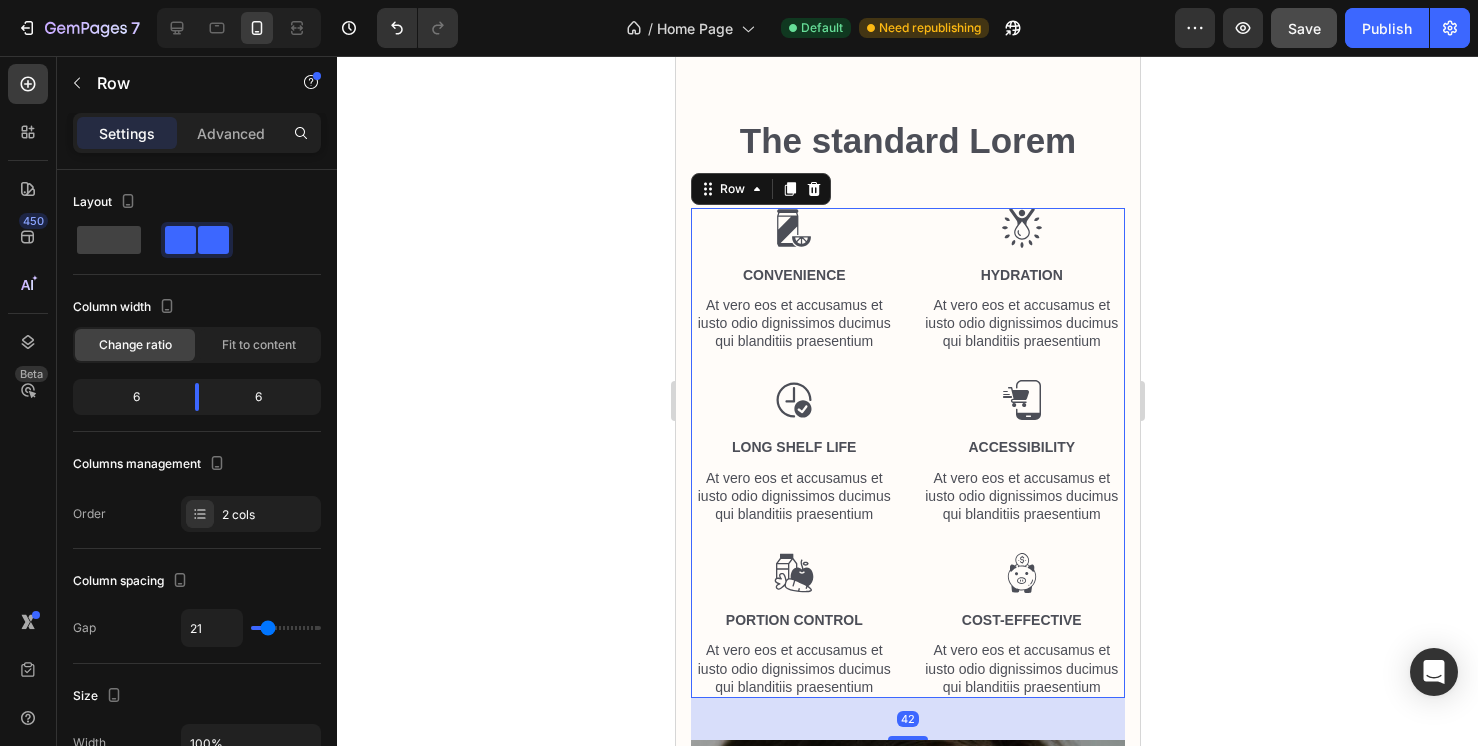 click on "Image Convenience Text Block At vero eos et accusamus et iusto odio dignissimos ducimus qui blanditiis praesentium Text Block Image Long Shelf Life Text Block At vero eos et accusamus et iusto odio dignissimos ducimus qui blanditiis praesentium Text Block Image Portion Control Text Block At vero eos et accusamus et iusto odio dignissimos ducimus qui blanditiis praesentium Text Block Image Image Hydration Text Block At vero eos et accusamus et iusto odio dignissimos ducimus qui blanditiis praesentium Text Block Image Accessibility Text Block At vero eos et accusamus et iusto odio dignissimos ducimus qui blanditiis praesentium Text Block Image Cost-Effective Text Block At vero eos et accusamus et iusto odio dignissimos ducimus qui blanditiis praesentium Text Block Row Row   42" at bounding box center (907, 453) 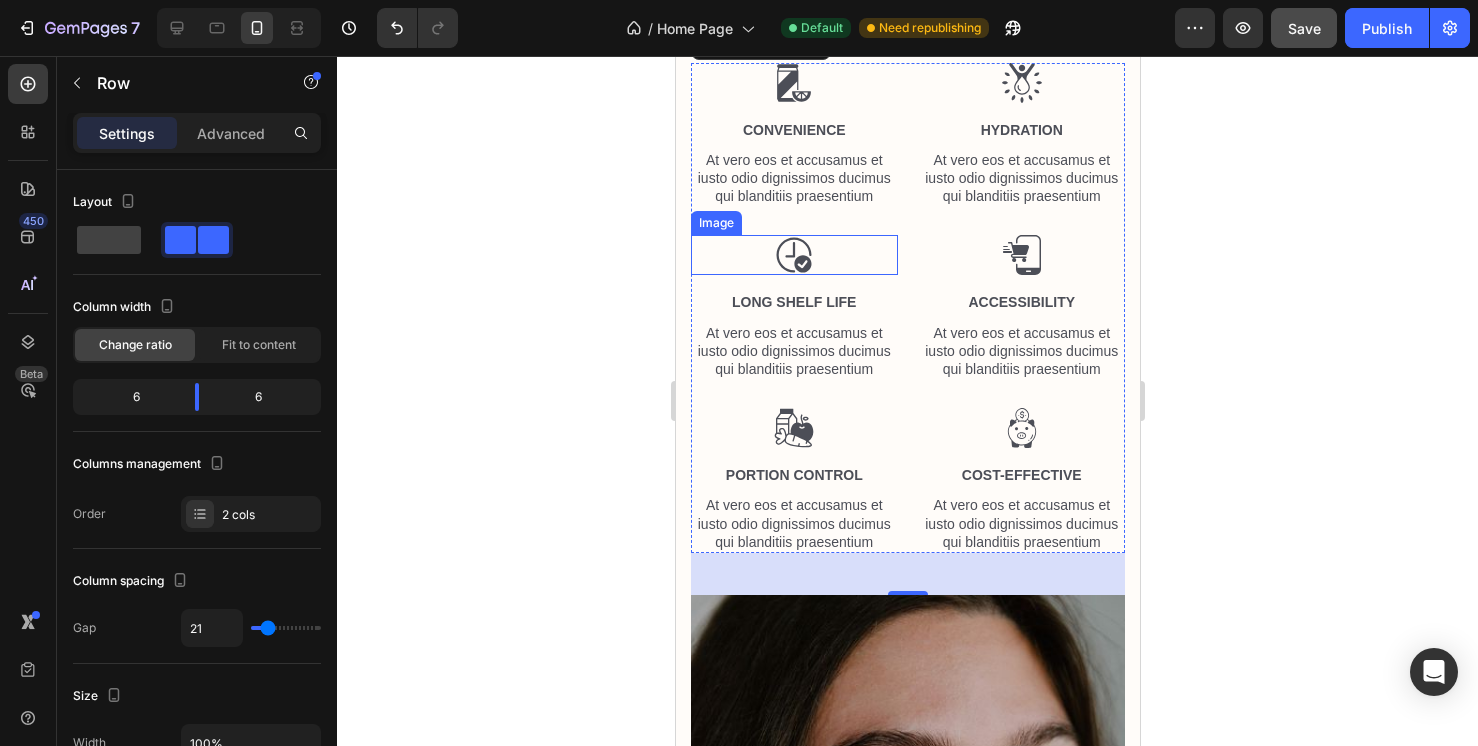 scroll, scrollTop: 7183, scrollLeft: 0, axis: vertical 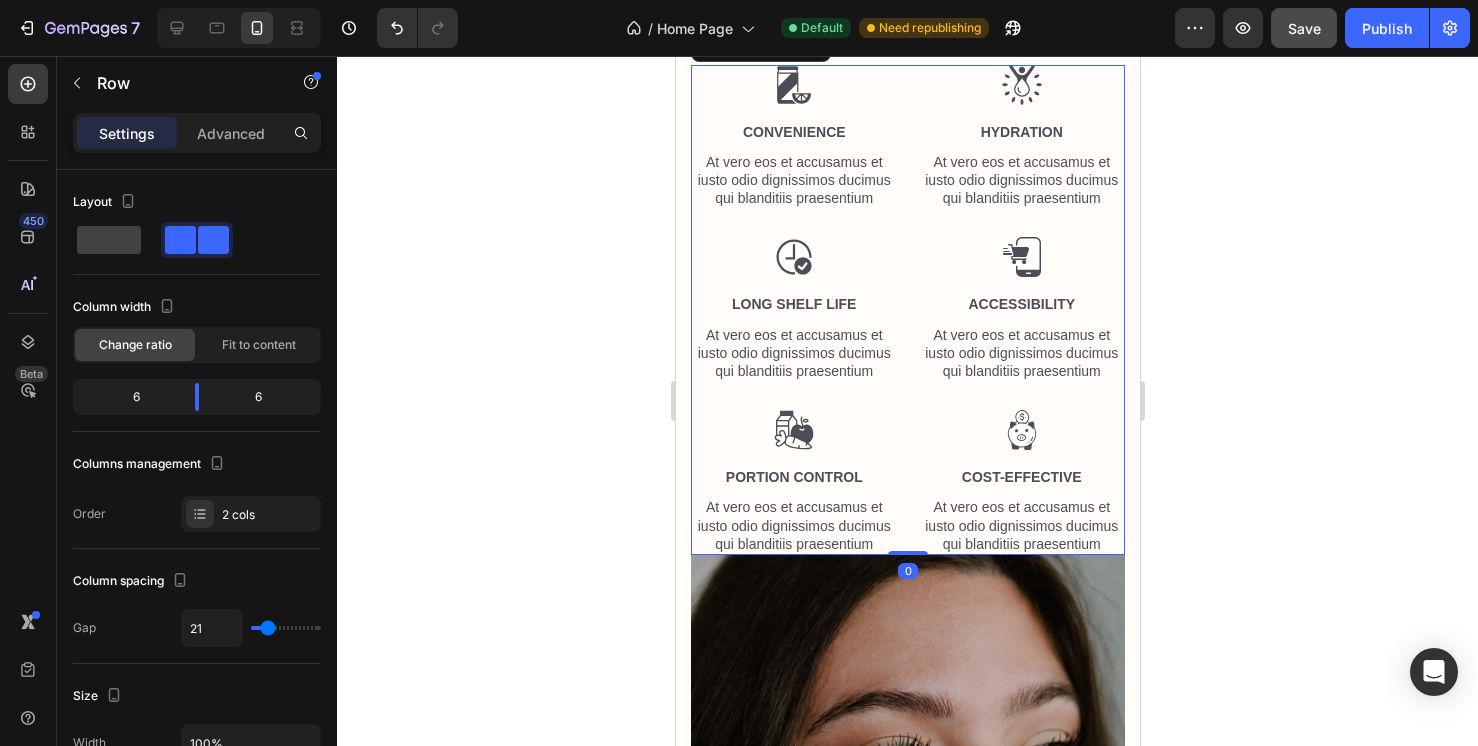 drag, startPoint x: 905, startPoint y: 591, endPoint x: 906, endPoint y: 533, distance: 58.00862 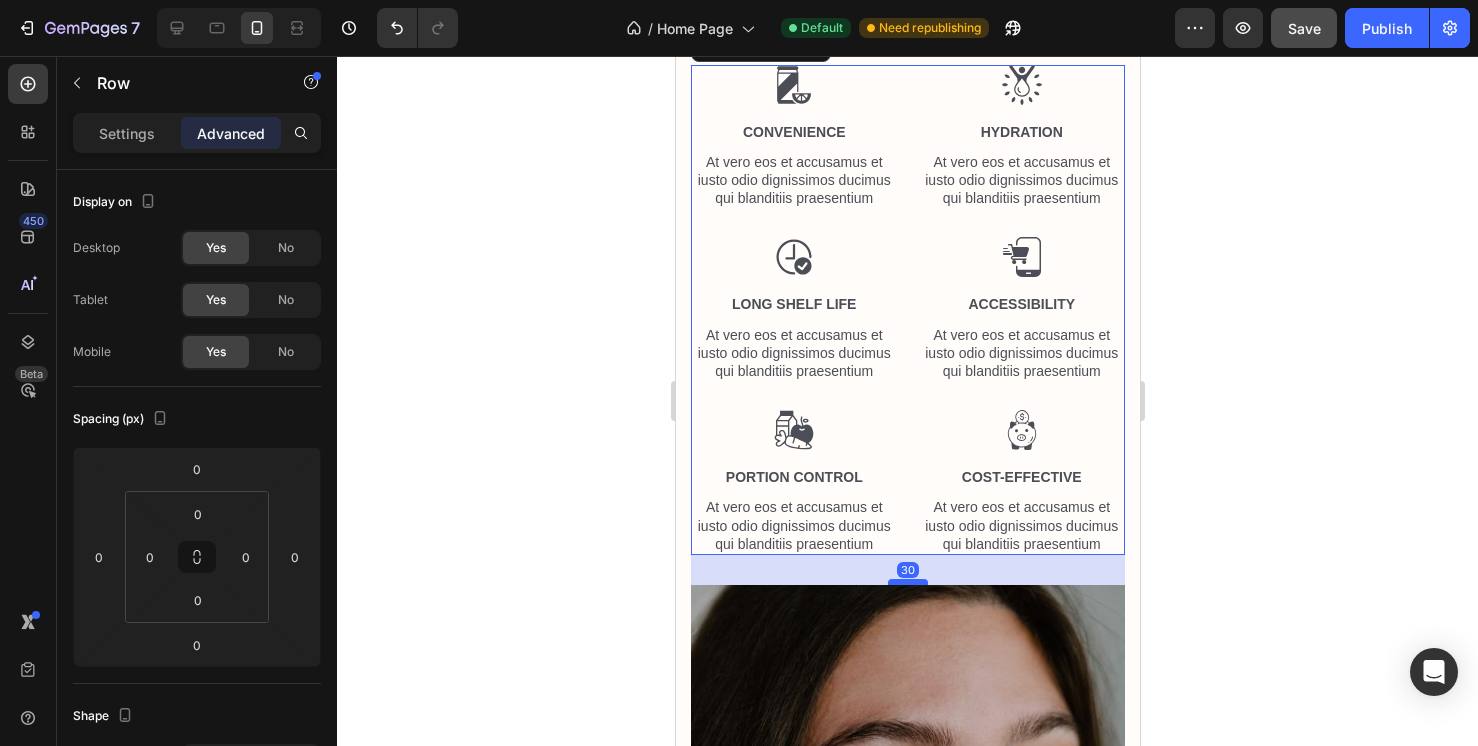 click at bounding box center (907, 582) 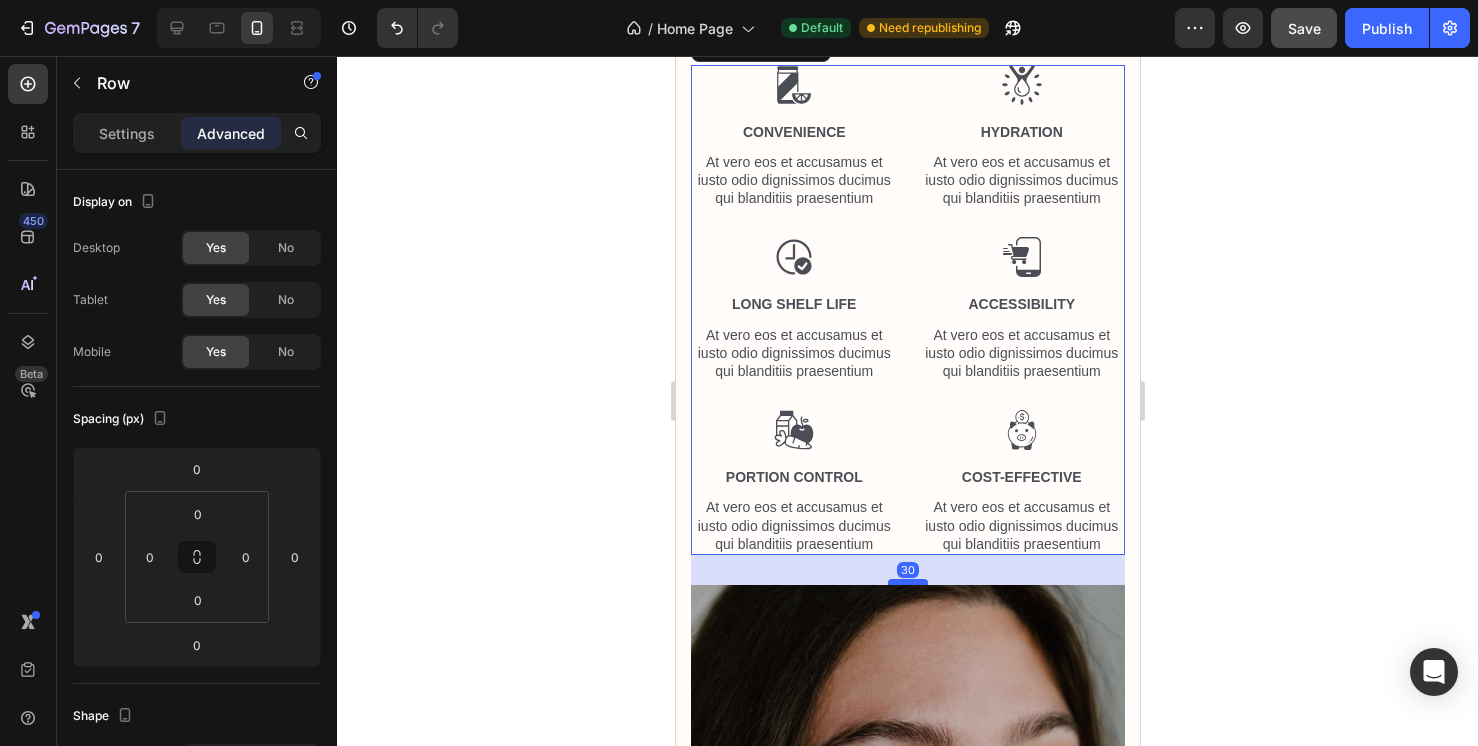 type on "30" 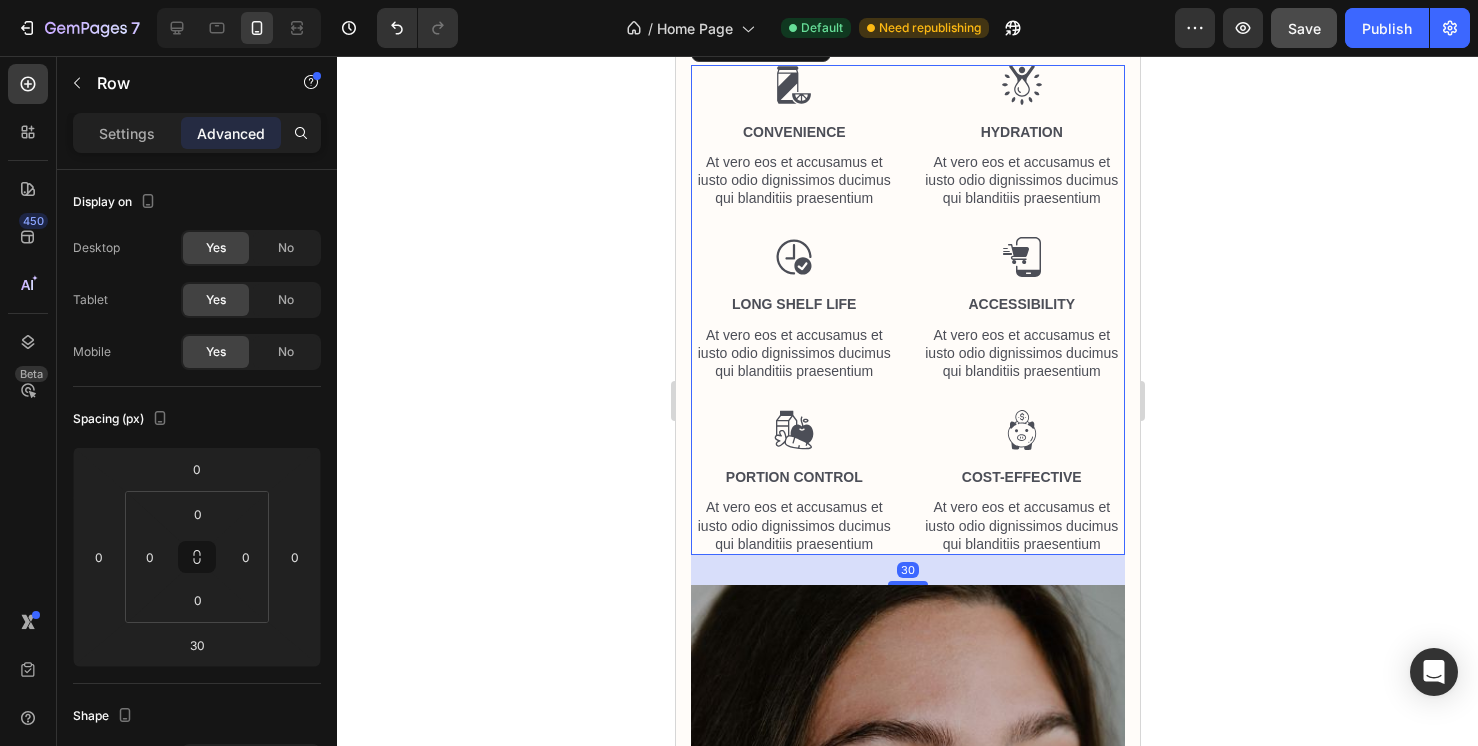 click on "Image Convenience Text Block At vero eos et accusamus et iusto odio dignissimos ducimus qui blanditiis praesentium Text Block Image Long Shelf Life Text Block At vero eos et accusamus et iusto odio dignissimos ducimus qui blanditiis praesentium Text Block Image Portion Control Text Block At vero eos et accusamus et iusto odio dignissimos ducimus qui blanditiis praesentium Text Block Image Image Hydration Text Block At vero eos et accusamus et iusto odio dignissimos ducimus qui blanditiis praesentium Text Block Image Accessibility Text Block At vero eos et accusamus et iusto odio dignissimos ducimus qui blanditiis praesentium Text Block Image Cost-Effective Text Block At vero eos et accusamus et iusto odio dignissimos ducimus qui blanditiis praesentium Text Block Row Row   30" at bounding box center (907, 310) 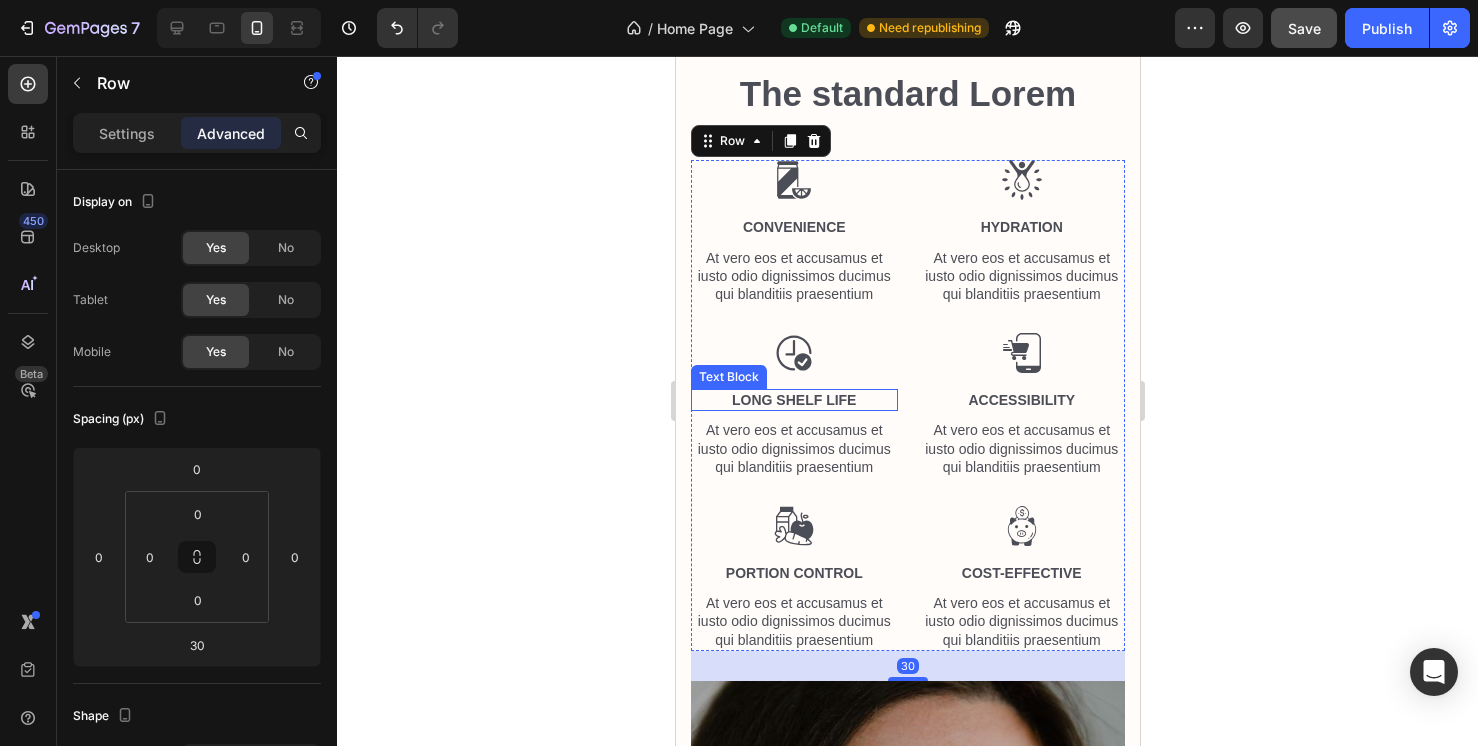 scroll, scrollTop: 6889, scrollLeft: 0, axis: vertical 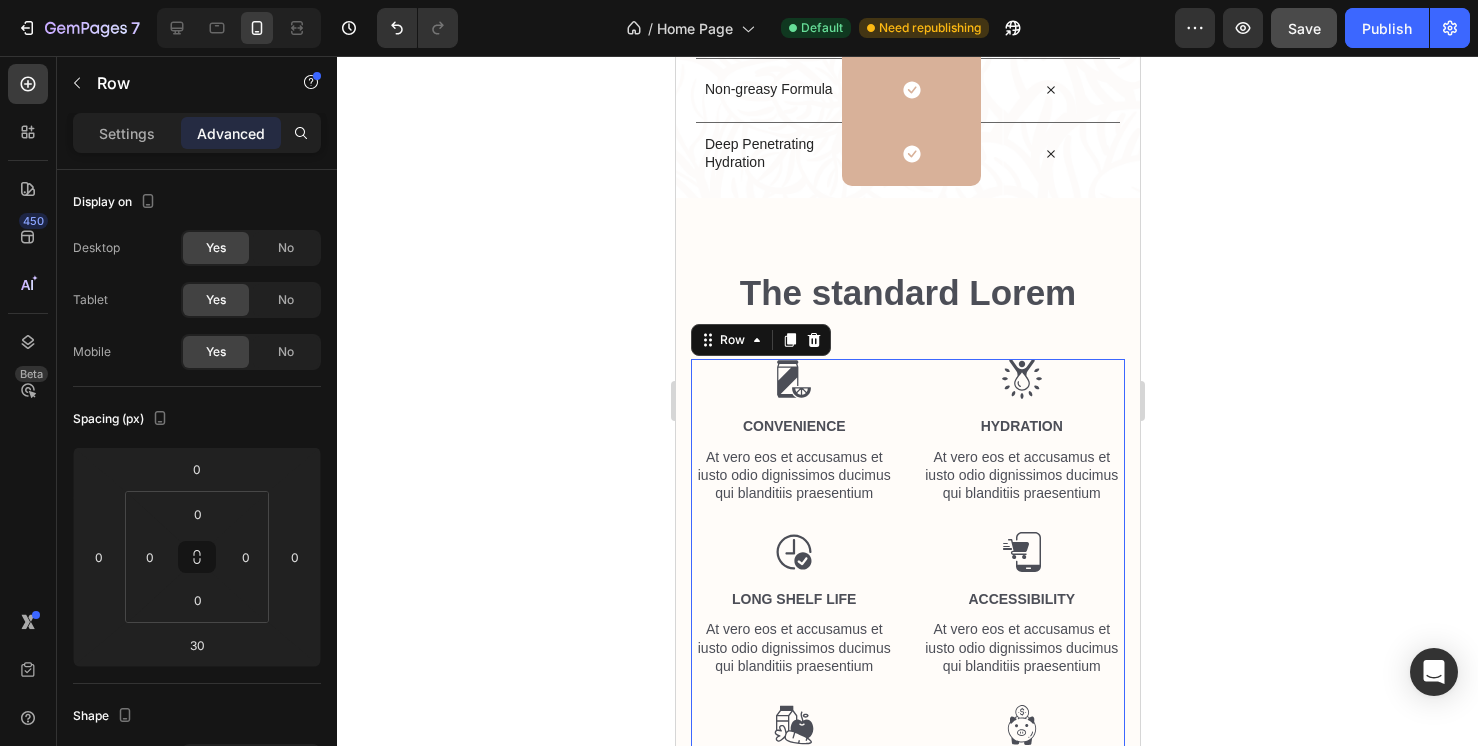 click on "Image Convenience Text Block At vero eos et accusamus et iusto odio dignissimos ducimus qui blanditiis praesentium Text Block Image Long Shelf Life Text Block At vero eos et accusamus et iusto odio dignissimos ducimus qui blanditiis praesentium Text Block Image Portion Control Text Block At vero eos et accusamus et iusto odio dignissimos ducimus qui blanditiis praesentium Text Block" at bounding box center (793, 604) 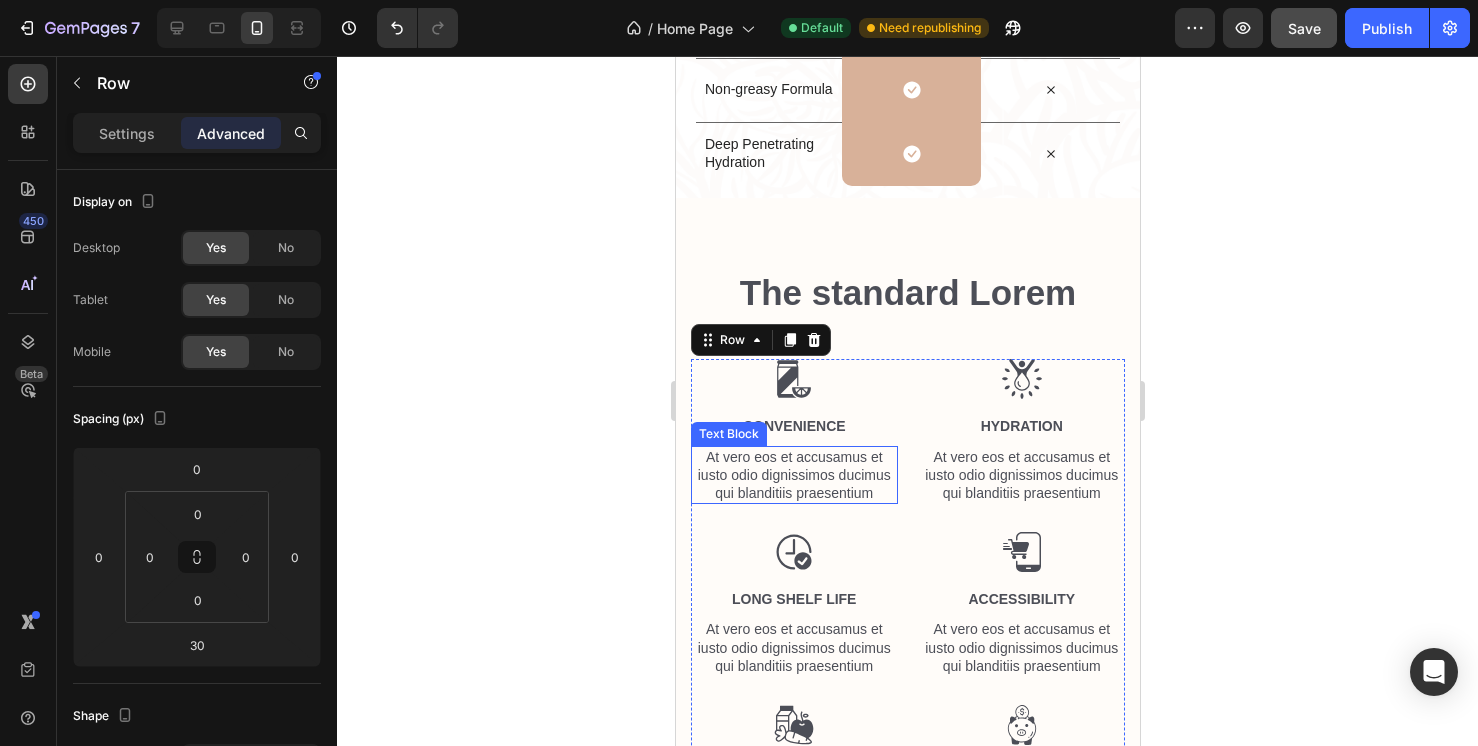 click on "At vero eos et accusamus et iusto odio dignissimos ducimus qui blanditiis praesentium" at bounding box center (793, 475) 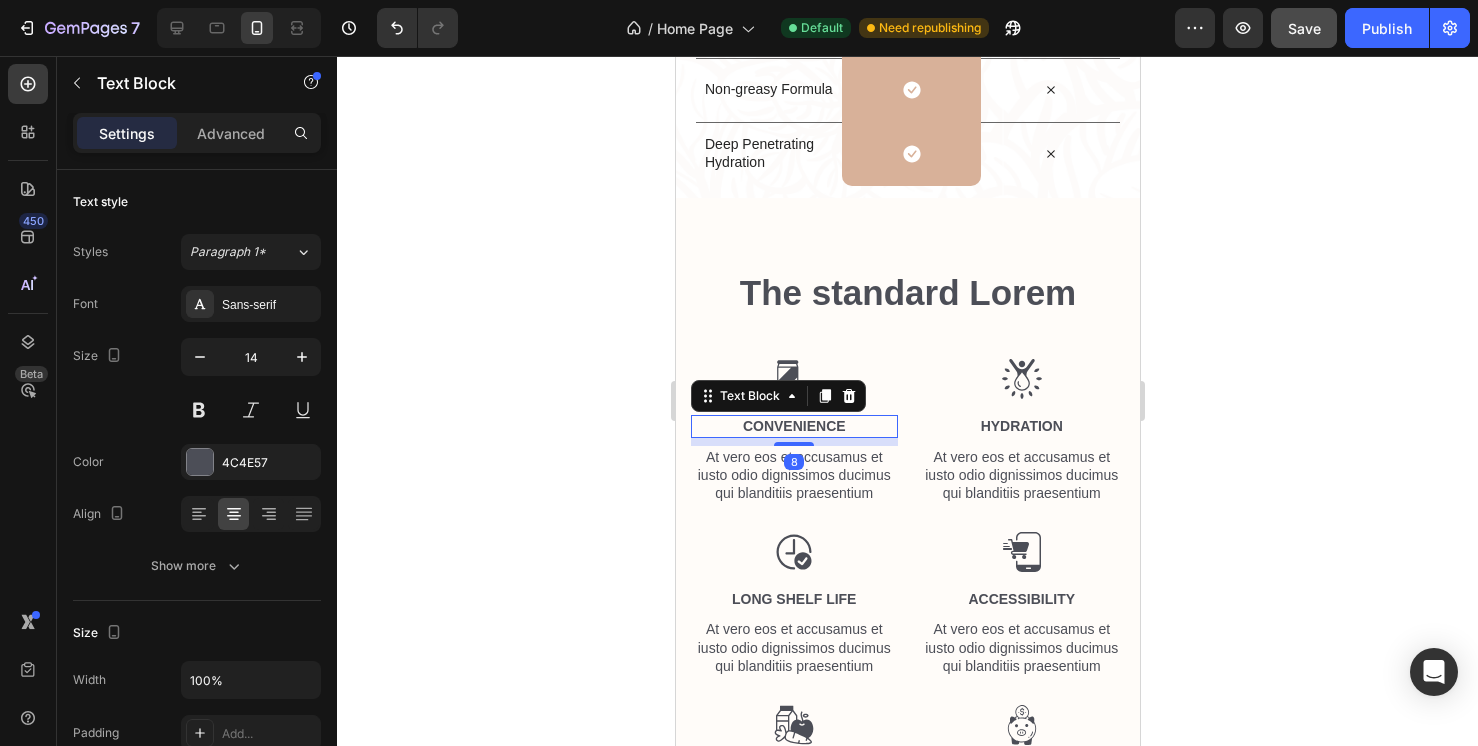 click on "Convenience" at bounding box center (793, 426) 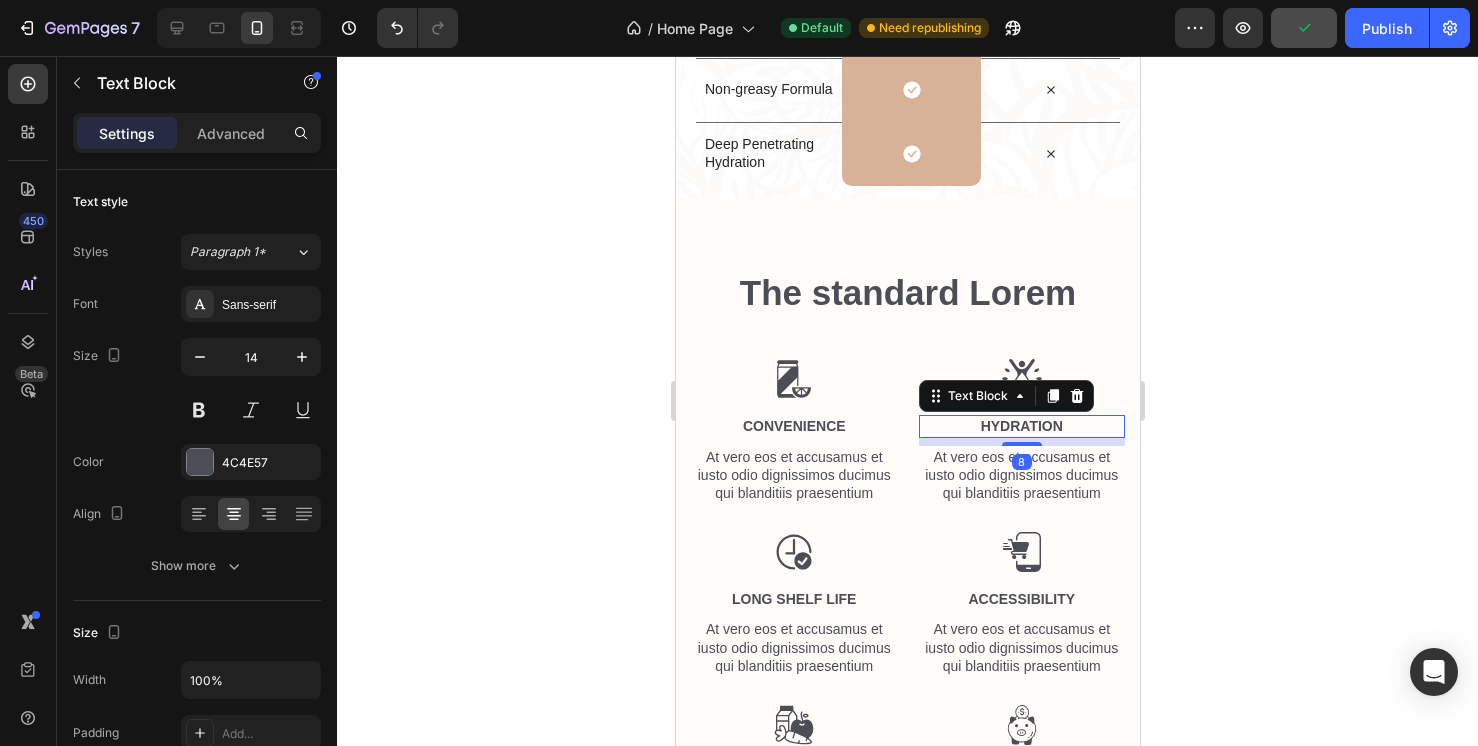 click on "Hydration" at bounding box center (1021, 426) 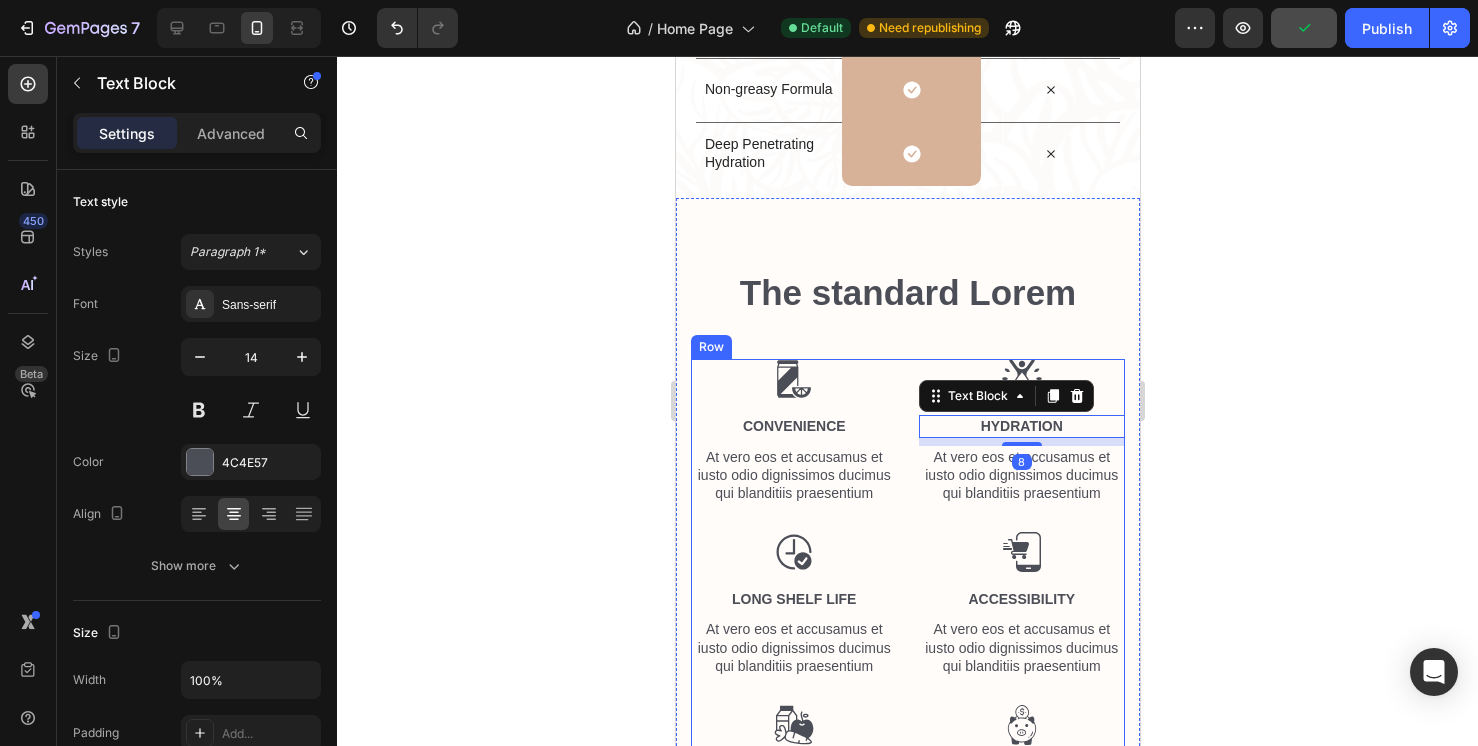 click on "Image Convenience Text Block At vero eos et accusamus et iusto odio dignissimos ducimus qui blanditiis praesentium Text Block Image Long Shelf Life Text Block At vero eos et accusamus et iusto odio dignissimos ducimus qui blanditiis praesentium Text Block Image Portion Control Text Block At vero eos et accusamus et iusto odio dignissimos ducimus qui blanditiis praesentium Text Block Image Image Hydration Text Block   8 At vero eos et accusamus et iusto odio dignissimos ducimus qui blanditiis praesentium Text Block Image Accessibility Text Block At vero eos et accusamus et iusto odio dignissimos ducimus qui blanditiis praesentium Text Block Image Cost-Effective Text Block At vero eos et accusamus et iusto odio dignissimos ducimus qui blanditiis praesentium Text Block Row Row" at bounding box center (907, 604) 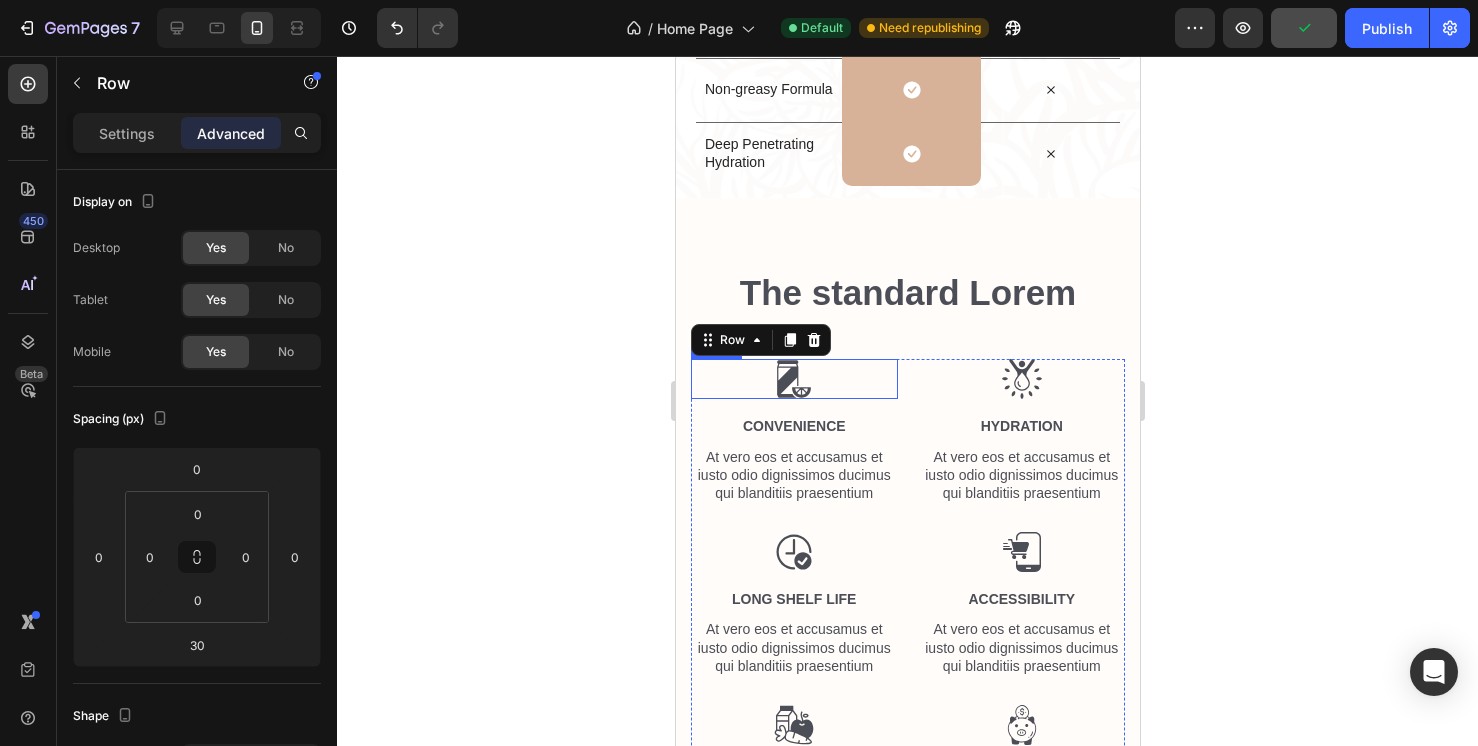 click on "Image Convenience Text Block At vero eos et accusamus et iusto odio dignissimos ducimus qui blanditiis praesentium Text Block Image Long Shelf Life Text Block At vero eos et accusamus et iusto odio dignissimos ducimus qui blanditiis praesentium Text Block Image Portion Control Text Block At vero eos et accusamus et iusto odio dignissimos ducimus qui blanditiis praesentium Text Block Image Image Hydration Text Block At vero eos et accusamus et iusto odio dignissimos ducimus qui blanditiis praesentium Text Block Image Accessibility Text Block At vero eos et accusamus et iusto odio dignissimos ducimus qui blanditiis praesentium Text Block Image Cost-Effective Text Block At vero eos et accusamus et iusto odio dignissimos ducimus qui blanditiis praesentium Text Block Row Row   30" at bounding box center (907, 604) 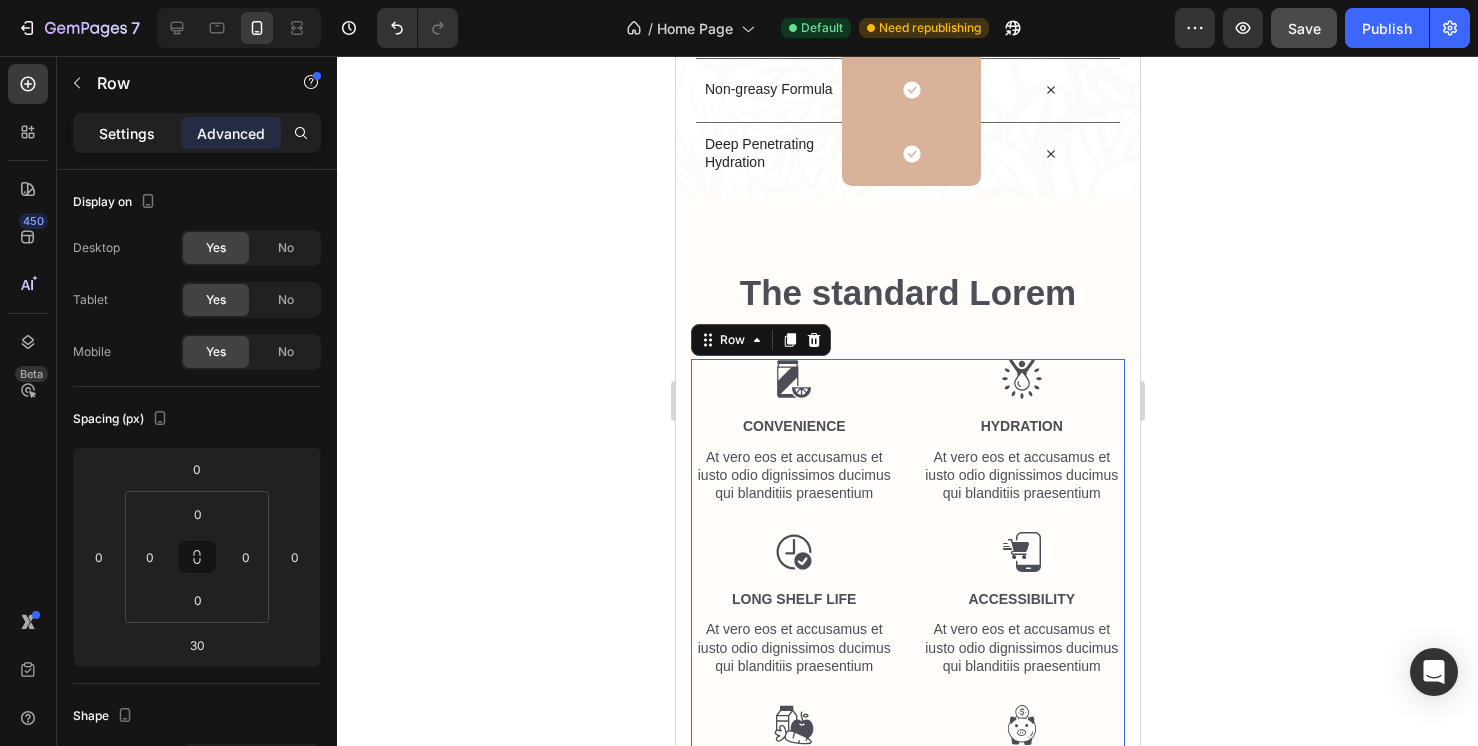 click on "Settings" at bounding box center [127, 133] 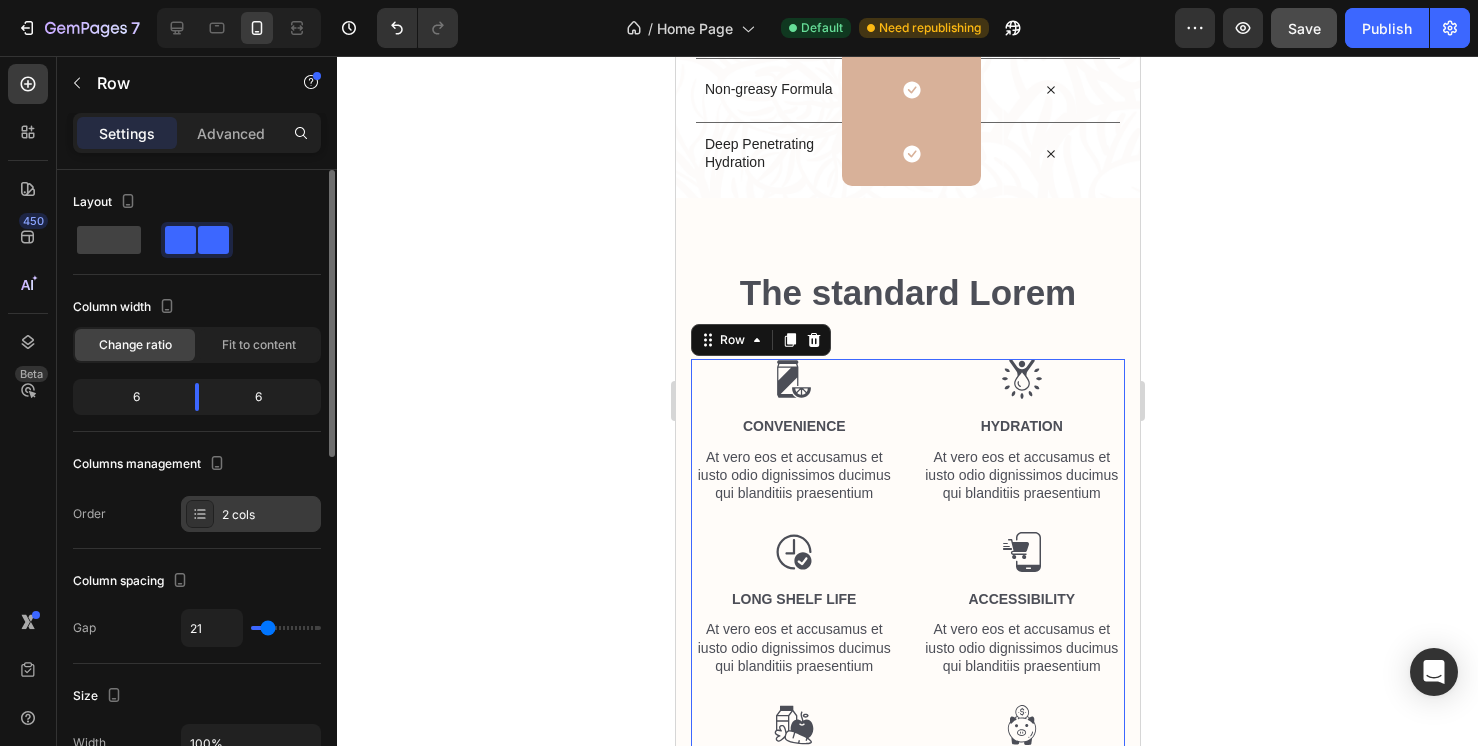 click on "2 cols" at bounding box center (251, 514) 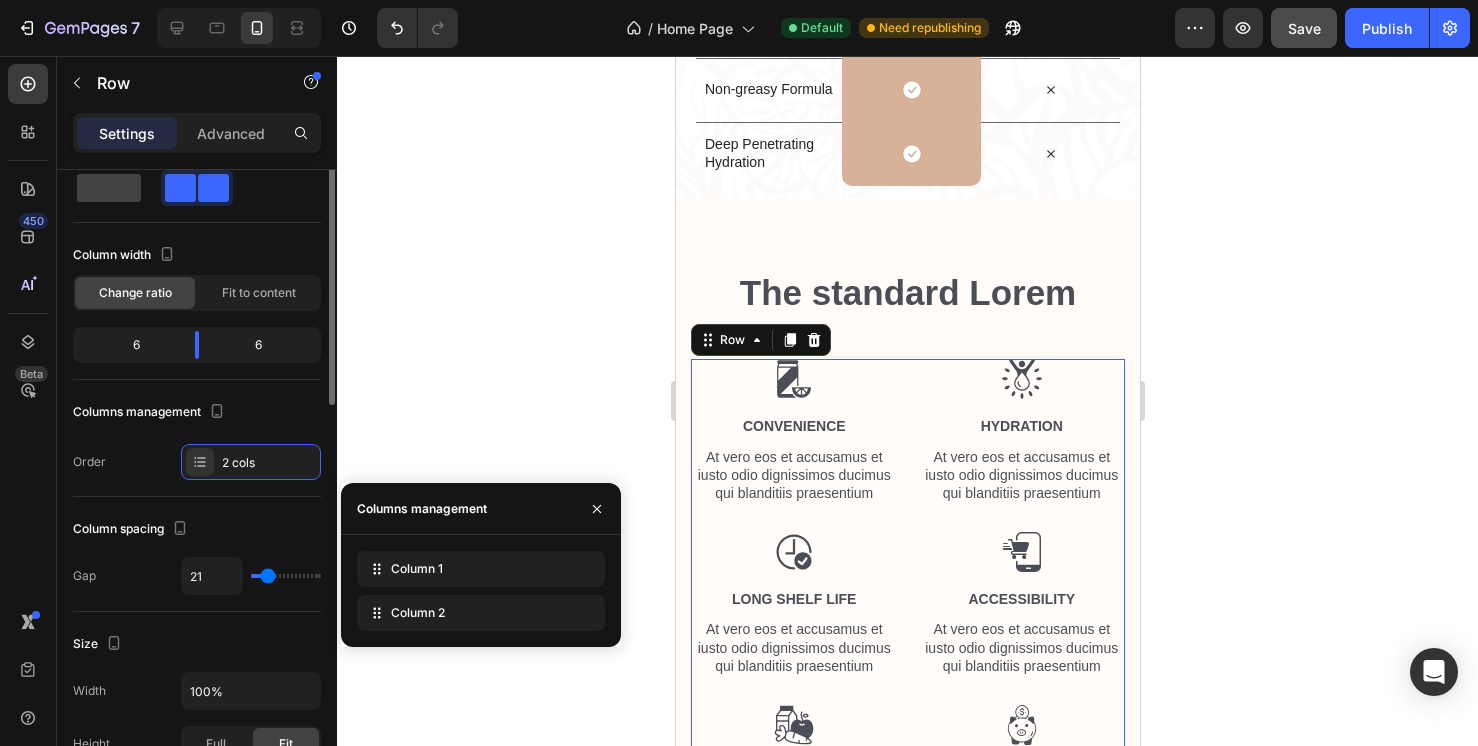 scroll, scrollTop: 0, scrollLeft: 0, axis: both 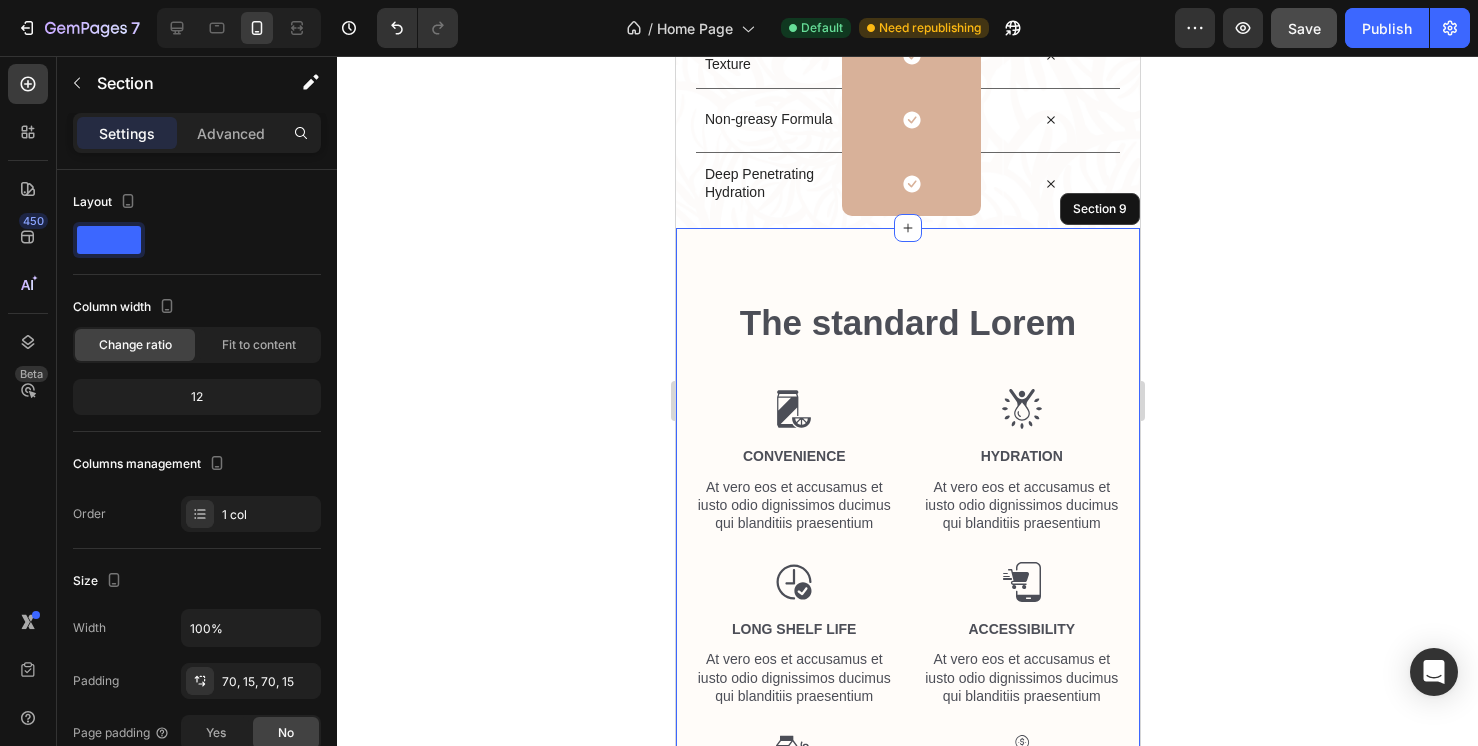 click on "The standard Lorem Heading Row Image Convenience Text Block At vero eos et accusamus et iusto odio dignissimos ducimus qui blanditiis praesentium Text Block Image Long Shelf Life Text Block At vero eos et accusamus et iusto odio dignissimos ducimus qui blanditiis praesentium Text Block Image Portion Control Text Block At vero eos et accusamus et iusto odio dignissimos ducimus qui blanditiis praesentium Text Block Image Image Hydration Text Block At vero eos et accusamus et iusto odio dignissimos ducimus qui blanditiis praesentium Text Block Image Accessibility Text Block At vero eos et accusamus et iusto odio dignissimos ducimus qui blanditiis praesentium Text Block Image Cost-Effective Text Block At vero eos et accusamus et iusto odio dignissimos ducimus qui blanditiis praesentium Text Block Row Row Image Section 9" at bounding box center [907, 897] 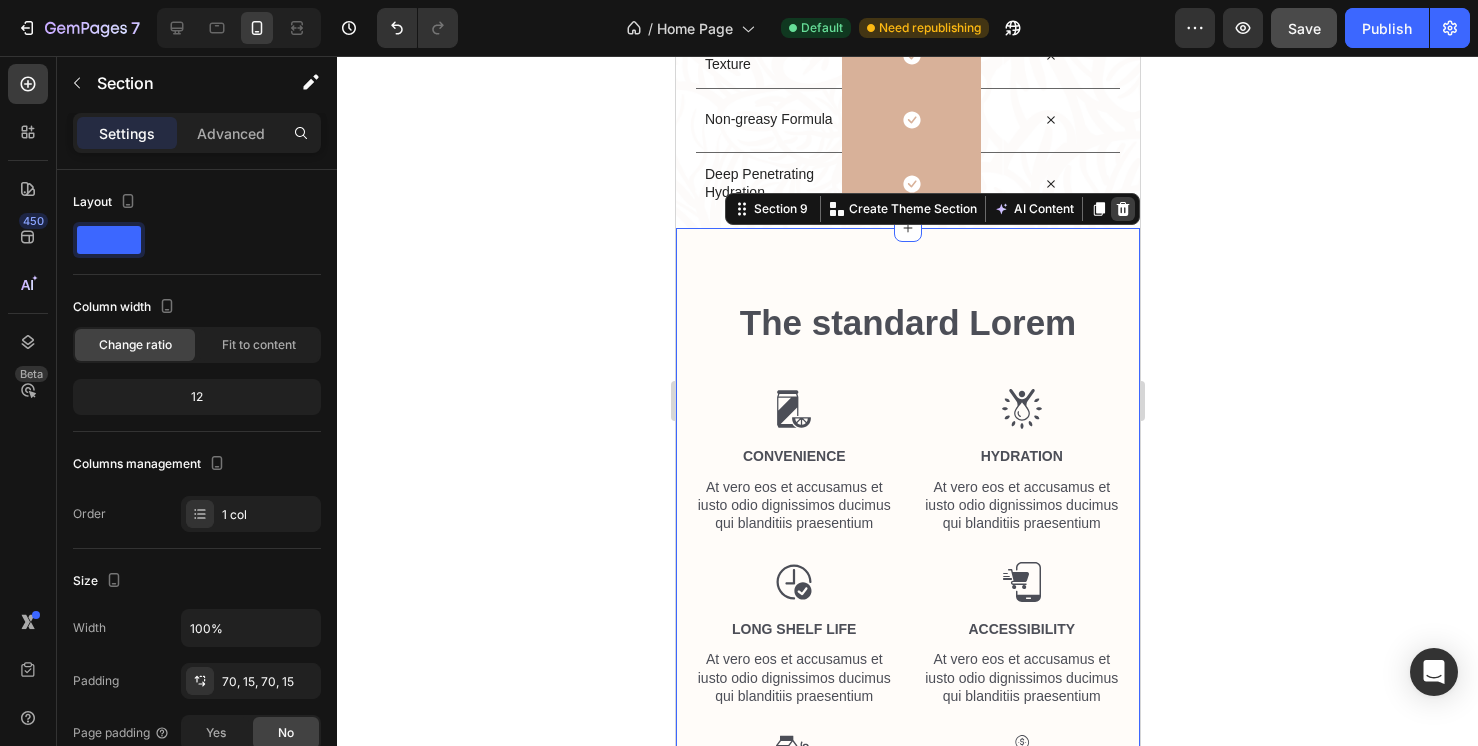 click 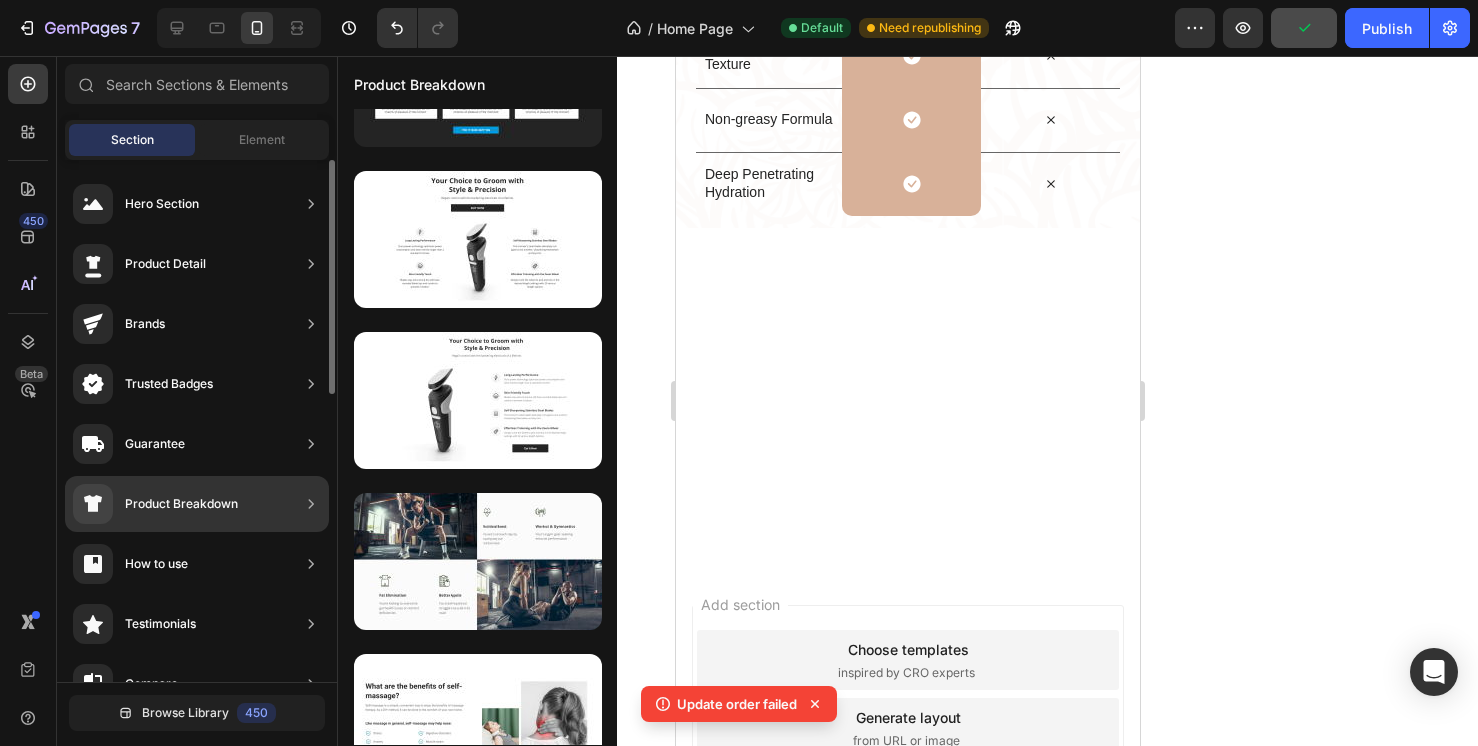 scroll, scrollTop: 0, scrollLeft: 0, axis: both 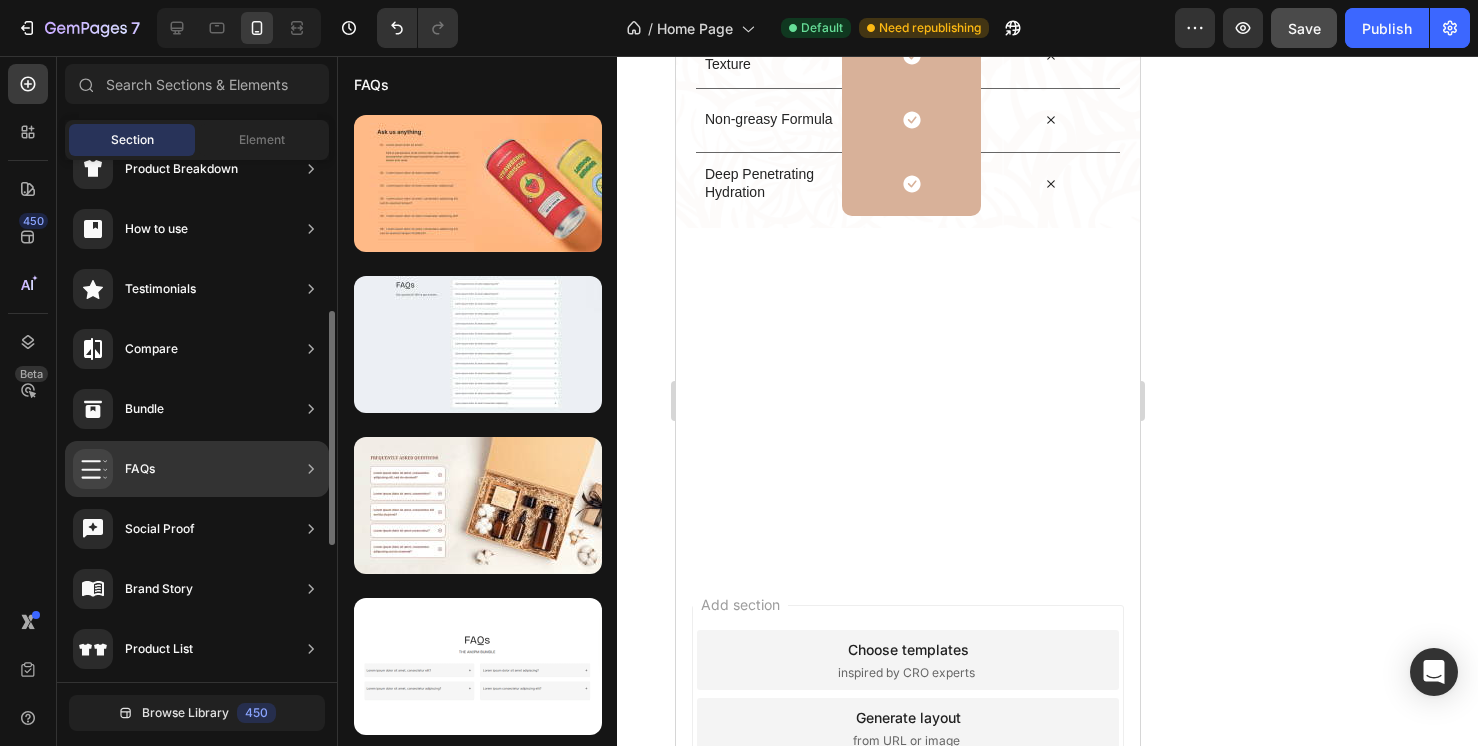 drag, startPoint x: 221, startPoint y: 469, endPoint x: 69, endPoint y: 451, distance: 153.06207 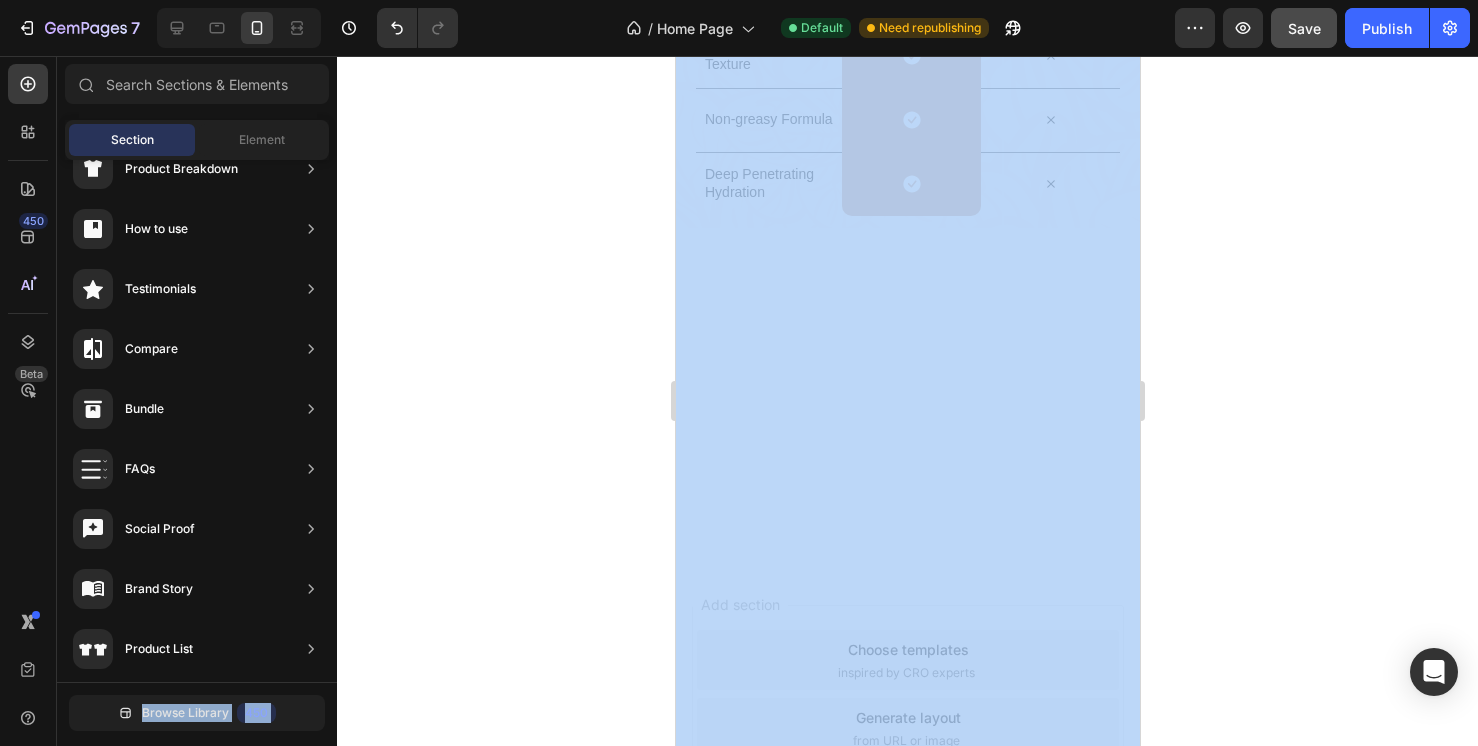 drag, startPoint x: 805, startPoint y: 520, endPoint x: 831, endPoint y: 373, distance: 149.28162 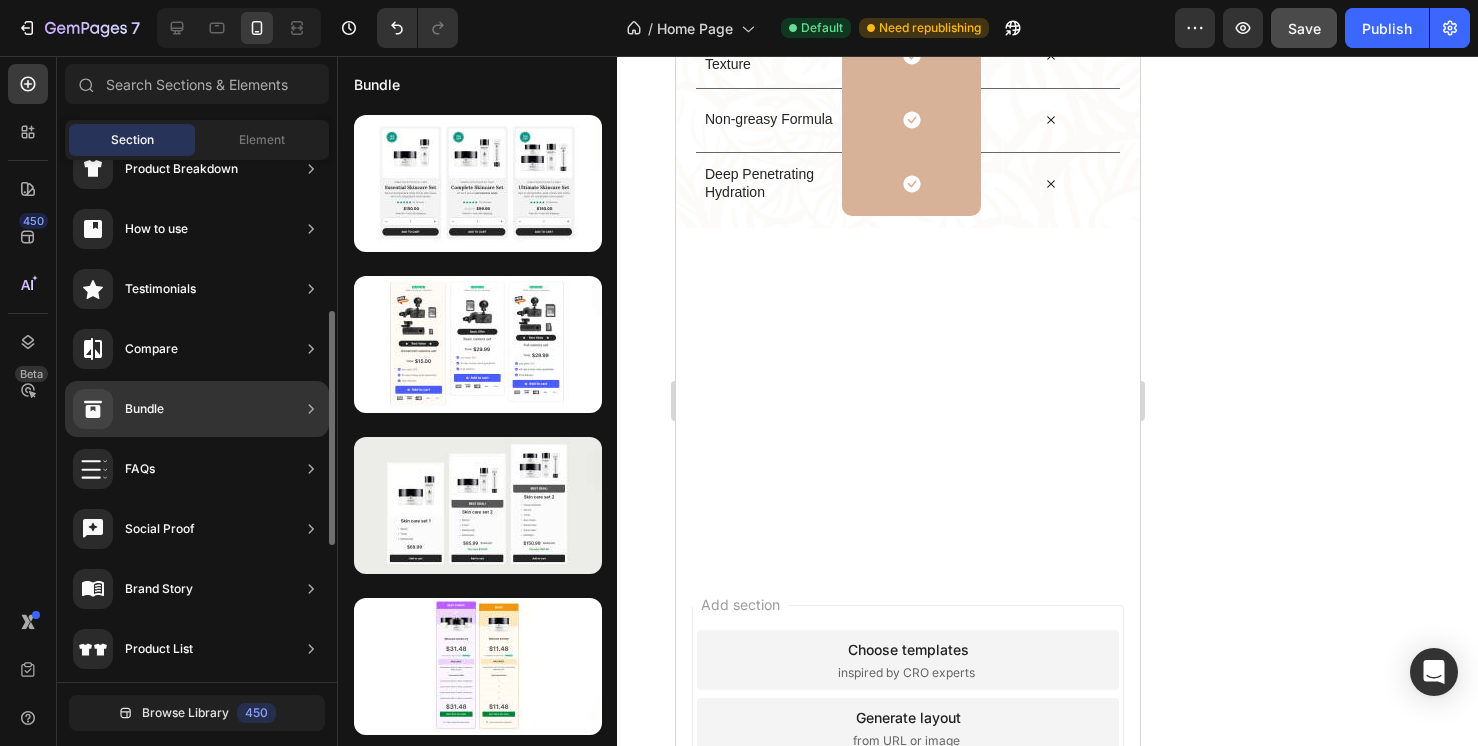 click on "FAQs" 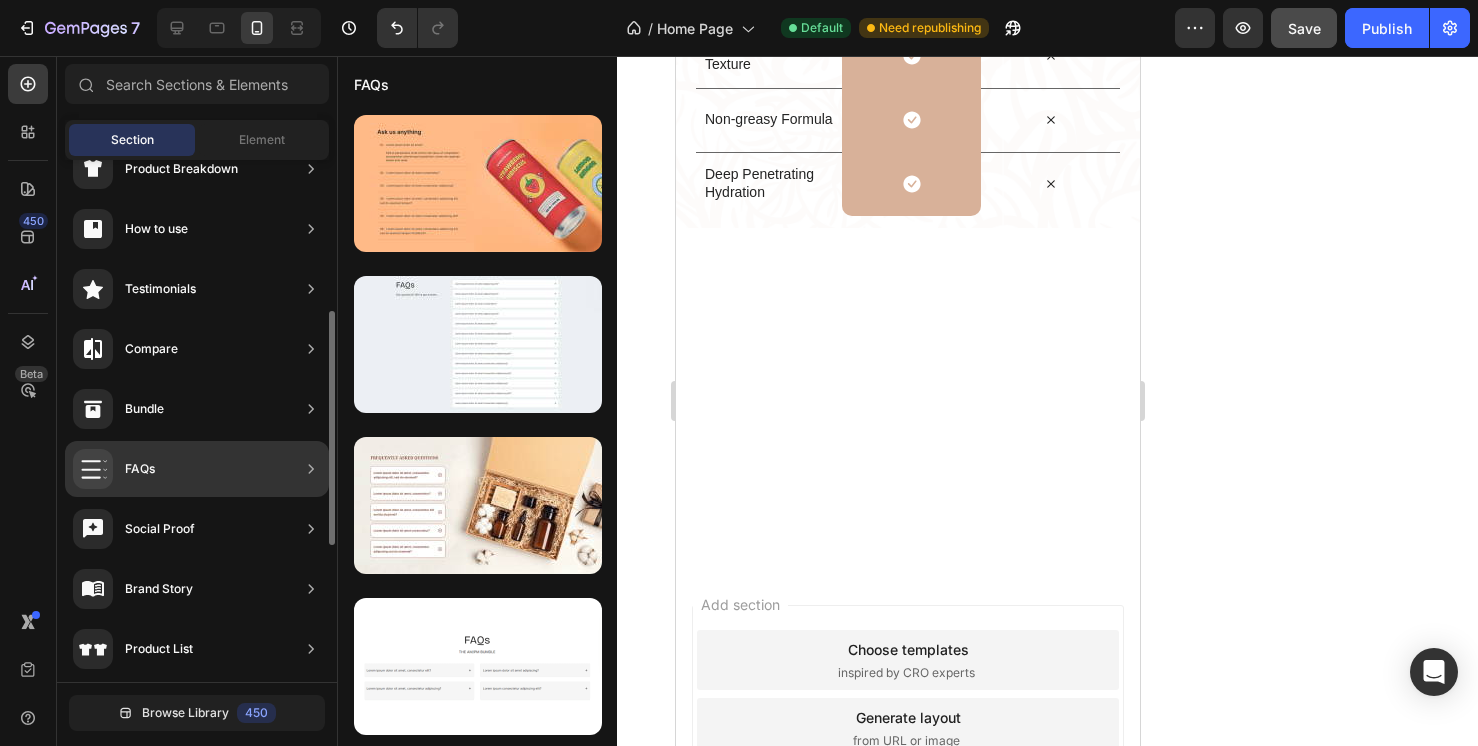 click on "FAQs" at bounding box center (140, 469) 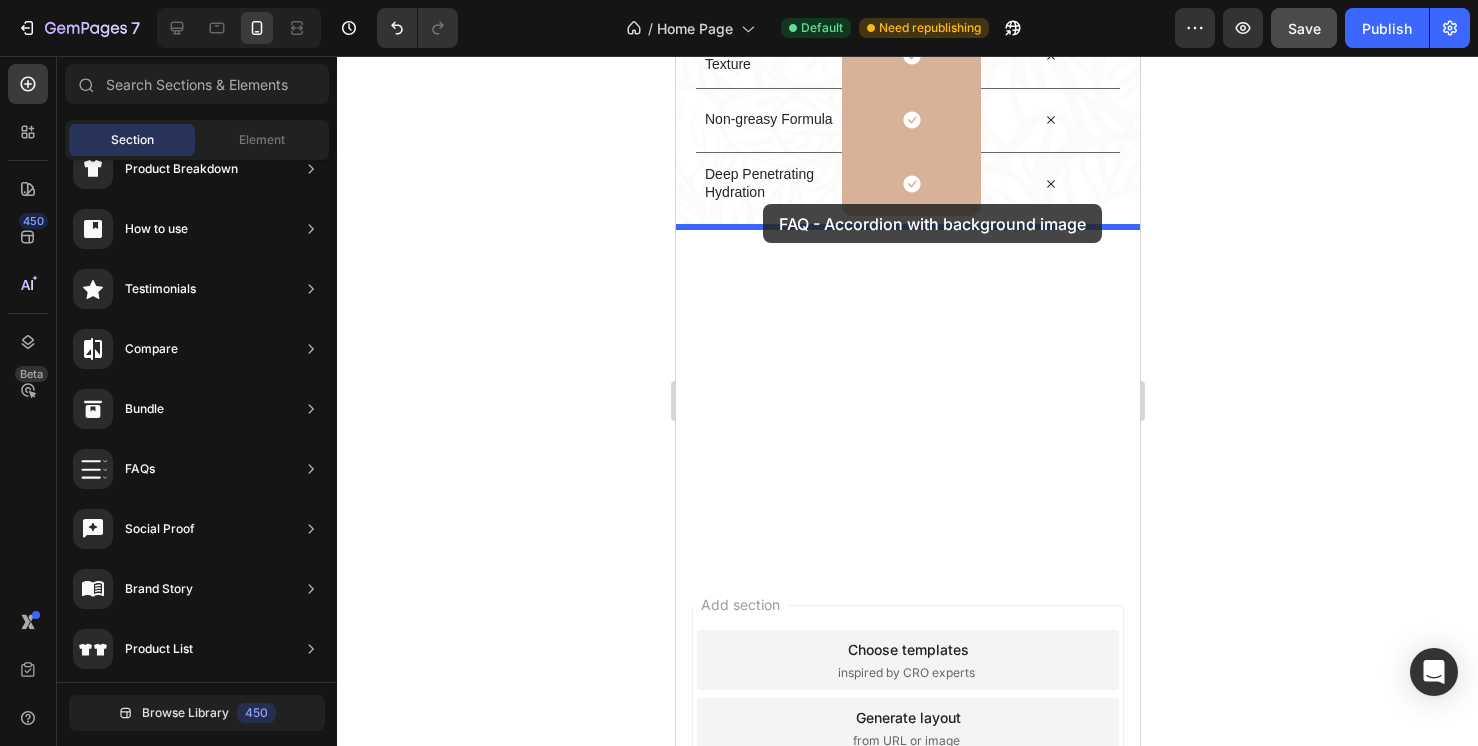 drag, startPoint x: 1203, startPoint y: 551, endPoint x: 762, endPoint y: 204, distance: 561.1506 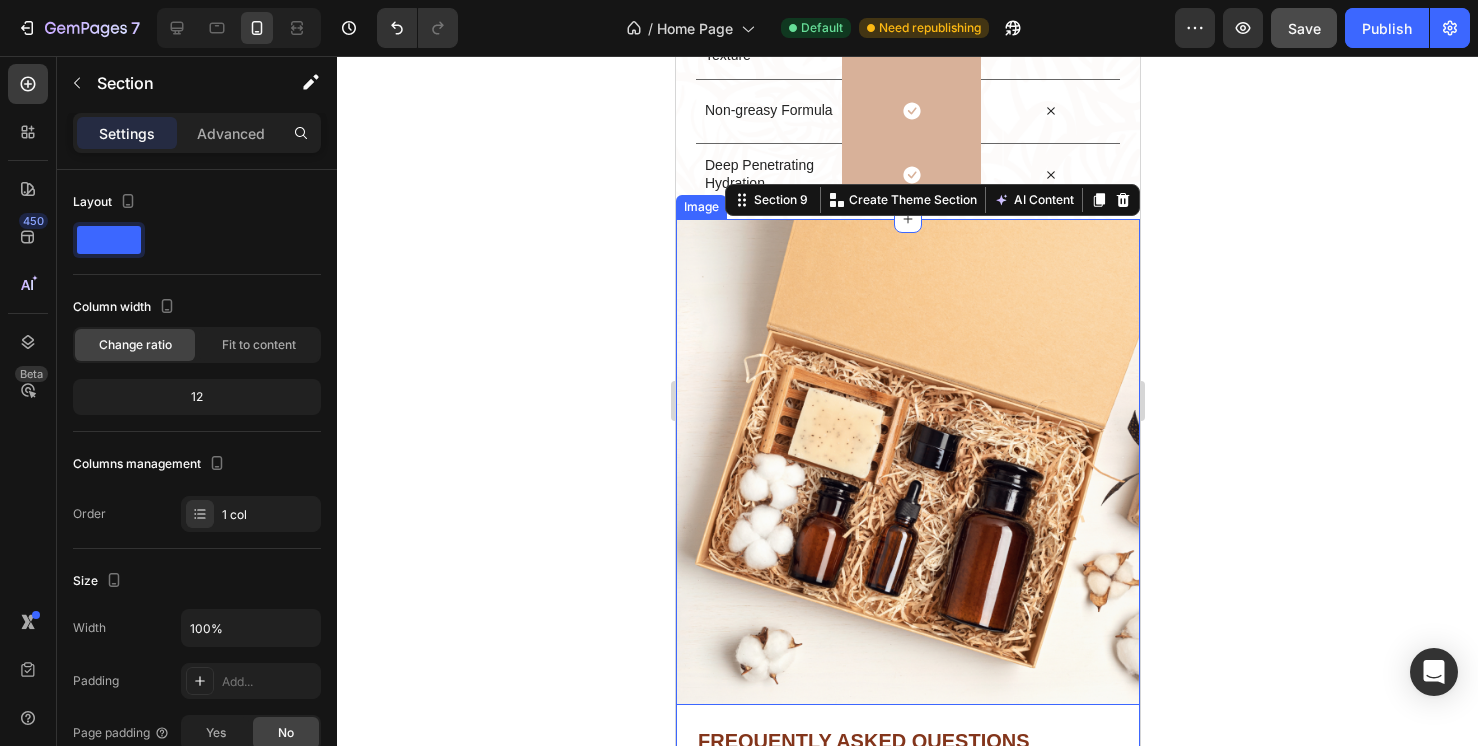 scroll, scrollTop: 6844, scrollLeft: 0, axis: vertical 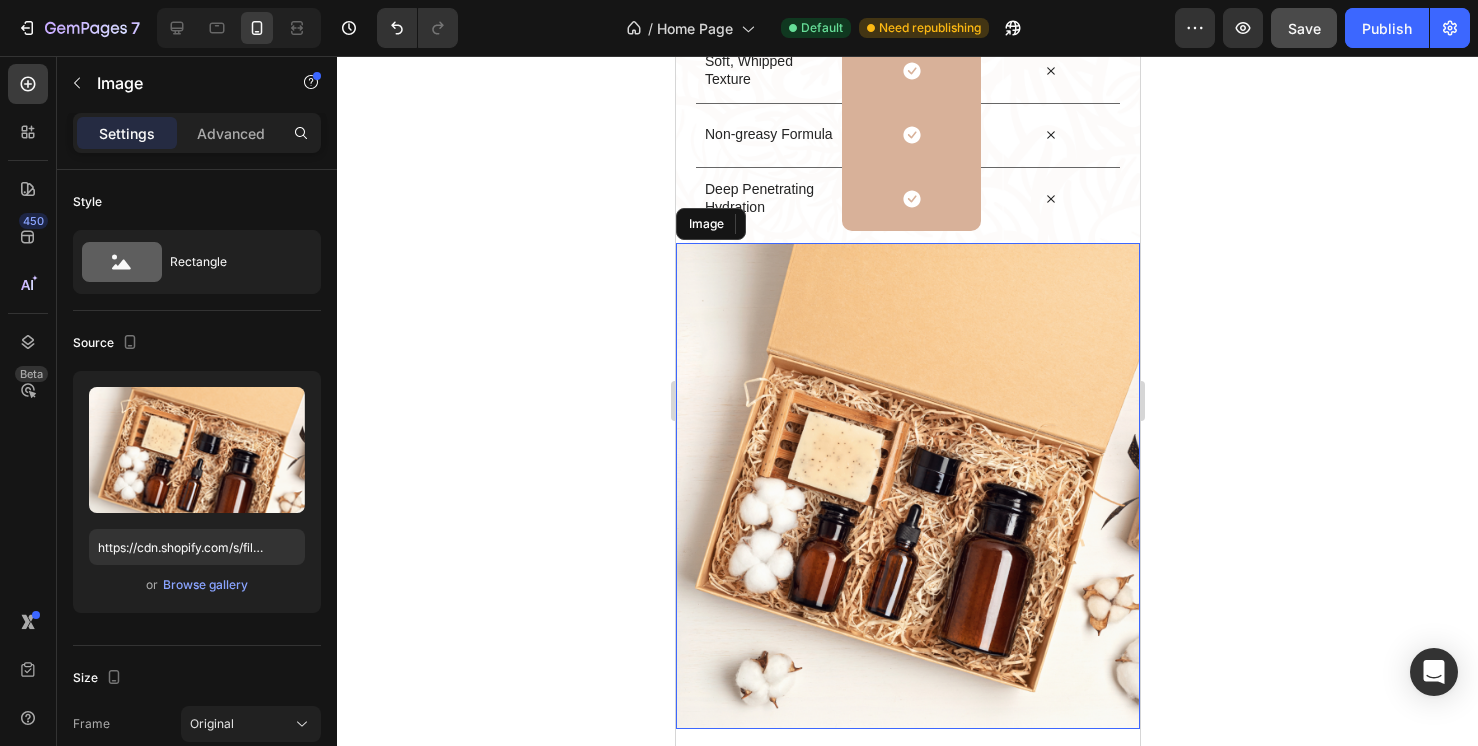 click at bounding box center [907, 486] 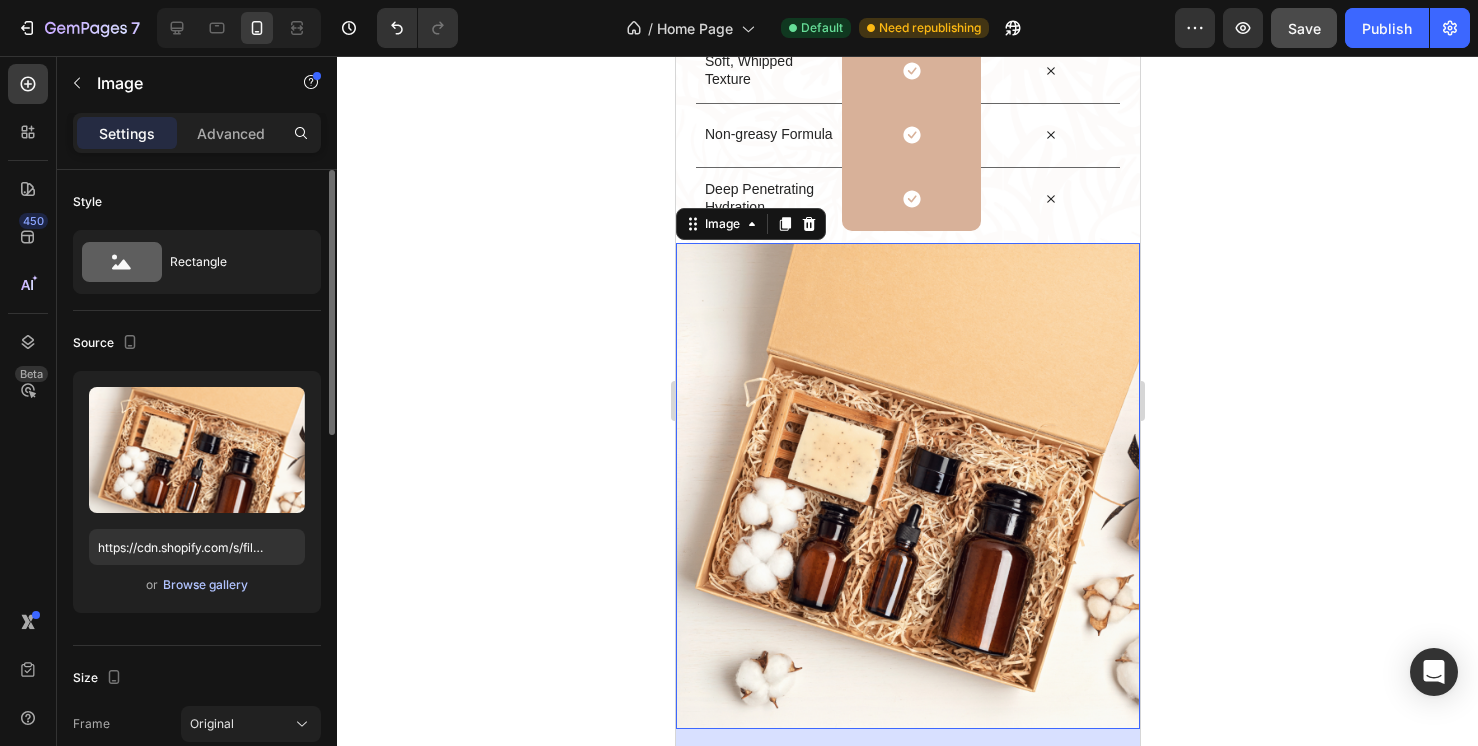 click on "Browse gallery" at bounding box center [205, 585] 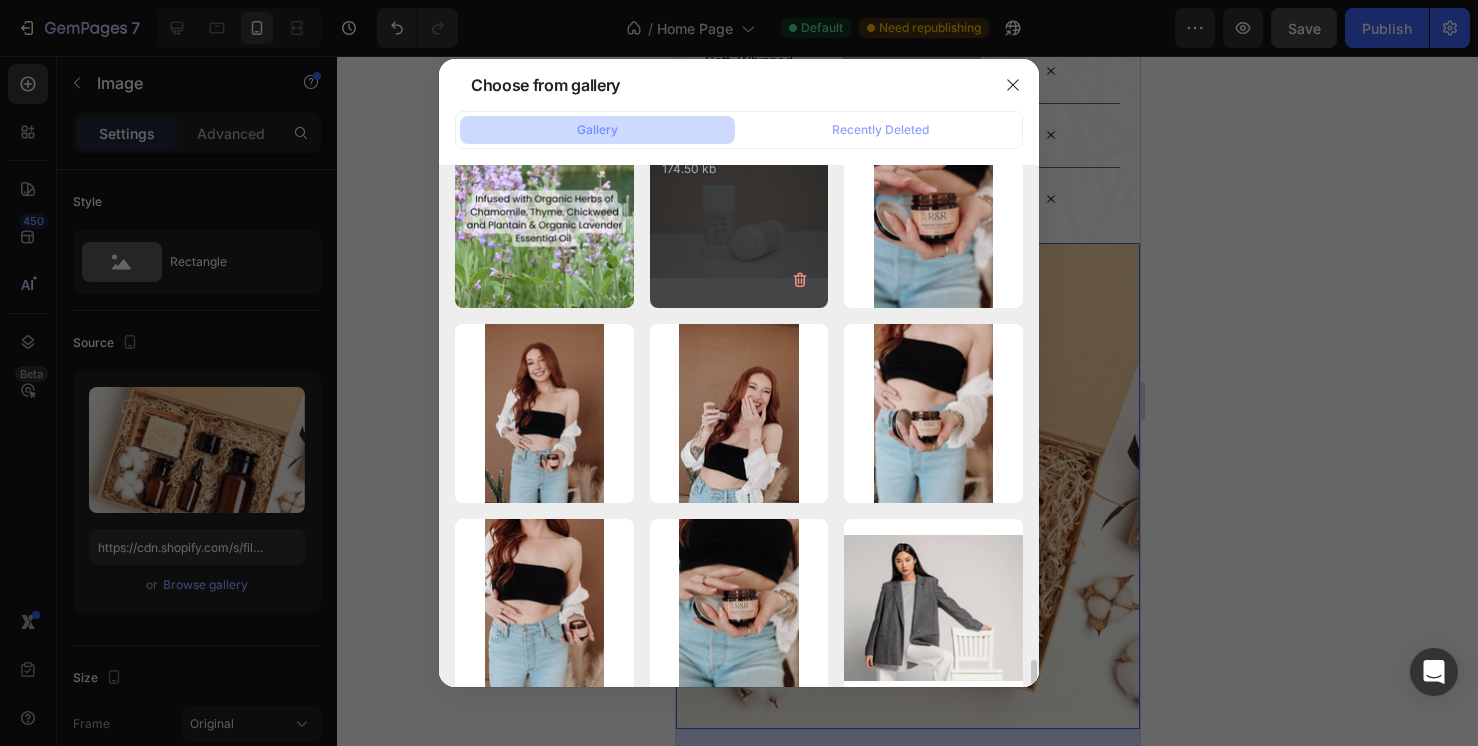 scroll, scrollTop: 9243, scrollLeft: 0, axis: vertical 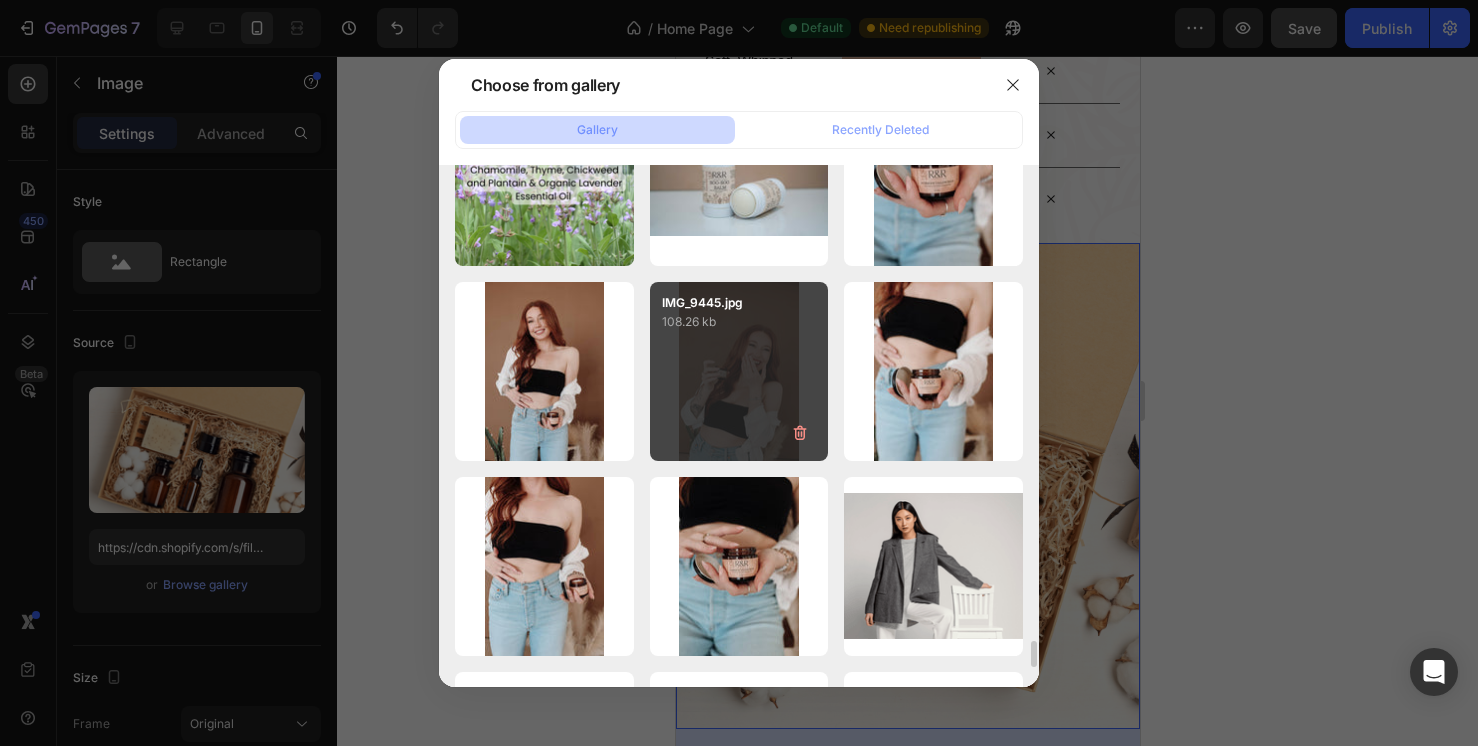 click on "IMG_9445.jpg 108.26 kb" at bounding box center (739, 371) 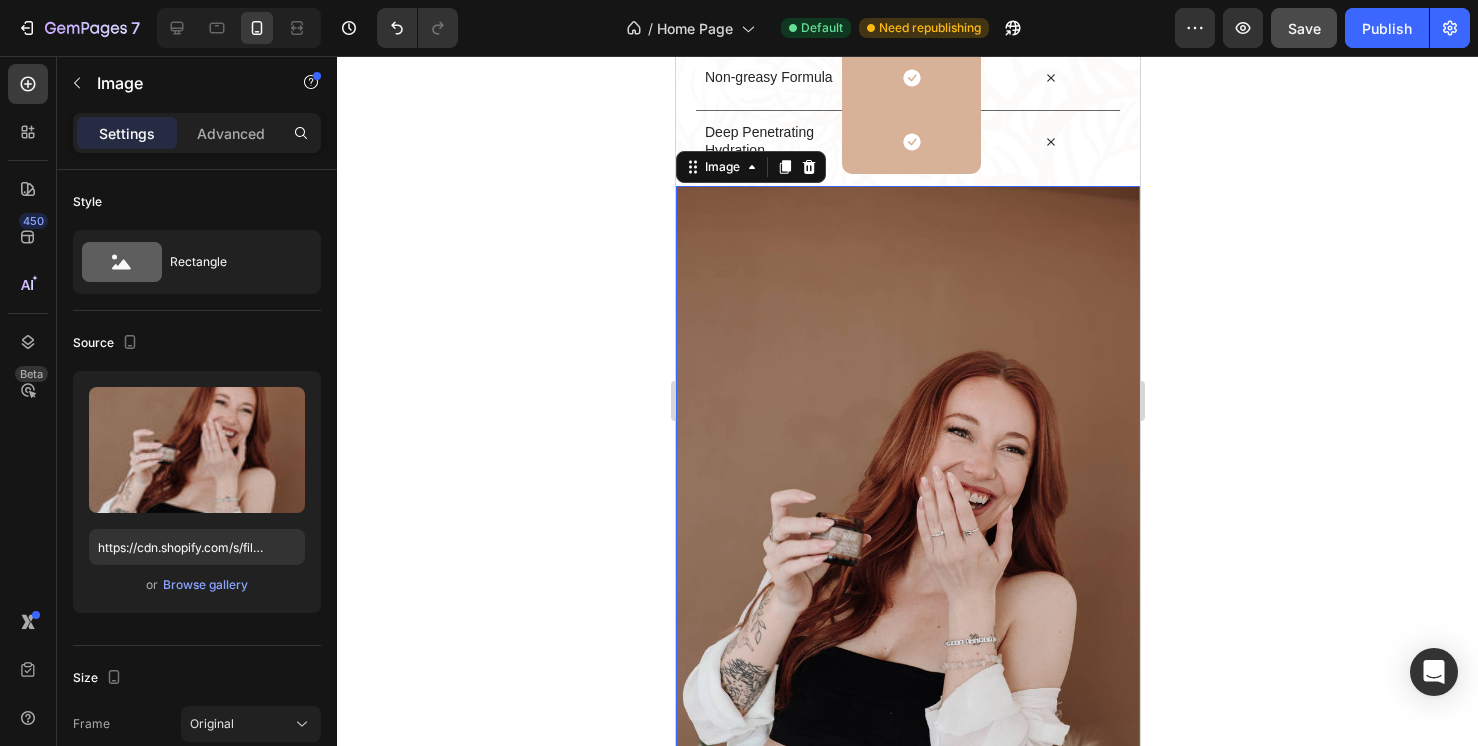 scroll, scrollTop: 6878, scrollLeft: 0, axis: vertical 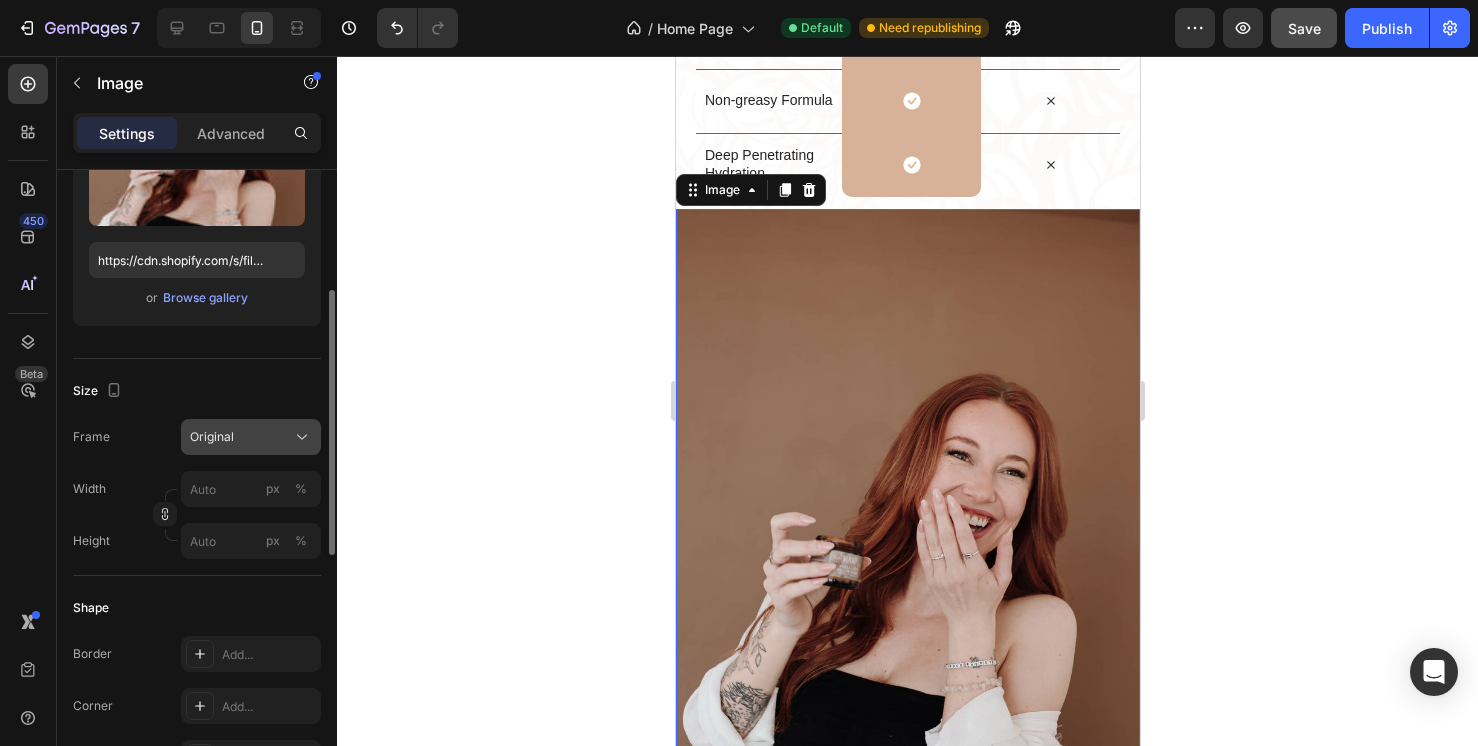 click on "Original" at bounding box center (251, 437) 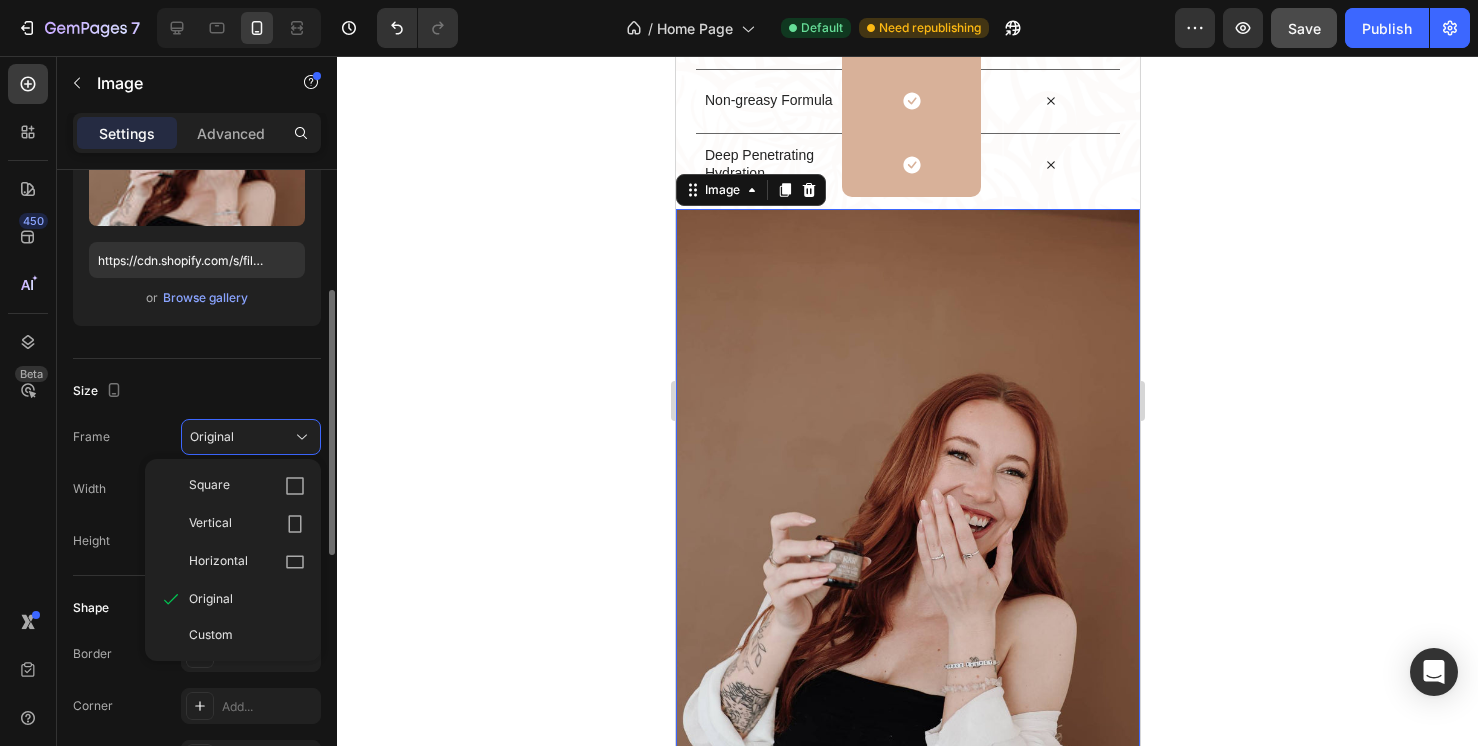 click on "Frame Original Square Vertical Horizontal Original Custom" at bounding box center [197, 437] 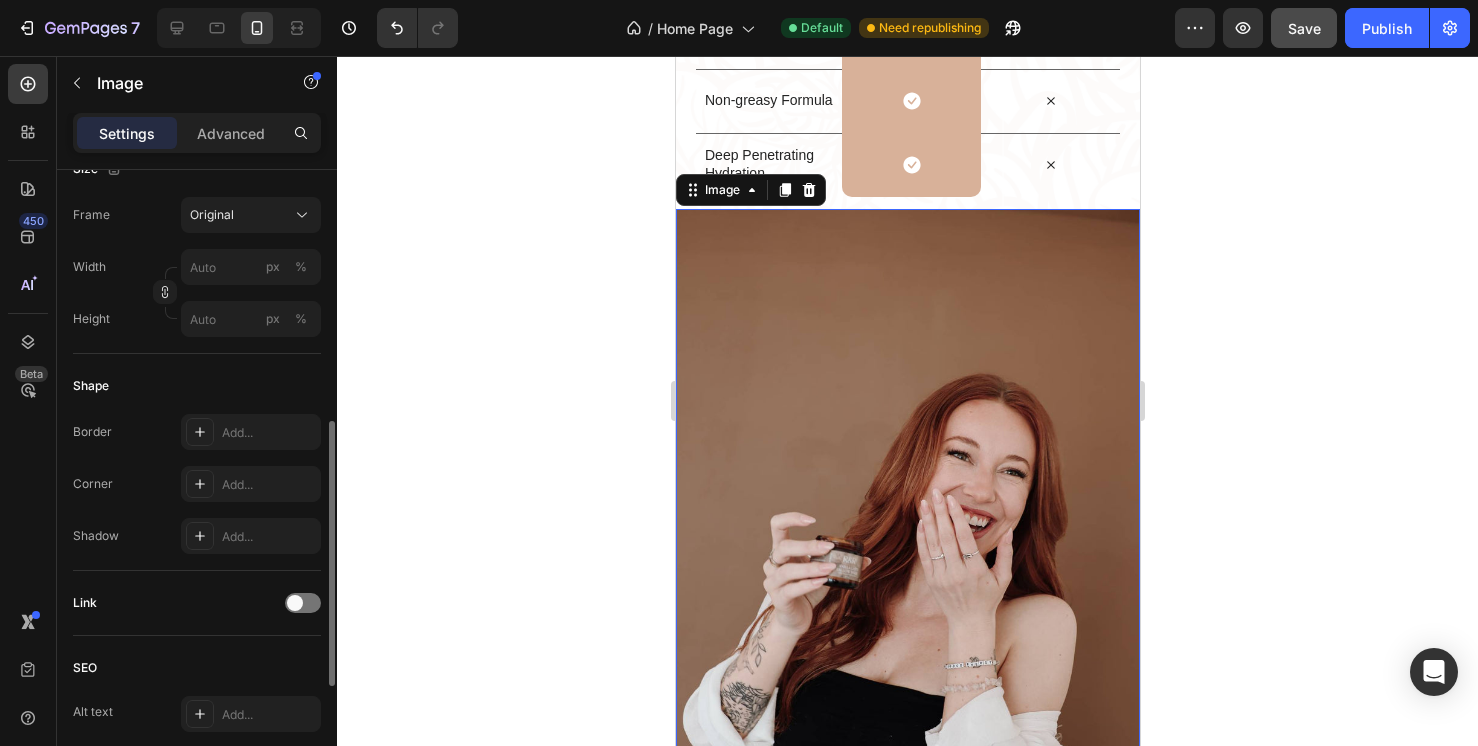 scroll, scrollTop: 539, scrollLeft: 0, axis: vertical 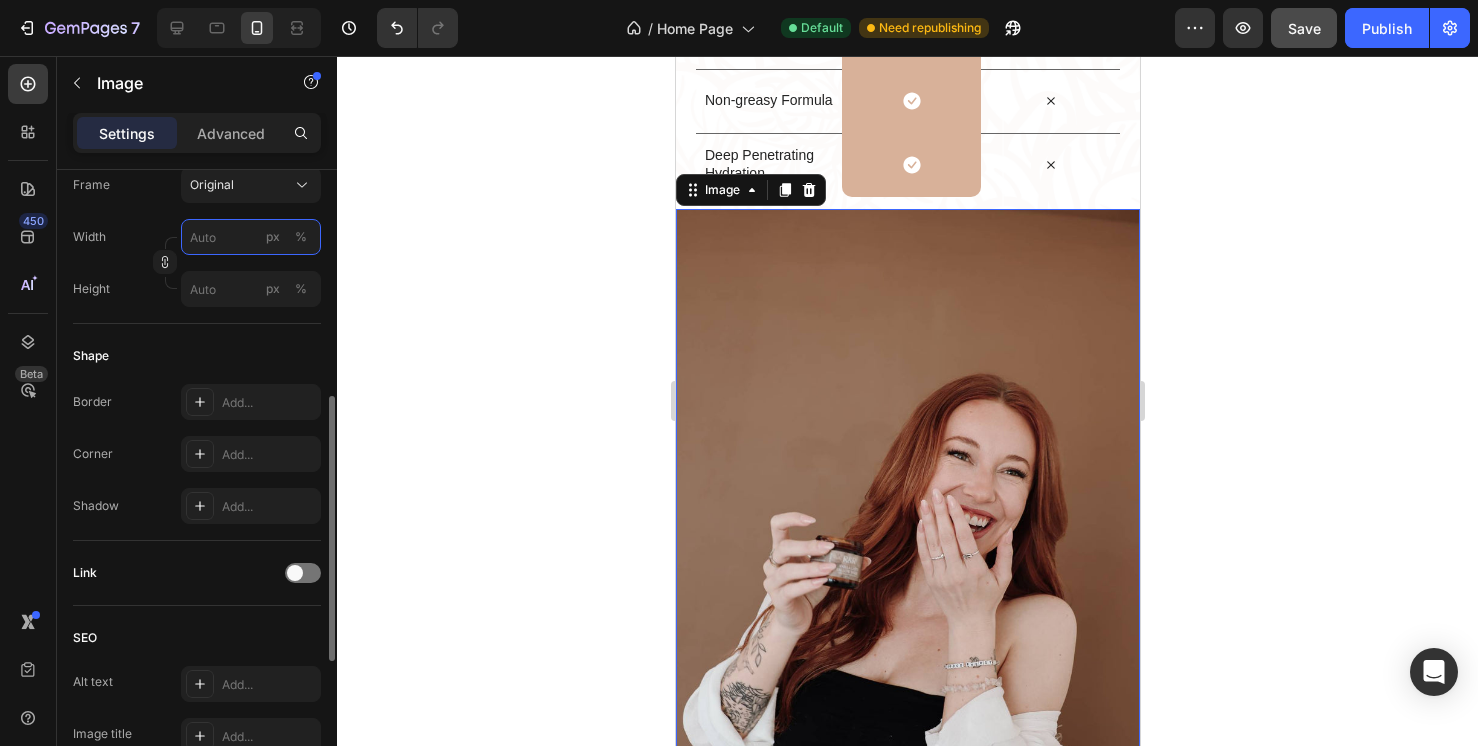 click on "px %" at bounding box center (251, 237) 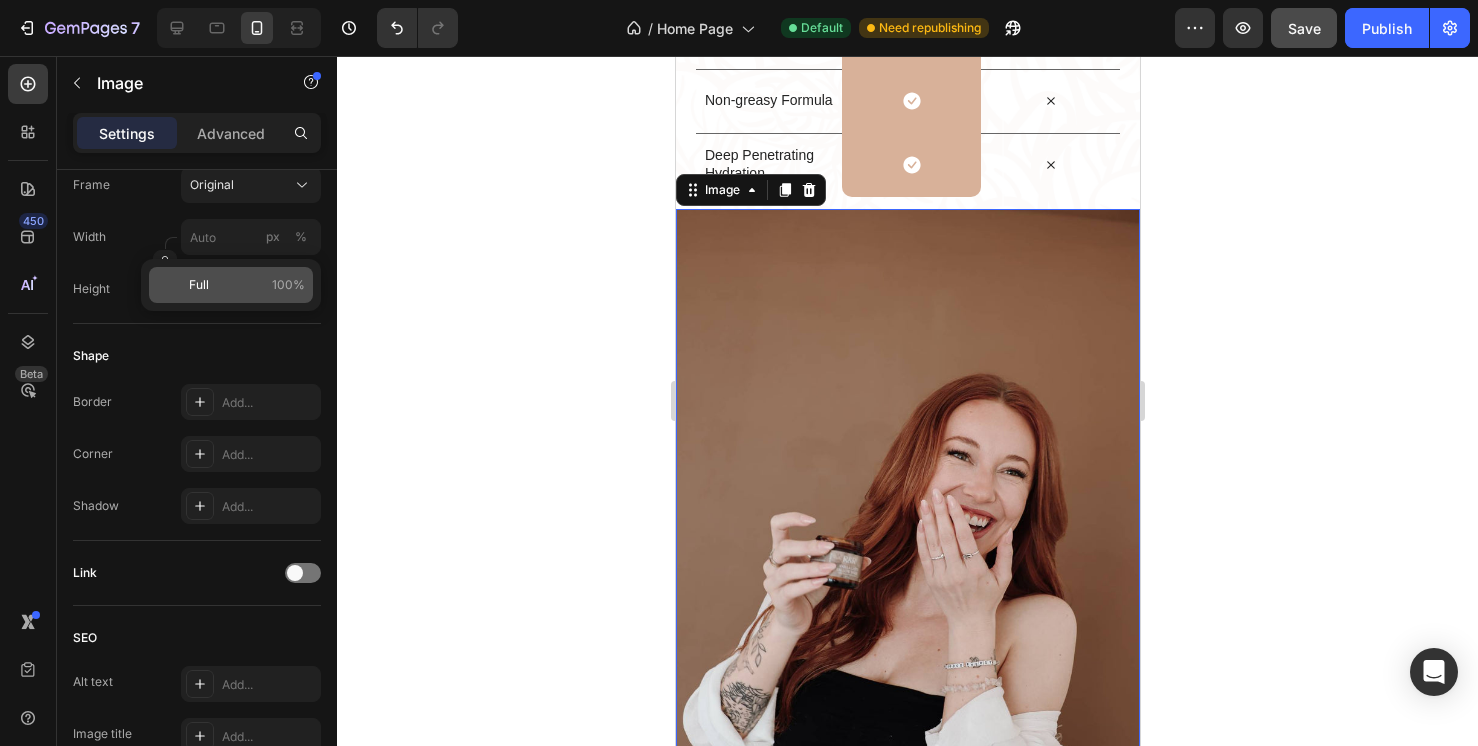 click on "Full 100%" 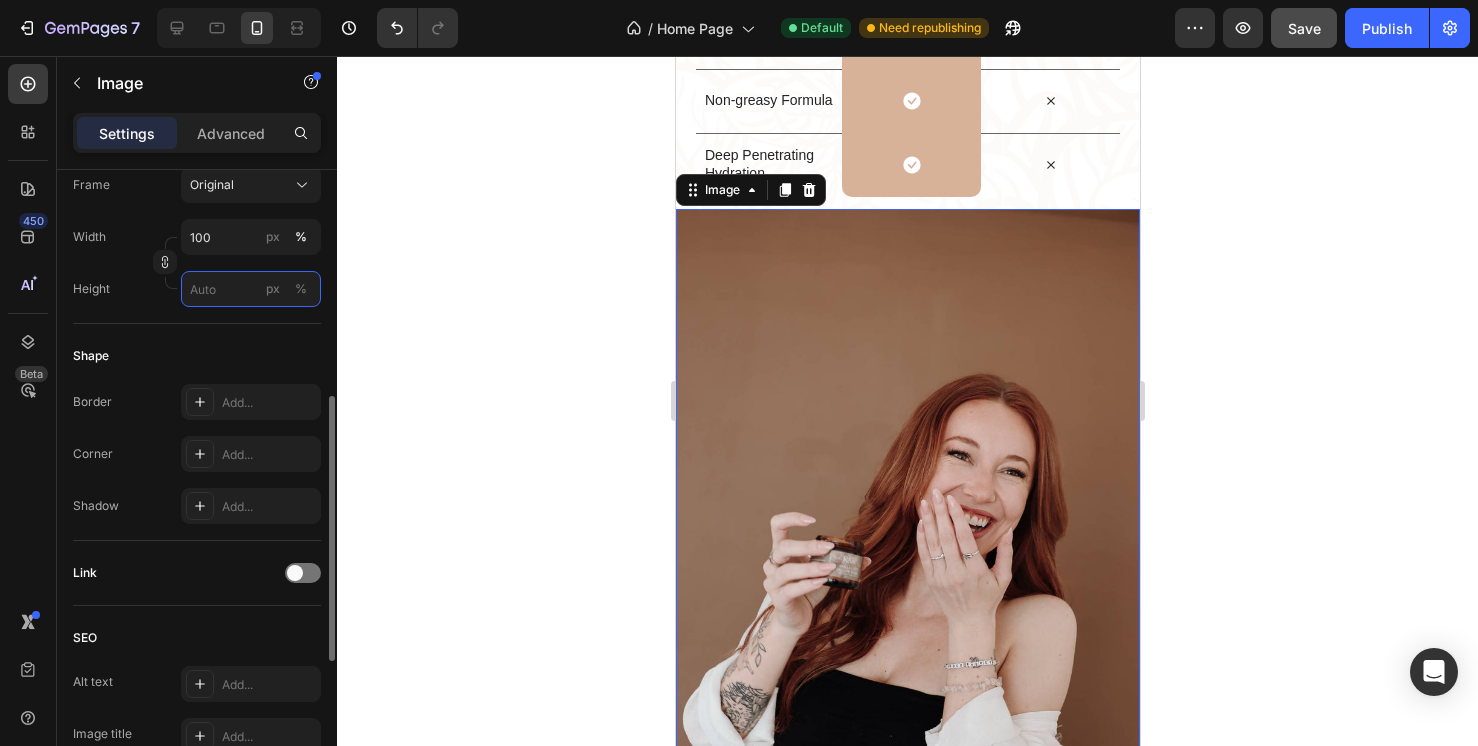 click on "px %" at bounding box center [251, 289] 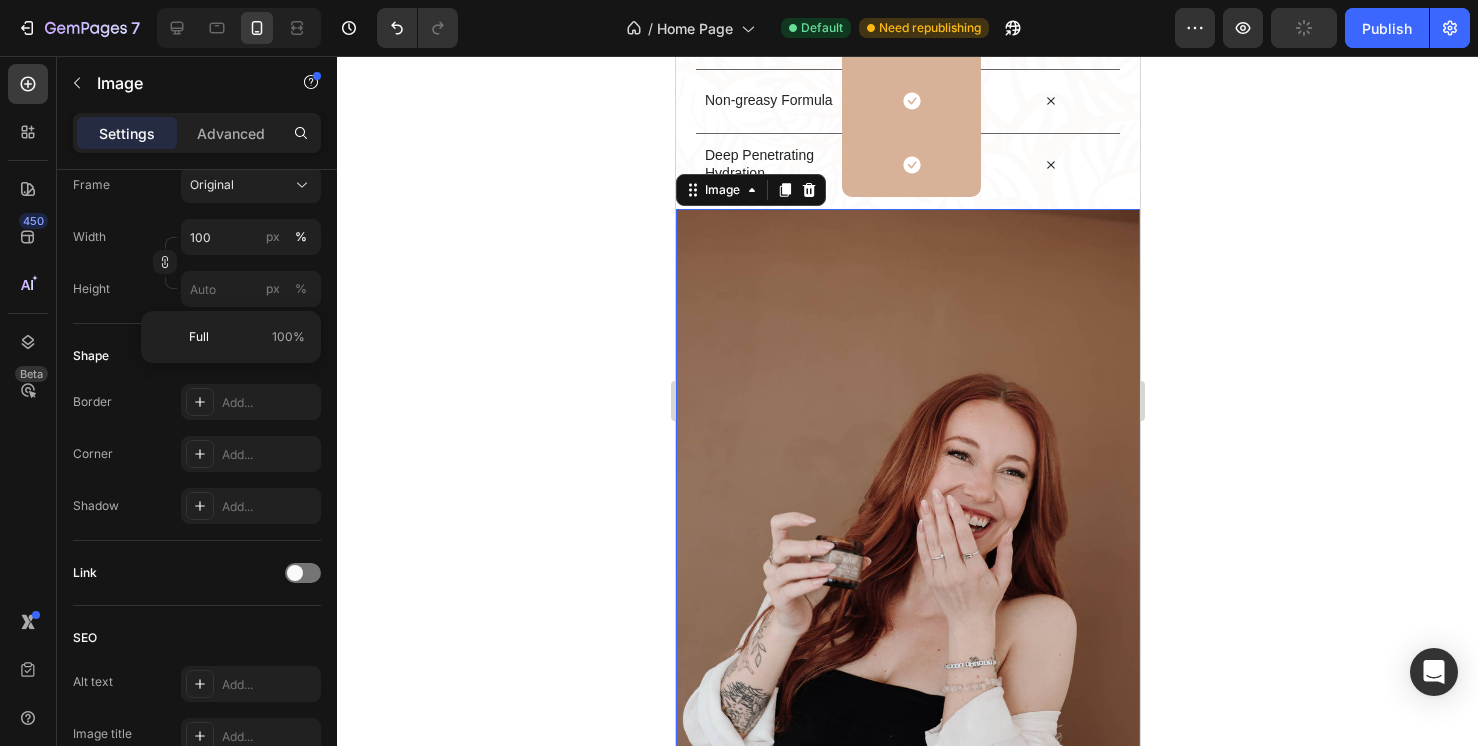 click on "Full 100%" 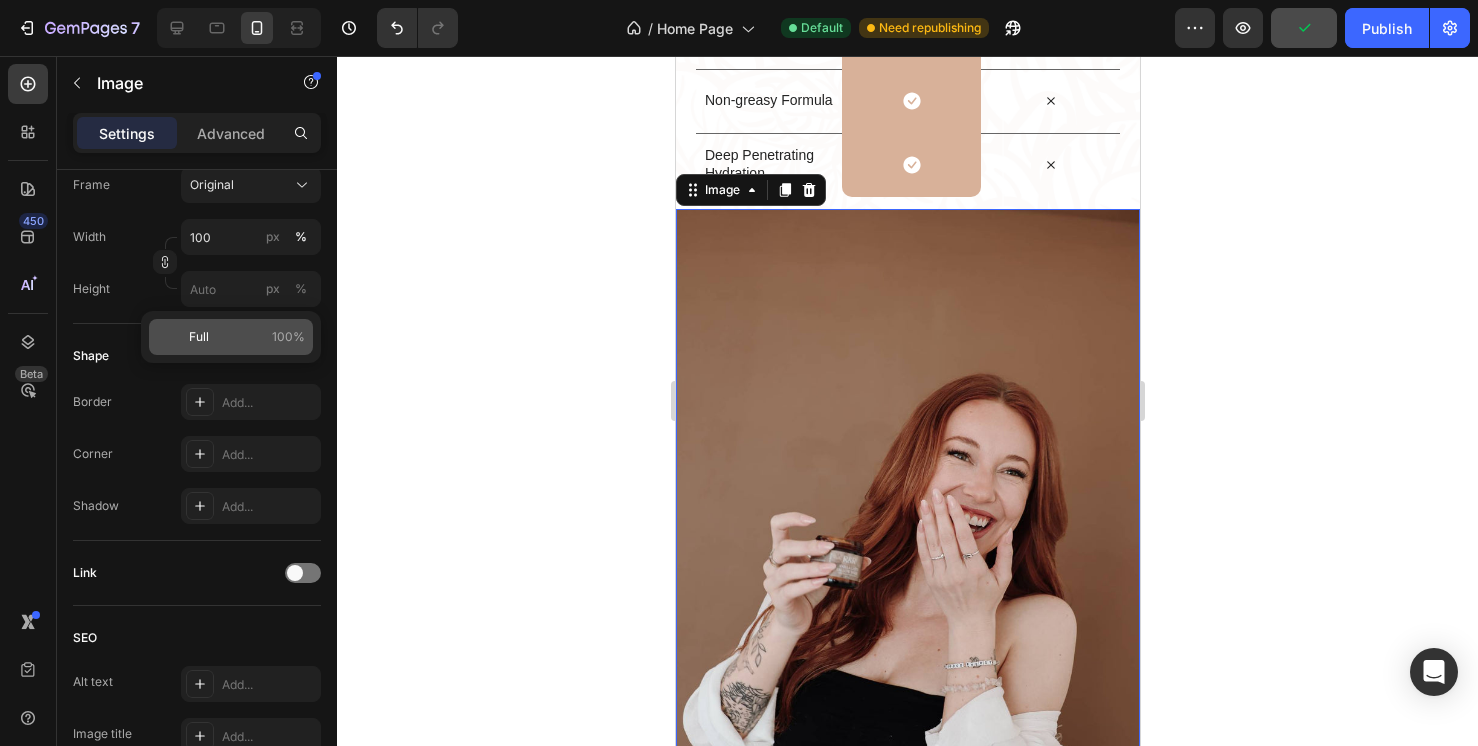 click on "Full 100%" 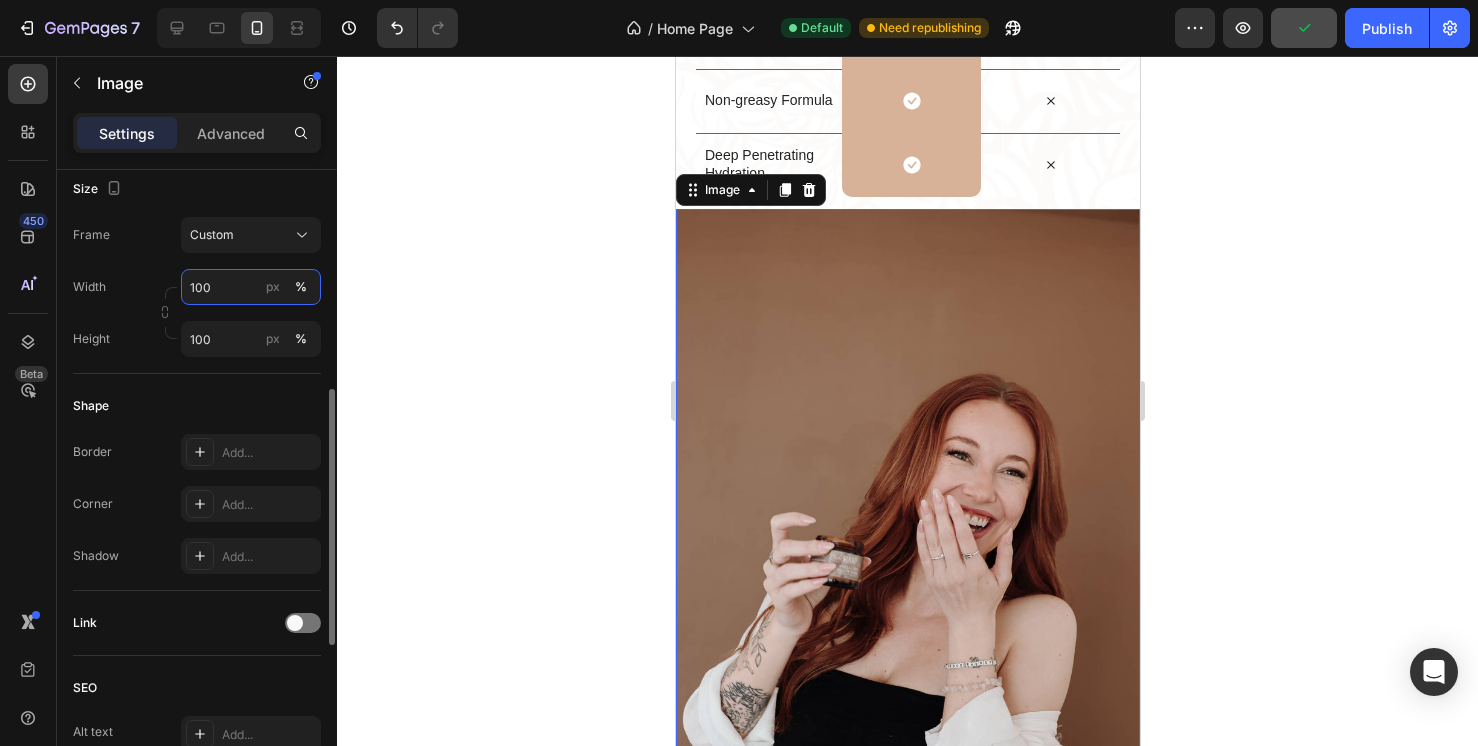 click on "100" at bounding box center (251, 287) 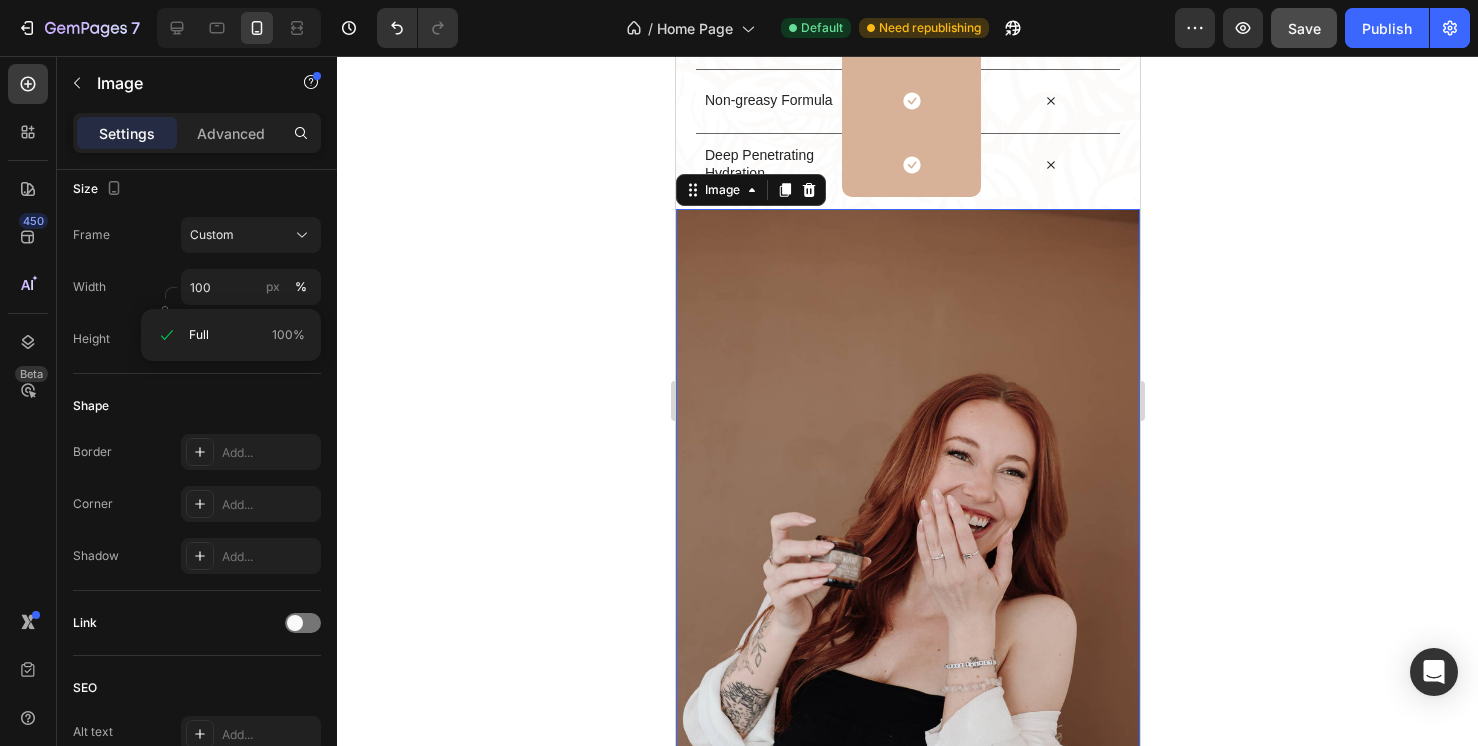 click 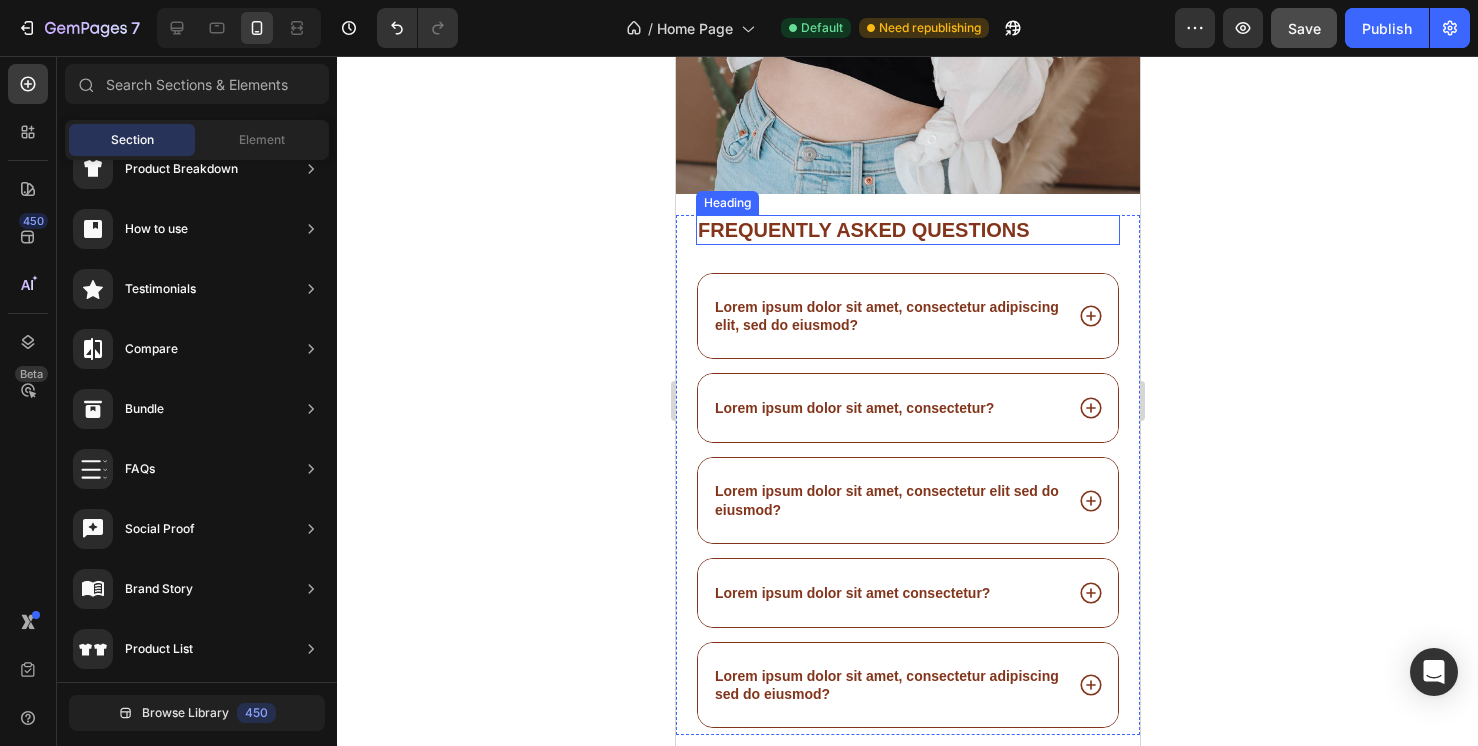 scroll, scrollTop: 7591, scrollLeft: 0, axis: vertical 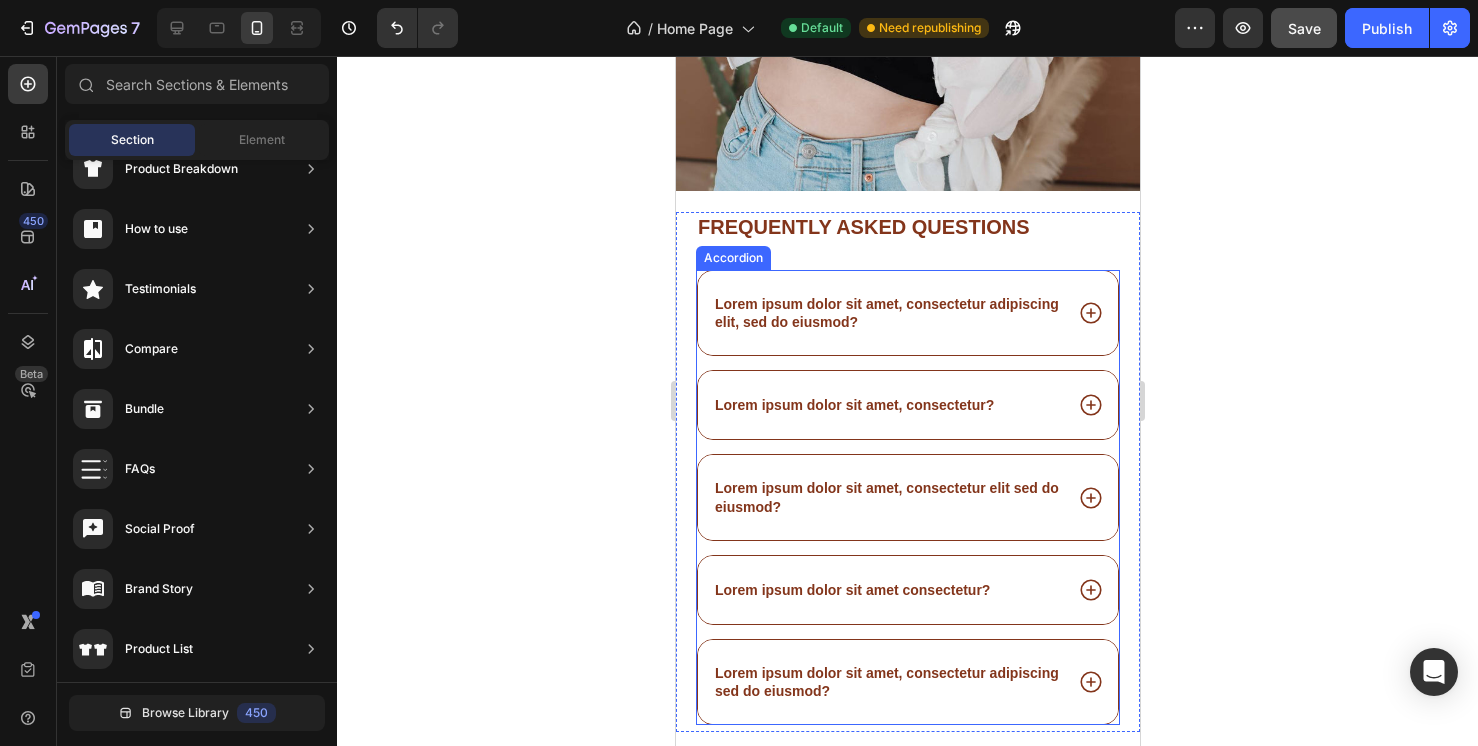 click on "Lorem ipsum dolor sit amet, consectetur adipiscing elit, sed do eiusmod?" at bounding box center [886, 313] 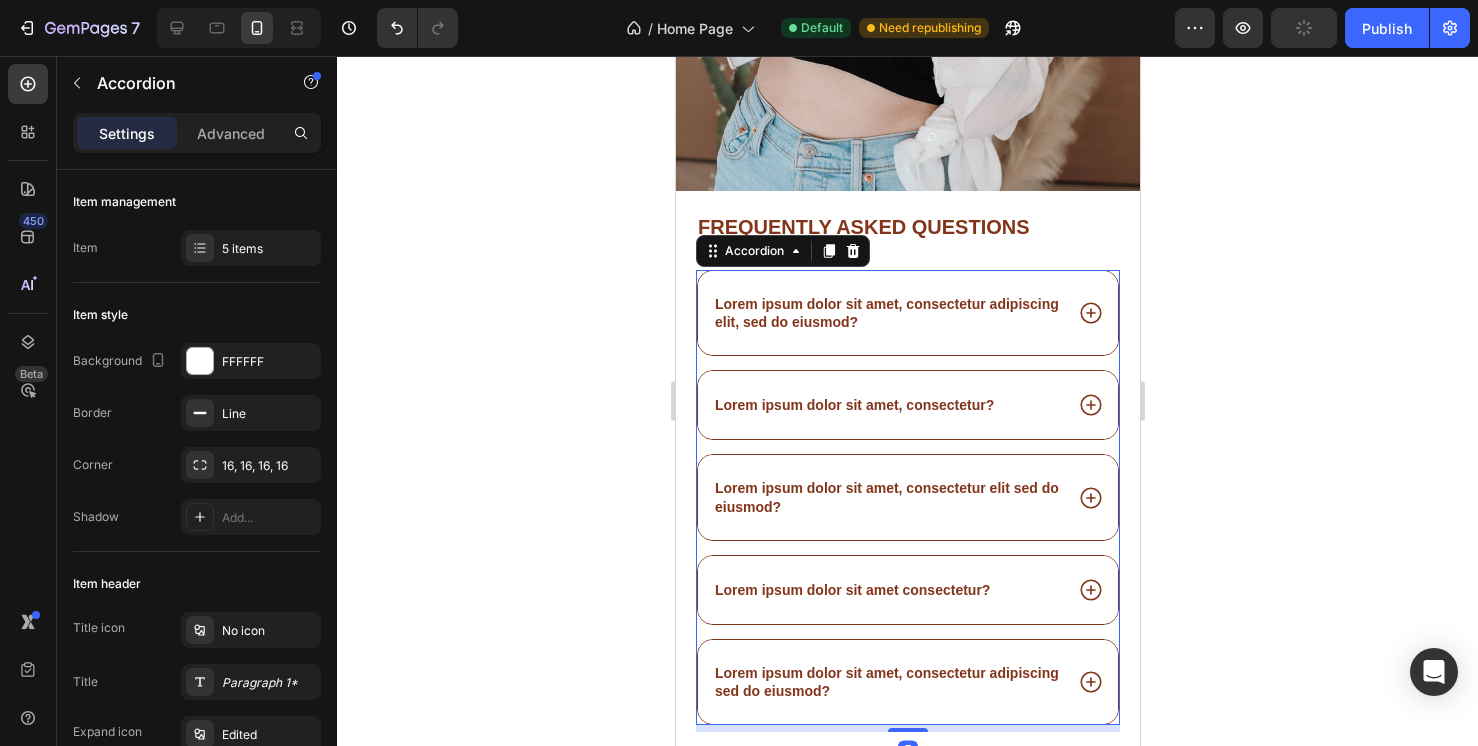 click 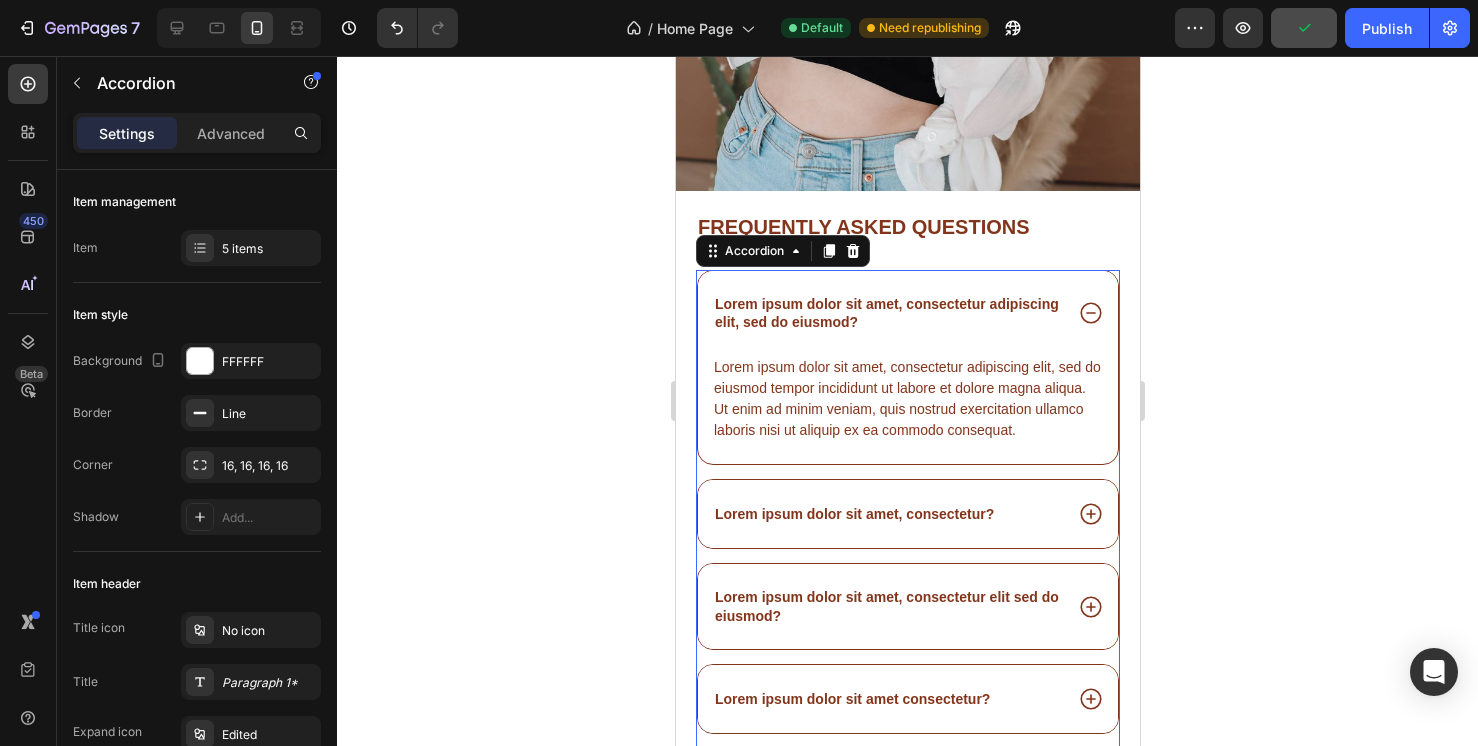 click on "Lorem ipsum dolor sit amet, consectetur adipiscing elit, sed do eiusmod?" at bounding box center (886, 313) 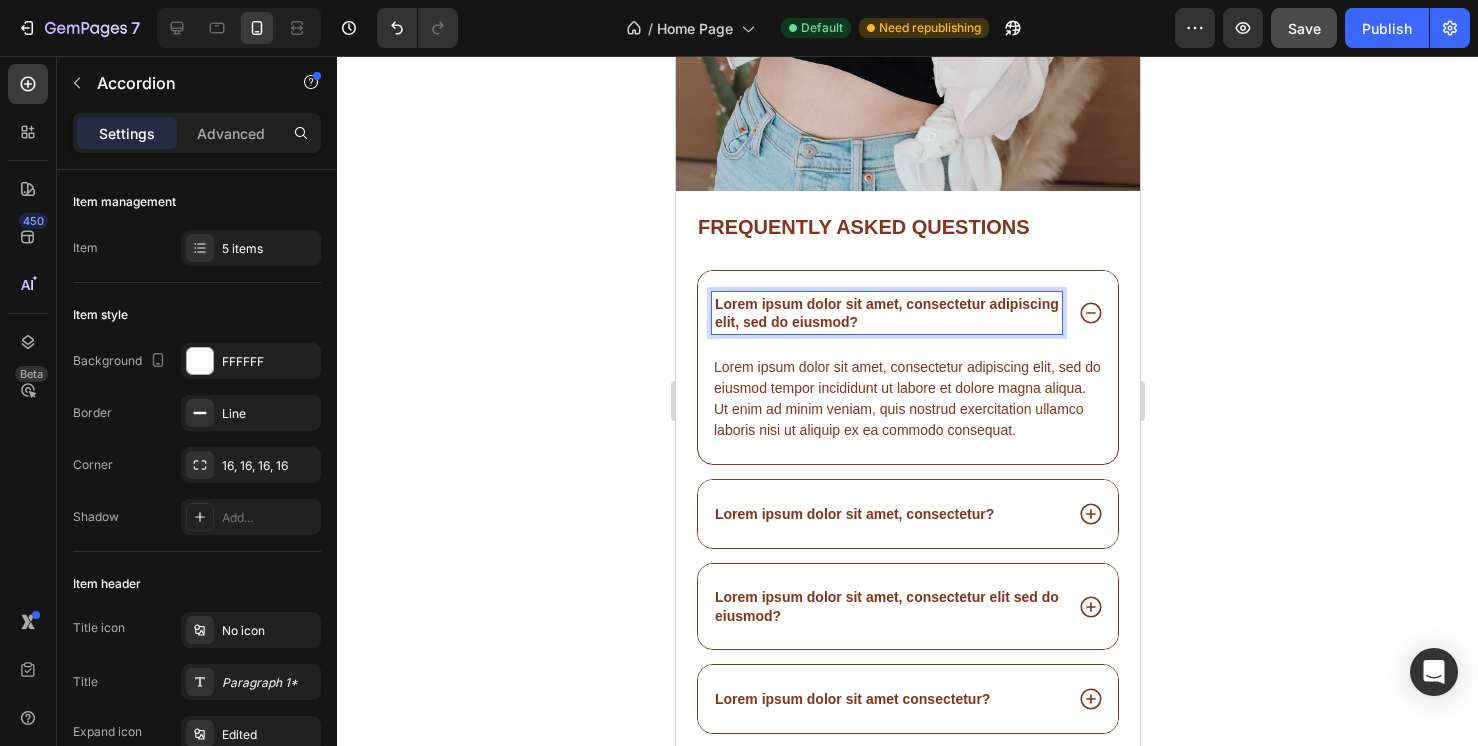 click on "Lorem ipsum dolor sit amet, consectetur adipiscing elit, sed do eiusmod?" at bounding box center (886, 313) 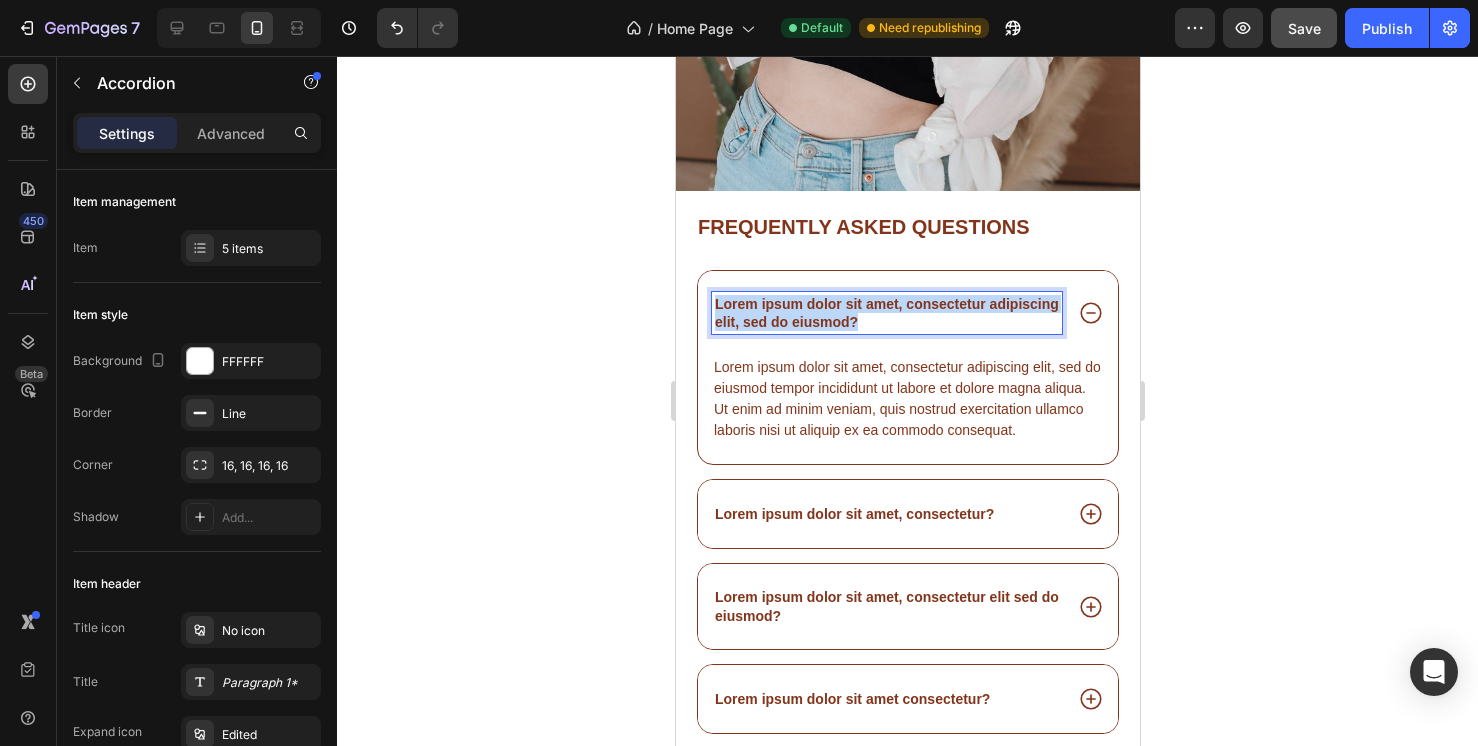 drag, startPoint x: 872, startPoint y: 324, endPoint x: 708, endPoint y: 297, distance: 166.2077 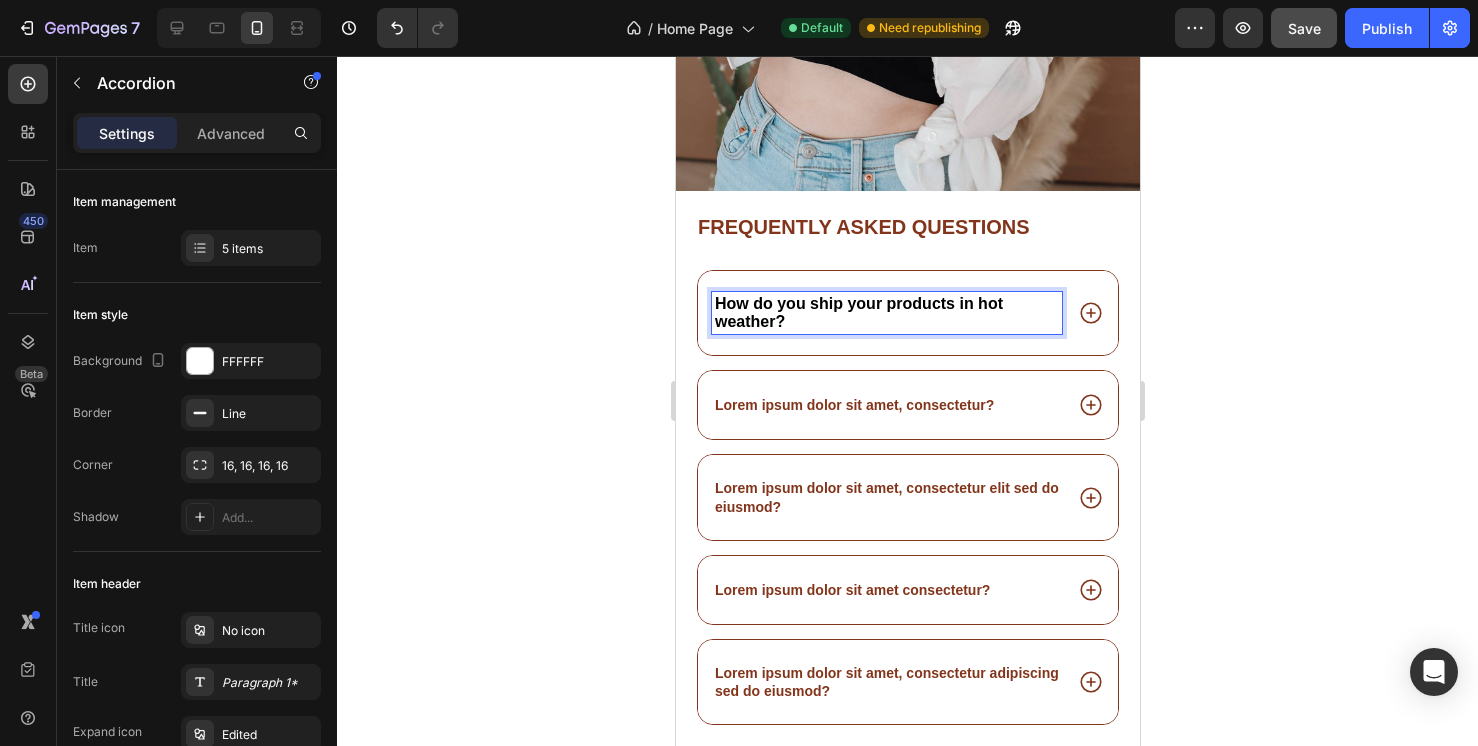click on "How do you ship your products in hot weather?" at bounding box center [886, 313] 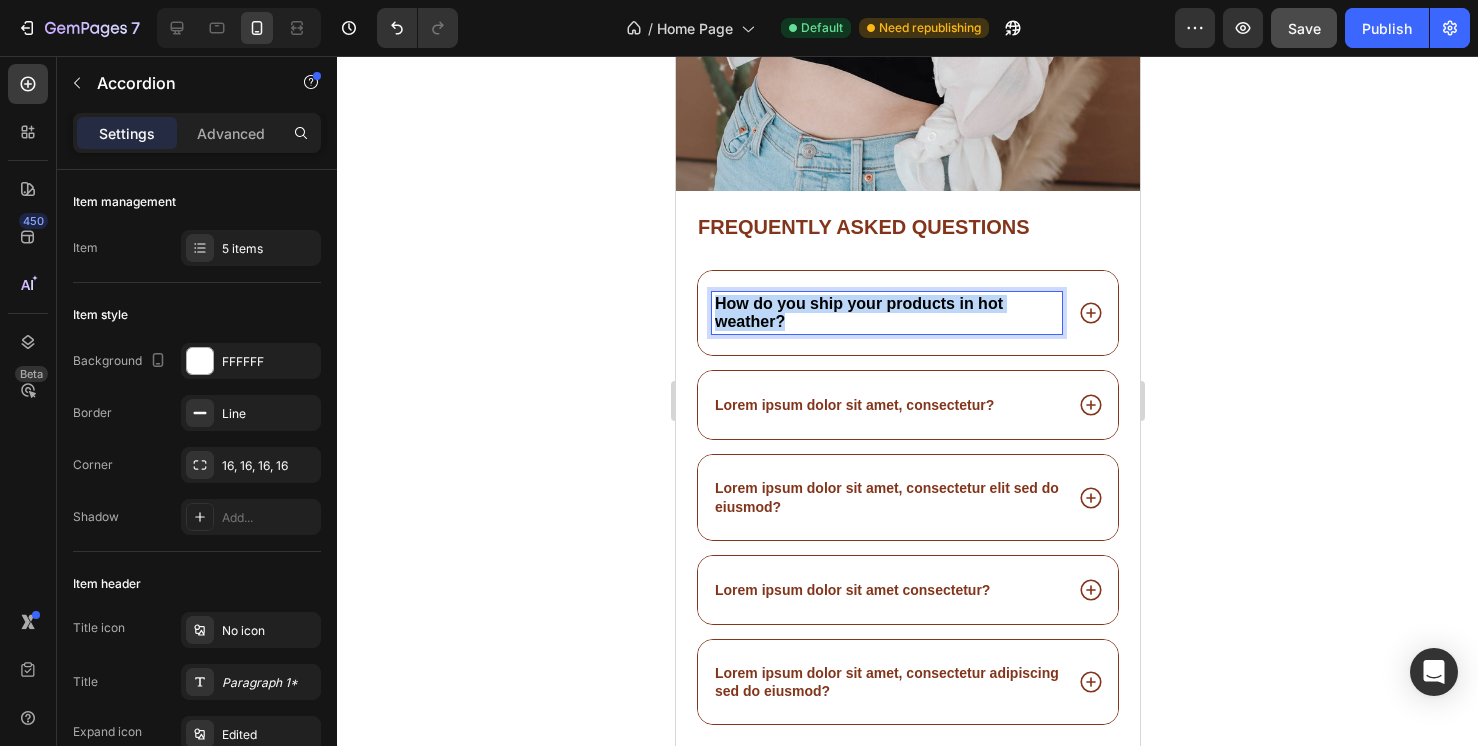 drag, startPoint x: 844, startPoint y: 321, endPoint x: 688, endPoint y: 303, distance: 157.03503 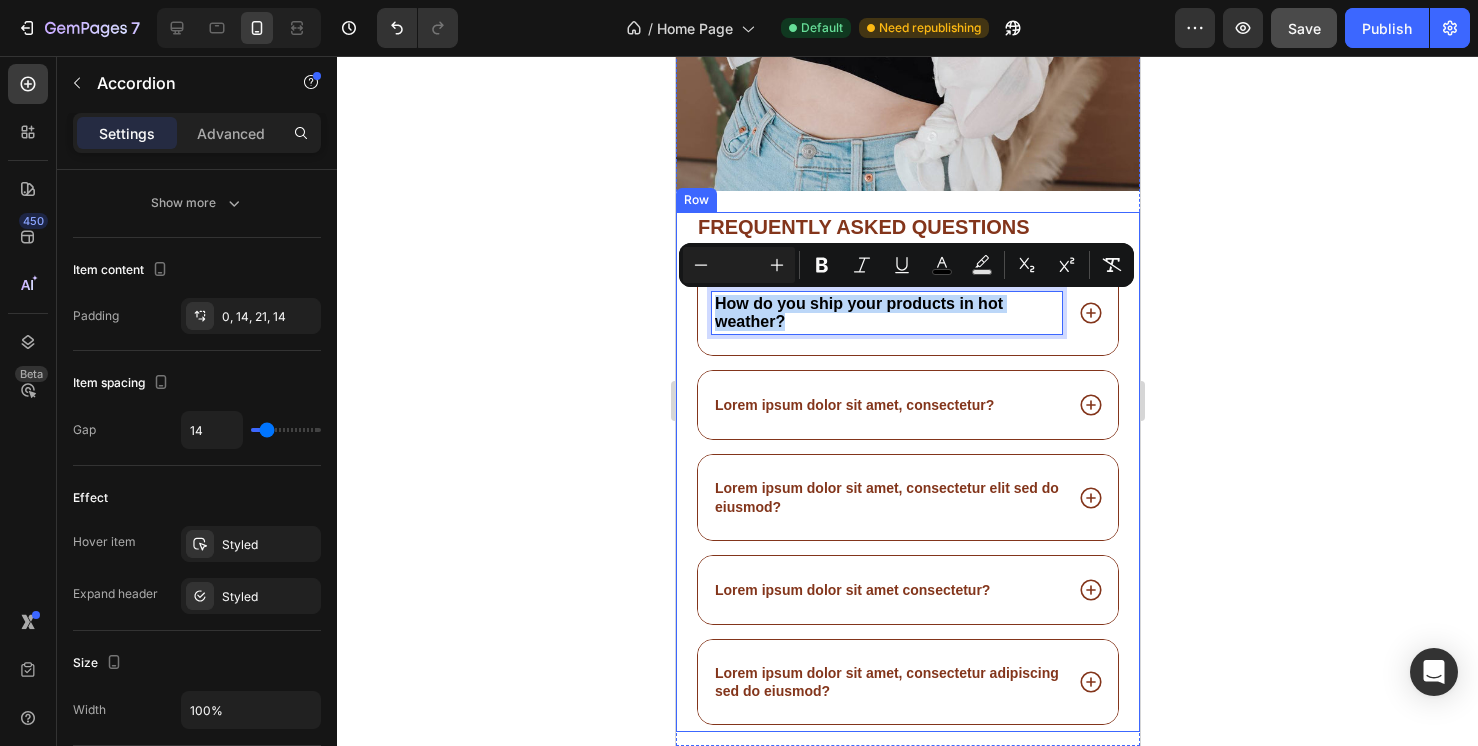 scroll, scrollTop: 0, scrollLeft: 0, axis: both 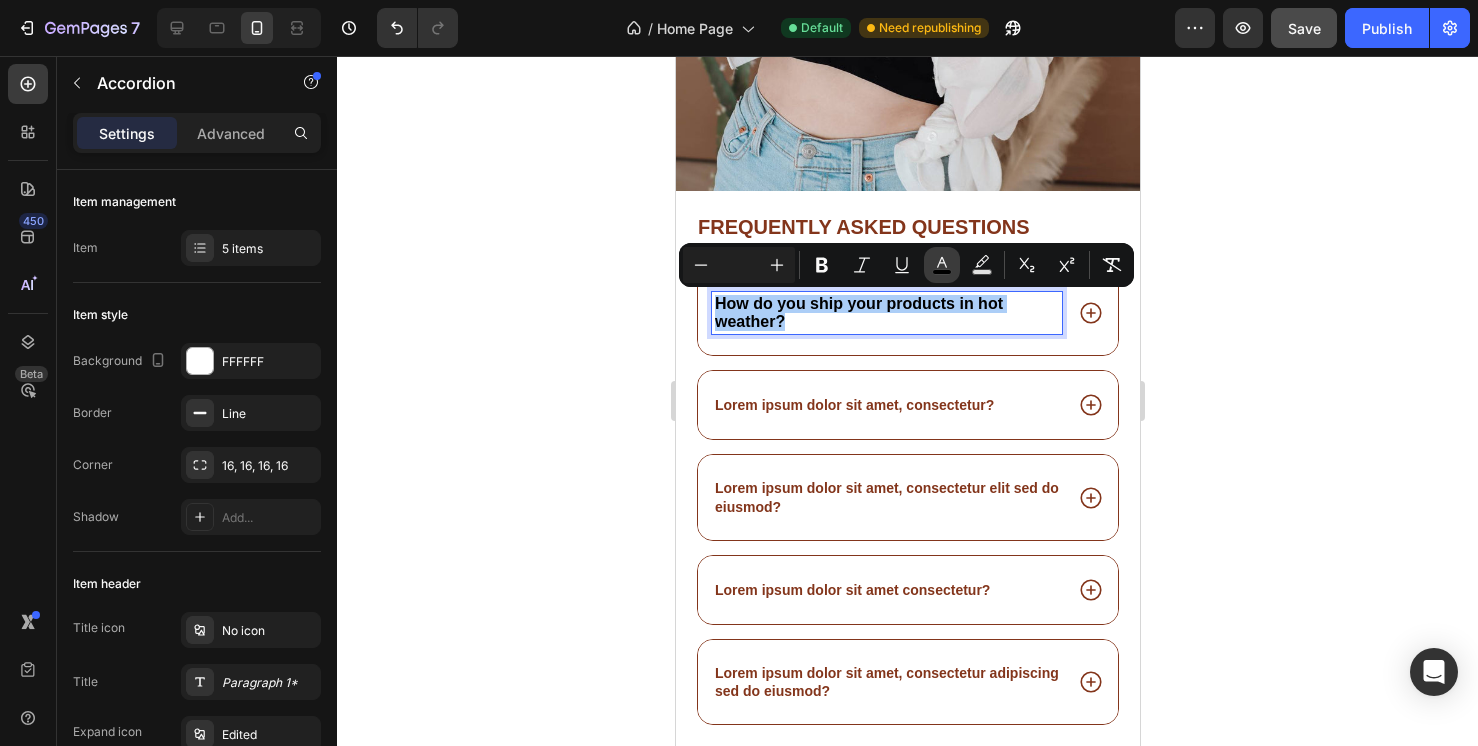 click 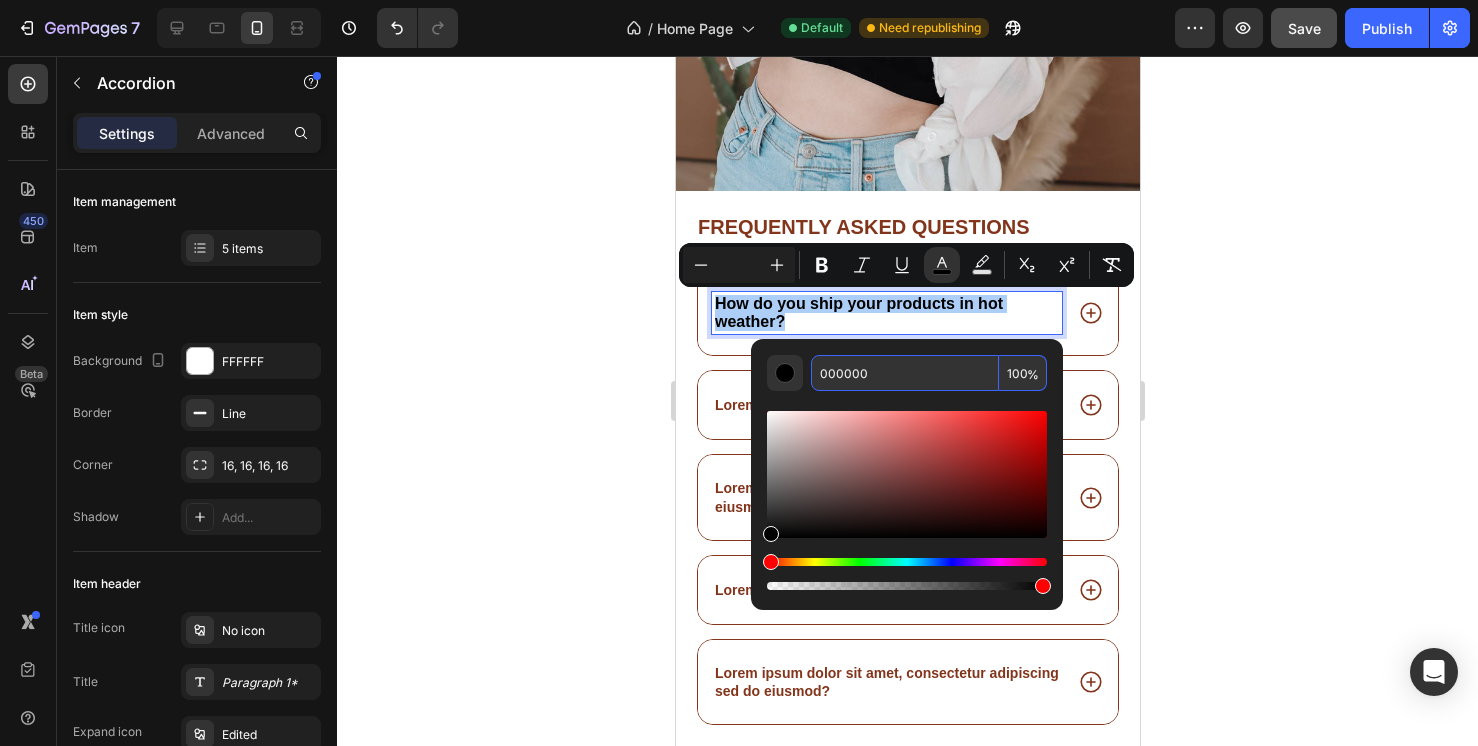 drag, startPoint x: 882, startPoint y: 378, endPoint x: 804, endPoint y: 376, distance: 78.025635 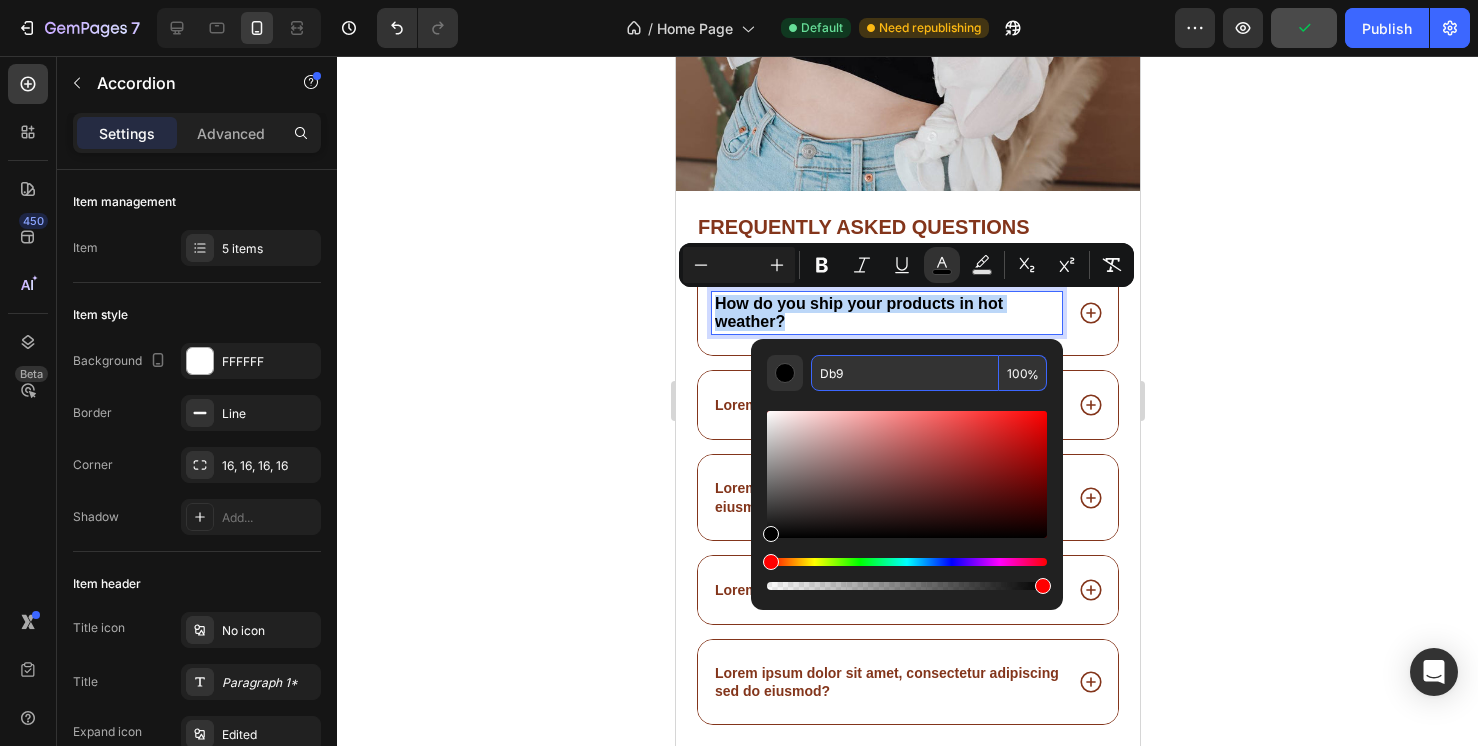 type on "DDBB99" 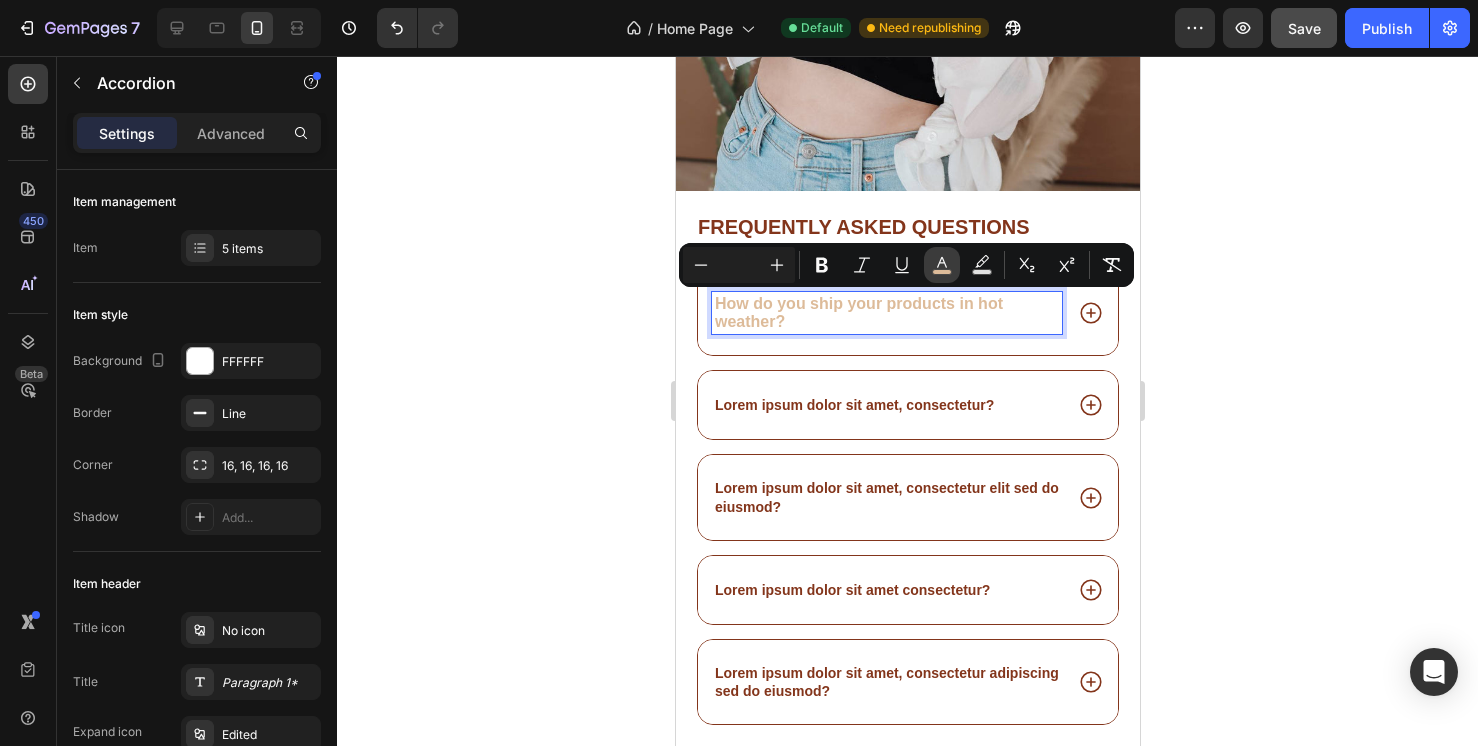 click on "color" at bounding box center (942, 265) 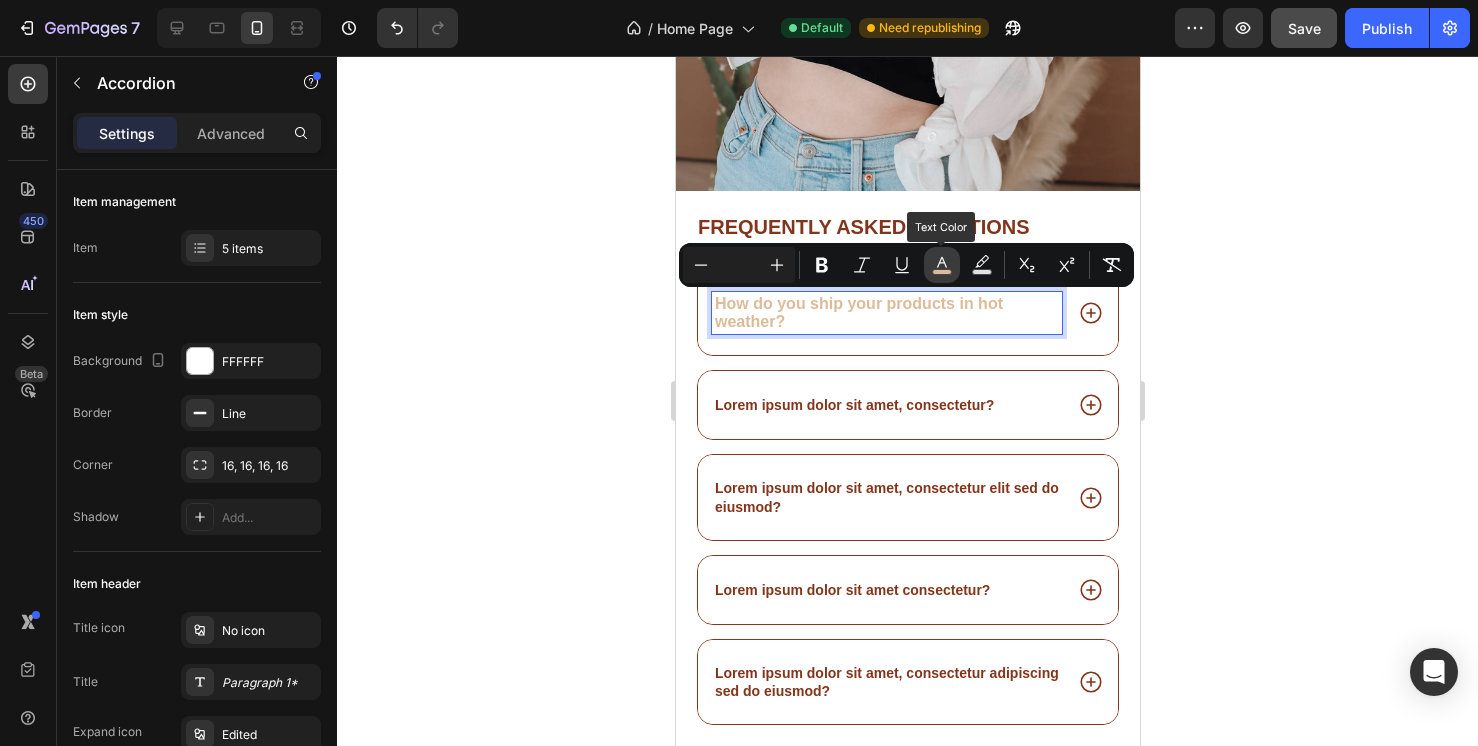 click 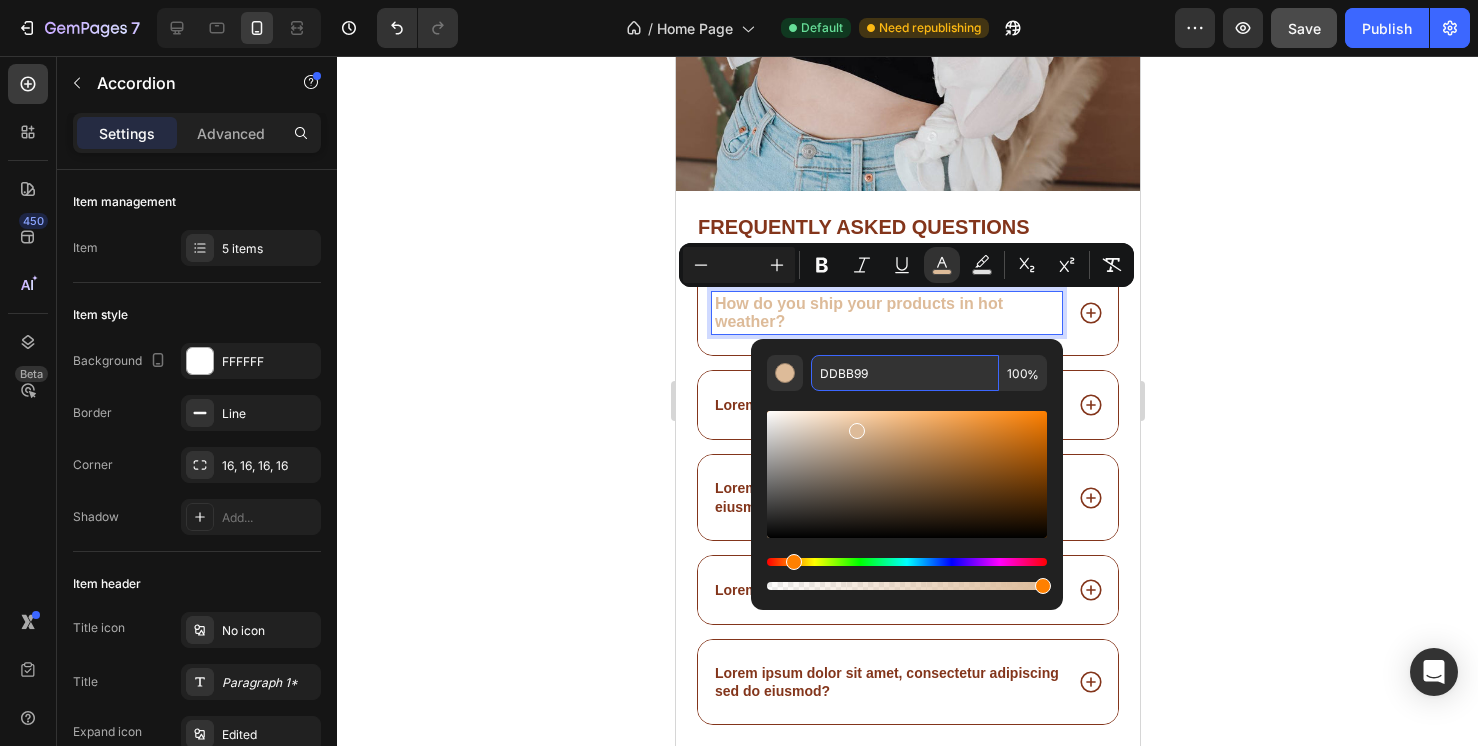 click on "DDBB99" at bounding box center (905, 373) 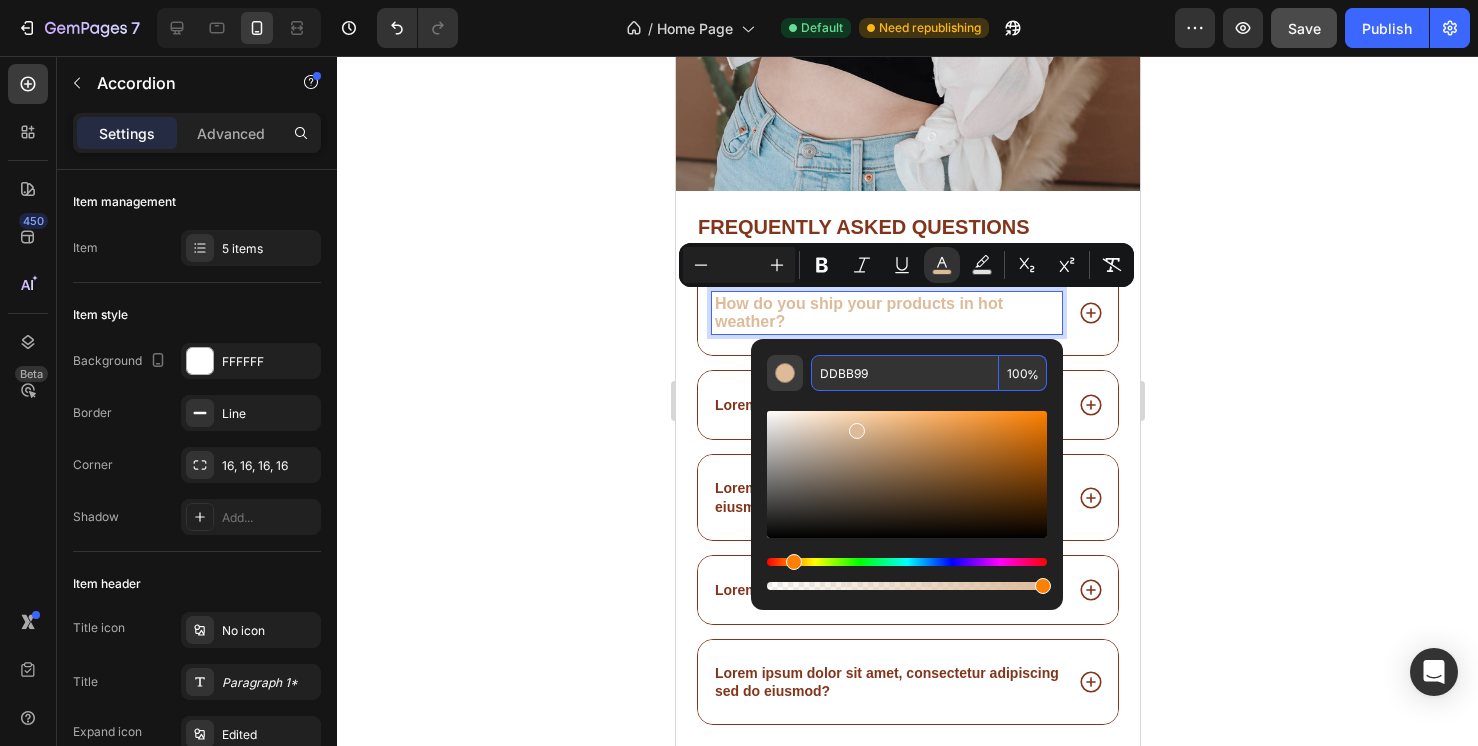 drag, startPoint x: 904, startPoint y: 379, endPoint x: 802, endPoint y: 374, distance: 102.122475 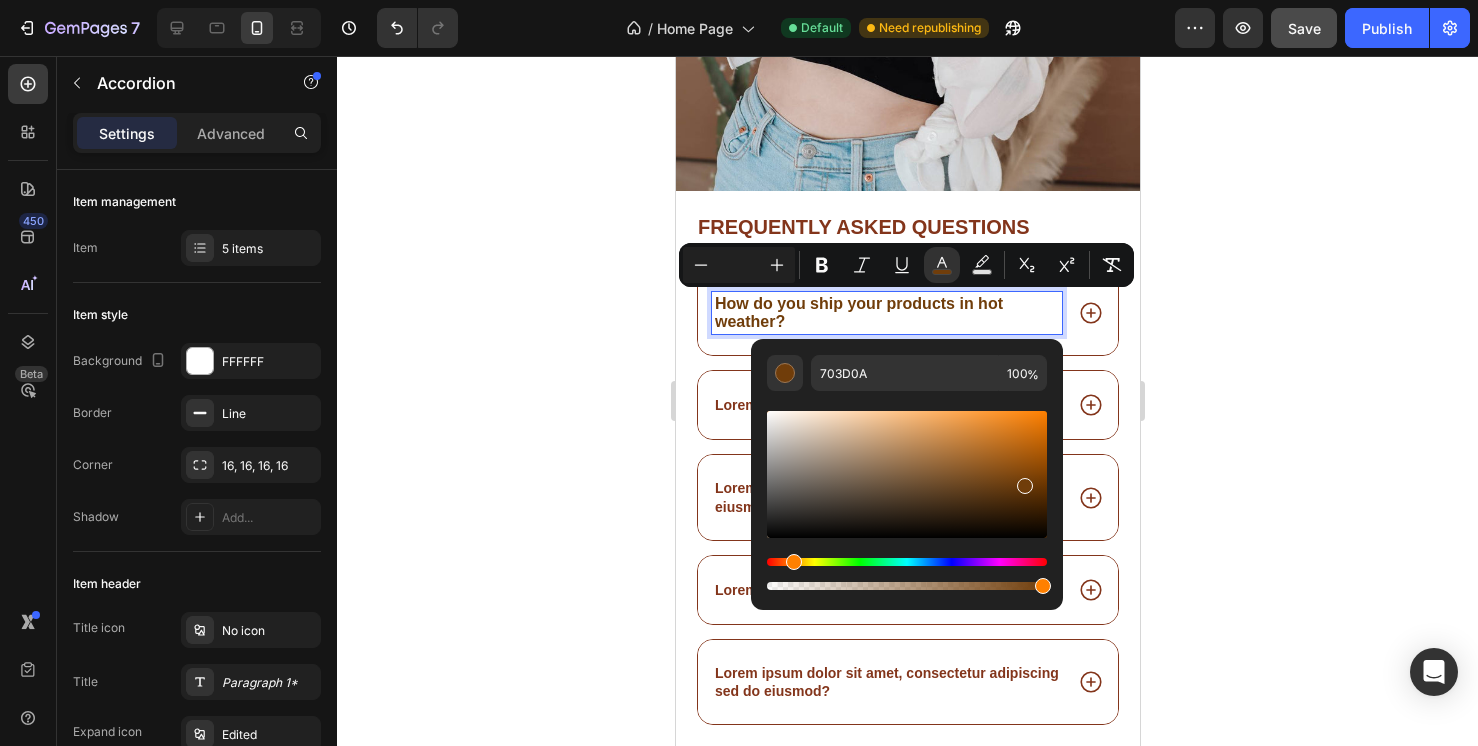 drag, startPoint x: 857, startPoint y: 430, endPoint x: 1023, endPoint y: 481, distance: 173.65771 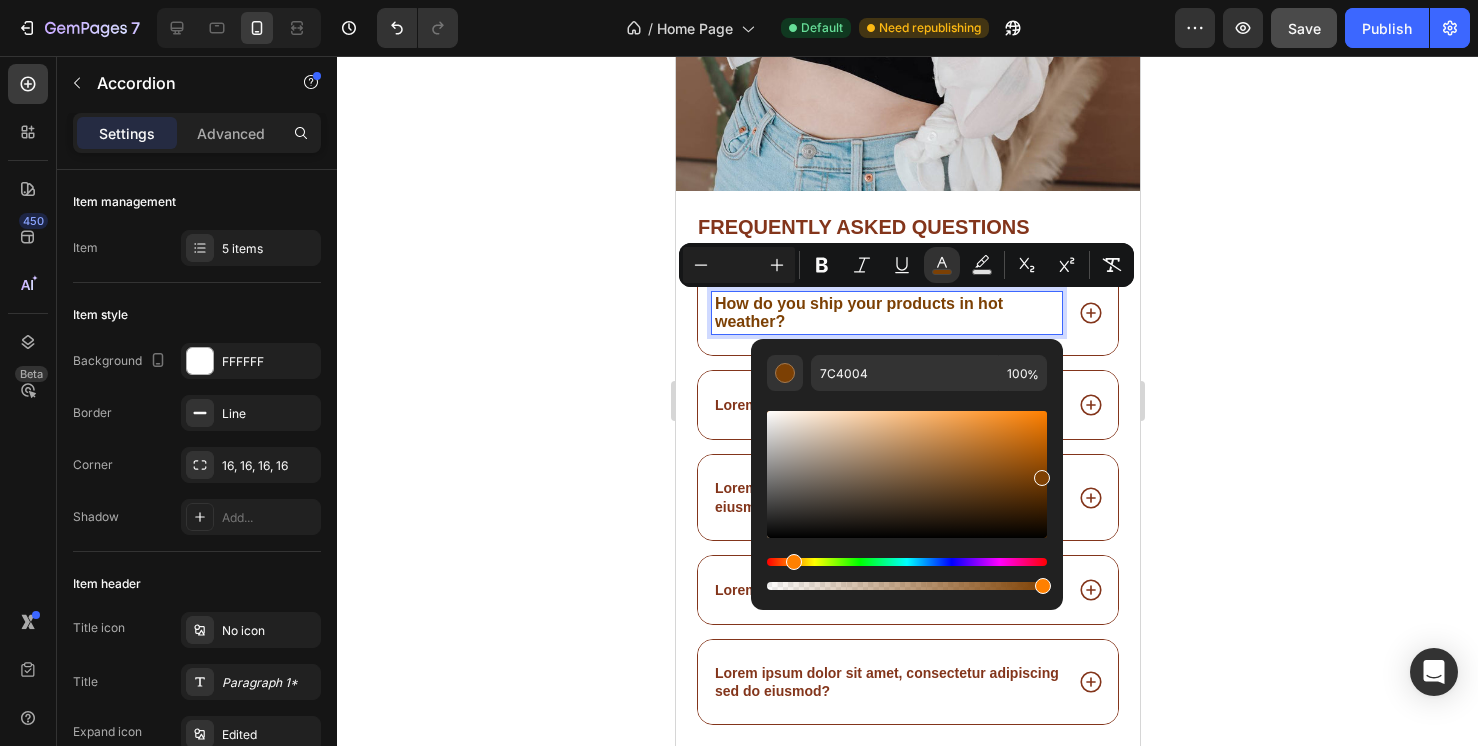 drag, startPoint x: 1027, startPoint y: 483, endPoint x: 1039, endPoint y: 474, distance: 15 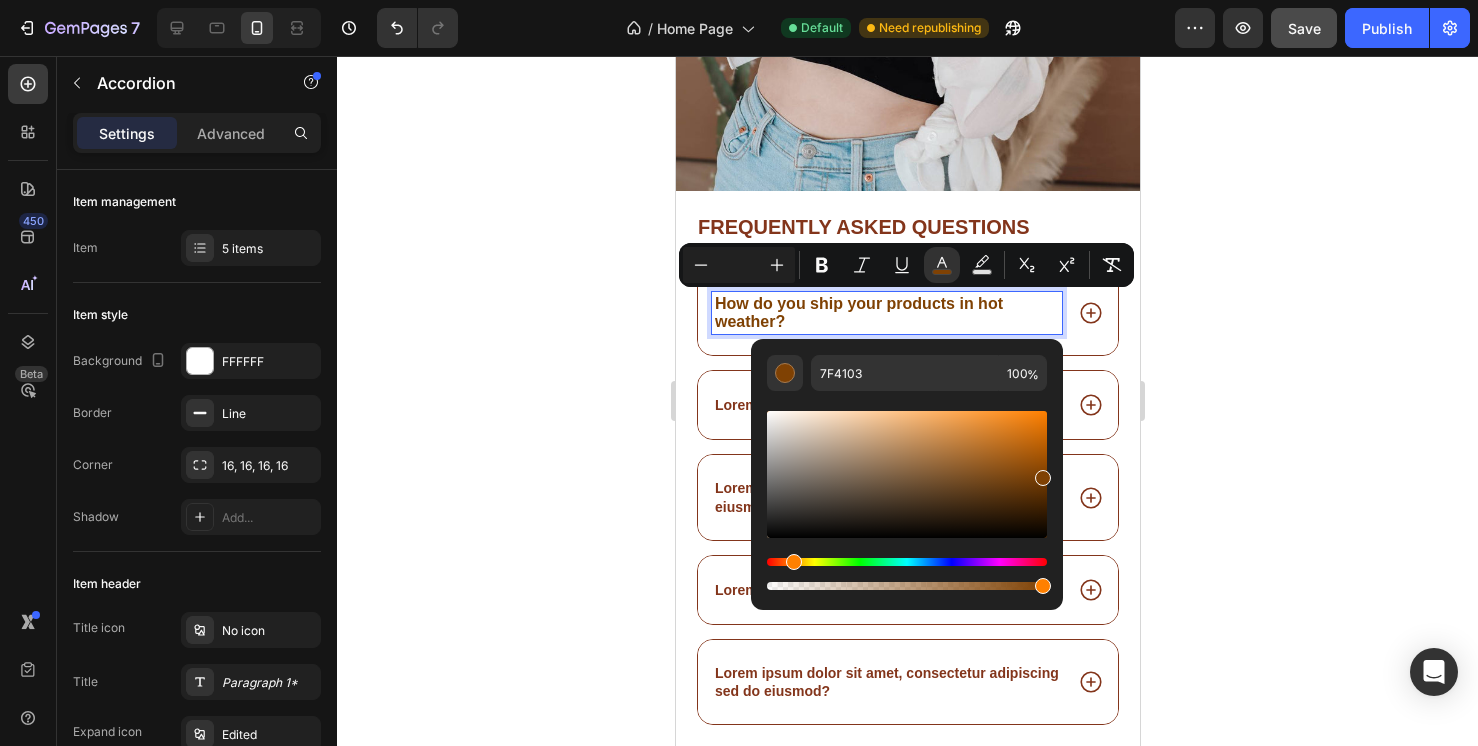 click on "Lorem ipsum dolor sit amet, consectetur?" at bounding box center (907, 405) 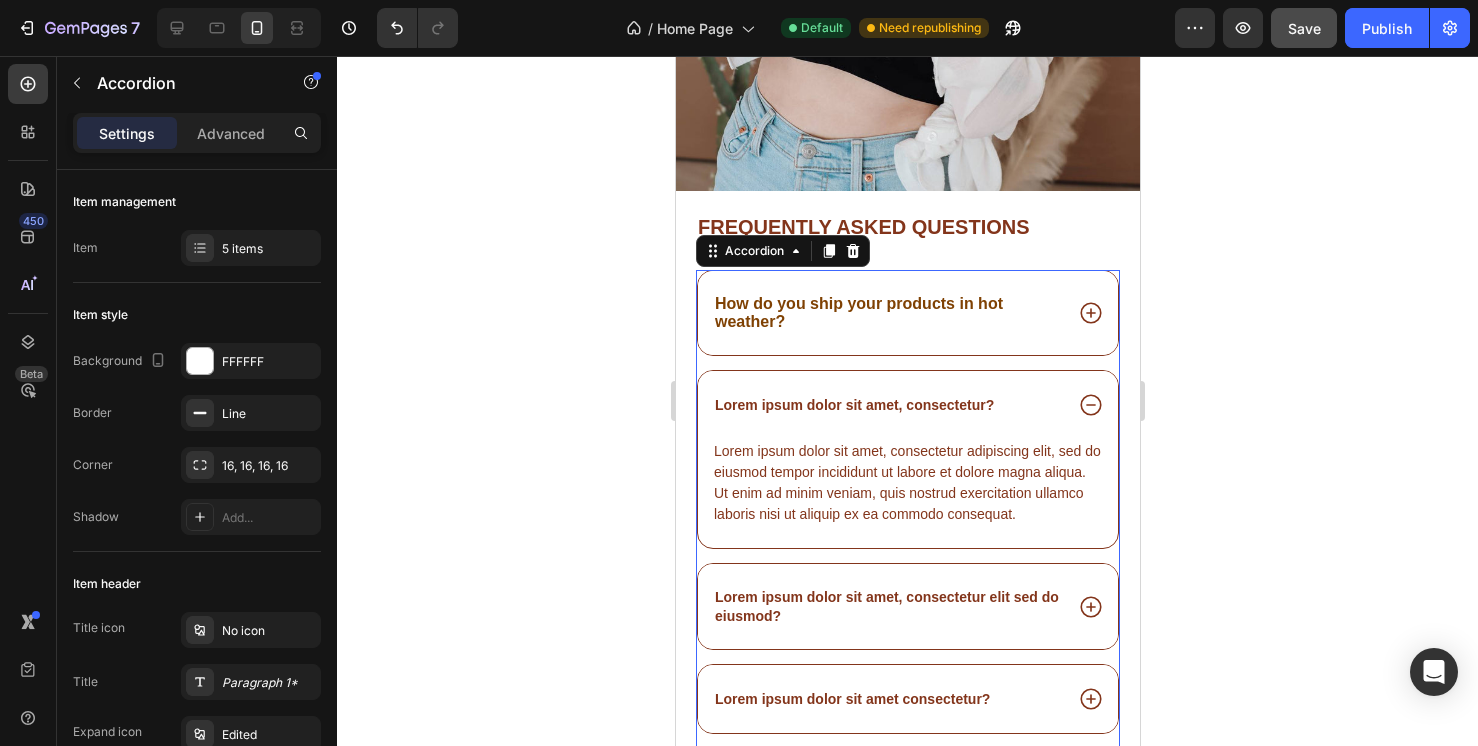 click on "How do you ship your products in hot weather?" at bounding box center (886, 313) 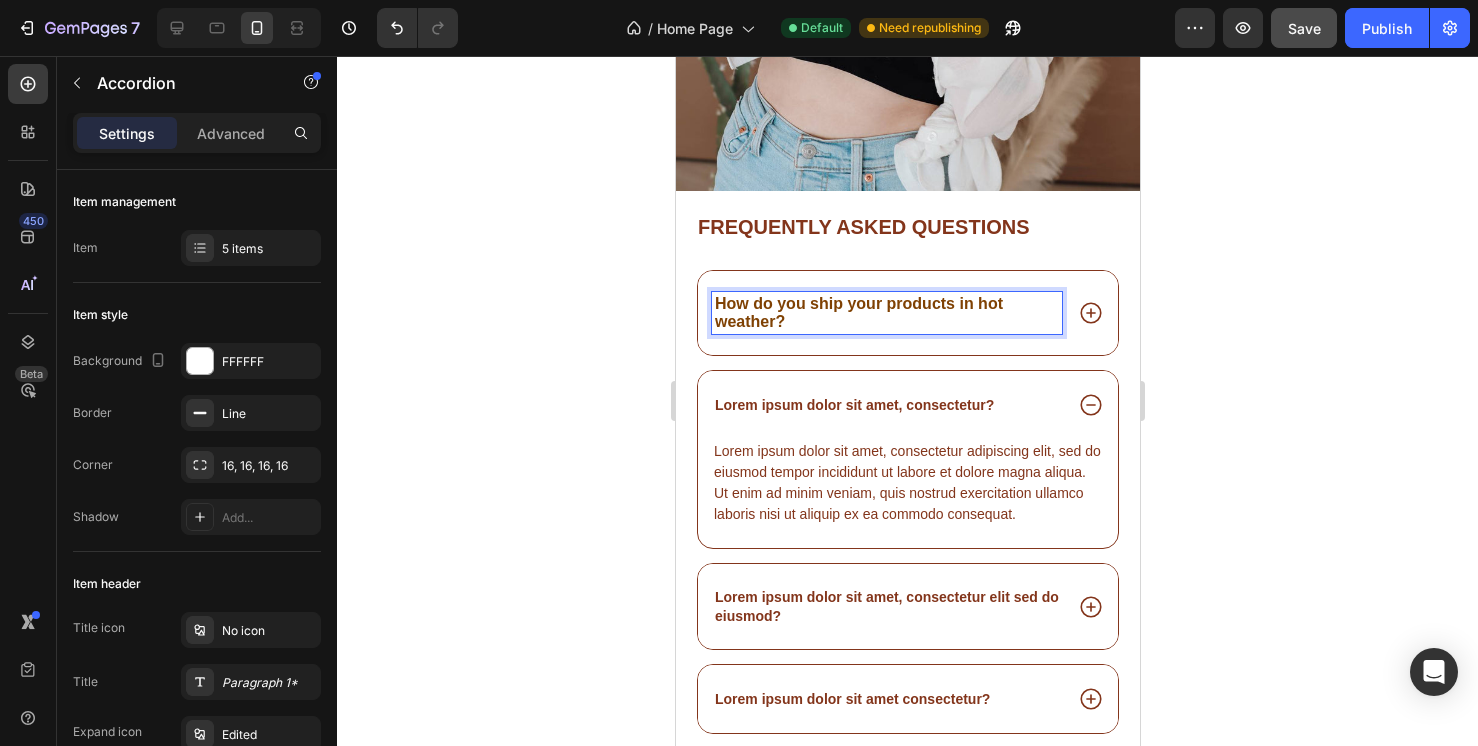click 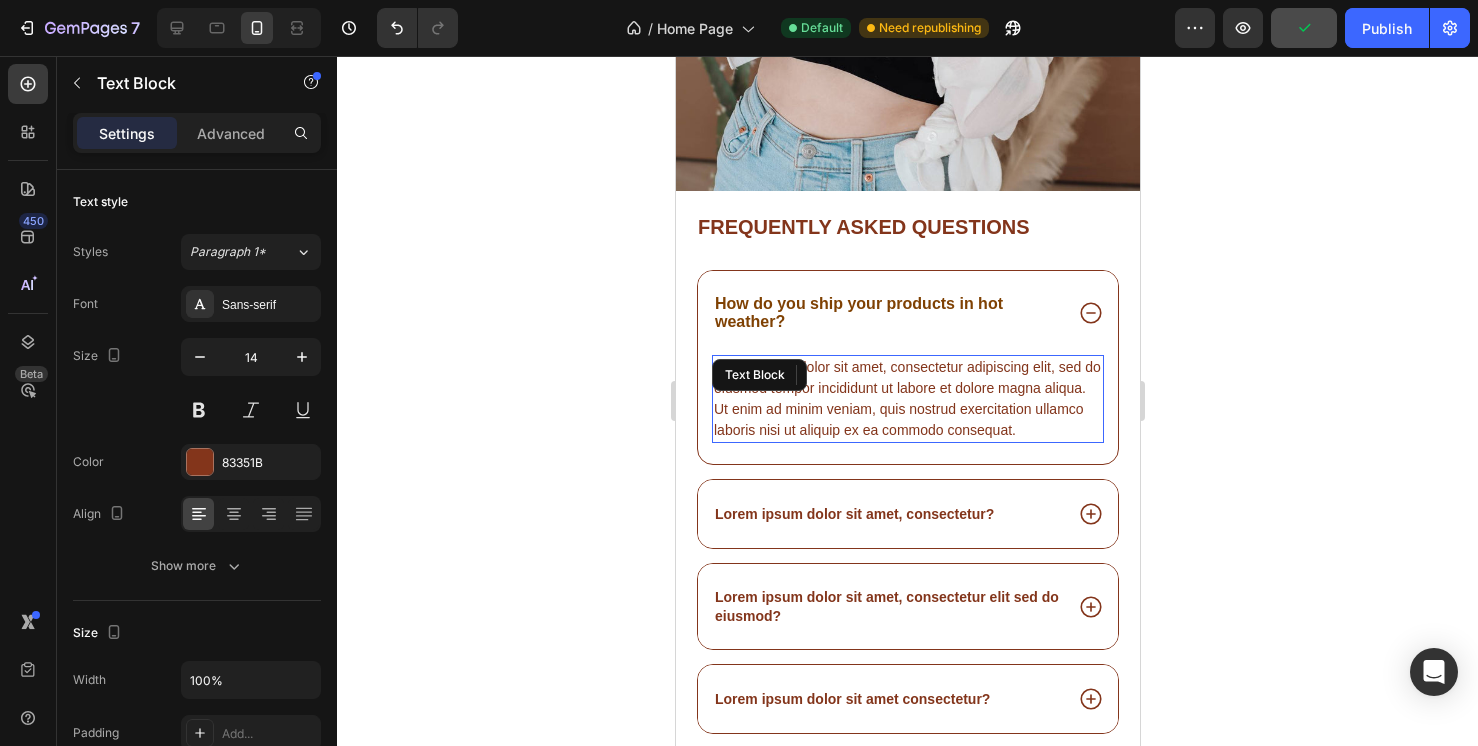 click on "Lorem ipsum dolor sit amet, consectetur adipiscing elit, sed do eiusmod tempor incididunt ut labore et dolore magna aliqua. Ut enim ad minim veniam, quis nostrud exercitation ullamco laboris nisi ut aliquip ex ea commodo consequat." at bounding box center [907, 399] 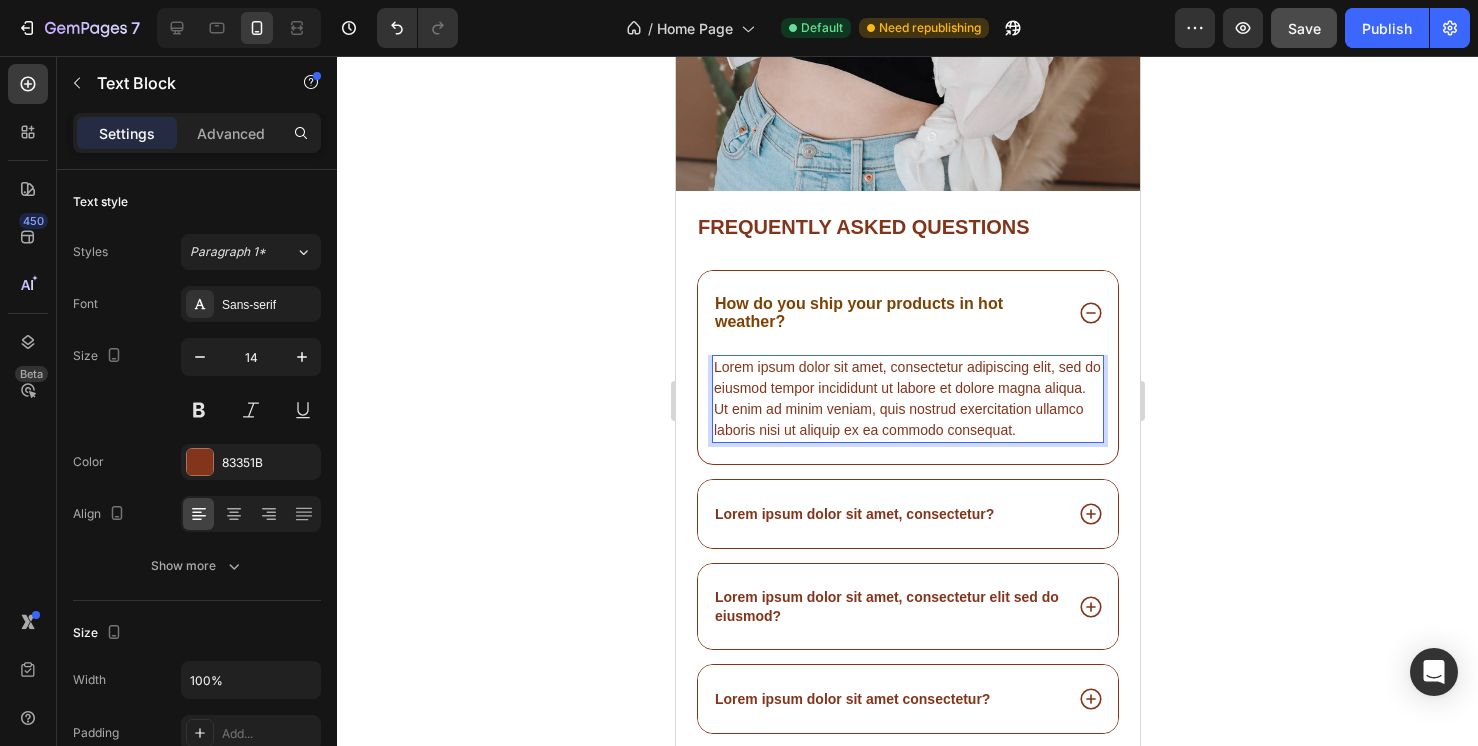 click on "Lorem ipsum dolor sit amet, consectetur adipiscing elit, sed do eiusmod tempor incididunt ut labore et dolore magna aliqua. Ut enim ad minim veniam, quis nostrud exercitation ullamco laboris nisi ut aliquip ex ea commodo consequat." at bounding box center (907, 399) 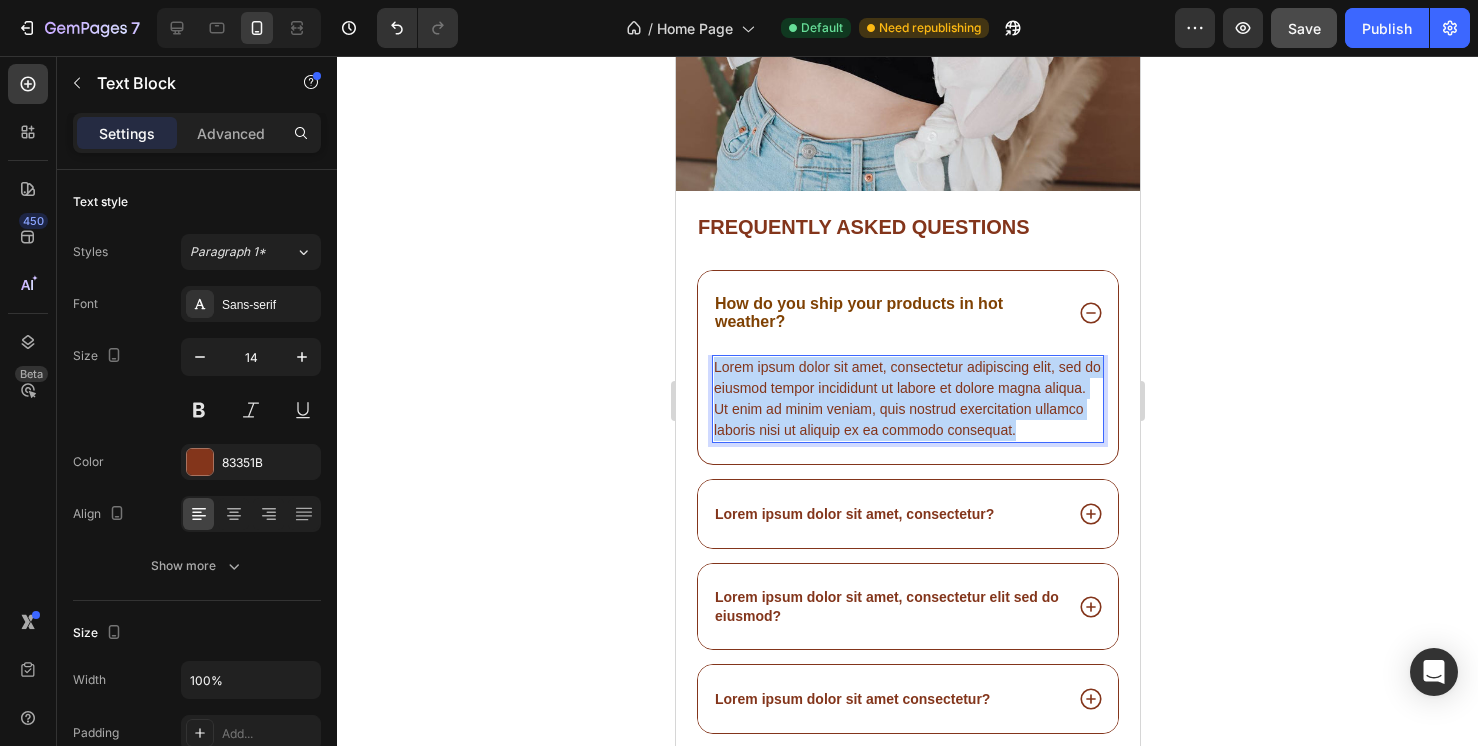drag, startPoint x: 1023, startPoint y: 429, endPoint x: 713, endPoint y: 362, distance: 317.15768 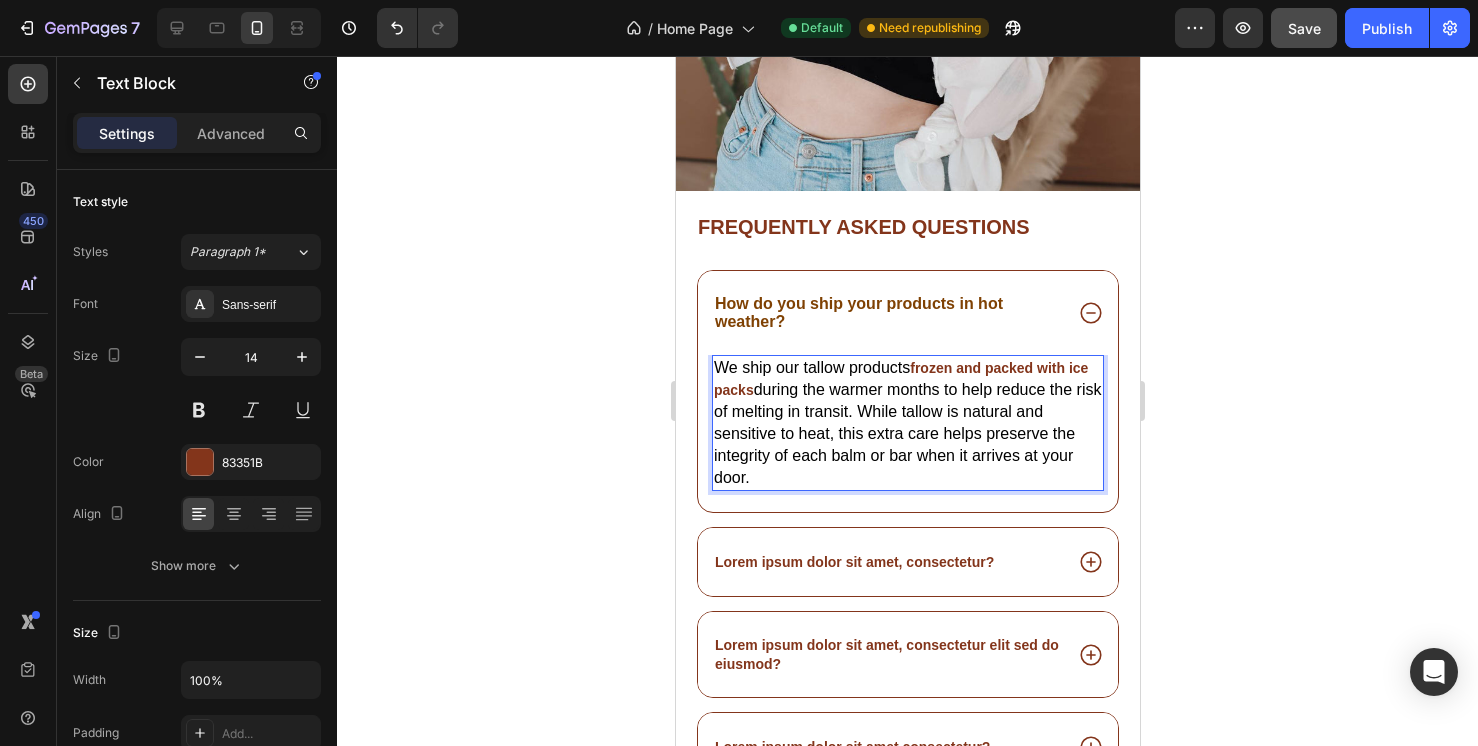 click on "during the warmer months to help reduce the risk of melting in transit. While tallow is natural and sensitive to heat, this extra care helps preserve the integrity of each balm or bar when it arrives at your door." at bounding box center (906, 433) 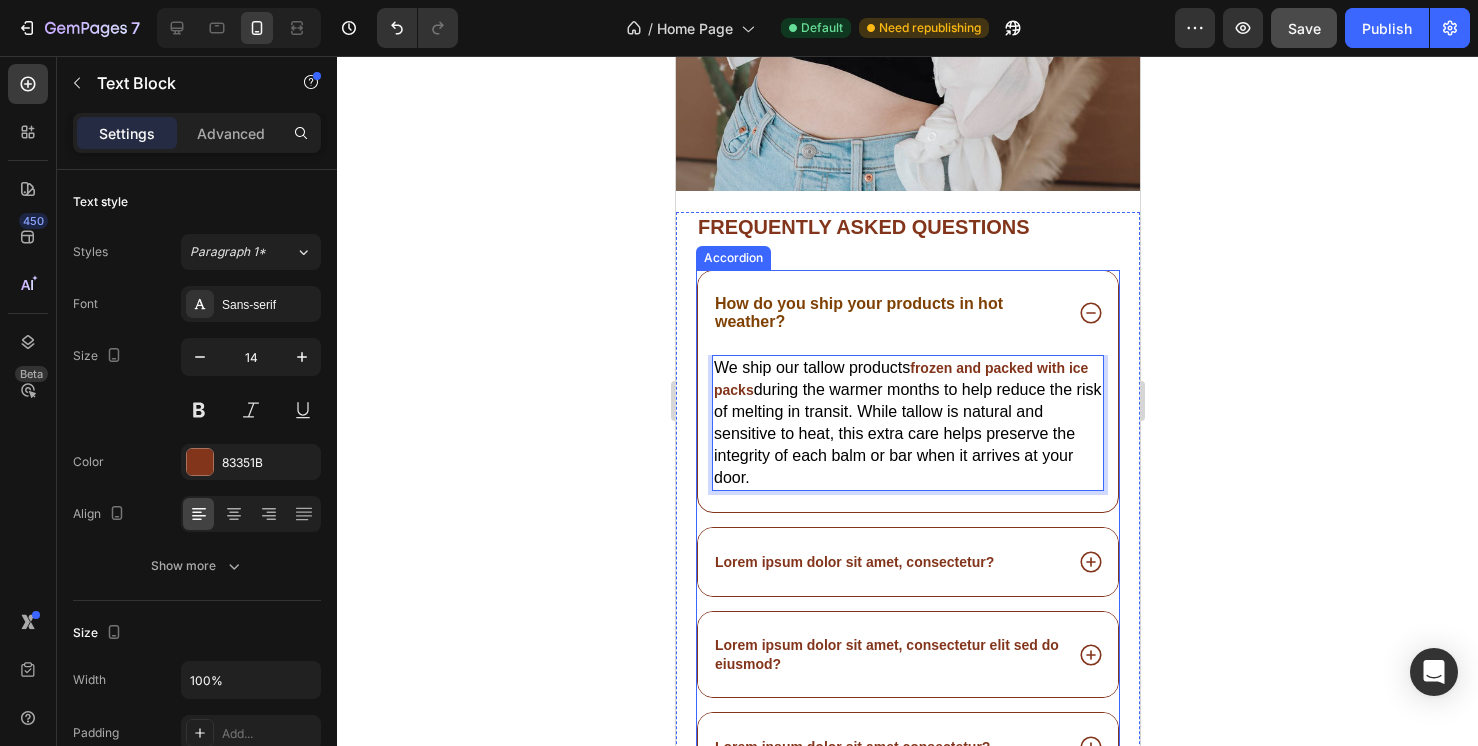 drag, startPoint x: 766, startPoint y: 469, endPoint x: 709, endPoint y: 361, distance: 122.1188 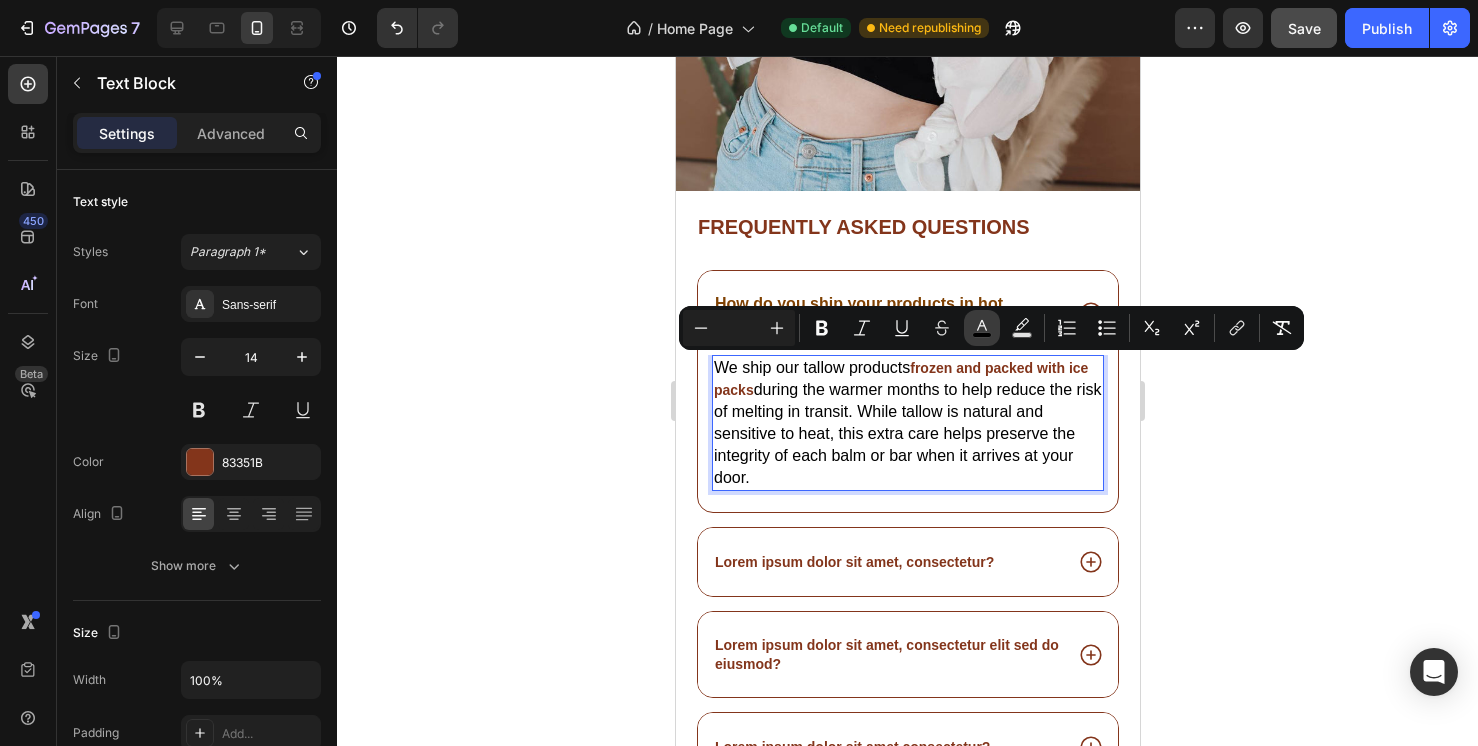 click 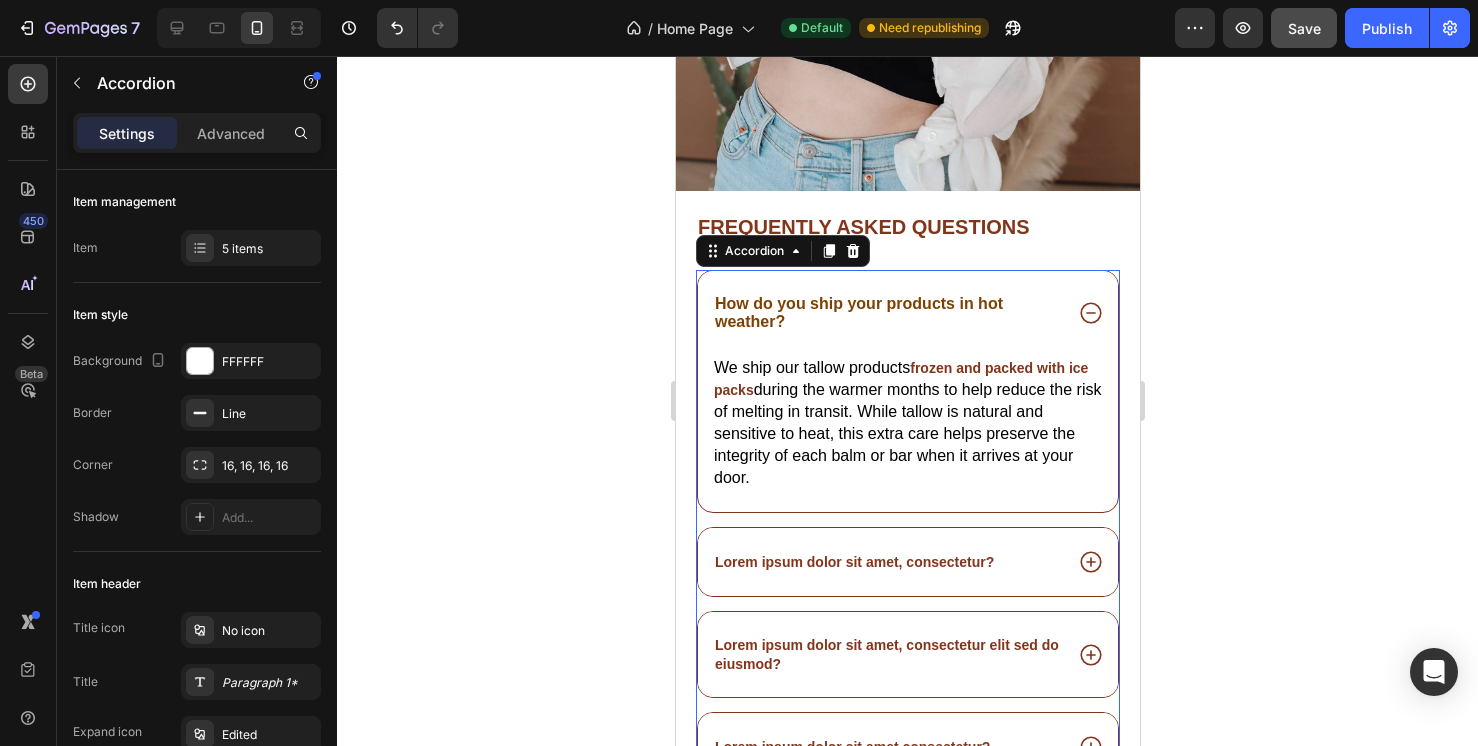 click on "How do you ship your products in hot weather?" at bounding box center [858, 312] 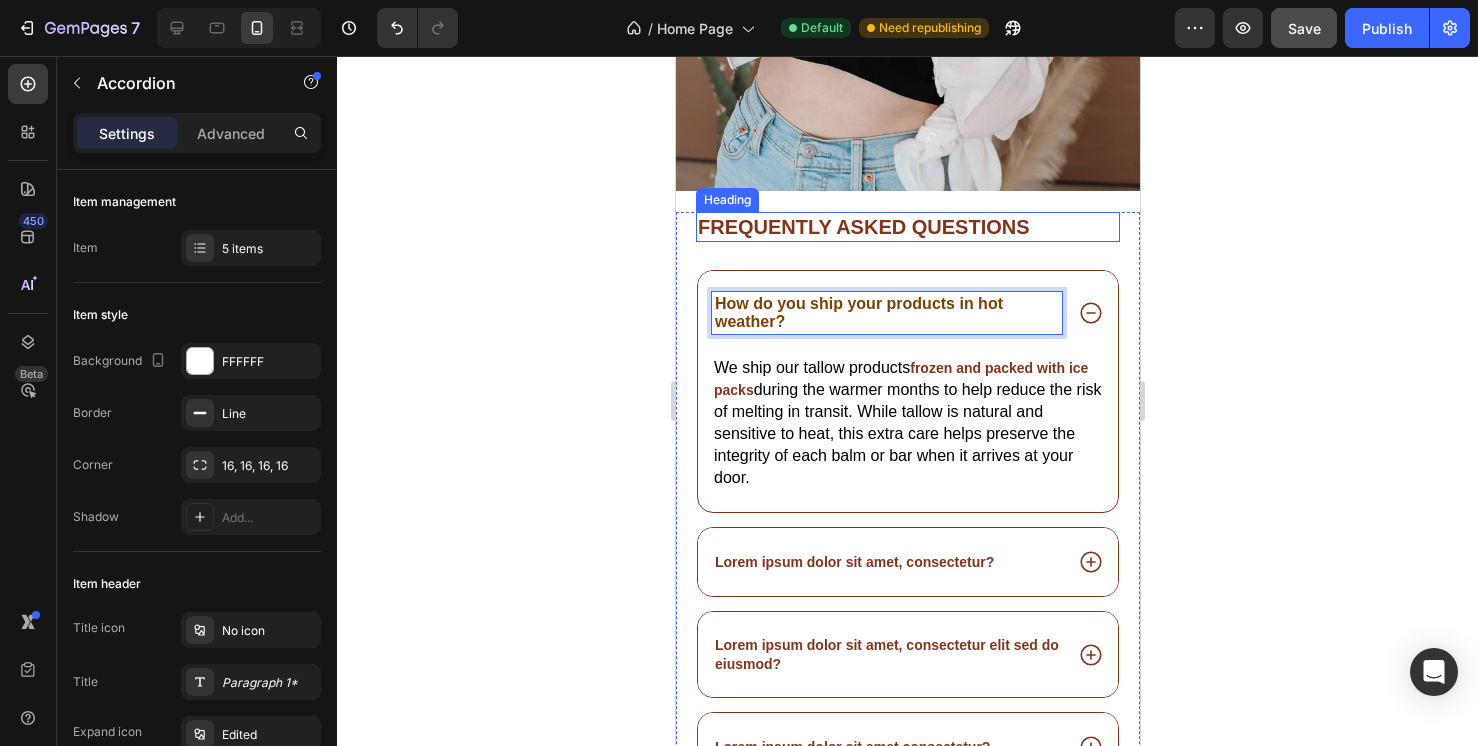 click on "Frequently asked questions" at bounding box center (907, 227) 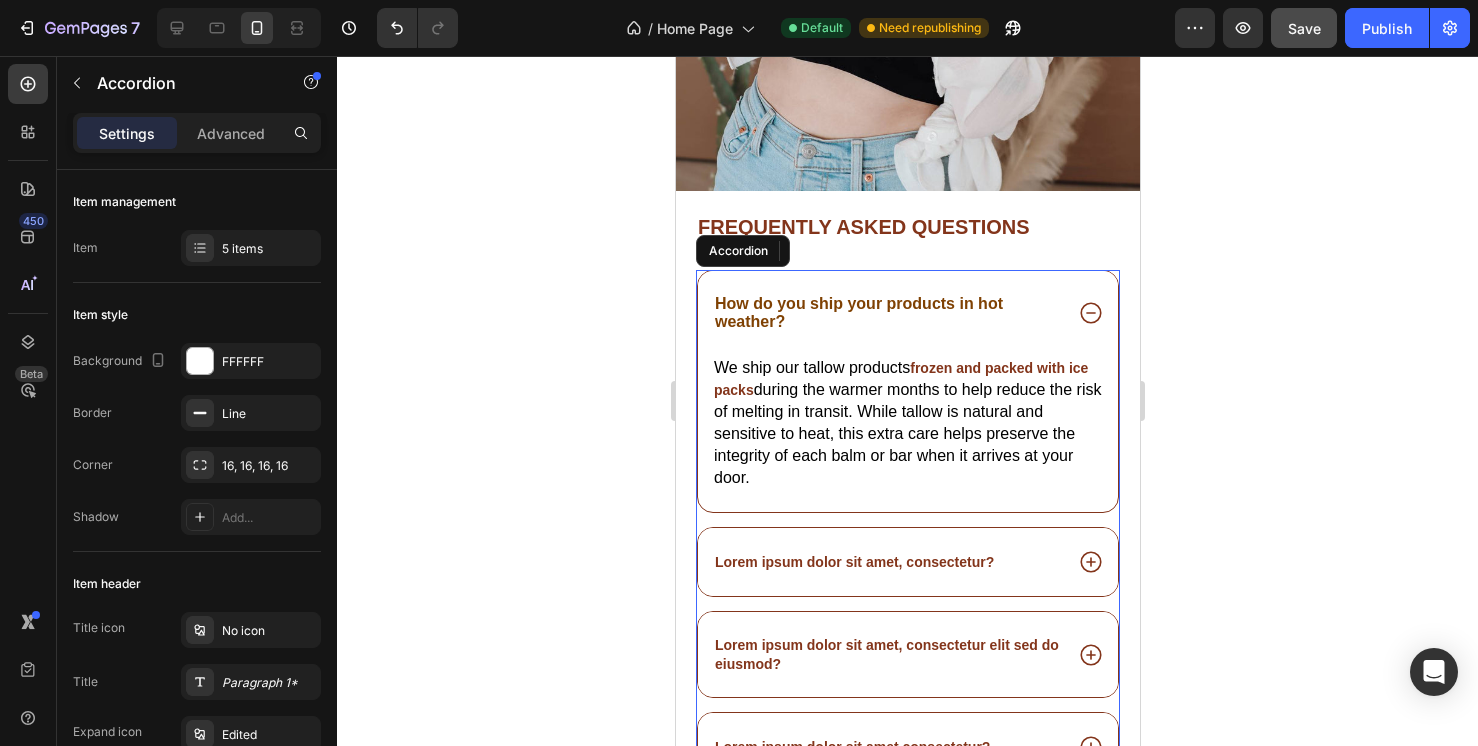 click on "How do you ship your products in hot weather?" at bounding box center (858, 312) 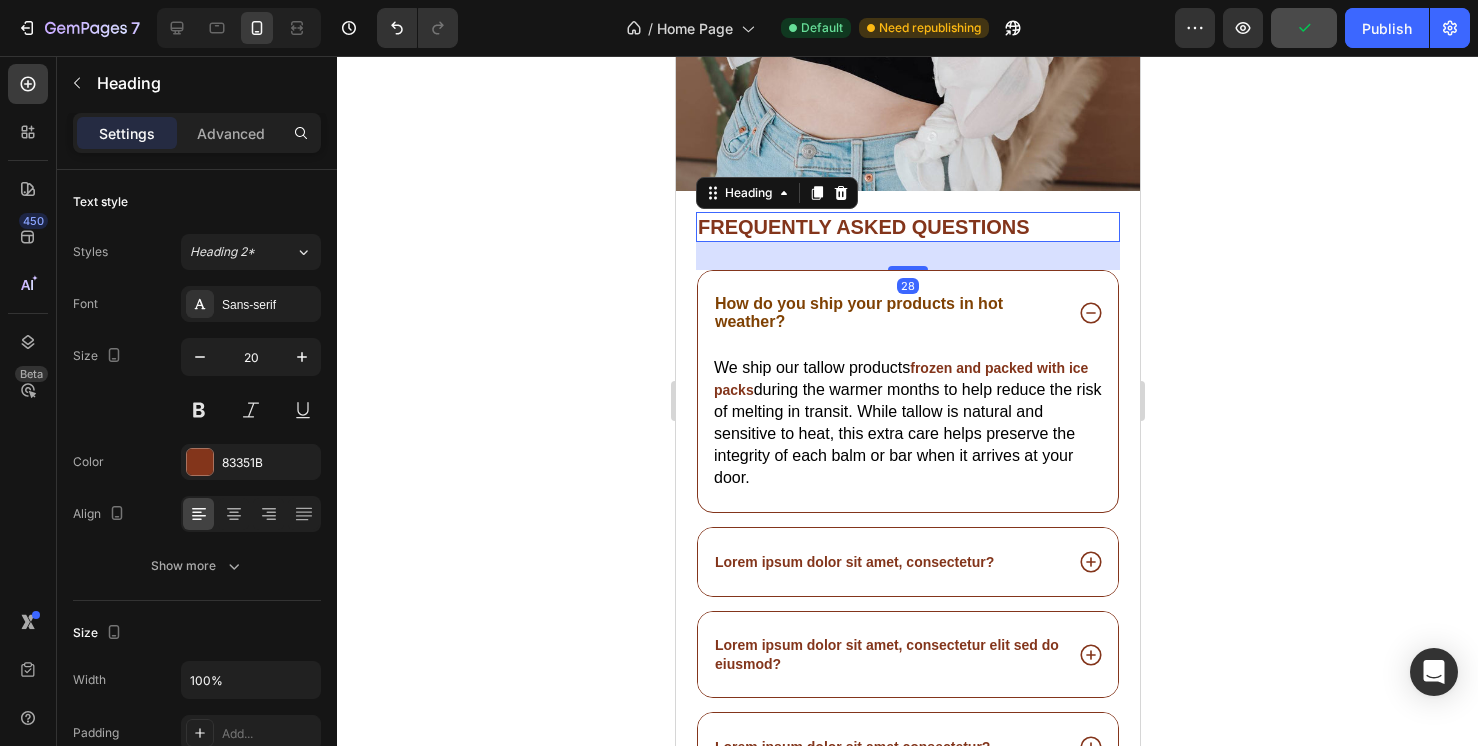 click on "Frequently asked questions" at bounding box center [907, 227] 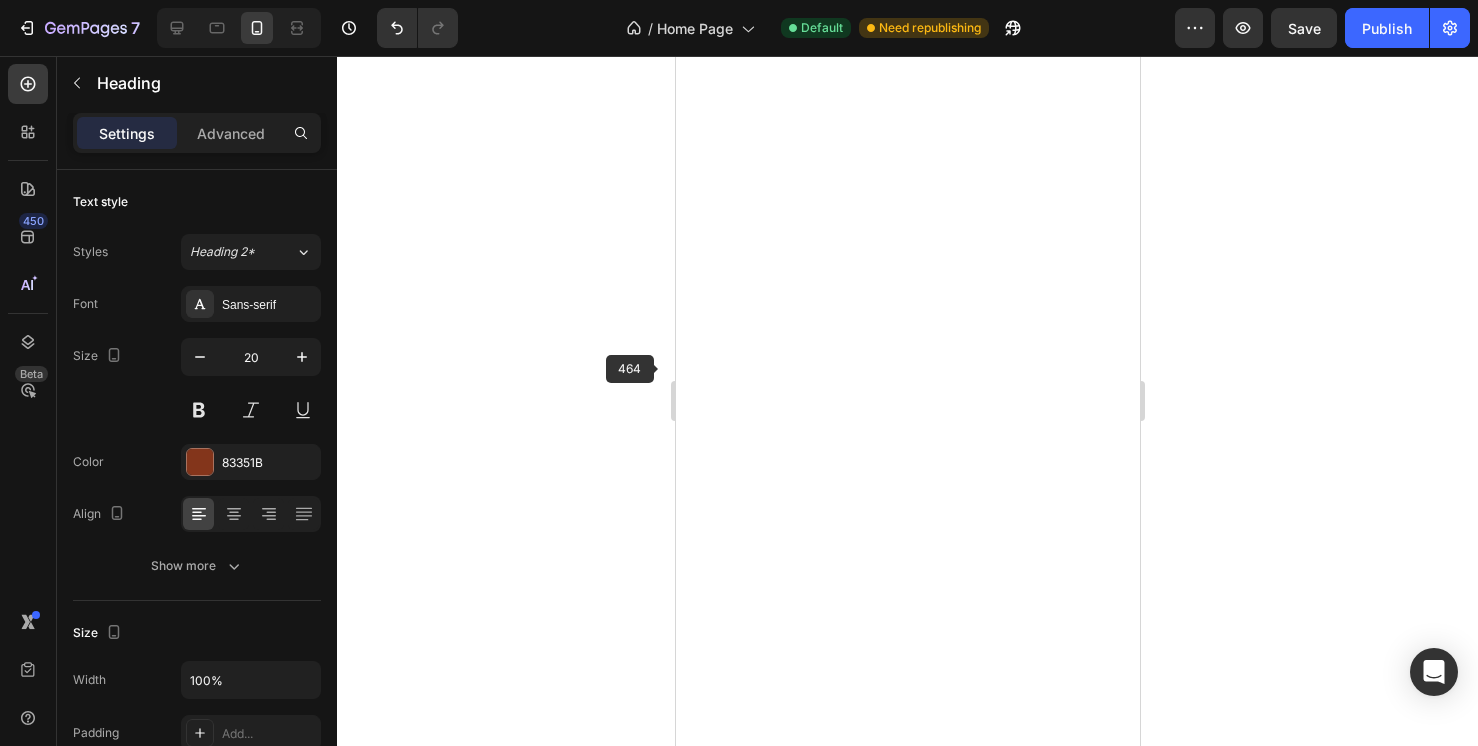 scroll, scrollTop: 0, scrollLeft: 0, axis: both 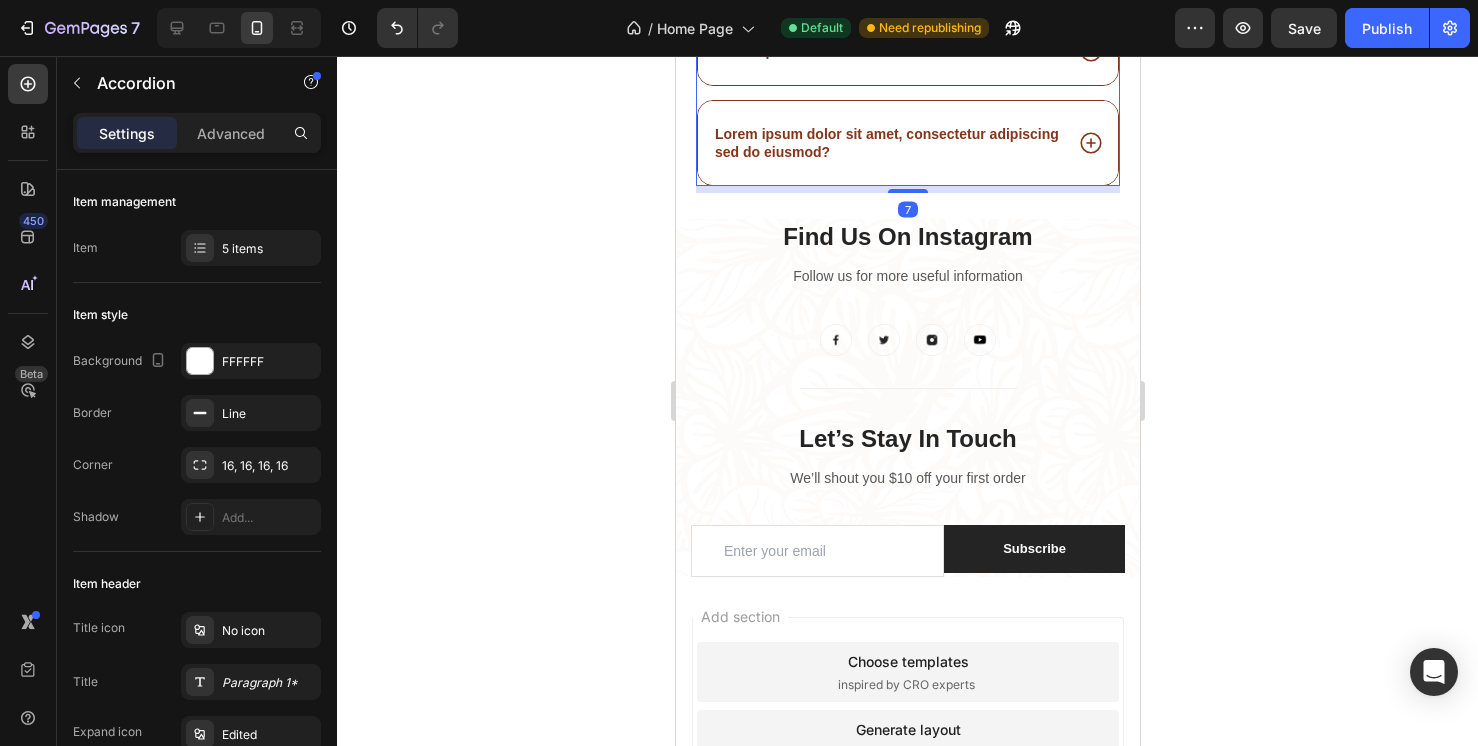 click on "How do you ship your products in hot weather?" at bounding box center [858, -384] 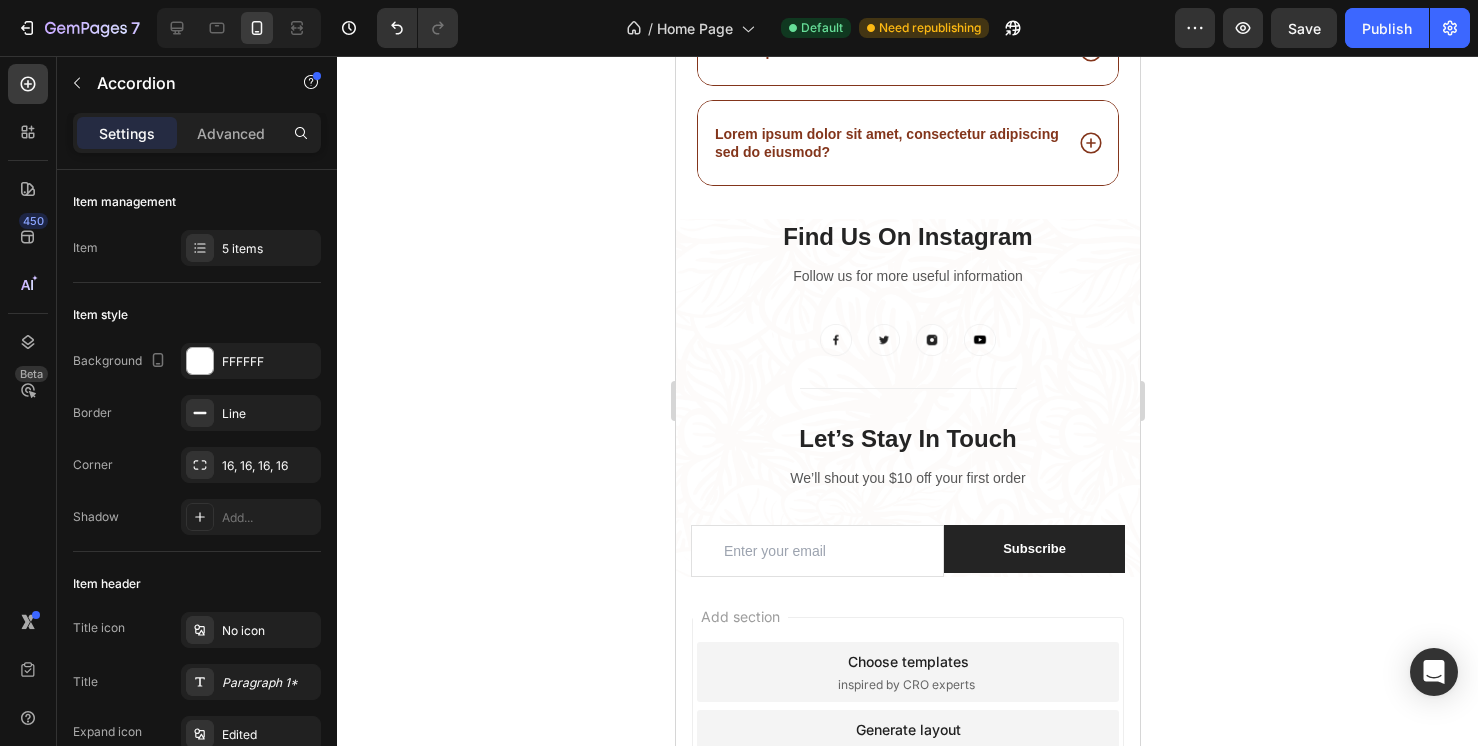 click on "How do you ship your products in hot weather?" at bounding box center (886, -383) 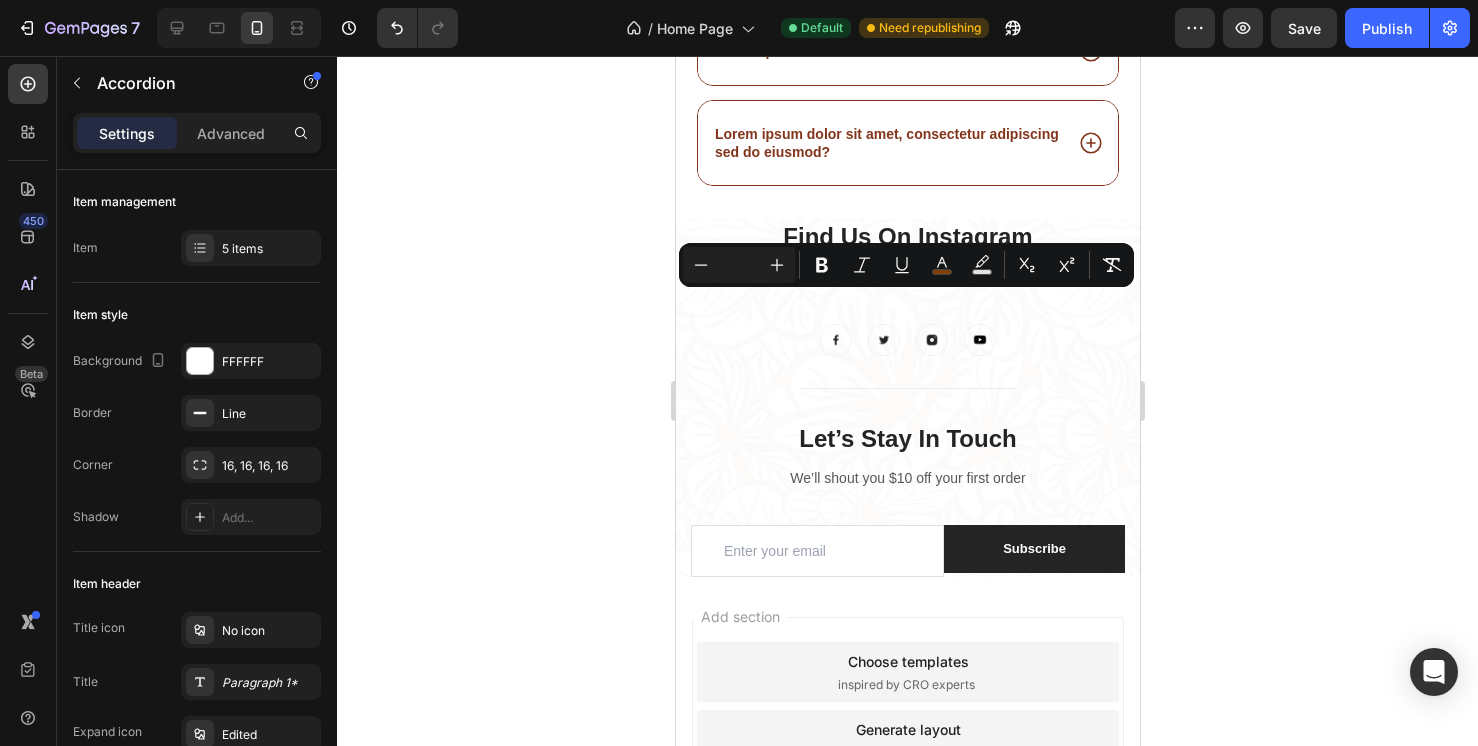 drag, startPoint x: 788, startPoint y: 322, endPoint x: 710, endPoint y: 301, distance: 80.77747 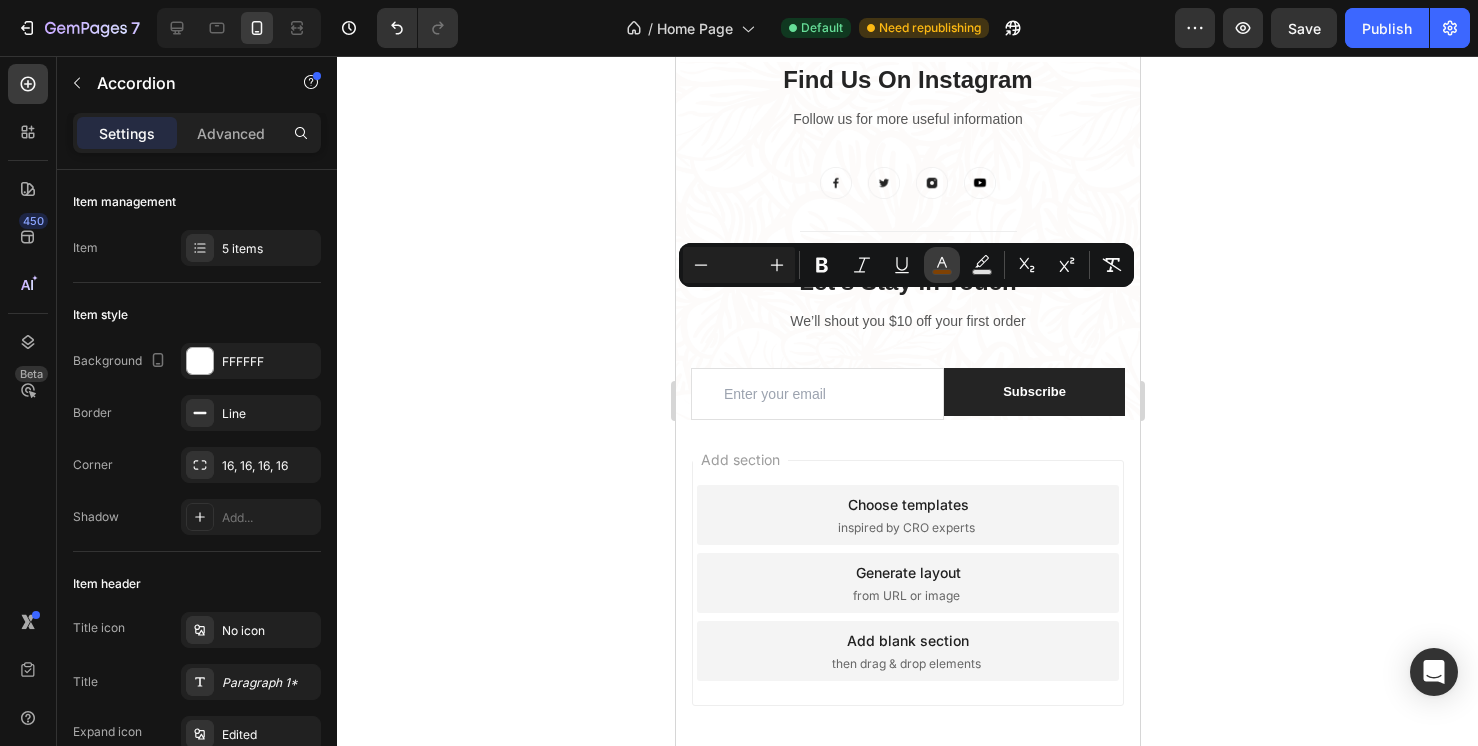 click 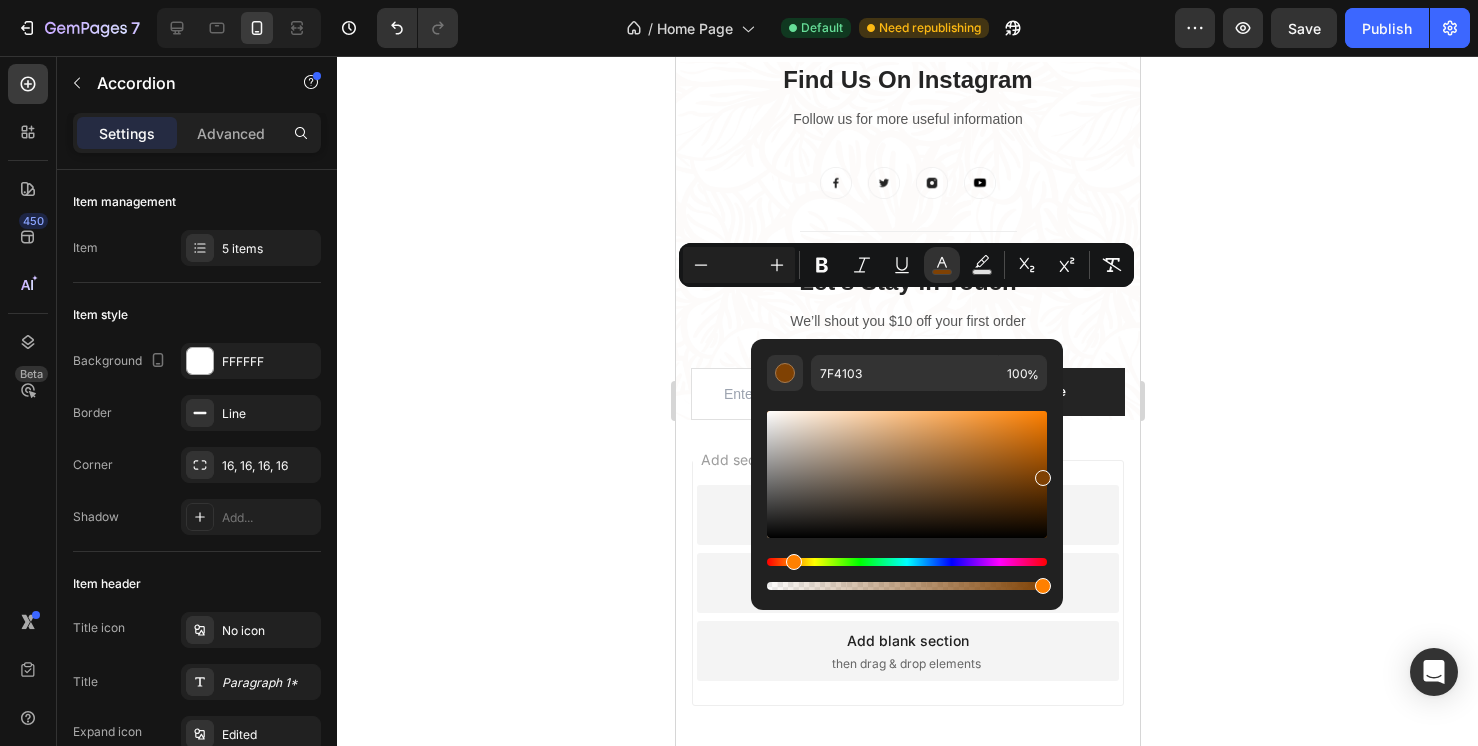 click 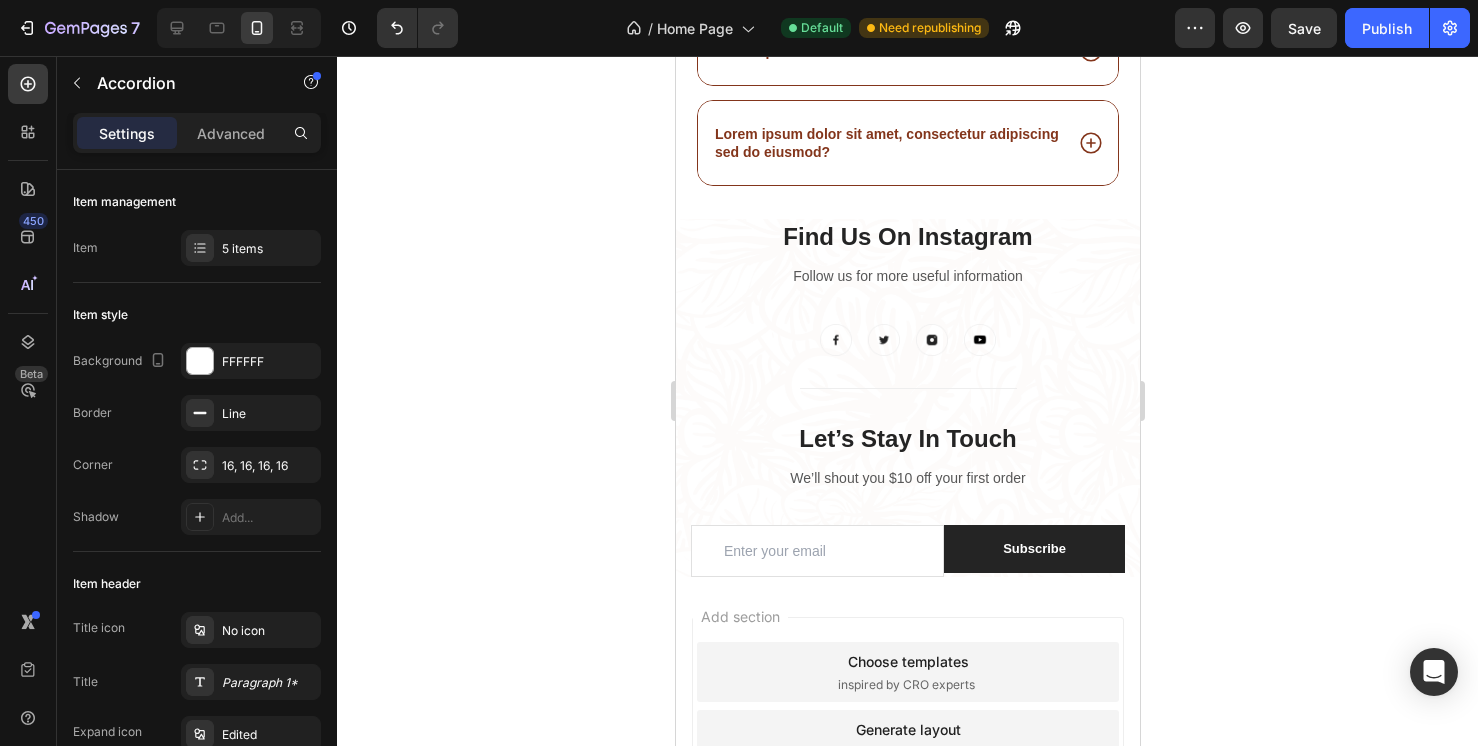 click on "during the warmer months to help reduce the risk of melting in transit. While tallow is natural and sensitive to heat, this extra care helps preserve the integrity of each balm or bar when it arrives at your door." at bounding box center [906, -263] 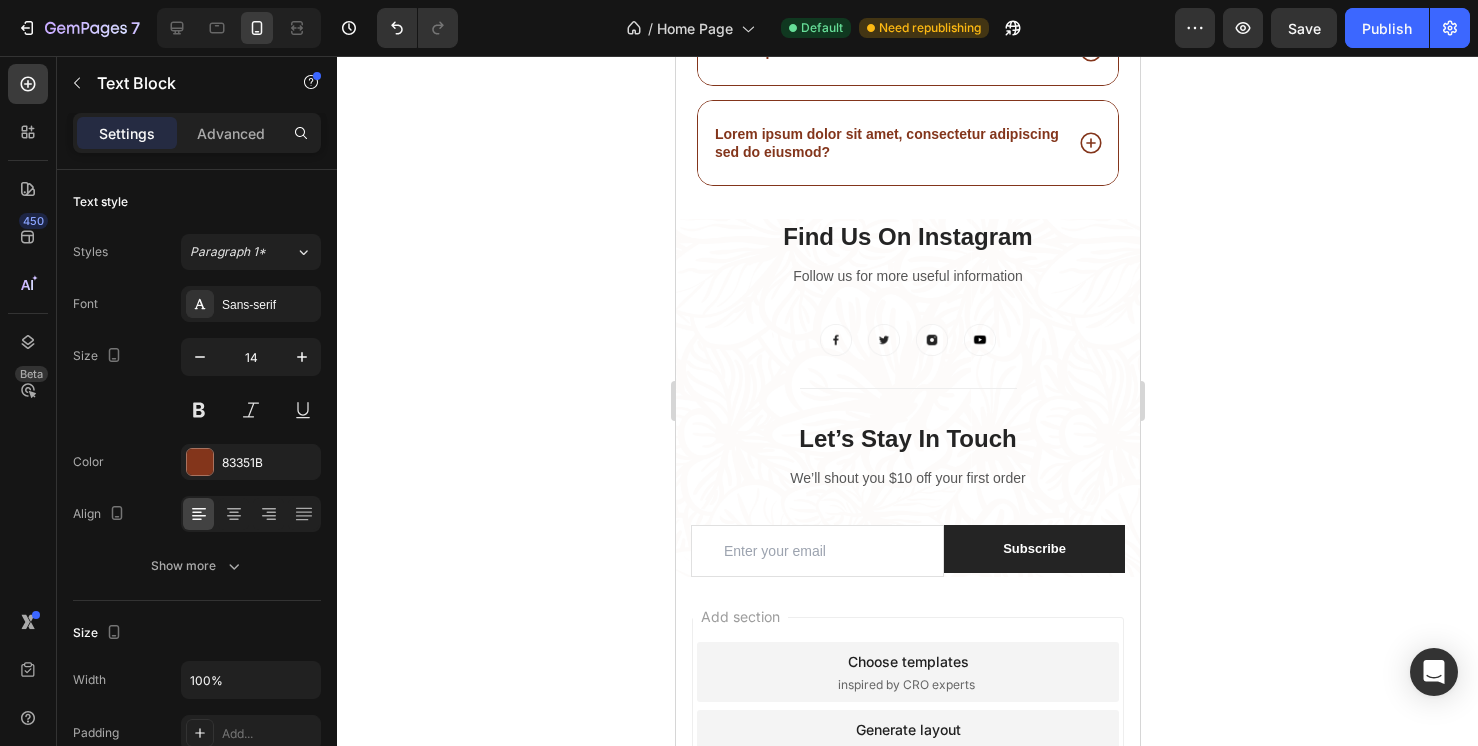 click on "during the warmer months to help reduce the risk of melting in transit. While tallow is natural and sensitive to heat, this extra care helps preserve the integrity of each balm or bar when it arrives at your door." at bounding box center (906, -263) 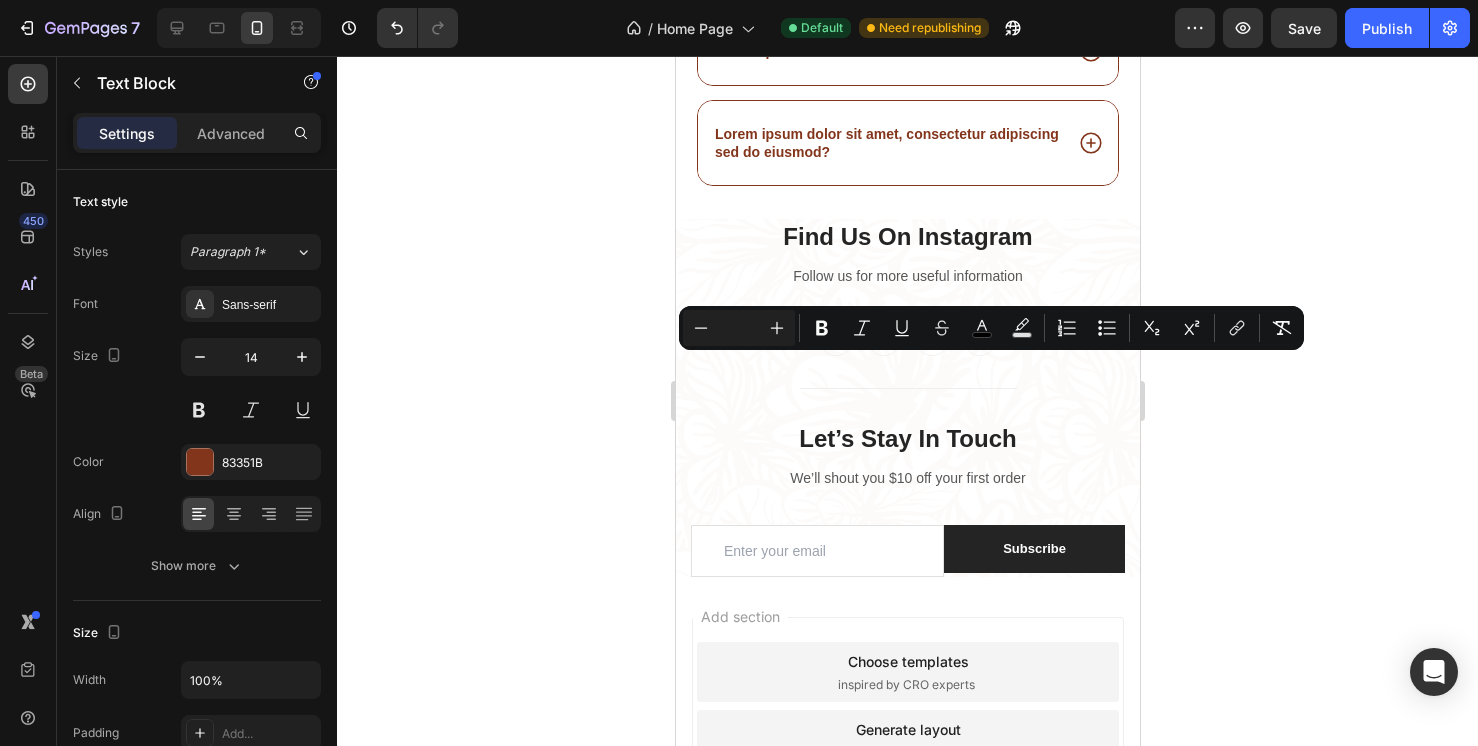 drag, startPoint x: 760, startPoint y: 470, endPoint x: 716, endPoint y: 357, distance: 121.264175 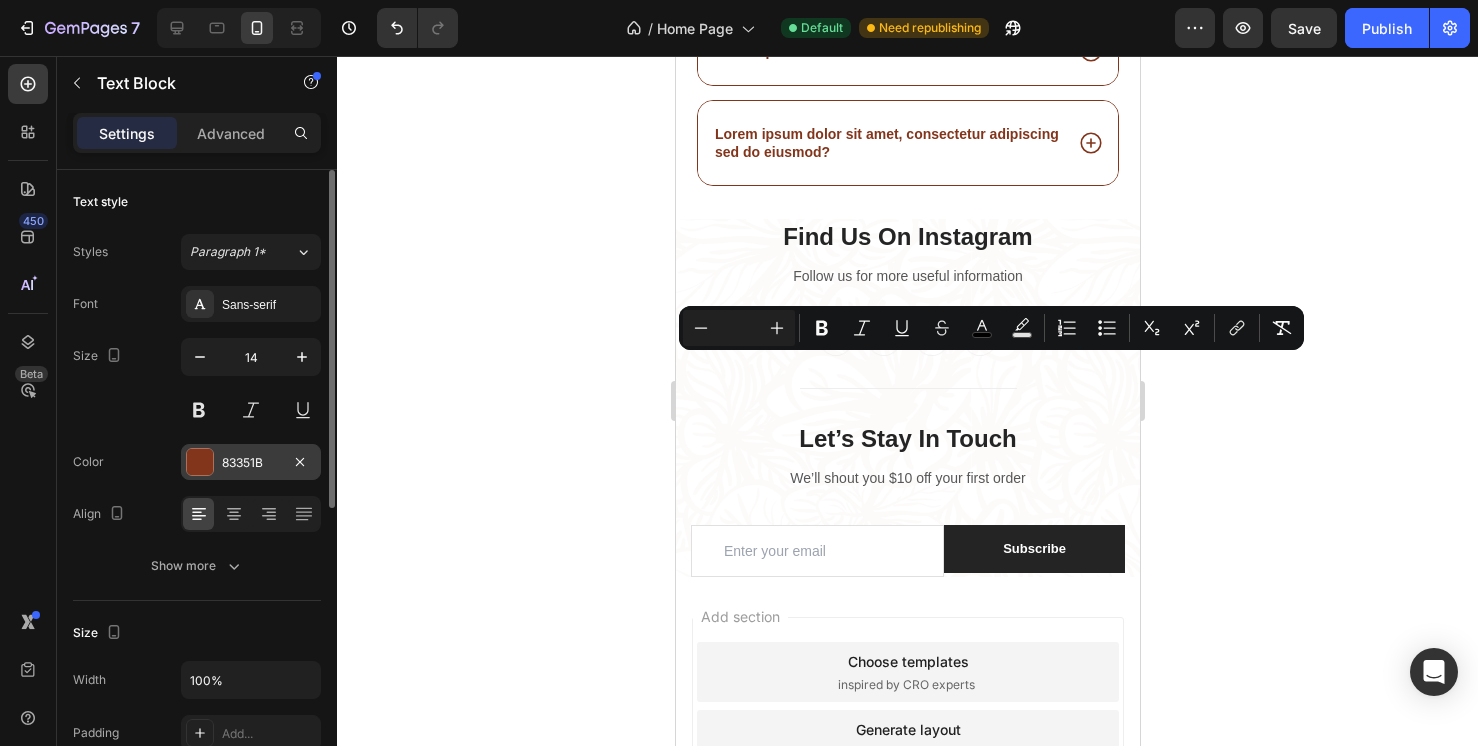 click at bounding box center (200, 462) 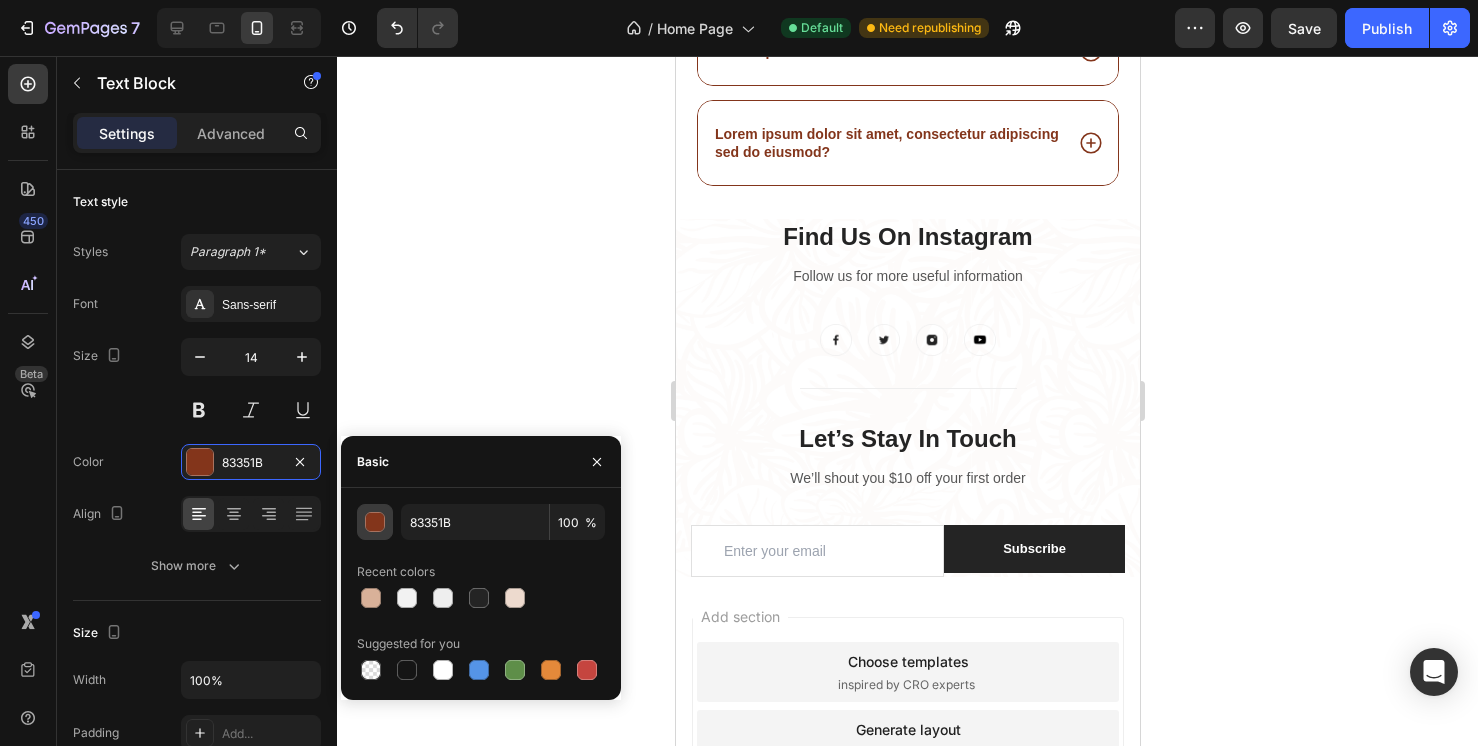 click at bounding box center (376, 523) 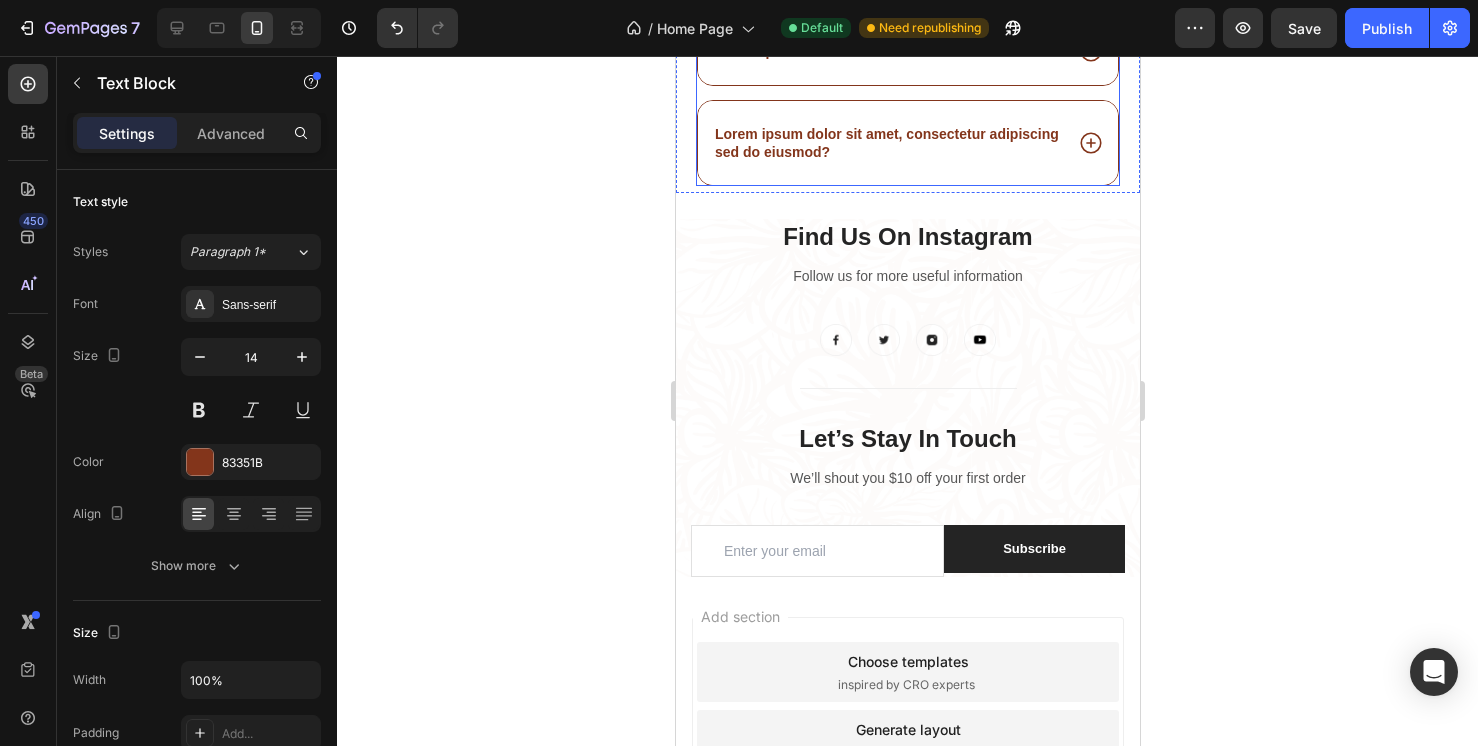 drag, startPoint x: 757, startPoint y: 469, endPoint x: 708, endPoint y: 361, distance: 118.595955 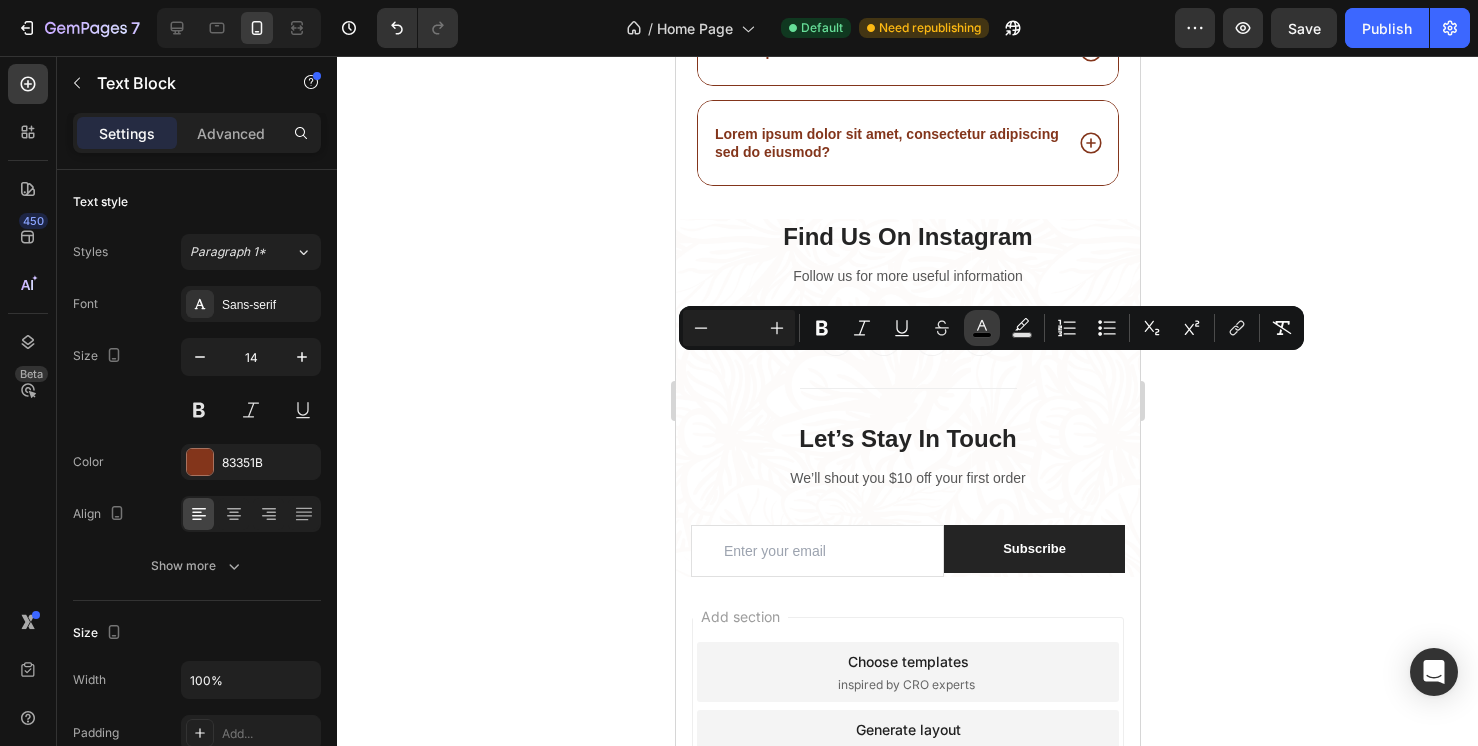 click 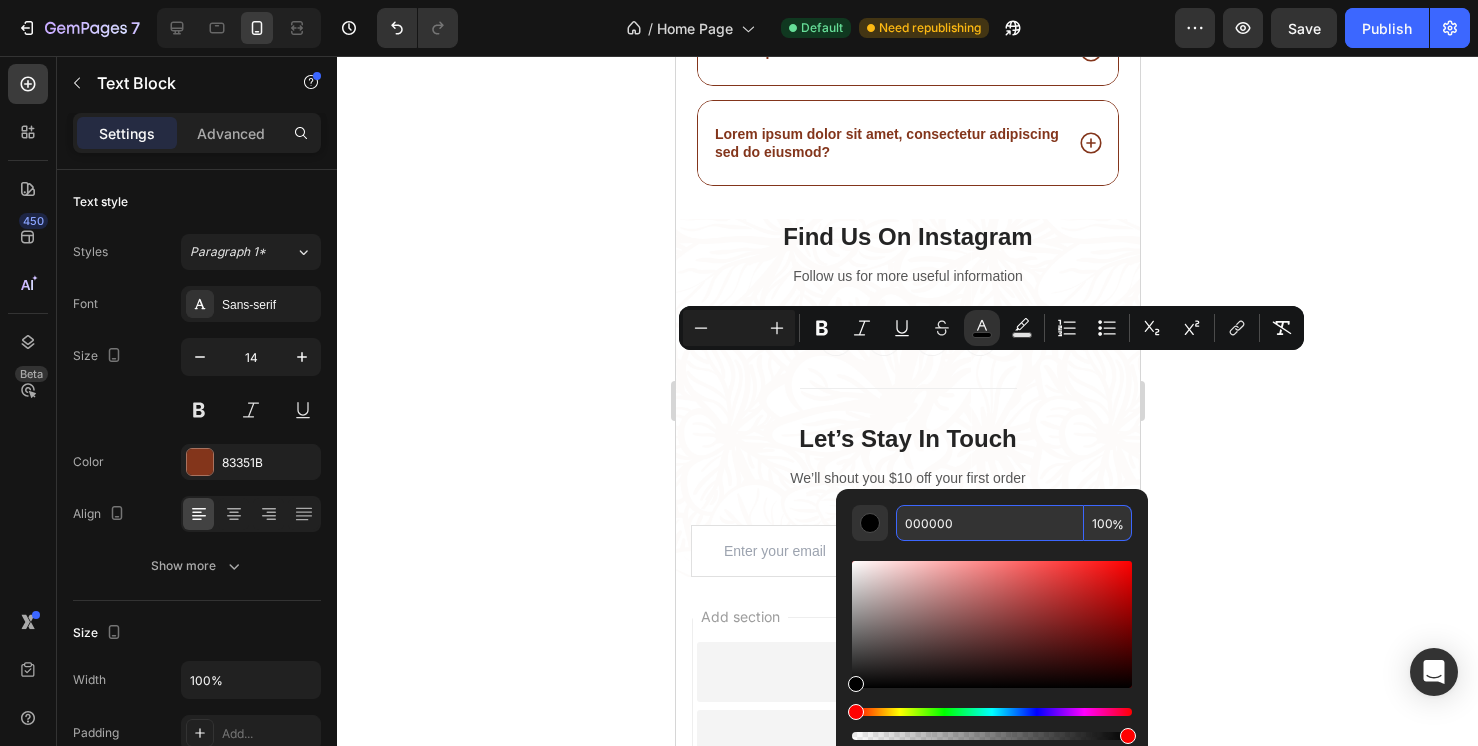 drag, startPoint x: 973, startPoint y: 524, endPoint x: 899, endPoint y: 524, distance: 74 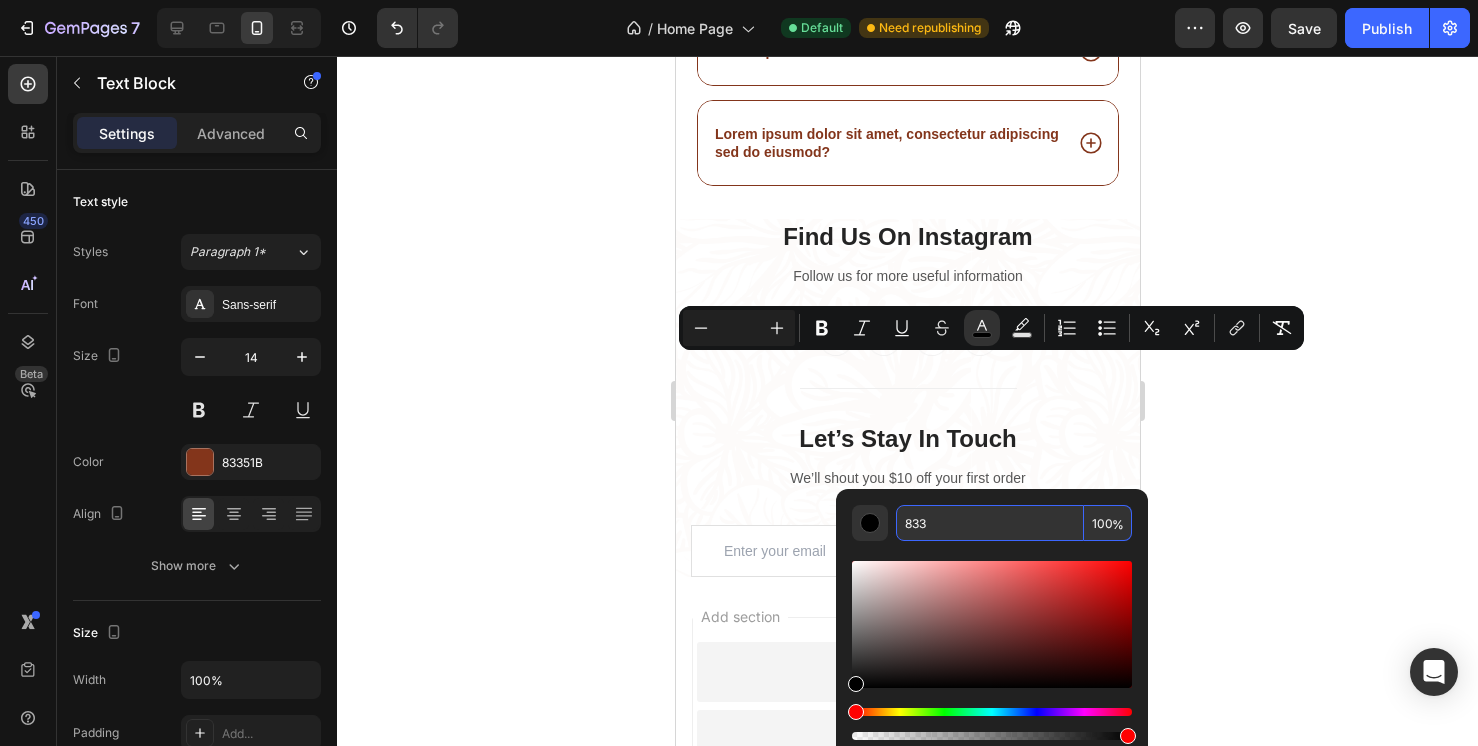 type on "883333" 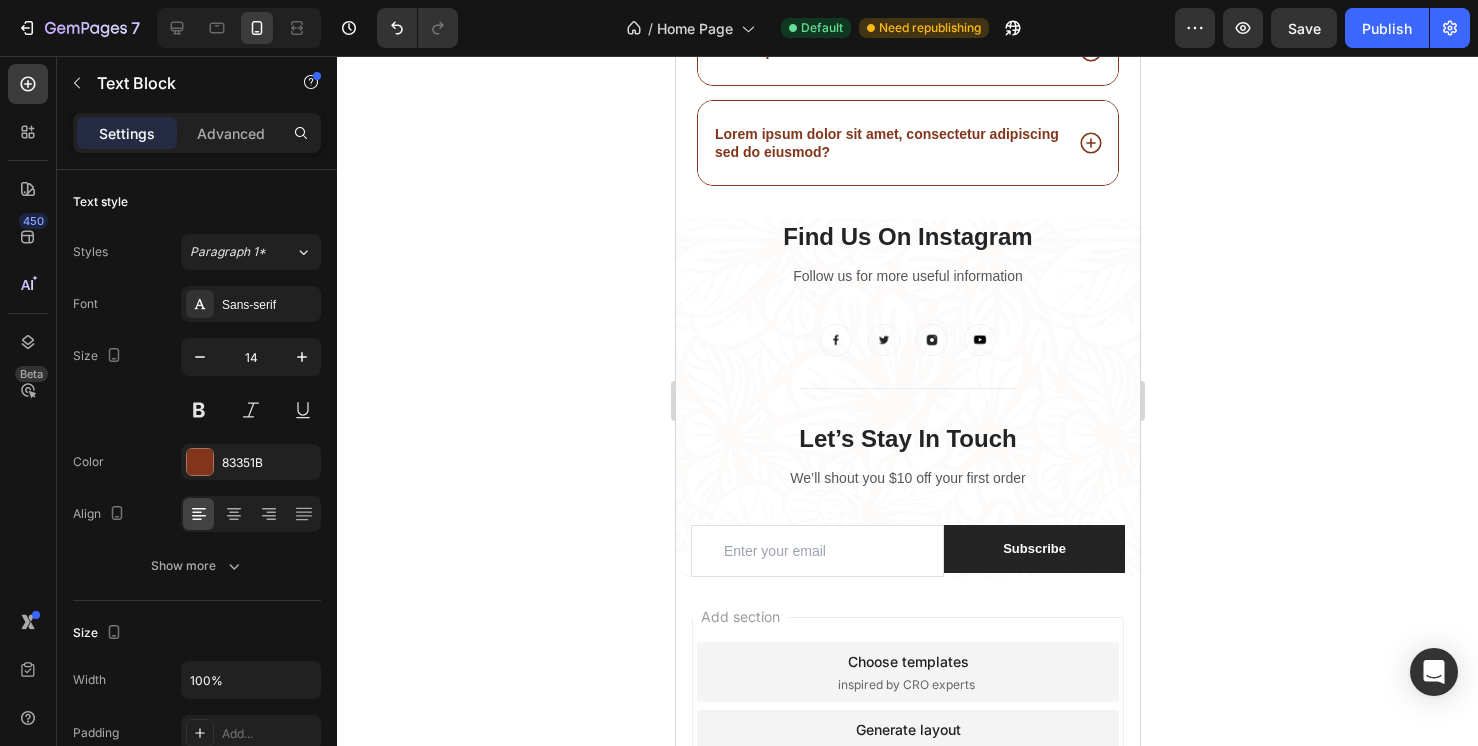 click on "We ship our tallow products  frozen and packed with ice packs  during the warmer months to help reduce the risk of melting in transit. While tallow is natural and sensitive to heat, this extra care helps preserve the integrity of each balm or bar when it arrives at your door." at bounding box center (907, -273) 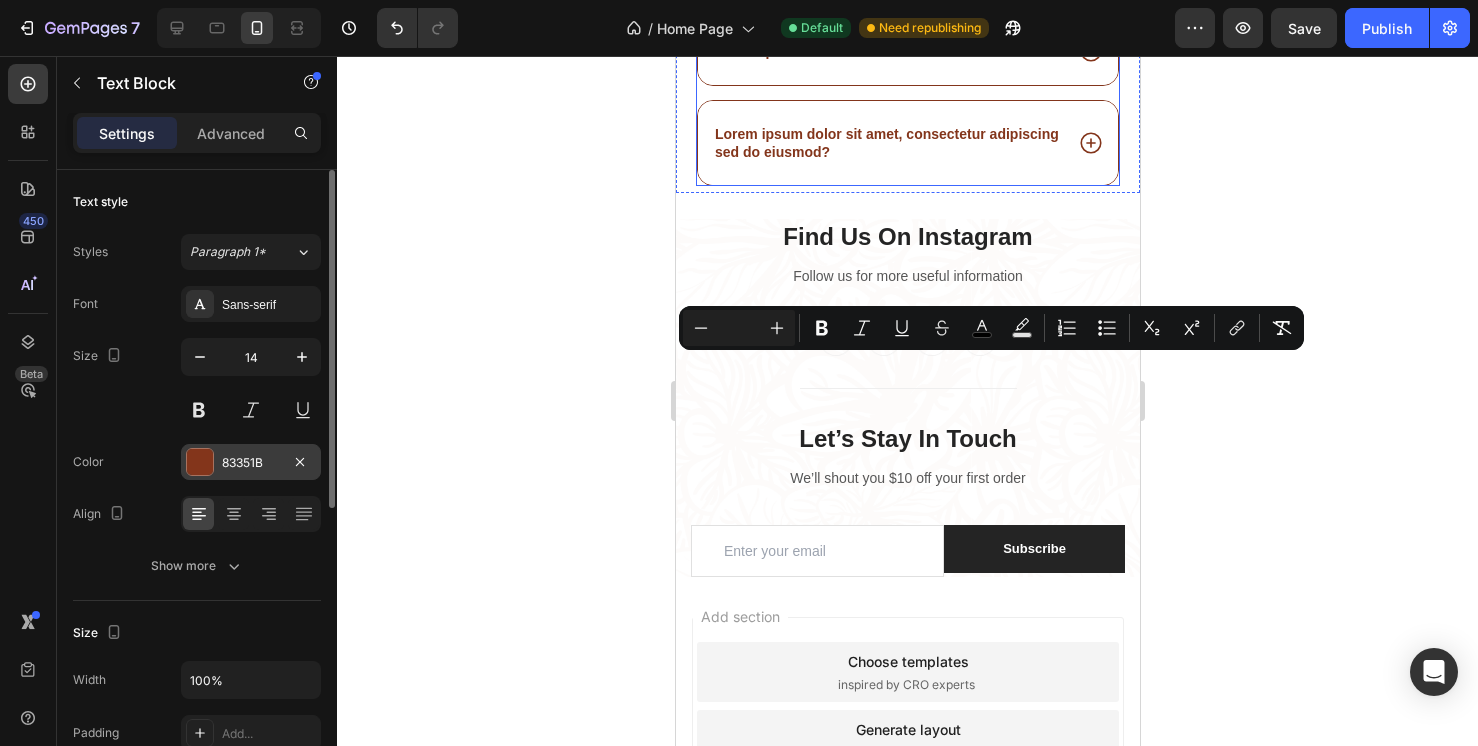 click at bounding box center [200, 462] 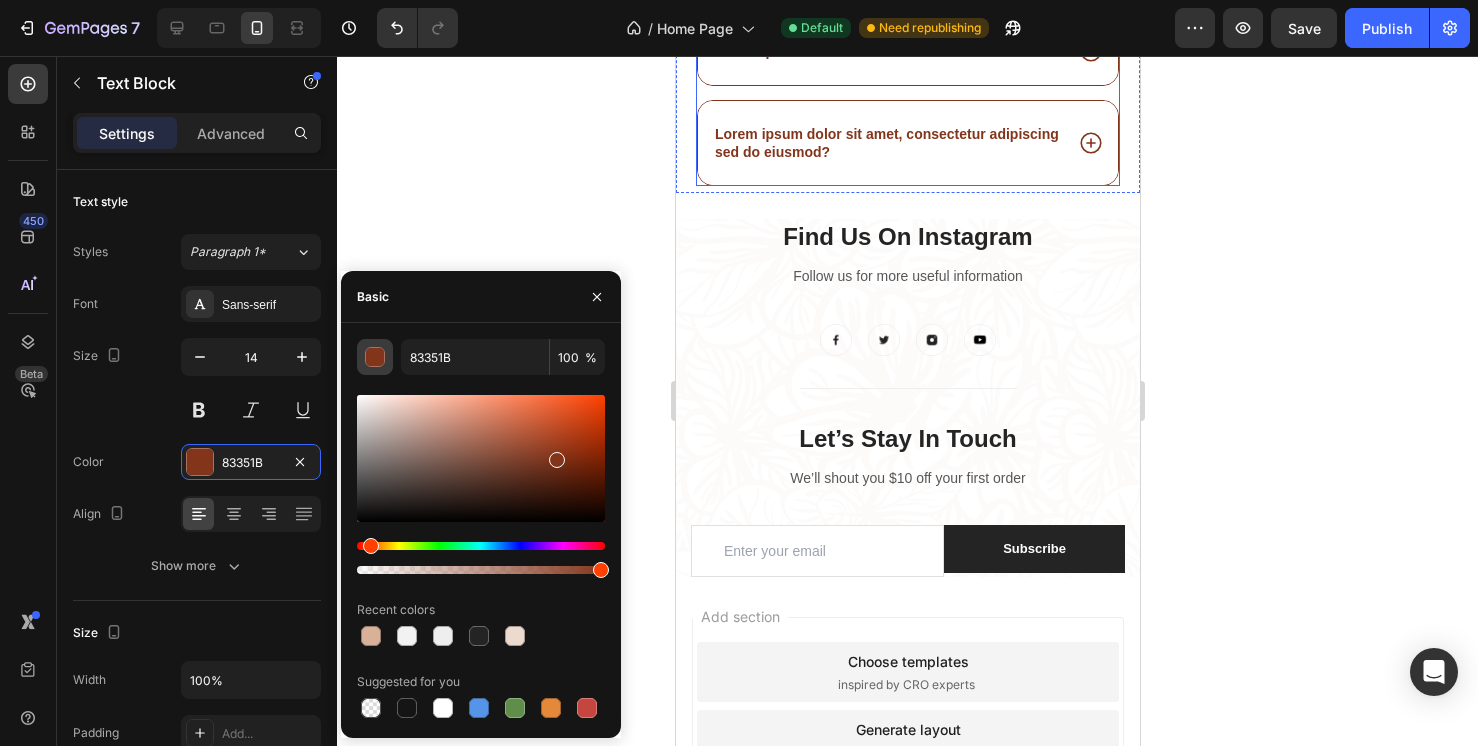 click at bounding box center [376, 358] 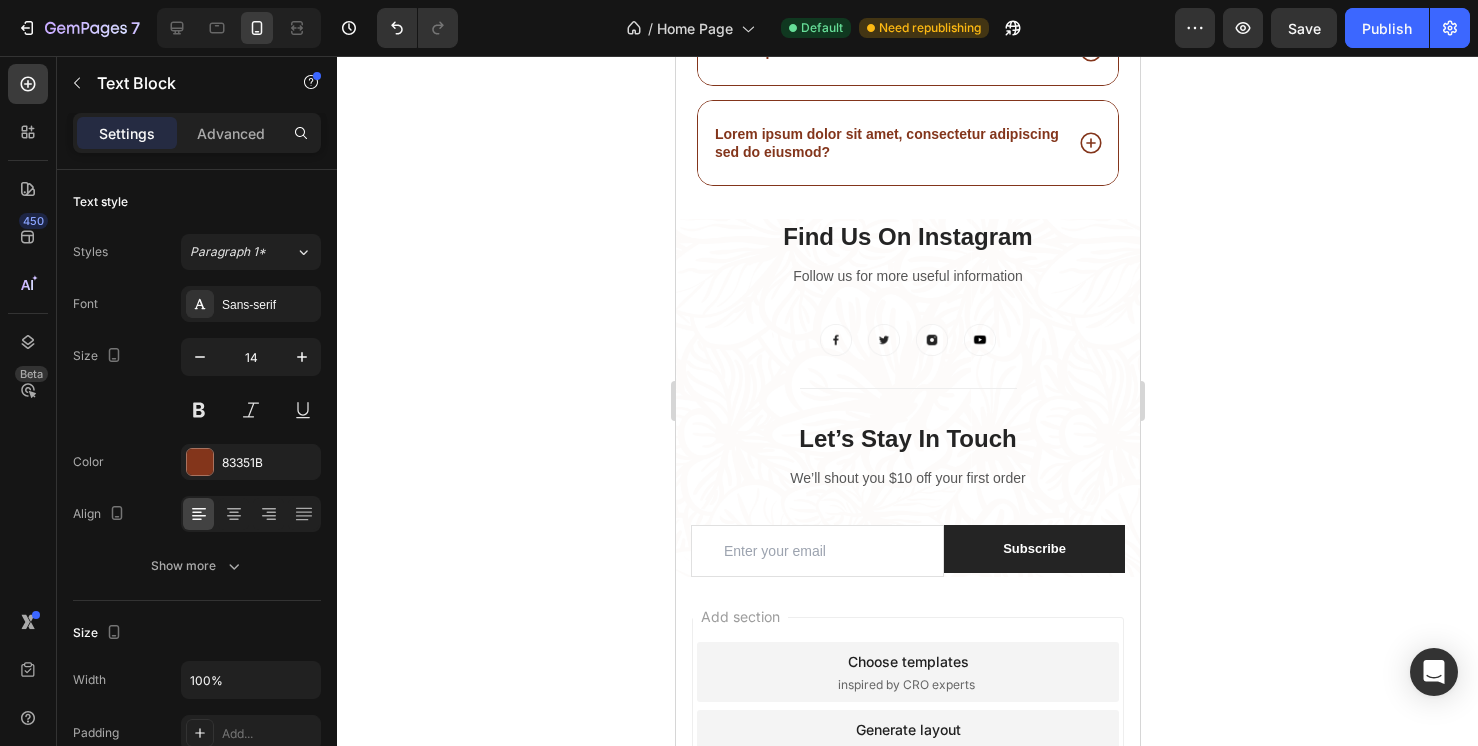 click on "during the warmer months to help reduce the risk of melting in transit. While tallow is natural and sensitive to heat, this extra care helps preserve the integrity of each balm or bar when it arrives at your door." at bounding box center (906, -263) 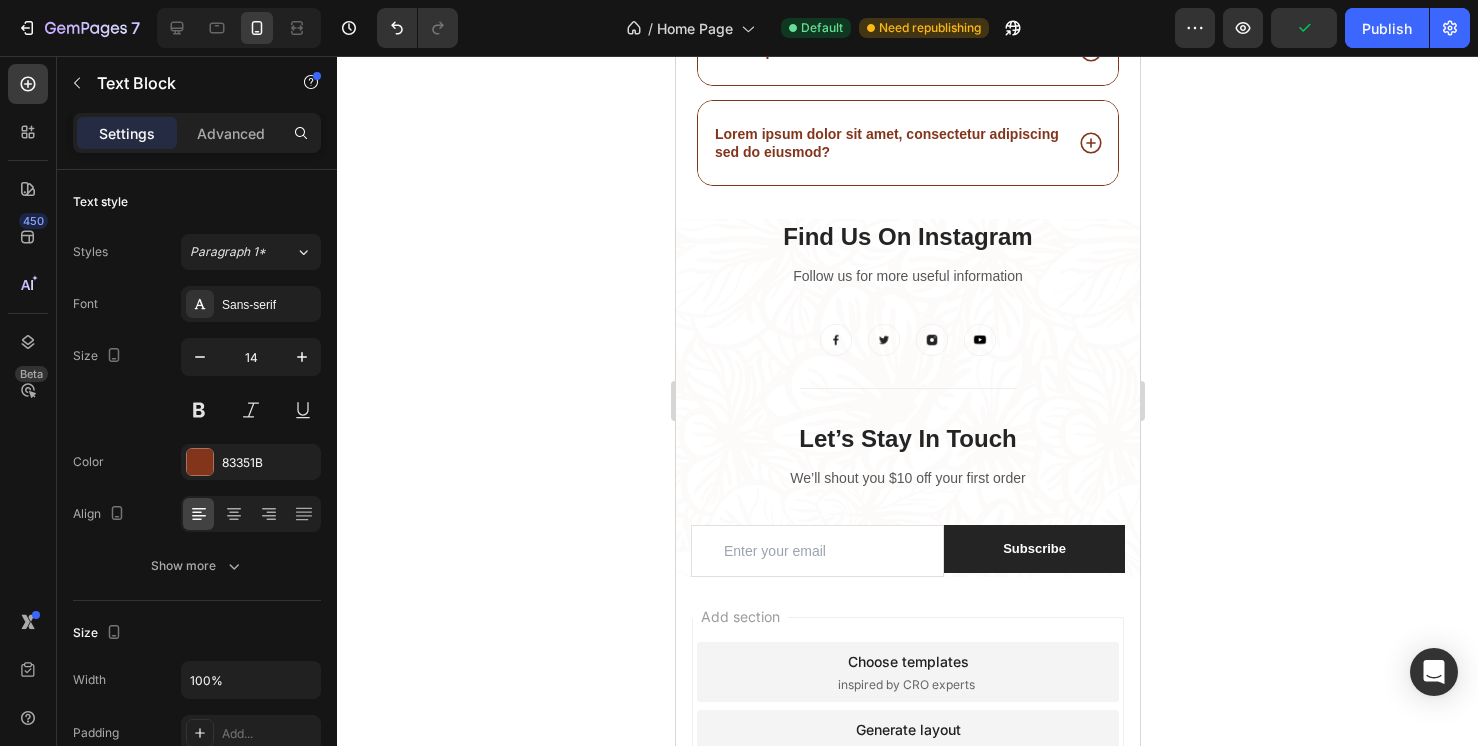 click on "during the warmer months to help reduce the risk of melting in transit. While tallow is natural and sensitive to heat, this extra care helps preserve the integrity of each balm or bar when it arrives at your door." at bounding box center [906, -263] 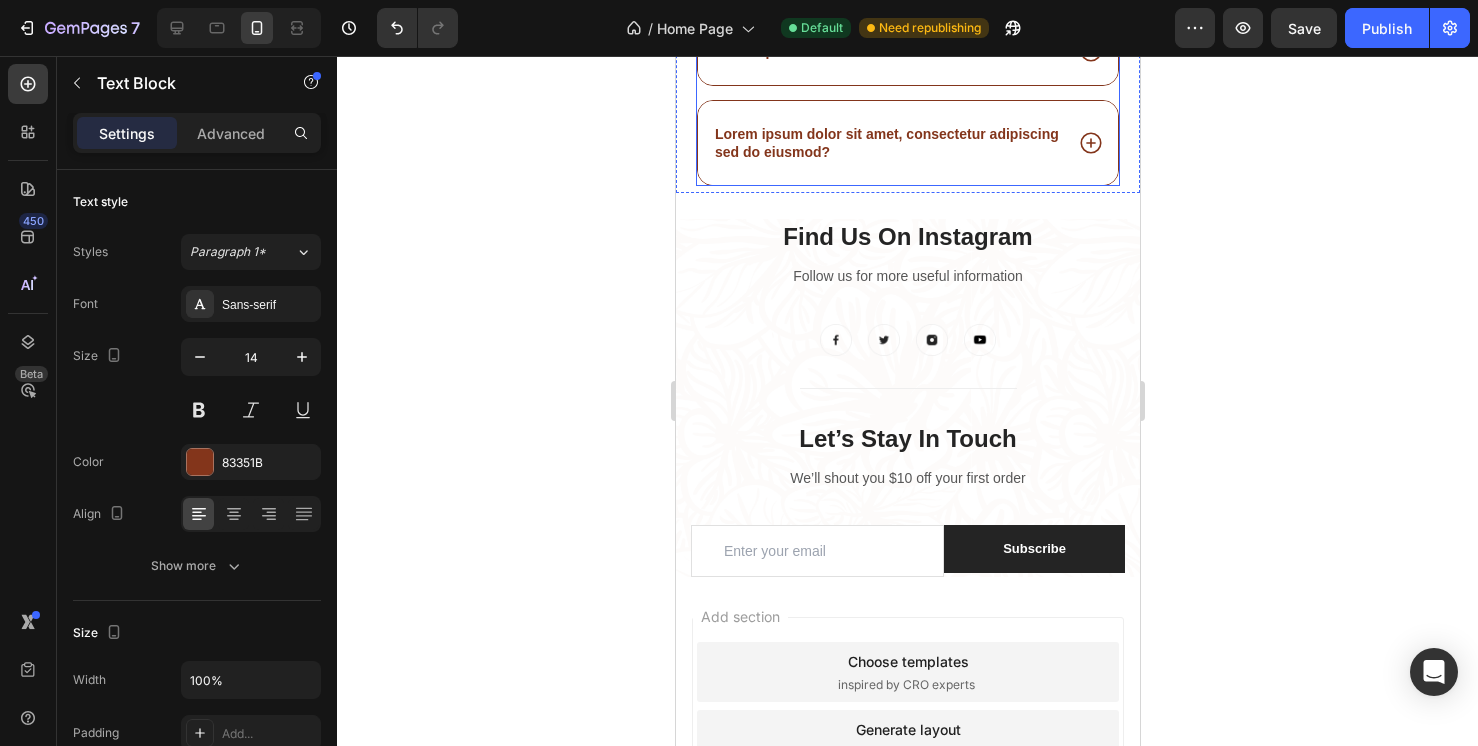 drag, startPoint x: 763, startPoint y: 473, endPoint x: 707, endPoint y: 356, distance: 129.71121 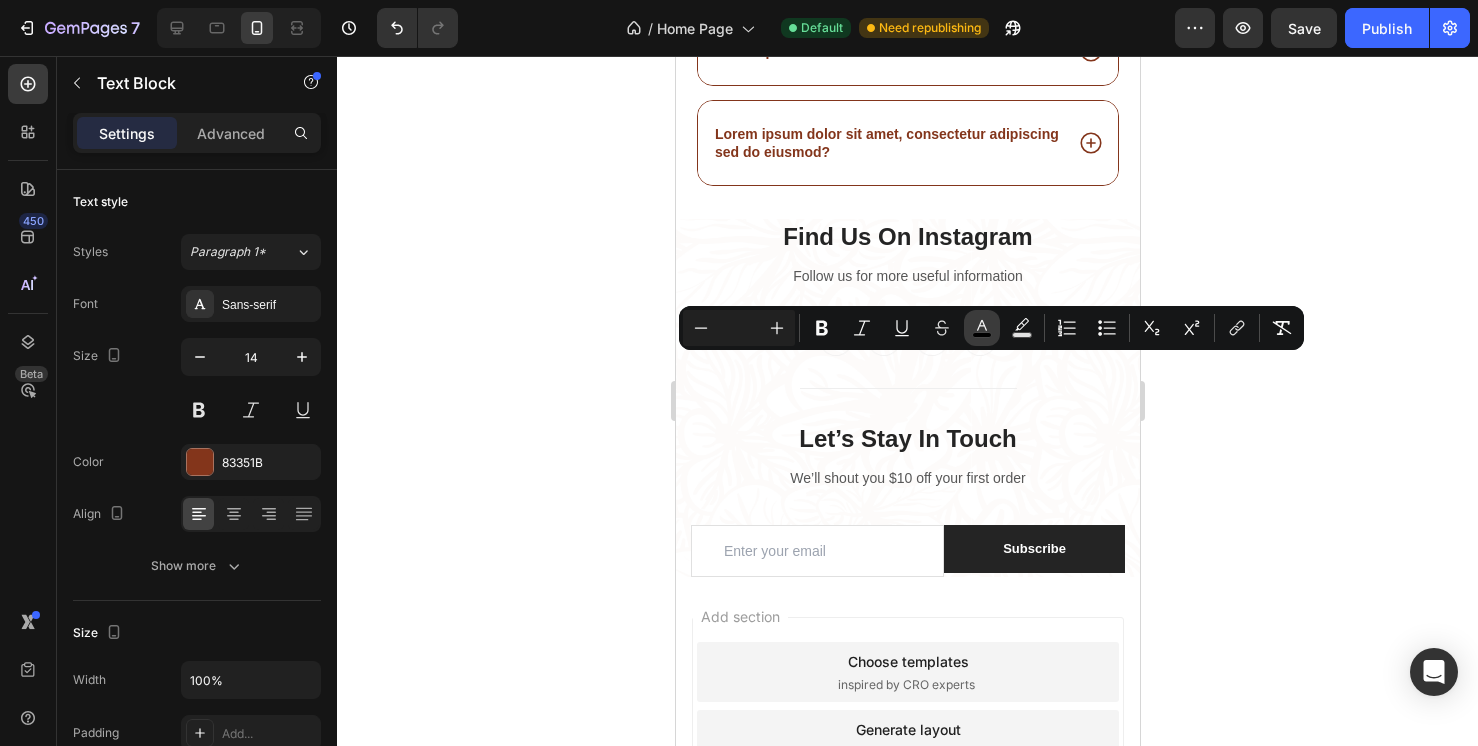 click 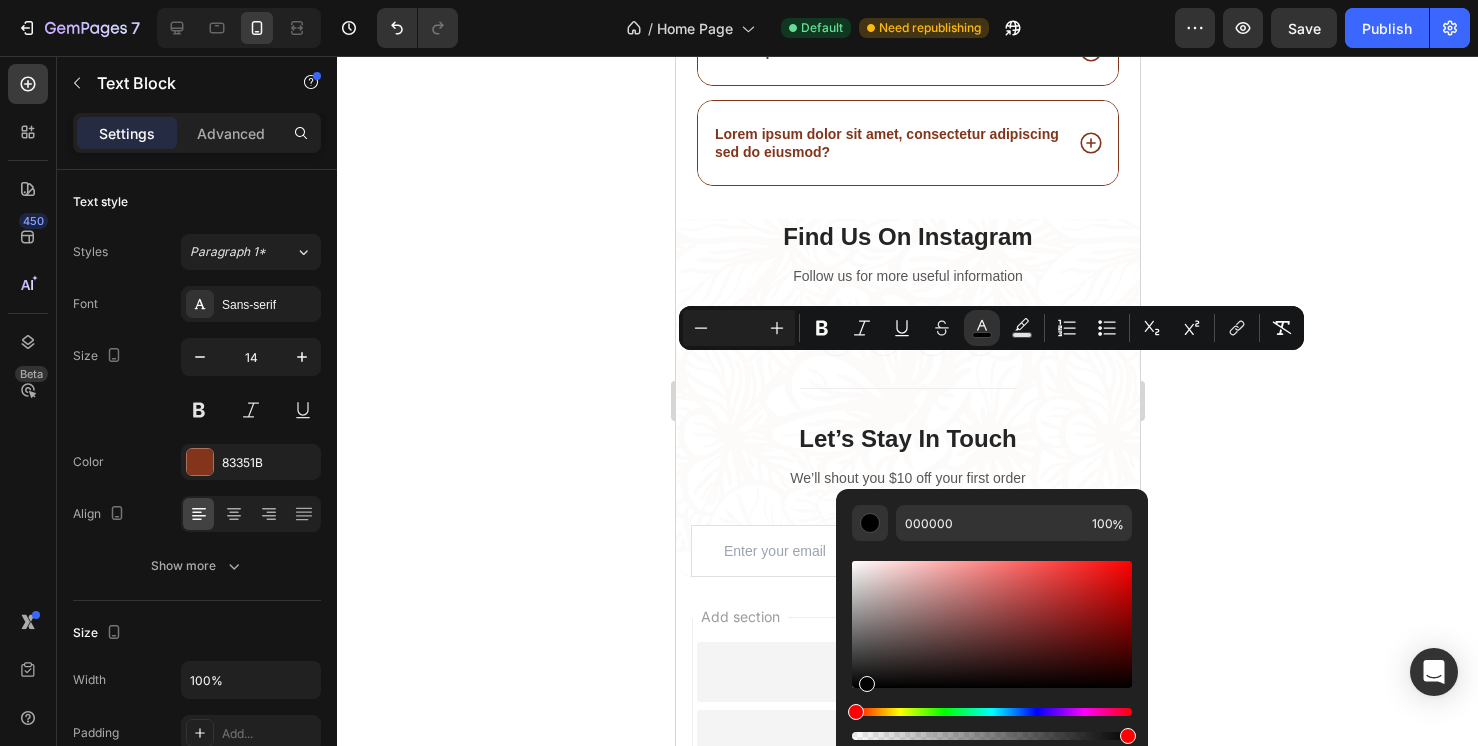 drag, startPoint x: 857, startPoint y: 688, endPoint x: 901, endPoint y: 657, distance: 53.823788 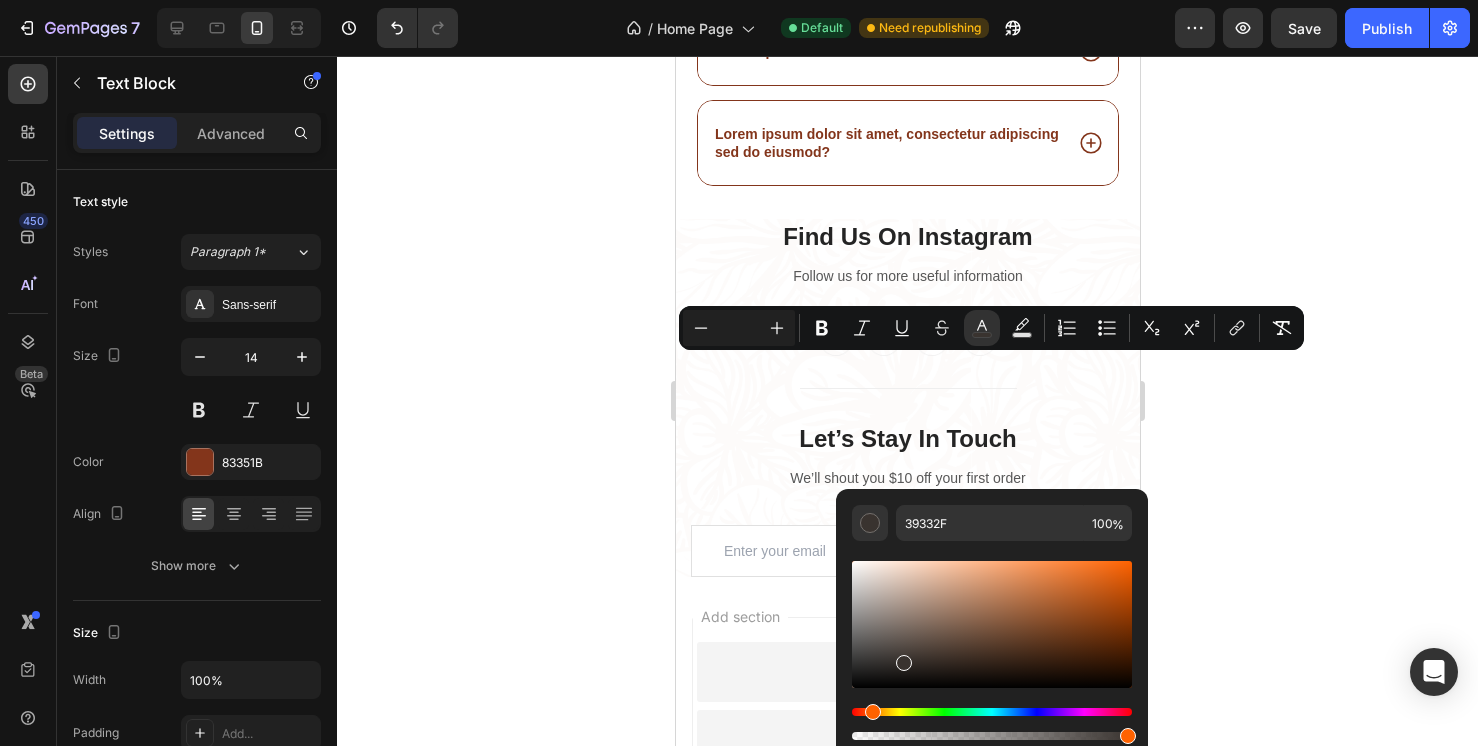 drag, startPoint x: 854, startPoint y: 711, endPoint x: 870, endPoint y: 711, distance: 16 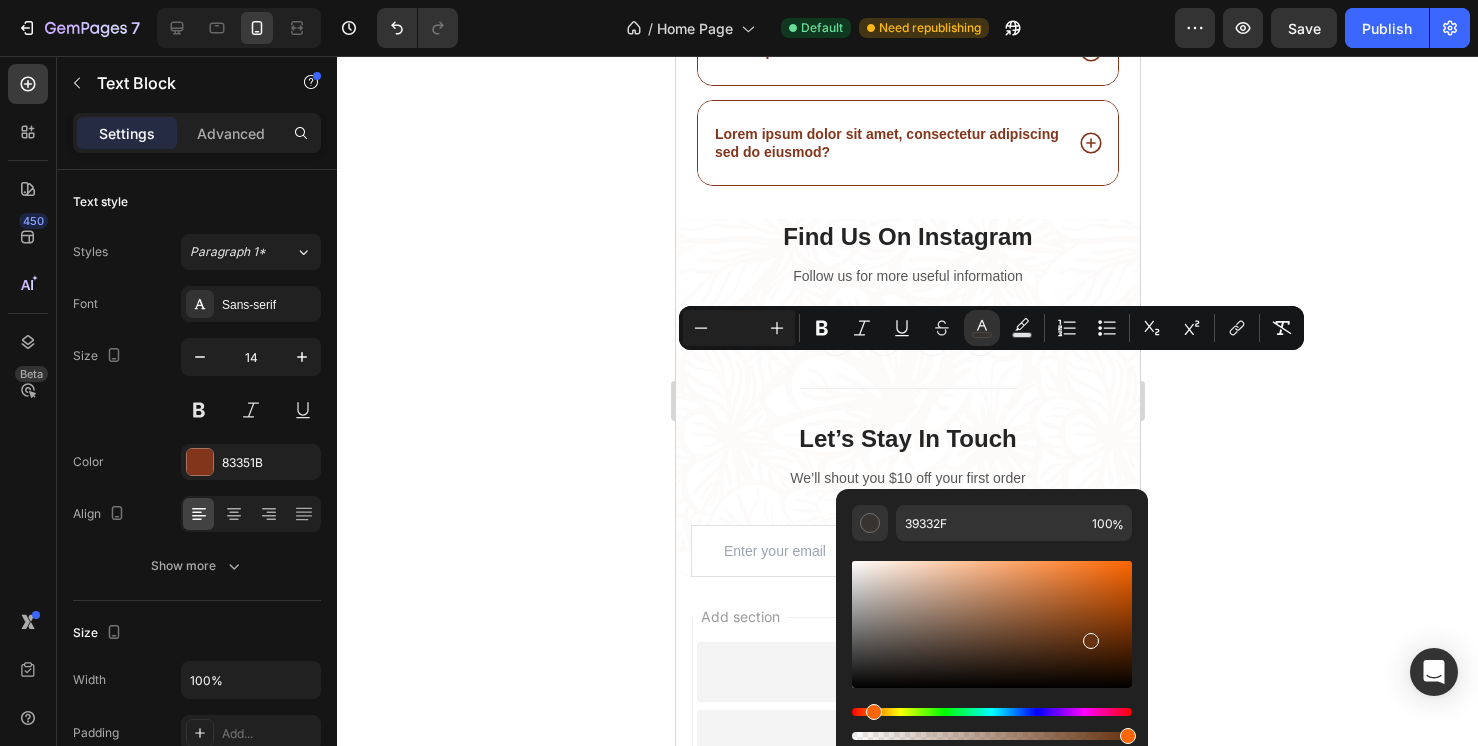 drag, startPoint x: 906, startPoint y: 670, endPoint x: 1088, endPoint y: 636, distance: 185.14859 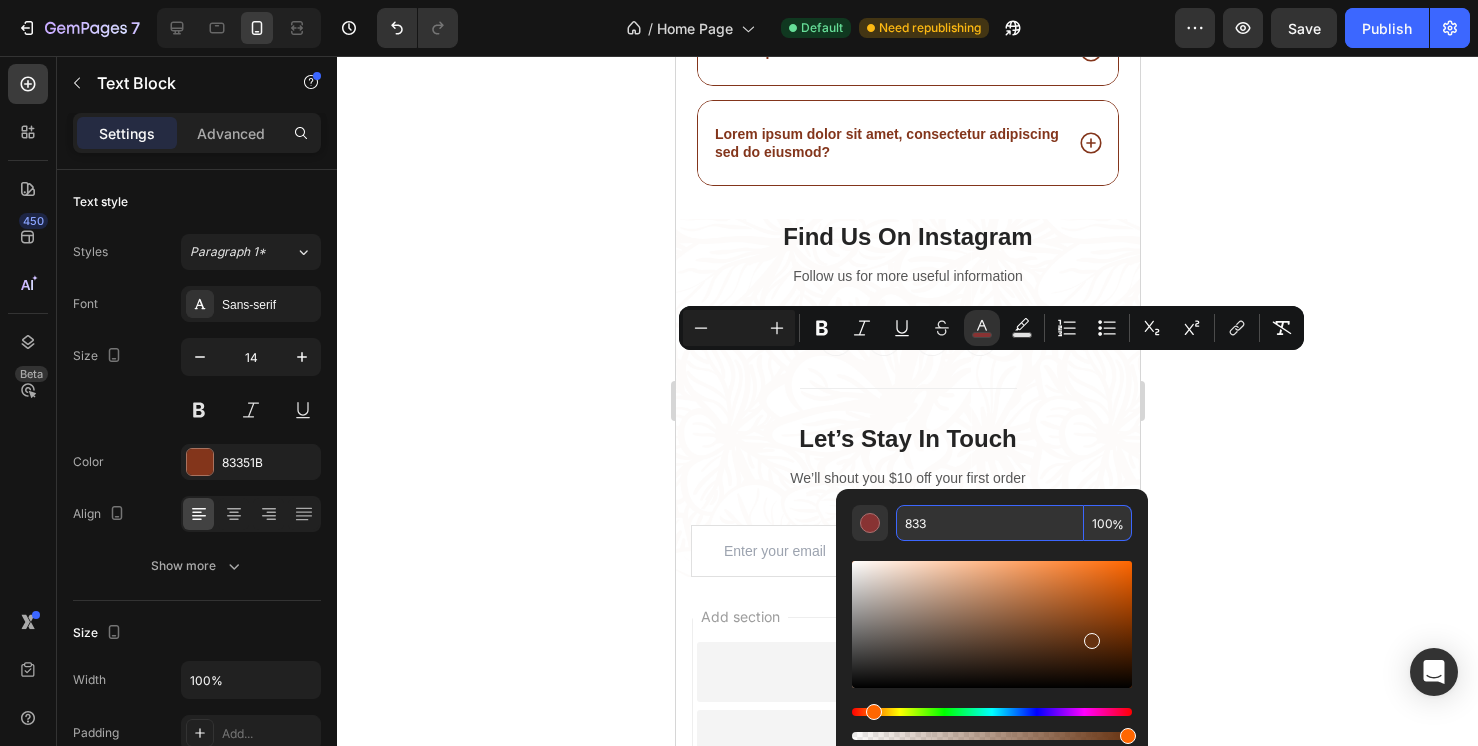 type on "883333" 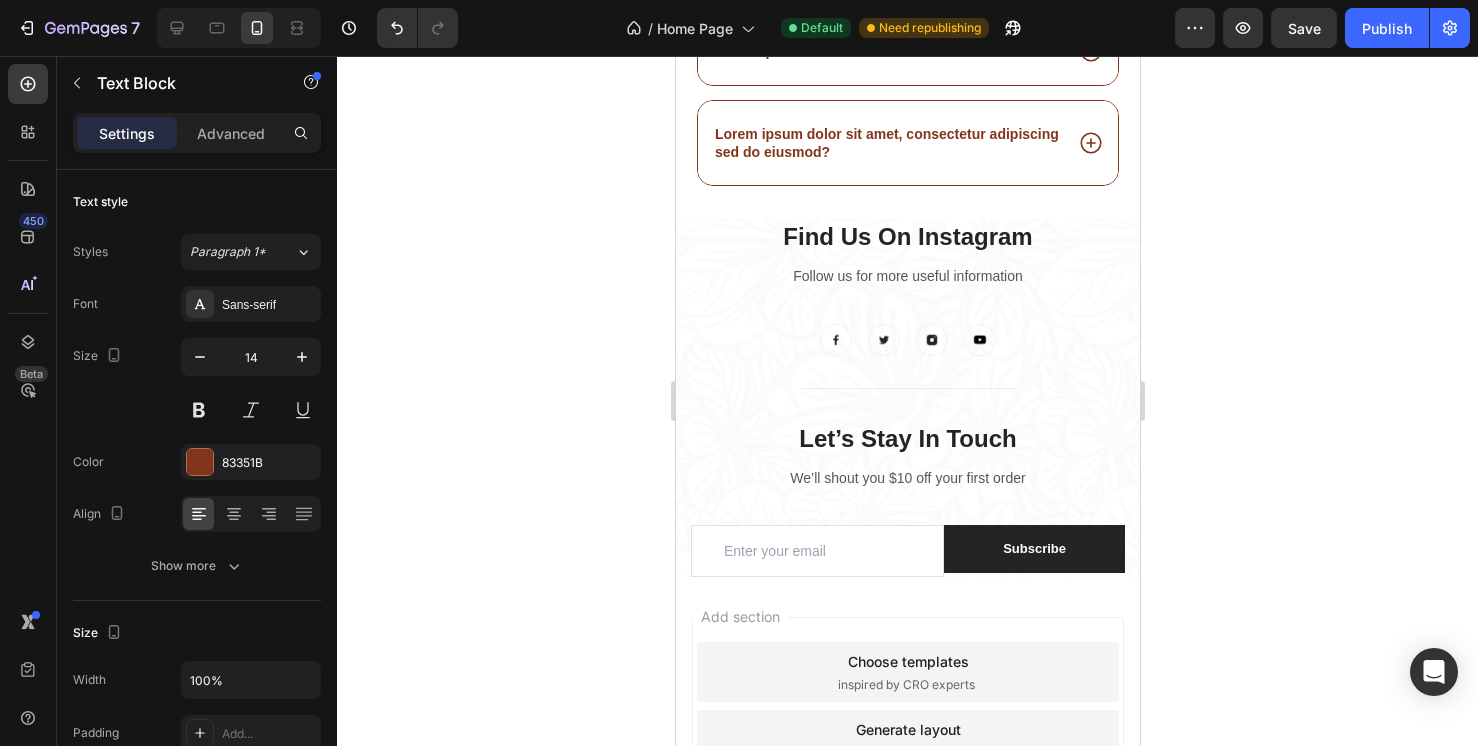 click on "during the warmer months to help reduce the risk of melting in transit. While tallow is natural and sensitive to heat, this extra care helps preserve the integrity of each balm or bar when it arrives at your door." at bounding box center [906, -263] 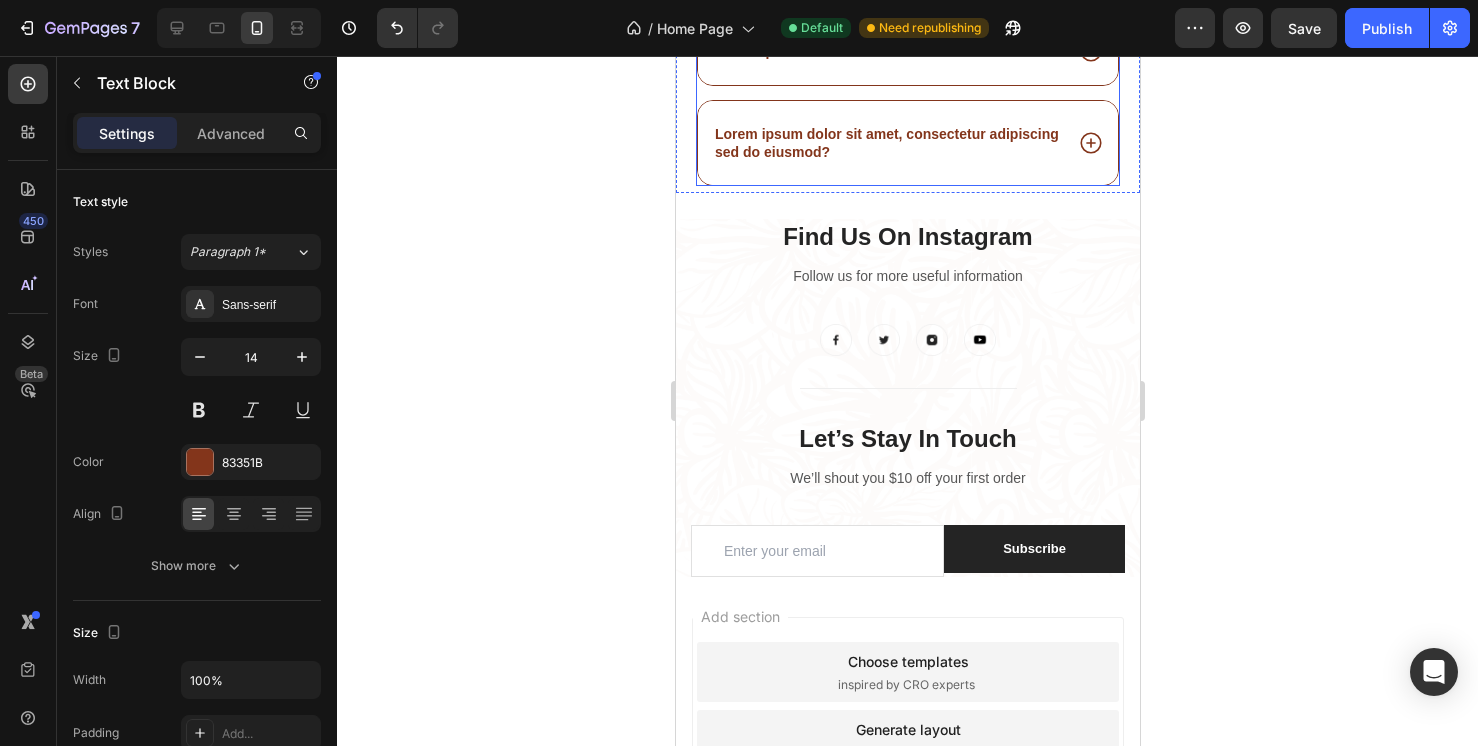 drag, startPoint x: 765, startPoint y: 474, endPoint x: 718, endPoint y: 354, distance: 128.87592 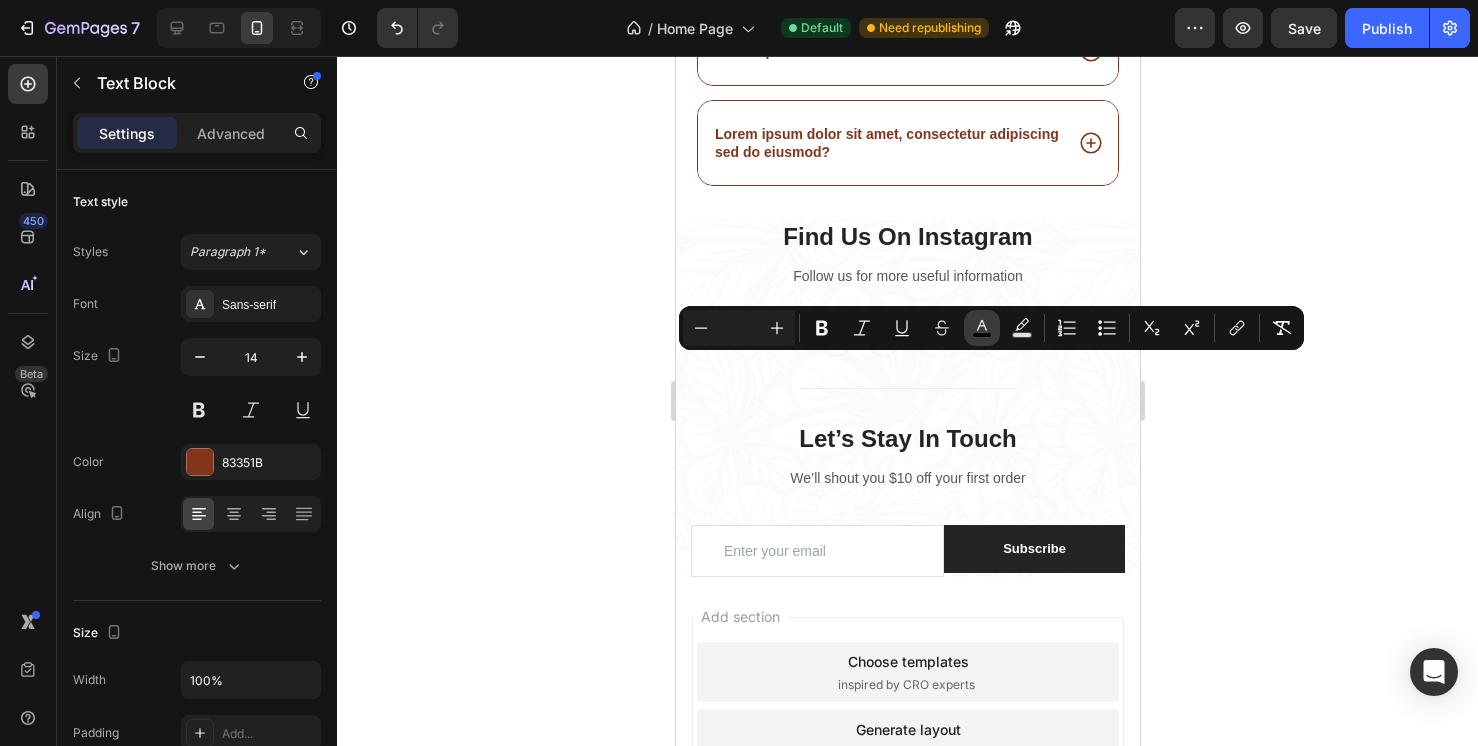 click on "color" at bounding box center (982, 328) 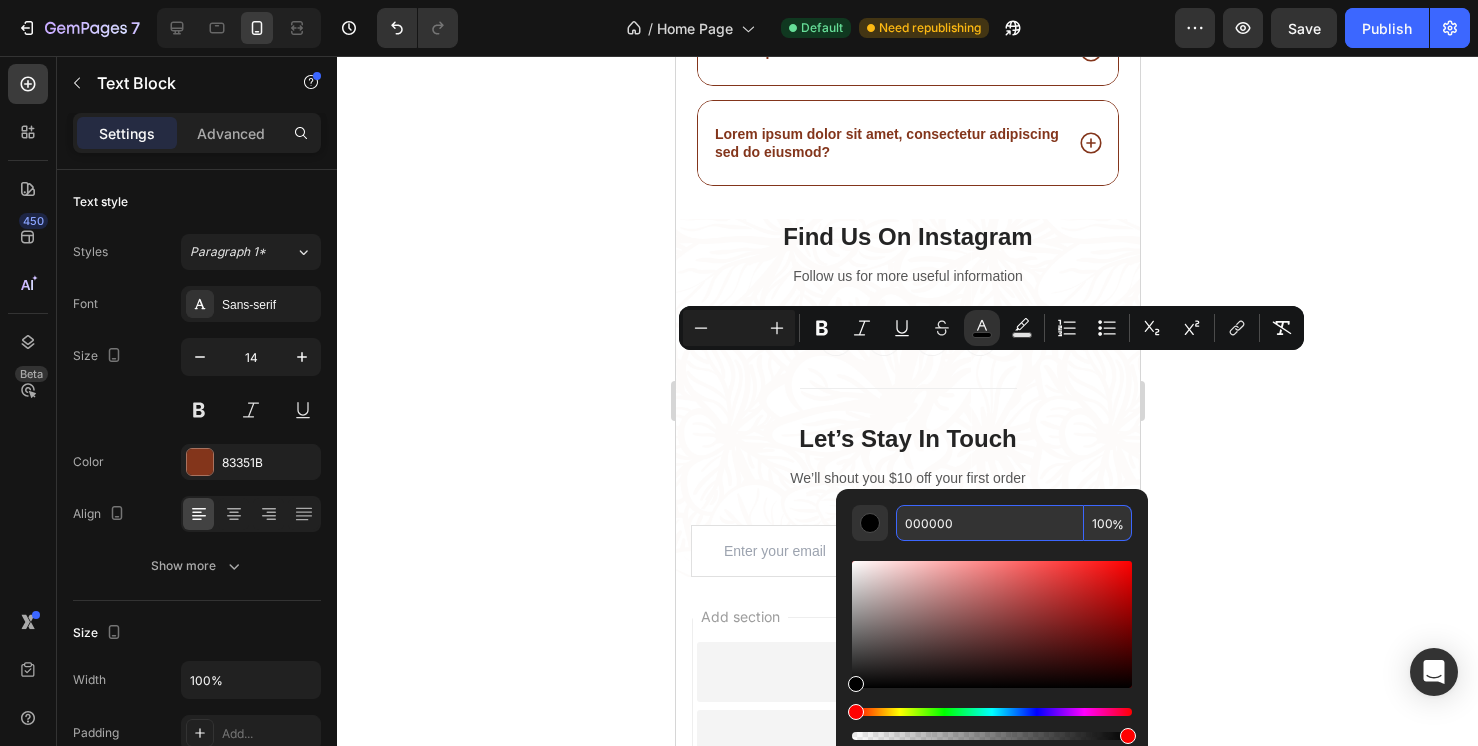 click on "000000" at bounding box center [990, 523] 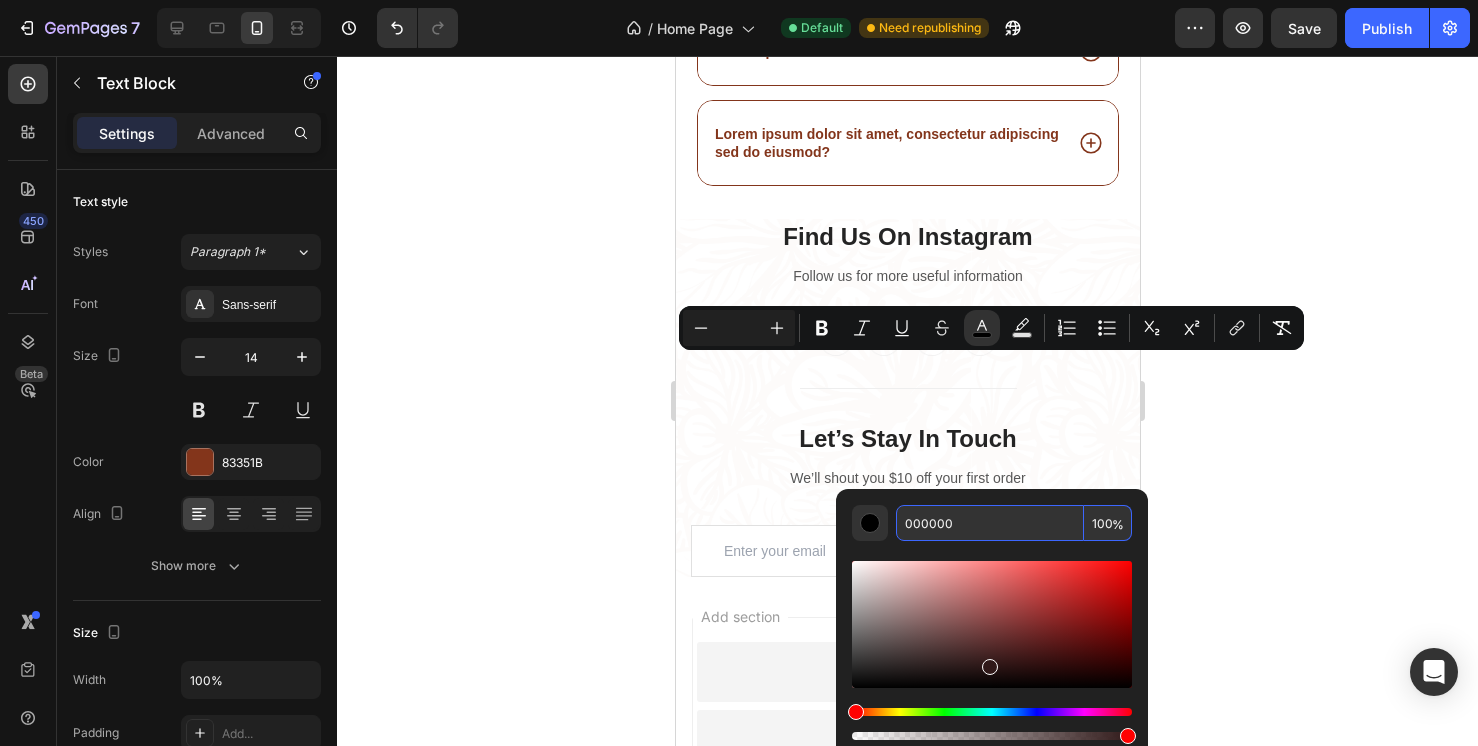 drag, startPoint x: 859, startPoint y: 691, endPoint x: 988, endPoint y: 663, distance: 132.00378 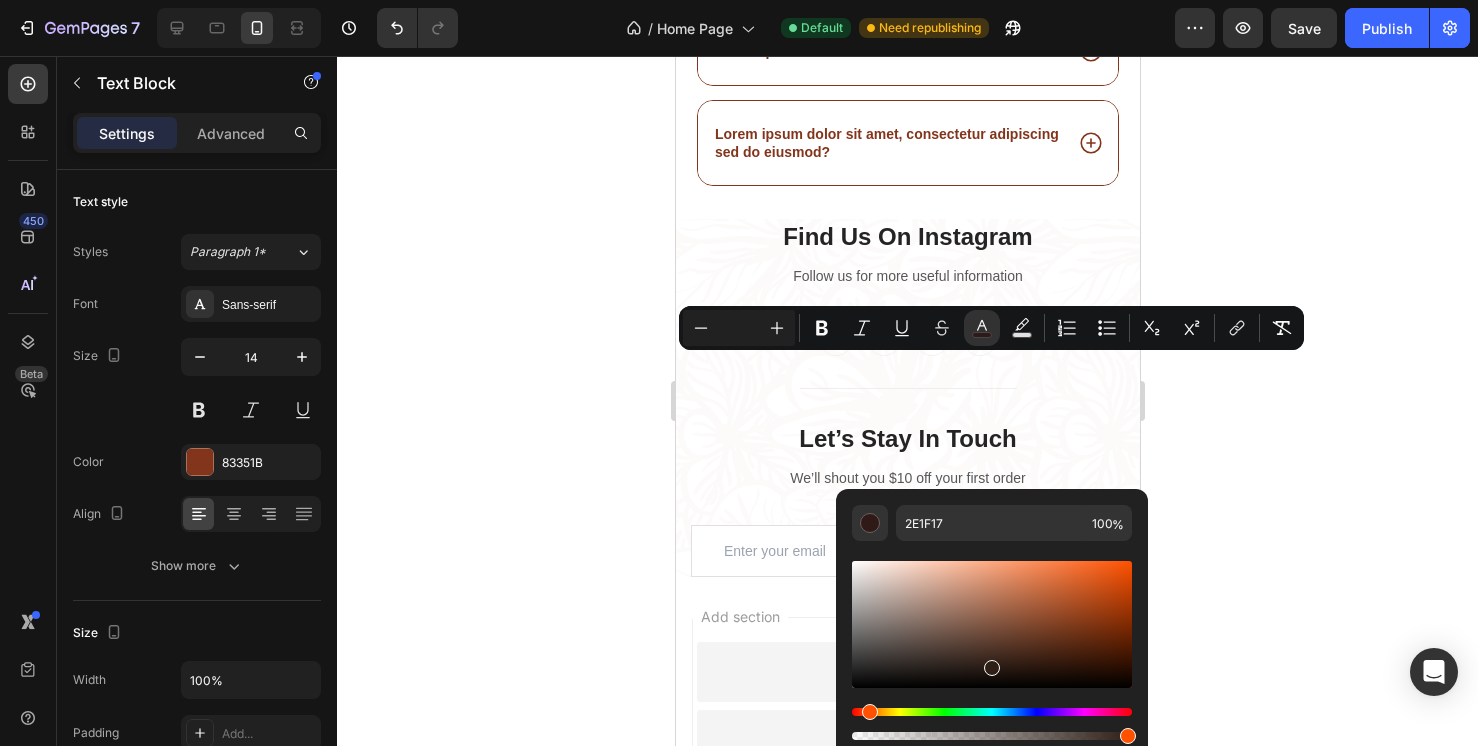 drag, startPoint x: 854, startPoint y: 716, endPoint x: 867, endPoint y: 716, distance: 13 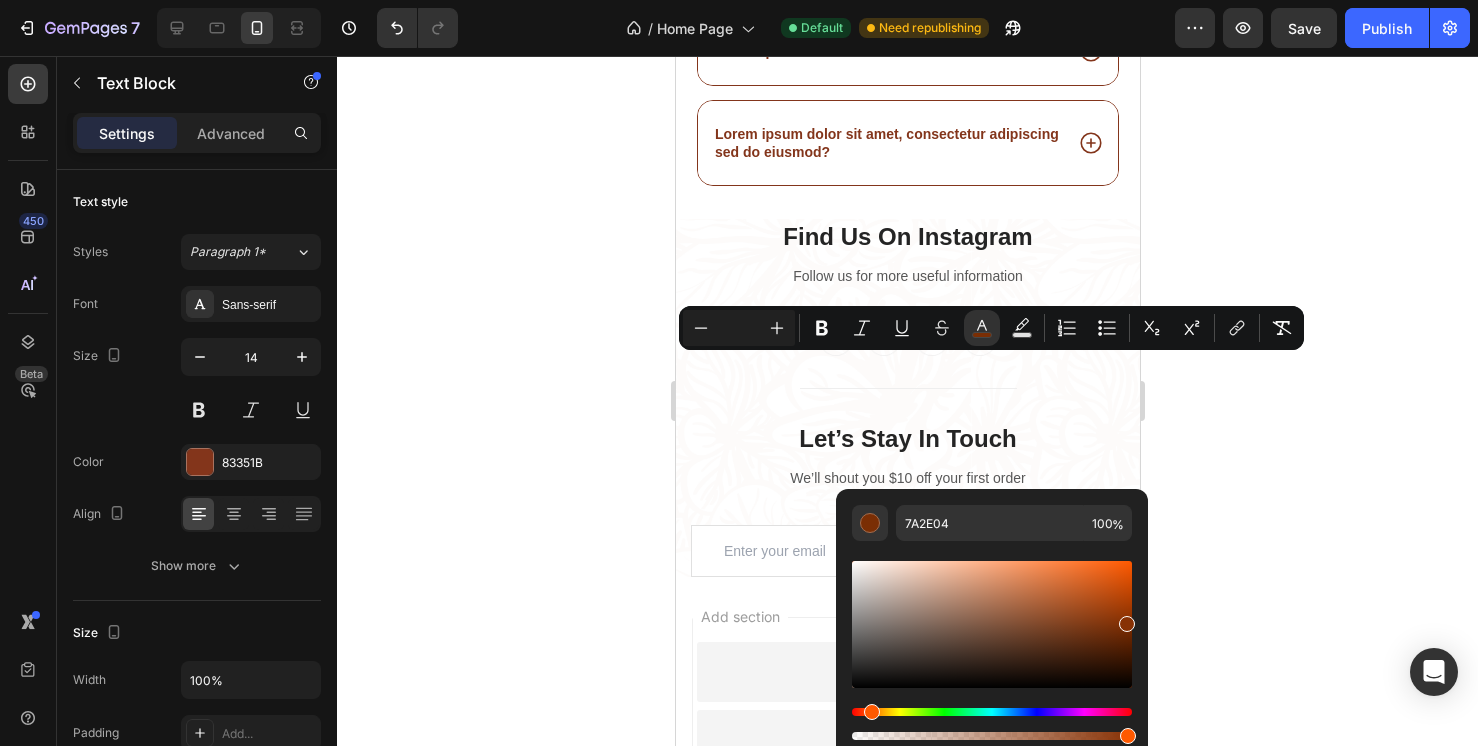 type on "873104" 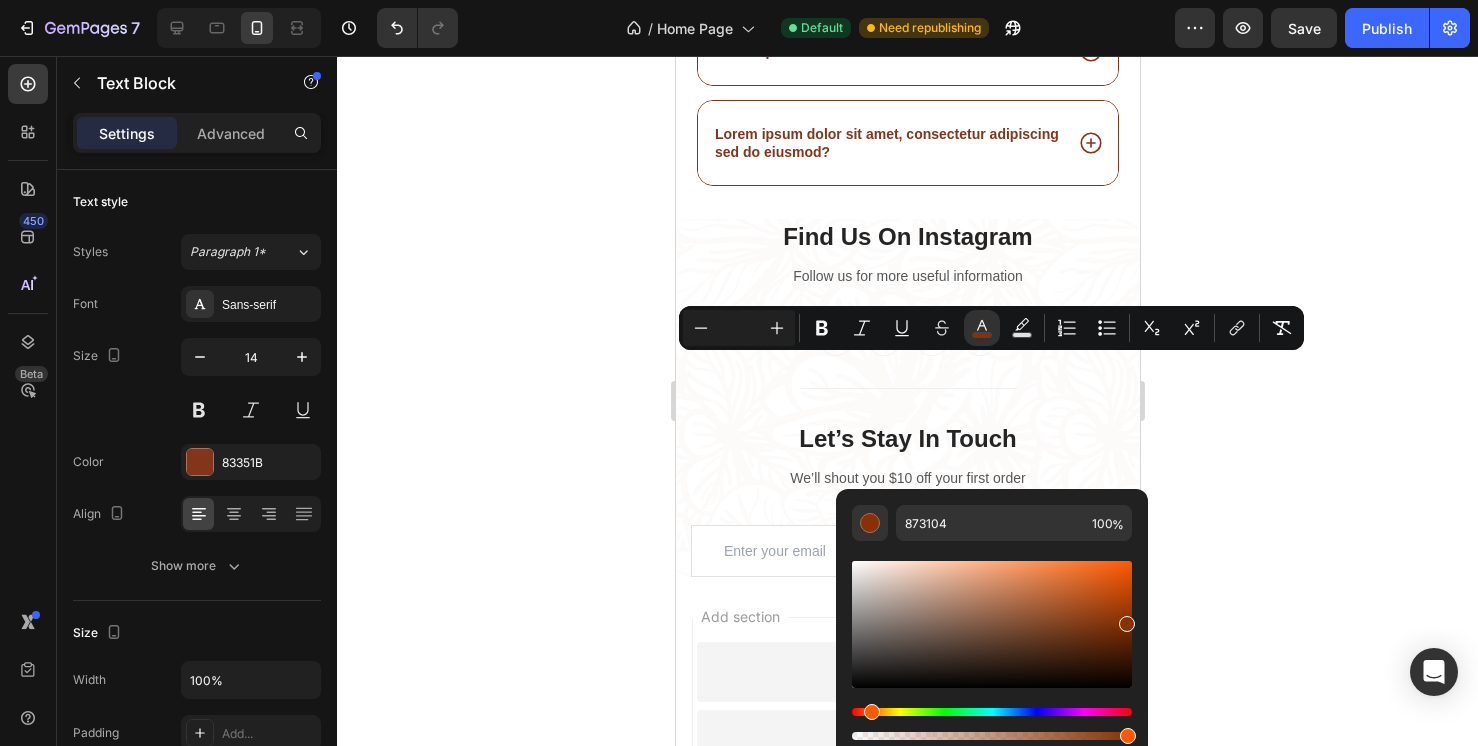 drag, startPoint x: 999, startPoint y: 669, endPoint x: 1125, endPoint y: 620, distance: 135.19246 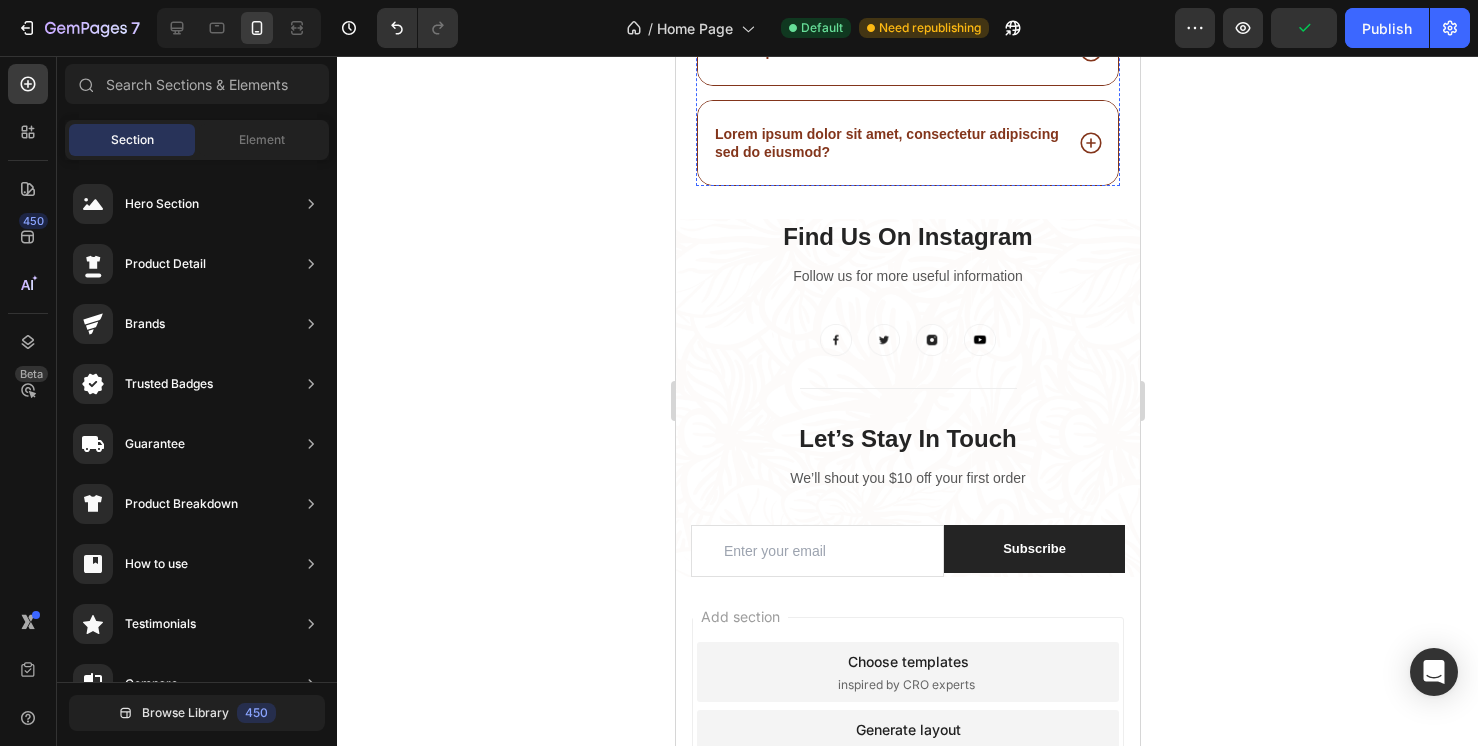 click on "during the warmer months to help reduce the risk of melting in transit. While tallow is natural and sensitive to heat, this extra care helps preserve the integrity of each balm or bar when it arrives at your door." at bounding box center [906, -263] 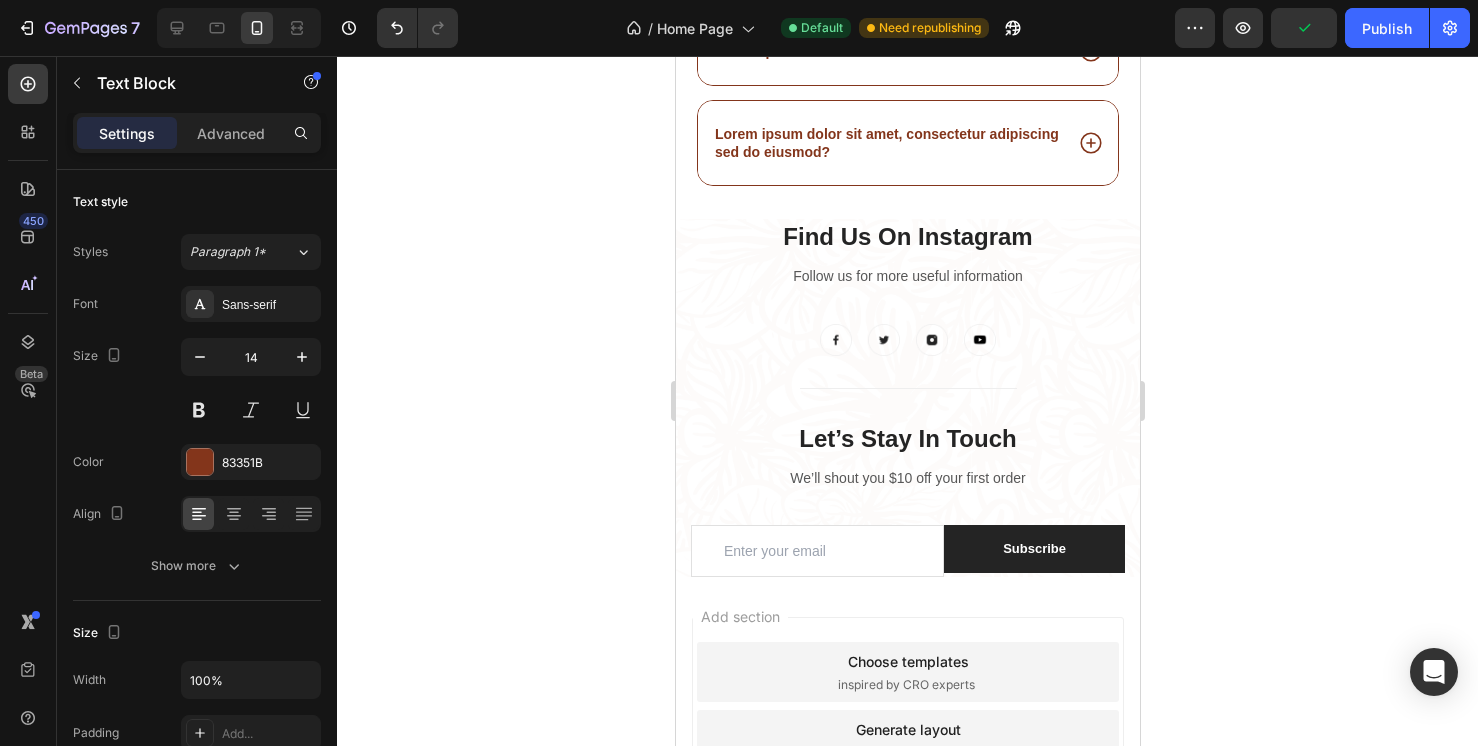 click on "We ship our tallow products  frozen and packed with ice packs  during the warmer months to help reduce the risk of melting in transit. While tallow is natural and sensitive to heat, this extra care helps preserve the integrity of each balm or bar when it arrives at your door." at bounding box center (907, -273) 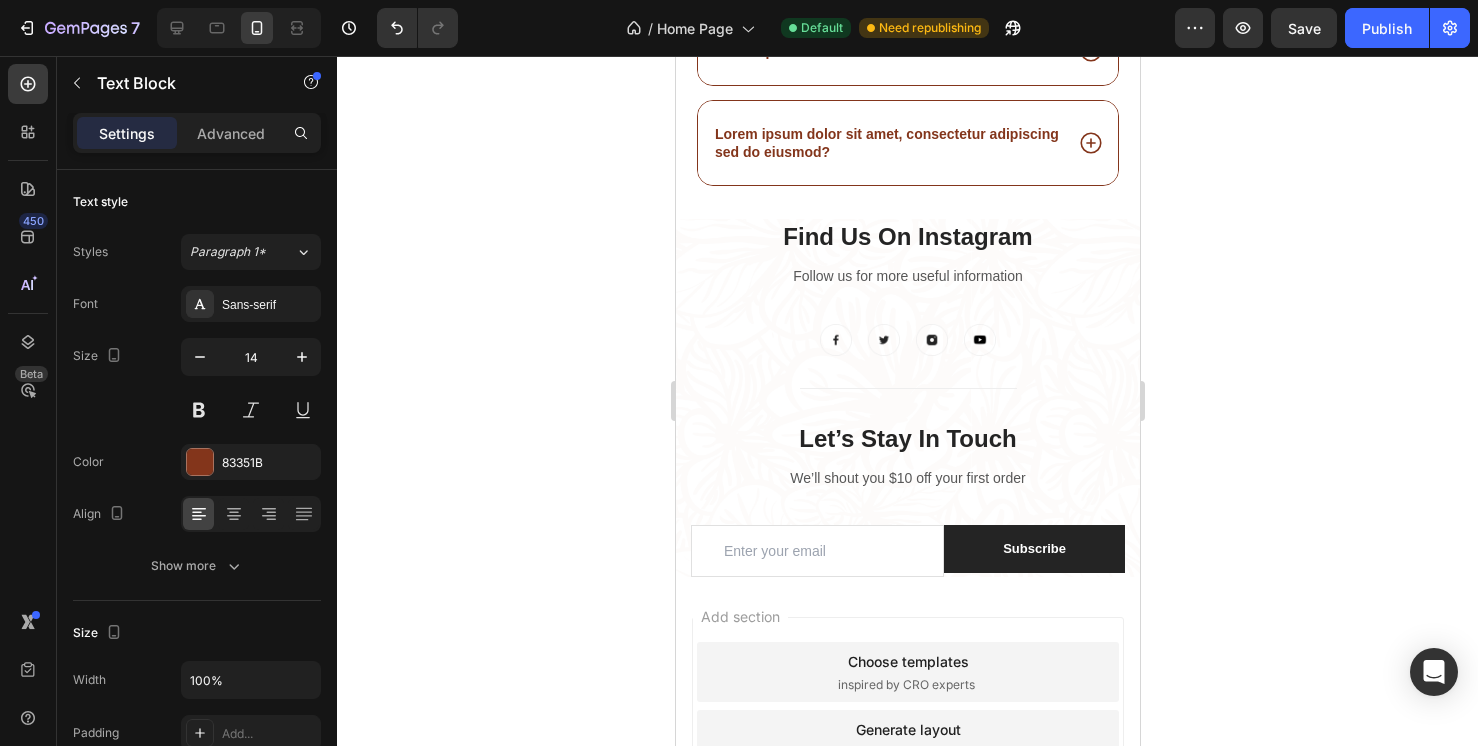 drag, startPoint x: 776, startPoint y: 471, endPoint x: 711, endPoint y: 364, distance: 125.19585 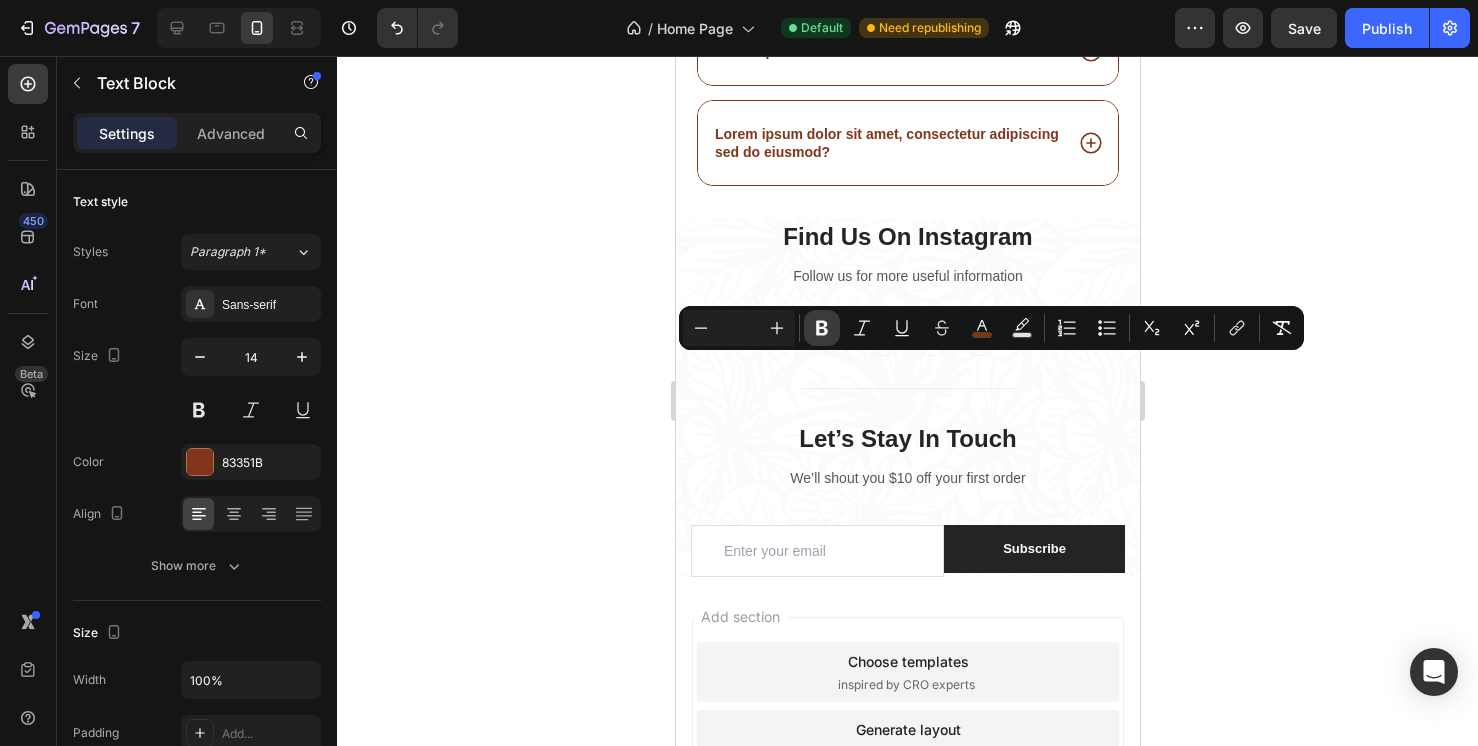 click 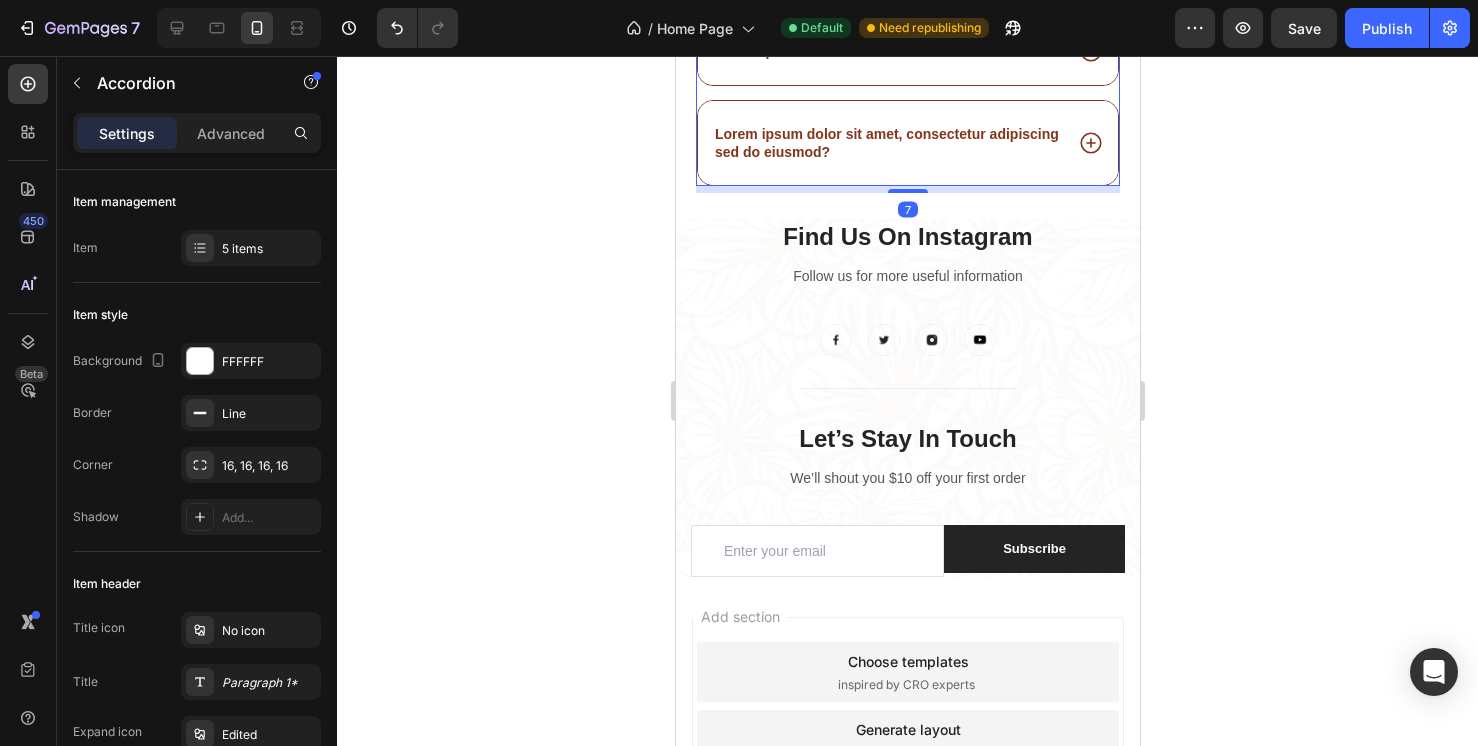 click on "How do you ship your products in hot weather?" at bounding box center (886, -383) 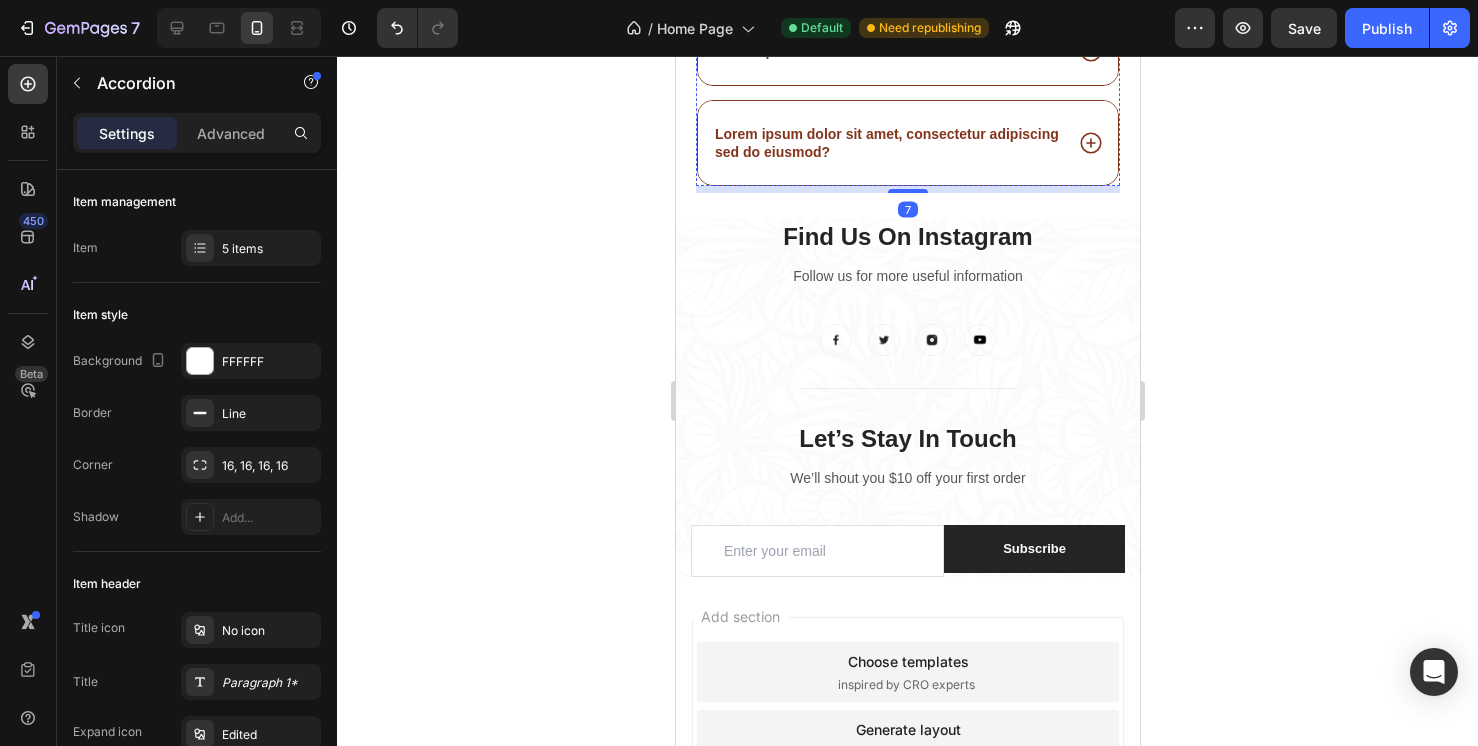 click on "We ship our tallow products  frozen and packed with ice packs  during the warmer months to help reduce the risk of melting in transit. While tallow is natural and sensitive to heat, this extra care helps preserve the integrity of each balm or bar when it arrives at your door." at bounding box center (907, -273) 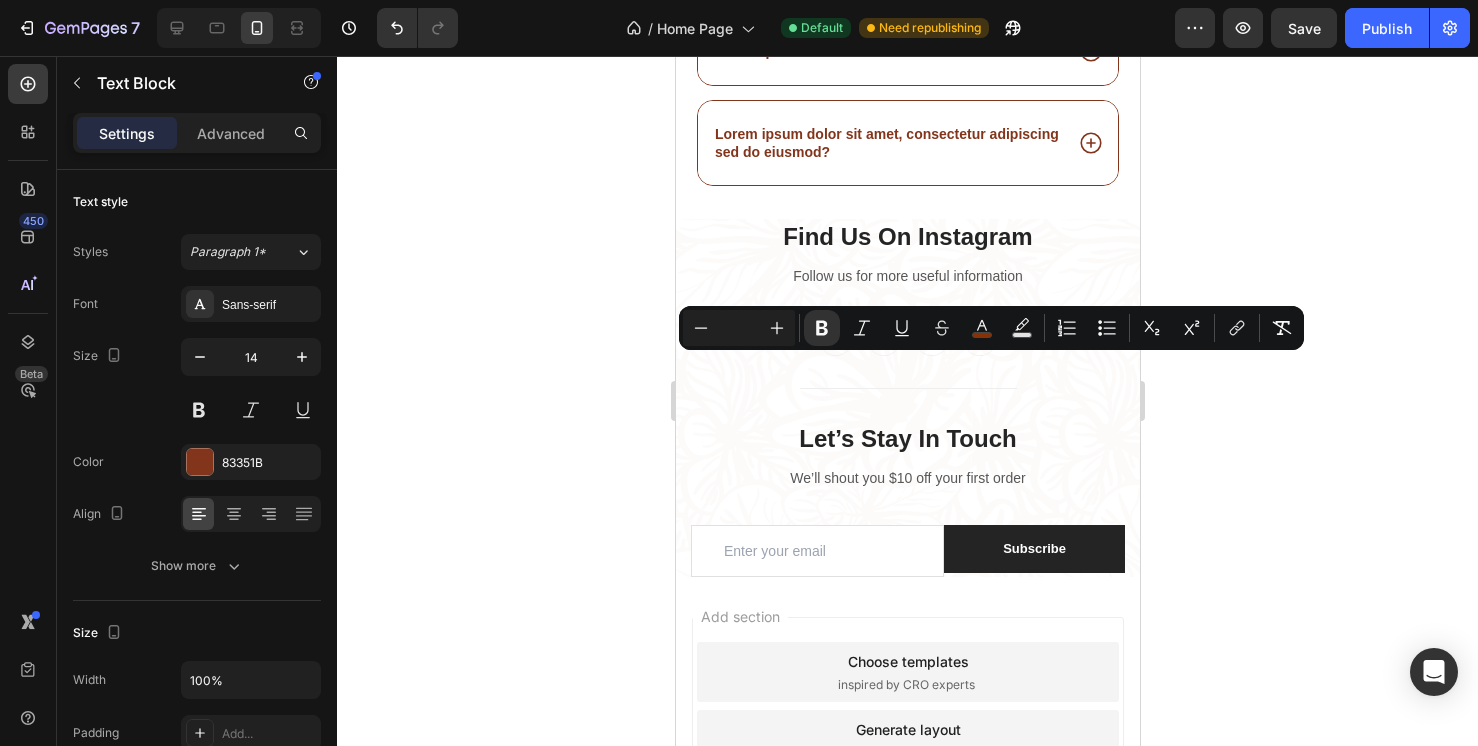 drag, startPoint x: 873, startPoint y: 474, endPoint x: 744, endPoint y: 380, distance: 159.61516 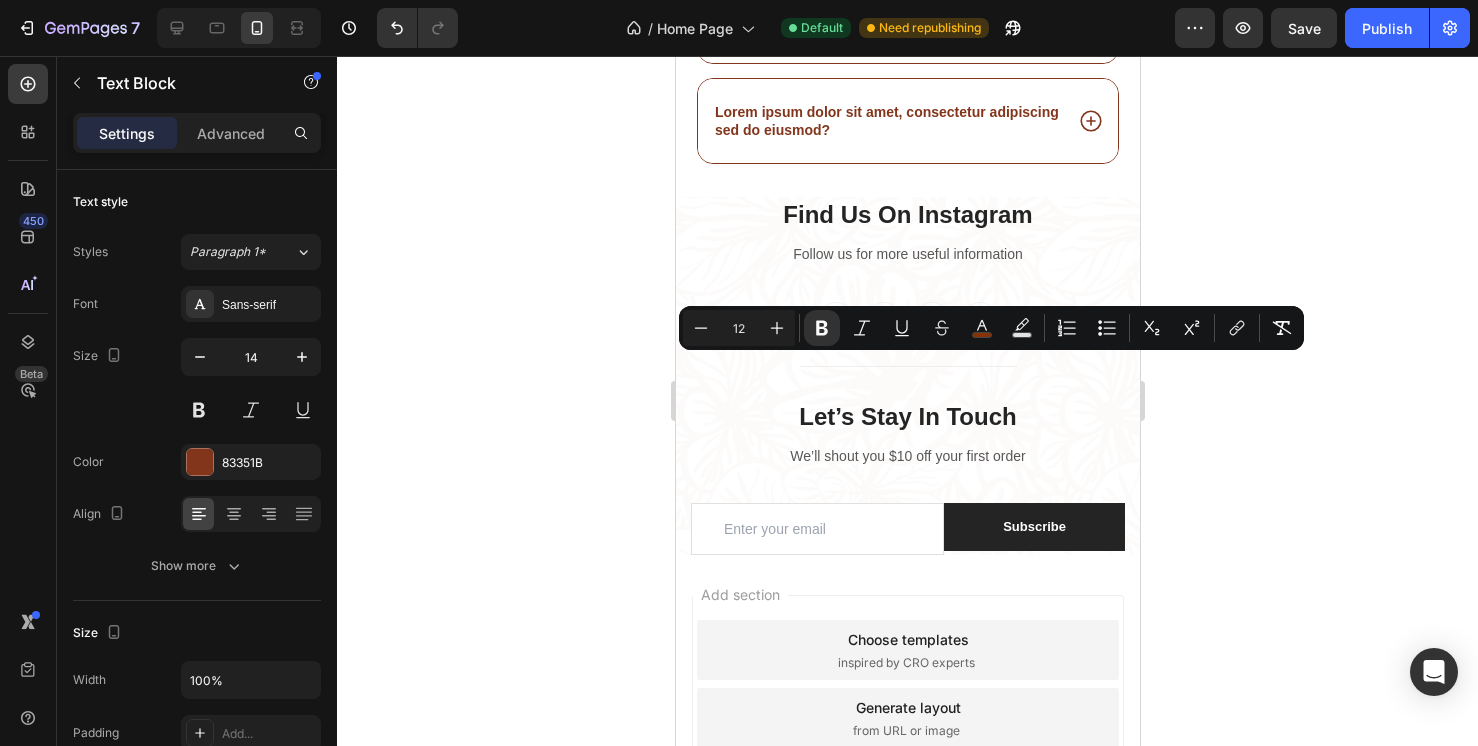 drag, startPoint x: 754, startPoint y: 327, endPoint x: 735, endPoint y: 327, distance: 19 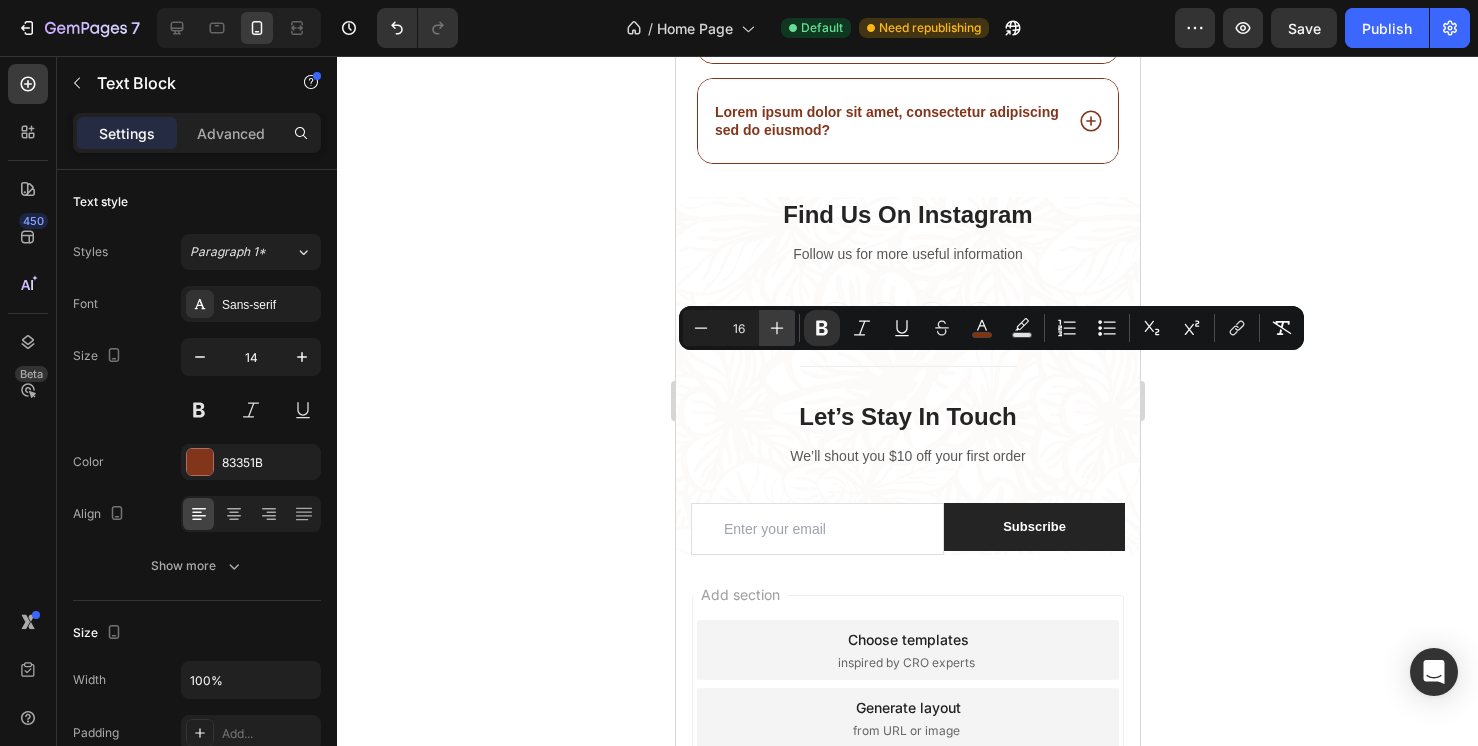 type on "16" 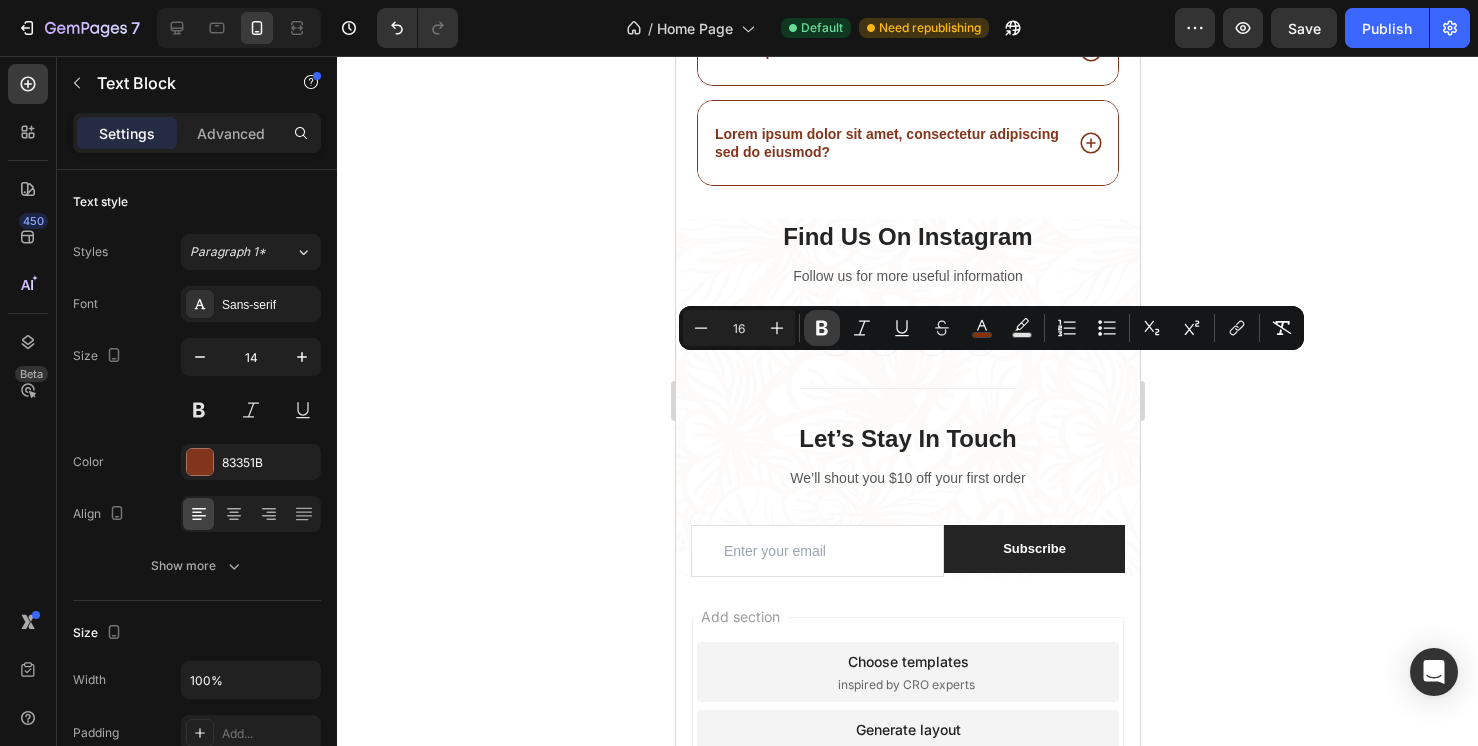 click on "Bold" at bounding box center (822, 328) 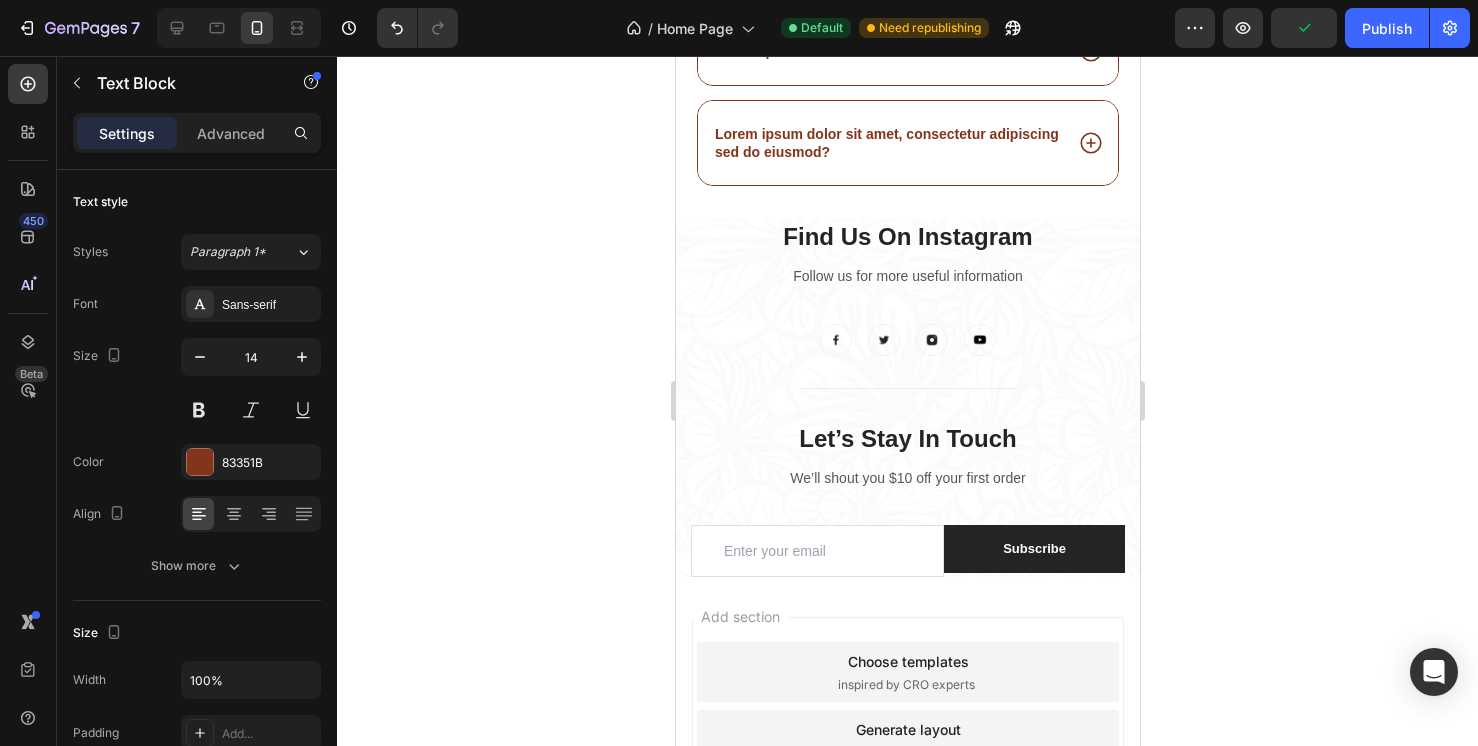 click on "We ship our tallow products frozen and packed with ice packs during the warmer months to help reduce the risk of melting in transit. While tallow is natural and sensitive to heat, this extra care helps preserve the integrity of each balm or bar when it arrives at your door." at bounding box center (905, -274) 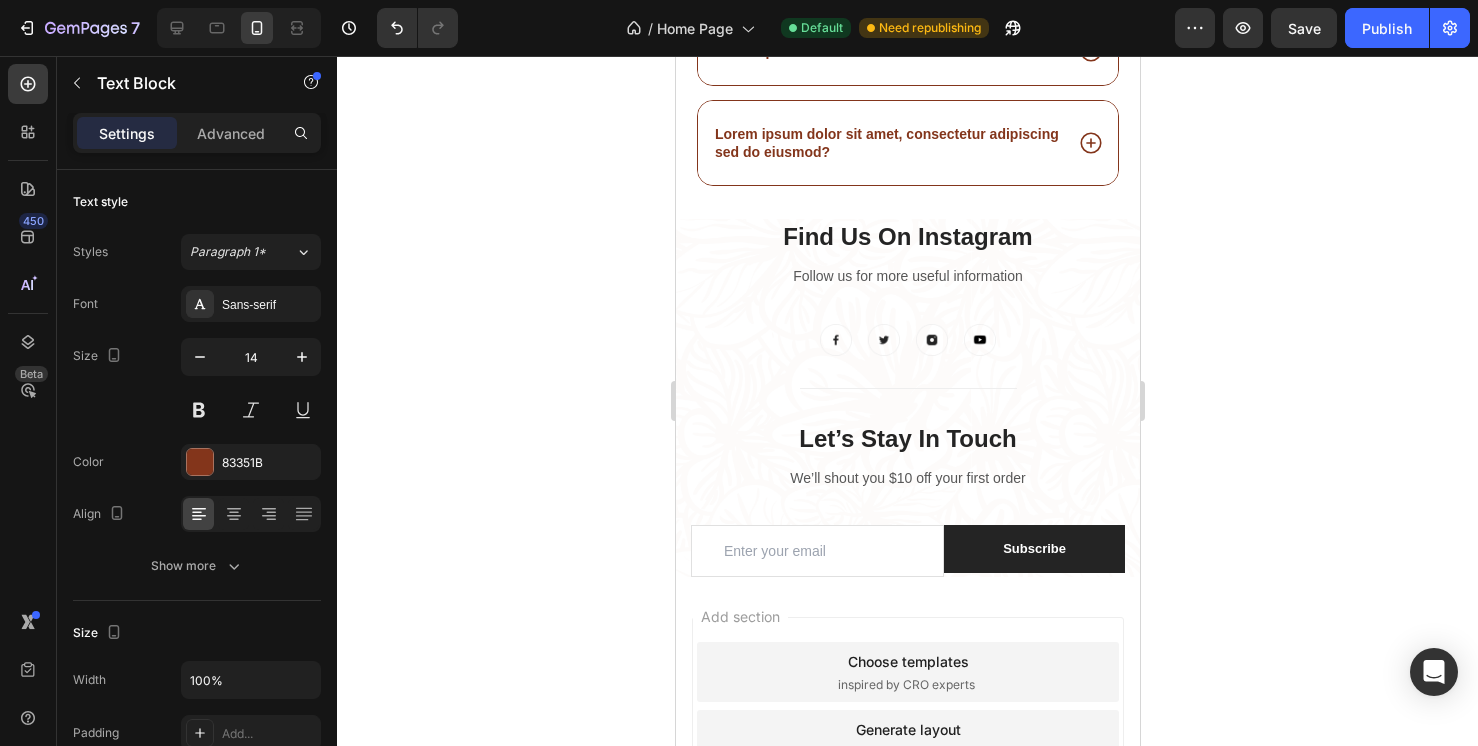 click on "We ship our tallow products frozen and packed with ice packs during the warmer months to help reduce the risk of melting in transit. While tallow is natural and sensitive to heat, this extra care helps preserve the integrity of each balm or bar when it arrives at your door." at bounding box center (905, -274) 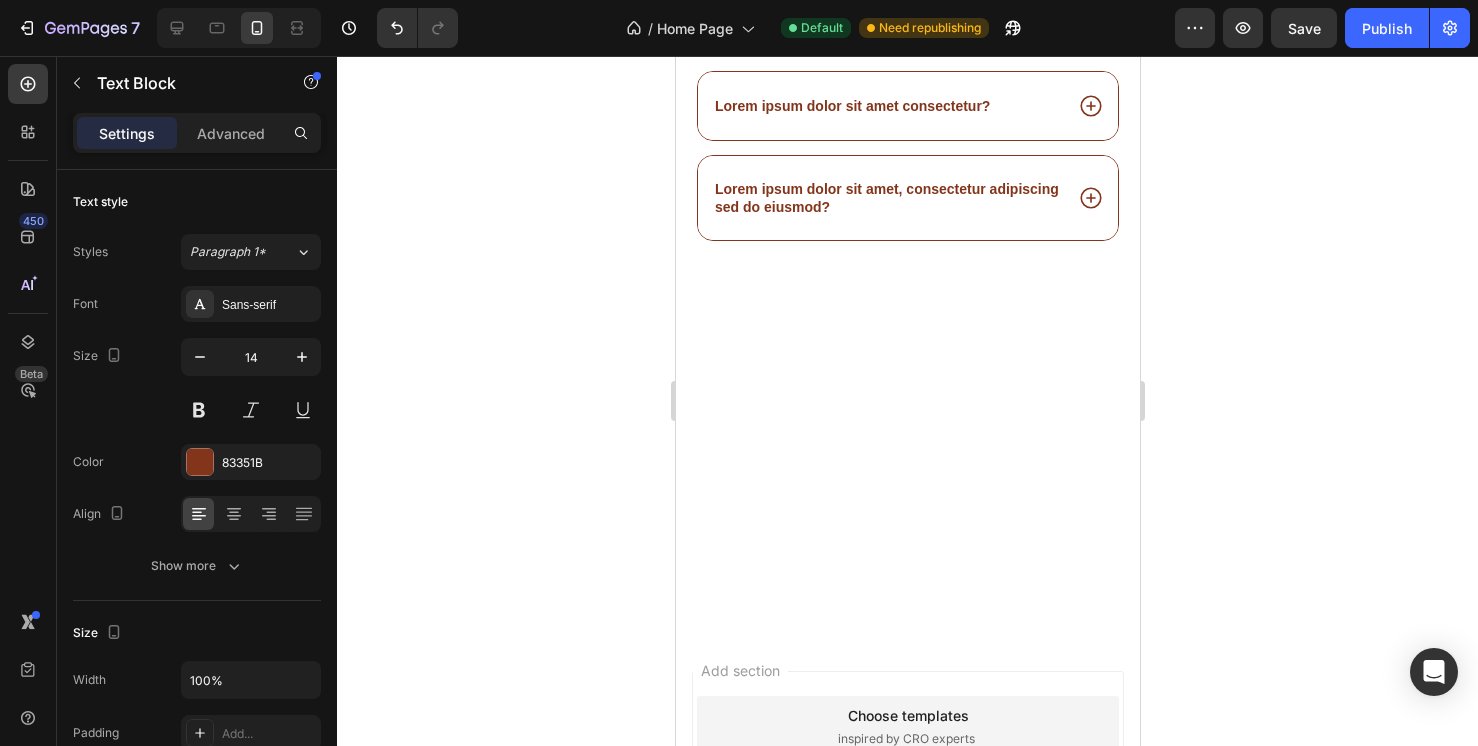scroll, scrollTop: 7529, scrollLeft: 0, axis: vertical 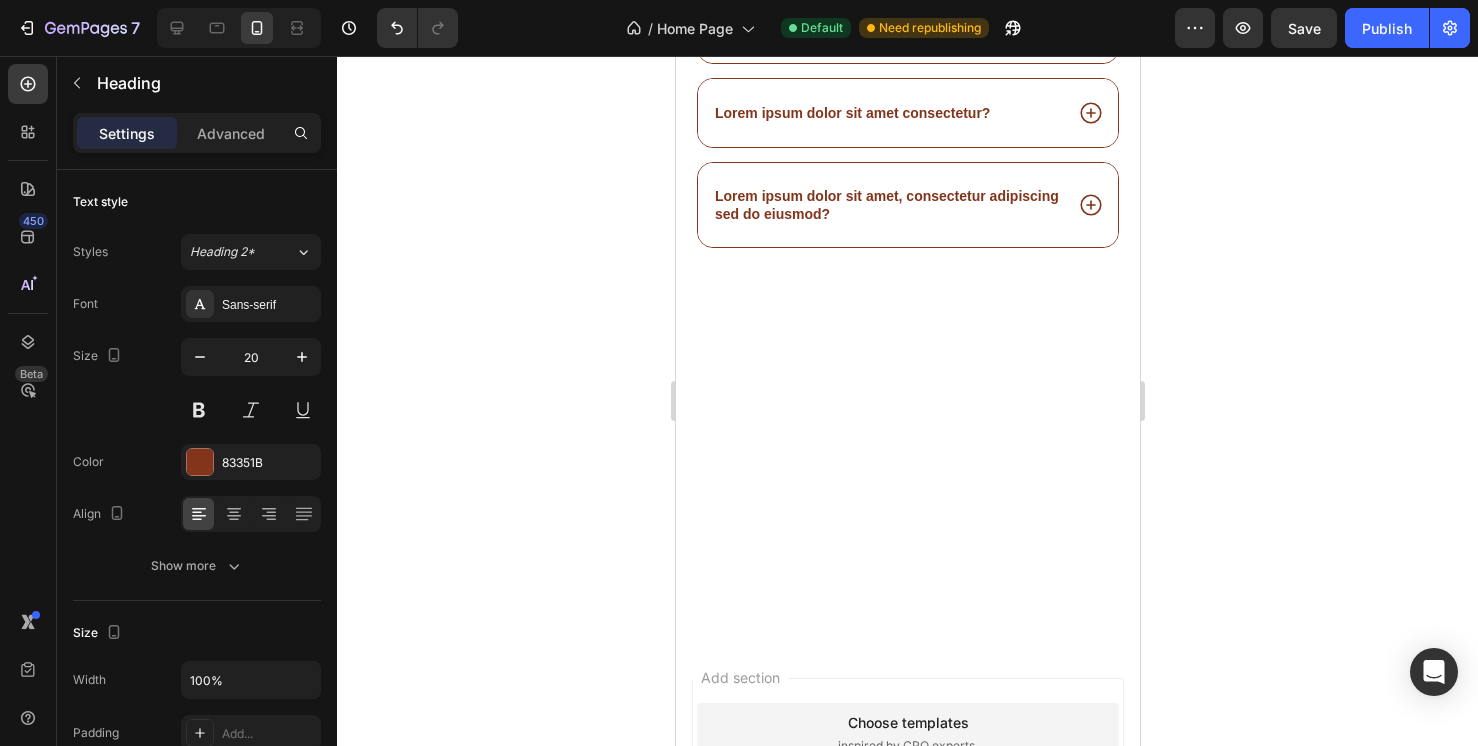 click on "Frequently asked questions" at bounding box center [907, -407] 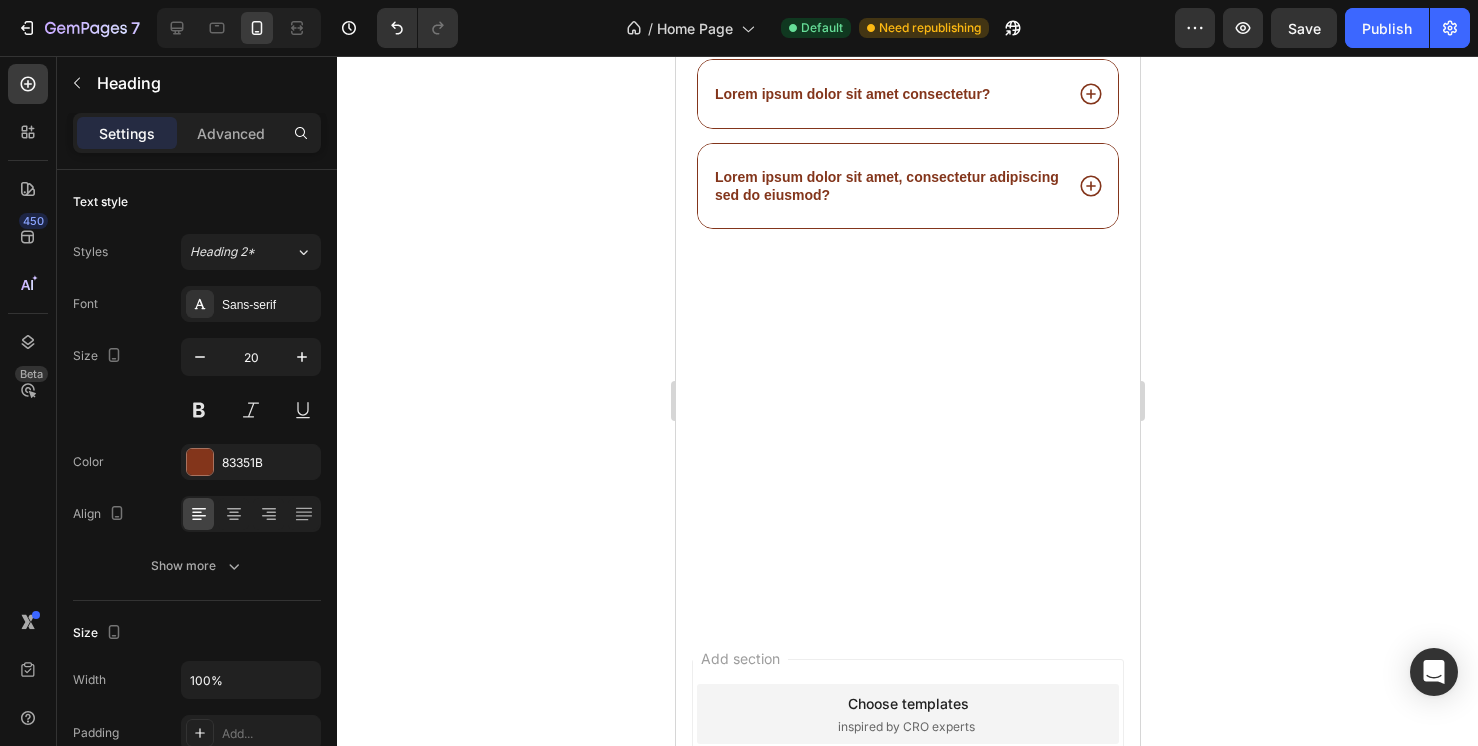 drag, startPoint x: 909, startPoint y: 330, endPoint x: 910, endPoint y: 311, distance: 19.026299 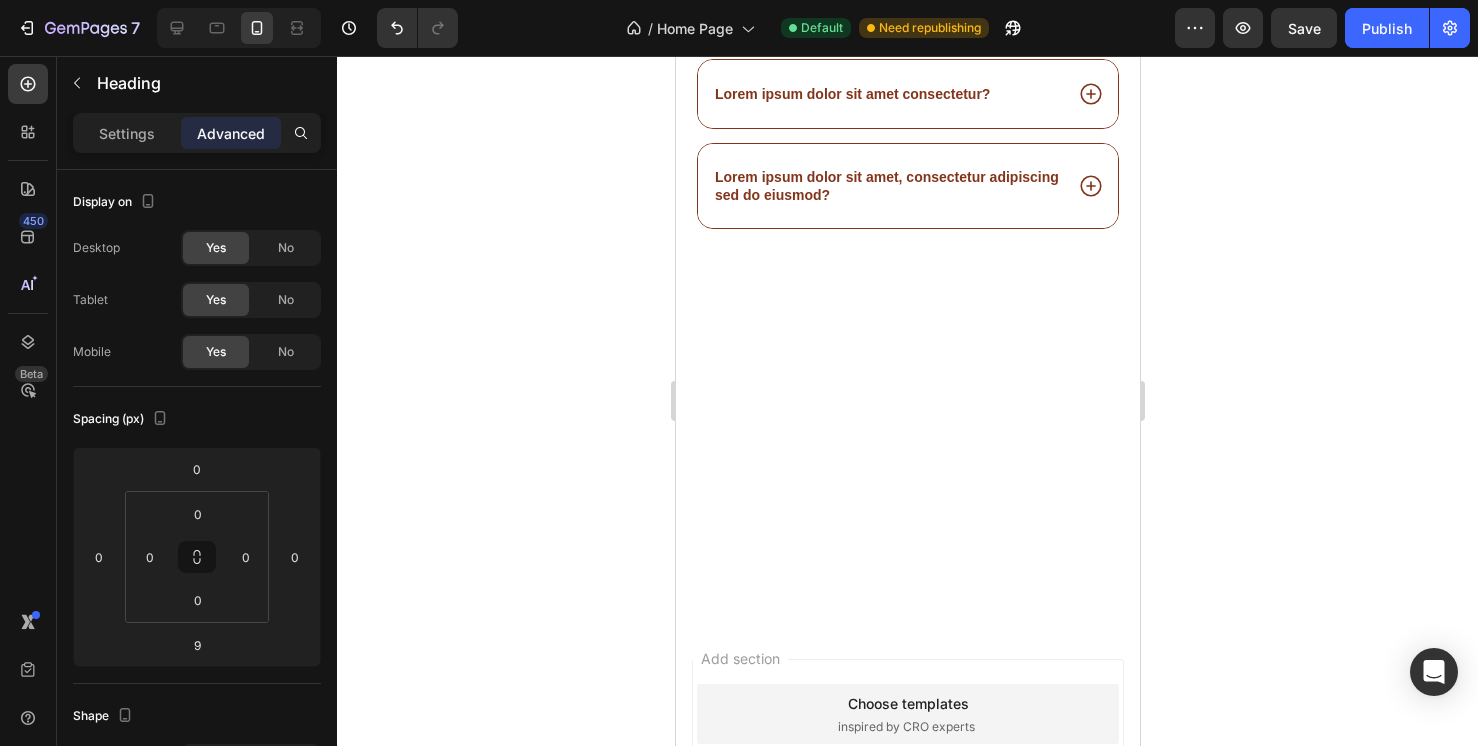 click on "Frequently asked questions" at bounding box center [907, -407] 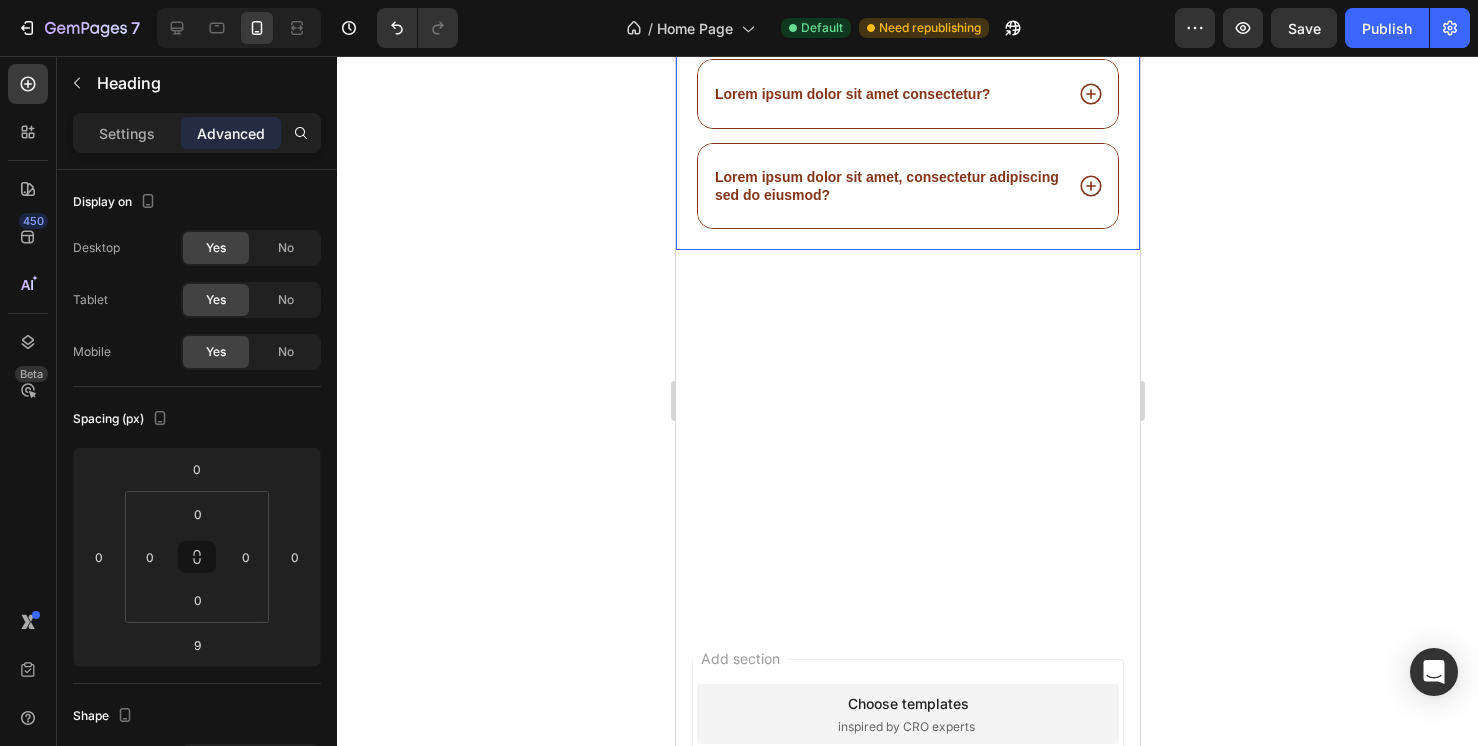 drag, startPoint x: 1039, startPoint y: 282, endPoint x: 715, endPoint y: 267, distance: 324.34705 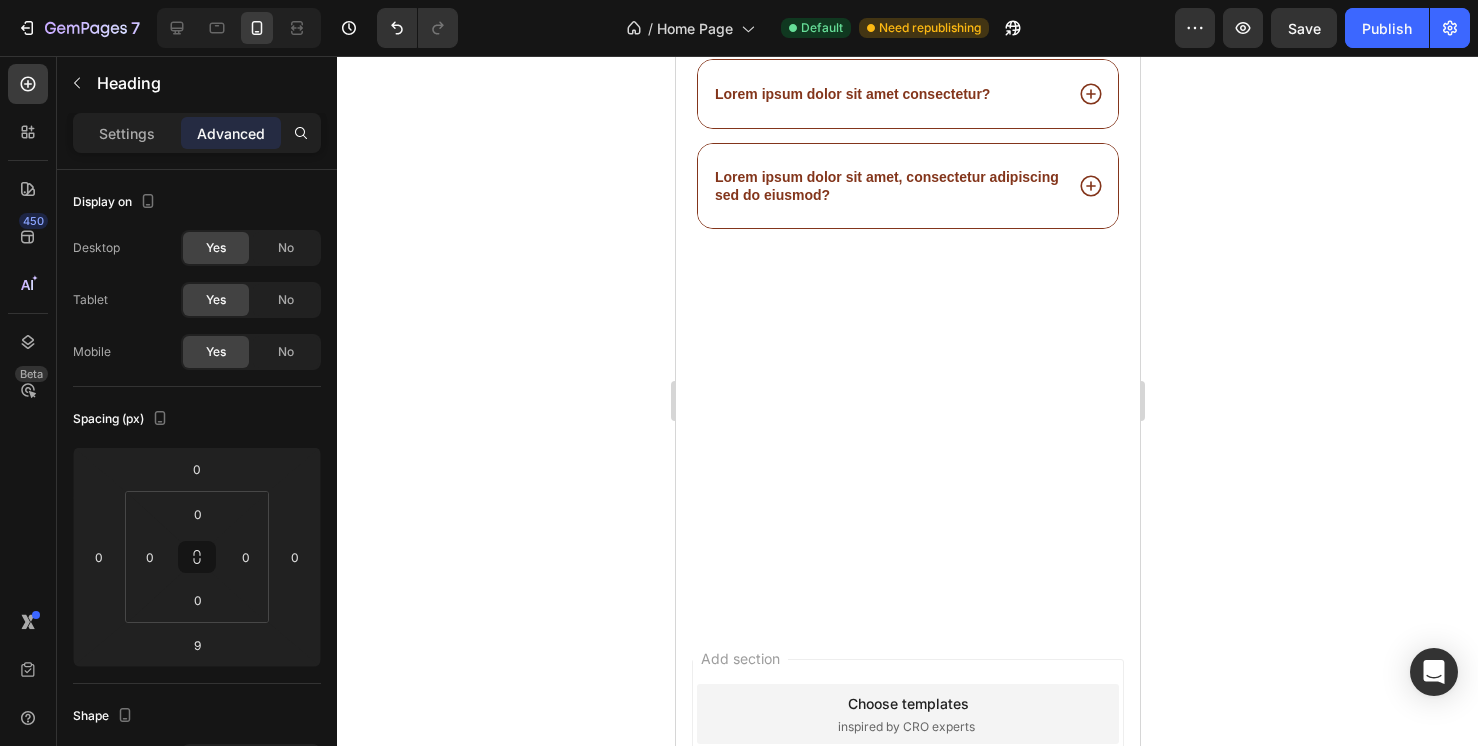 click on "Frequently asked questions" at bounding box center (907, -407) 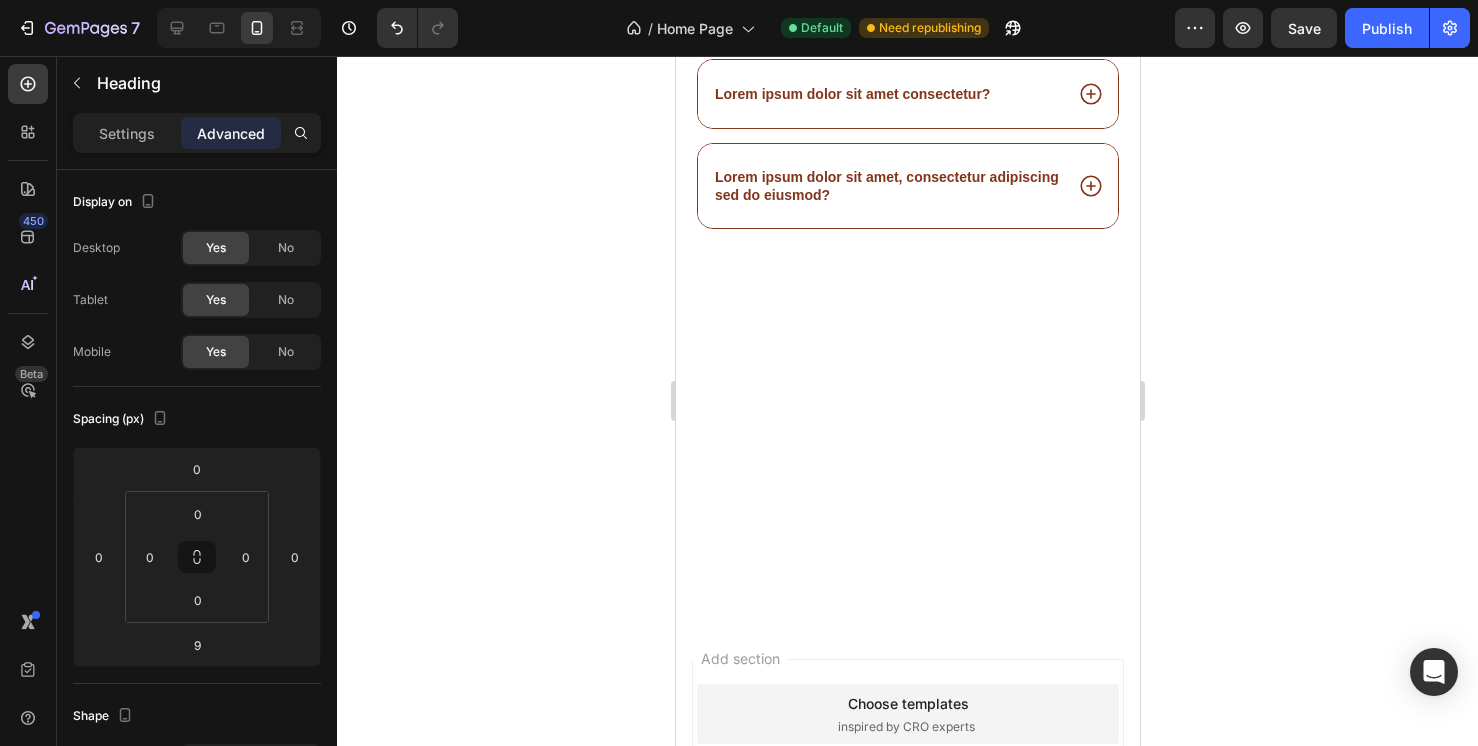 click on "Frequently asked questions" at bounding box center (907, -407) 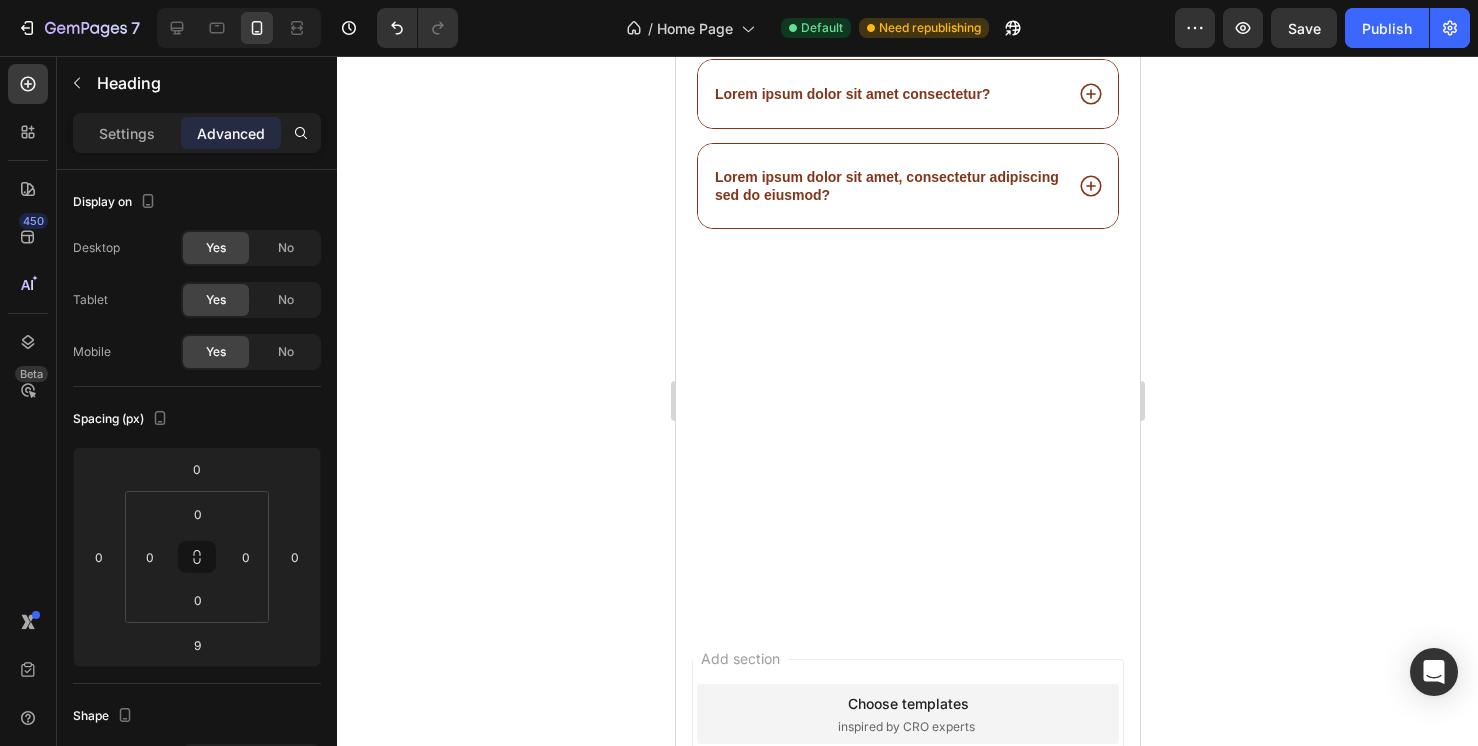 drag, startPoint x: 1036, startPoint y: 293, endPoint x: 698, endPoint y: 284, distance: 338.1198 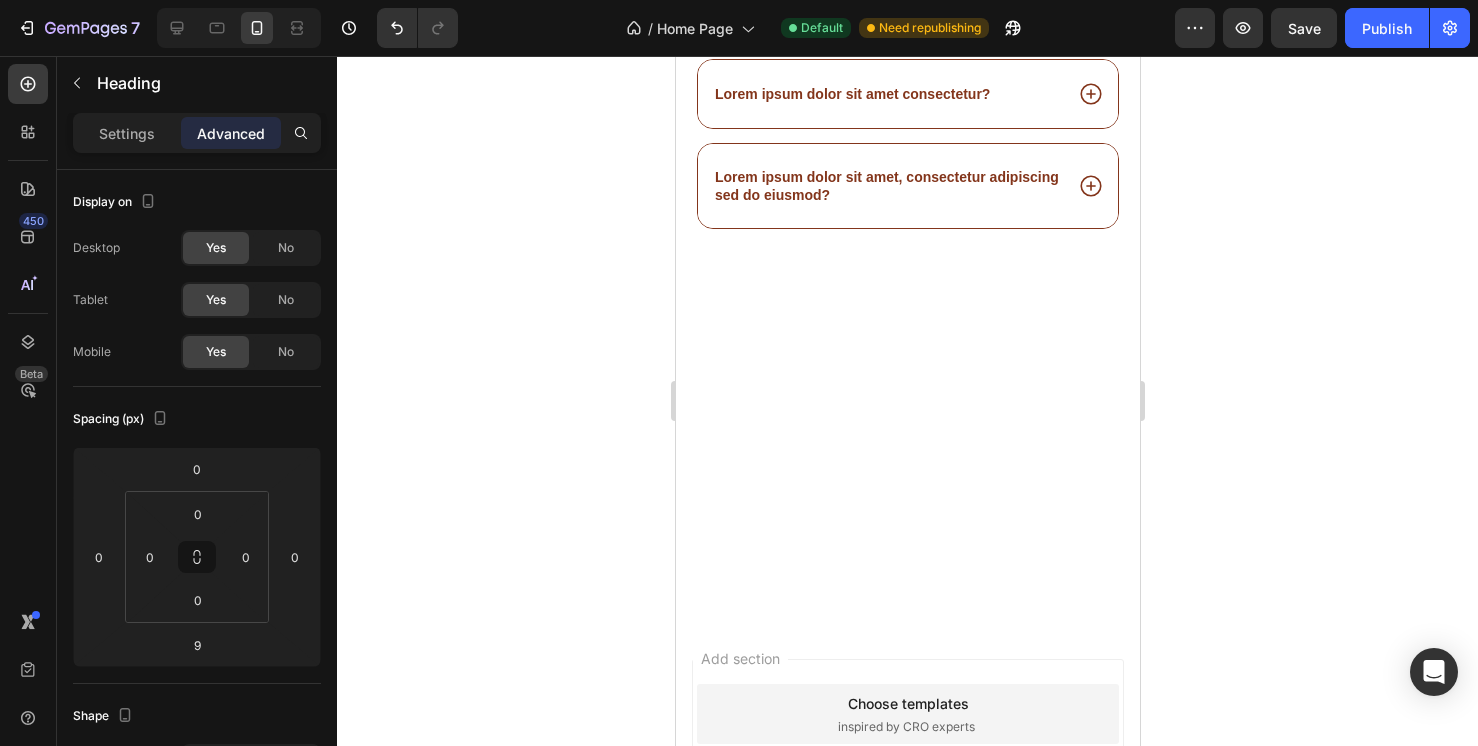 click on "Frequently asked questions" at bounding box center [907, -407] 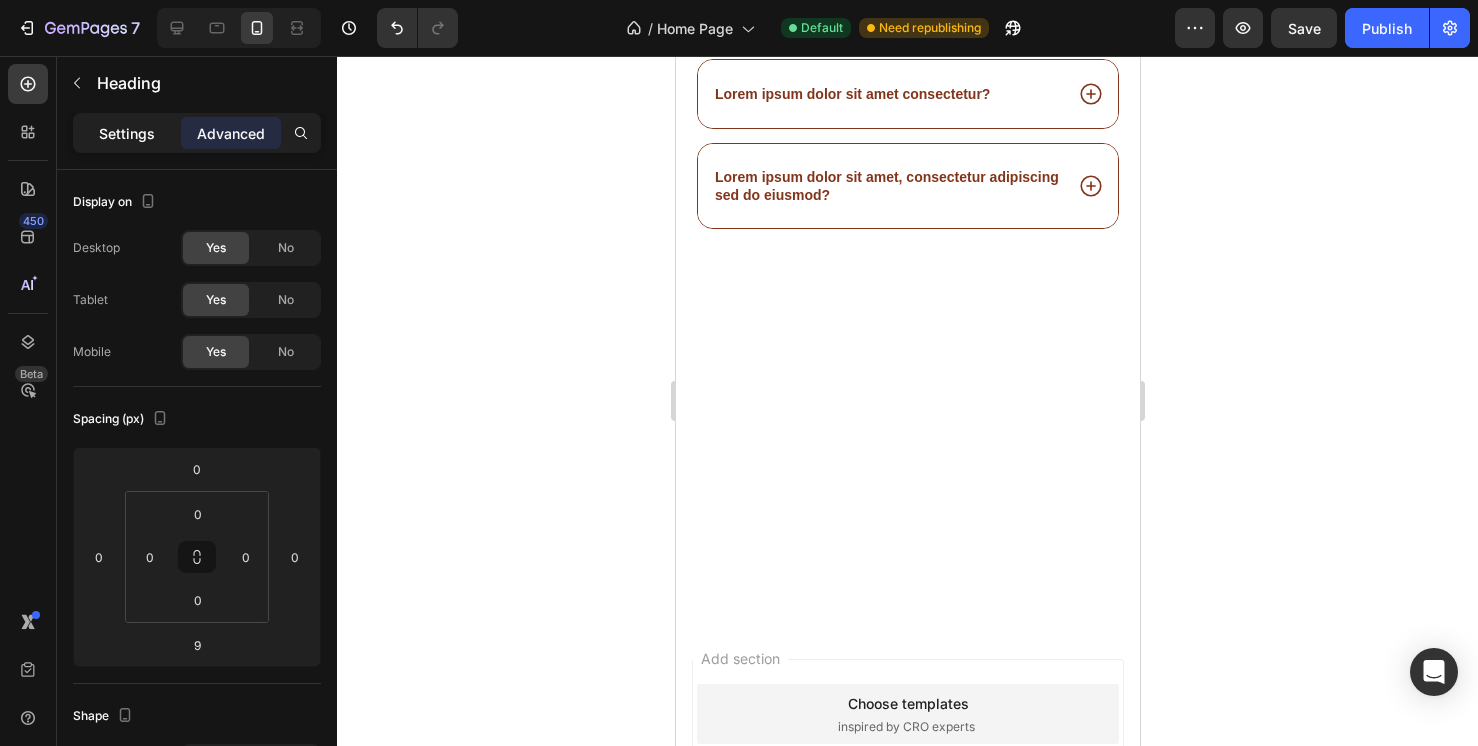 click on "Settings" at bounding box center (127, 133) 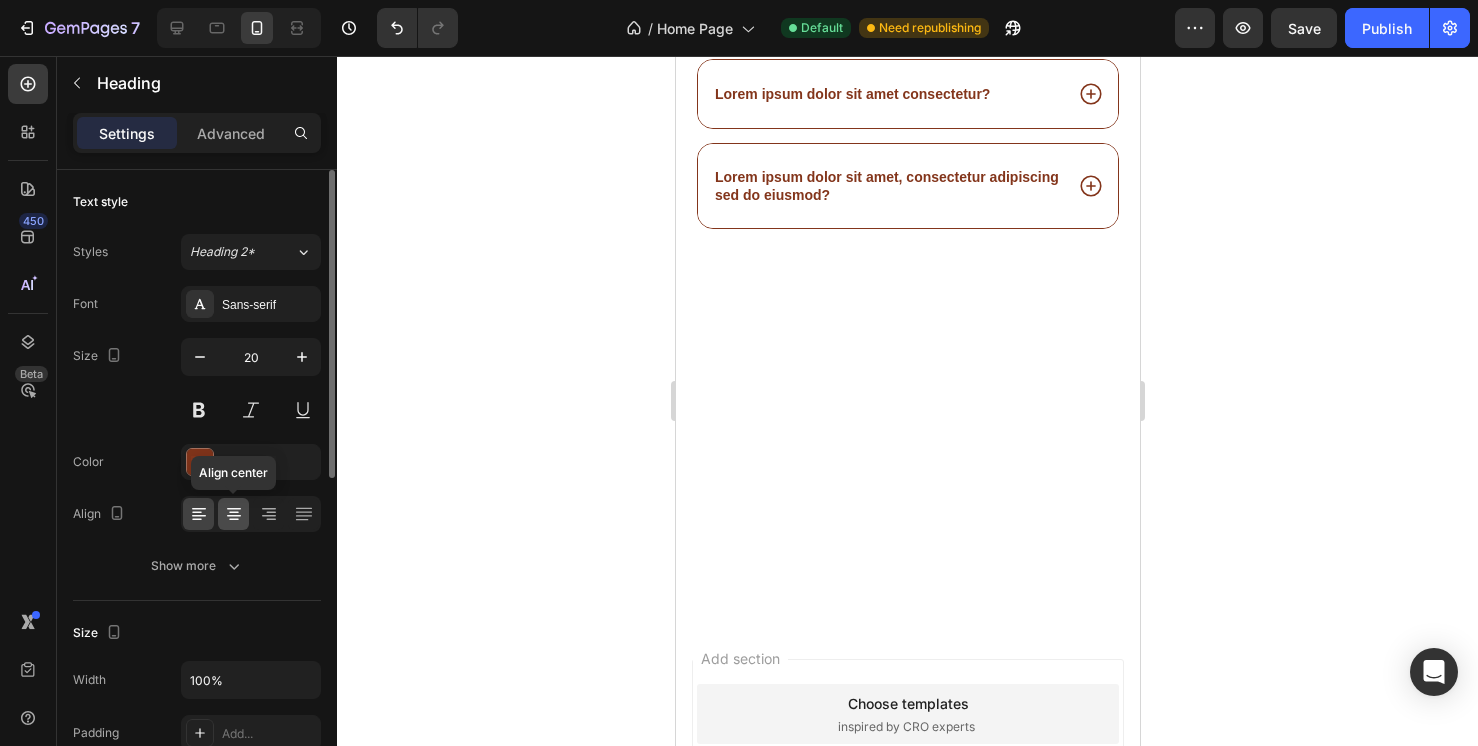click 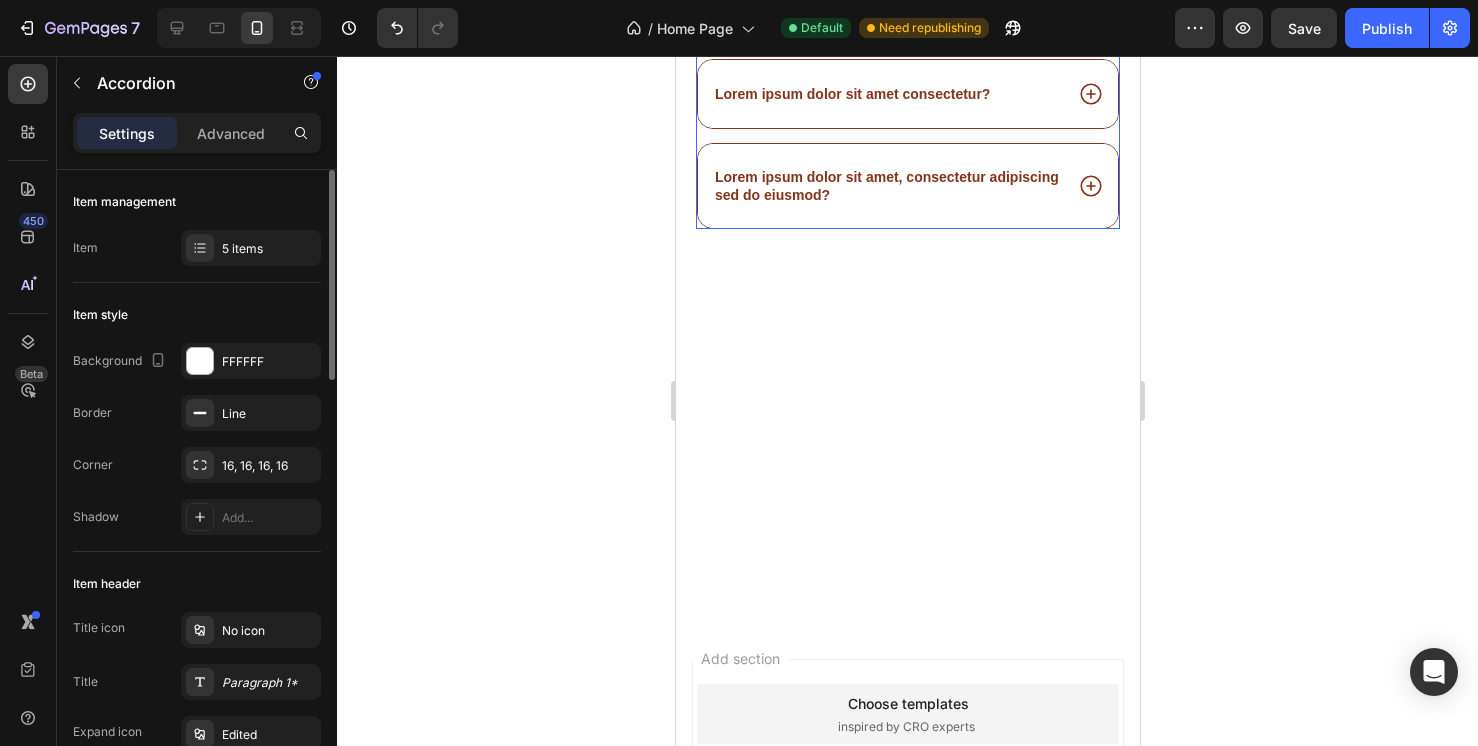 click on "How do you ship your products in hot weather?" at bounding box center (907, -340) 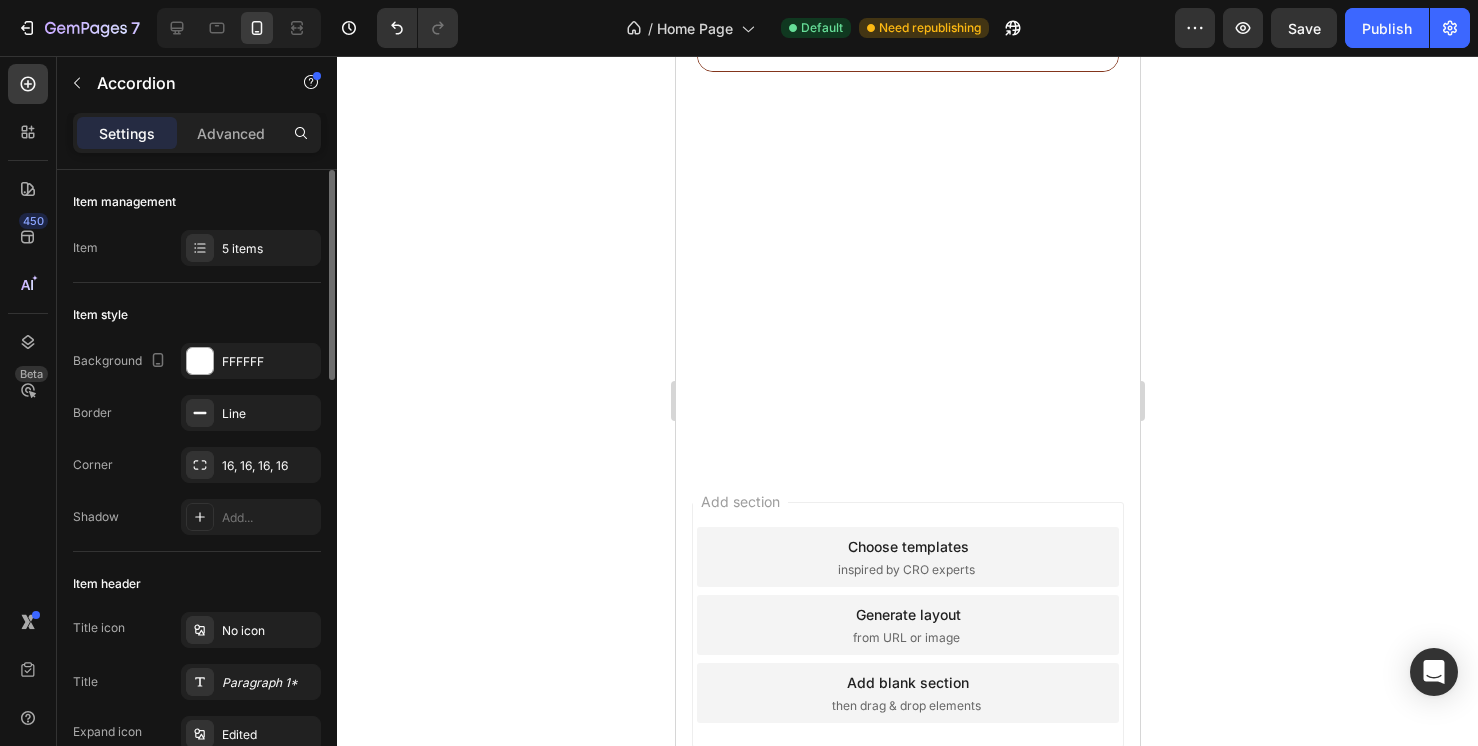 click on "How do you ship your products in hot weather?" at bounding box center (858, -341) 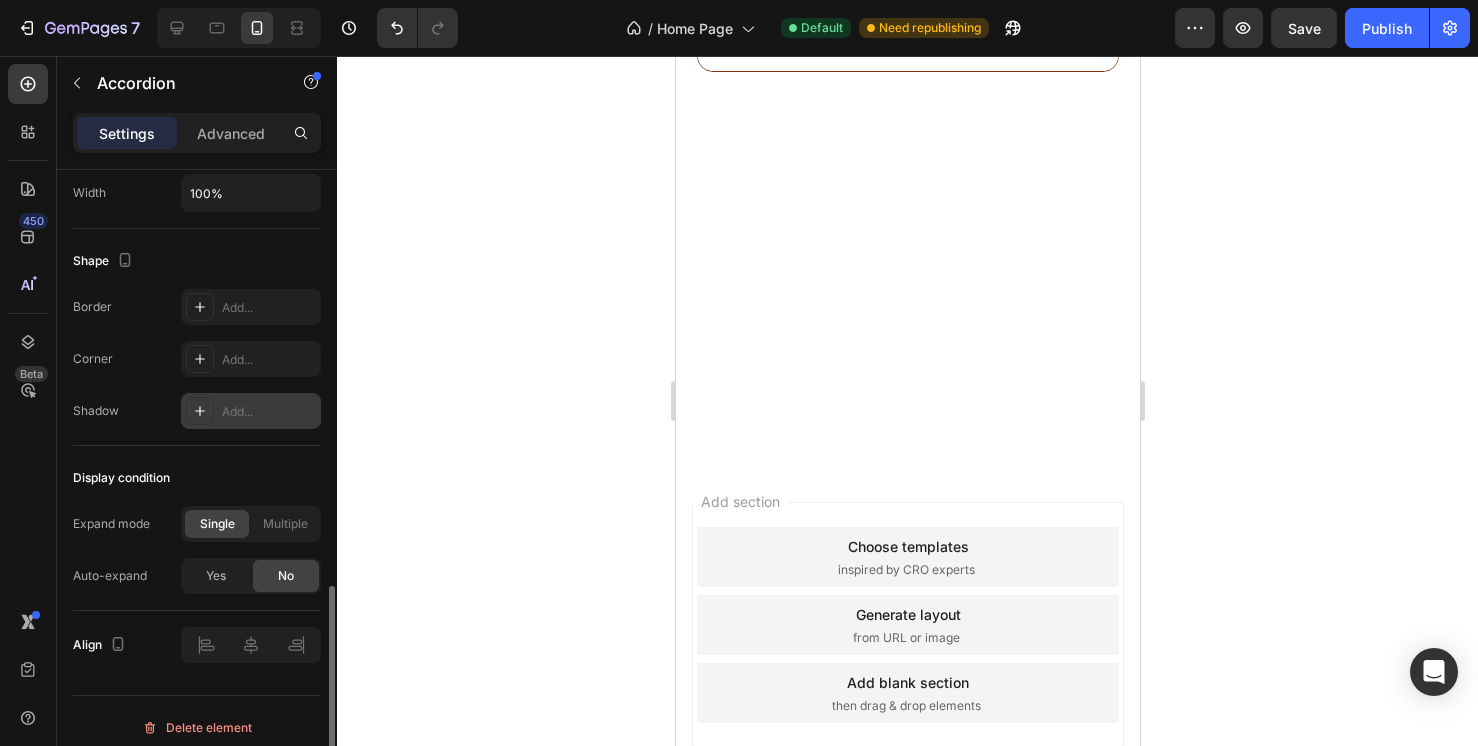 scroll, scrollTop: 1271, scrollLeft: 0, axis: vertical 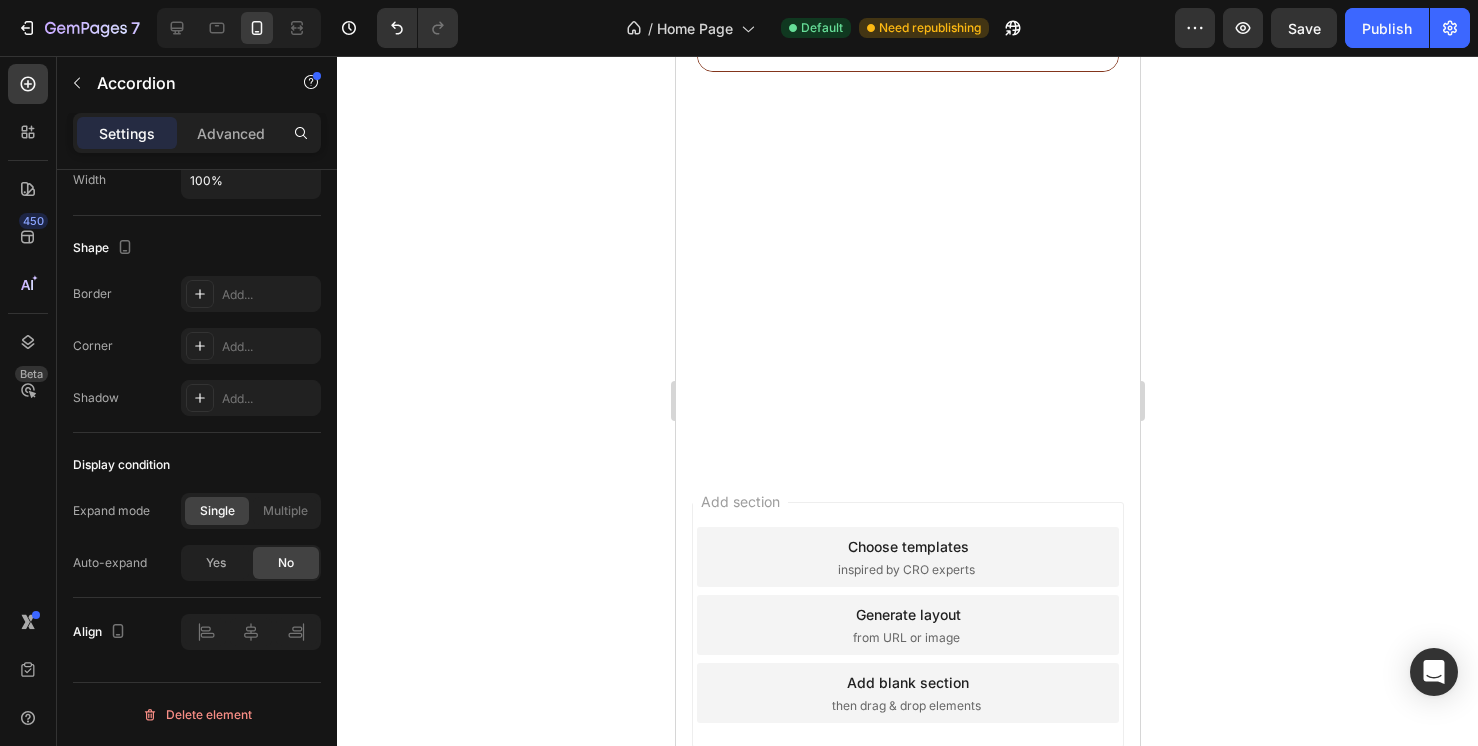 click 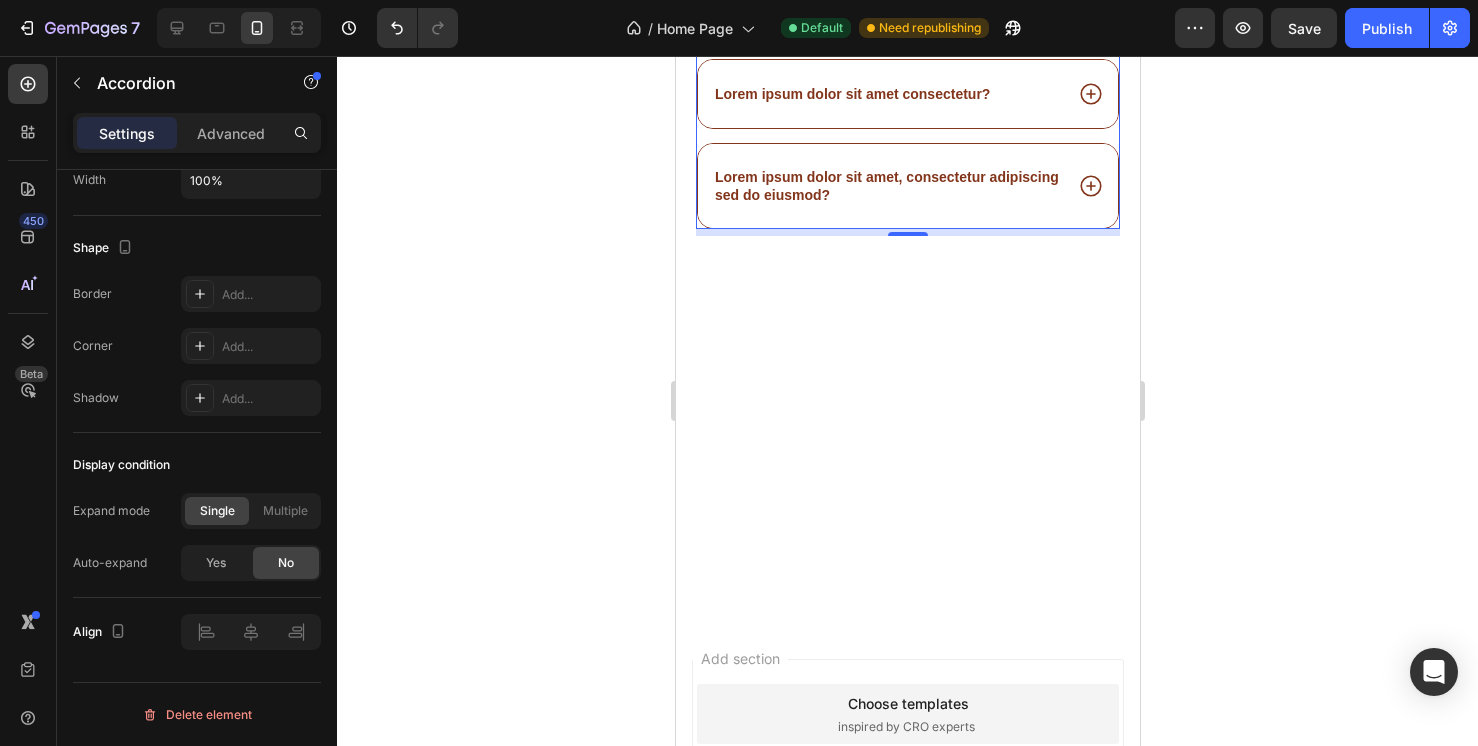 click 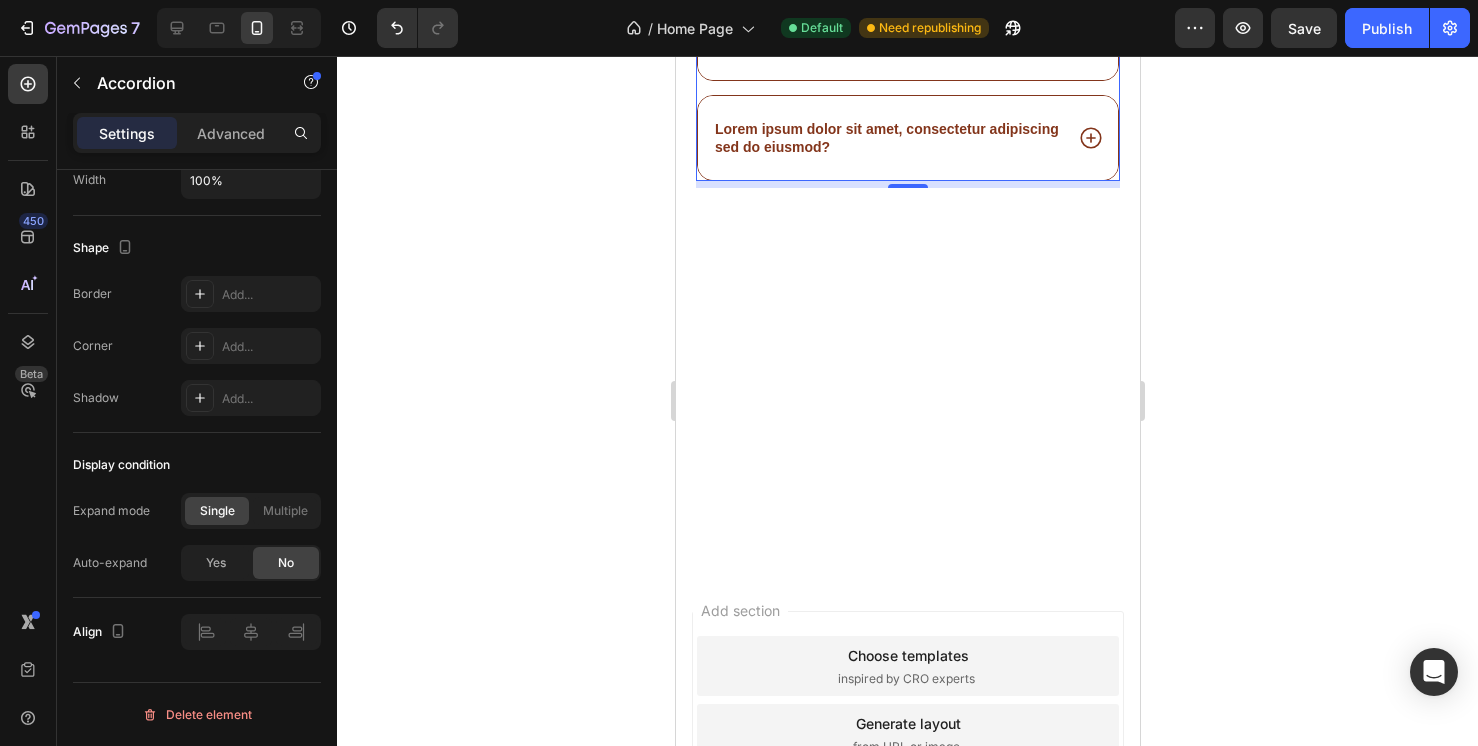 click on "Lorem ipsum dolor sit amet, consectetur?" at bounding box center (853, -248) 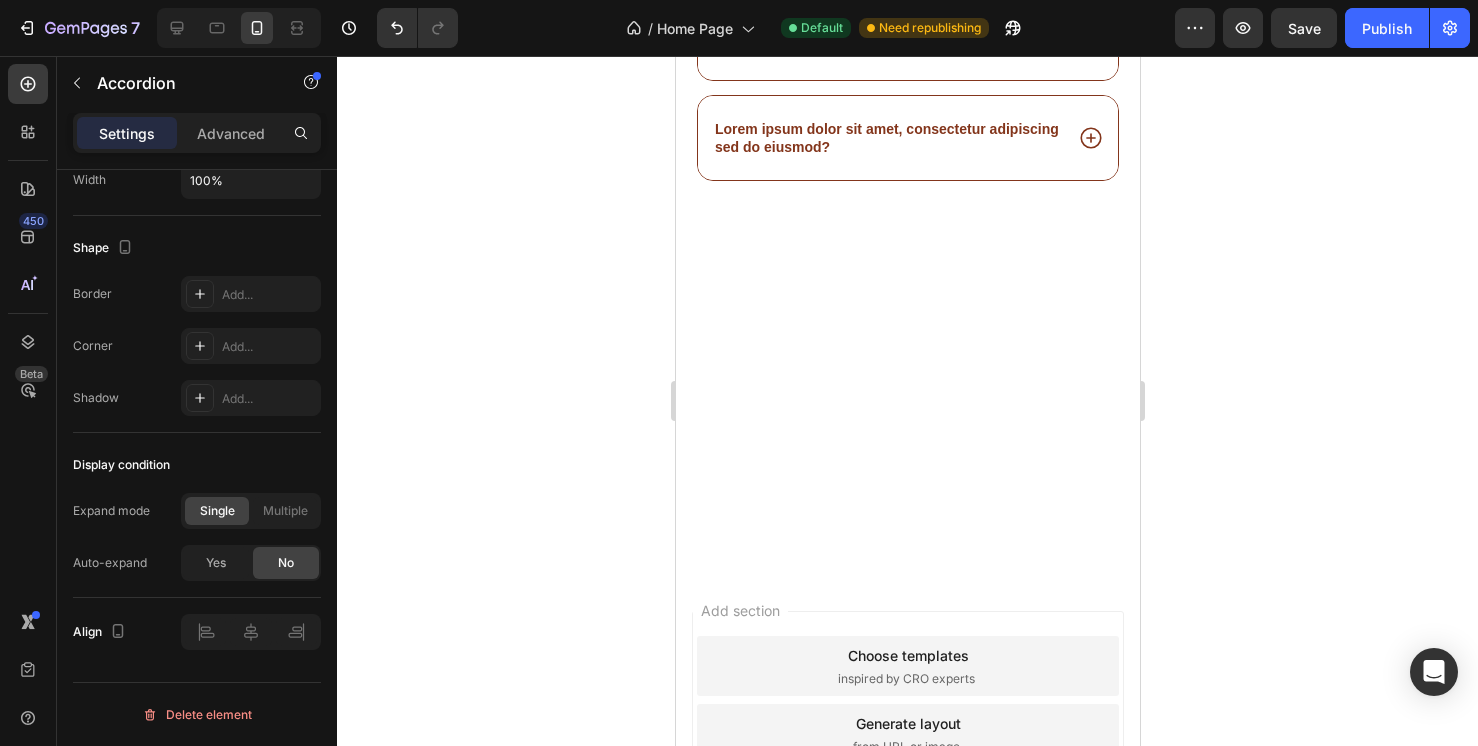 click on "Lorem ipsum dolor sit amet, consectetur?" at bounding box center [853, -248] 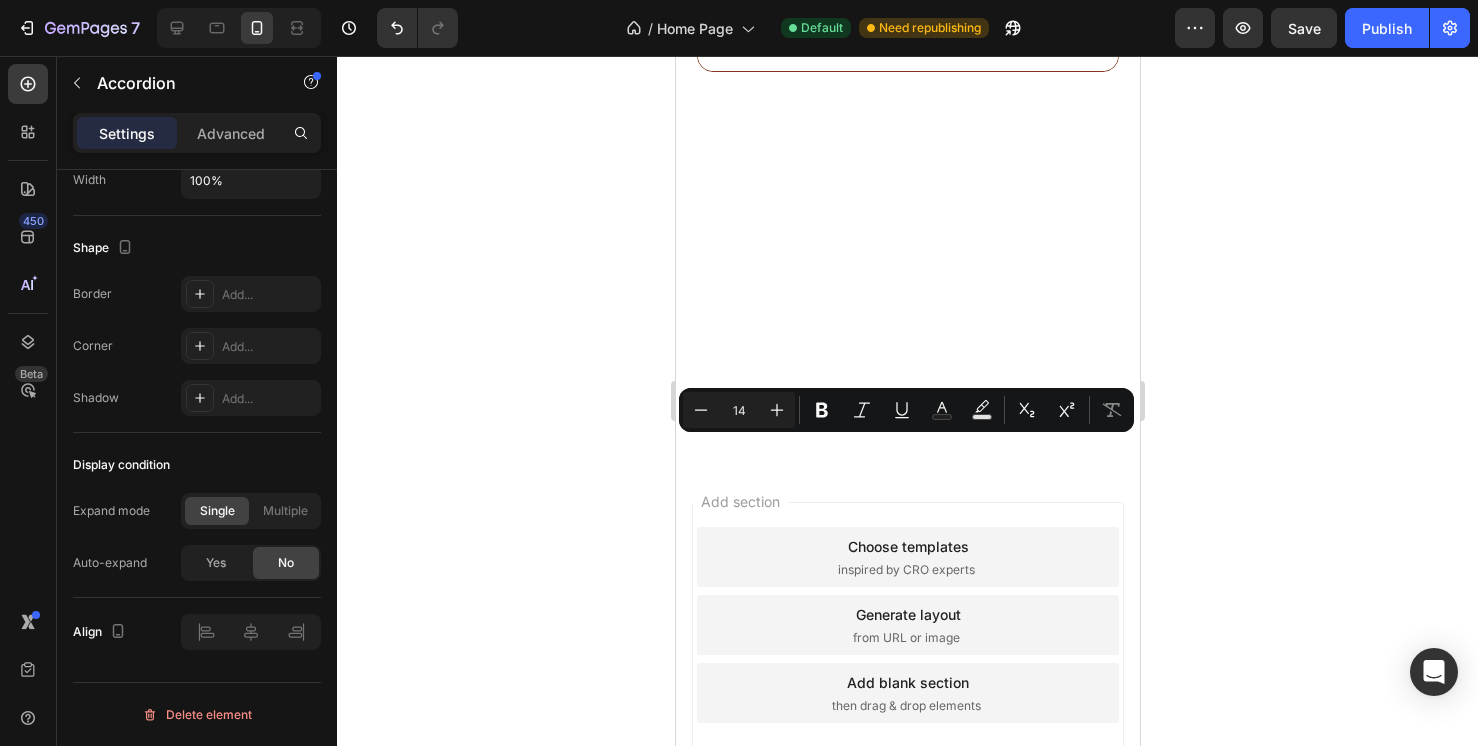 type 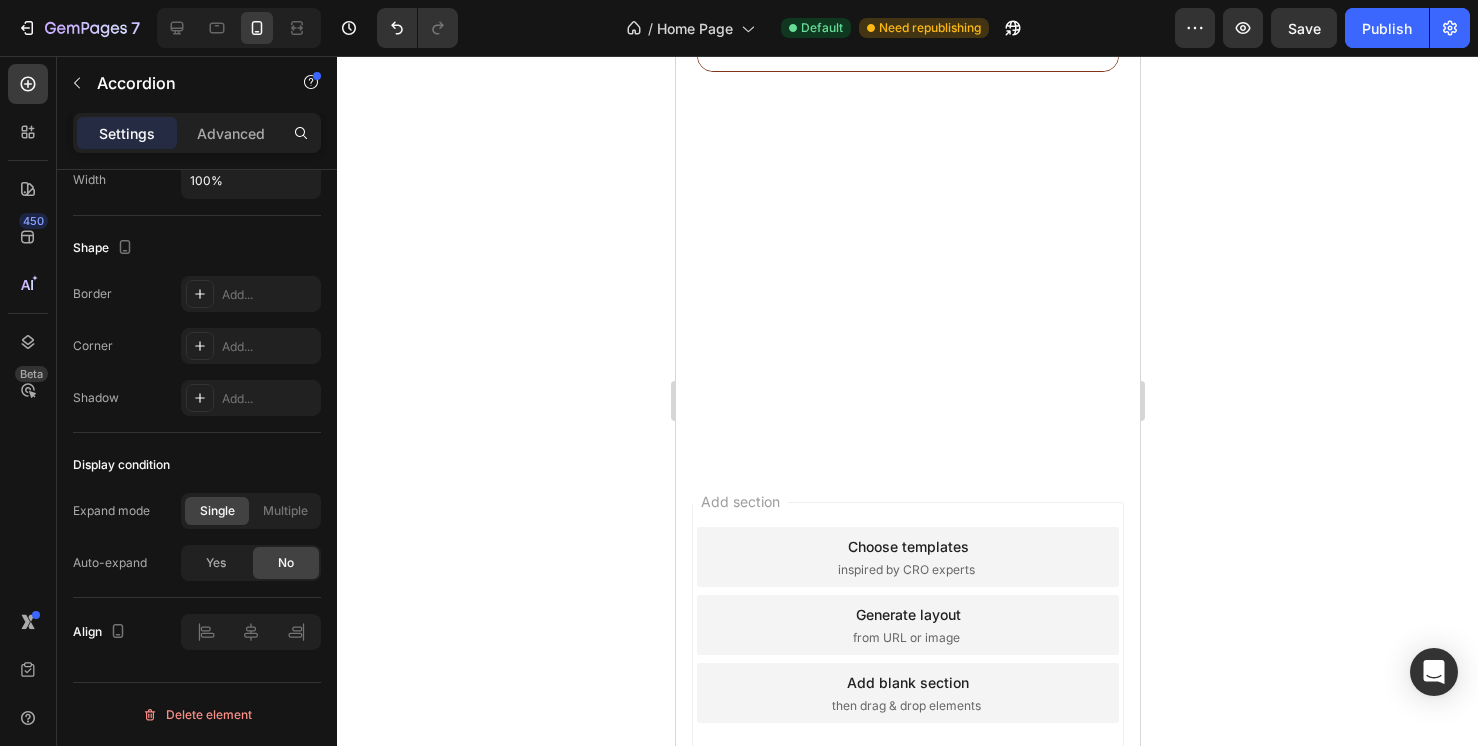 drag, startPoint x: 974, startPoint y: 449, endPoint x: 701, endPoint y: 446, distance: 273.01648 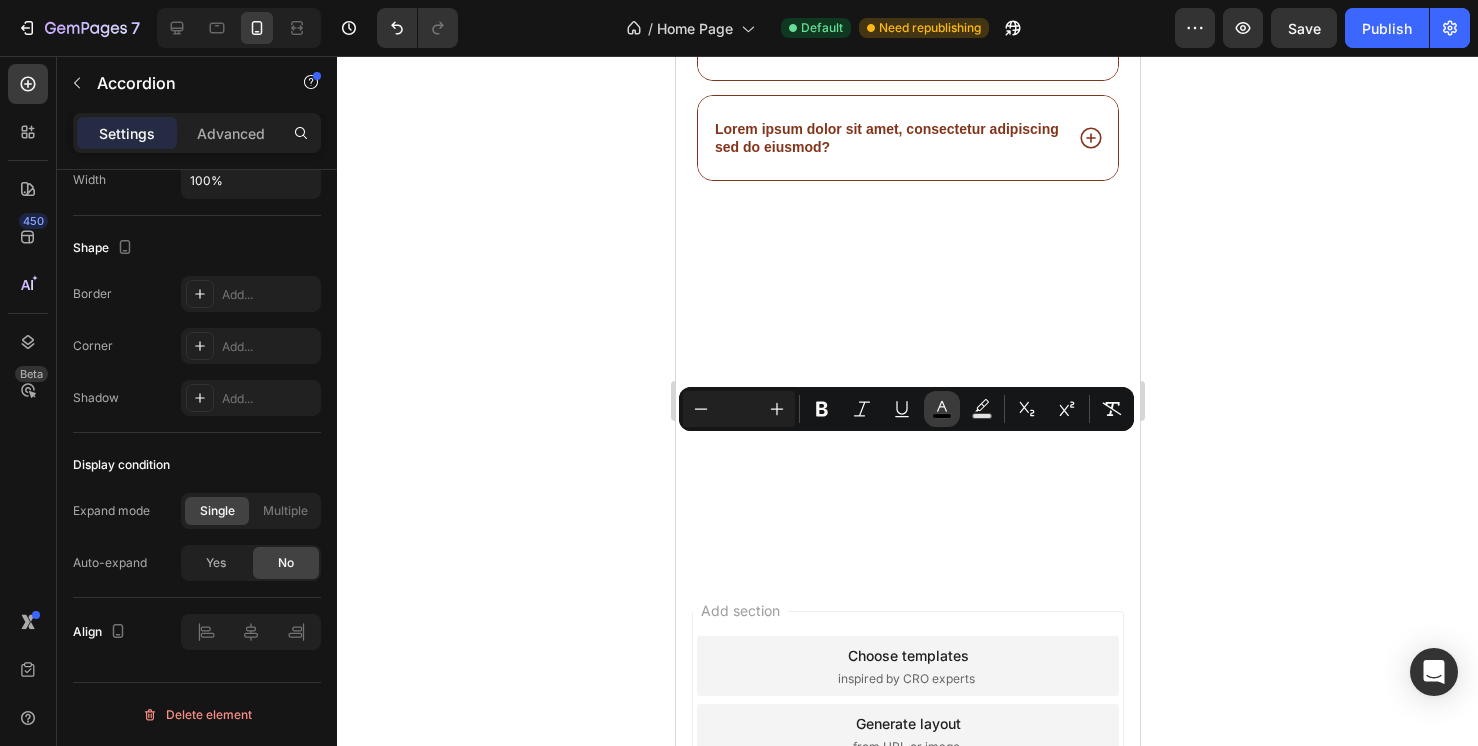 click 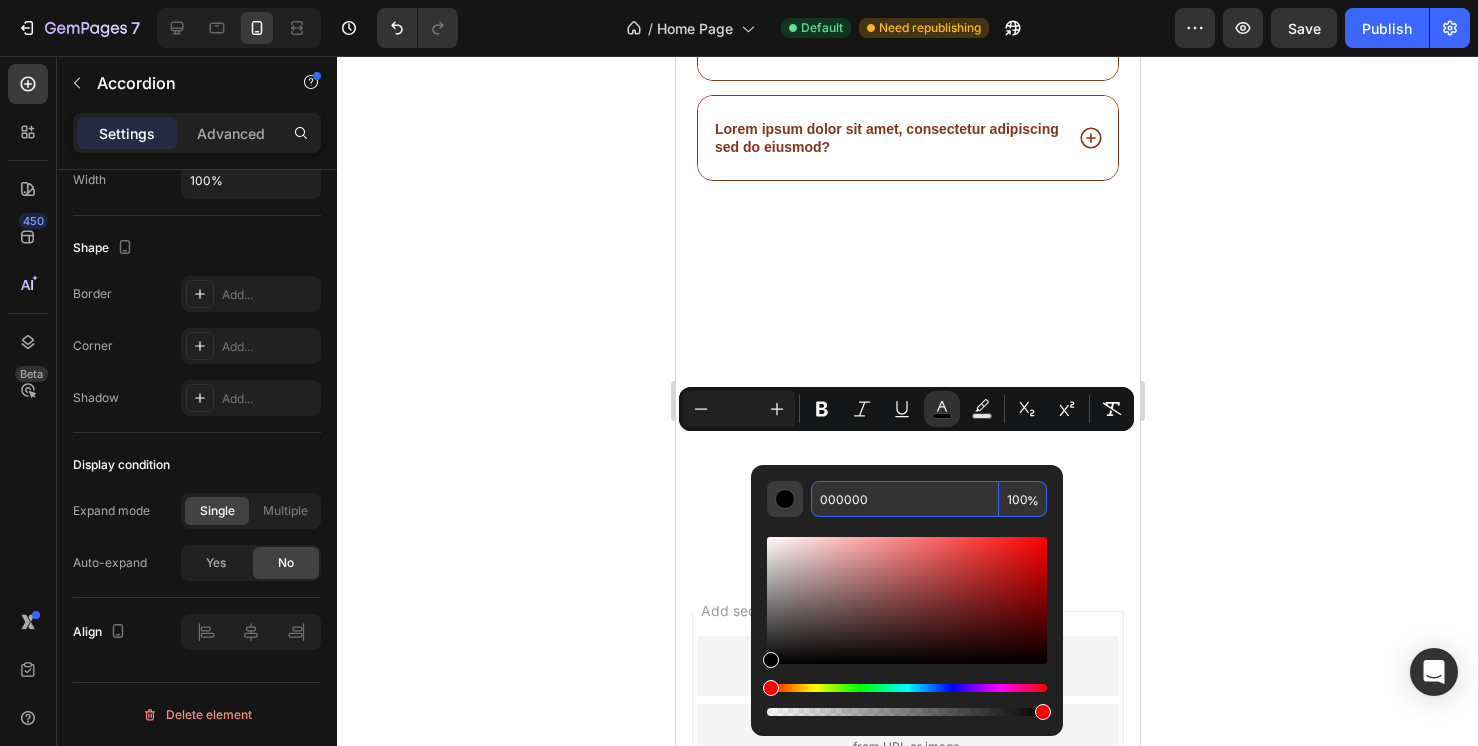 drag, startPoint x: 878, startPoint y: 502, endPoint x: 800, endPoint y: 503, distance: 78.00641 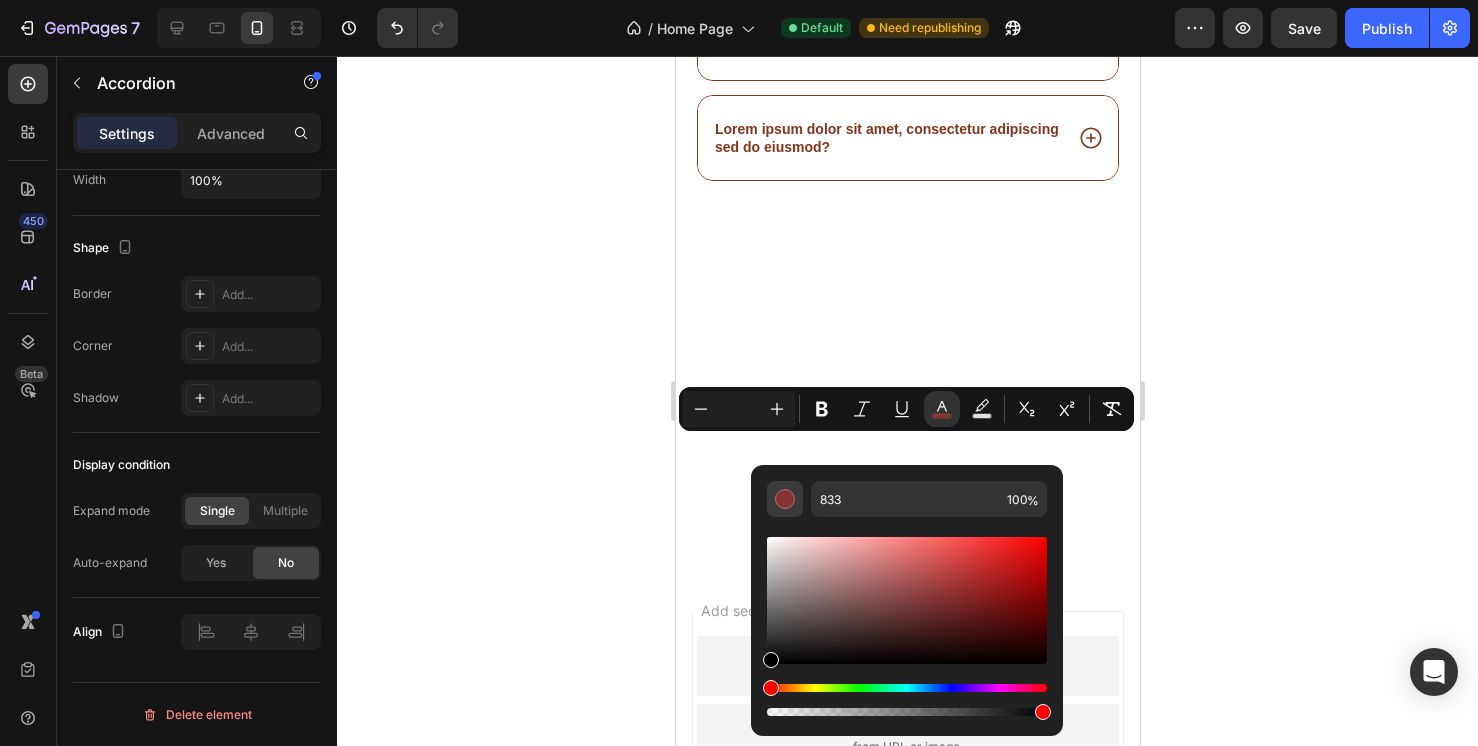 type on "883333" 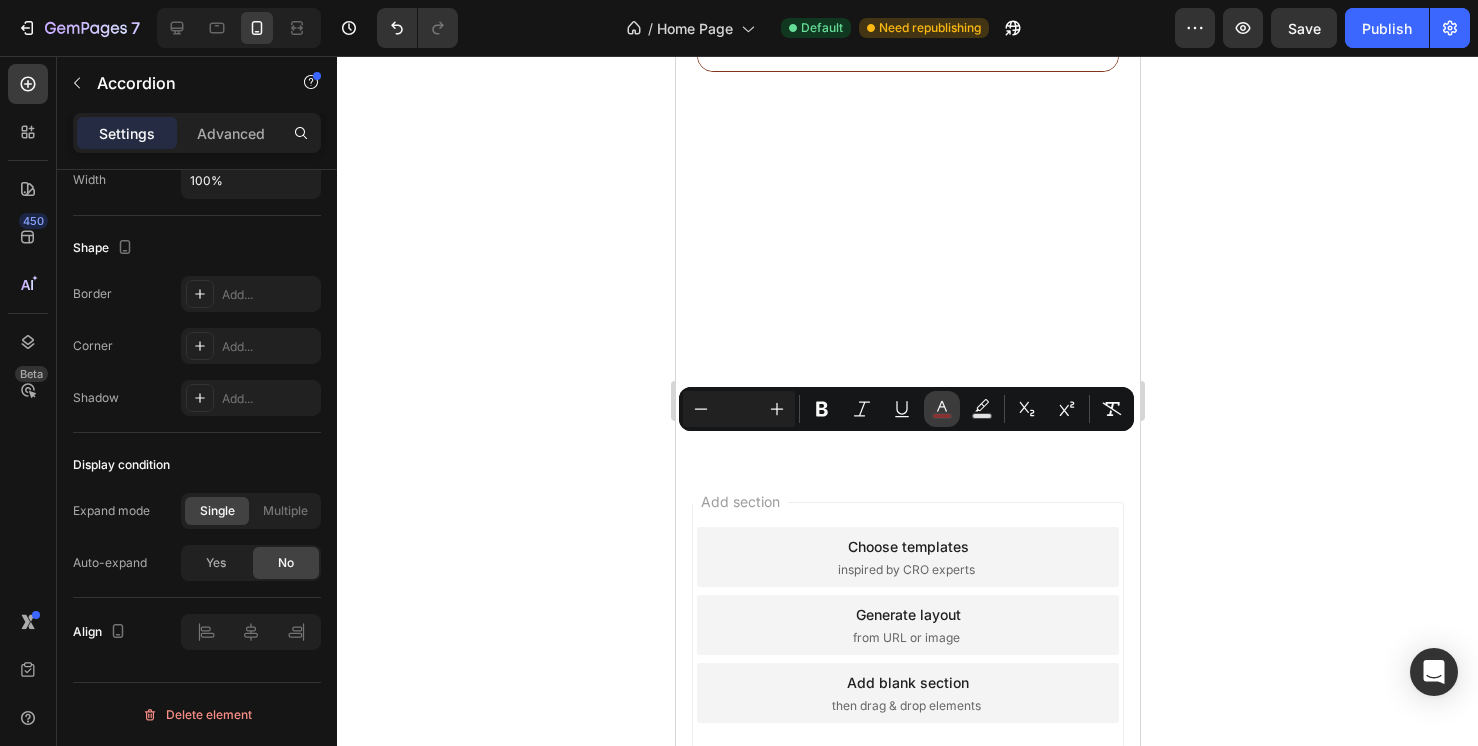 click 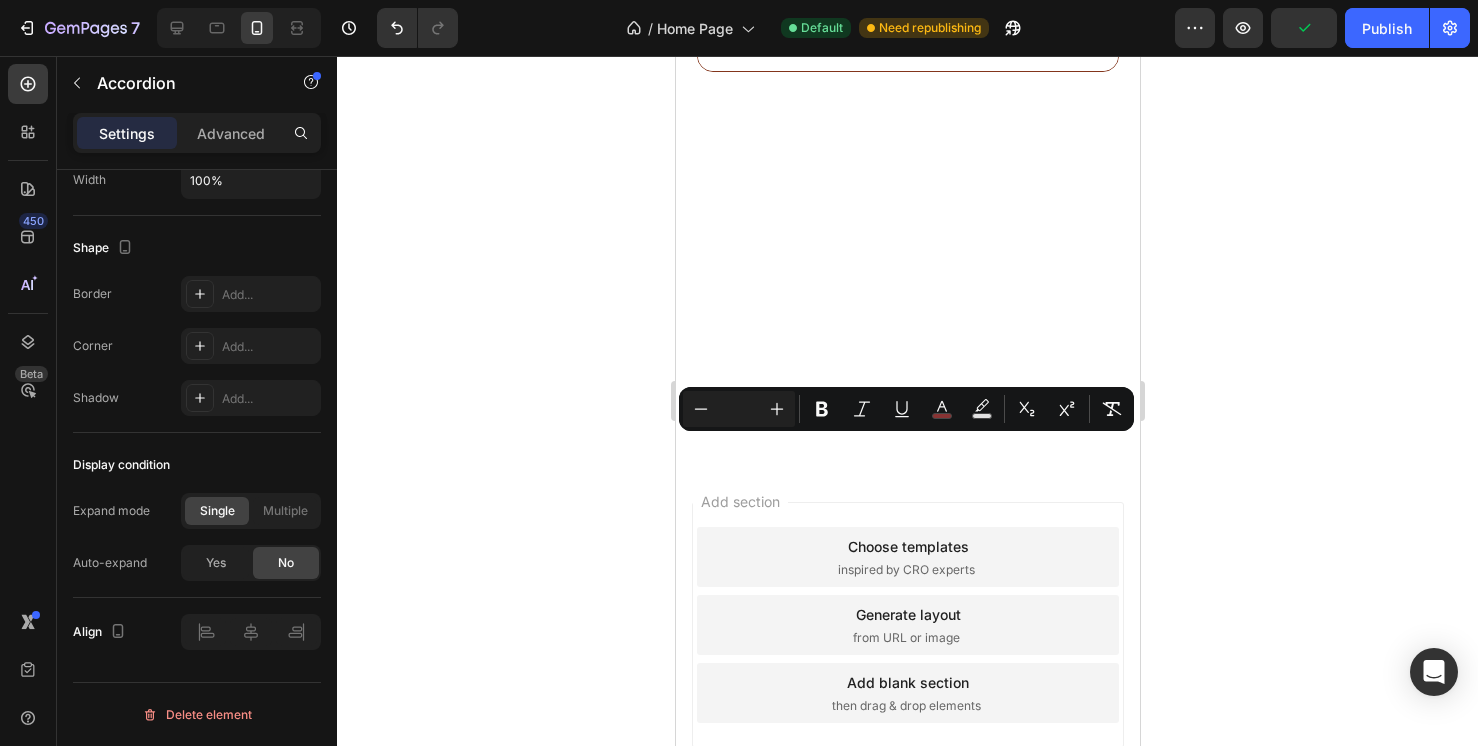 click on "Where do you source your tallow?" at bounding box center [886, -248] 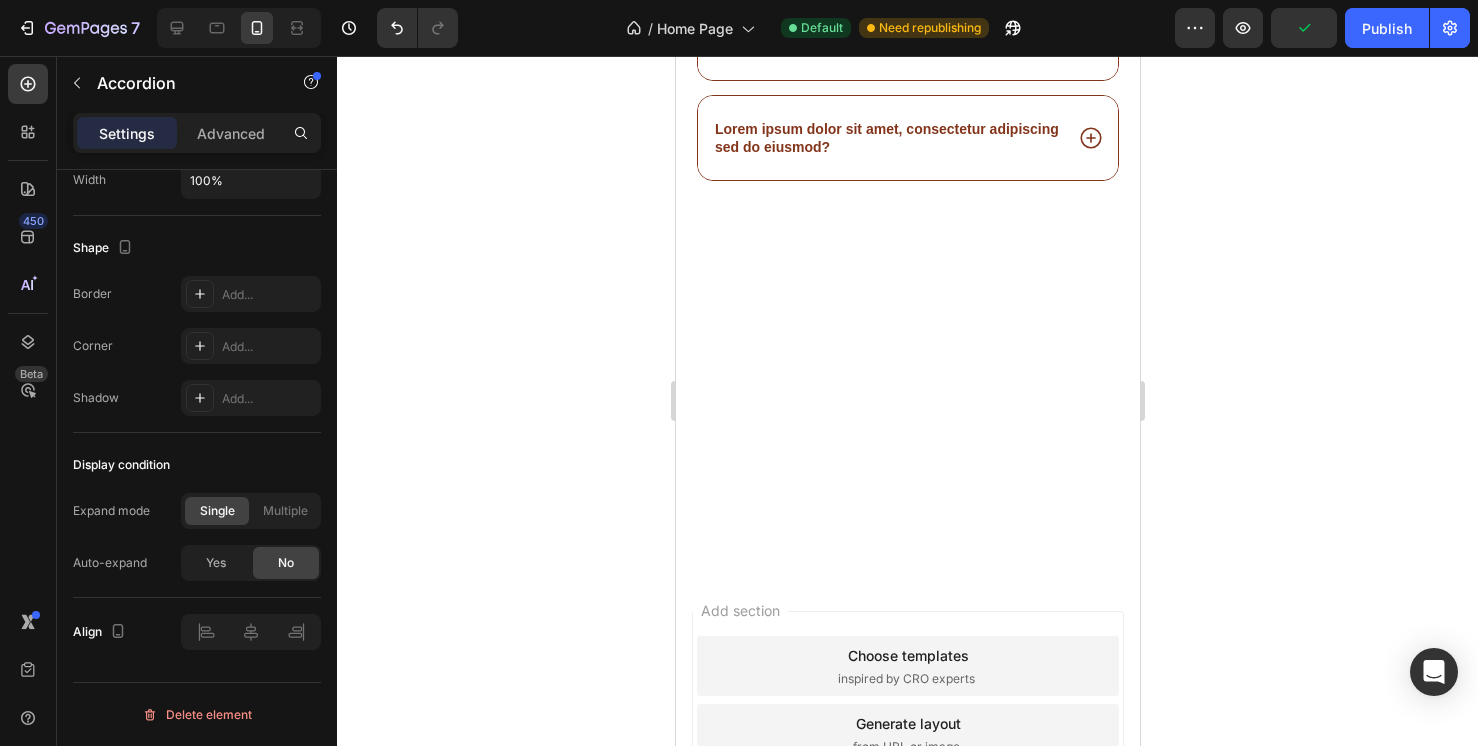 click on "Lorem ipsum dolor sit amet, consectetur adipiscing elit, sed do eiusmod tempor incididunt ut labore et dolore magna aliqua. Ut enim ad minim veniam, quis nostrud exercitation ullamco laboris nisi ut aliquip ex ea commodo consequat." at bounding box center (907, -170) 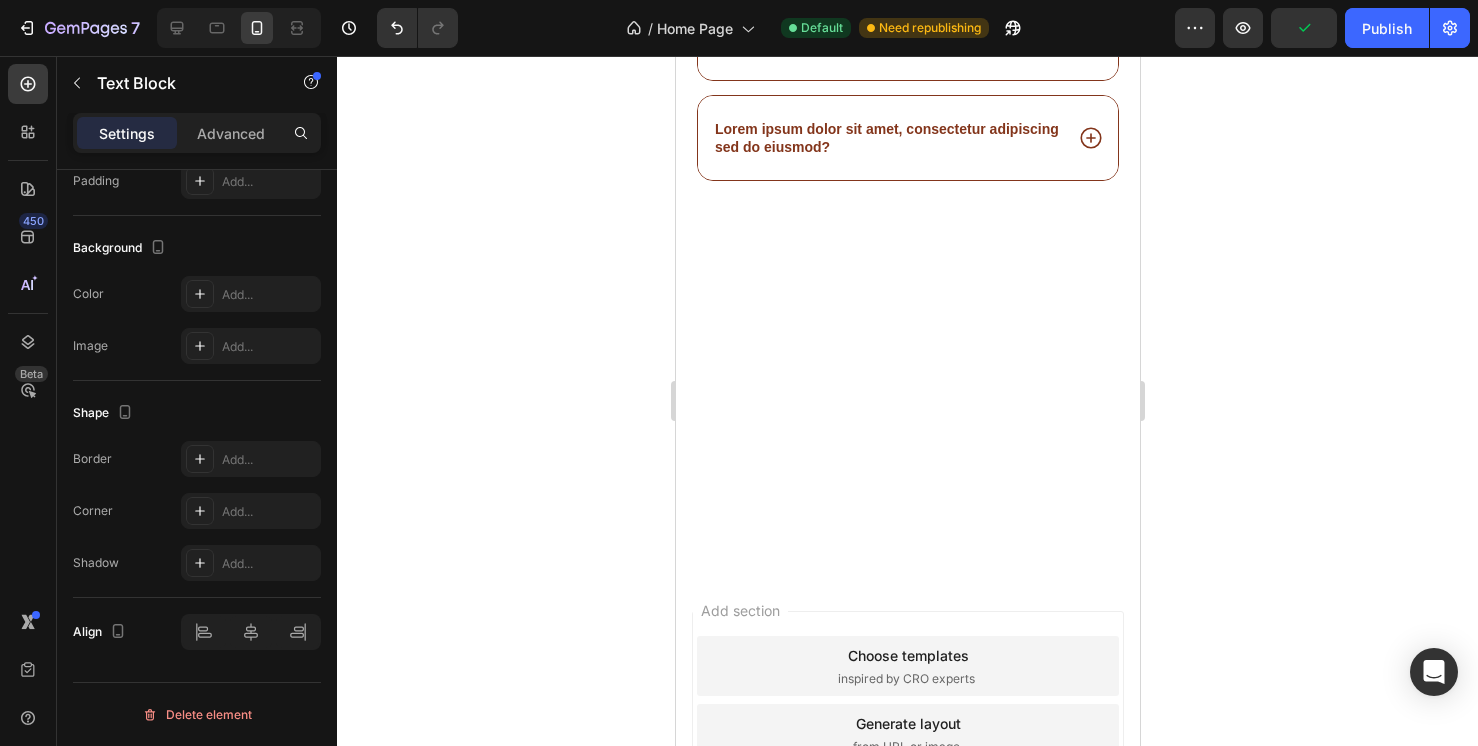 scroll, scrollTop: 0, scrollLeft: 0, axis: both 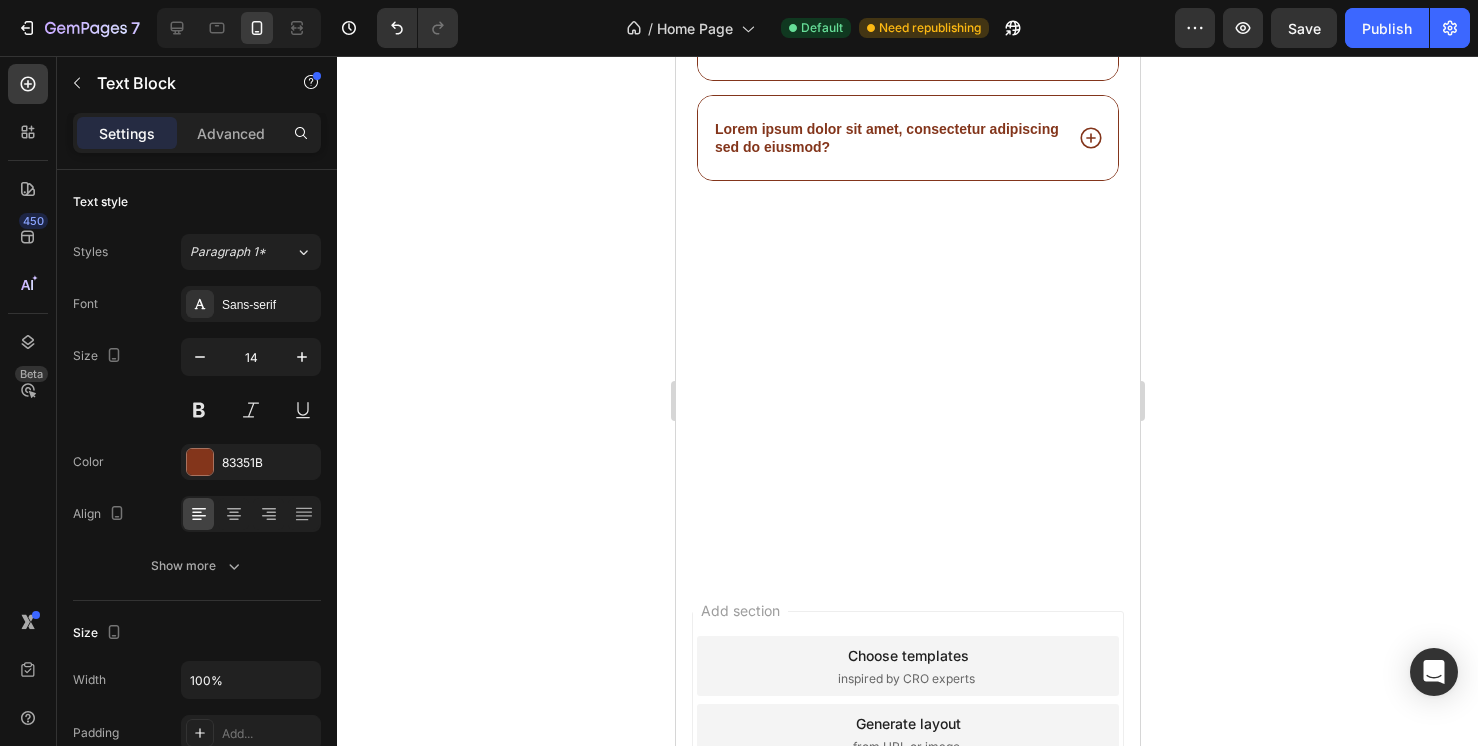 click on "Lorem ipsum dolor sit amet, consectetur adipiscing elit, sed do eiusmod tempor incididunt ut labore et dolore magna aliqua. Ut enim ad minim veniam, quis nostrud exercitation ullamco laboris nisi ut aliquip ex ea commodo consequat." at bounding box center [907, -170] 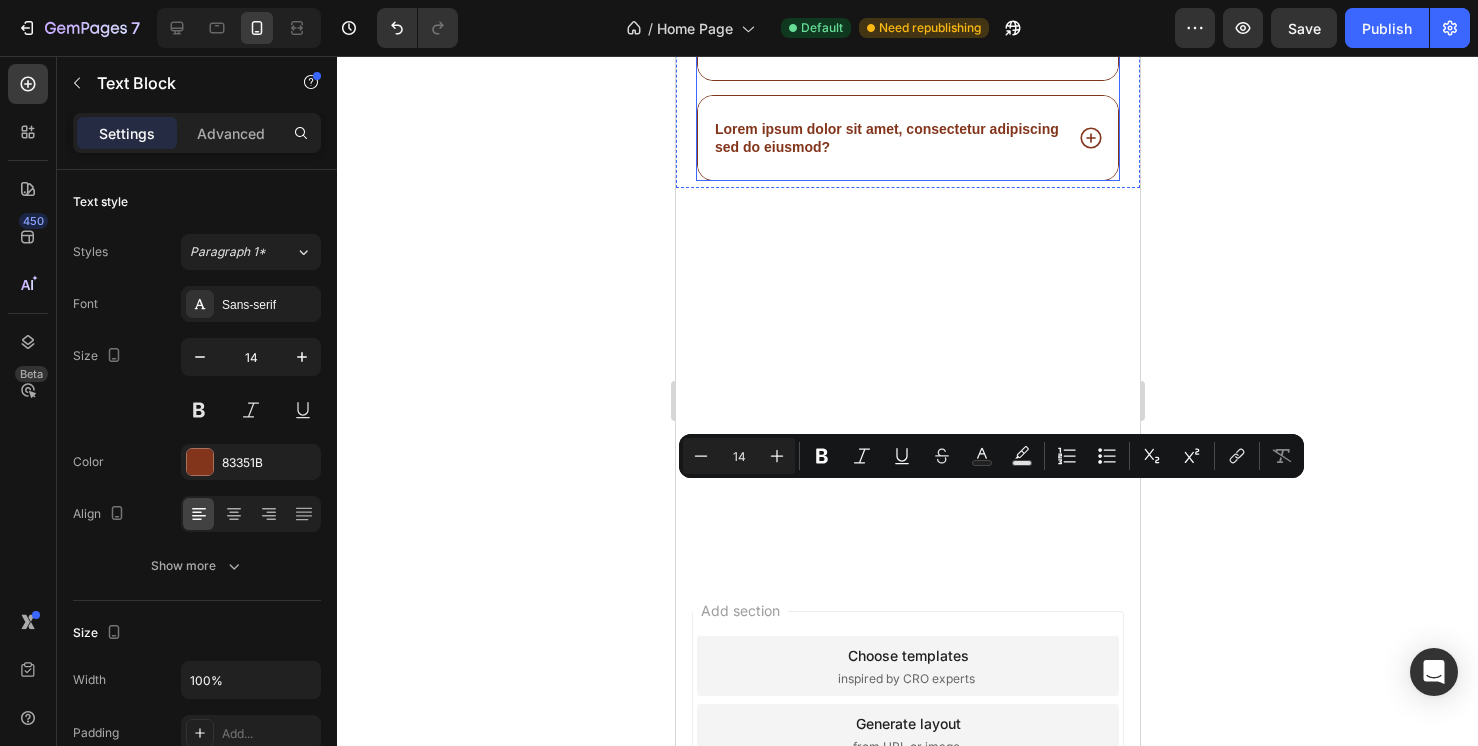drag, startPoint x: 1021, startPoint y: 557, endPoint x: 707, endPoint y: 495, distance: 320.0625 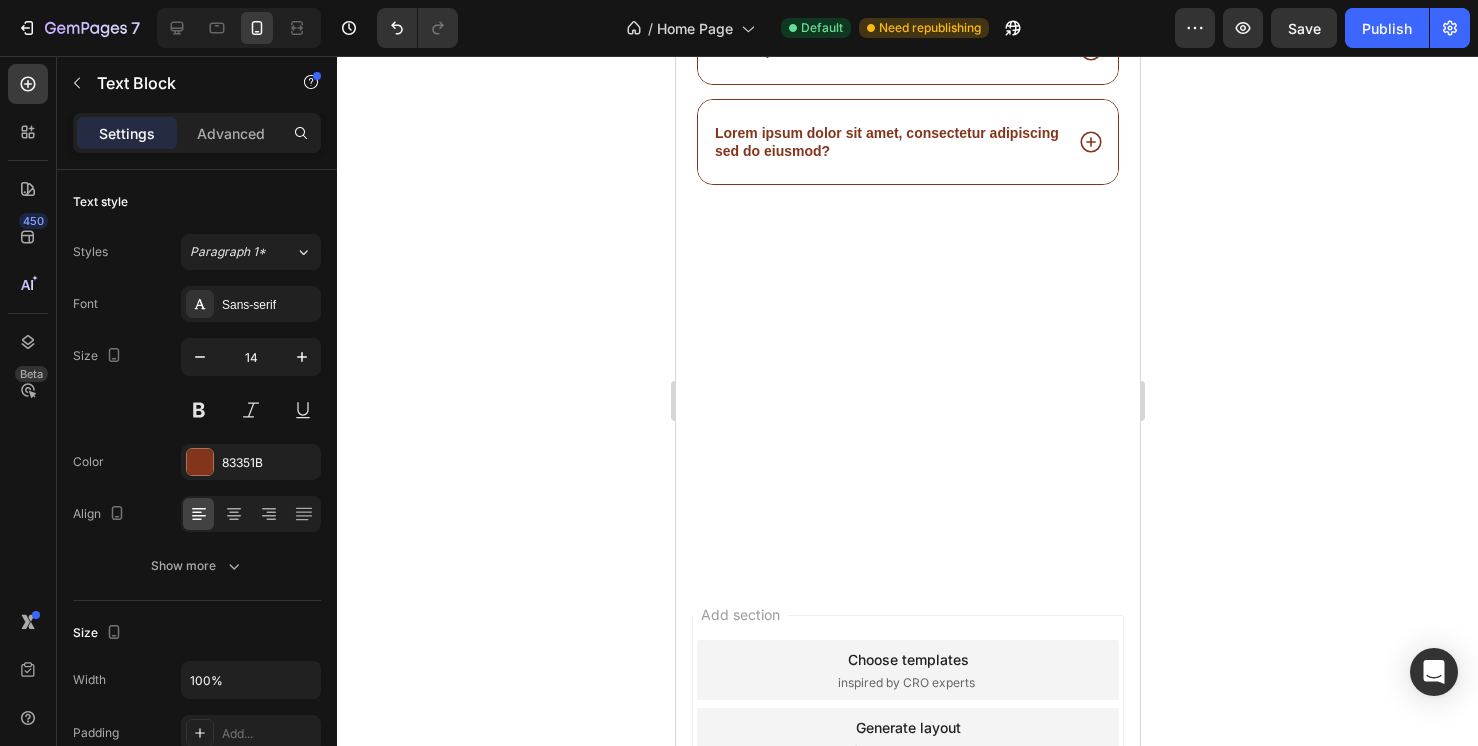 click on "We partner with a local, veteran-owned ranch in Decatur, Texas , where the cattle are 100% grass-fed and grass-finished —no hormones, no grain, no shortcuts. We believe great skin starts at the source." at bounding box center [907, -168] 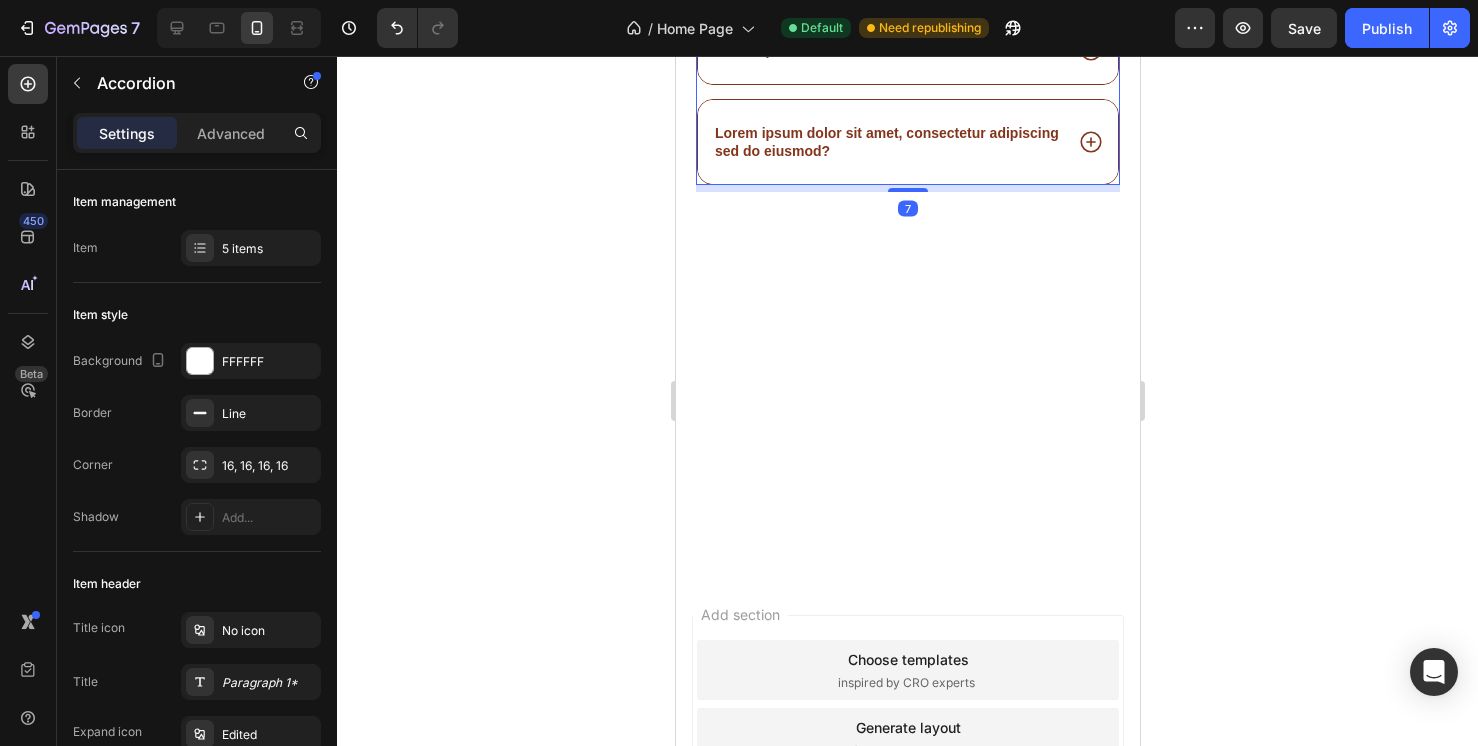 click on "How do you ship your products in hot weather?" at bounding box center [858, -341] 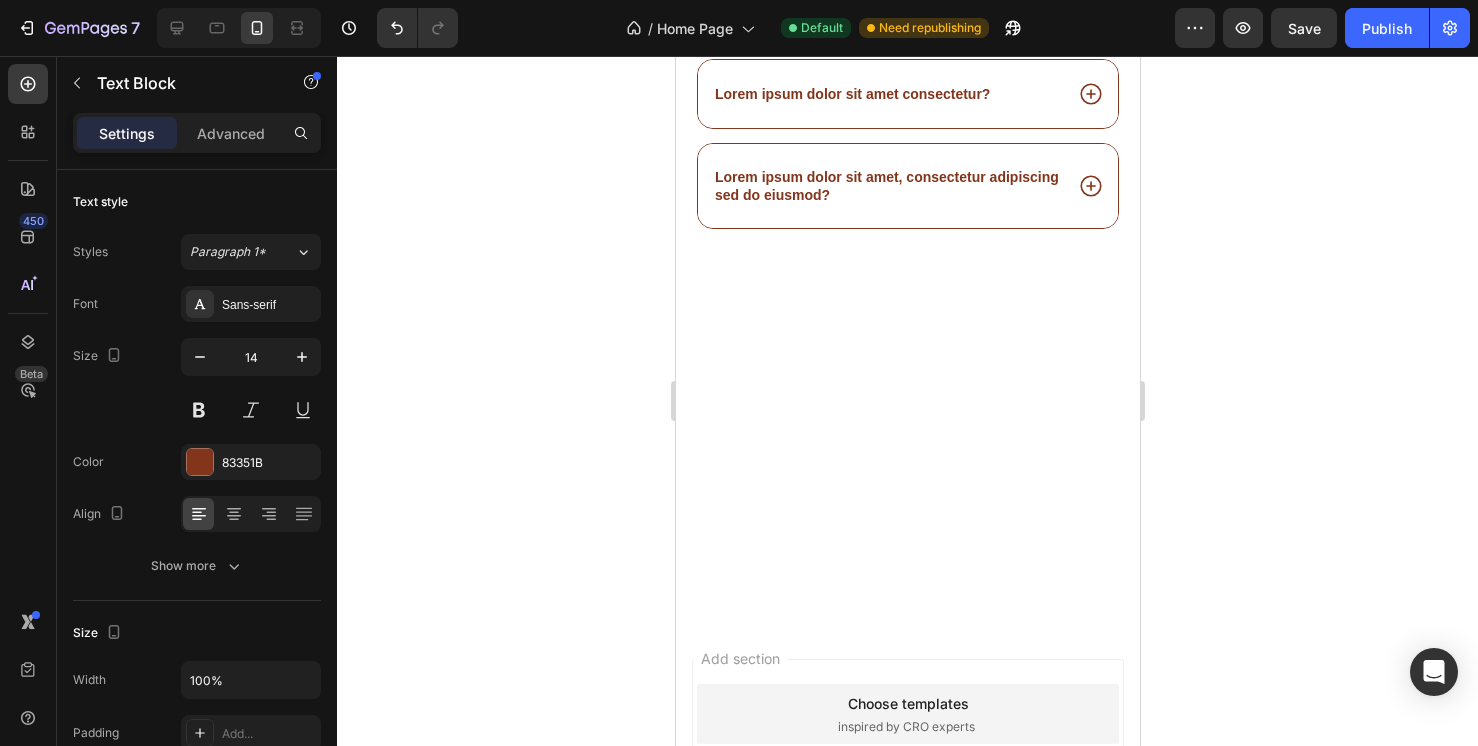 click on "We ship our tallow products frozen and packed with ice packs during the warmer months to help reduce the risk of melting in transit. While tallow is natural and sensitive to heat, this extra care helps preserve the integrity of each balm or bar when it arrives at your door." at bounding box center [905, -231] 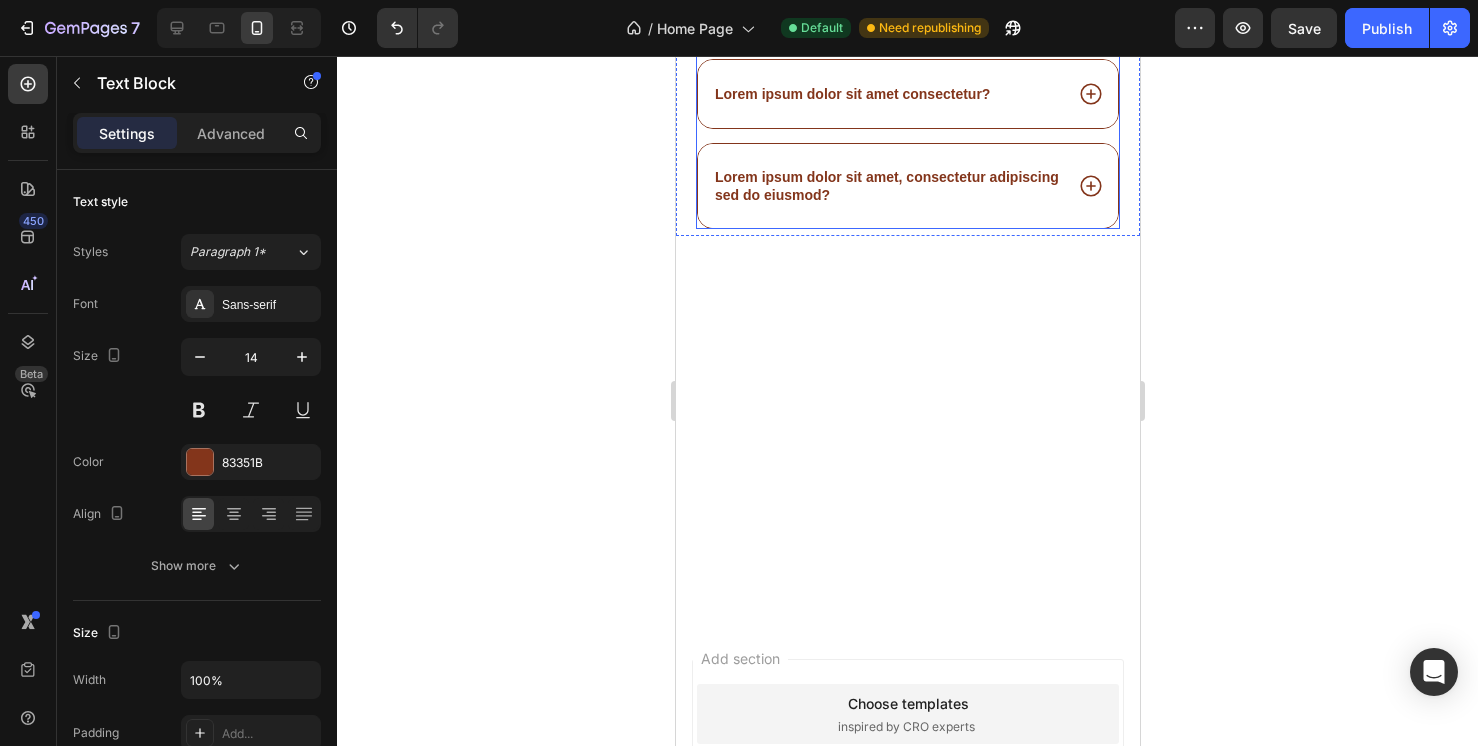 click 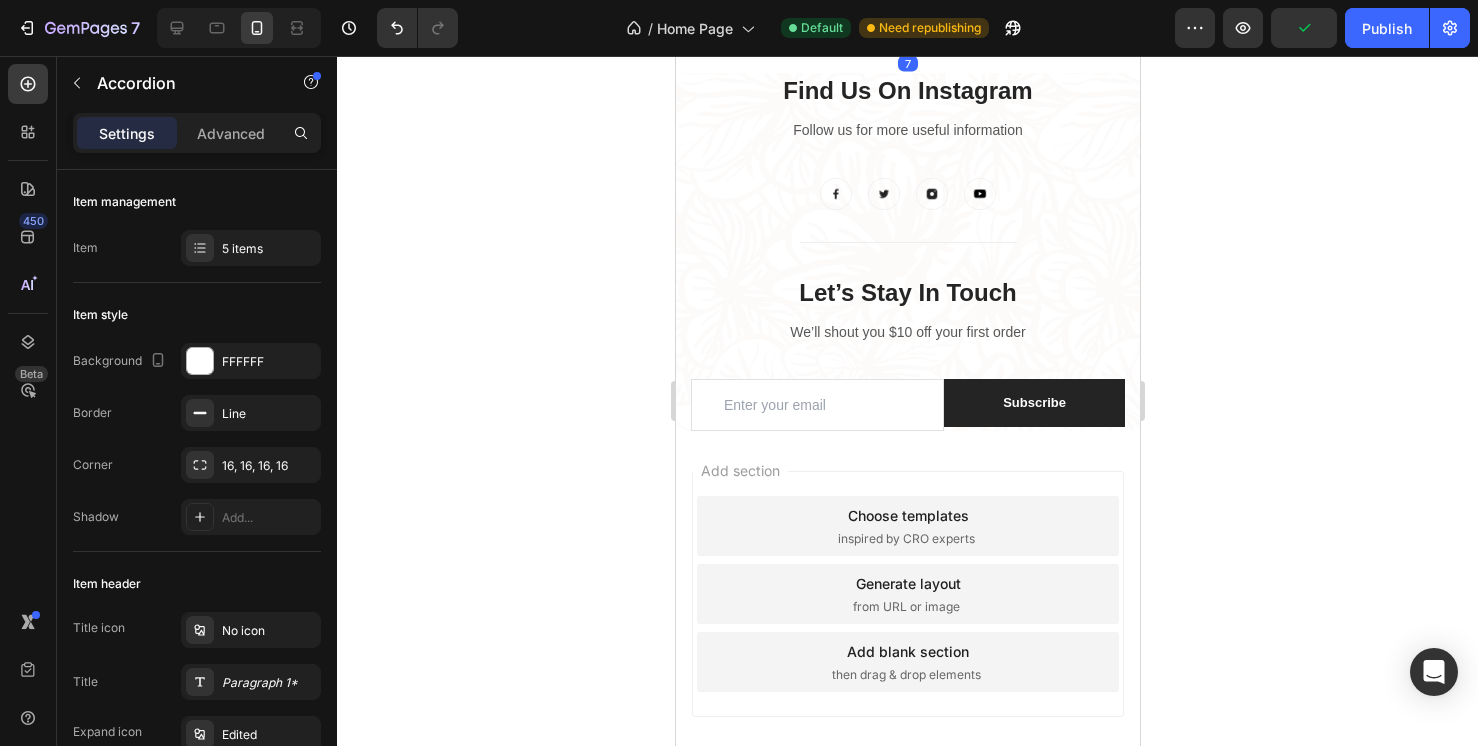 scroll, scrollTop: 7705, scrollLeft: 0, axis: vertical 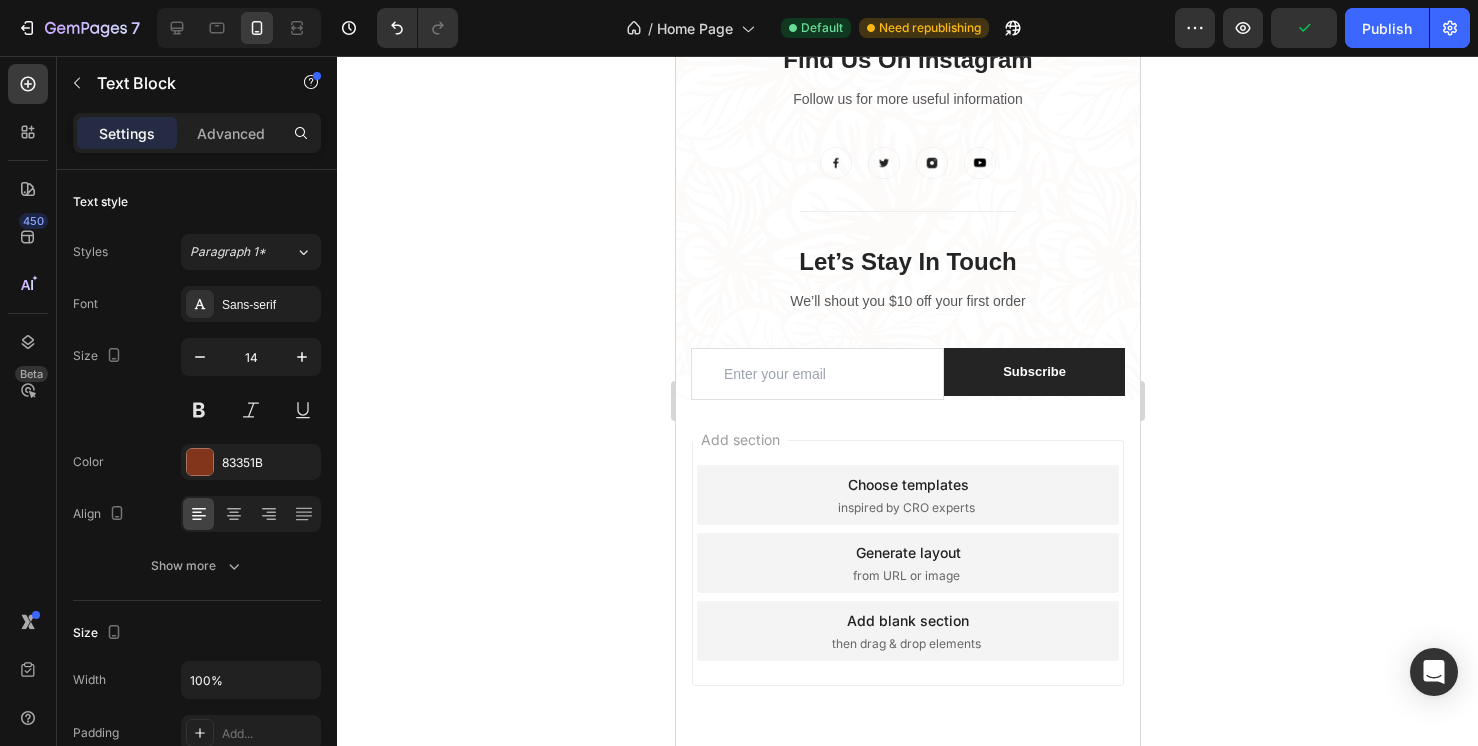 click on "We partner with a local, veteran-owned ranch in Decatur, Texas , where the cattle are 100% grass-fed and grass-finished —no hormones, no grain, no shortcuts. We believe great skin starts at the source." at bounding box center [907, -344] 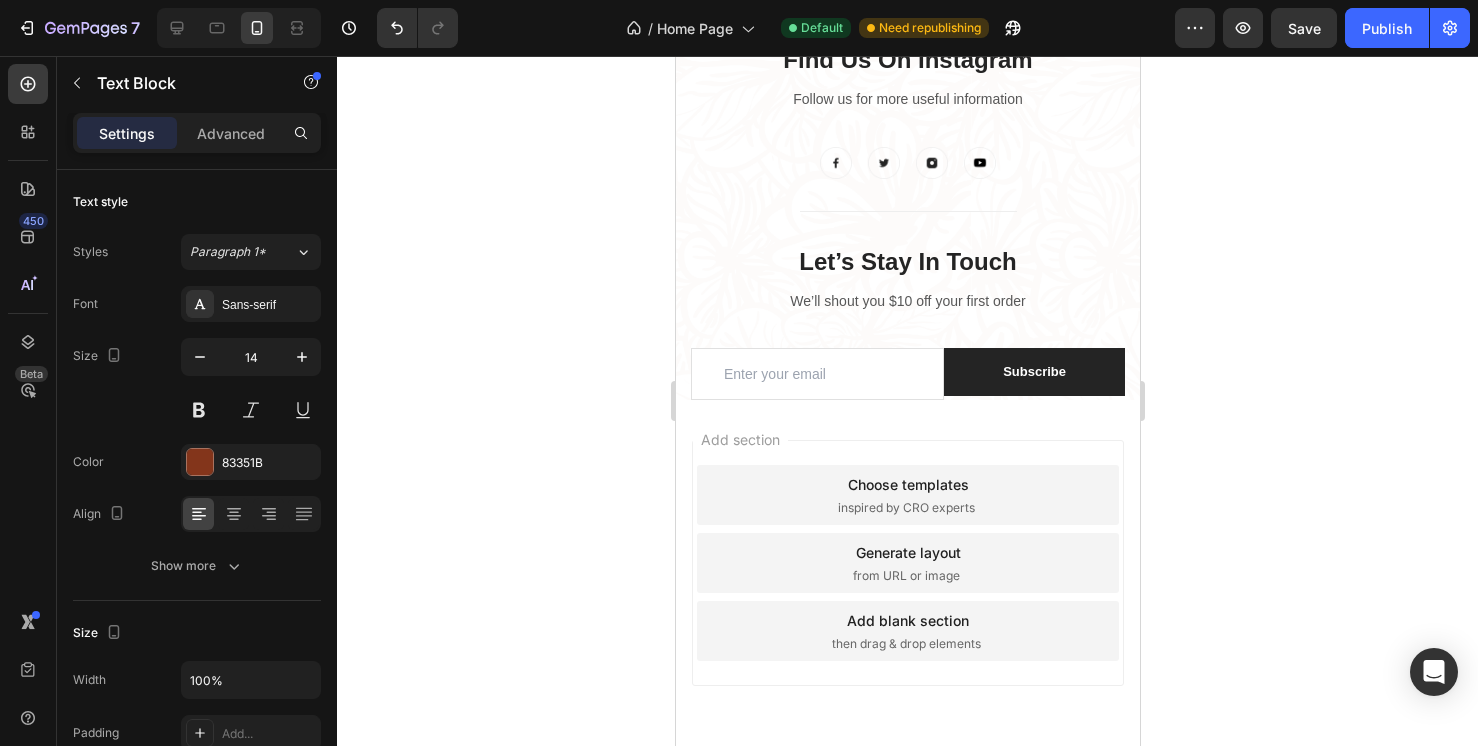 drag, startPoint x: 990, startPoint y: 381, endPoint x: 714, endPoint y: 313, distance: 284.25342 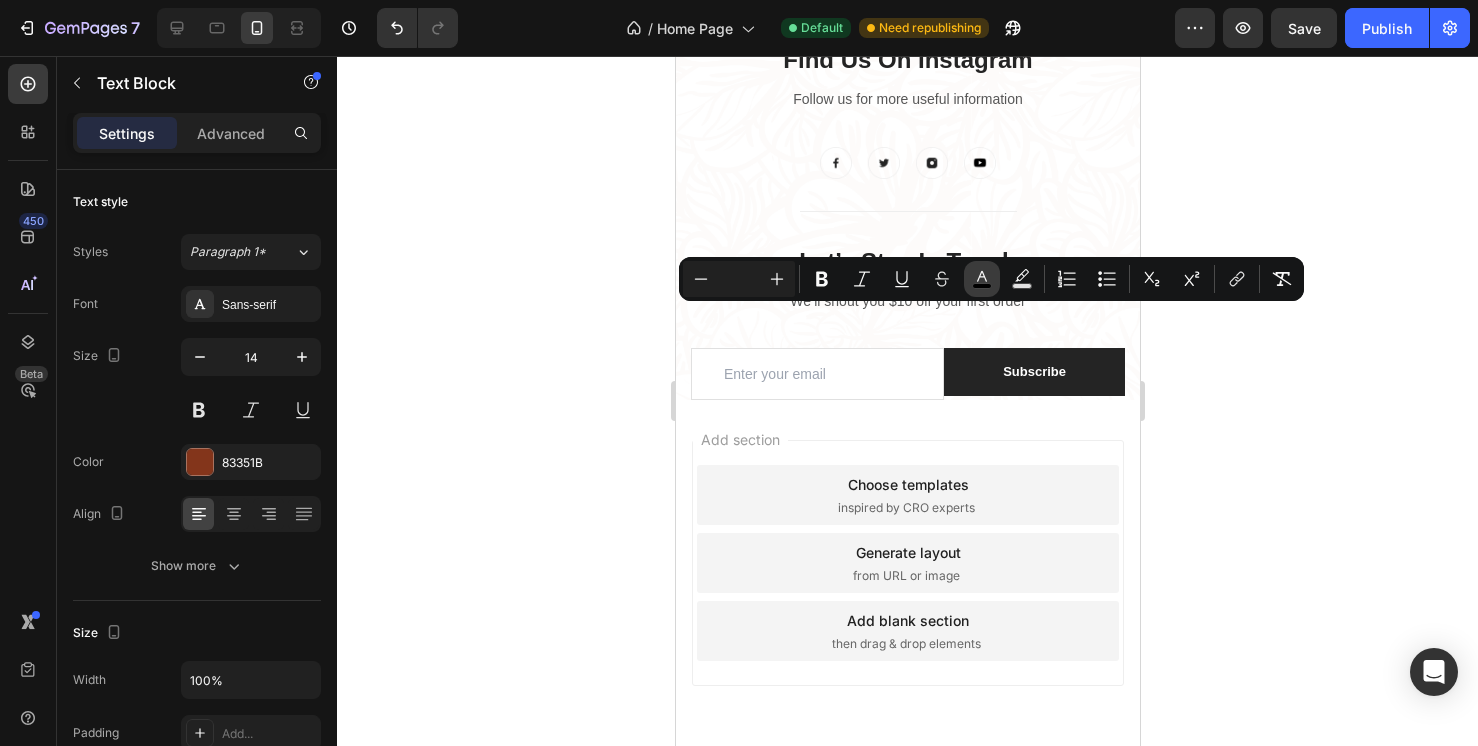 click on "color" at bounding box center (982, 279) 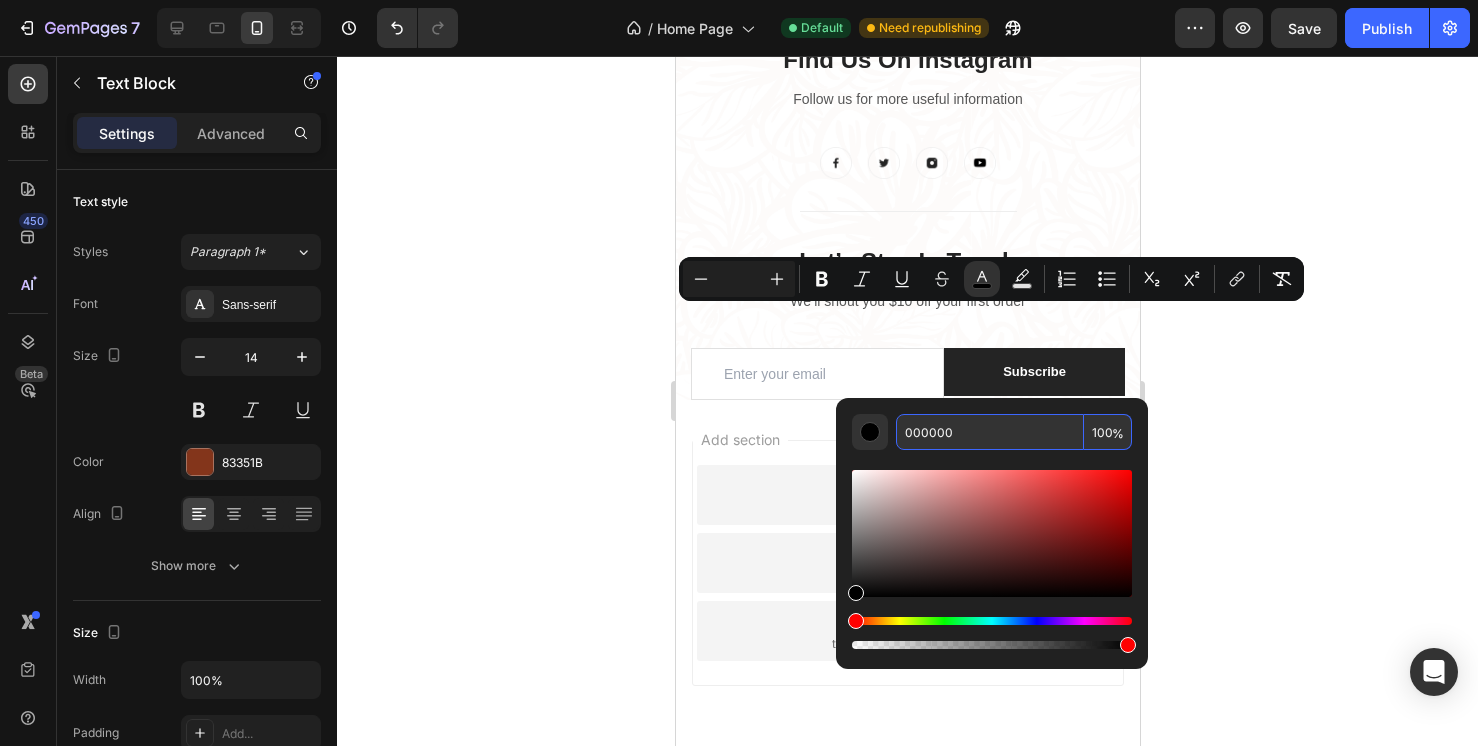 click on "000000" at bounding box center (990, 432) 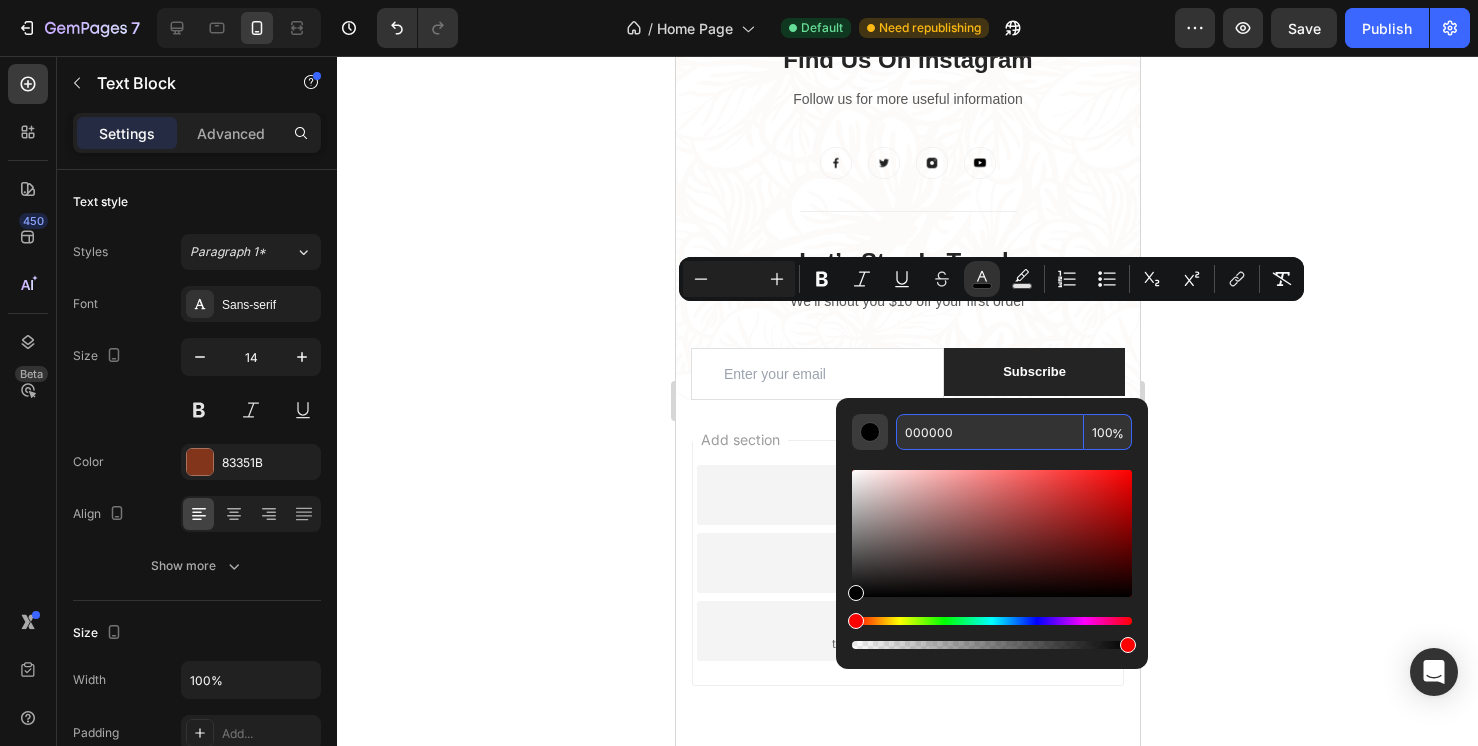 click at bounding box center (870, 432) 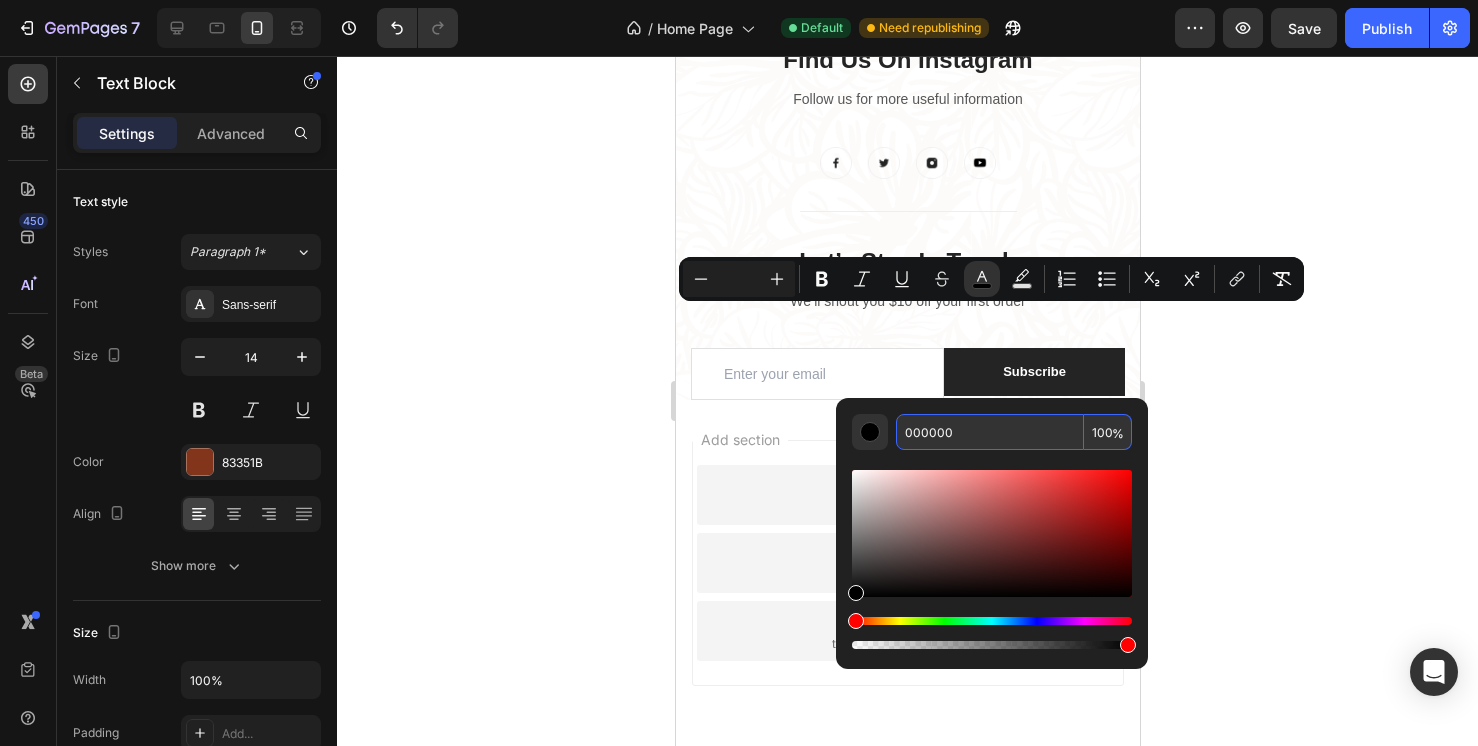 click on "000000" at bounding box center [990, 432] 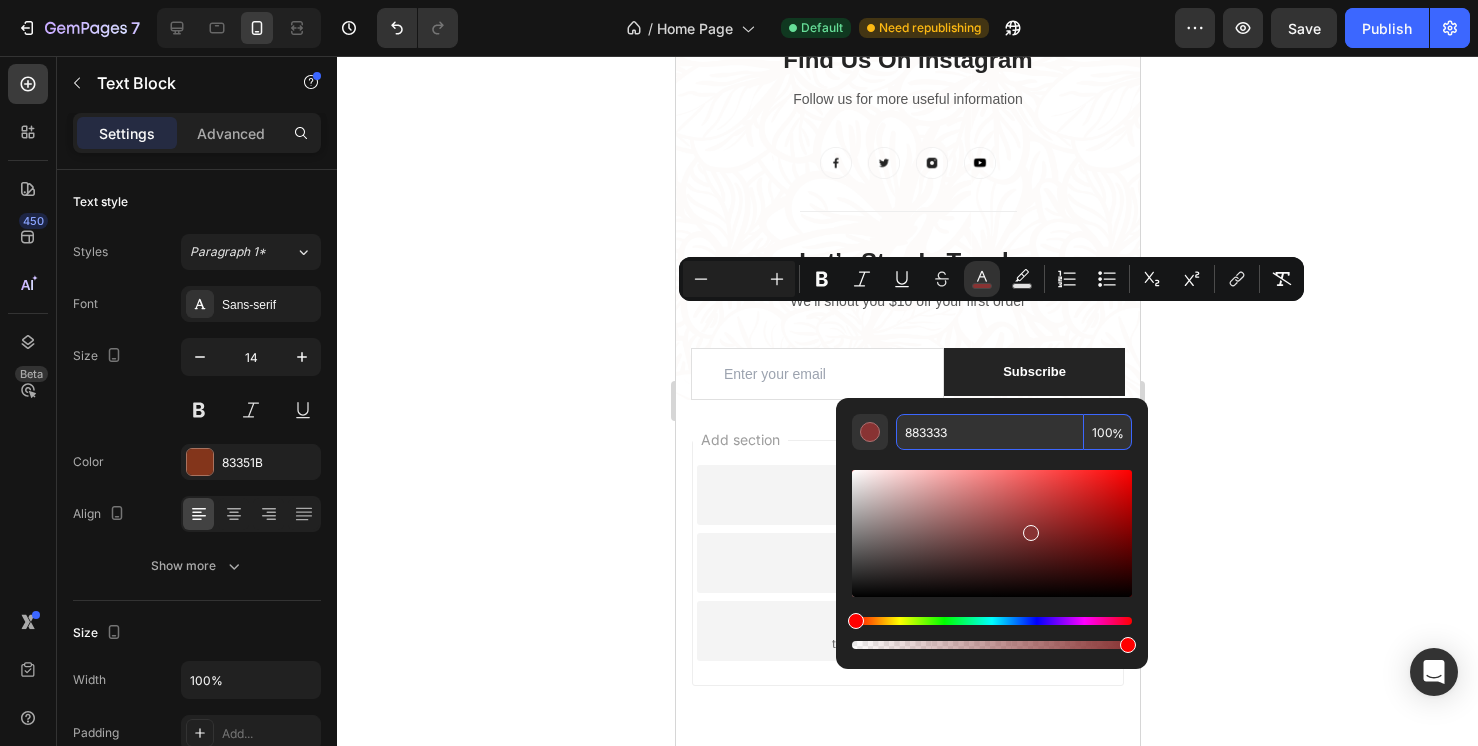 click on "883333" at bounding box center (990, 432) 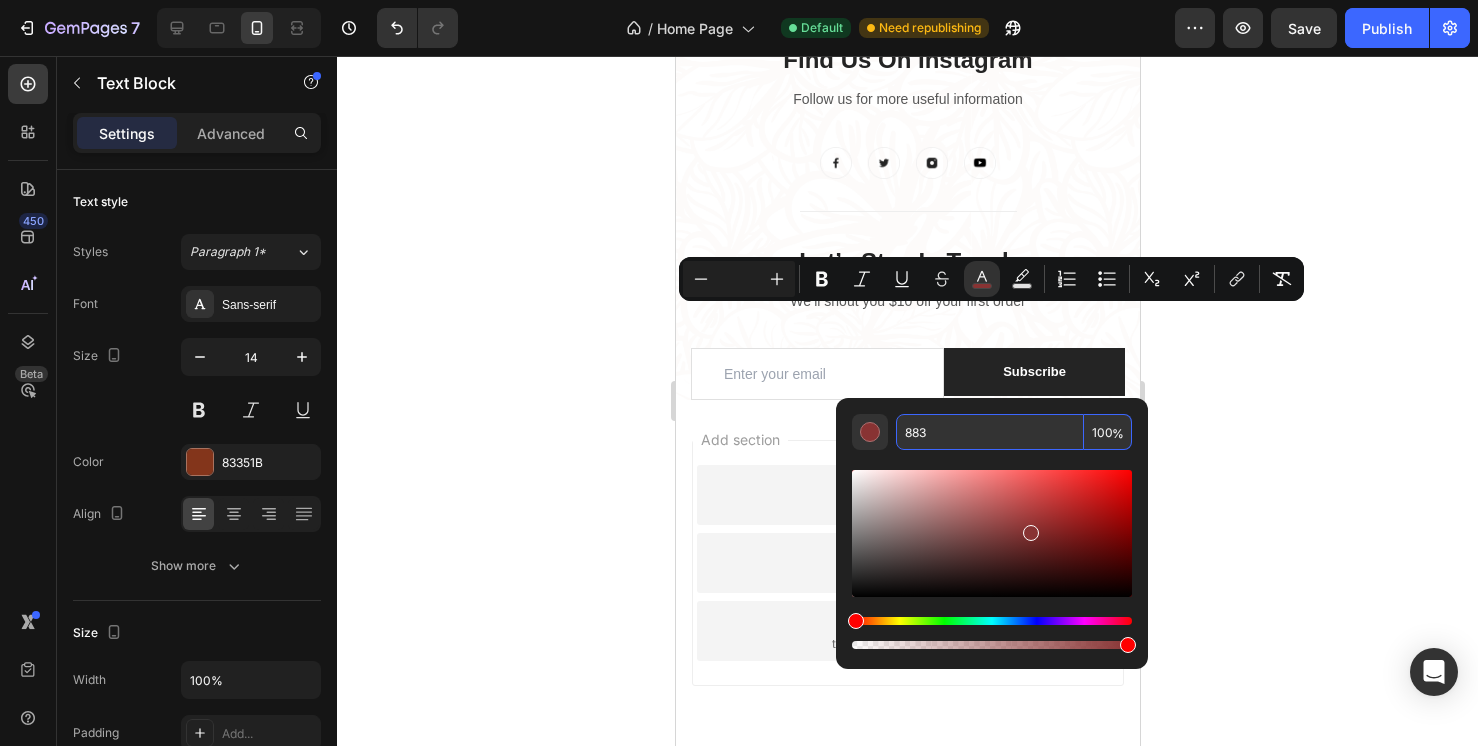 type on "888833" 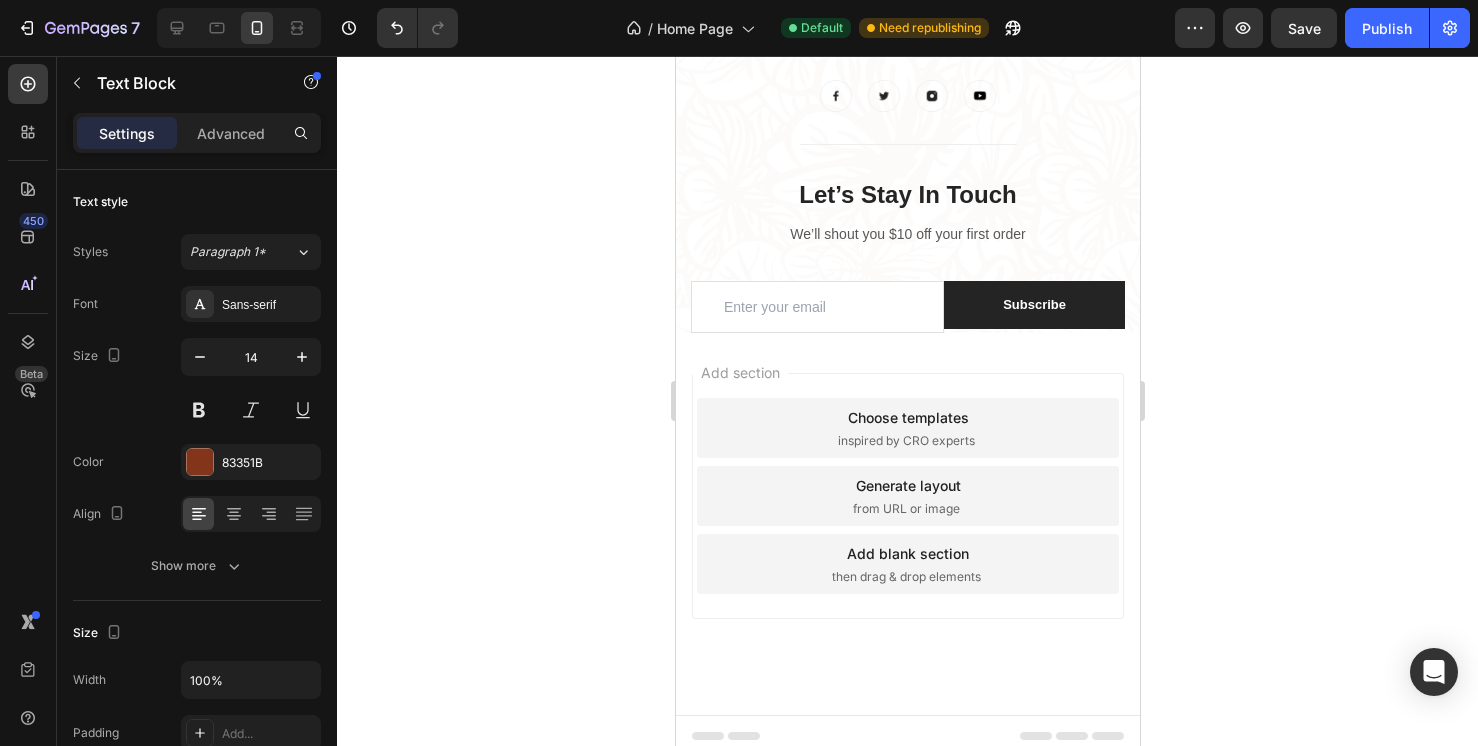 click at bounding box center [907, -378] 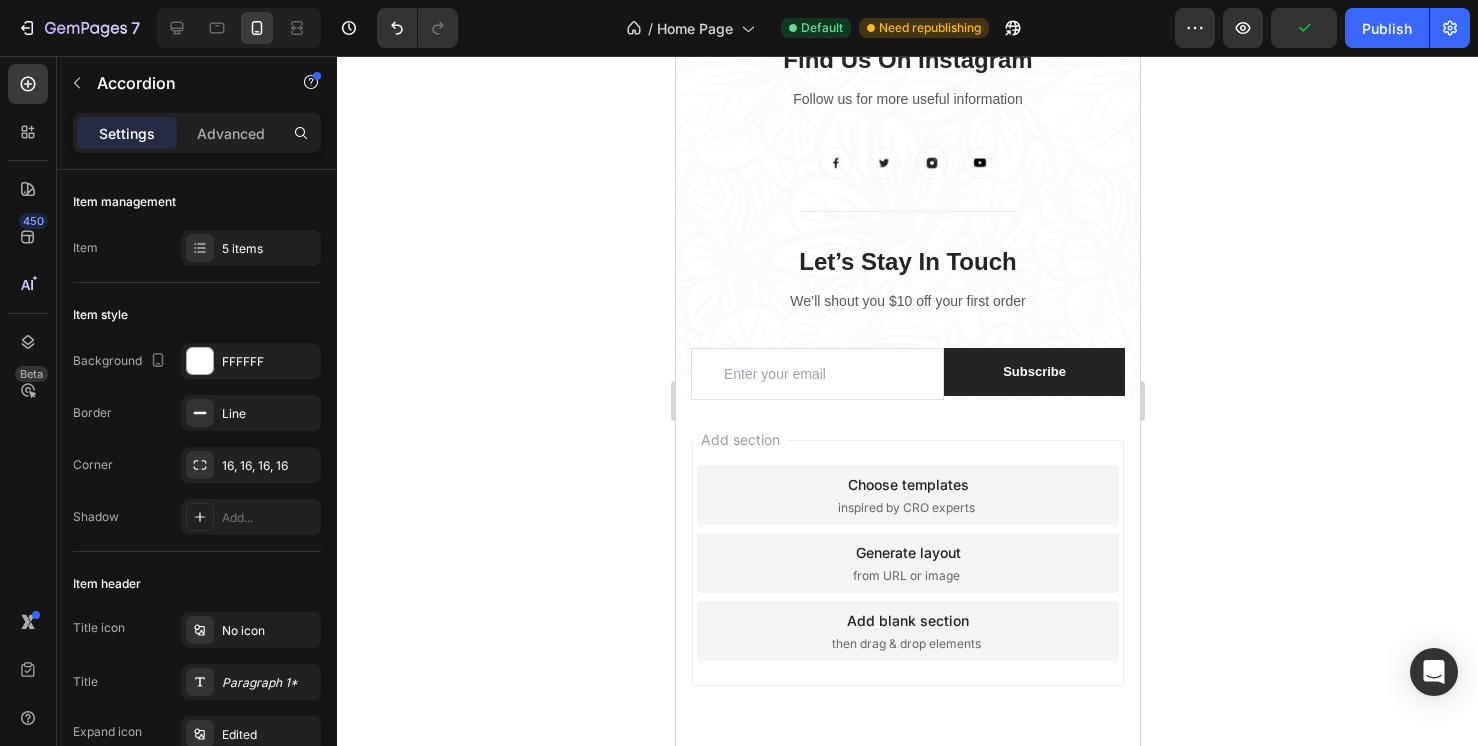 click 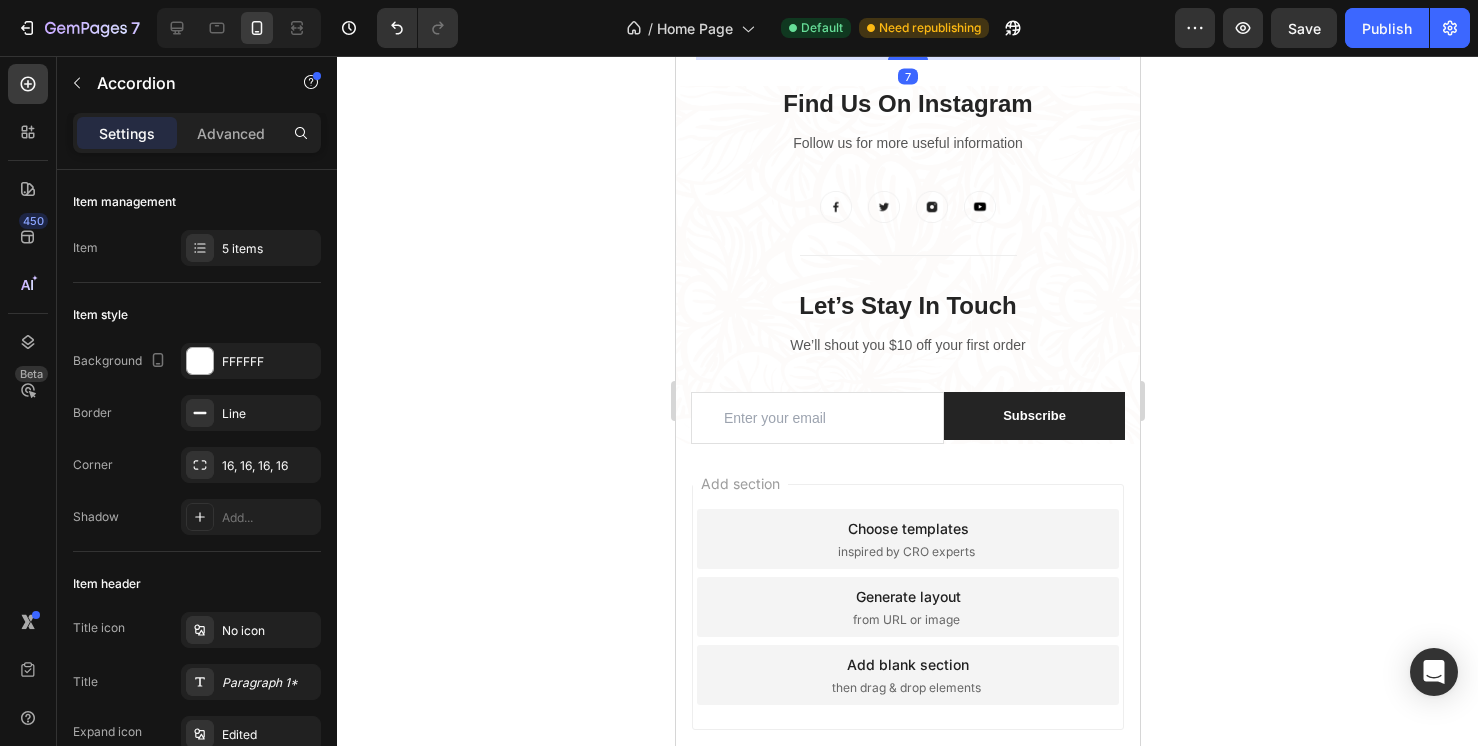 click on "We ship our tallow products frozen and packed with ice packs during the warmer months to help reduce the risk of melting in transit. While tallow is natural and sensitive to heat, this extra care helps preserve the integrity of each balm or bar when it arrives at your door." at bounding box center [905, -407] 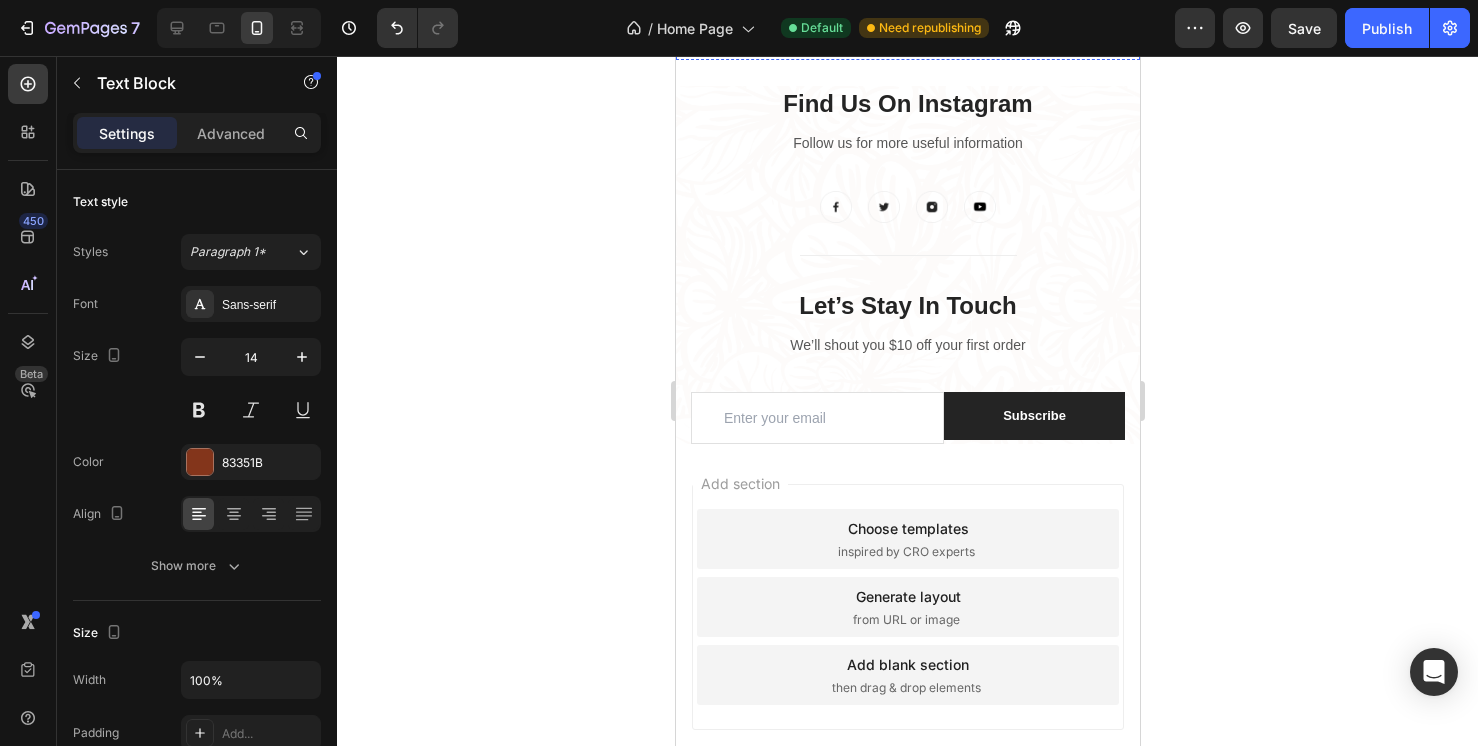 click 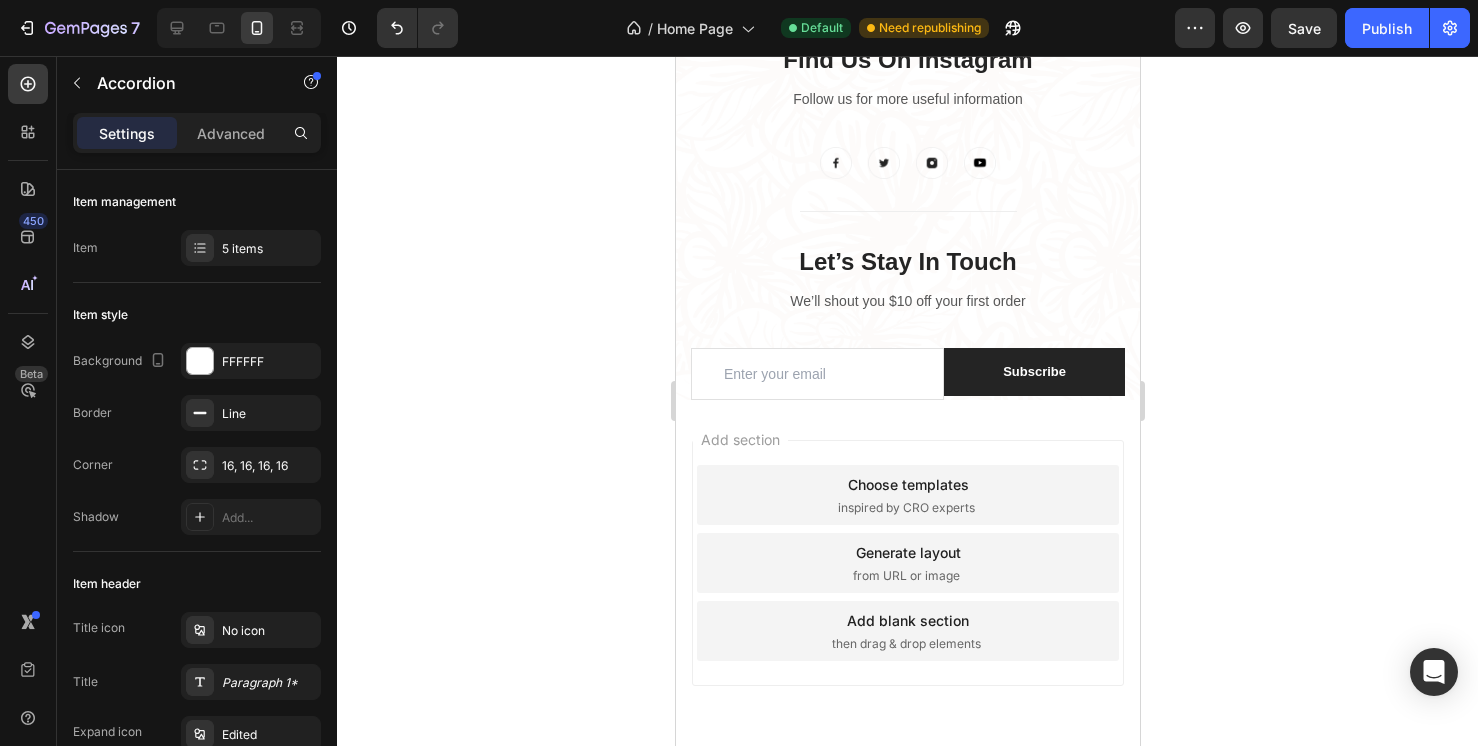 click on "—no hormones, no grain, no shortcuts. We believe great skin starts at the source." at bounding box center [901, -334] 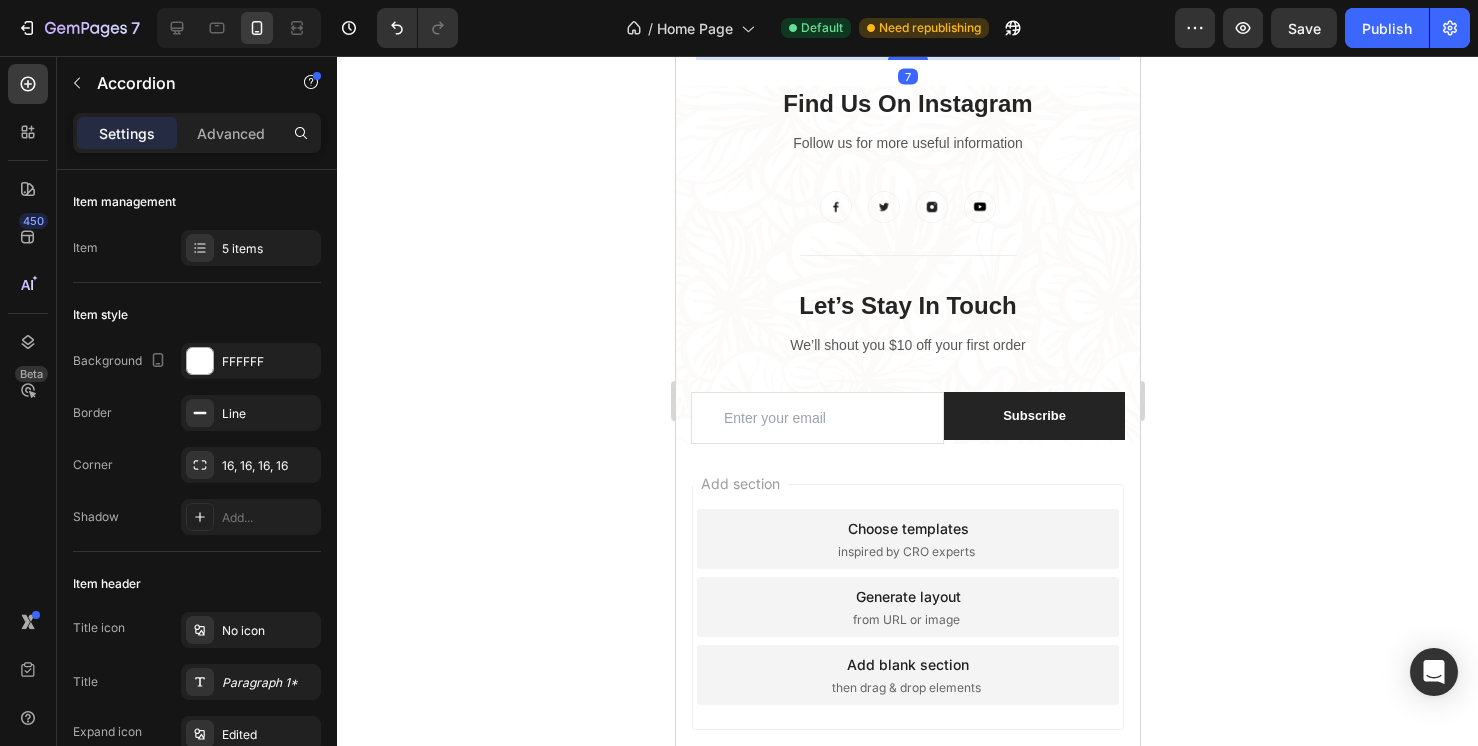 click on "We ship our tallow products frozen and packed with ice packs during the warmer months to help reduce the risk of melting in transit. While tallow is natural and sensitive to heat, this extra care helps preserve the integrity of each balm or bar when it arrives at your door." at bounding box center (905, -407) 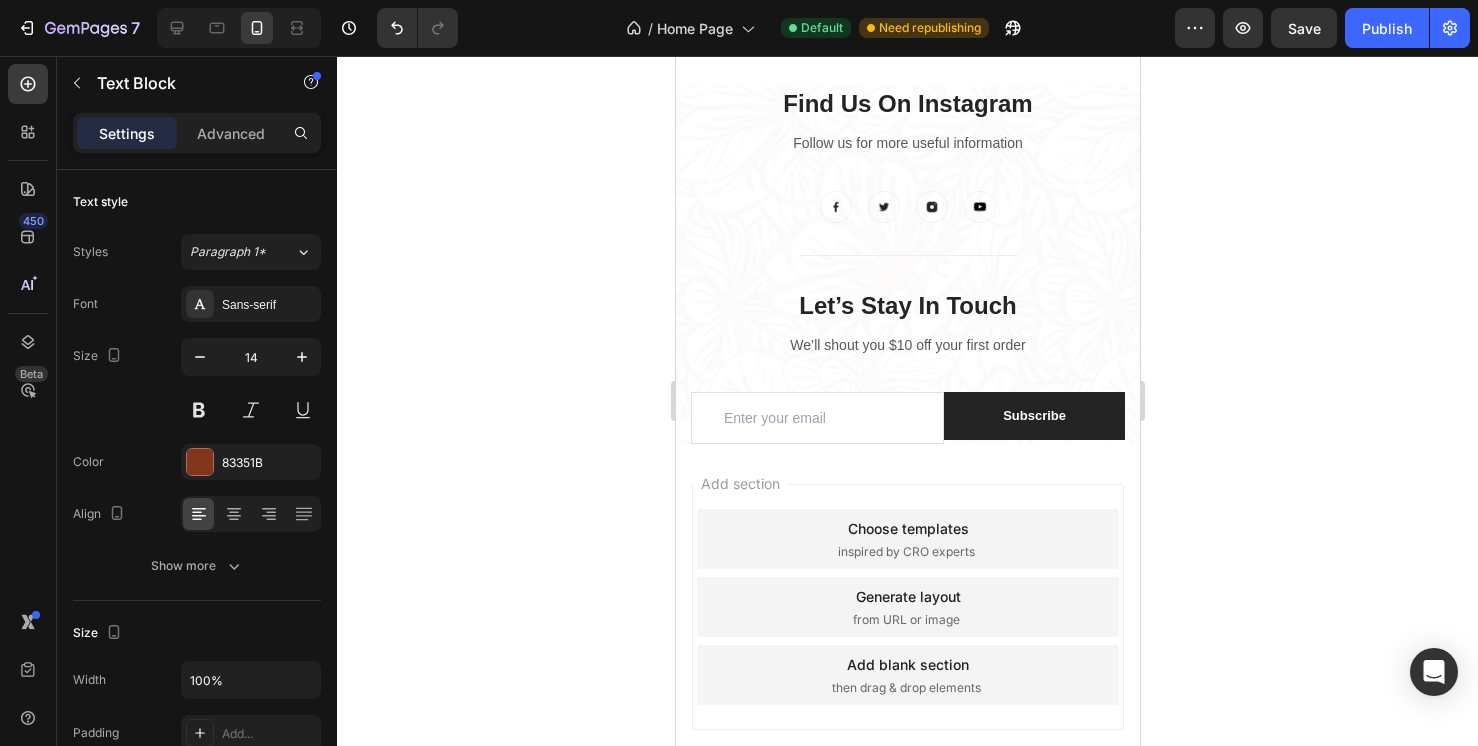 click on "We ship our tallow products frozen and packed with ice packs during the warmer months to help reduce the risk of melting in transit. While tallow is natural and sensitive to heat, this extra care helps preserve the integrity of each balm or bar when it arrives at your door." at bounding box center [905, -407] 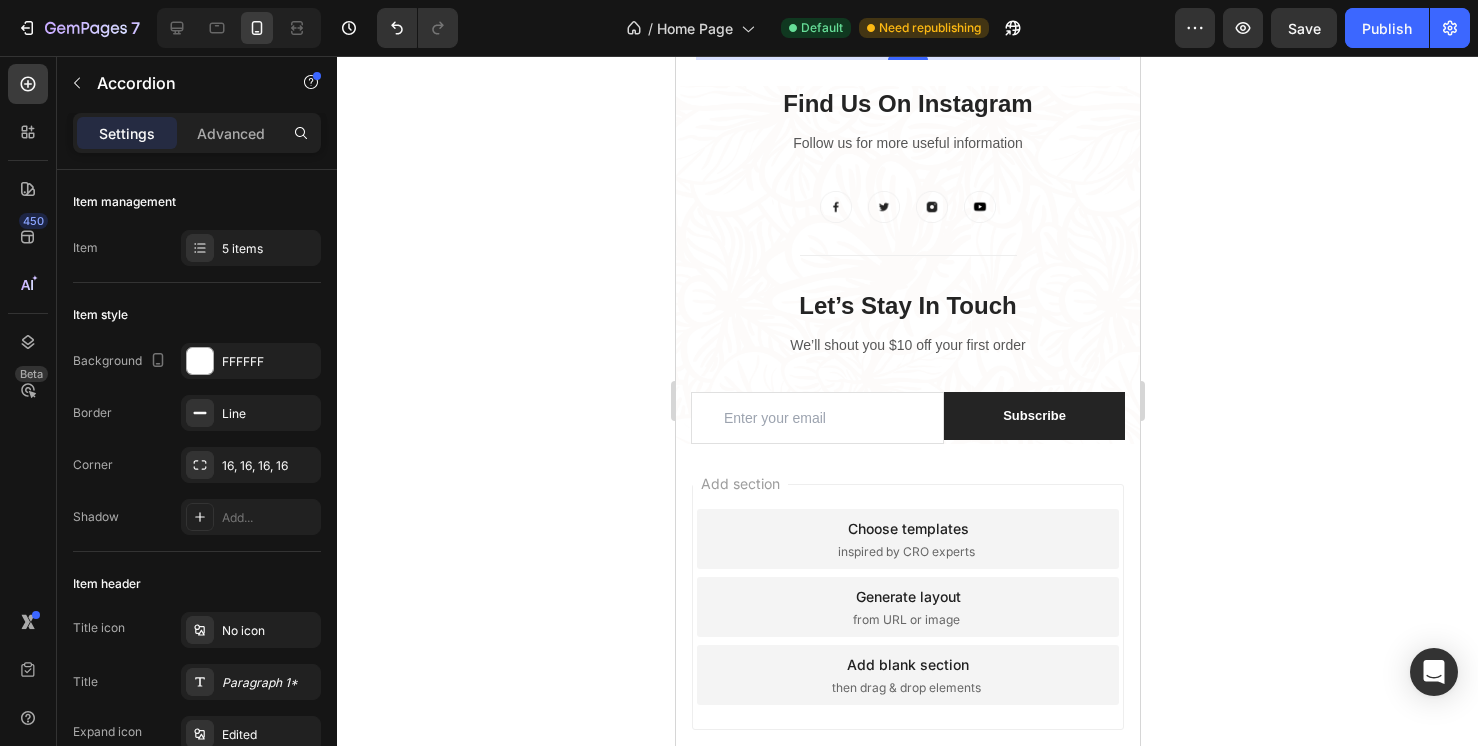 click 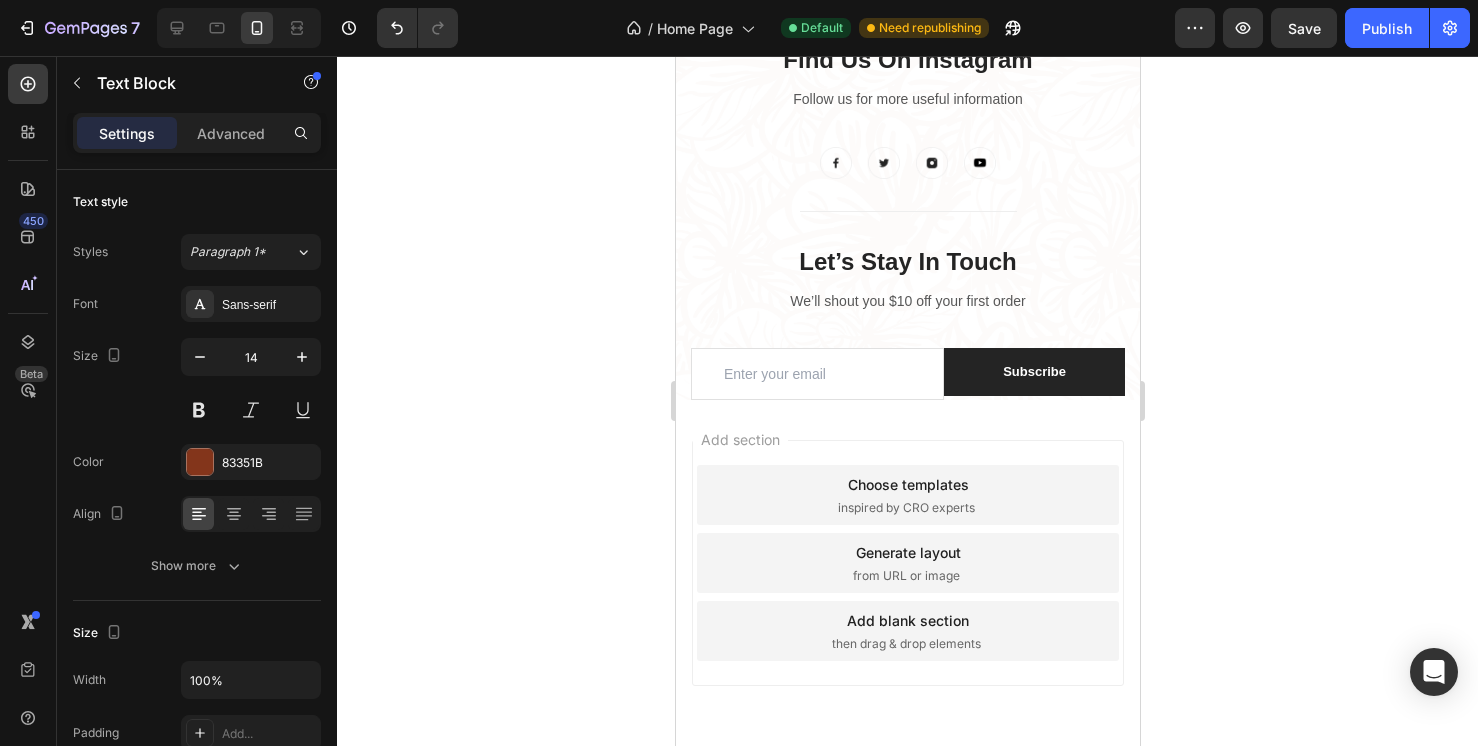click on "100% grass-fed and grass-finished" at bounding box center [851, -355] 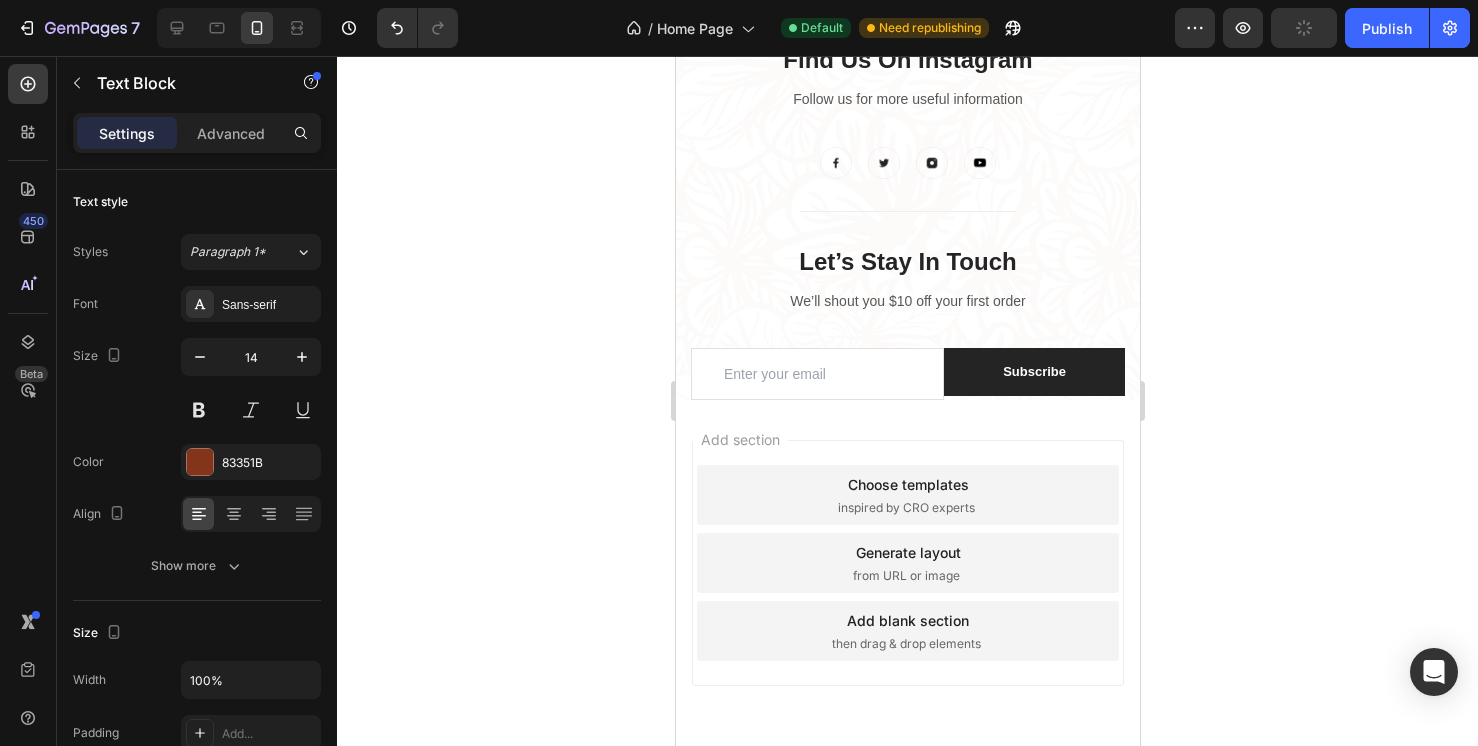 click on "—no hormones, no grain, no shortcuts. We believe great skin starts at the source." at bounding box center [901, -334] 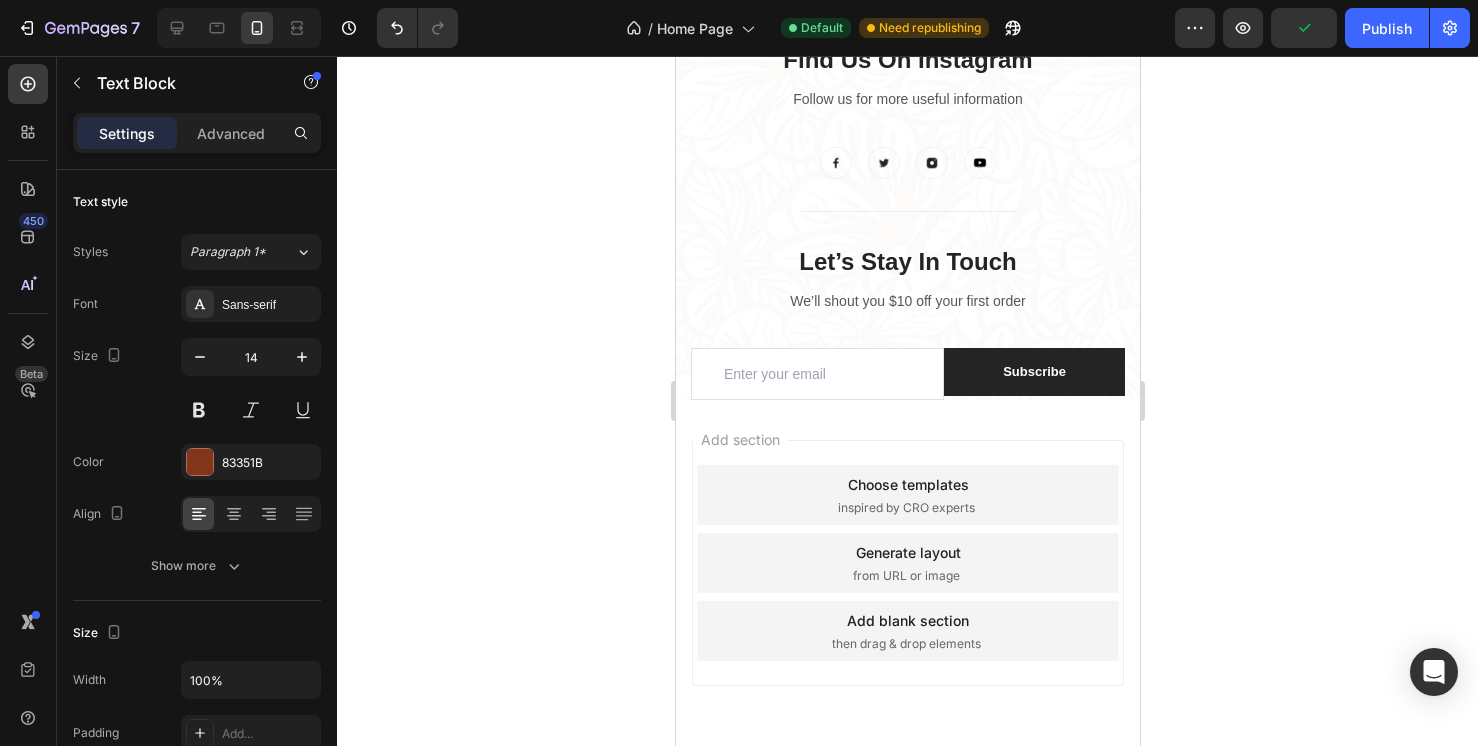 click on "We partner with a local, veteran-owned ranch in Decatur, Texas , where the cattle are 100% grass-fed and grass-finished —no hormones, no grain, no shortcuts. We believe great skin starts at the source." at bounding box center (907, -344) 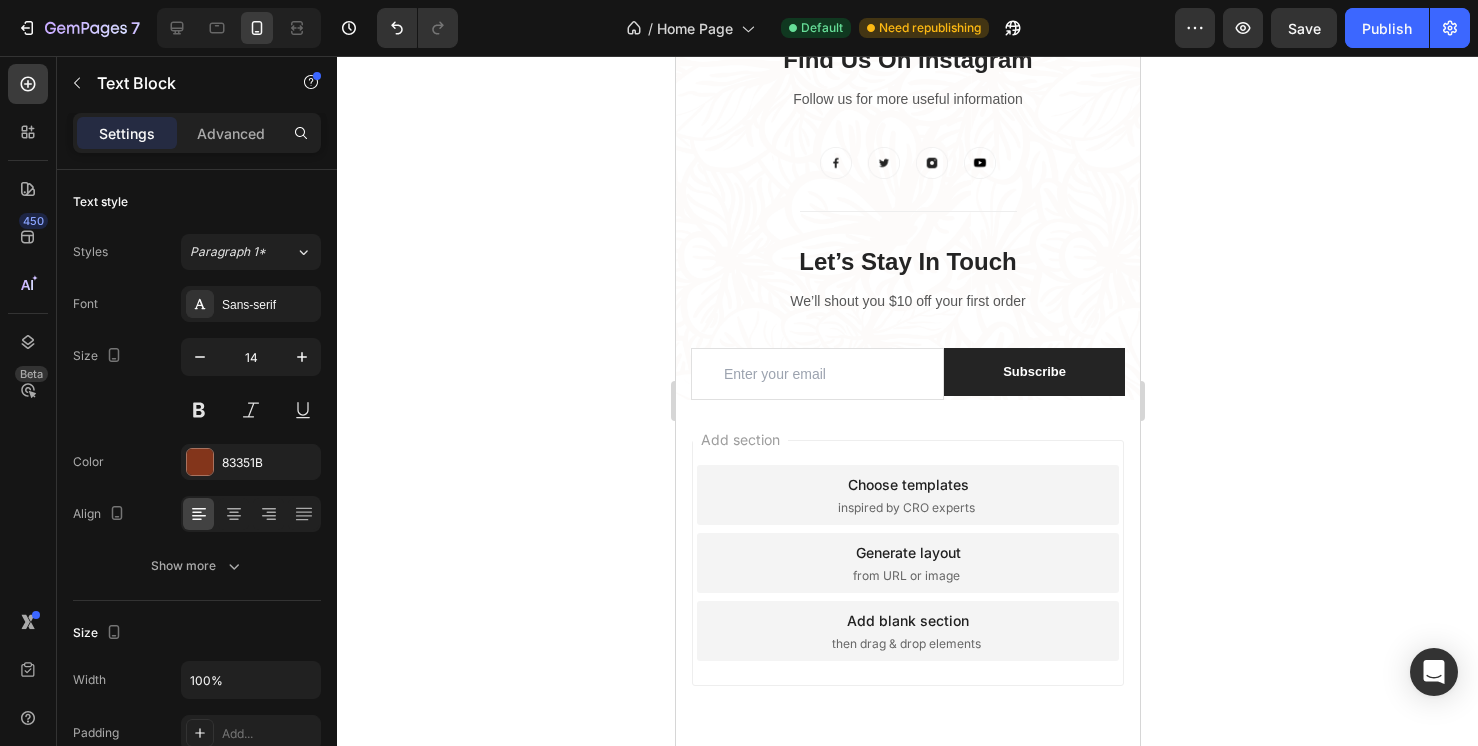 drag, startPoint x: 986, startPoint y: 378, endPoint x: 715, endPoint y: 311, distance: 279.15945 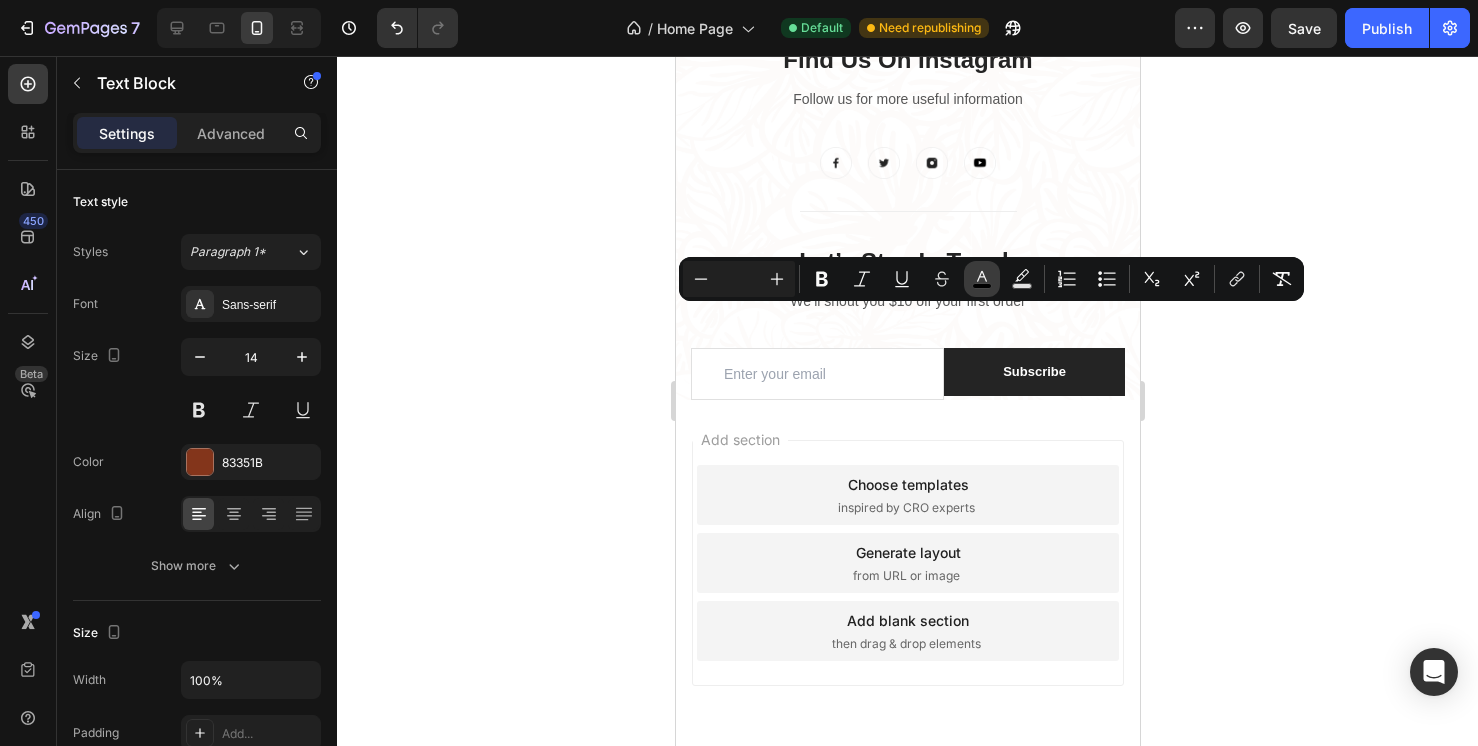 click 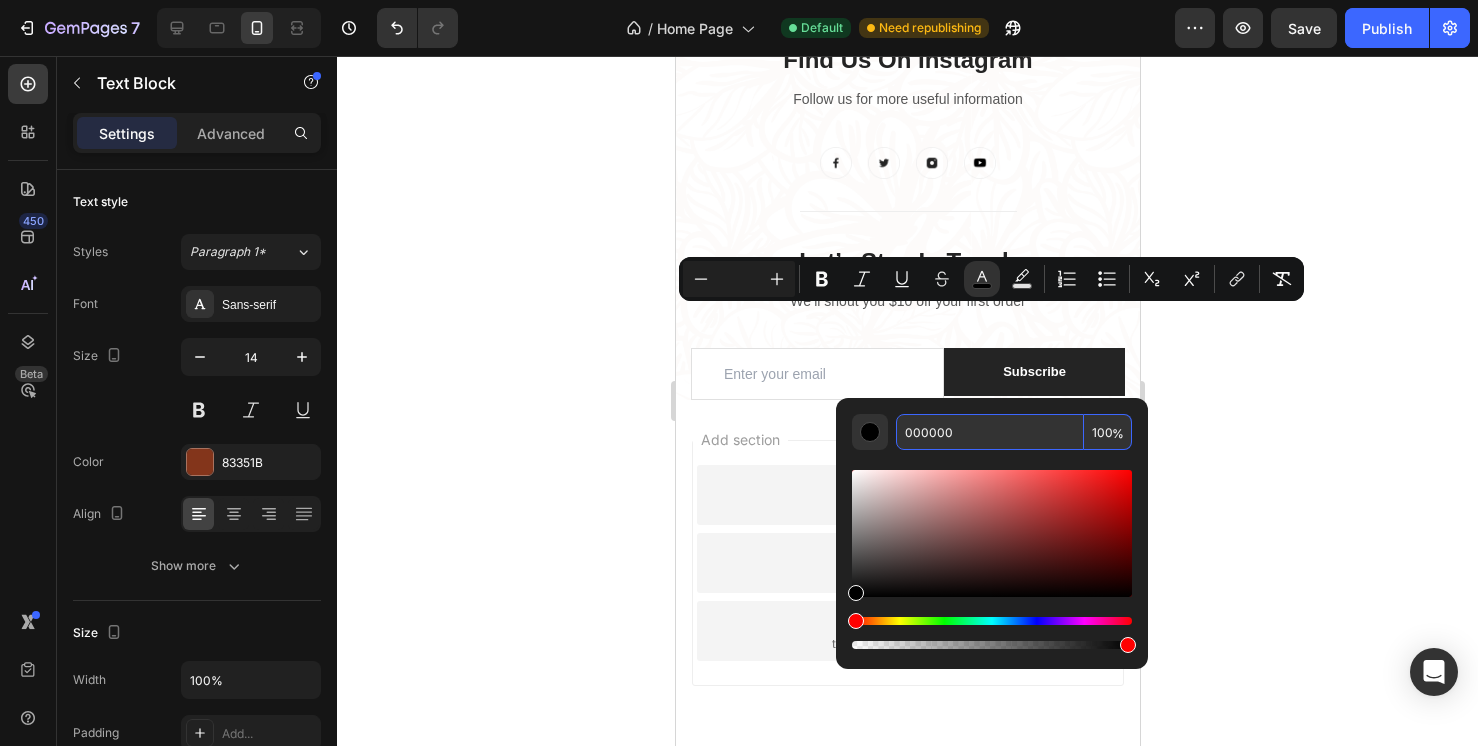 click on "000000" at bounding box center [990, 432] 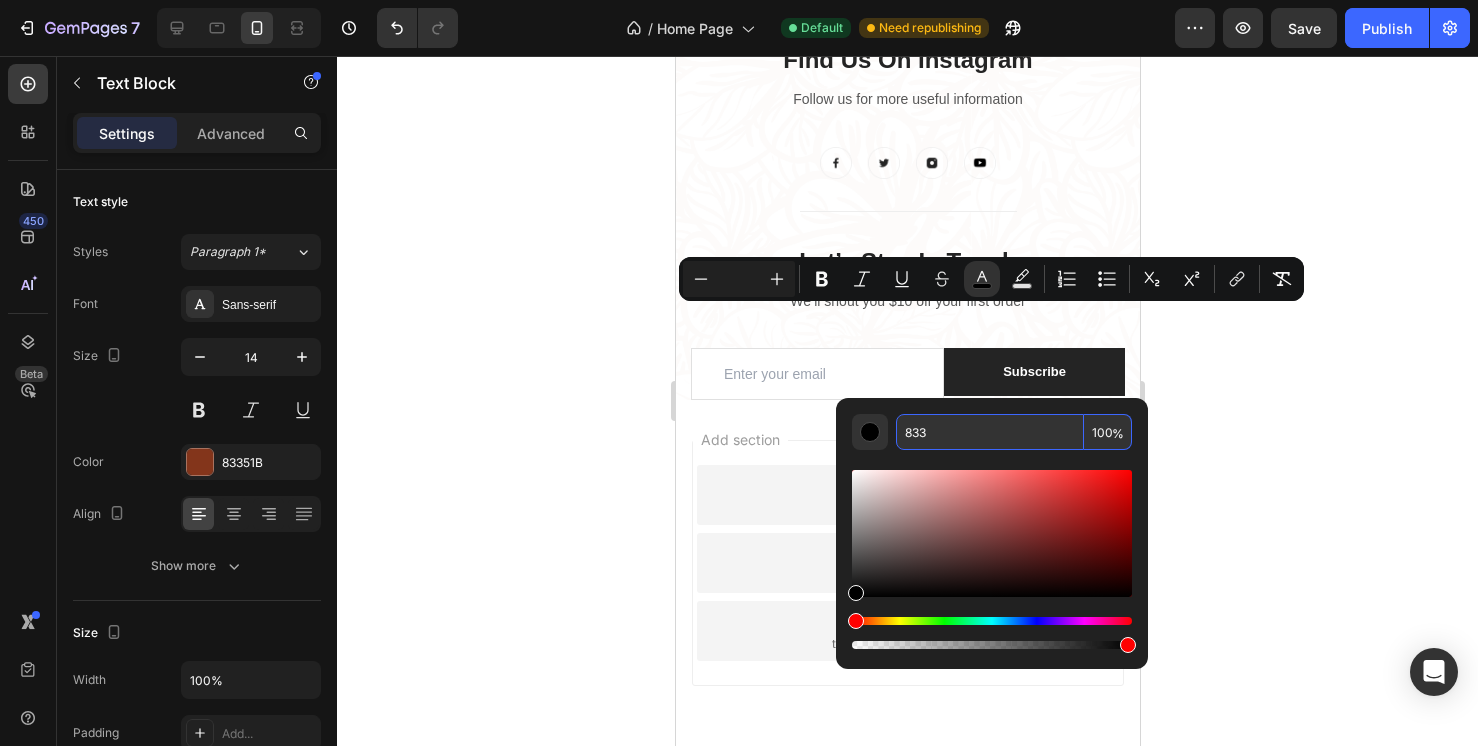 type on "883333" 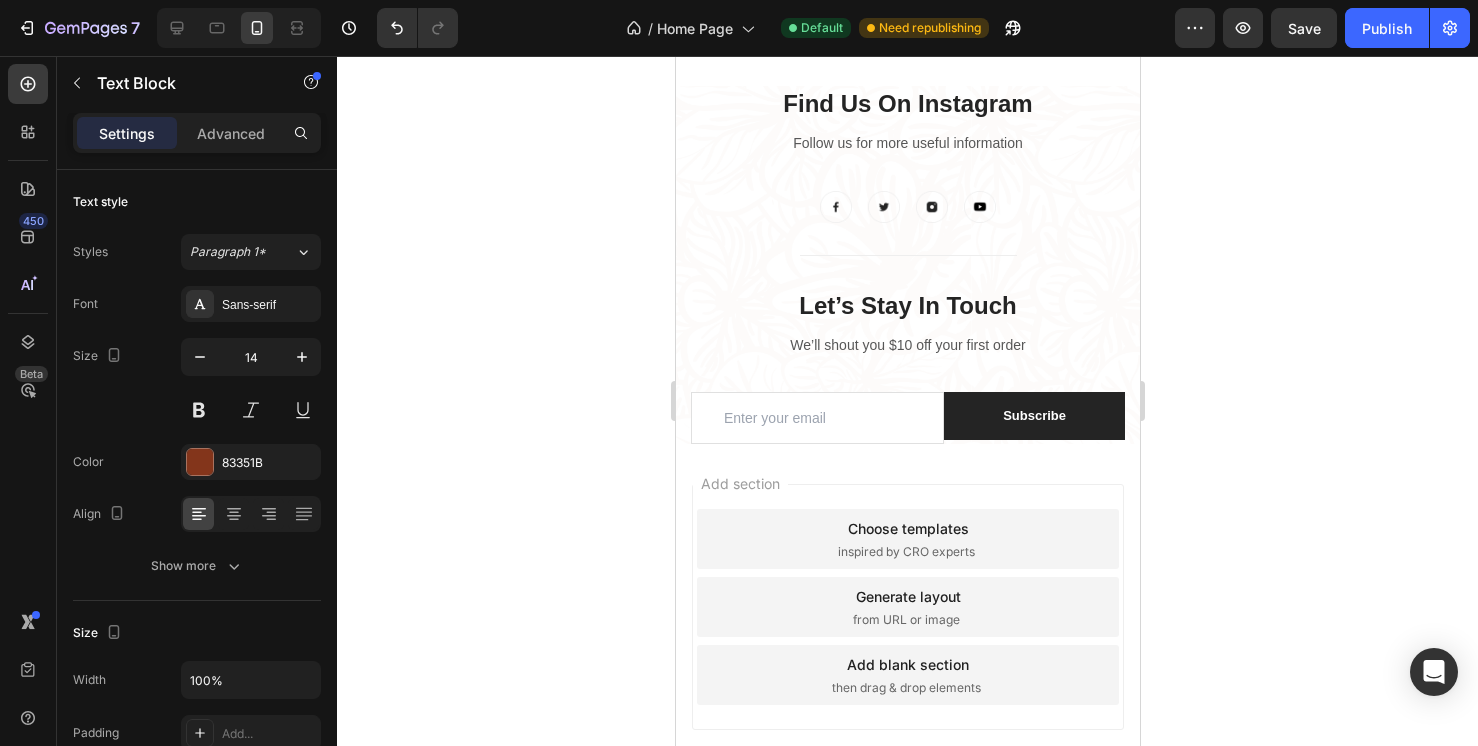 click on "during the warmer months to help reduce the risk of melting in transit. While tallow is natural and sensitive to heat, this extra care helps preserve the integrity of each balm or bar when it arrives at your door." at bounding box center (906, -312) 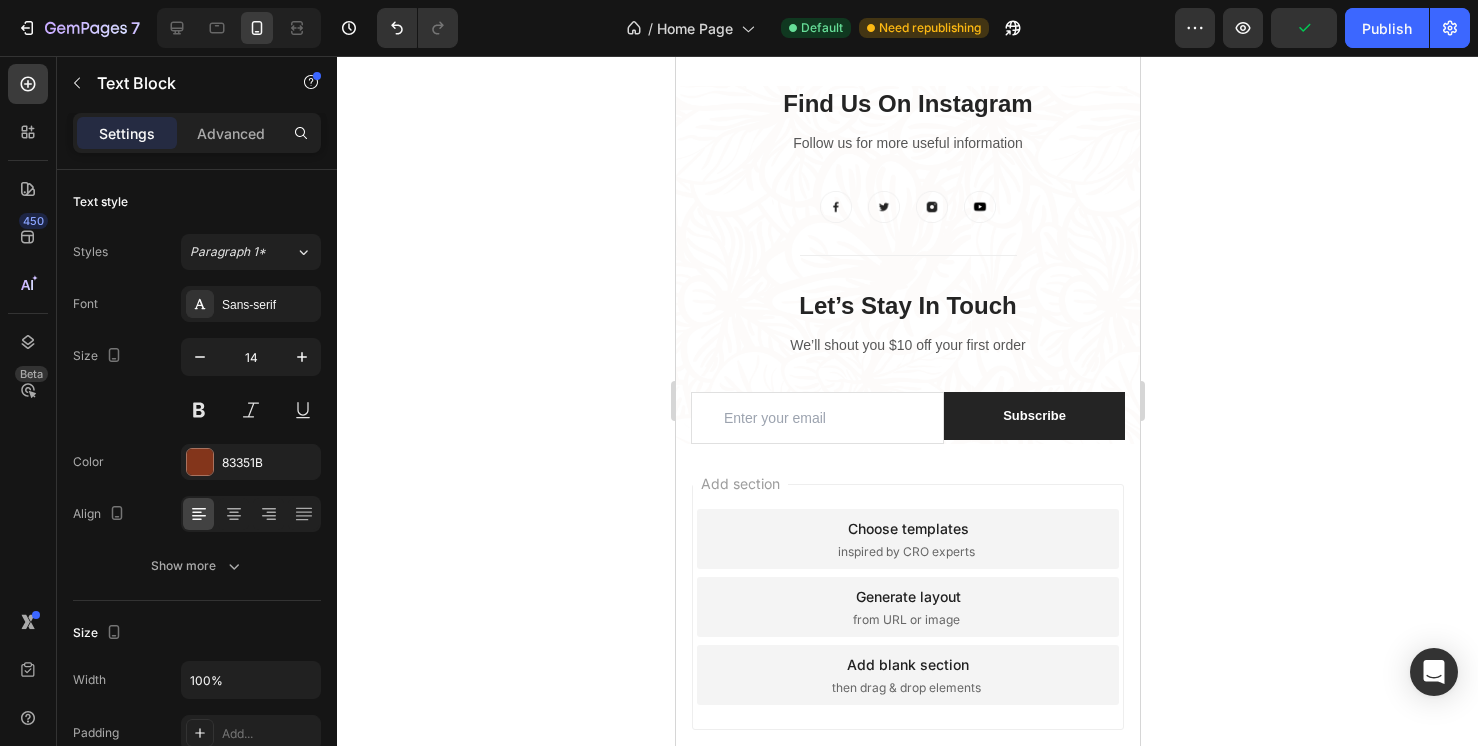 click on "during the warmer months to help reduce the risk of melting in transit. While tallow is natural and sensitive to heat, this extra care helps preserve the integrity of each balm or bar when it arrives at your door." at bounding box center (906, -312) 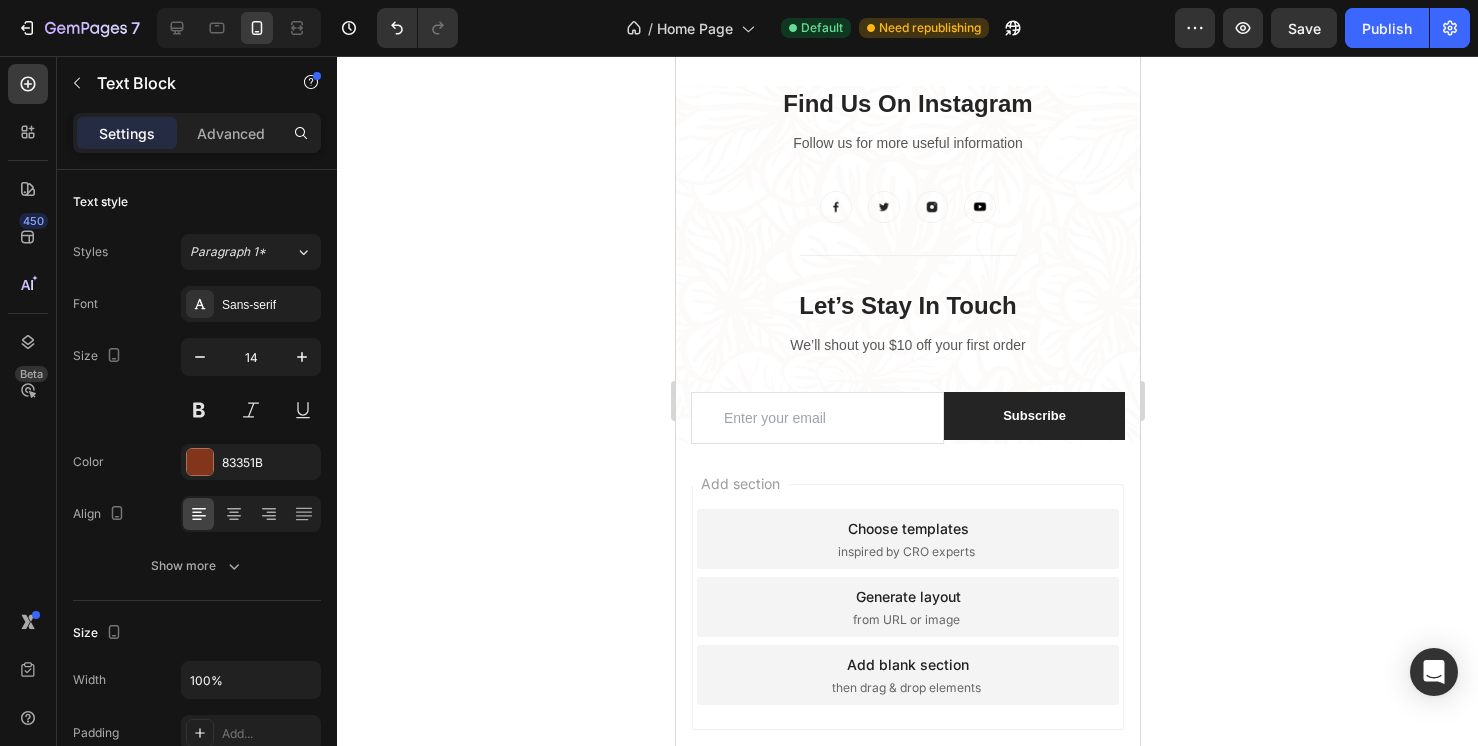 click on "We ship our tallow products  frozen and packed with ice packs  during the warmer months to help reduce the risk of melting in transit. While tallow is natural and sensitive to heat, this extra care helps preserve the integrity of each balm or bar when it arrives at your door." at bounding box center [907, -322] 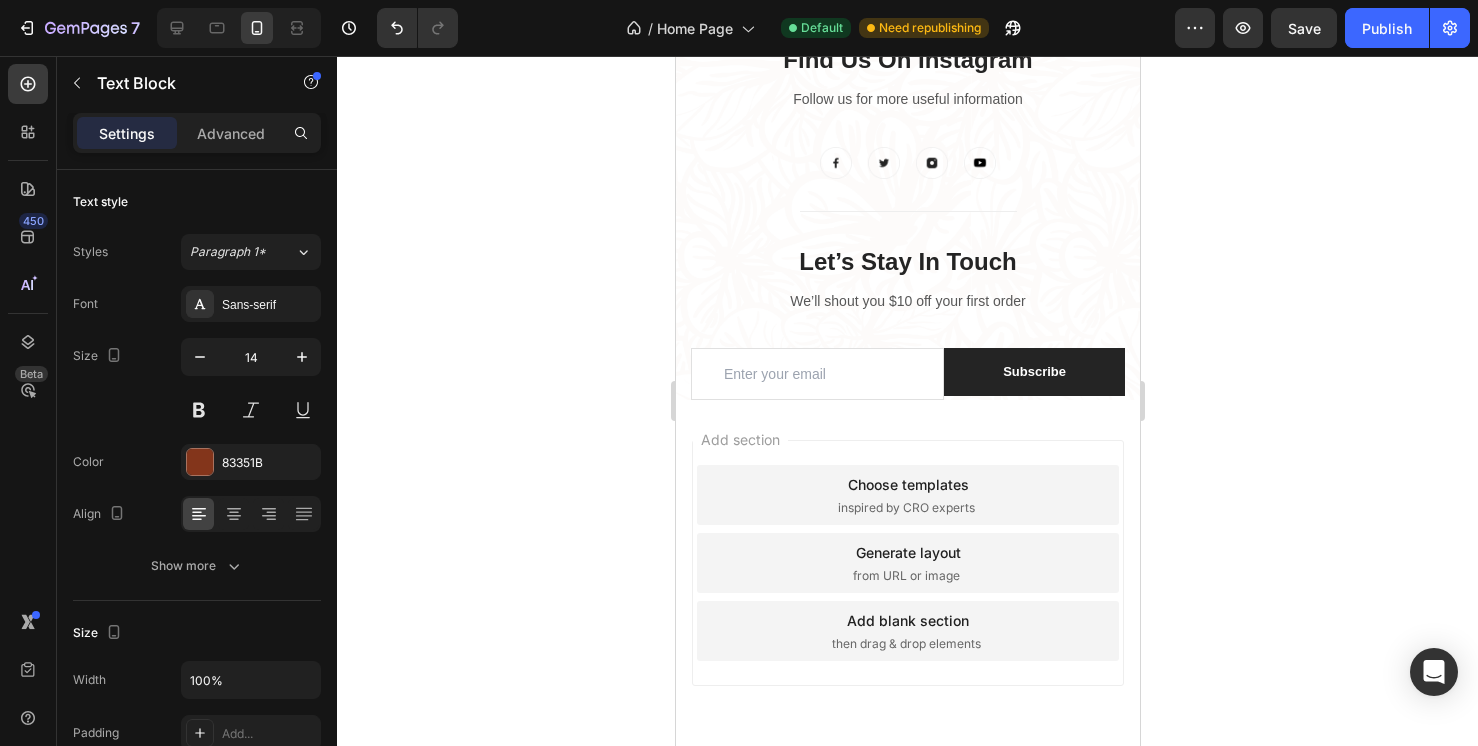 click on "We partner with a local, veteran-owned ranch in Decatur, Texas , where the cattle are 100% grass-fed and grass-finished —no hormones, no grain, no shortcuts. We believe great skin starts at the source." at bounding box center [907, -344] 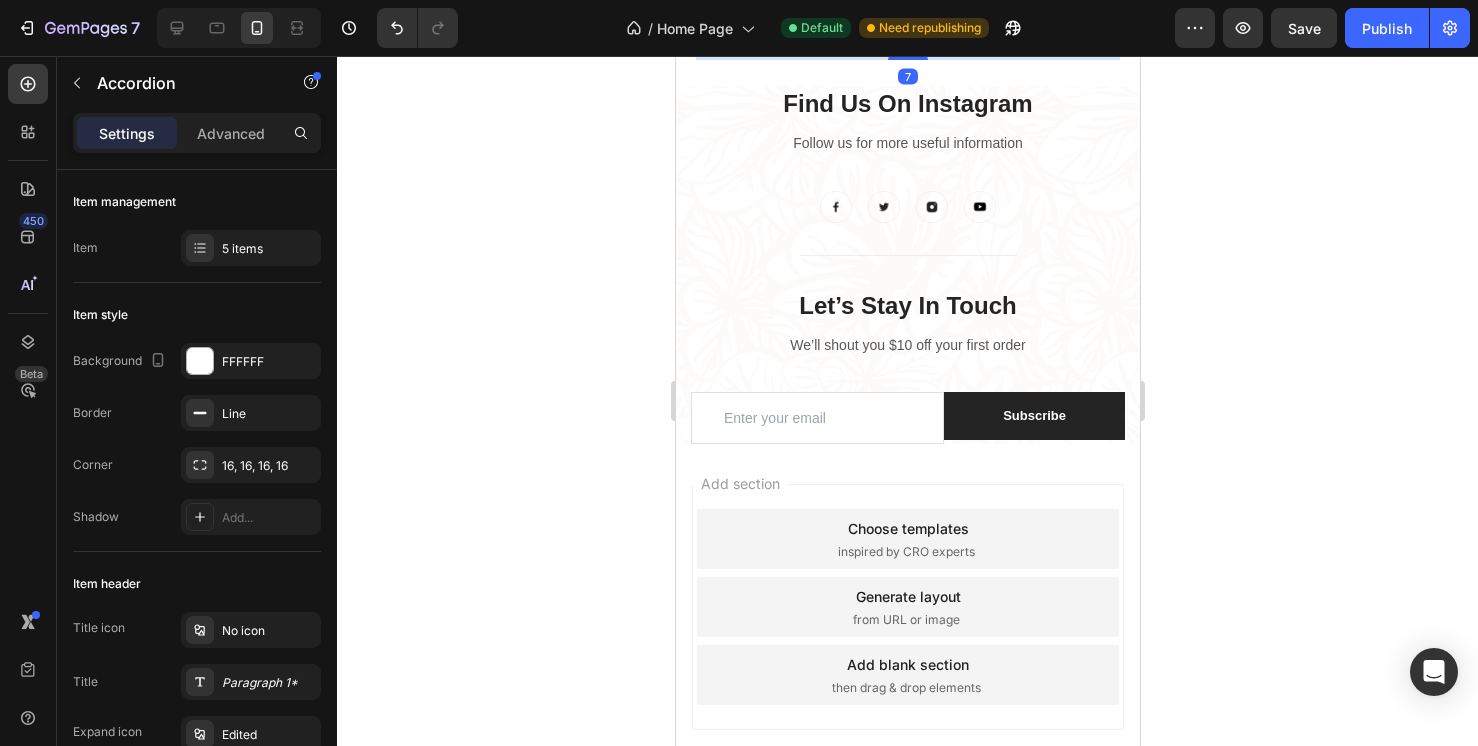 click on "Where do you source your tallow?" at bounding box center (886, -267) 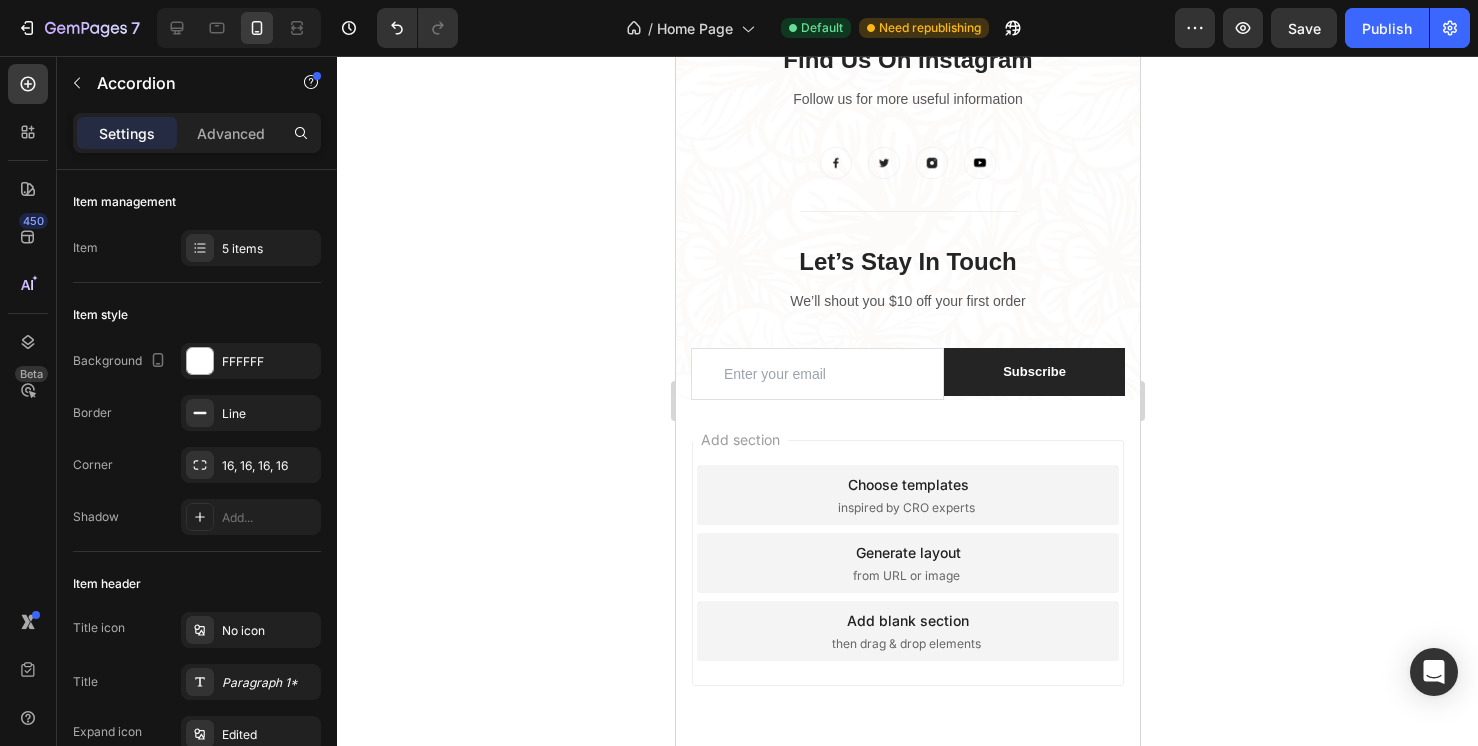 click on "Lorem ipsum dolor sit amet, consectetur elit sed do eiusmod?" at bounding box center [886, -219] 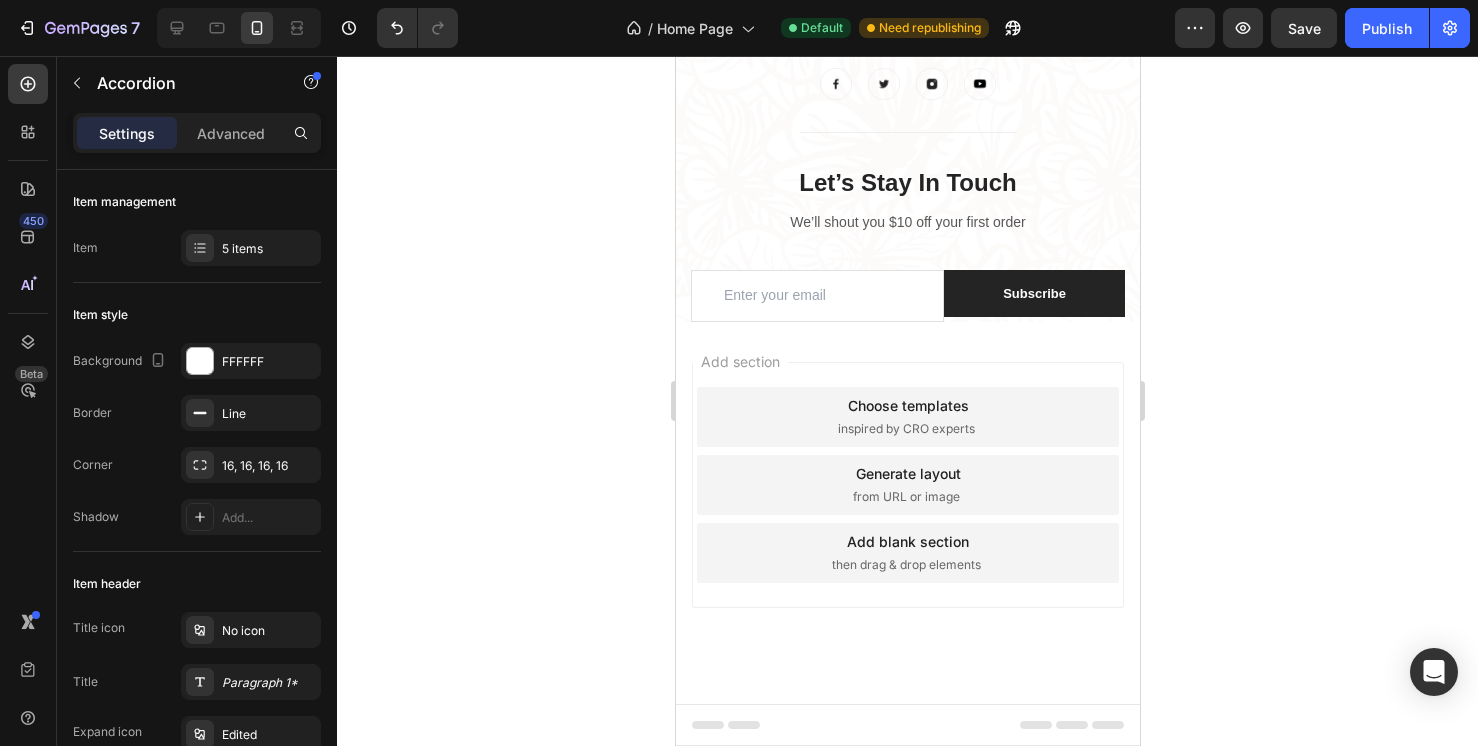 click on "How do you render your tallow?" at bounding box center [836, -290] 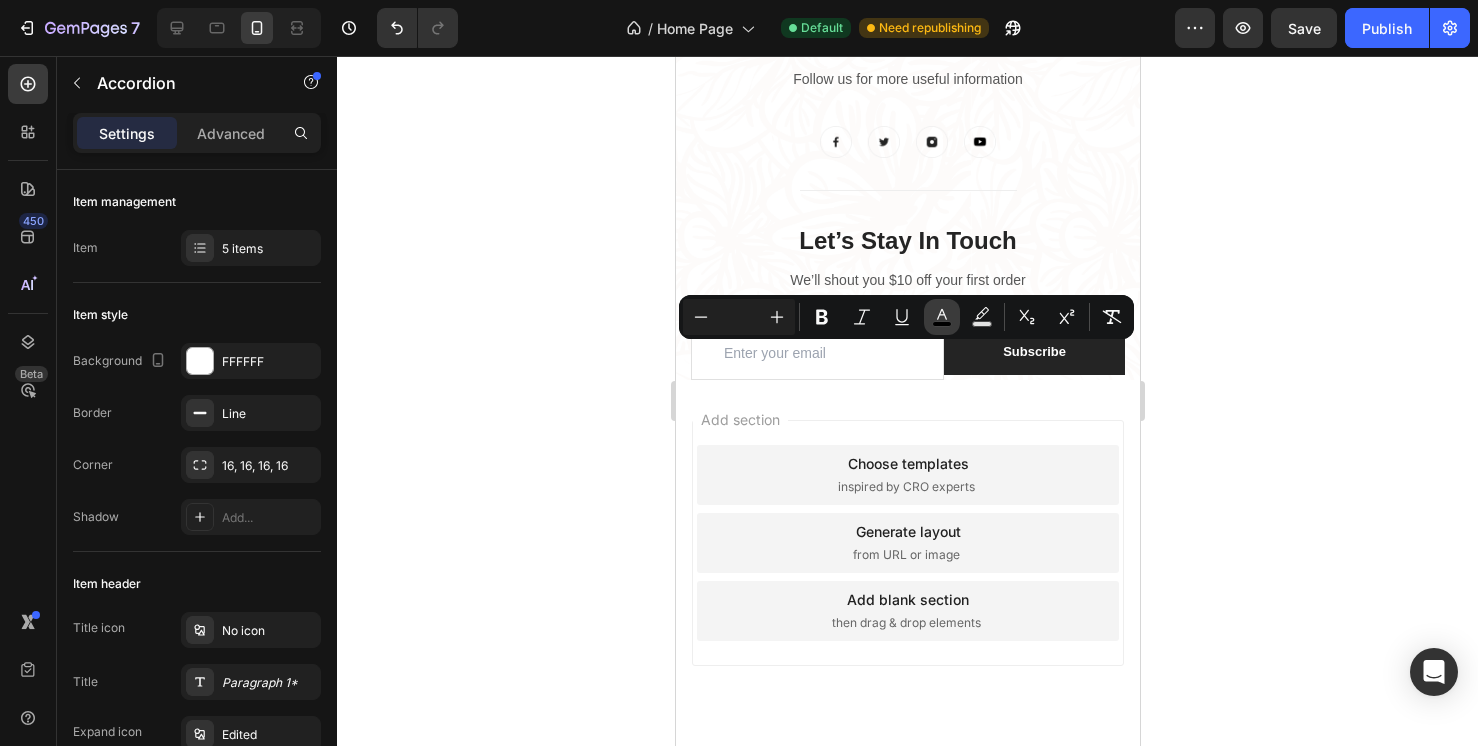 click on "color" at bounding box center [942, 317] 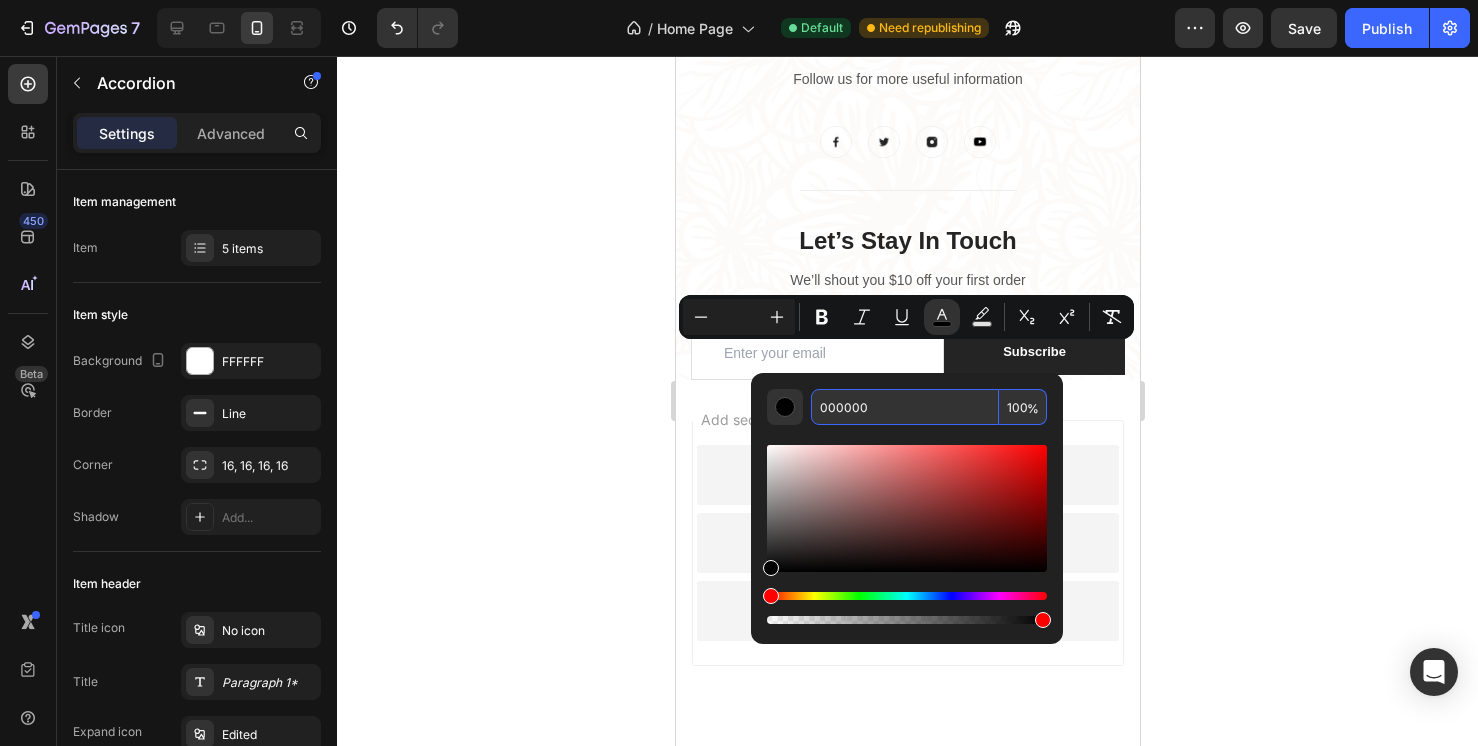 drag, startPoint x: 887, startPoint y: 405, endPoint x: 808, endPoint y: 413, distance: 79.40403 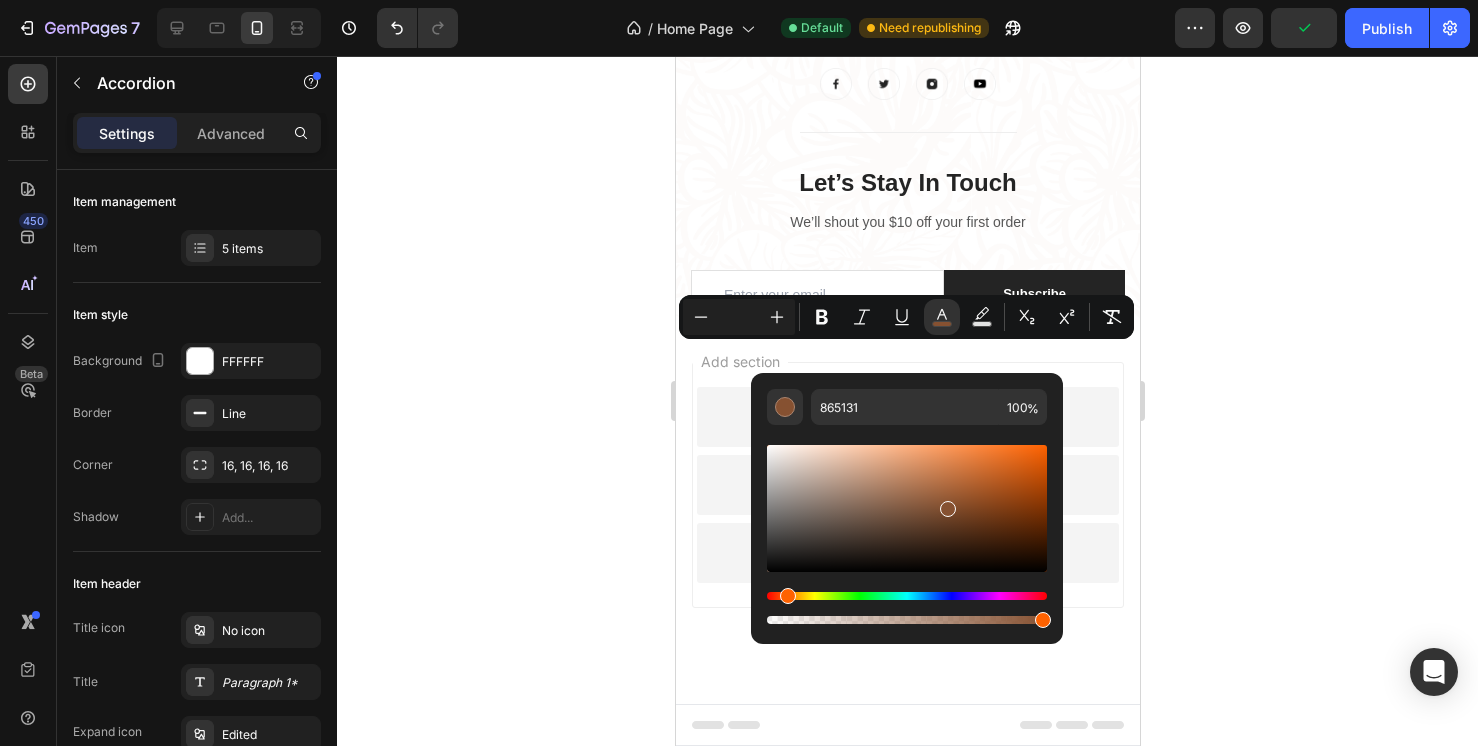 drag, startPoint x: 770, startPoint y: 599, endPoint x: 784, endPoint y: 600, distance: 14.035668 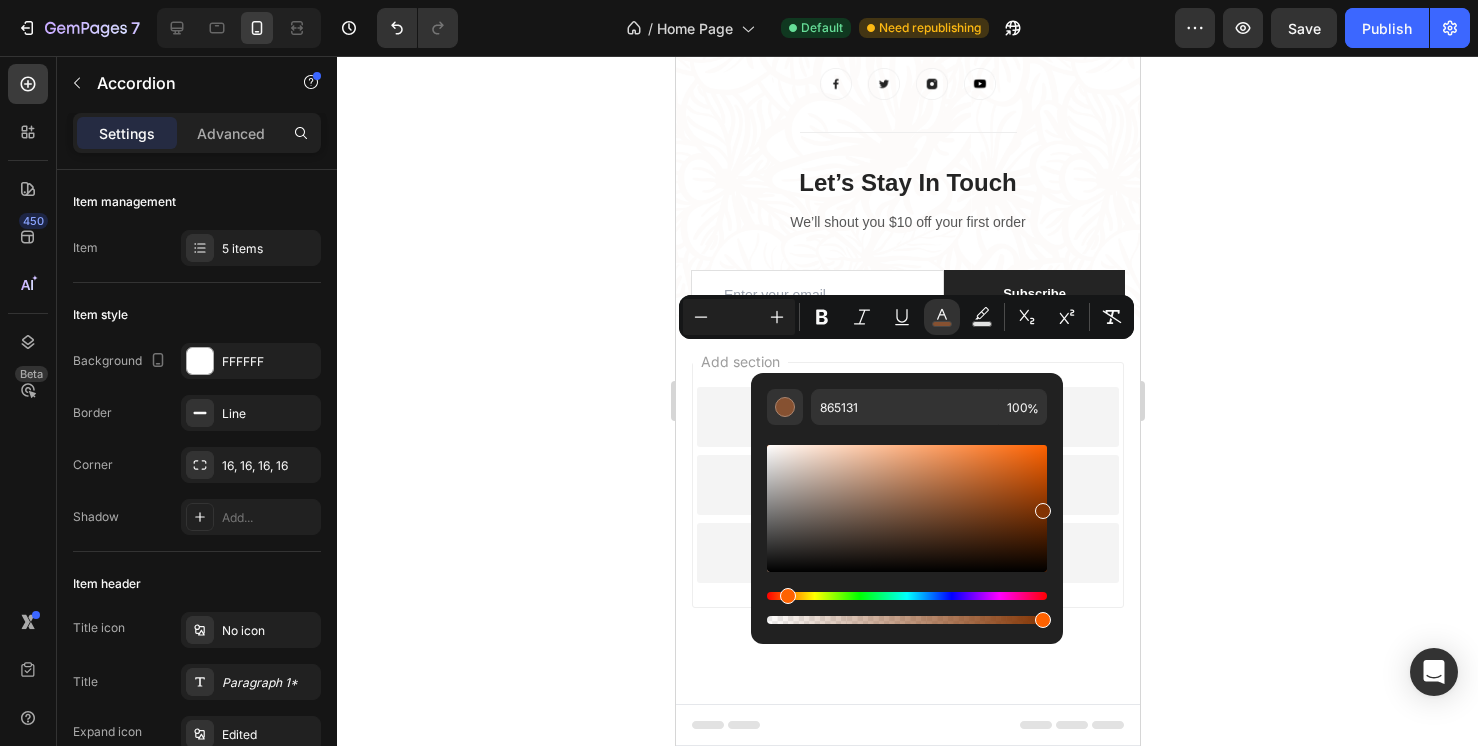 drag, startPoint x: 951, startPoint y: 512, endPoint x: 1043, endPoint y: 507, distance: 92.13577 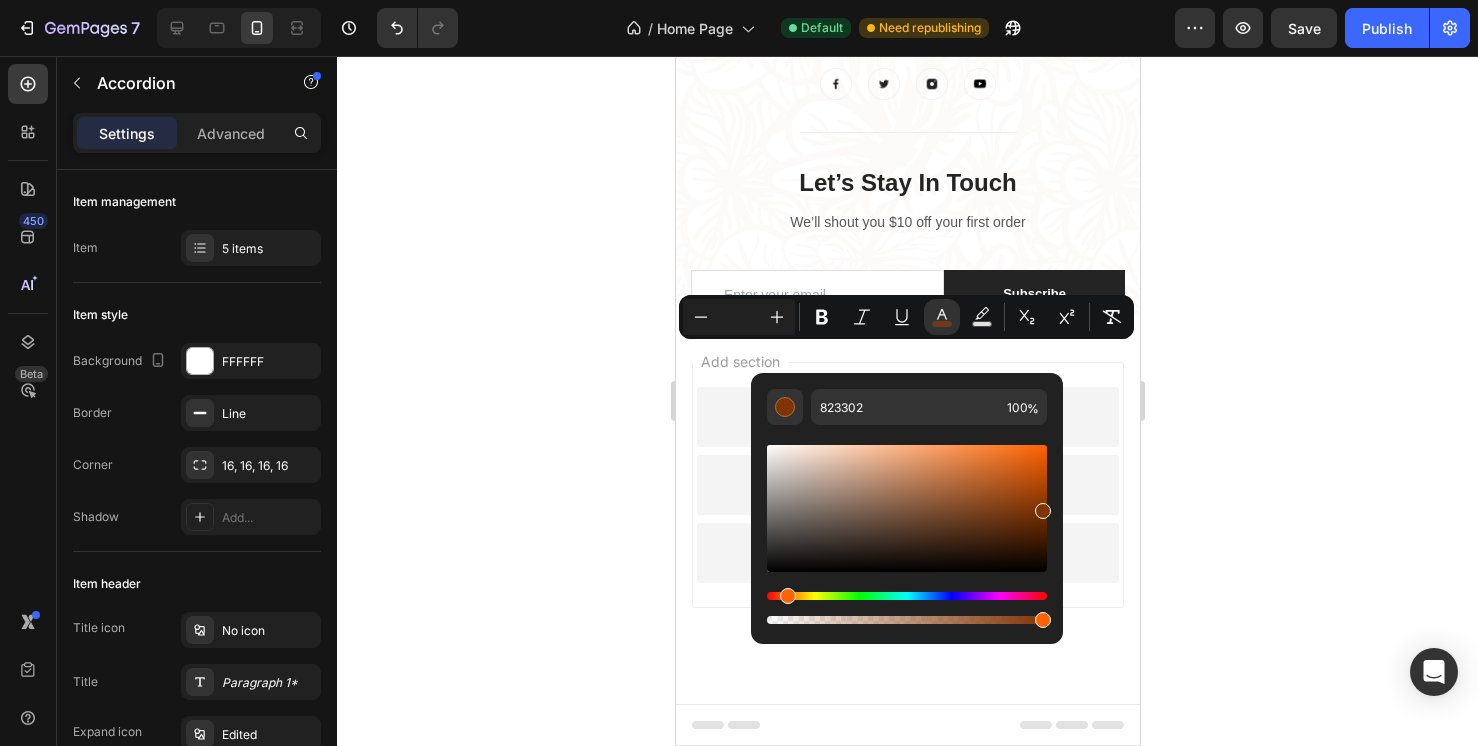 drag, startPoint x: 421, startPoint y: 423, endPoint x: 1299, endPoint y: 419, distance: 878.0091 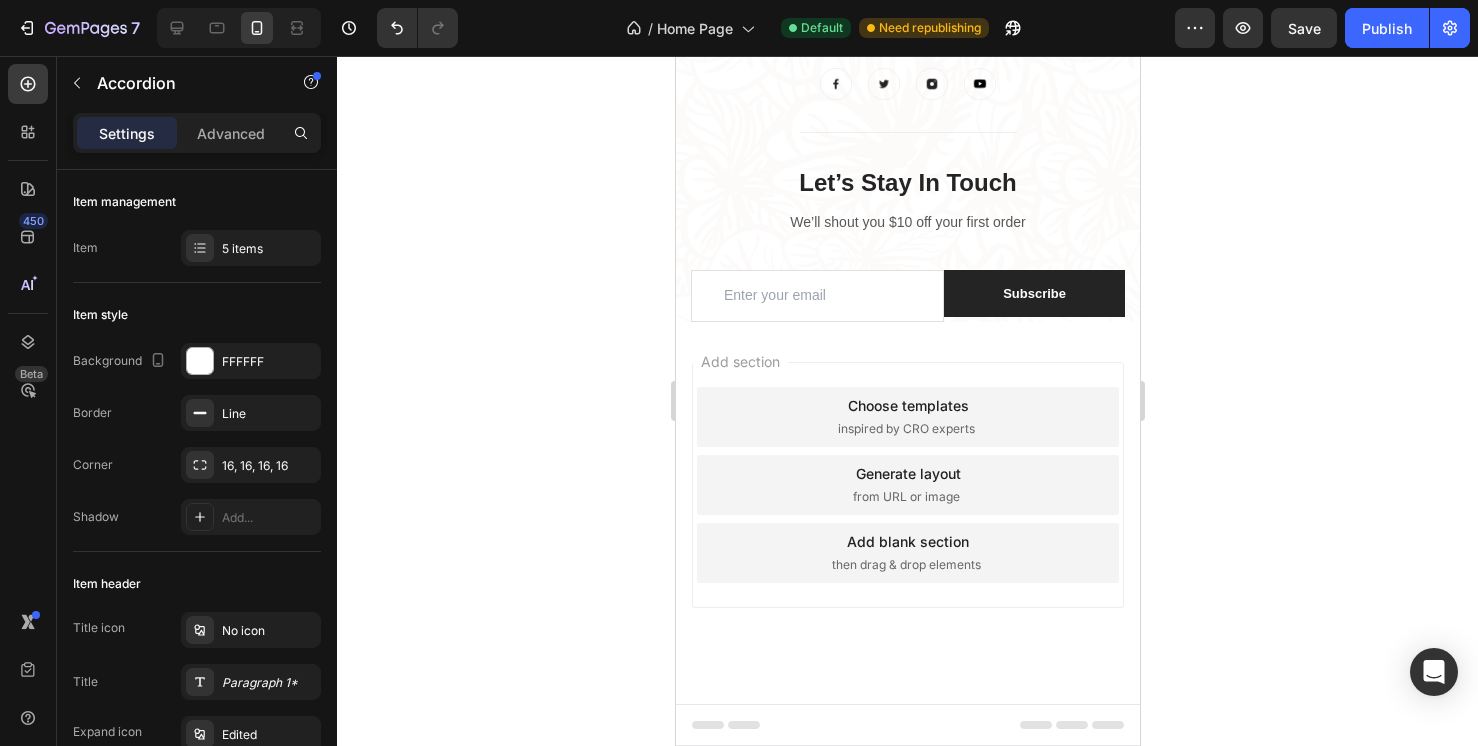click 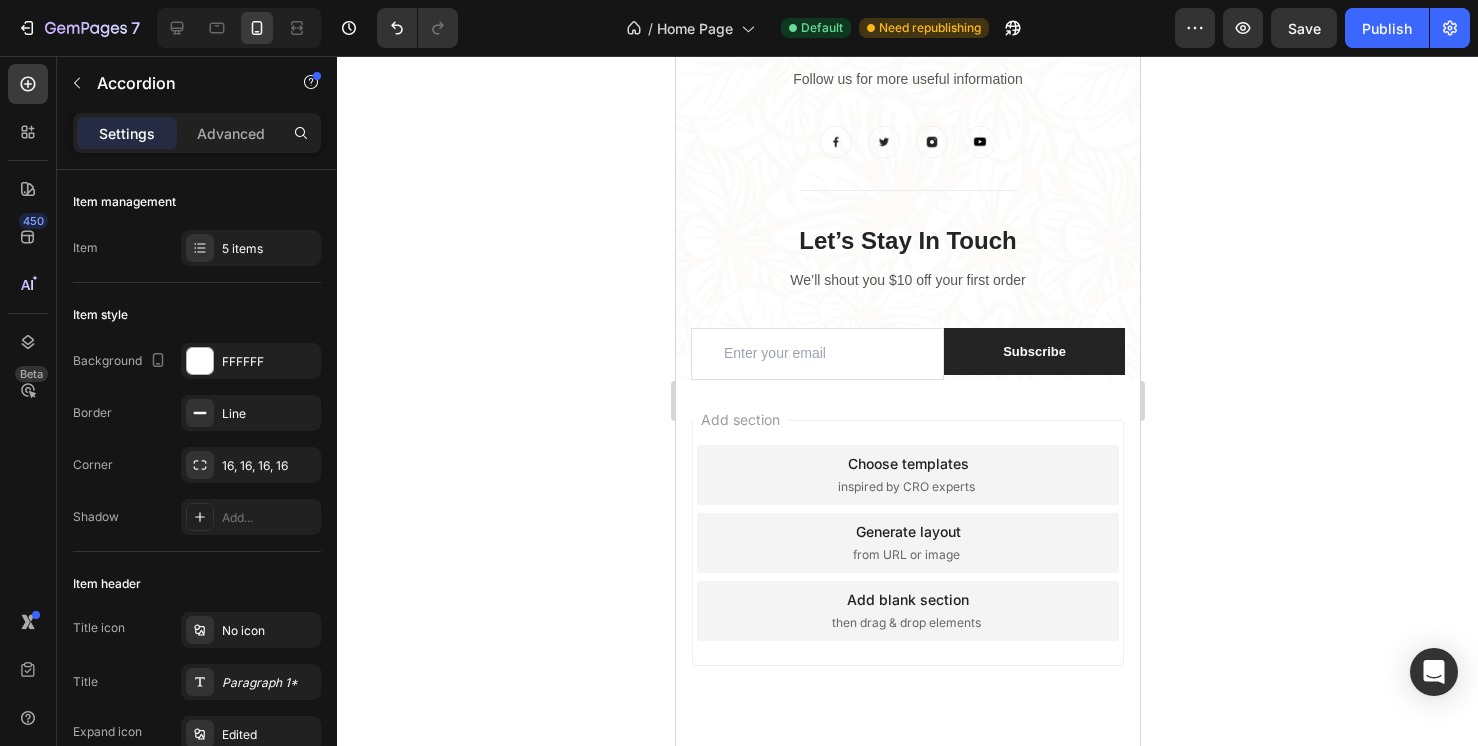 click on "Lorem ipsum dolor sit amet, consectetur adipiscing elit, sed do eiusmod tempor incididunt ut labore et dolore magna aliqua. Ut enim ad minim veniam, quis nostrud exercitation ullamco laboris nisi ut aliquip ex ea commodo consequat." at bounding box center (907, -262) 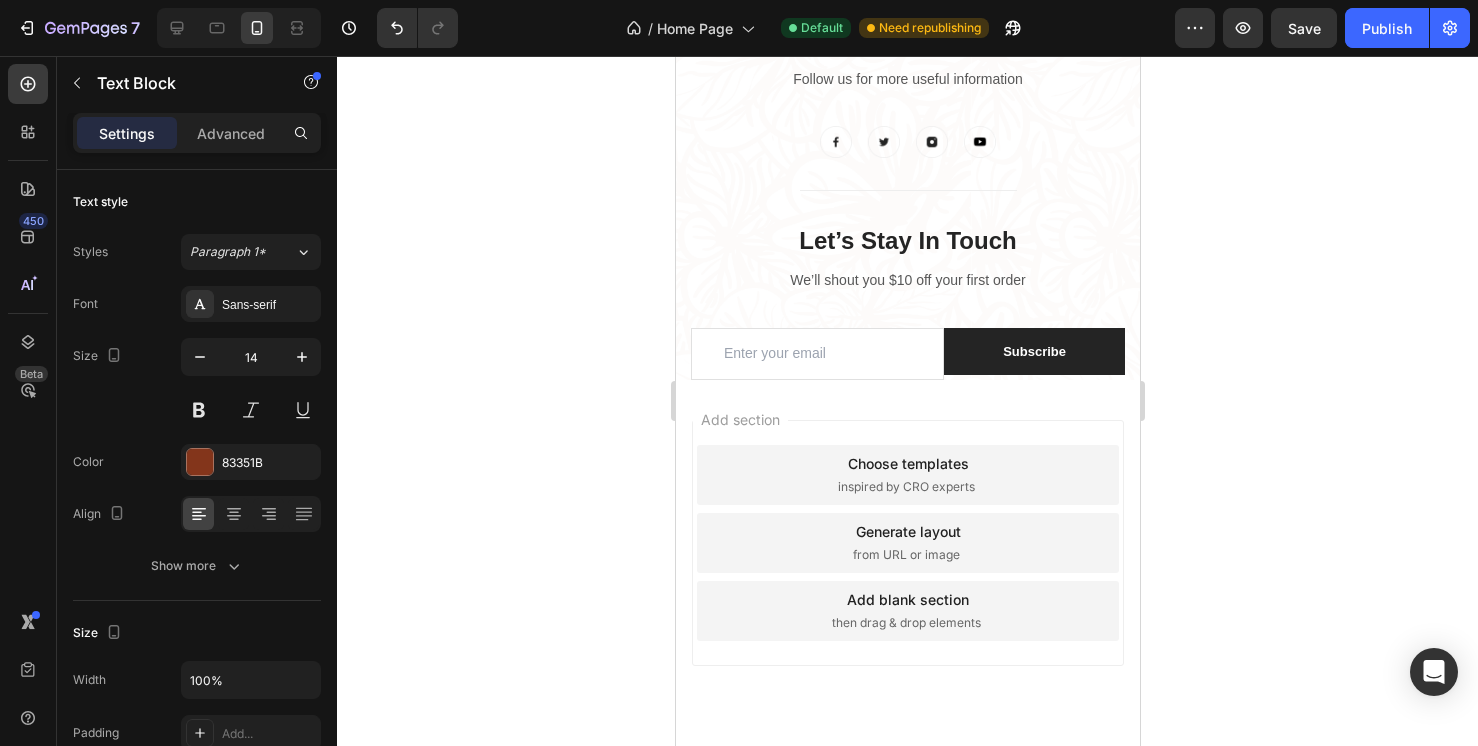 click on "Lorem ipsum dolor sit amet, consectetur adipiscing elit, sed do eiusmod tempor incididunt ut labore et dolore magna aliqua. Ut enim ad minim veniam, quis nostrud exercitation ullamco laboris nisi ut aliquip ex ea commodo consequat." at bounding box center (907, -262) 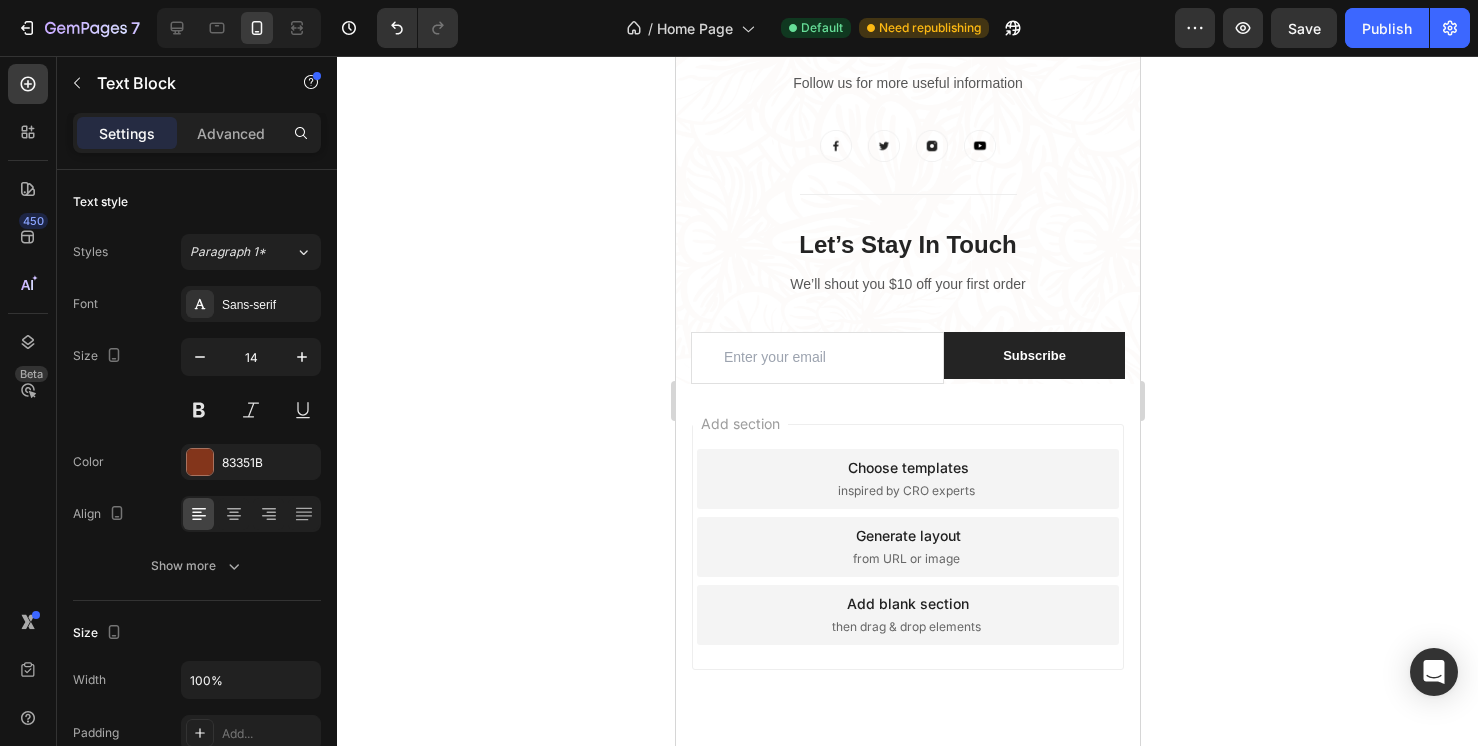 scroll, scrollTop: 7775, scrollLeft: 0, axis: vertical 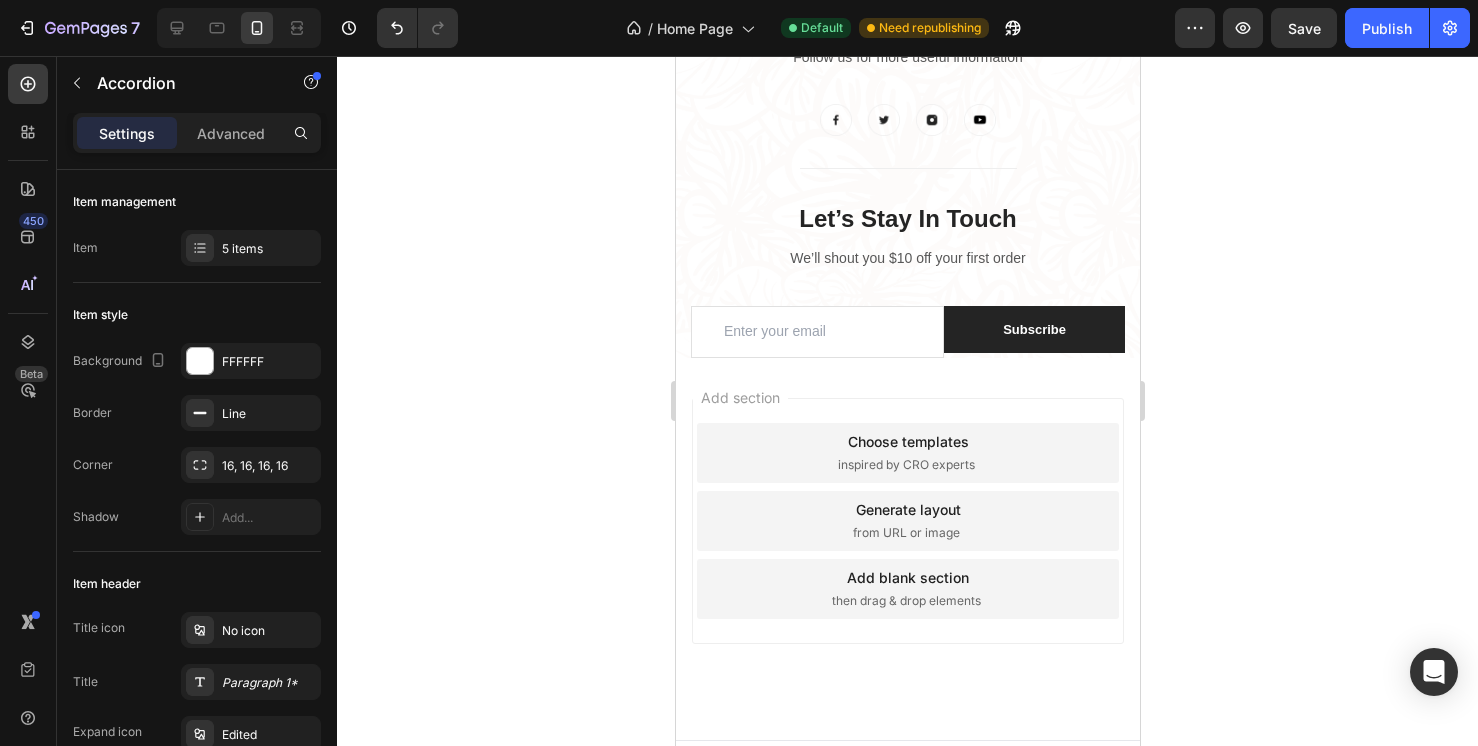 click on "Lorem ipsum dolor sit amet consectetur?" at bounding box center (907, -169) 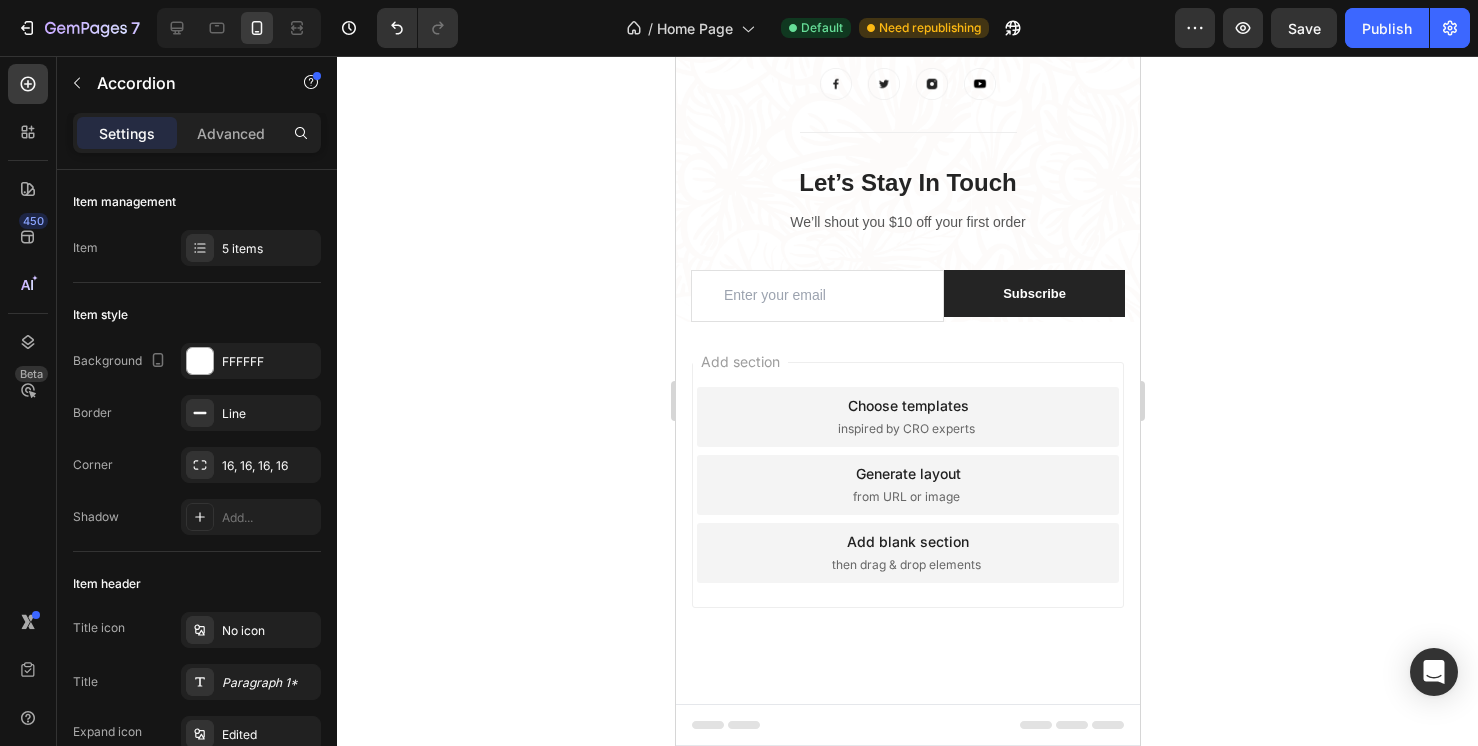 click on "Lorem ipsum dolor sit amet consectetur?" at bounding box center (851, -314) 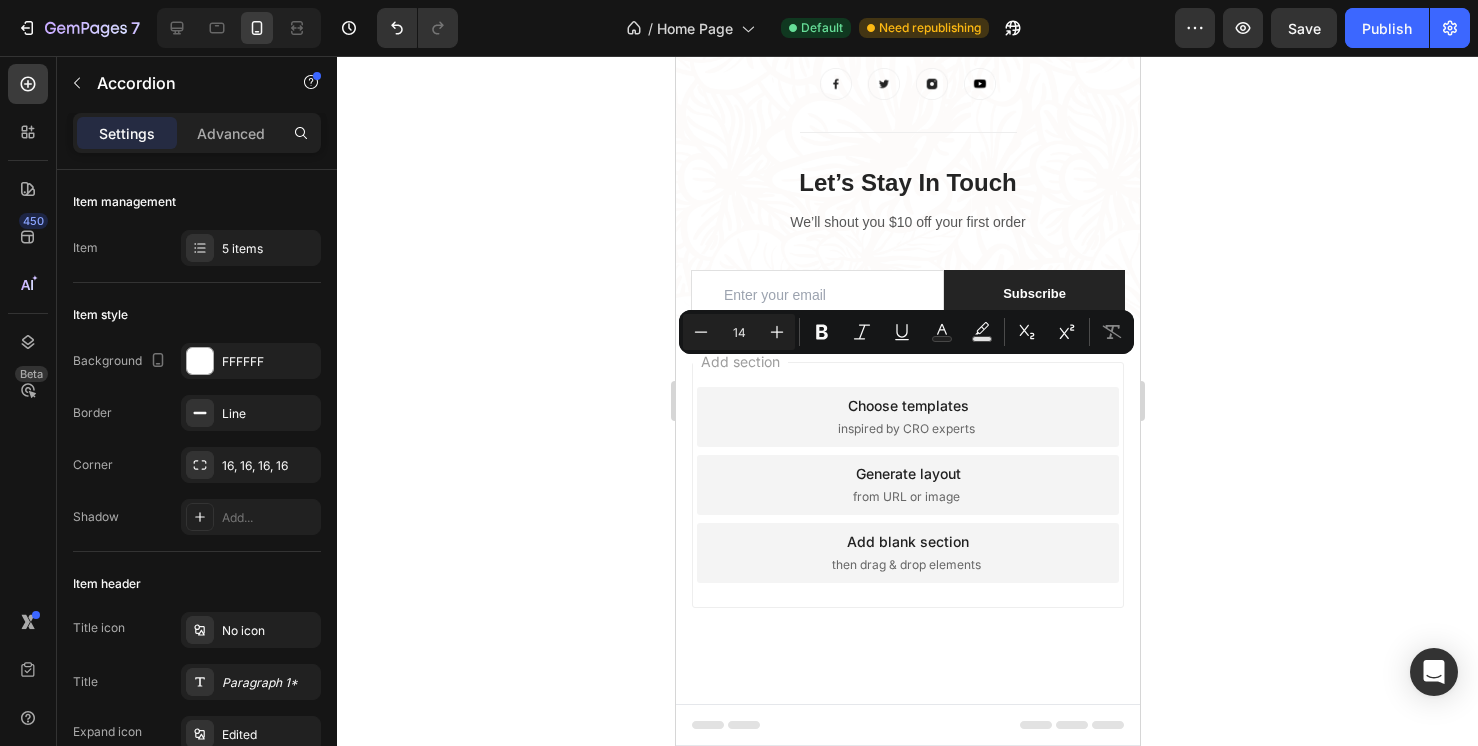 drag, startPoint x: 990, startPoint y: 368, endPoint x: 710, endPoint y: 372, distance: 280.02856 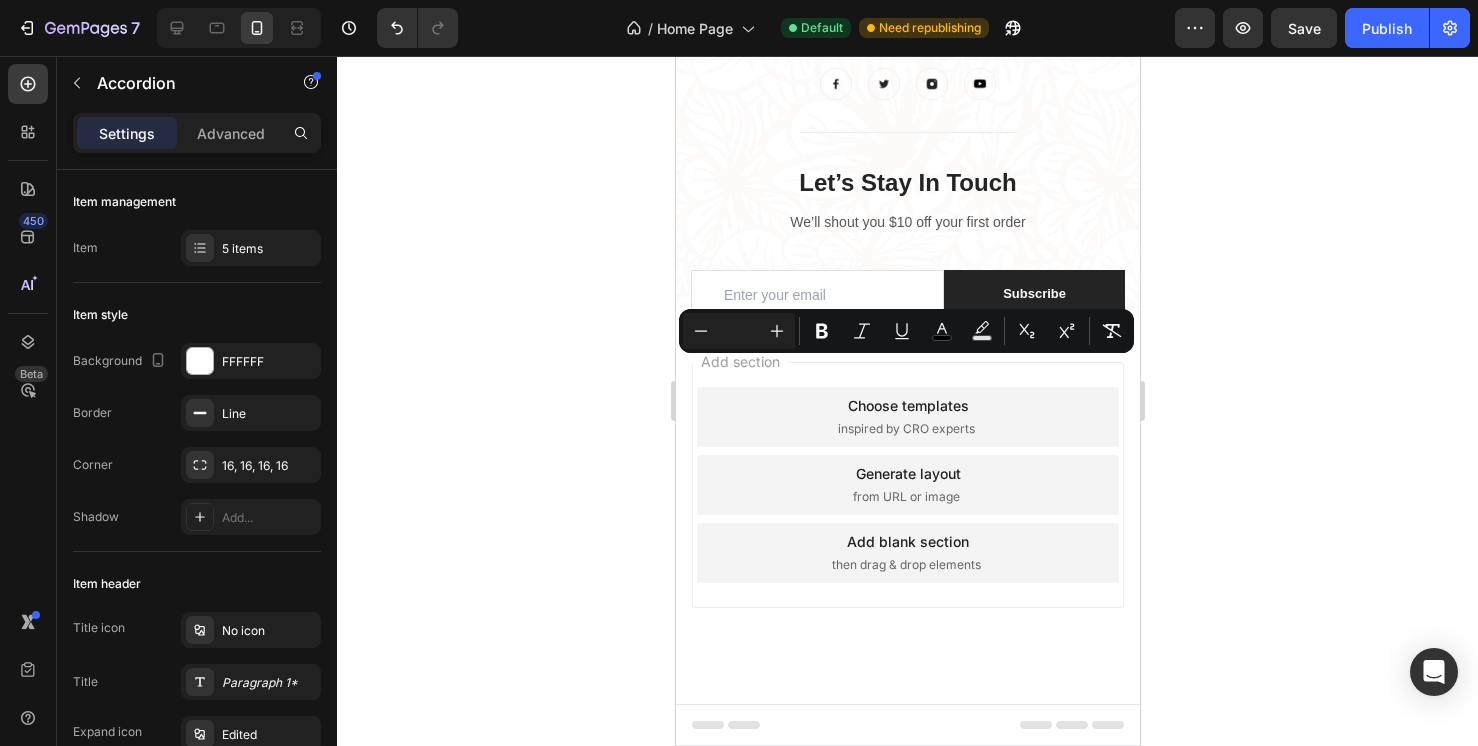 drag, startPoint x: 955, startPoint y: 367, endPoint x: 710, endPoint y: 359, distance: 245.13058 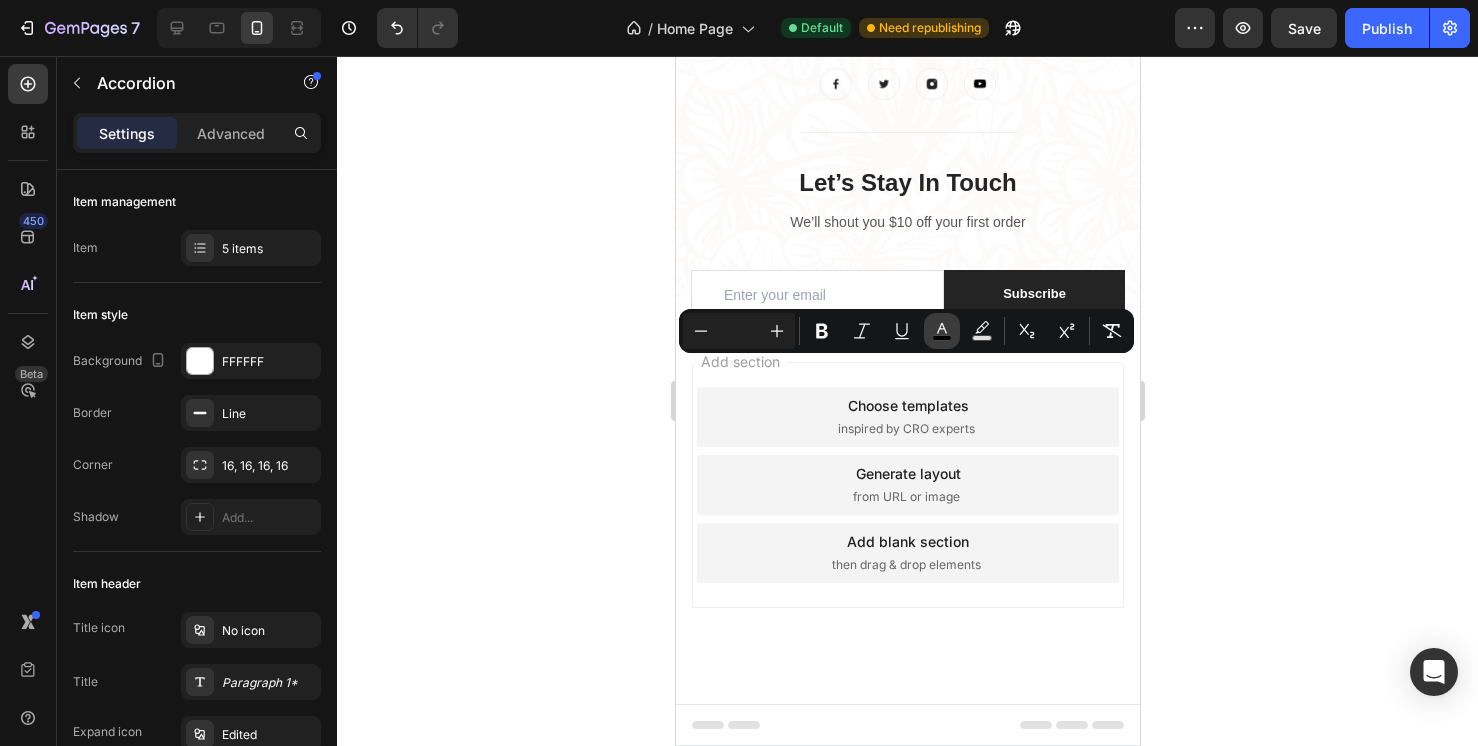 click 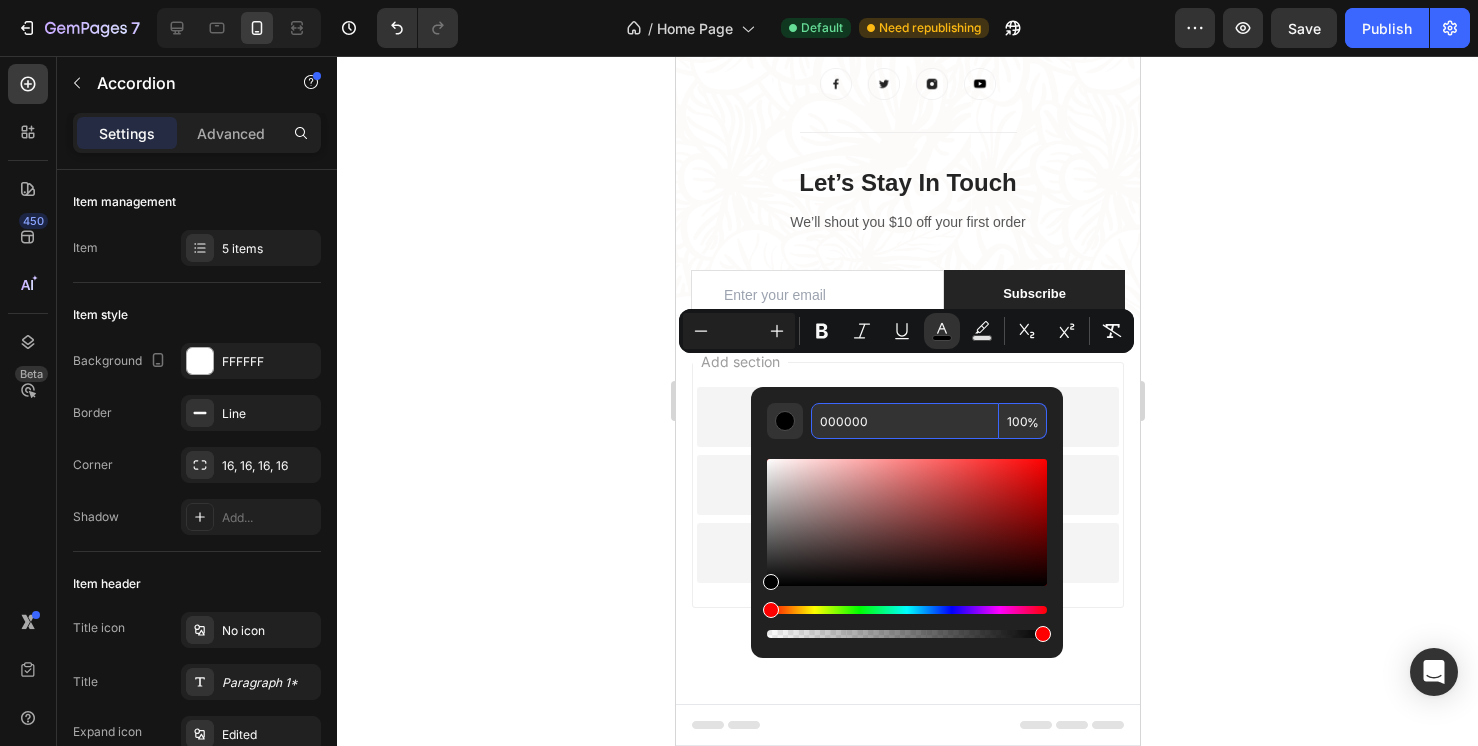 drag, startPoint x: 882, startPoint y: 421, endPoint x: 811, endPoint y: 420, distance: 71.00704 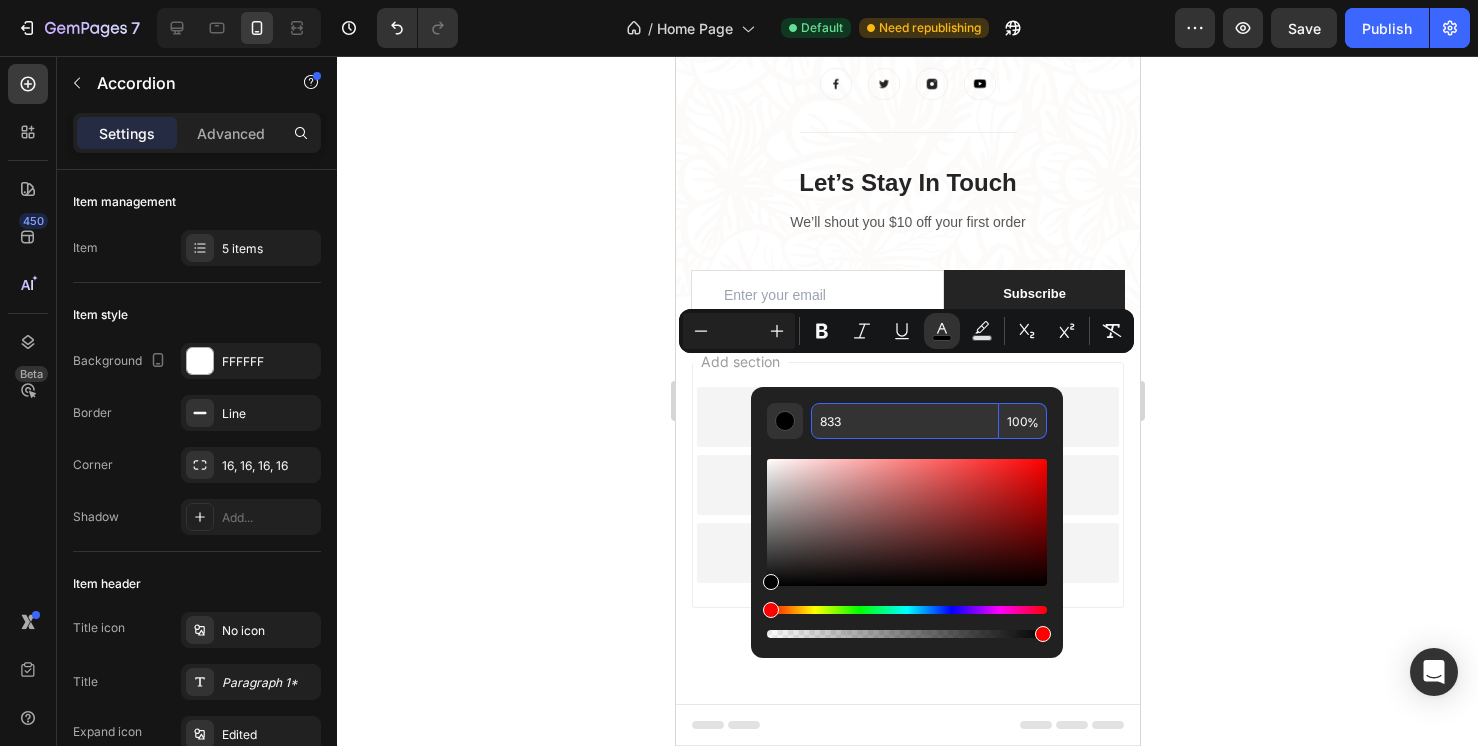 type on "883333" 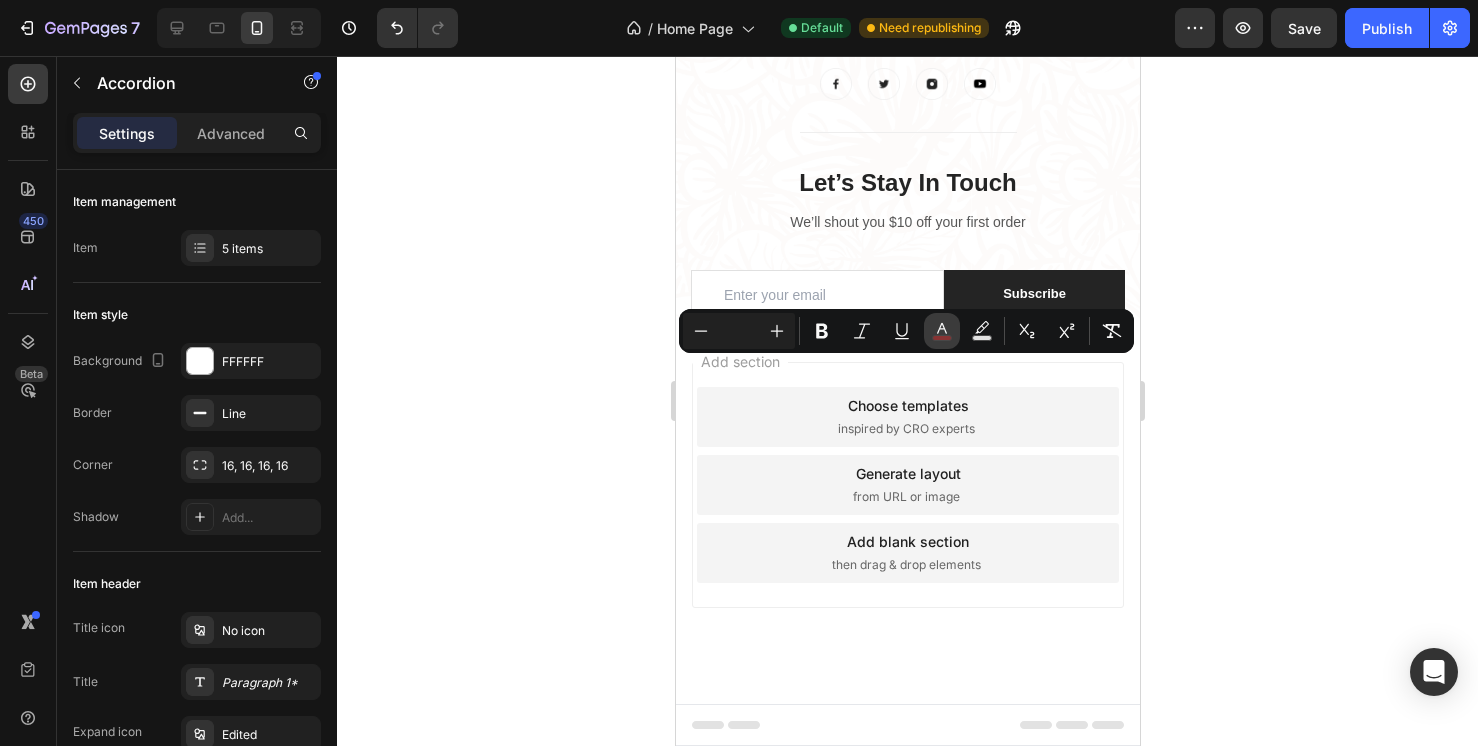click 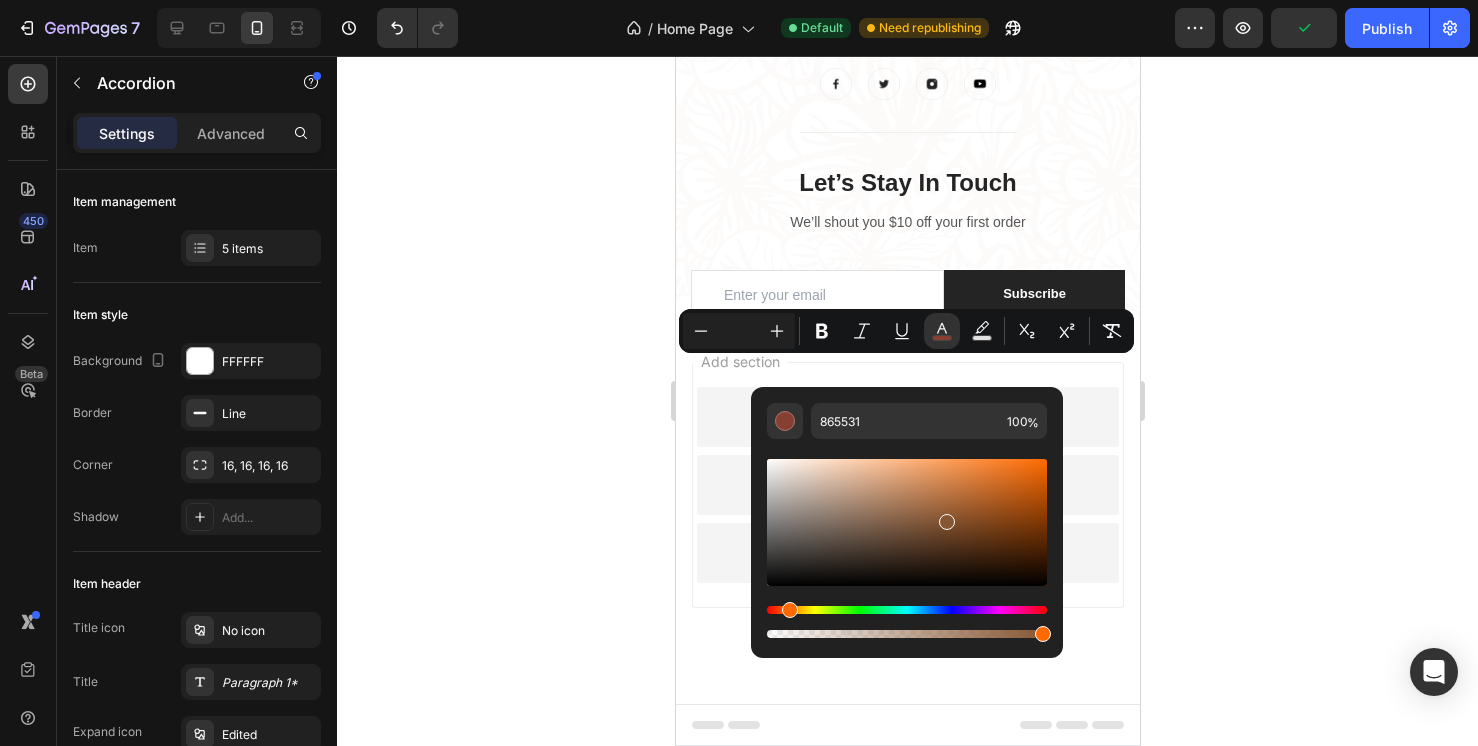 drag, startPoint x: 774, startPoint y: 611, endPoint x: 790, endPoint y: 612, distance: 16.03122 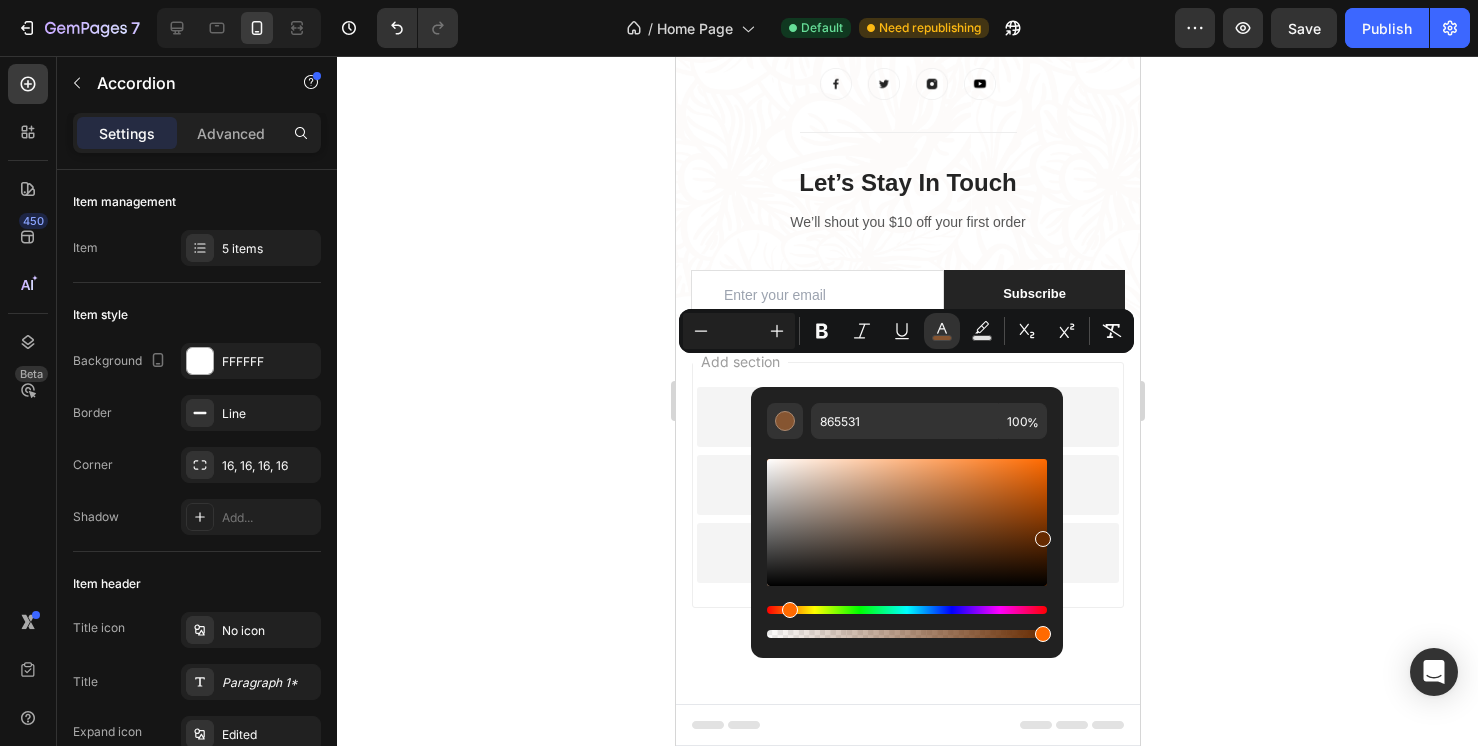 drag, startPoint x: 954, startPoint y: 525, endPoint x: 1060, endPoint y: 534, distance: 106.381386 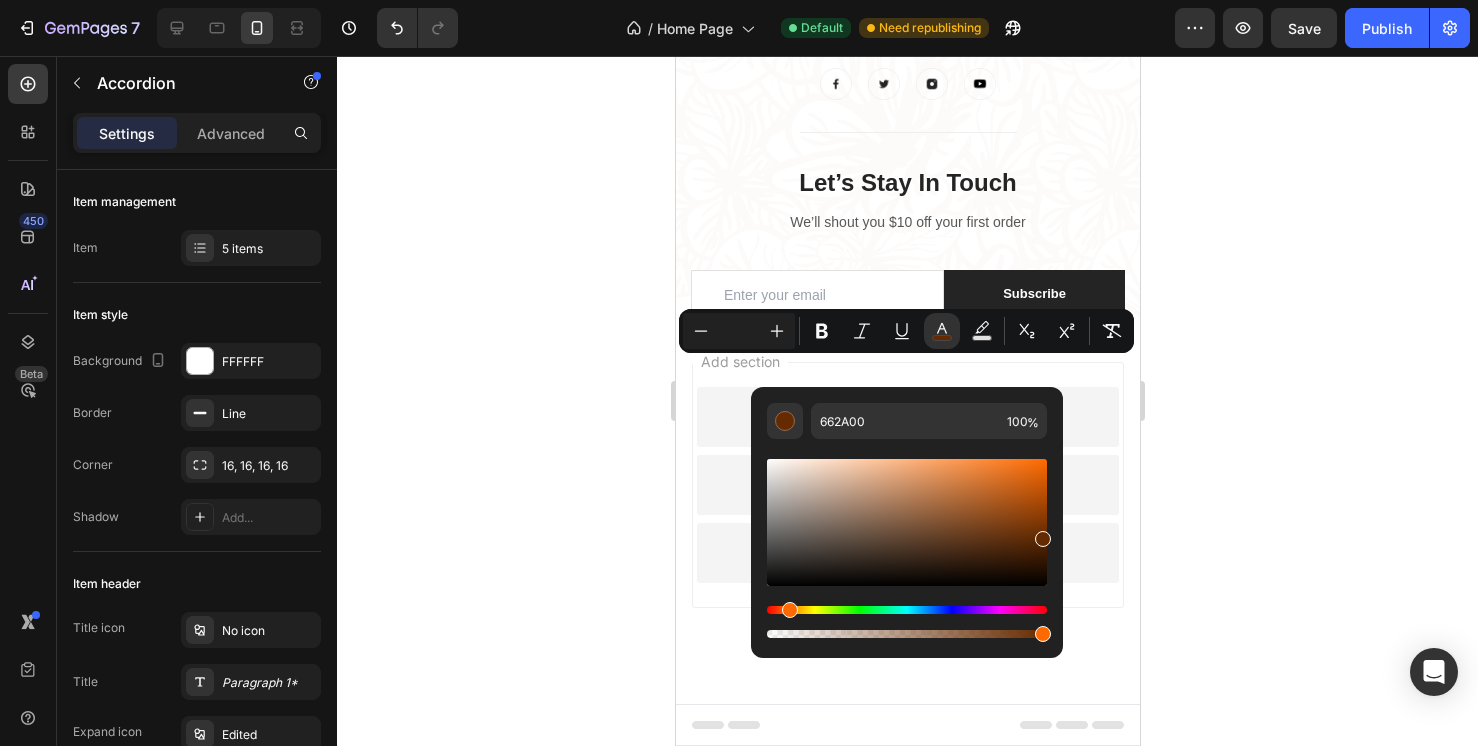 click 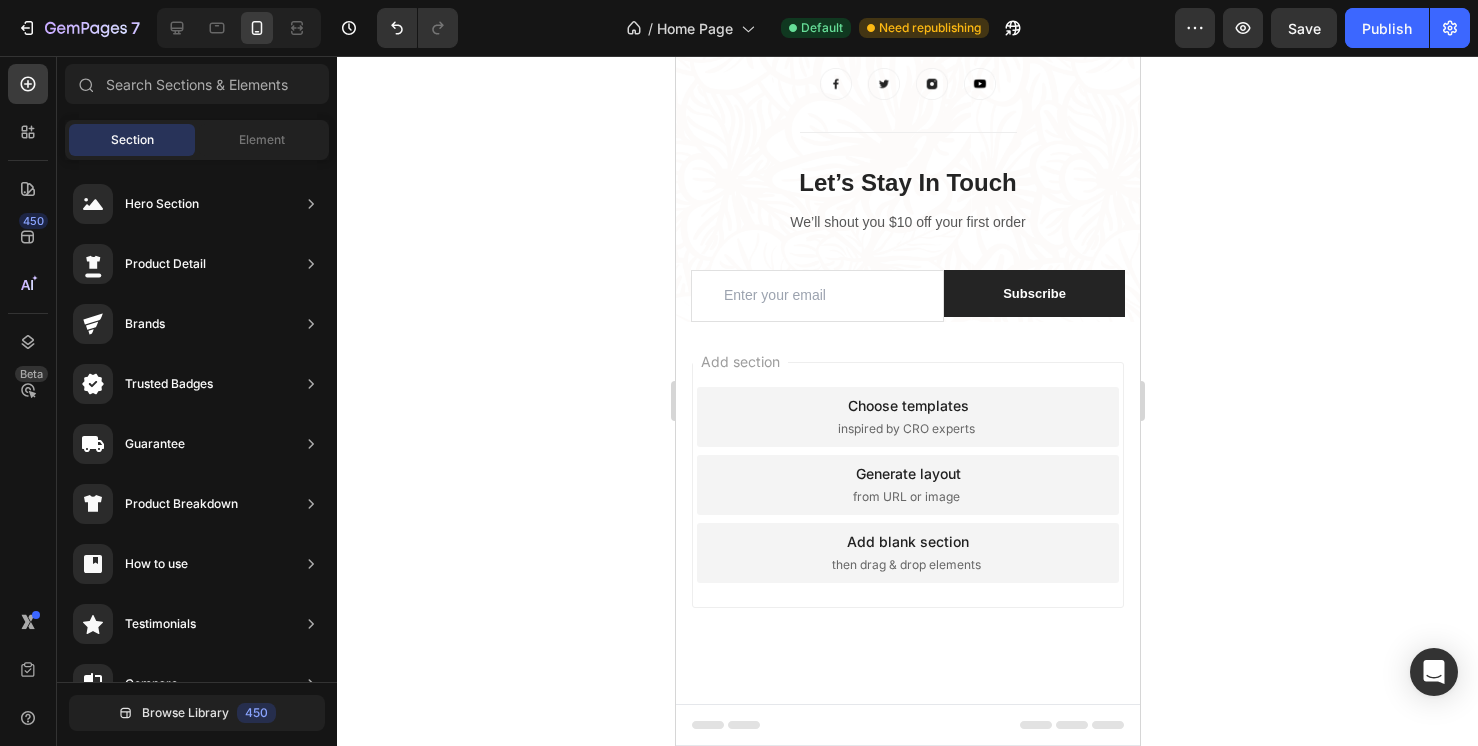 click on "What essential oils do you use?" at bounding box center (835, -206) 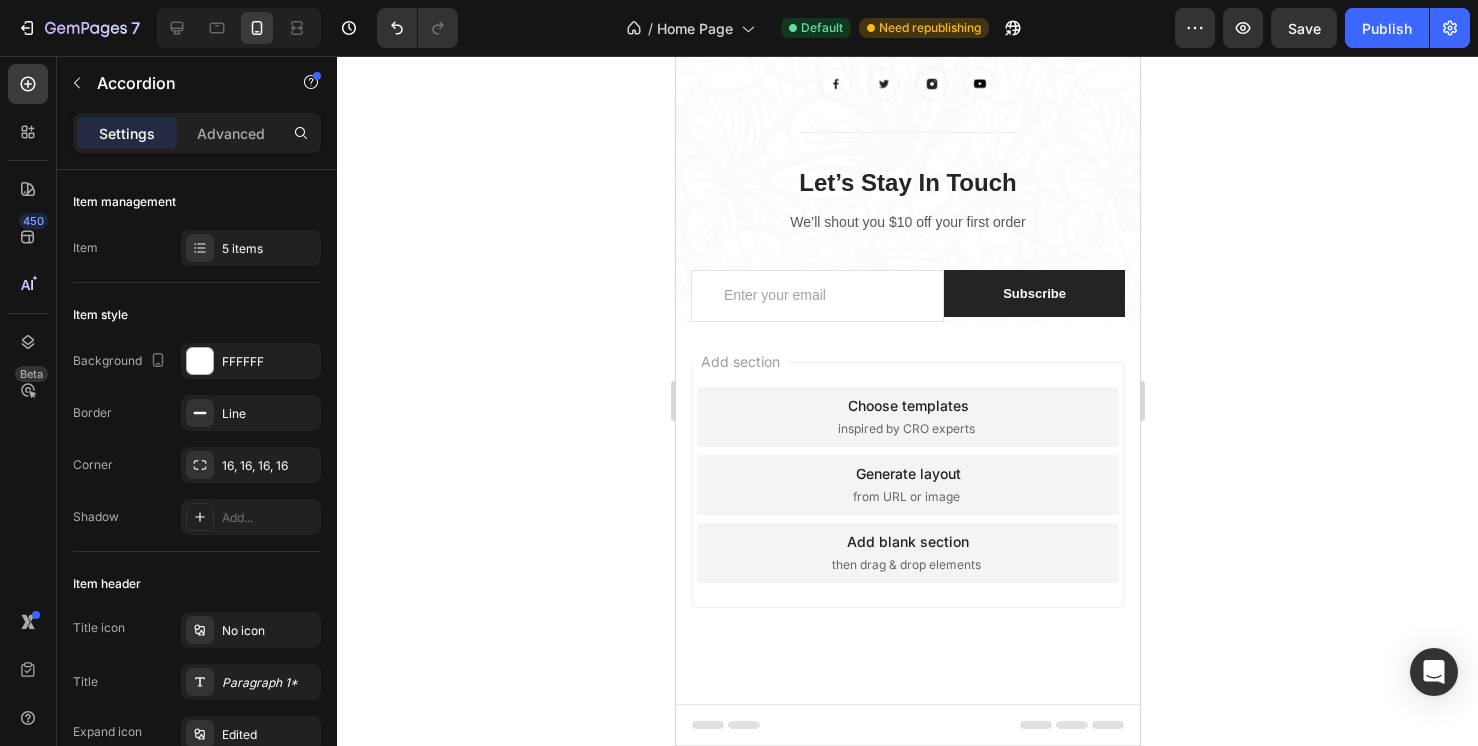 click on "What essential oils do you use?" at bounding box center [835, -206] 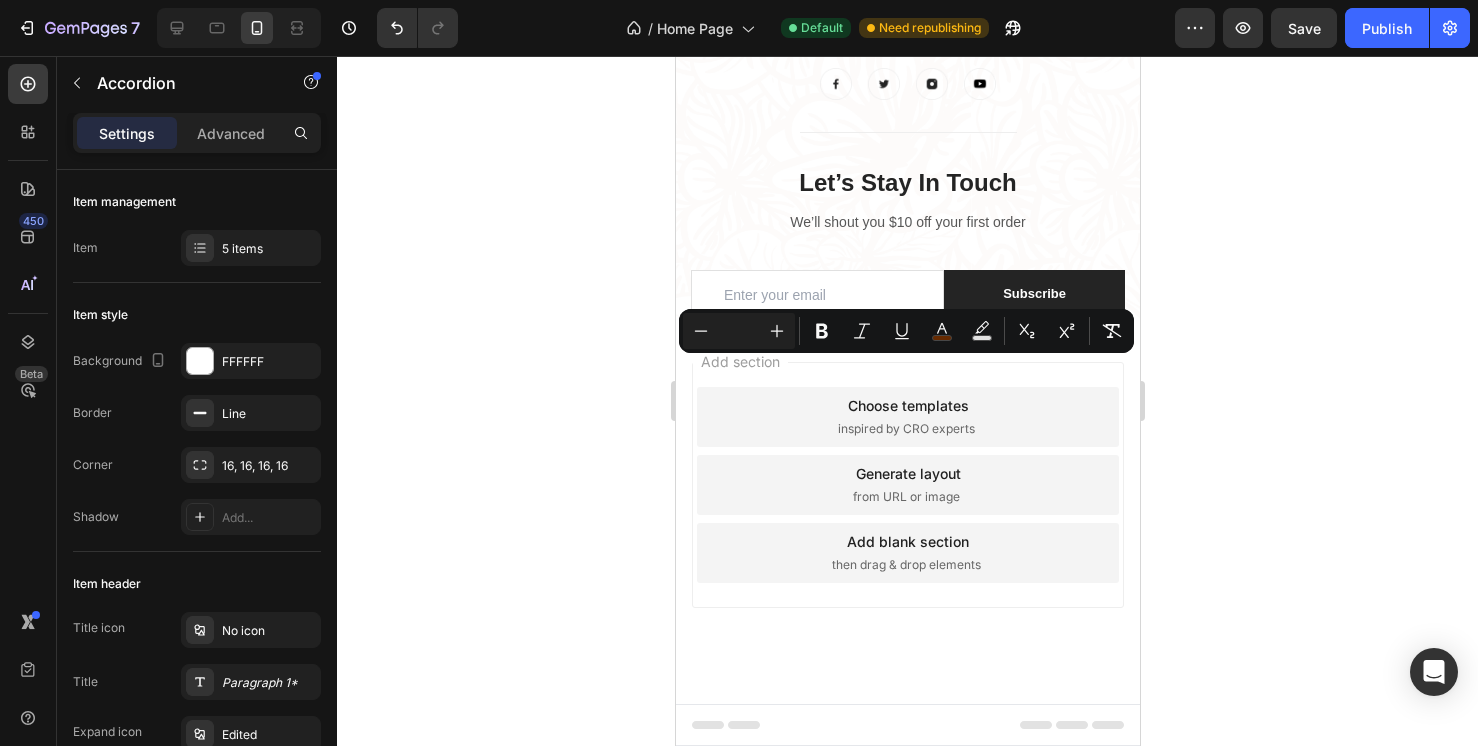 drag, startPoint x: 955, startPoint y: 370, endPoint x: 703, endPoint y: 360, distance: 252.19833 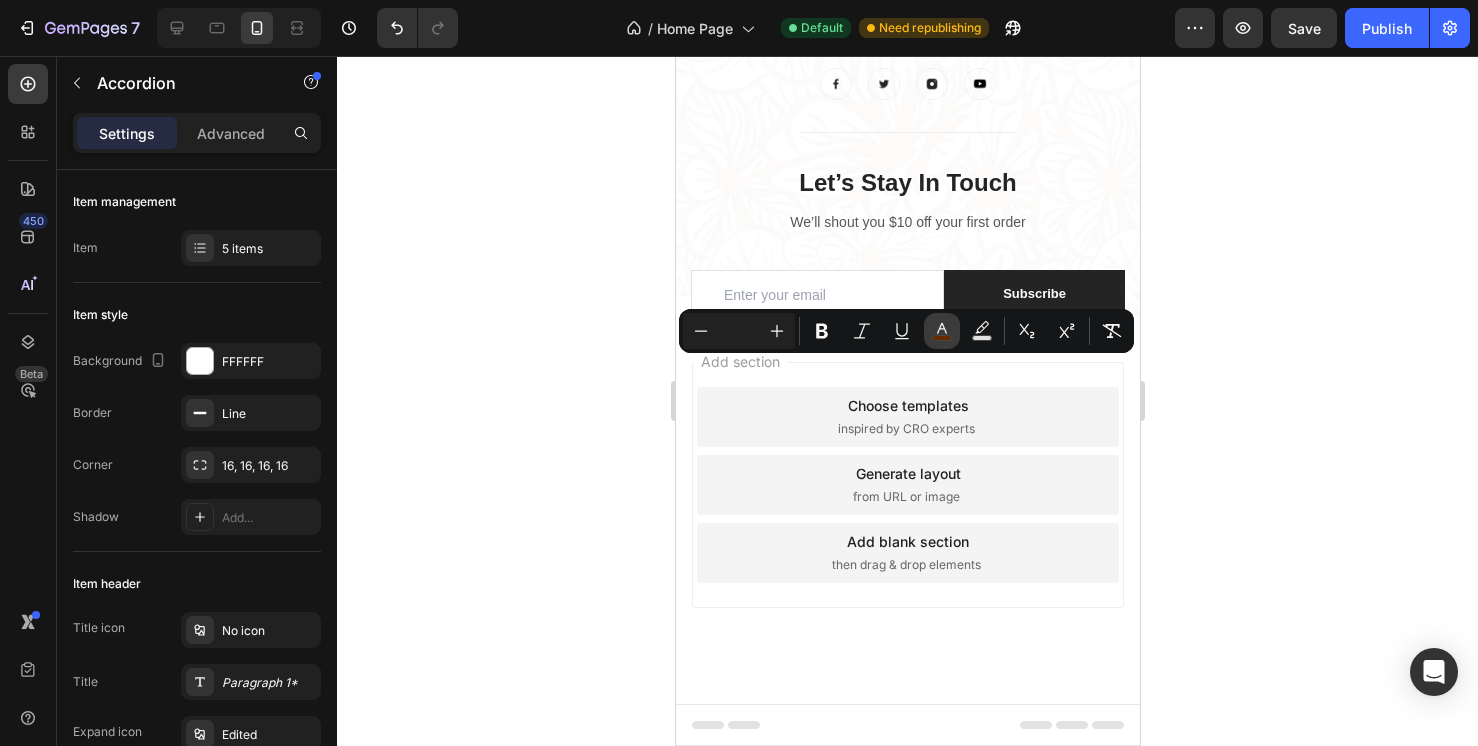 click 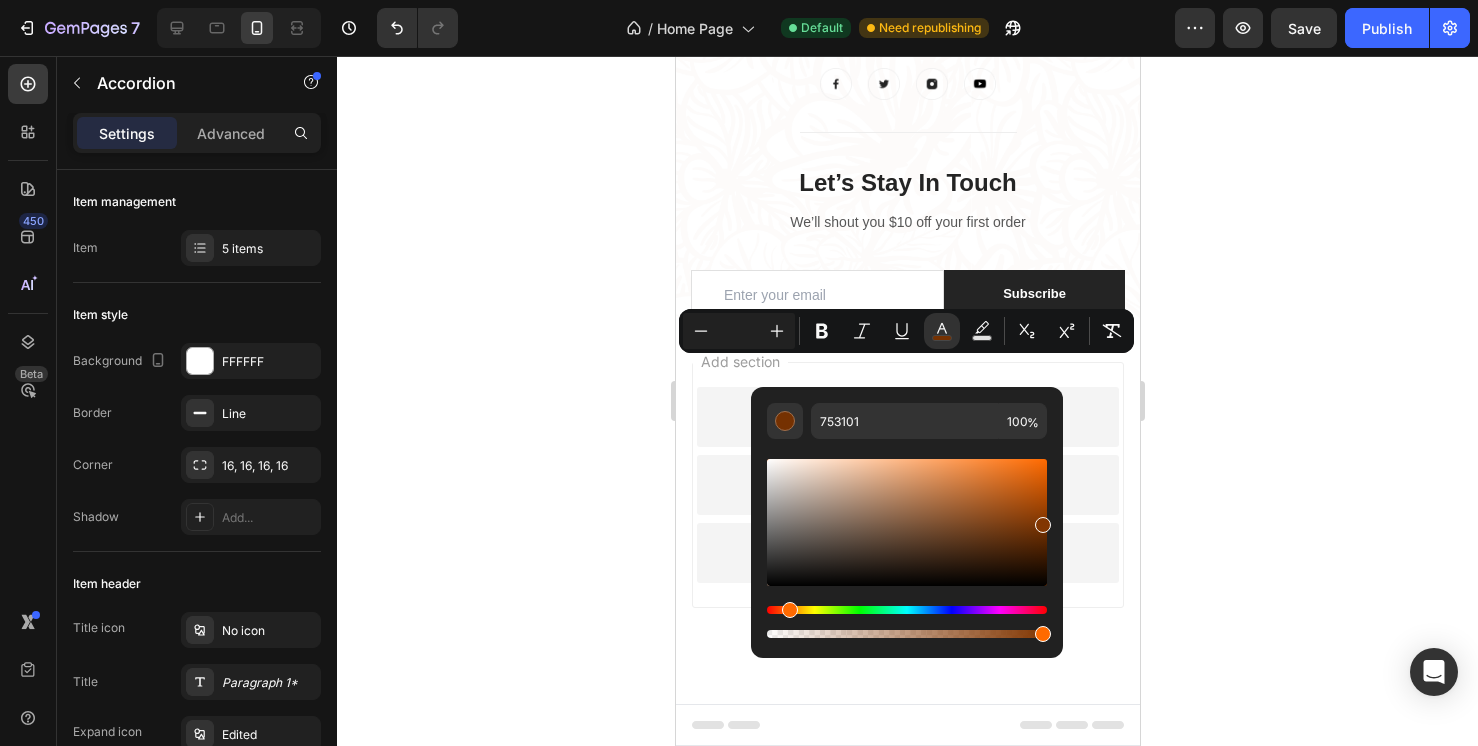 type on "823601" 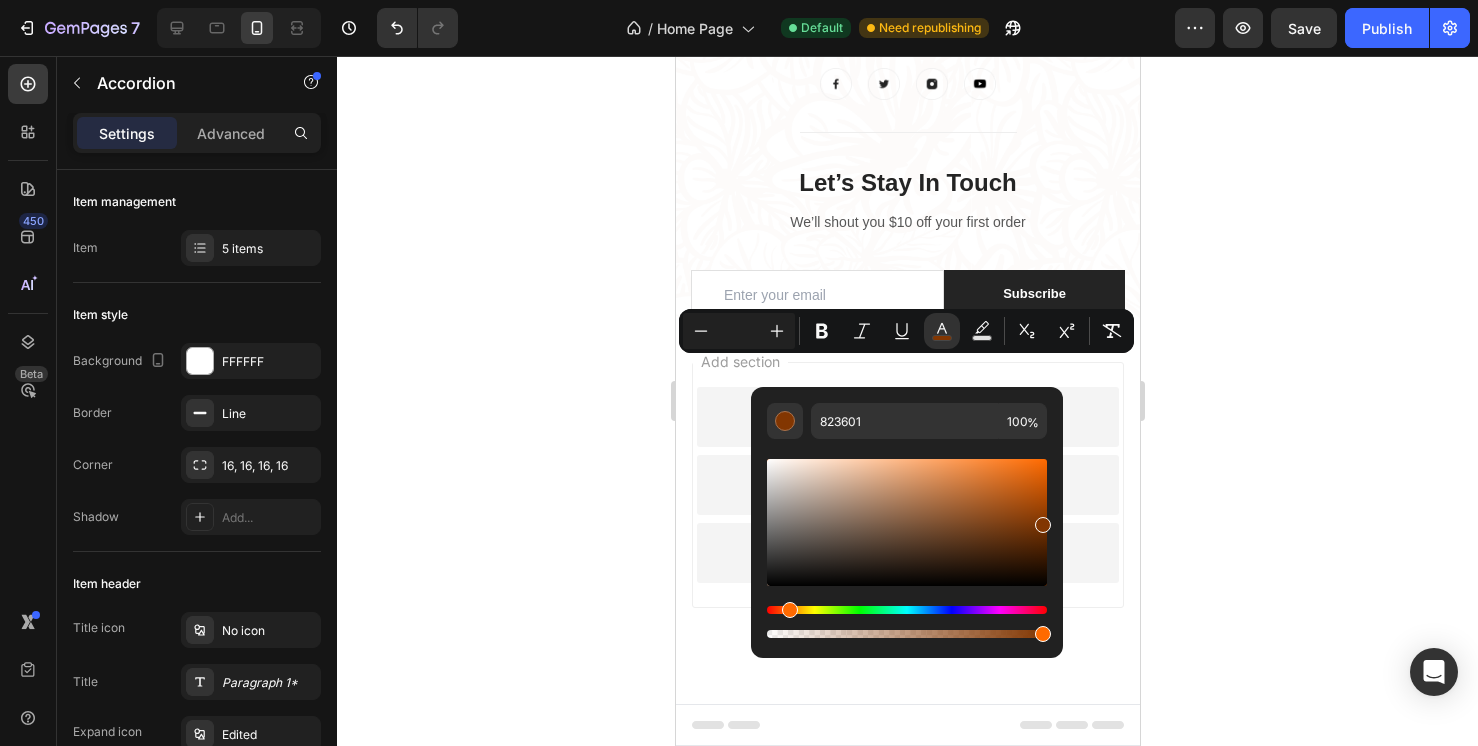 drag, startPoint x: 1045, startPoint y: 541, endPoint x: 1045, endPoint y: 520, distance: 21 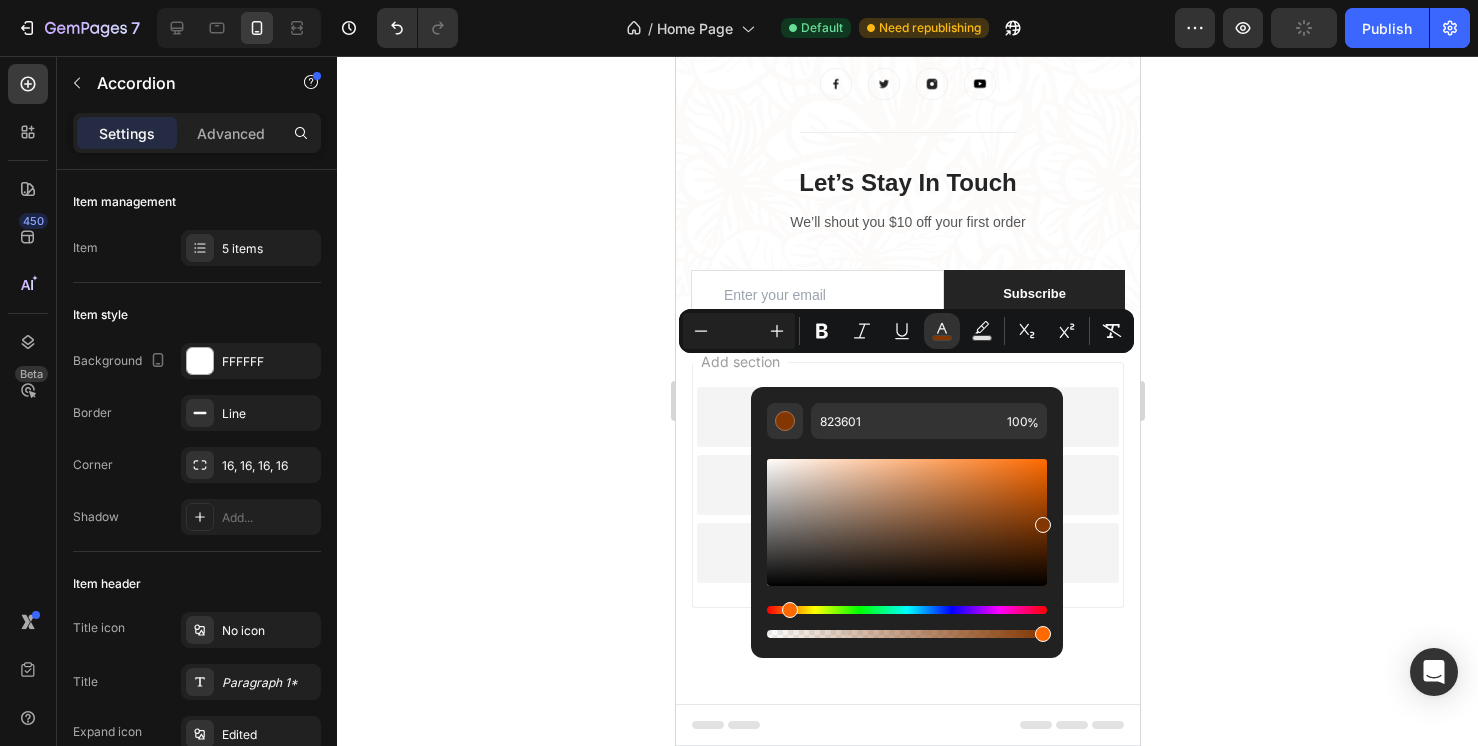 click 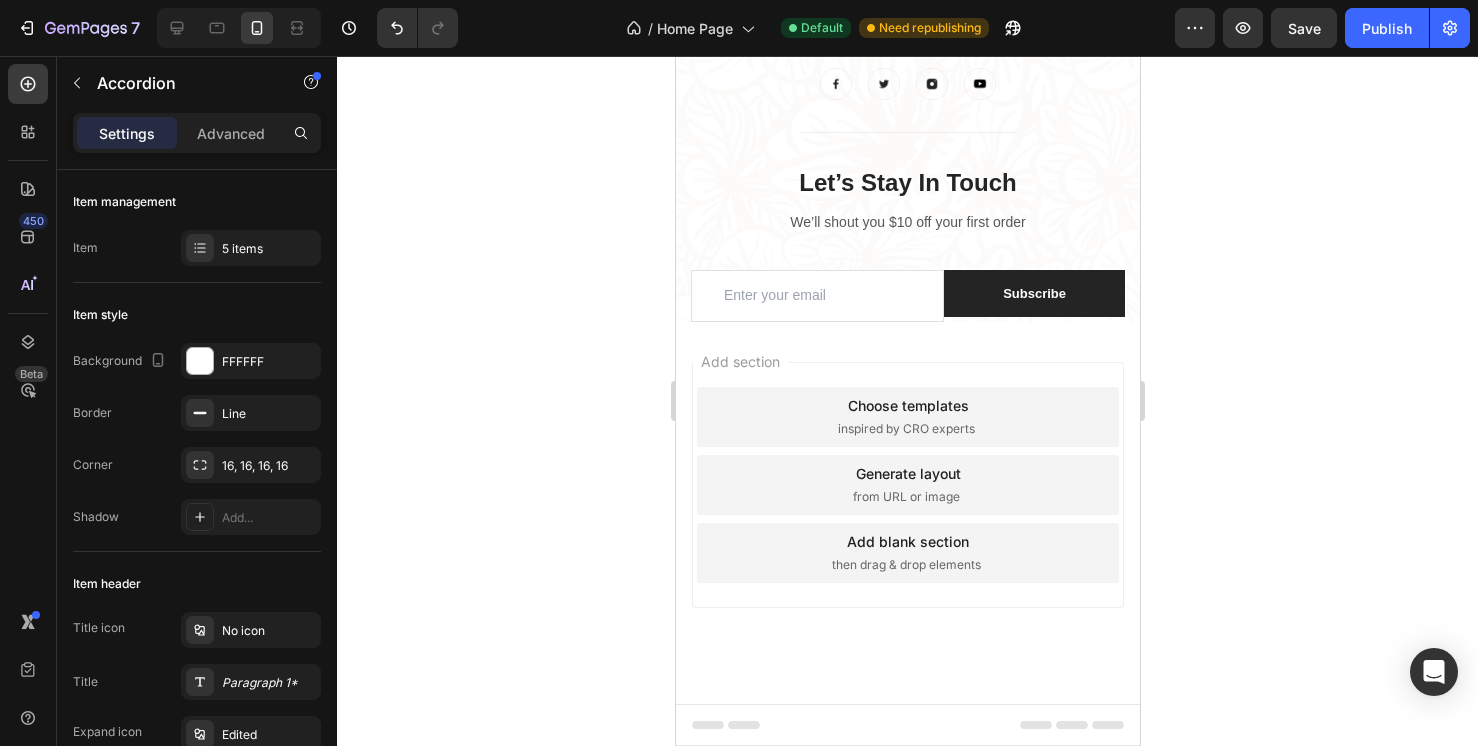 click 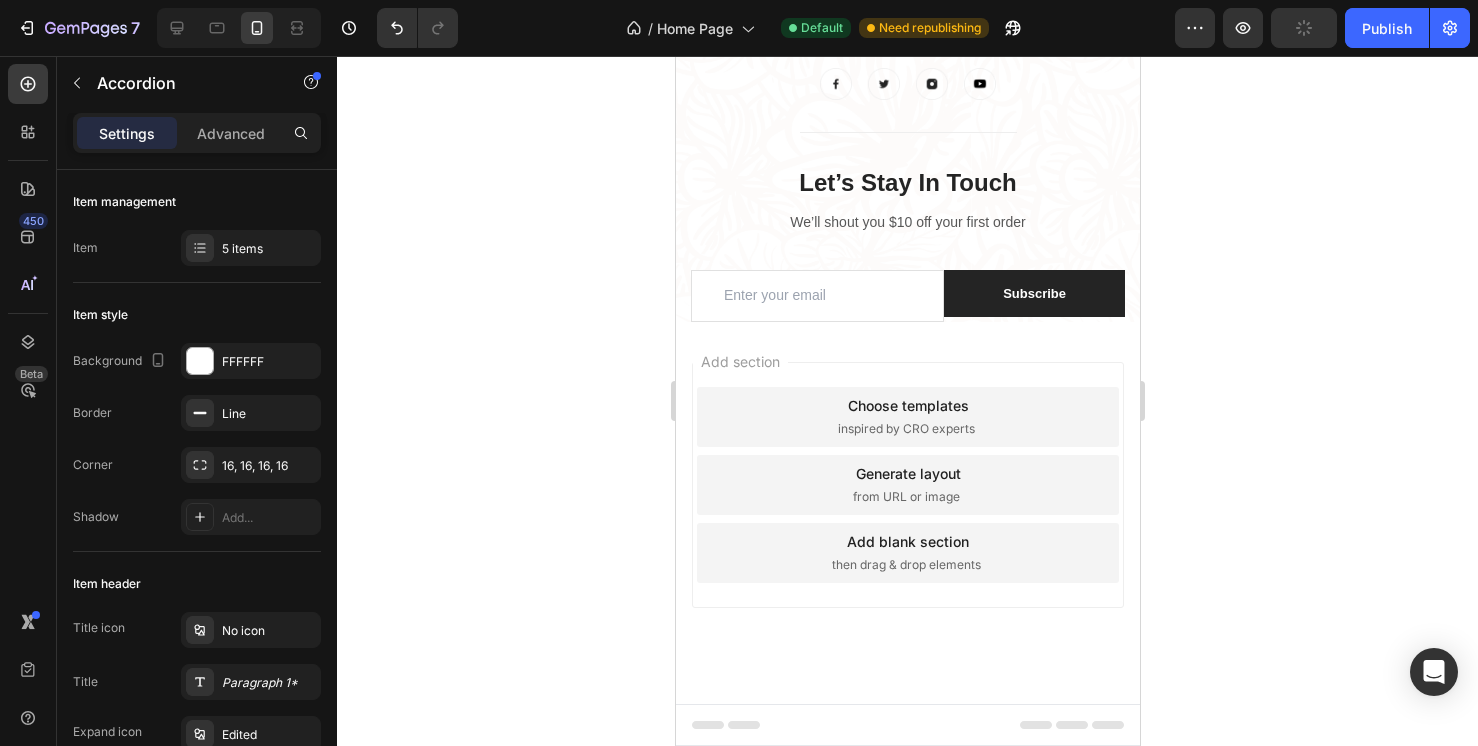 click on "Lorem ipsum dolor sit amet, consectetur adipiscing elit, sed do eiusmod tempor incididunt ut labore et dolore magna aliqua. Ut enim ad minim veniam, quis nostrud exercitation ullamco laboris nisi ut aliquip ex ea commodo consequat." at bounding box center [907, -236] 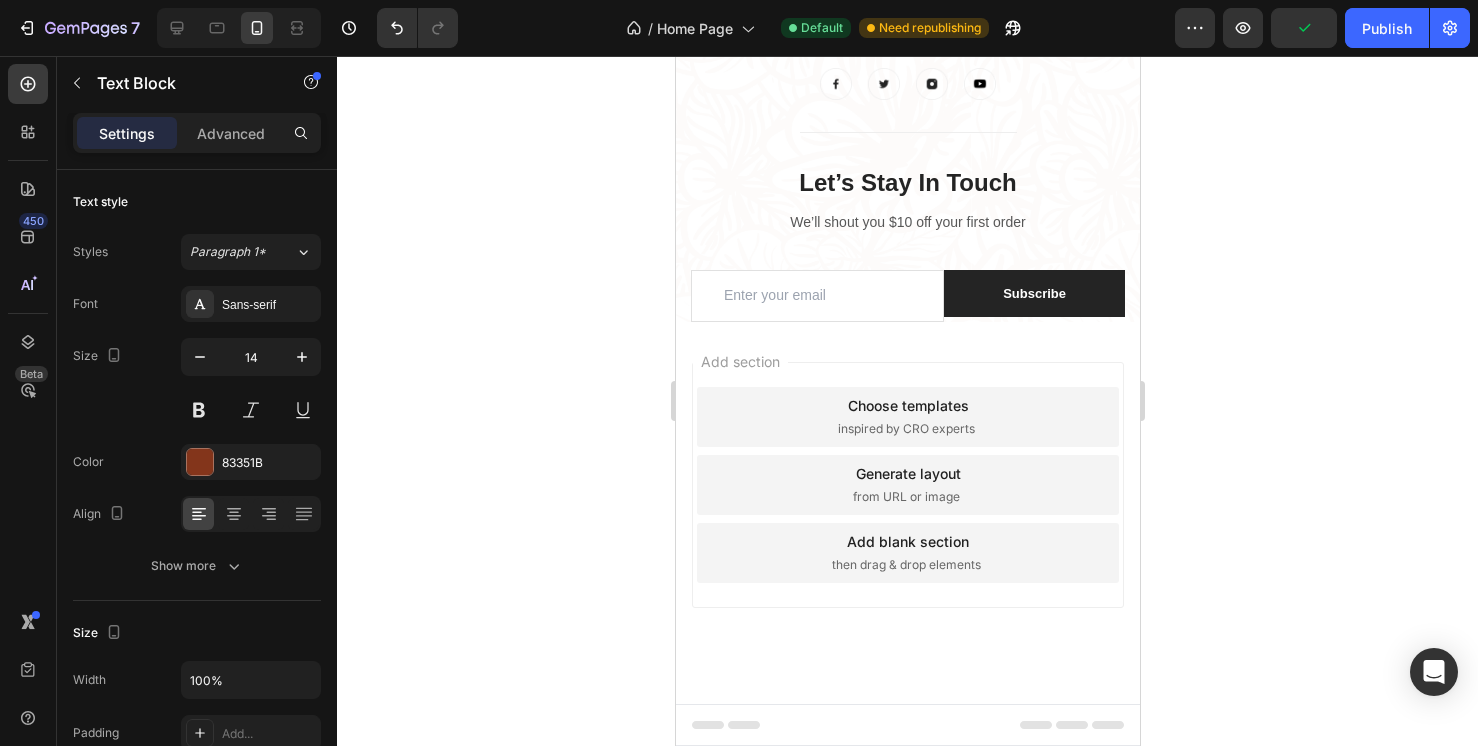 drag, startPoint x: 1024, startPoint y: 477, endPoint x: 704, endPoint y: 406, distance: 327.78195 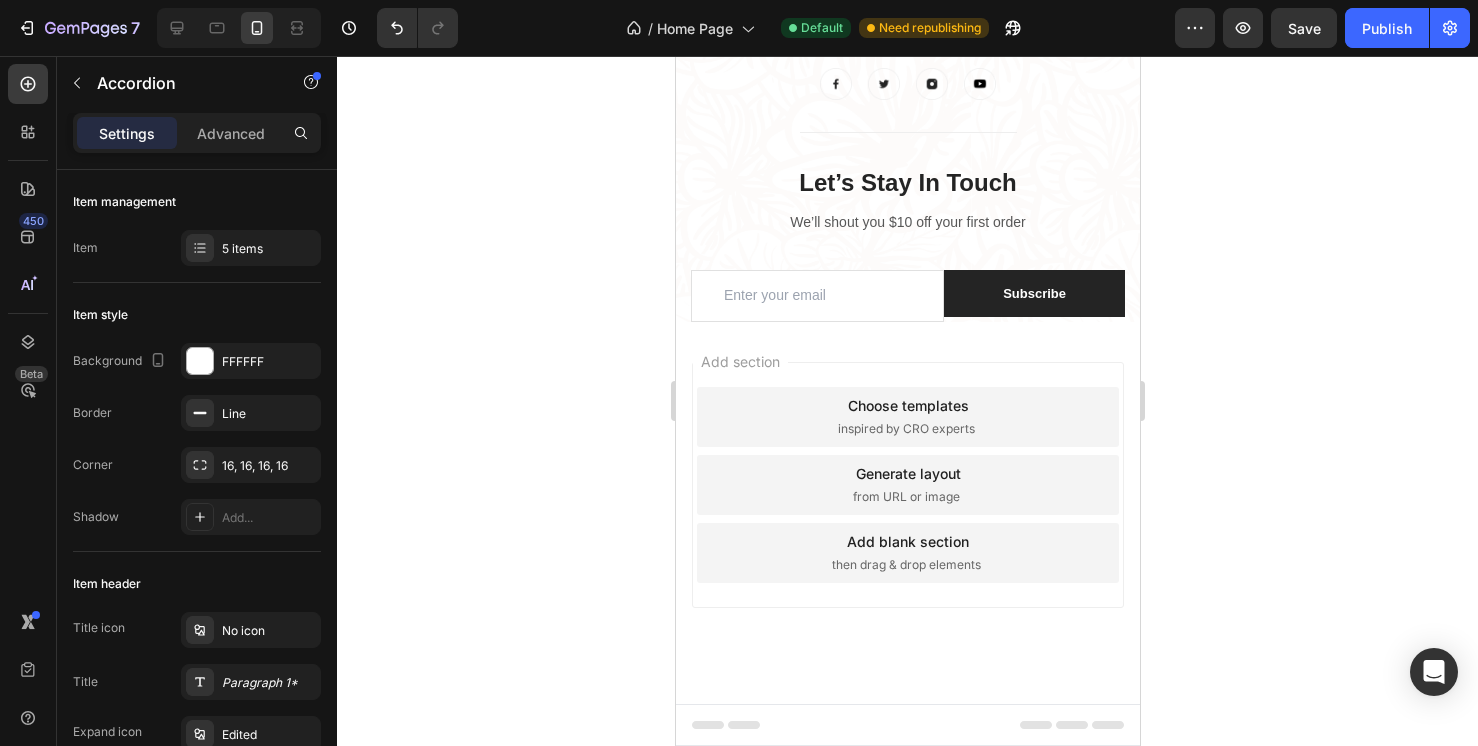 click on "Lorem ipsum dolor sit amet, consectetur adipiscing sed do eiusmod?" at bounding box center (886, -113) 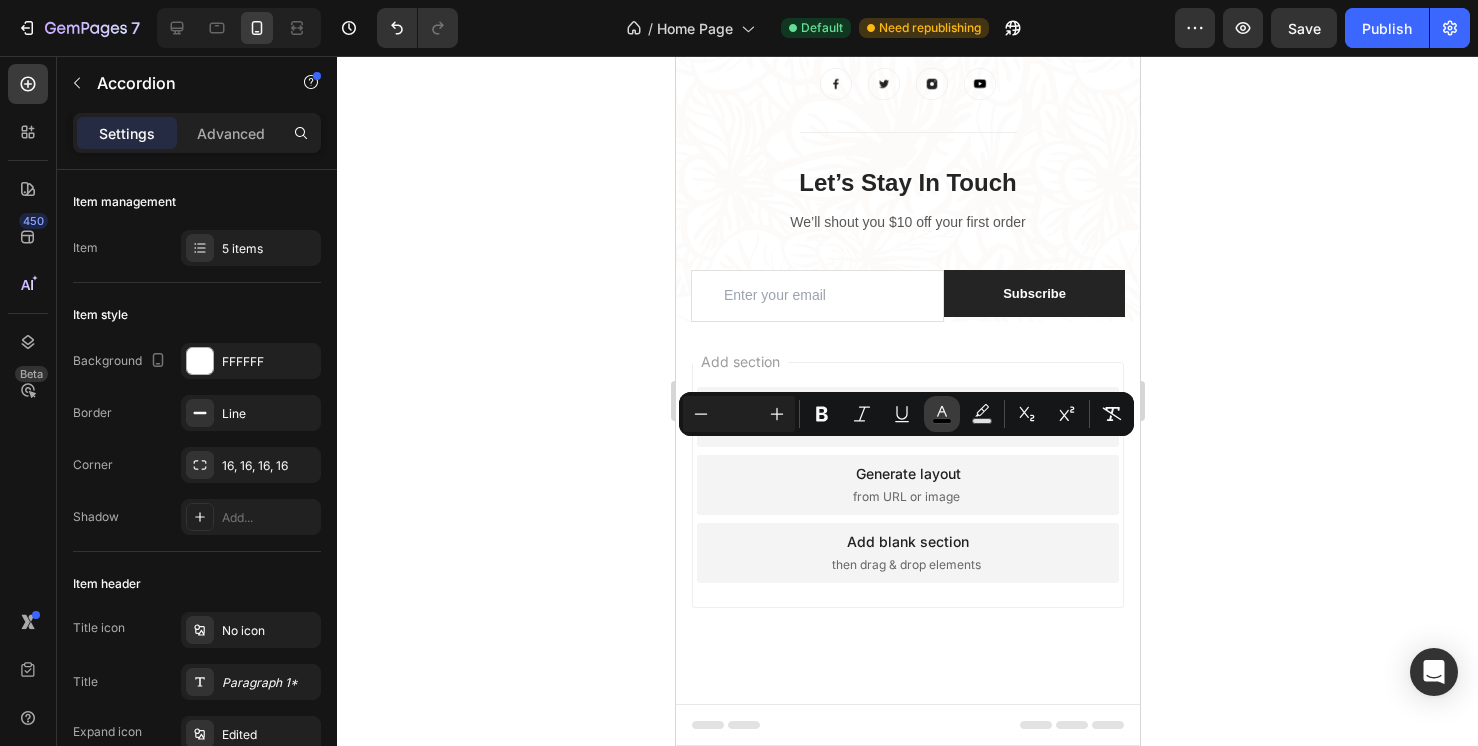 click 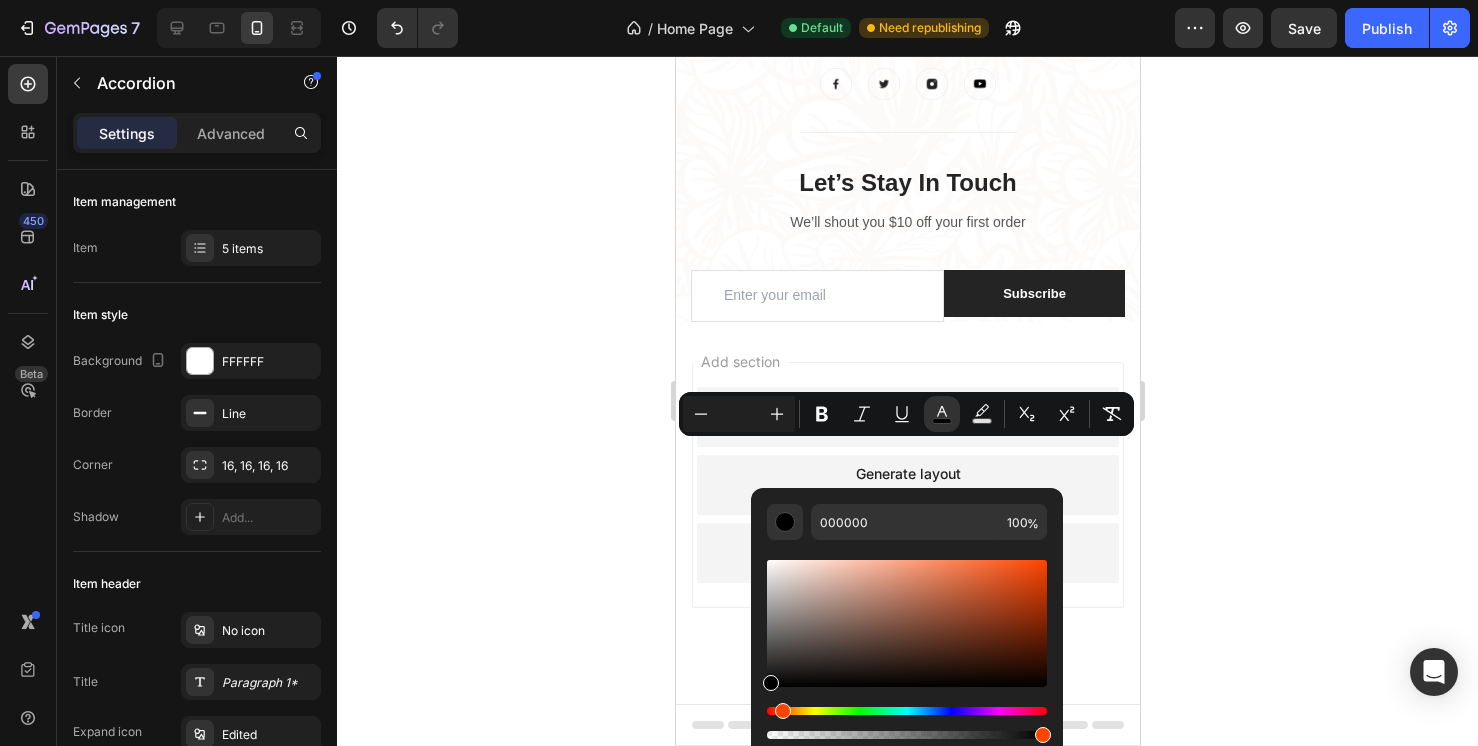 click at bounding box center [783, 711] 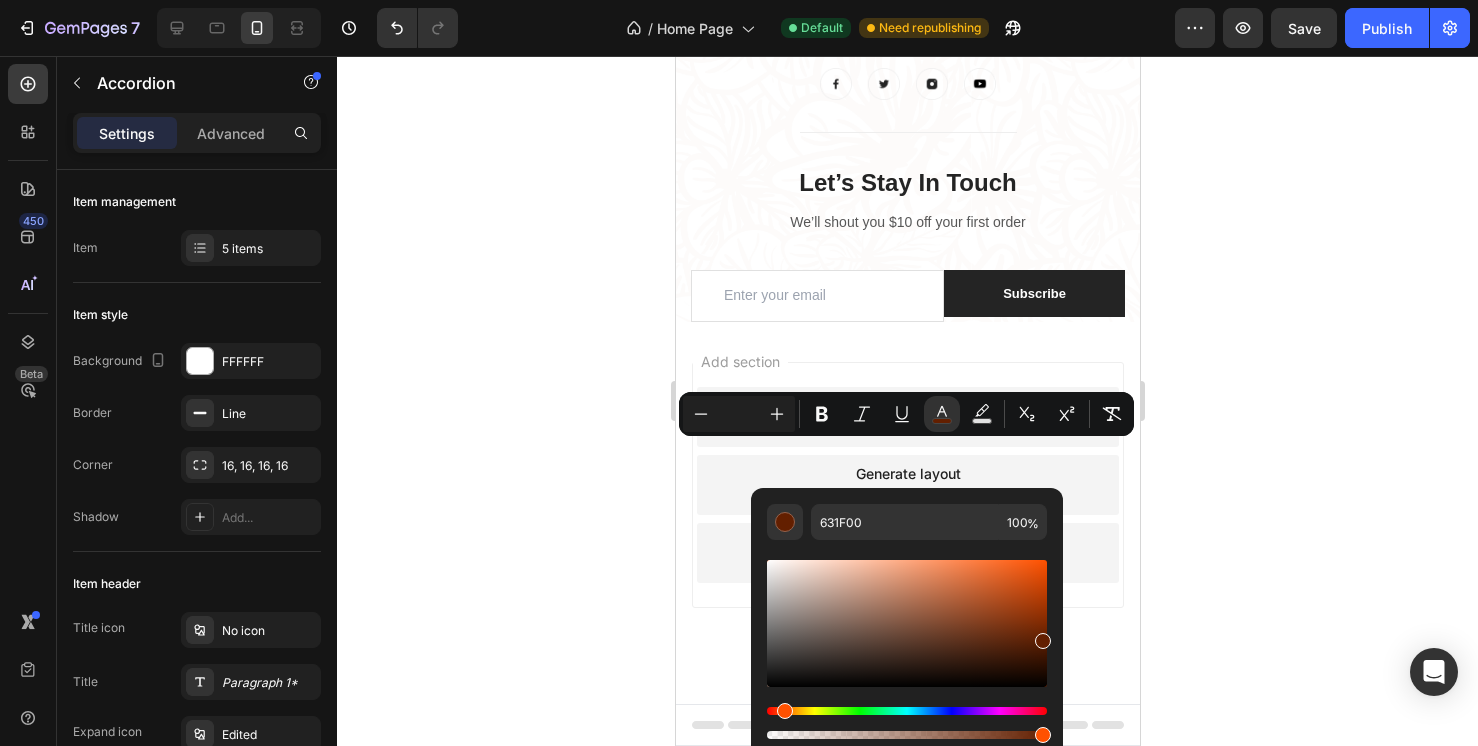 drag, startPoint x: 775, startPoint y: 686, endPoint x: 1049, endPoint y: 637, distance: 278.3469 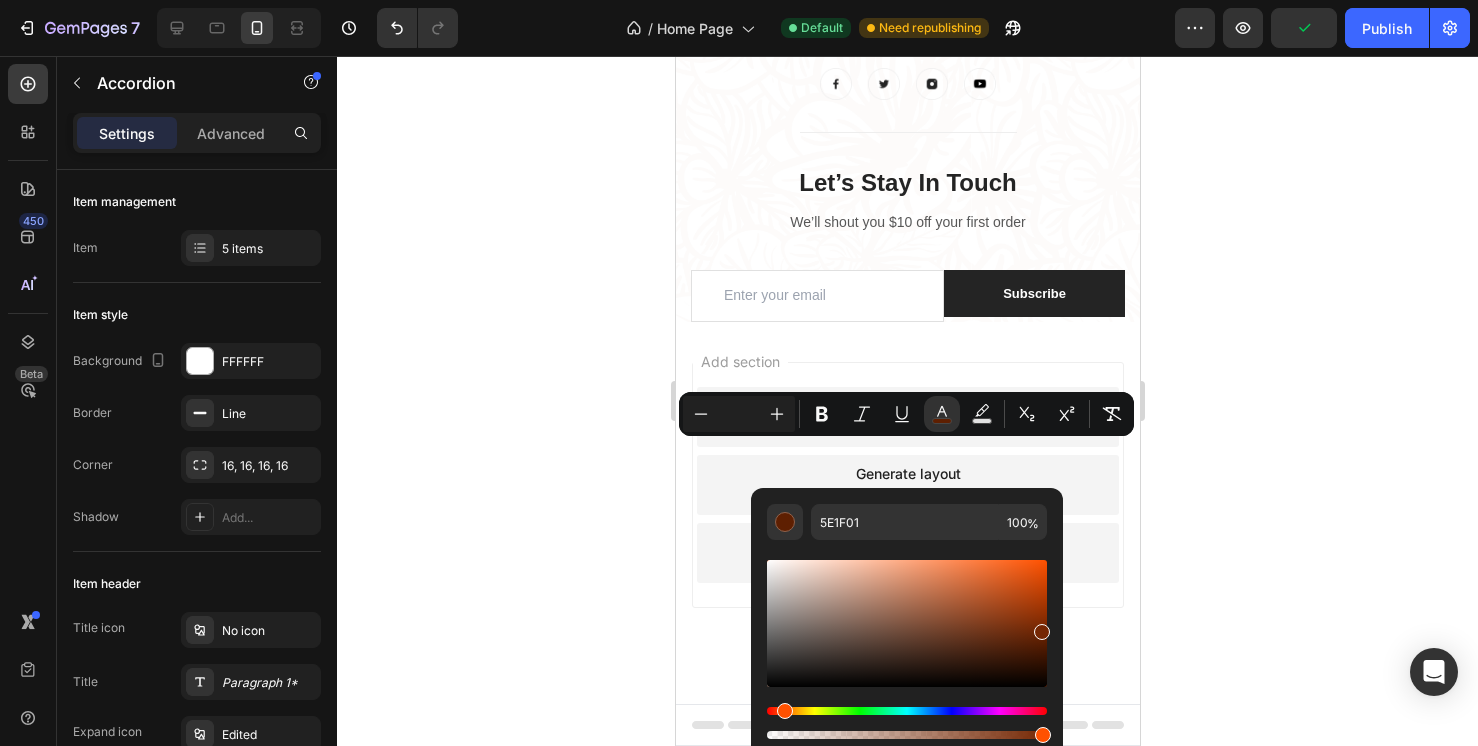 drag, startPoint x: 1043, startPoint y: 640, endPoint x: 1038, endPoint y: 627, distance: 13.928389 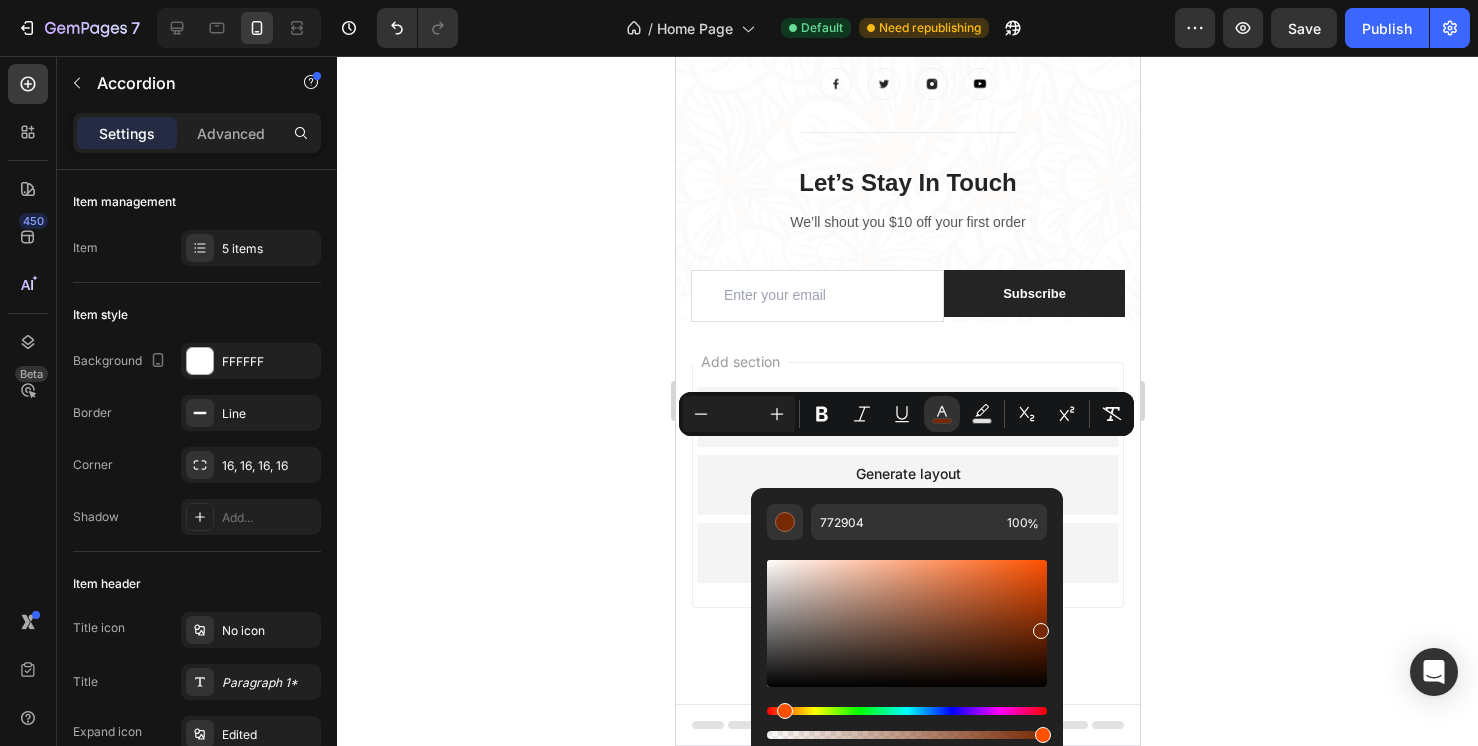 click 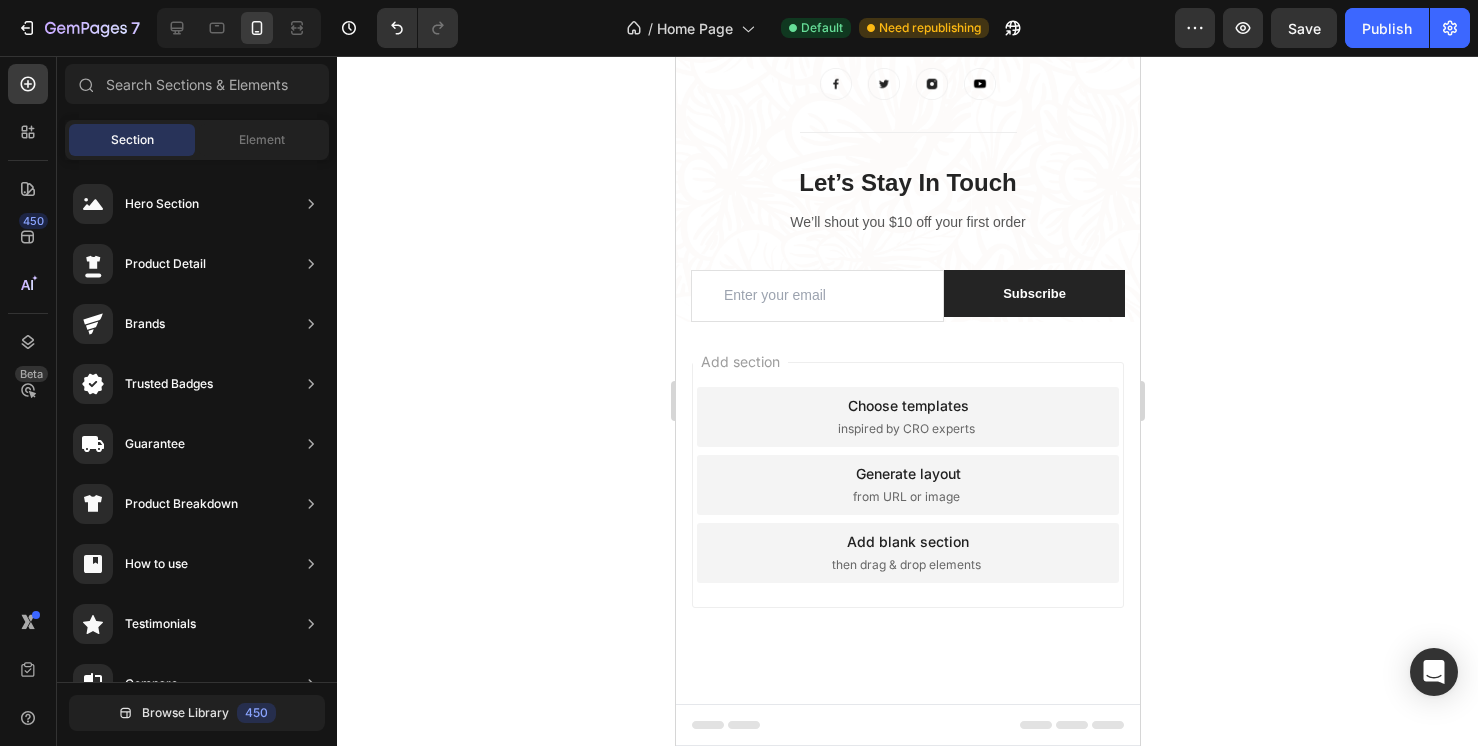 click on "What if my tallow balm melts during shipping?" at bounding box center [850, -114] 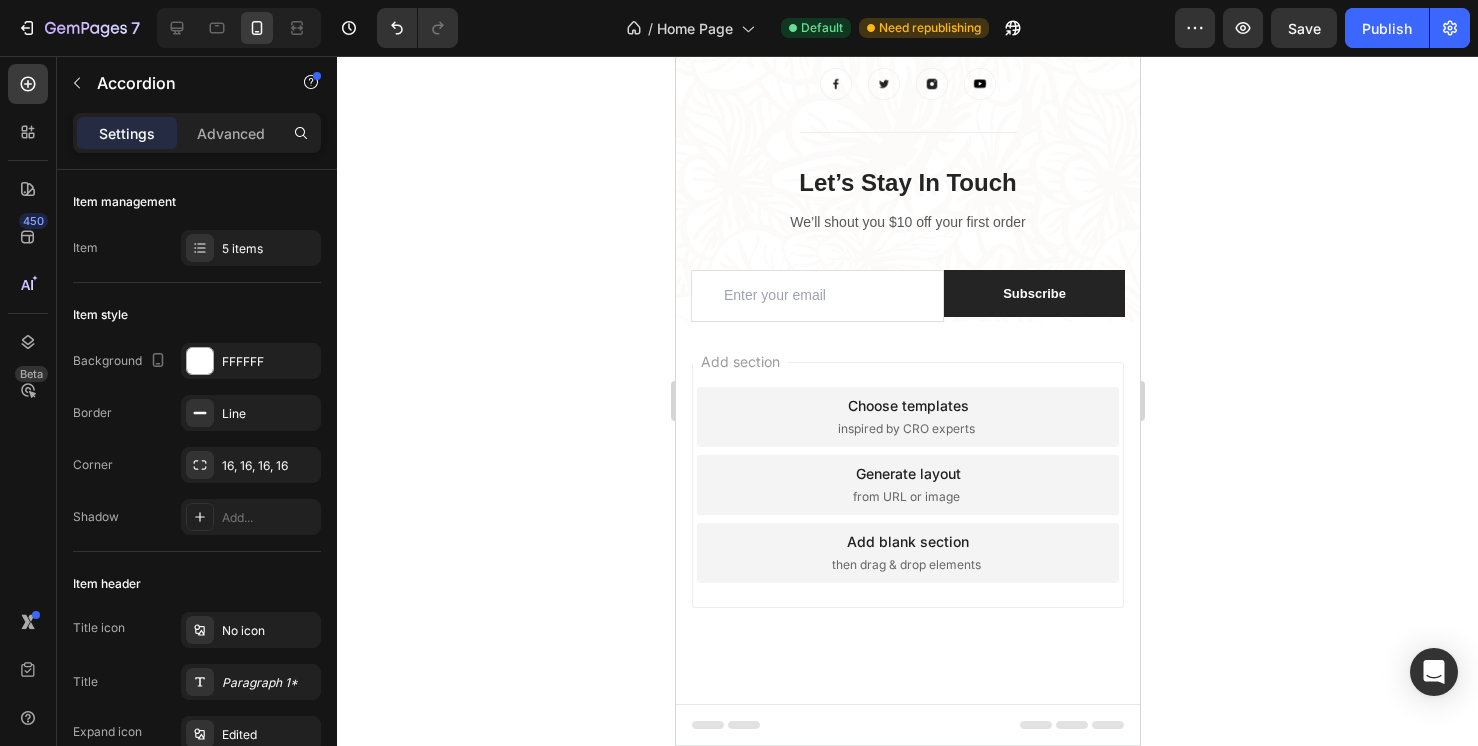 click on "What if my tallow balm melts during shipping?" at bounding box center [886, -113] 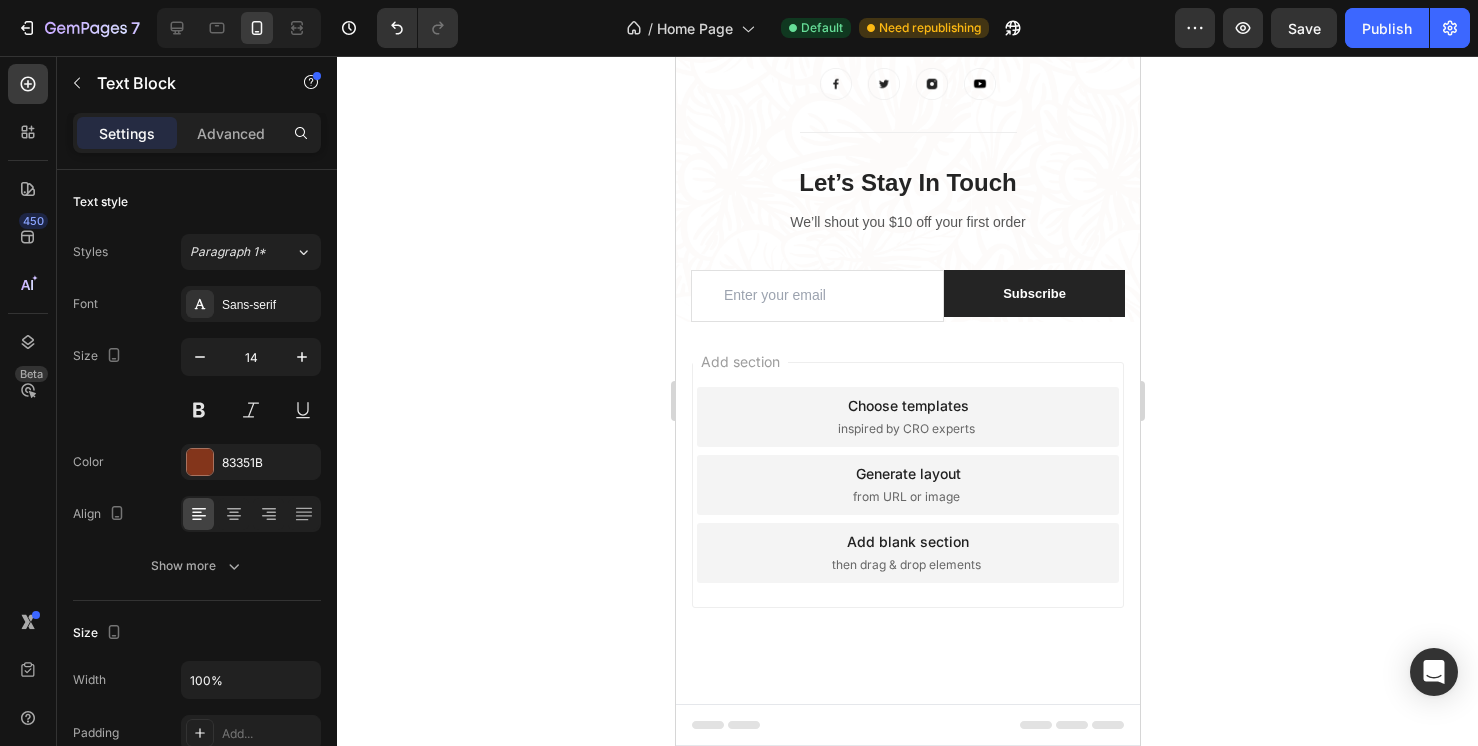 click on "Lorem ipsum dolor sit amet, consectetur adipiscing elit, sed do eiusmod tempor incididunt ut labore et dolore magna aliqua. Ut enim ad minim veniam, quis nostrud exercitation ullamco laboris nisi ut aliquip ex ea commodo consequat." at bounding box center (907, -135) 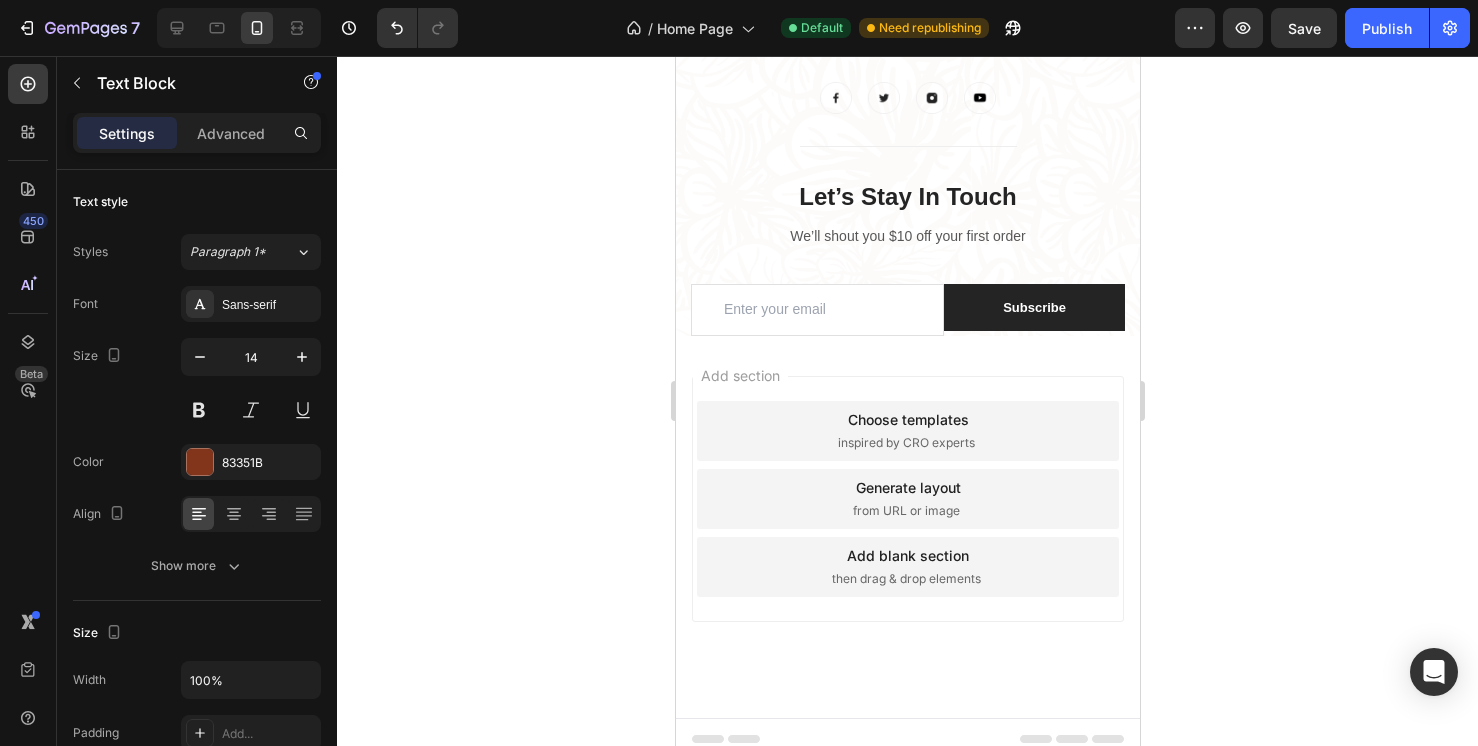 click on "If your balm arrives soft or partially melted, don’t worry—it’s still safe to use! You can place it in the fridge or freezer to solidify it. We also have a step-by-step guide to help you  revive your tallow  here: 👉  What If My Tallow Arrives Melted?" at bounding box center [907, -134] 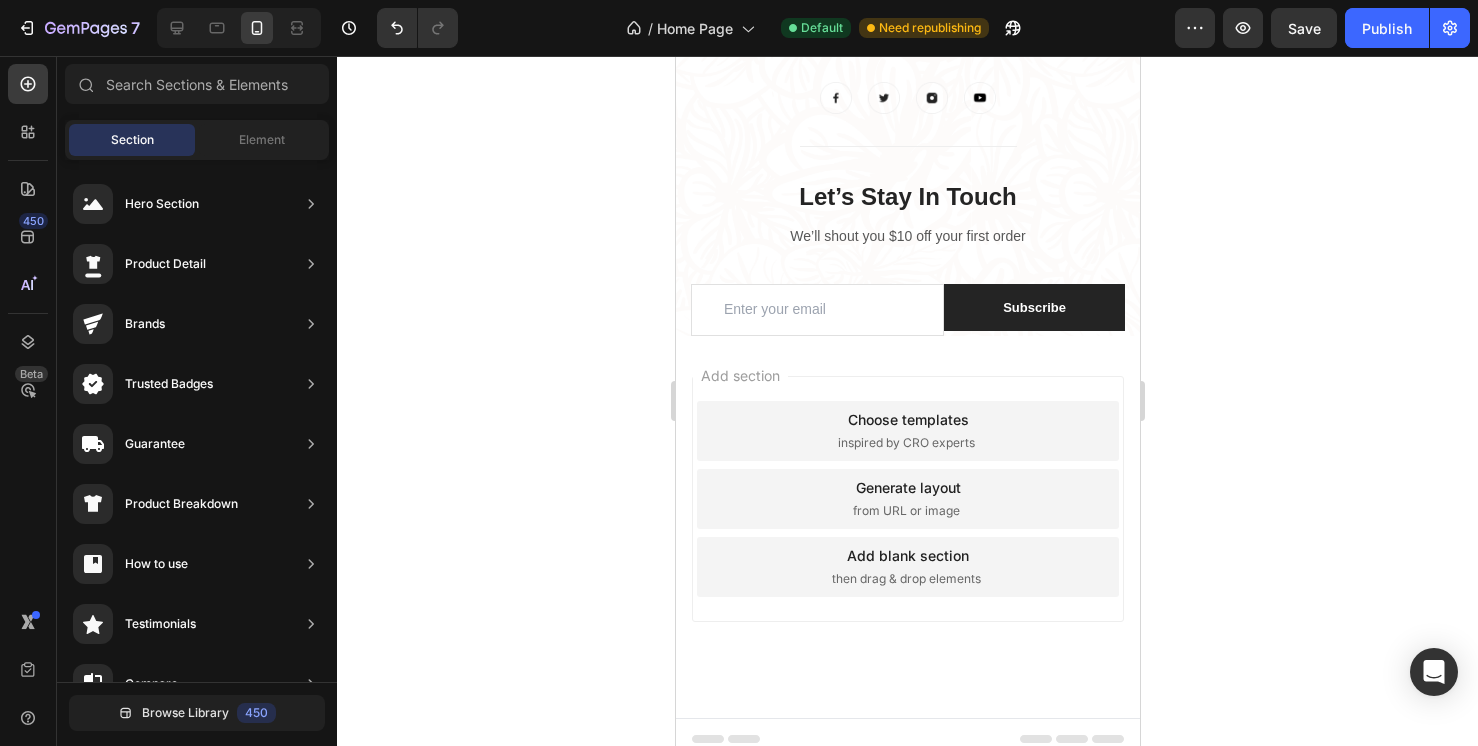 click 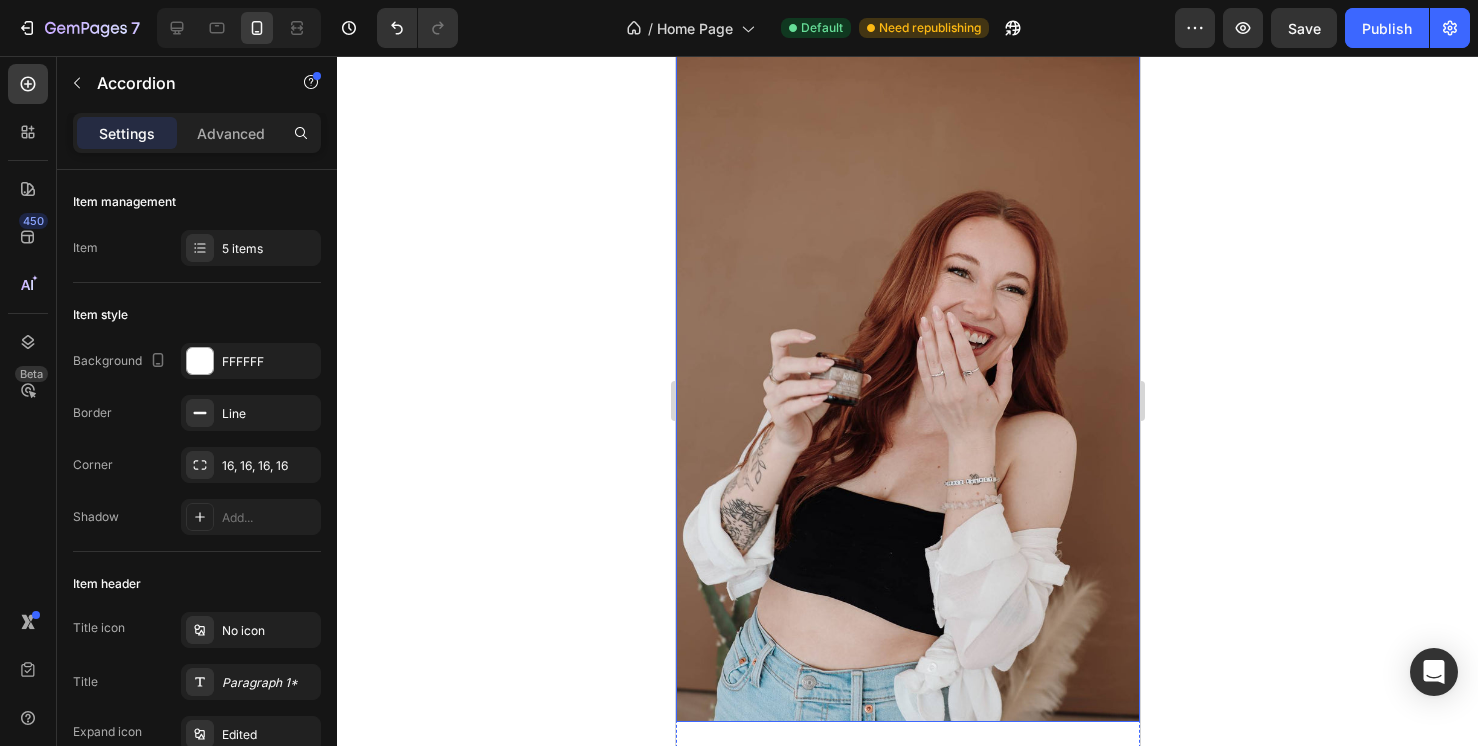 scroll, scrollTop: 7117, scrollLeft: 0, axis: vertical 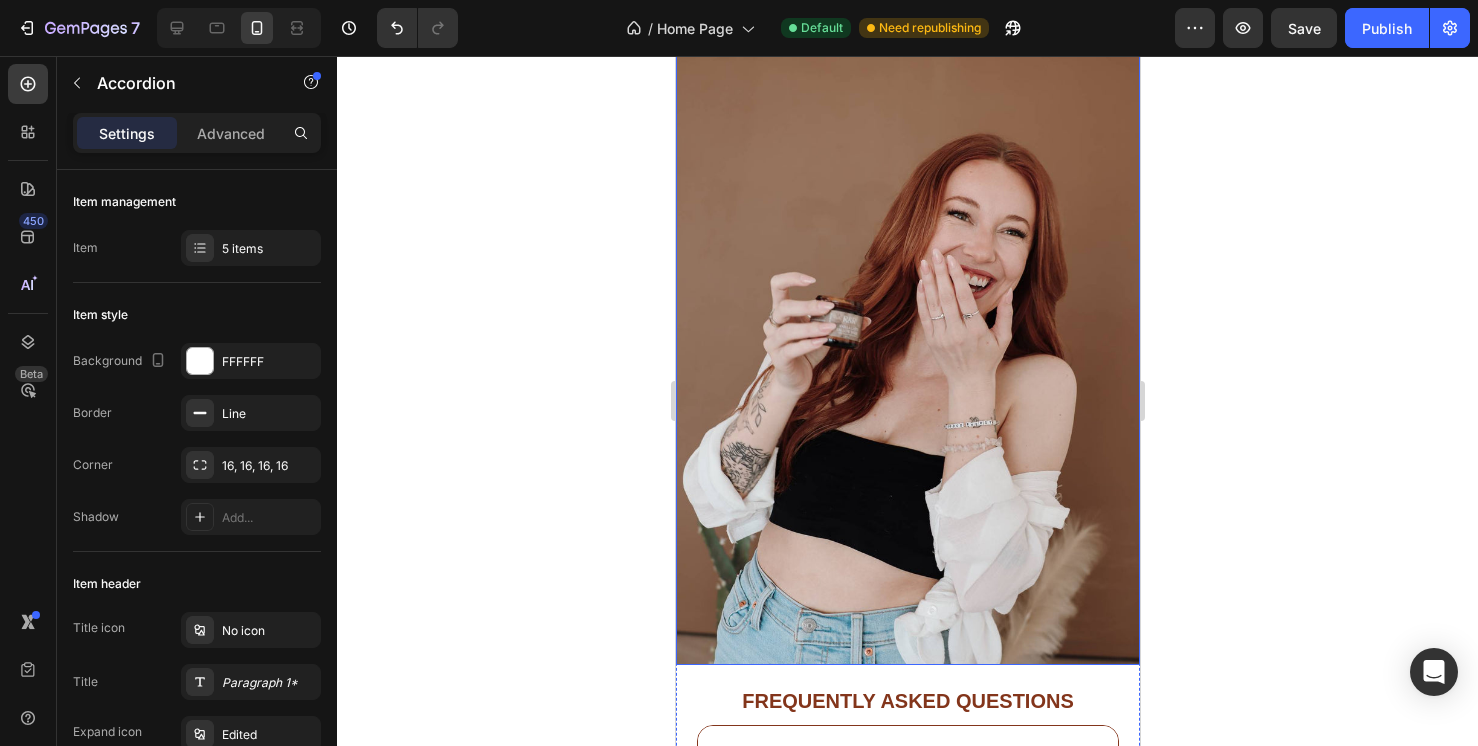 click at bounding box center (907, 317) 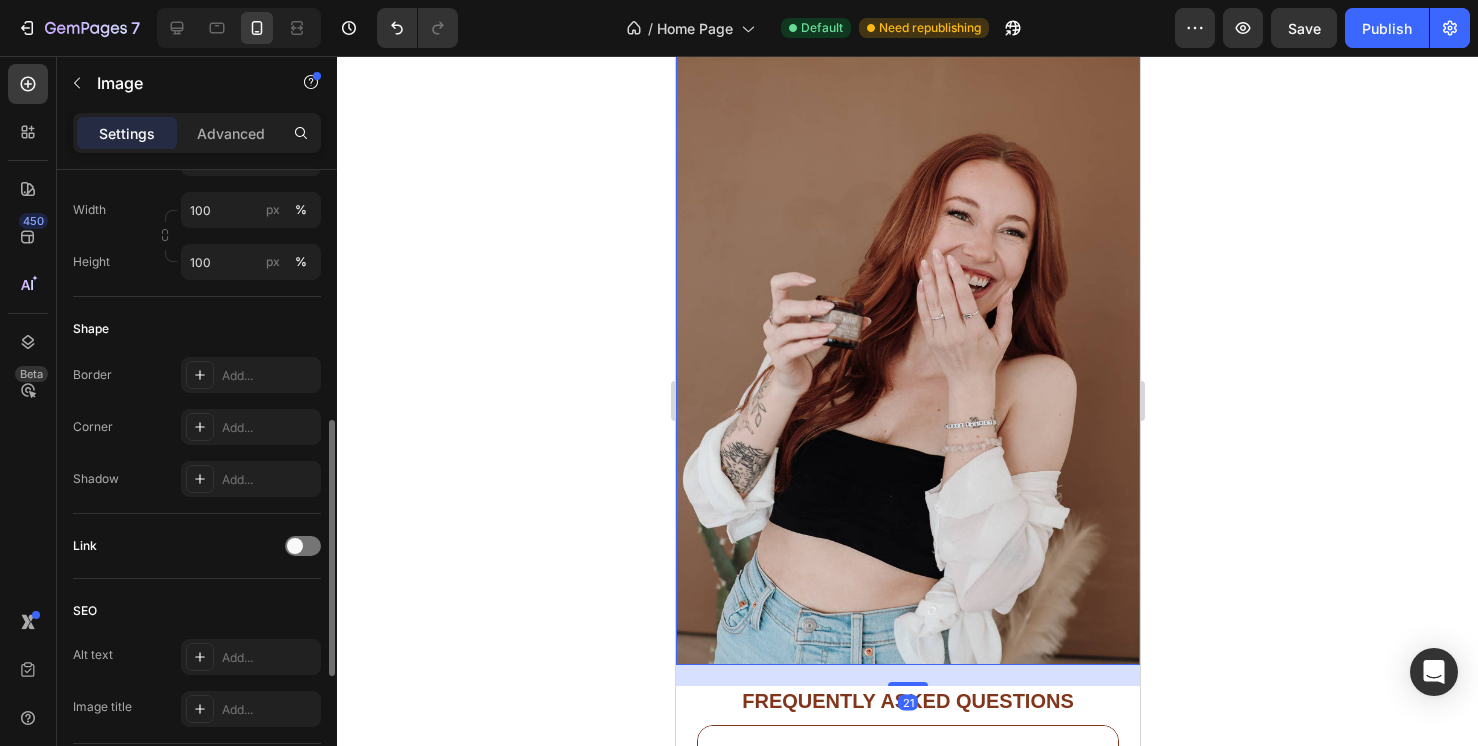 scroll, scrollTop: 637, scrollLeft: 0, axis: vertical 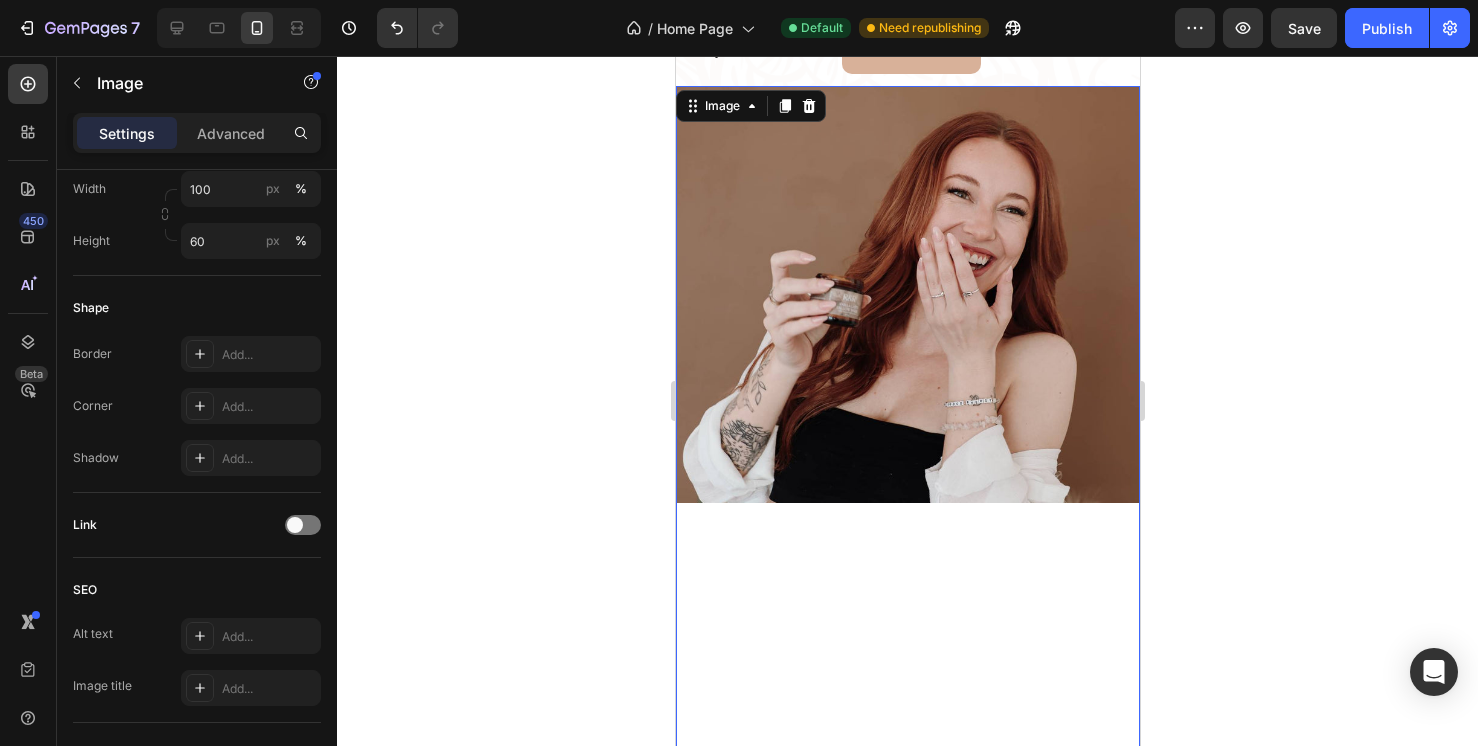 click at bounding box center (907, 295) 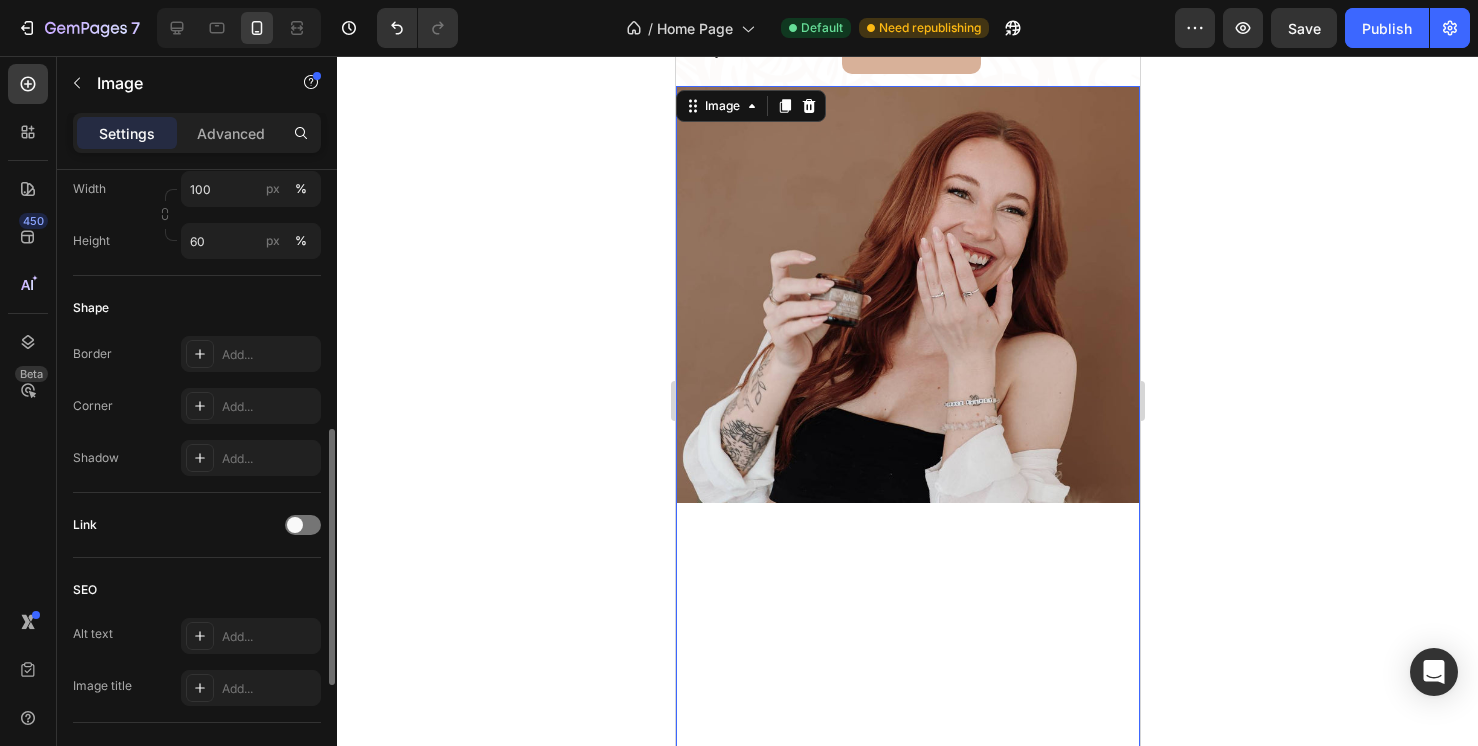 click on "Size Frame Custom Width 100 px % Height 60 px %" 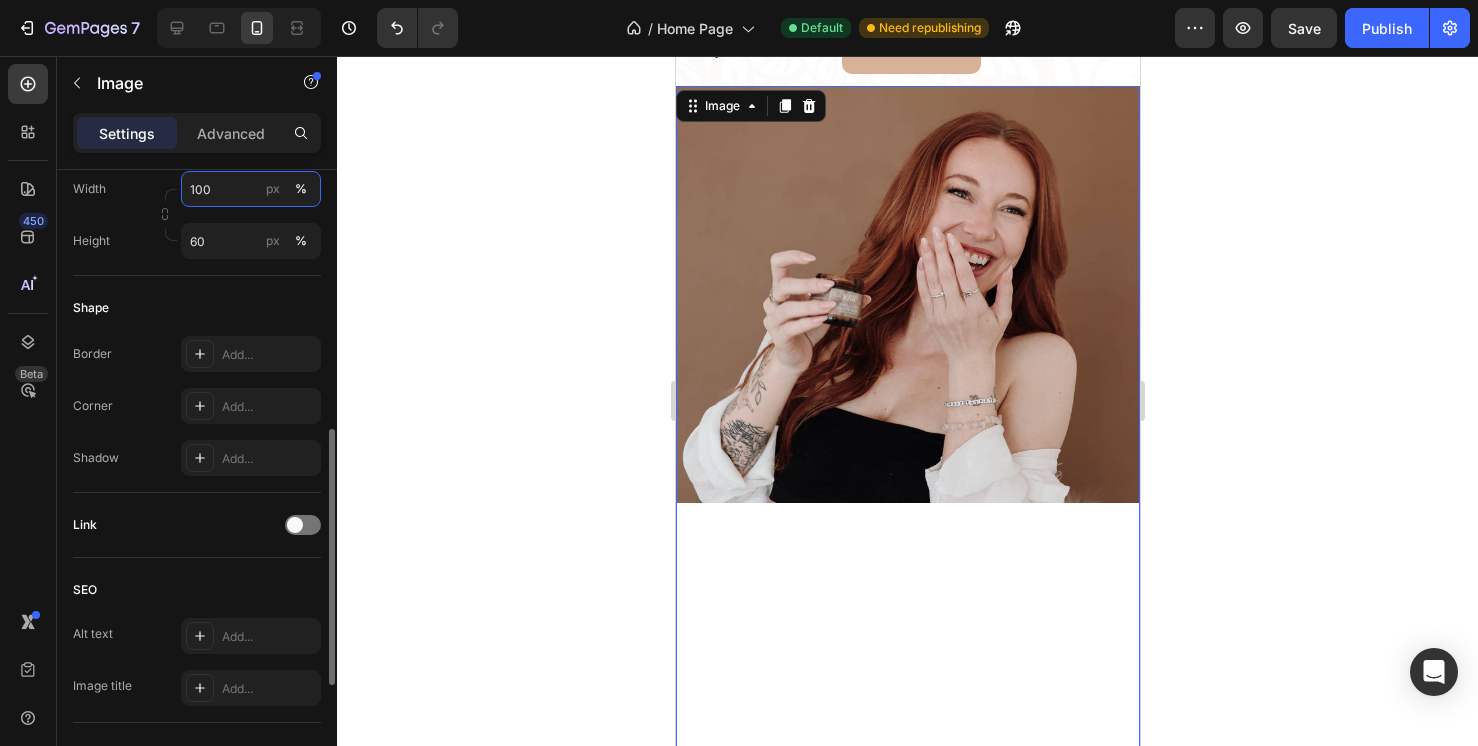 click on "100" at bounding box center [251, 189] 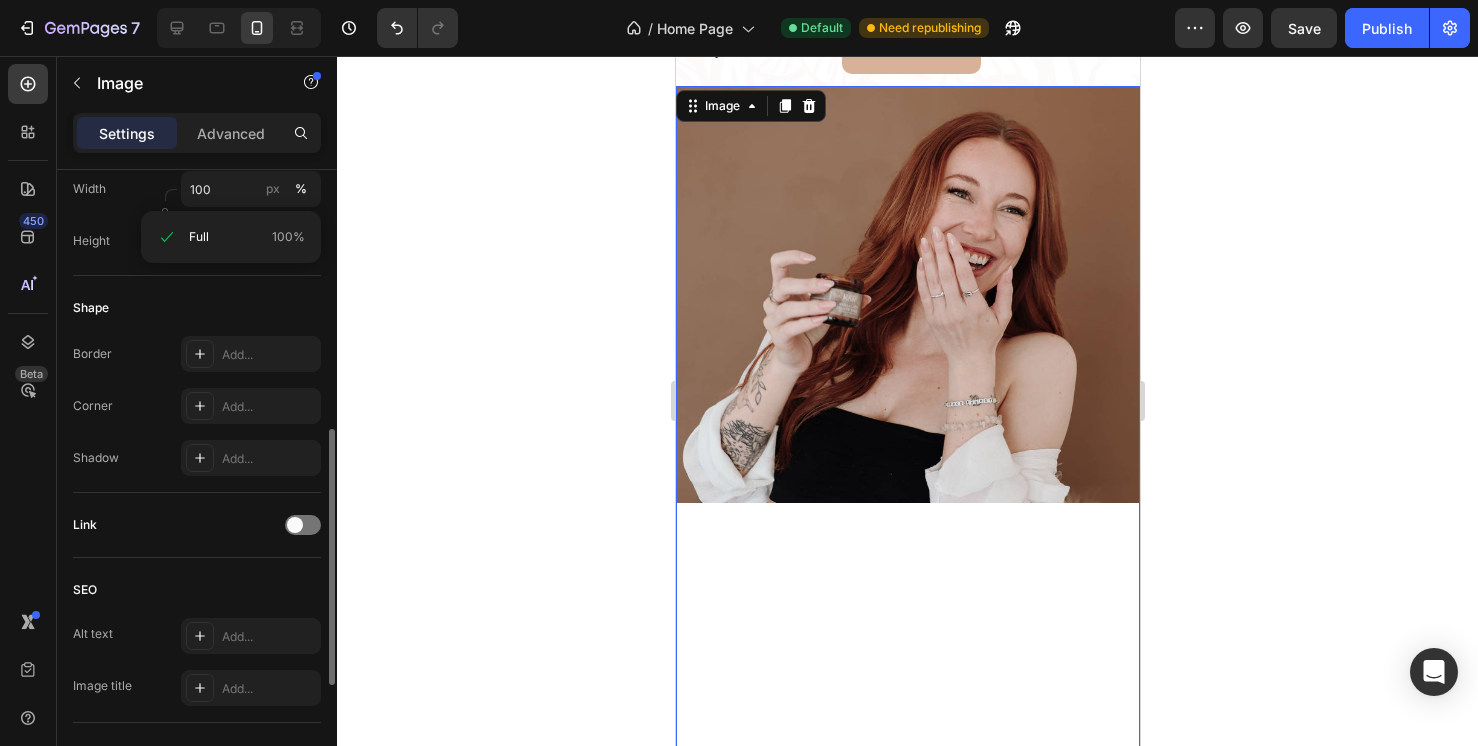 click on "Shape Border Add... Corner Add... Shadow Add..." 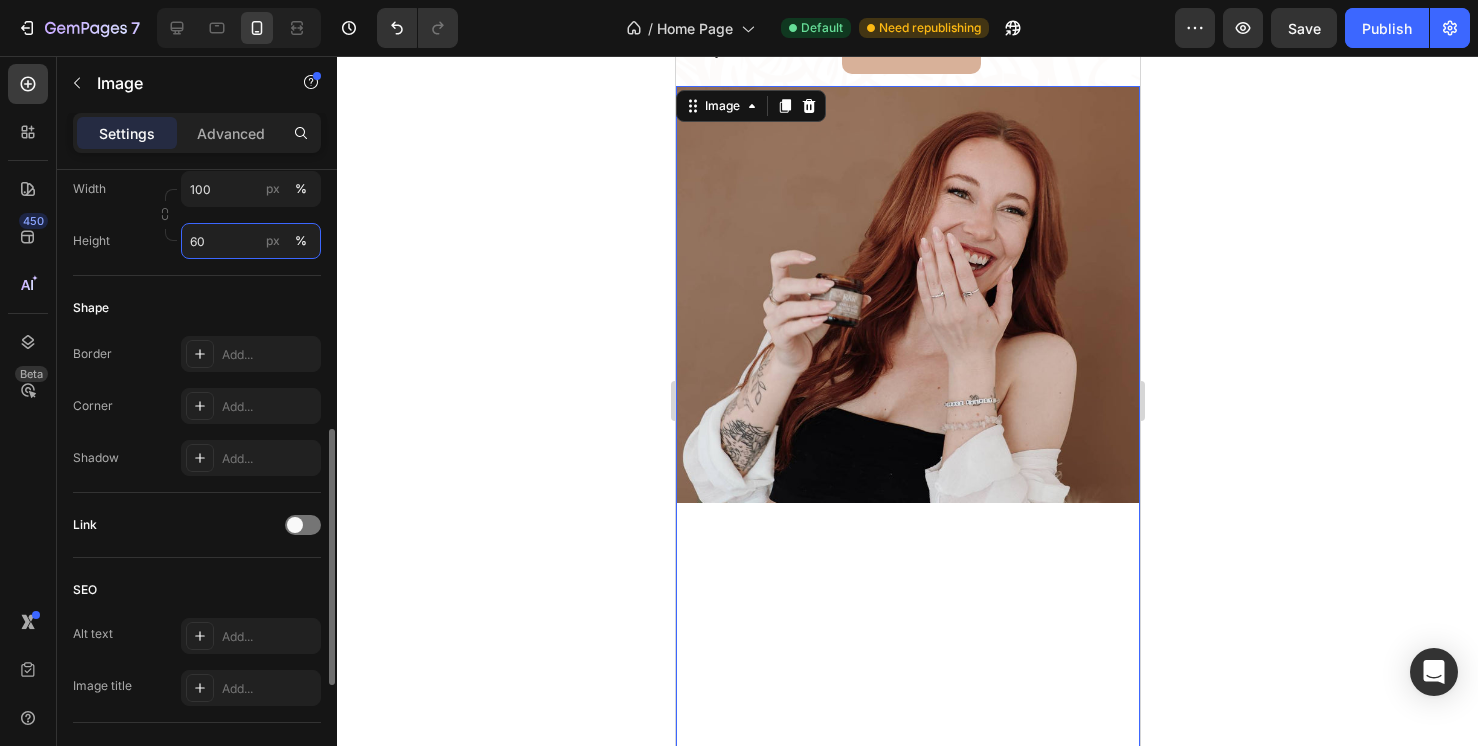 click on "60" at bounding box center [251, 241] 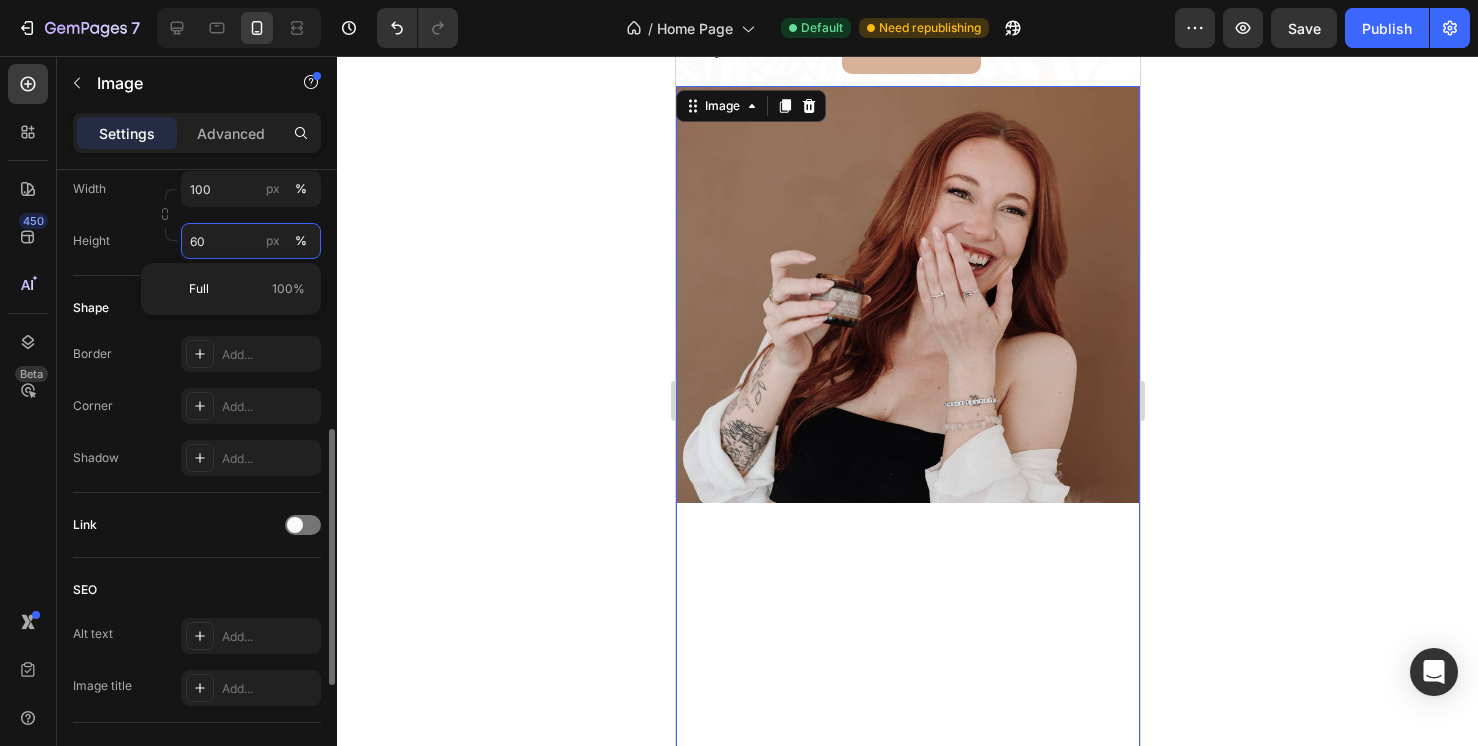 click on "60" at bounding box center (251, 241) 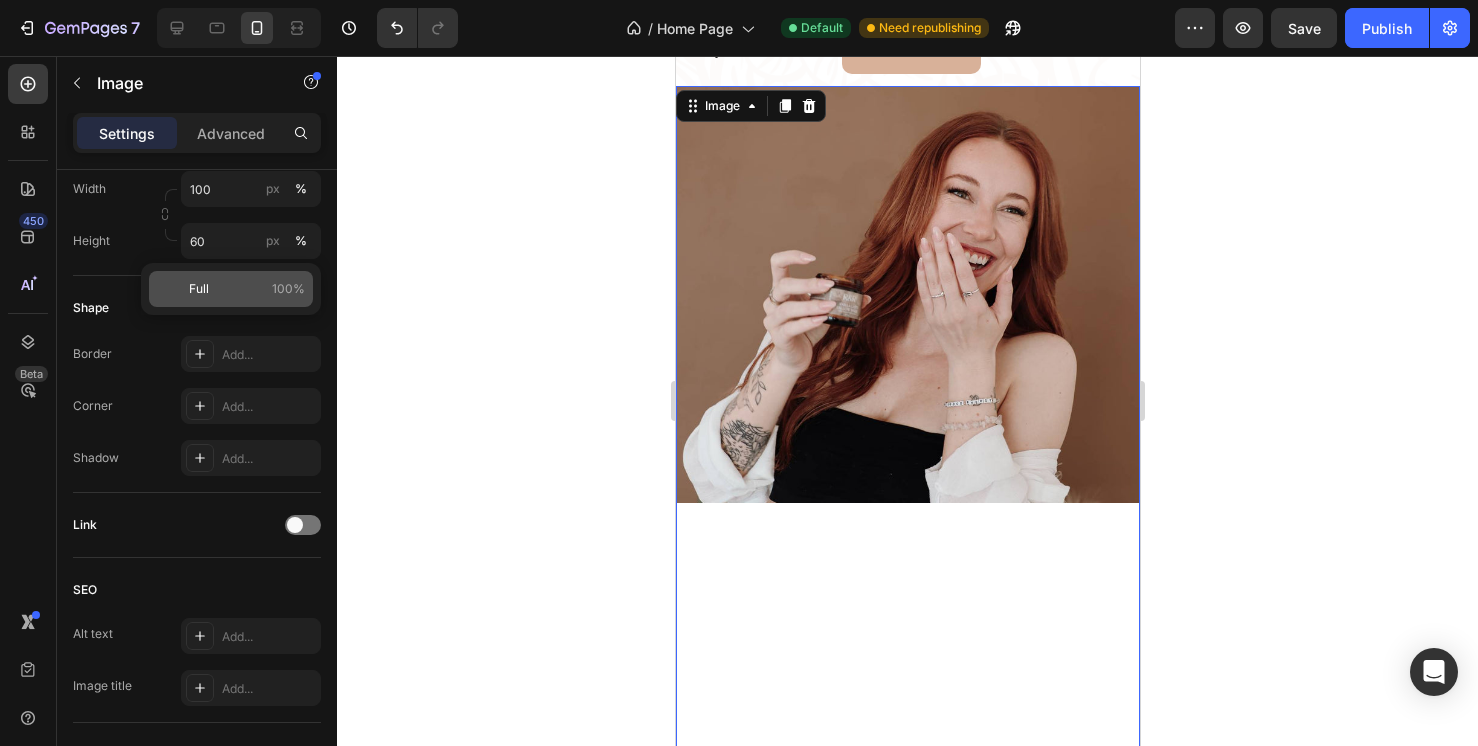 click on "Full 100%" at bounding box center (247, 289) 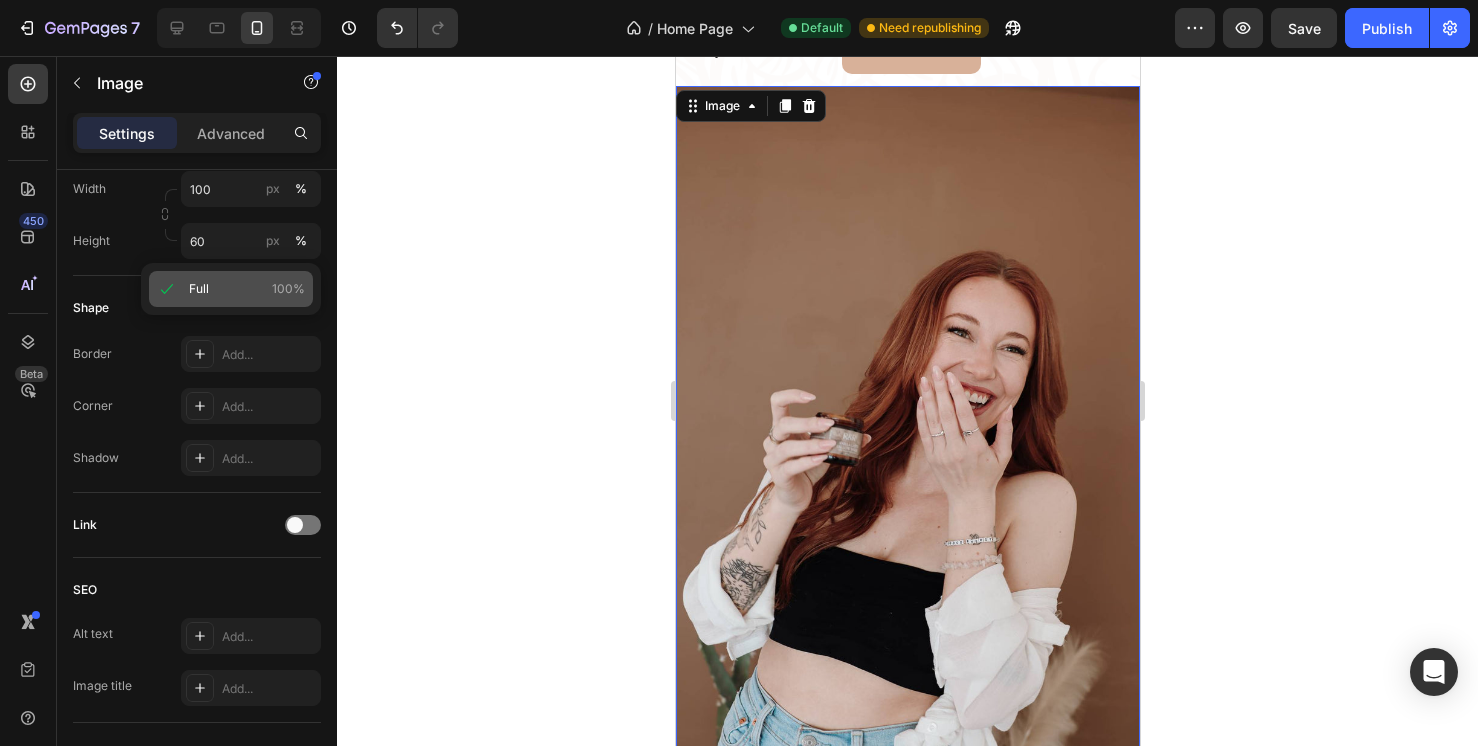 type on "100" 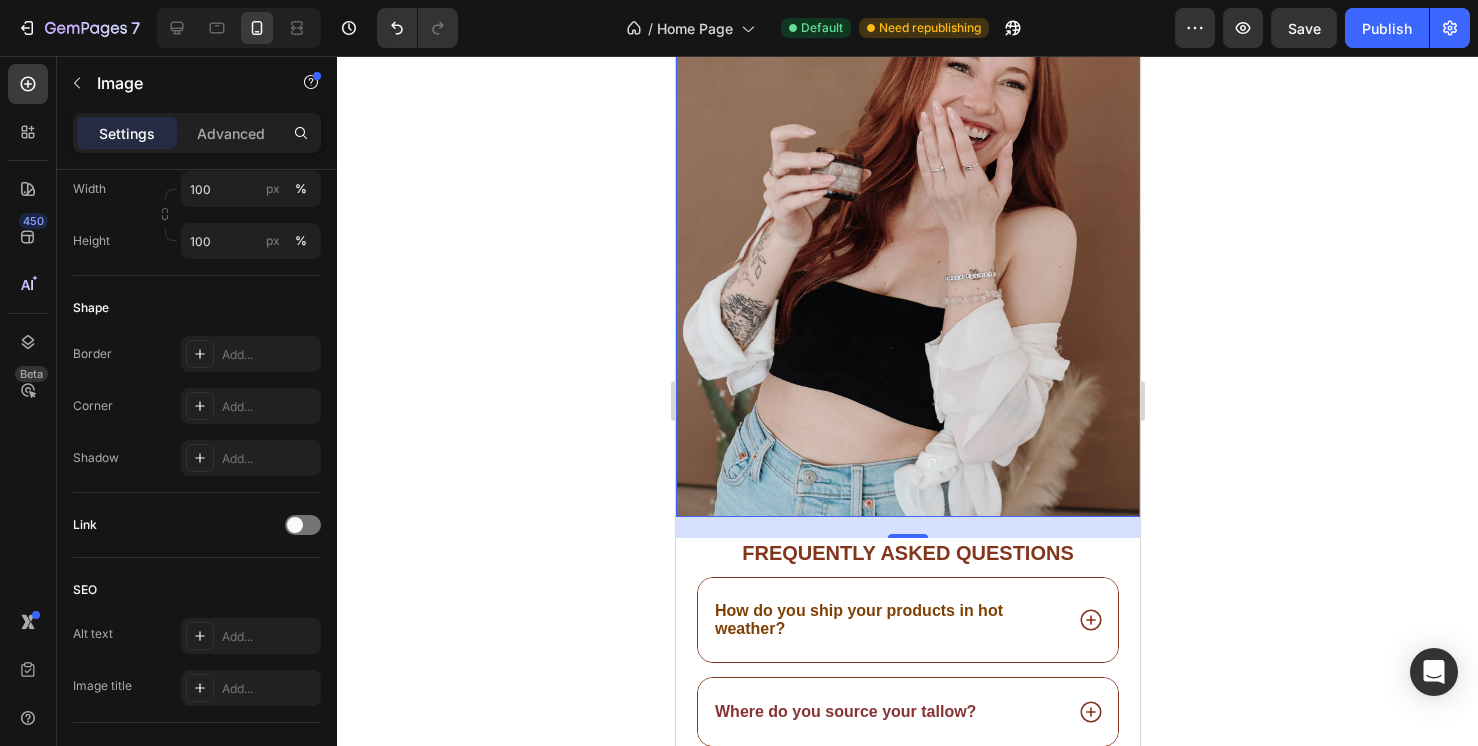 scroll, scrollTop: 7277, scrollLeft: 0, axis: vertical 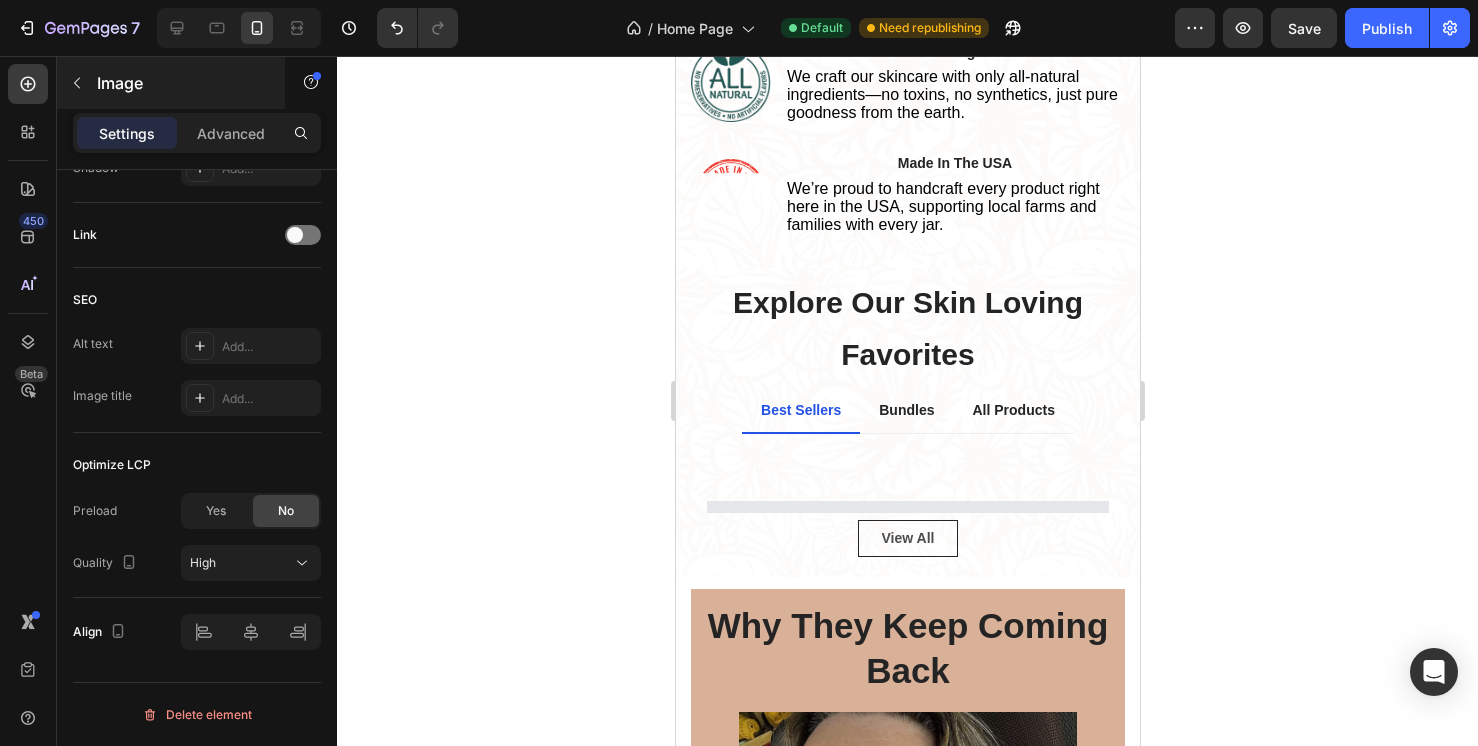 click 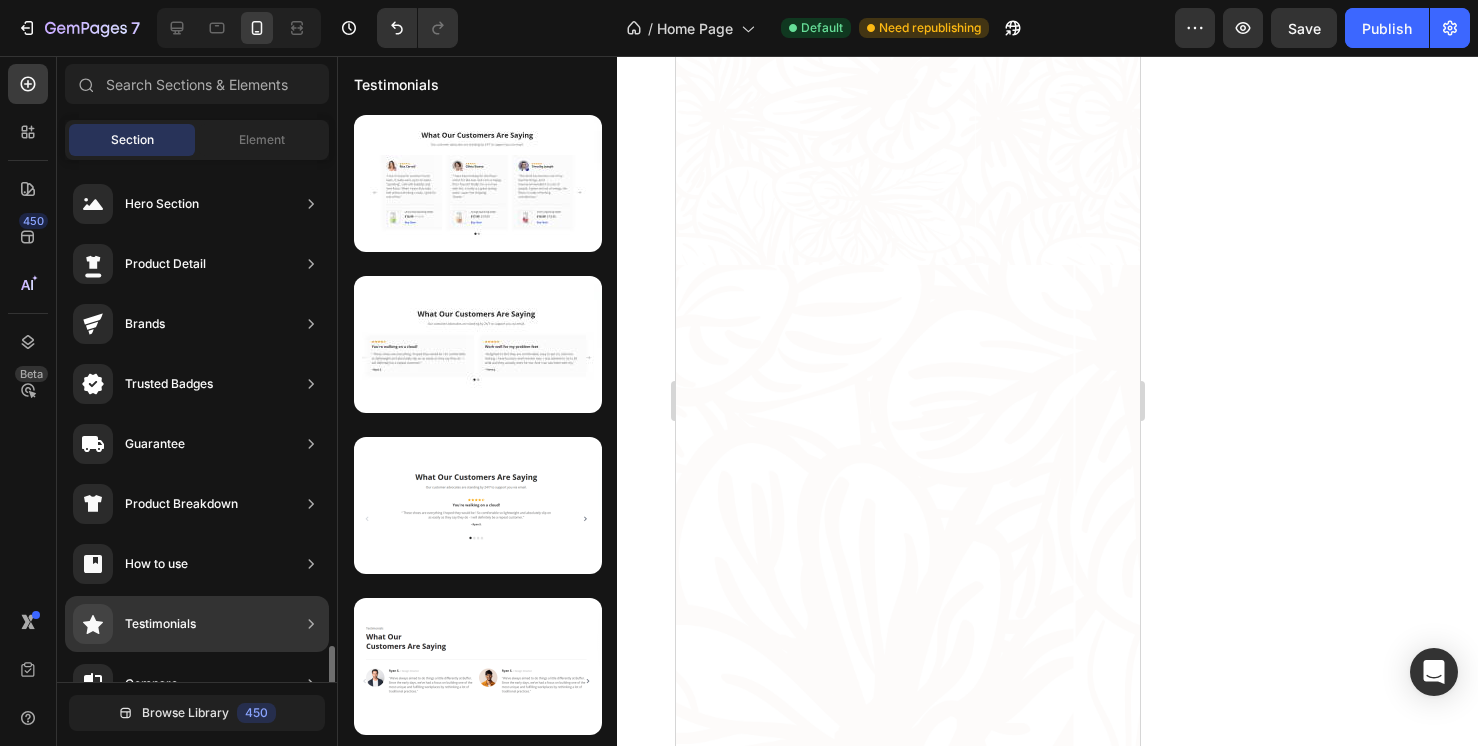 scroll, scrollTop: 2358, scrollLeft: 0, axis: vertical 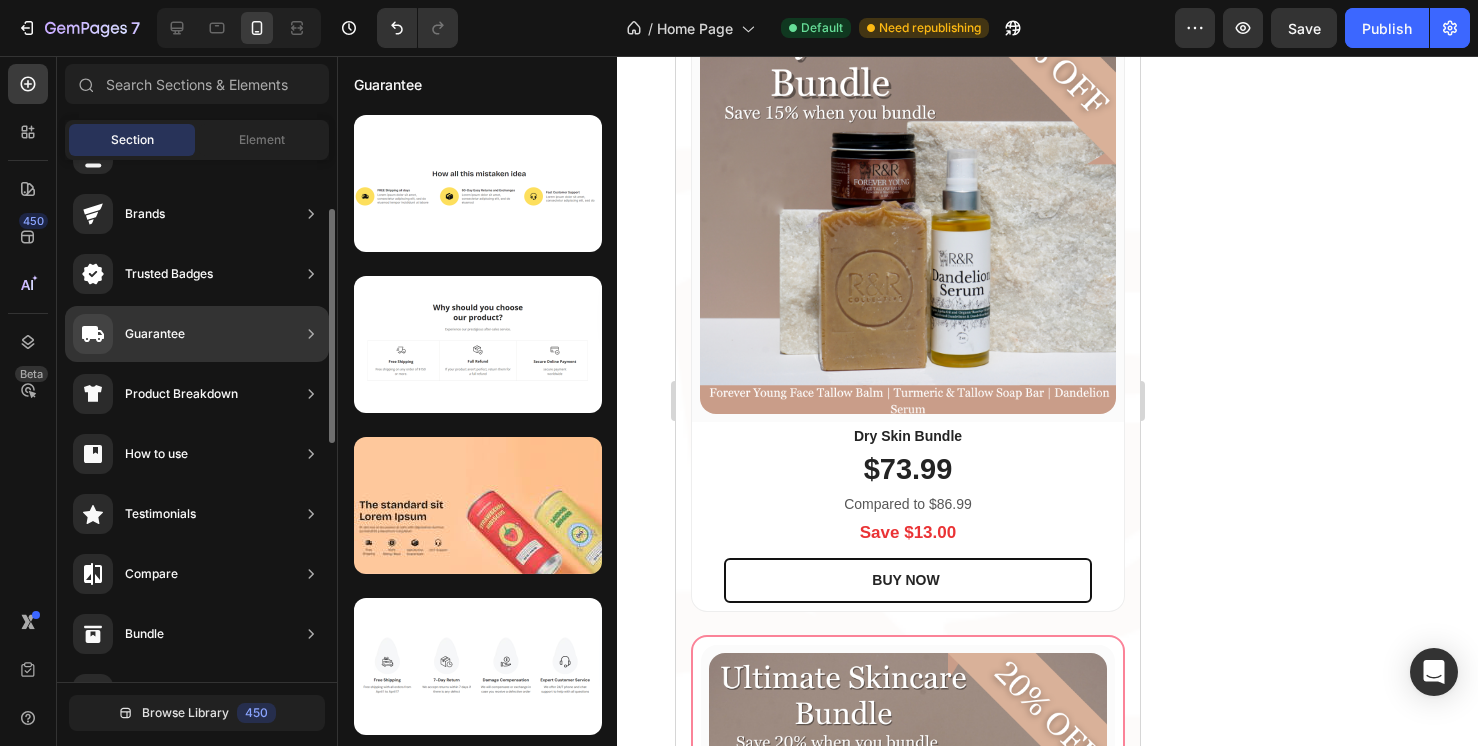 click on "Product Breakdown" at bounding box center [181, 394] 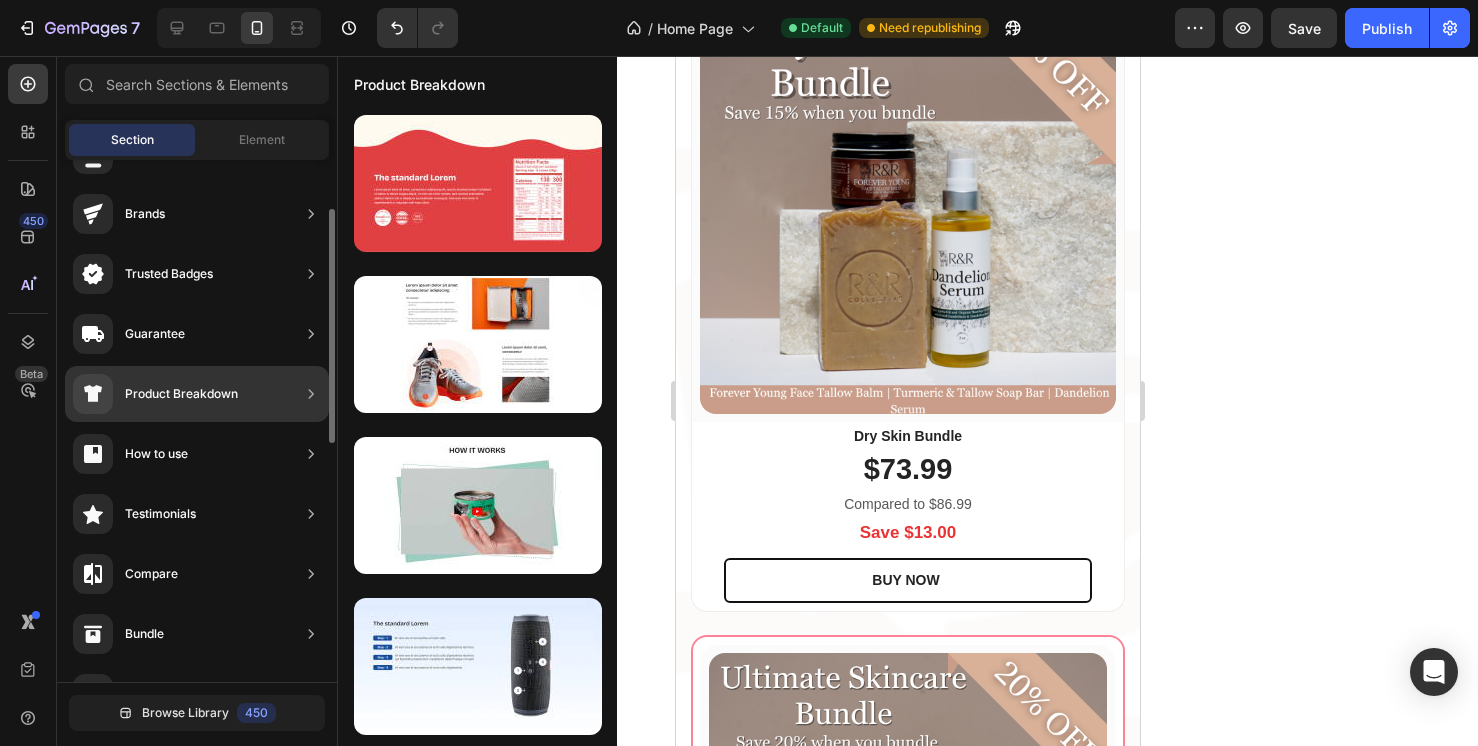 click on "Product Breakdown" at bounding box center [155, 394] 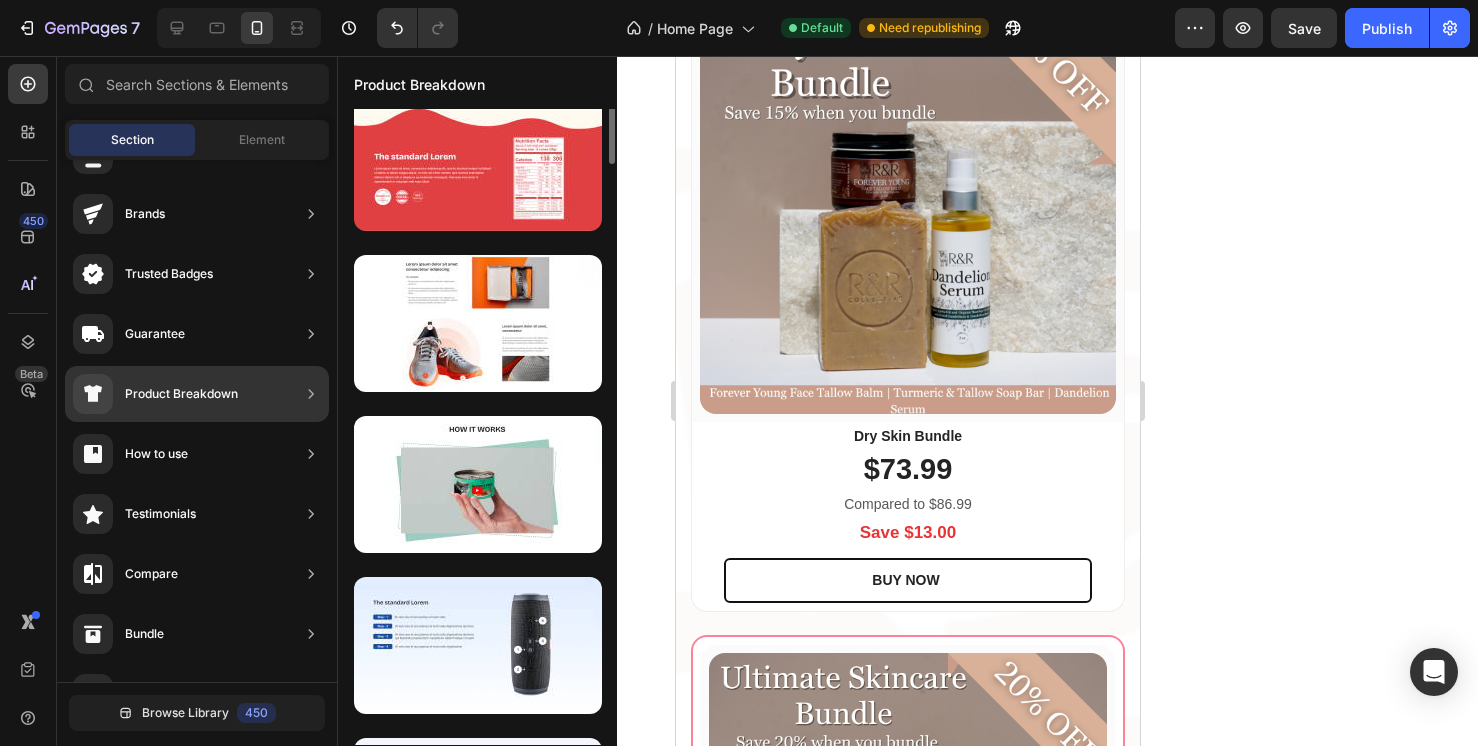 scroll, scrollTop: 0, scrollLeft: 0, axis: both 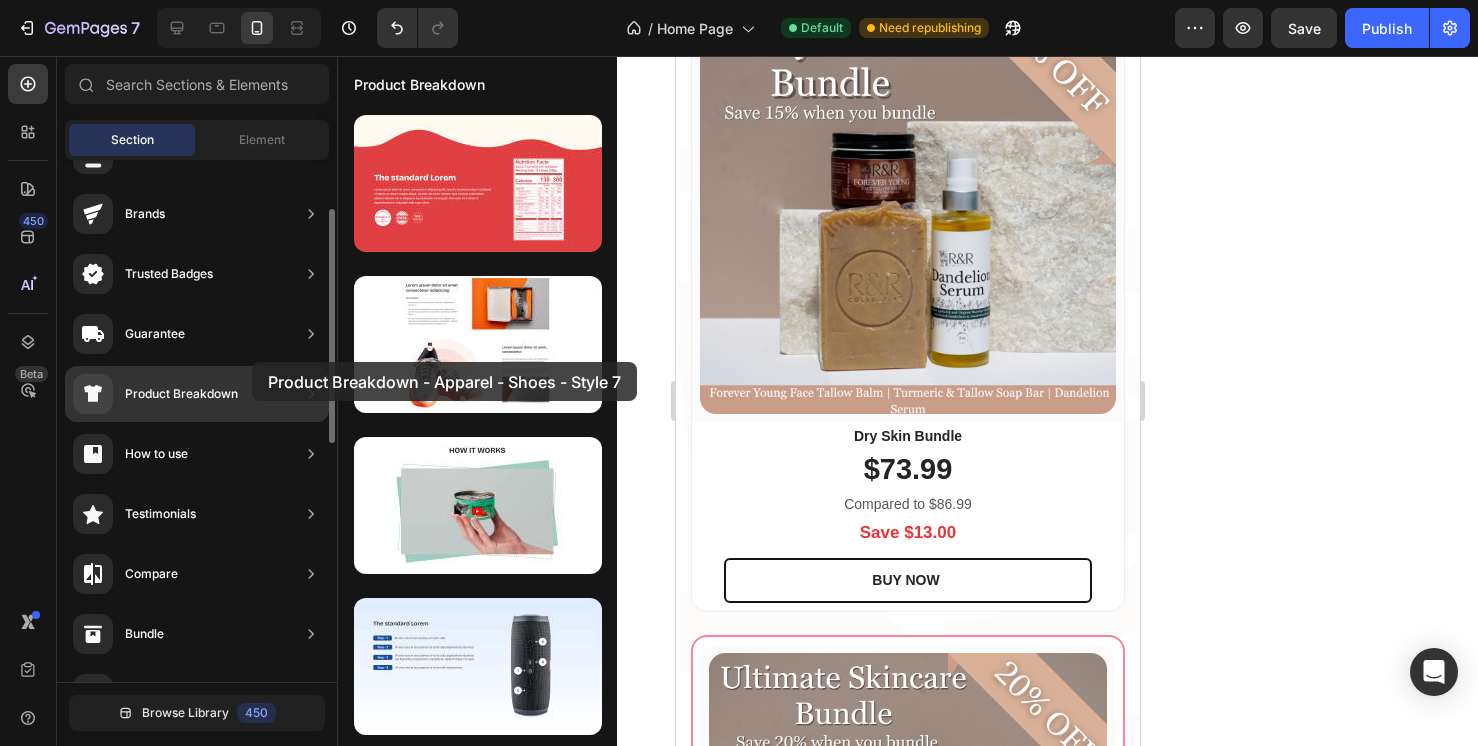 drag, startPoint x: 489, startPoint y: 340, endPoint x: 251, endPoint y: 361, distance: 238.92467 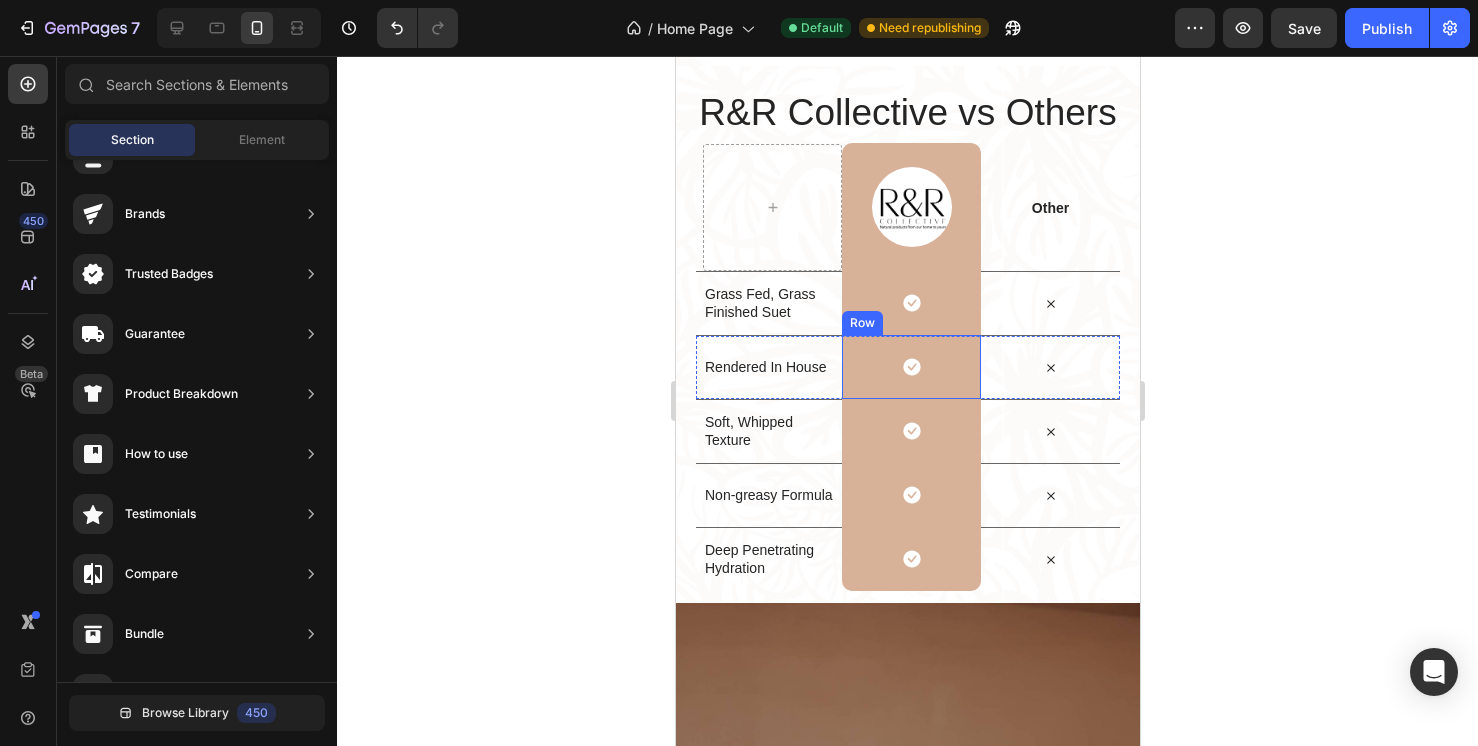 scroll, scrollTop: 6121, scrollLeft: 0, axis: vertical 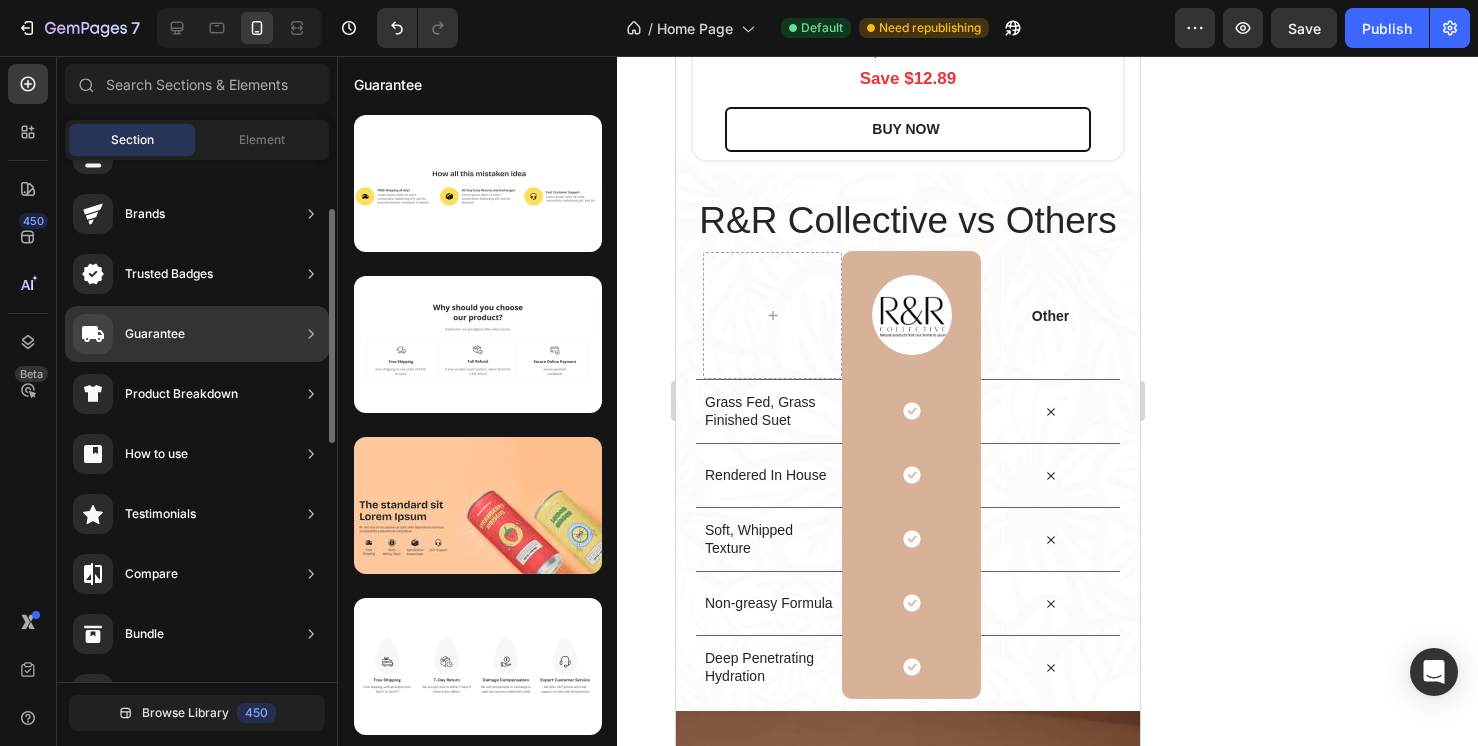 click on "Product Breakdown" at bounding box center [181, 394] 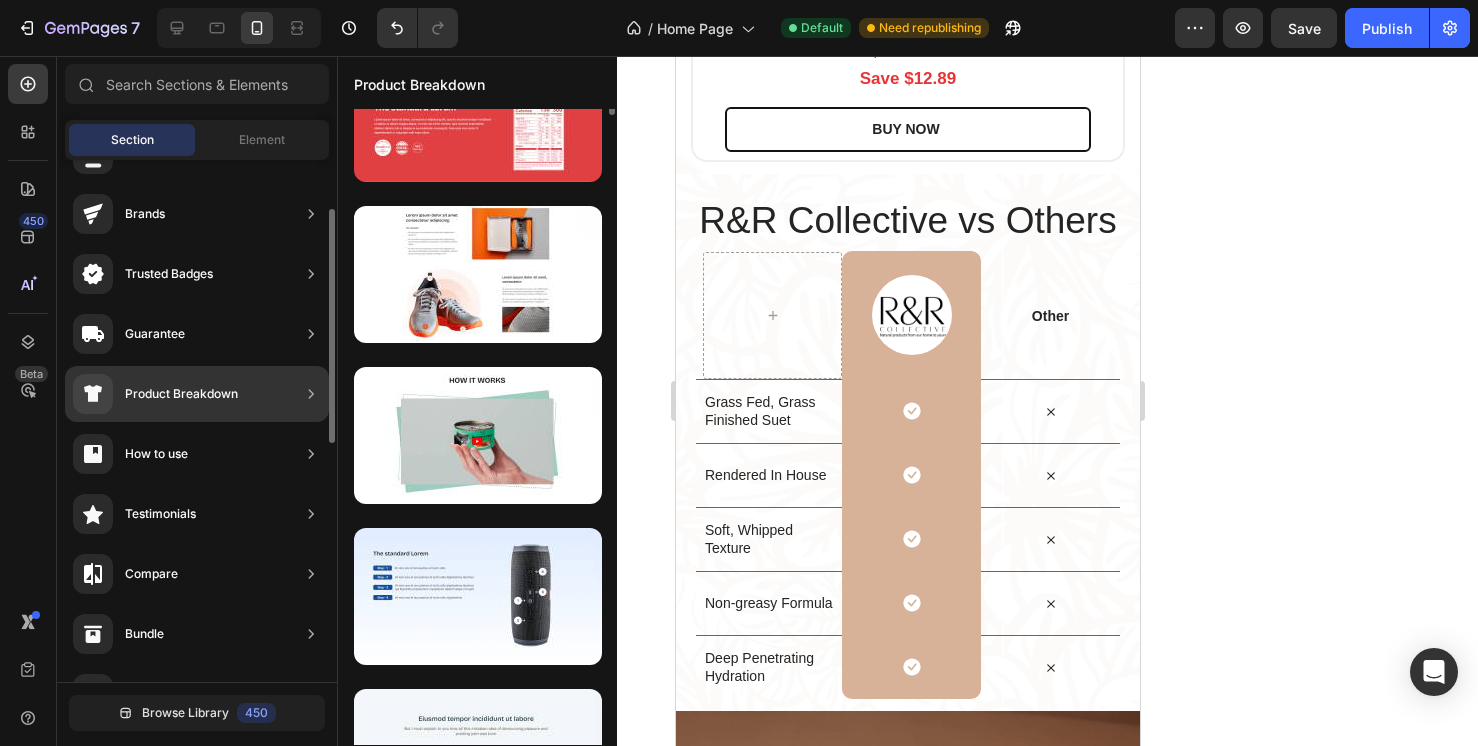 scroll, scrollTop: 0, scrollLeft: 0, axis: both 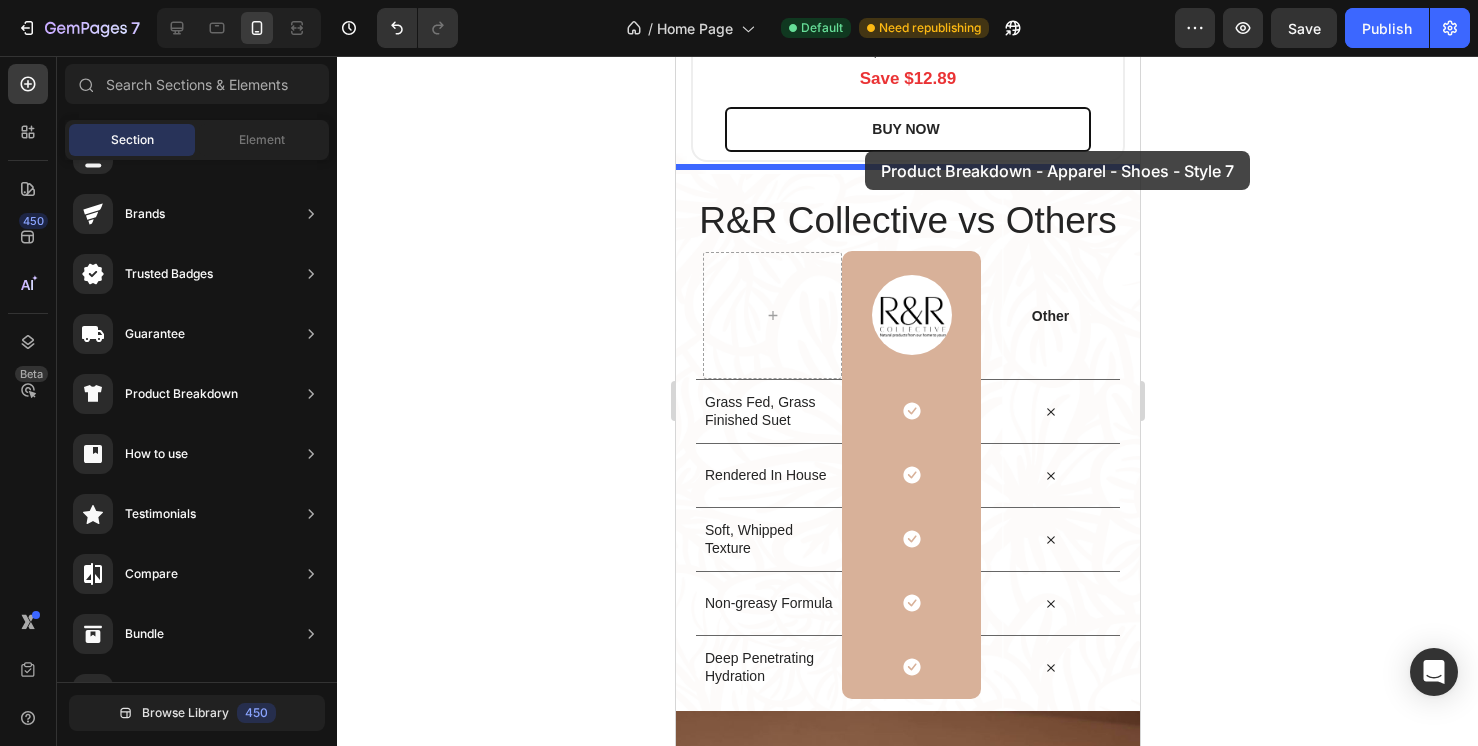 drag, startPoint x: 1150, startPoint y: 413, endPoint x: 864, endPoint y: 151, distance: 387.86597 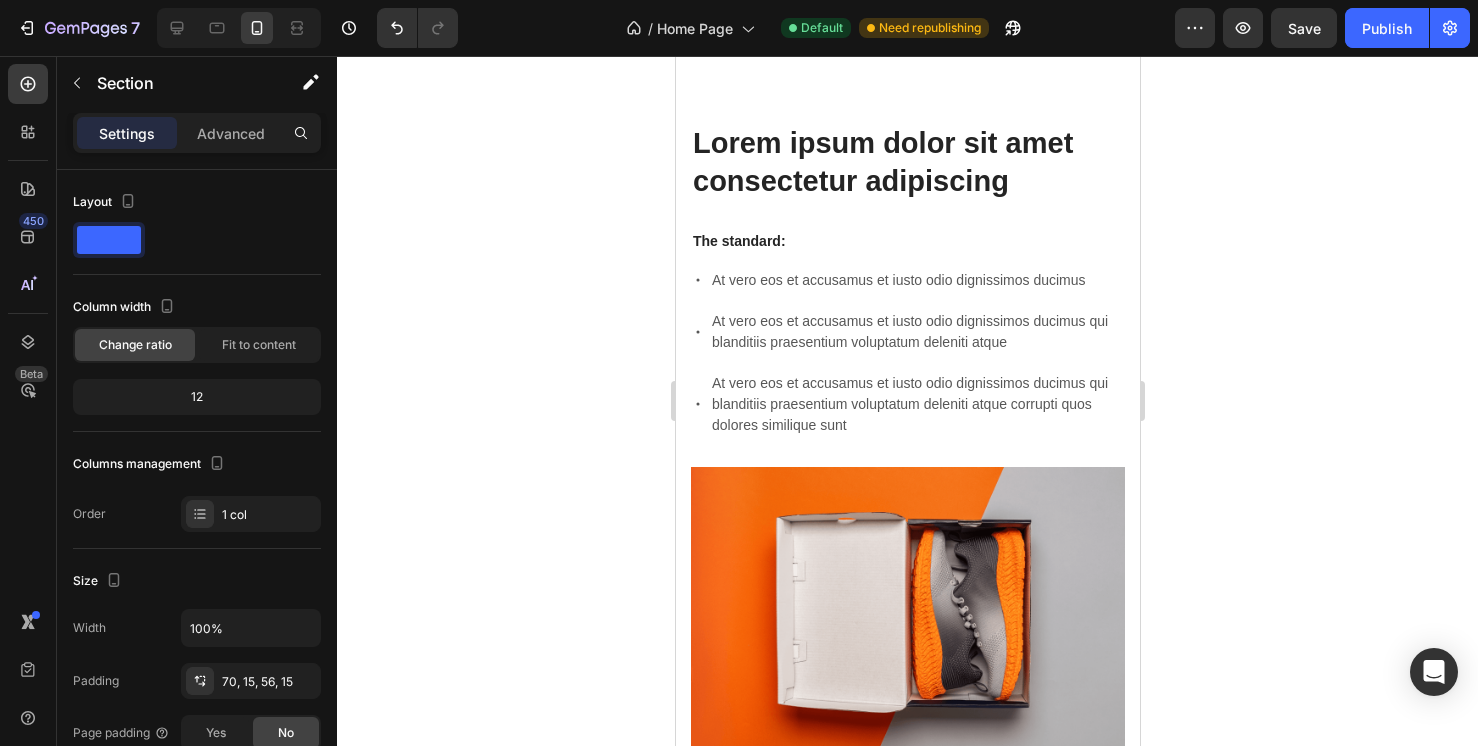 scroll, scrollTop: 6245, scrollLeft: 0, axis: vertical 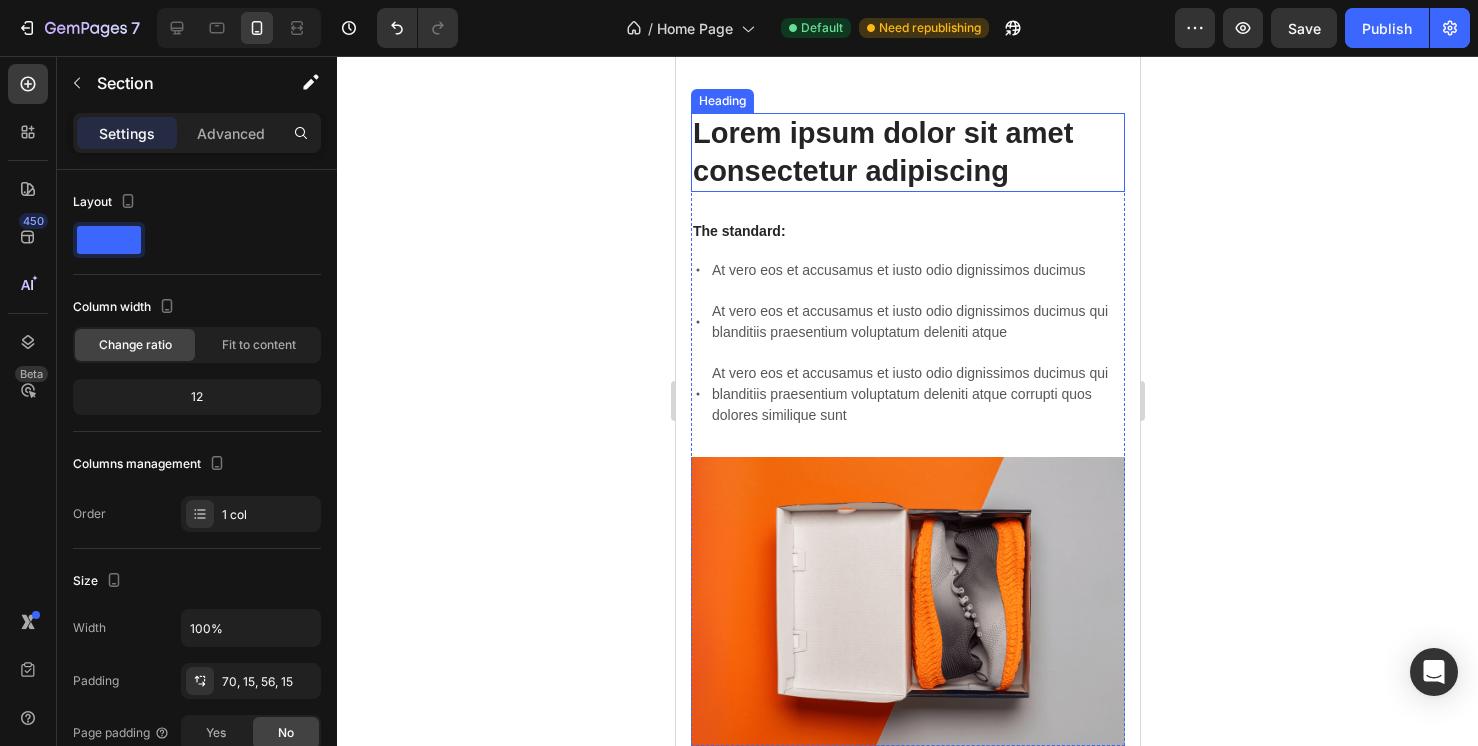 click on "Lorem ipsum dolor sit amet consectetur adipiscing" at bounding box center (907, 152) 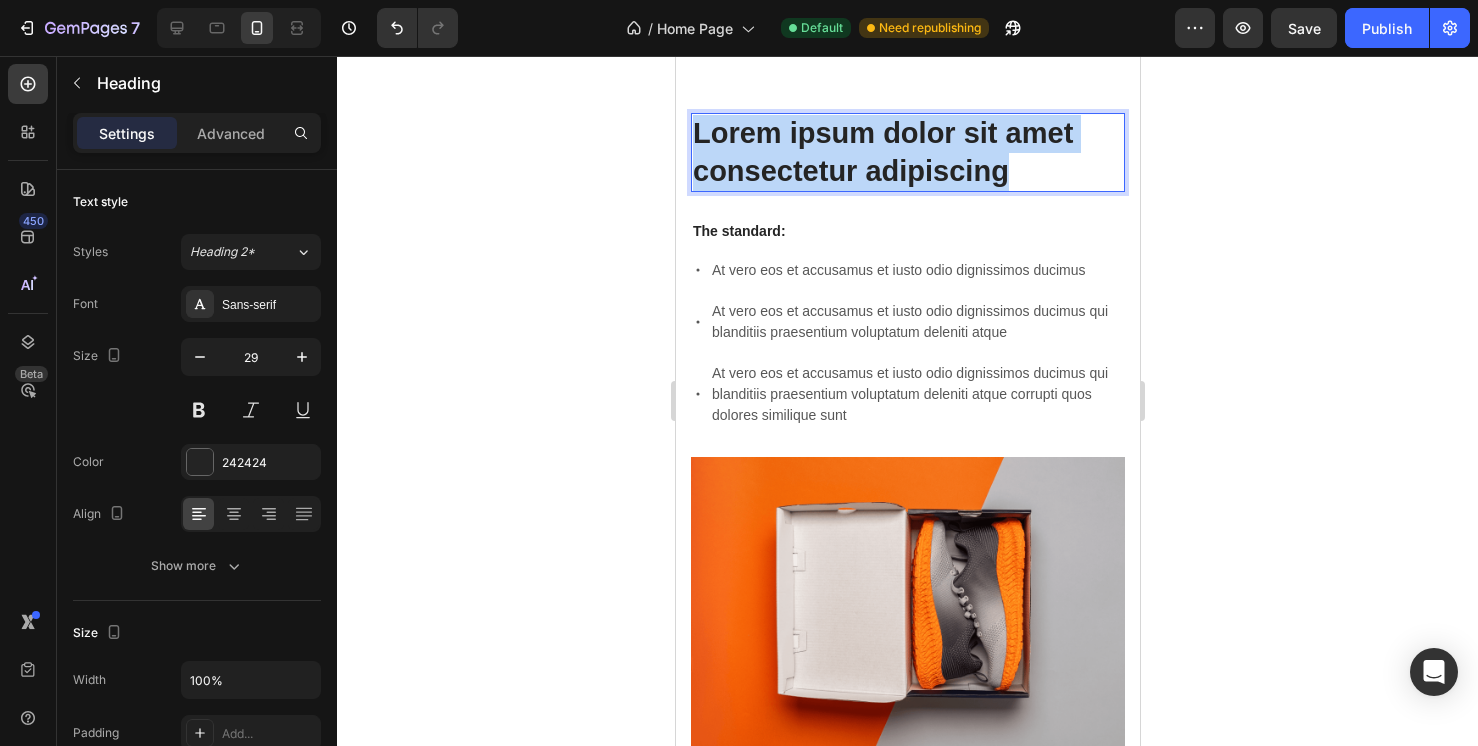 drag, startPoint x: 1018, startPoint y: 168, endPoint x: 696, endPoint y: 130, distance: 324.2345 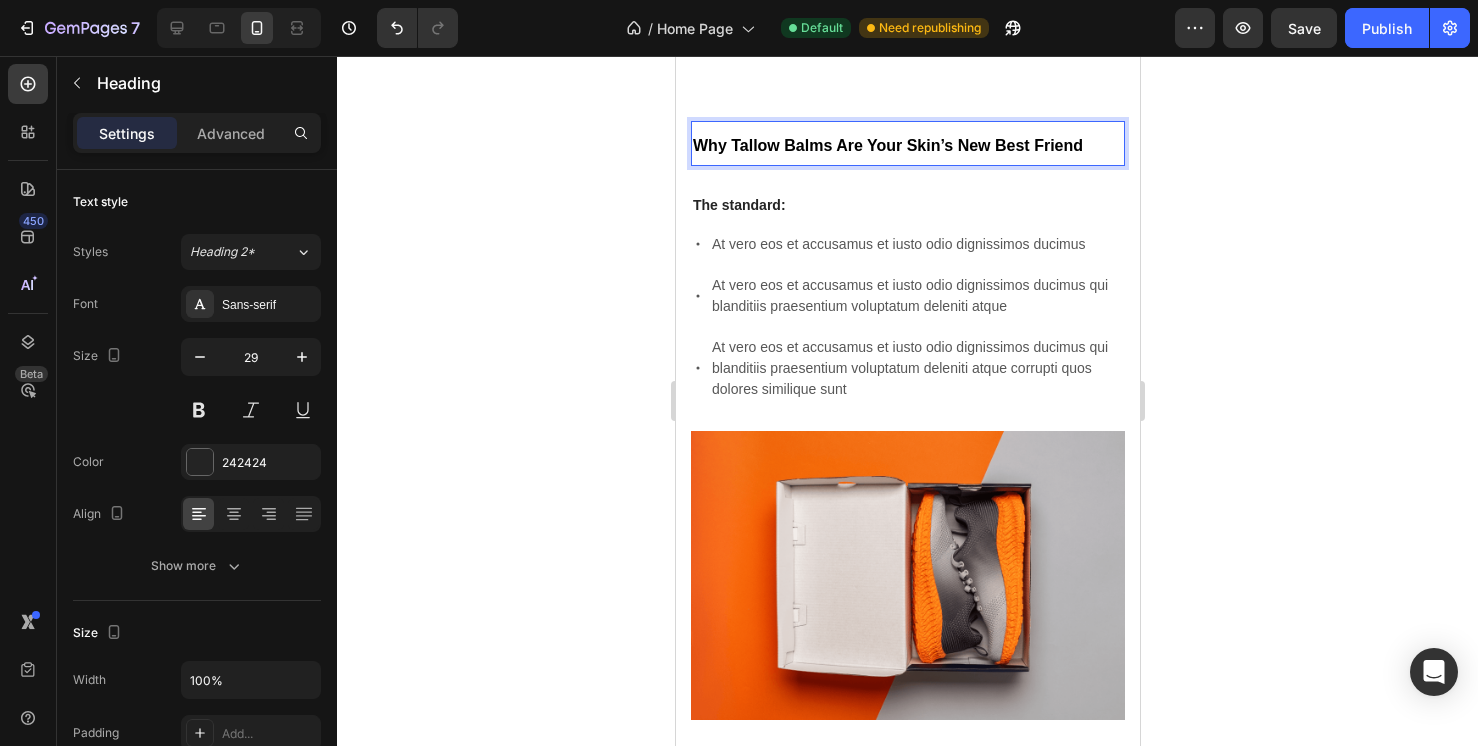 scroll, scrollTop: 6001, scrollLeft: 0, axis: vertical 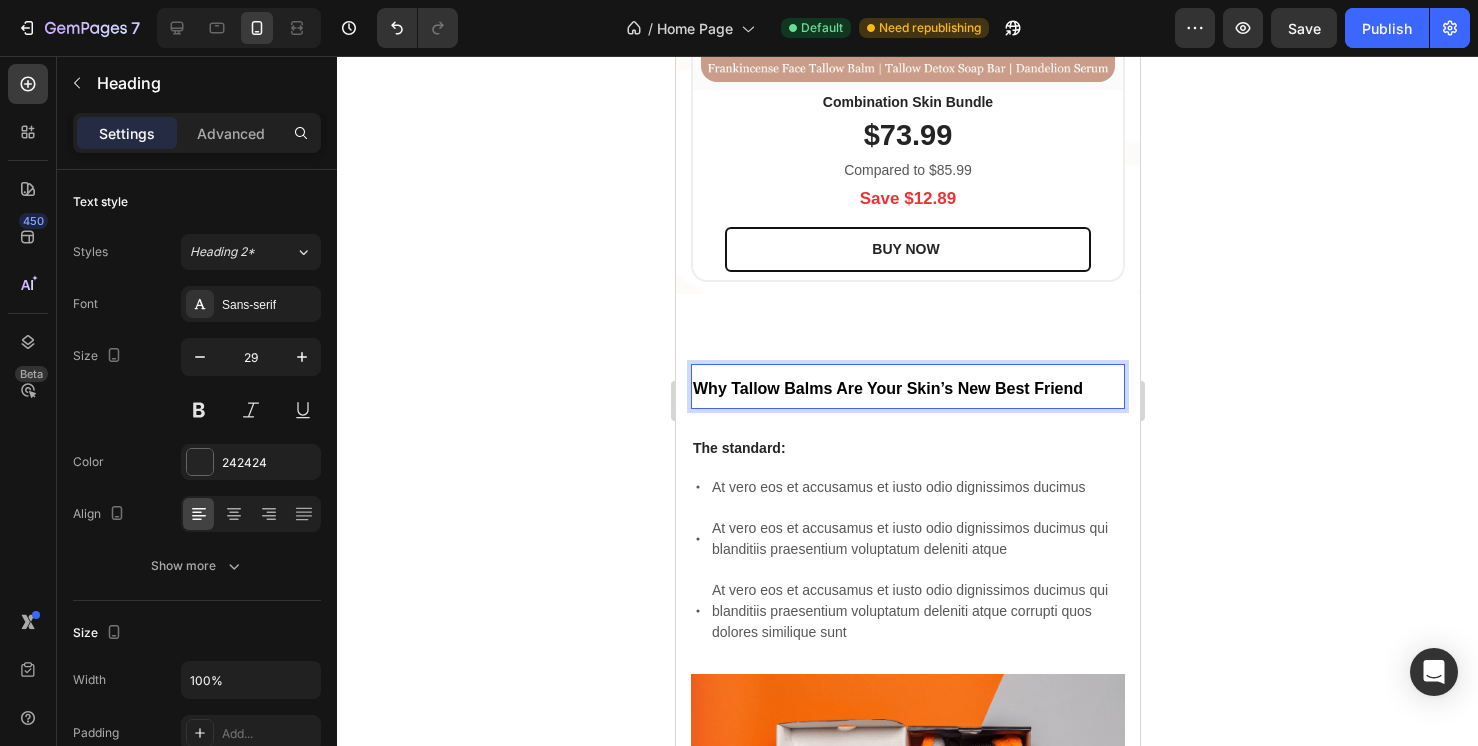 click on "Why Tallow Balms Are Your Skin’s New Best Friend" at bounding box center [907, 387] 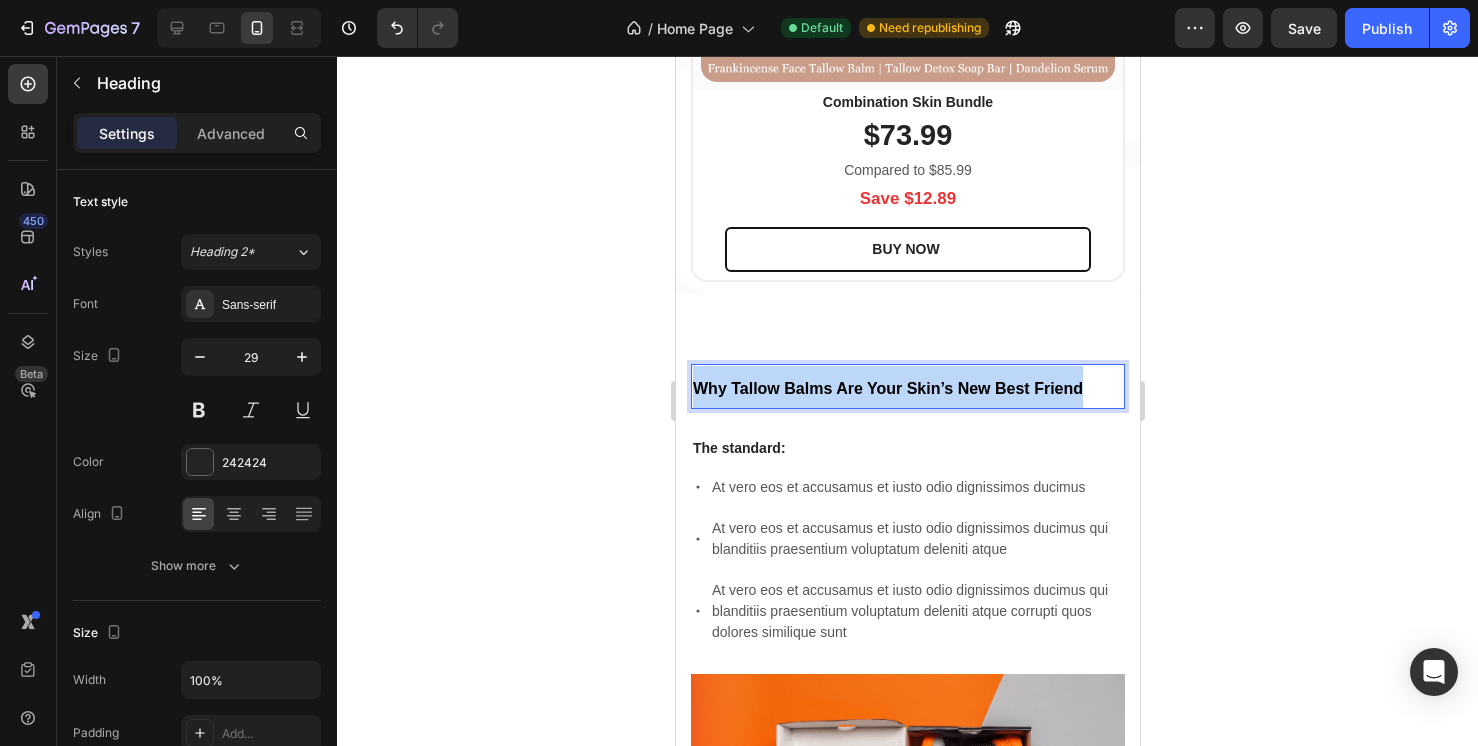 drag, startPoint x: 1100, startPoint y: 372, endPoint x: 691, endPoint y: 377, distance: 409.03055 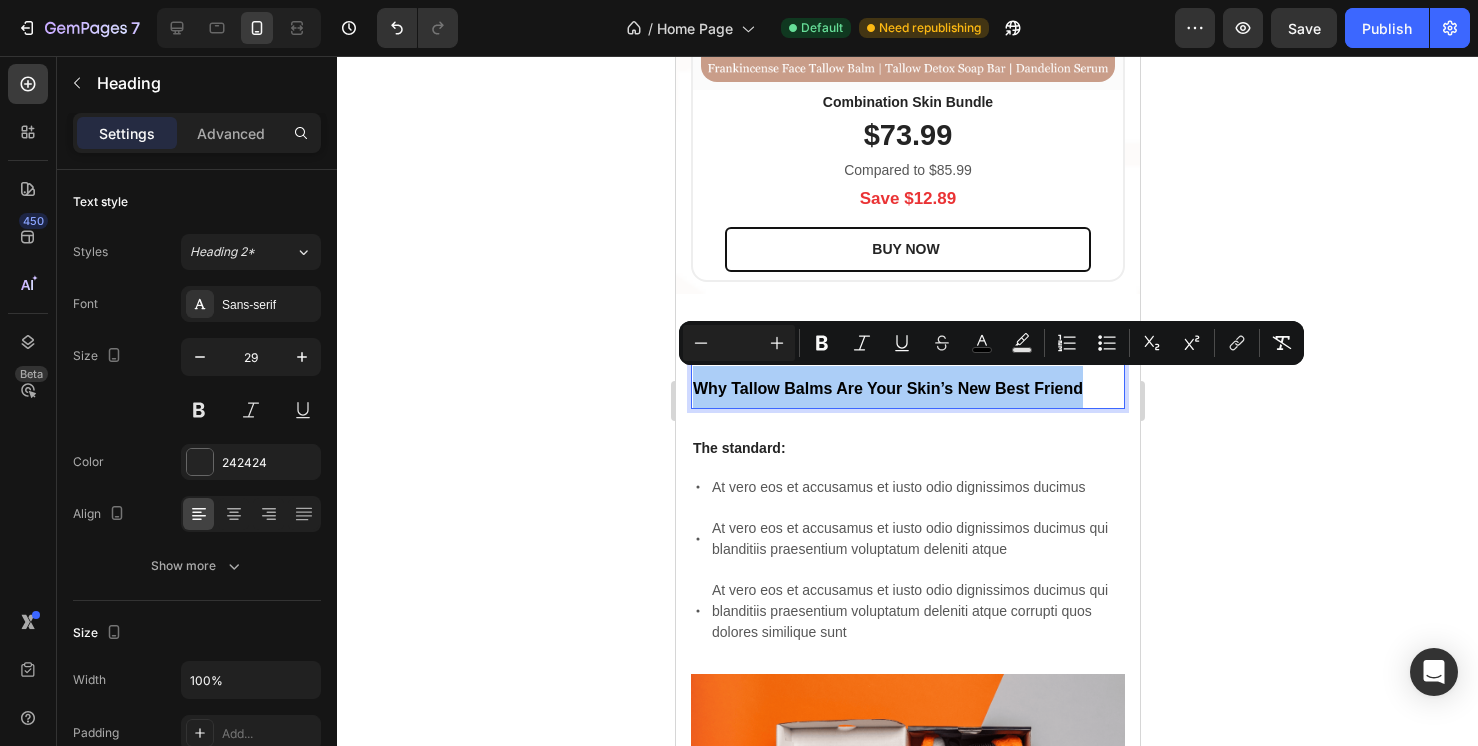 click at bounding box center (739, 343) 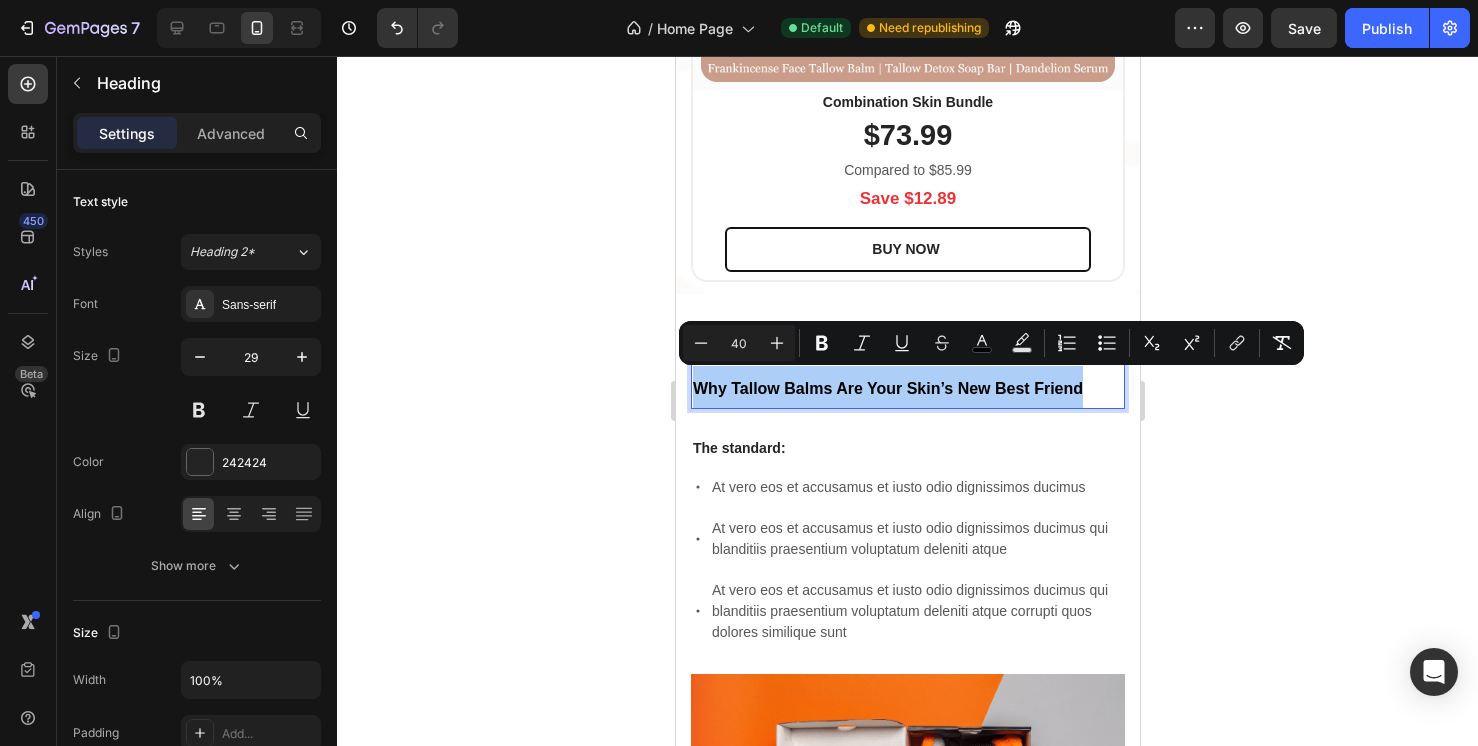 type on "40" 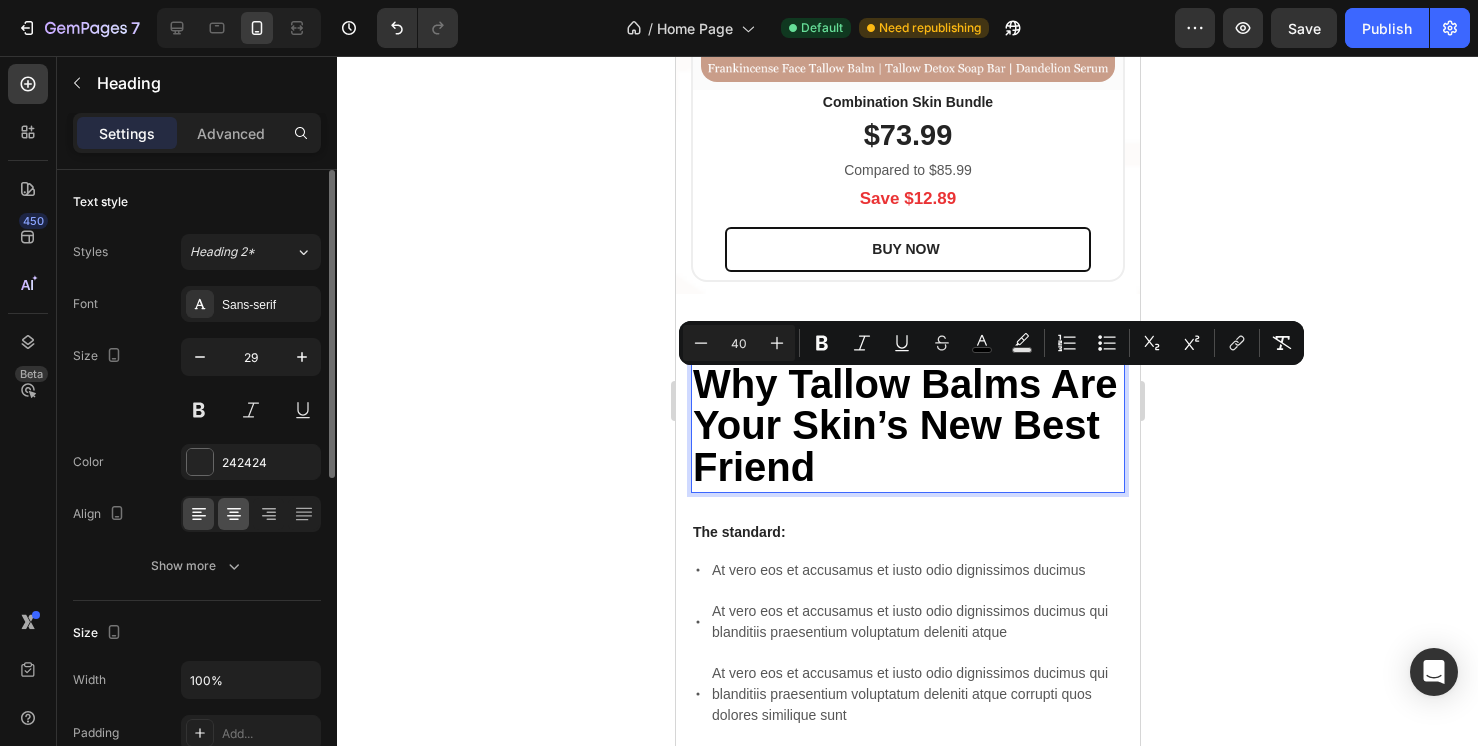 click 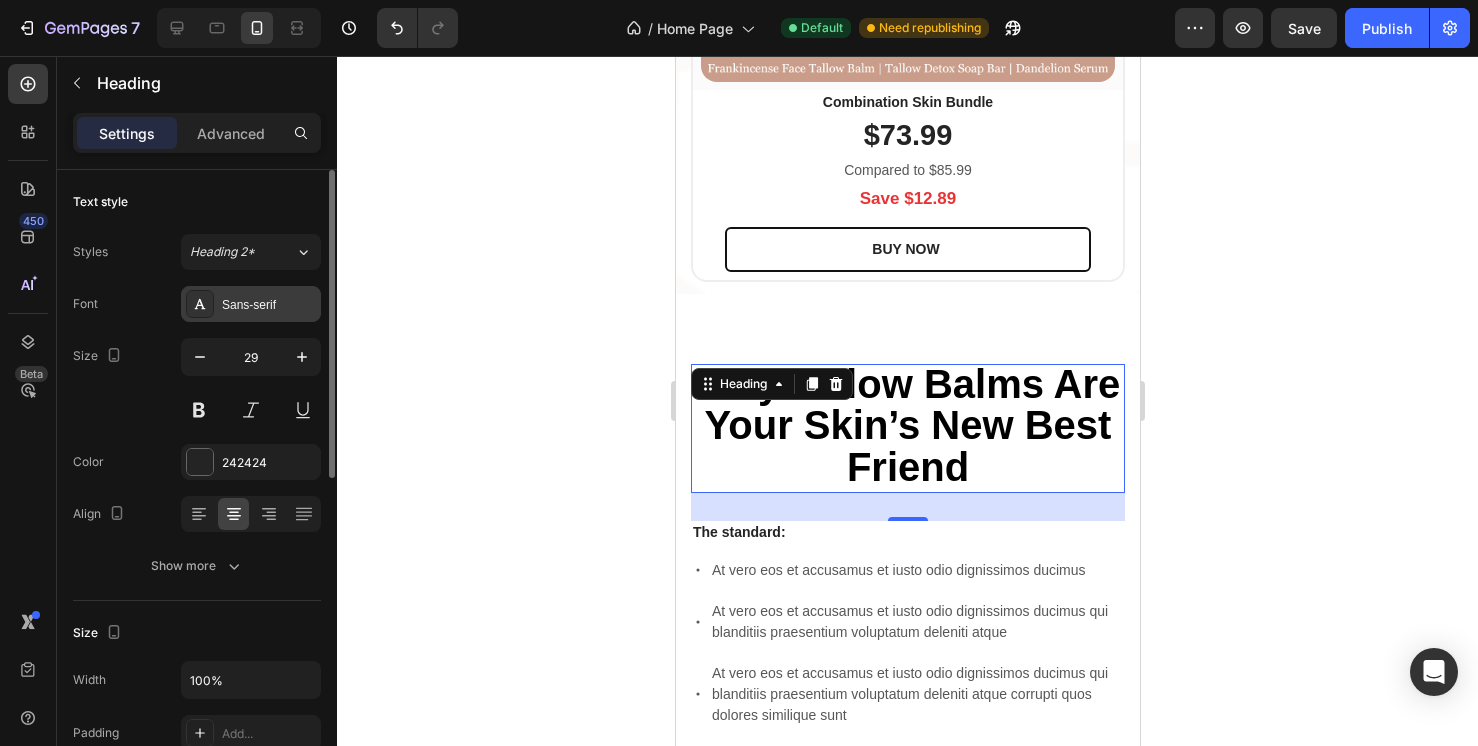 click 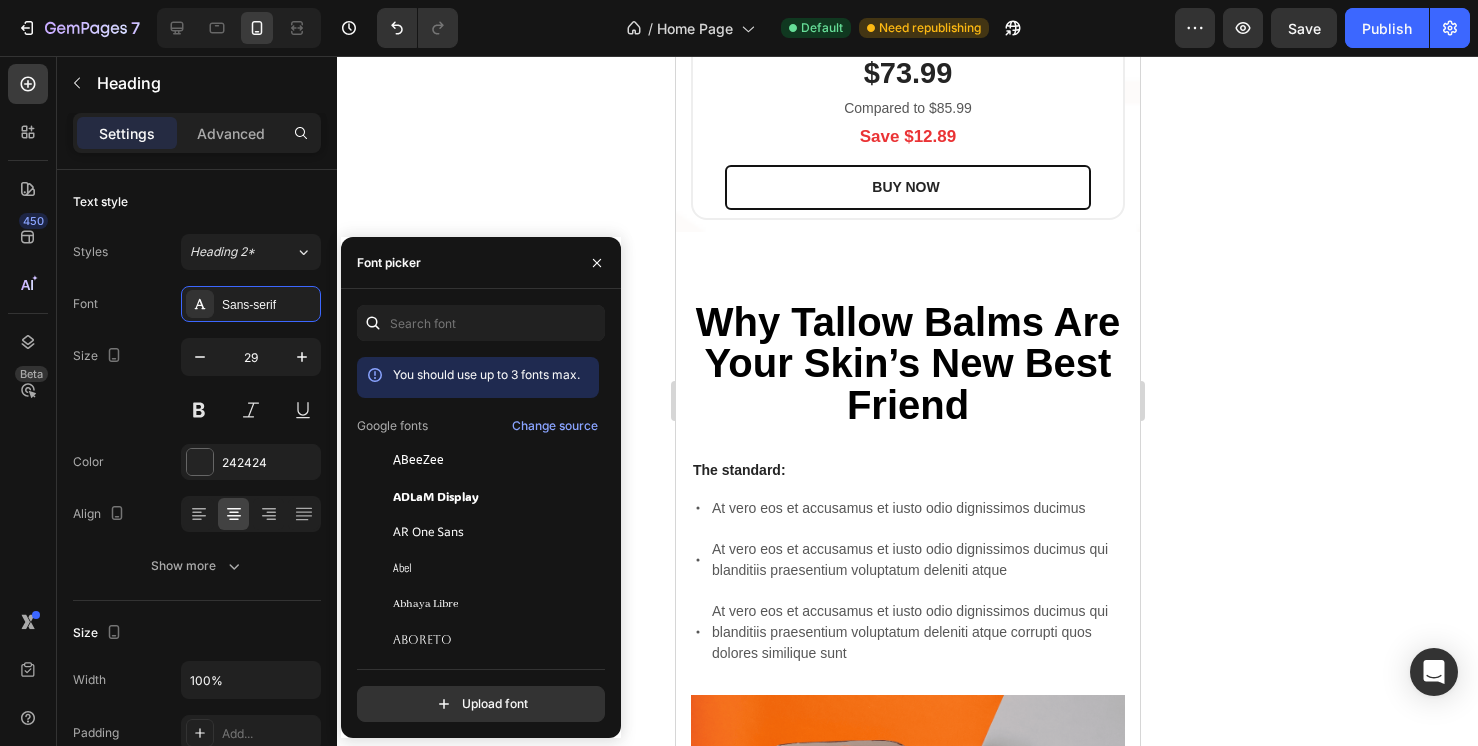 scroll, scrollTop: 6078, scrollLeft: 0, axis: vertical 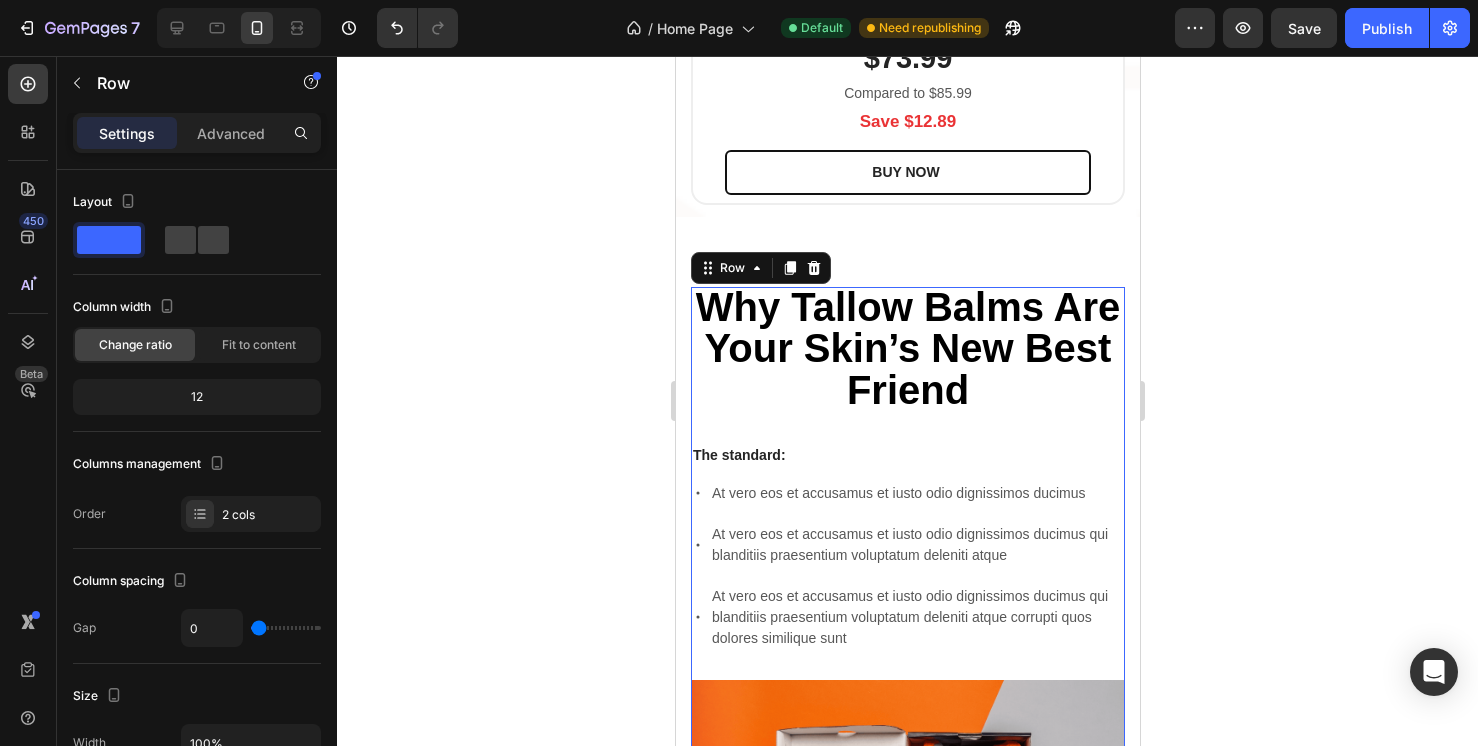 click on "Why Tallow Balms Are Your Skin’s New Best Friend Heading The standard: Text Block At vero eos et accusamus et iusto odio dignissimos ducimus At vero eos et accusamus et iusto odio dignissimos ducimus qui blanditiis praesentium voluptatum deleniti atque At vero eos et accusamus et iusto odio dignissimos ducimus qui blanditiis praesentium voluptatum deleniti atque corrupti quos dolores similique sunt Item List" at bounding box center [907, 483] 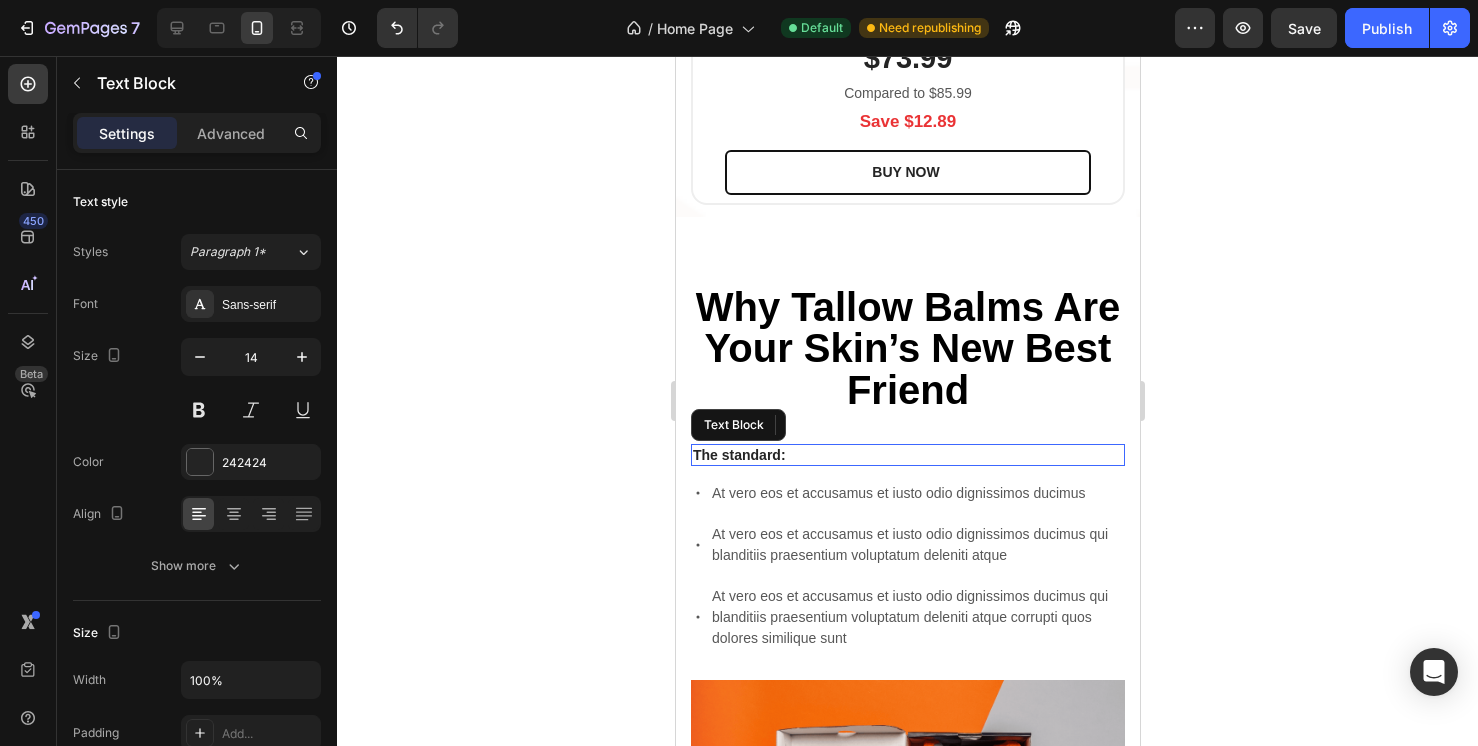 click on "The standard:" at bounding box center [907, 455] 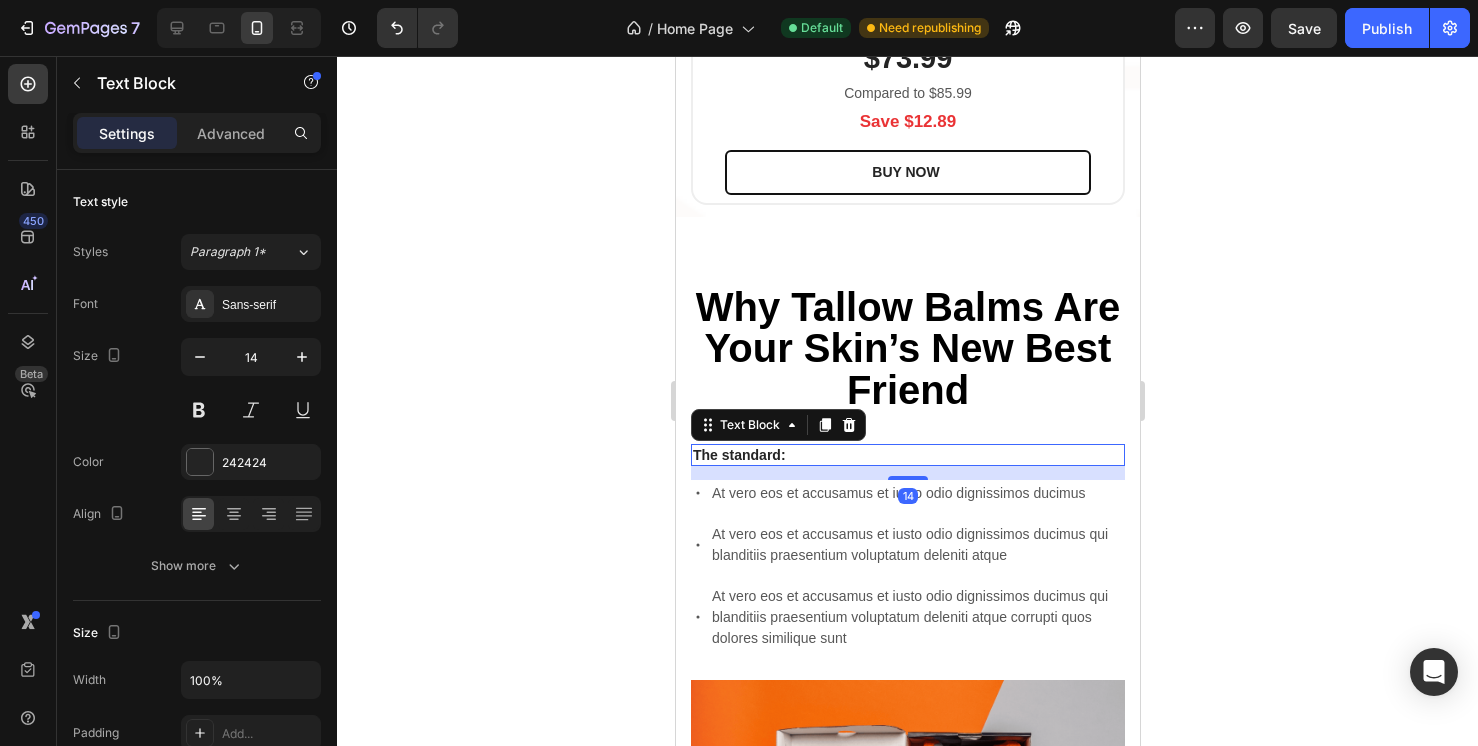click on "14" at bounding box center (907, 473) 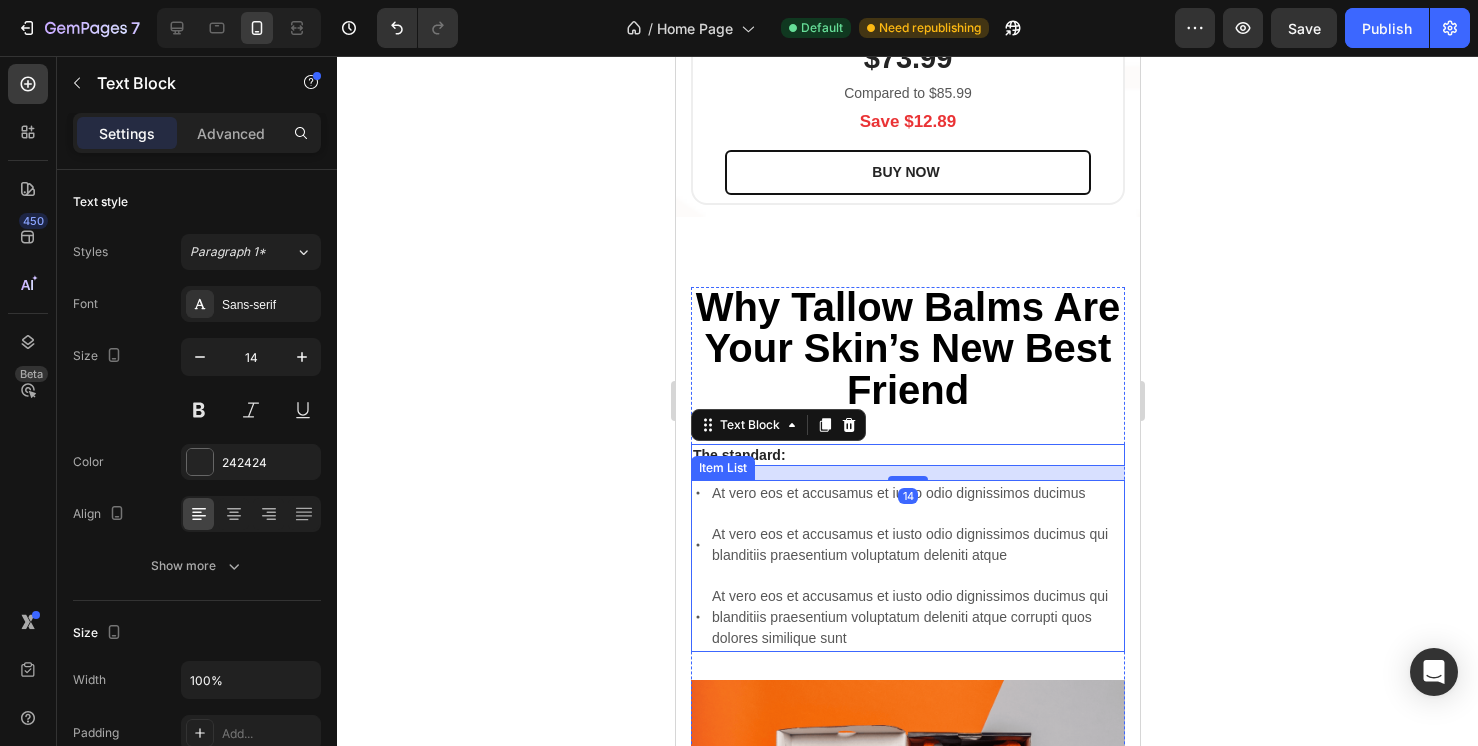 click on "At vero eos et accusamus et iusto odio dignissimos ducimus" at bounding box center [916, 493] 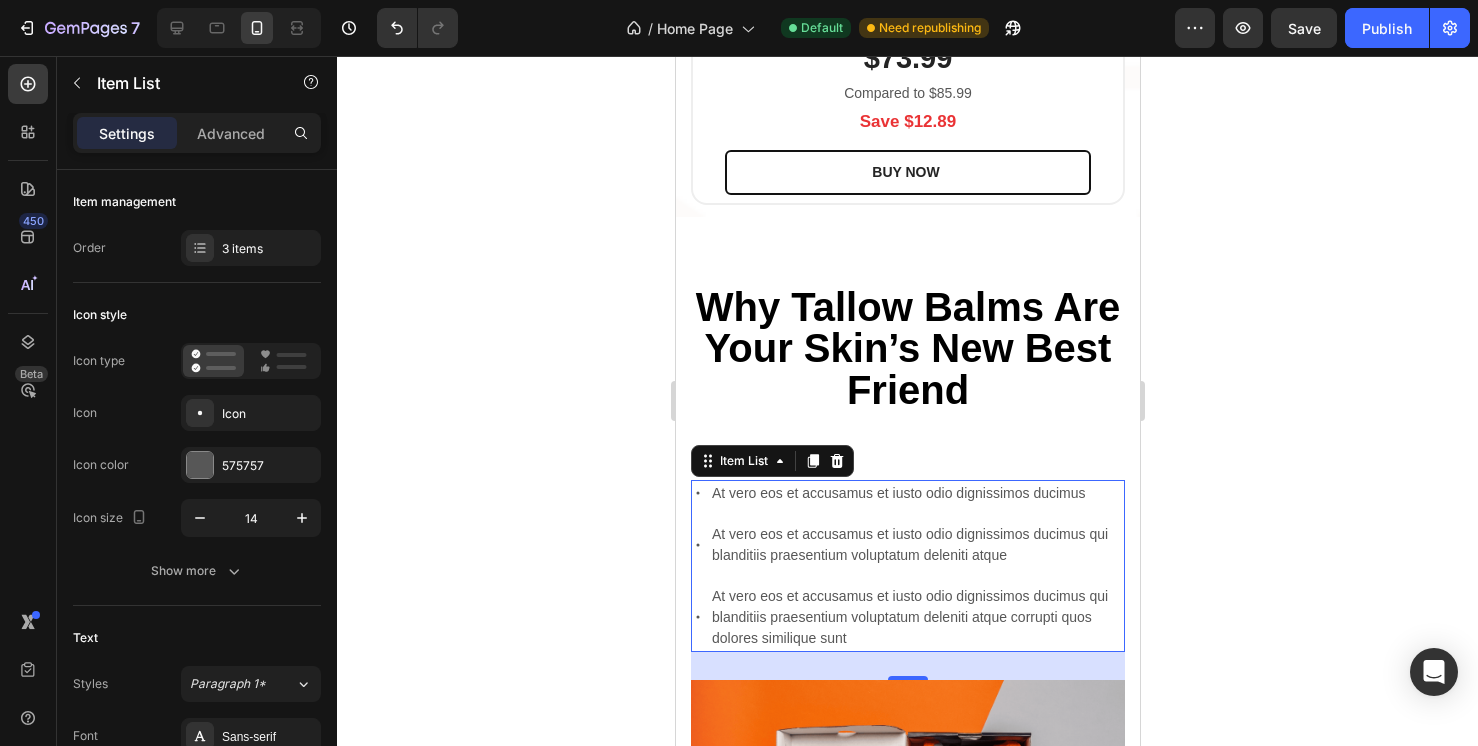 click 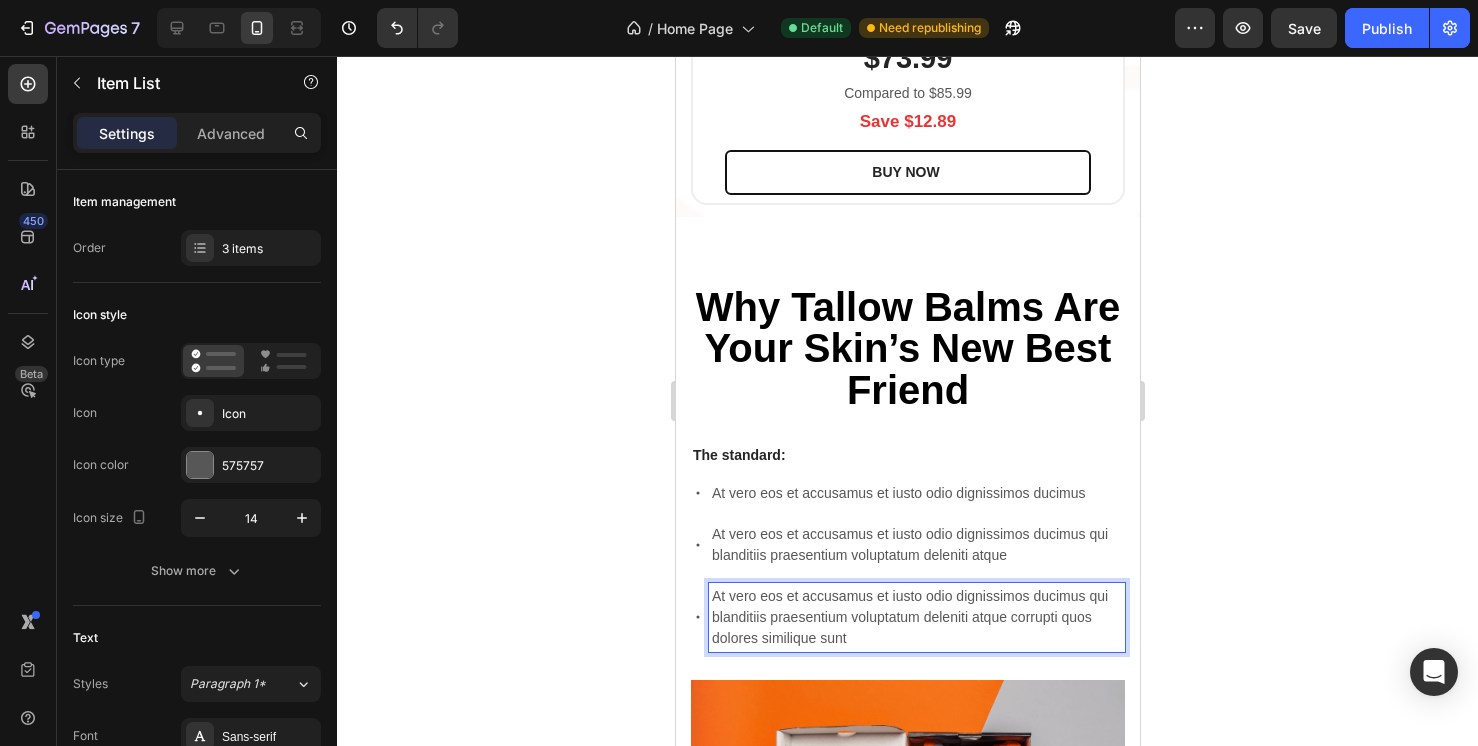 click on "At vero eos et accusamus et iusto odio dignissimos ducimus qui blanditiis praesentium voluptatum deleniti atque corrupti quos dolores similique sunt" at bounding box center (916, 617) 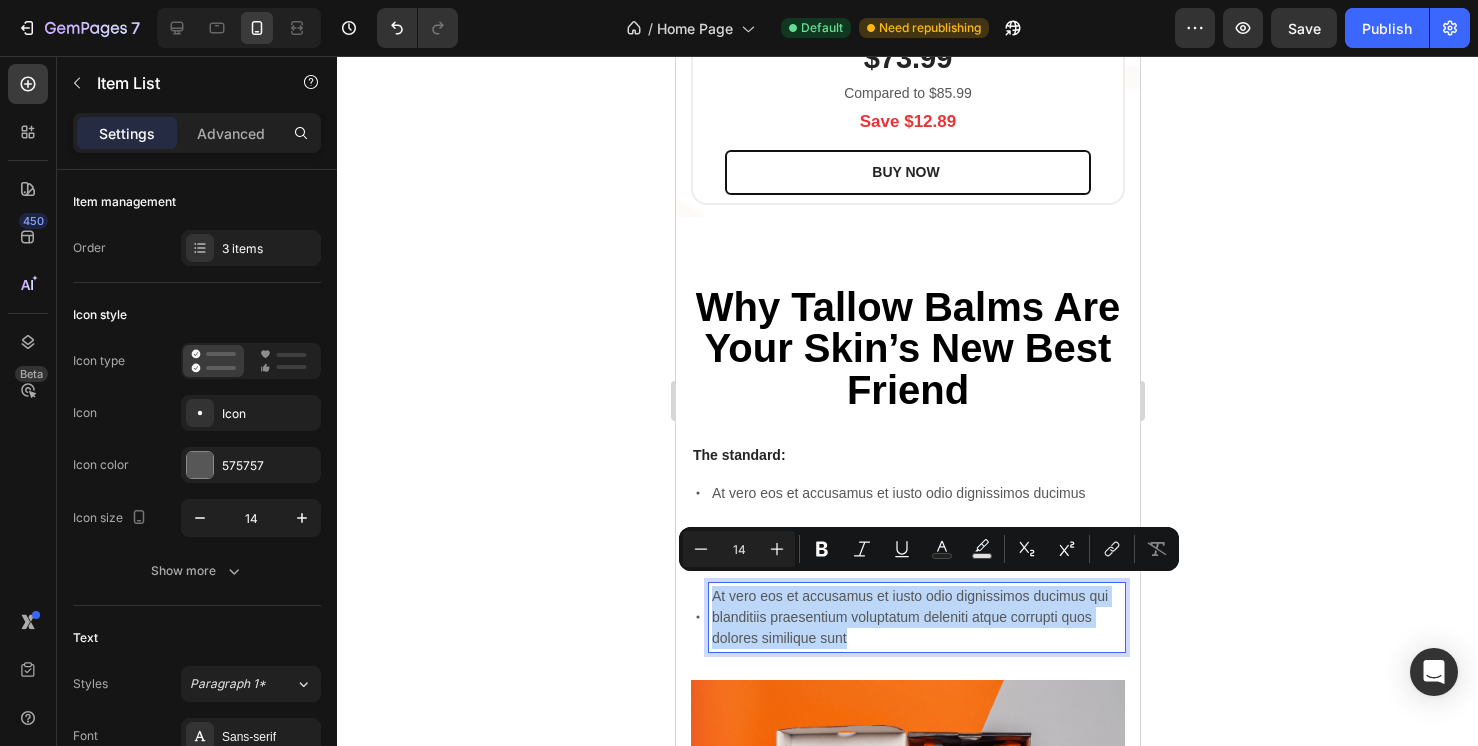 drag, startPoint x: 851, startPoint y: 632, endPoint x: 707, endPoint y: 478, distance: 210.83643 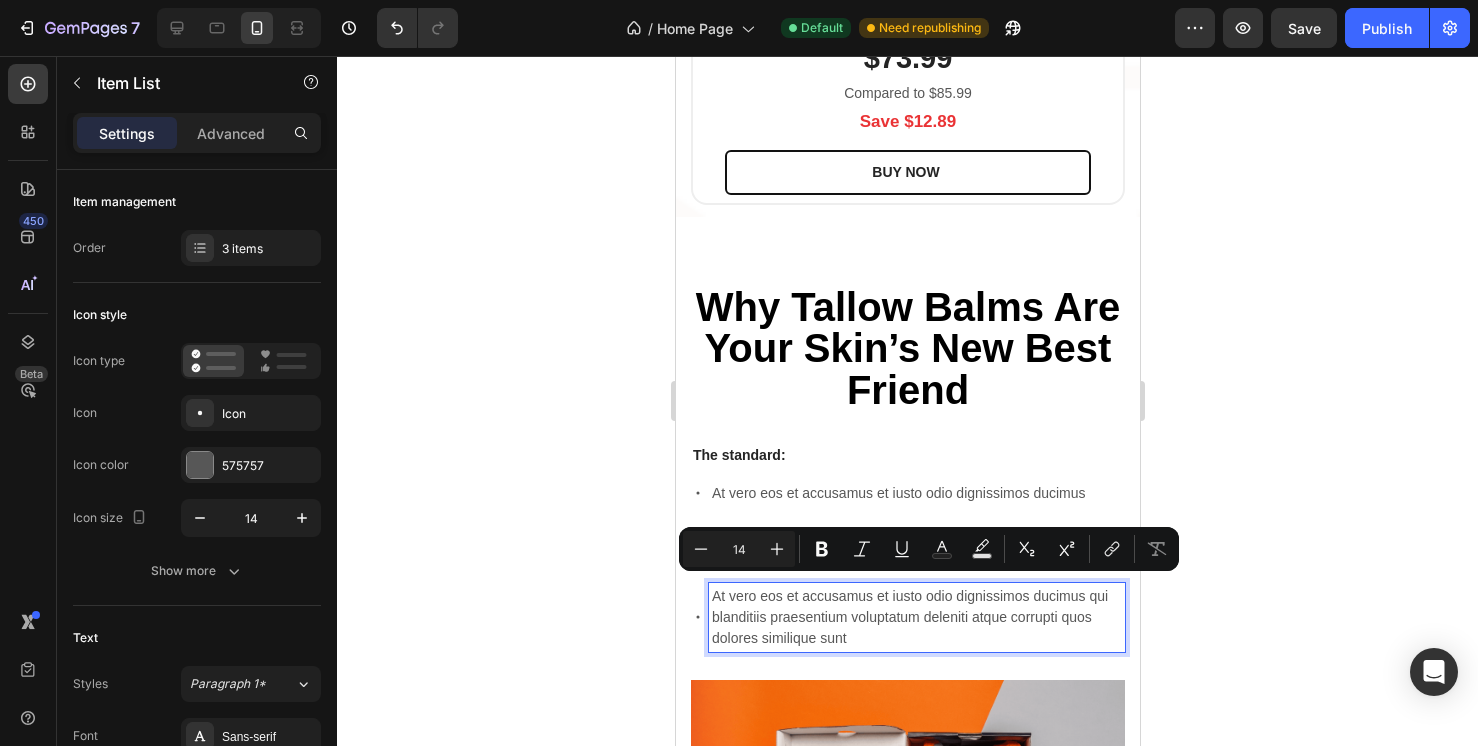 click on "At vero eos et accusamus et iusto odio dignissimos ducimus" at bounding box center (916, 493) 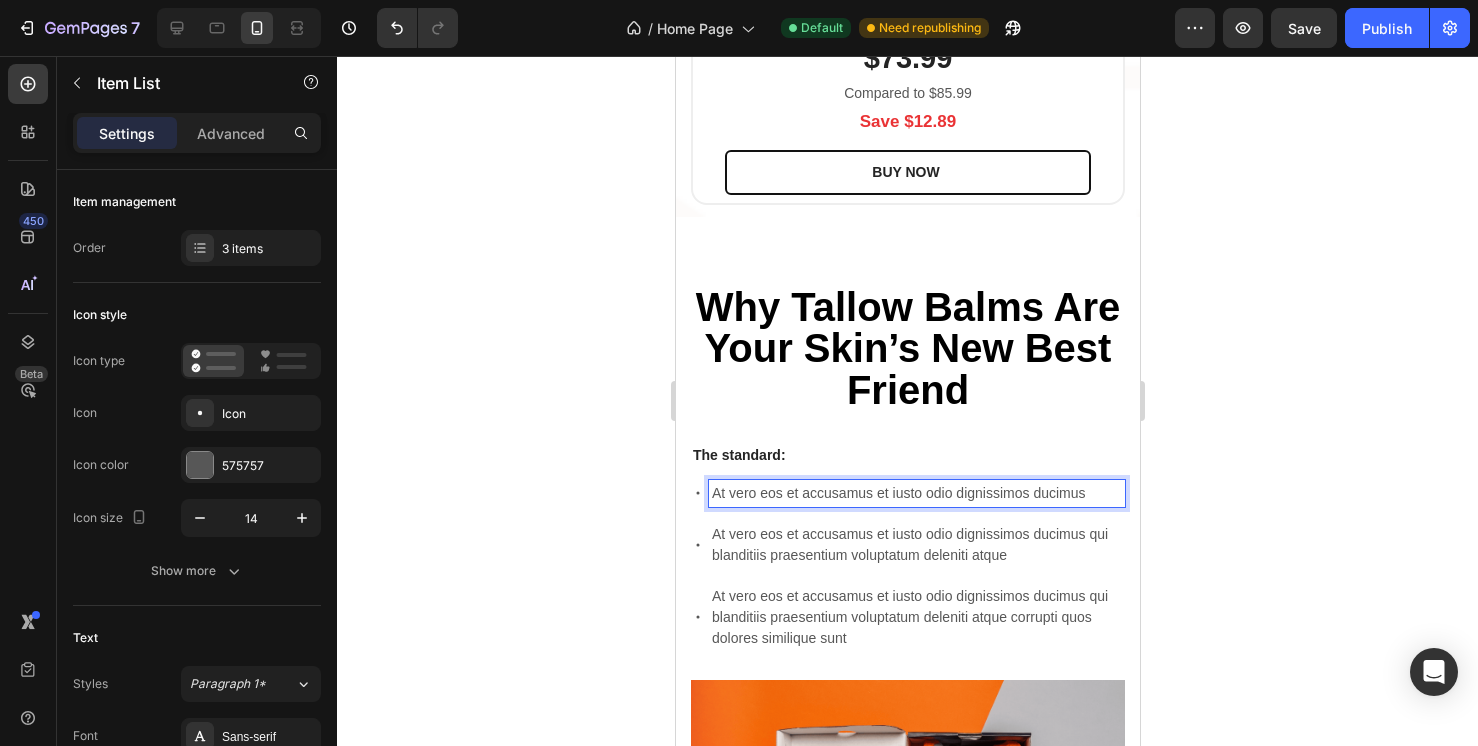 click on "At vero eos et accusamus et iusto odio dignissimos ducimus" at bounding box center (916, 493) 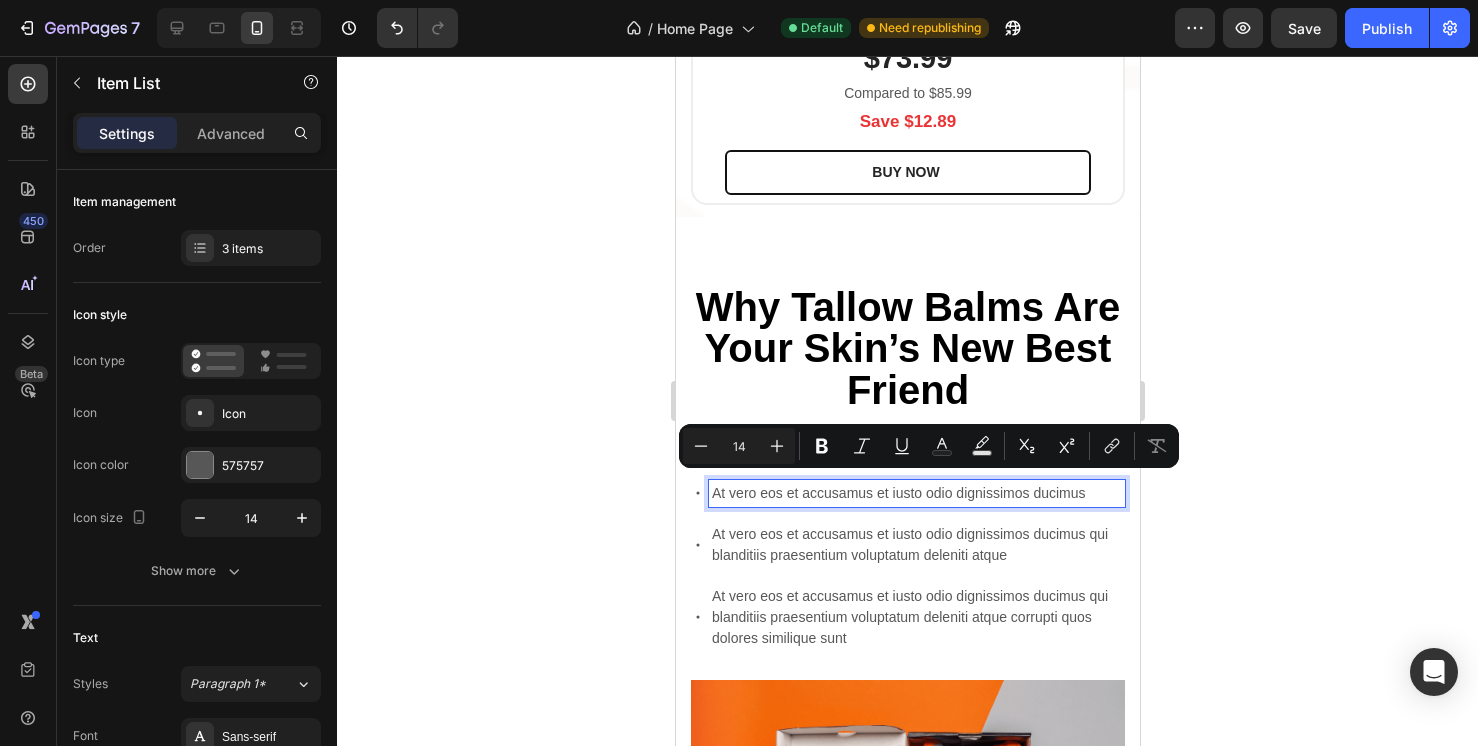 copy on "At vero eos et accusamus et iusto odio dignissimos ducimus" 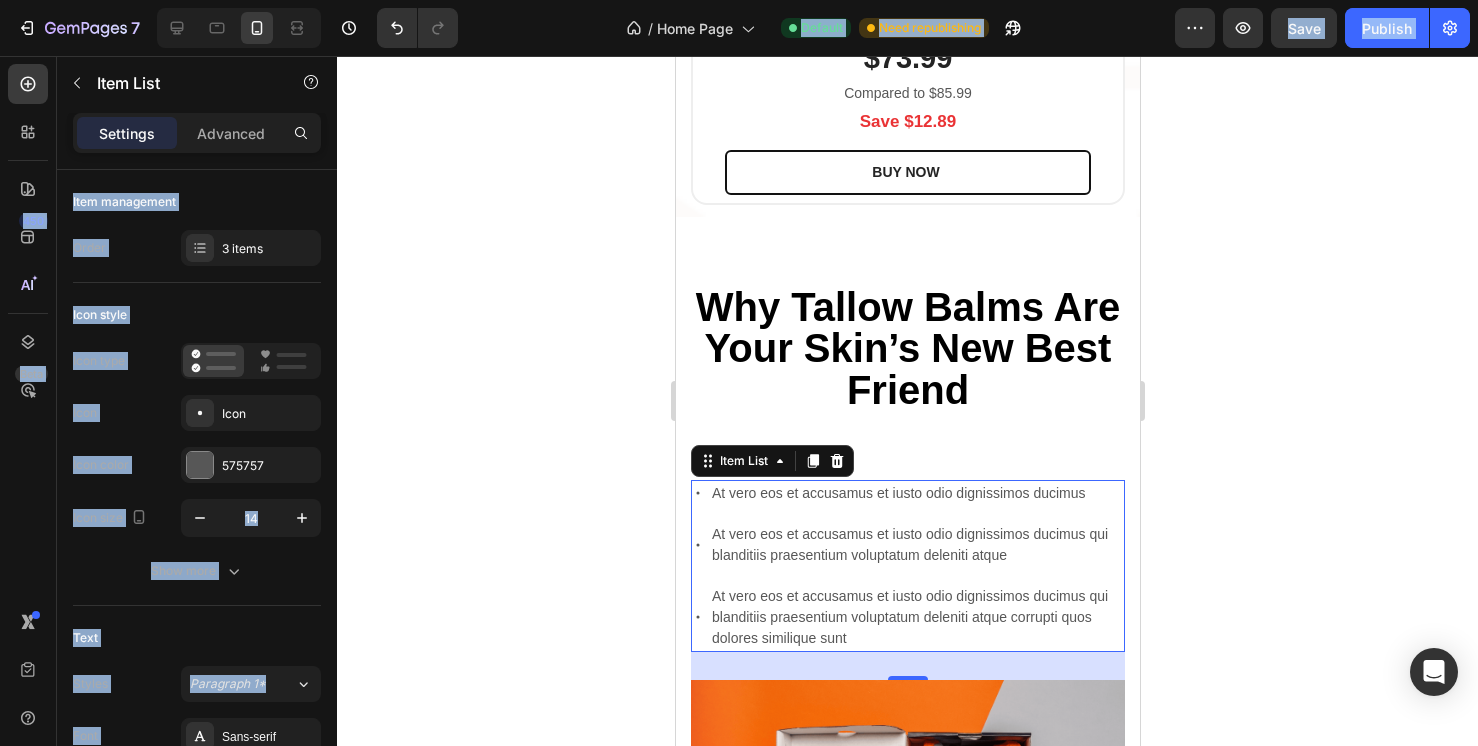 drag, startPoint x: 462, startPoint y: 337, endPoint x: 1360, endPoint y: -122, distance: 1008.50635 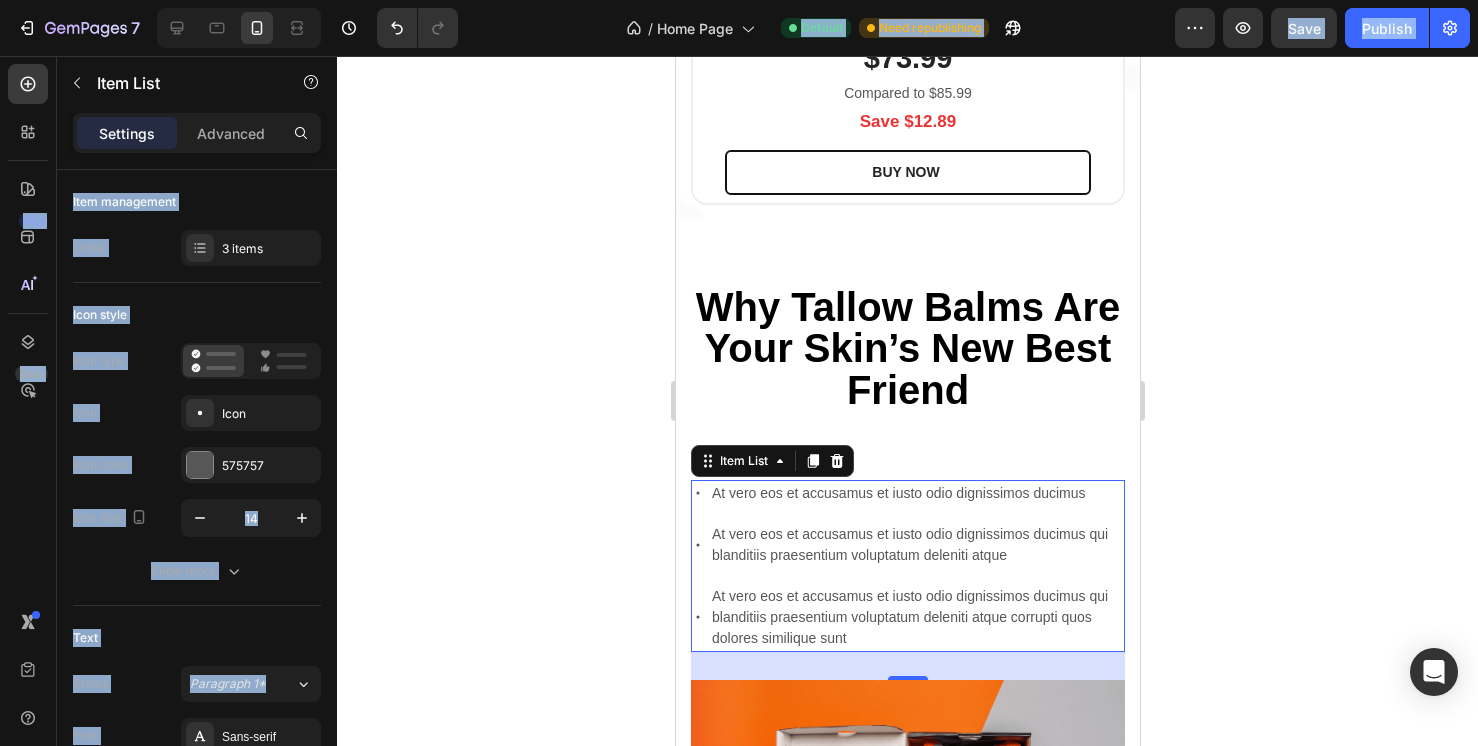 click on "7  Version history  /  Home Page Default Need republishing Preview  Save   Publish  450 Beta Sections(18) Elements(83) Section Element Hero Section Product Detail Brands Trusted Badges Guarantee Product Breakdown How to use Testimonials Compare Bundle FAQs Social Proof Brand Story Product List Collection Blog List Contact Sticky Add to Cart Custom Footer Browse Library 450 Layout
Row
Row
Row
Row Text
Heading
Text Block Button
Button
Button Media
Image
Image" at bounding box center (739, 0) 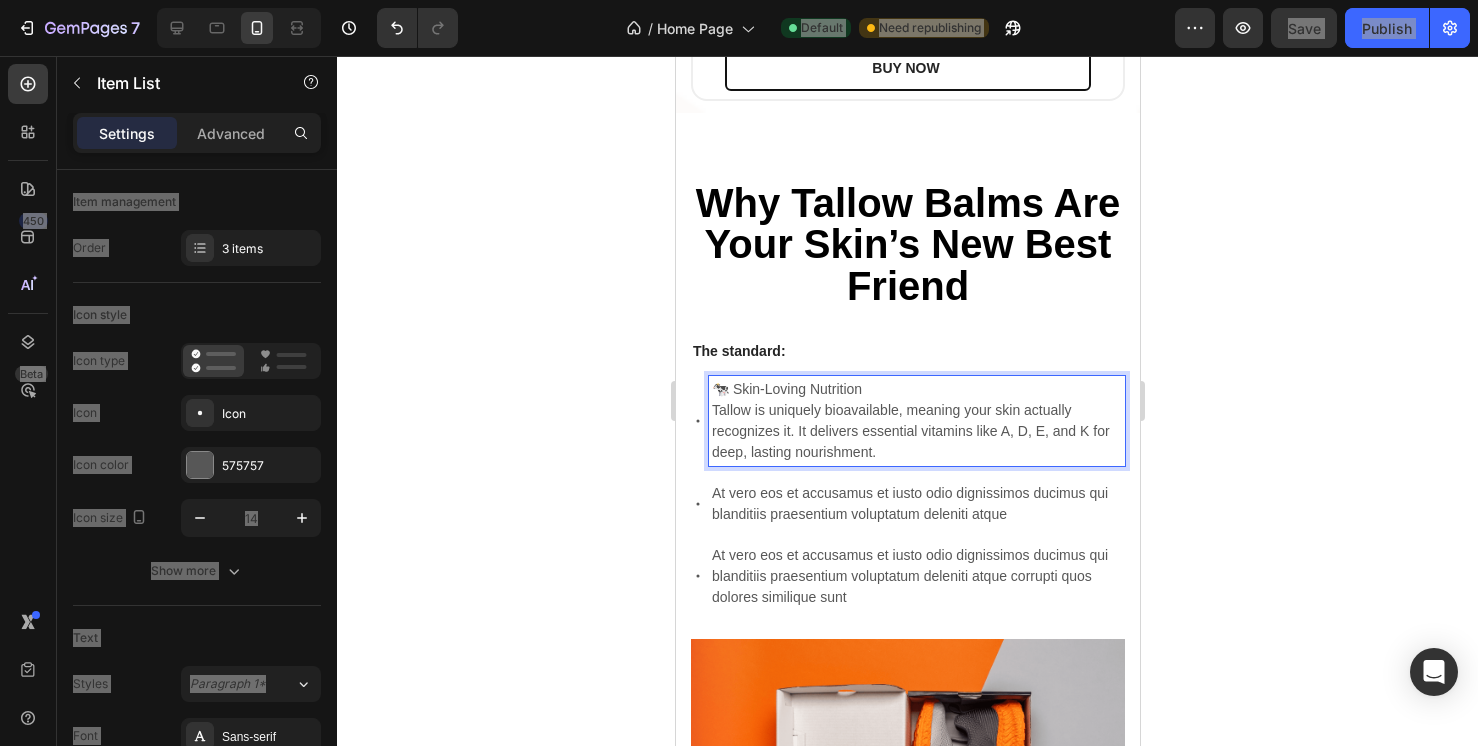 scroll, scrollTop: 6200, scrollLeft: 0, axis: vertical 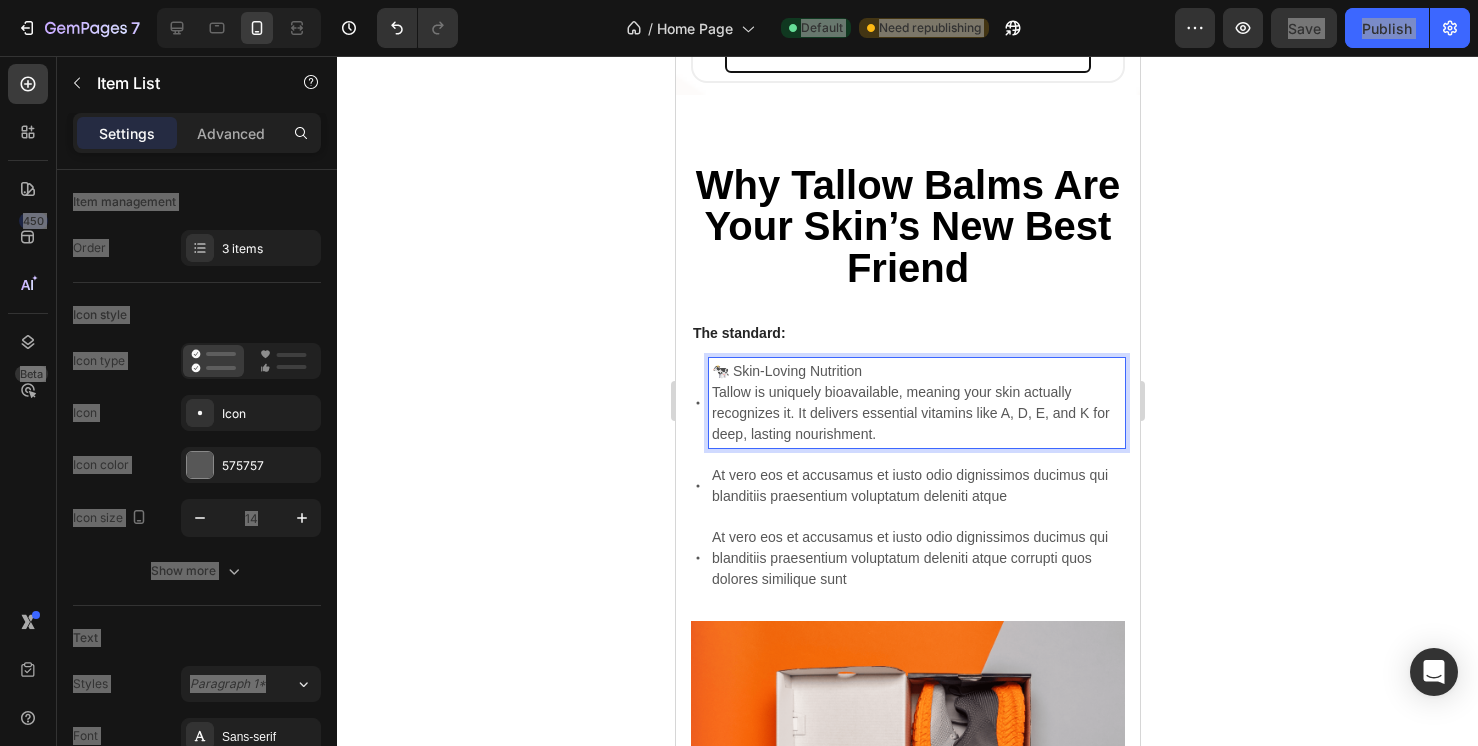 click on "At vero eos et accusamus et iusto odio dignissimos ducimus qui blanditiis praesentium voluptatum deleniti atque" at bounding box center (916, 486) 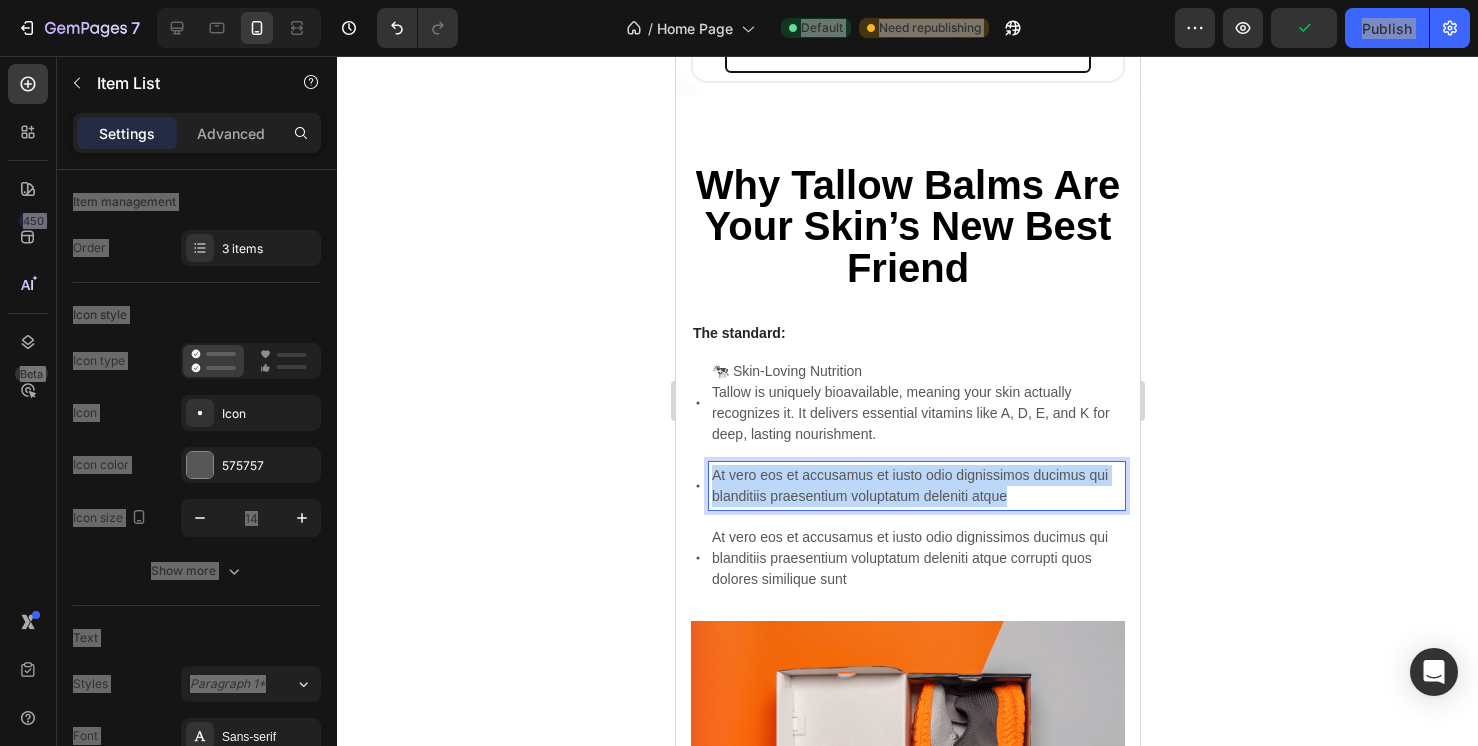 drag, startPoint x: 1012, startPoint y: 484, endPoint x: 708, endPoint y: 465, distance: 304.59317 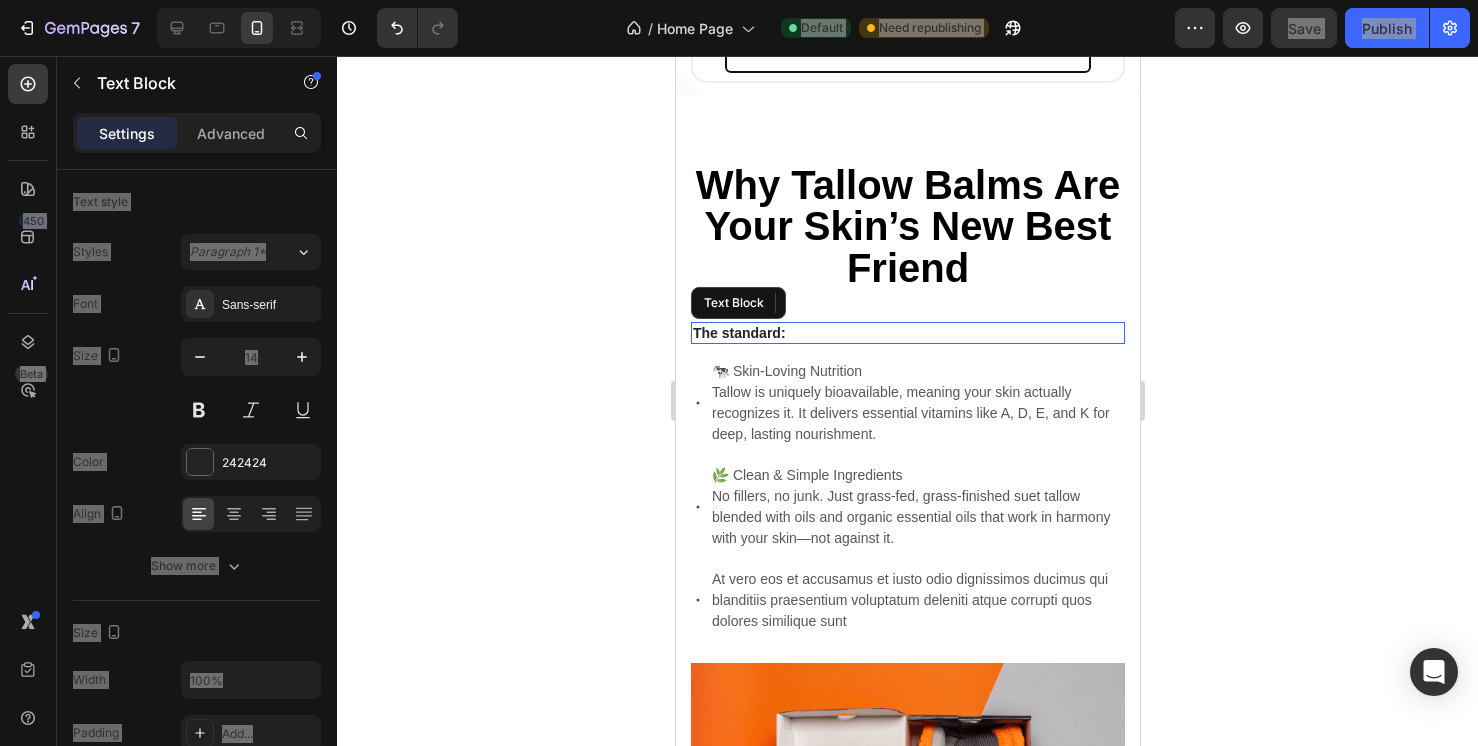 click on "The standard:" at bounding box center [907, 333] 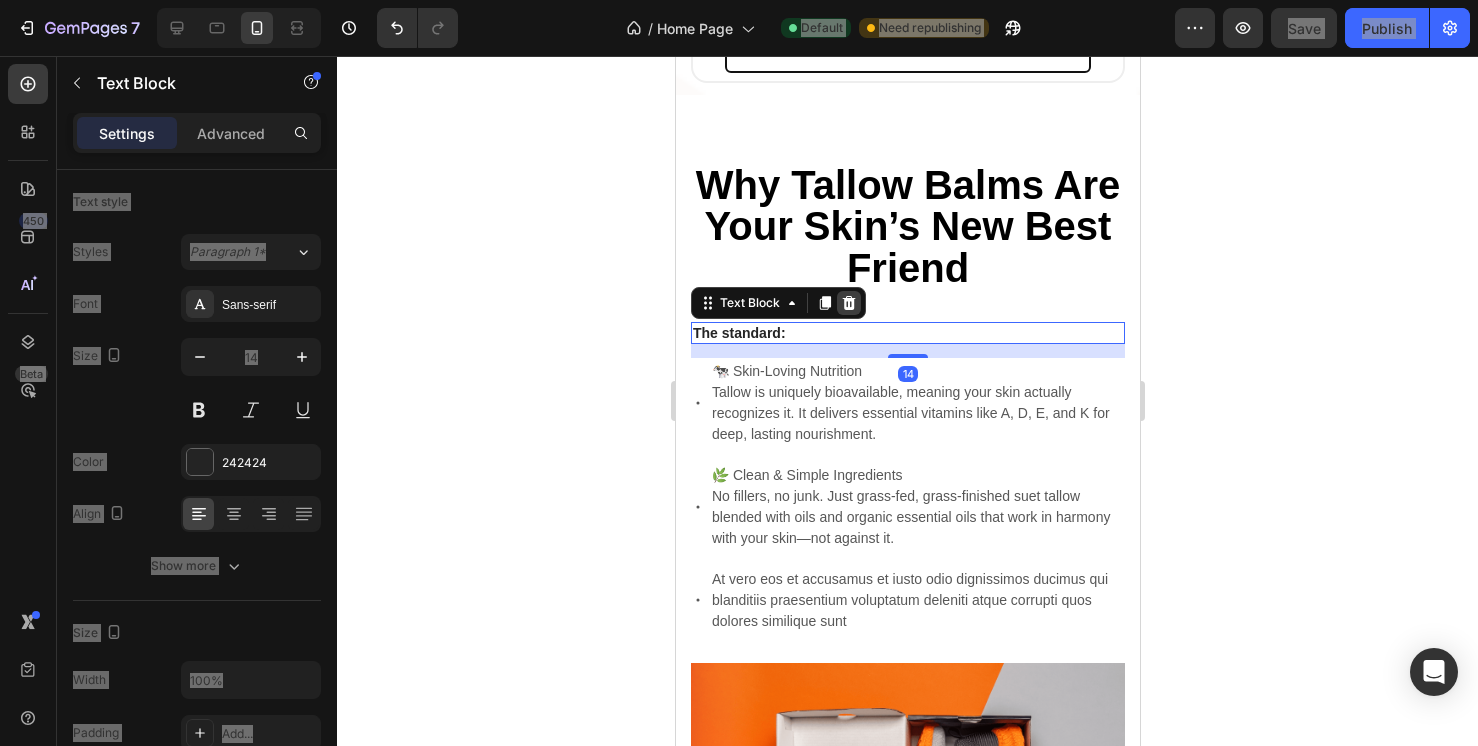 click 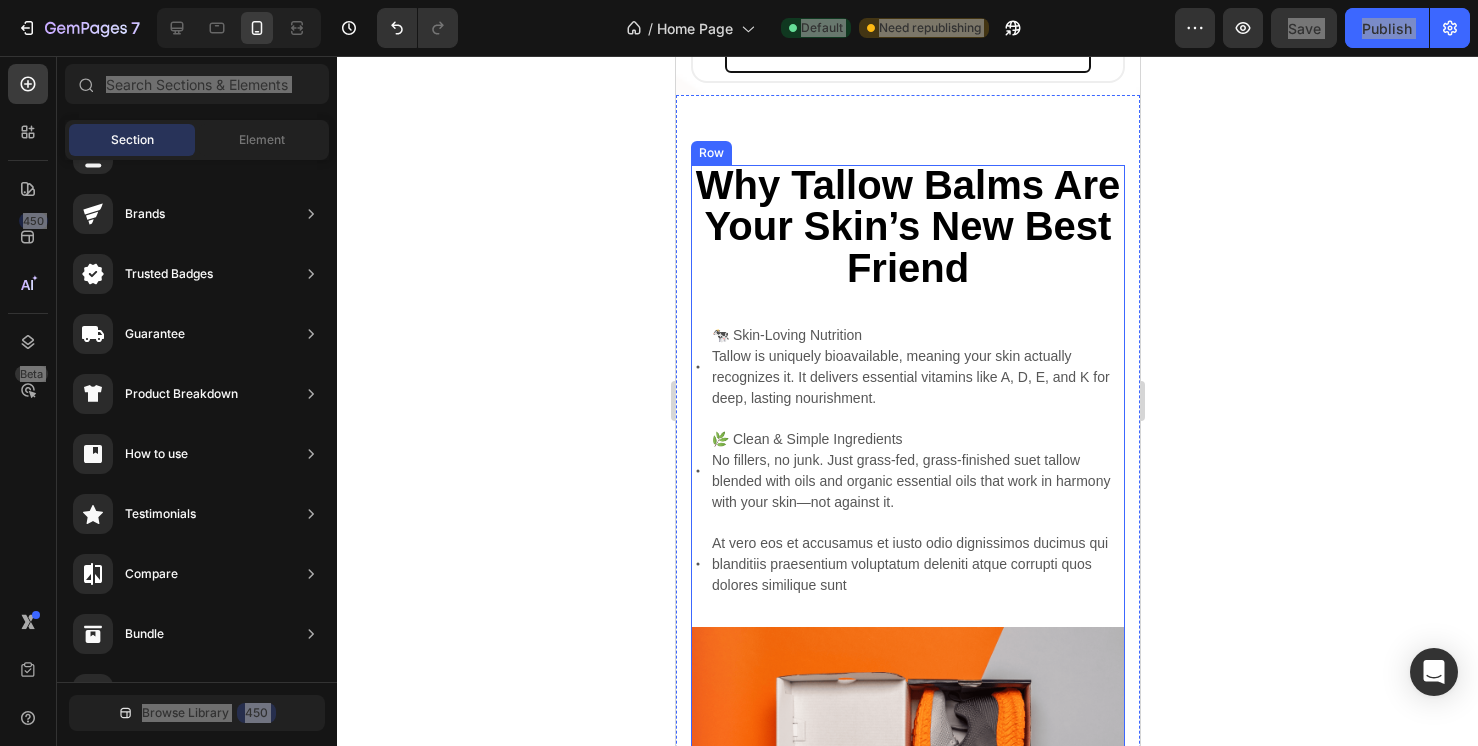 click on "Why Tallow Balms Are Your Skin’s New Best Friend Heading
🐄 Skin-Loving Nutrition Tallow is uniquely bioavailable, meaning your skin actually recognizes it. It delivers essential vitamins like A, D, E, and K for deep, lasting nourishment.
🌿 Clean & Simple Ingredients No fillers, no junk. Just grass-fed, grass-finished suet tallow blended with oils and organic essential oils that work in harmony with your skin—not against it.
At vero eos et accusamus et iusto odio dignissimos ducimus qui blanditiis praesentium voluptatum deleniti atque corrupti quos dolores similique sunt Item List" at bounding box center (907, 396) 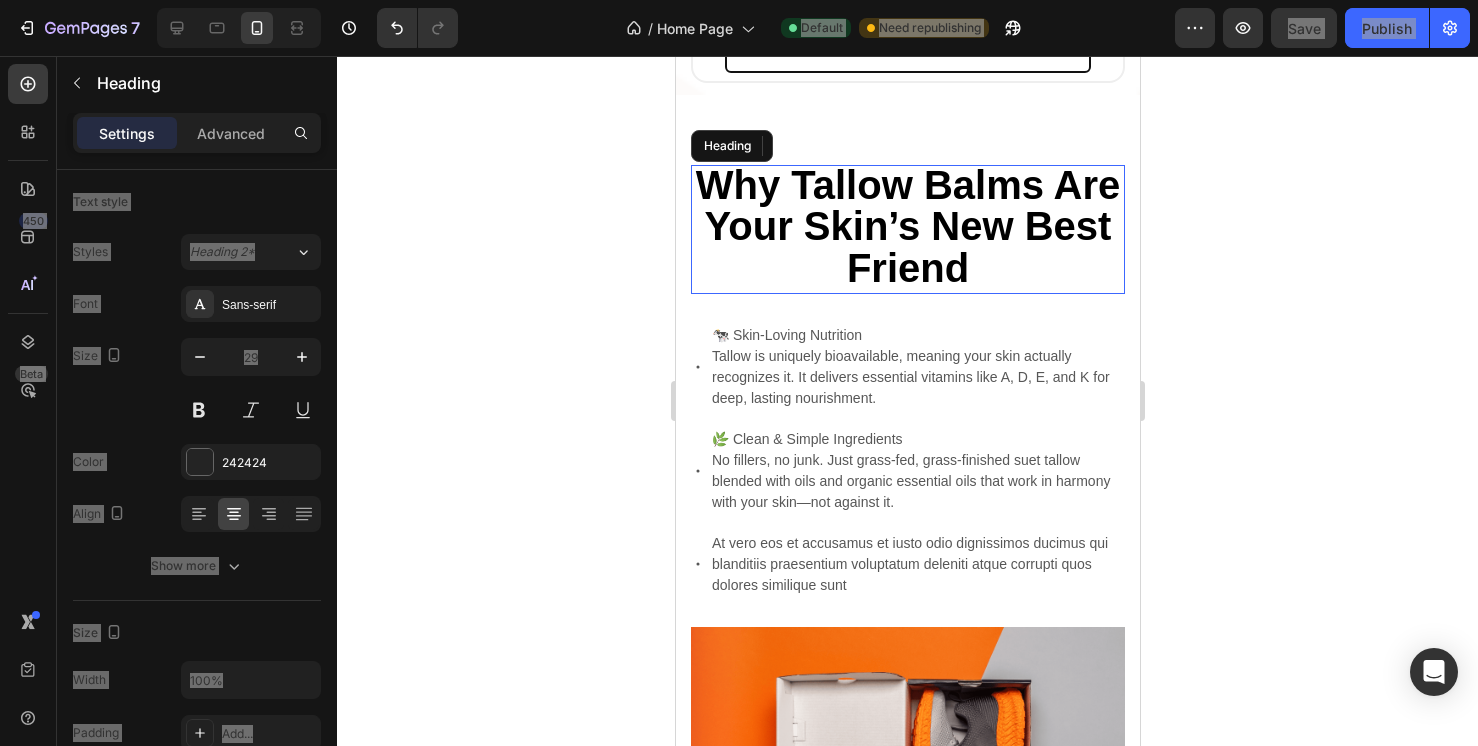 click on "Why Tallow Balms Are Your Skin’s New Best Friend" at bounding box center [907, 226] 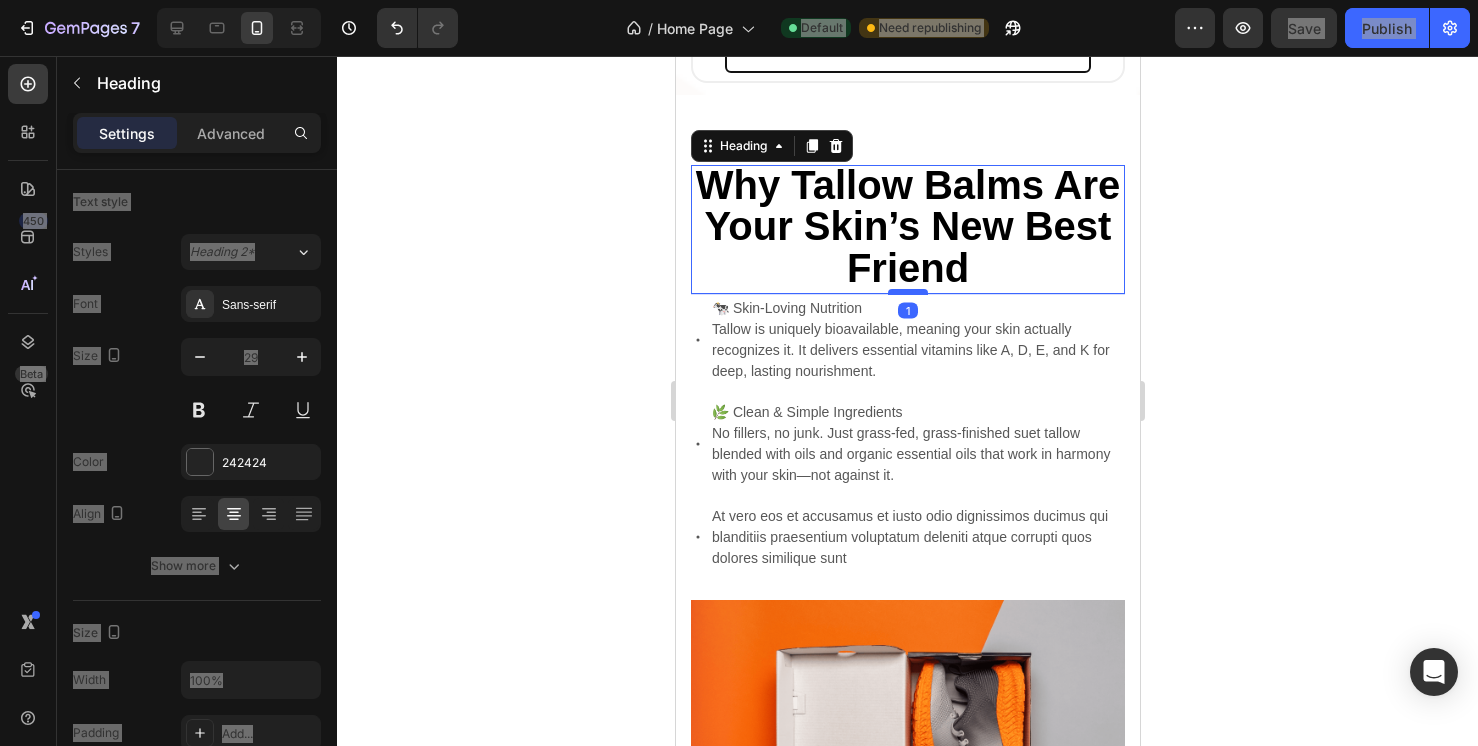 drag, startPoint x: 911, startPoint y: 312, endPoint x: 911, endPoint y: 285, distance: 27 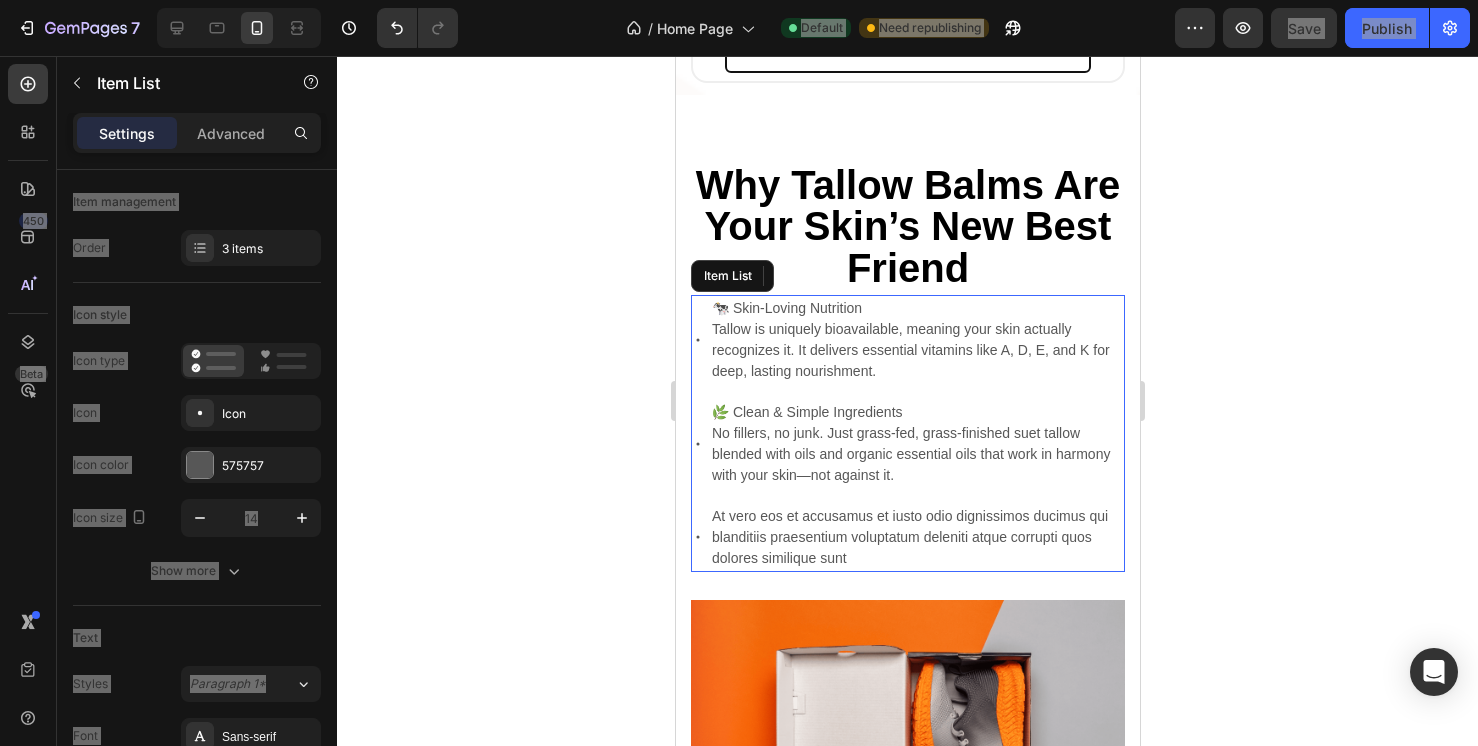 click on "At vero eos et accusamus et iusto odio dignissimos ducimus qui blanditiis praesentium voluptatum deleniti atque corrupti quos dolores similique sunt" at bounding box center (916, 537) 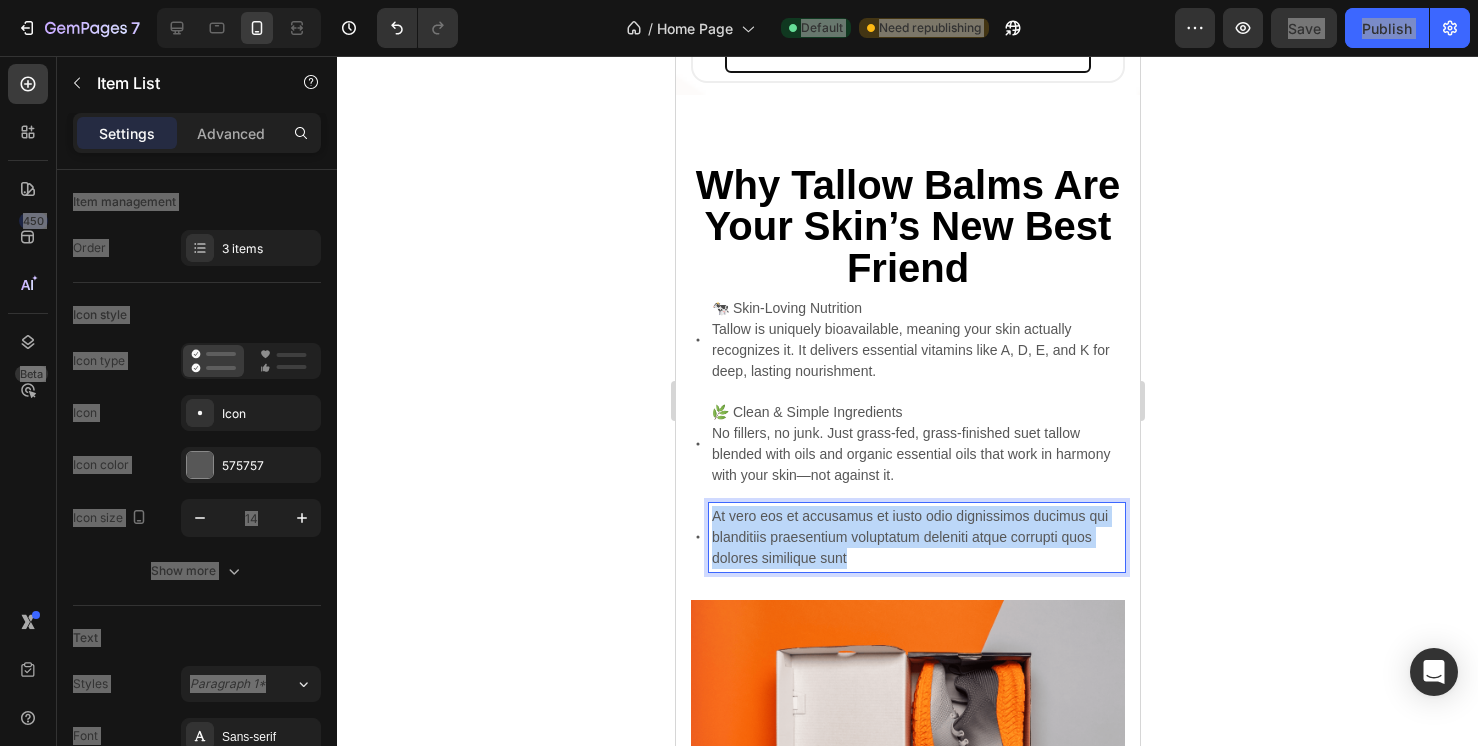 drag, startPoint x: 850, startPoint y: 552, endPoint x: 708, endPoint y: 500, distance: 151.2217 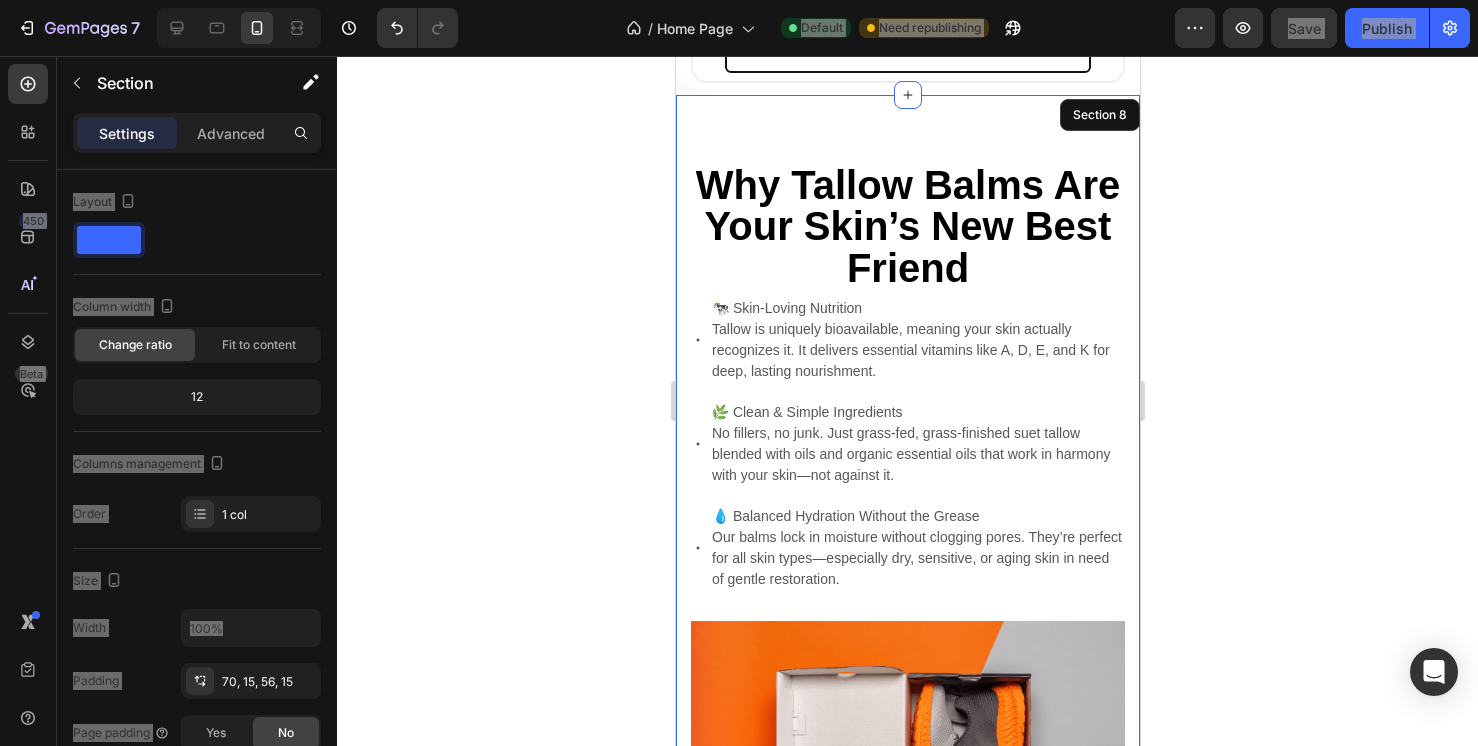 click on "Why Tallow Balms Are Your Skin’s New Best Friend Heading 🐄 Skin-Loving Nutrition Tallow is uniquely bioavailable, meaning your skin actually recognizes it. It delivers essential vitamins like A, D, E, and K for deep, lasting nourishment. 🌿 Clean & Simple Ingredients No fillers, no junk. Just grass-fed, grass-finished suet tallow blended with oils and organic essential oils that work in harmony with your skin—not against it. 💧 Balanced Hydration Without the Grease Our balms lock in moisture without clogging pores. They’re perfect for all skin types—especially dry, sensitive, or aging skin in need of gentle restoration. Item List 28 Image Row Lorem ipsum dolor sit amet consectetur adipiscing Heading Image Lorem ipsum dolor sit amet, consectetur Heading At vero eos et accusamus et iusto odio dignissimos ducimus qui blanditiis praesentium voluptatum deleniti atque corrupti quos dolores similique sunt Text Block Text Block Image Row Row Section 8" at bounding box center (907, 1004) 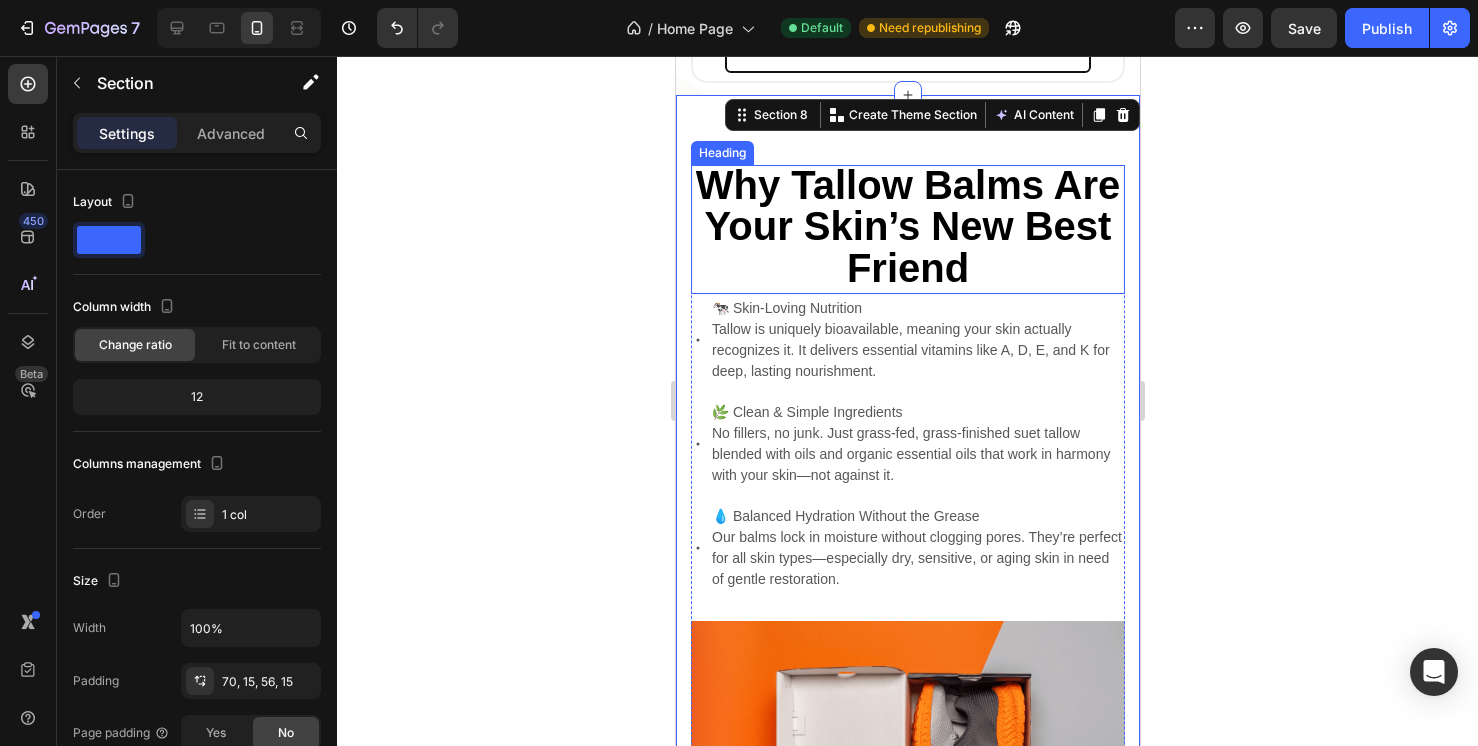 click 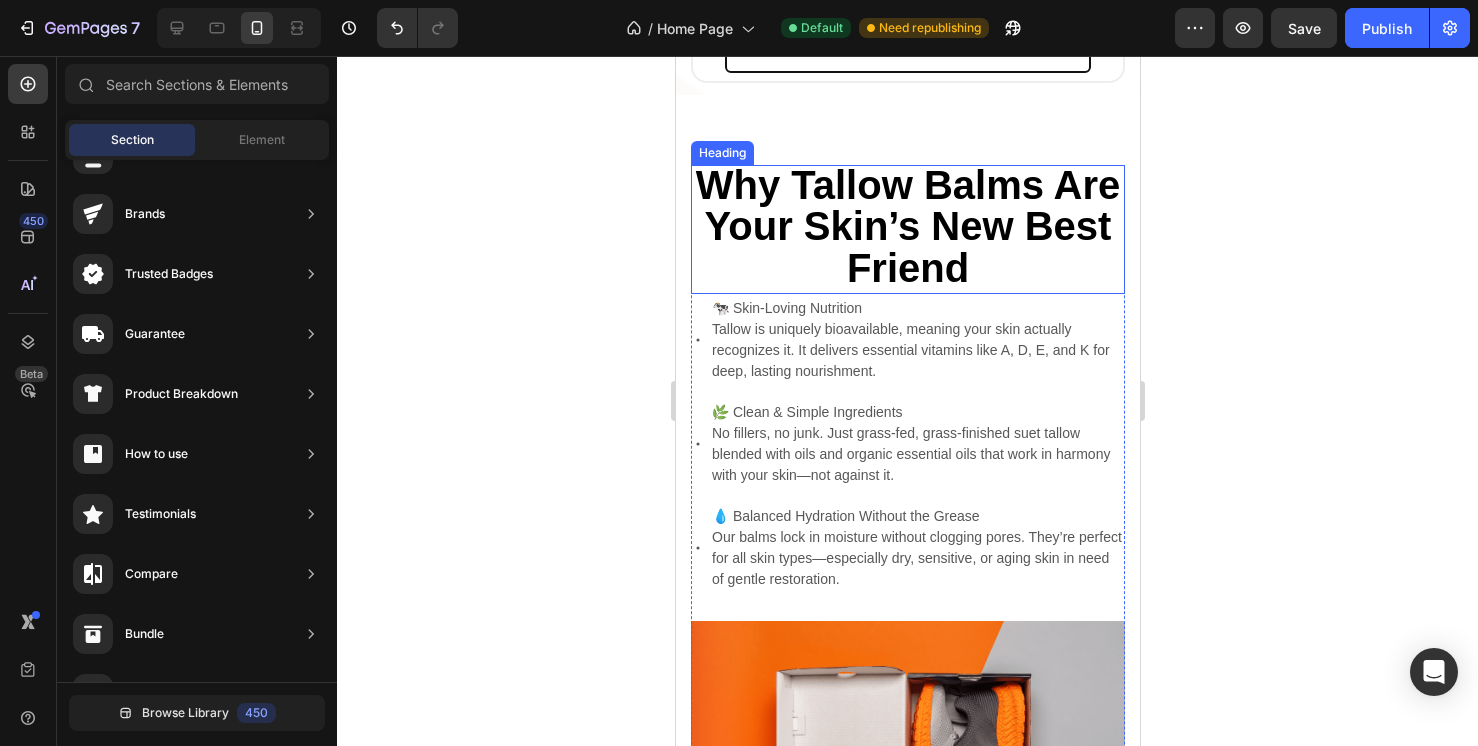 click on "Why Tallow Balms Are Your Skin’s New Best Friend" at bounding box center (907, 226) 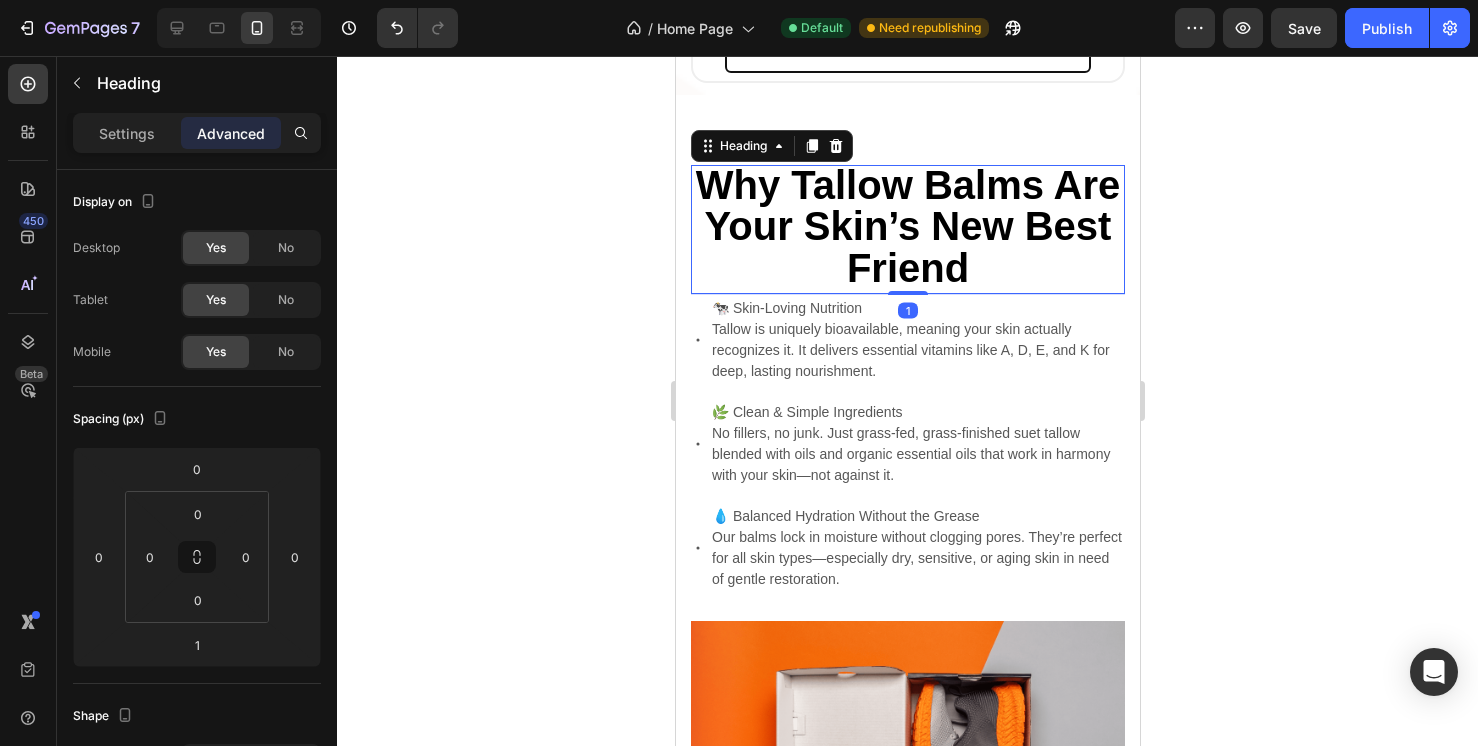 click on "Advanced" 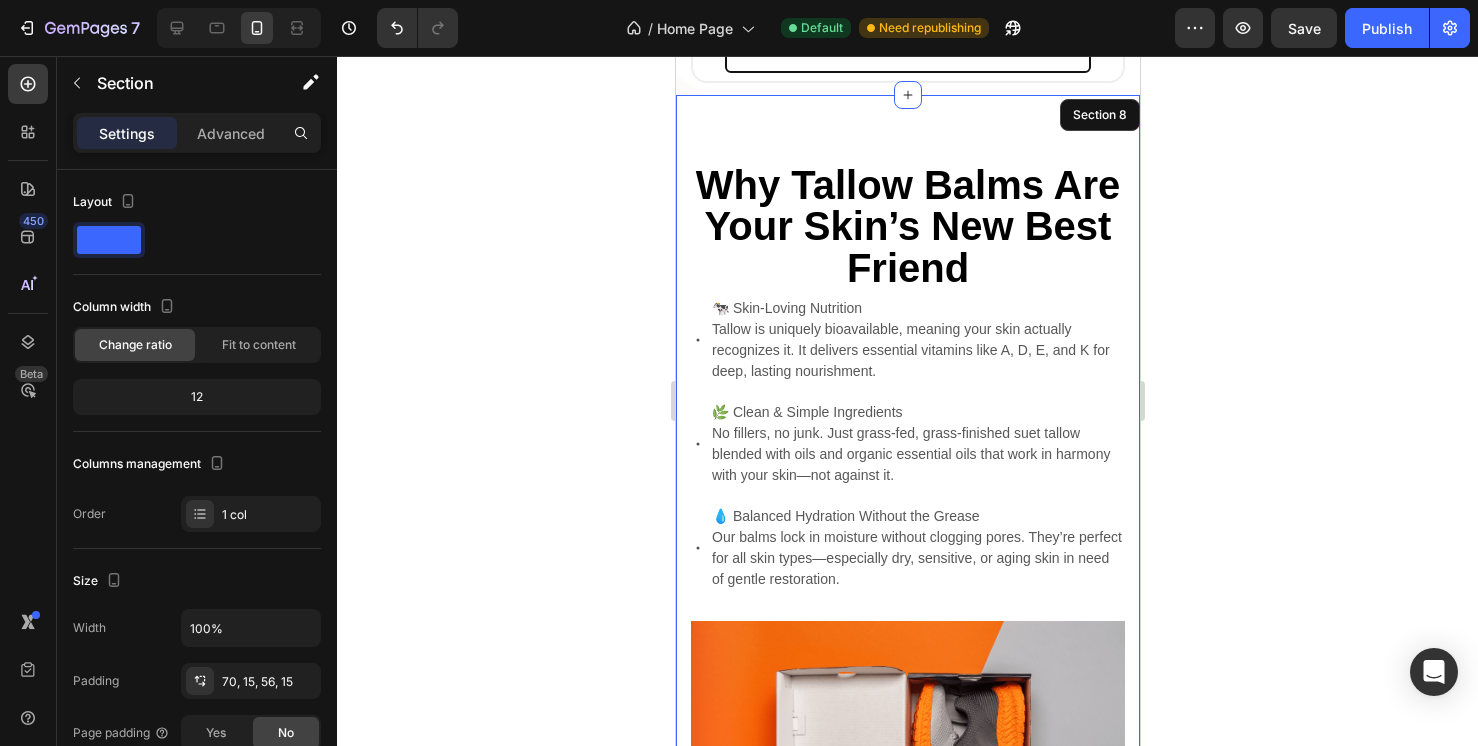 click on "Why Tallow Balms Are Your Skin’s New Best Friend Heading 1 🐄 Skin-Loving Nutrition Tallow is uniquely bioavailable, meaning your skin actually recognizes it. It delivers essential vitamins like A, D, E, and K for deep, lasting nourishment. 🌿 Clean & Simple Ingredients No fillers, no junk. Just grass-fed, grass-finished suet tallow blended with oils and organic essential oils that work in harmony with your skin—not against it. 💧 Balanced Hydration Without the Grease Our balms lock in moisture without clogging pores. They’re perfect for all skin types—especially dry, sensitive, or aging skin in need of gentle restoration. Item List Image Row Lorem ipsum dolor sit amet consectetur adipiscing Heading Image Lorem ipsum dolor sit amet, consectetur Heading At vero eos et accusamus et iusto odio dignissimos ducimus qui blanditiis praesentium voluptatum deleniti atque corrupti quos dolores similique sunt Text Block Text Block Image Row Row Section 8" at bounding box center (907, 1004) 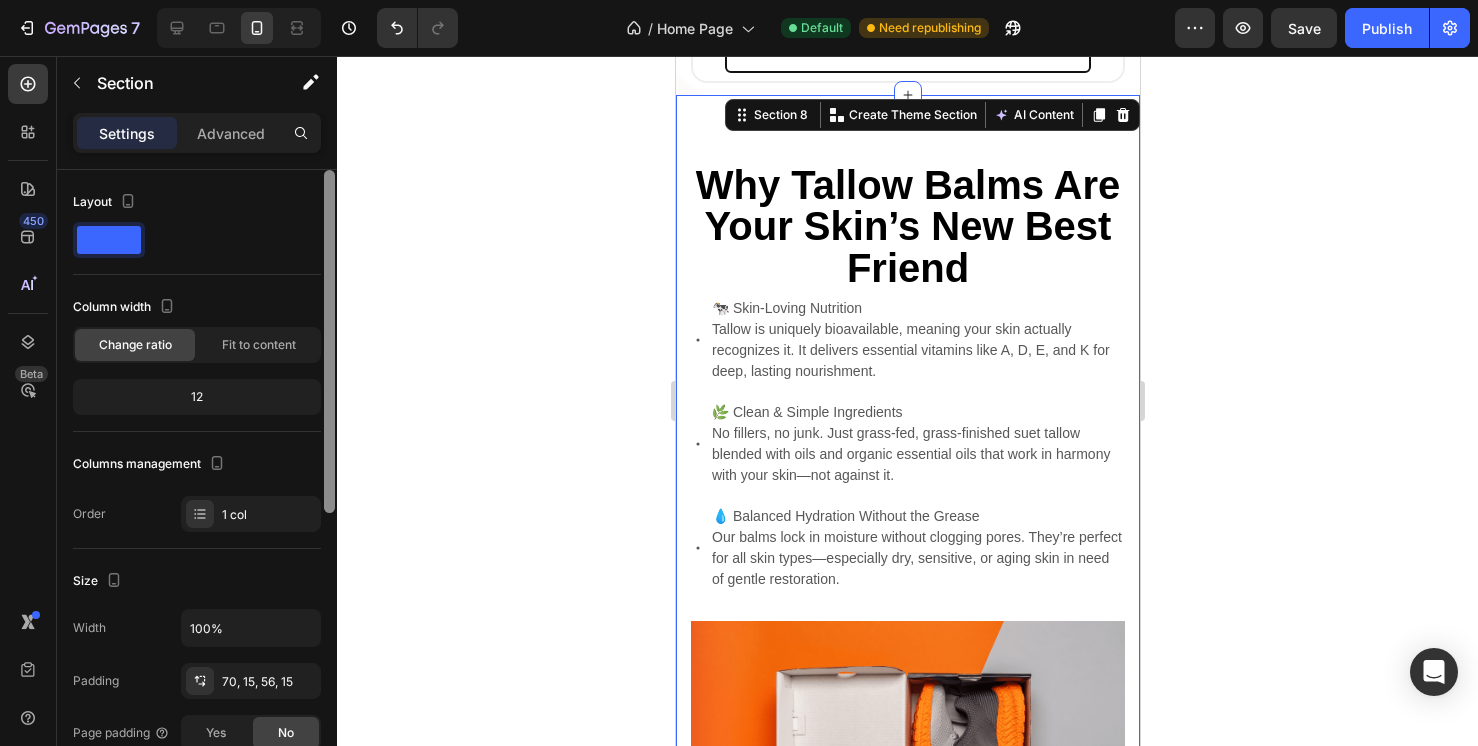 click at bounding box center [329, 486] 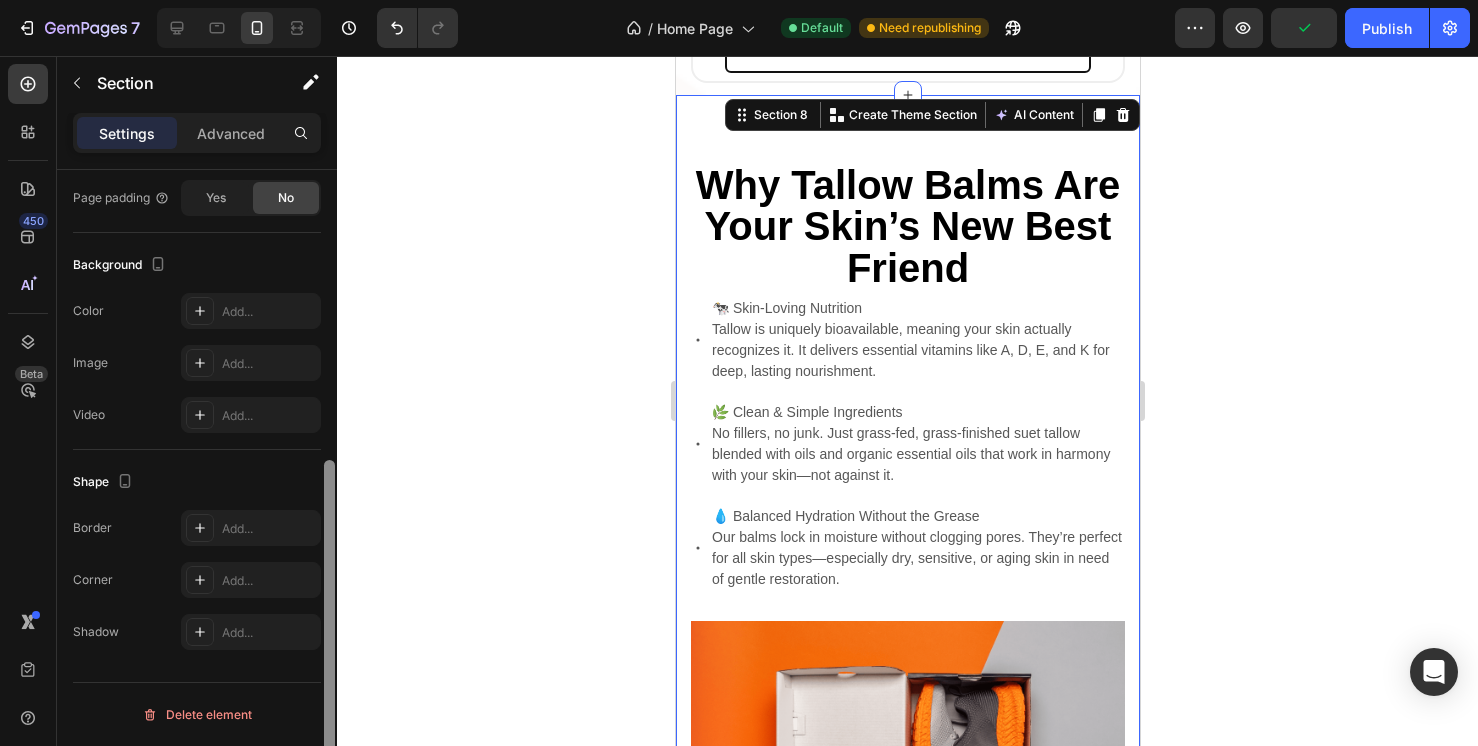 click at bounding box center [329, 486] 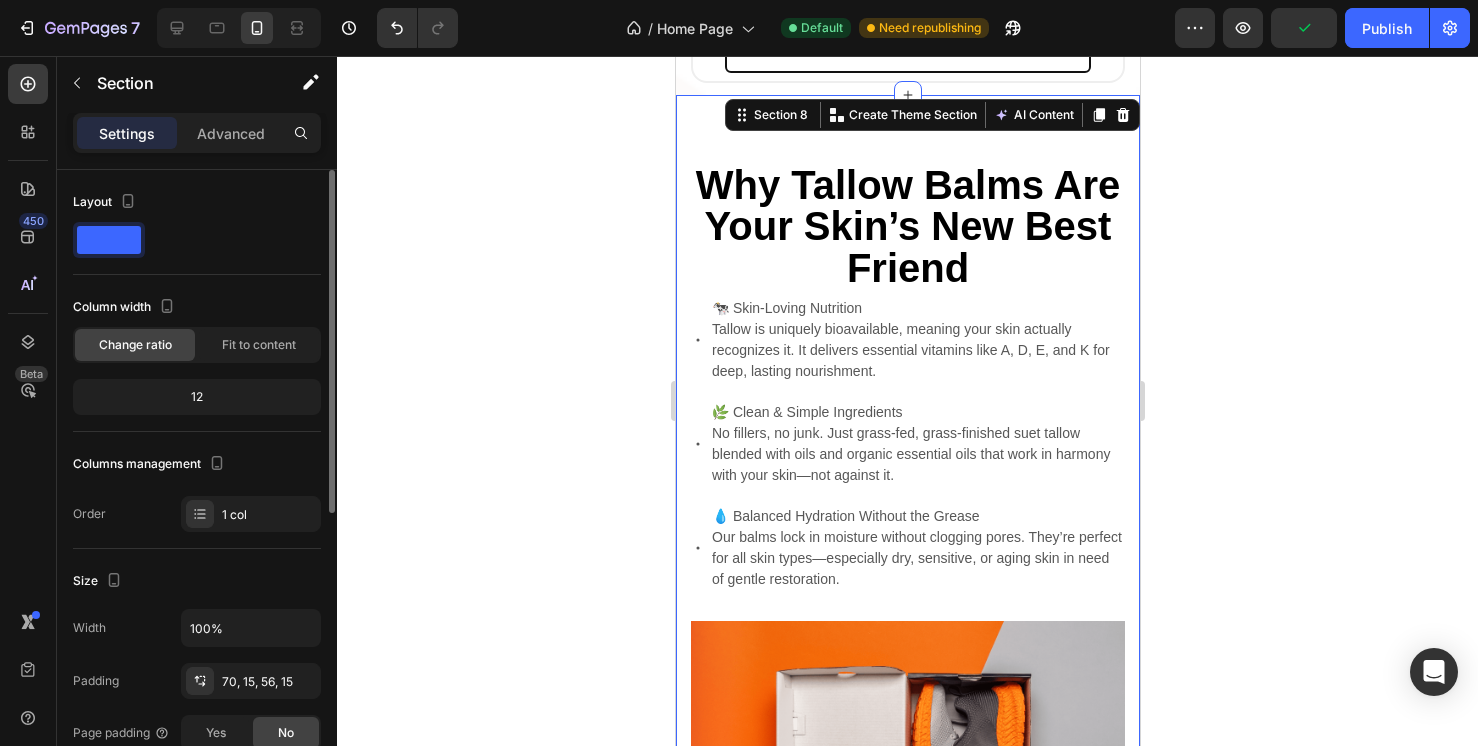 click 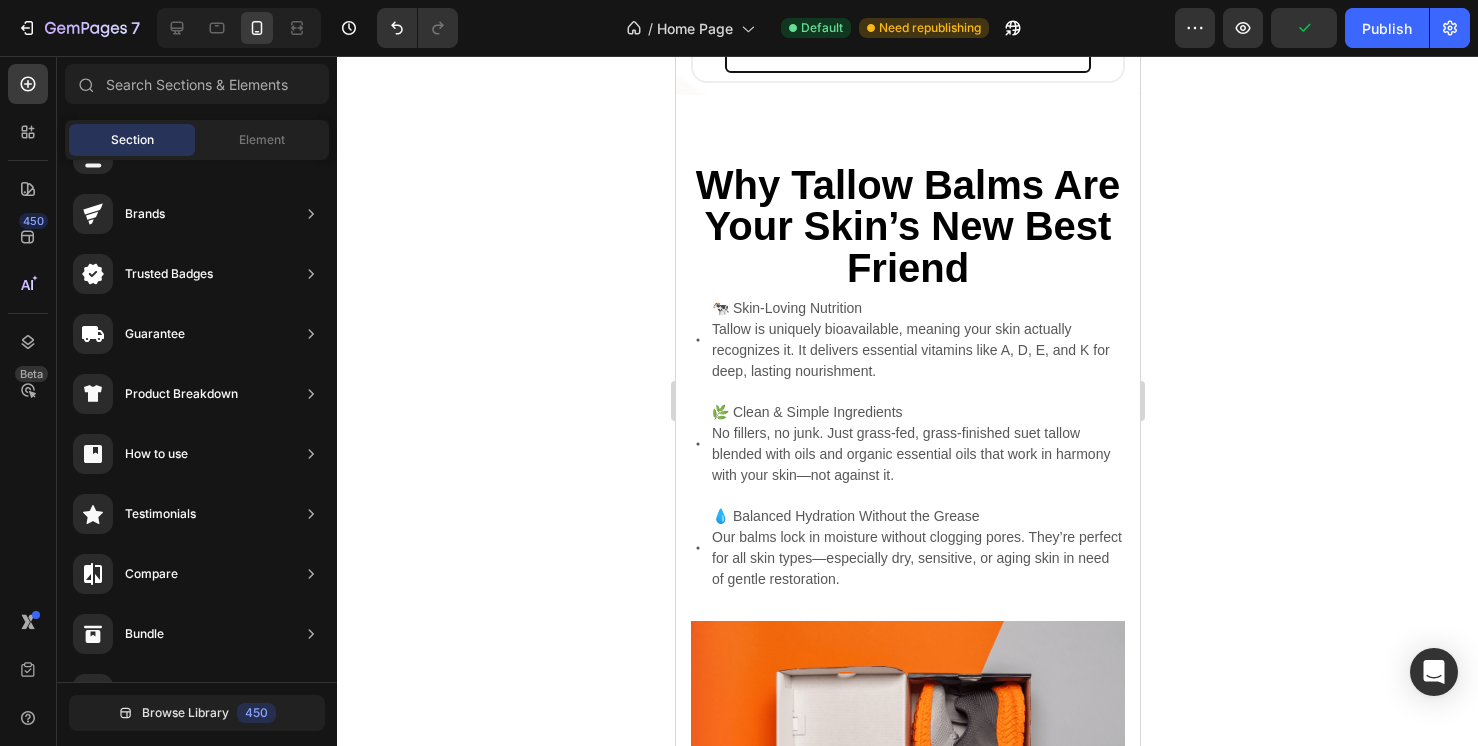 click 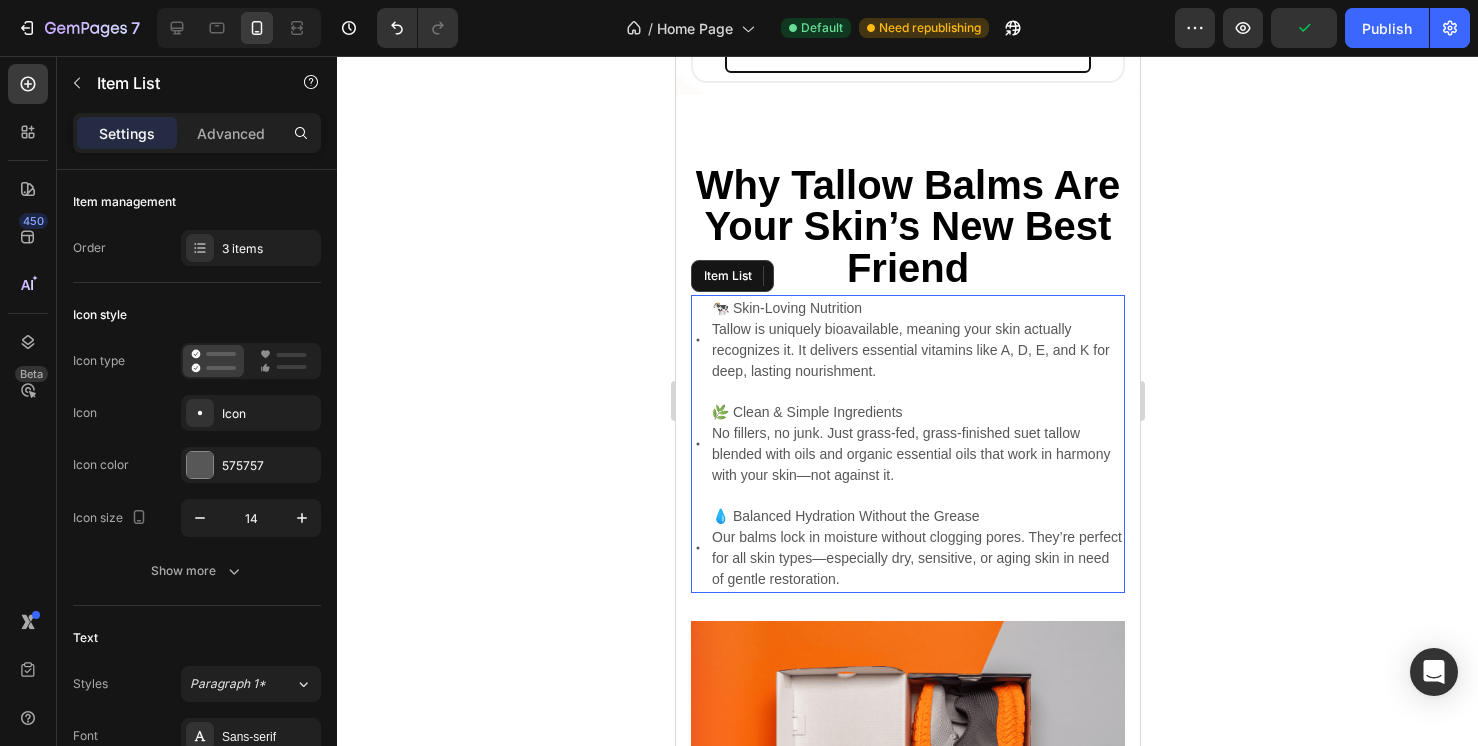 click on "Tallow is uniquely bioavailable, meaning your skin actually recognizes it. It delivers essential vitamins like A, D, E, and K for deep, lasting nourishment." at bounding box center [916, 350] 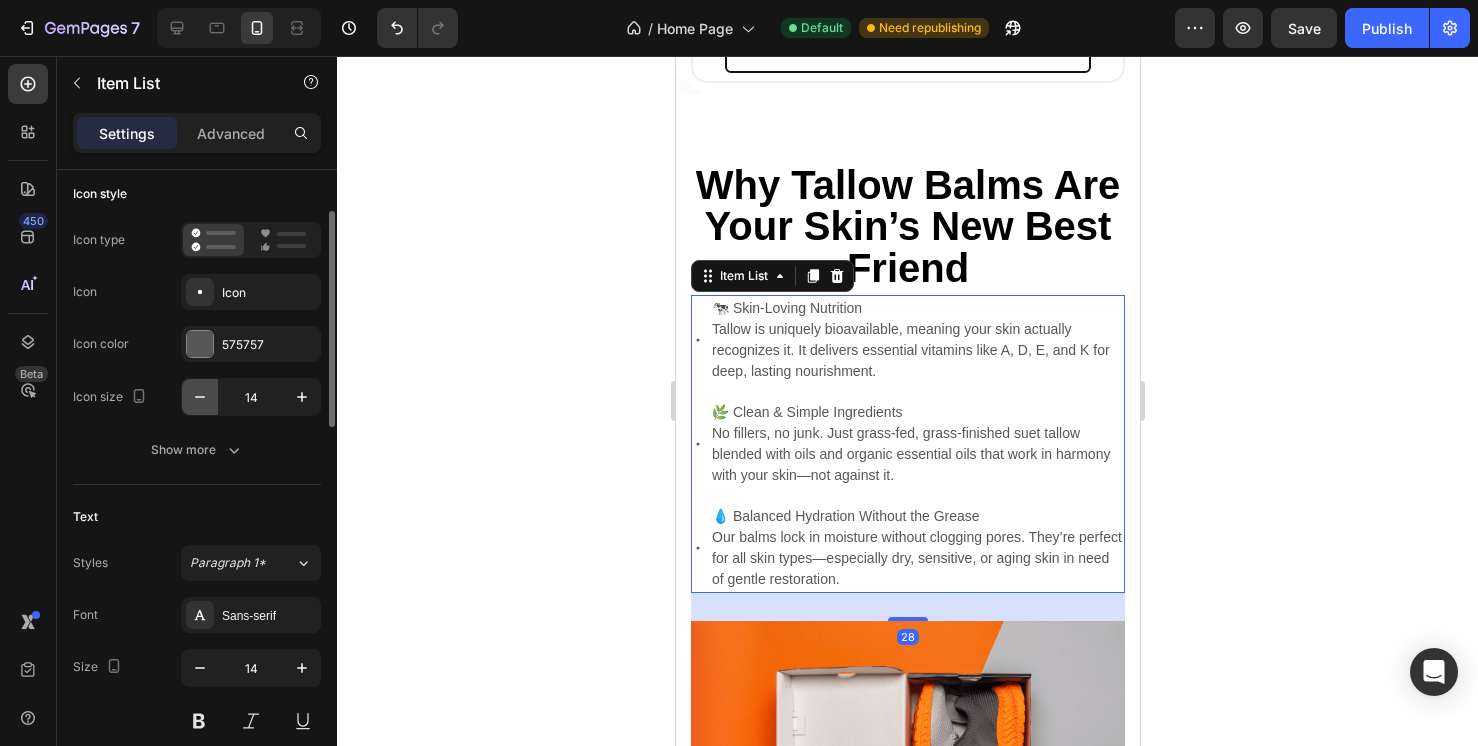 scroll, scrollTop: 0, scrollLeft: 0, axis: both 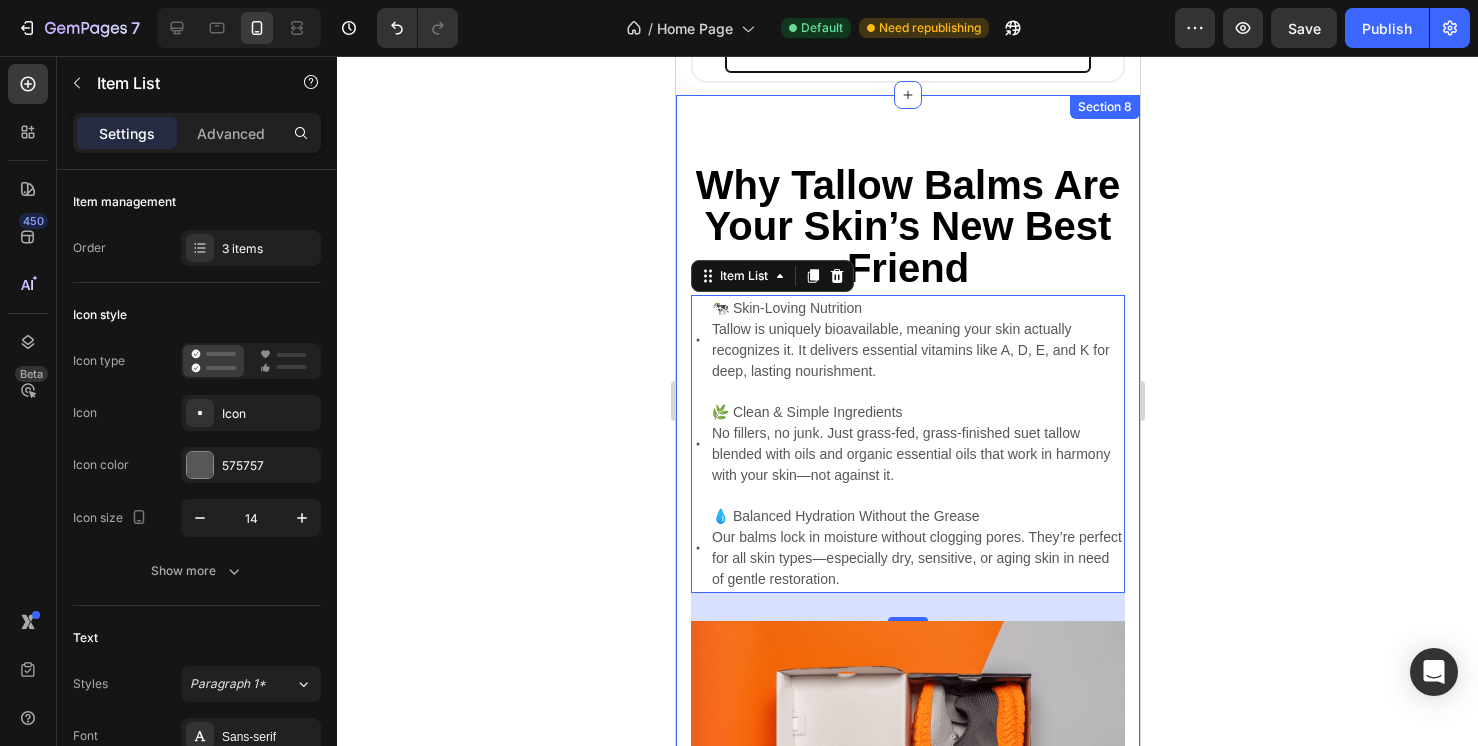 click on "Why Tallow Balms Are Your Skin’s New Best Friend Heading 🐄 Skin-Loving Nutrition Tallow is uniquely bioavailable, meaning your skin actually recognizes it. It delivers essential vitamins like A, D, E, and K for deep, lasting nourishment. 🌿 Clean & Simple Ingredients No fillers, no junk. Just grass-fed, grass-finished suet tallow blended with oils and organic essential oils that work in harmony with your skin—not against it. 💧 Balanced Hydration Without the Grease Our balms lock in moisture without clogging pores. They’re perfect for all skin types—especially dry, sensitive, or aging skin in need of gentle restoration. Item List 28 Image Row Lorem ipsum dolor sit amet consectetur adipiscing Heading Image Lorem ipsum dolor sit amet, consectetur Heading At vero eos et accusamus et iusto odio dignissimos ducimus qui blanditiis praesentium voluptatum deleniti atque corrupti quos dolores similique sunt Text Block Text Block Image Row Row Section 8" at bounding box center (907, 1004) 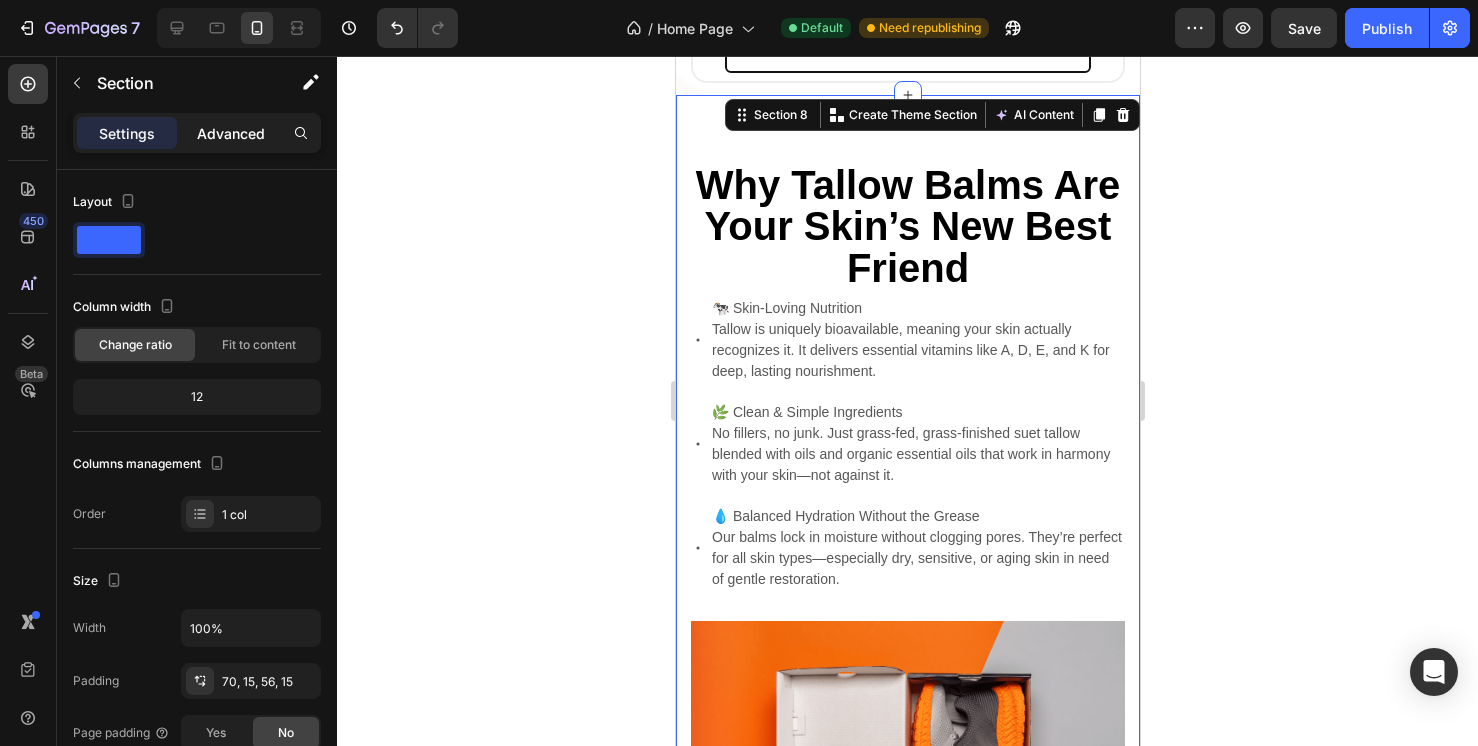 click on "Advanced" at bounding box center [231, 133] 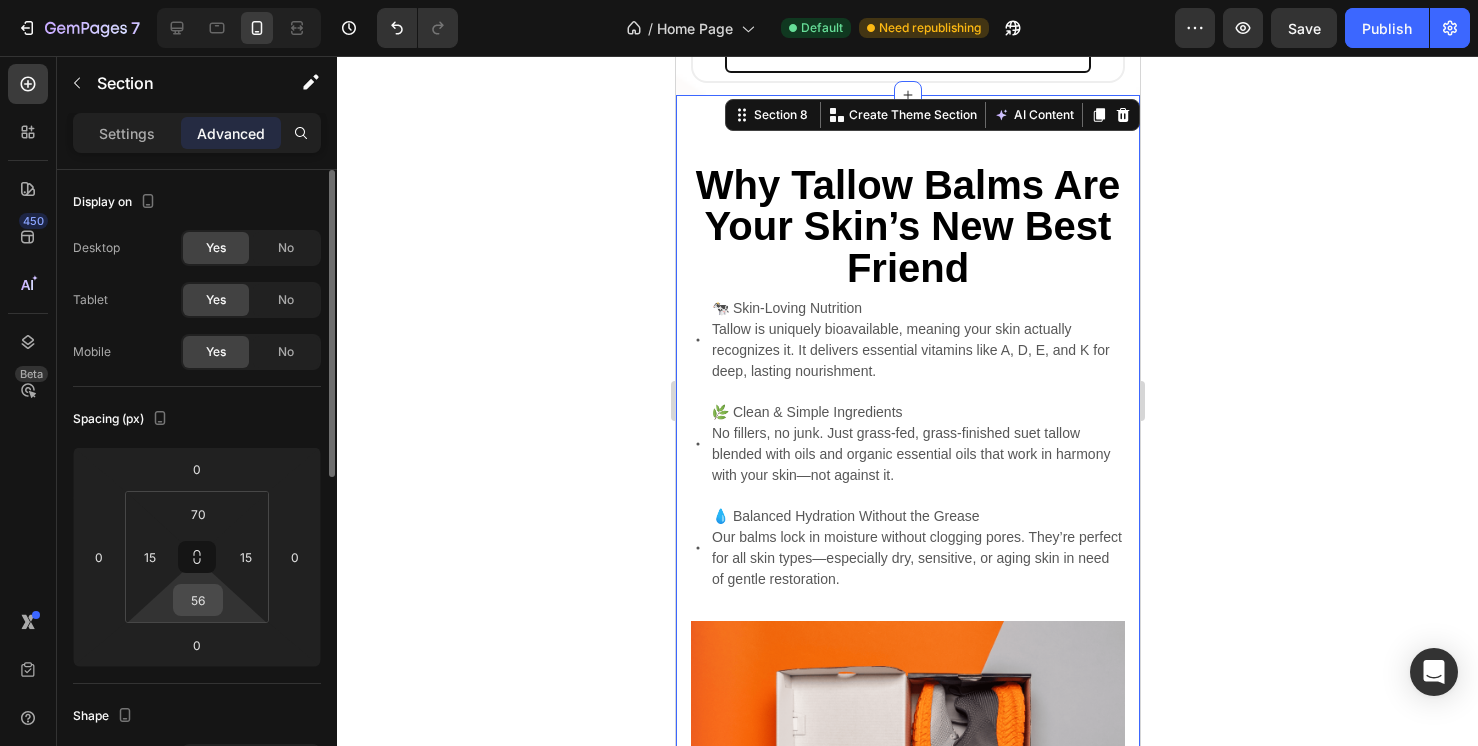 click on "56" at bounding box center (198, 600) 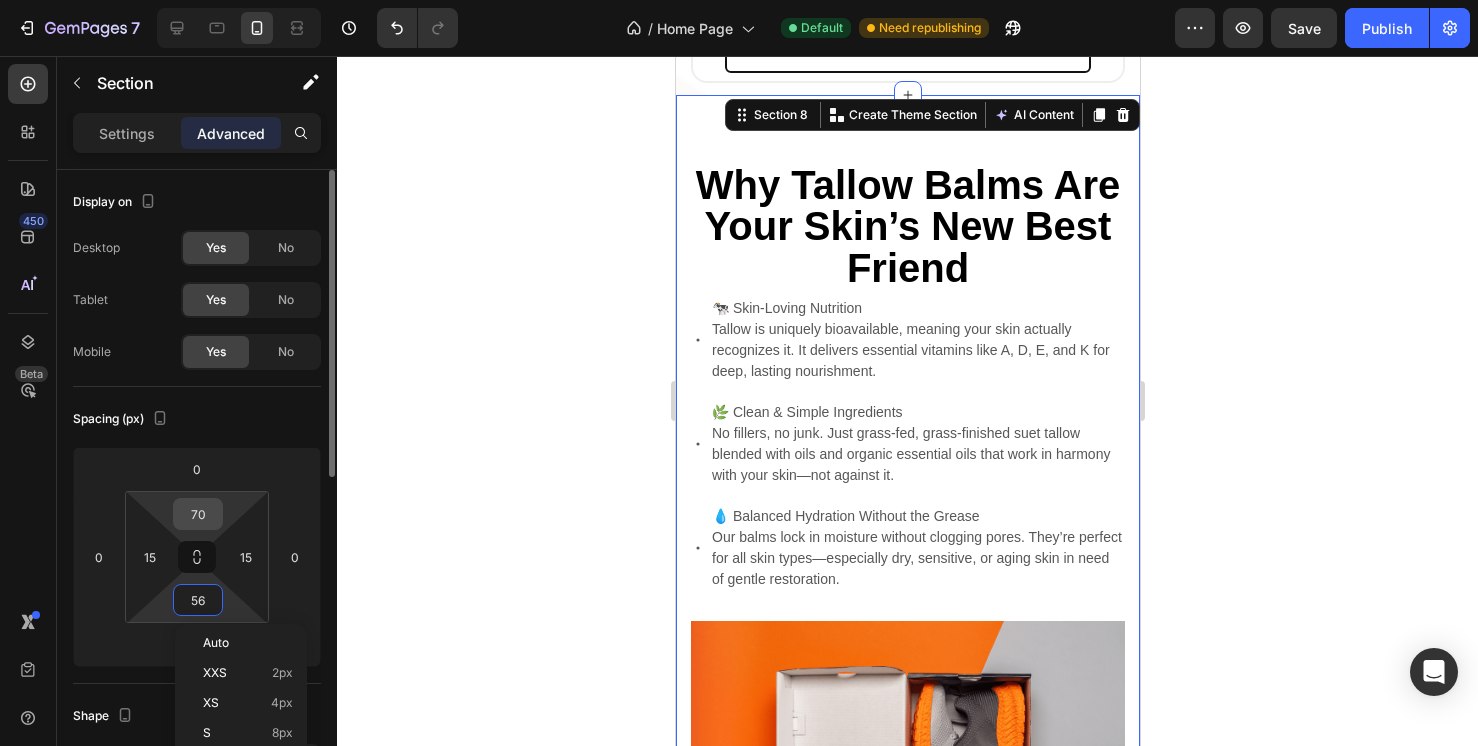 click on "70" at bounding box center (198, 514) 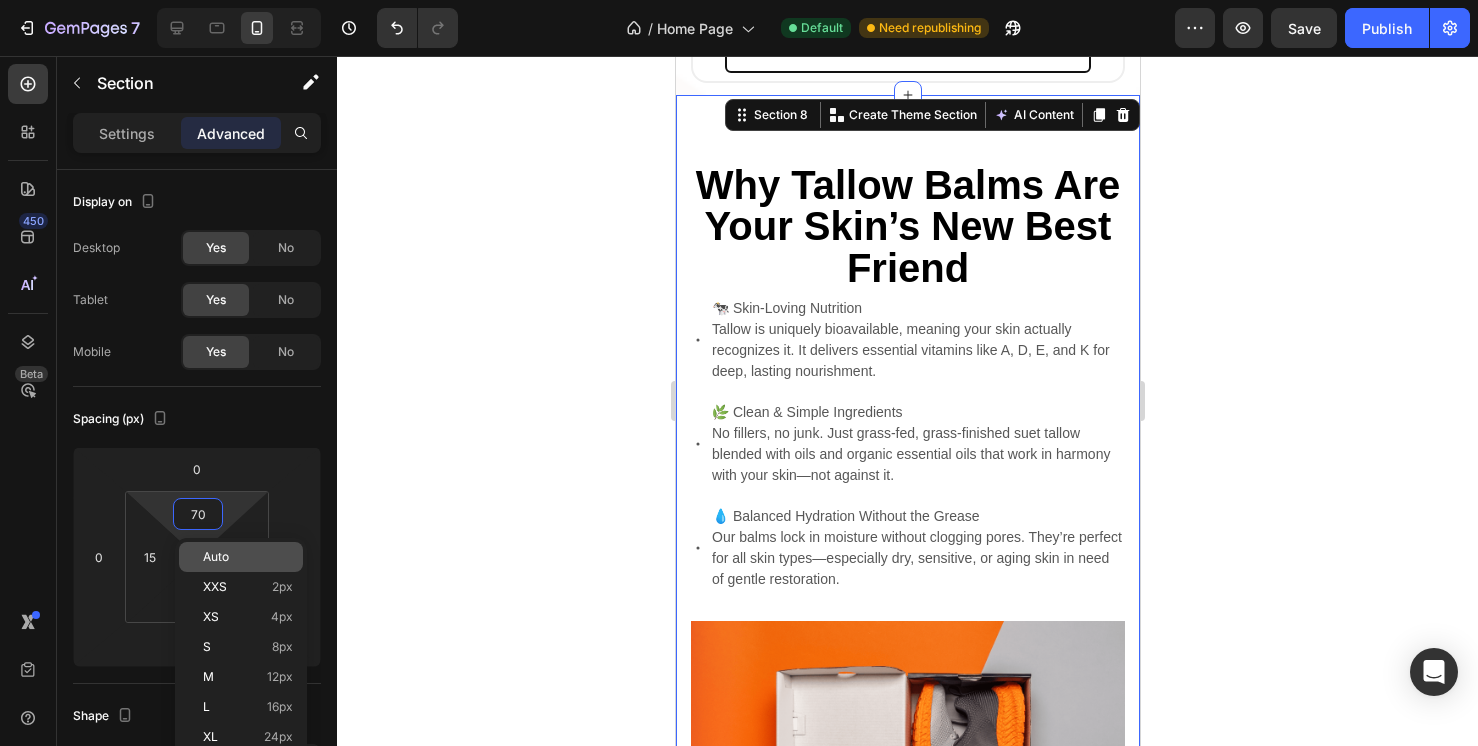 click on "Auto" at bounding box center [216, 557] 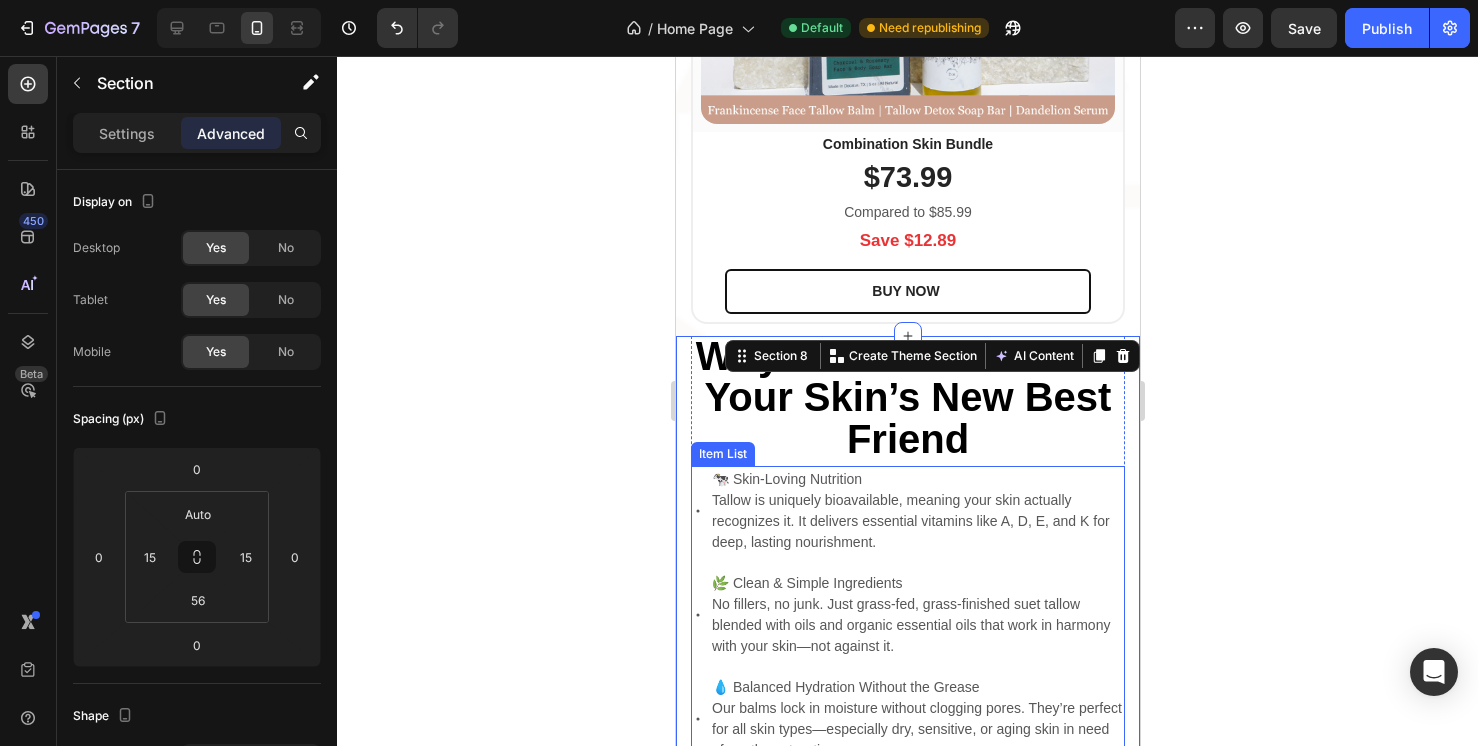 scroll, scrollTop: 5955, scrollLeft: 0, axis: vertical 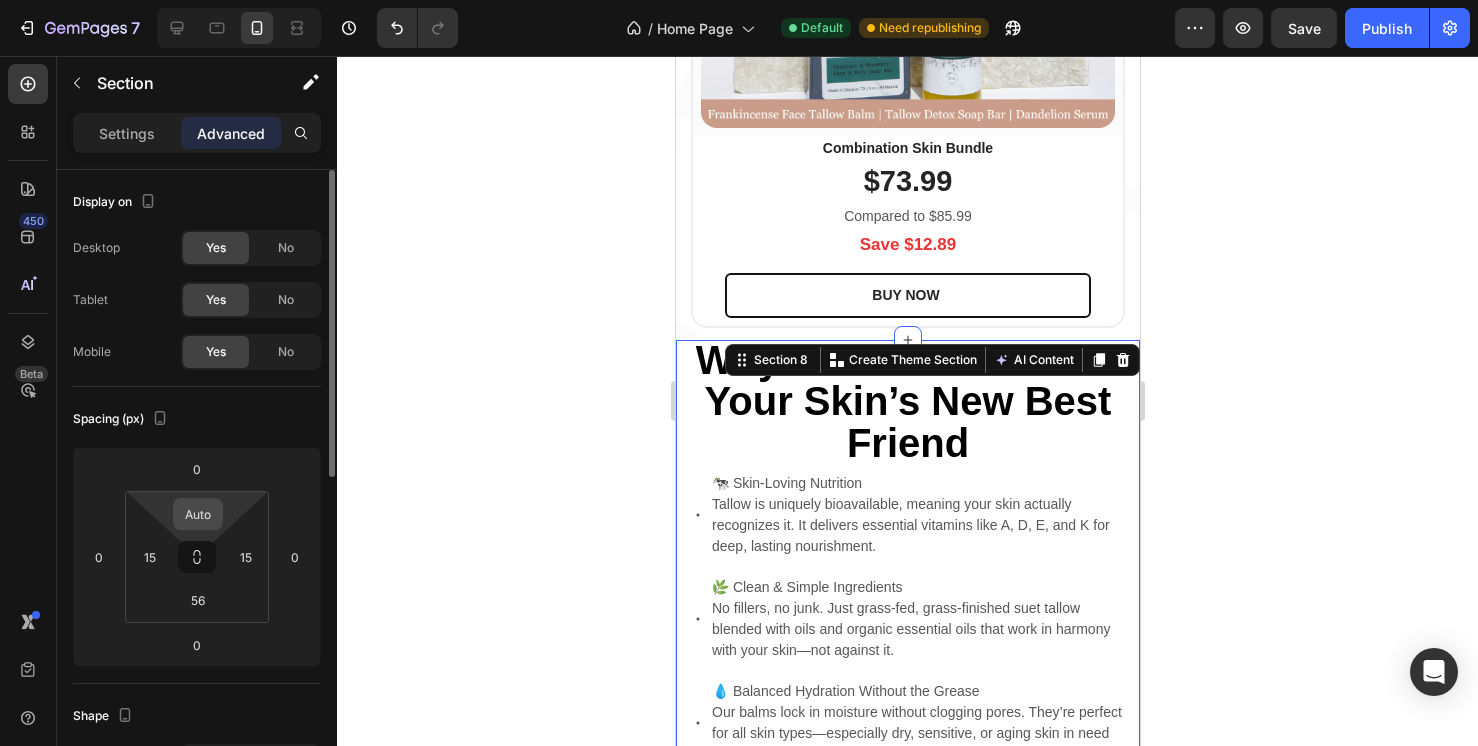 click on "Auto" at bounding box center [198, 514] 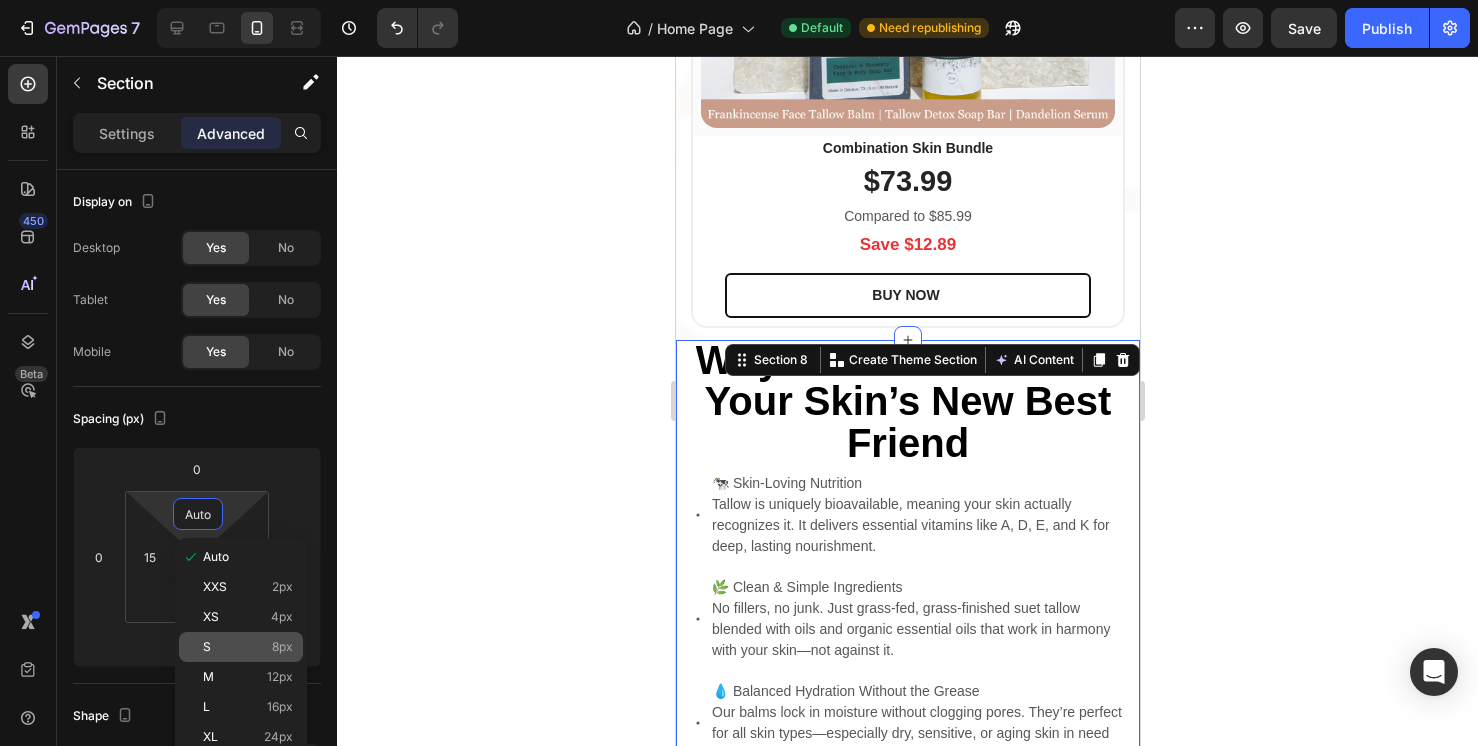 click on "S 8px" at bounding box center [248, 647] 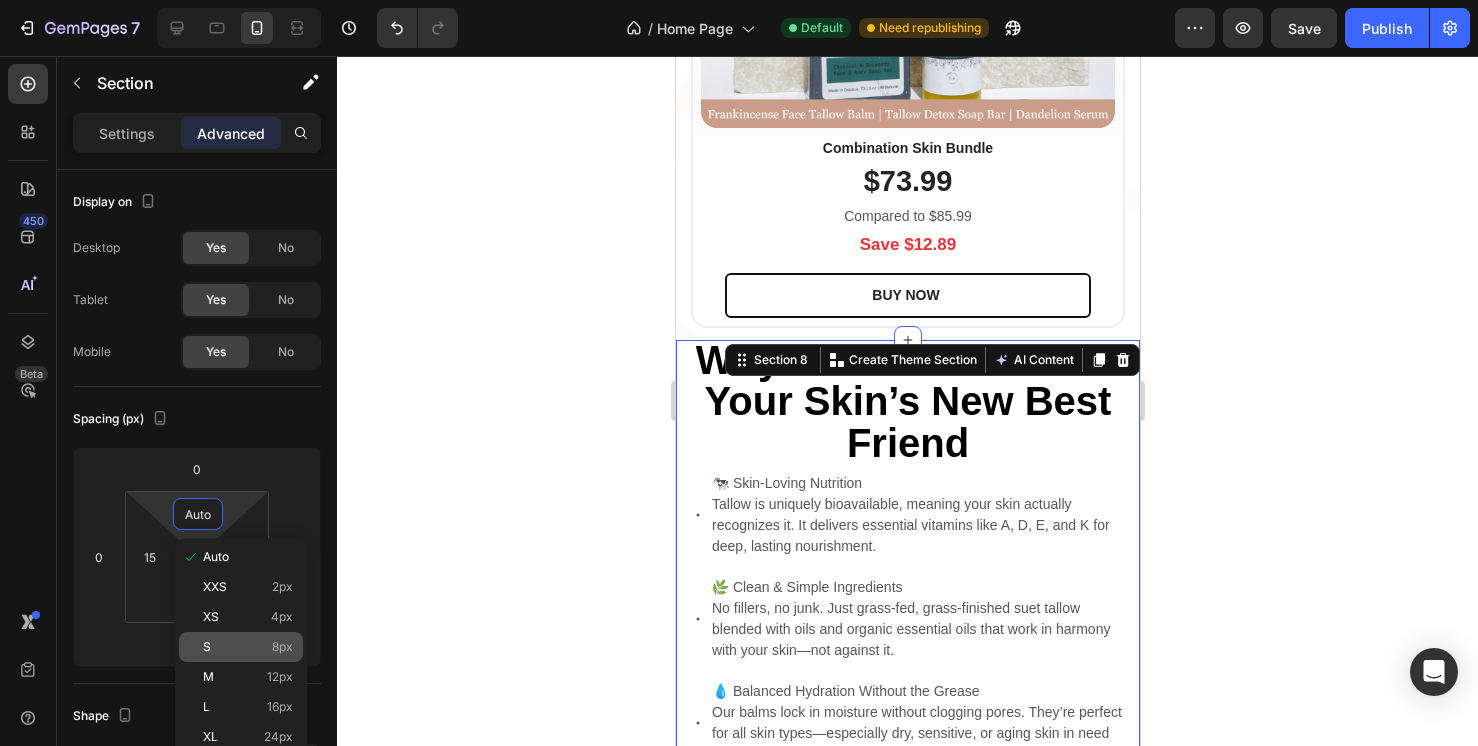 type on "8" 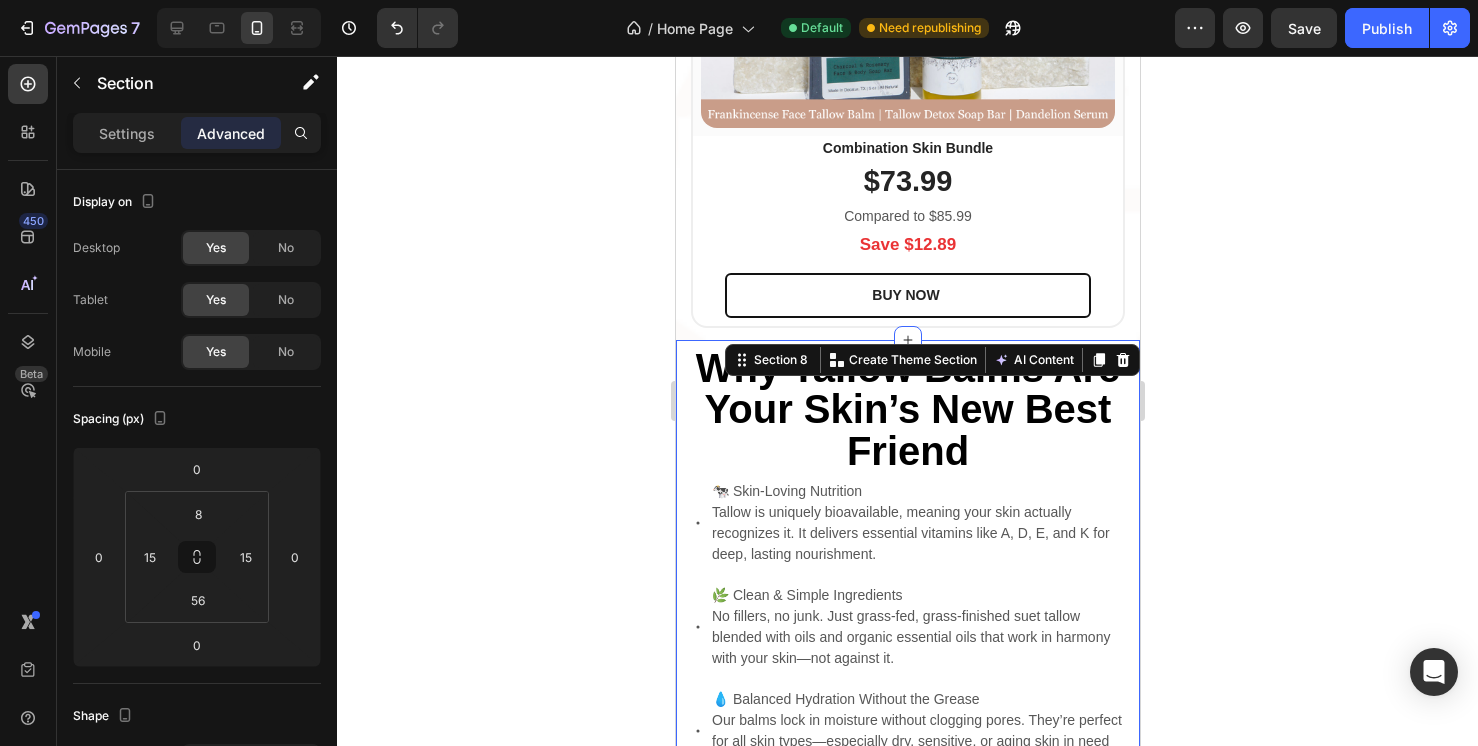 click 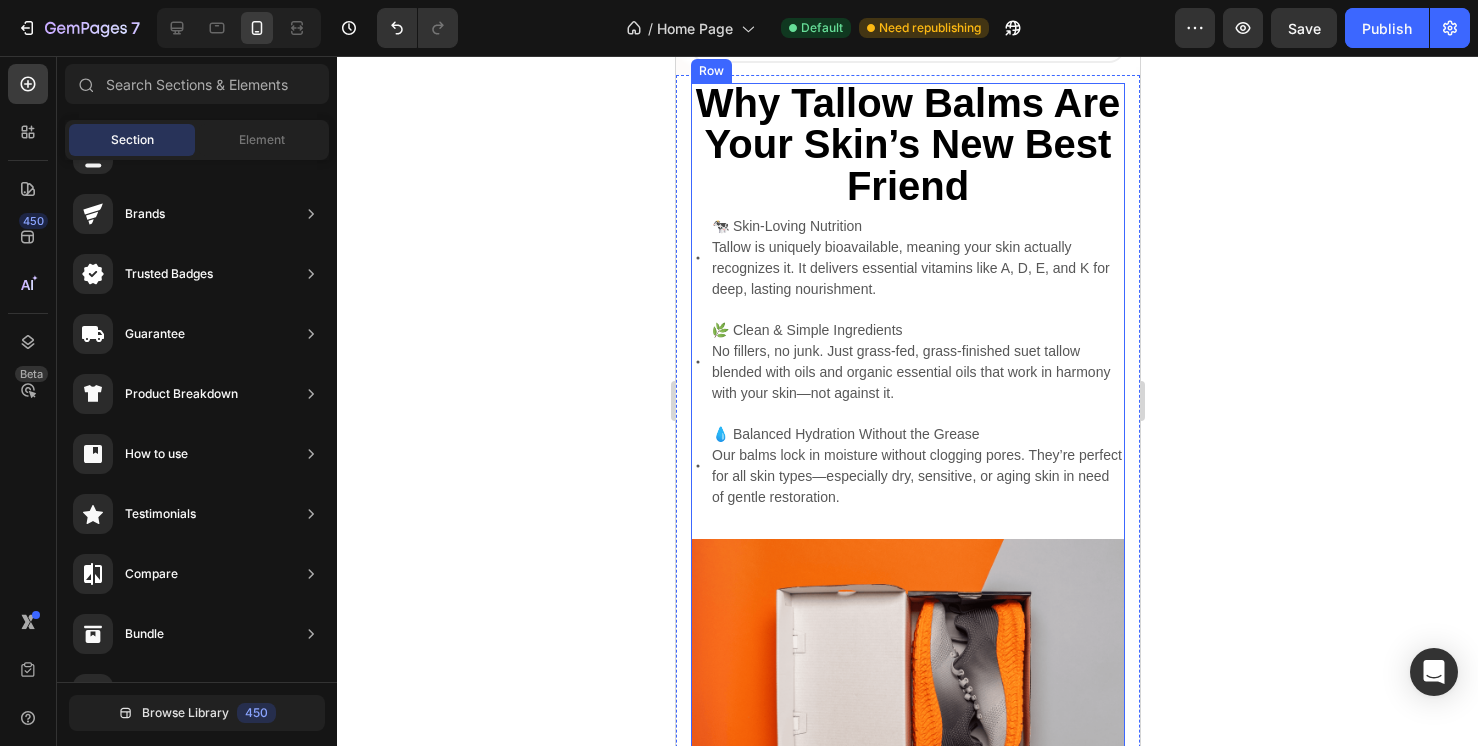 scroll, scrollTop: 6234, scrollLeft: 0, axis: vertical 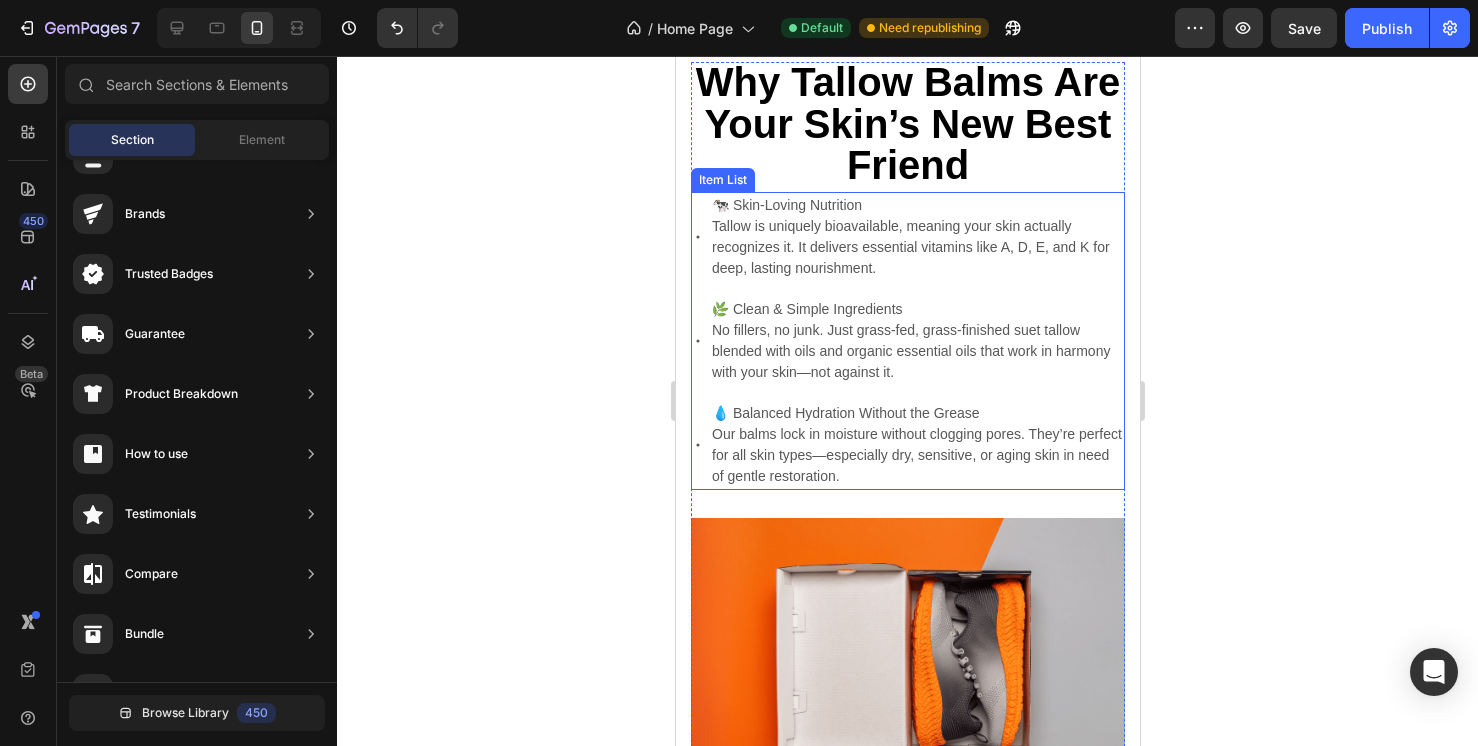 click on "Tallow is uniquely bioavailable, meaning your skin actually recognizes it. It delivers essential vitamins like A, D, E, and K for deep, lasting nourishment." at bounding box center (916, 247) 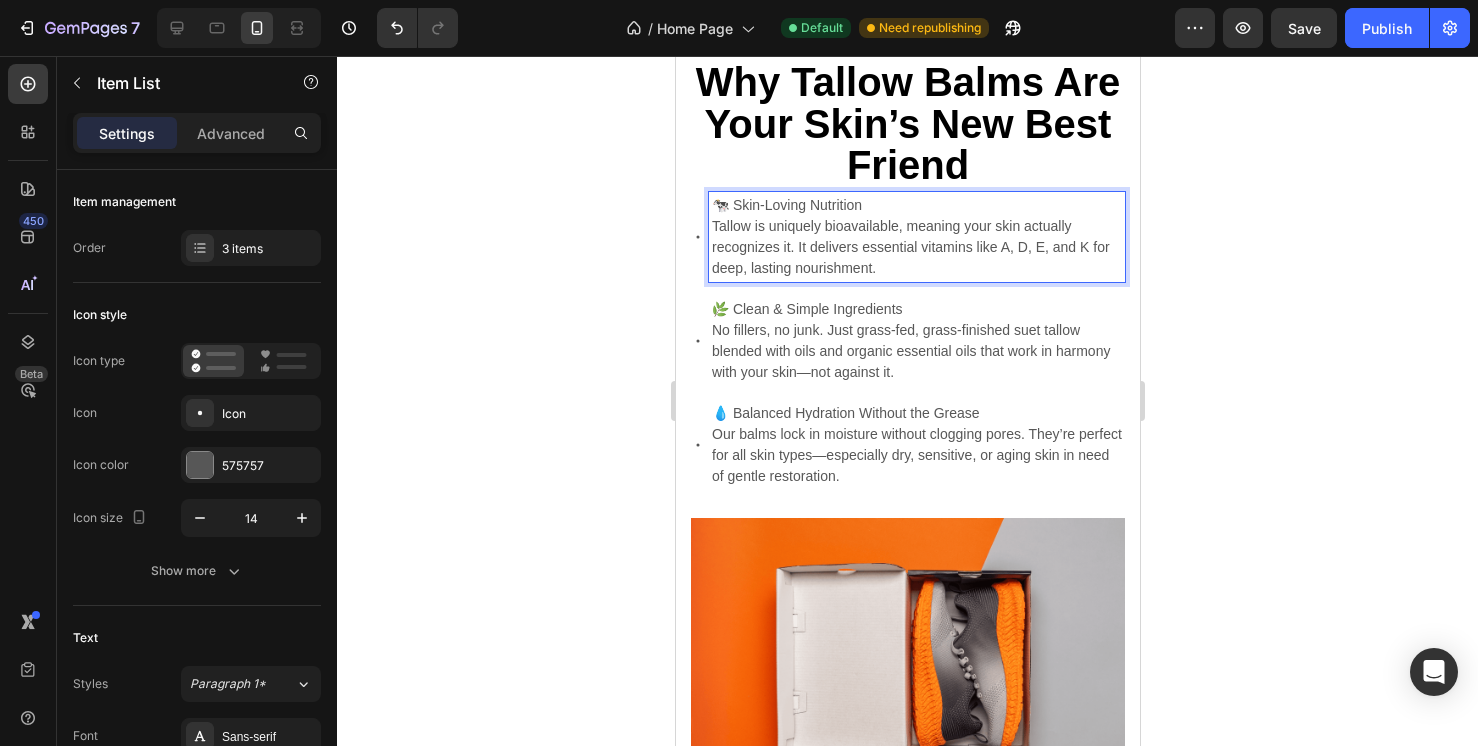 click on "🐄 Skin-Loving Nutrition" at bounding box center [916, 205] 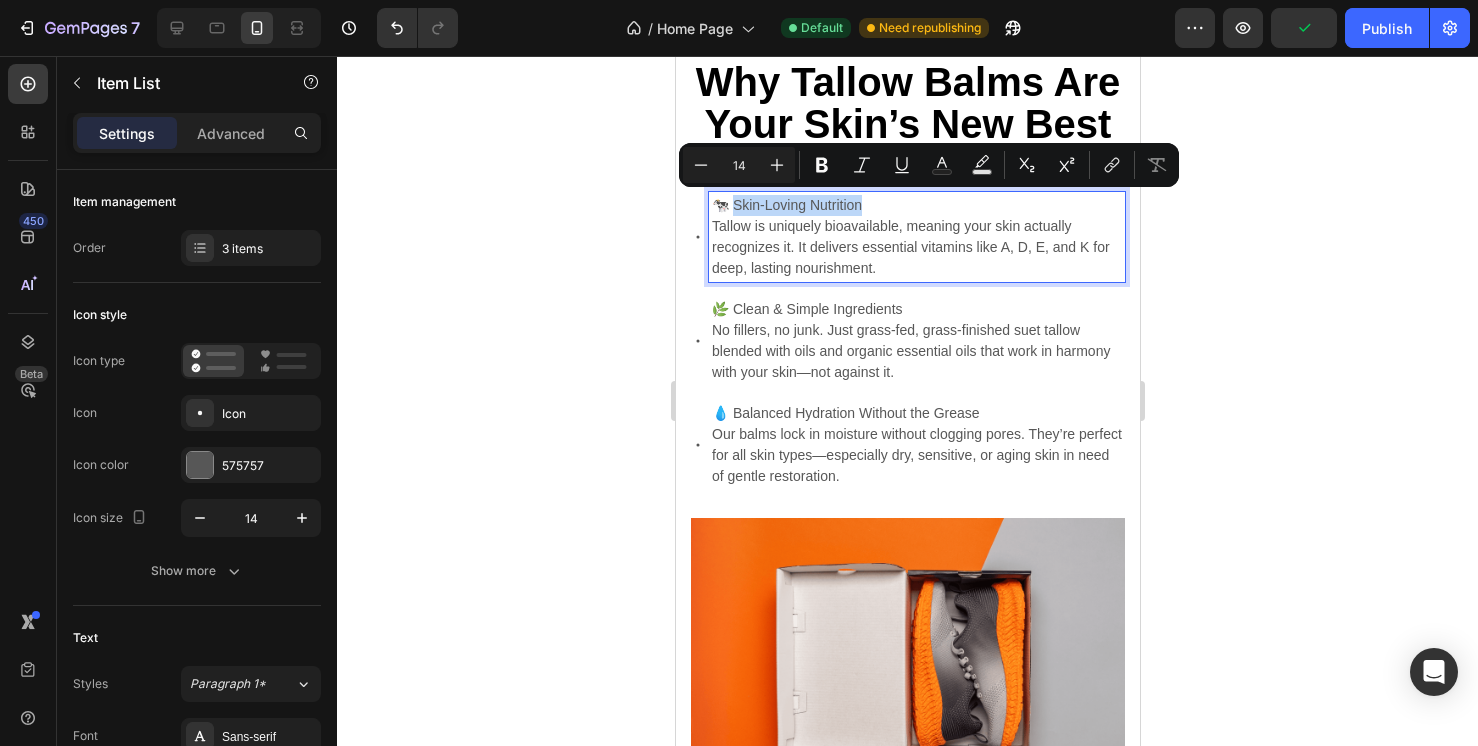 drag, startPoint x: 874, startPoint y: 204, endPoint x: 734, endPoint y: 204, distance: 140 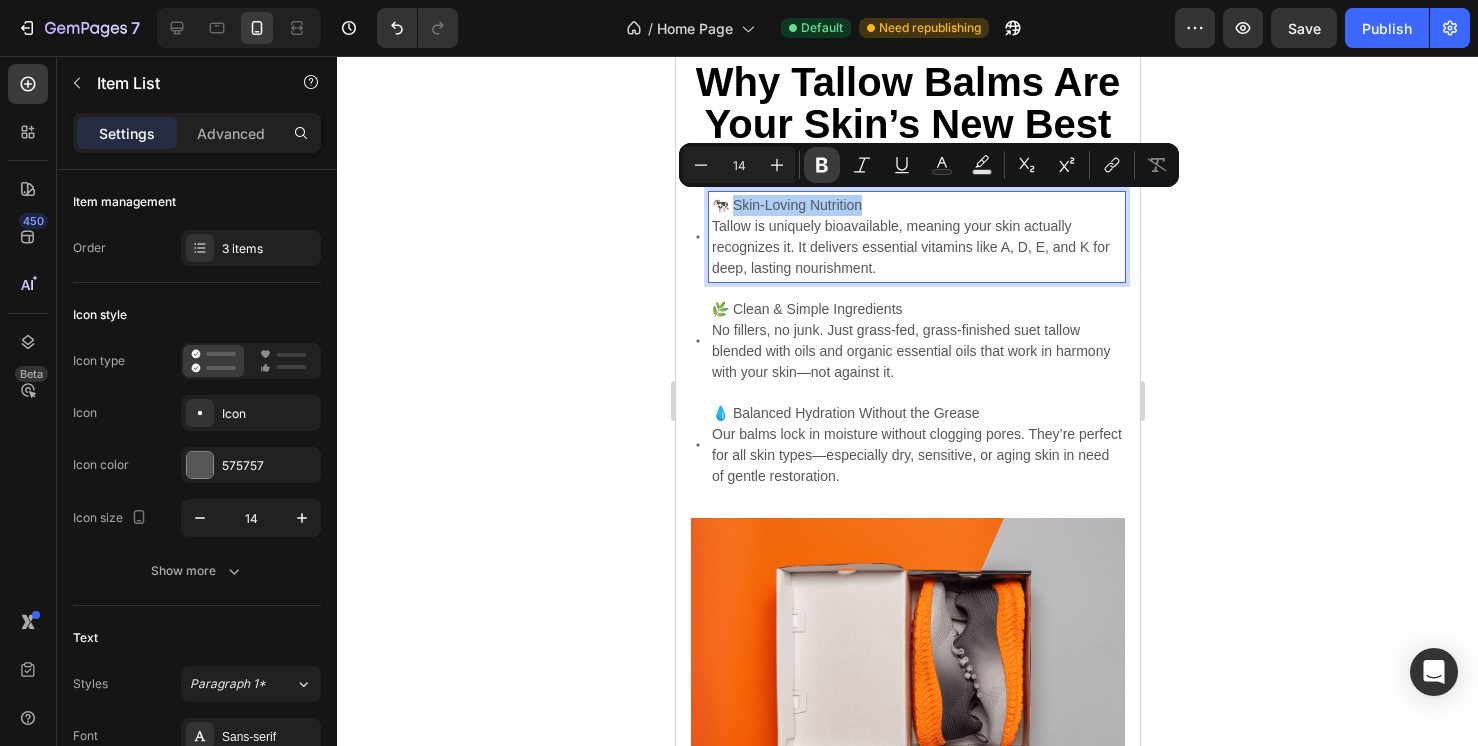 click 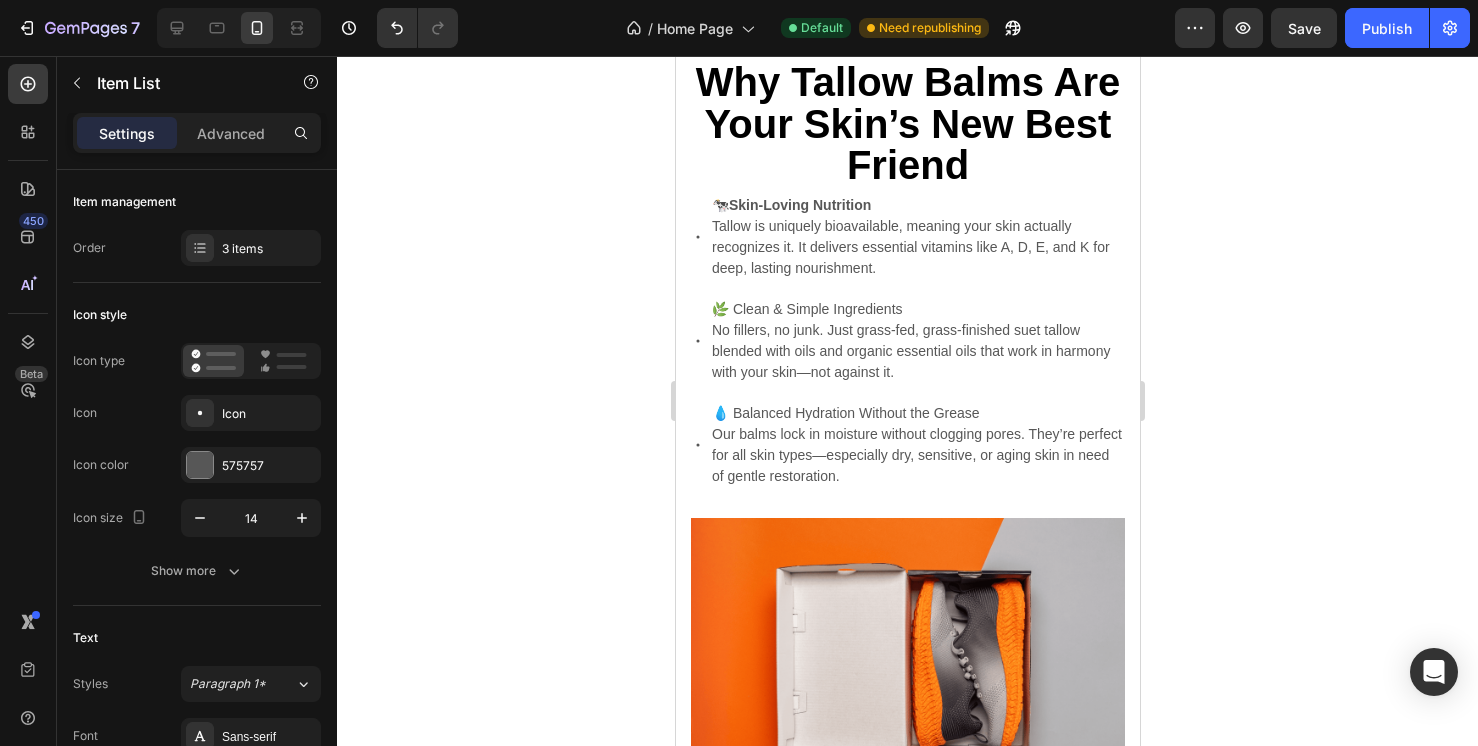 click on "🌿 Clean & Simple Ingredients" at bounding box center [916, 309] 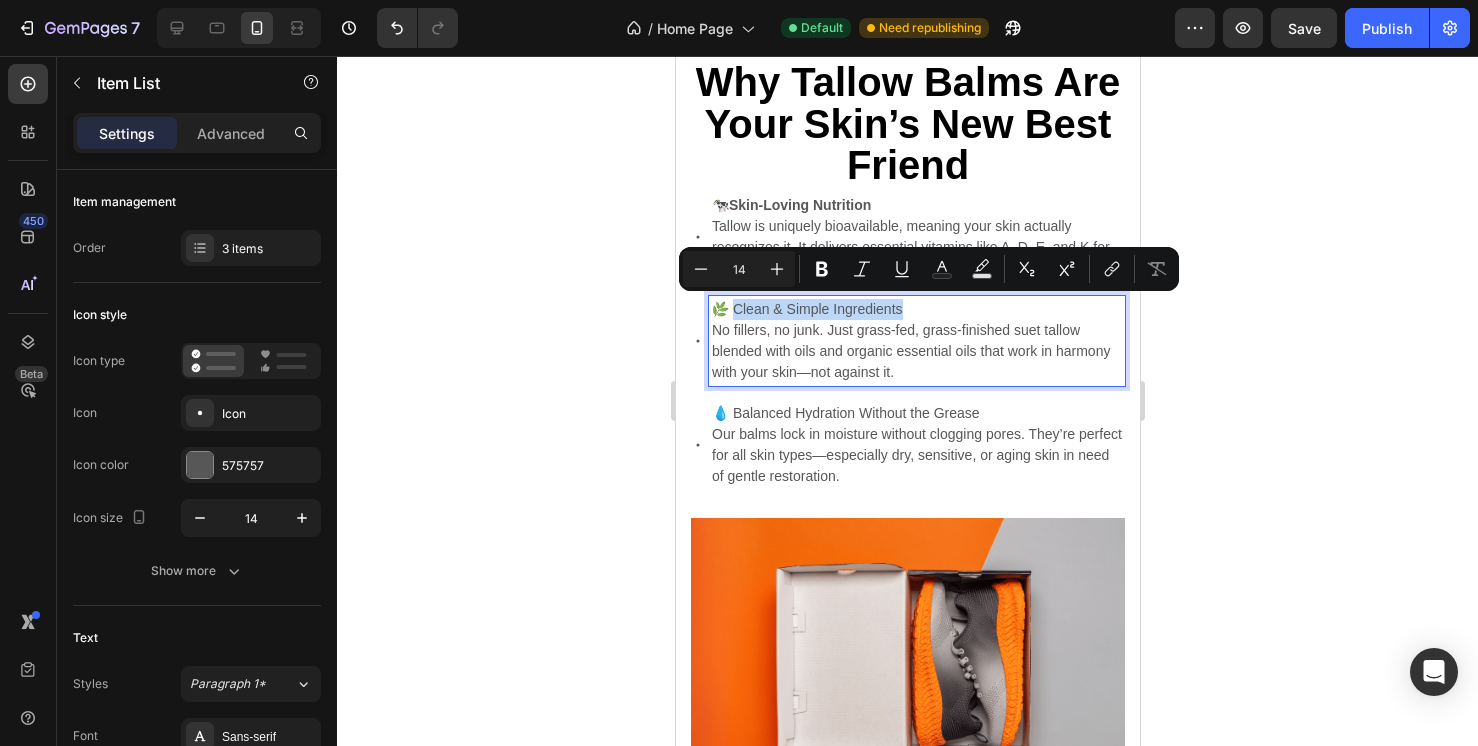 drag, startPoint x: 907, startPoint y: 306, endPoint x: 734, endPoint y: 305, distance: 173.00288 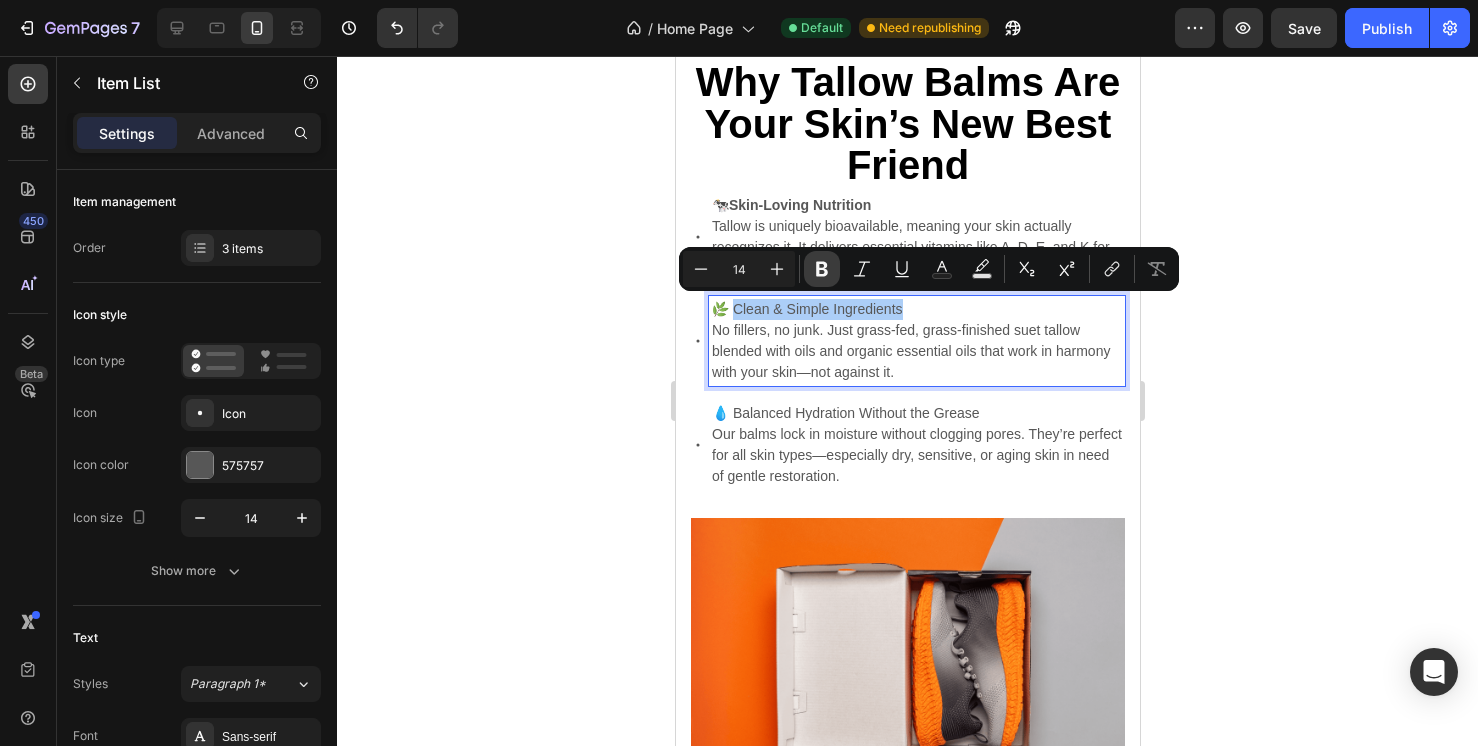 click 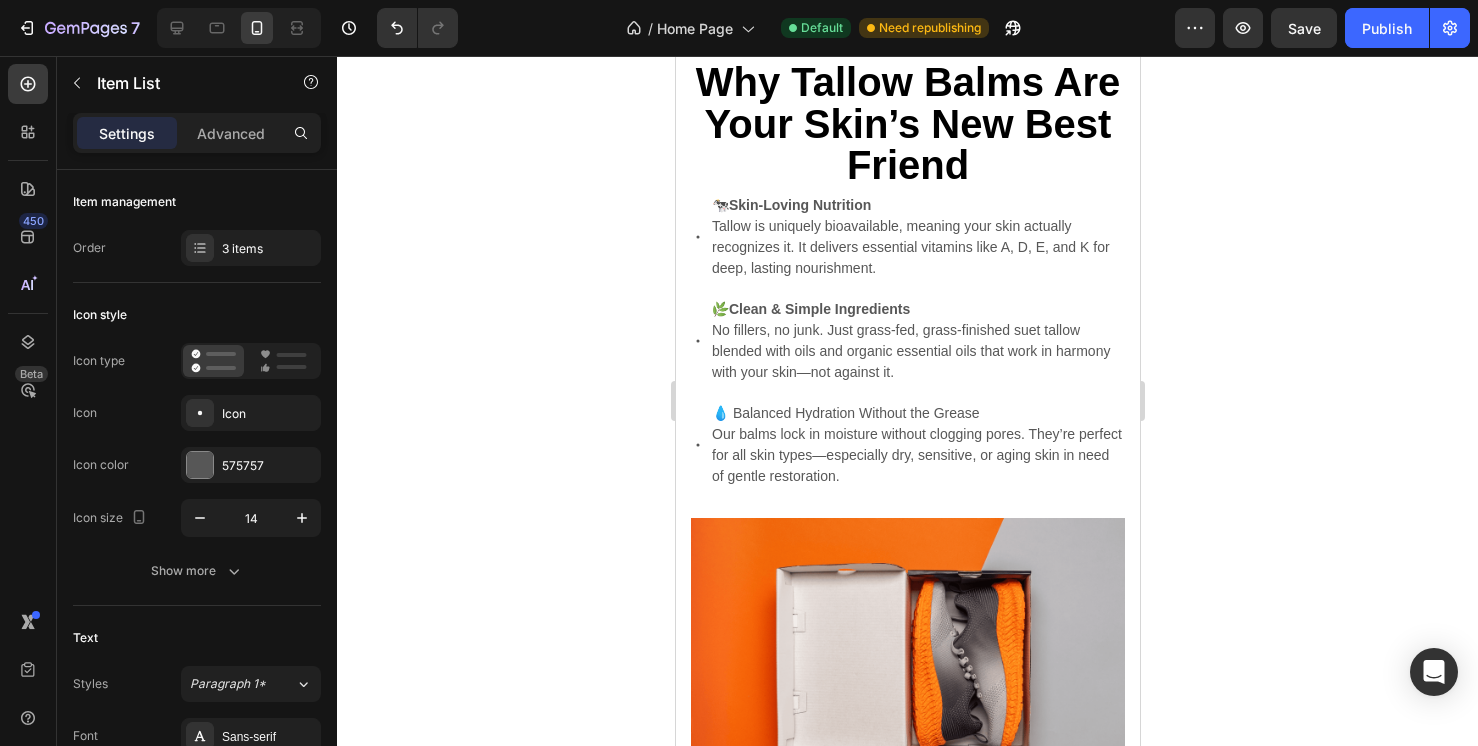 click on "💧 Balanced Hydration Without the Grease" at bounding box center (916, 413) 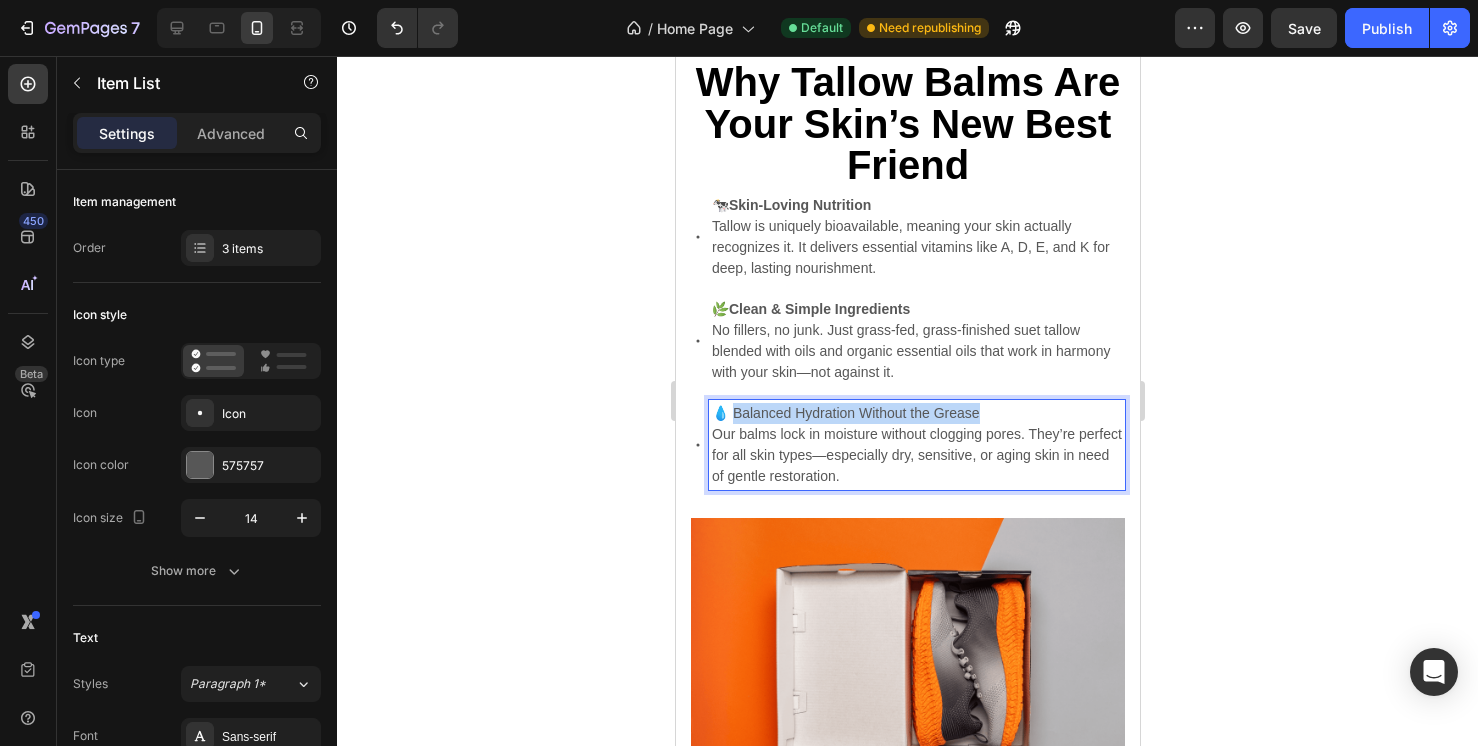drag, startPoint x: 993, startPoint y: 405, endPoint x: 732, endPoint y: 409, distance: 261.03064 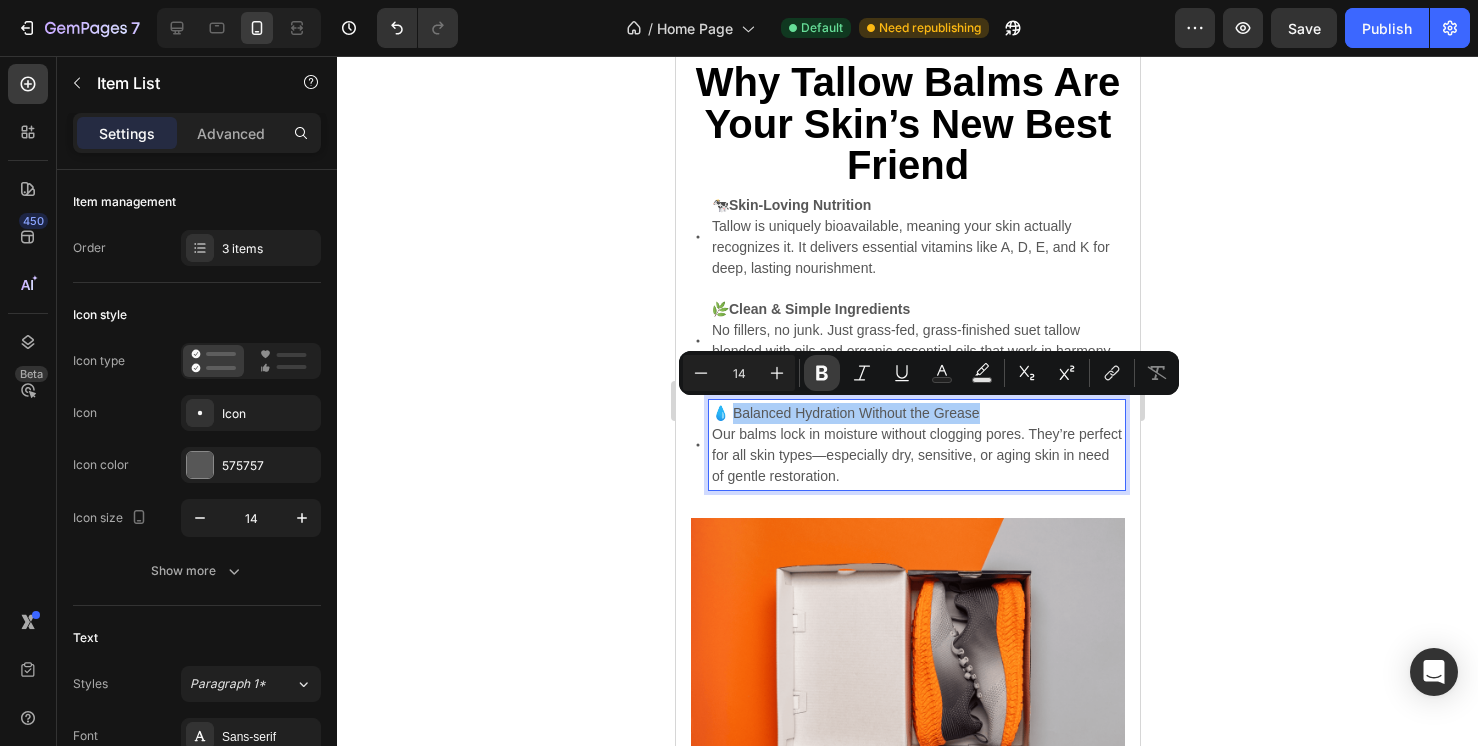 click 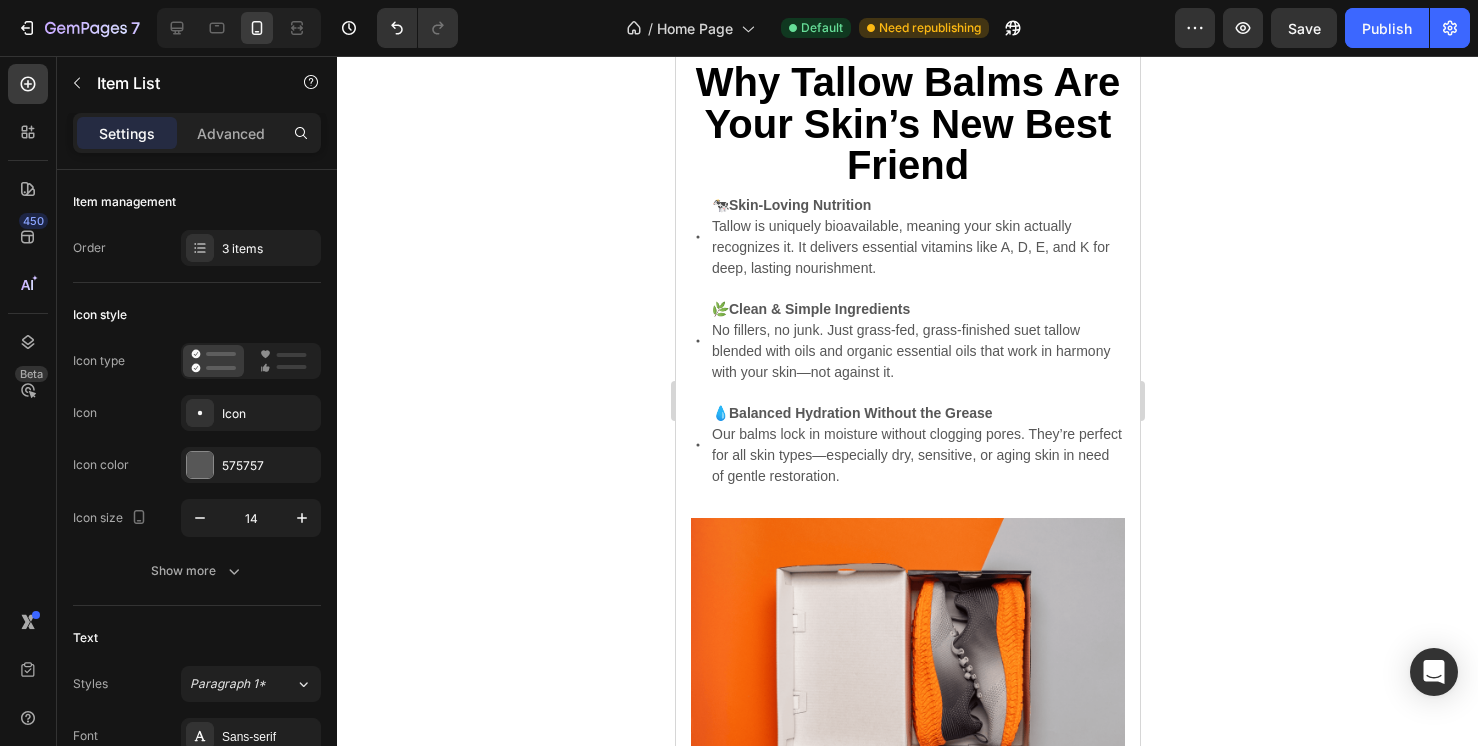 click 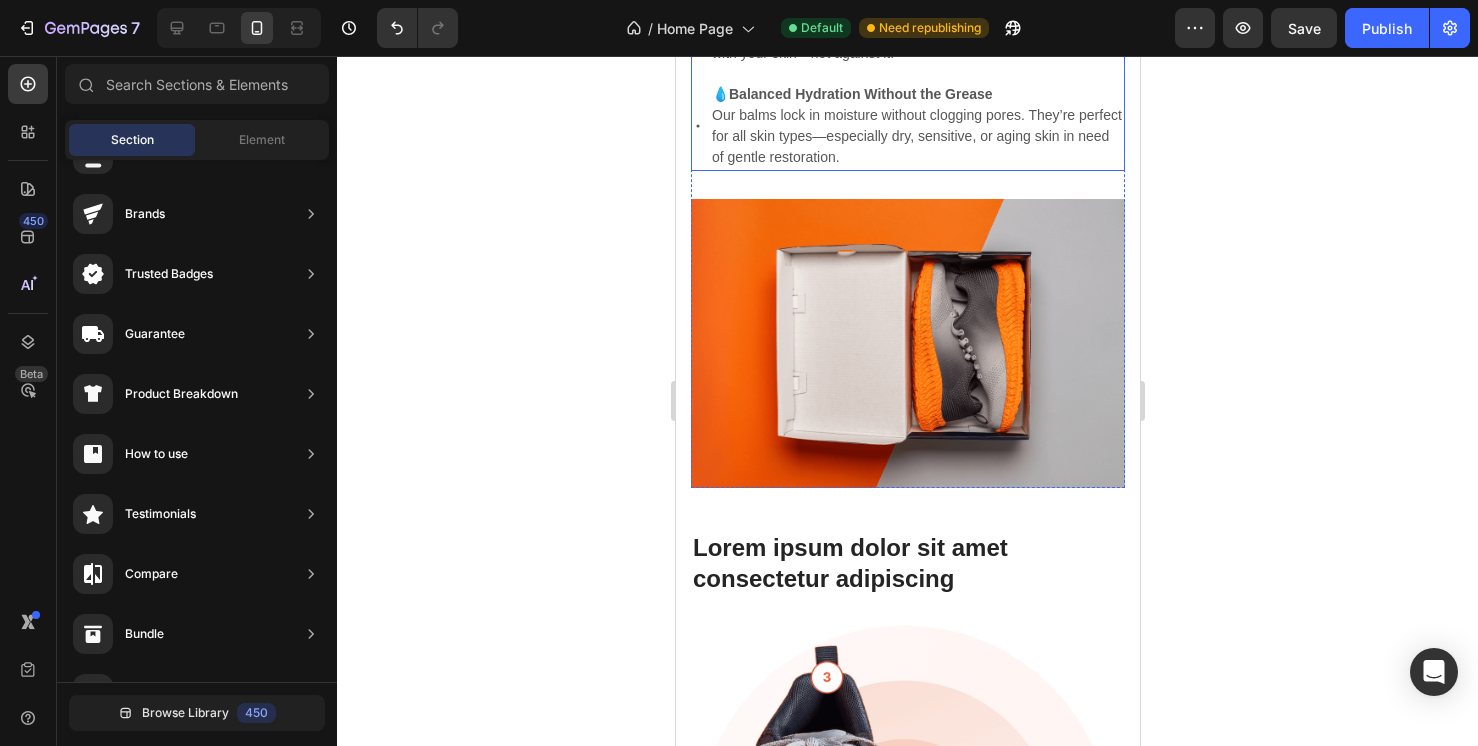 scroll, scrollTop: 6583, scrollLeft: 0, axis: vertical 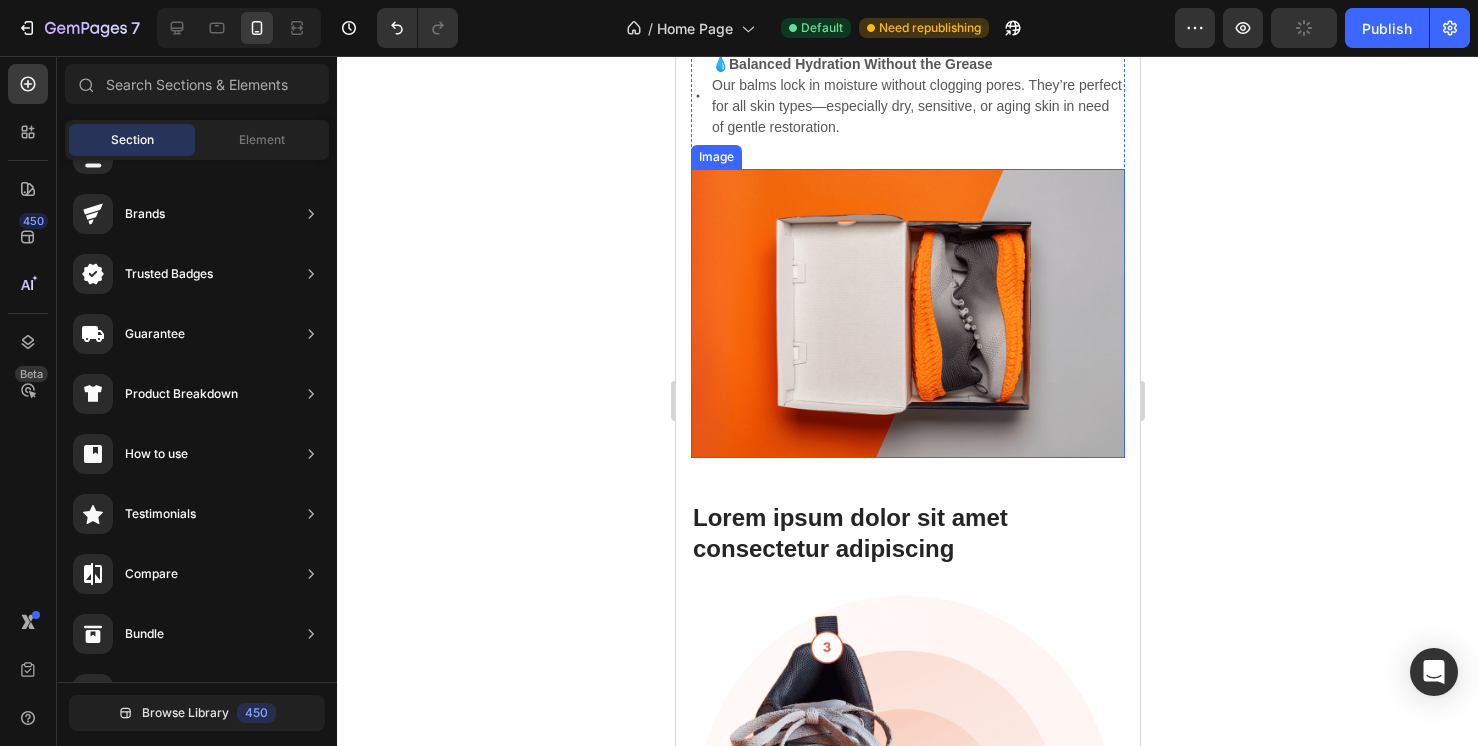 click at bounding box center (907, 313) 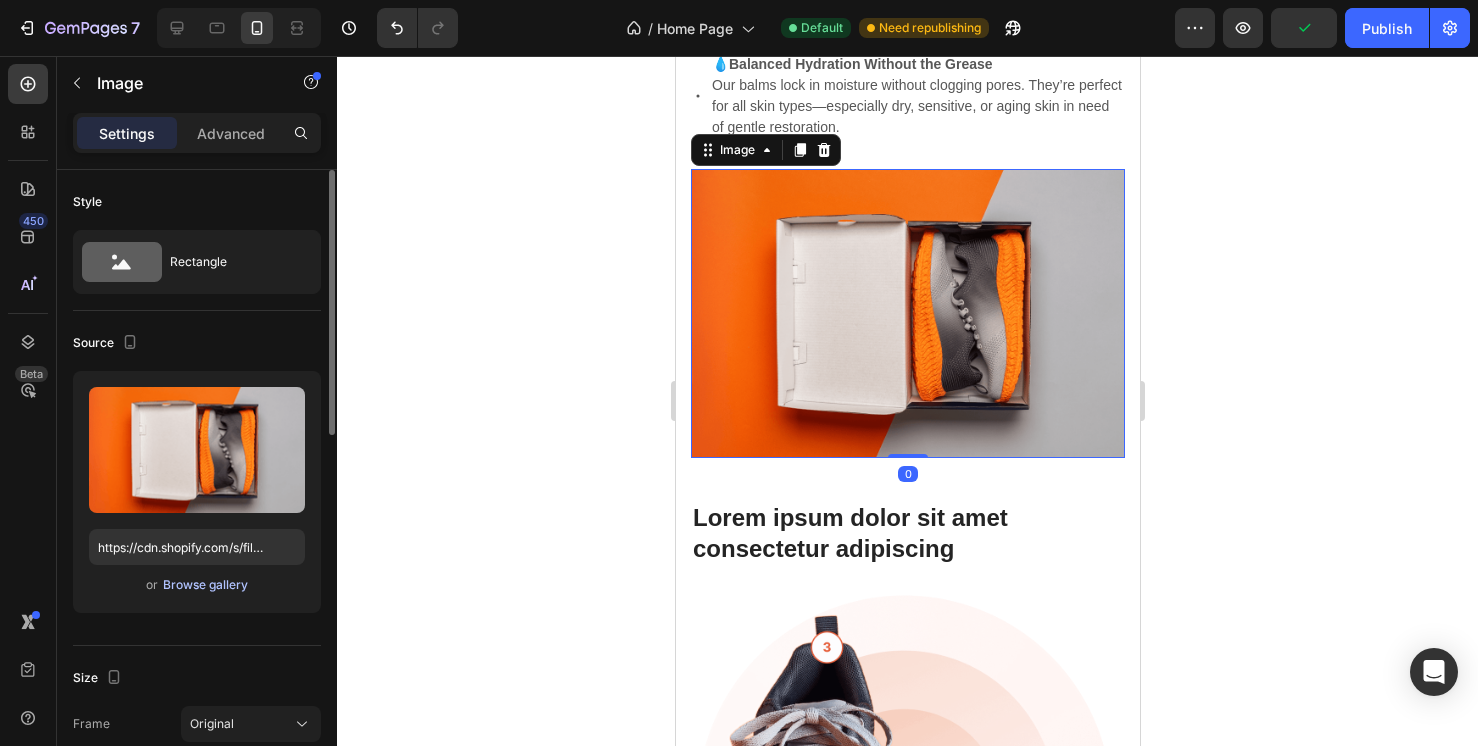click on "Browse gallery" at bounding box center (205, 585) 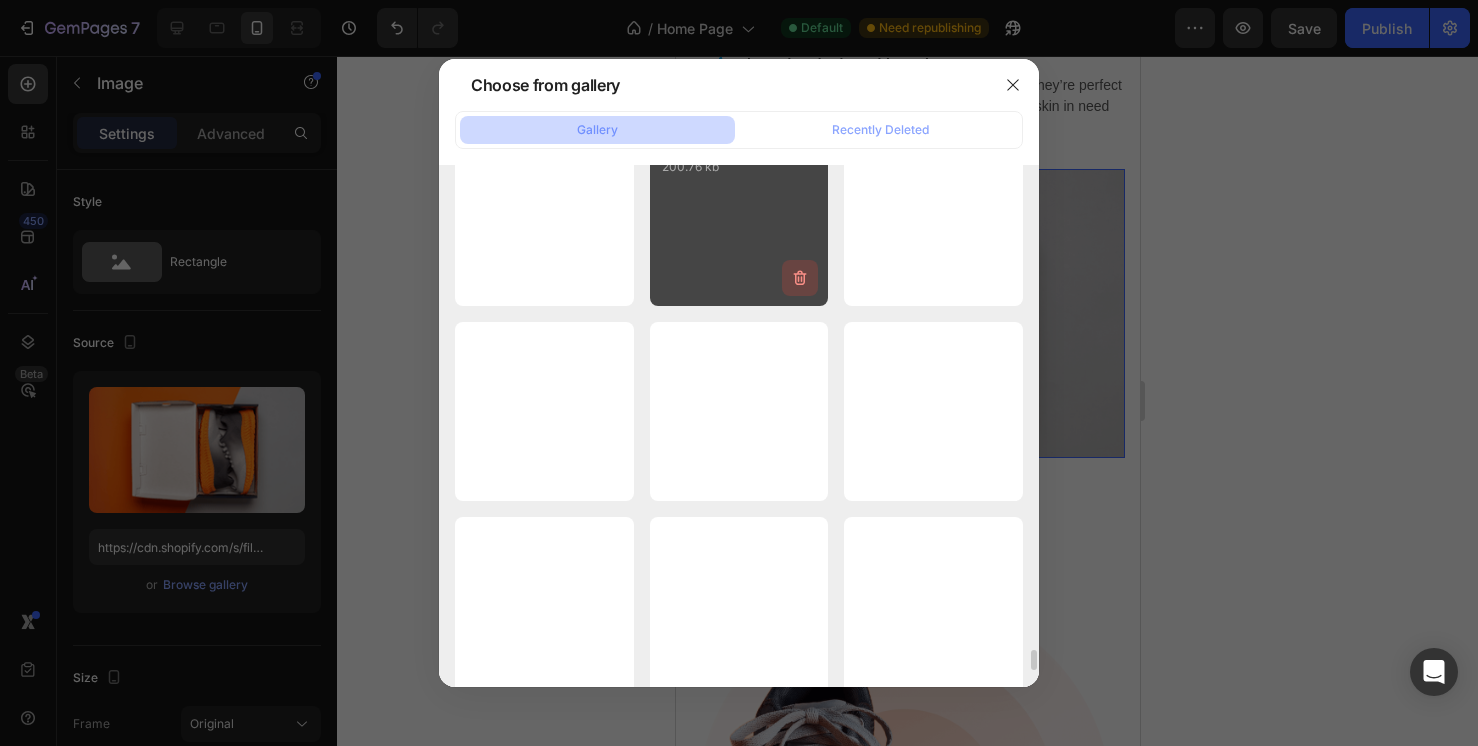 scroll, scrollTop: 12315, scrollLeft: 0, axis: vertical 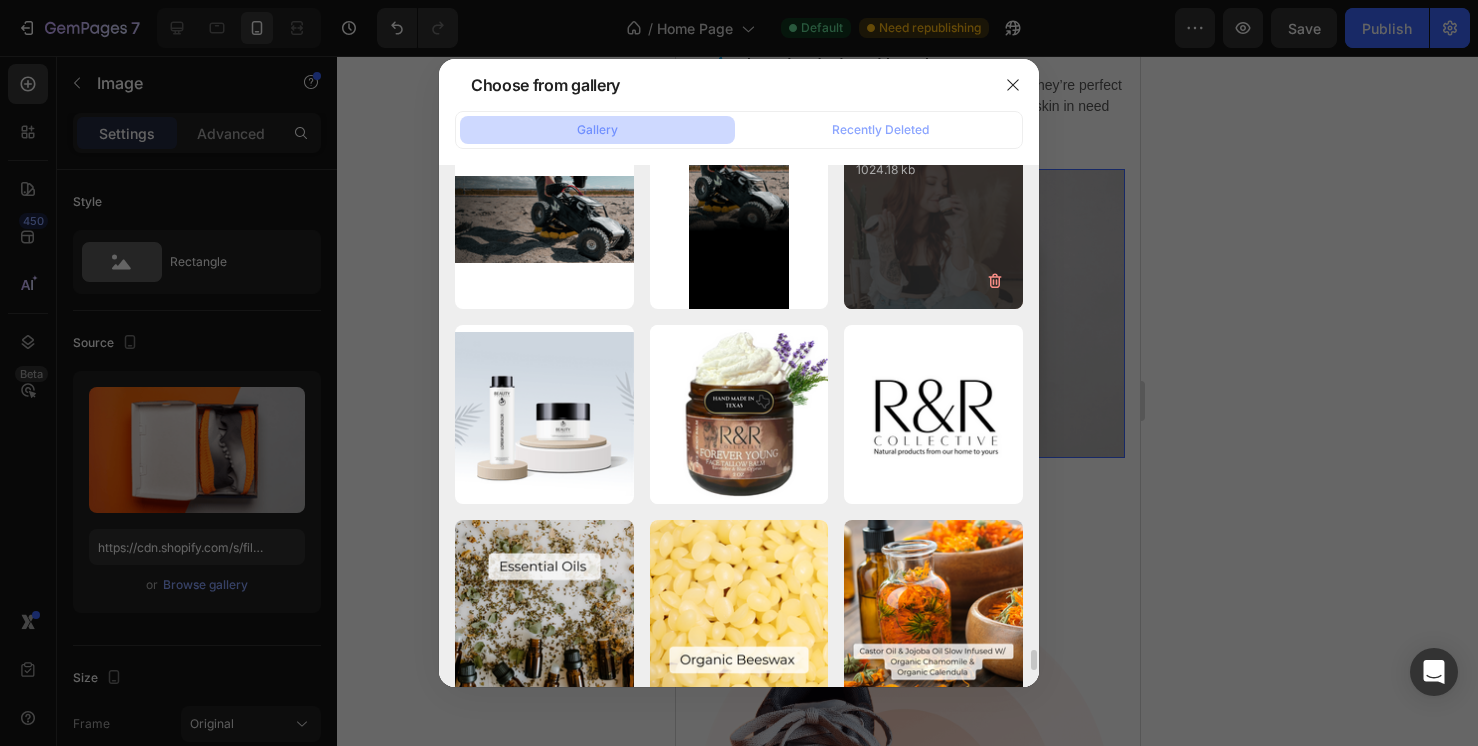 click on "Untitled design-19.png 1024.18 kb" at bounding box center (933, 219) 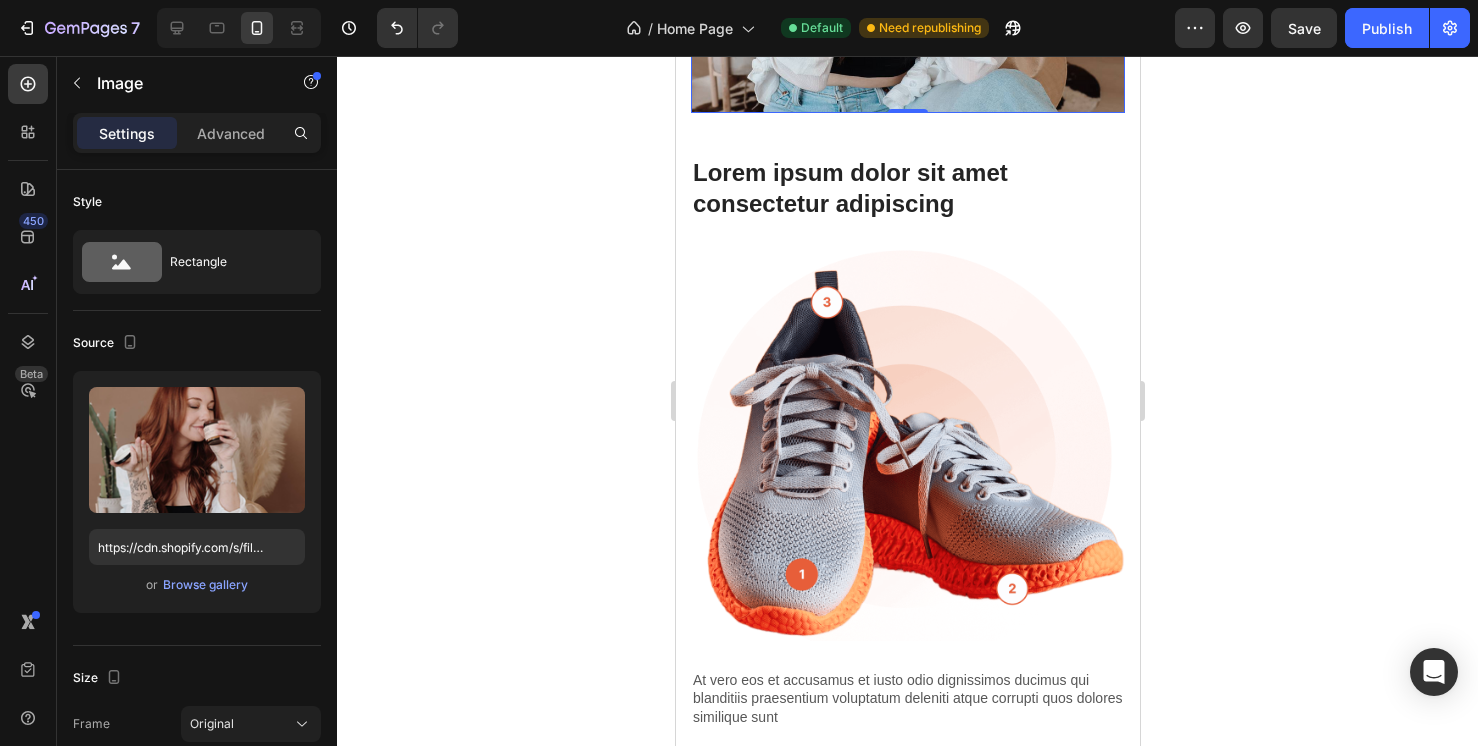 scroll, scrollTop: 7091, scrollLeft: 0, axis: vertical 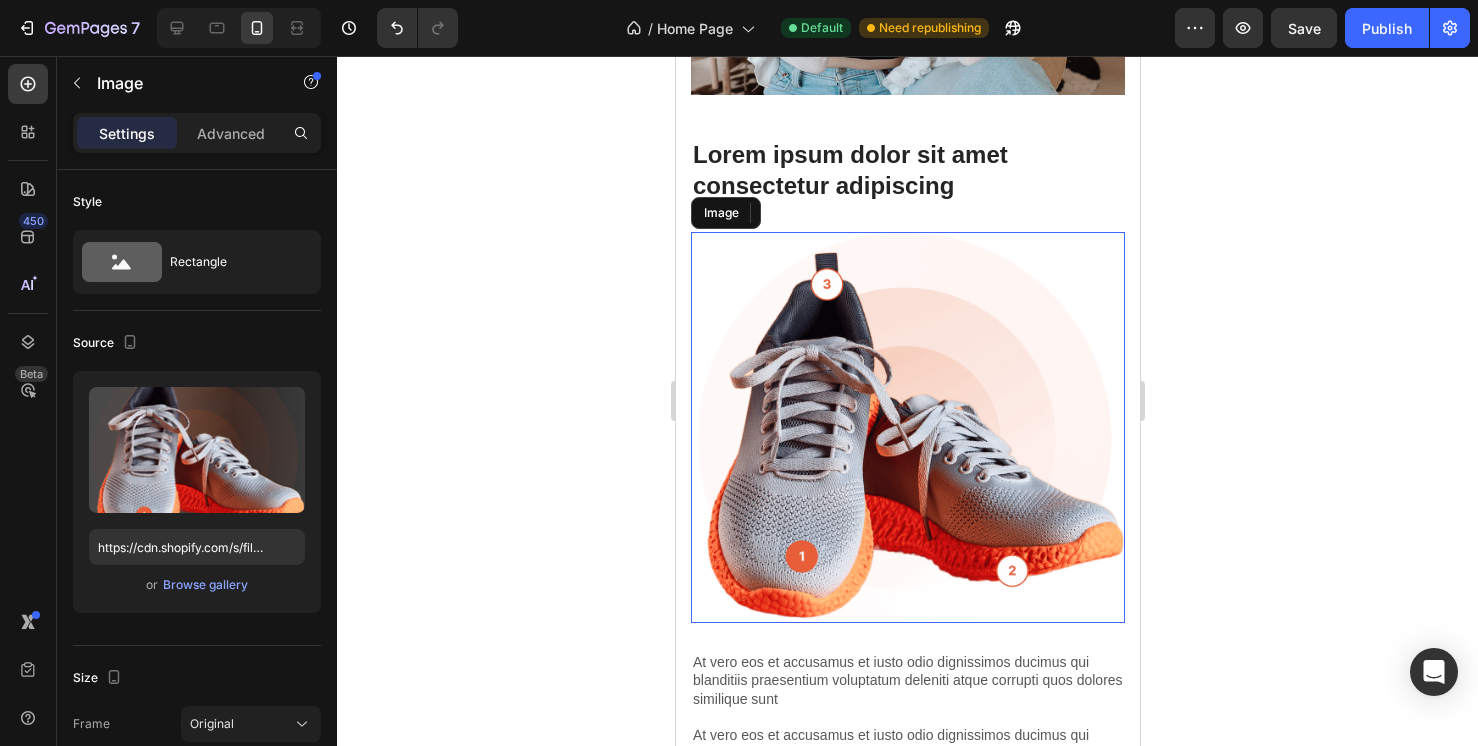 click at bounding box center [907, 428] 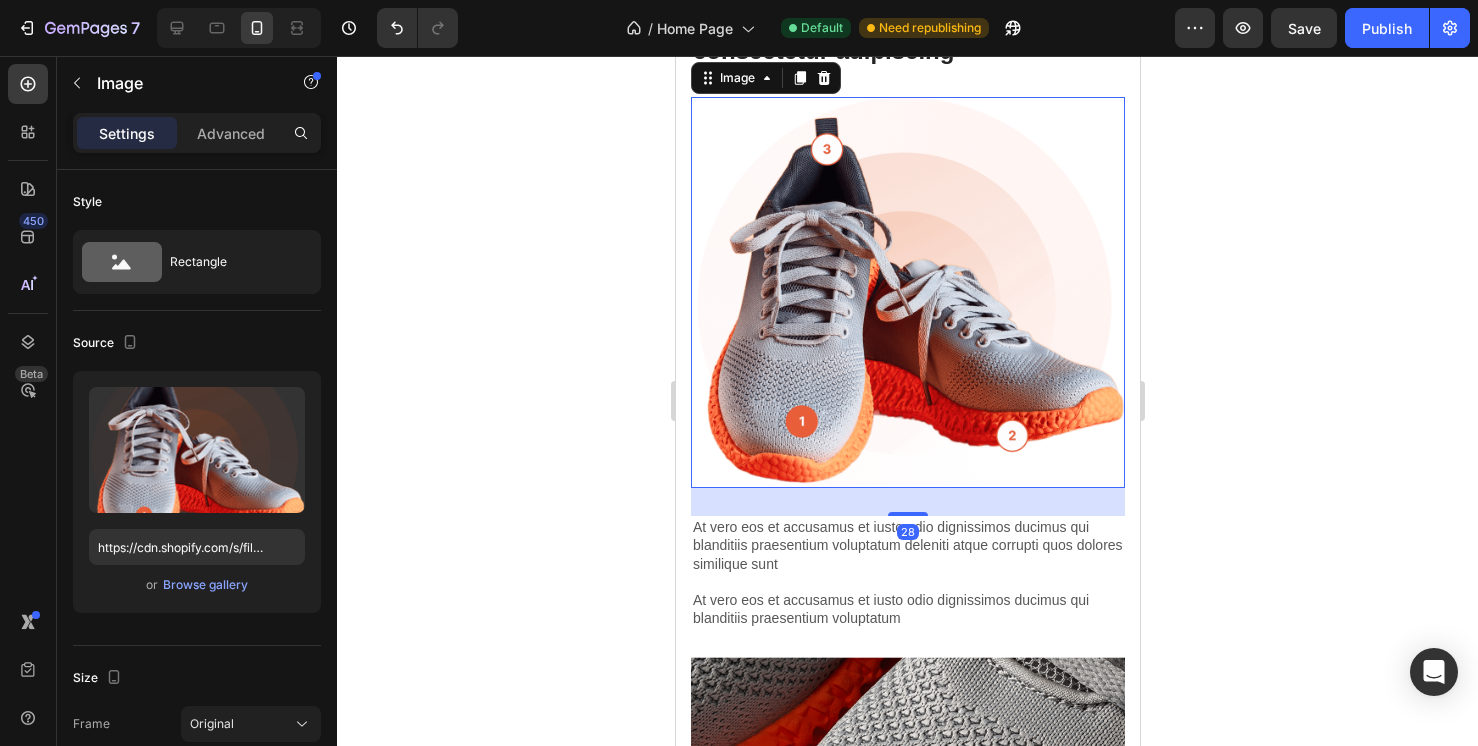 scroll, scrollTop: 7239, scrollLeft: 0, axis: vertical 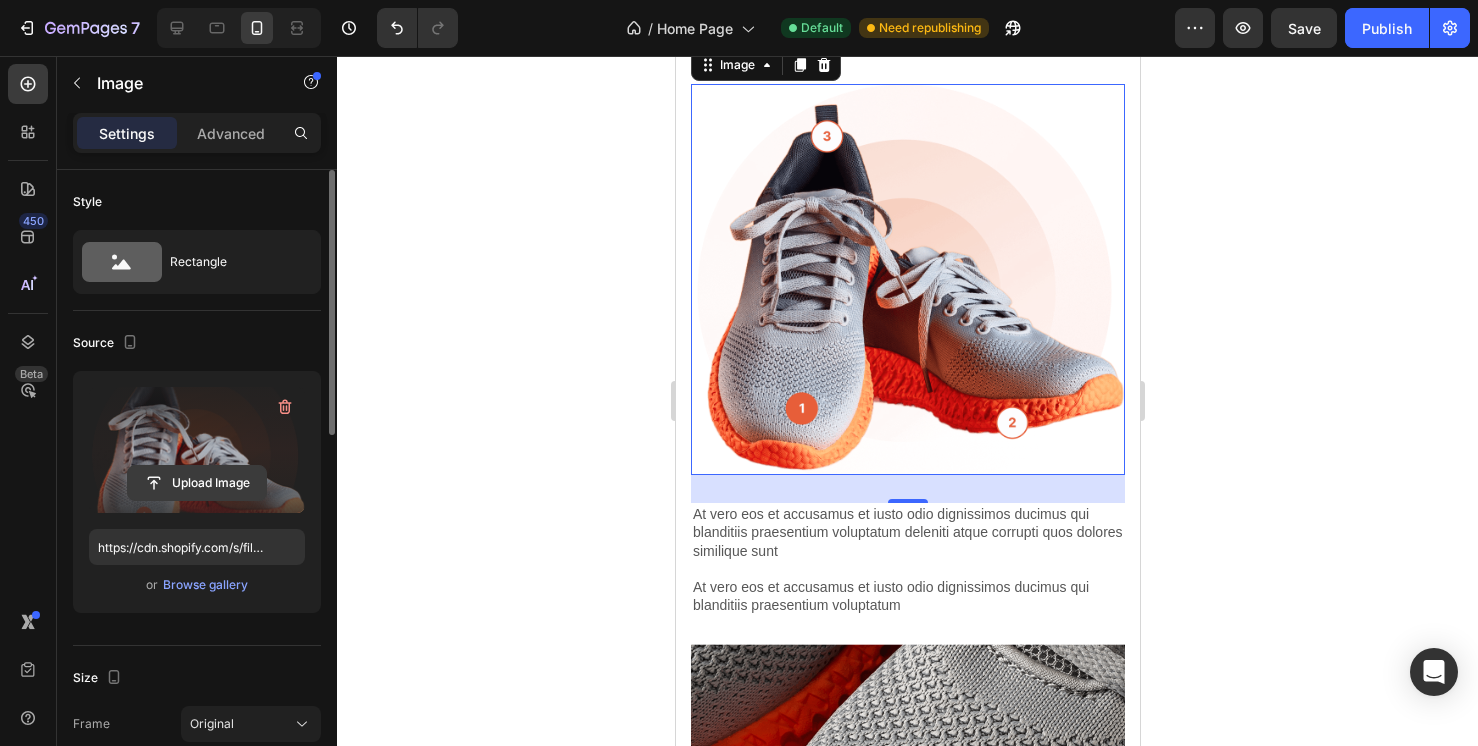 click 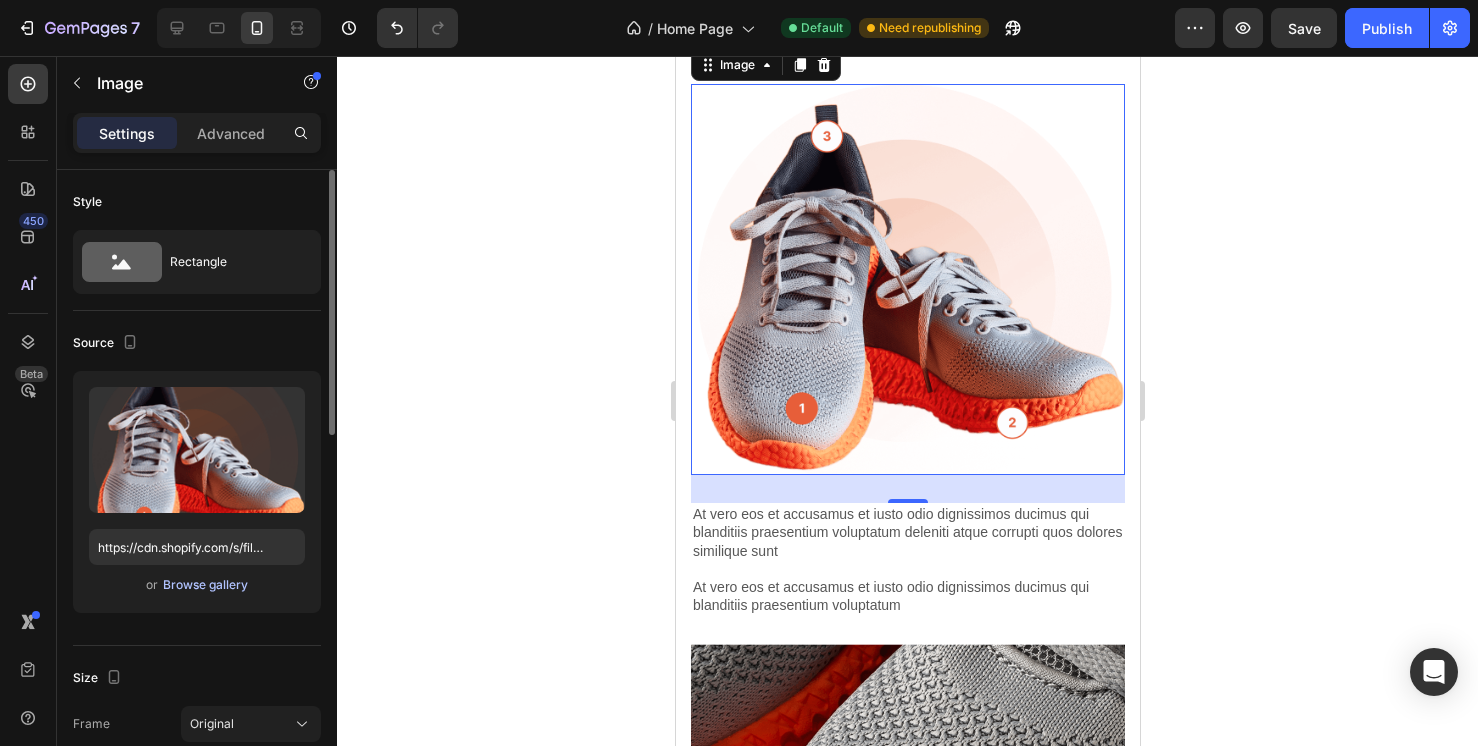 click on "Browse gallery" at bounding box center [205, 585] 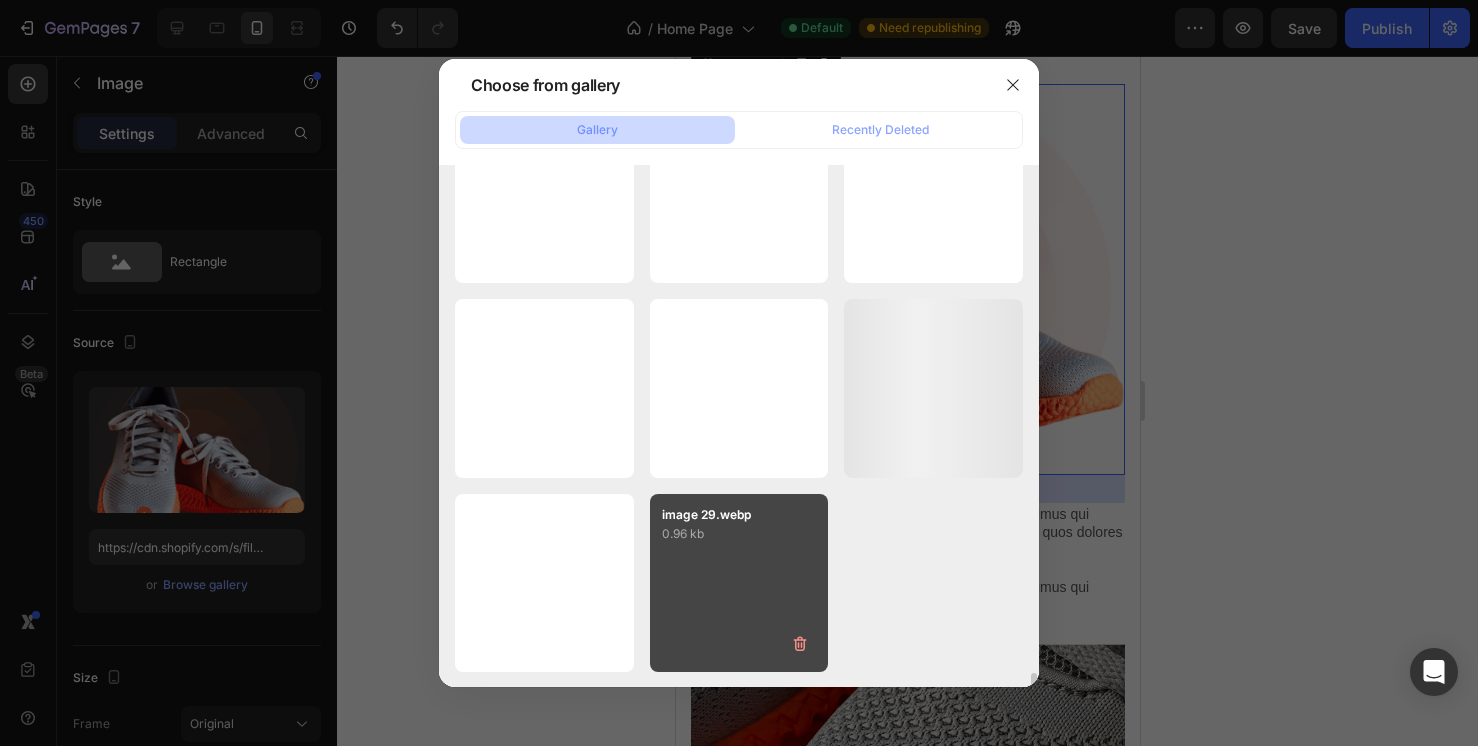 scroll, scrollTop: 17014, scrollLeft: 0, axis: vertical 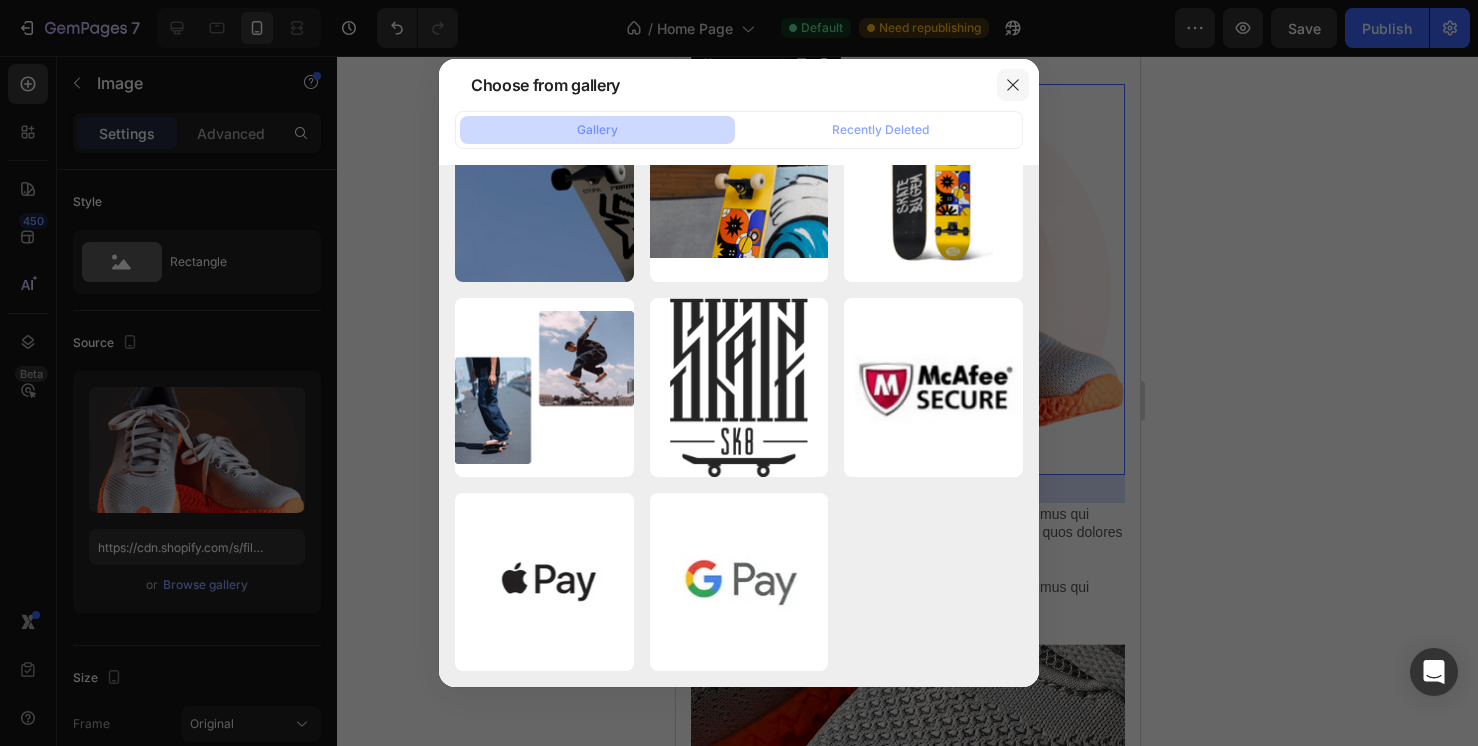 click at bounding box center (1013, 85) 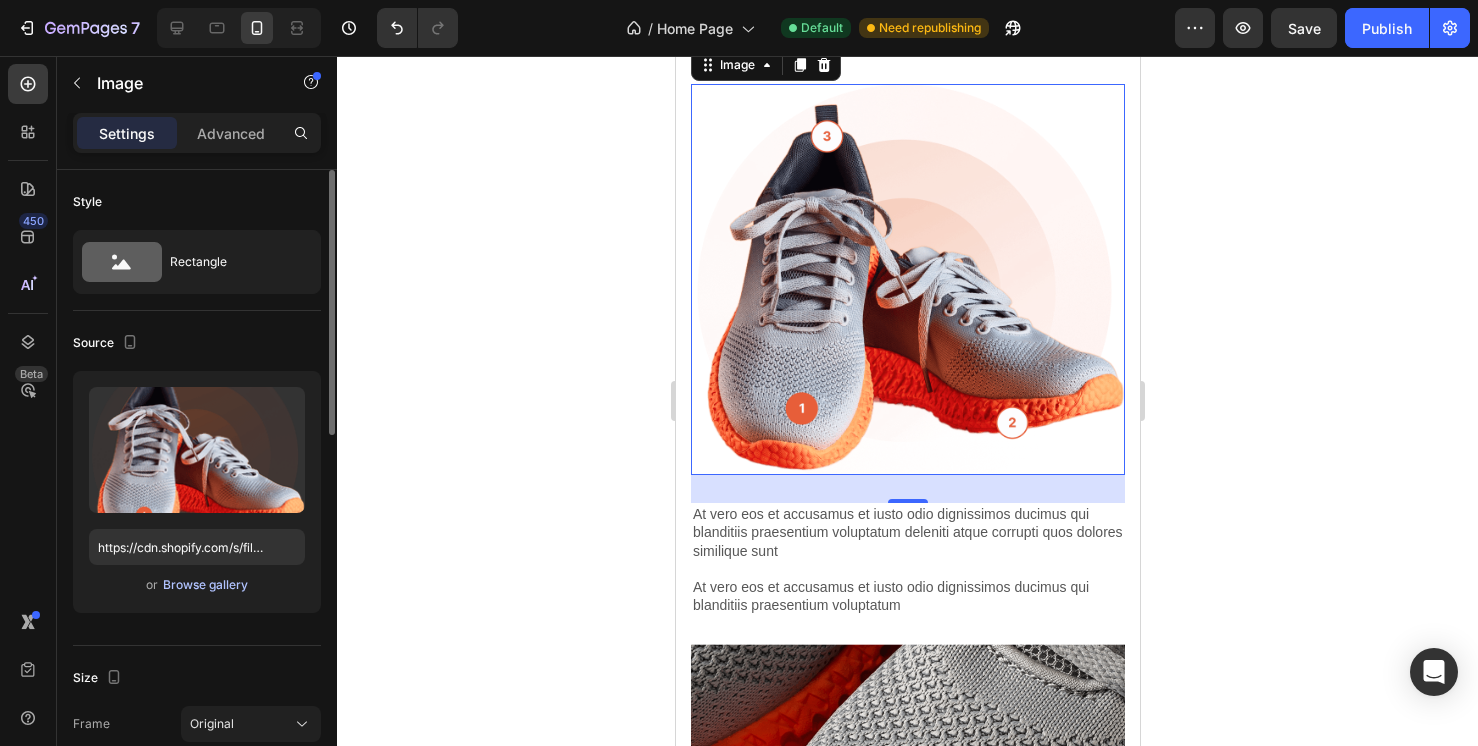 click on "Browse gallery" at bounding box center [205, 585] 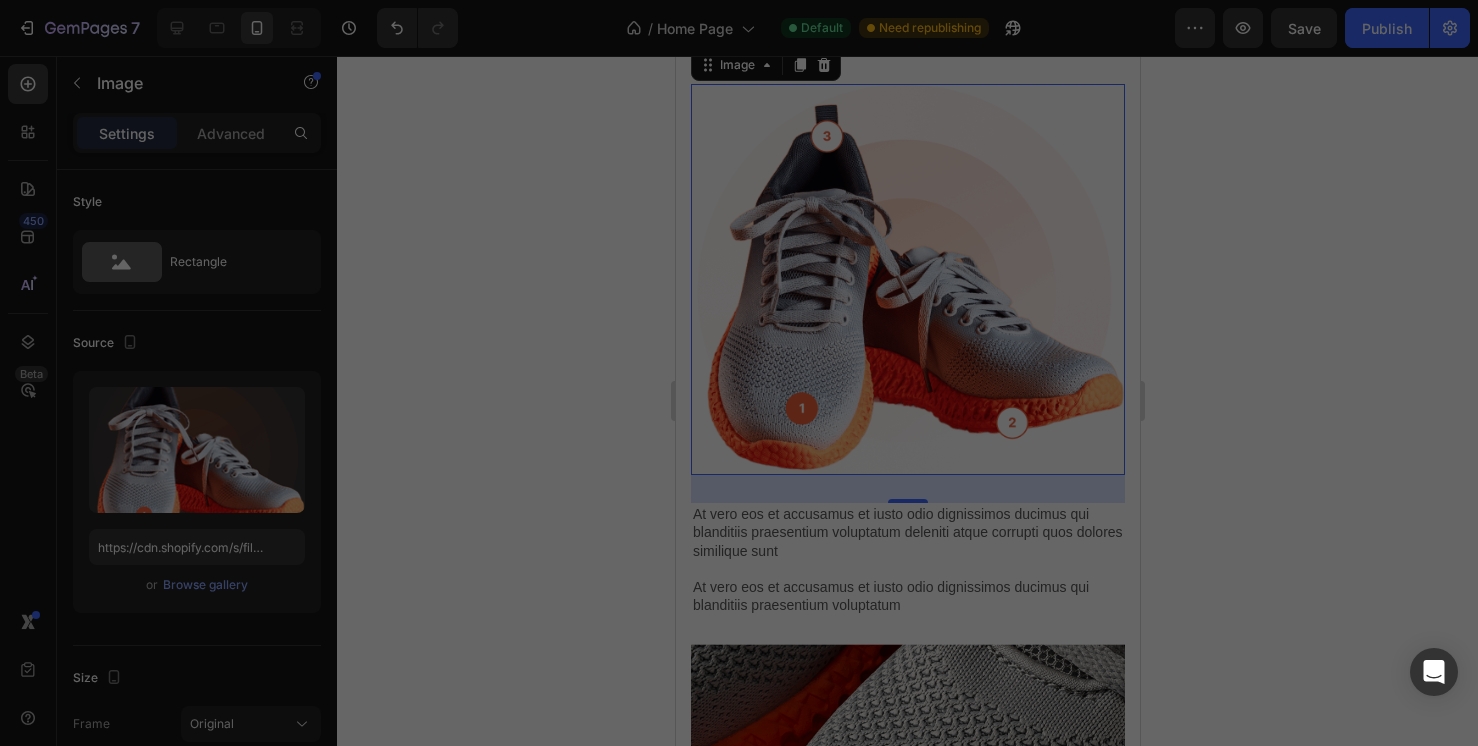 drag, startPoint x: 194, startPoint y: 464, endPoint x: 182, endPoint y: 418, distance: 47.539455 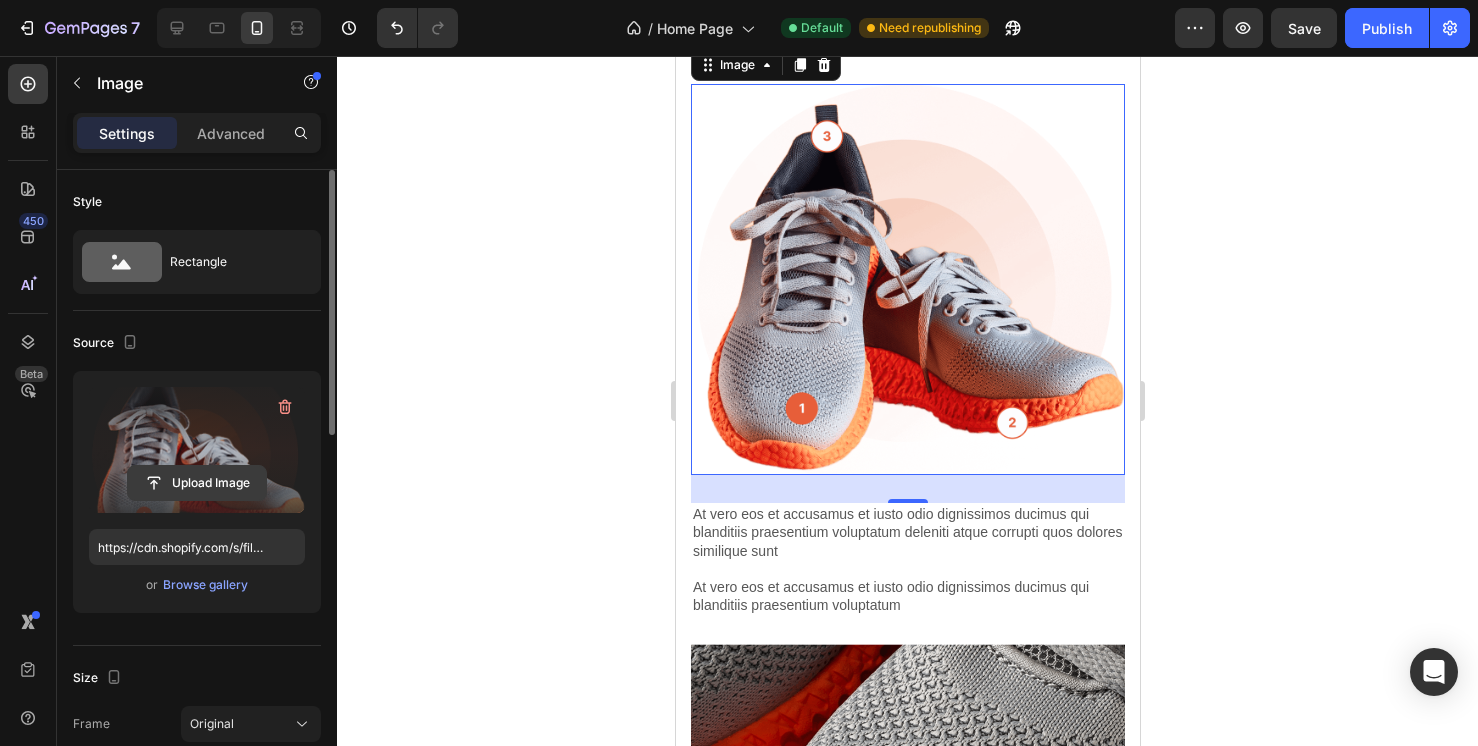 click 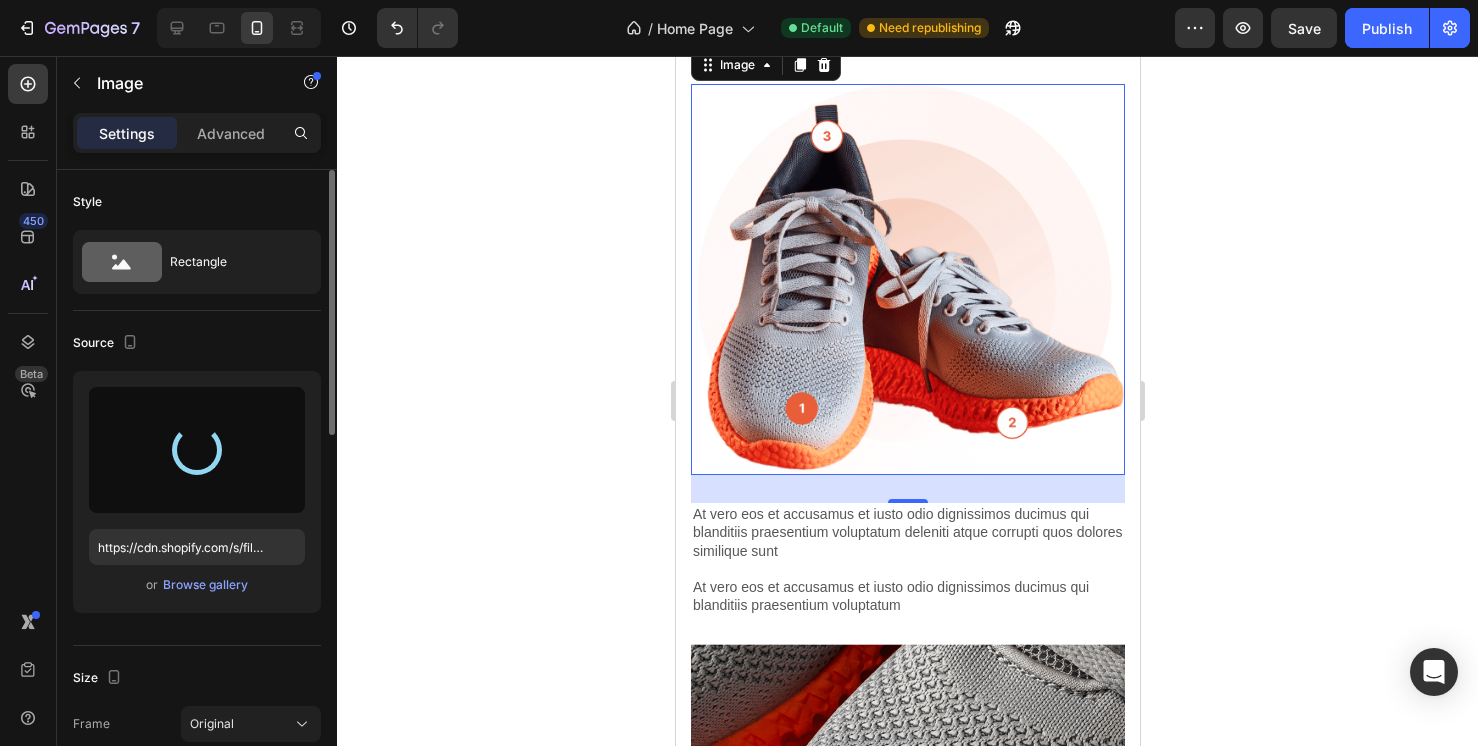 type on "https://cdn.shopify.com/s/files/1/0634/5664/1184/files/gempages_570662168865801368-aaba7820-138d-4bd0-a7f5-b44916703448.png" 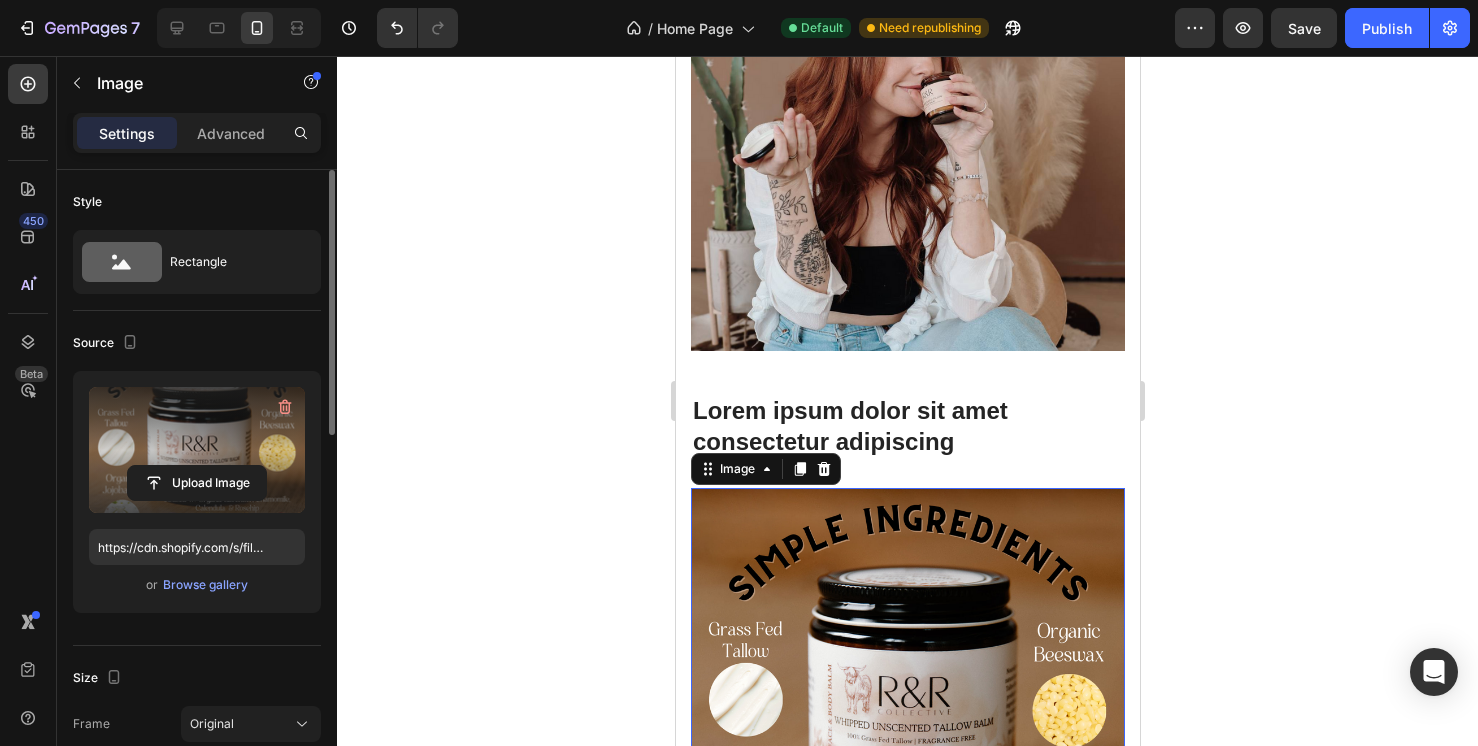 scroll, scrollTop: 6796, scrollLeft: 0, axis: vertical 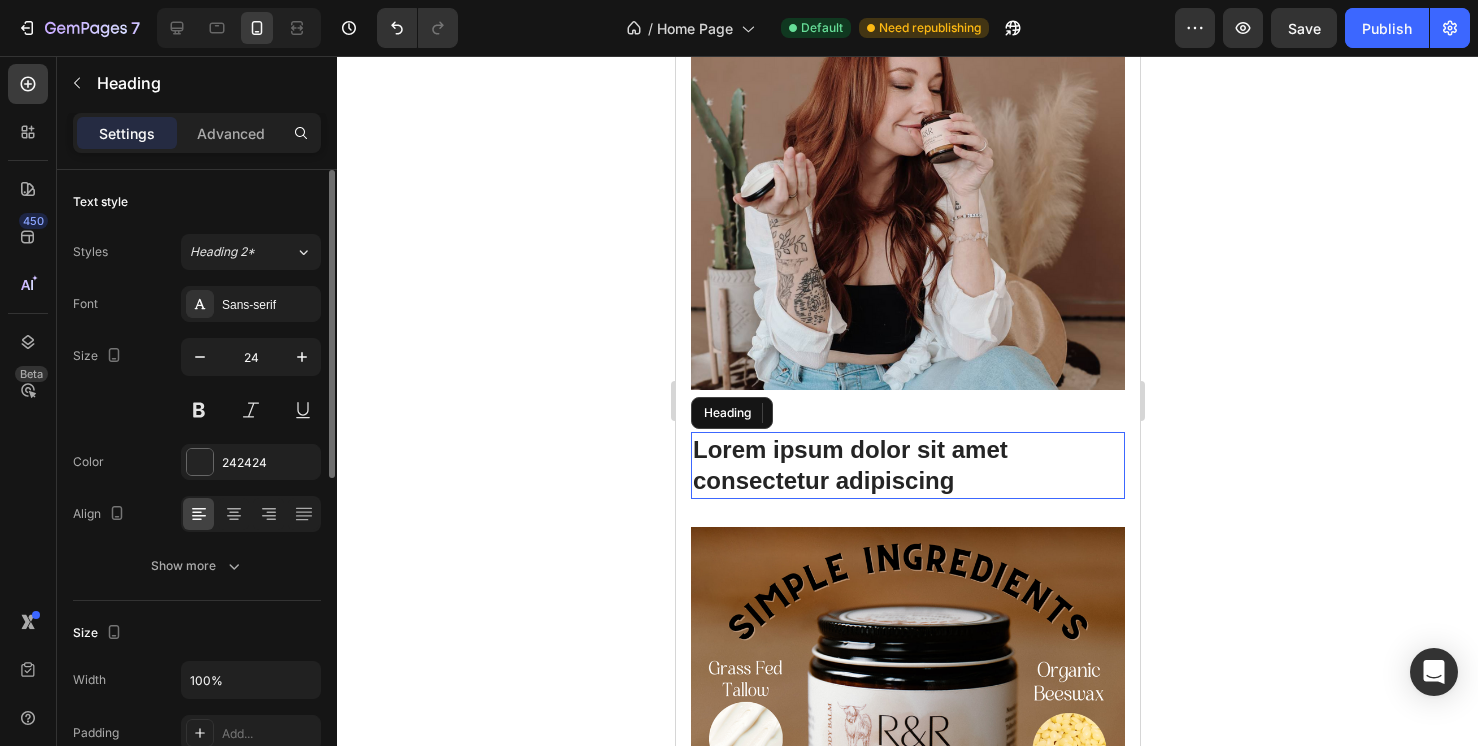 click on "Lorem ipsum dolor sit amet consectetur adipiscing" at bounding box center (907, 465) 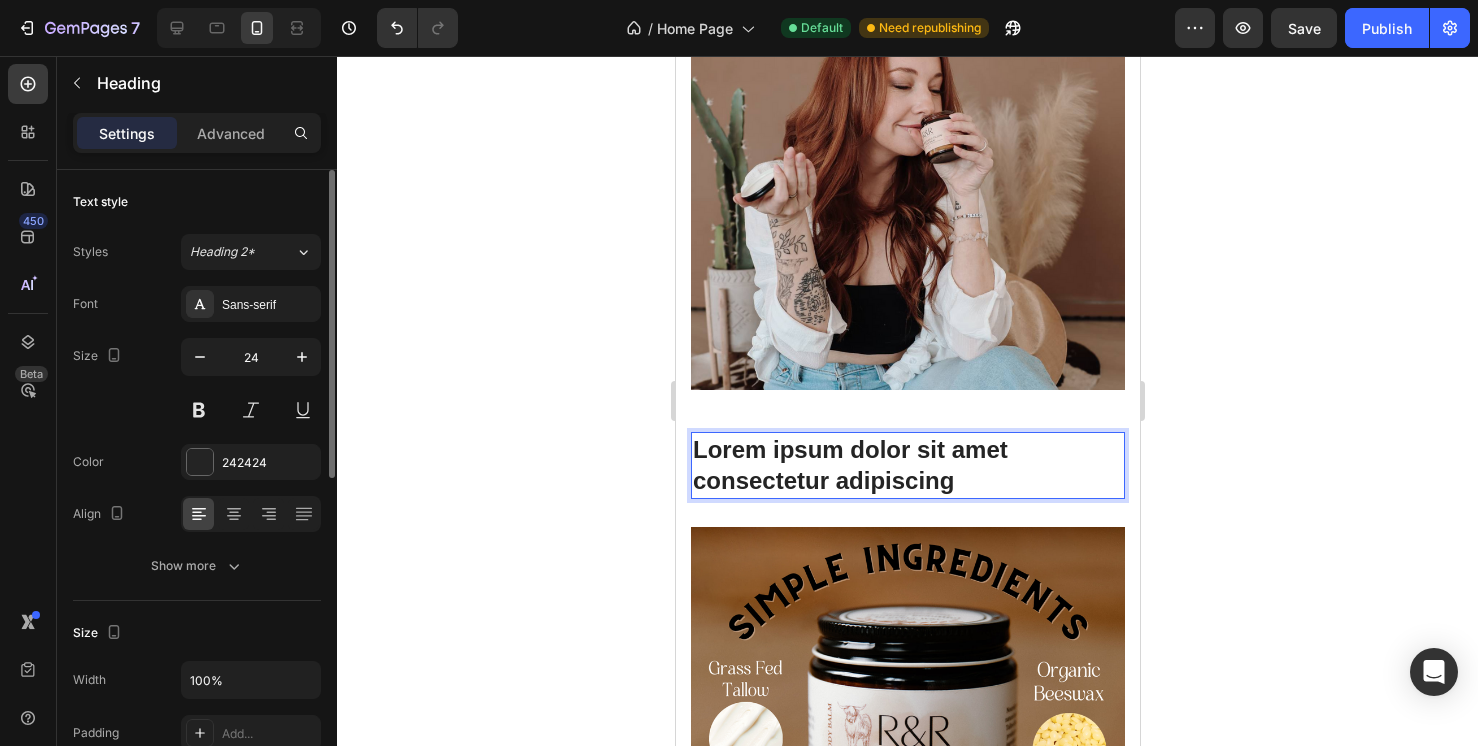 click on "Lorem ipsum dolor sit amet consectetur adipiscing" at bounding box center [907, 465] 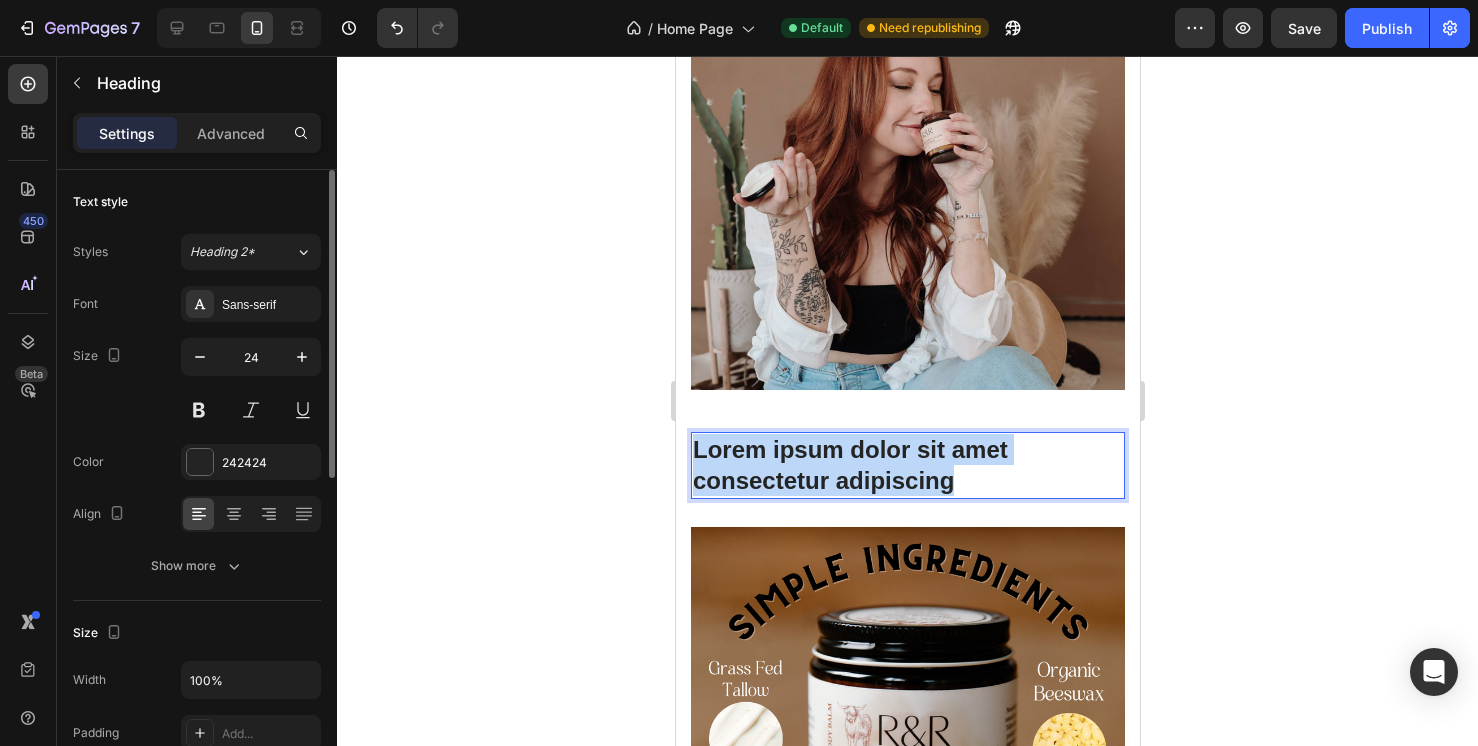 drag, startPoint x: 971, startPoint y: 478, endPoint x: 669, endPoint y: 446, distance: 303.69064 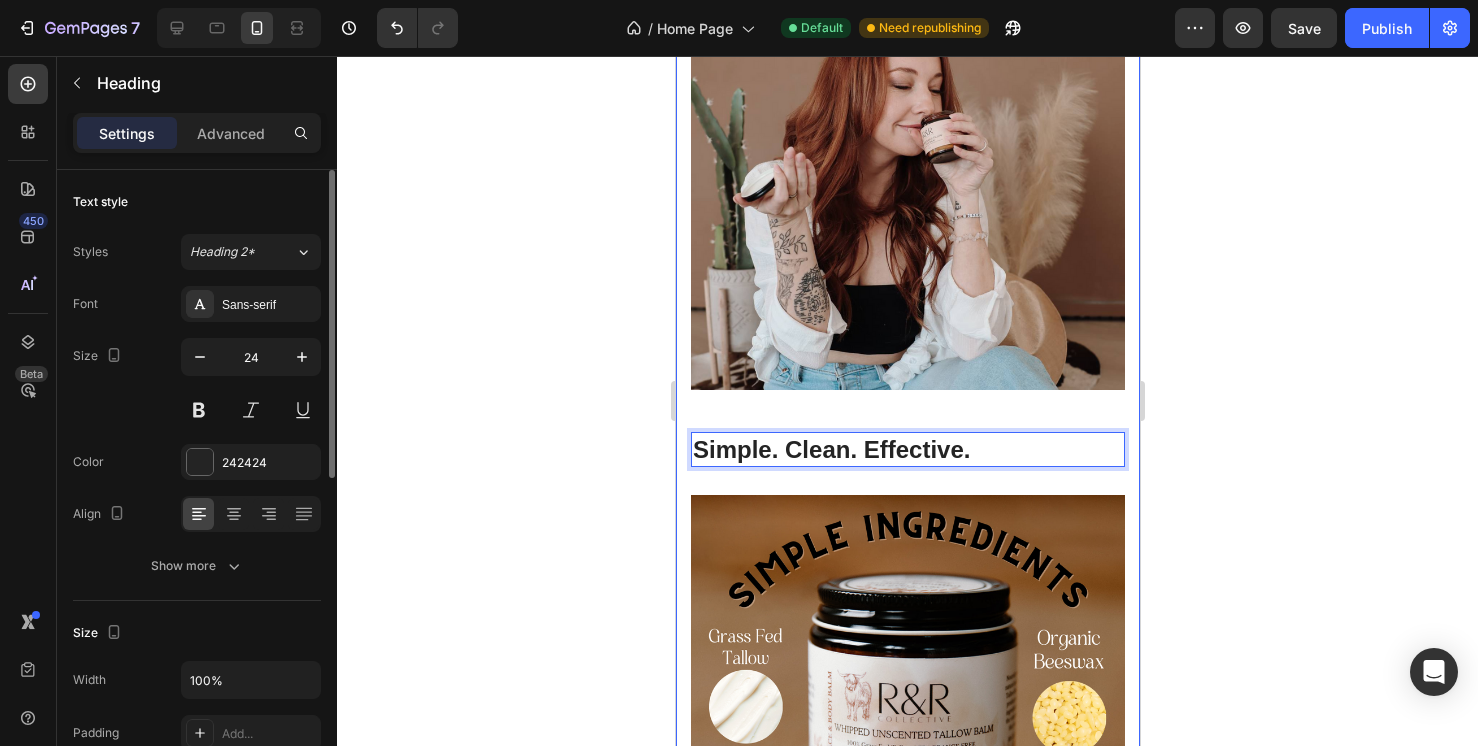 click 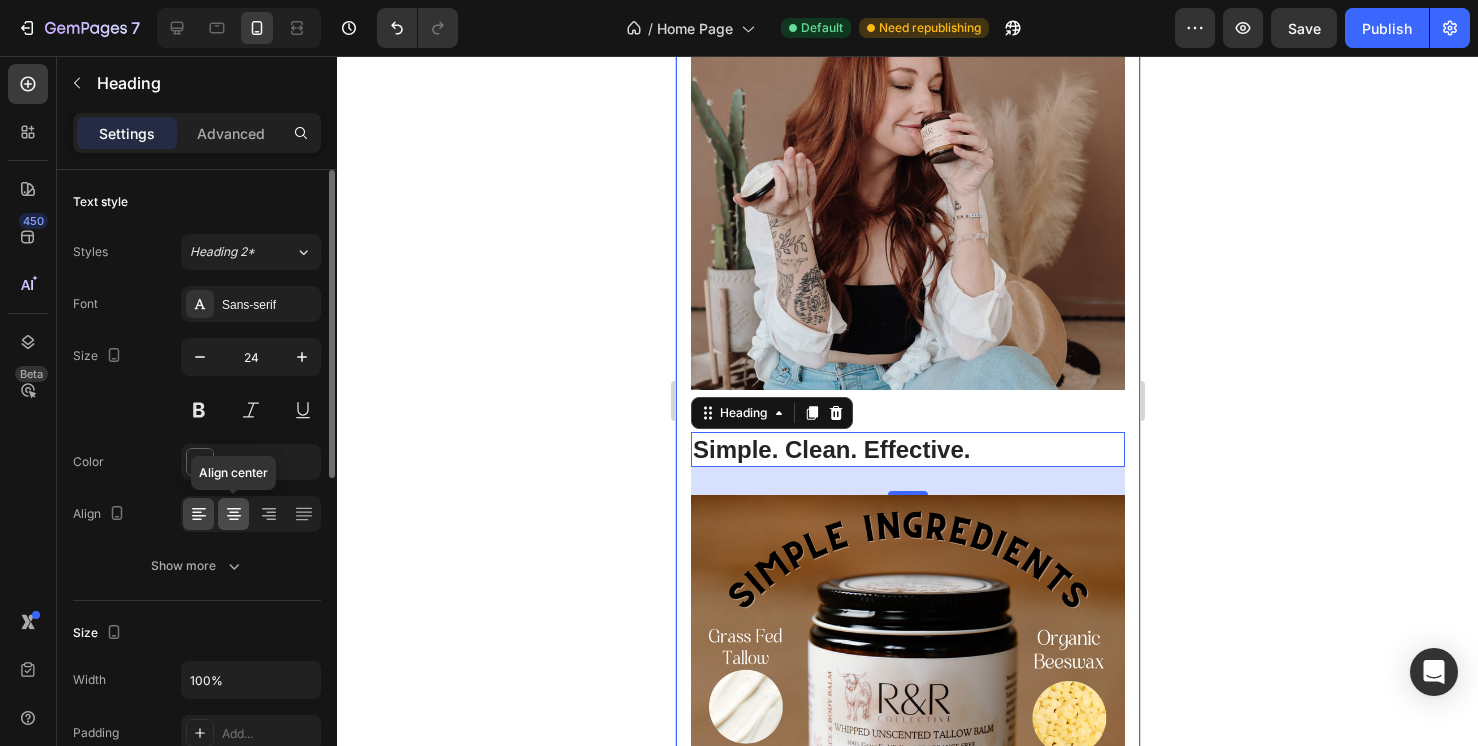 click 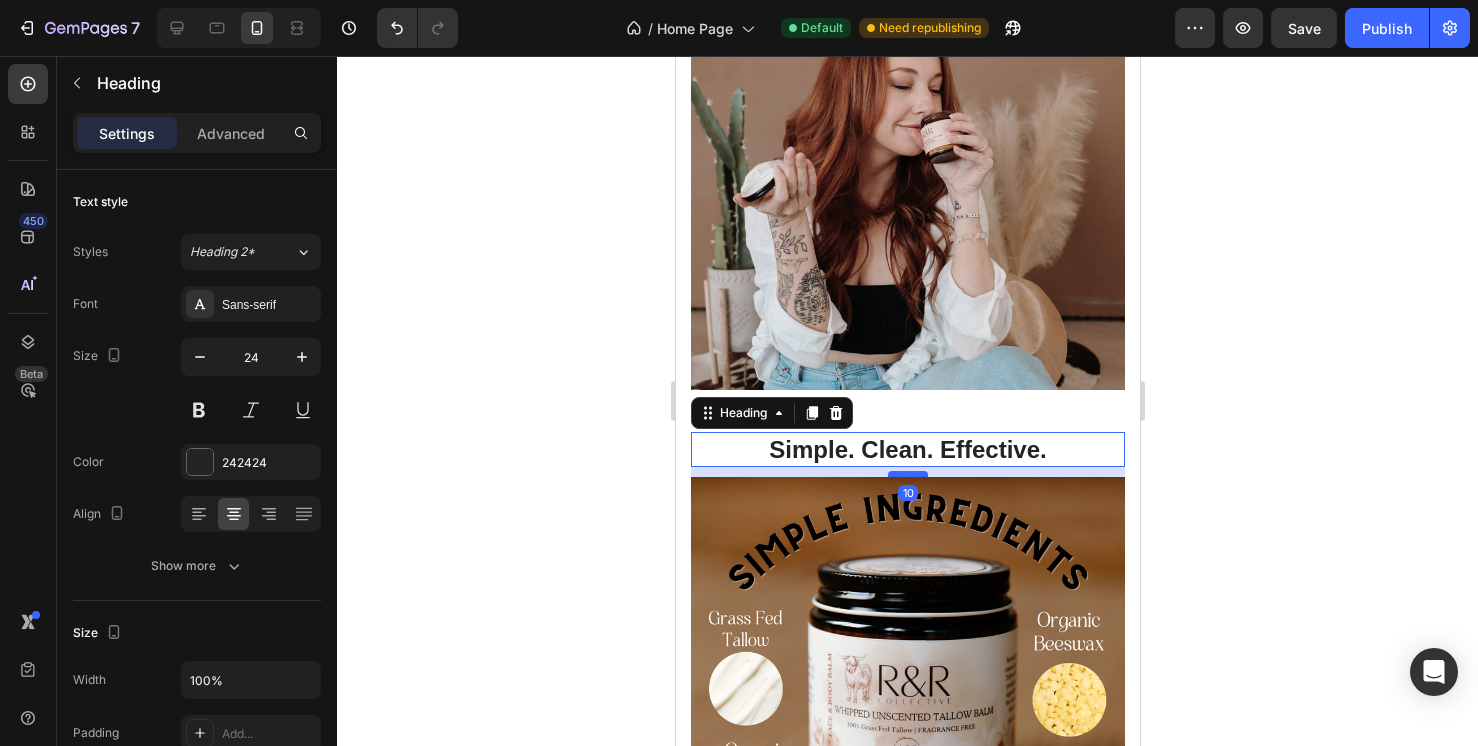 drag, startPoint x: 909, startPoint y: 490, endPoint x: 909, endPoint y: 472, distance: 18 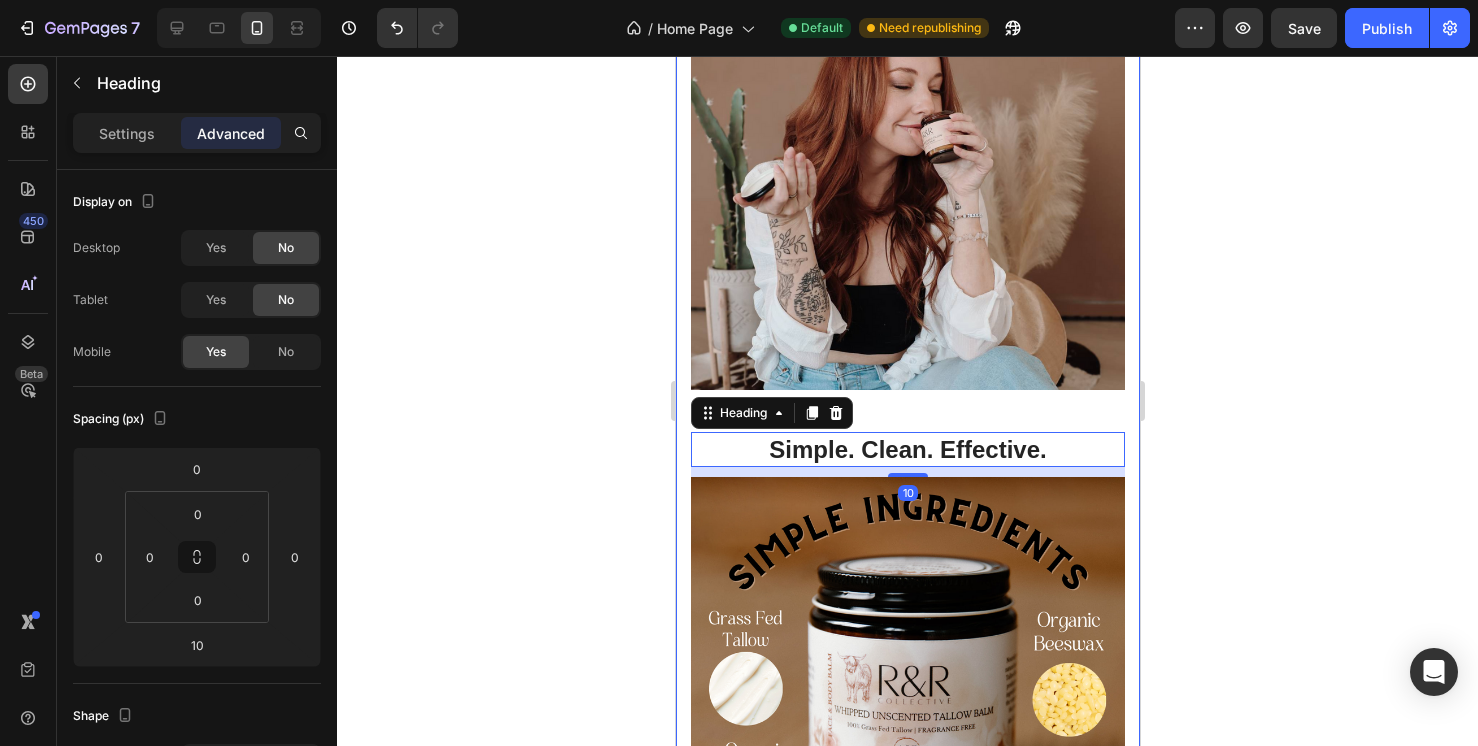 click on "Why Tallow Balms Are Your Skin’s New Best Friend Heading
🐄  Skin-Loving Nutrition Tallow is uniquely bioavailable, meaning your skin actually recognizes it. It delivers essential vitamins like A, D, E, and K for deep, lasting nourishment.
🌿  Clean & Simple Ingredients No fillers, no junk. Just grass-fed, grass-finished suet tallow blended with oils and organic essential oils that work in harmony with your skin—not against it.
💧  Balanced Hydration Without the Grease Our balms lock in moisture without clogging pores. They’re perfect for all skin types—especially dry, sensitive, or aging skin in need of gentle restoration. Item List Image Row Simple. Clean. Effective.  Heading   10 Image Lorem ipsum dolor sit amet, consectetur Heading At vero eos et accusamus et iusto odio dignissimos ducimus qui blanditiis praesentium voluptatum deleniti atque corrupti quos dolores similique sunt Text Block Text Block Image Row Row" at bounding box center (907, 416) 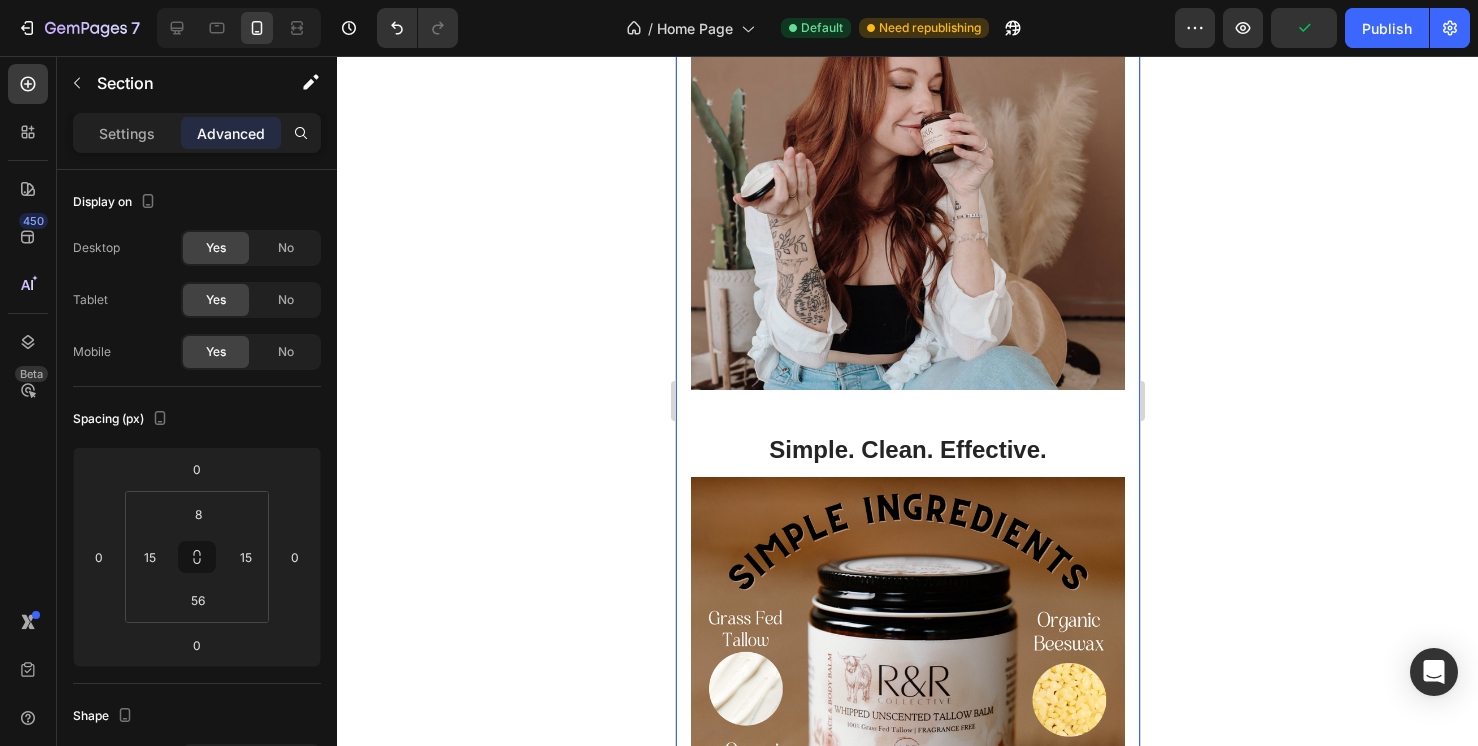 click on "Image" at bounding box center [907, 173] 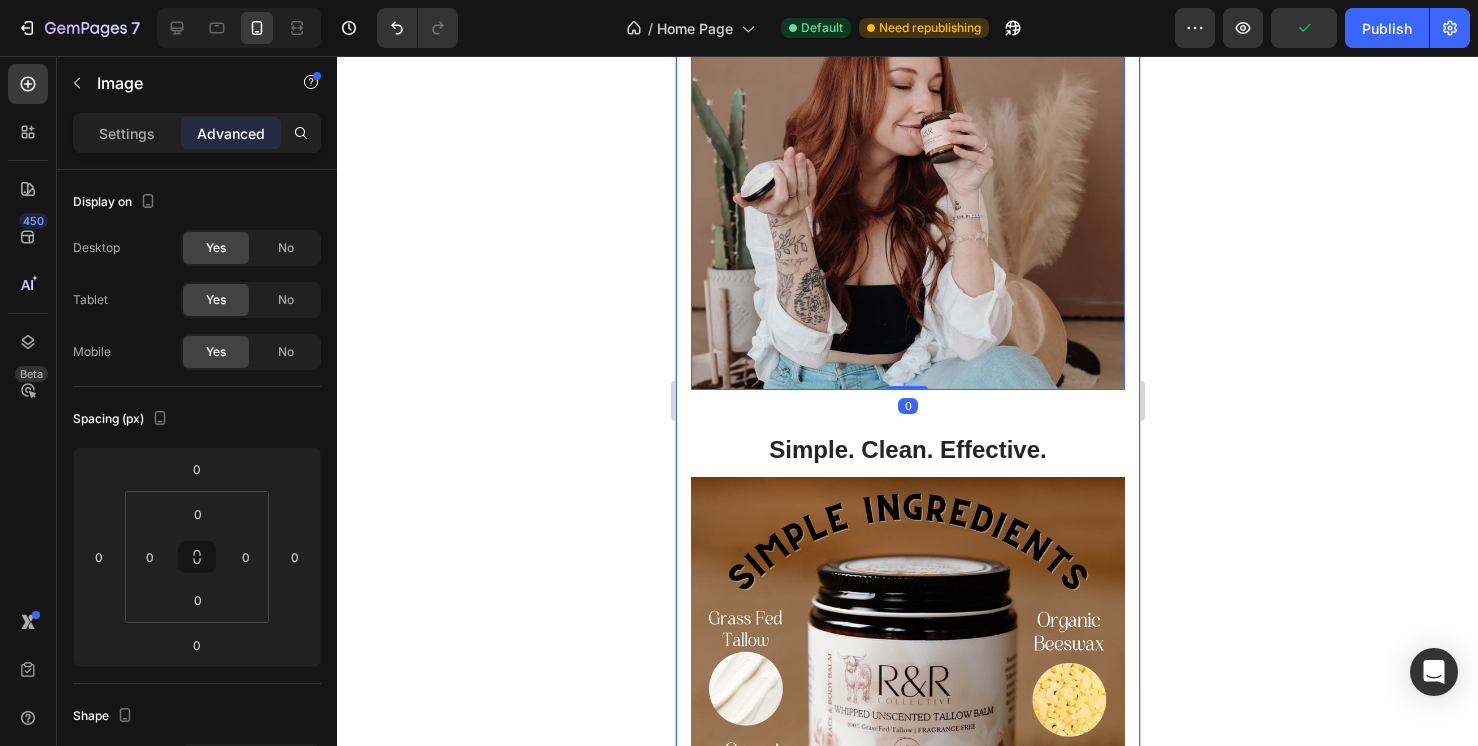 click on "Why Tallow Balms Are Your Skin’s New Best Friend Heading 🐄 Skin-Loving Nutrition Tallow is uniquely bioavailable, meaning your skin actually recognizes it. It delivers essential vitamins like A, D, E, and K for deep, lasting nourishment. 🌿 Clean & Simple Ingredients No fillers, no junk. Just grass-fed, grass-finished suet tallow blended with oils and organic essential oils that work in harmony with your skin—not against it. 💧 Balanced Hydration Without the Grease Our balms lock in moisture without clogging pores. They’re perfect for all skin types—especially dry, sensitive, or aging skin in need of gentle restoration. Item List Image 0 Row Simple. Clean. Effective. Heading Image Lorem ipsum dolor sit amet, consectetur Heading At vero eos et accusamus et iusto odio dignissimos ducimus qui blanditiis praesentium voluptatum deleniti atque corrupti quos dolores similique sunt Text Block Text Block Image Row Row" at bounding box center (907, 416) 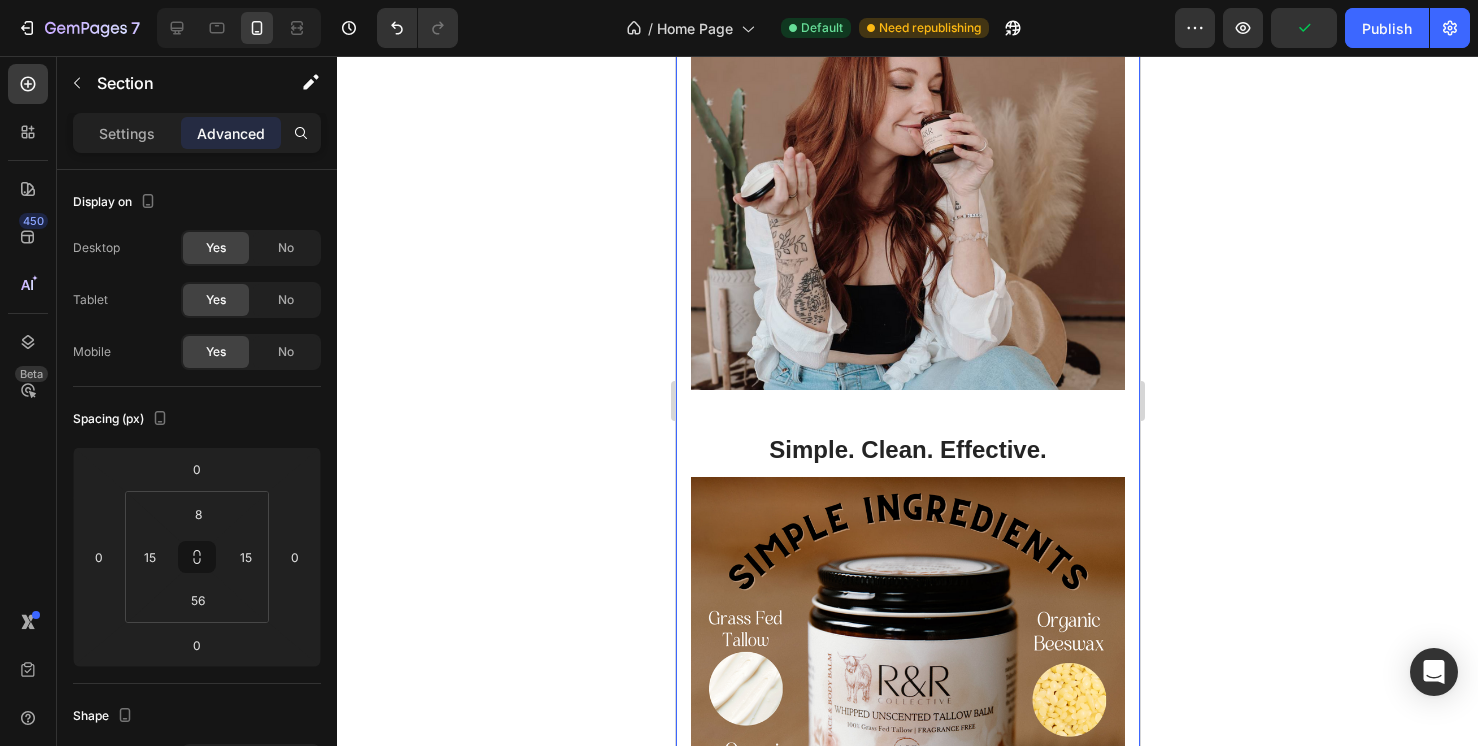 click on "Why Tallow Balms Are Your Skin’s New Best Friend Heading 🐄 Skin-Loving Nutrition Tallow is uniquely bioavailable, meaning your skin actually recognizes it. It delivers essential vitamins like A, D, E, and K for deep, lasting nourishment. 🌿 Clean & Simple Ingredients No fillers, no junk. Just grass-fed, grass-finished suet tallow blended with oils and organic essential oils that work in harmony with your skin—not against it. 💧 Balanced Hydration Without the Grease Our balms lock in moisture without clogging pores. They’re perfect for all skin types—especially dry, sensitive, or aging skin in need of gentle restoration. Item List Image Row Simple. Clean. Effective. Heading Image Lorem ipsum dolor sit amet, consectetur Heading Text Block Image Row Row" at bounding box center [907, 416] 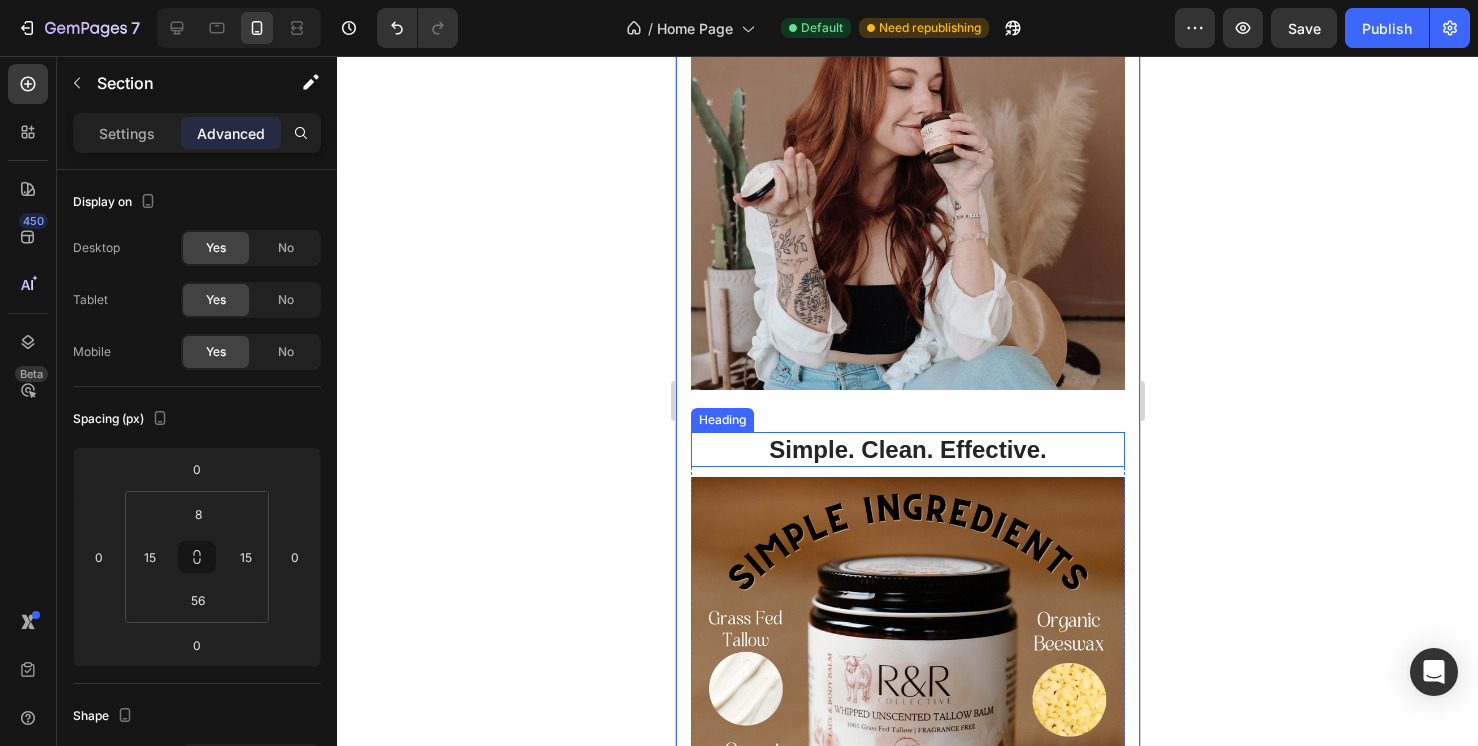 click on "Simple. Clean. Effective." at bounding box center (907, 449) 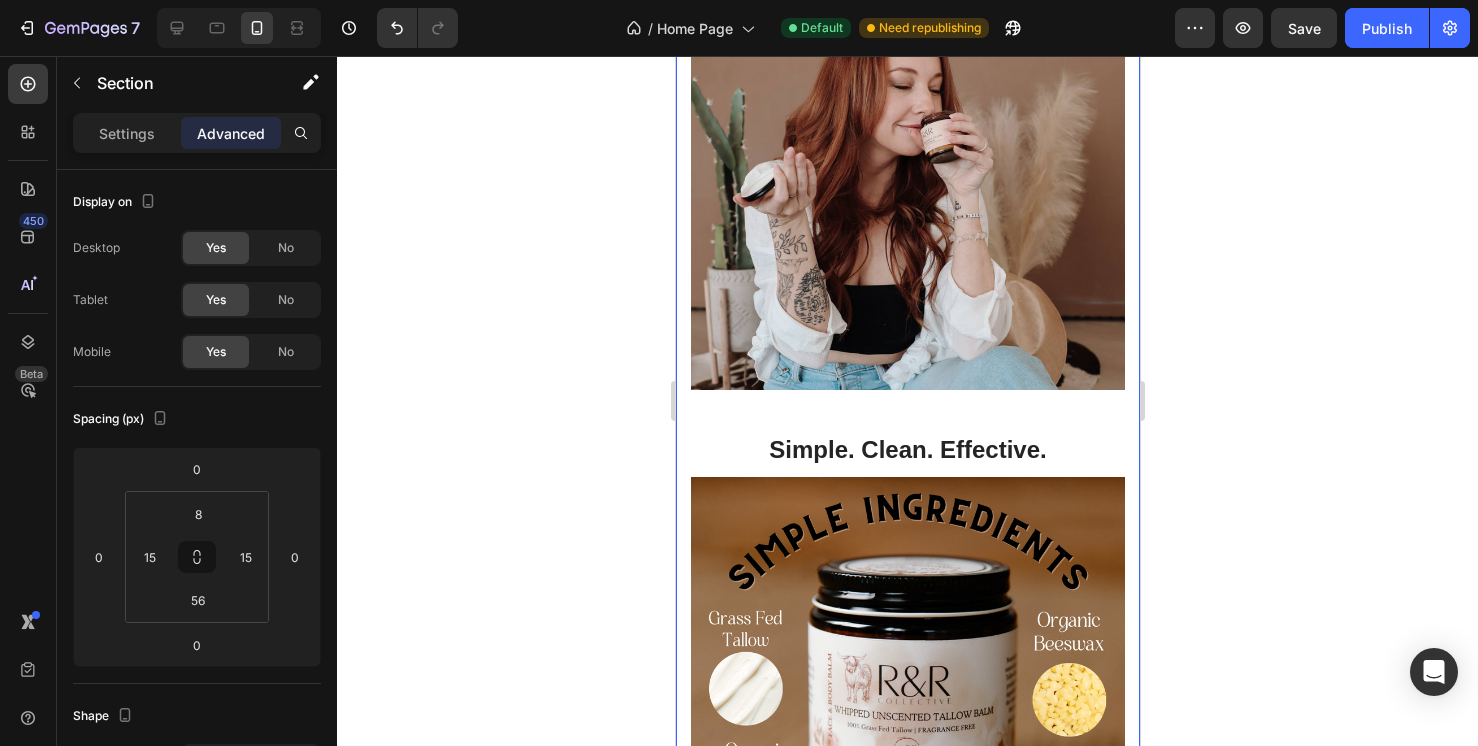 click on "Why Tallow Balms Are Your Skin’s New Best Friend Heading 🐄 Skin-Loving Nutrition Tallow is uniquely bioavailable, meaning your skin actually recognizes it. It delivers essential vitamins like A, D, E, and K for deep, lasting nourishment. 🌿 Clean & Simple Ingredients No fillers, no junk. Just grass-fed, grass-finished suet tallow blended with oils and organic essential oils that work in harmony with your skin—not against it. 💧 Balanced Hydration Without the Grease Our balms lock in moisture without clogging pores. They’re perfect for all skin types—especially dry, sensitive, or aging skin in need of gentle restoration. Item List Image Row Simple. Clean. Effective. Heading Image Lorem ipsum dolor sit amet, consectetur Heading Text Block Image Row Row" at bounding box center (907, 416) 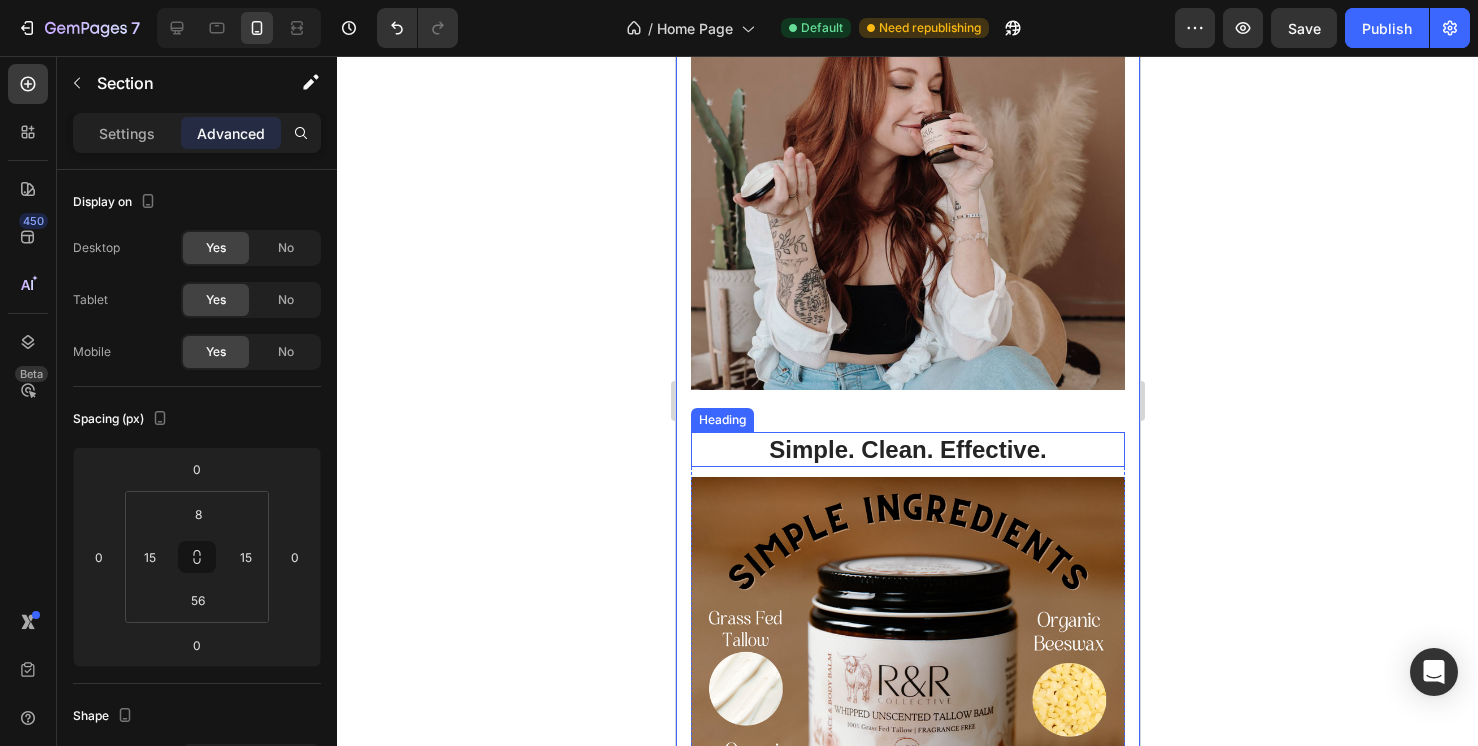 click on "Simple. Clean. Effective." at bounding box center [907, 449] 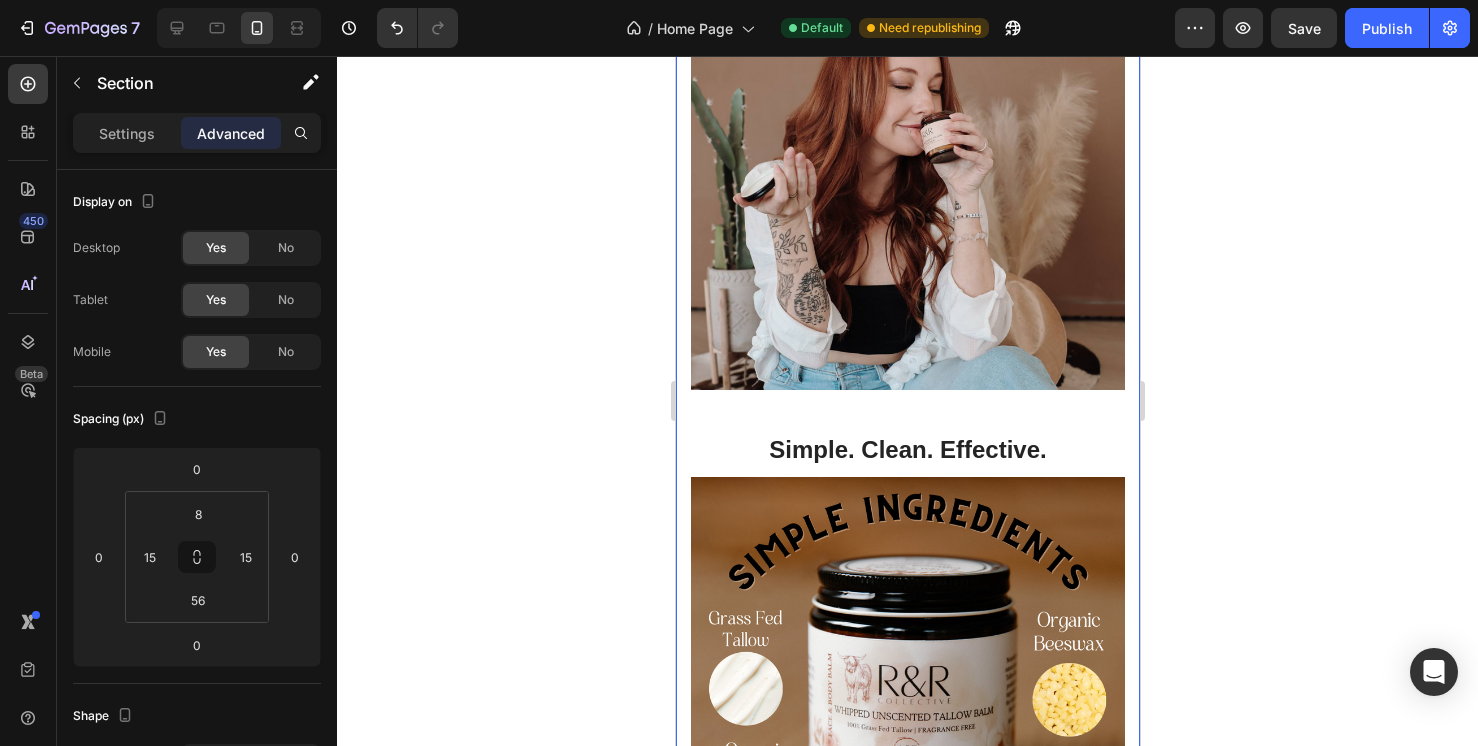 click on "Why Tallow Balms Are Your Skin’s New Best Friend Heading 🐄 Skin-Loving Nutrition Tallow is uniquely bioavailable, meaning your skin actually recognizes it. It delivers essential vitamins like A, D, E, and K for deep, lasting nourishment. 🌿 Clean & Simple Ingredients No fillers, no junk. Just grass-fed, grass-finished suet tallow blended with oils and organic essential oils that work in harmony with your skin—not against it. 💧 Balanced Hydration Without the Grease Our balms lock in moisture without clogging pores. They’re perfect for all skin types—especially dry, sensitive, or aging skin in need of gentle restoration. Item List Image Row Simple. Clean. Effective. Heading Image Lorem ipsum dolor sit amet, consectetur Heading Text Block Image Row Row" at bounding box center [907, 416] 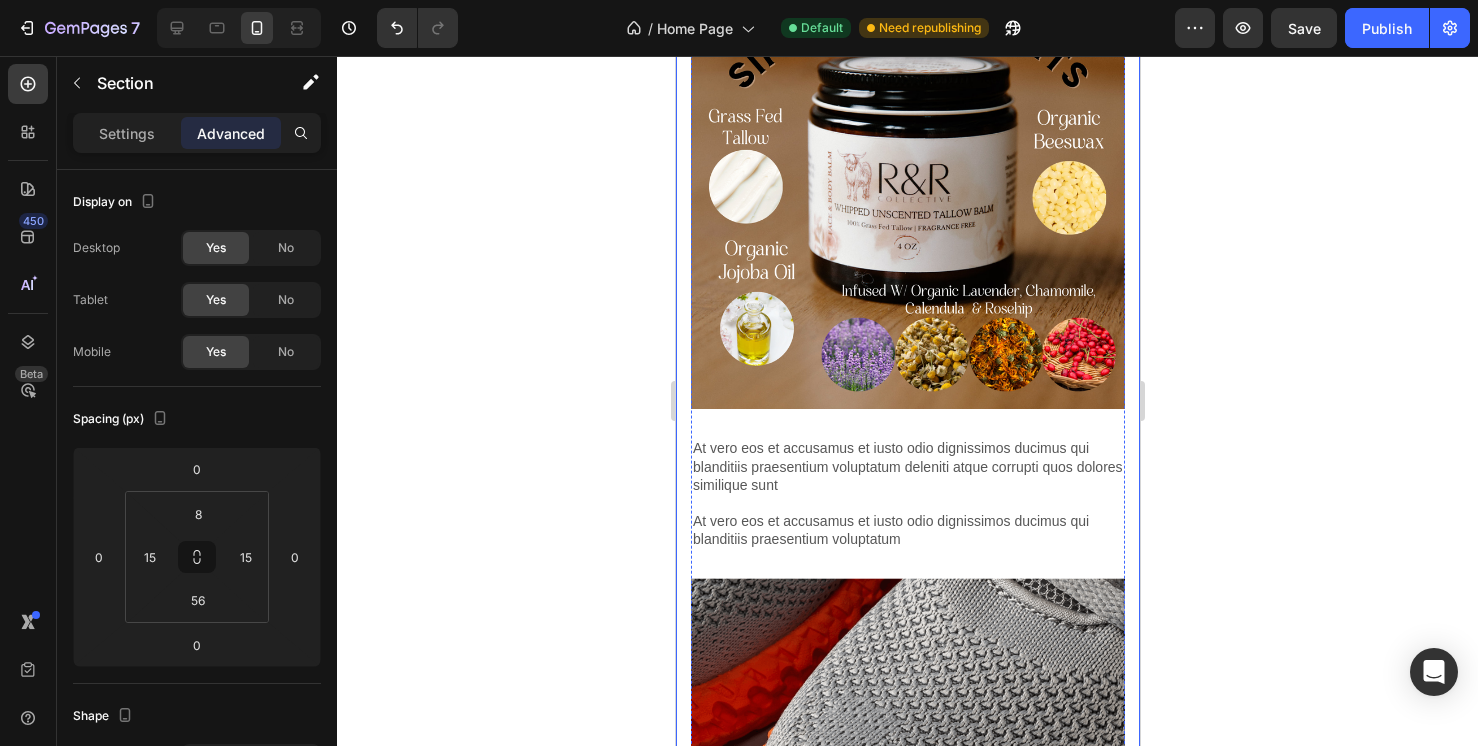 scroll, scrollTop: 7314, scrollLeft: 0, axis: vertical 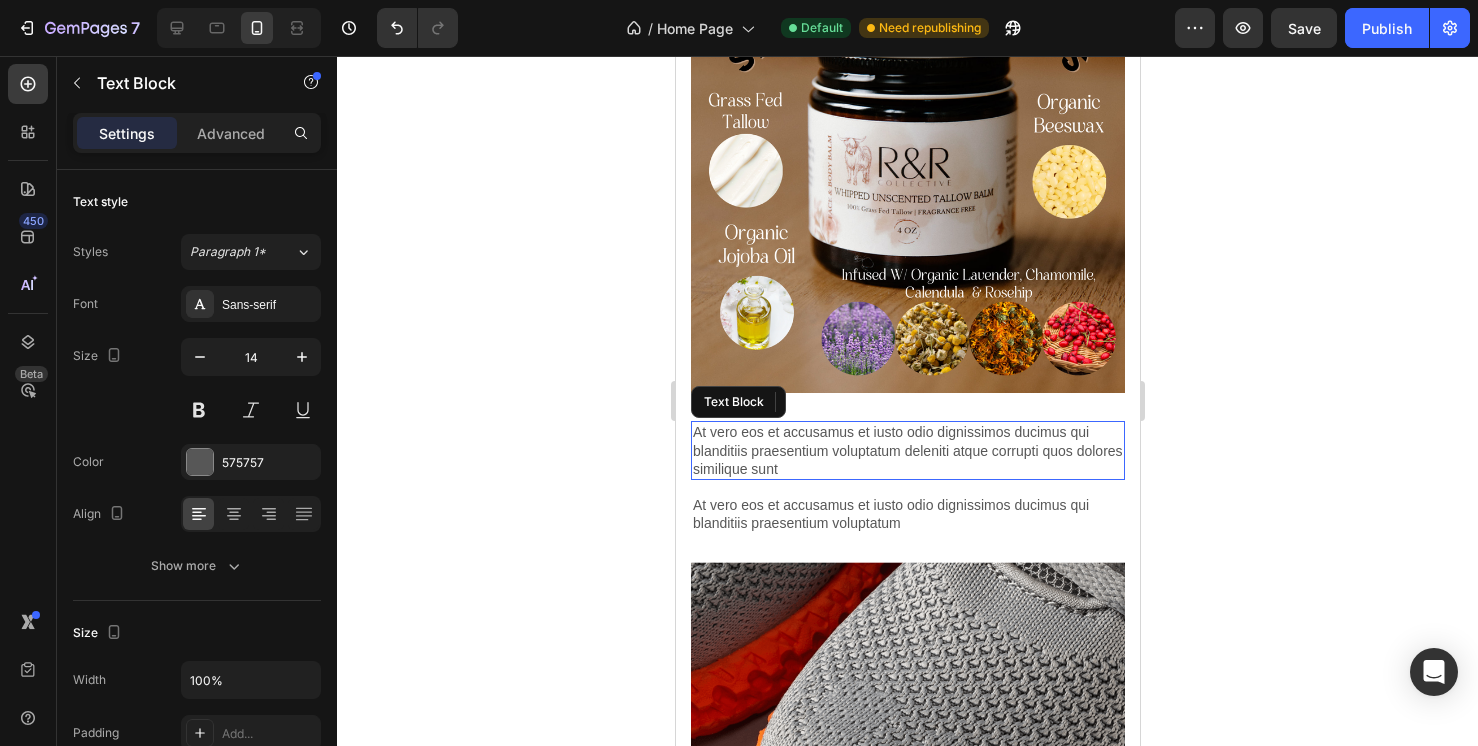 click on "At vero eos et accusamus et iusto odio dignissimos ducimus qui blanditiis praesentium voluptatum deleniti atque corrupti quos dolores similique sunt" at bounding box center [907, 450] 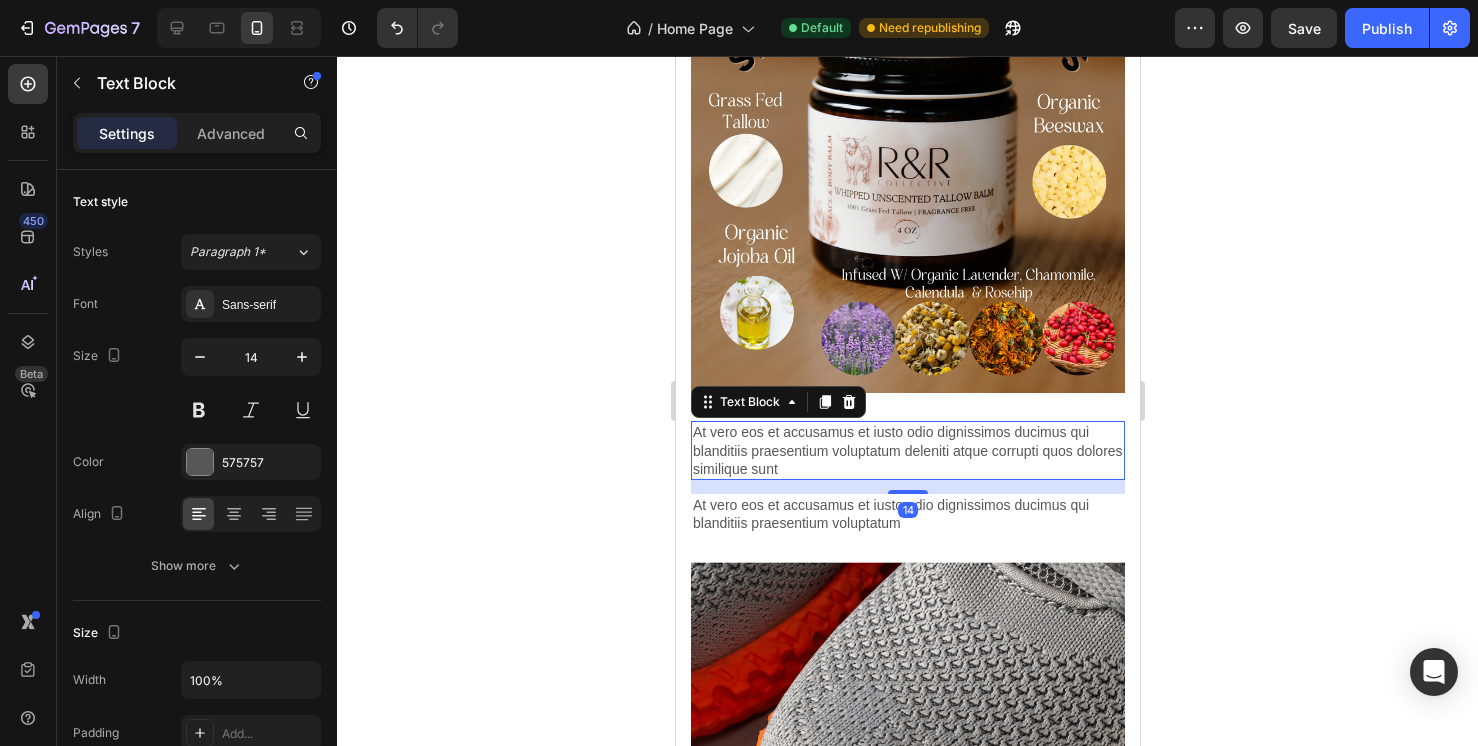 click on "At vero eos et accusamus et iusto odio dignissimos ducimus qui blanditiis praesentium voluptatum deleniti atque corrupti quos dolores similique sunt" at bounding box center [907, 450] 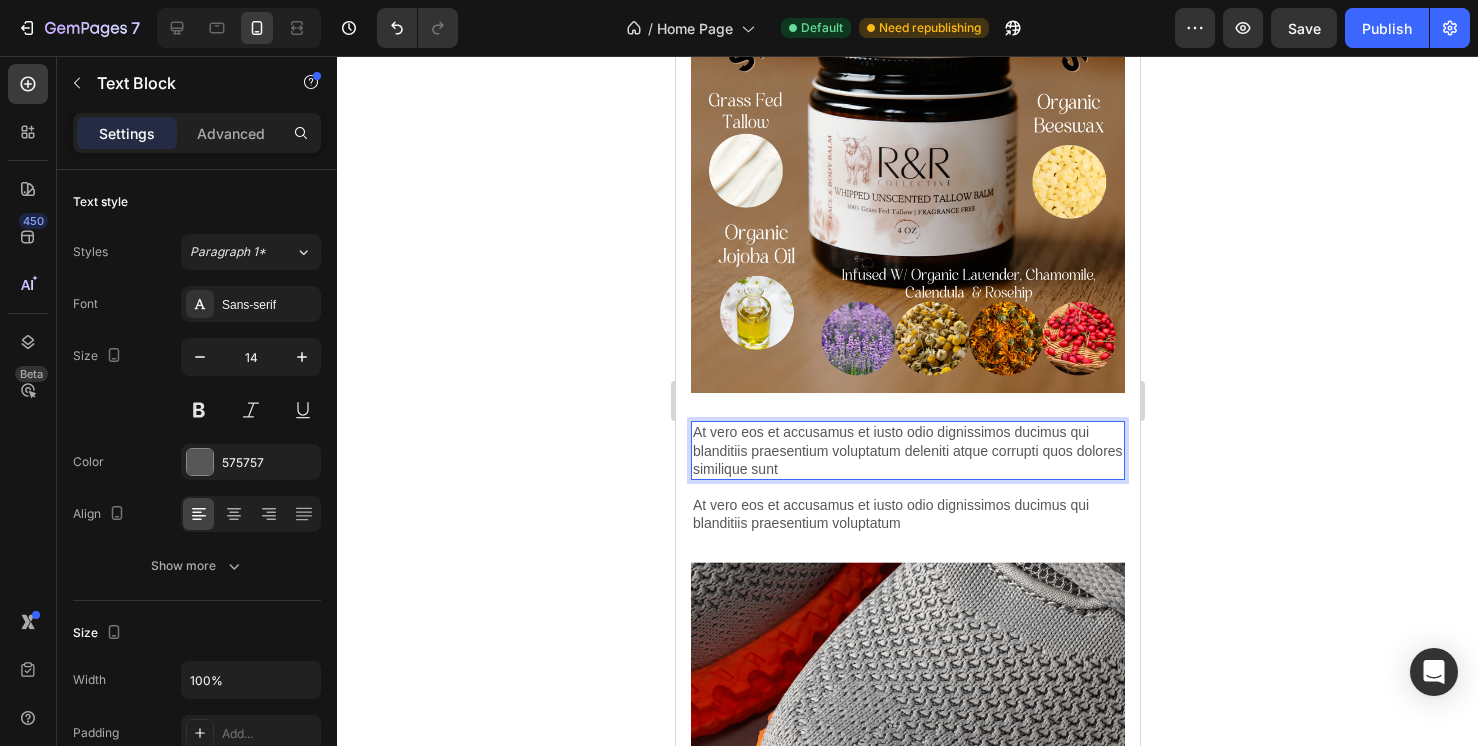 click on "At vero eos et accusamus et iusto odio dignissimos ducimus qui blanditiis praesentium voluptatum deleniti atque corrupti quos dolores similique sunt" at bounding box center (907, 450) 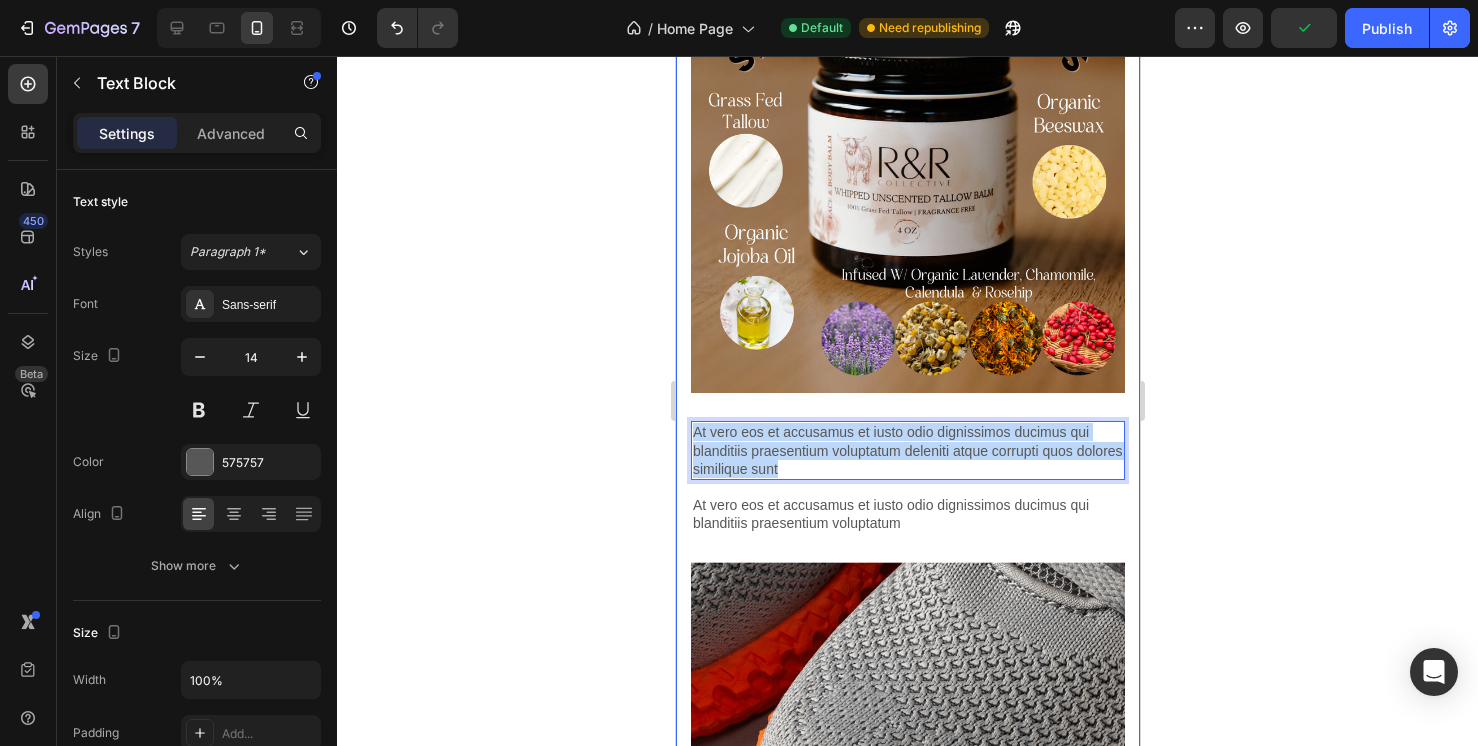 drag, startPoint x: 781, startPoint y: 470, endPoint x: 684, endPoint y: 428, distance: 105.702415 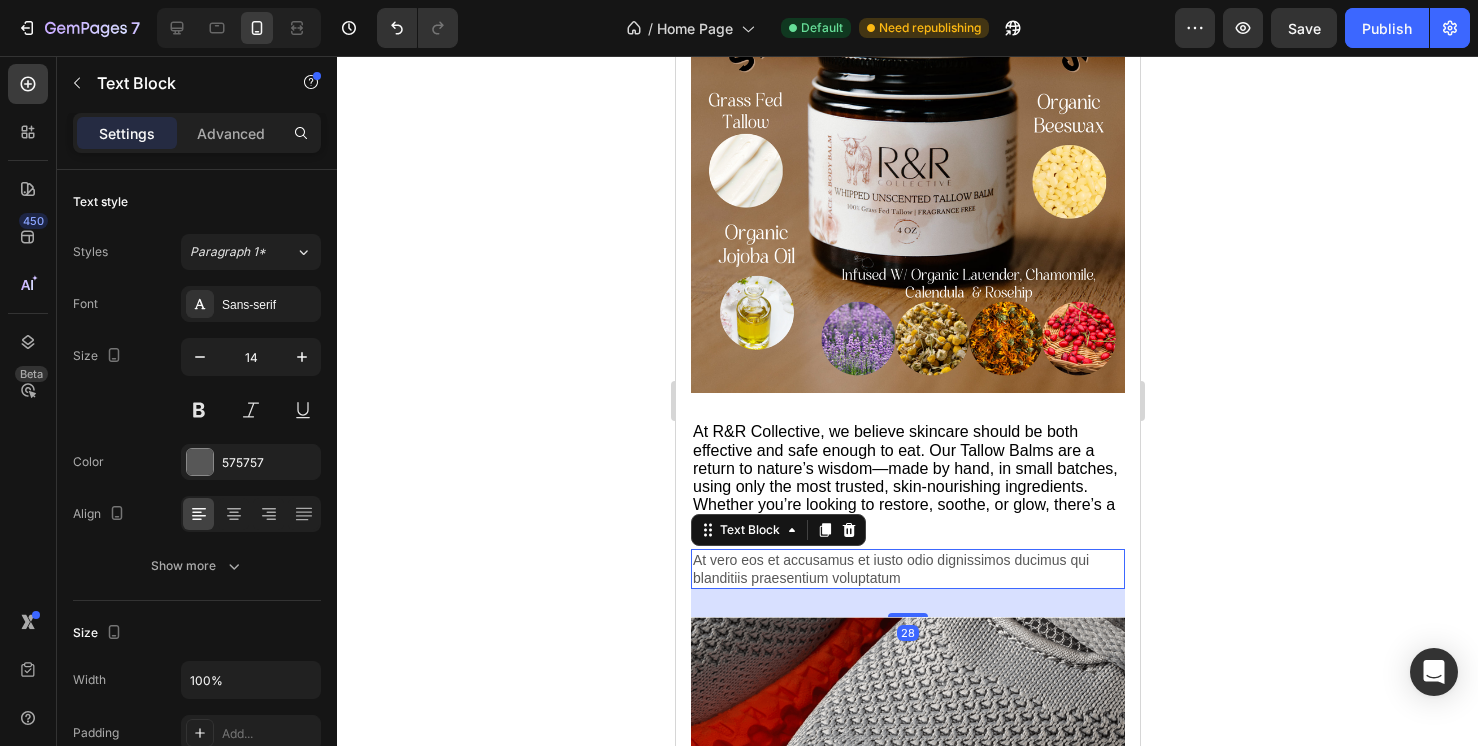 click on "At vero eos et accusamus et iusto odio dignissimos ducimus qui blanditiis praesentium voluptatum" at bounding box center [907, 569] 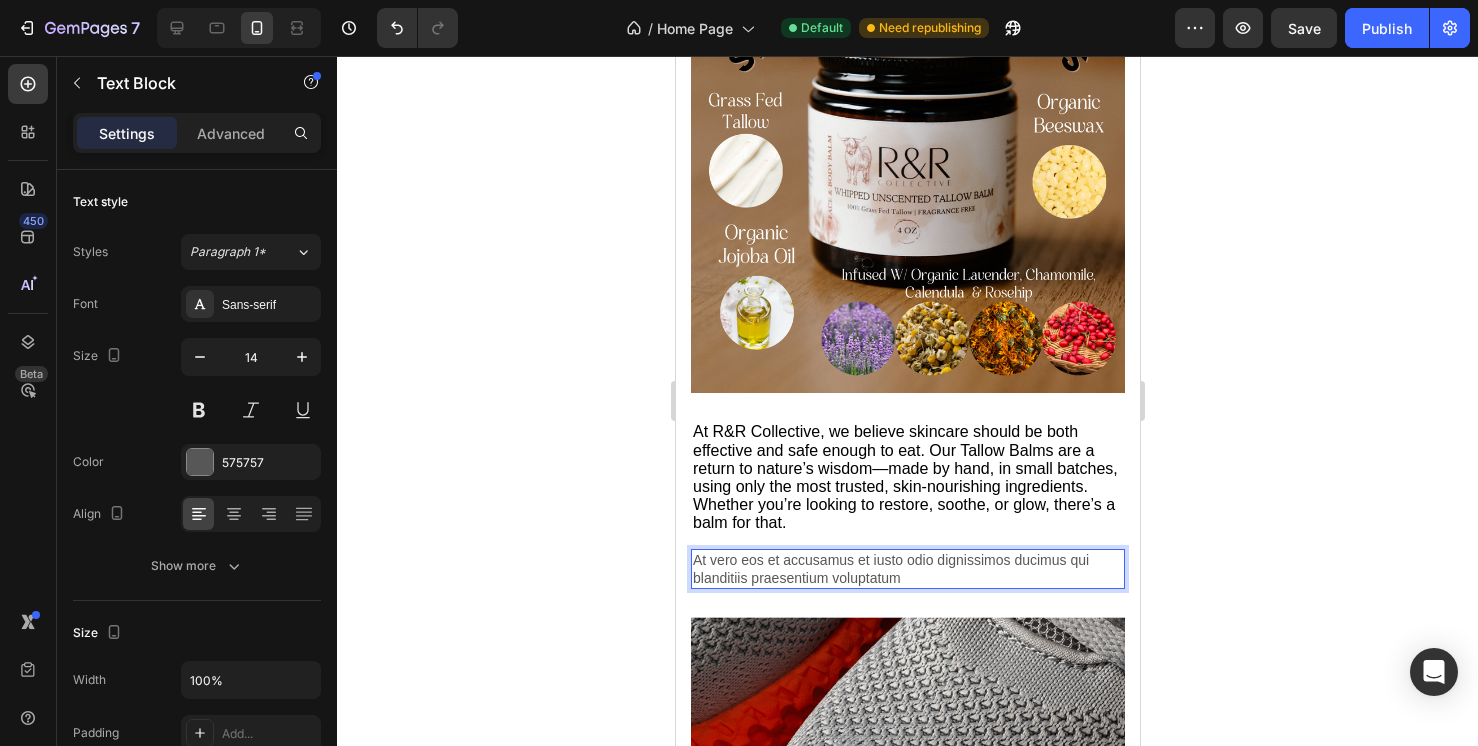 click on "At vero eos et accusamus et iusto odio dignissimos ducimus qui blanditiis praesentium voluptatum" at bounding box center [907, 569] 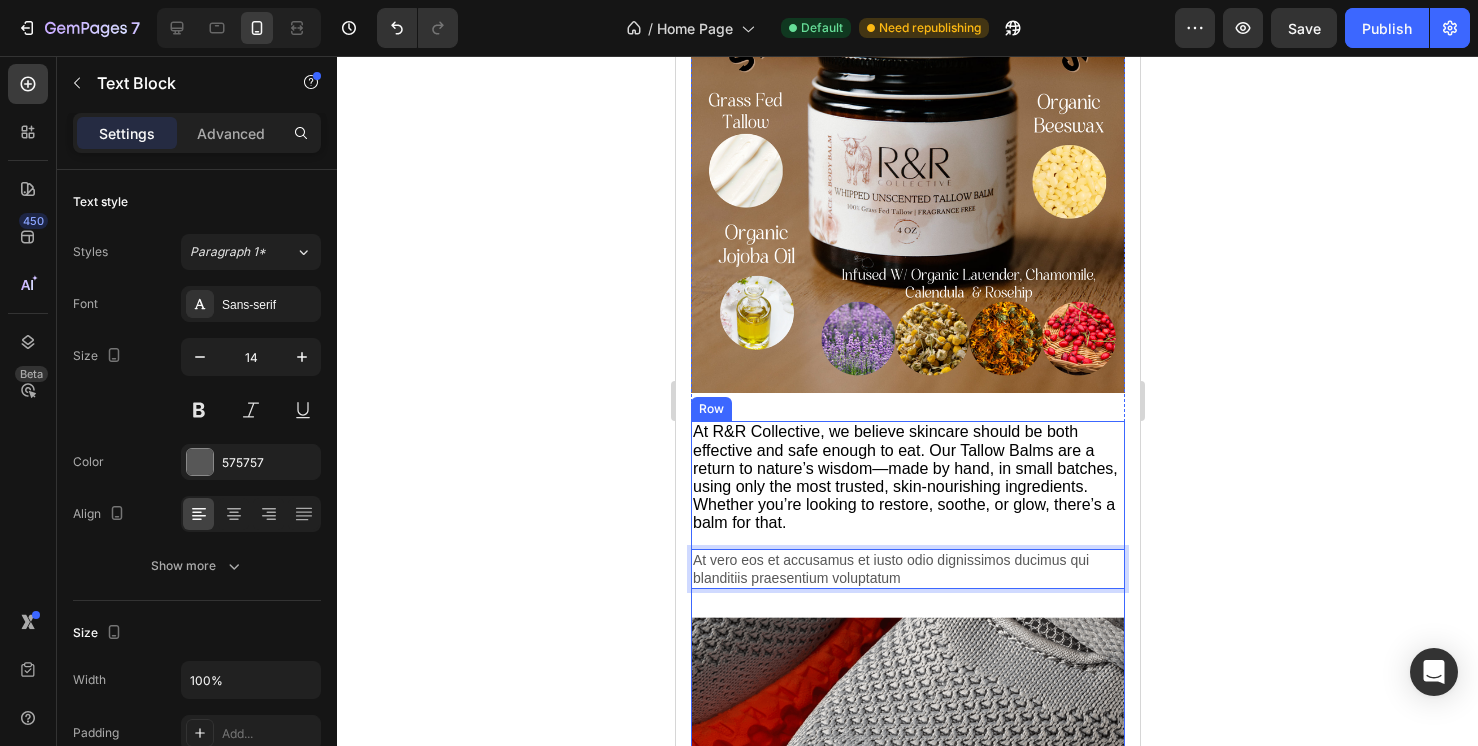 click on "Lorem ipsum dolor sit amet, consectetur Heading At R&R Collective, we believe skincare should be both effective and safe enough to eat. Our Tallow Balms are a return to nature’s wisdom—made by hand, in small batches, using only the most trusted, skin-nourishing ingredients. Whether you’re looking to restore, soothe, or glow, there’s a balm for that. Text Block At vero eos et accusamus et iusto odio dignissimos ducimus qui blanditiis praesentium voluptatum Text Block   28 Image" at bounding box center [907, 636] 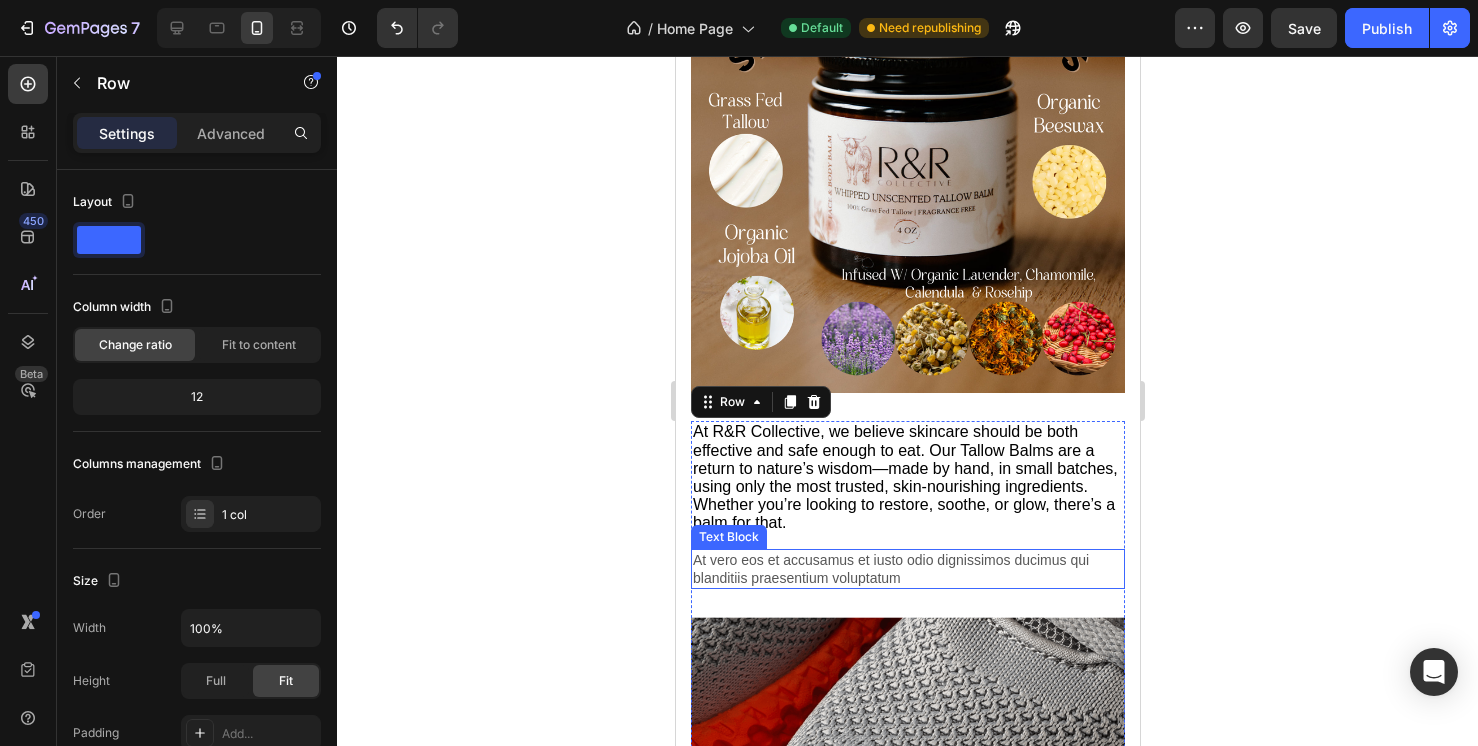 click on "Lorem ipsum dolor sit amet, consectetur Heading At [COMPANY_NAME], we believe skincare should be both effective and safe enough to eat. Our Tallow Balms are a return to nature’s wisdom—made by hand, in small batches, using only the most trusted, skin-nourishing ingredients. Whether you’re looking to restore, soothe, or glow, there’s a balm for that. Text Block At vero eos et accusamus et iusto odio dignissimos ducimus qui blanditiis praesentium voluptatum Text Block Image" at bounding box center (907, 636) 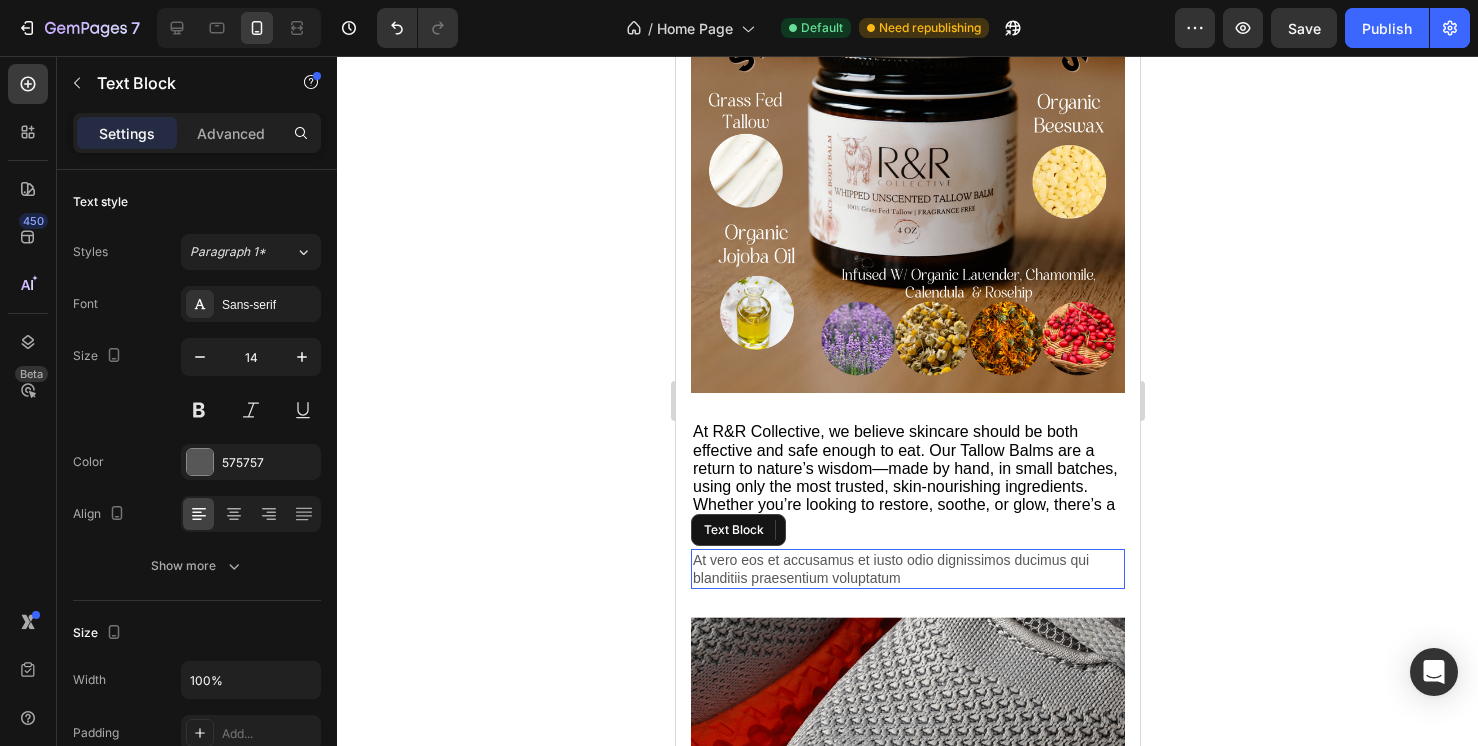 click on "At vero eos et accusamus et iusto odio dignissimos ducimus qui blanditiis praesentium voluptatum" at bounding box center (907, 569) 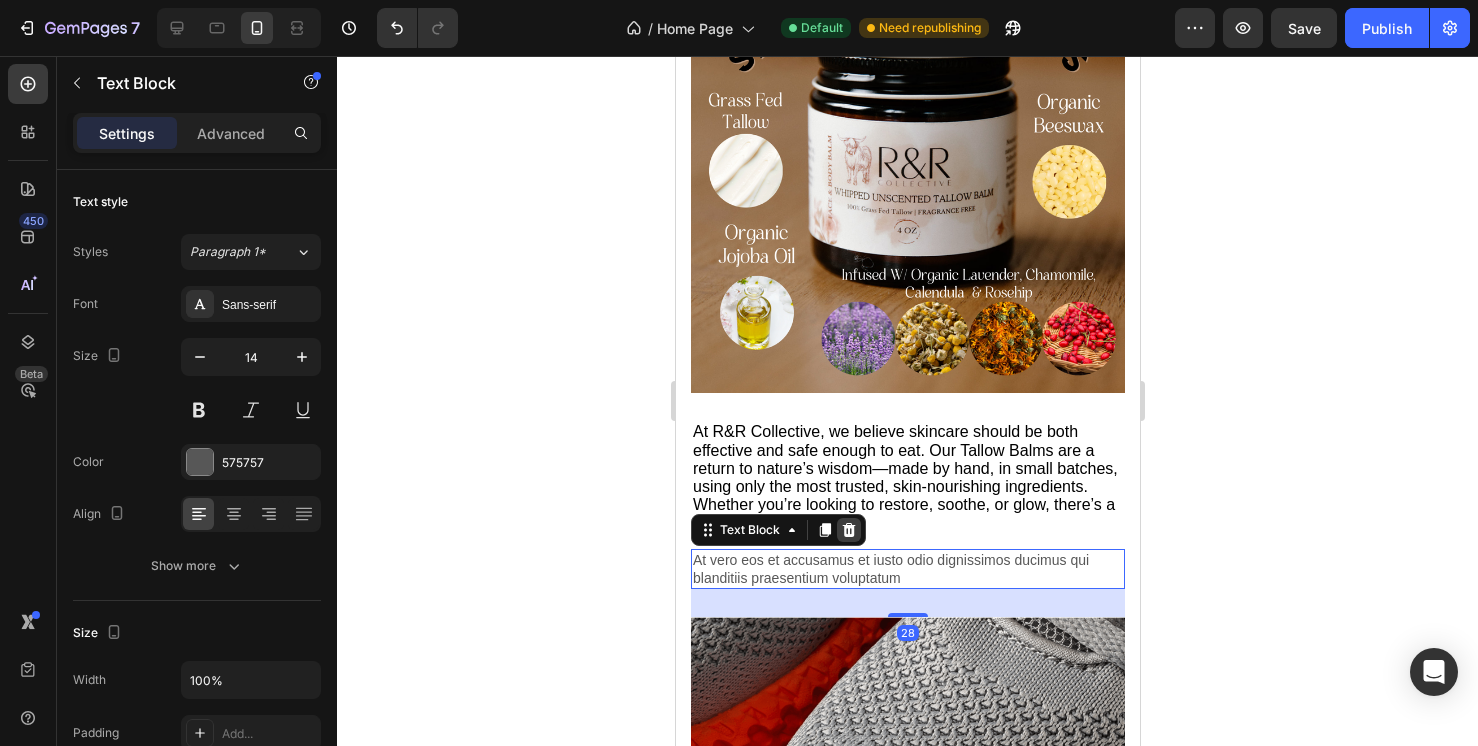 click at bounding box center (848, 530) 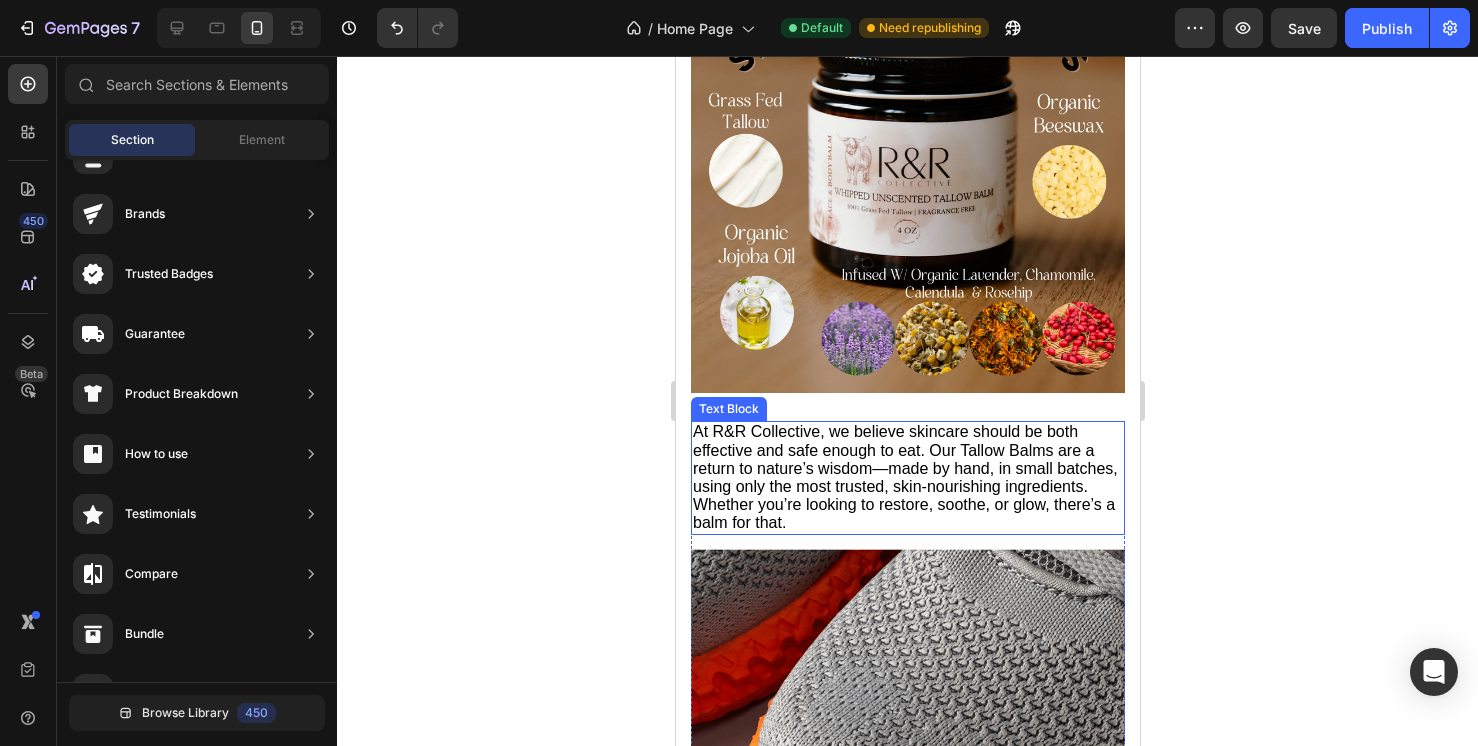 click on "At R&R Collective, we believe skincare should be both effective and safe enough to eat. Our Tallow Balms are a return to nature’s wisdom—made by hand, in small batches, using only the most trusted, skin-nourishing ingredients. Whether you’re looking to restore, soothe, or glow, there’s a balm for that." at bounding box center (904, 477) 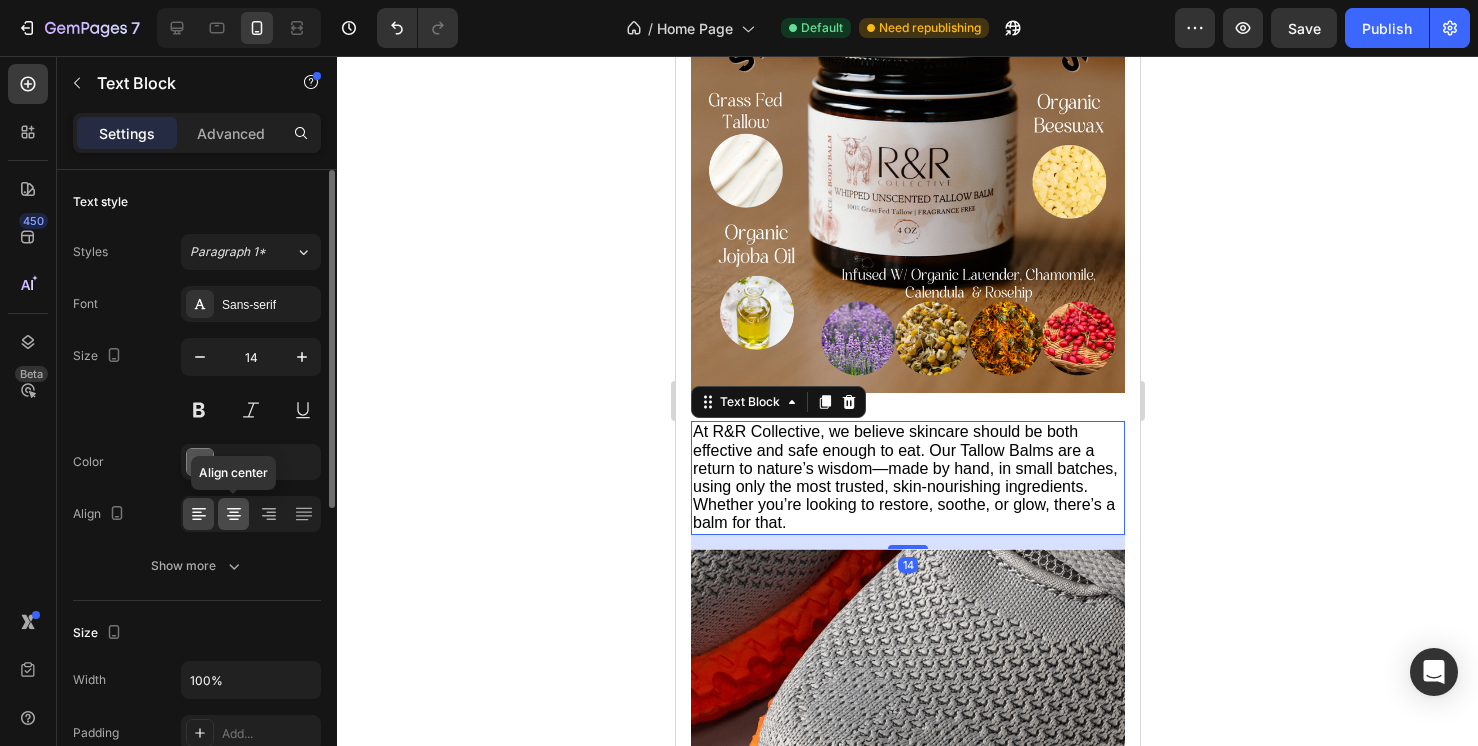 click 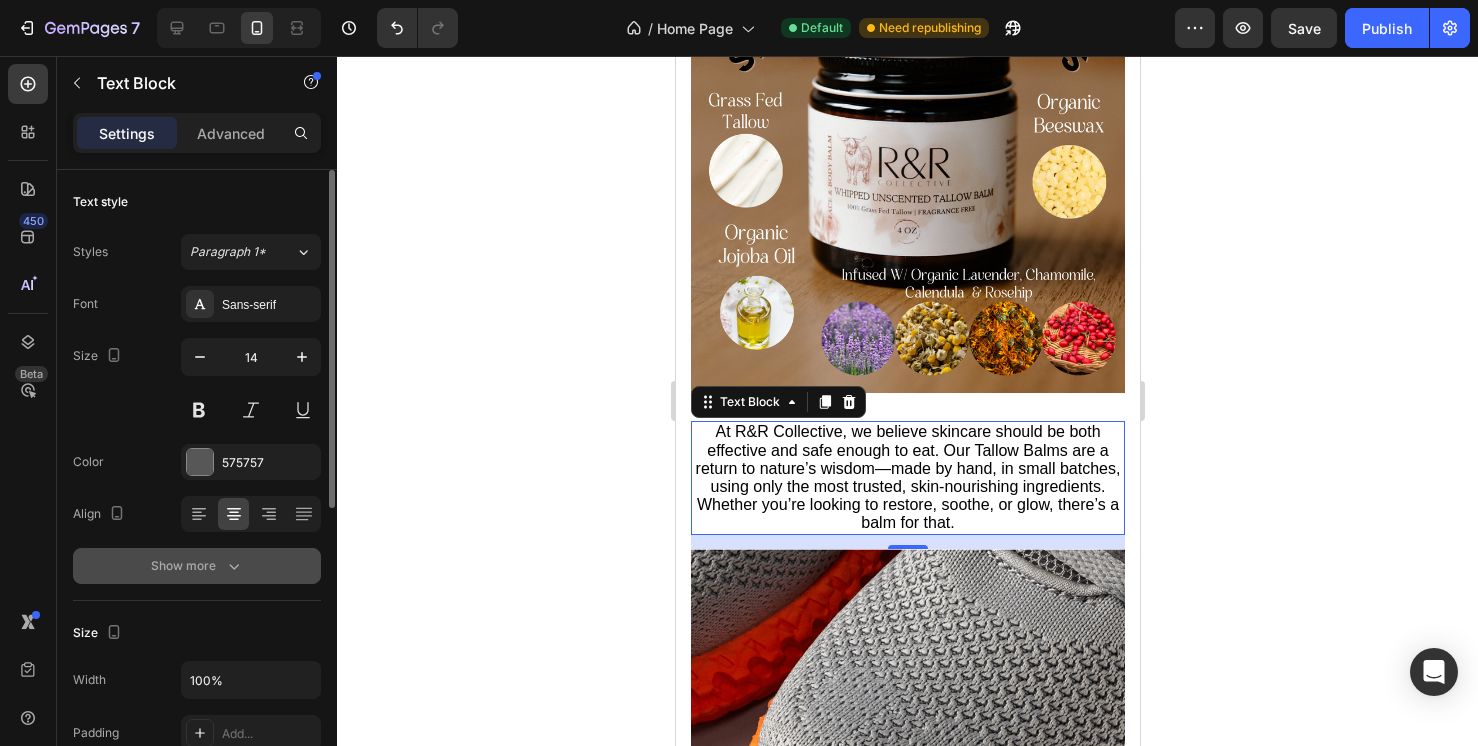 click on "Show more" at bounding box center (197, 566) 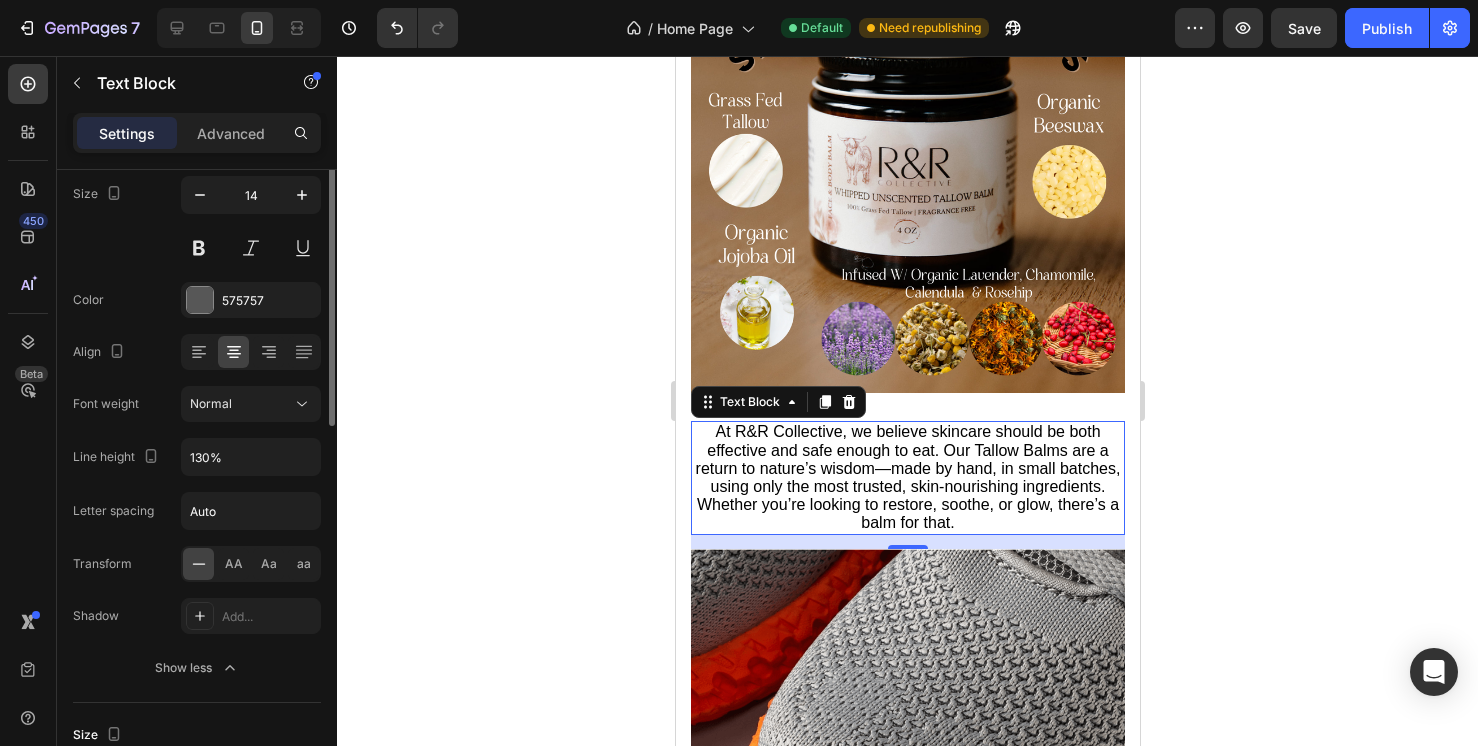scroll, scrollTop: 176, scrollLeft: 0, axis: vertical 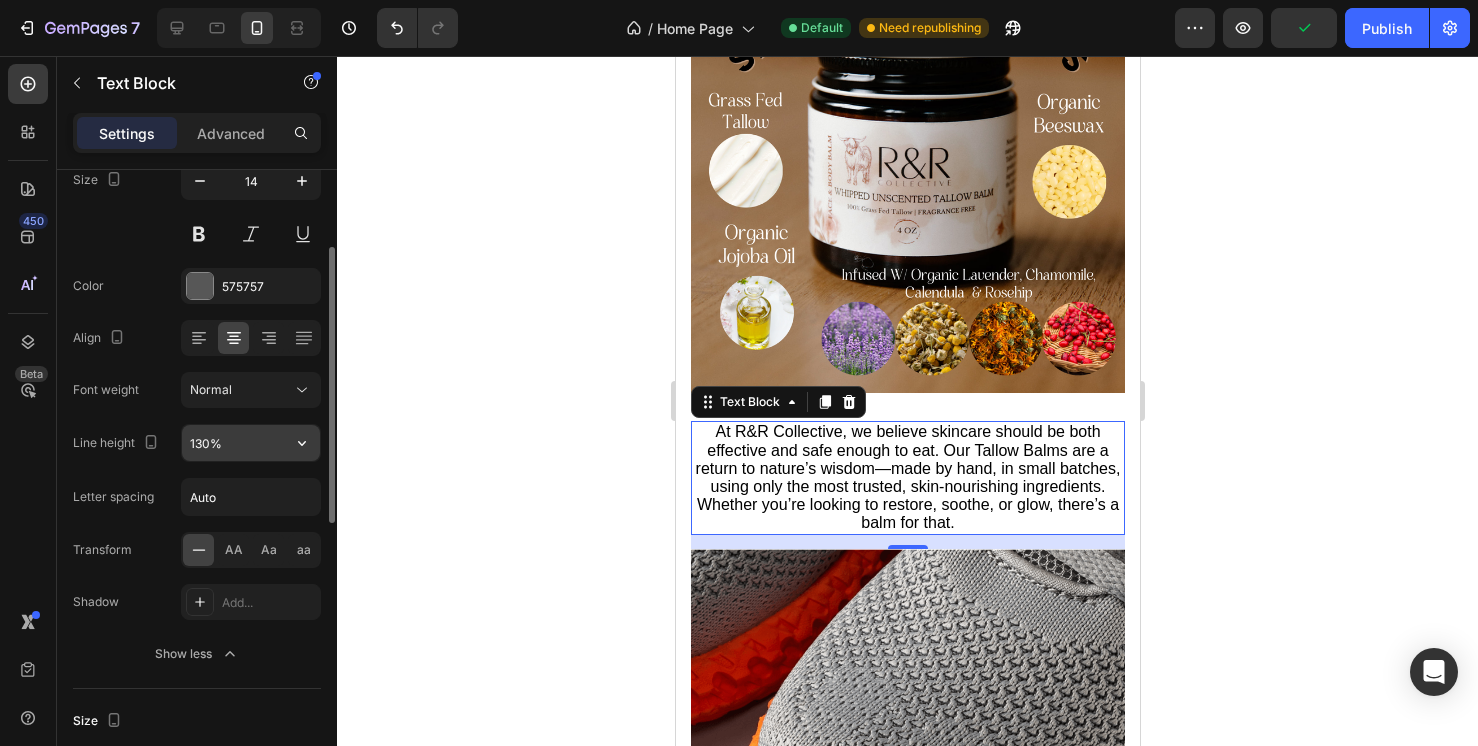 click on "130%" at bounding box center [251, 443] 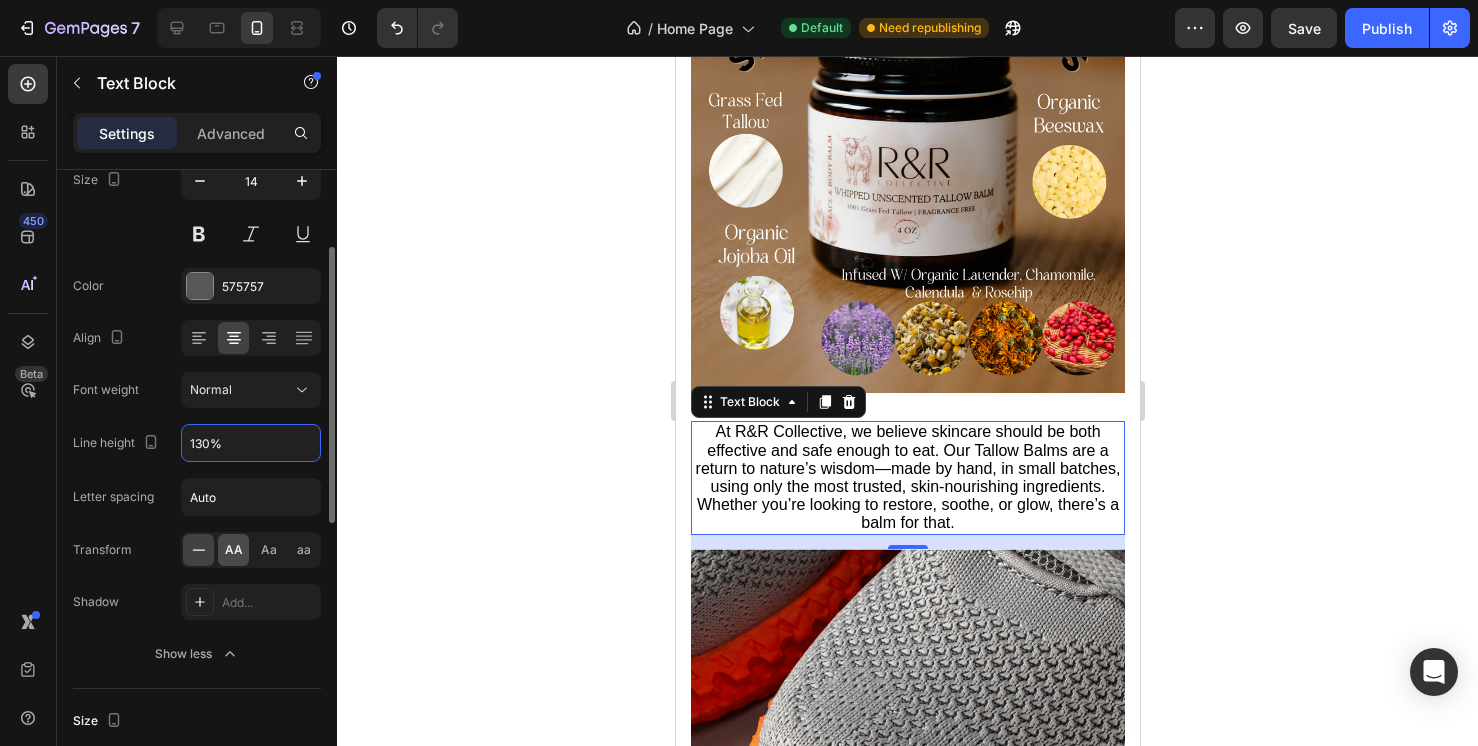 click on "AA" 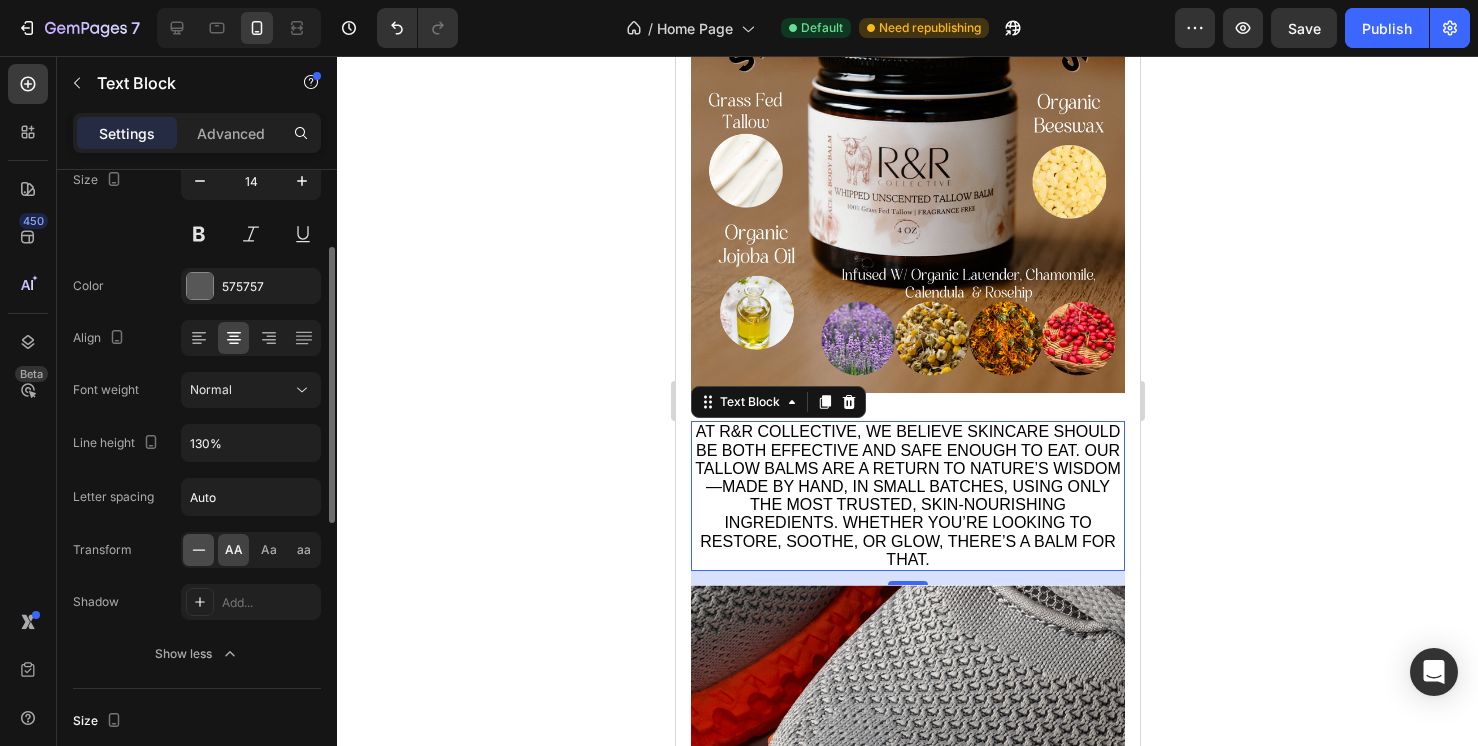 click 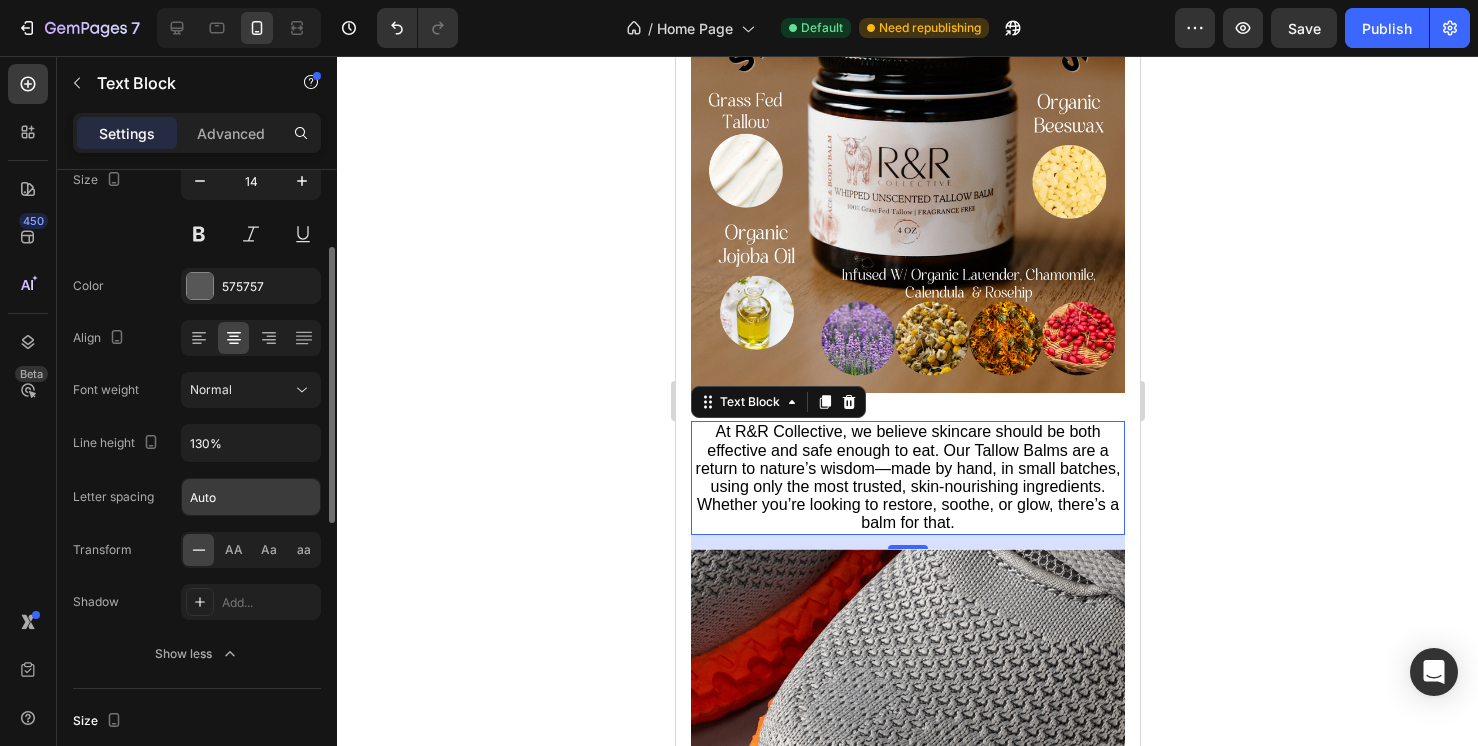 click on "Auto" at bounding box center (251, 497) 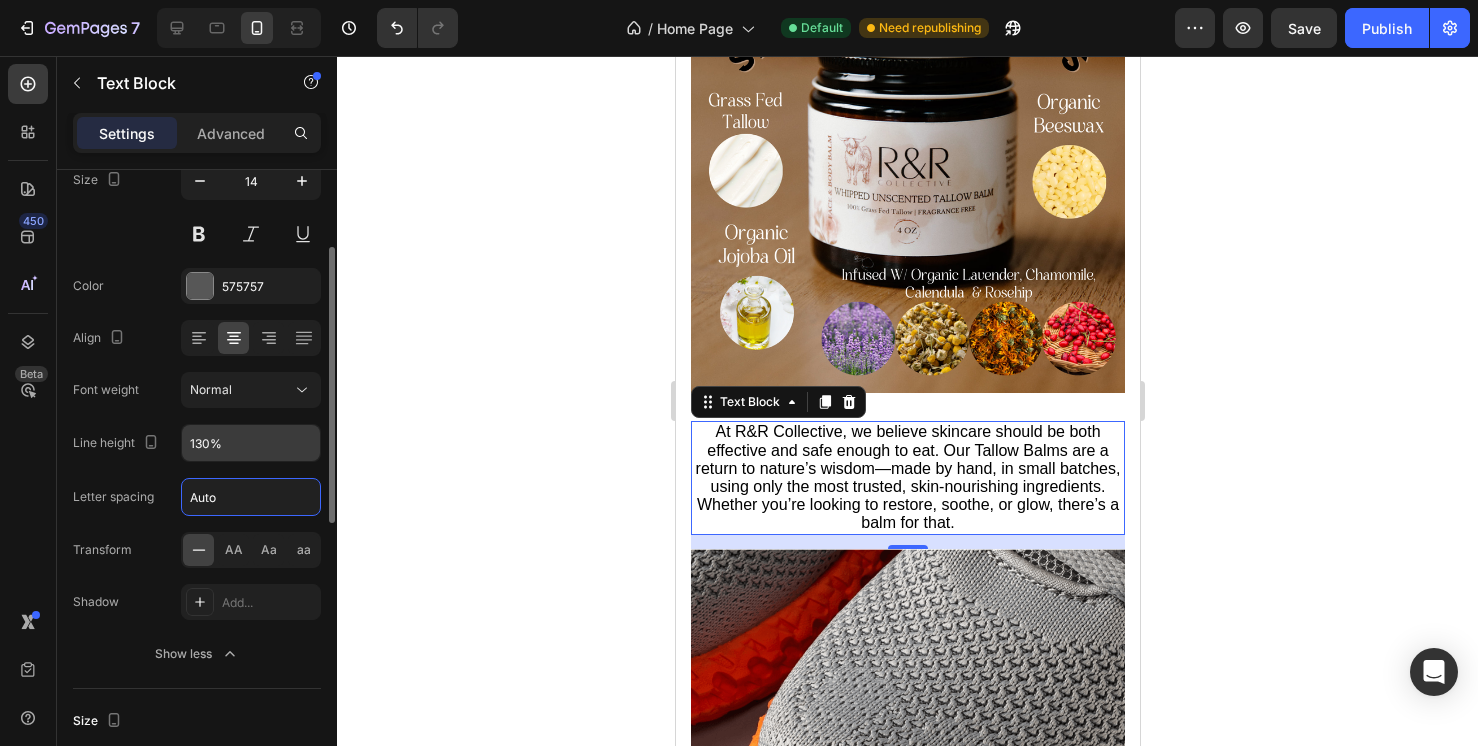 click on "130%" at bounding box center [251, 443] 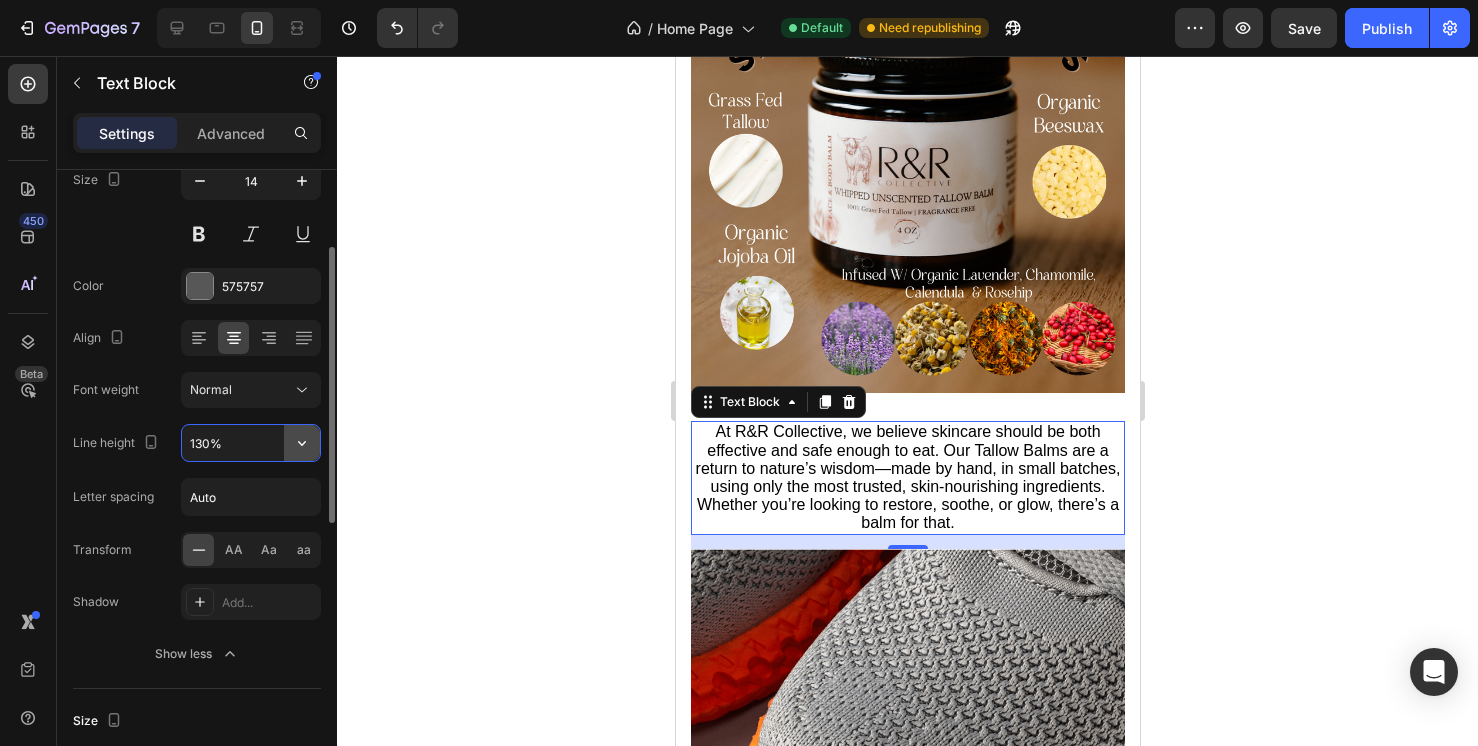 click 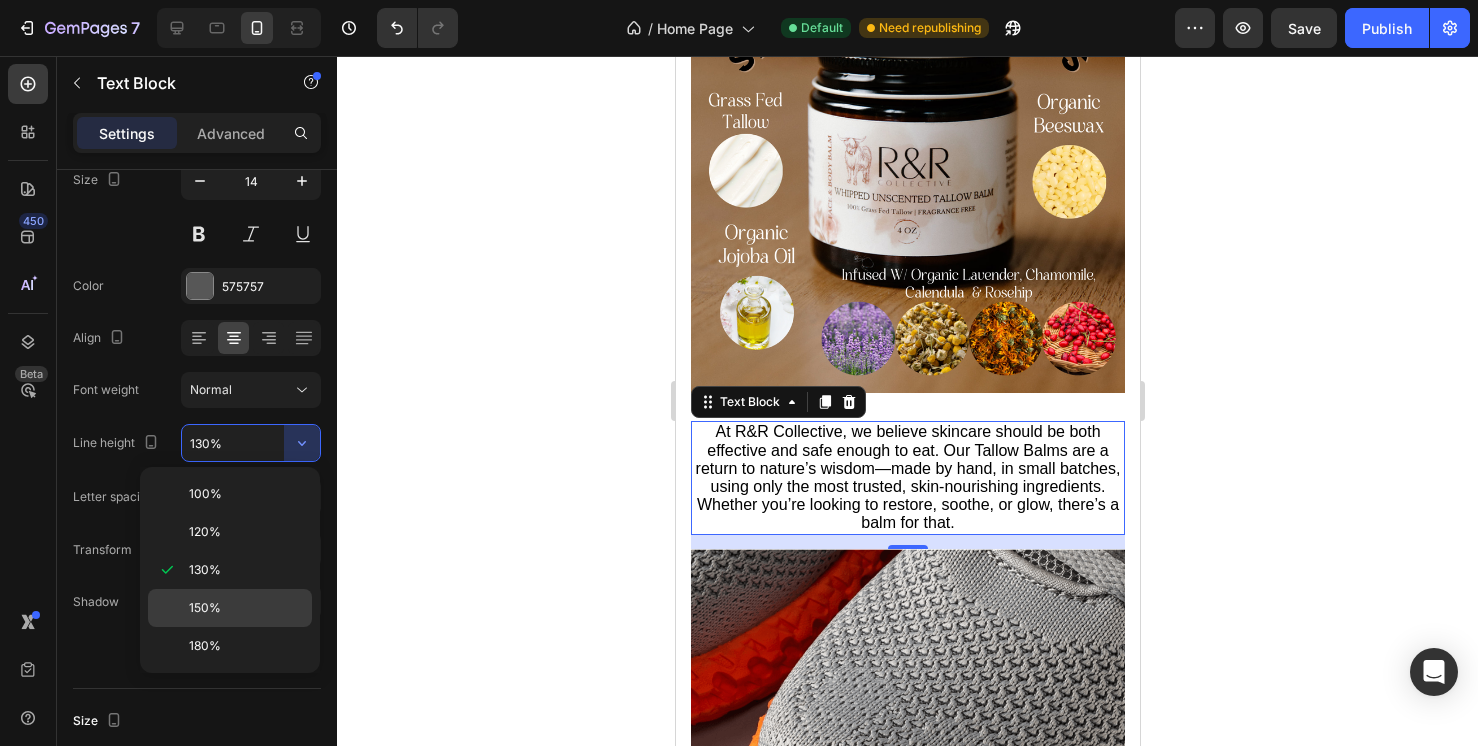 click on "150%" at bounding box center (246, 608) 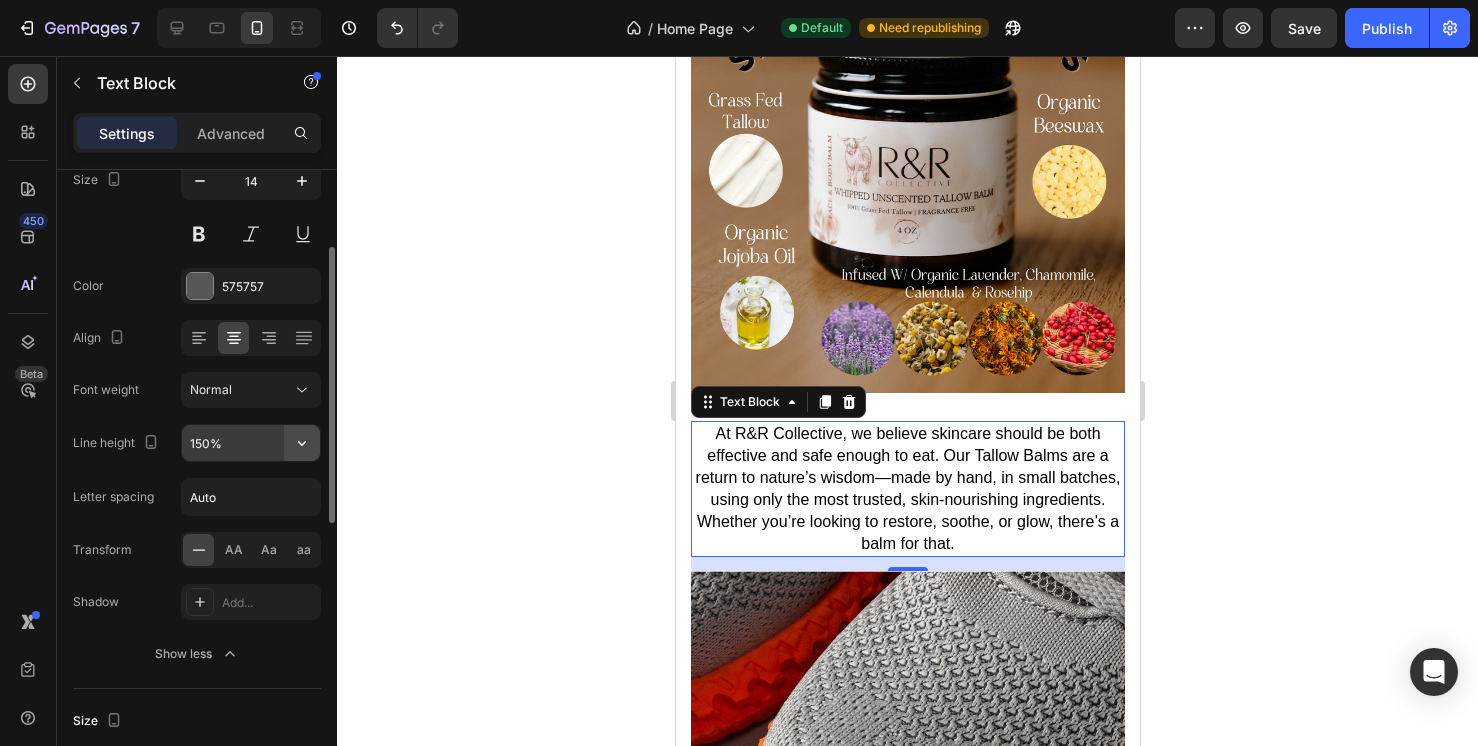 click 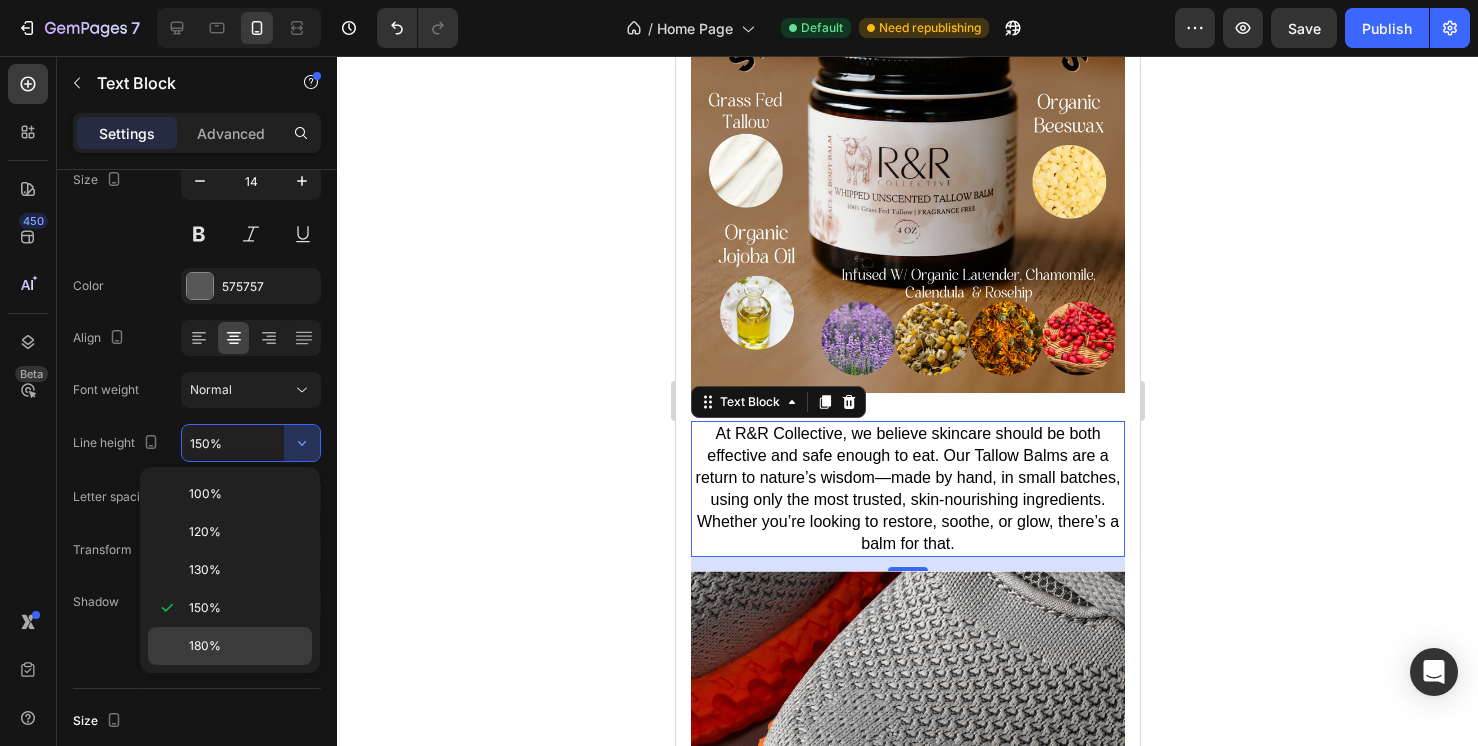 click on "180%" at bounding box center (246, 646) 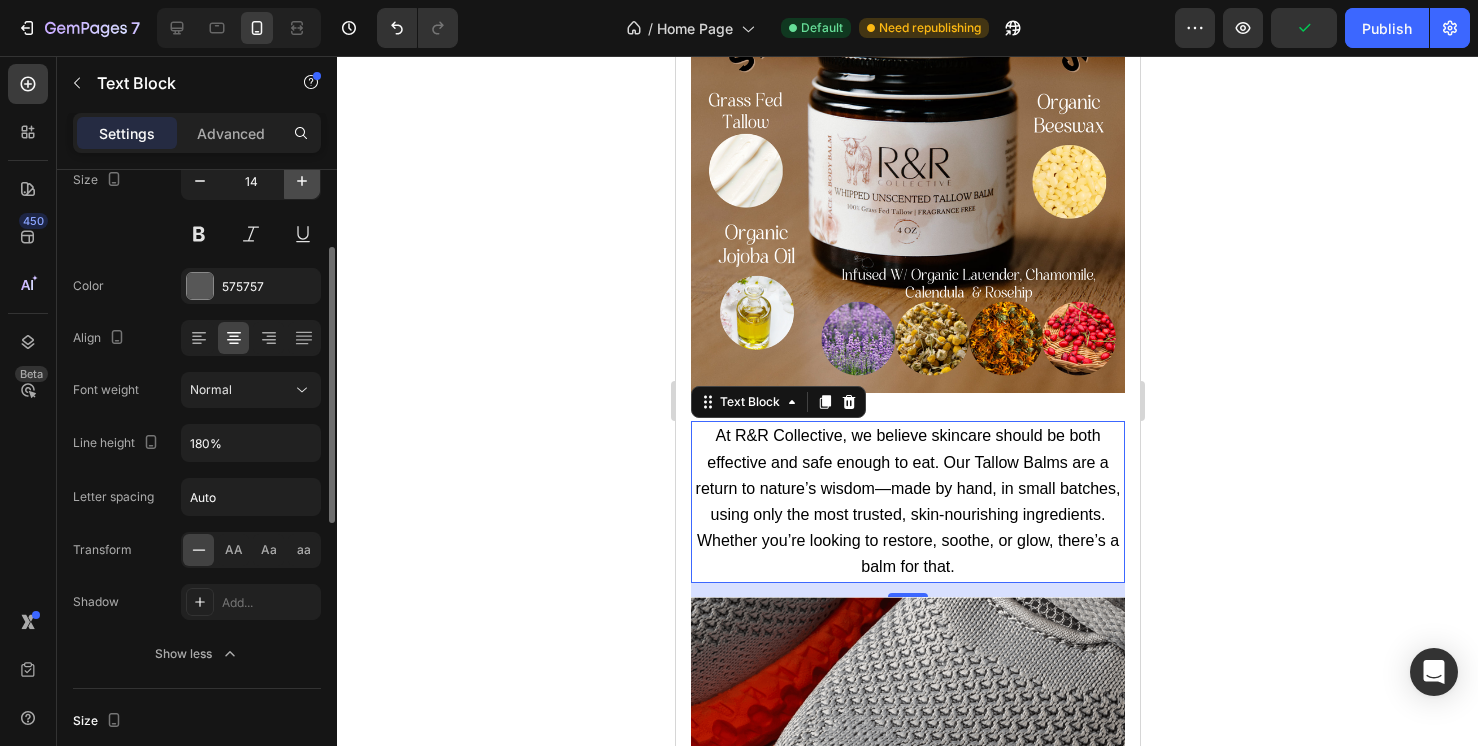 click at bounding box center (302, 181) 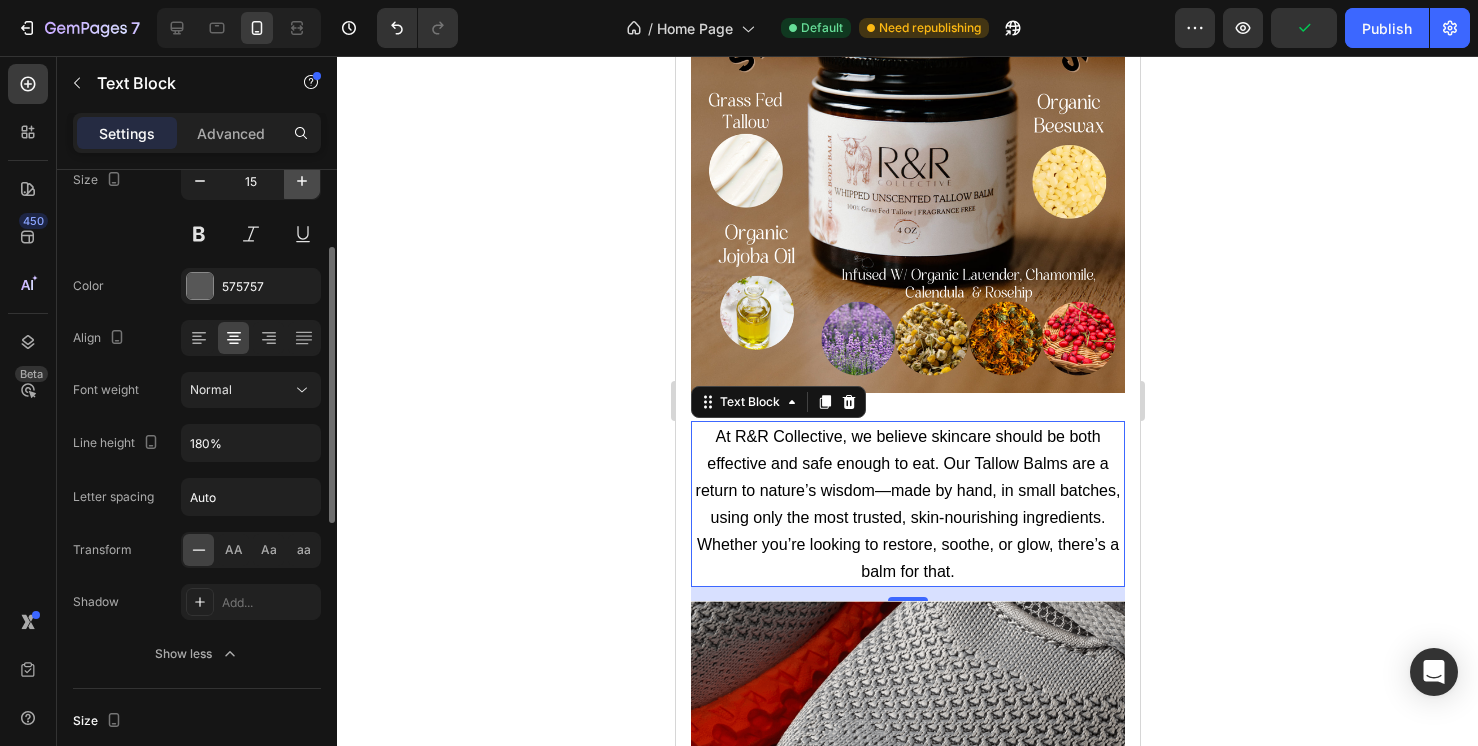 click at bounding box center (302, 181) 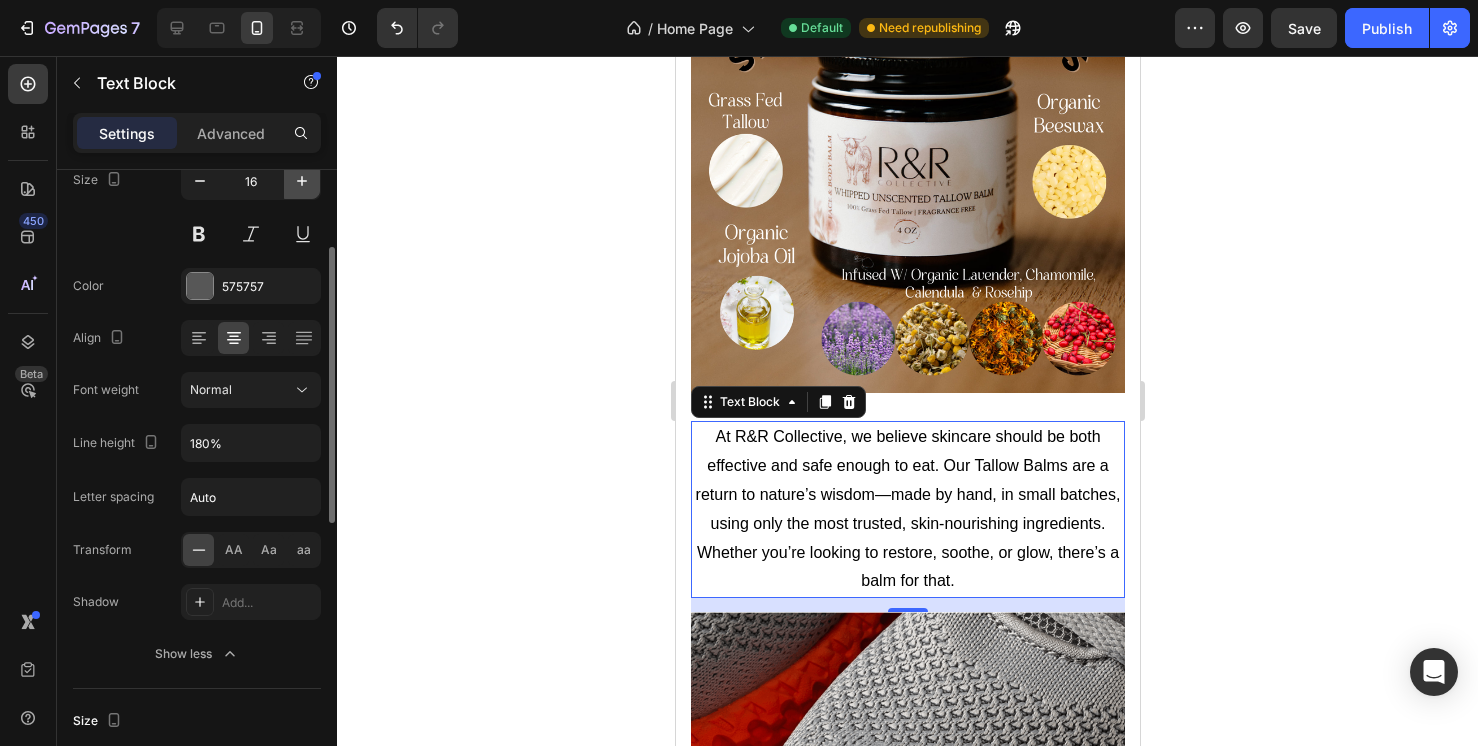 click at bounding box center (302, 181) 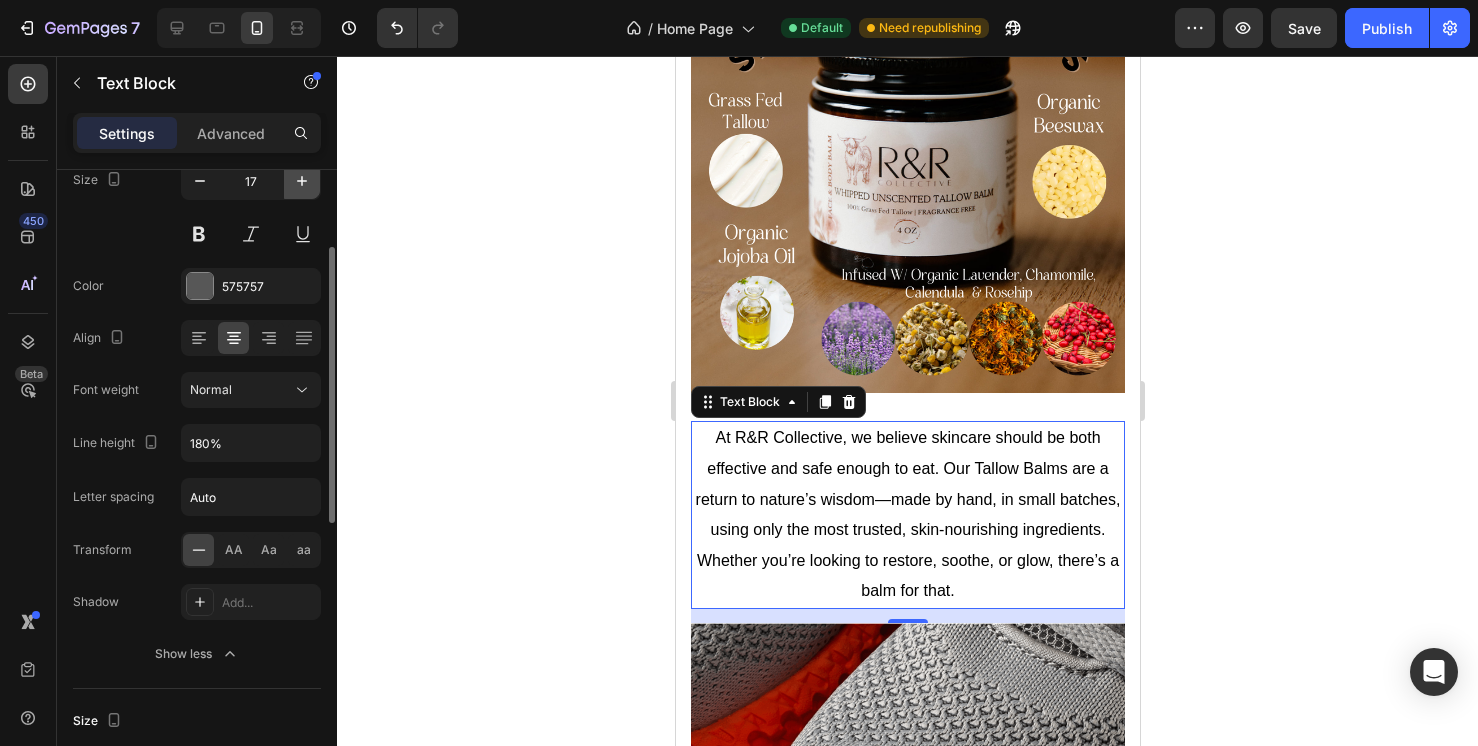 click at bounding box center (302, 181) 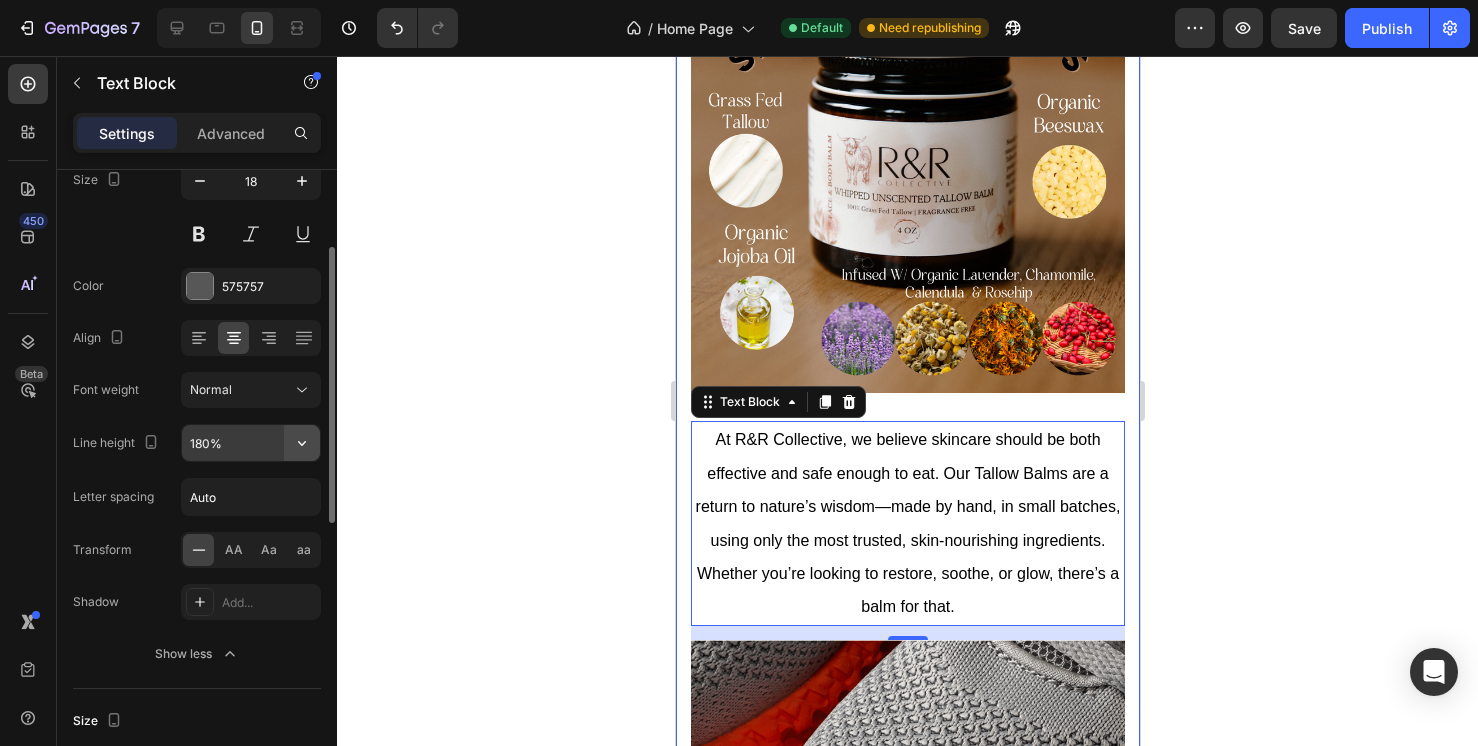 click 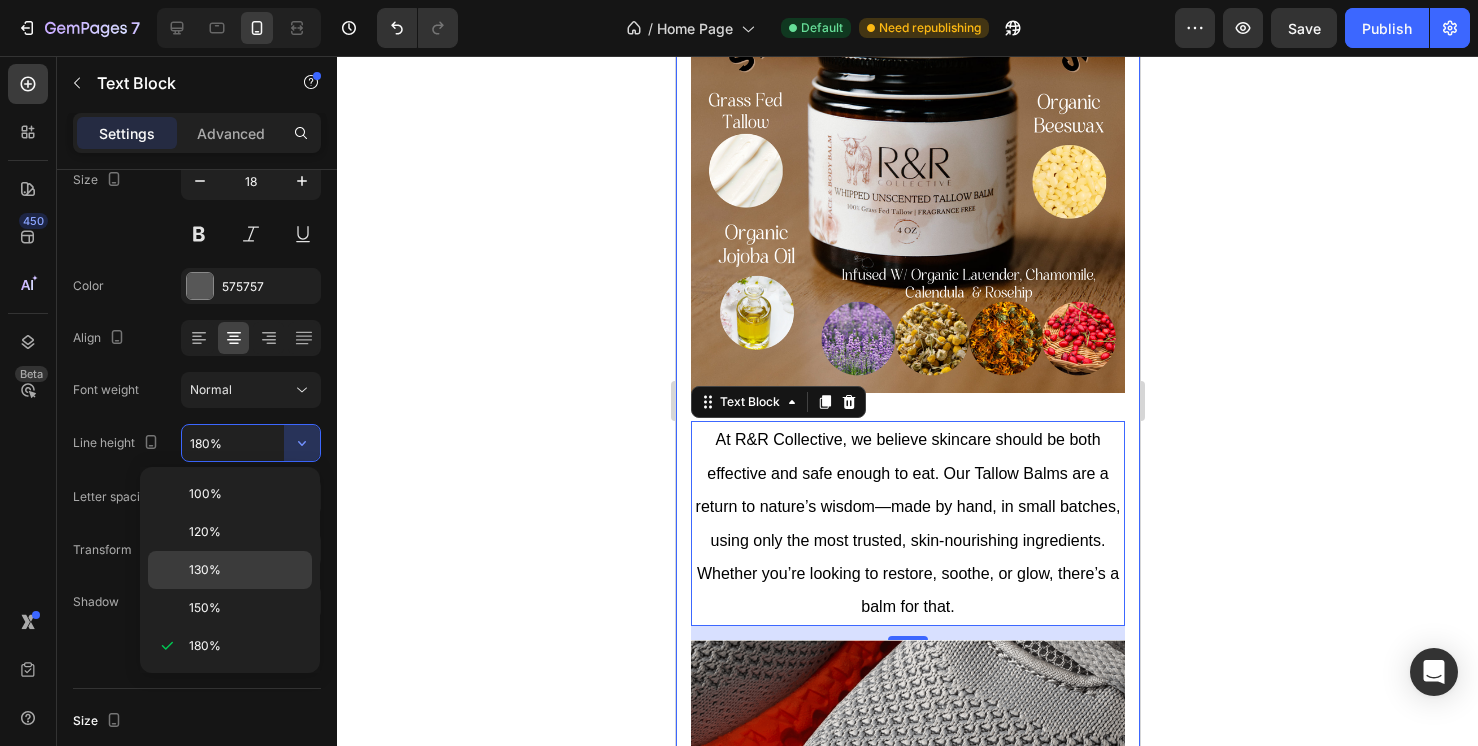 click on "130%" at bounding box center [246, 570] 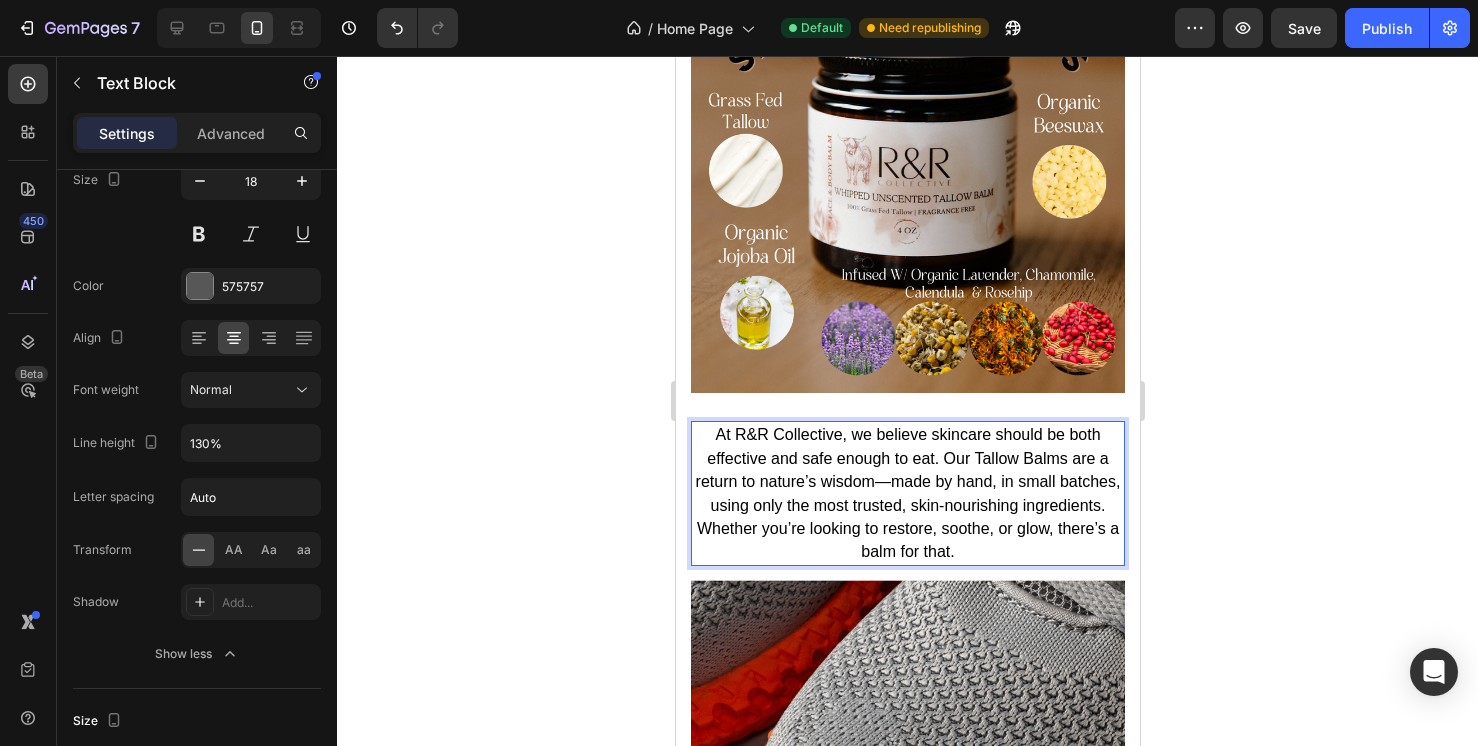 click 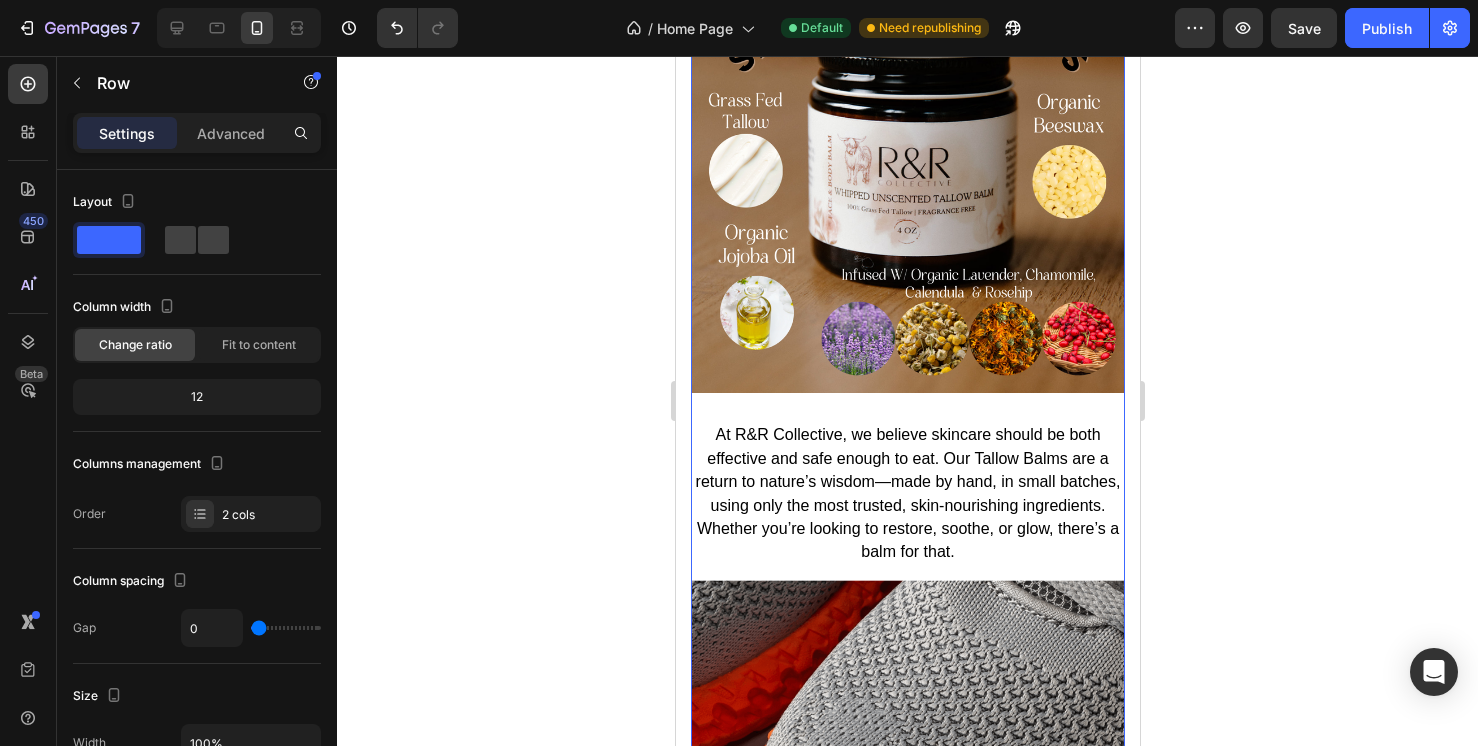 click on "Simple. Clean. Effective.  Heading Image" at bounding box center (907, 167) 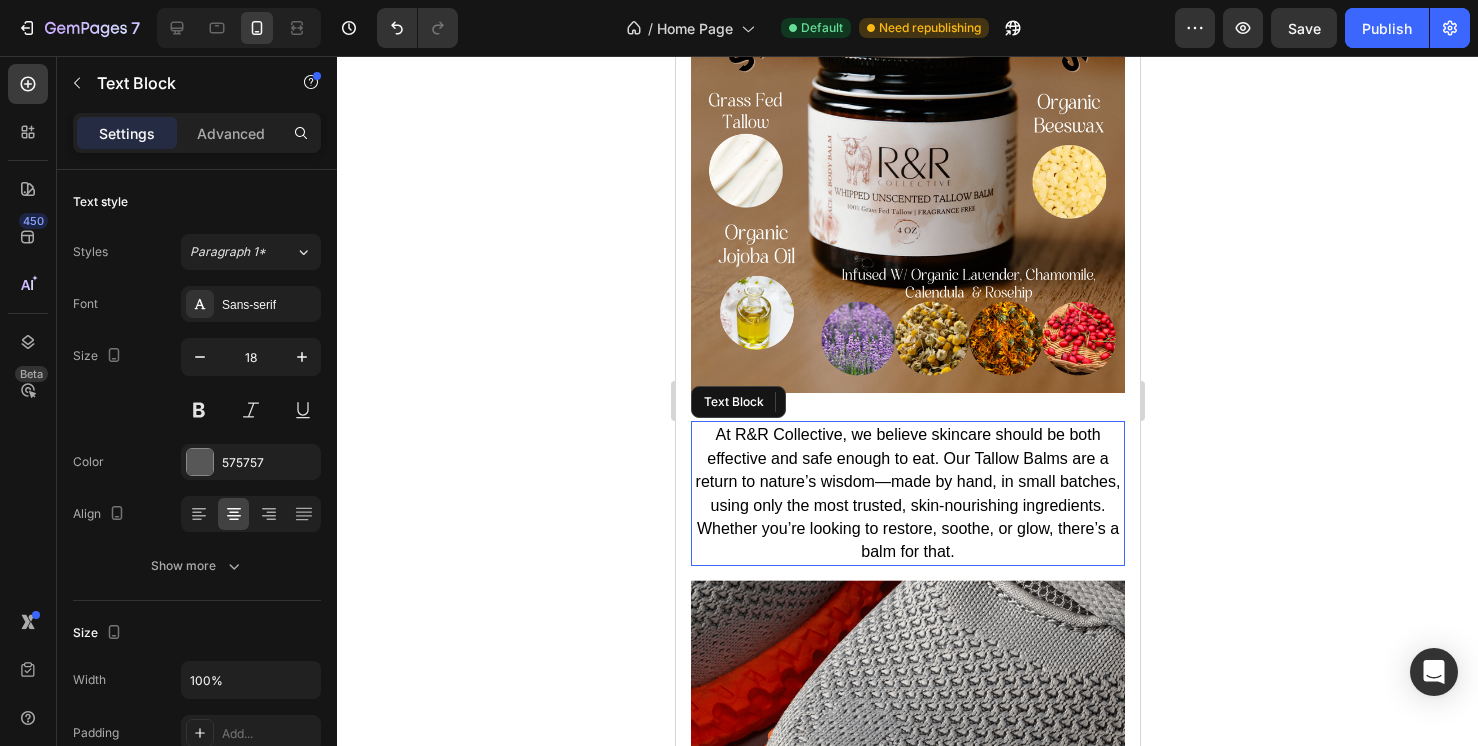 click on "At R&R Collective, we believe skincare should be both effective and safe enough to eat. Our Tallow Balms are a return to nature’s wisdom—made by hand, in small batches, using only the most trusted, skin-nourishing ingredients. Whether you’re looking to restore, soothe, or glow, there’s a balm for that." at bounding box center [907, 493] 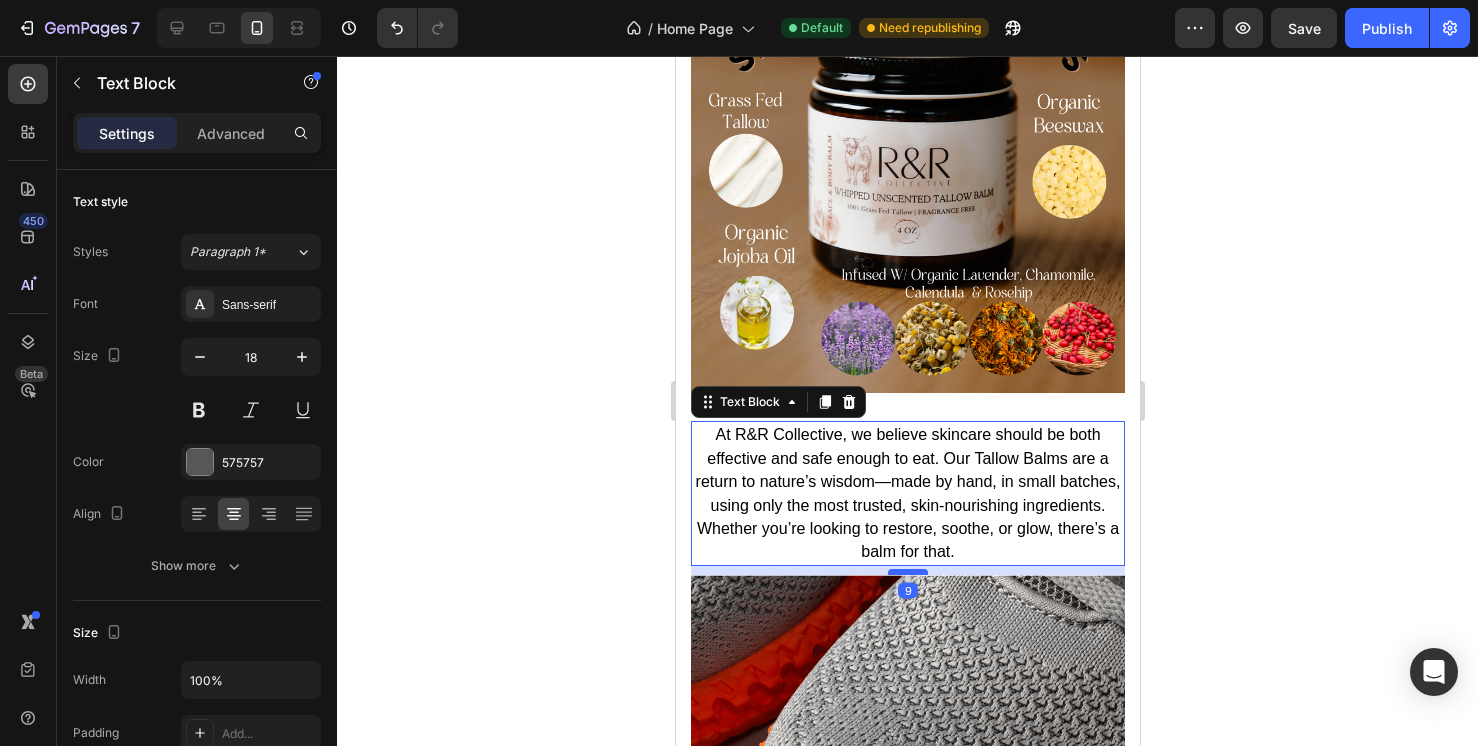 click at bounding box center (907, 572) 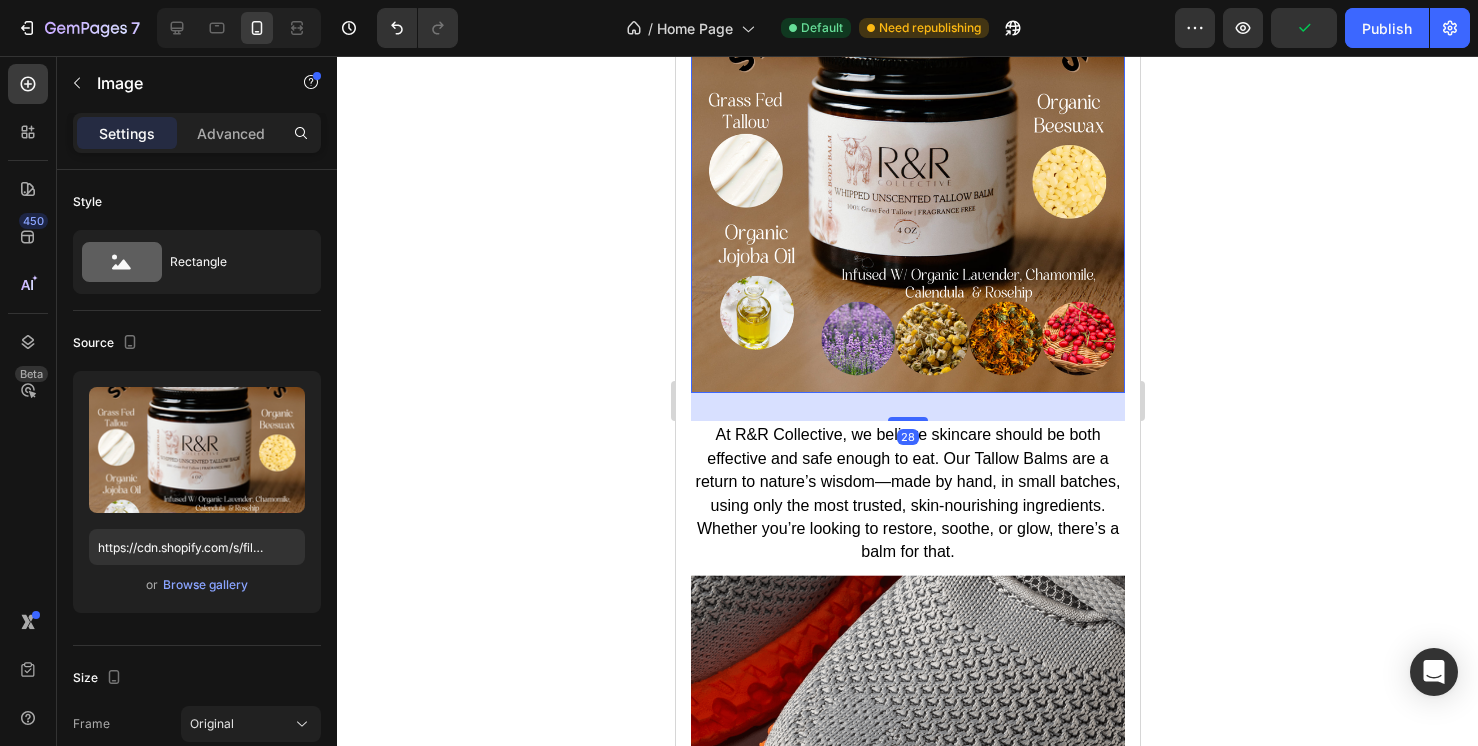 click at bounding box center [907, 176] 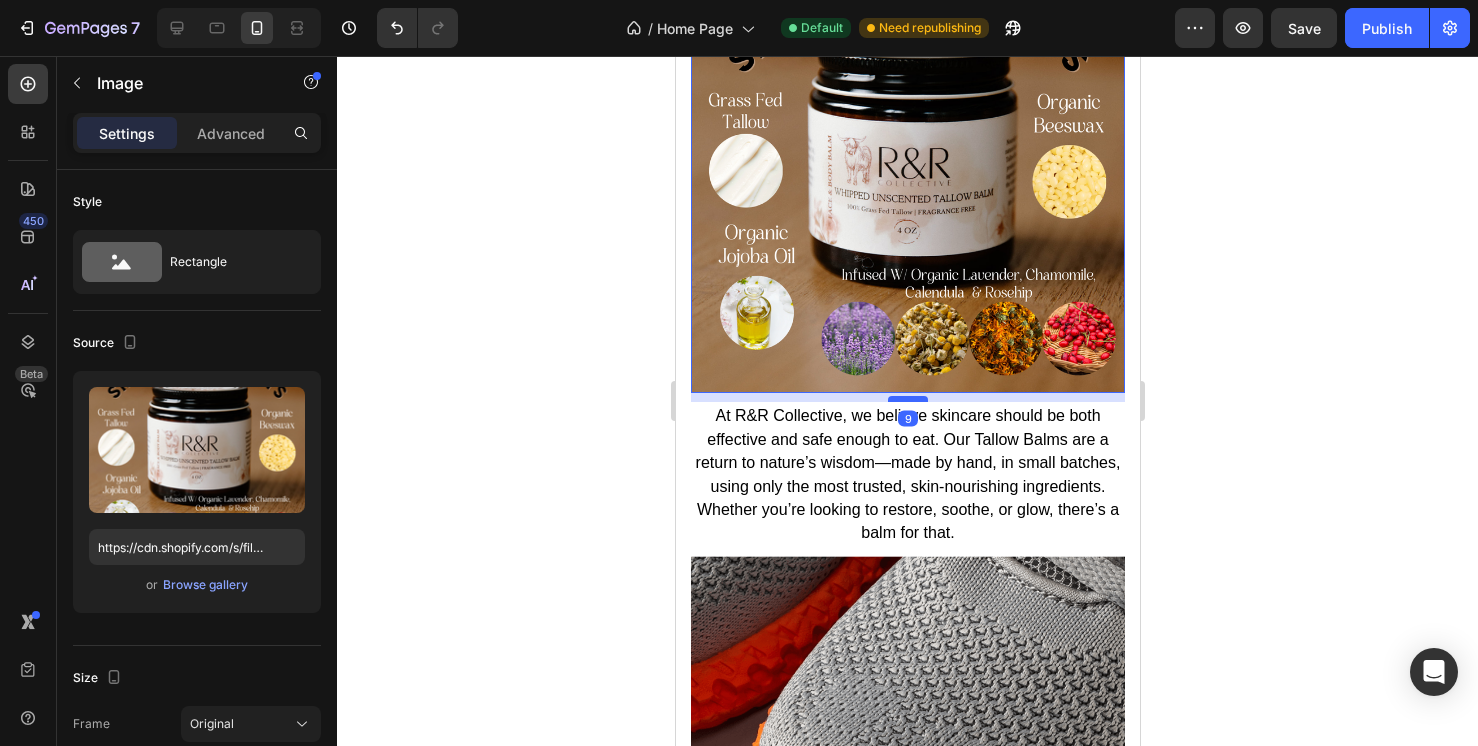 drag, startPoint x: 910, startPoint y: 415, endPoint x: 910, endPoint y: 396, distance: 19 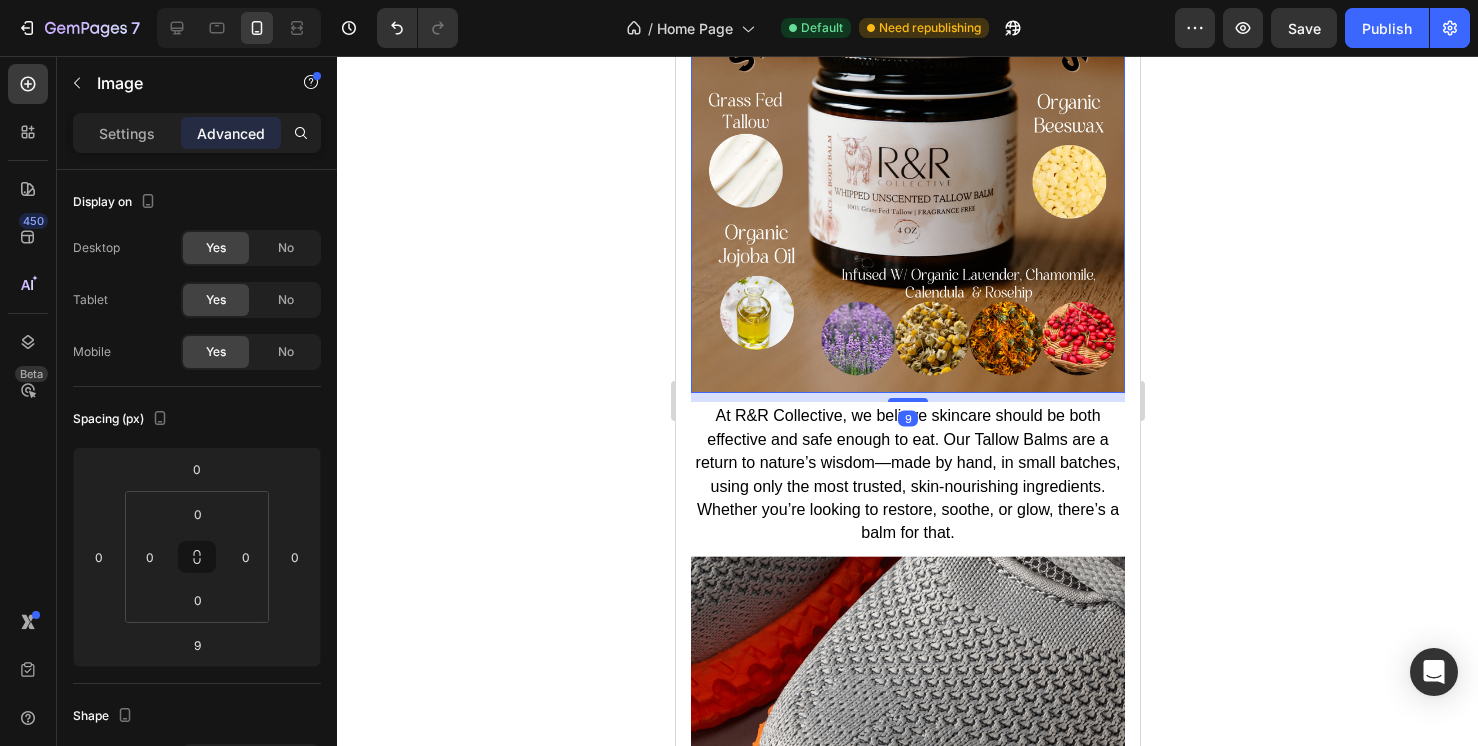 click 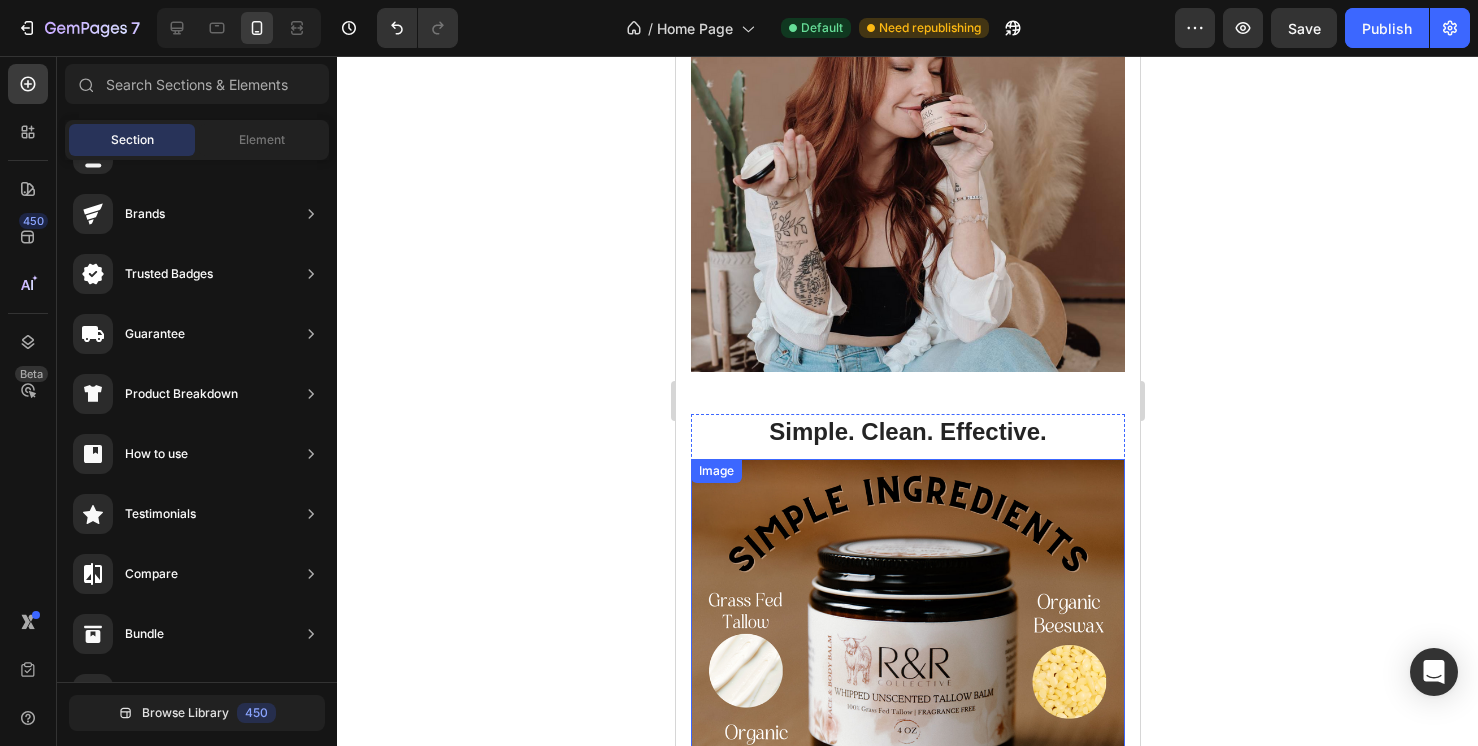 scroll, scrollTop: 6810, scrollLeft: 0, axis: vertical 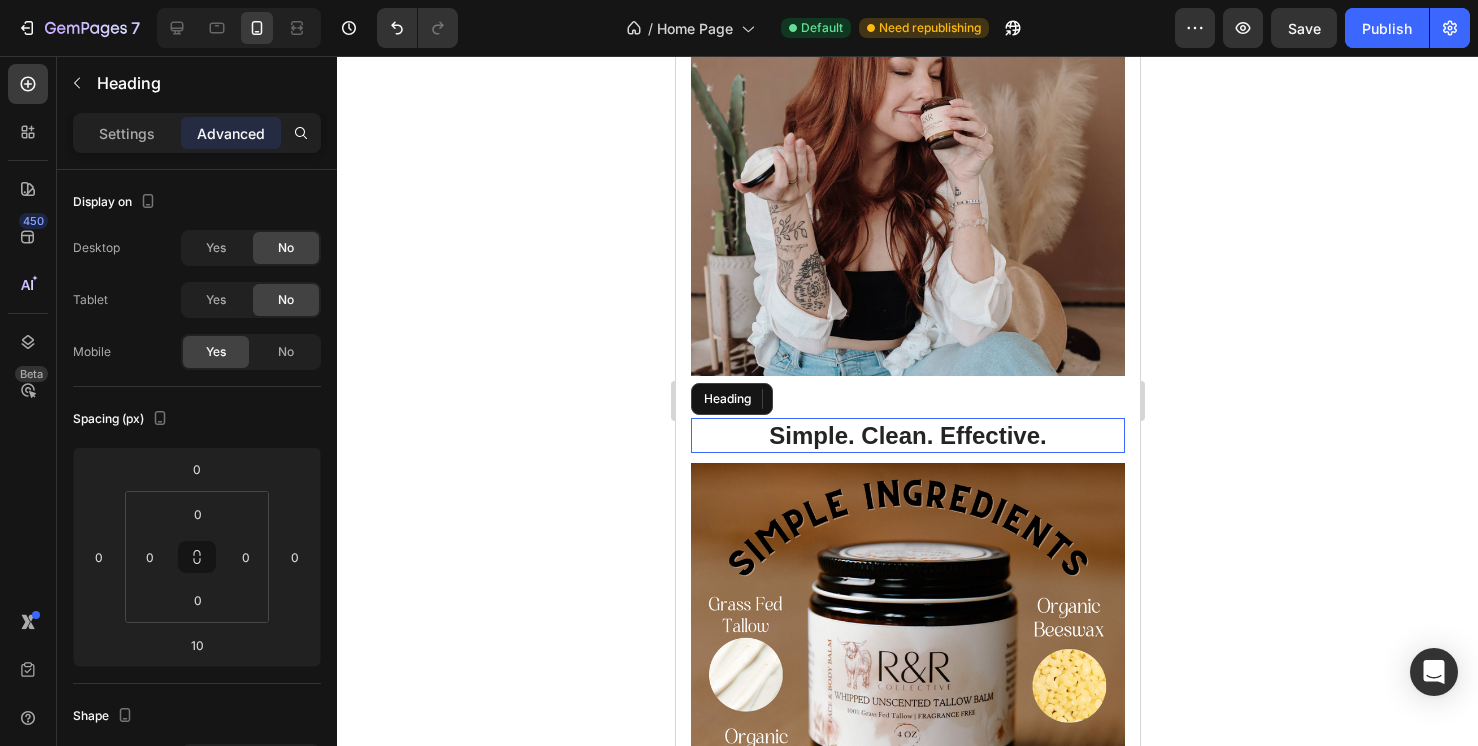 click on "Simple. Clean. Effective." at bounding box center [907, 435] 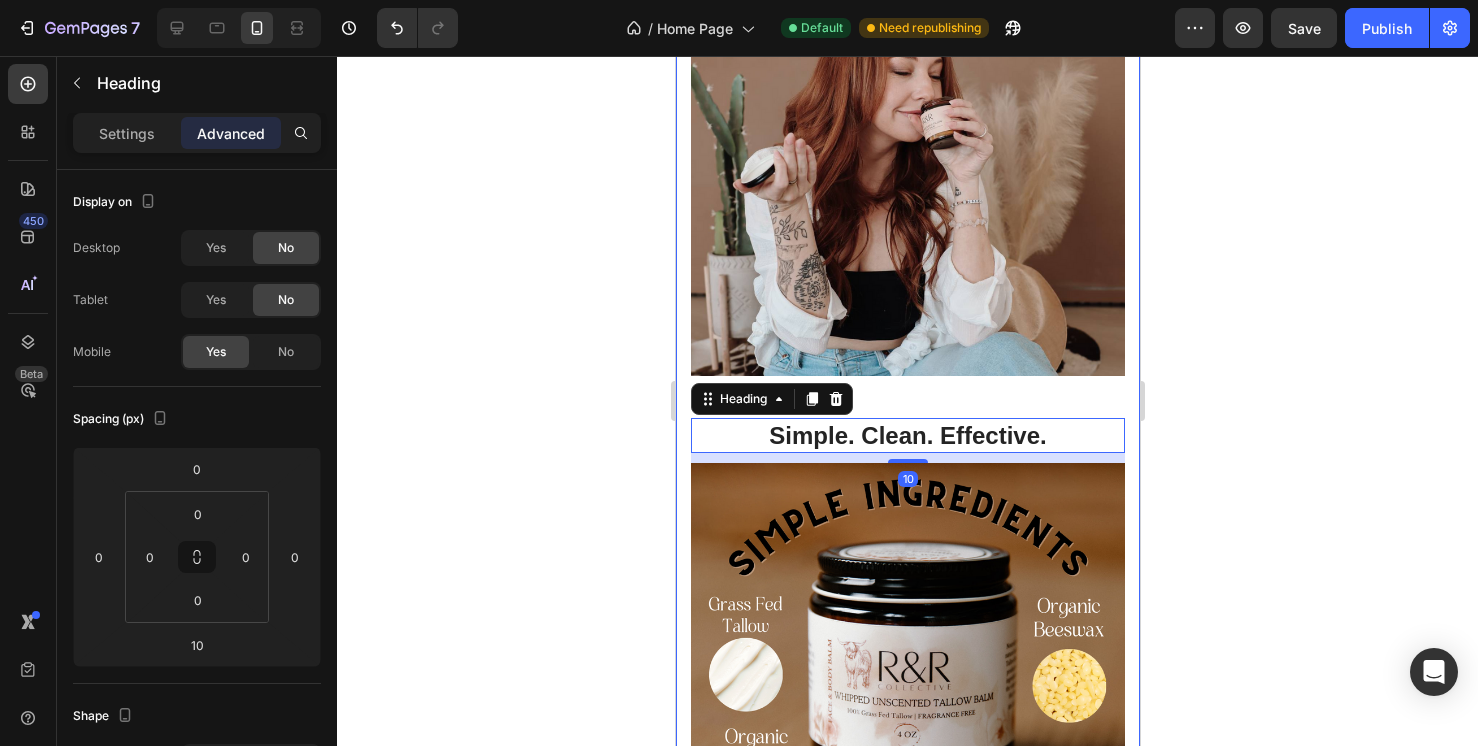 click on "Why Tallow Balms Are Your Skin’s New Best Friend Heading
🐄  Skin-Loving Nutrition Tallow is uniquely bioavailable, meaning your skin actually recognizes it. It delivers essential vitamins like A, D, E, and K for deep, lasting nourishment.
🌿  Clean & Simple Ingredients No fillers, no junk. Just grass-fed, grass-finished suet tallow blended with oils and organic essential oils that work in harmony with your skin—not against it.
💧  Balanced Hydration Without the Grease Our balms lock in moisture without clogging pores. They’re perfect for all skin types—especially dry, sensitive, or aging skin in need of gentle restoration. Item List Image Row Simple. Clean. Effective.  Heading   10 Image Lorem ipsum dolor sit amet, consectetur Heading Text Block Image Row Row" at bounding box center [907, 398] 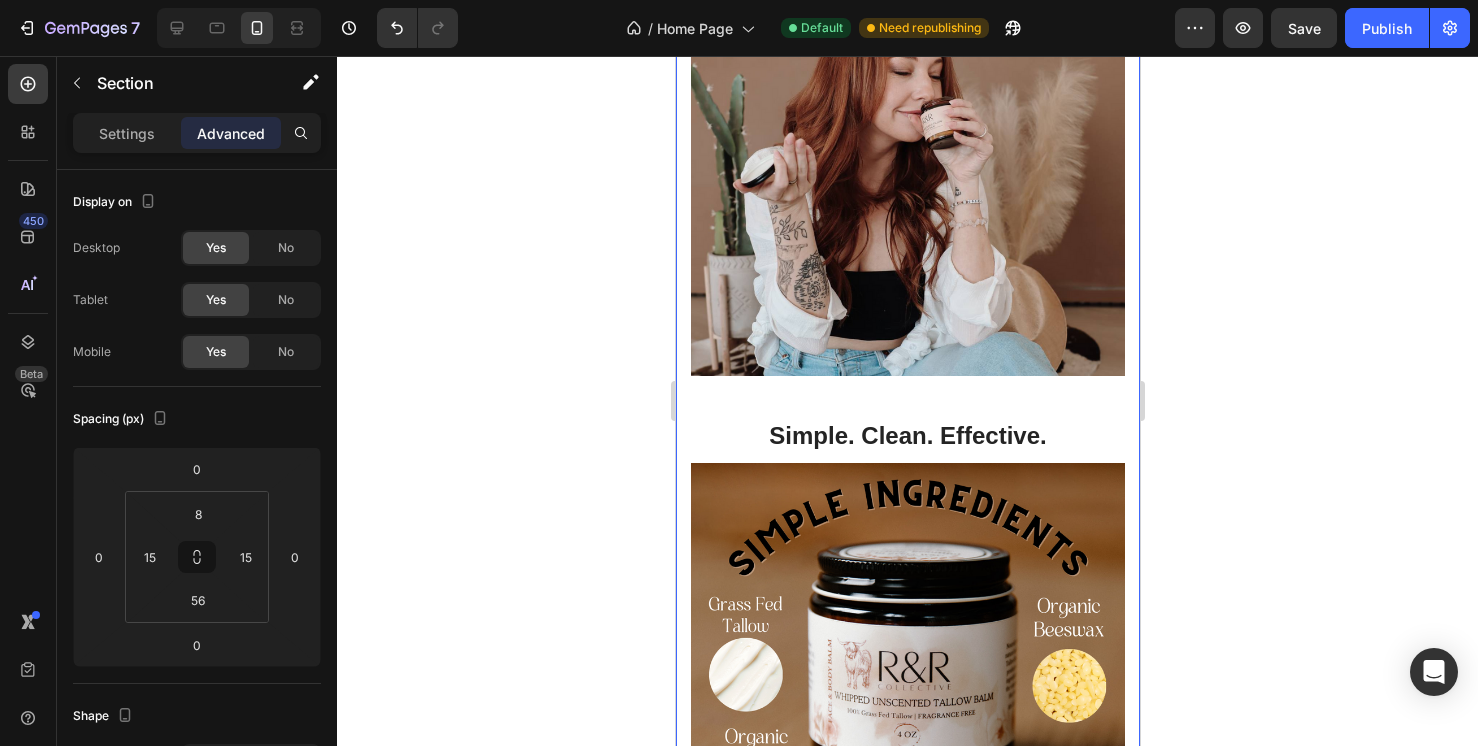 click at bounding box center (907, 159) 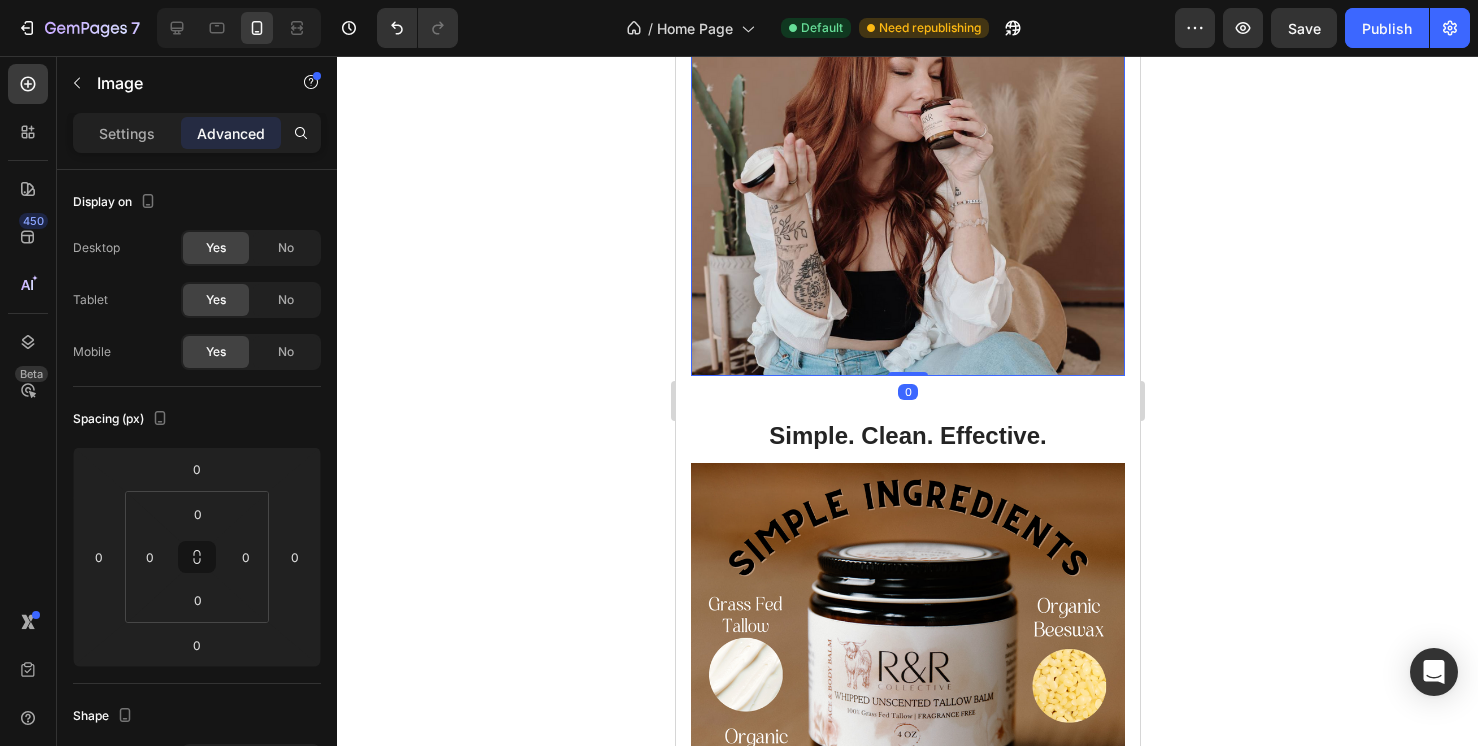 click on "0" at bounding box center (907, 392) 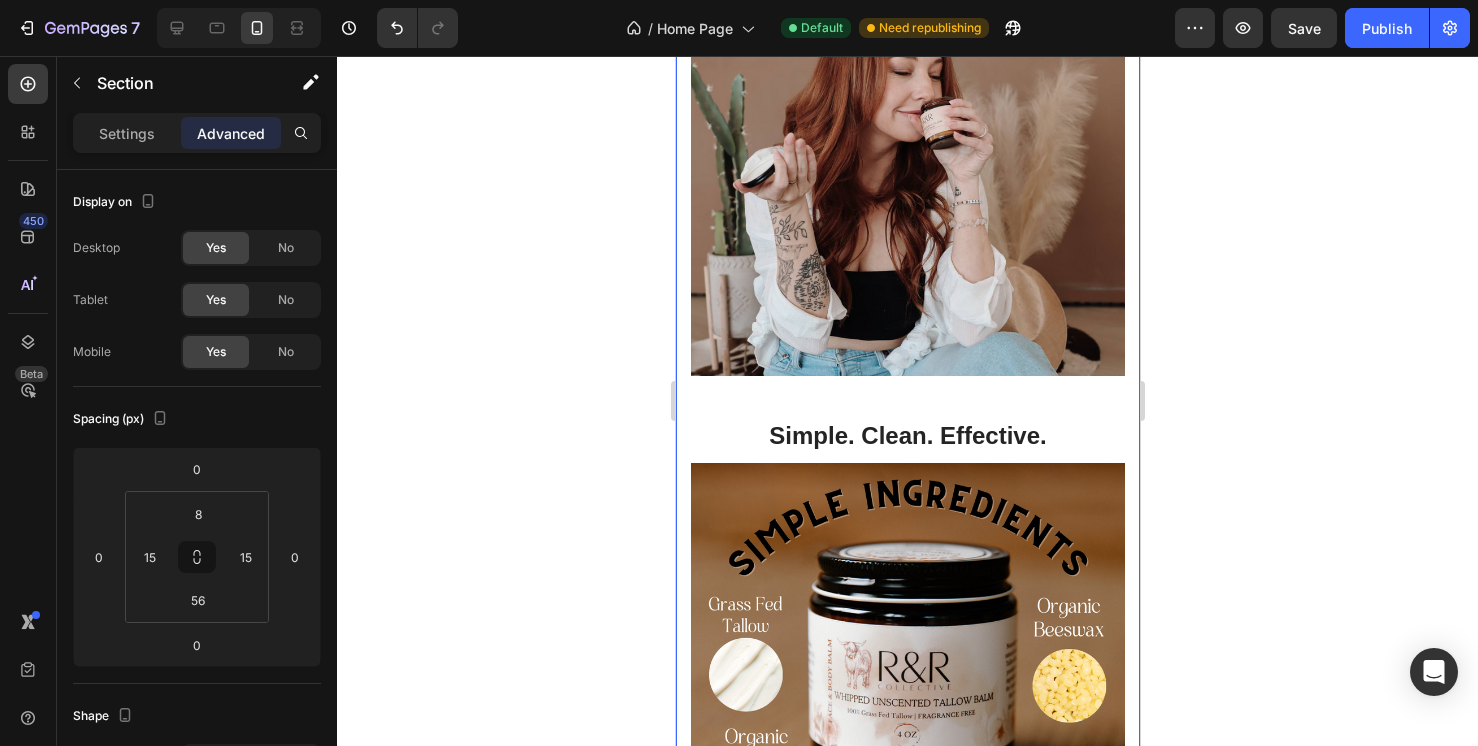 click on "Why Tallow Balms Are Your Skin’s New Best Friend Heading 🐄 Skin-Loving Nutrition Tallow is uniquely bioavailable, meaning your skin actually recognizes it. It delivers essential vitamins like A, D, E, and K for deep, lasting nourishment. 🌿 Clean & Simple Ingredients No fillers, no junk. Just grass-fed, grass-finished suet tallow blended with oils and organic essential oils that work in harmony with your skin—not against it. 💧 Balanced Hydration Without the Grease Our balms lock in moisture without clogging pores. They’re perfect for all skin types—especially dry, sensitive, or aging skin in need of gentle restoration. Item List Image 0 Row Simple. Clean. Effective. Heading Image Lorem ipsum dolor sit amet, consectetur Heading Text Block Image Row Row" at bounding box center (907, 398) 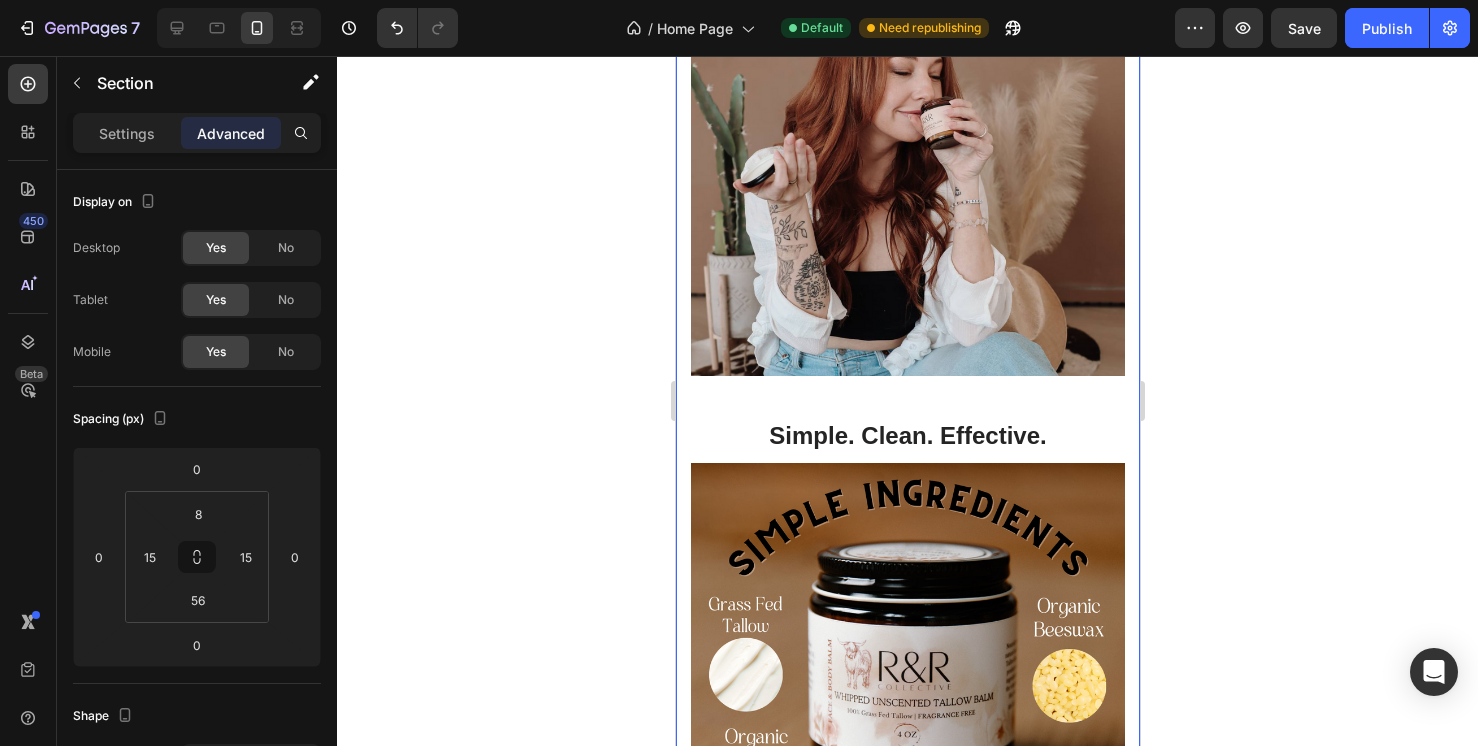 click on "Why Tallow Balms Are Your Skin’s New Best Friend Heading 🐄 Skin-Loving Nutrition Tallow is uniquely bioavailable, meaning your skin actually recognizes it. It delivers essential vitamins like A, D, E, and K for deep, lasting nourishment. 🌿 Clean & Simple Ingredients No fillers, no junk. Just grass-fed, grass-finished suet tallow blended with oils and organic essential oils that work in harmony with your skin—not against it. 💧 Balanced Hydration Without the Grease Our balms lock in moisture without clogging pores. They’re perfect for all skin types—especially dry, sensitive, or aging skin in need of gentle restoration. Item List Image Row Simple. Clean. Effective. Heading Image Lorem ipsum dolor sit amet, consectetur Heading Text Block Image Row Row Section 8 Create Theme Section AI Content Write with GemAI What would you like to describe here? Tone and Voice Persuasive Product Tallow Lip Balm Bundle Show more Generate" at bounding box center (907, 422) 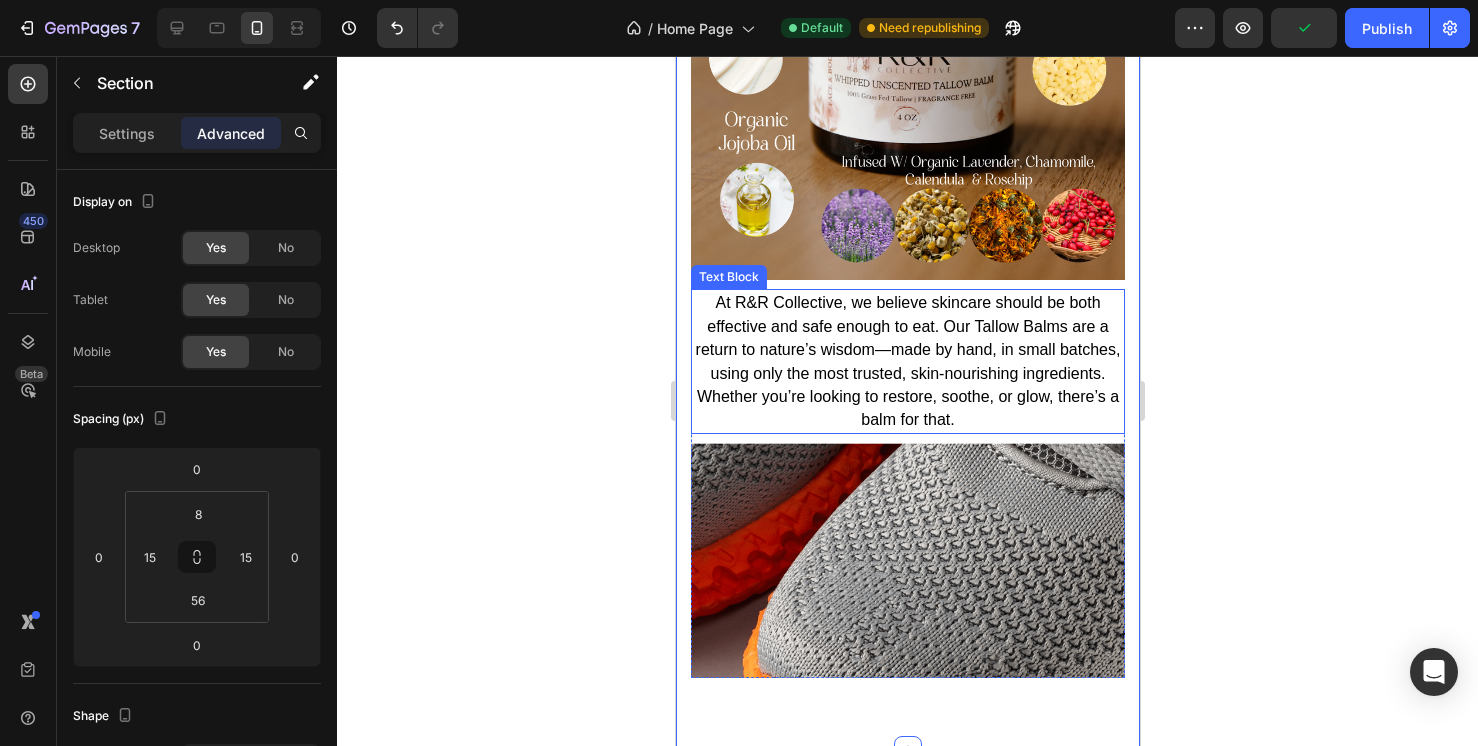 scroll, scrollTop: 7674, scrollLeft: 0, axis: vertical 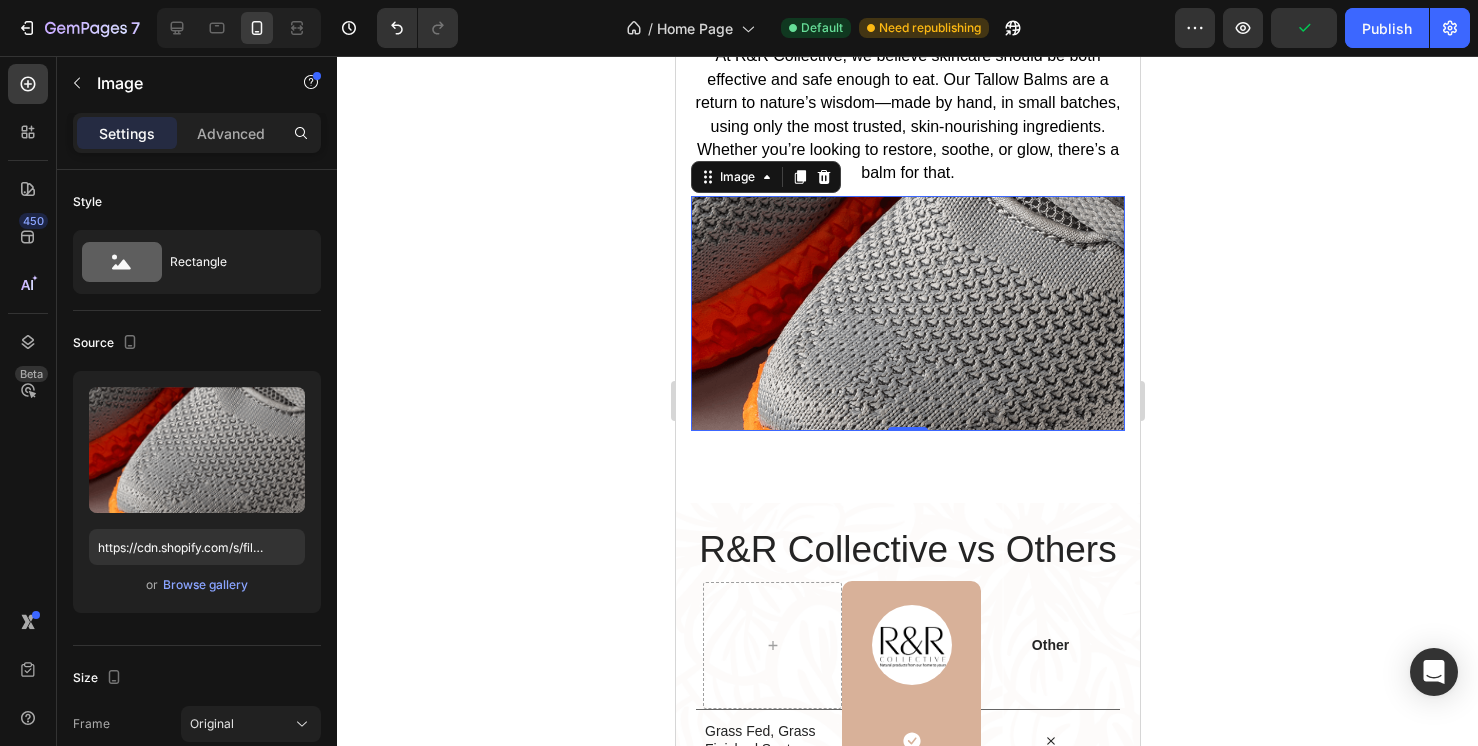 click at bounding box center (907, 313) 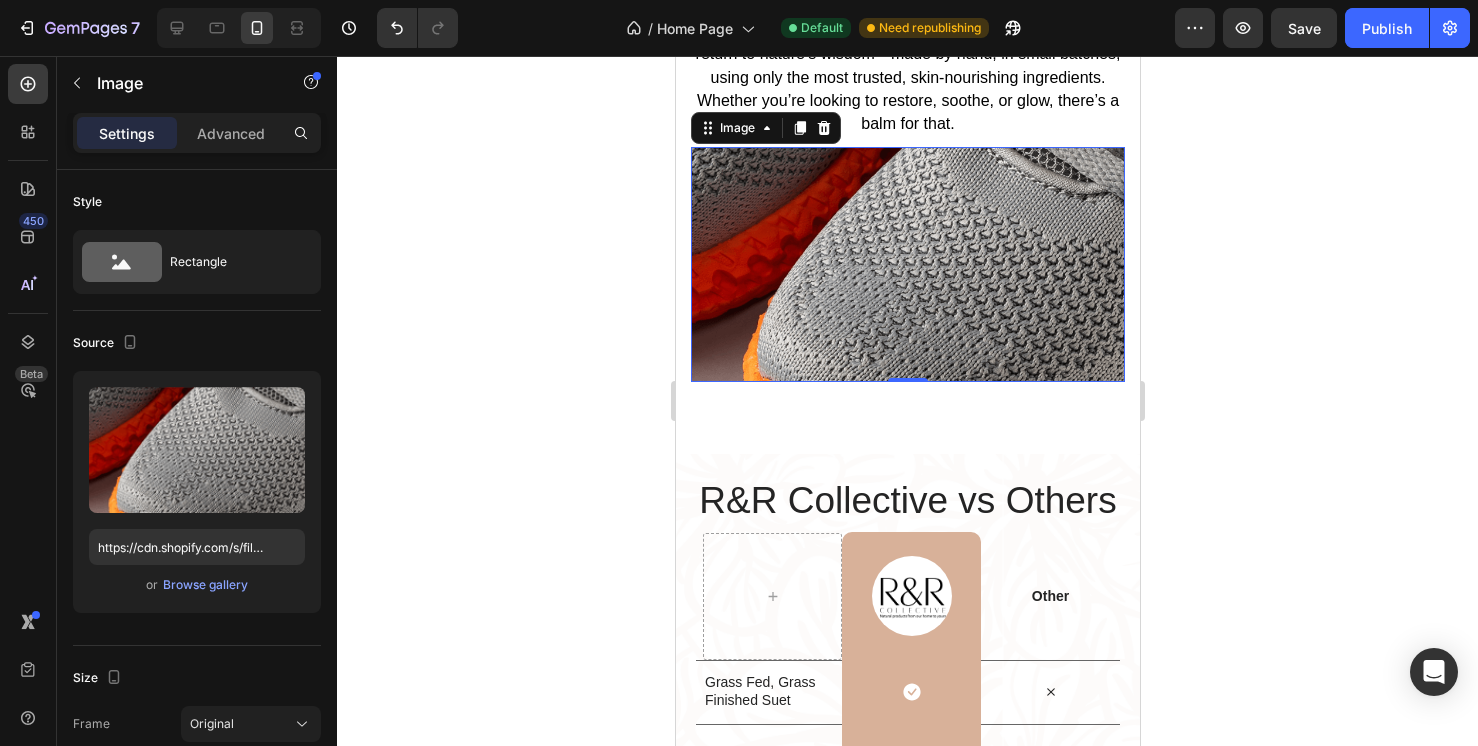 scroll, scrollTop: 7726, scrollLeft: 0, axis: vertical 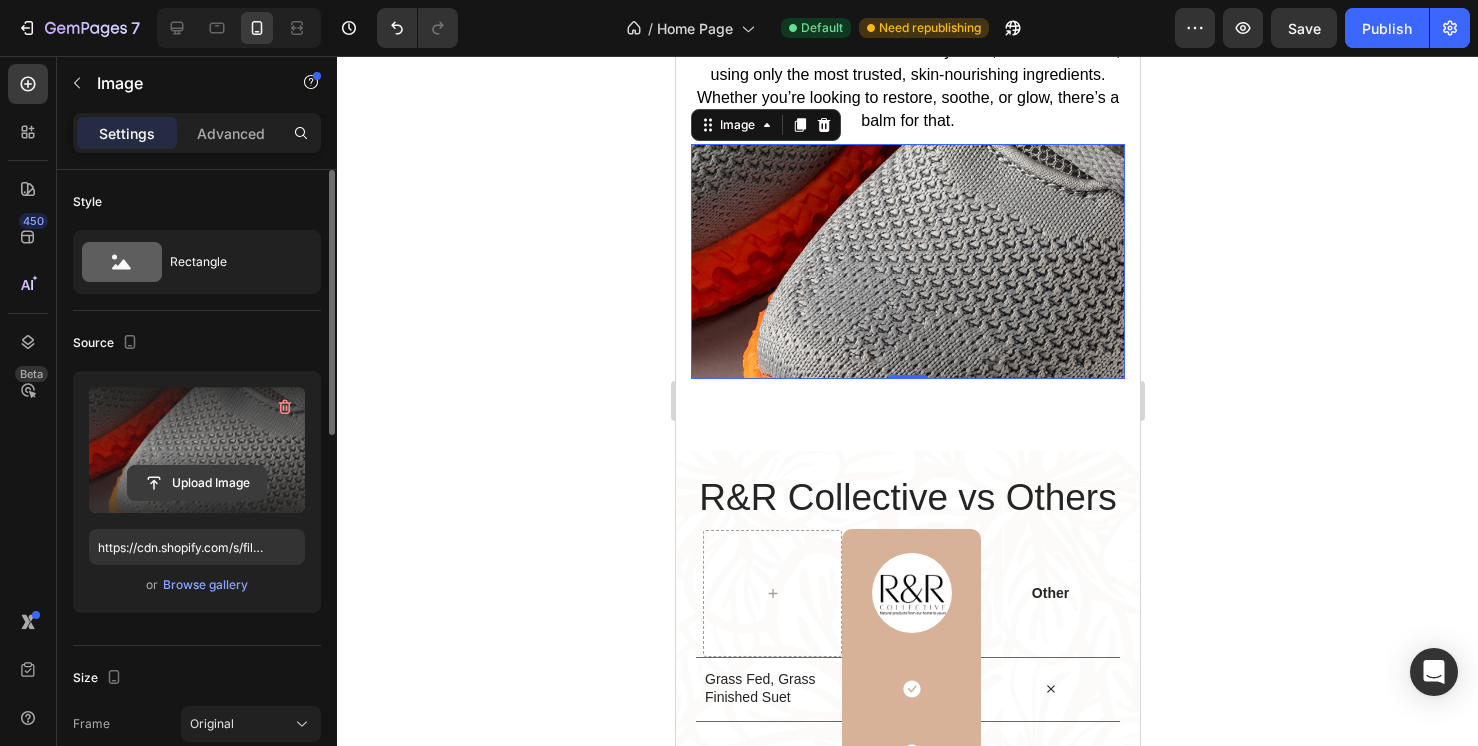 click 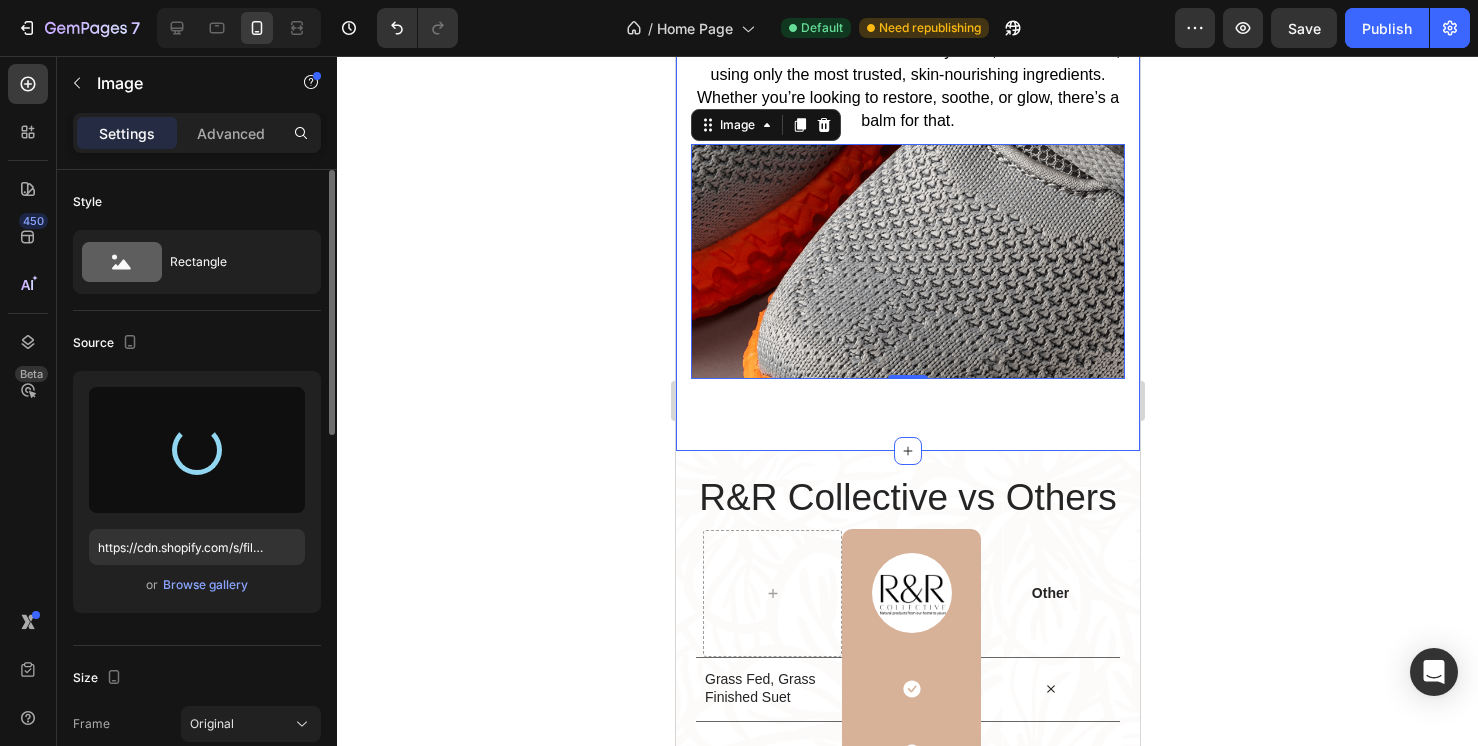 type on "https://cdn.shopify.com/s/files/1/0634/5664/1184/files/gempages_570662168865801368-aa8b9e5c-c05f-4bfe-8432-1ac61612b856.jpg" 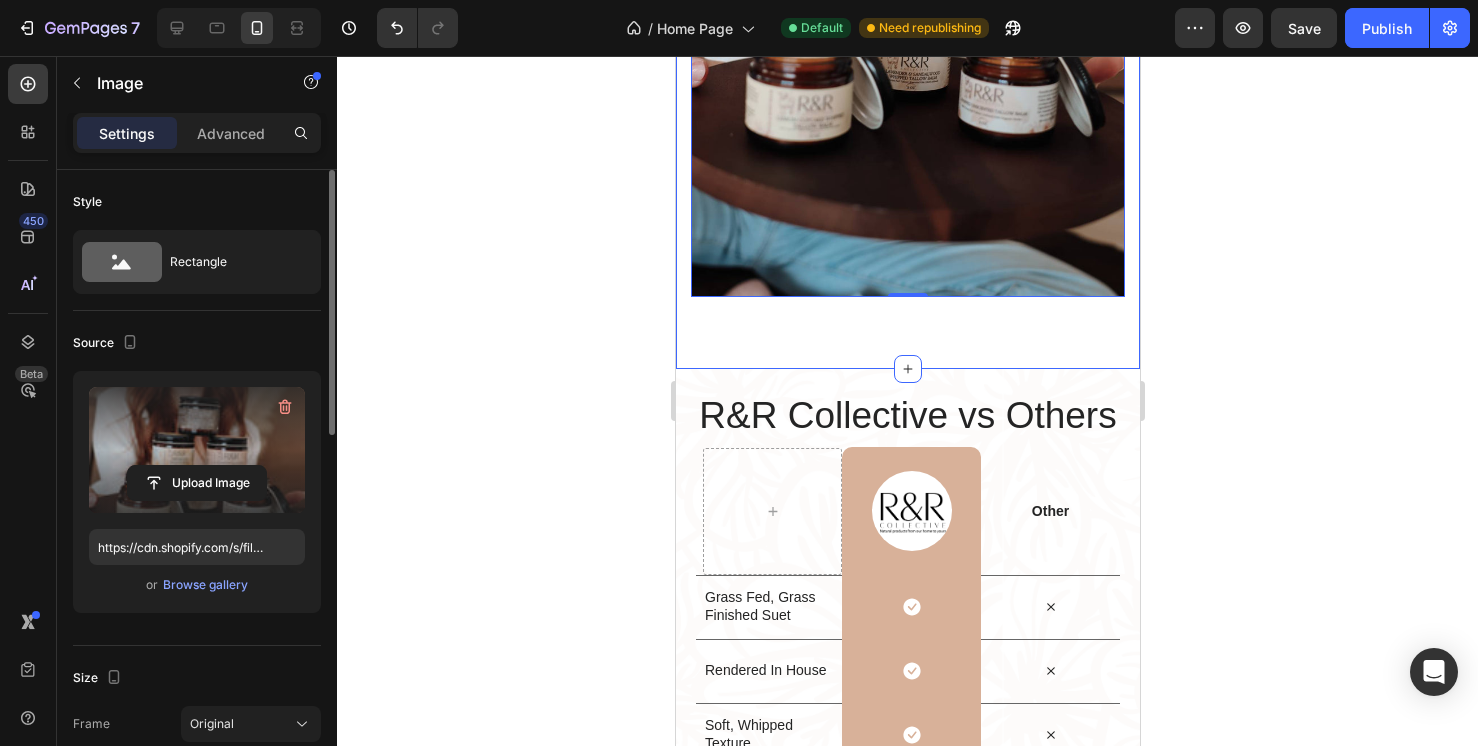 scroll, scrollTop: 8228, scrollLeft: 0, axis: vertical 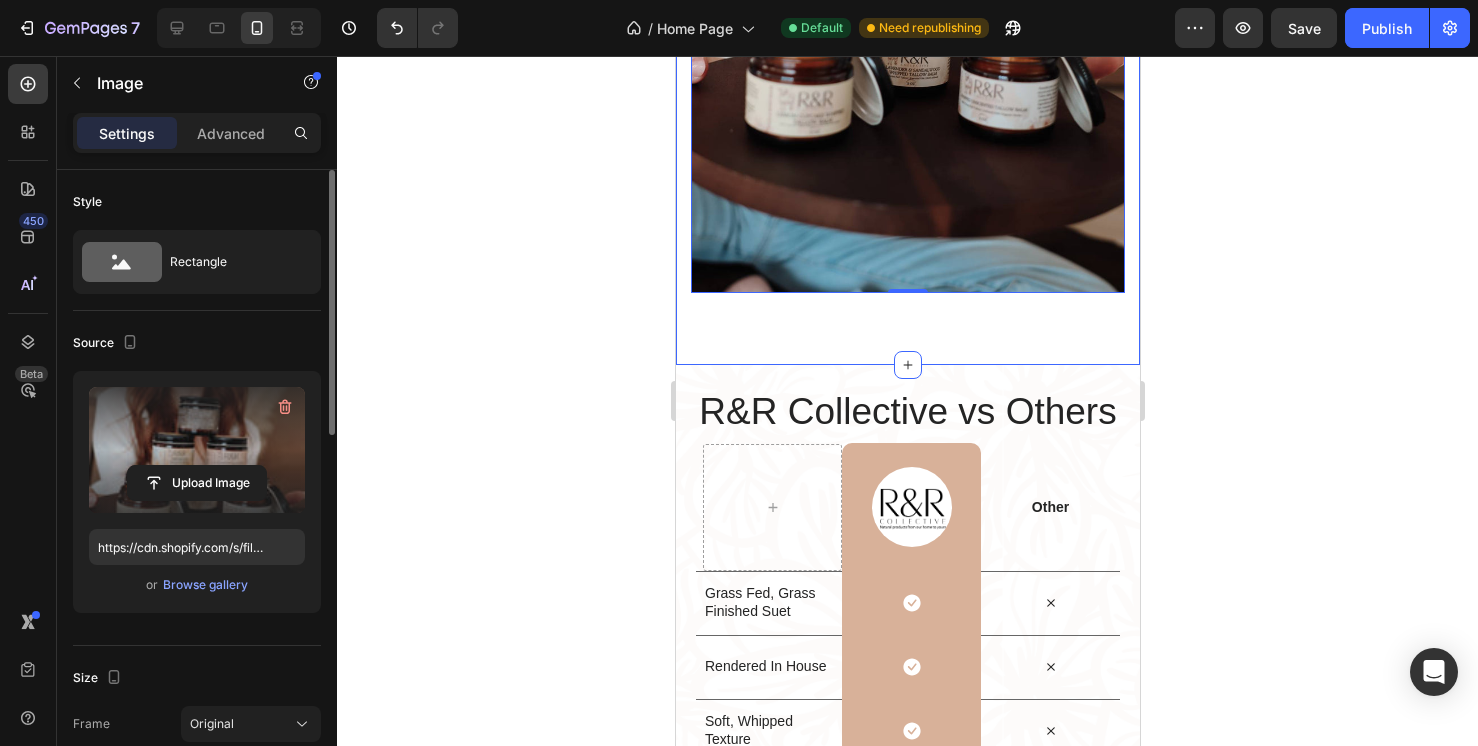 click on "Why Tallow Balms Are Your Skin’s New Best Friend Heading 🐄 Skin-Loving Nutrition Tallow is uniquely bioavailable, meaning your skin actually recognizes it. It delivers essential vitamins like A, D, E, and K for deep, lasting nourishment. 🌿 Clean & Simple Ingredients No fillers, no junk. Just grass-fed, grass-finished suet tallow blended with oils and organic essential oils that work in harmony with your skin—not against it. 💧 Balanced Hydration Without the Grease Our balms lock in moisture without clogging pores. They’re perfect for all skin types—especially dry, sensitive, or aging skin in need of gentle restoration. Item List Image Row Simple. Clean. Effective. Heading Image Lorem ipsum dolor sit amet, consectetur Heading Text Block Image 0 Row Row Section 8" at bounding box center (907, -788) 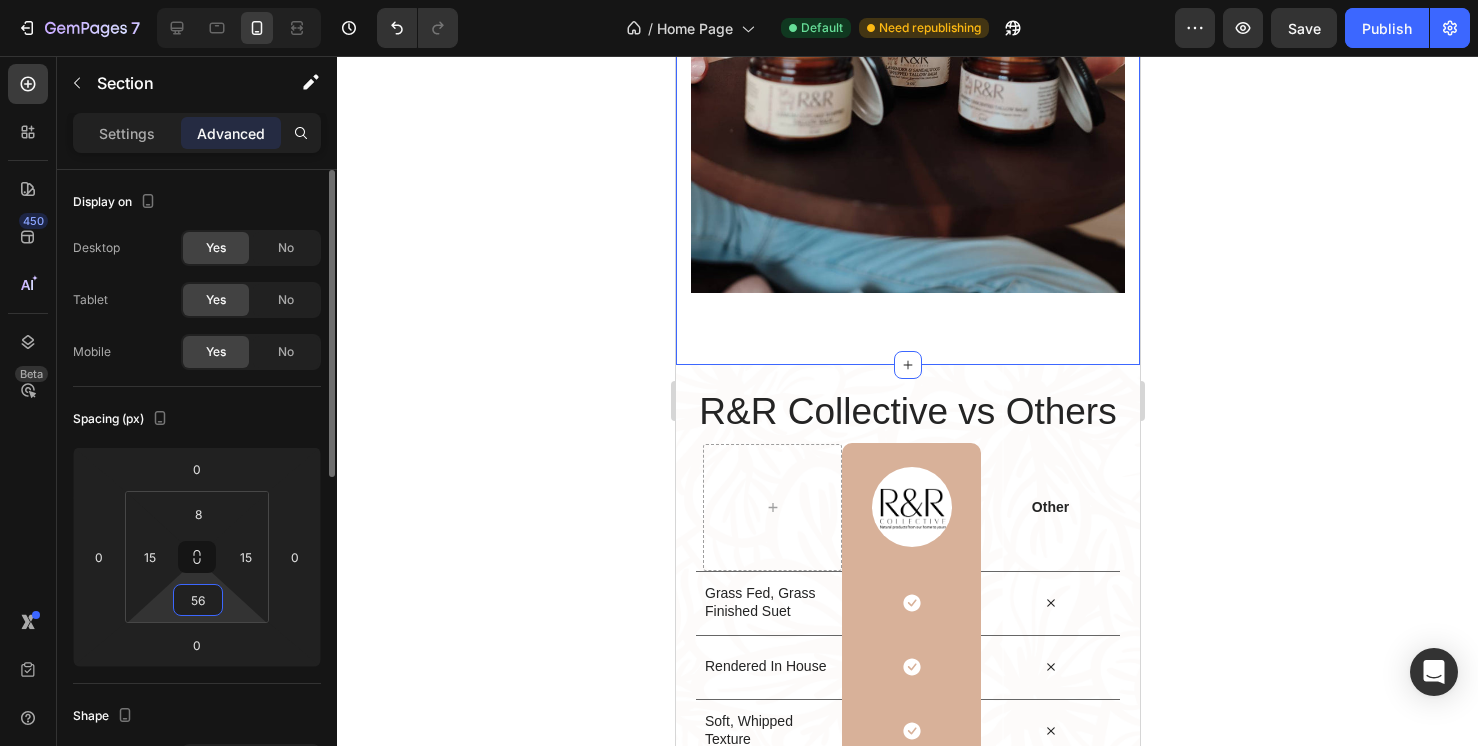 click on "56" at bounding box center (198, 600) 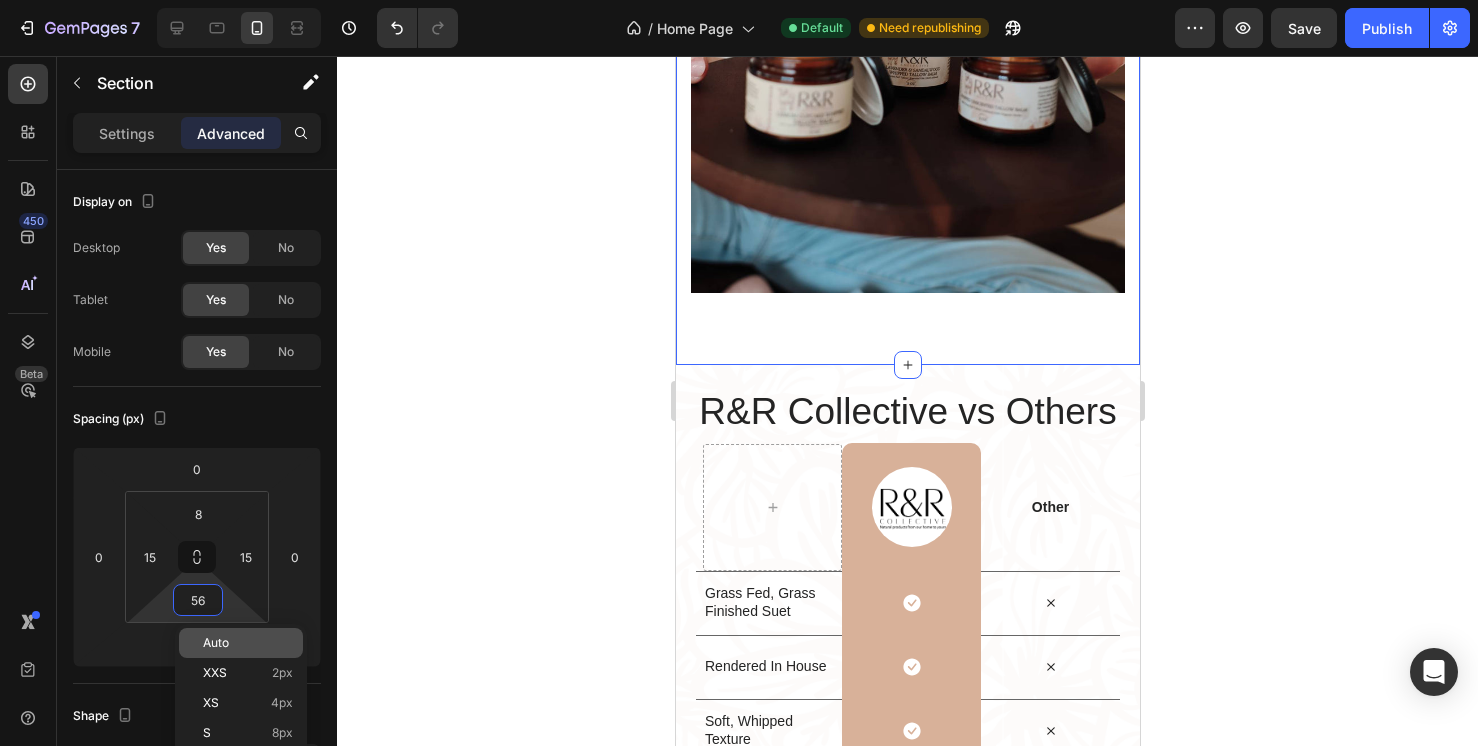 click on "Auto" at bounding box center (248, 643) 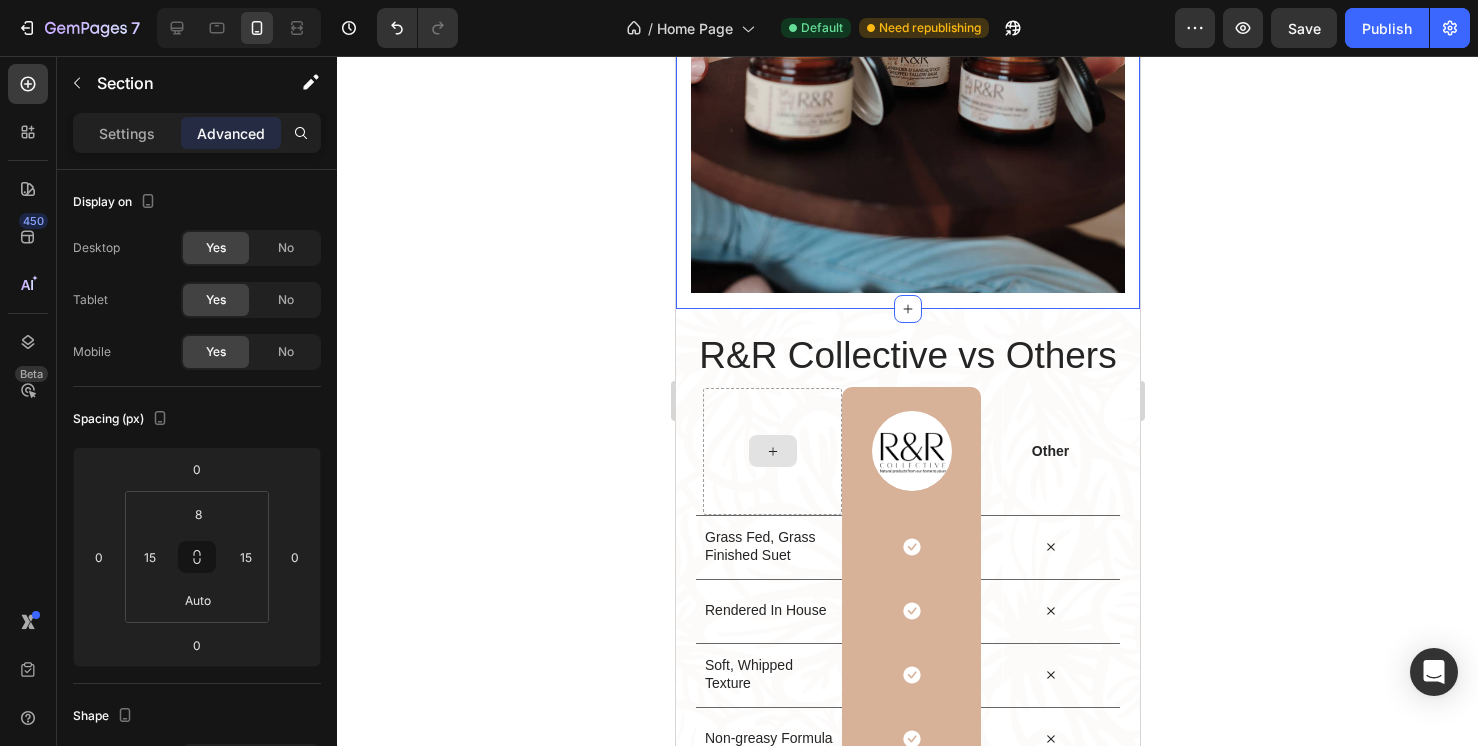 click 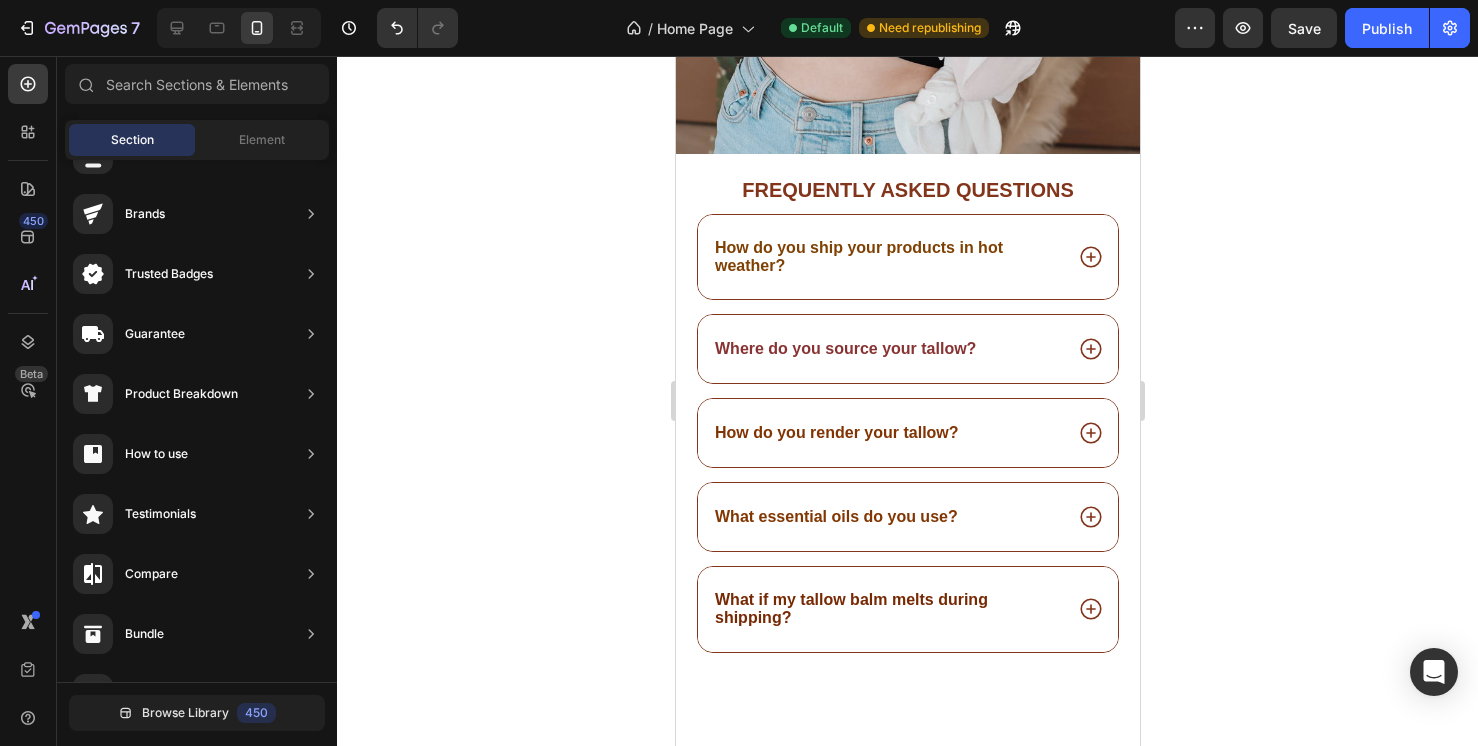 scroll, scrollTop: 9102, scrollLeft: 0, axis: vertical 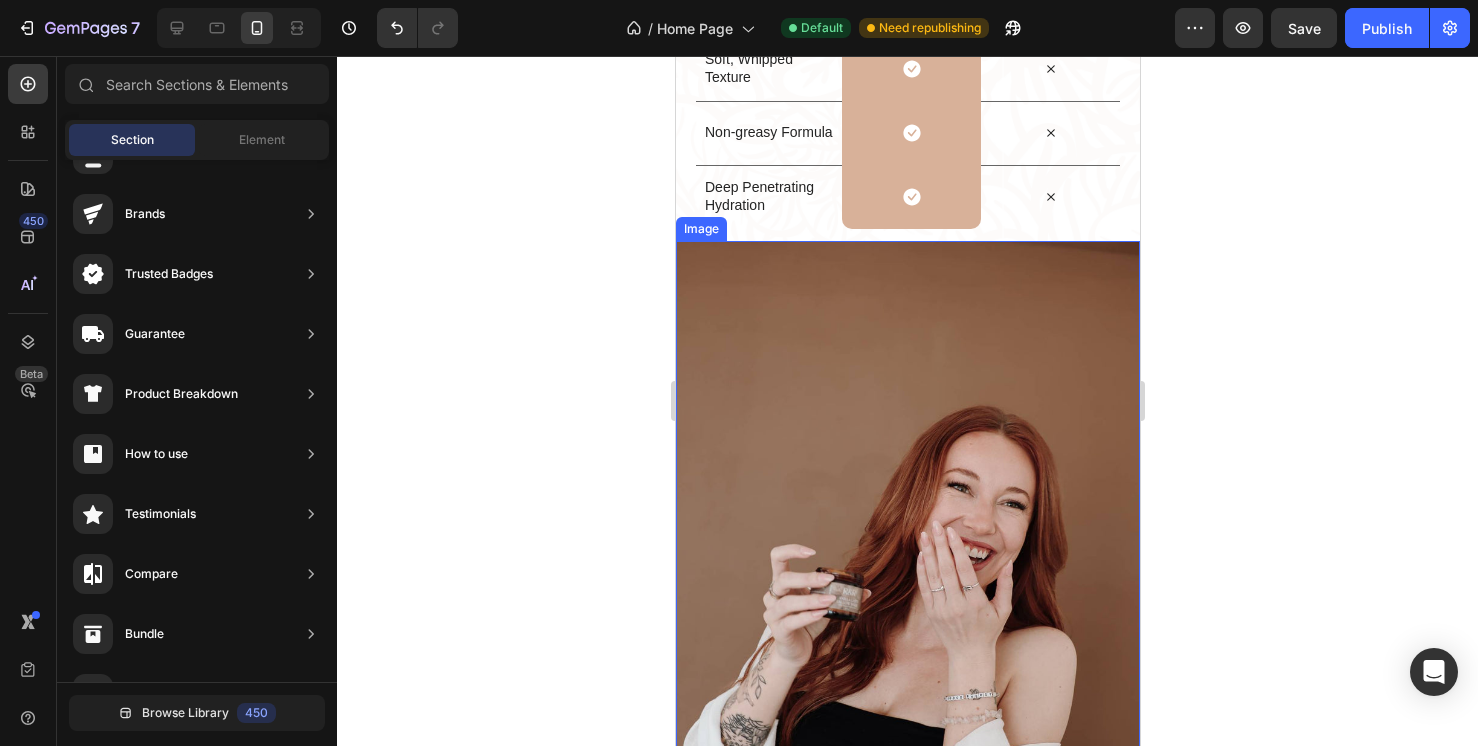 click at bounding box center [907, 589] 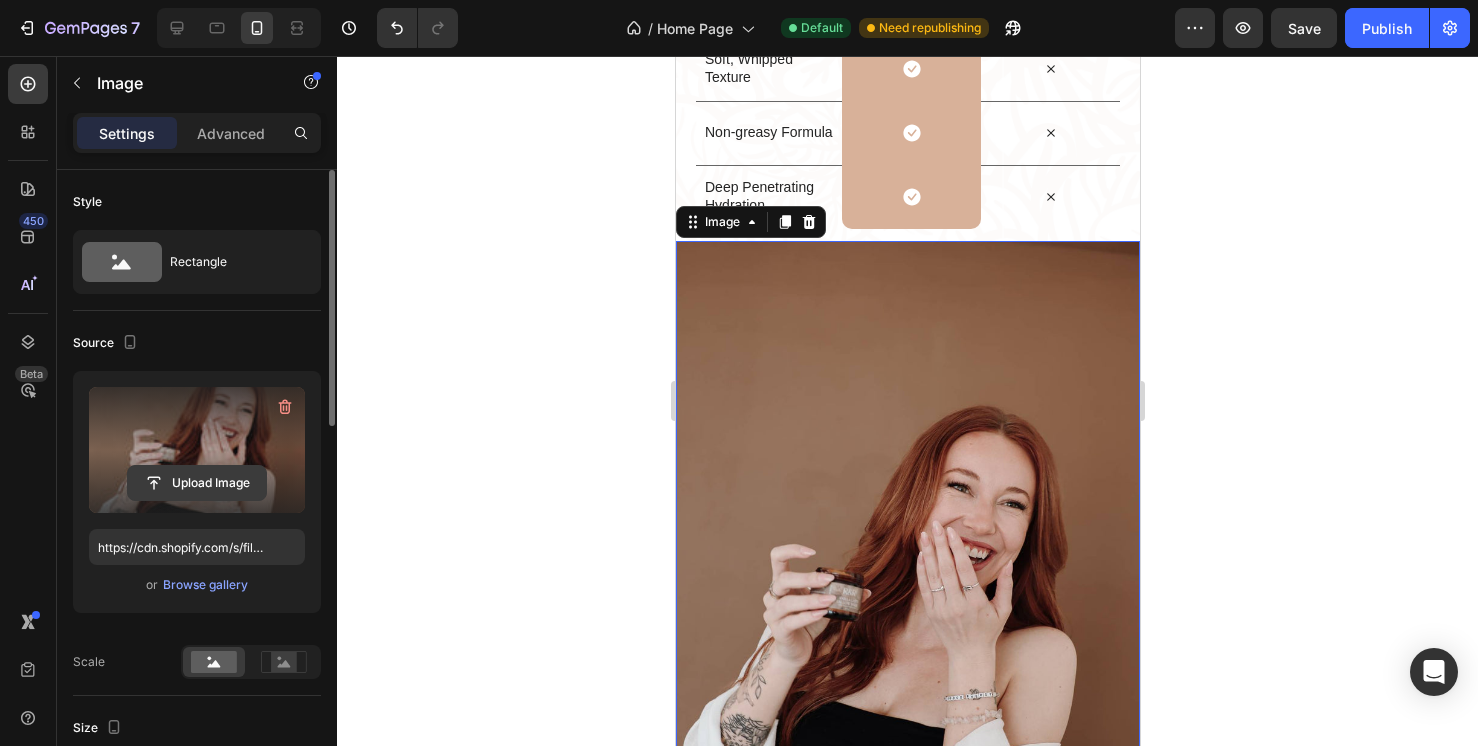 click 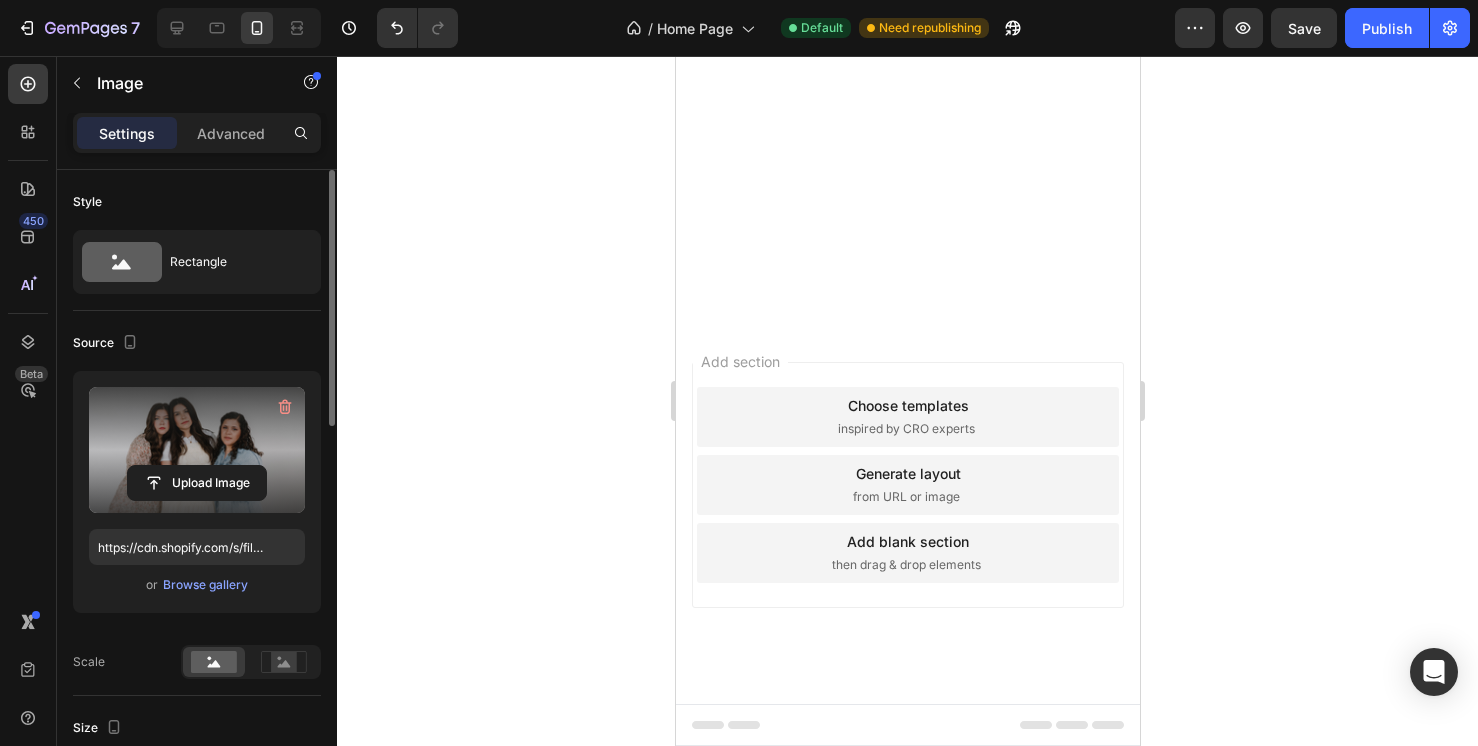 scroll, scrollTop: 10218, scrollLeft: 0, axis: vertical 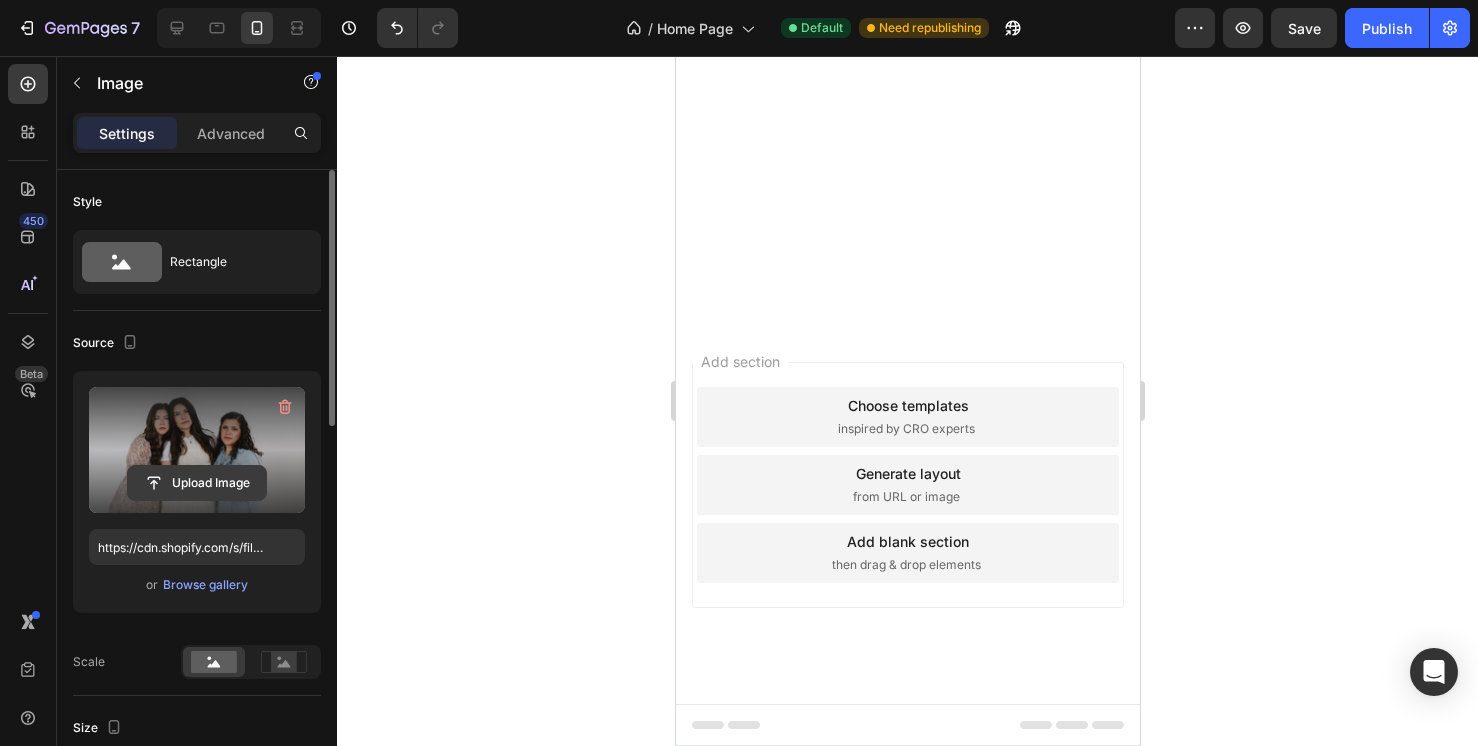 click 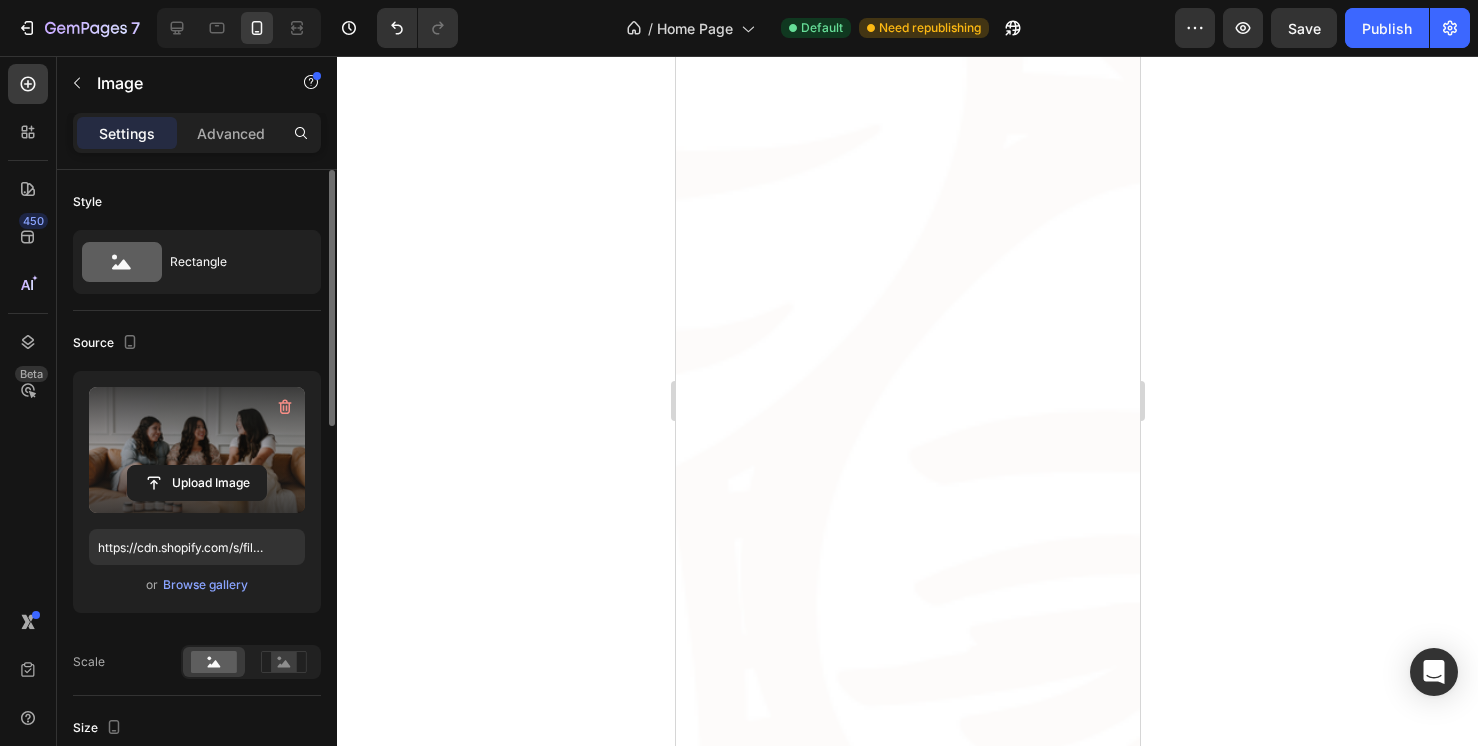 scroll, scrollTop: 0, scrollLeft: 0, axis: both 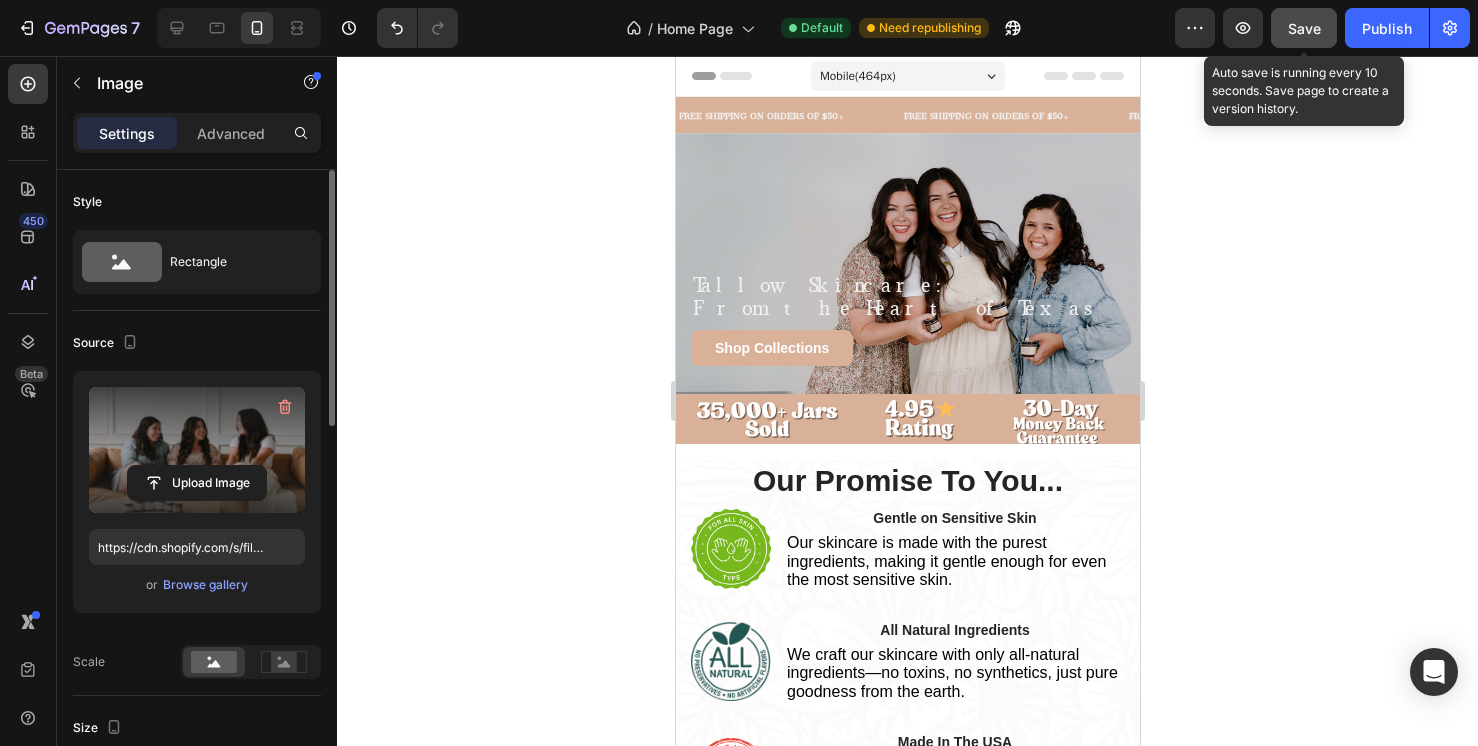 click on "Save" at bounding box center [1304, 28] 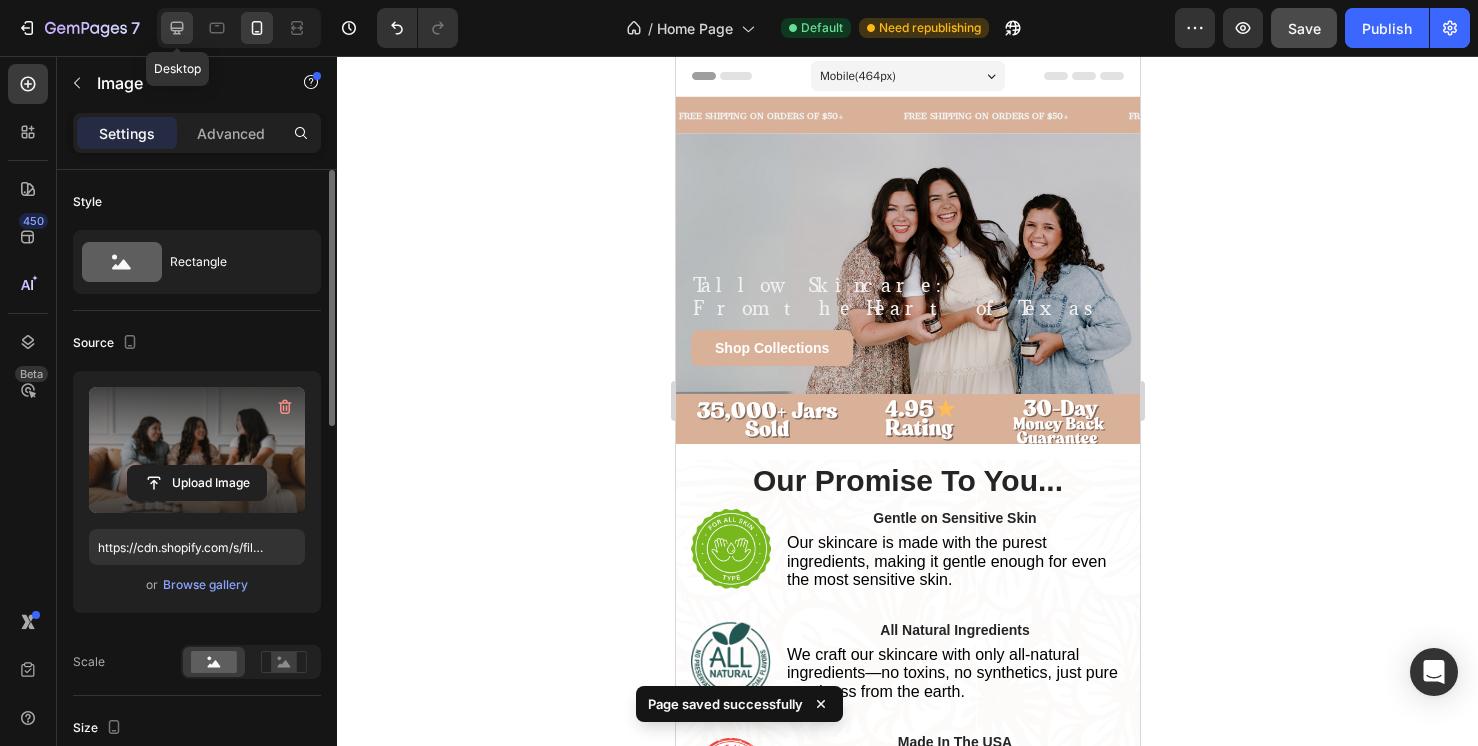 click 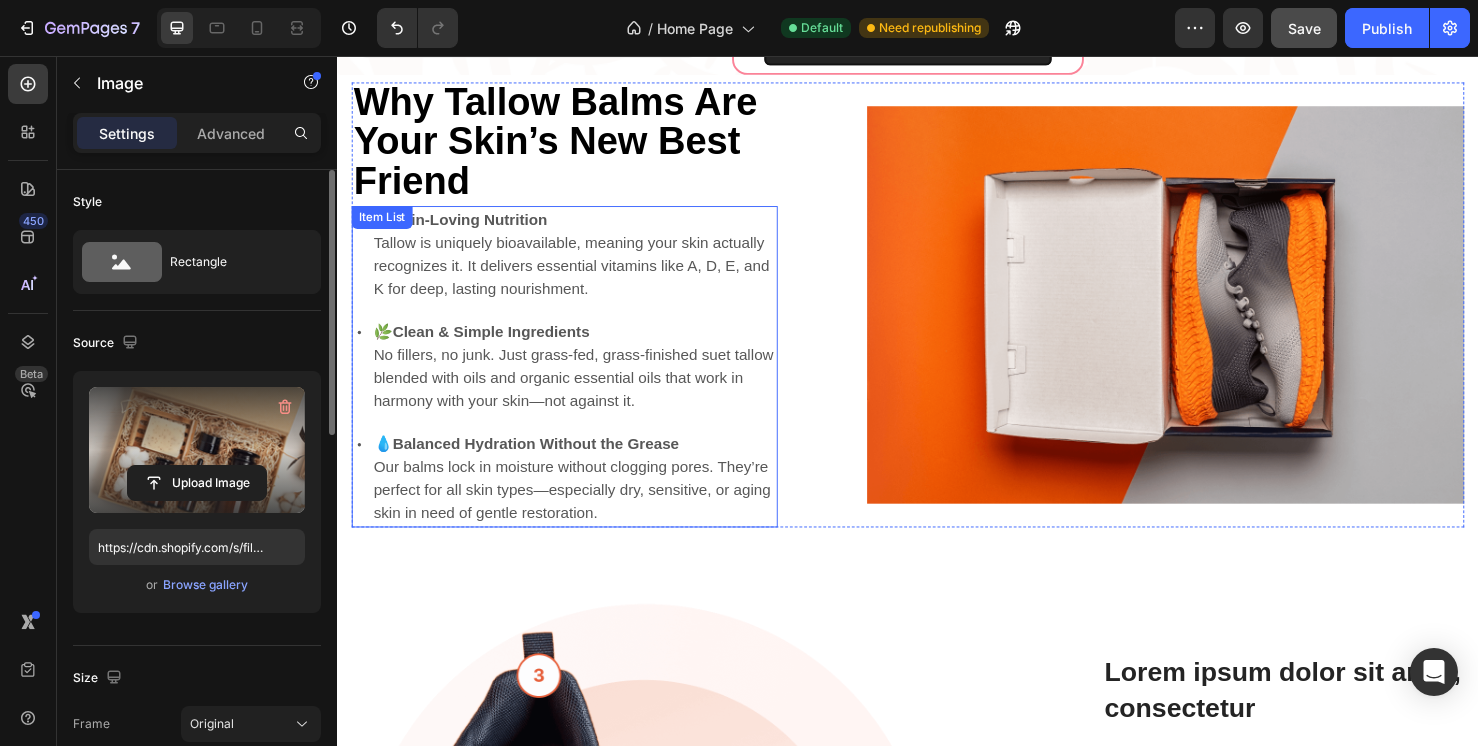 scroll, scrollTop: 3813, scrollLeft: 0, axis: vertical 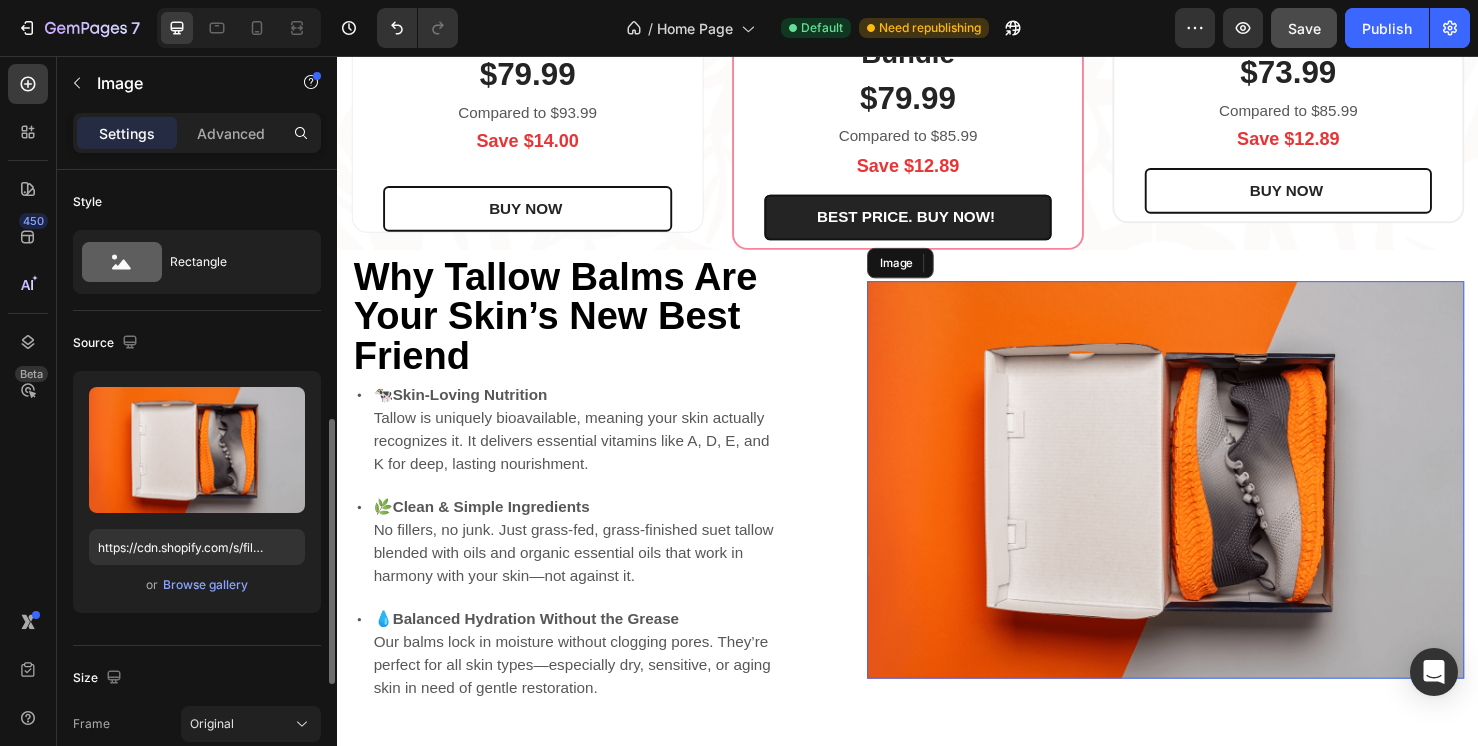 click at bounding box center (1208, 502) 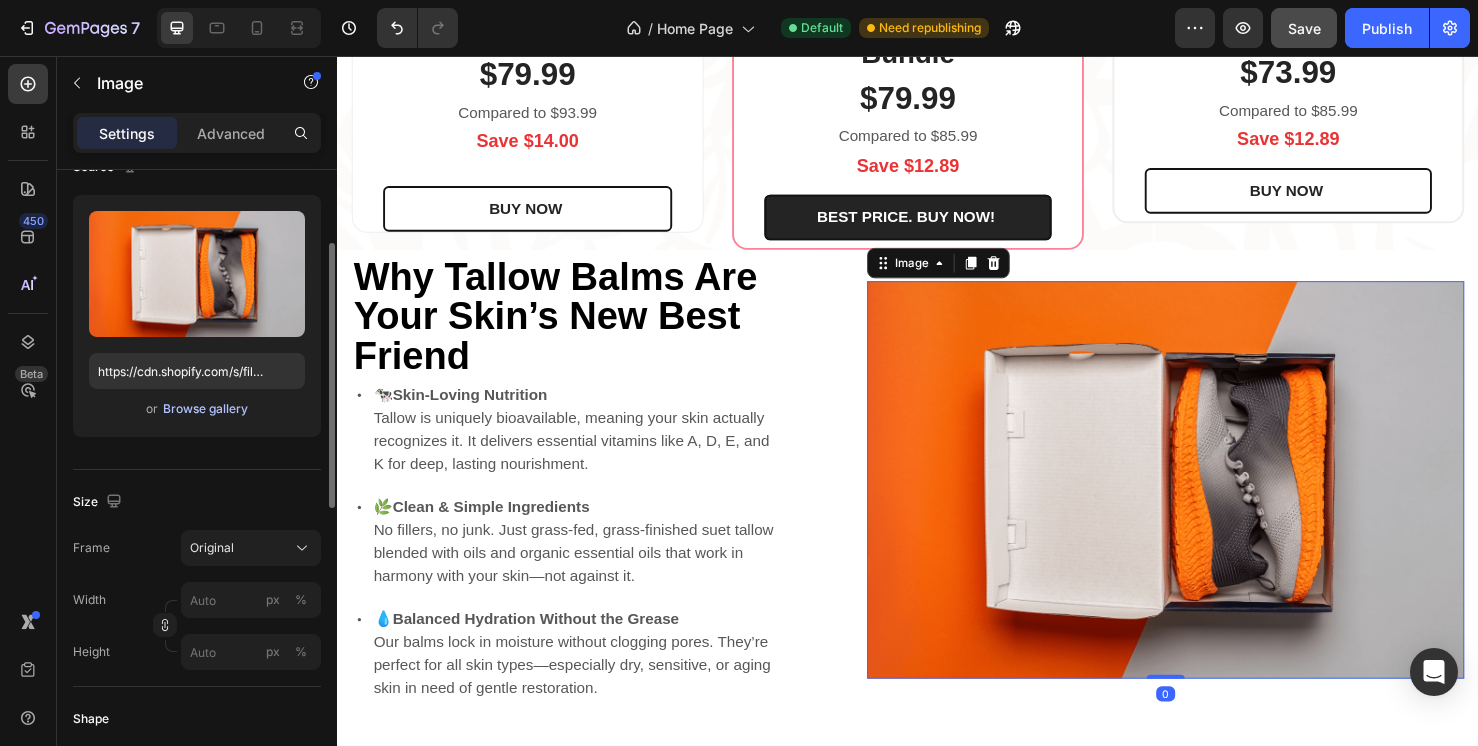 click on "Browse gallery" at bounding box center [205, 409] 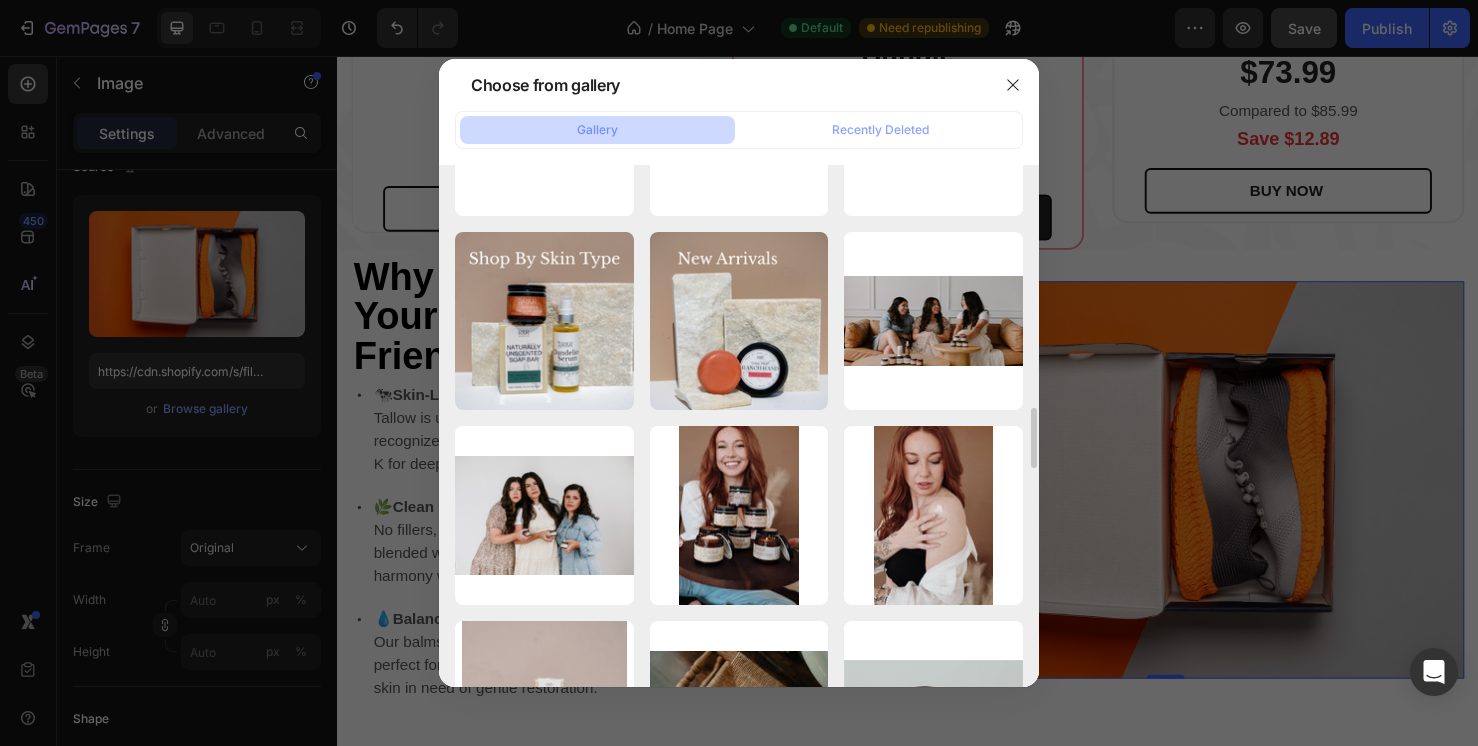 scroll, scrollTop: 1261, scrollLeft: 0, axis: vertical 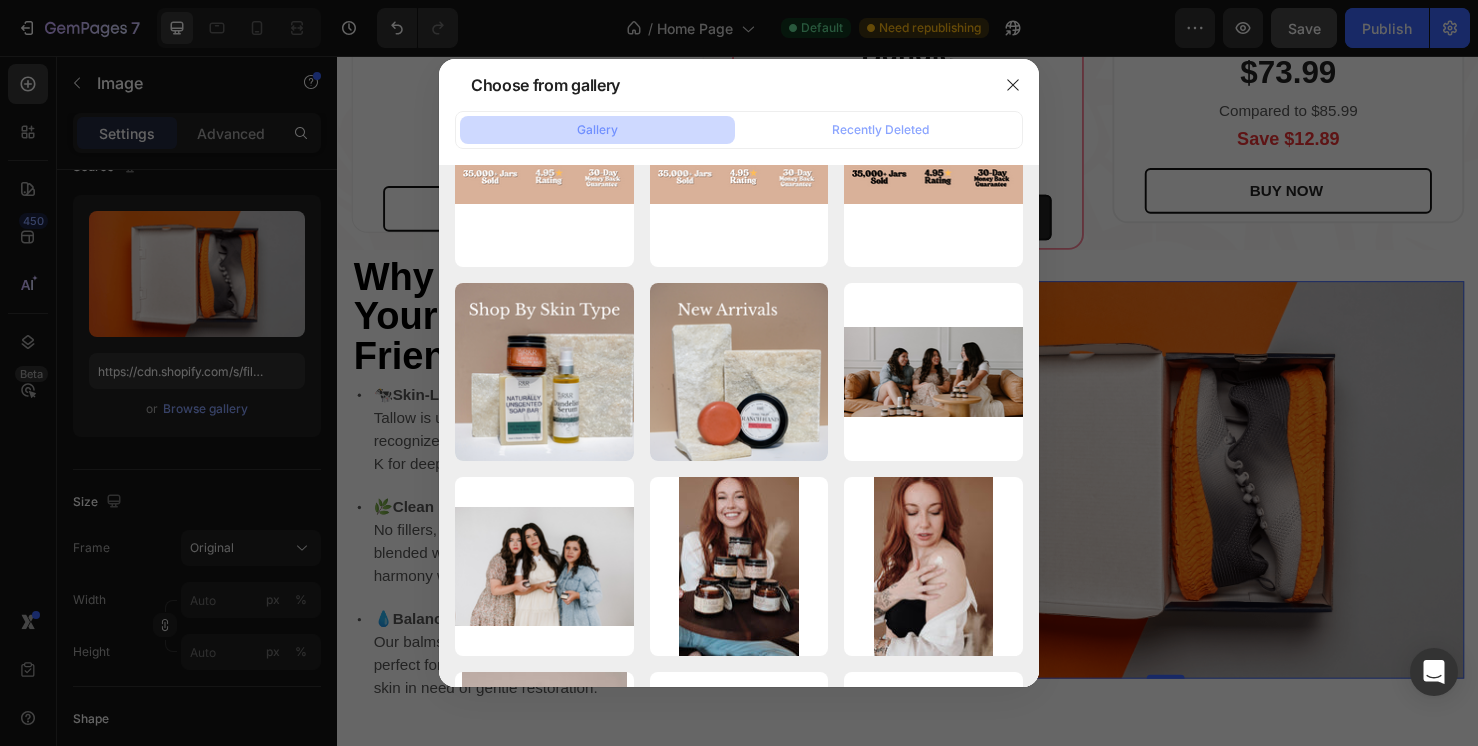 click at bounding box center (739, 373) 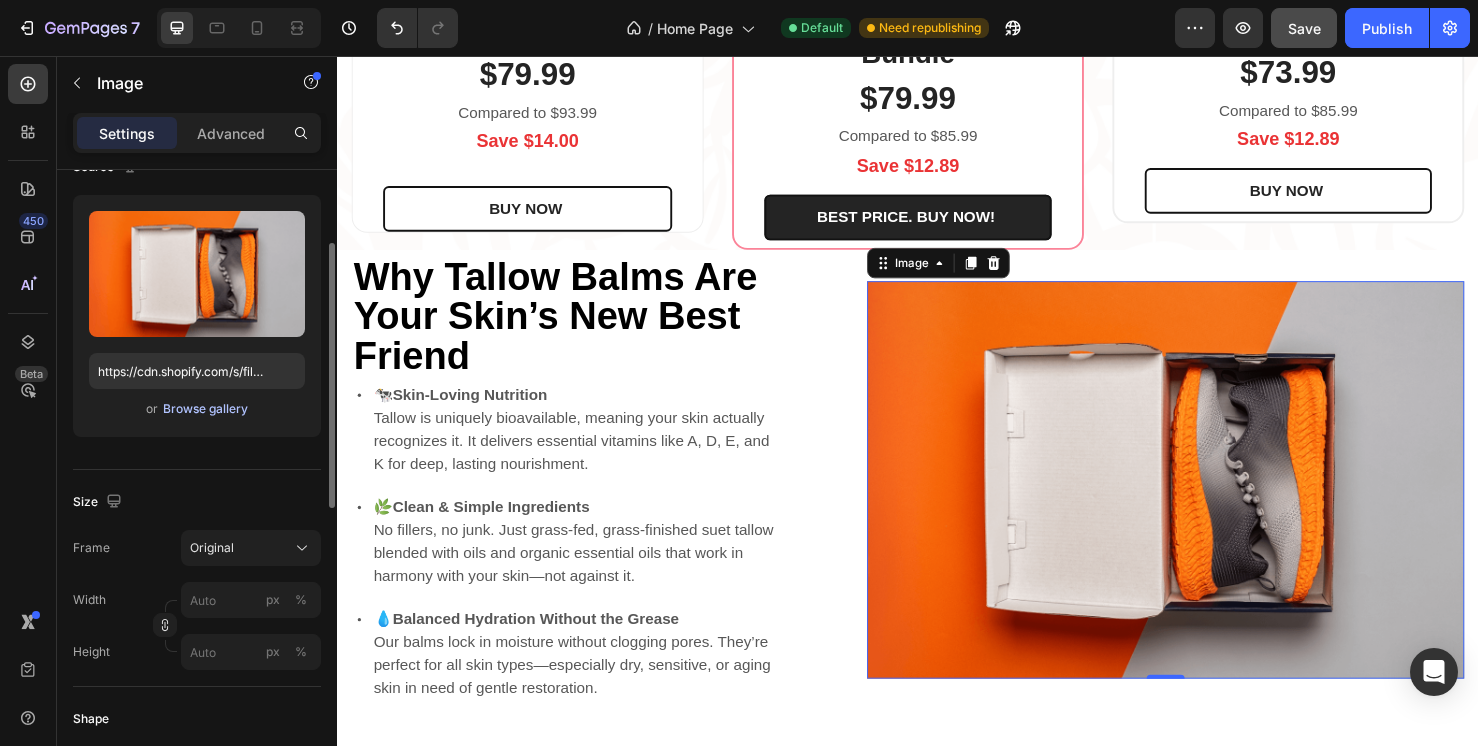 click on "Browse gallery" at bounding box center [205, 409] 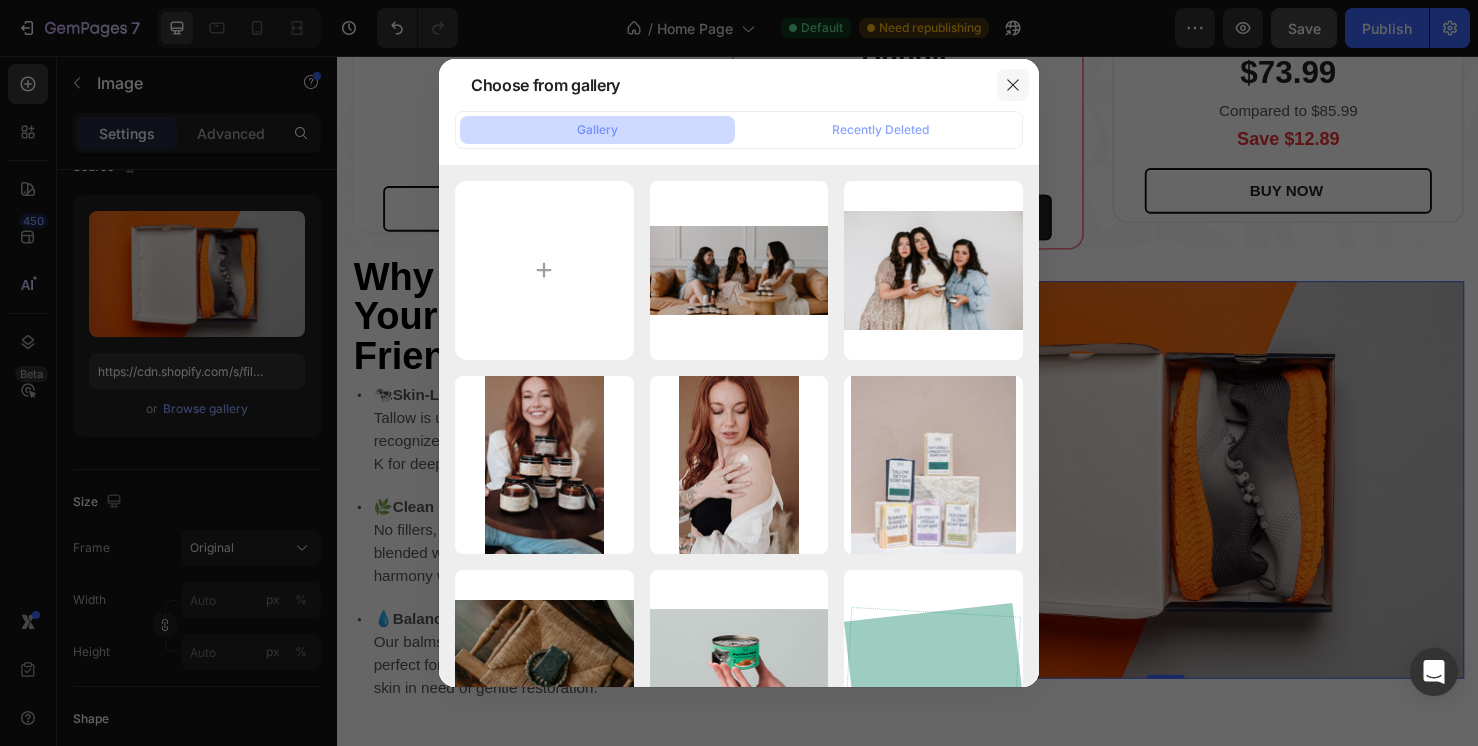 click 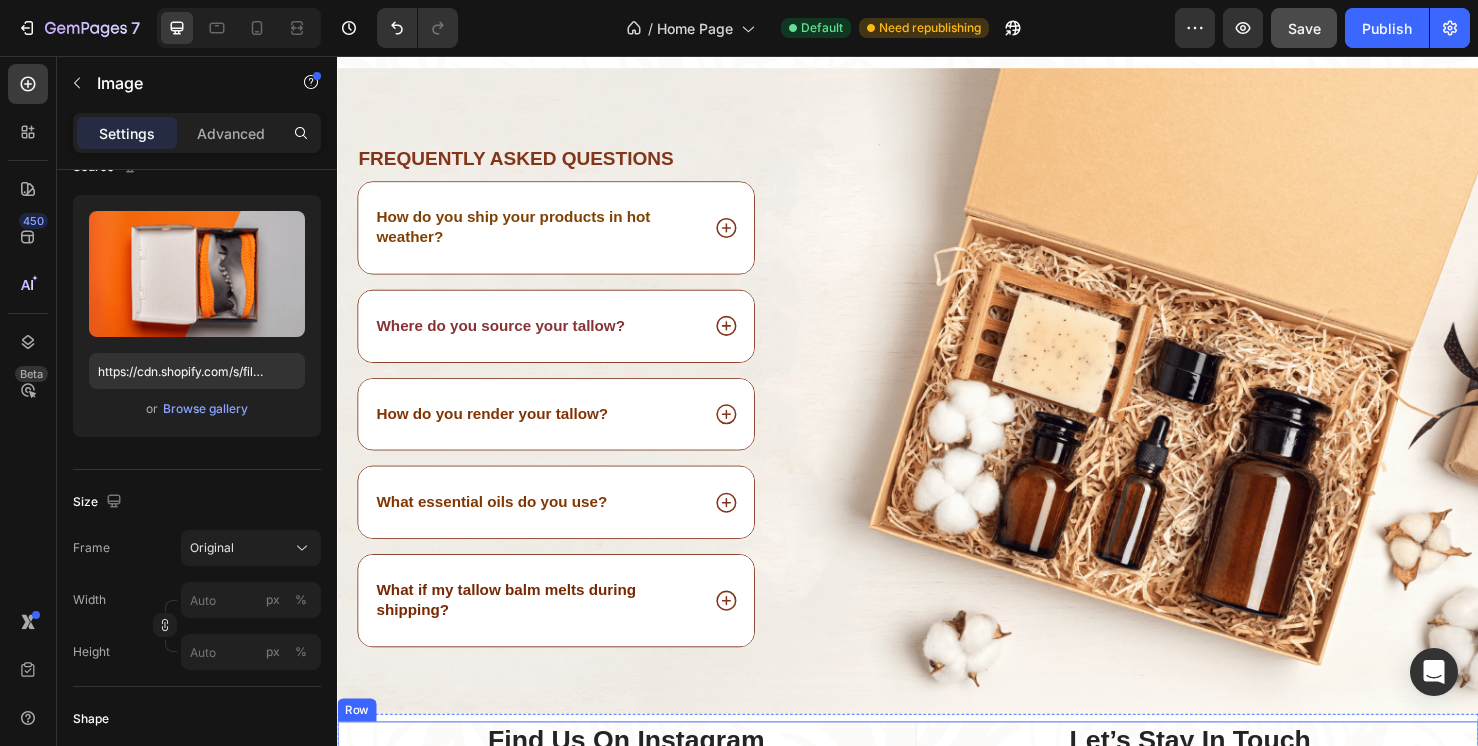 scroll, scrollTop: 5752, scrollLeft: 0, axis: vertical 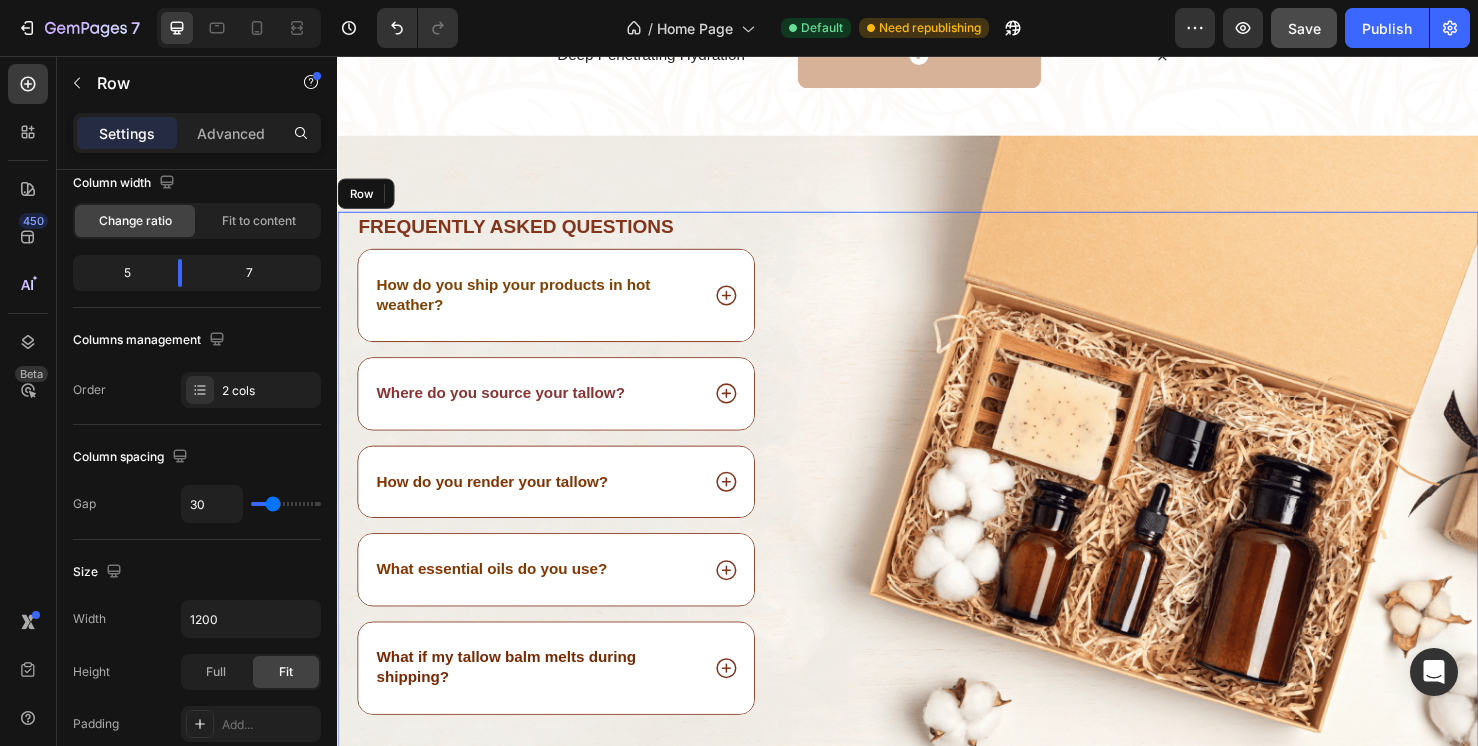 click on "Image" at bounding box center [1196, 519] 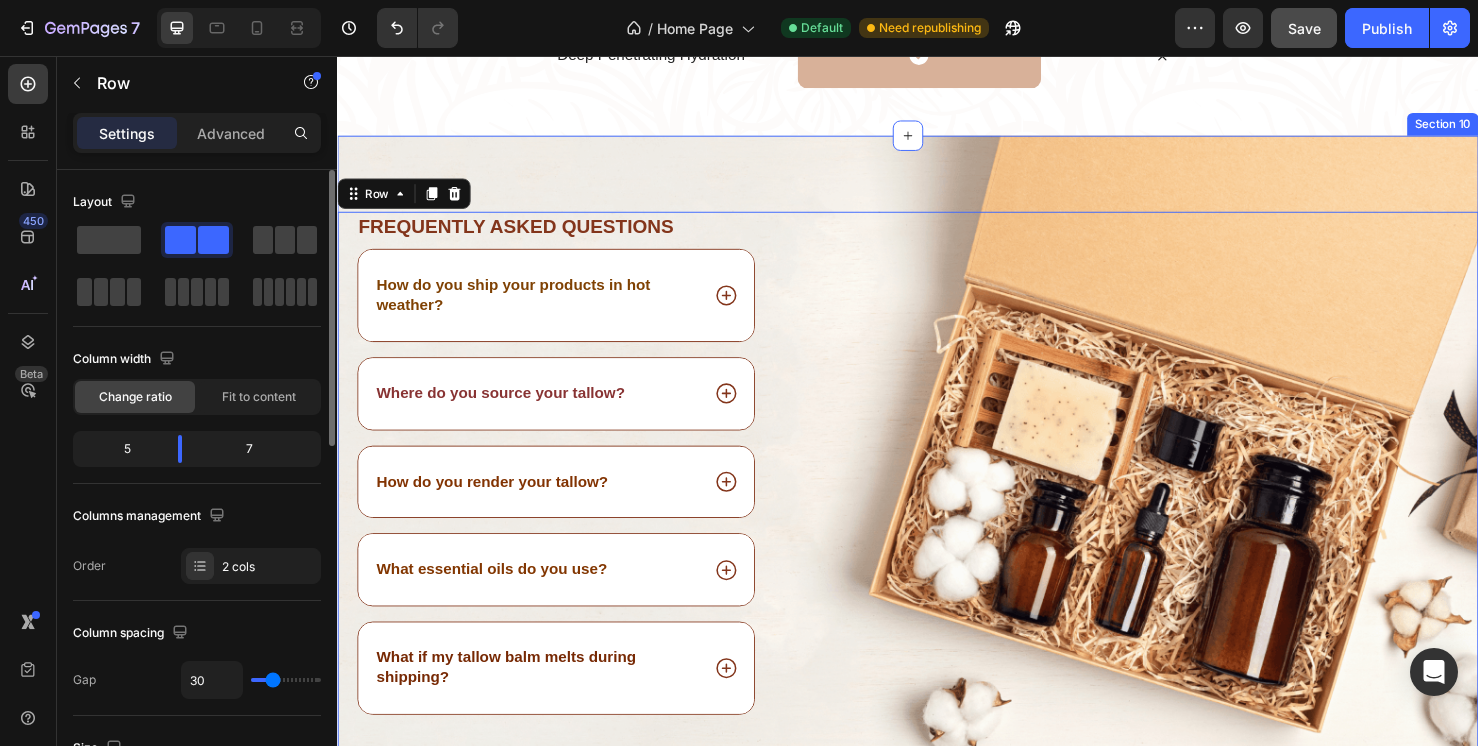 click on "Frequently asked questions Heading How do you ship your products in hot weather? Where do you source your tallow? How do you render your tallow? What essential oils do you use? What if my tallow balm melts during shipping? Accordion Row Image Row 0 Section 10" at bounding box center (937, 479) 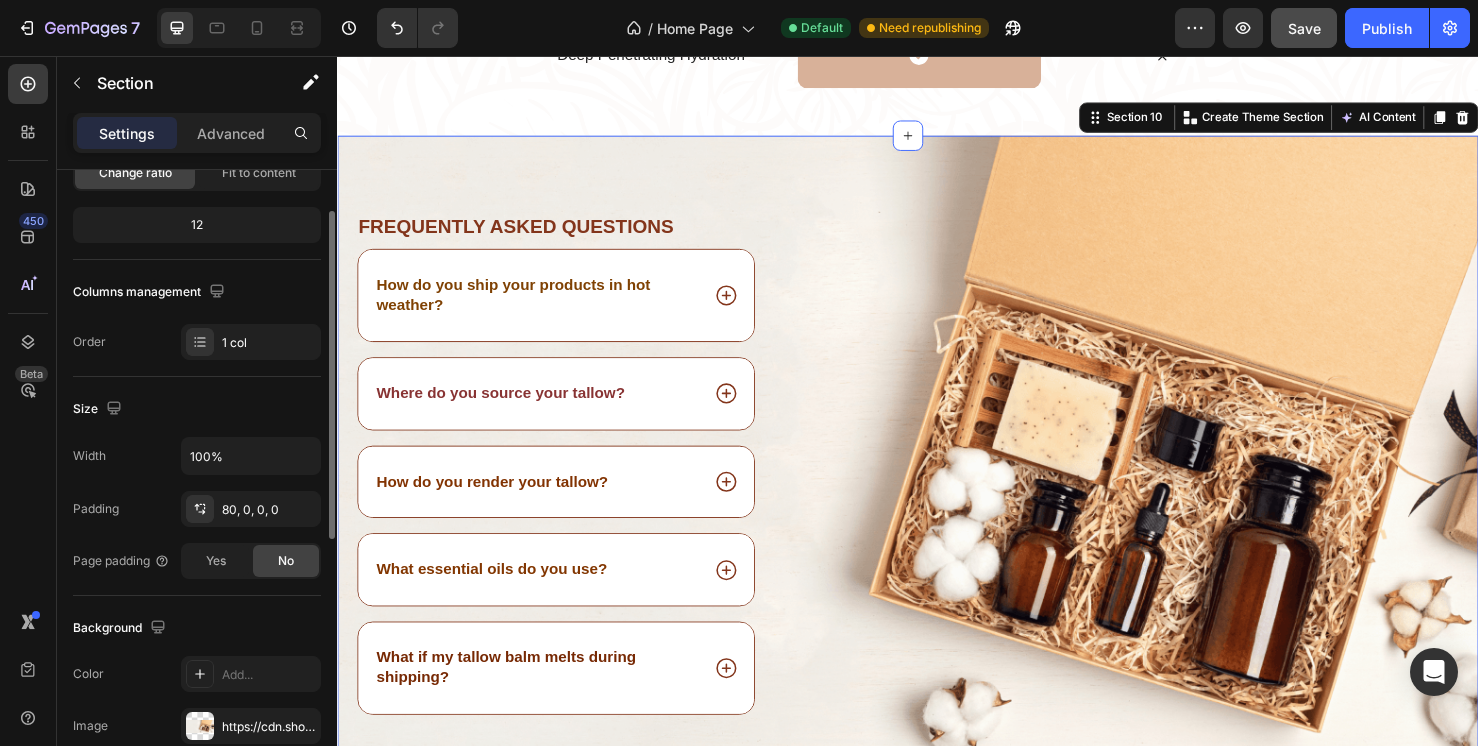 scroll, scrollTop: 261, scrollLeft: 0, axis: vertical 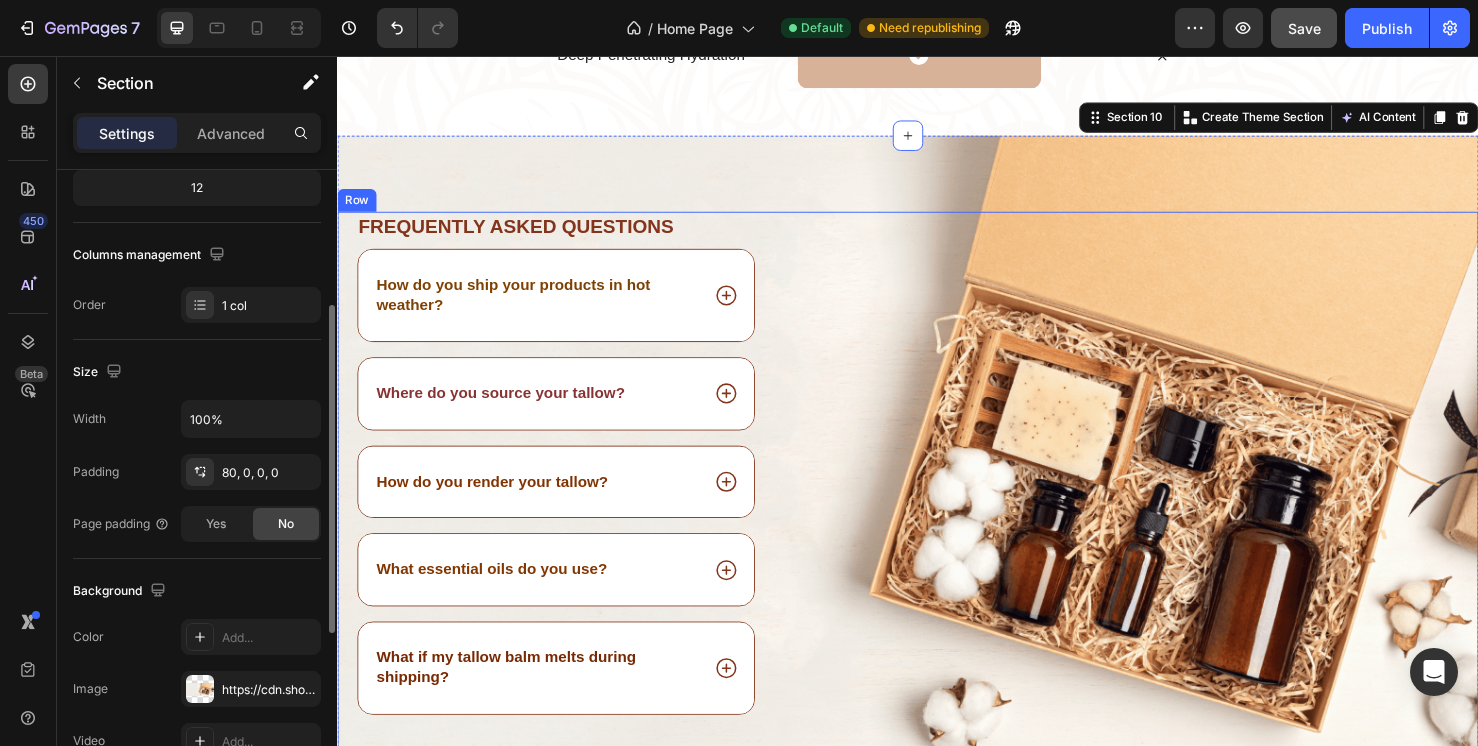 click on "Image" at bounding box center [1196, 519] 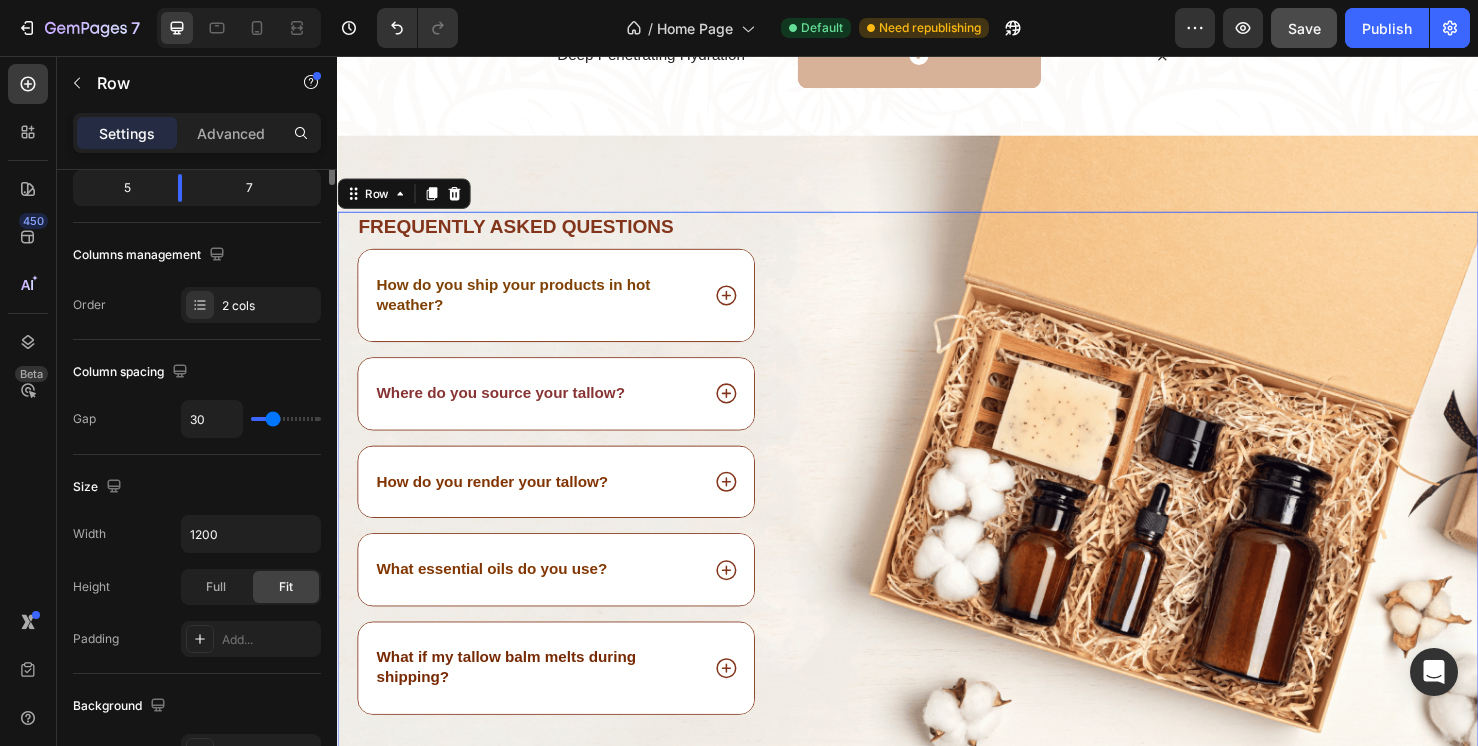 scroll, scrollTop: 0, scrollLeft: 0, axis: both 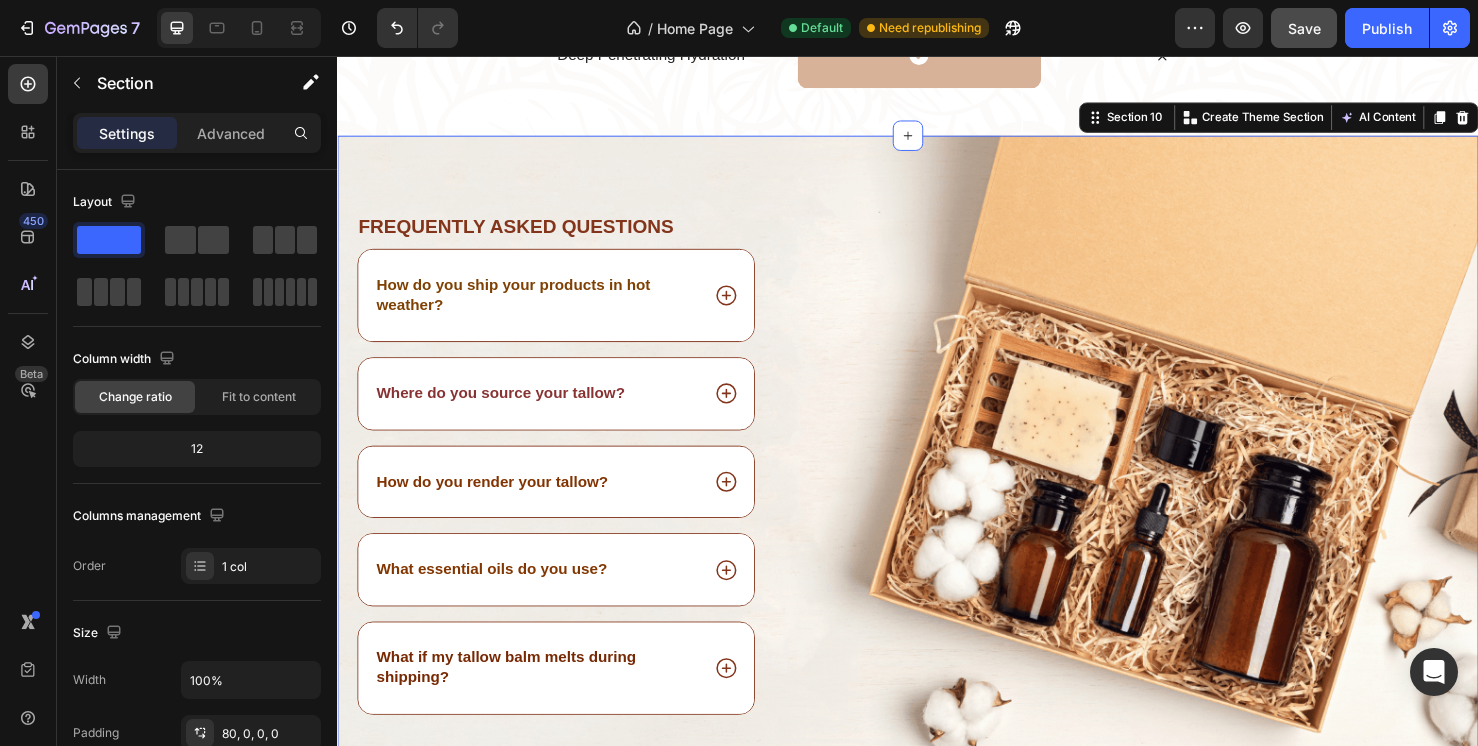 click on "Frequently asked questions Heading
How do you ship your products in hot weather?
Where do you source your tallow?
How do you render your tallow?
What essential oils do you use?
What if my tallow balm melts during shipping? Accordion Row Image Row Section 10   Create Theme Section AI Content Write with GemAI What would you like to describe here? Tone and Voice Persuasive Product Tallow Lip Balm Bundle Show more Generate" at bounding box center (937, 479) 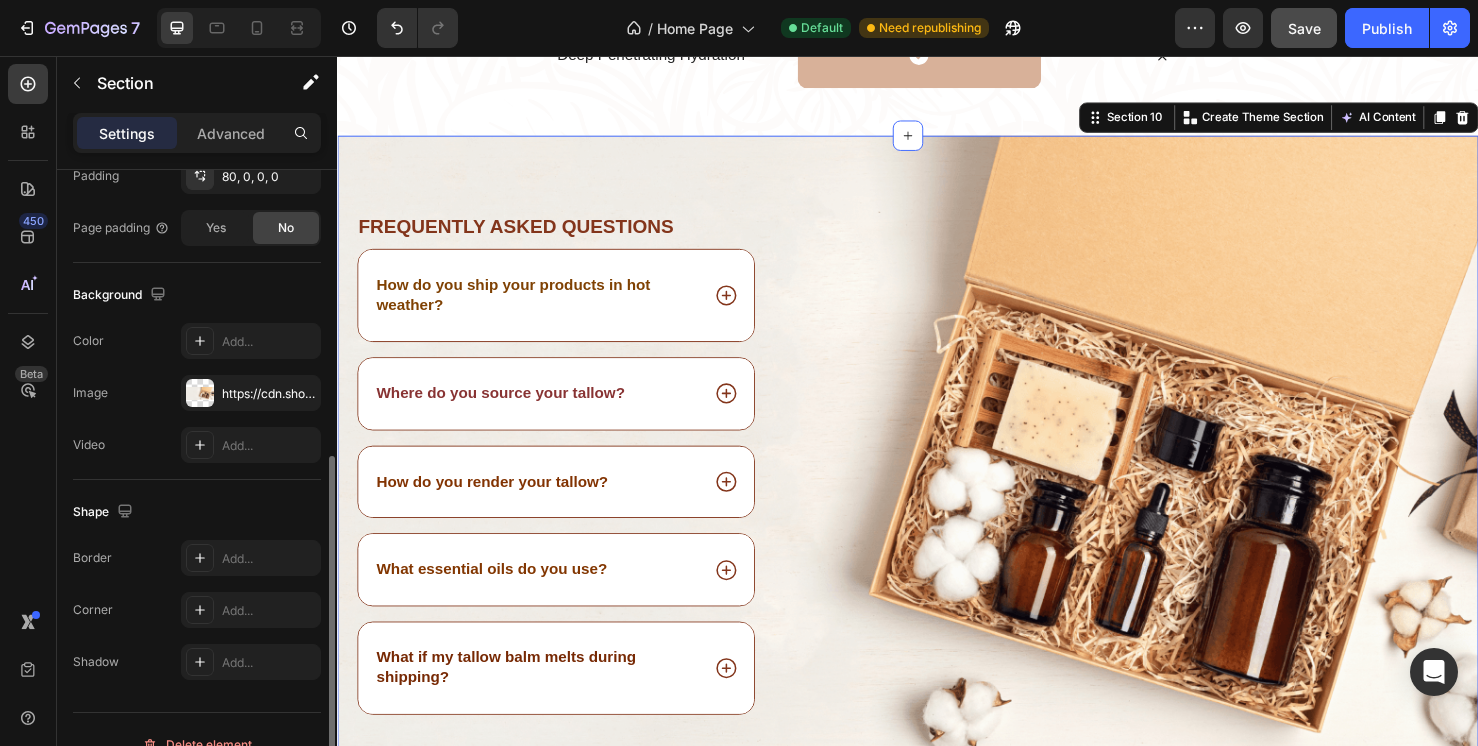 scroll, scrollTop: 587, scrollLeft: 0, axis: vertical 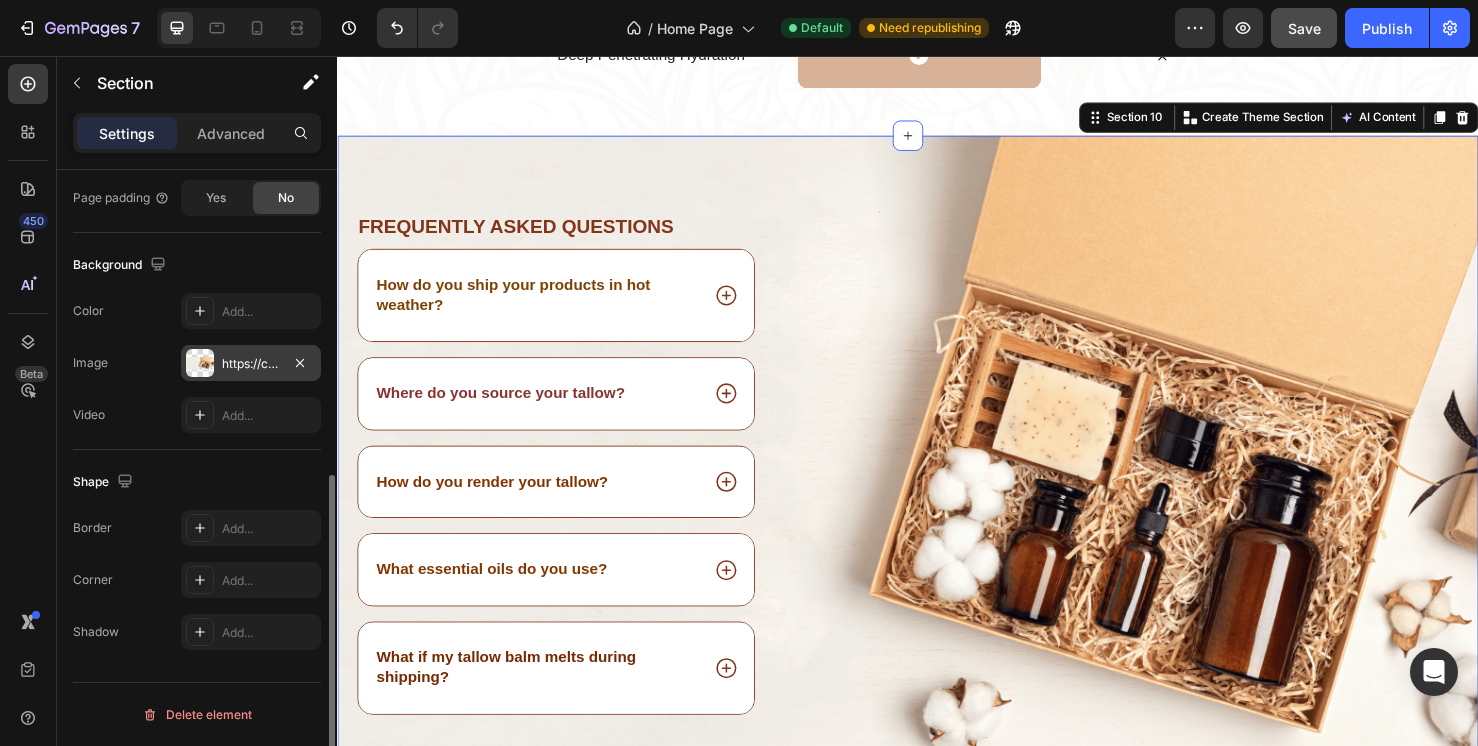 click at bounding box center [200, 363] 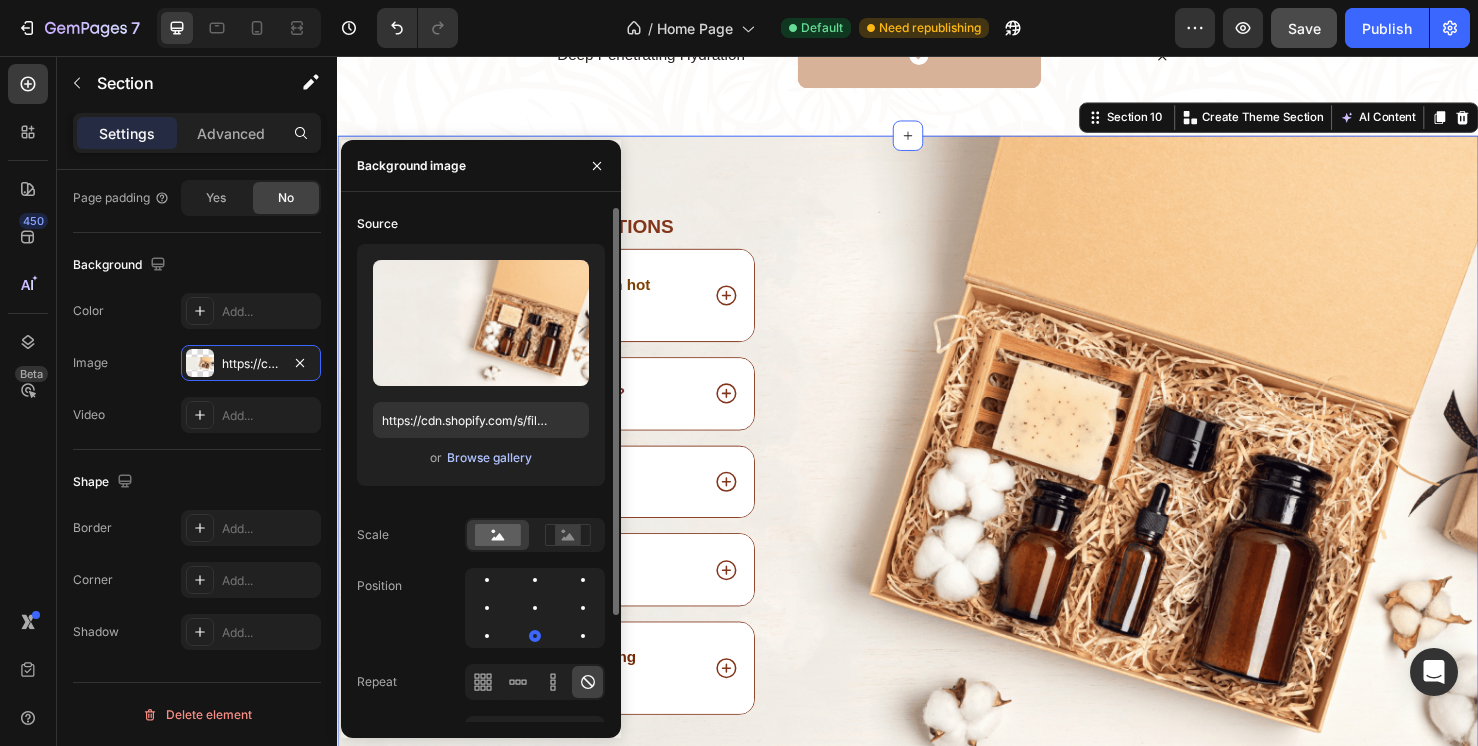 click on "Browse gallery" at bounding box center (489, 458) 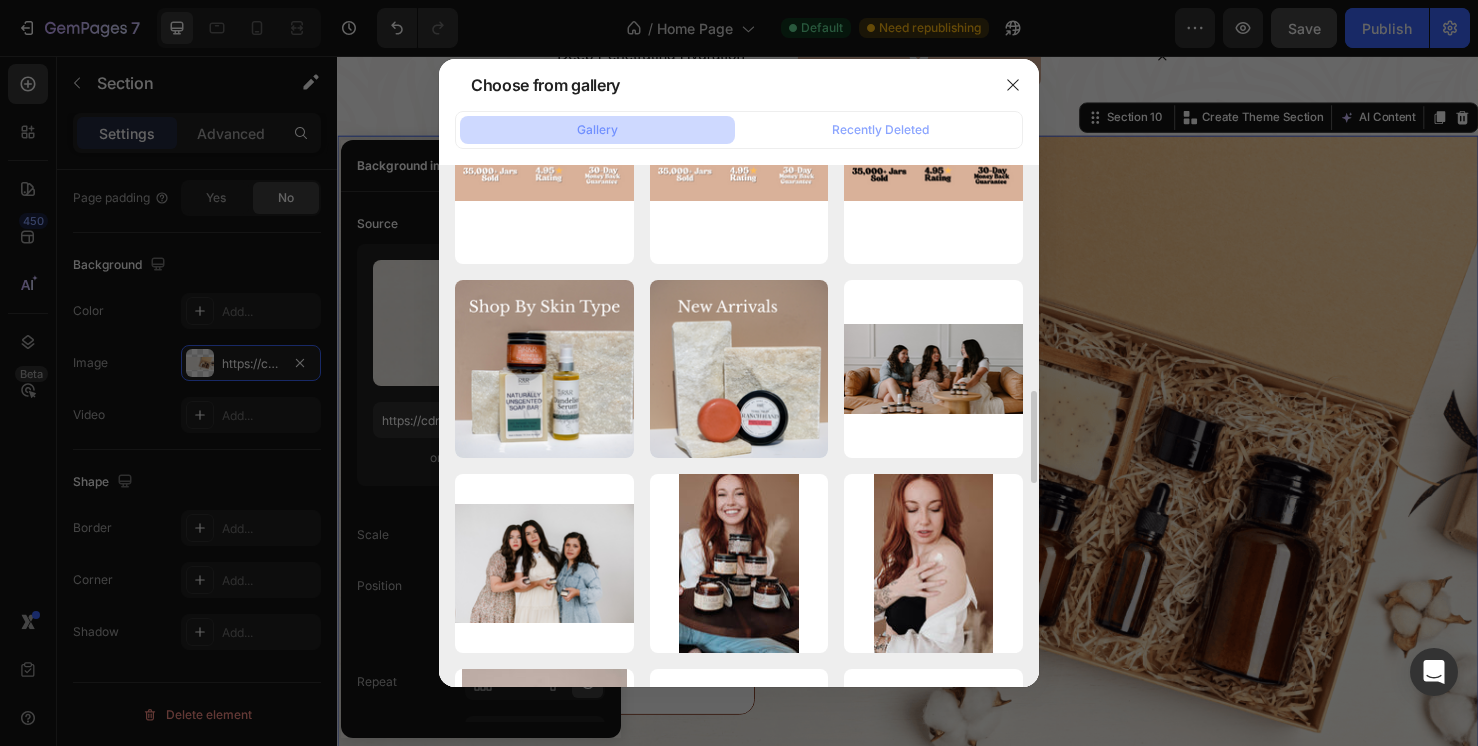 scroll, scrollTop: 1262, scrollLeft: 0, axis: vertical 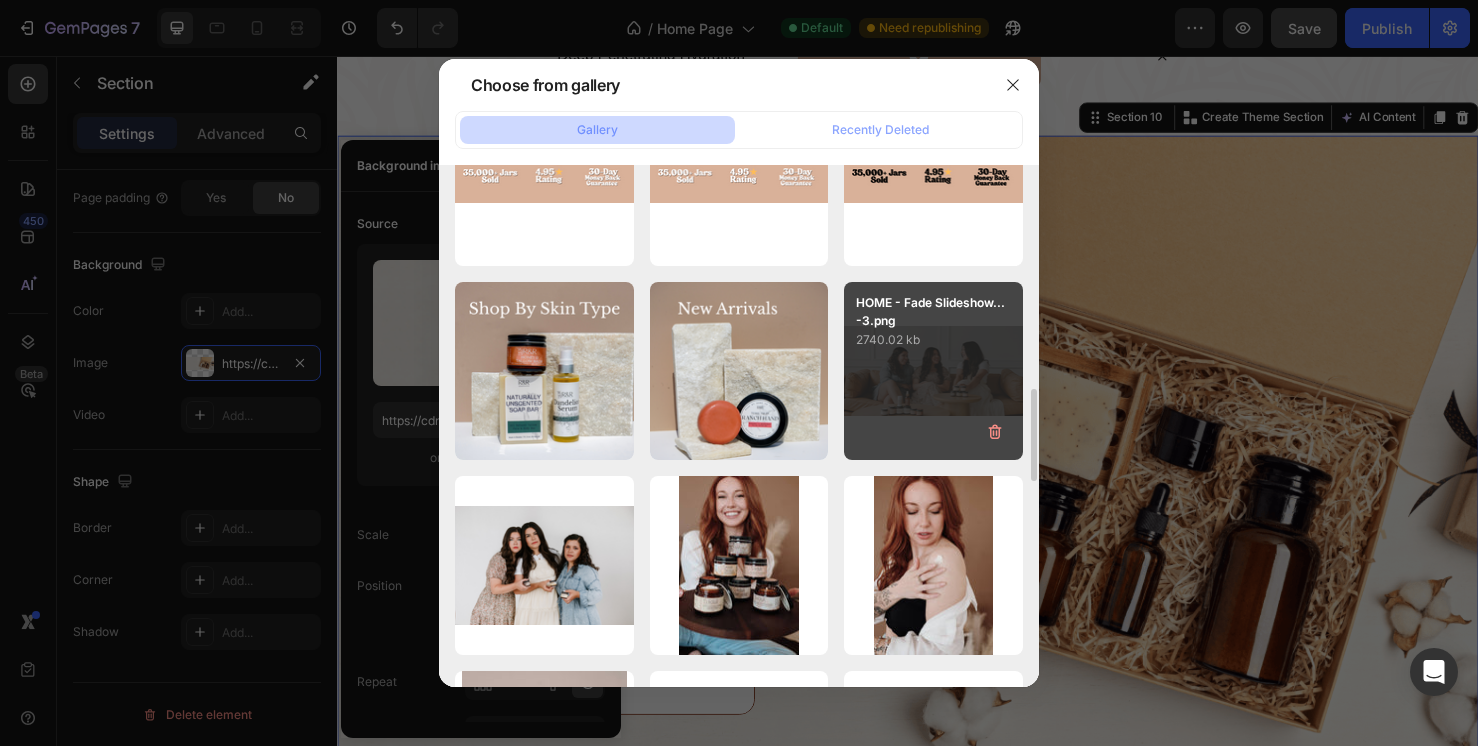 click on "HOME - Fade Slideshow...-3.png 2740.02 kb" at bounding box center [933, 371] 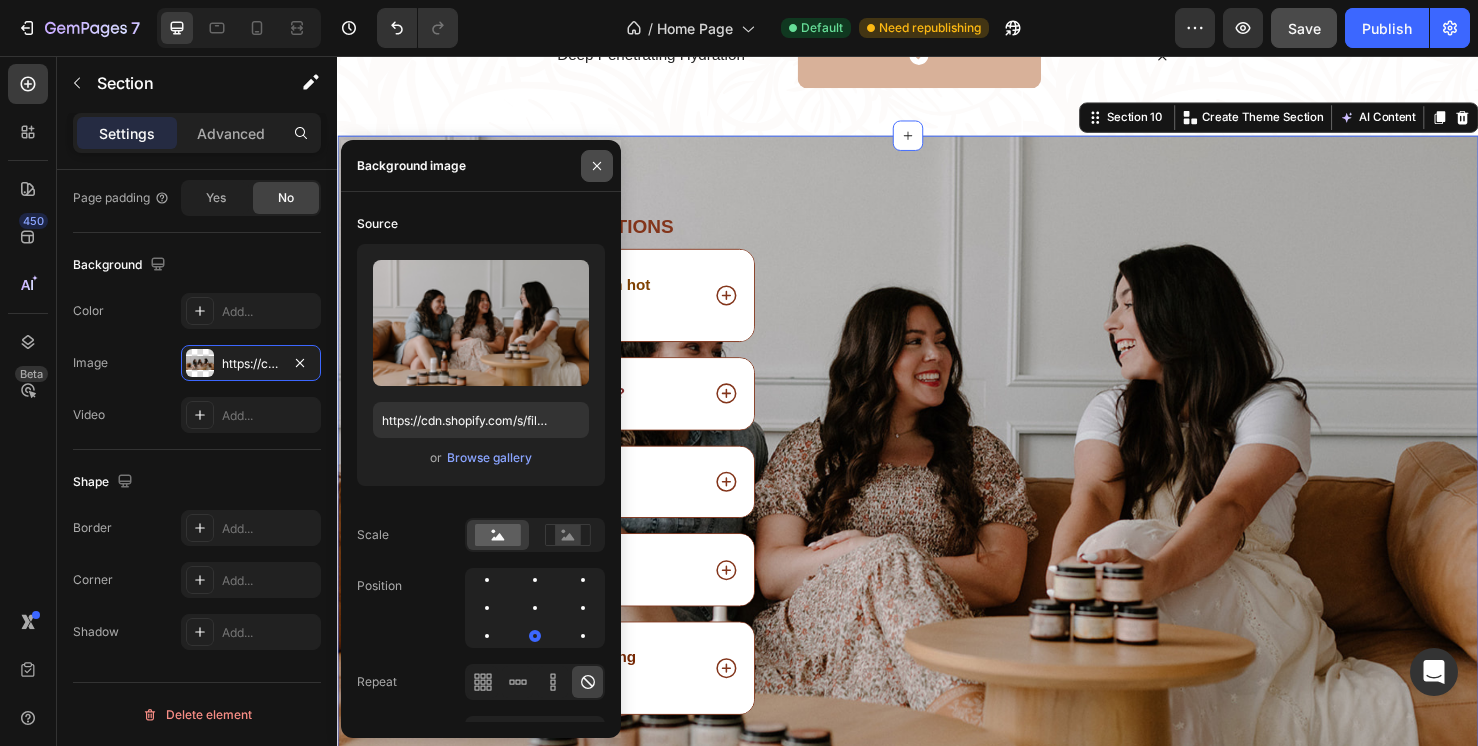 click at bounding box center (597, 166) 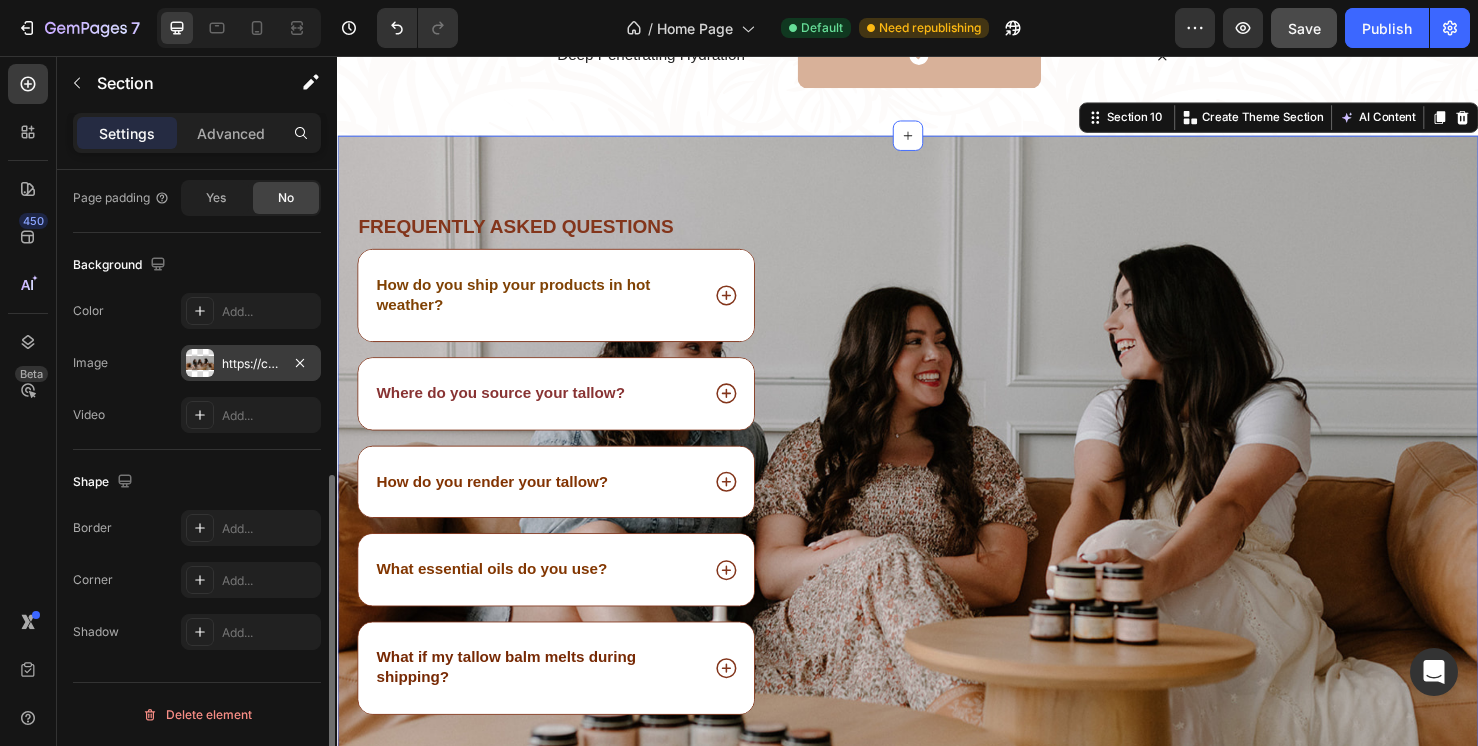 click at bounding box center [200, 363] 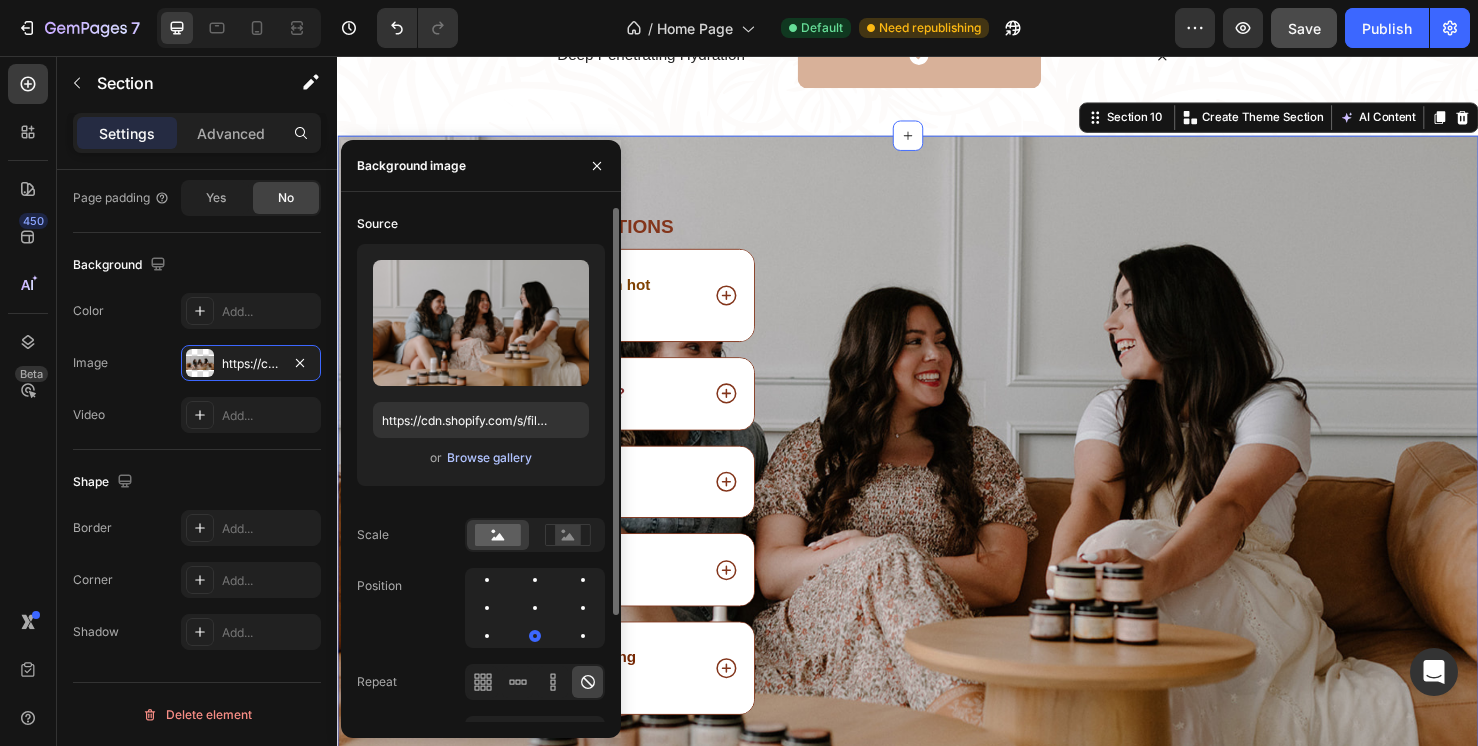 click on "Browse gallery" at bounding box center (489, 458) 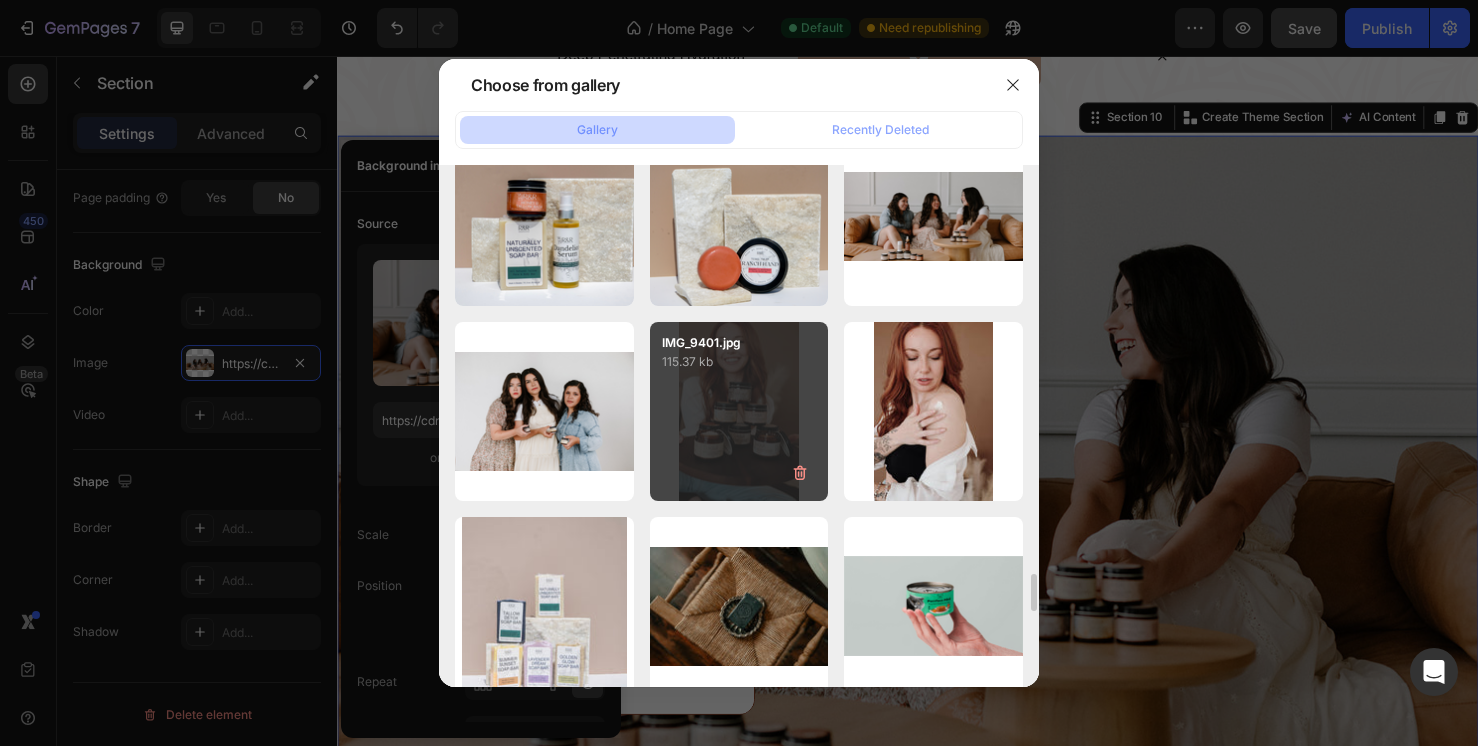 scroll, scrollTop: 5702, scrollLeft: 0, axis: vertical 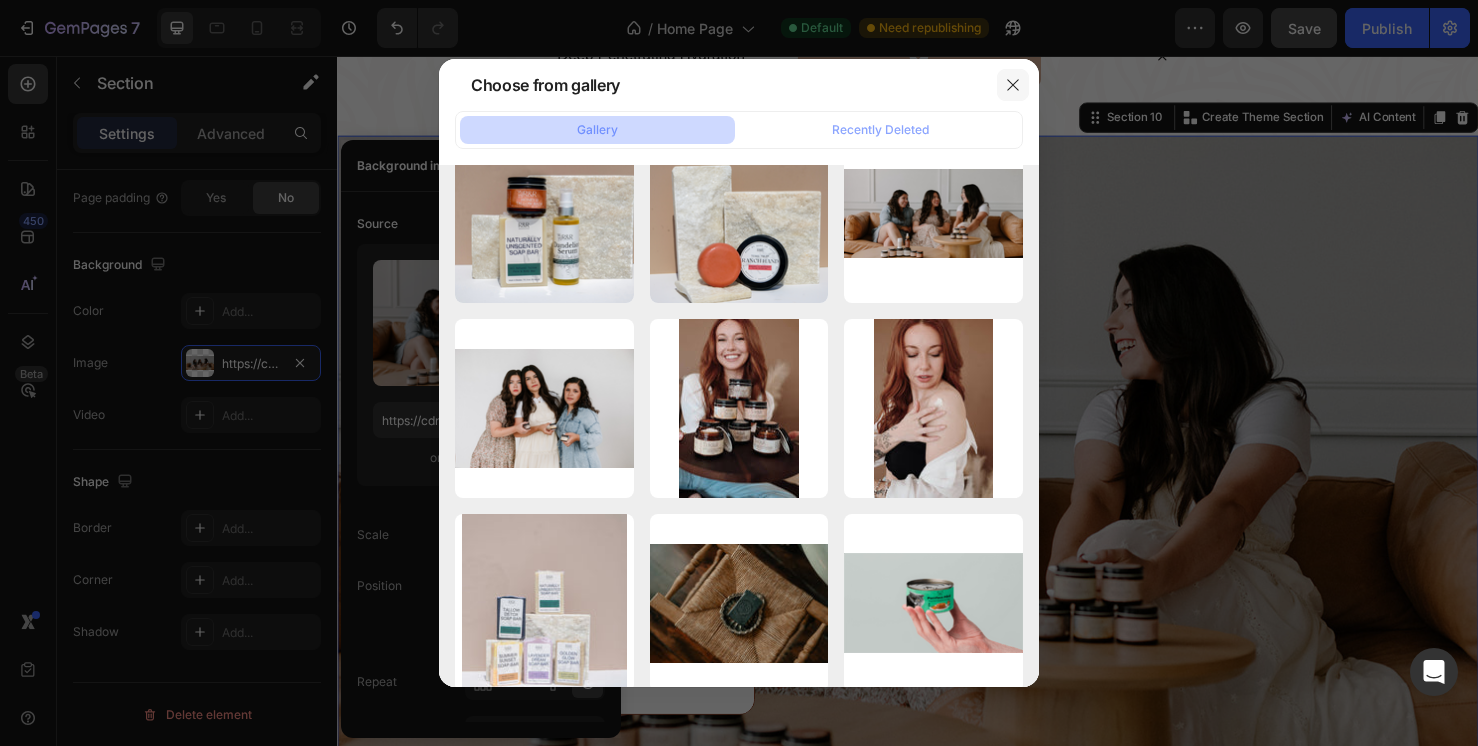 click 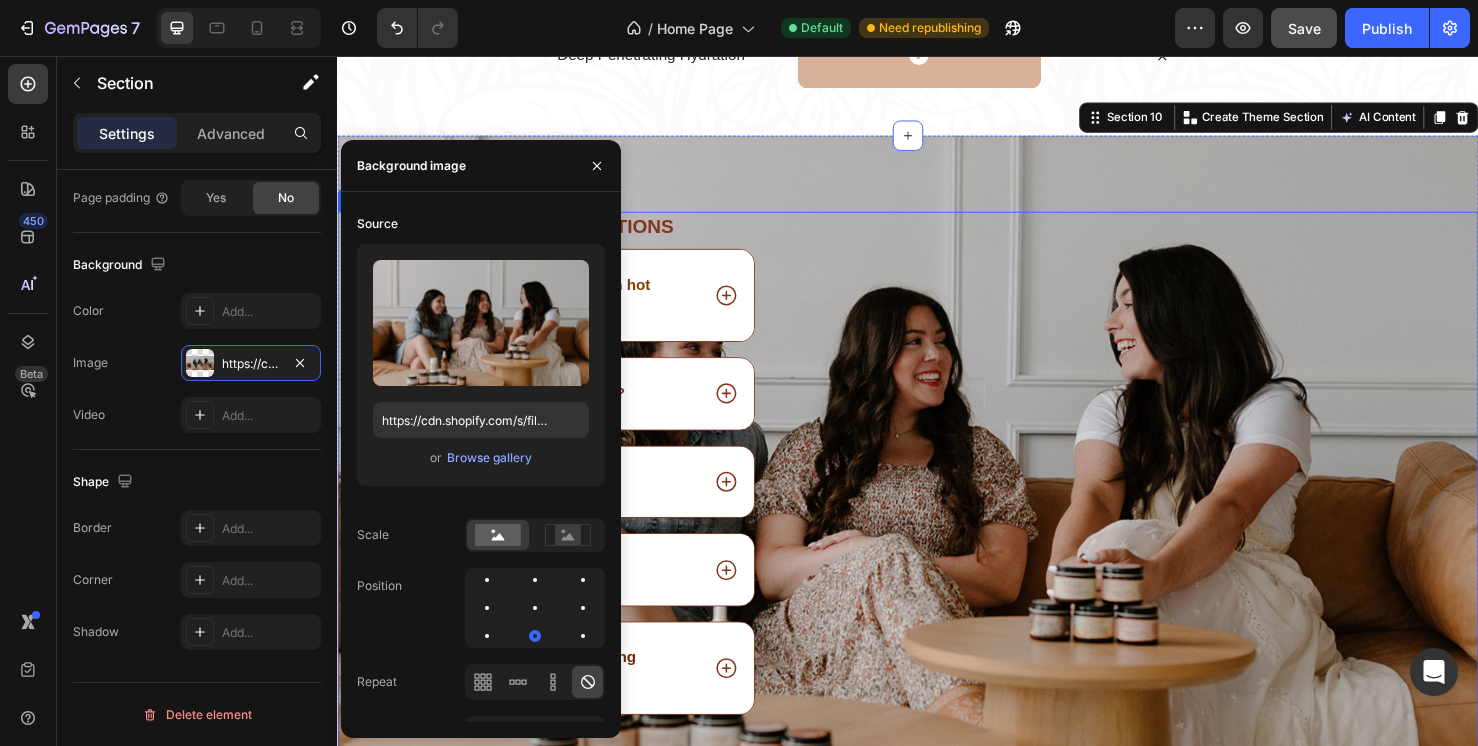 scroll, scrollTop: 5825, scrollLeft: 0, axis: vertical 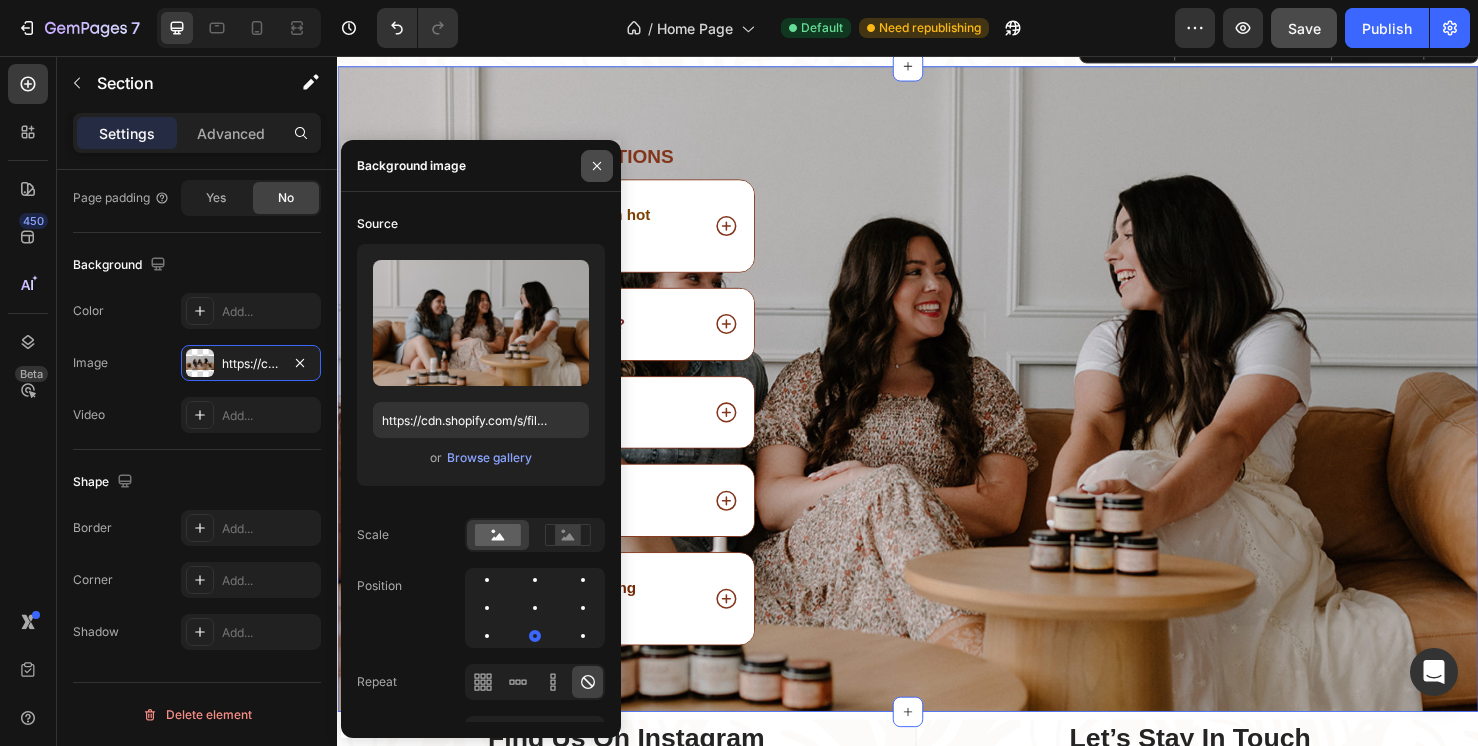 click 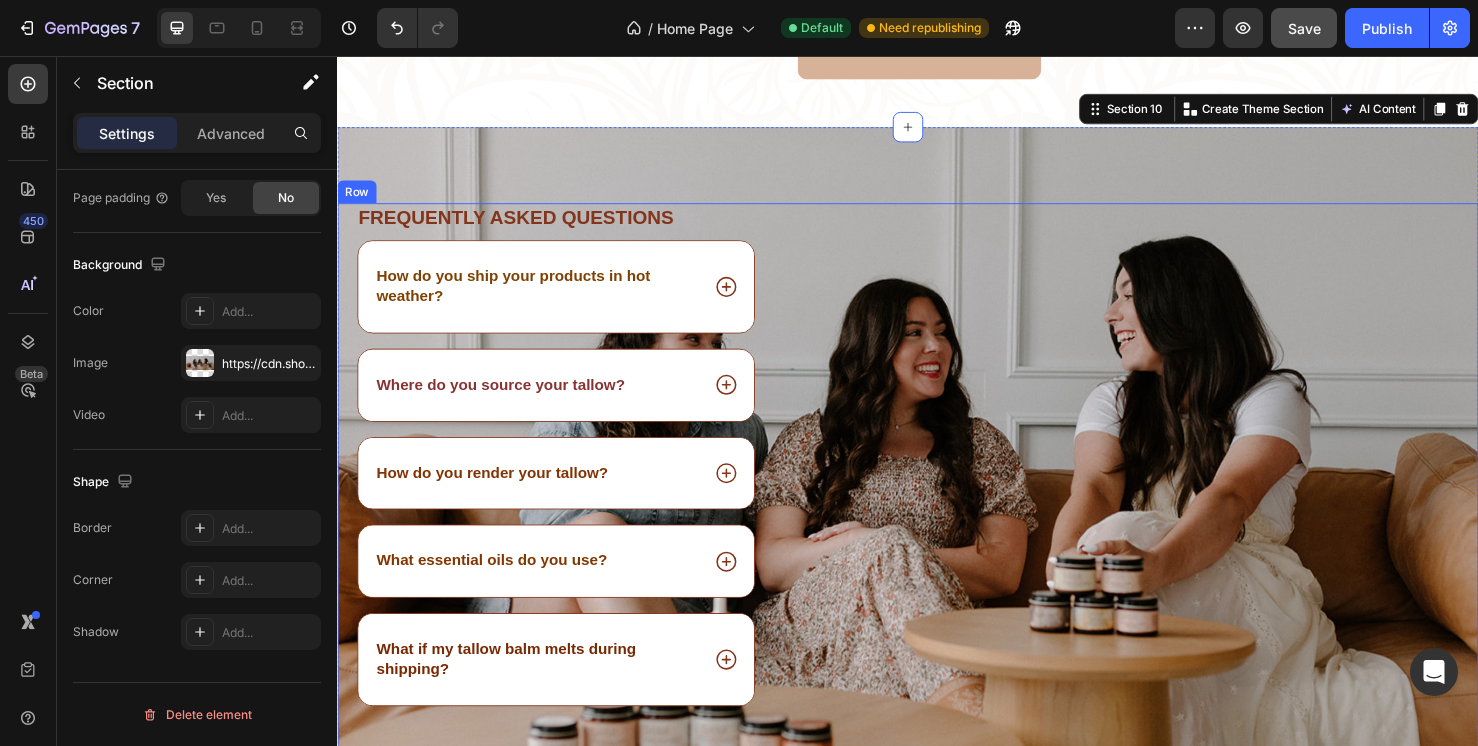 scroll, scrollTop: 5759, scrollLeft: 0, axis: vertical 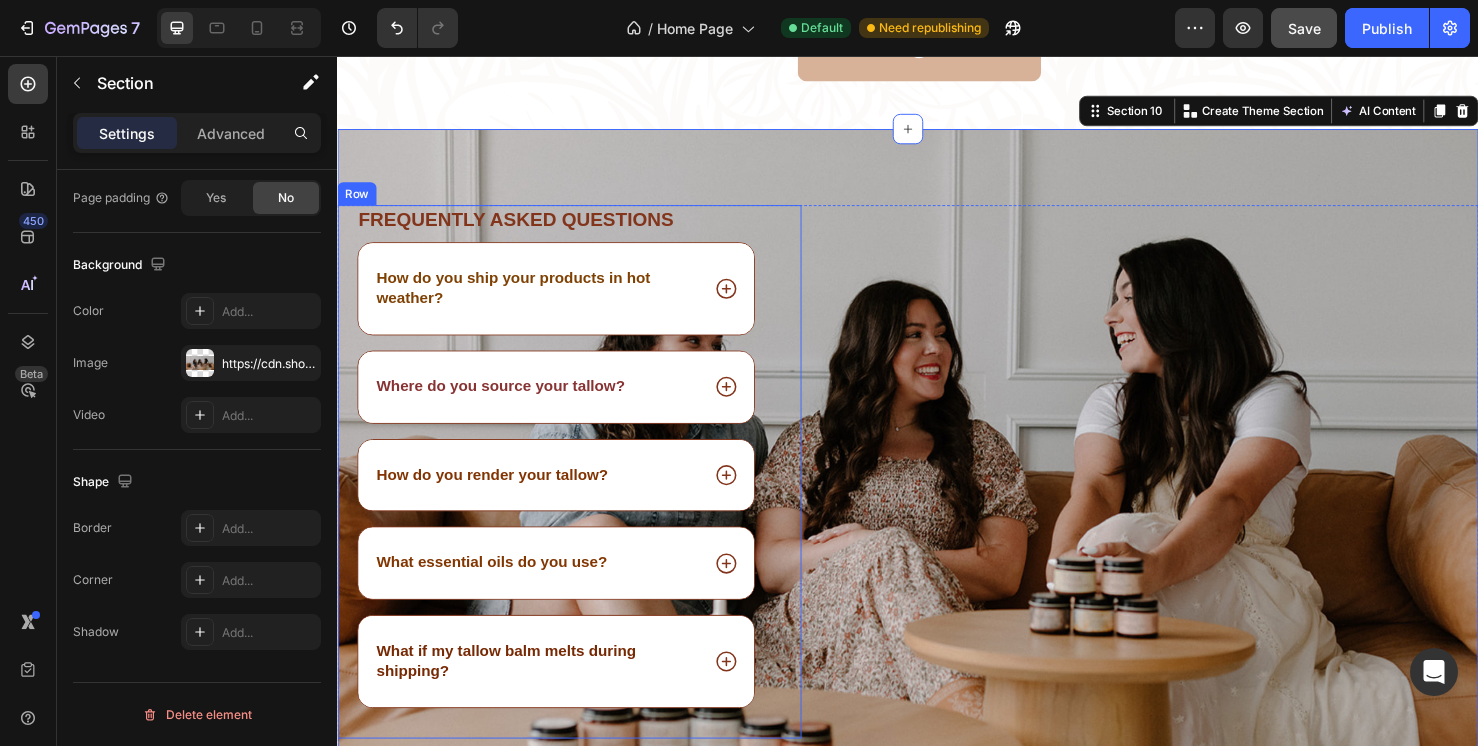 click on "Frequently asked questions Heading
How do you ship your products in hot weather?
Where do you source your tallow?
How do you render your tallow?
What essential oils do you use?
What if my tallow balm melts during shipping? Accordion Row" at bounding box center (581, 493) 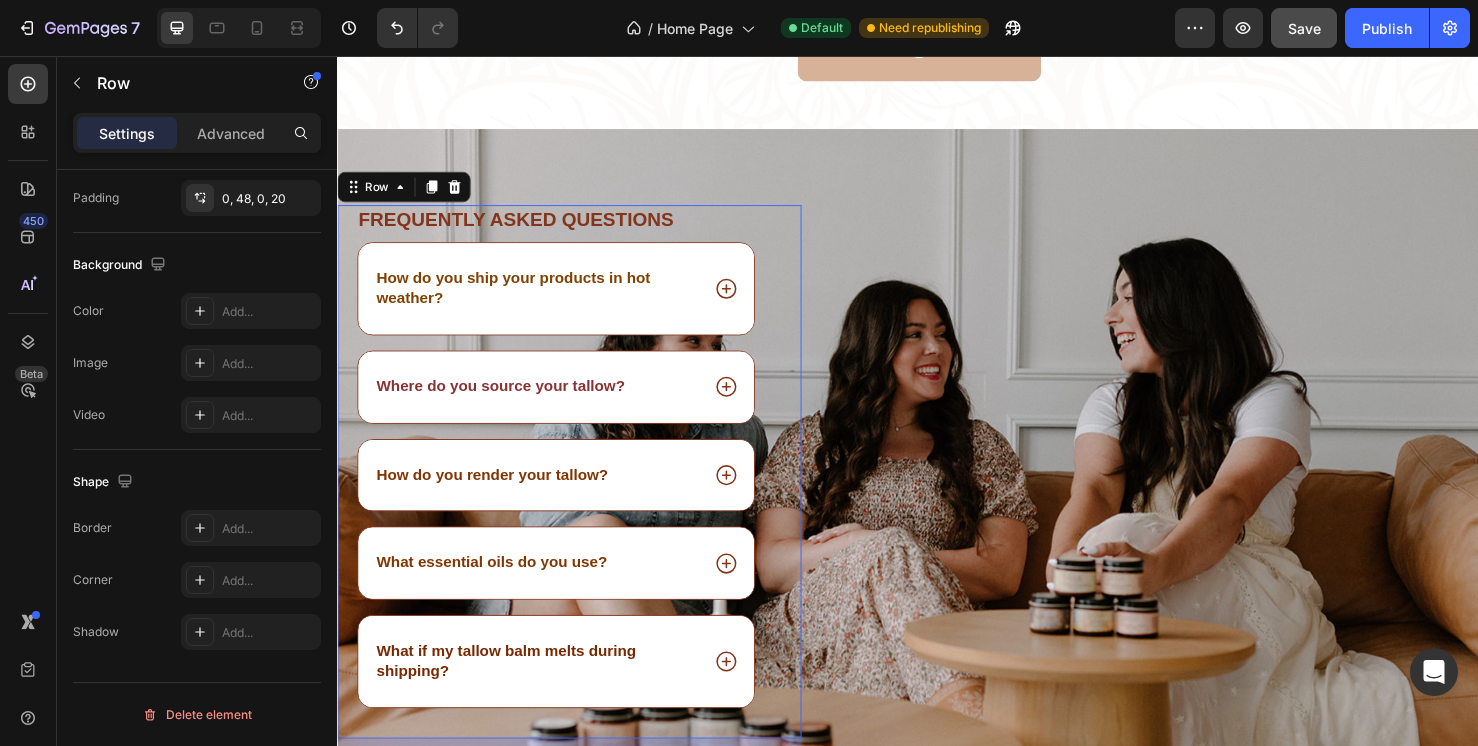 scroll, scrollTop: 0, scrollLeft: 0, axis: both 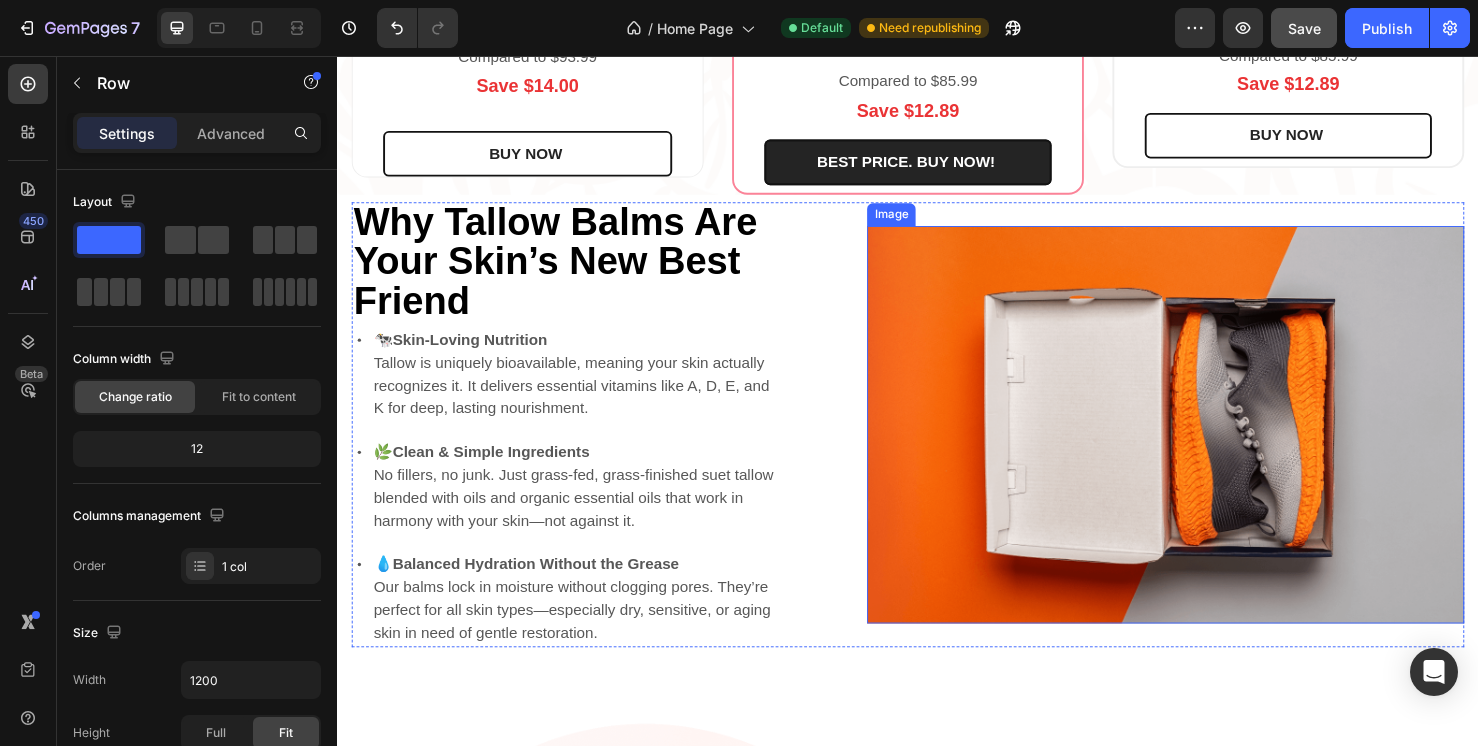 click at bounding box center [1208, 444] 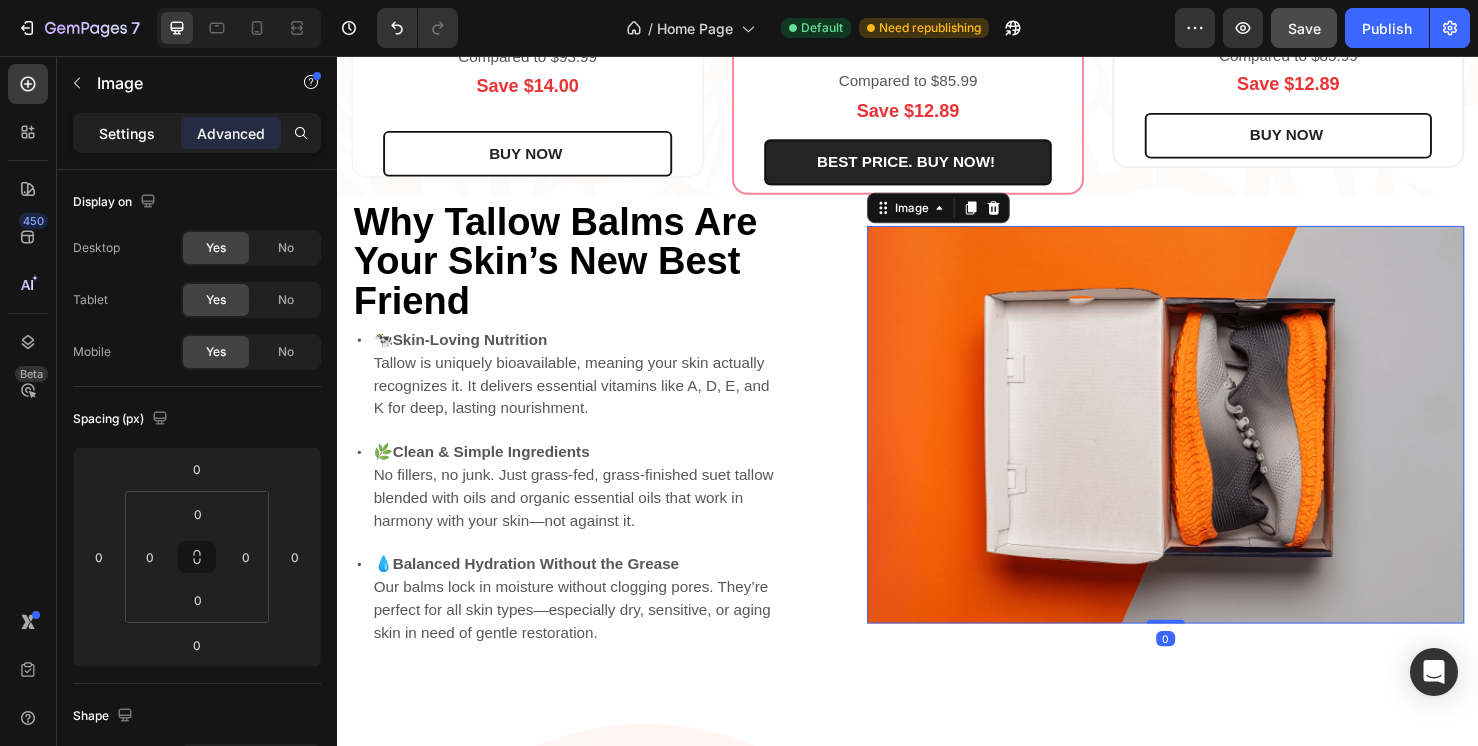 click on "Settings" at bounding box center (127, 133) 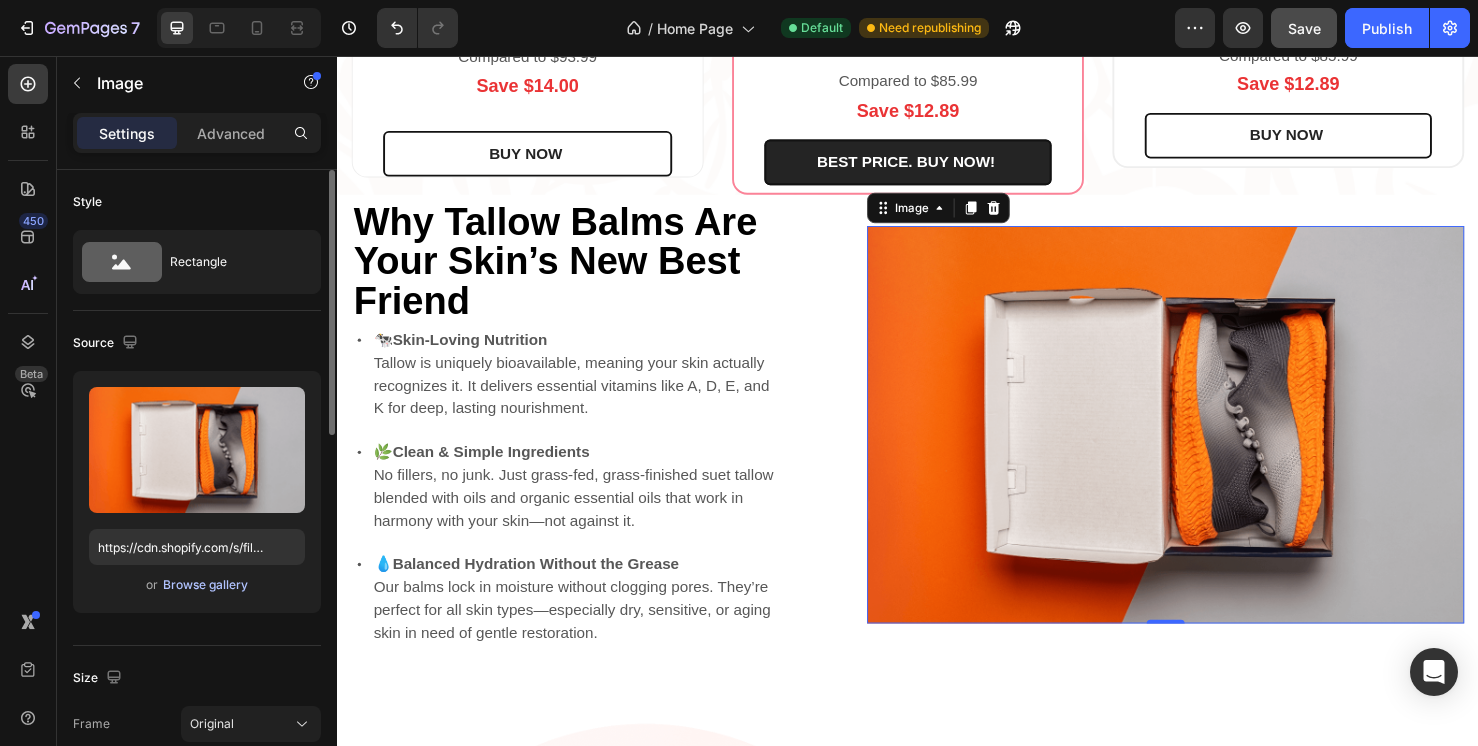 click on "Browse gallery" at bounding box center (205, 585) 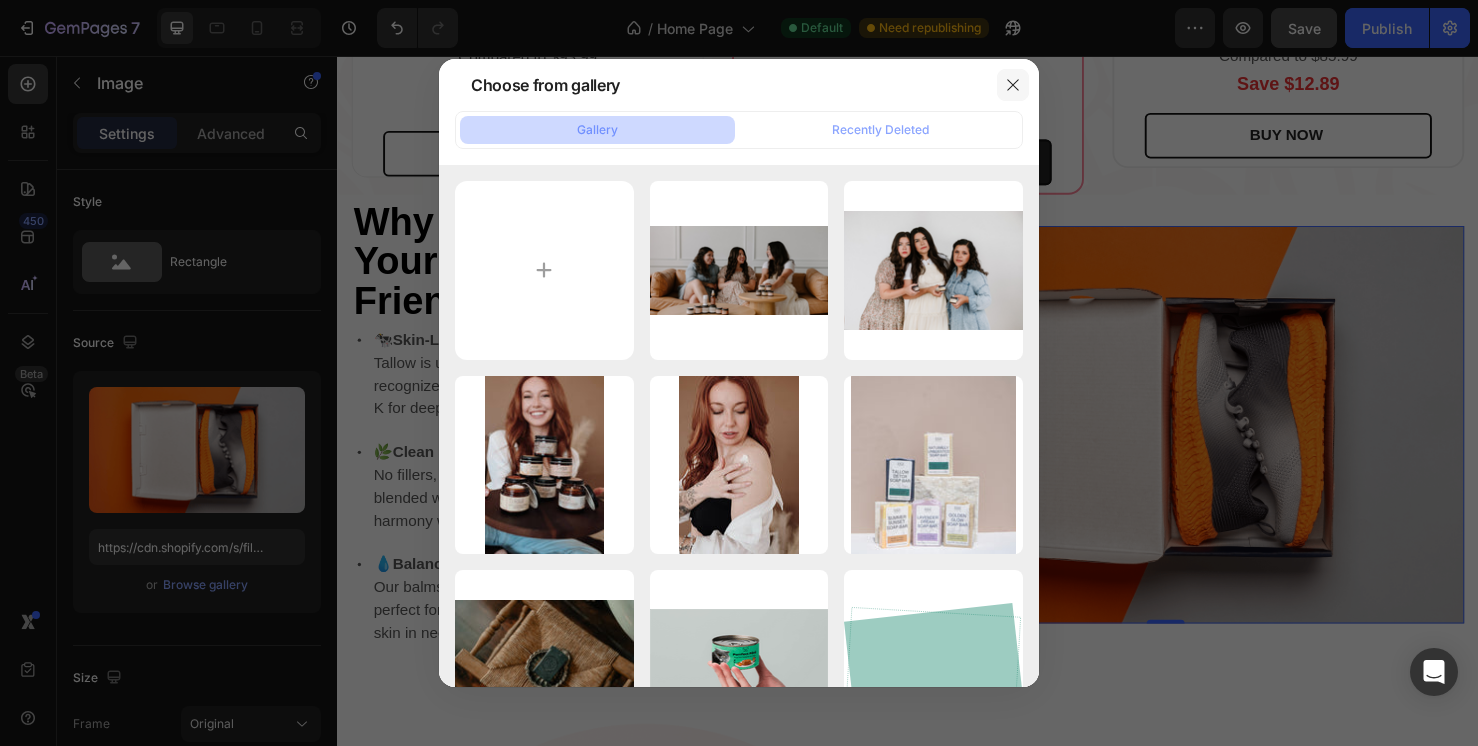 click 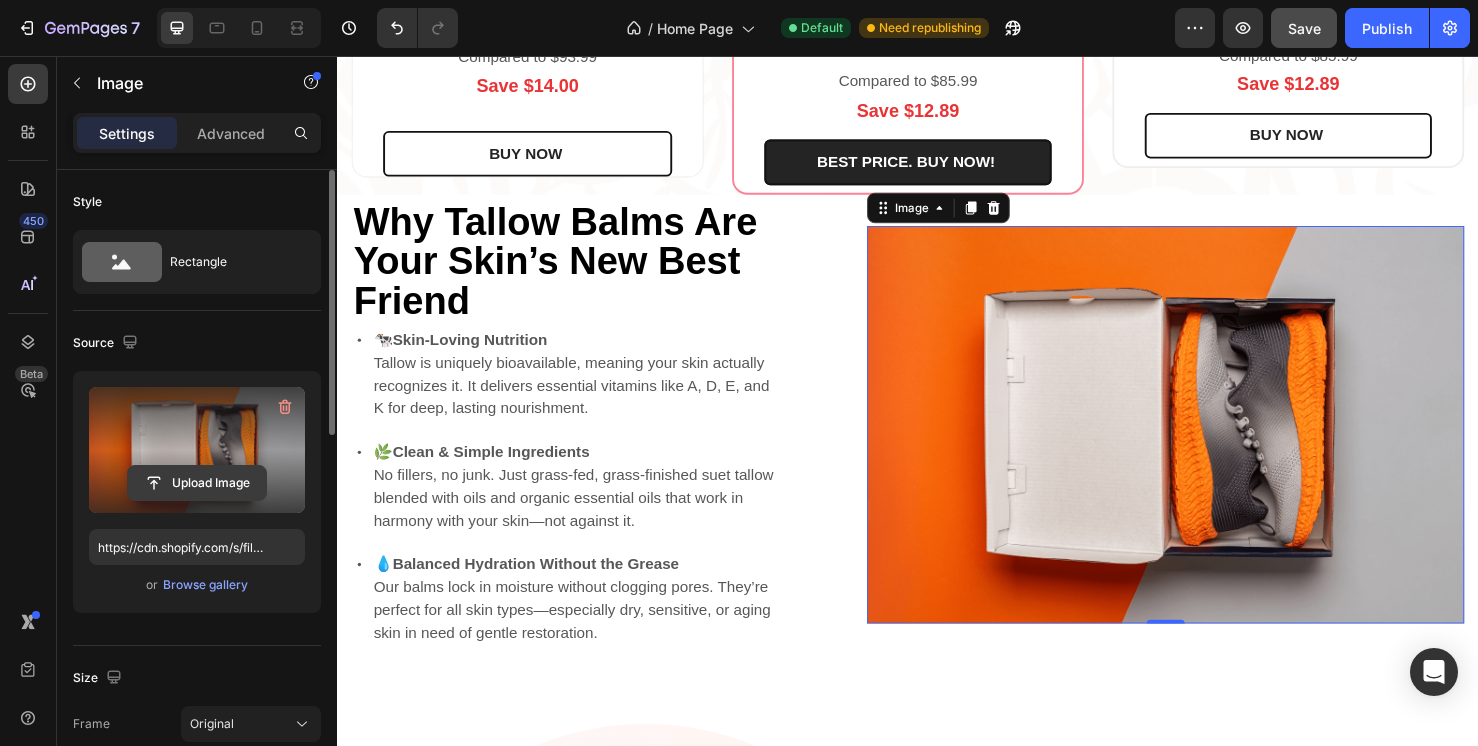 click 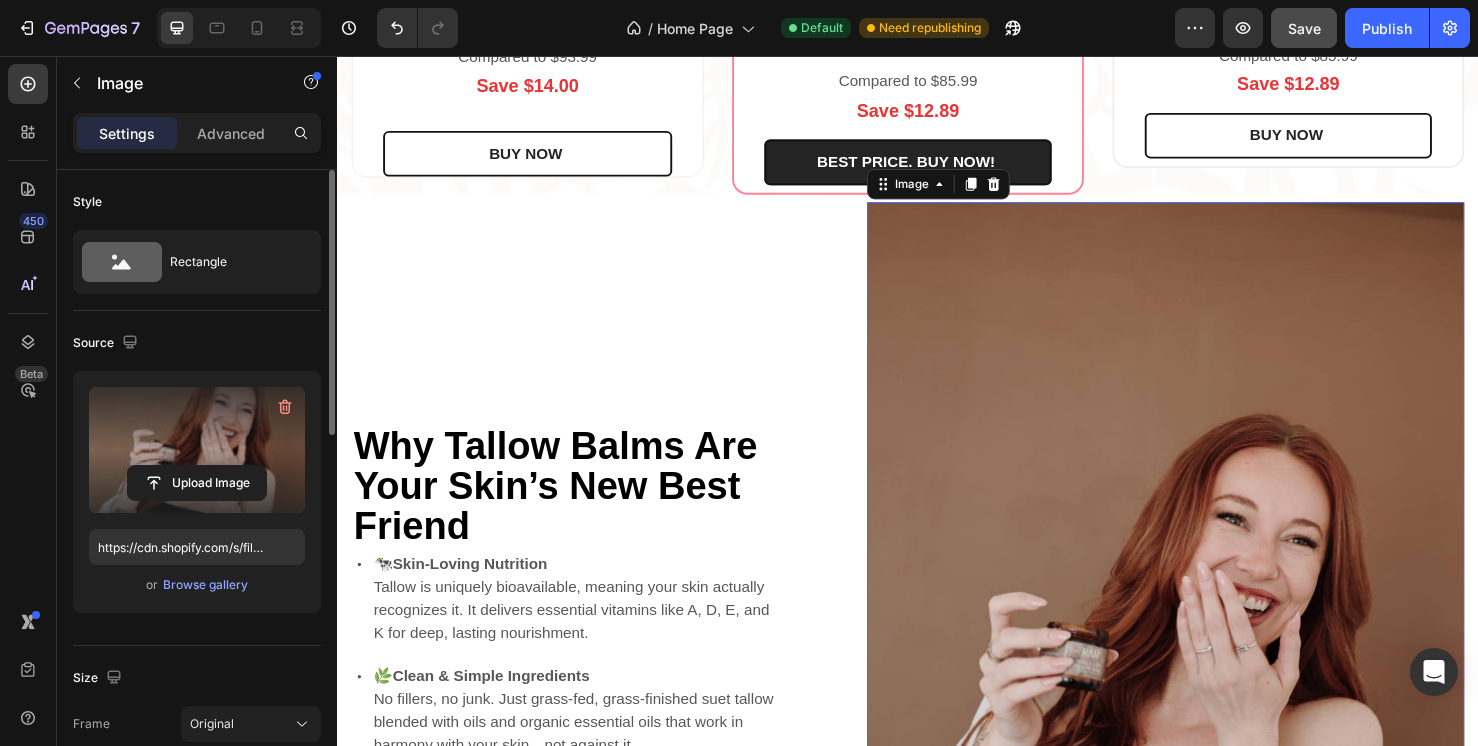 type on "https://cdn.shopify.com/s/files/1/0634/5664/1184/files/gempages_570662168865801368-c71d7235-b775-4f82-896a-601fc3a27ede.jpg" 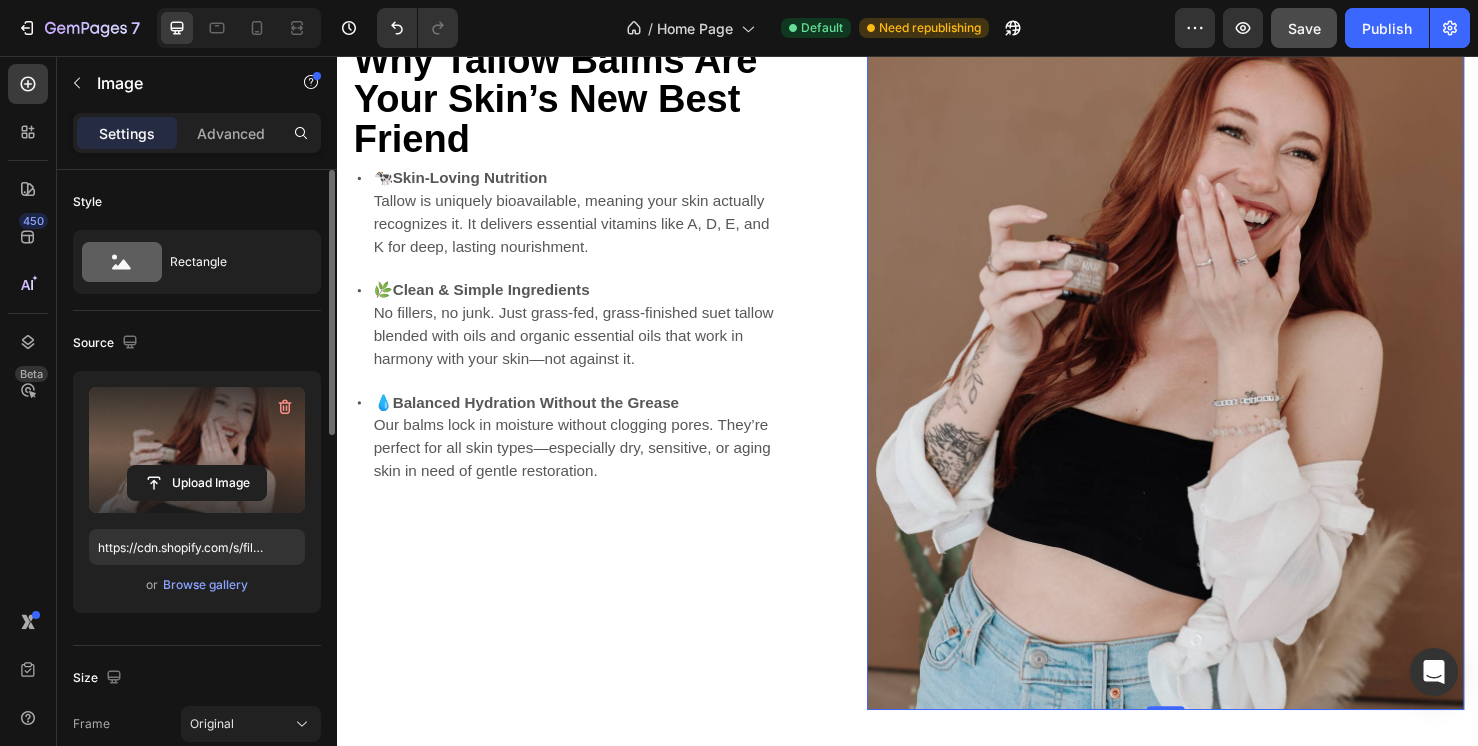scroll, scrollTop: 4180, scrollLeft: 0, axis: vertical 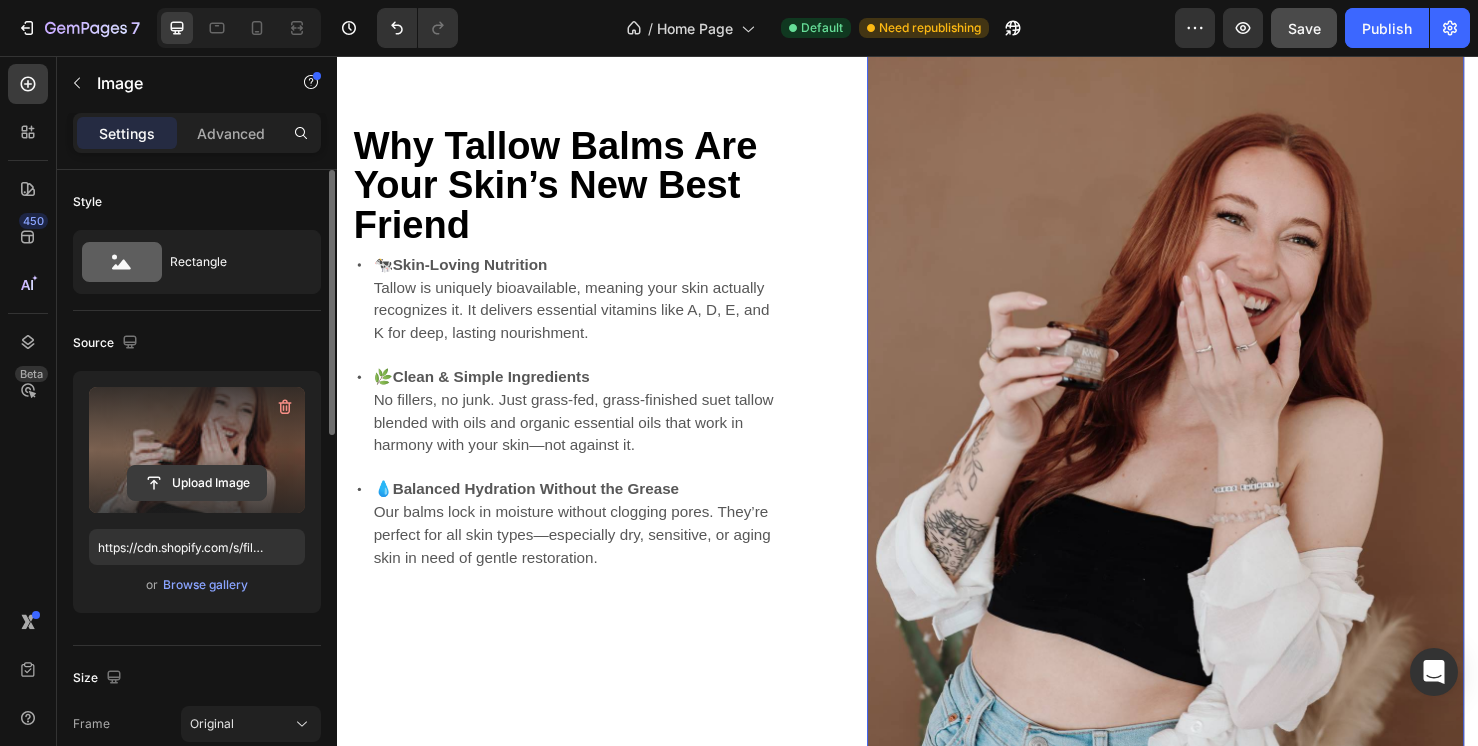 click 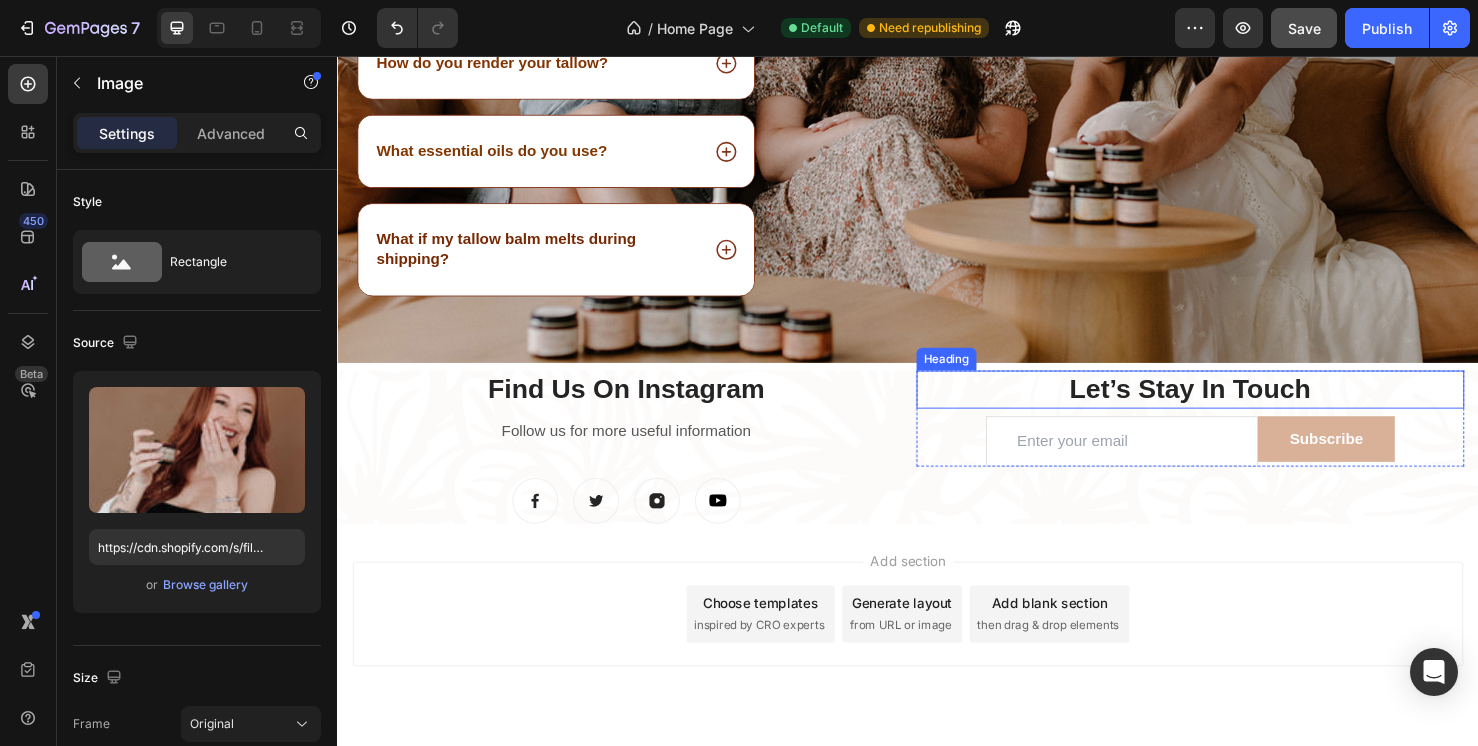 scroll, scrollTop: 6254, scrollLeft: 0, axis: vertical 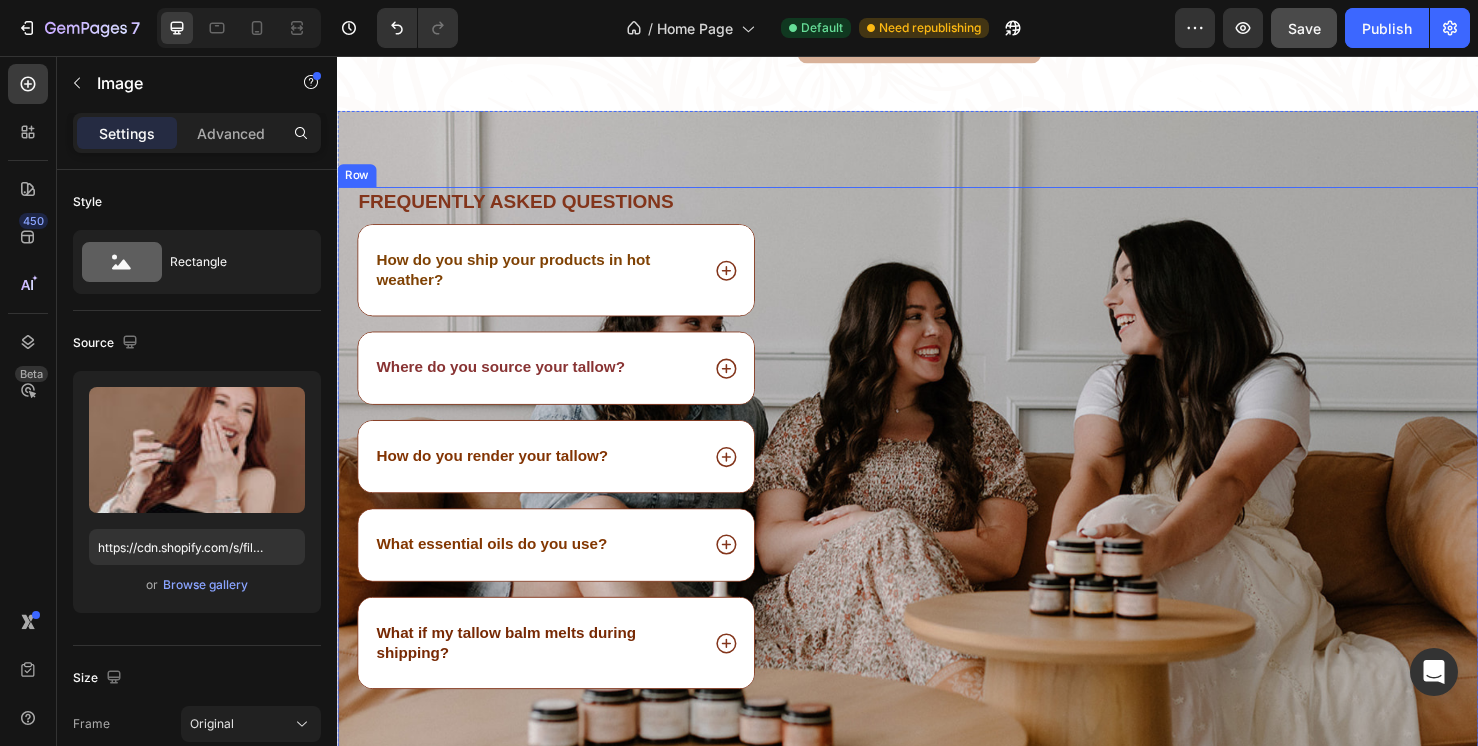 click on "Image" at bounding box center [1196, 493] 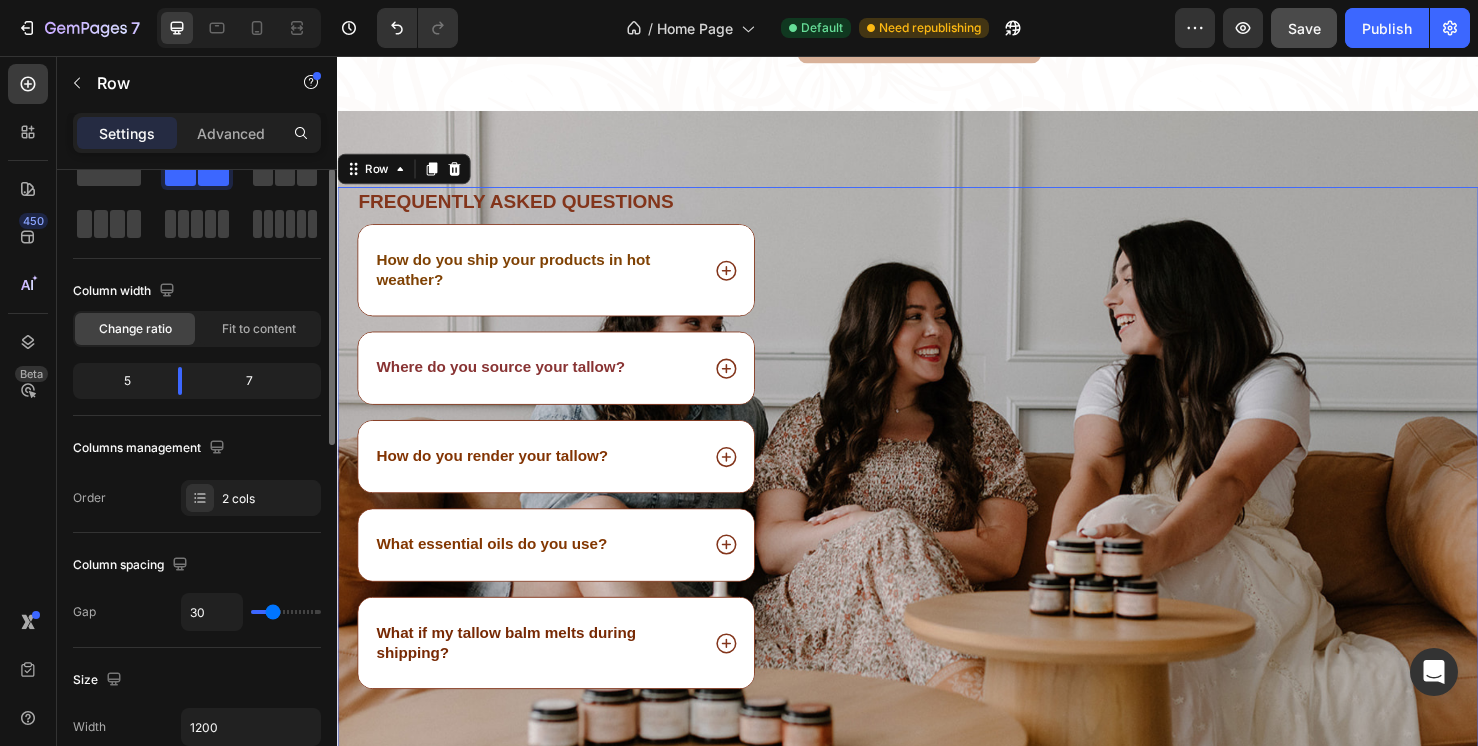 scroll, scrollTop: 43, scrollLeft: 0, axis: vertical 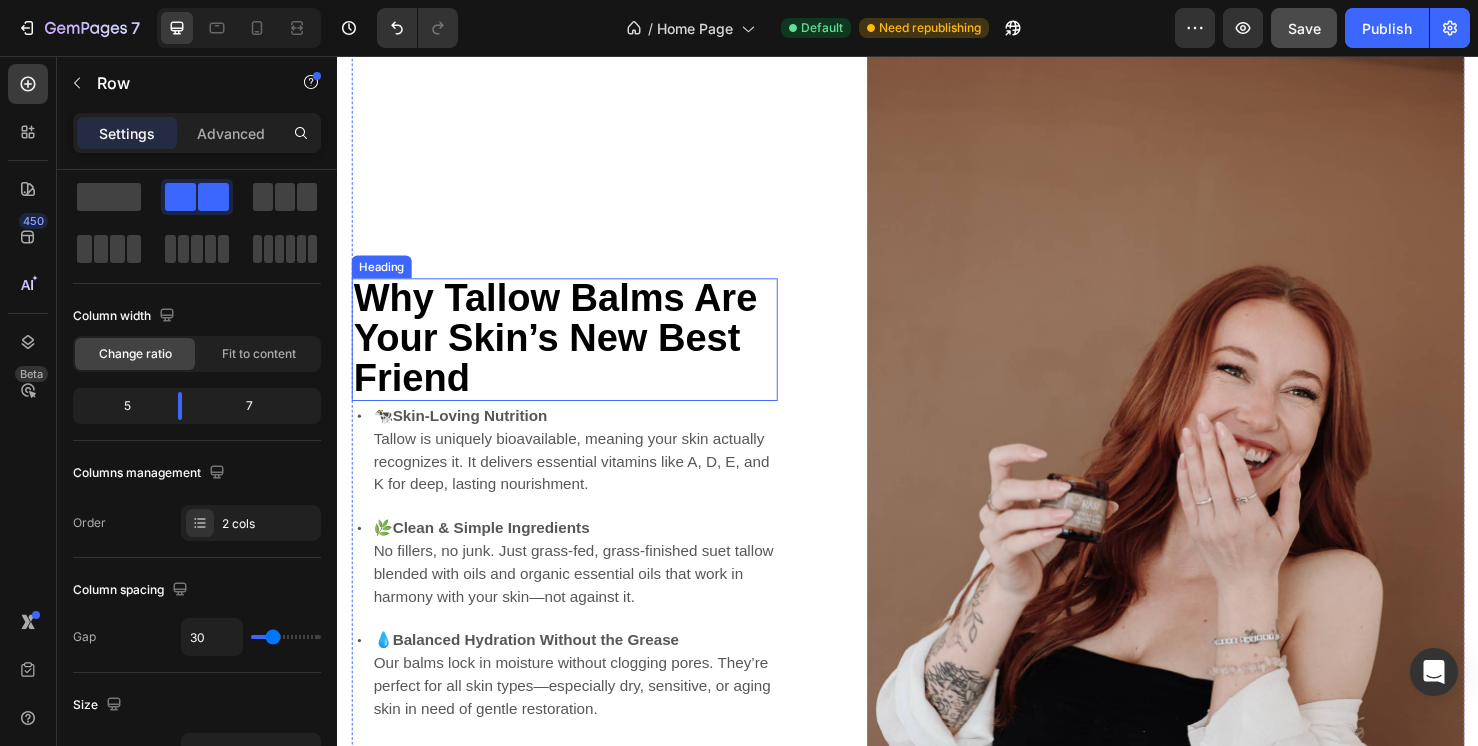 click at bounding box center (1208, 524) 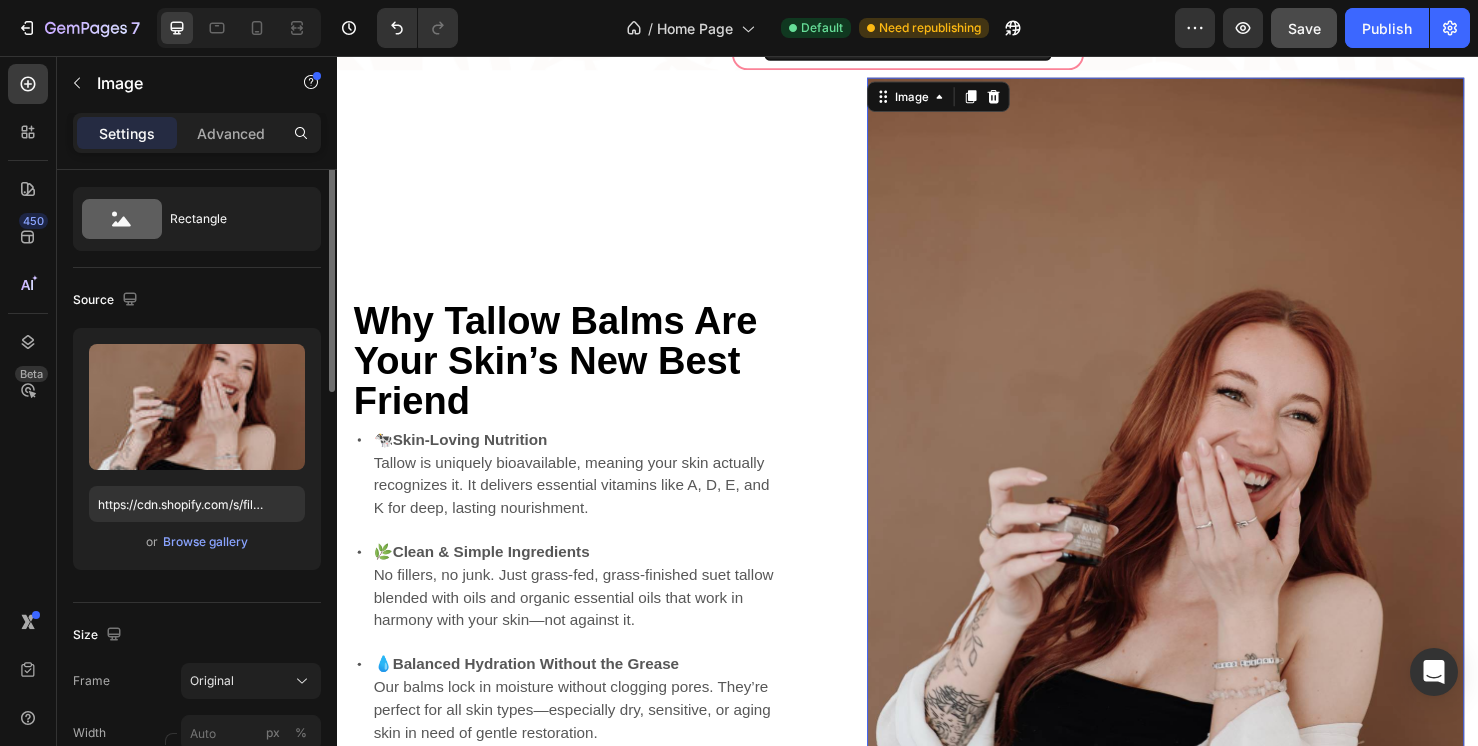 scroll, scrollTop: 0, scrollLeft: 0, axis: both 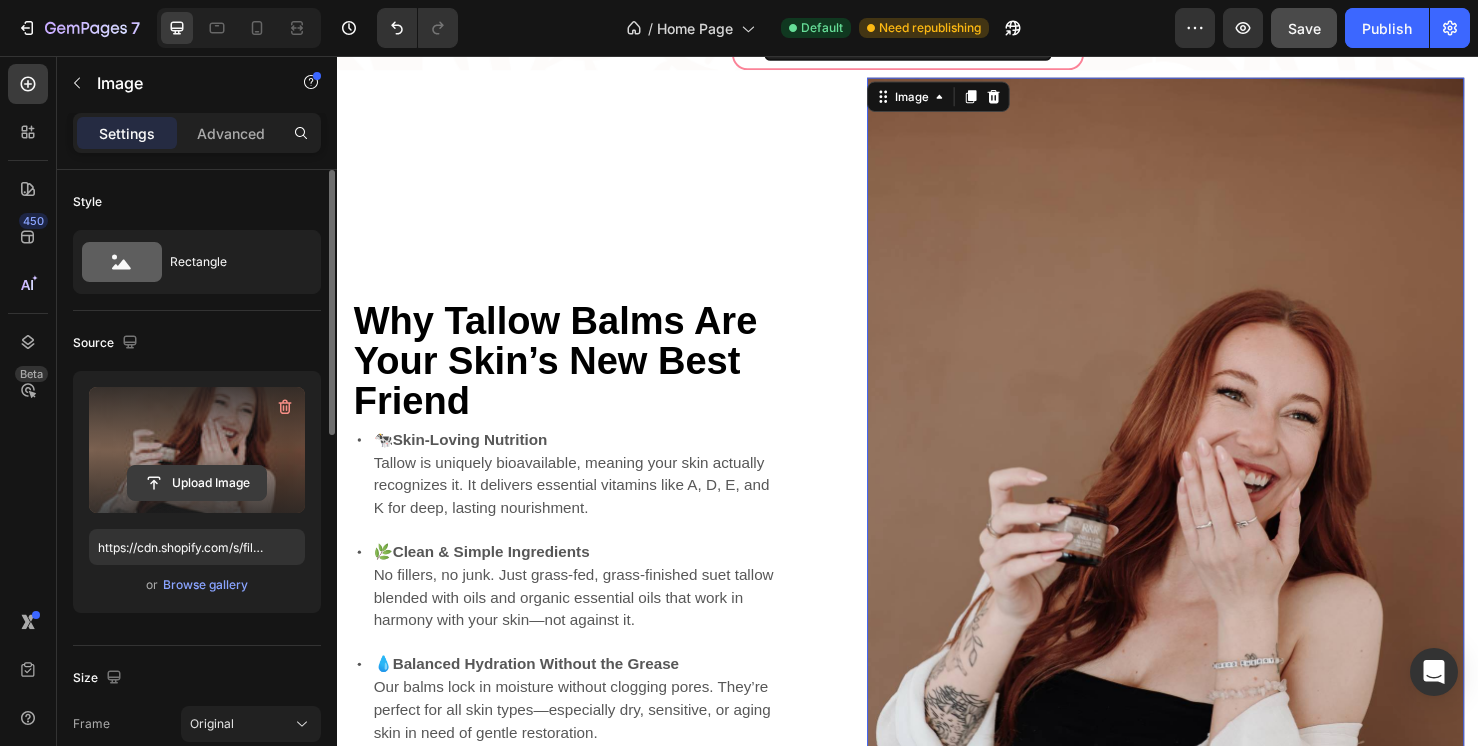 click 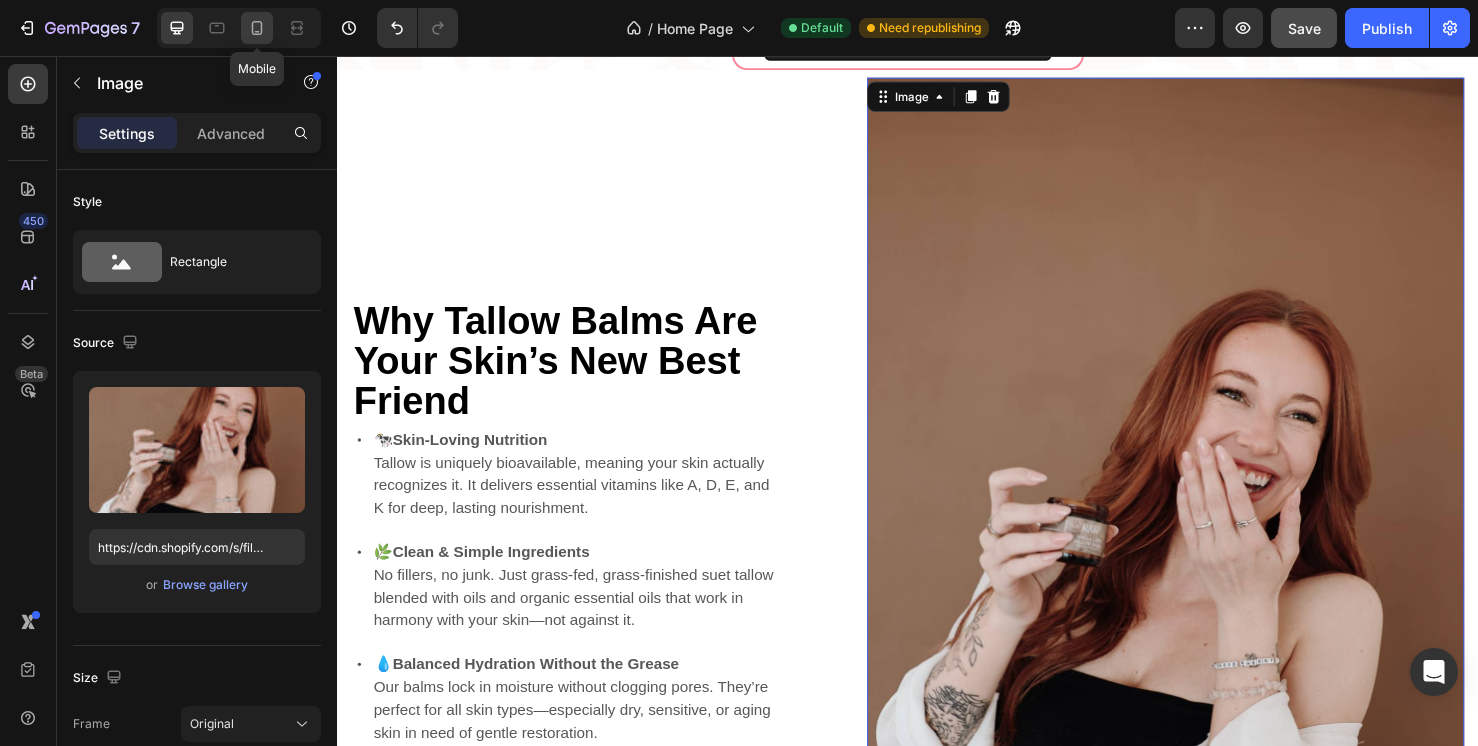 click 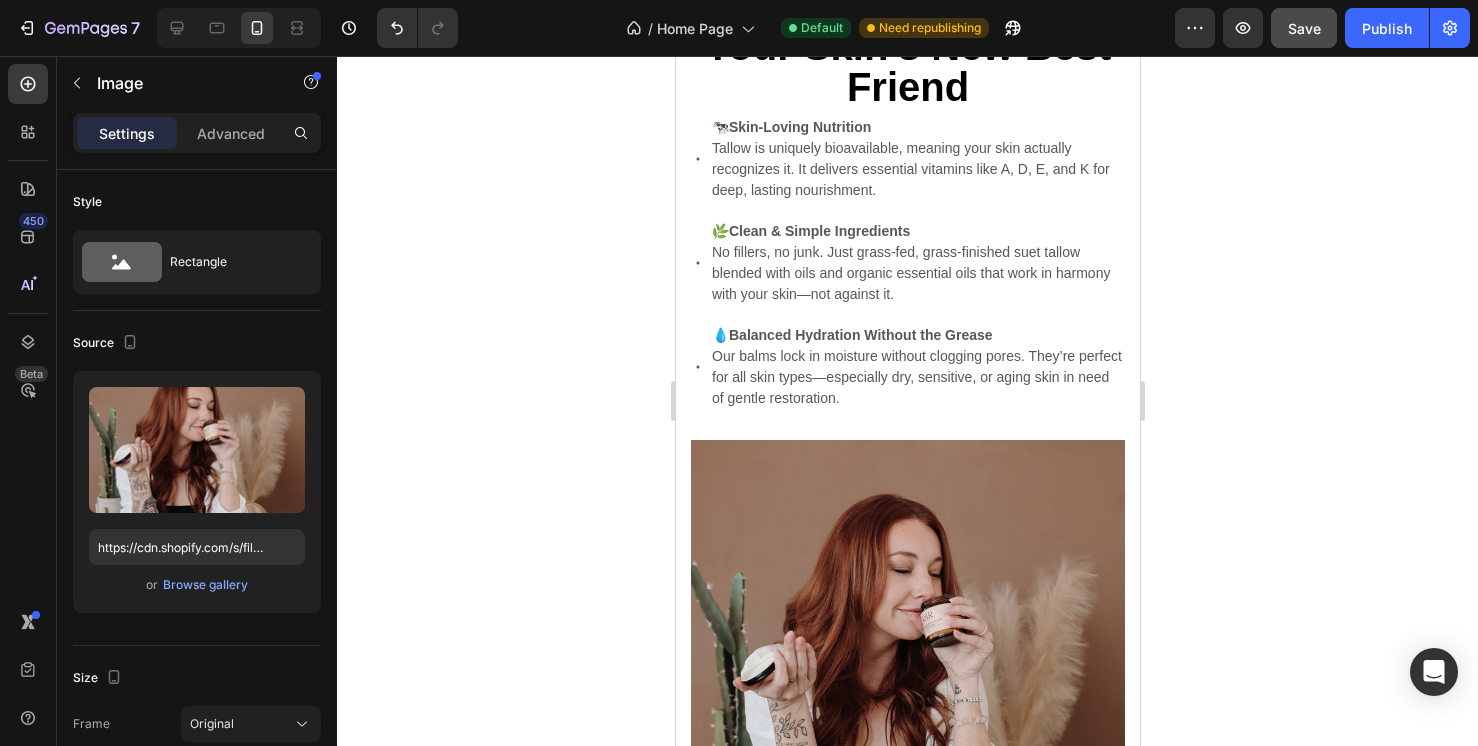 scroll, scrollTop: 7065, scrollLeft: 0, axis: vertical 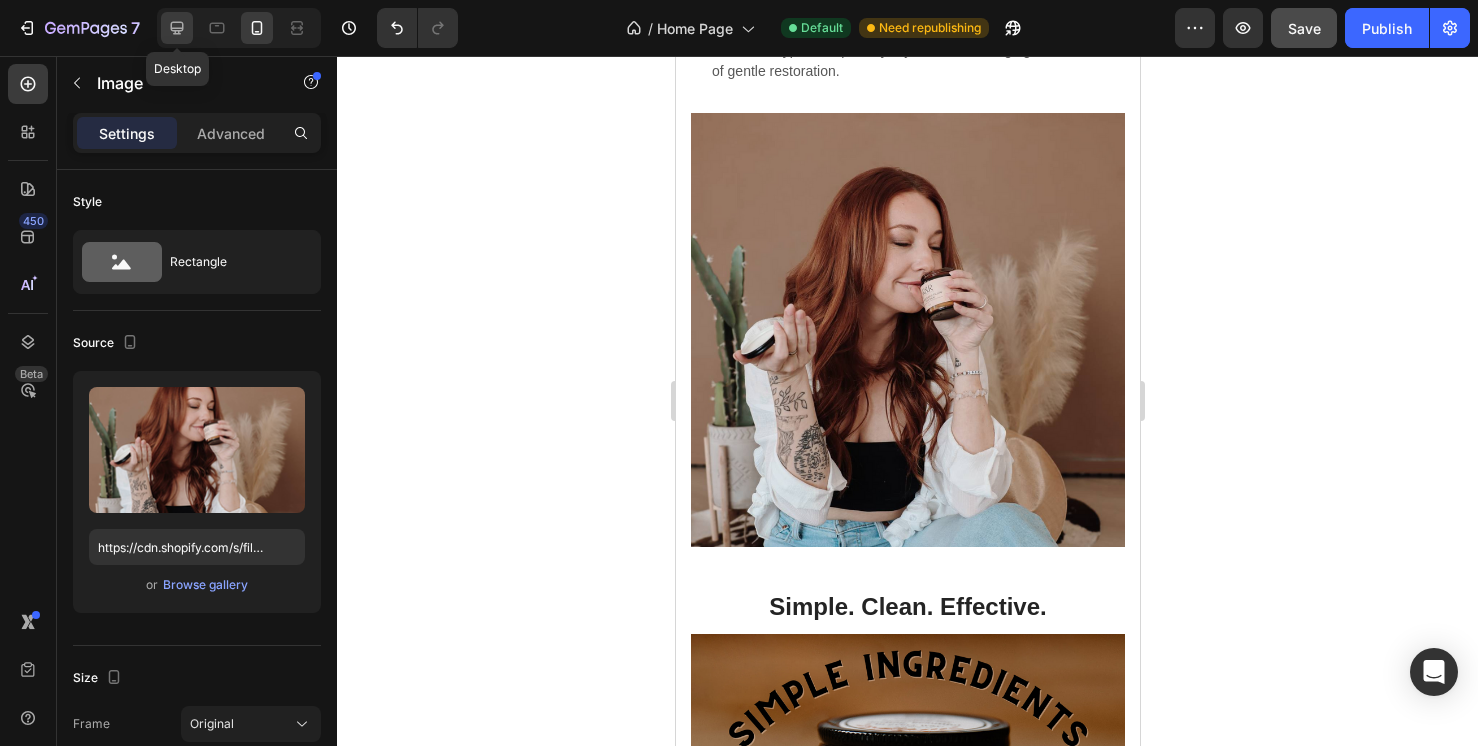 click 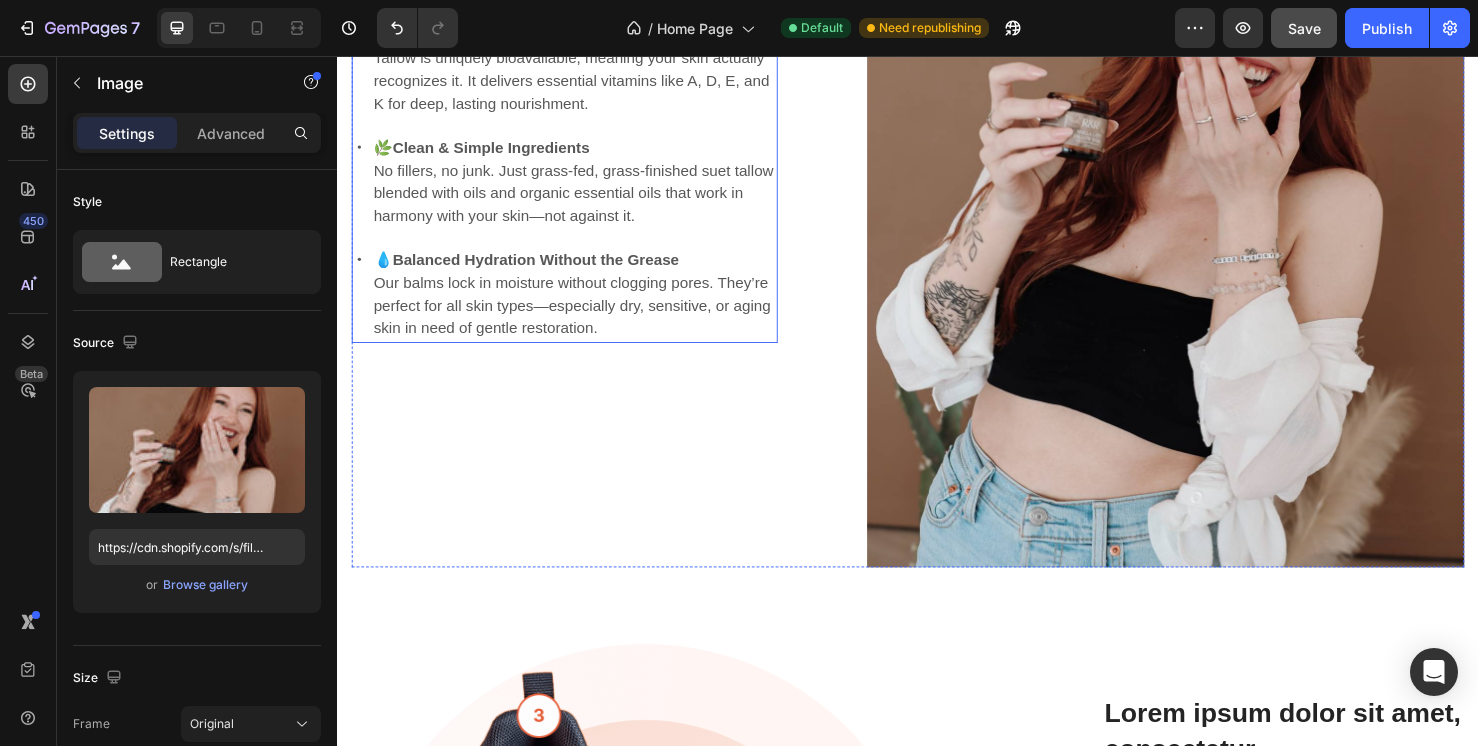 scroll, scrollTop: 6715, scrollLeft: 0, axis: vertical 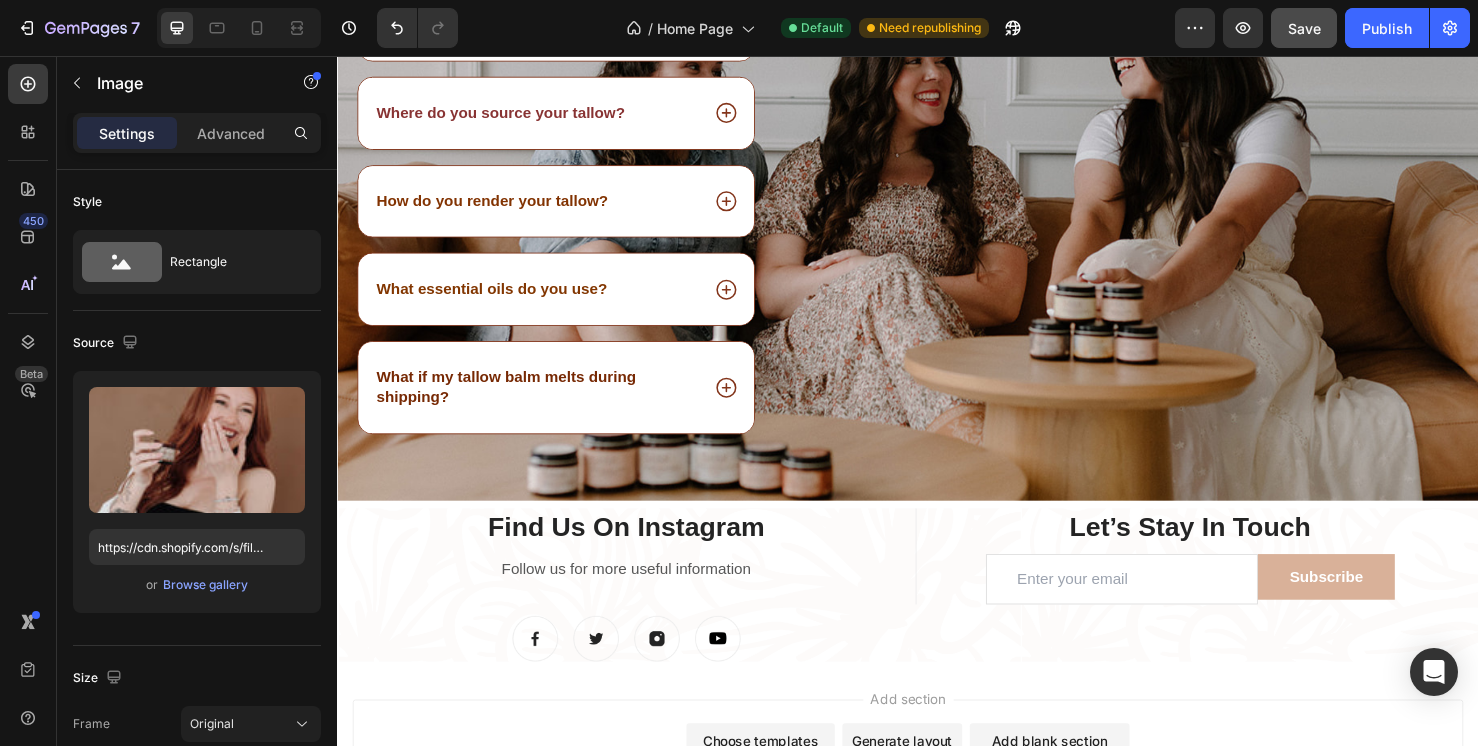 click on "Image" at bounding box center (1196, 224) 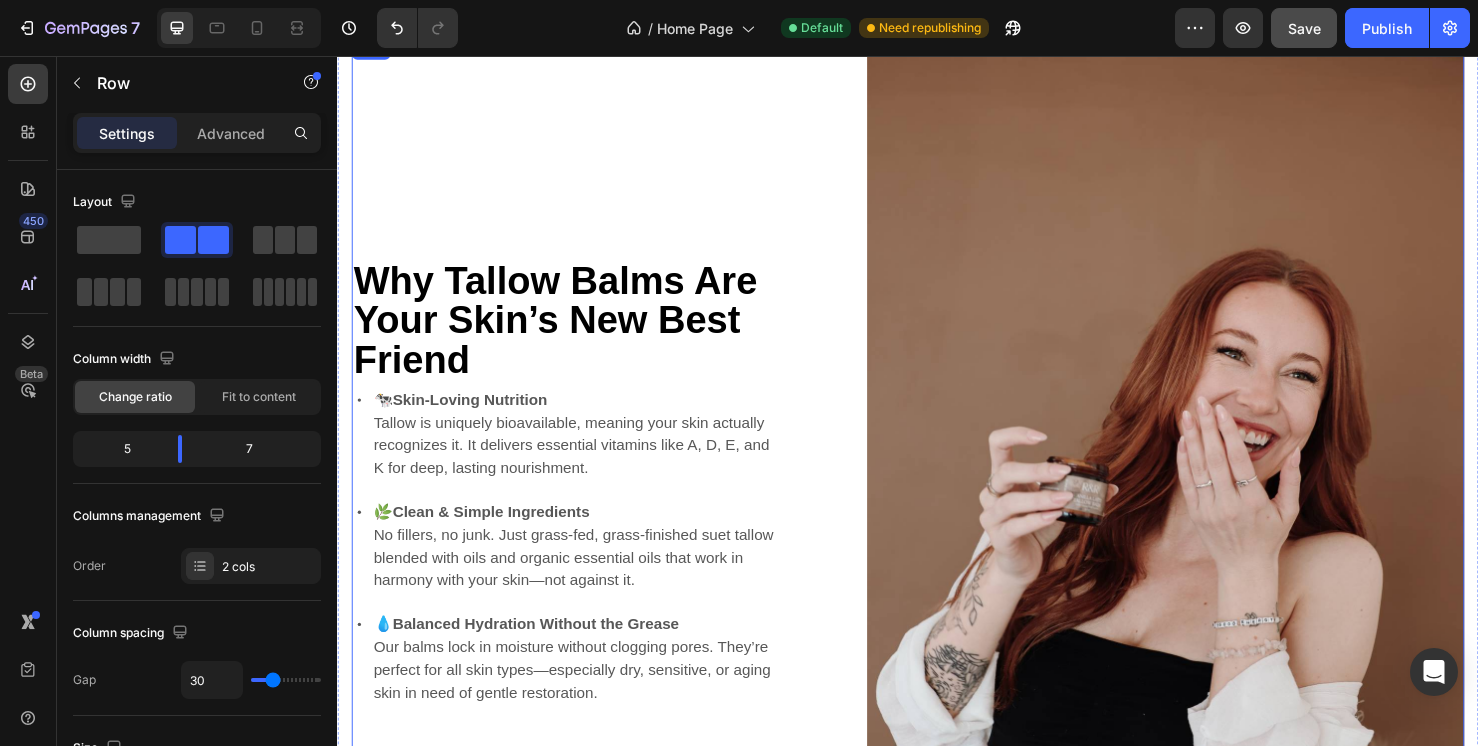 scroll, scrollTop: 4012, scrollLeft: 0, axis: vertical 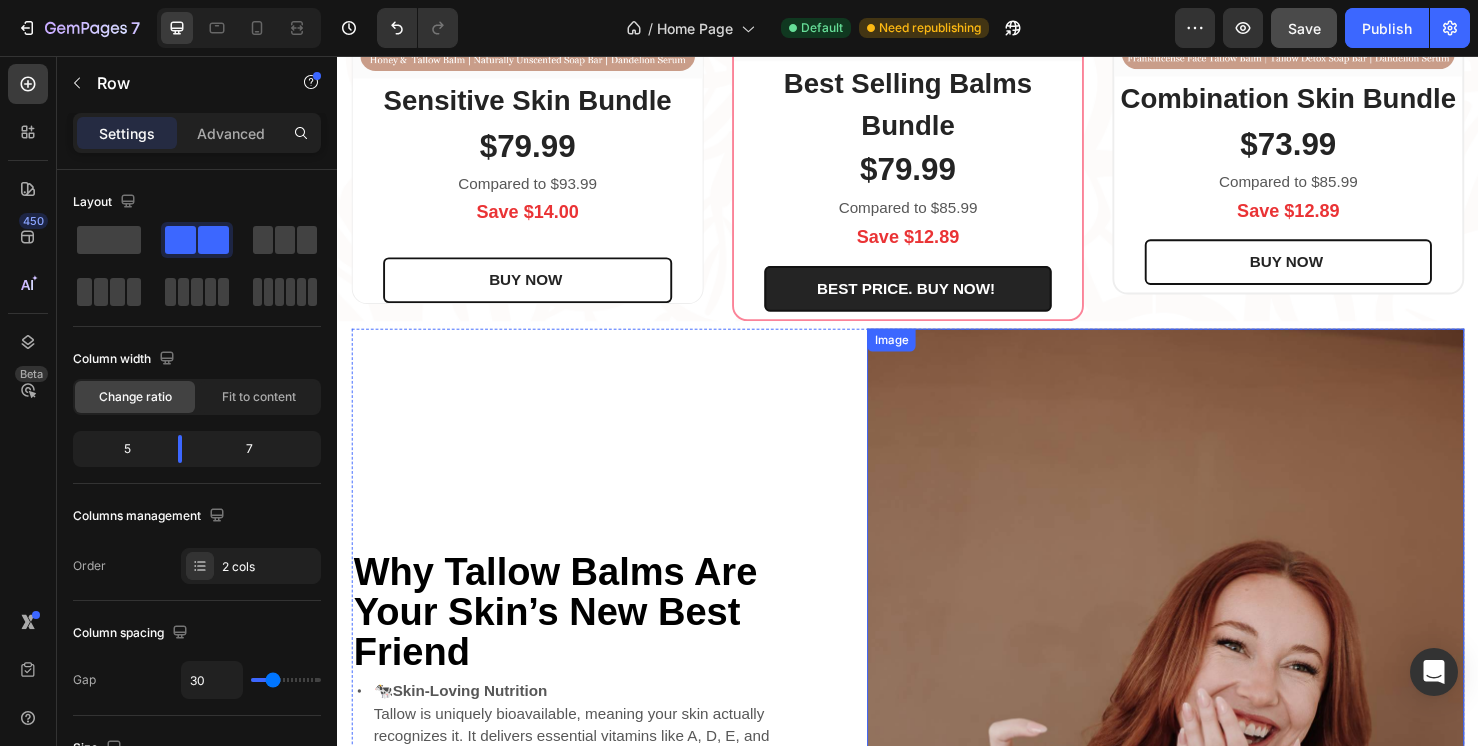 click at bounding box center (1208, 813) 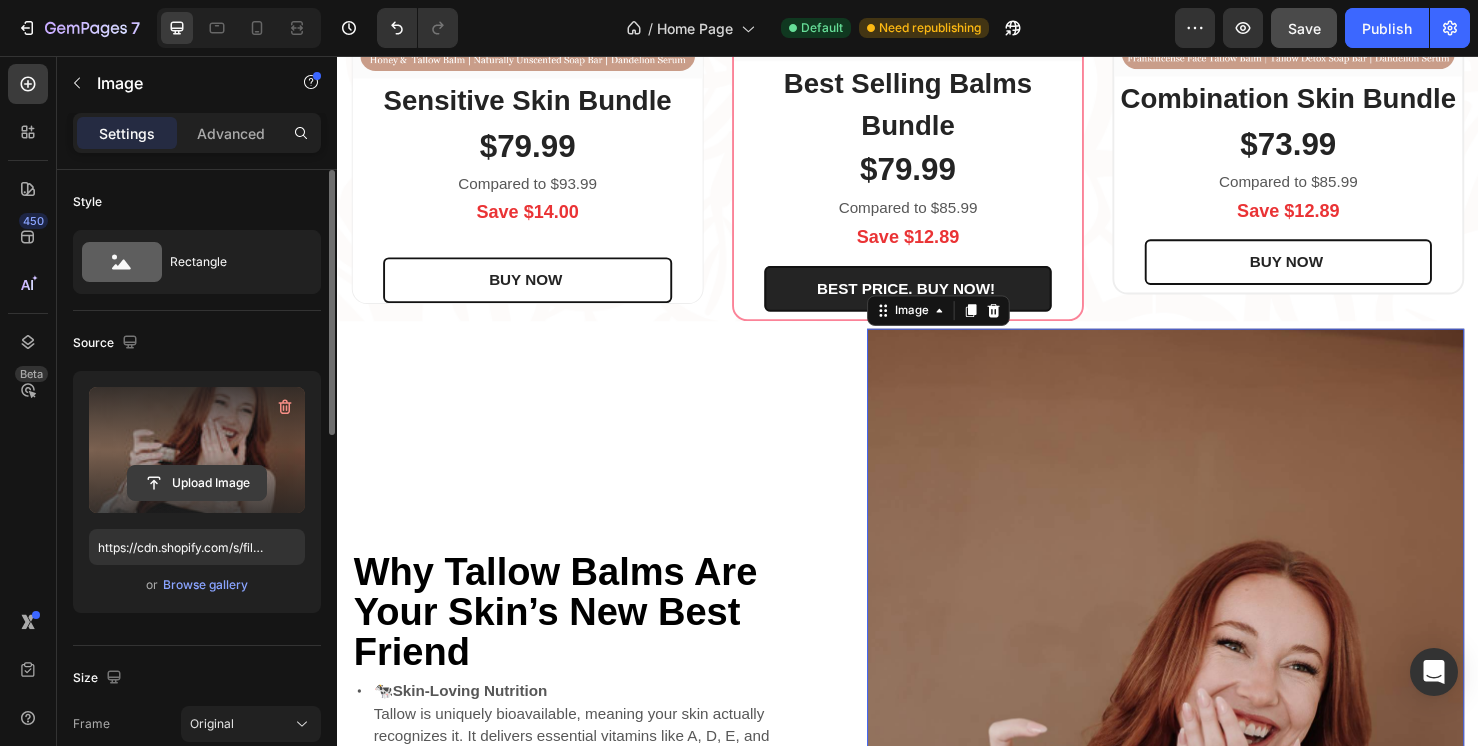 click 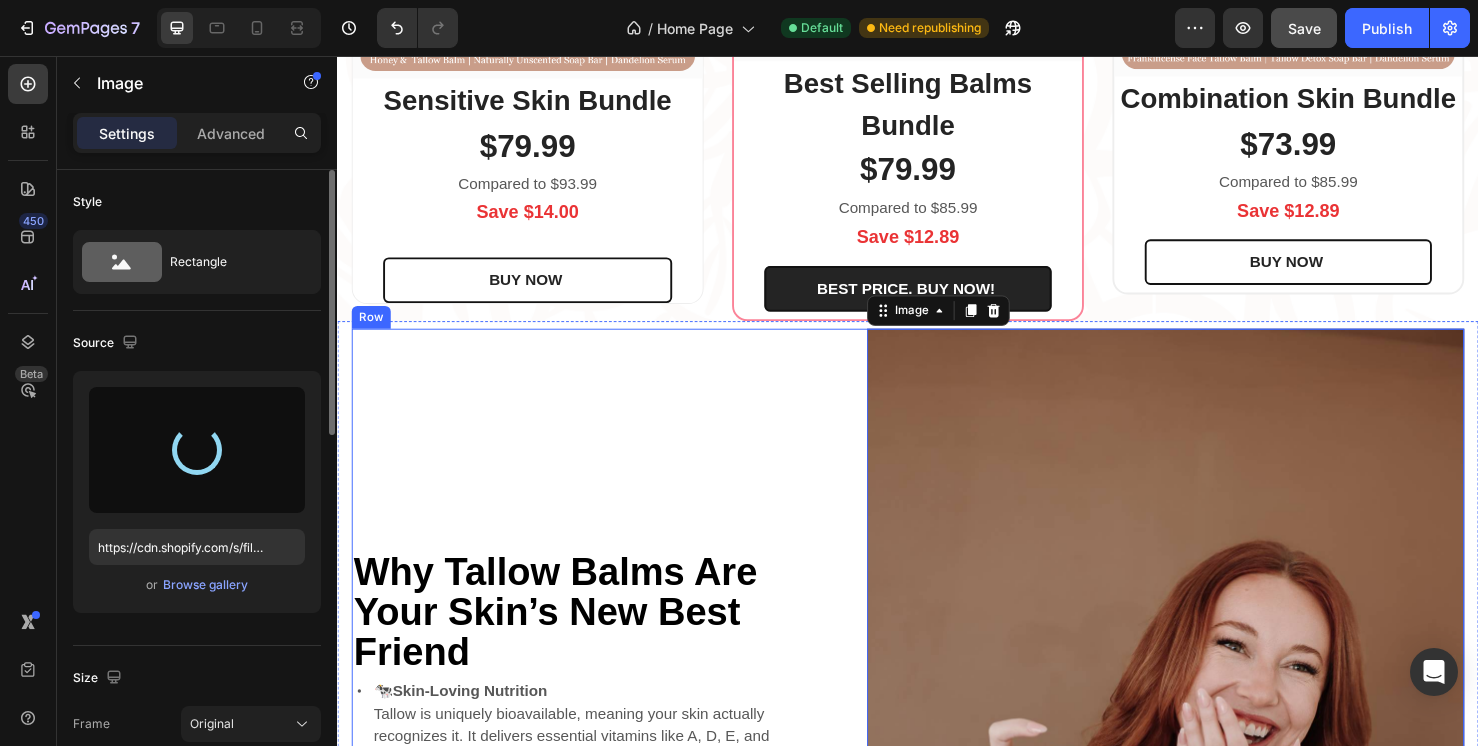 type on "https://cdn.shopify.com/s/files/1/0634/5664/1184/files/gempages_570662168865801368-b45c2e65-f4de-434b-b866-bf236681f03f.jpg" 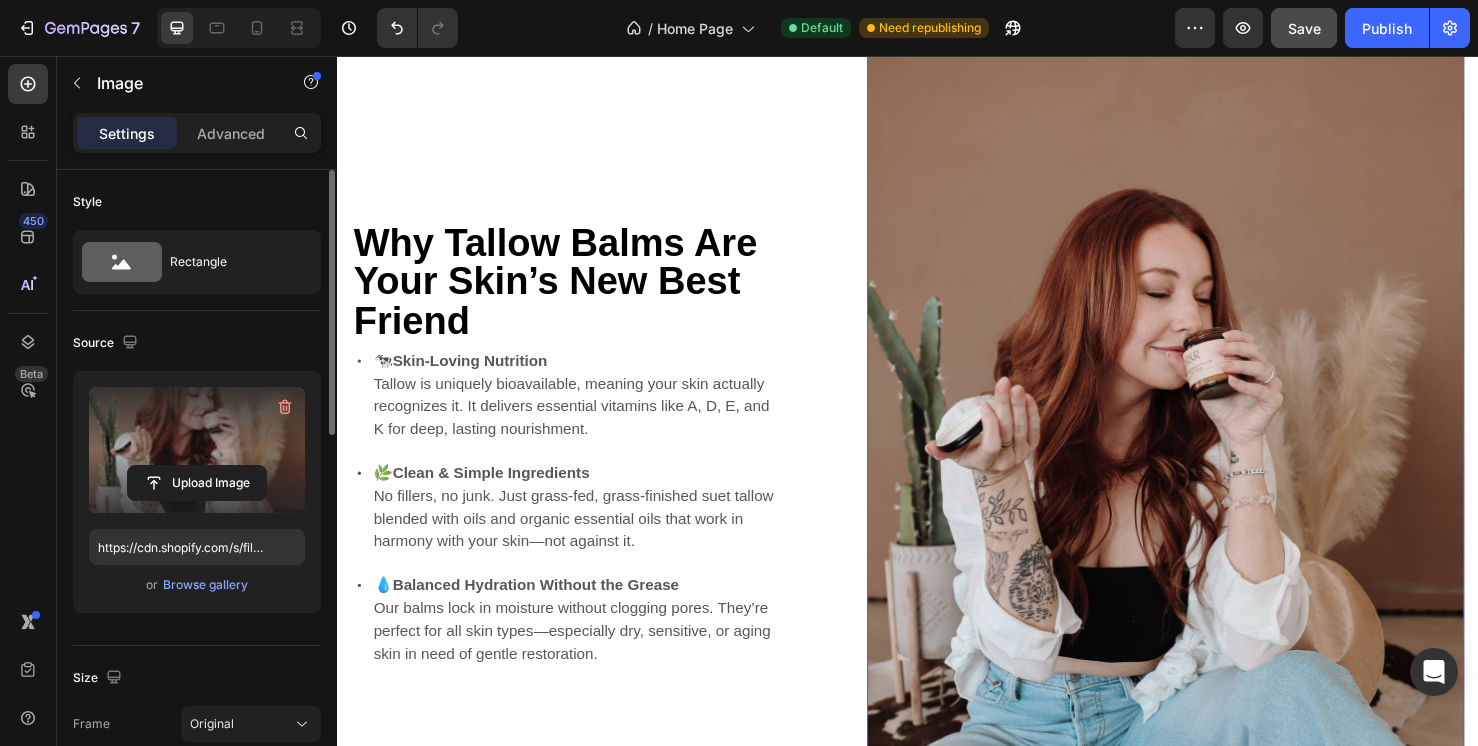 scroll, scrollTop: 4077, scrollLeft: 0, axis: vertical 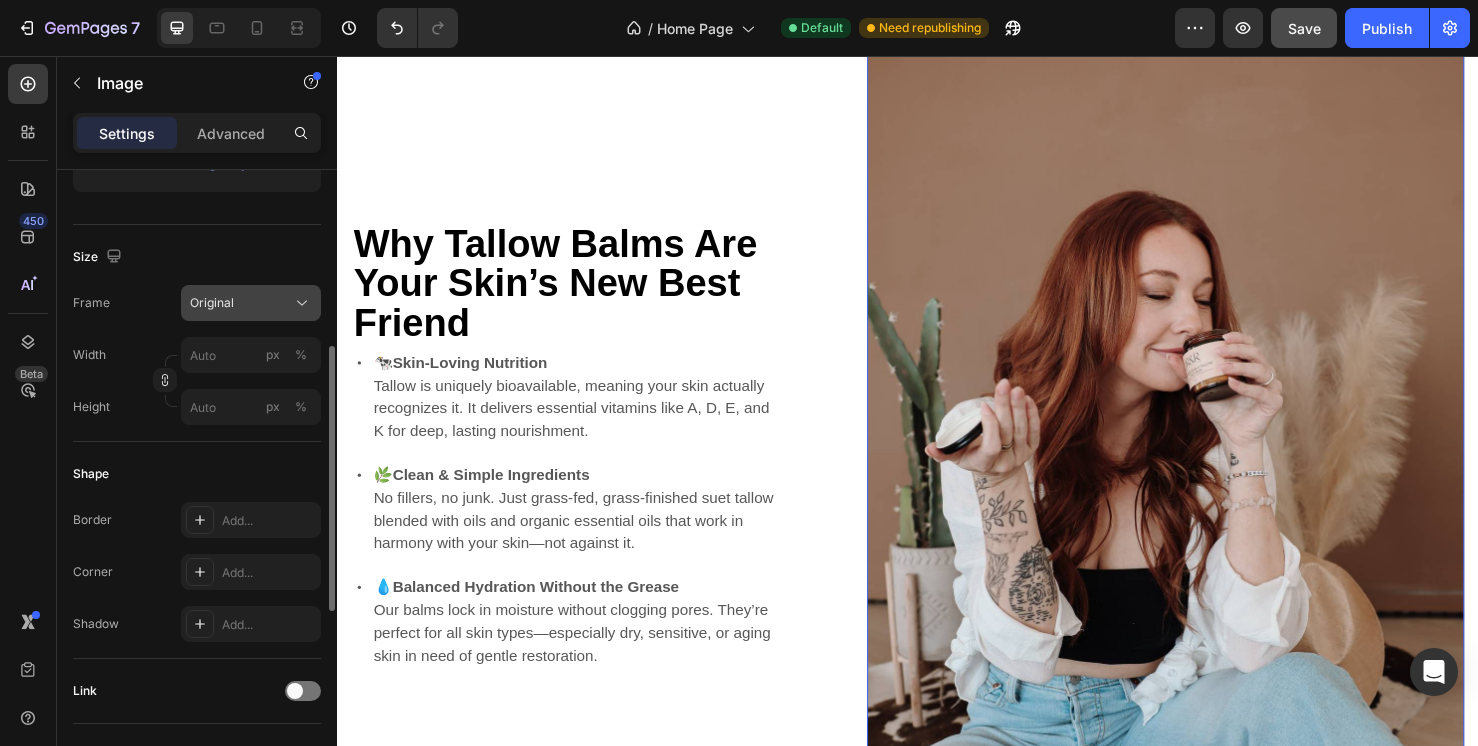 click on "Original" 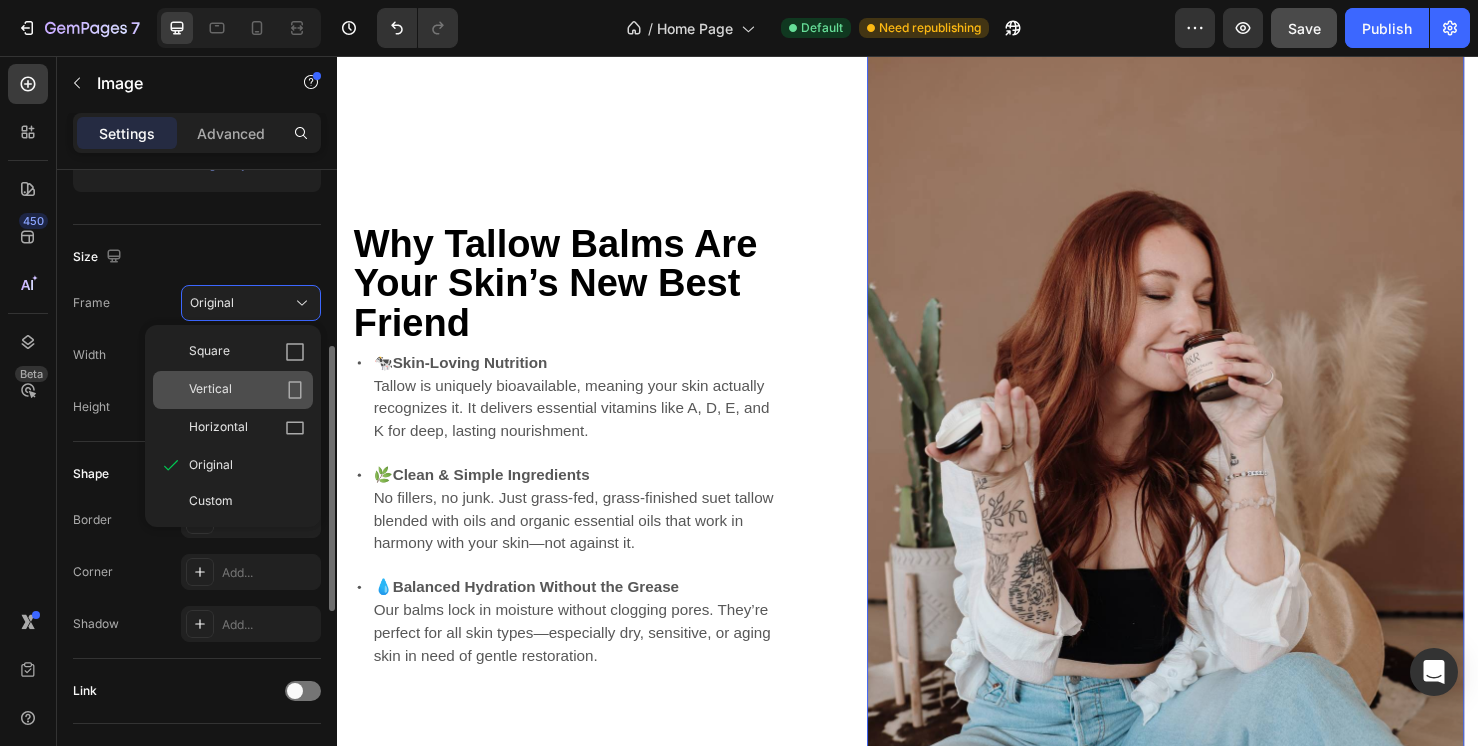 click on "Vertical" at bounding box center (247, 390) 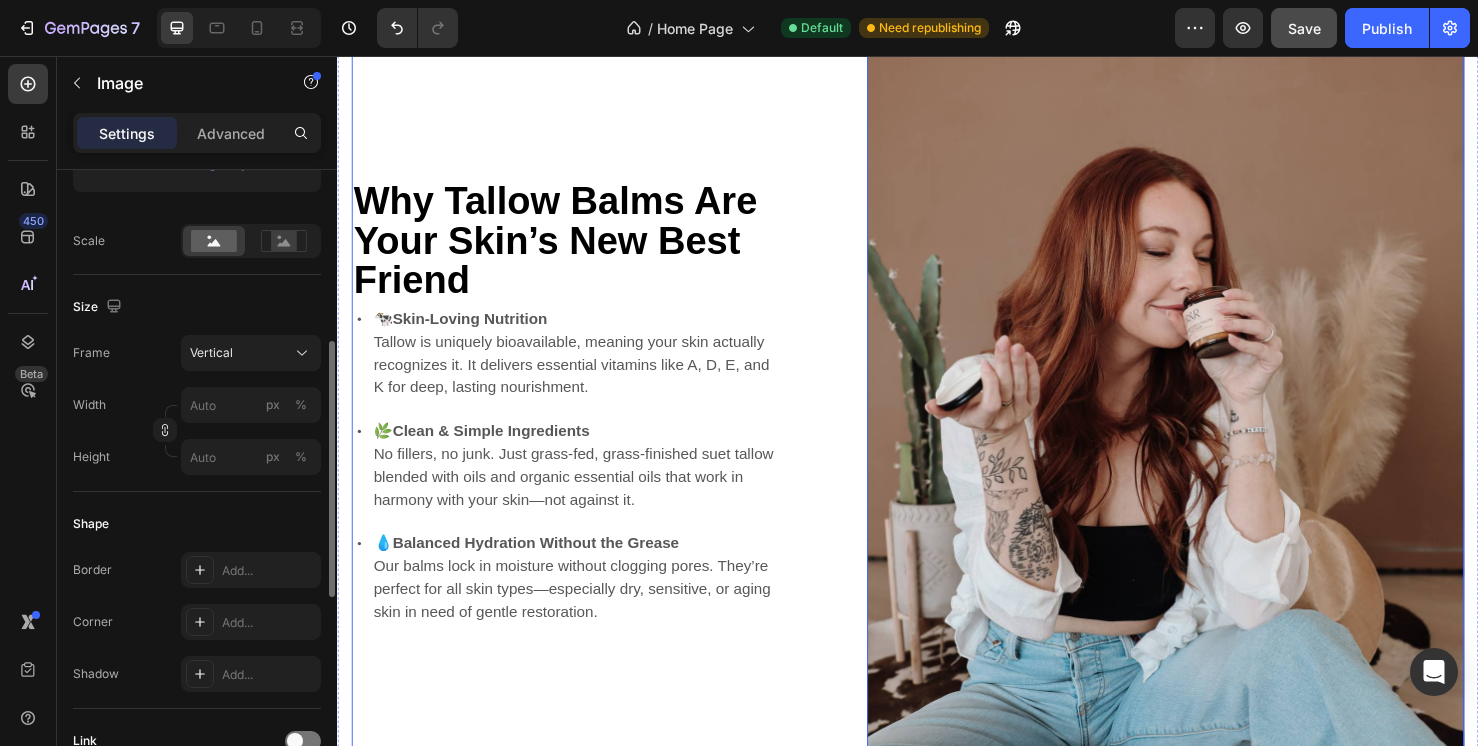 scroll, scrollTop: 3822, scrollLeft: 0, axis: vertical 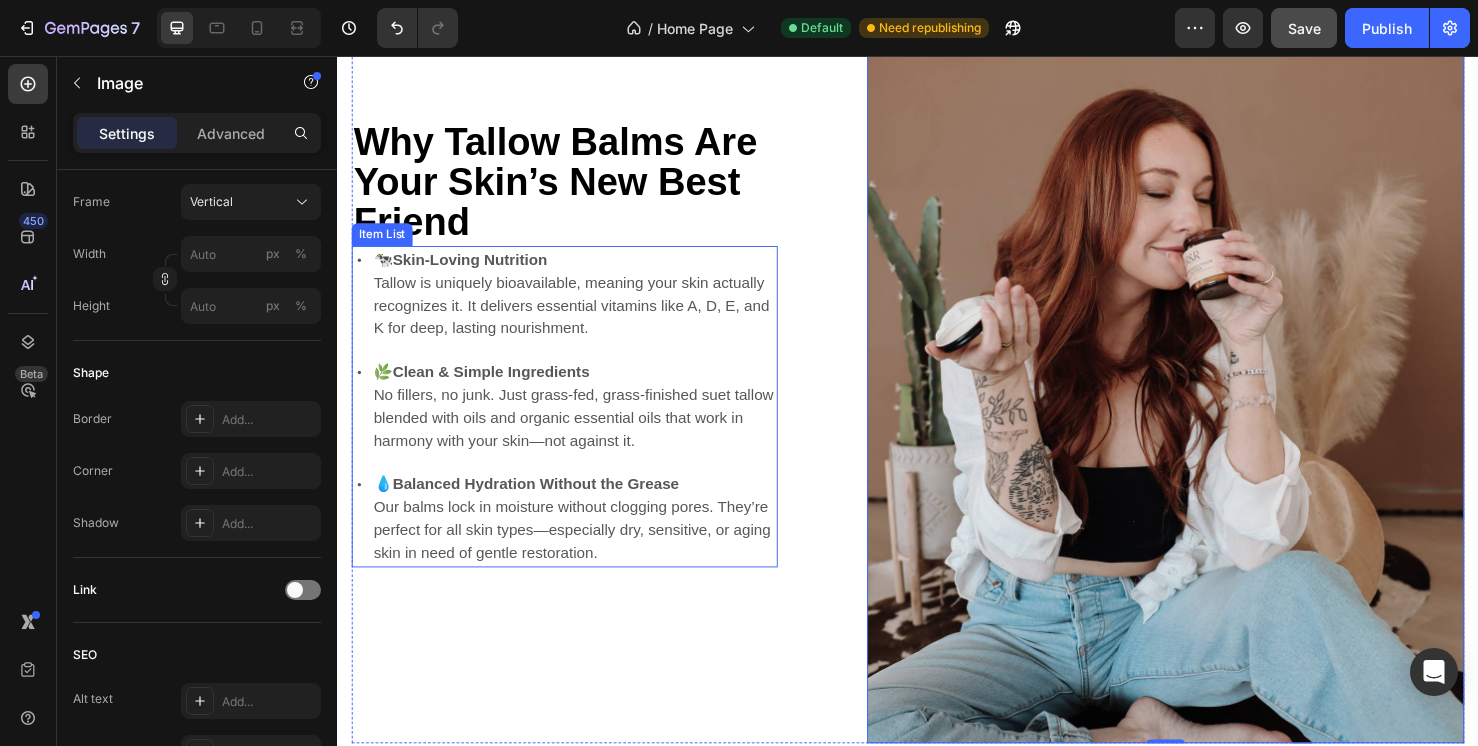 click on "Tallow is uniquely bioavailable, meaning your skin actually recognizes it. It delivers essential vitamins like A, D, E, and K for deep, lasting nourishment." at bounding box center [586, 319] 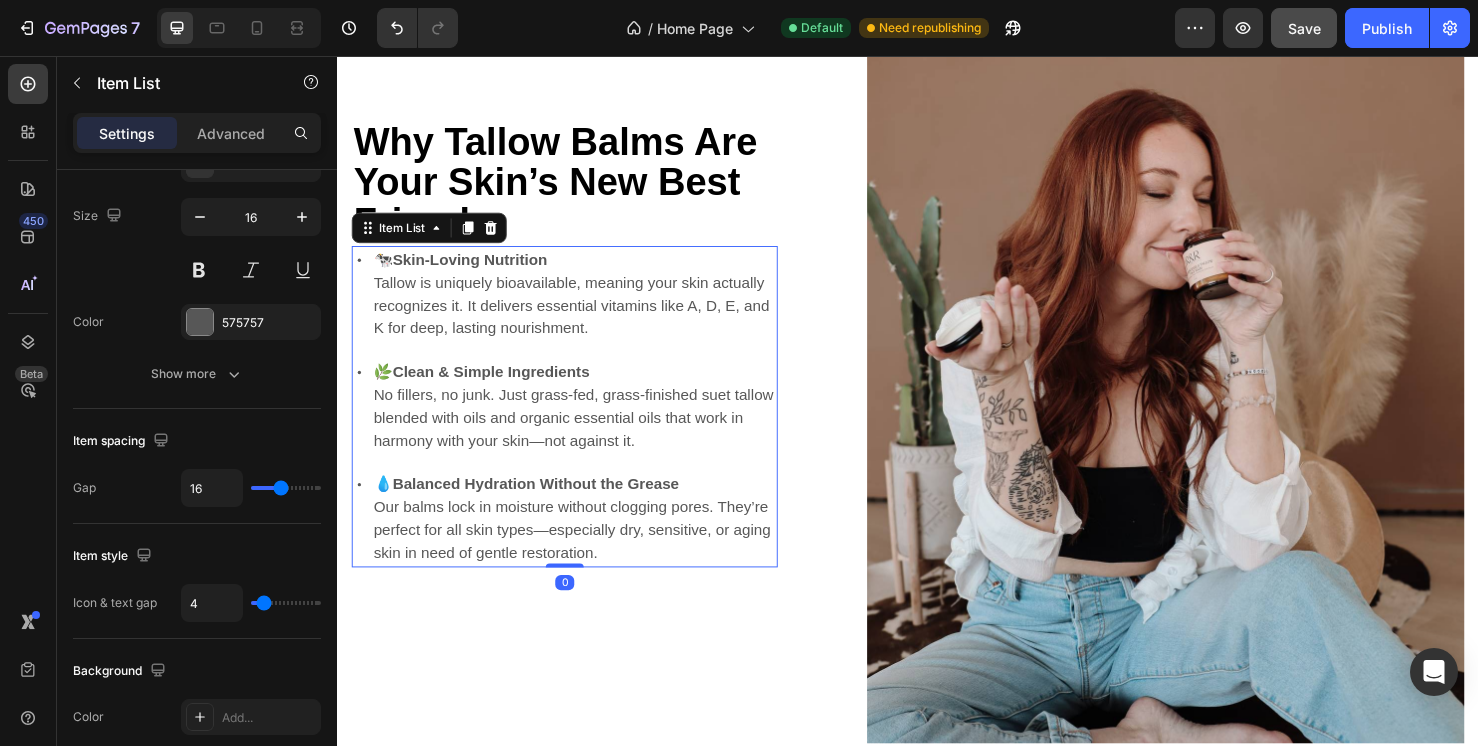 scroll, scrollTop: 0, scrollLeft: 0, axis: both 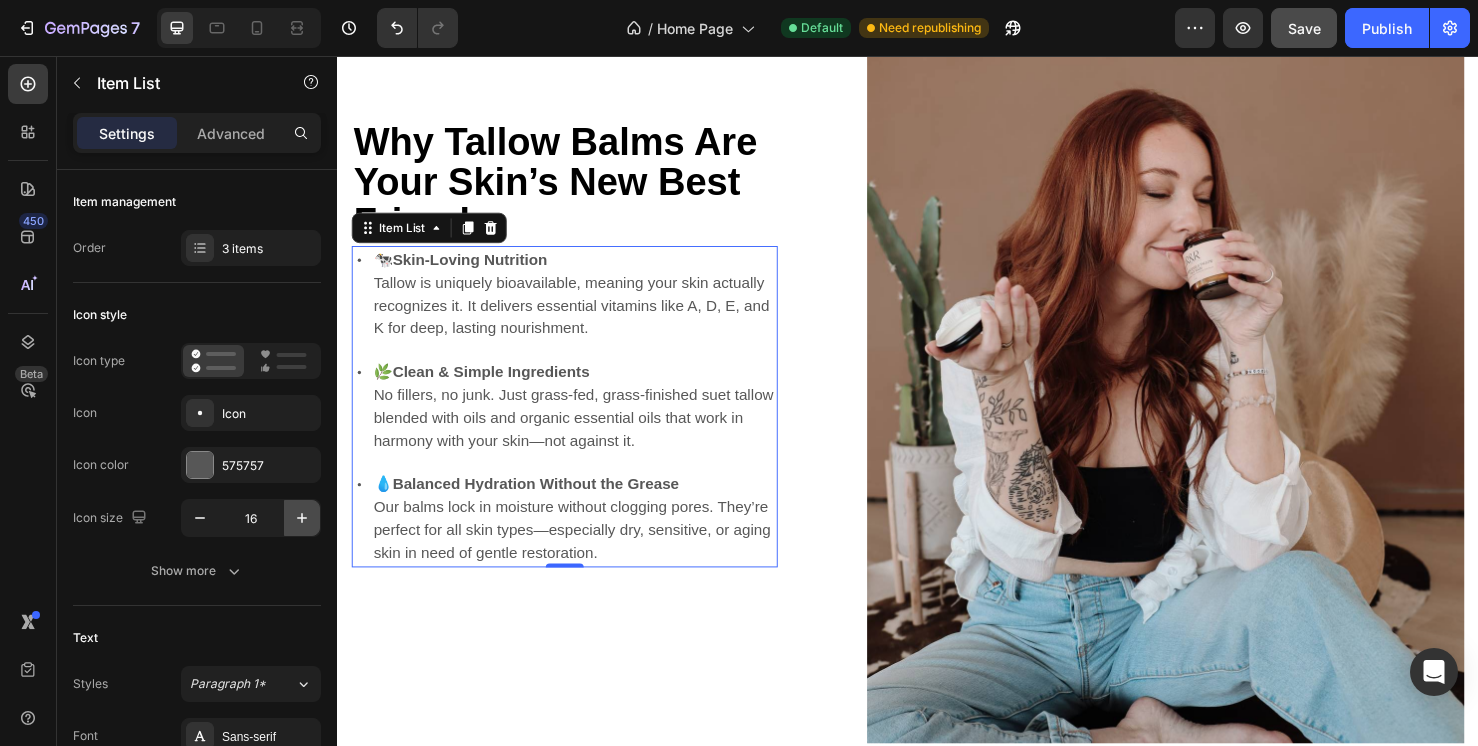 click 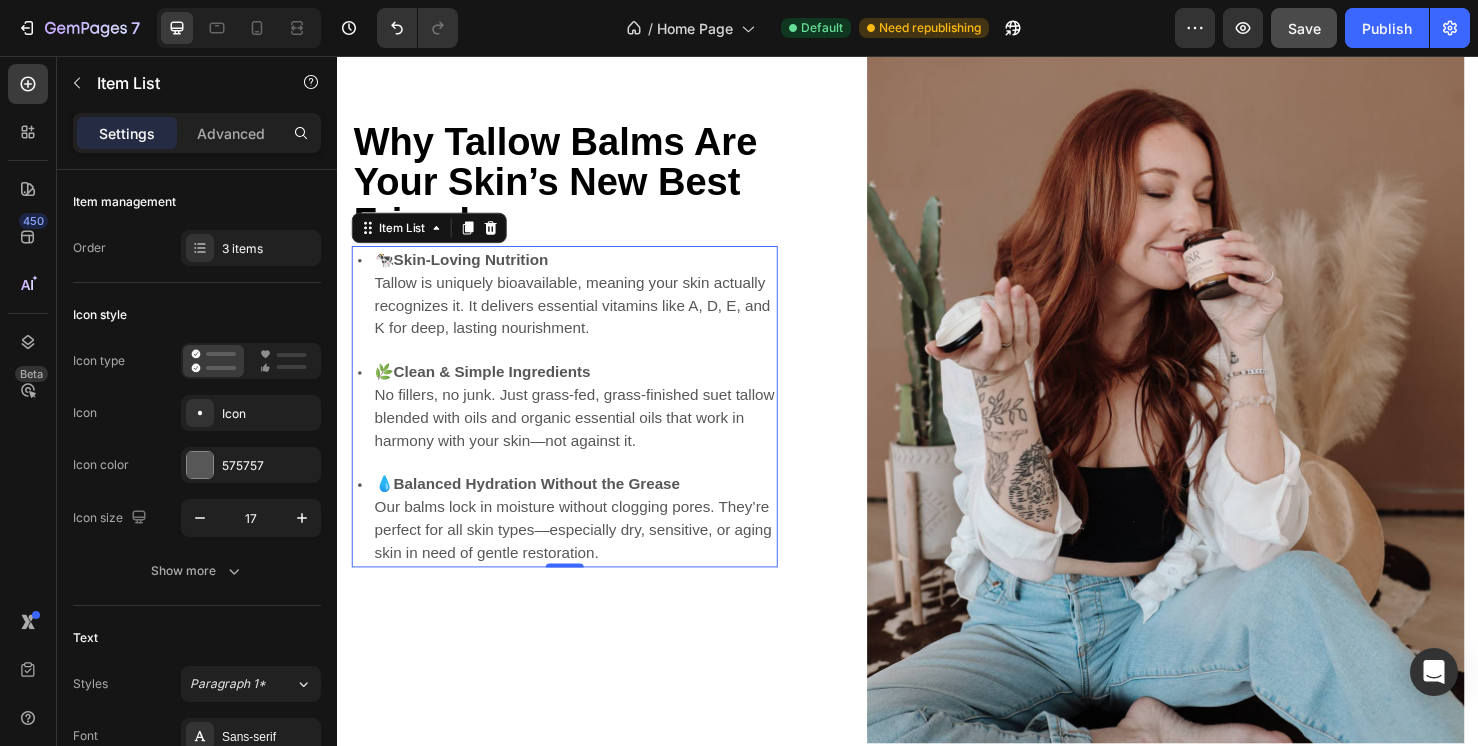 click on "Why Tallow Balms Are Your Skin’s New Best Friend" at bounding box center (576, 190) 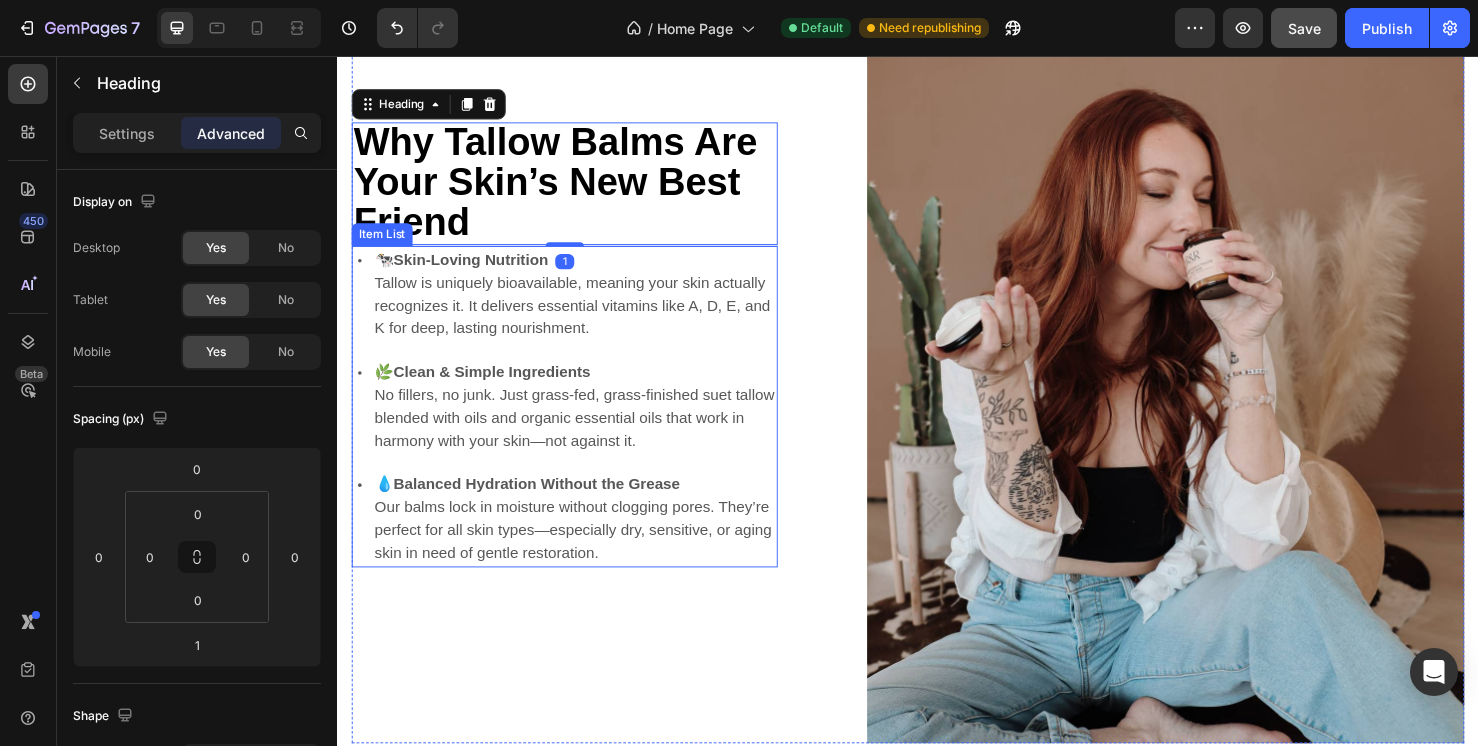 click on "Tallow is uniquely bioavailable, meaning your skin actually recognizes it. It delivers essential vitamins like A, D, E, and K for deep, lasting nourishment." at bounding box center [586, 319] 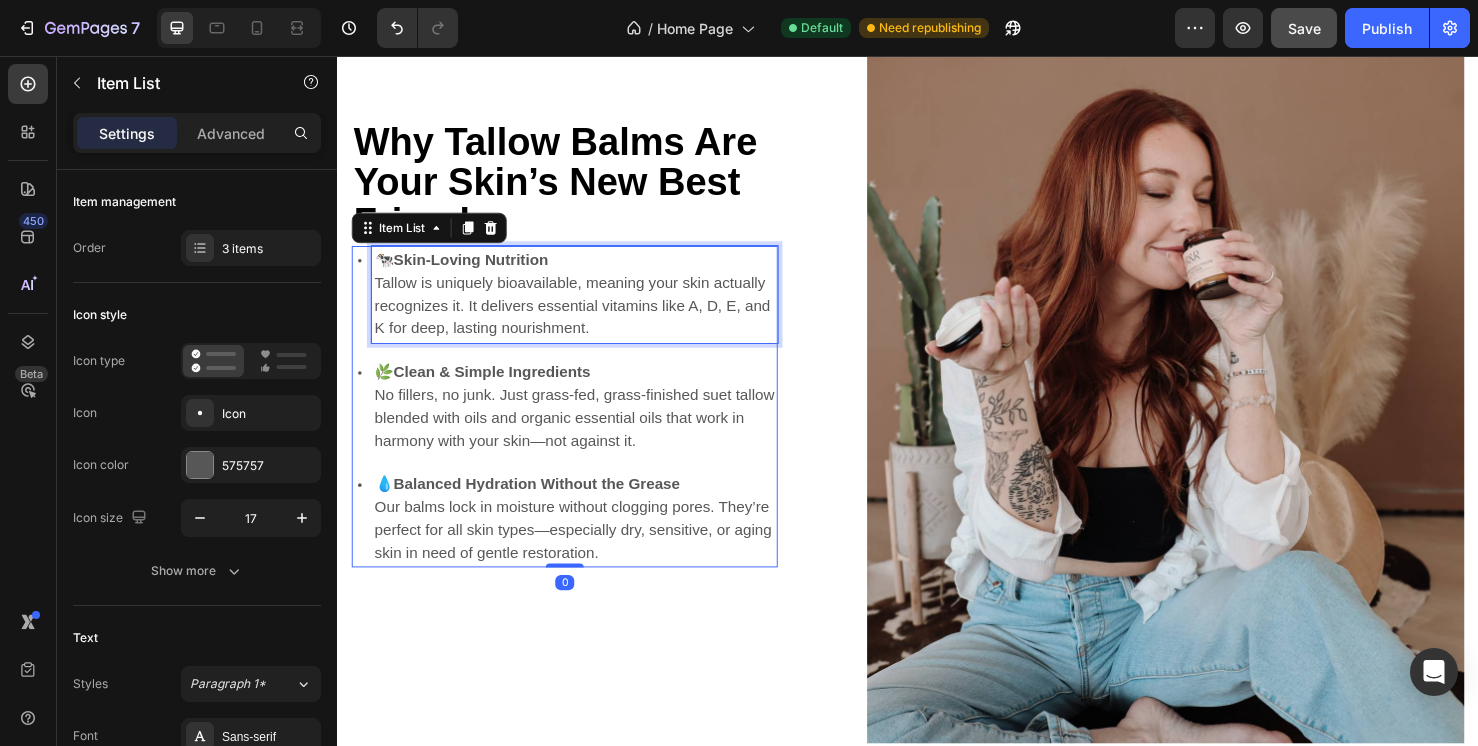 click on "Tallow is uniquely bioavailable, meaning your skin actually recognizes it. It delivers essential vitamins like A, D, E, and K for deep, lasting nourishment." at bounding box center [586, 319] 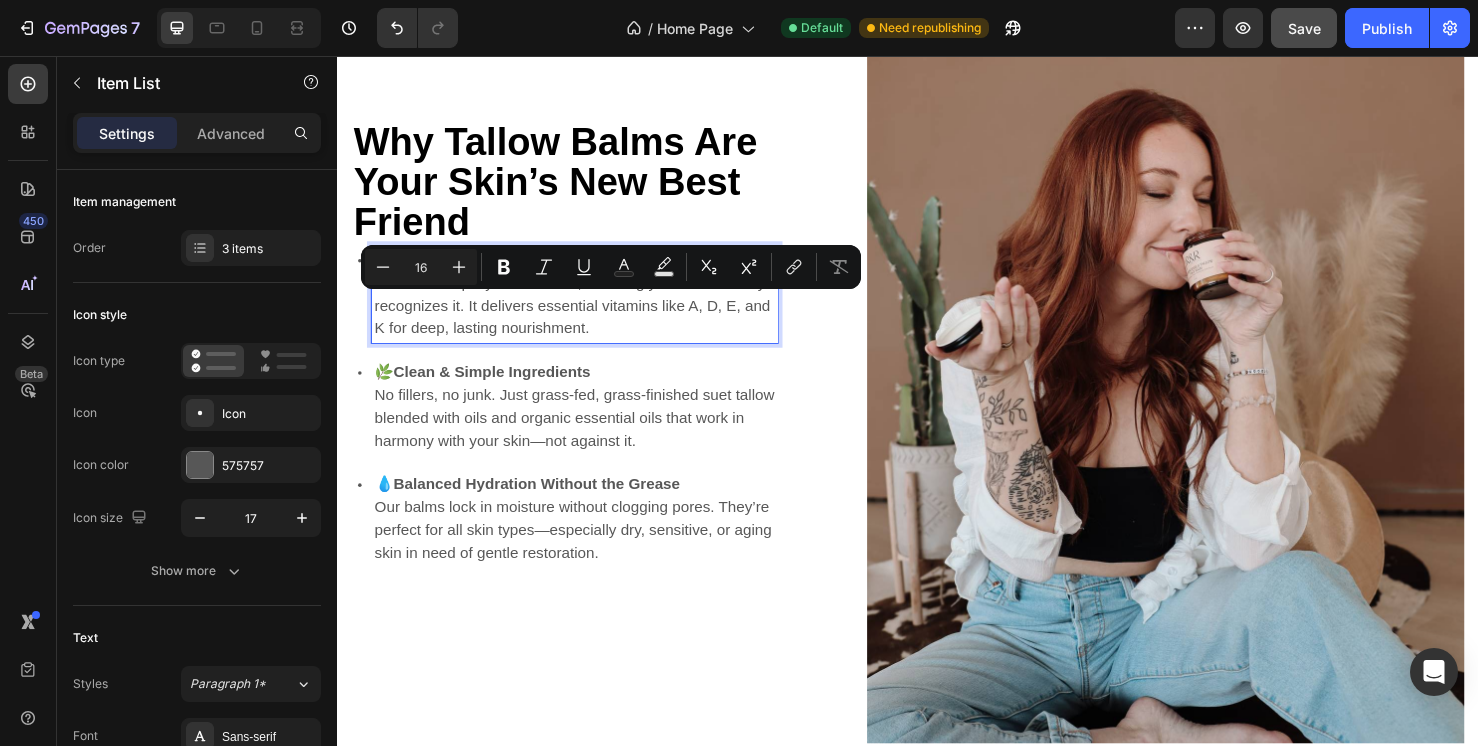 click on "Tallow is uniquely bioavailable, meaning your skin actually recognizes it. It delivers essential vitamins like A, D, E, and K for deep, lasting nourishment." at bounding box center (586, 319) 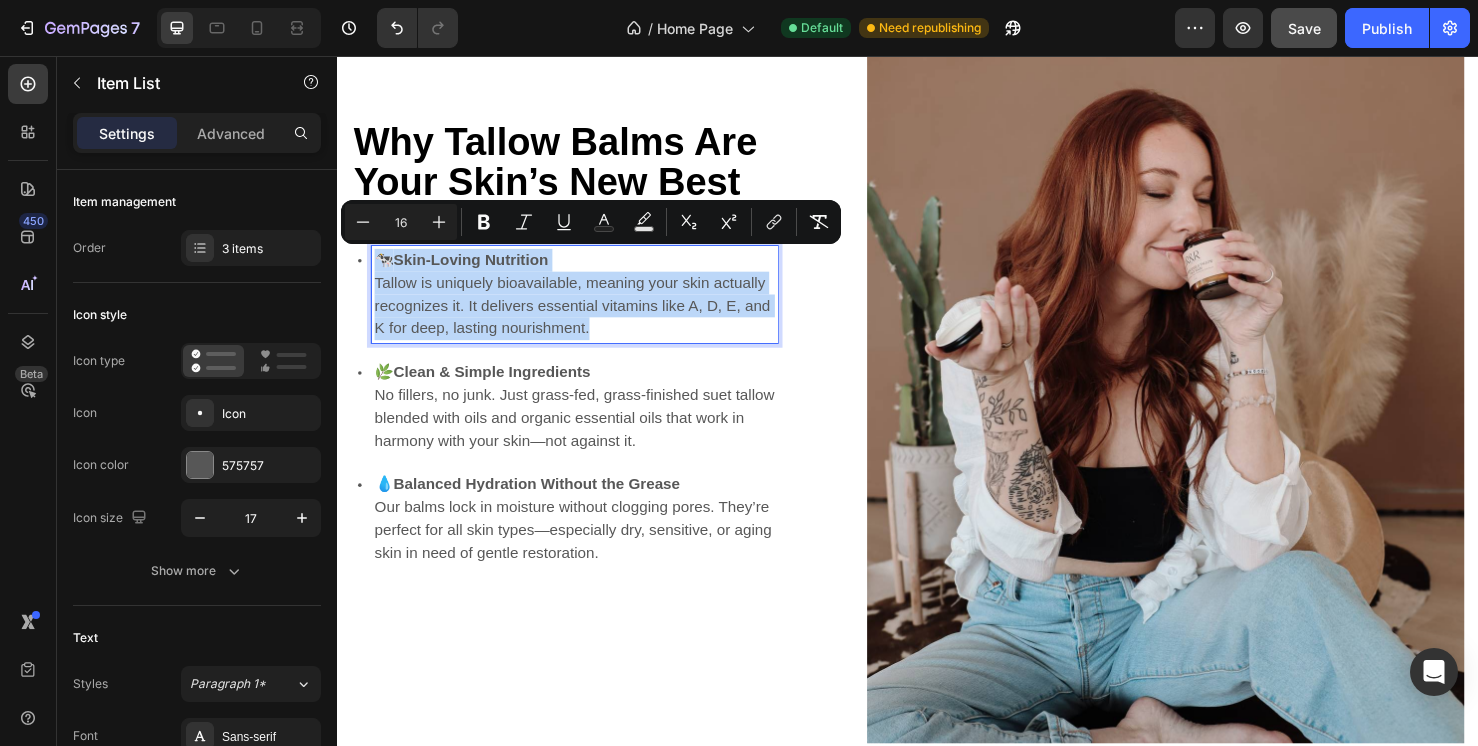 drag, startPoint x: 617, startPoint y: 339, endPoint x: 374, endPoint y: 265, distance: 254.01772 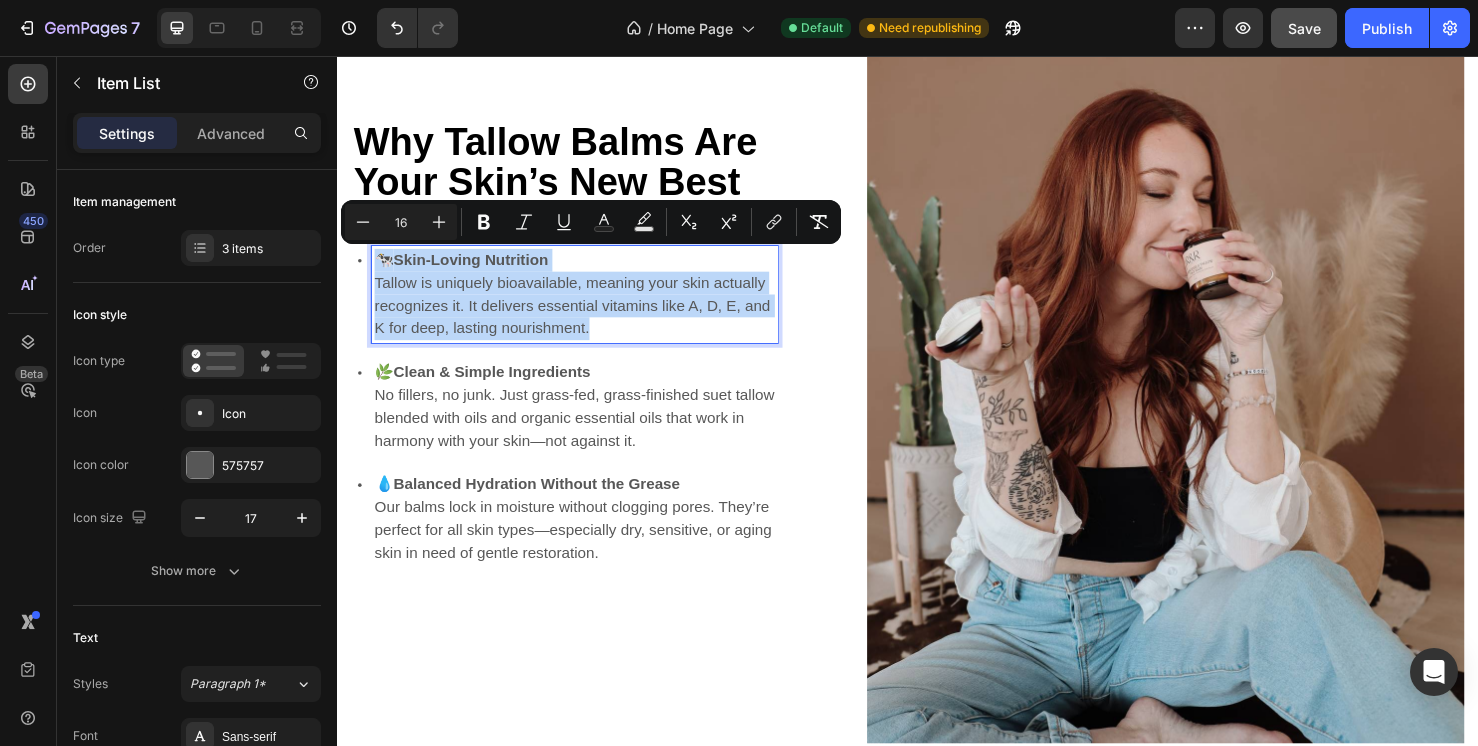 click on "🐄  Skin-Loving Nutrition Tallow is uniquely bioavailable, meaning your skin actually recognizes it. It delivers essential vitamins like A, D, E, and K for deep, lasting nourishment." at bounding box center (586, 307) 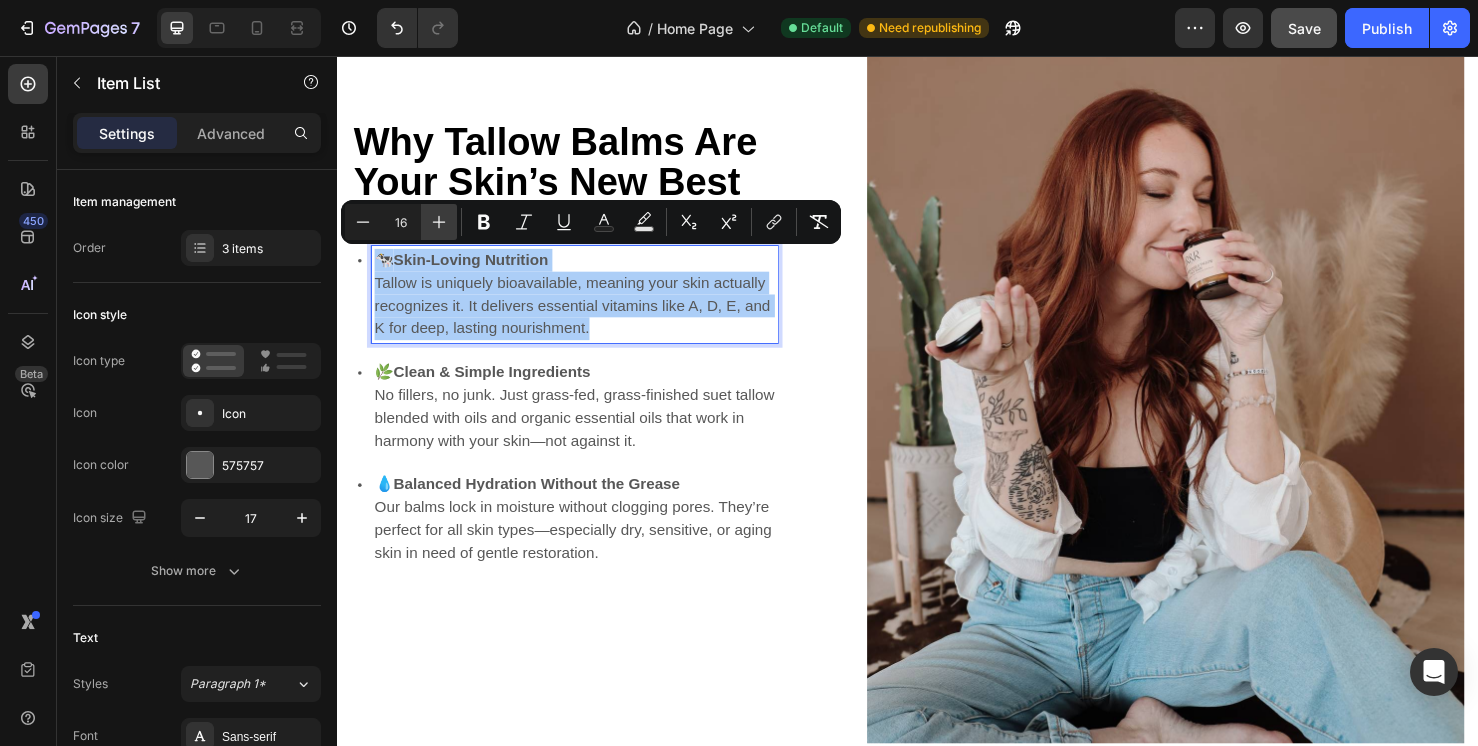 click on "Plus" at bounding box center [439, 222] 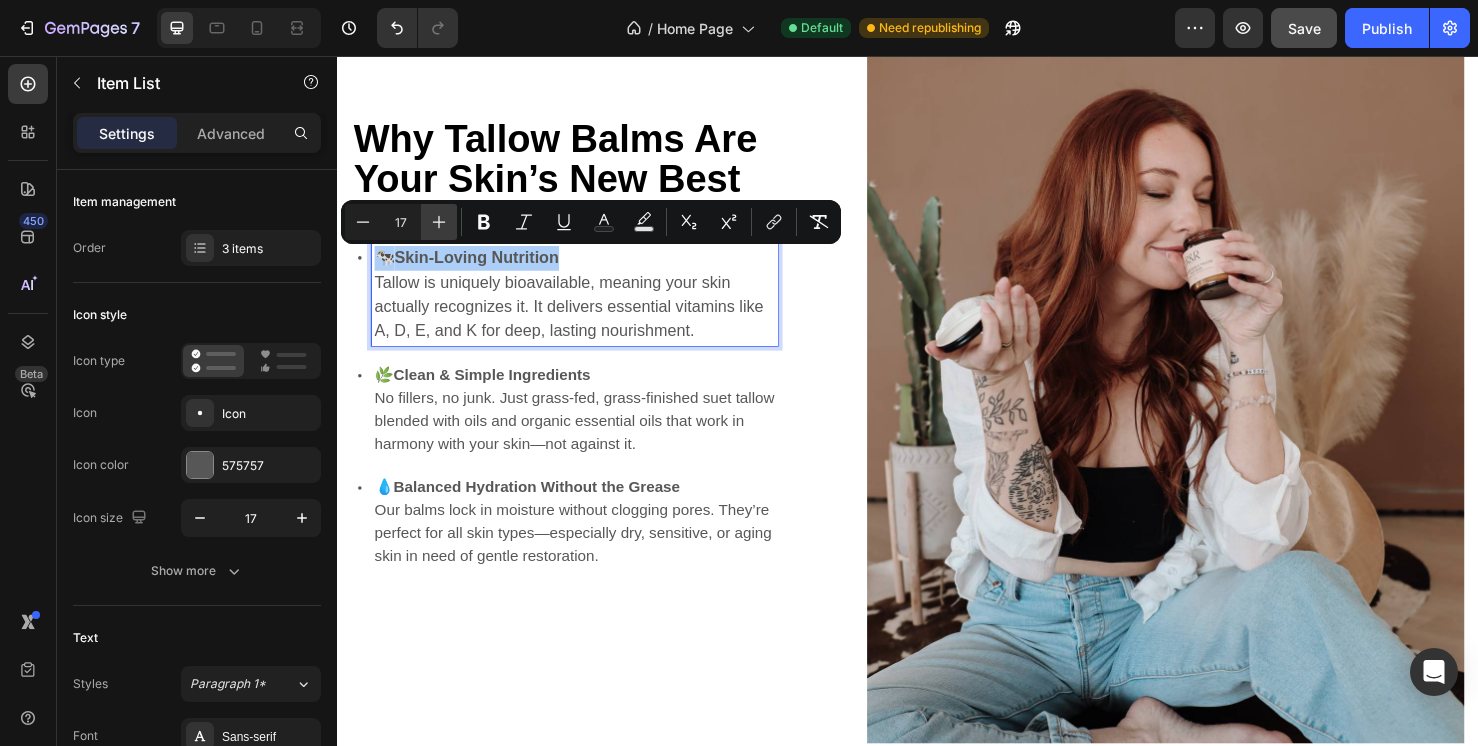 click on "Plus" at bounding box center (439, 222) 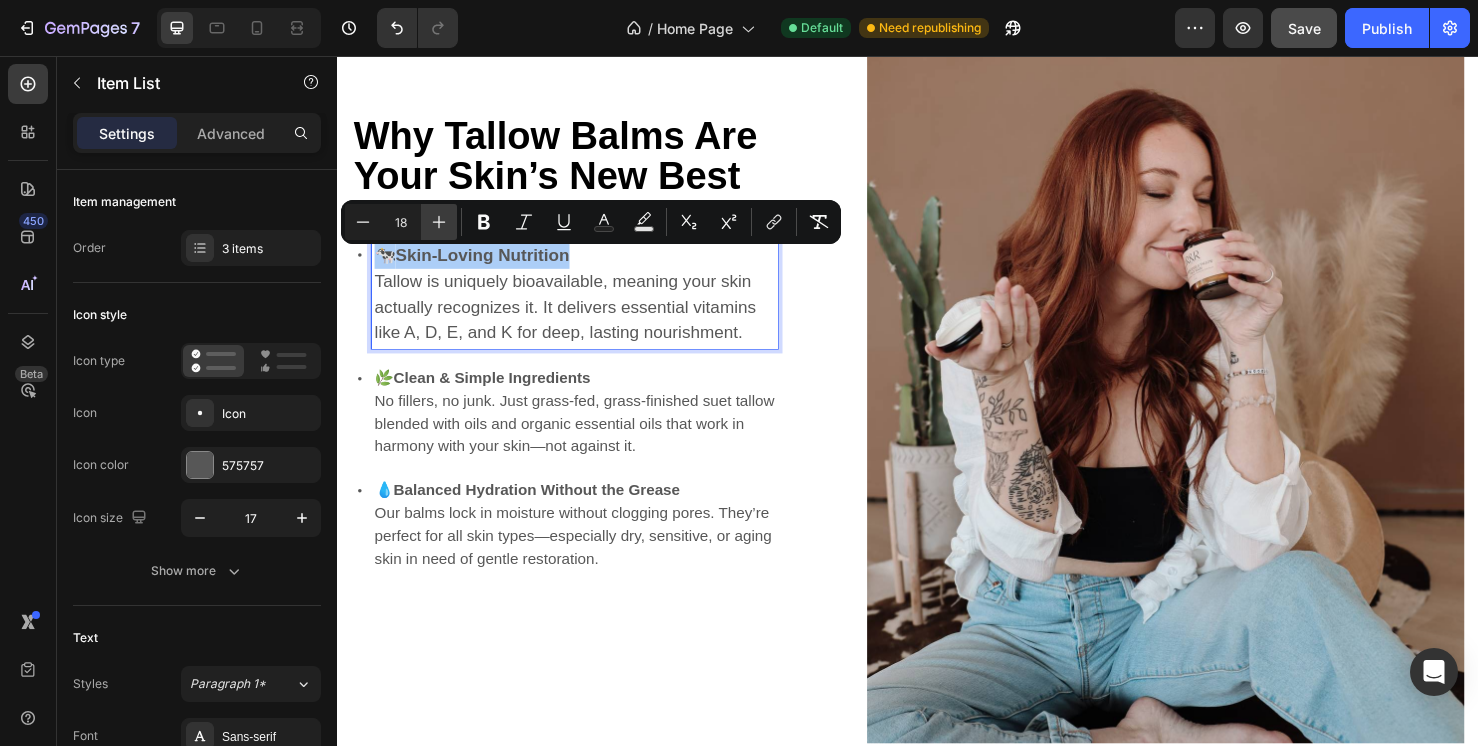 click on "Plus" at bounding box center (439, 222) 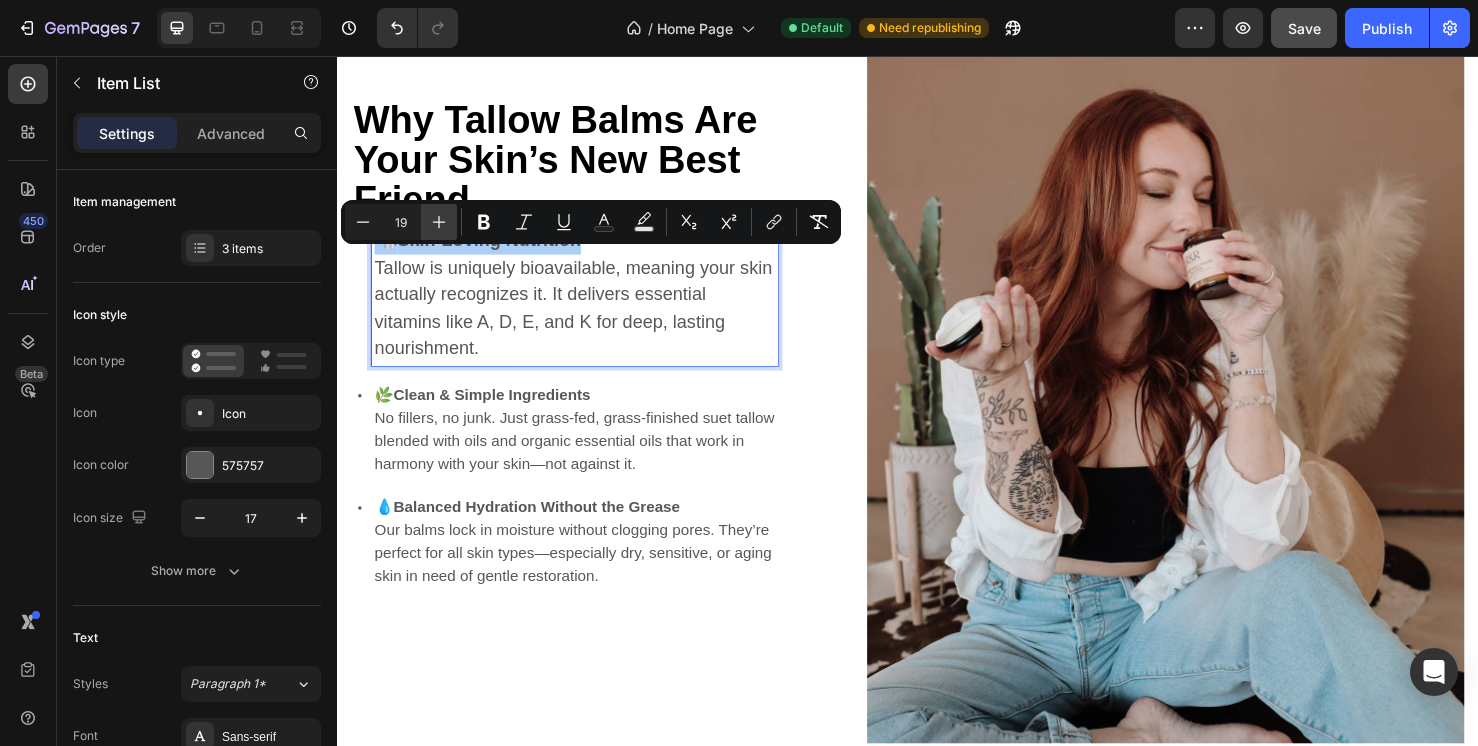 click on "Plus" at bounding box center [439, 222] 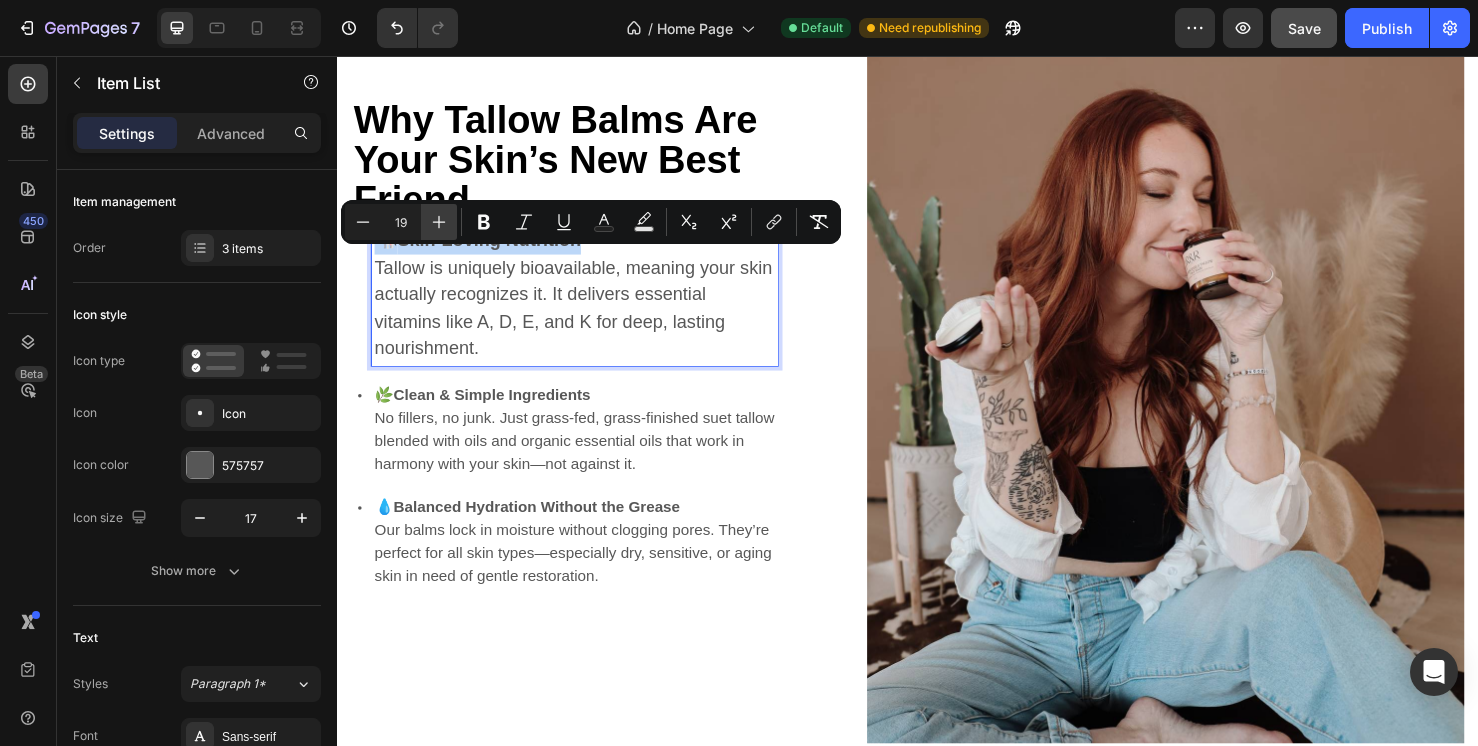 type on "20" 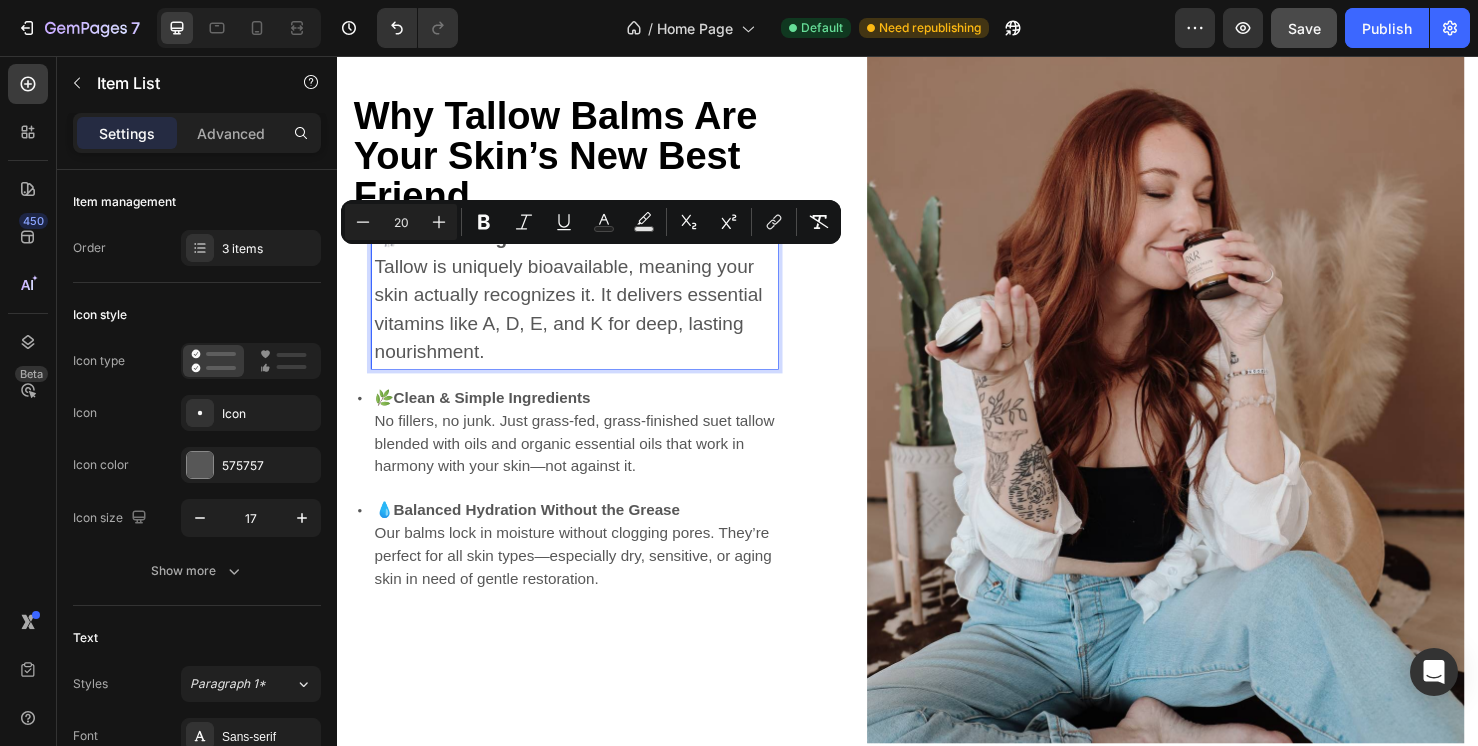 click on "No fillers, no junk. Just grass-fed, grass-finished suet tallow blended with oils and organic essential oils that work in harmony with your skin—not against it." at bounding box center [586, 464] 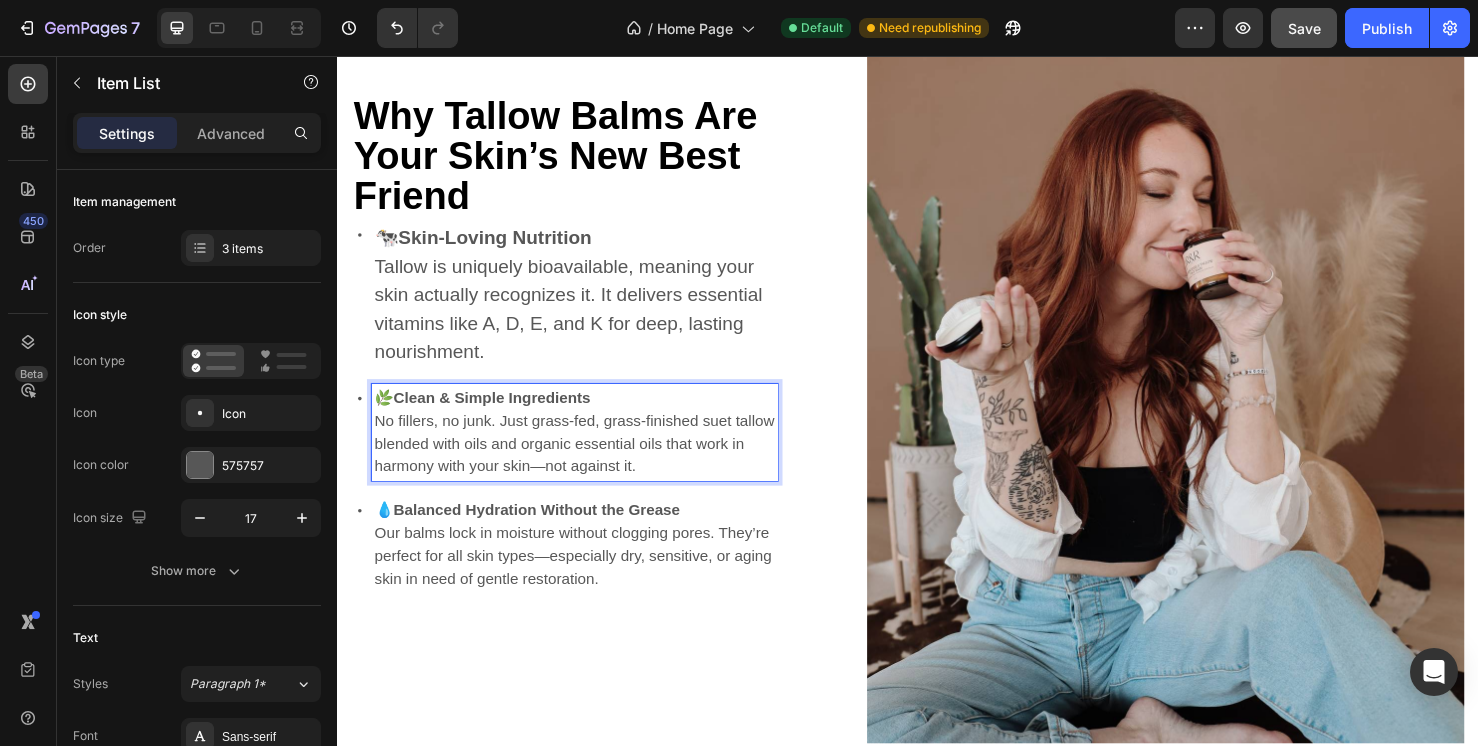 click on "No fillers, no junk. Just grass-fed, grass-finished suet tallow blended with oils and organic essential oils that work in harmony with your skin—not against it." at bounding box center [586, 464] 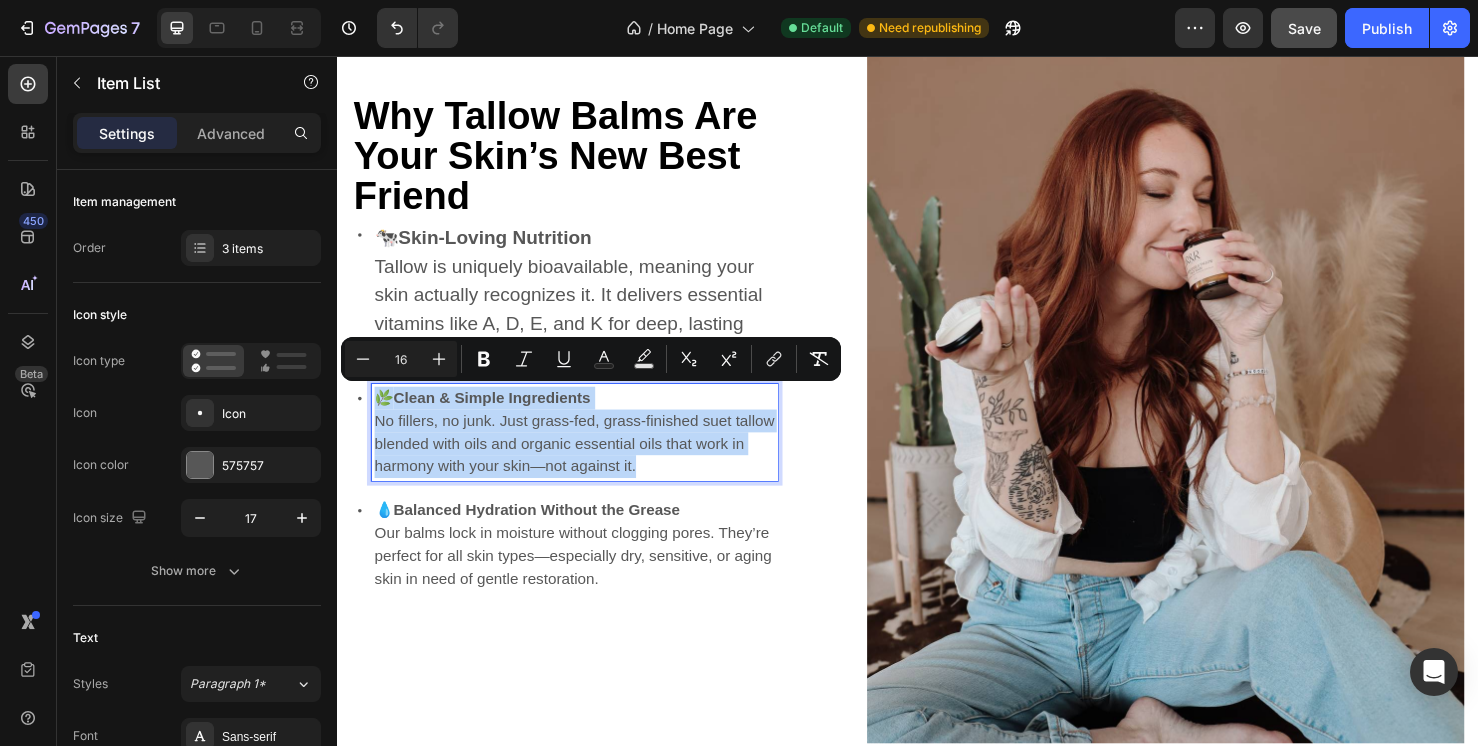 drag, startPoint x: 661, startPoint y: 483, endPoint x: 372, endPoint y: 402, distance: 300.13663 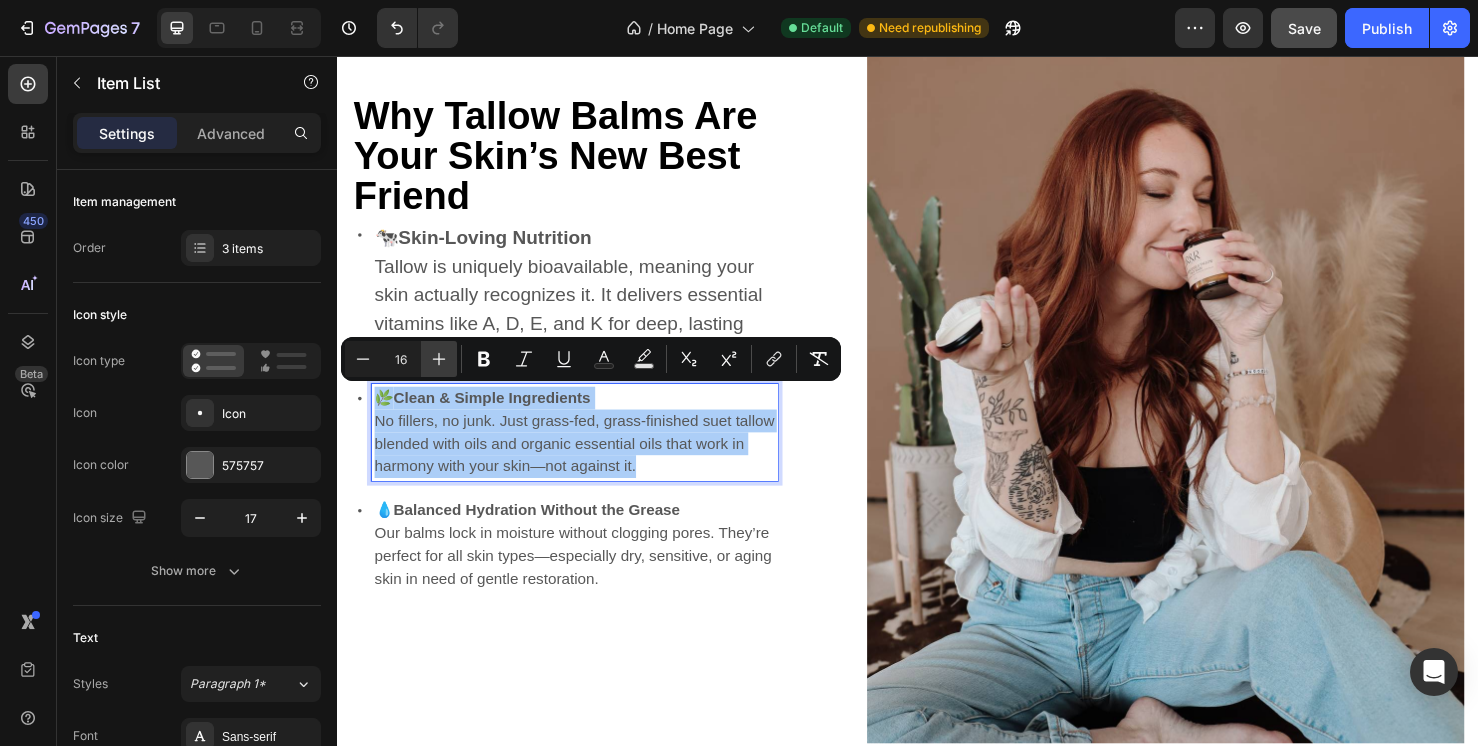 click 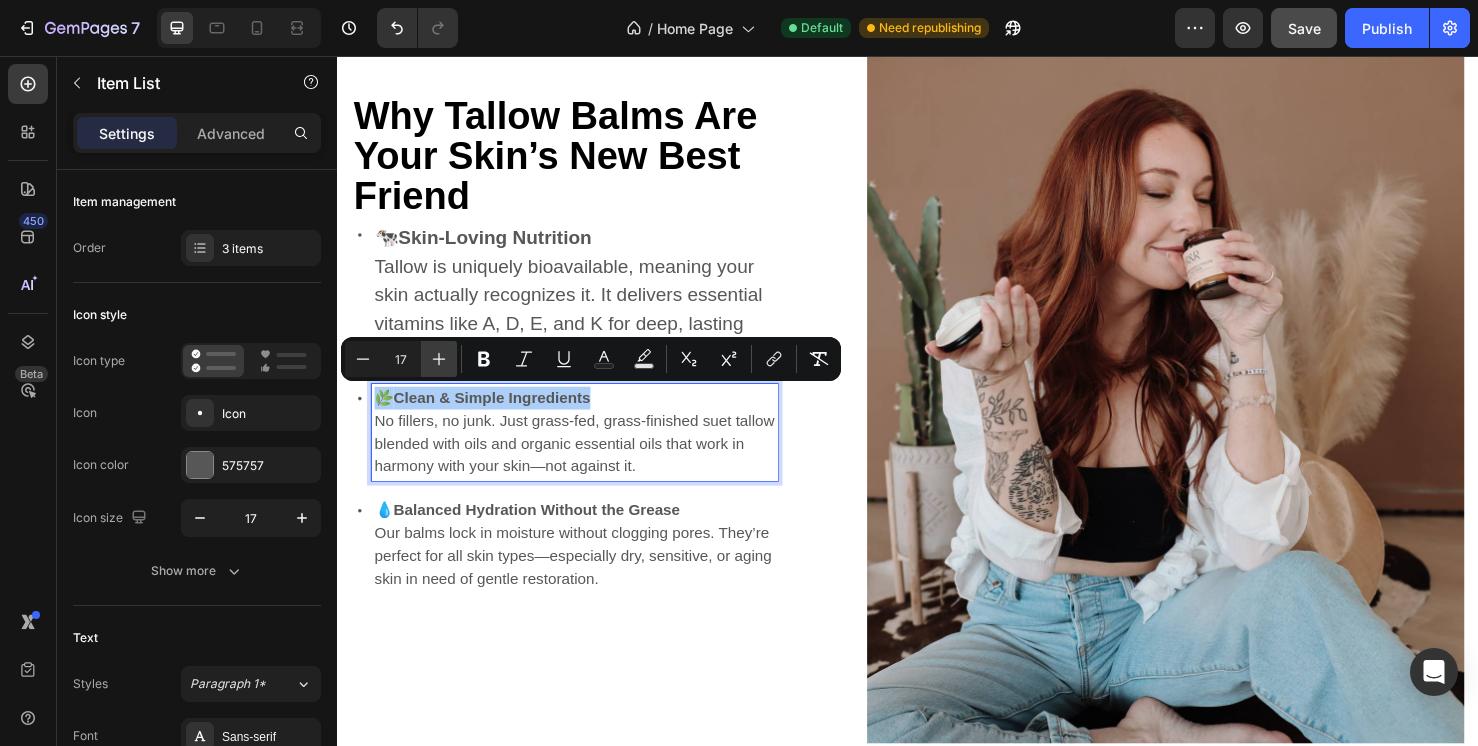 click 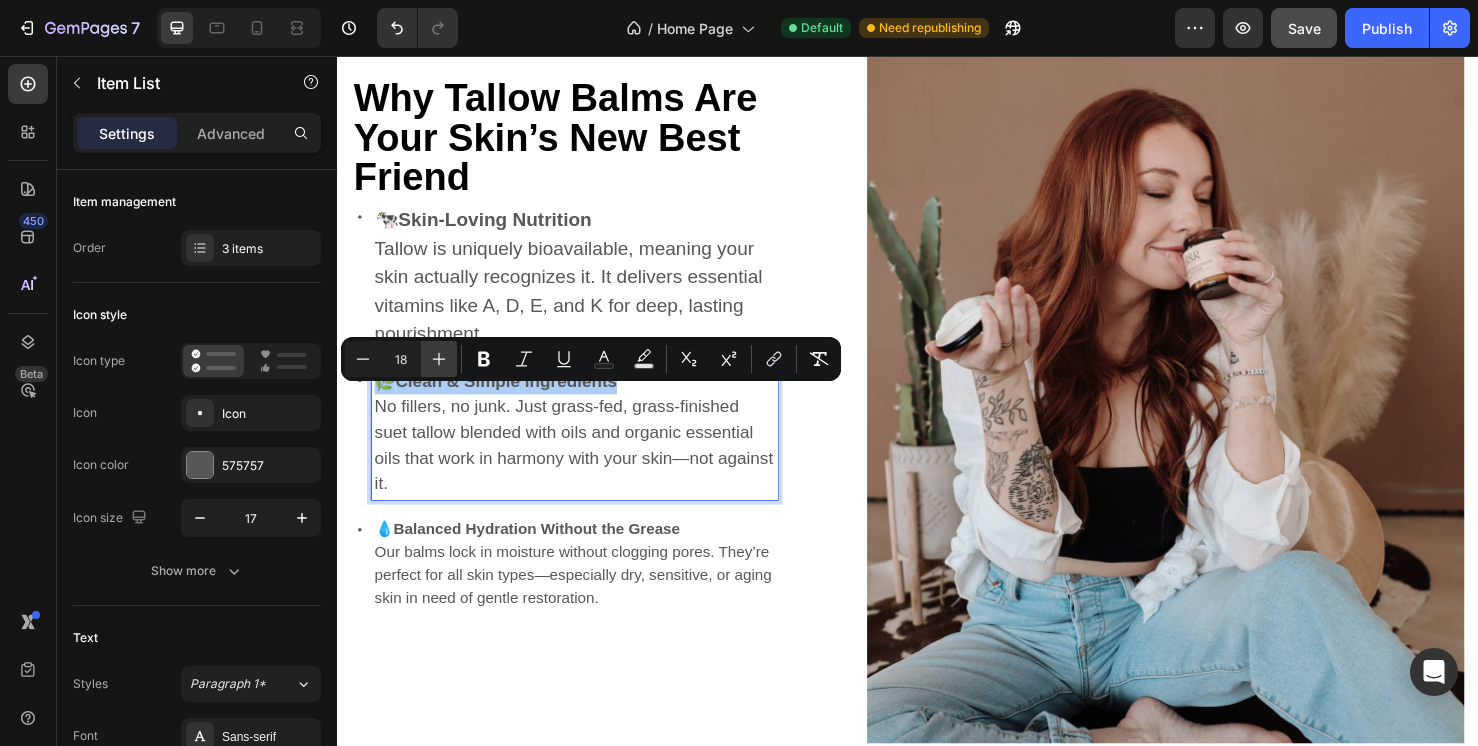 click 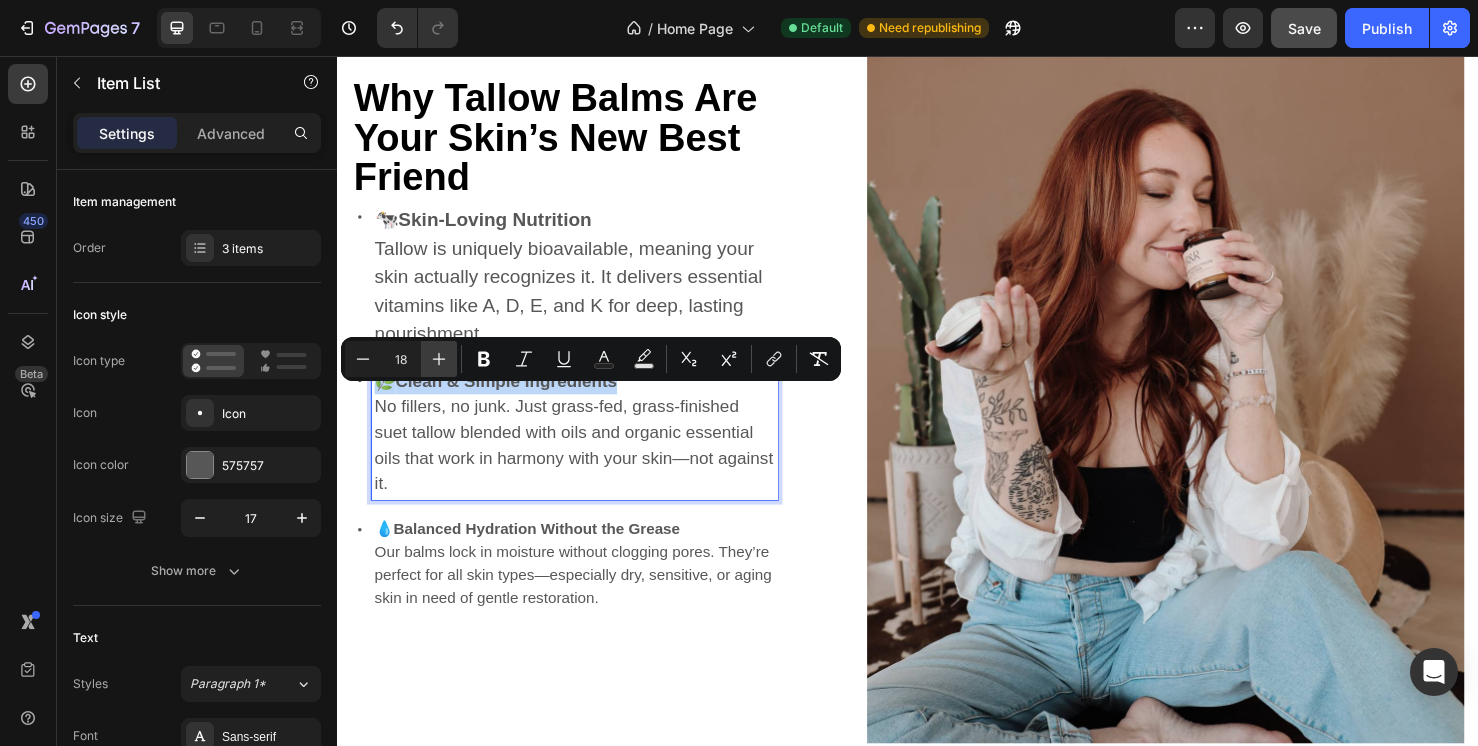 type on "19" 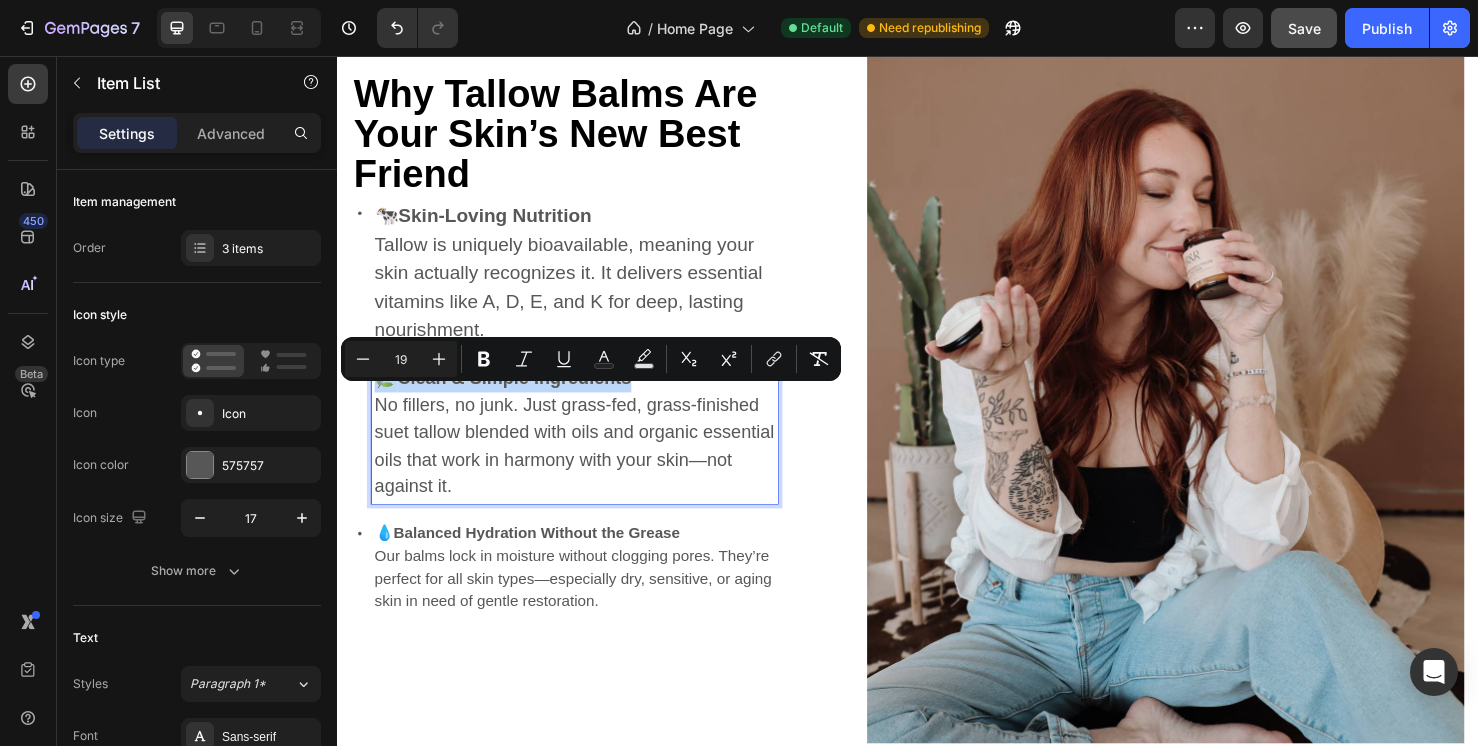 click on "Our balms lock in moisture without clogging pores. They’re perfect for all skin types—especially dry, sensitive, or aging skin in need of gentle restoration." at bounding box center [586, 606] 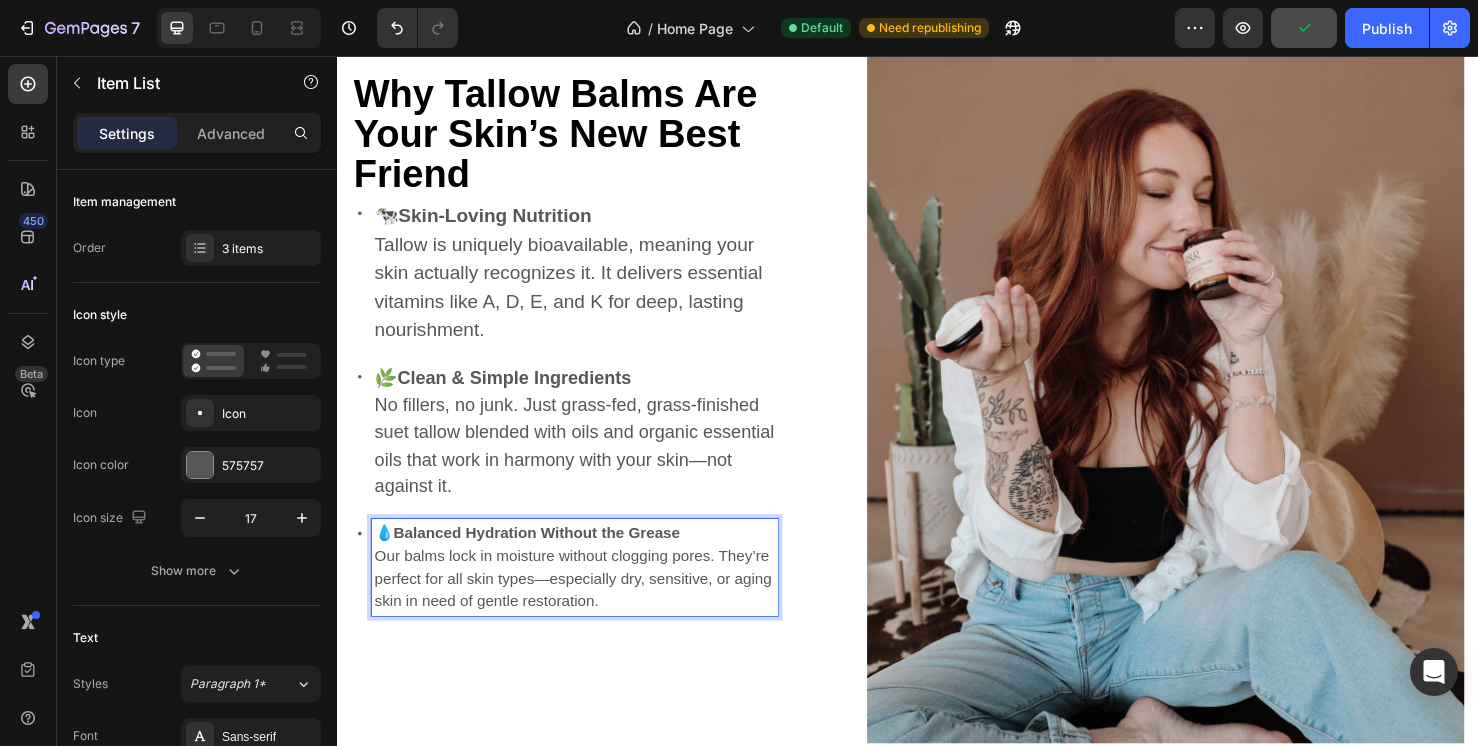 click on "Our balms lock in moisture without clogging pores. They’re perfect for all skin types—especially dry, sensitive, or aging skin in need of gentle restoration." at bounding box center [586, 606] 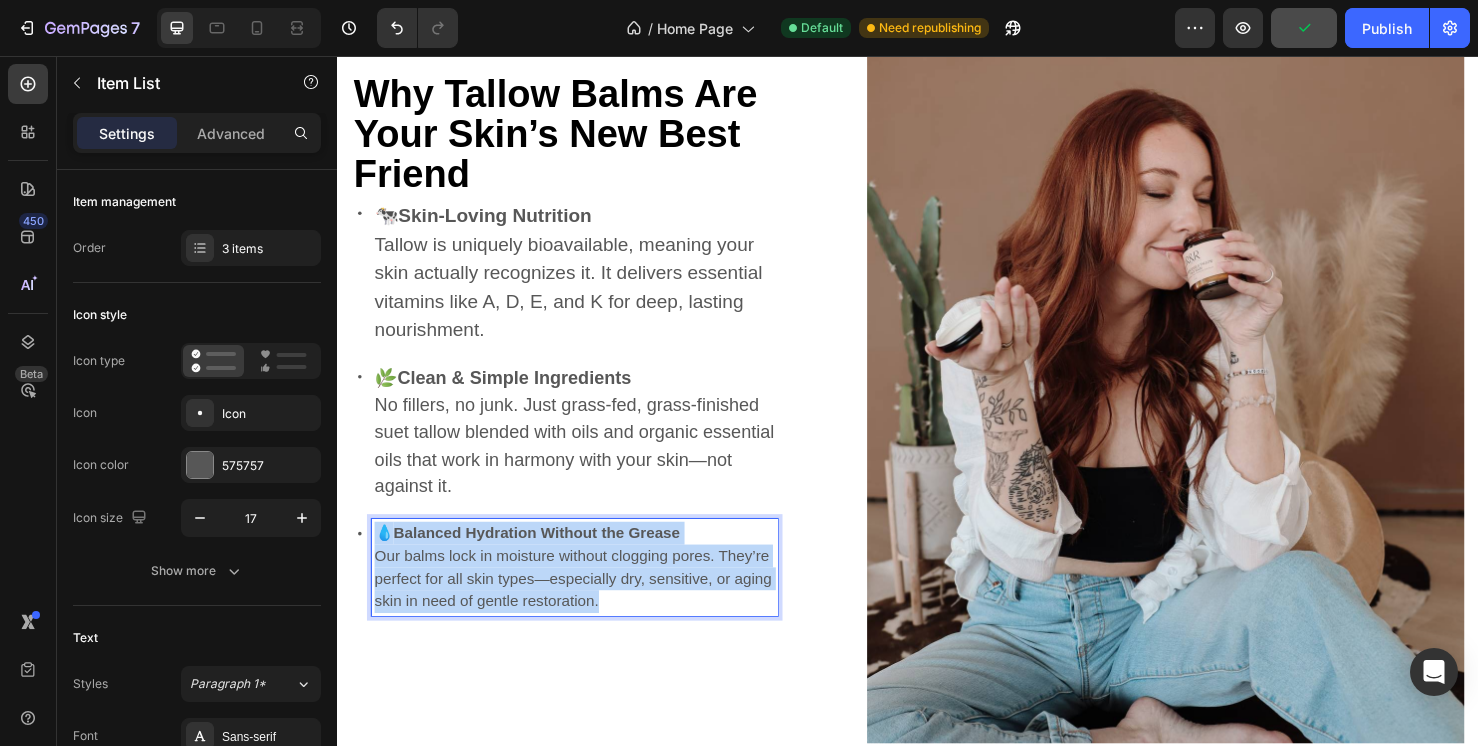 drag, startPoint x: 636, startPoint y: 626, endPoint x: 383, endPoint y: 547, distance: 265.04718 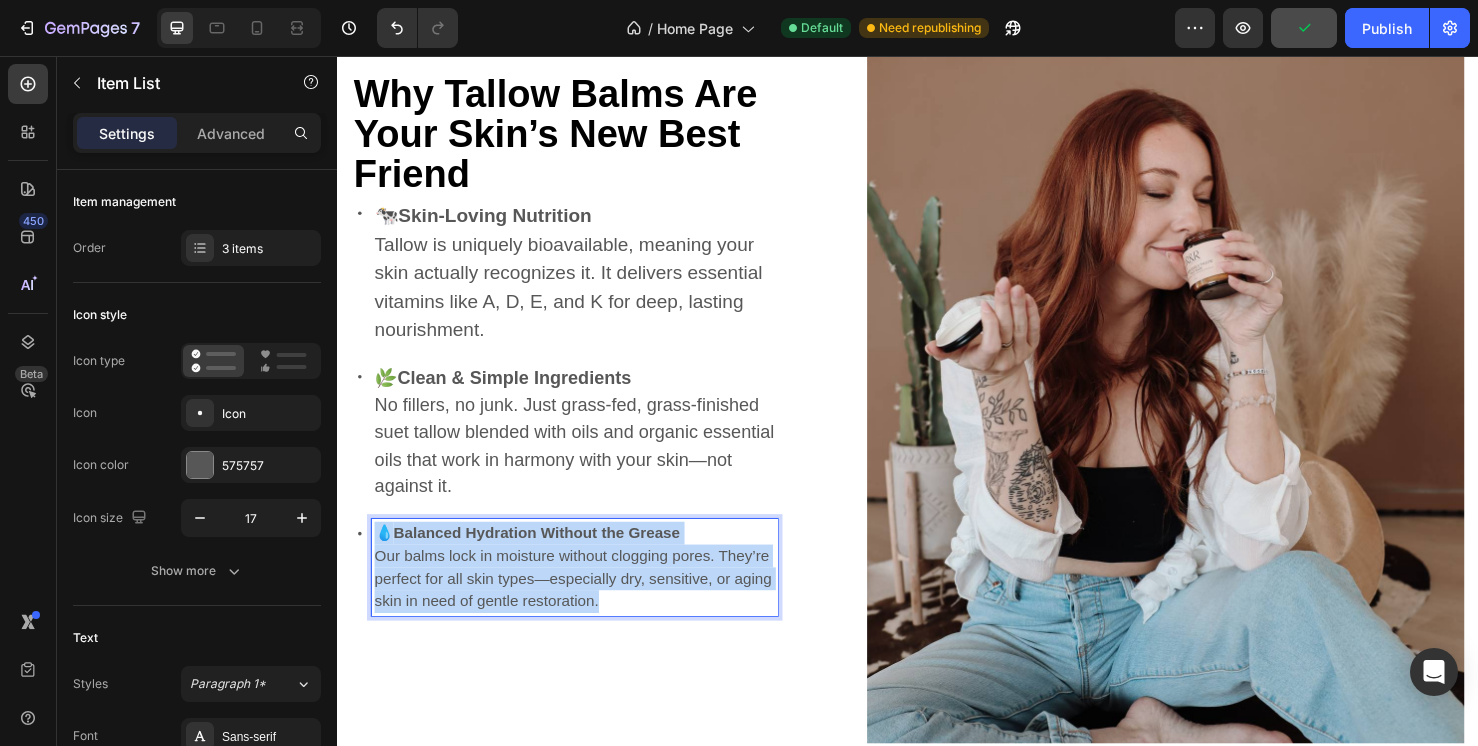 click on "💧  Balanced Hydration Without the Grease Our balms lock in moisture without clogging pores. They’re perfect for all skin types—especially dry, sensitive, or aging skin in need of gentle restoration." at bounding box center (586, 594) 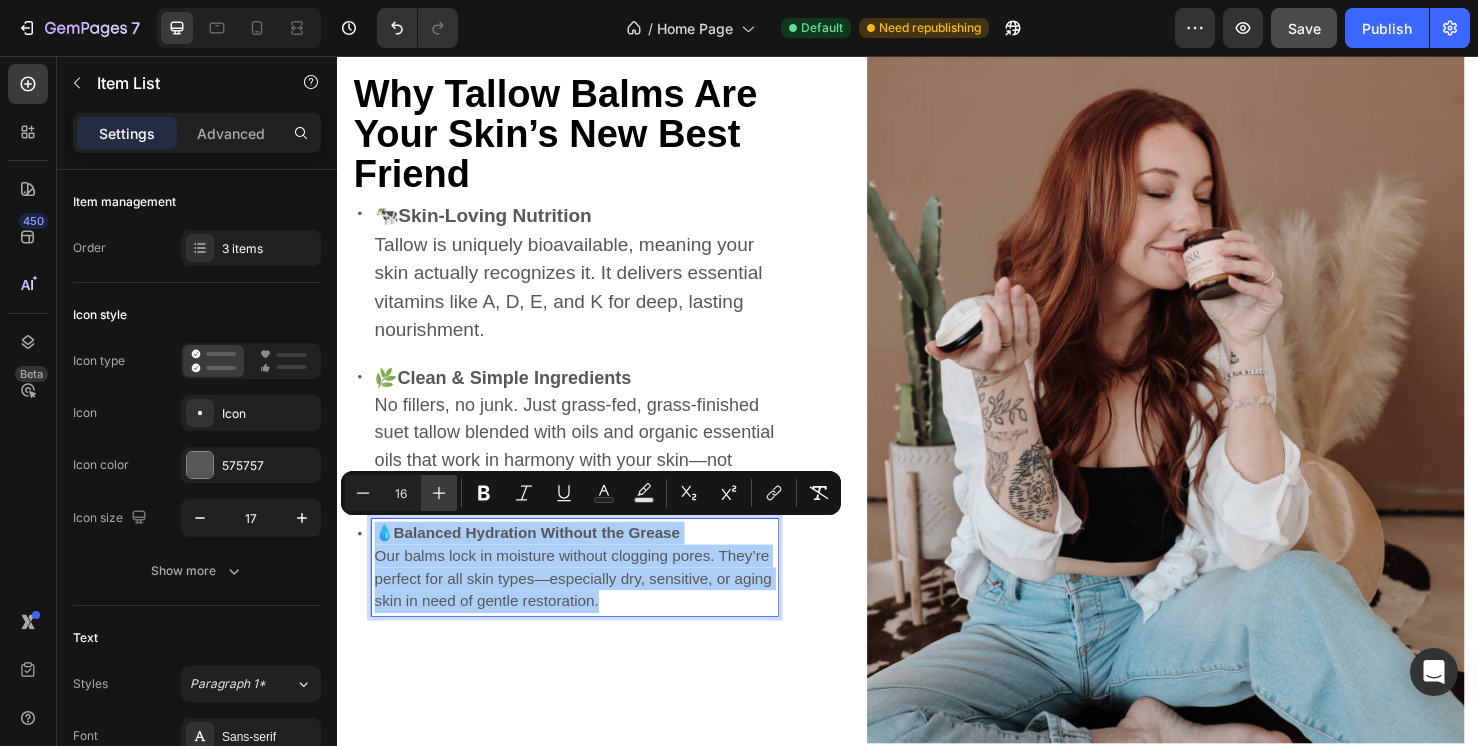 click 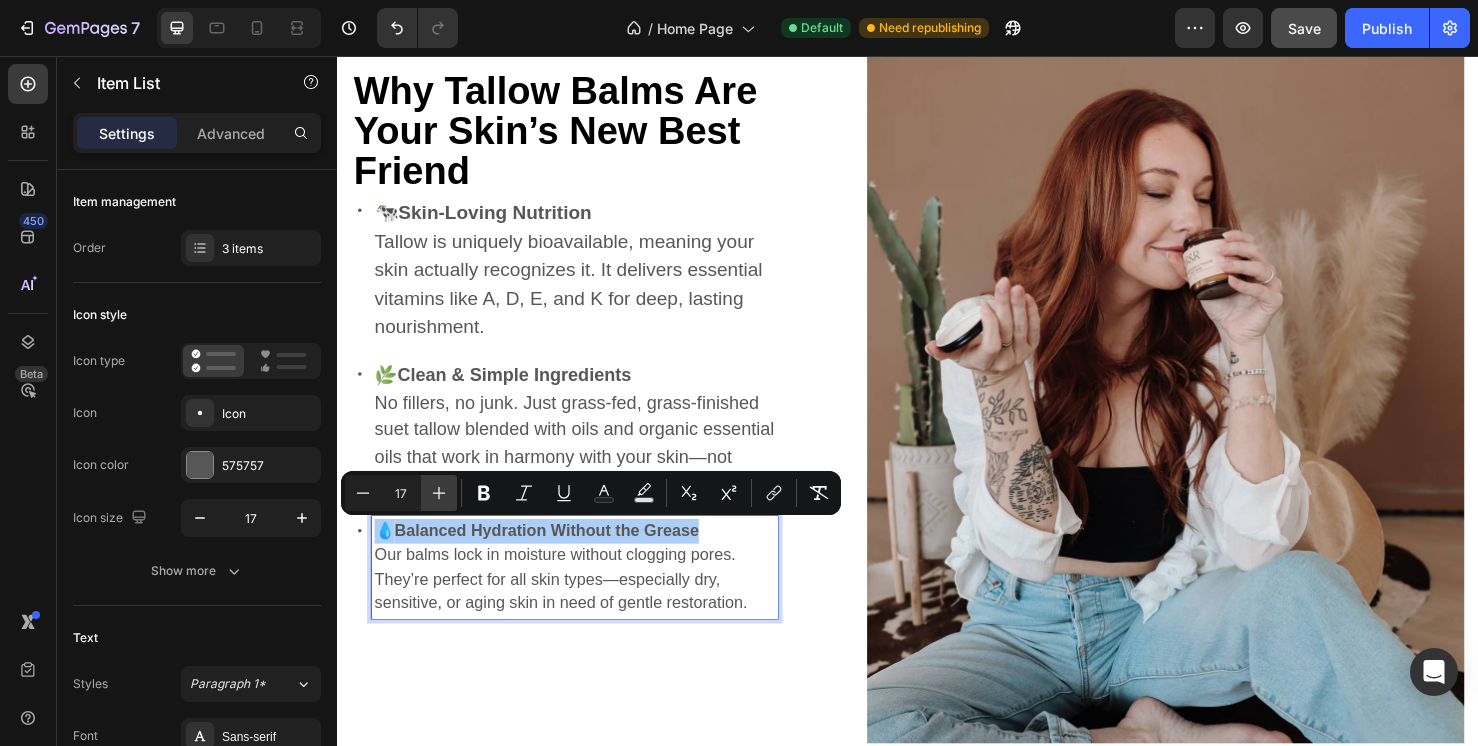 click 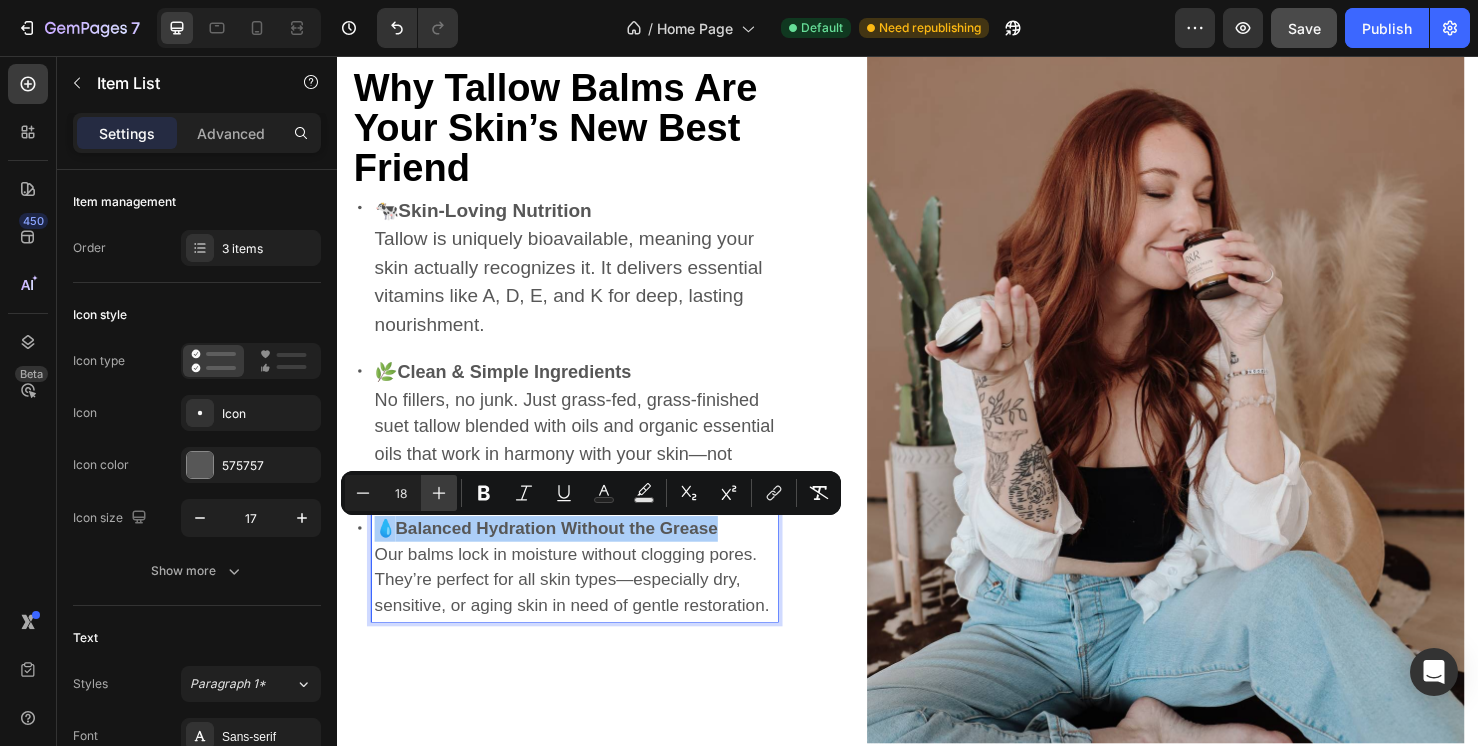 click 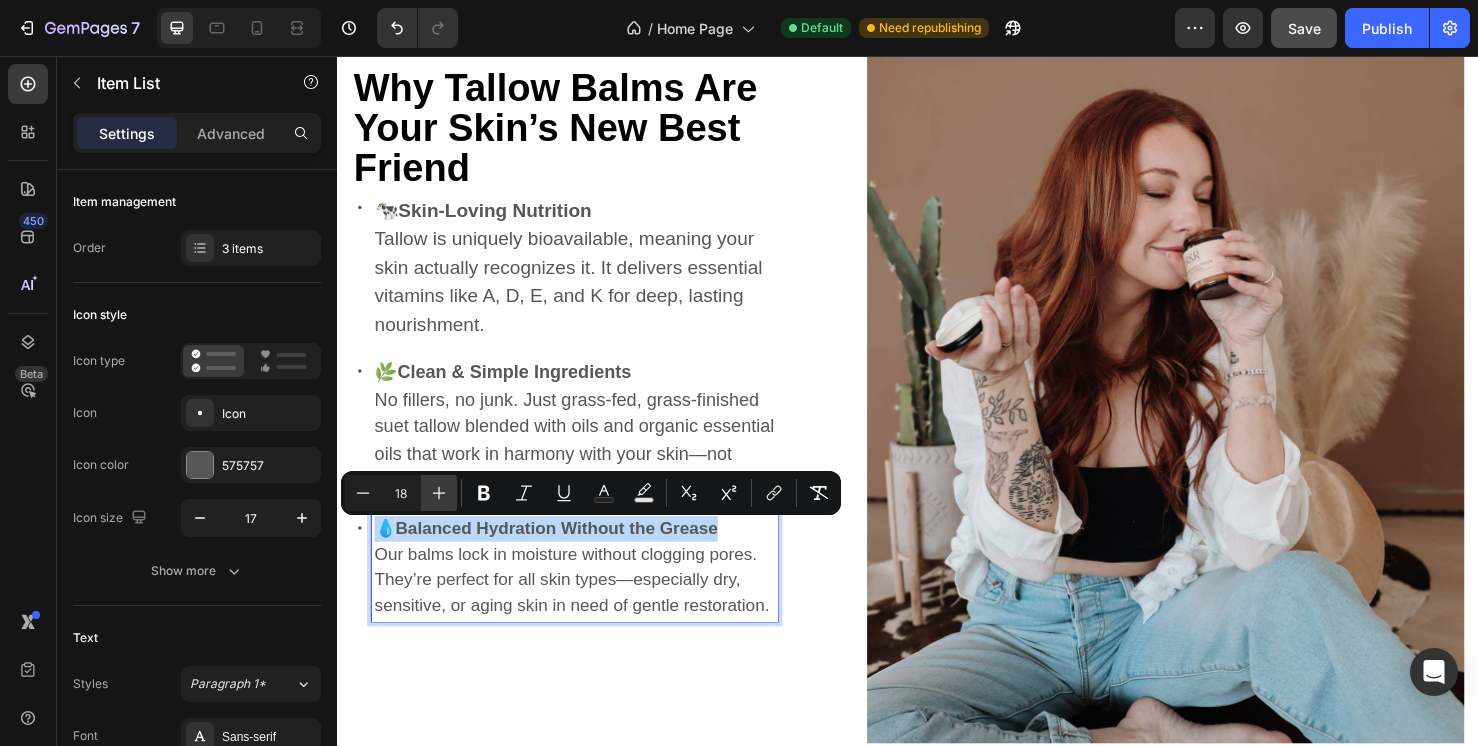 type on "19" 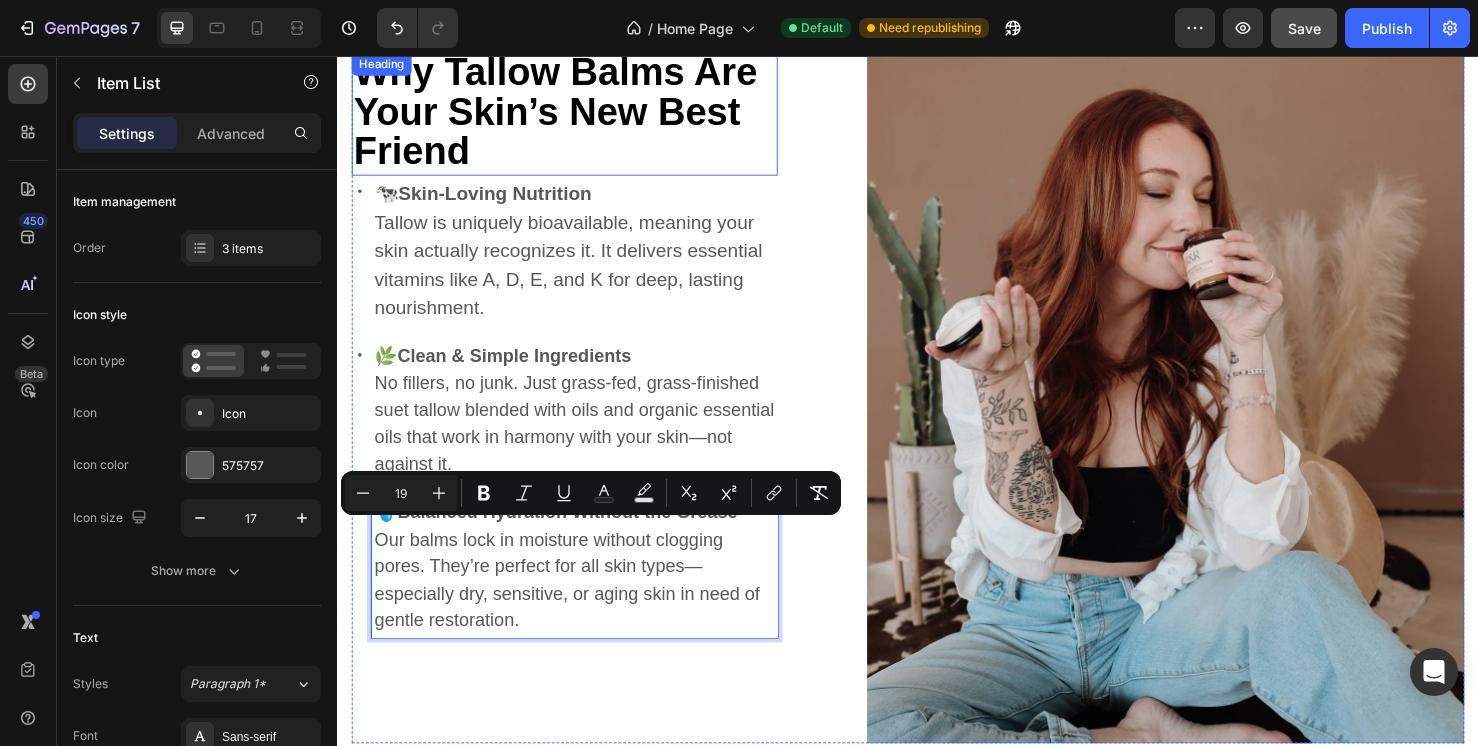 click on "Why Tallow Balms Are Your Skin’s New Best Friend" at bounding box center (566, 114) 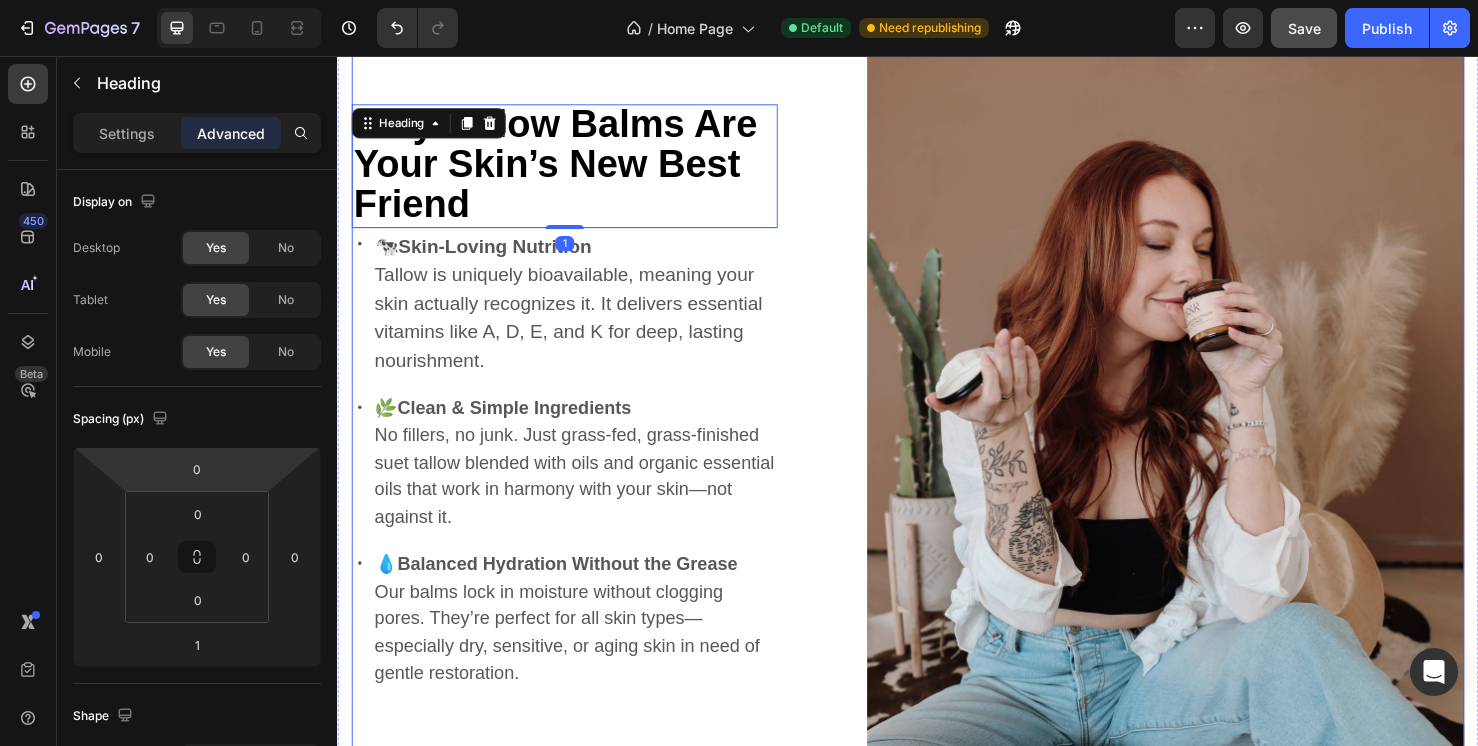 scroll, scrollTop: 3972, scrollLeft: 0, axis: vertical 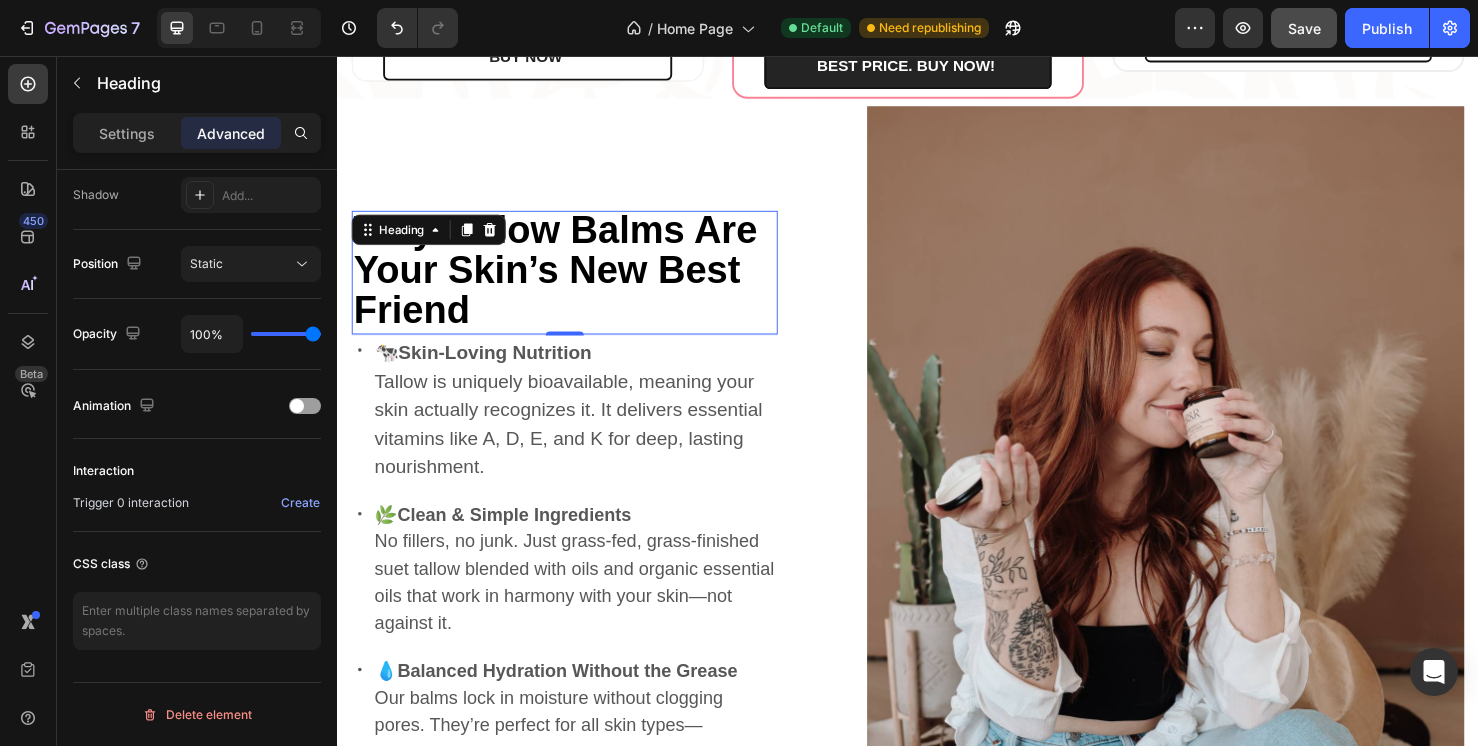 click on "Settings Advanced" at bounding box center [197, 141] 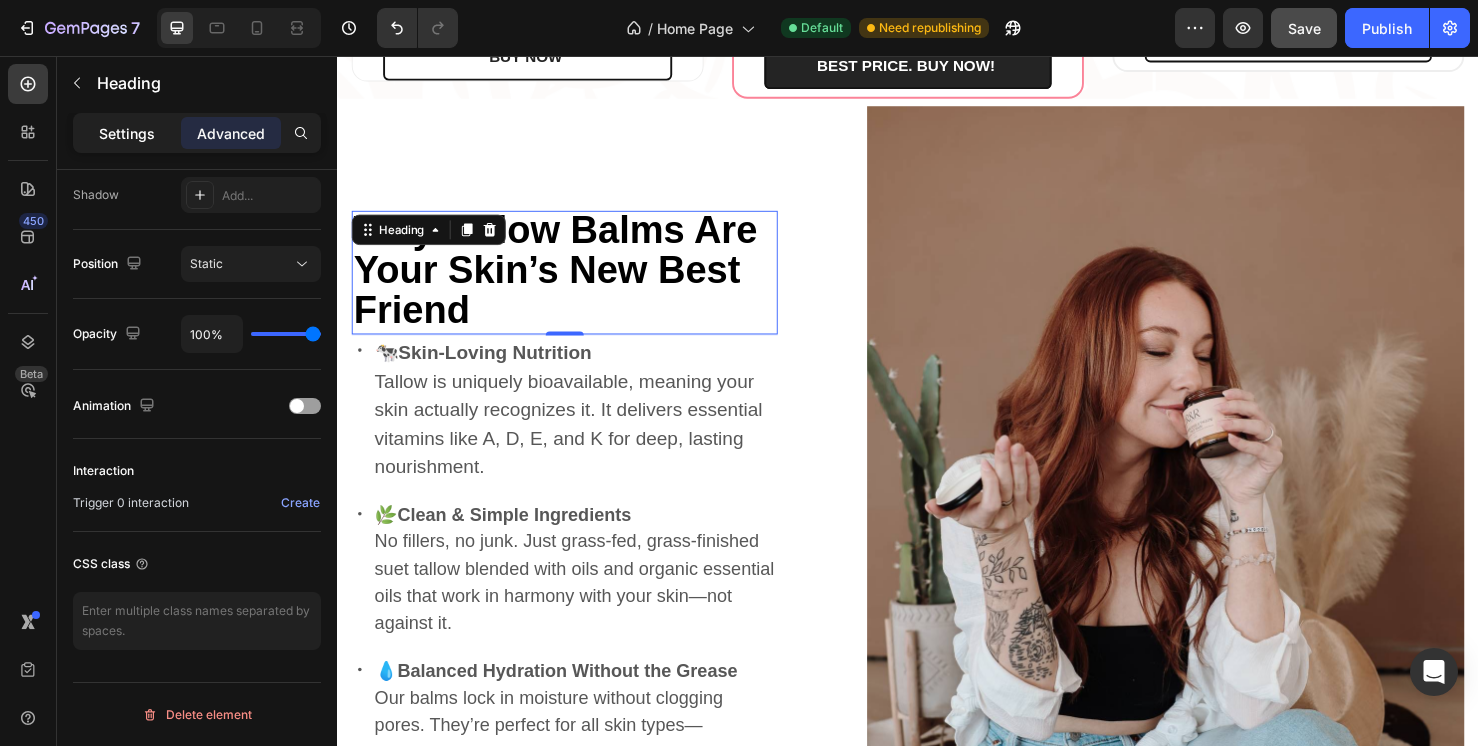 click on "Settings" 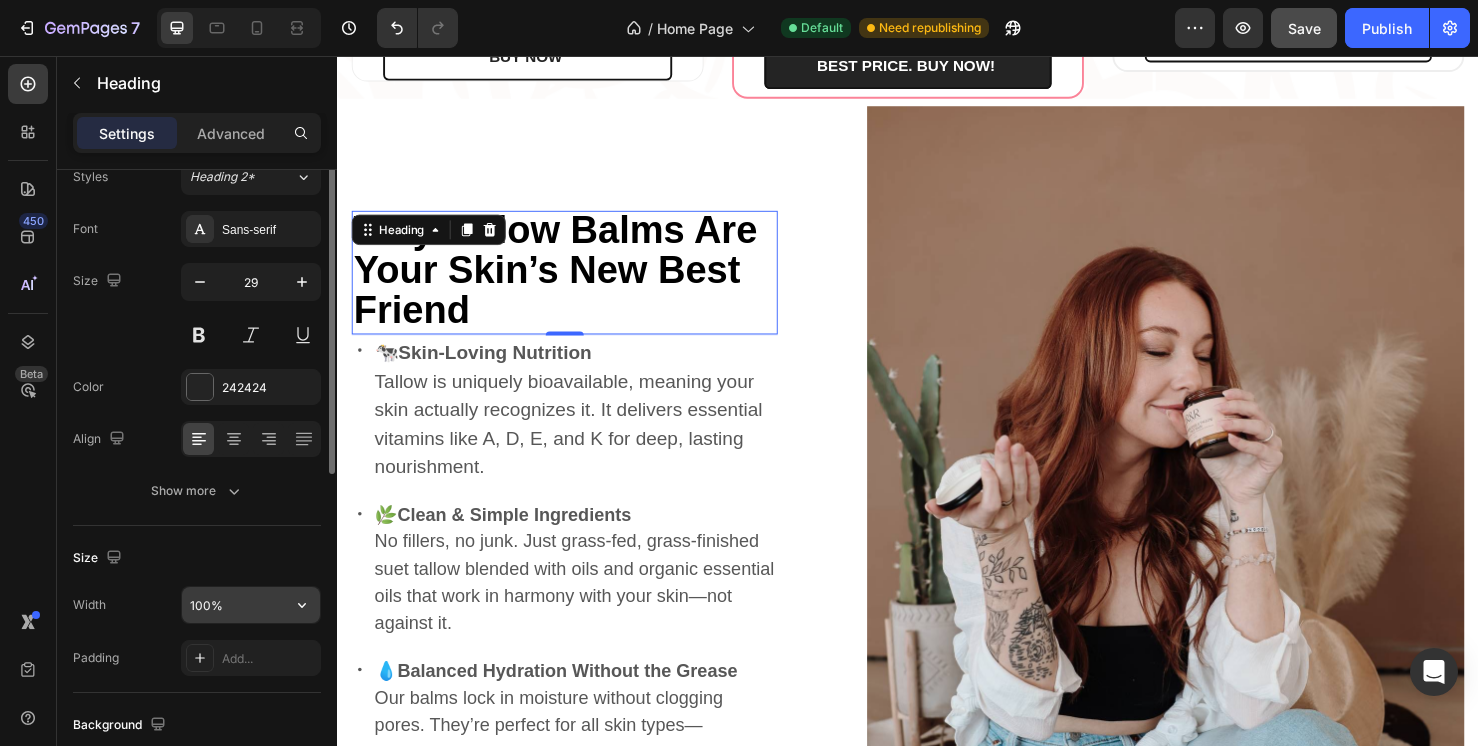 scroll, scrollTop: 47, scrollLeft: 0, axis: vertical 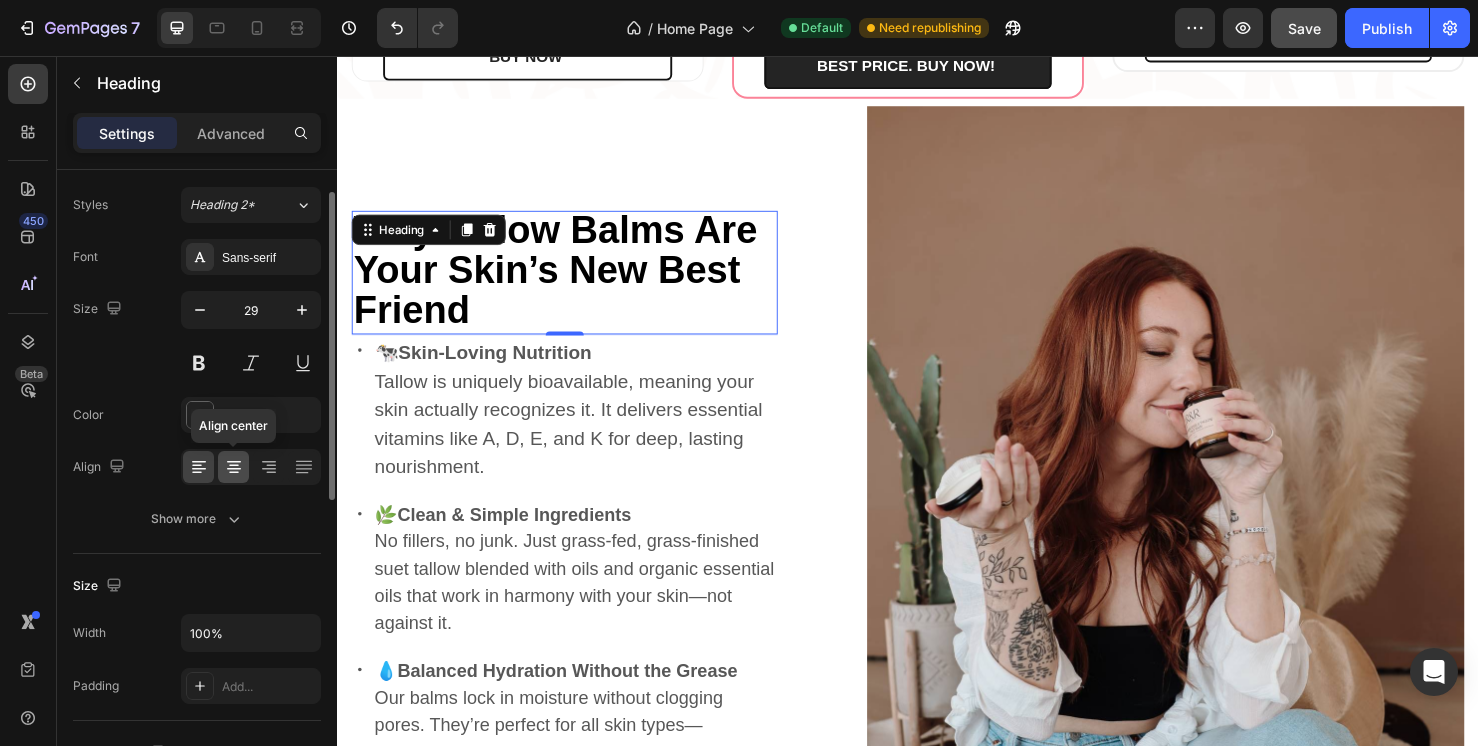 click 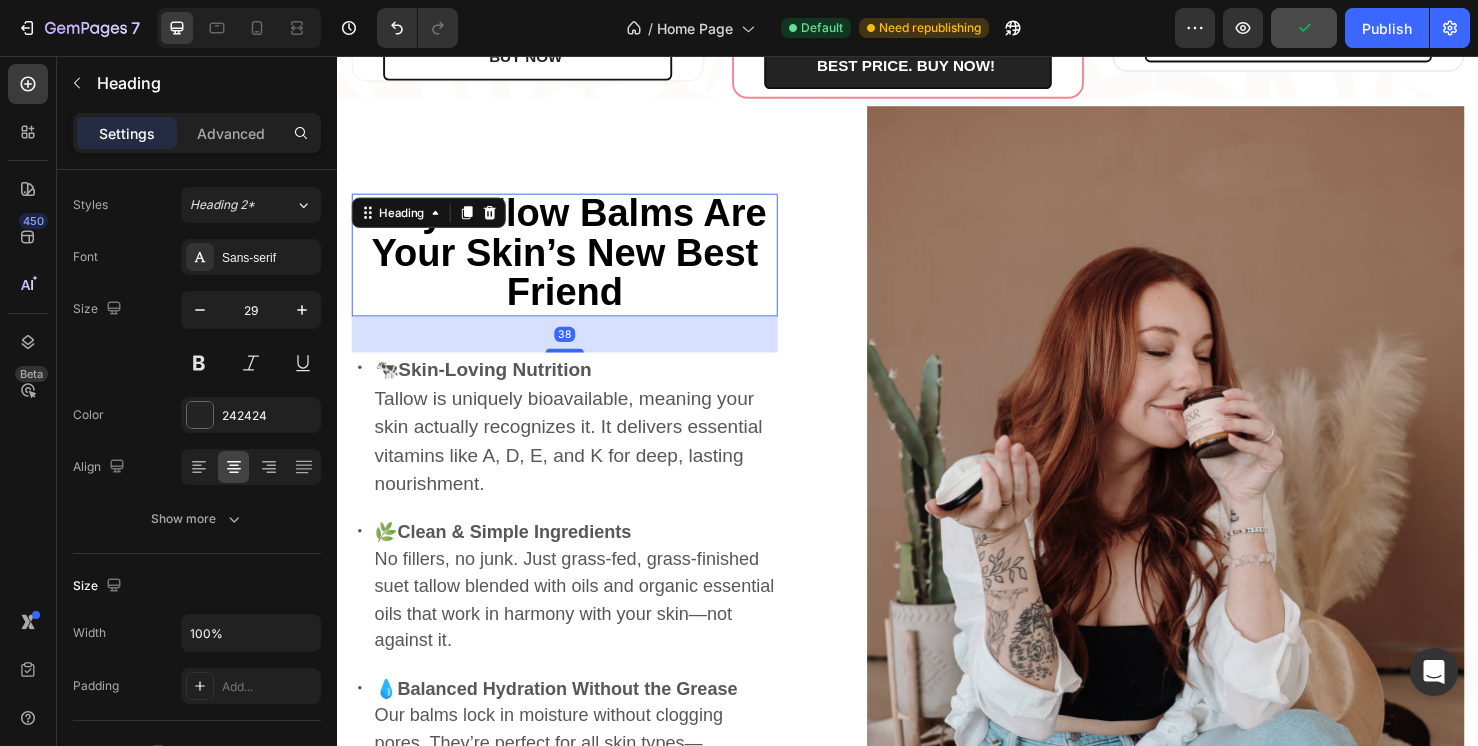 drag, startPoint x: 574, startPoint y: 340, endPoint x: 572, endPoint y: 377, distance: 37.054016 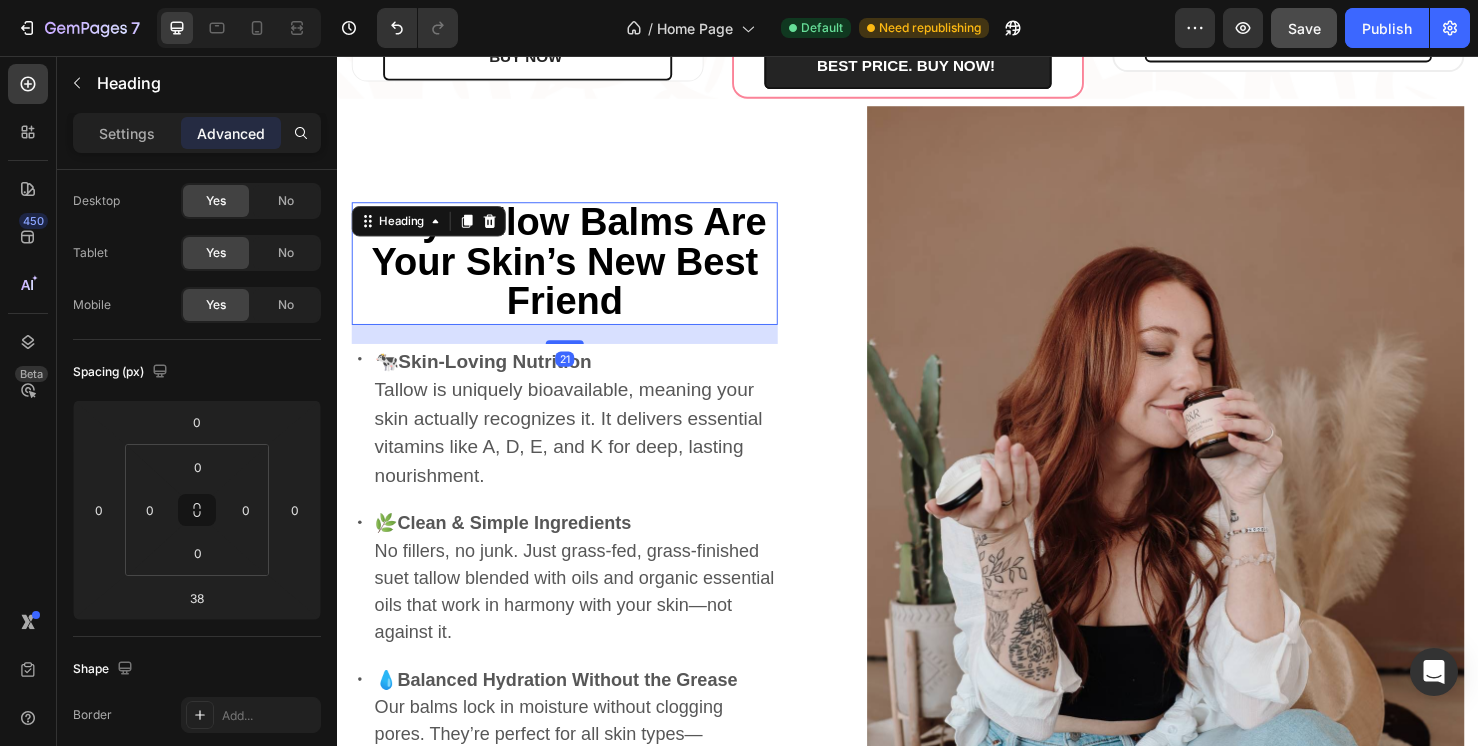 drag, startPoint x: 582, startPoint y: 360, endPoint x: 585, endPoint y: 342, distance: 18.248287 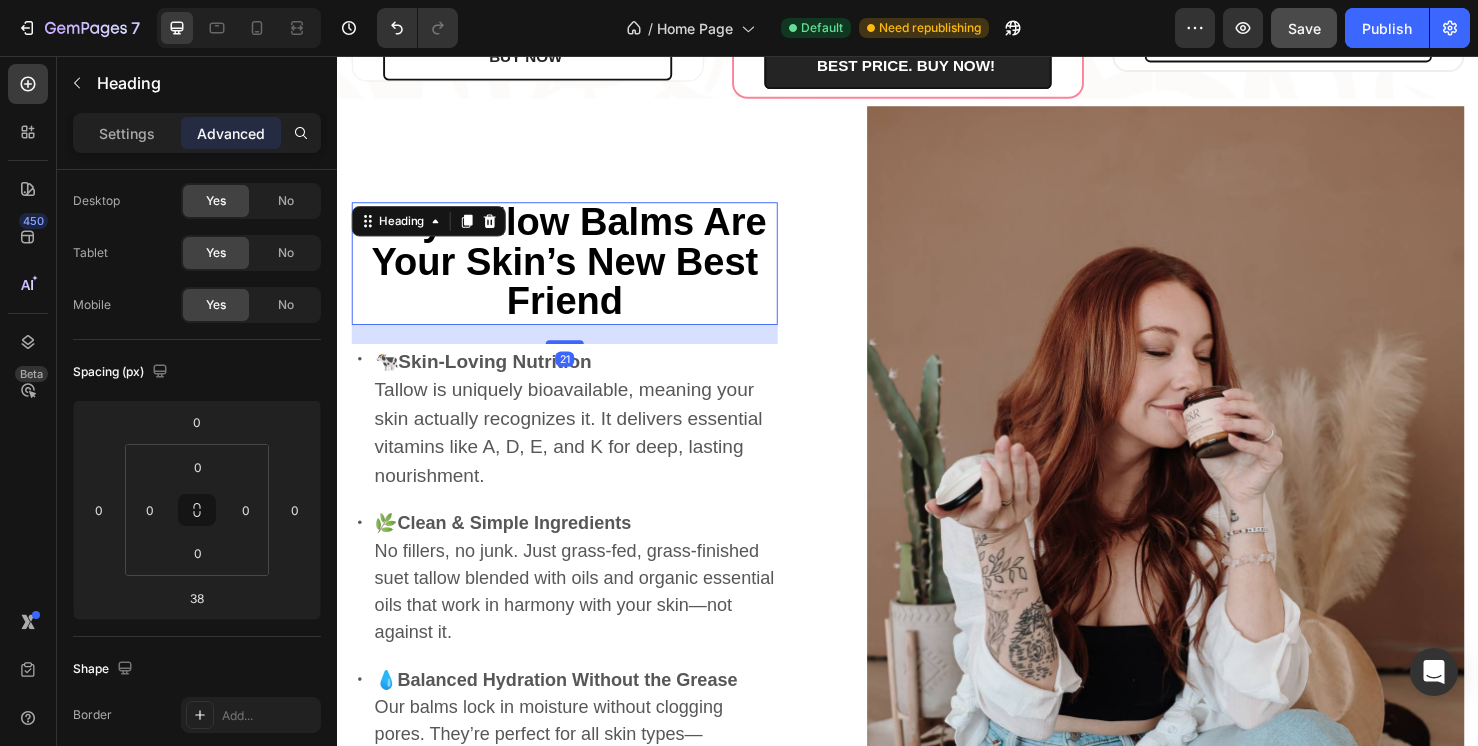 click on "21" at bounding box center (576, 339) 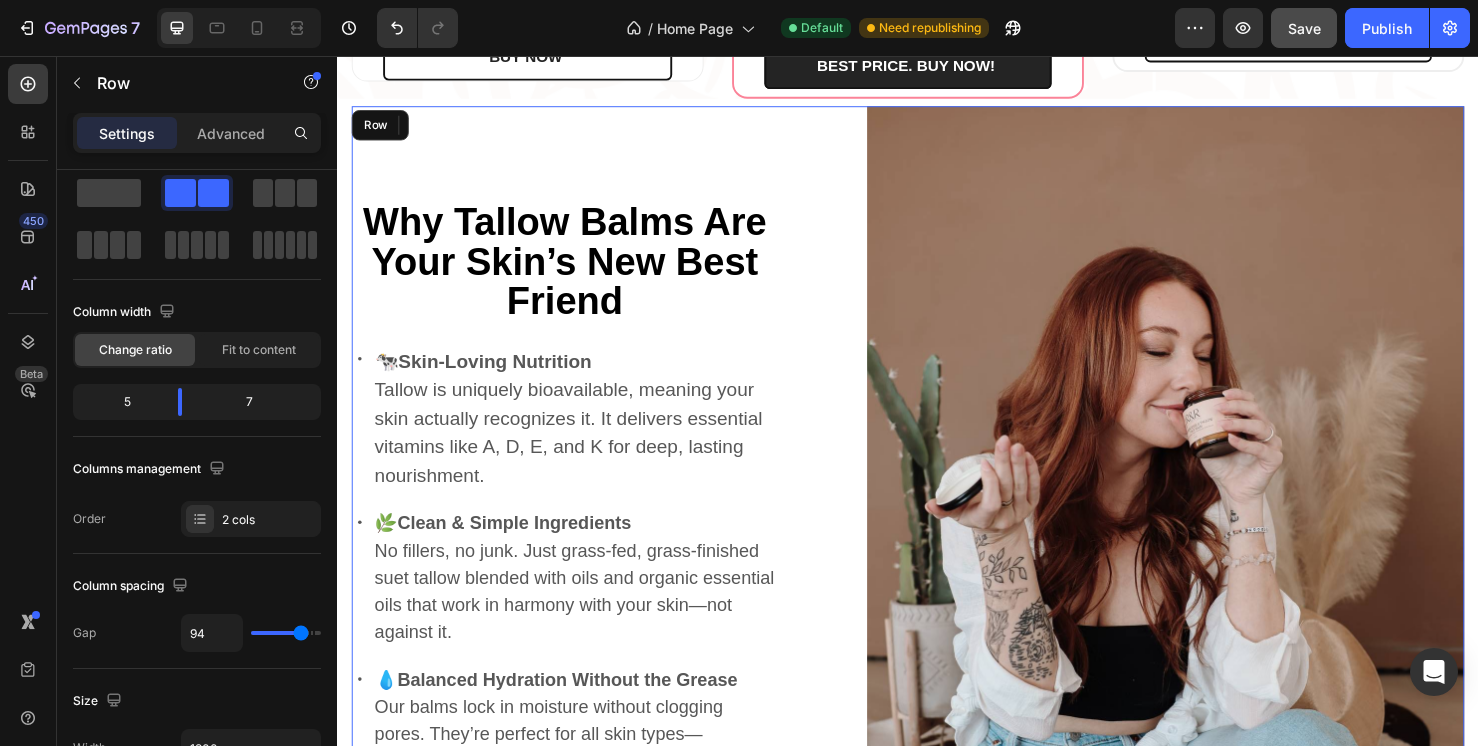 click on "Why Tallow Balms Are Your Skin’s New Best Friend Heading   20
🐄  Skin-Loving Nutrition Tallow is uniquely bioavailable, meaning your skin actually recognizes it. It delivers essential vitamins like A, D, E, and K for deep, lasting nourishment.
🌿  Clean & Simple Ingredients No fillers, no junk. Just grass-fed, grass-finished suet tallow blended with oils and organic essential oils that work in harmony with your skin—not against it.
💧  Balanced Hydration Without the Grease Our balms lock in moisture without clogging pores. They’re perfect for all skin types—especially dry, sensitive, or aging skin in need of gentle restoration. Item List Image Row" at bounding box center (937, 527) 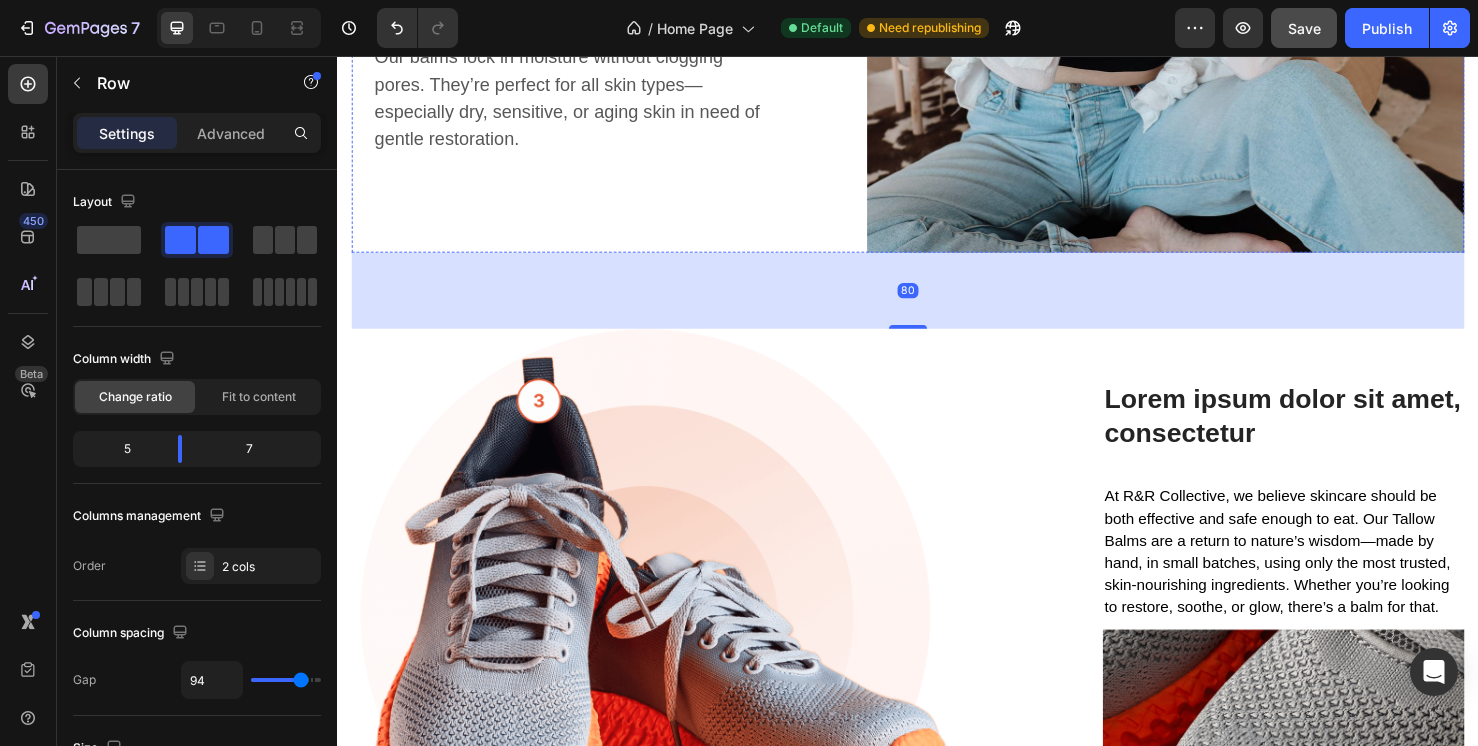 scroll, scrollTop: 4653, scrollLeft: 0, axis: vertical 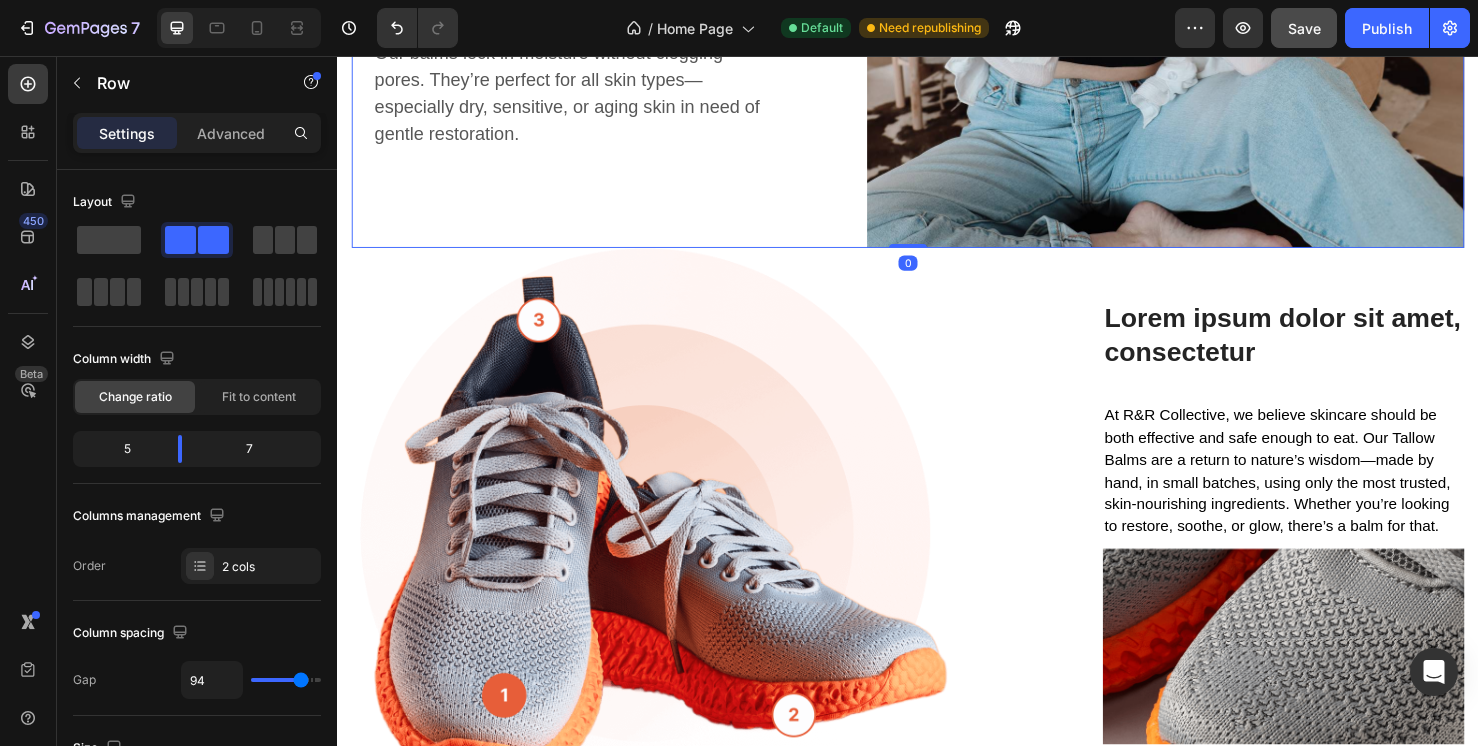 drag, startPoint x: 944, startPoint y: 333, endPoint x: 944, endPoint y: 252, distance: 81 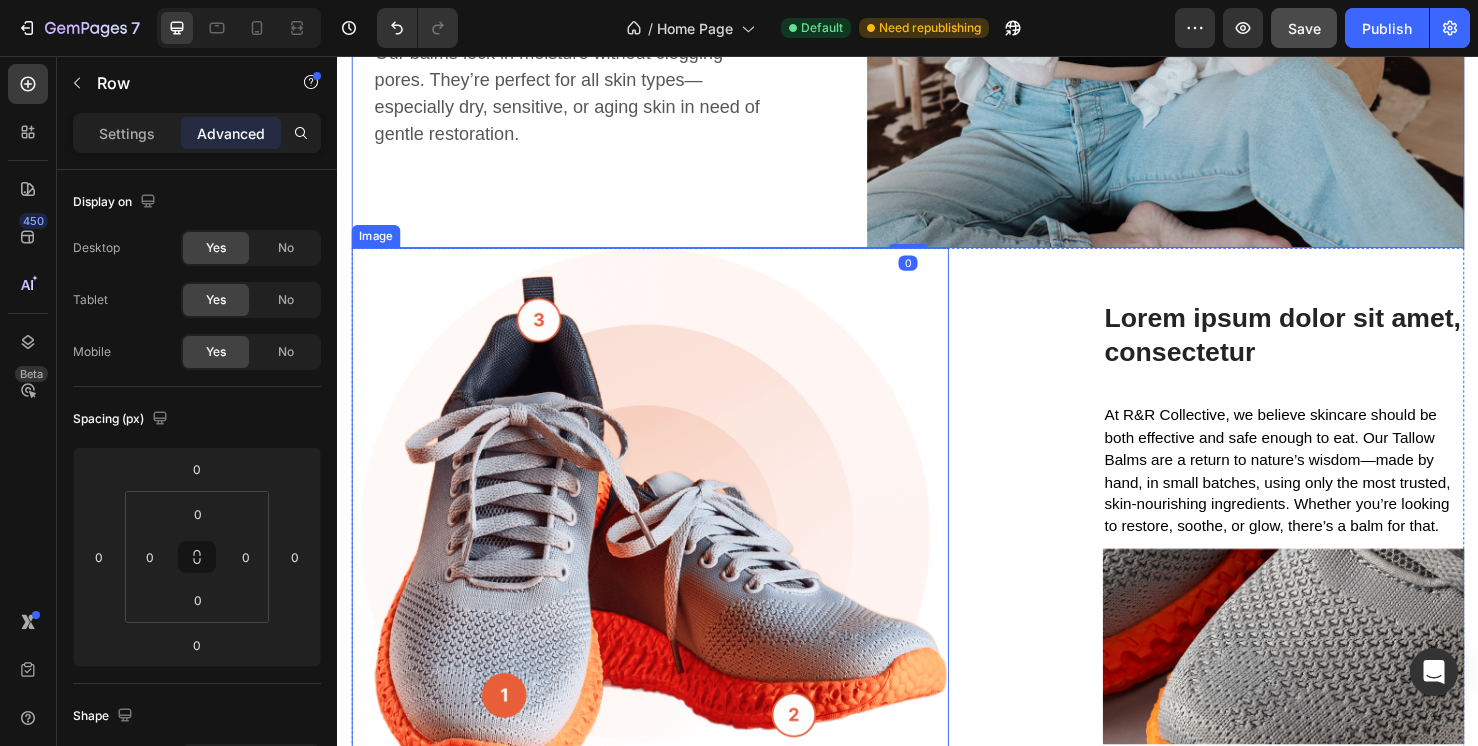 scroll, scrollTop: 4848, scrollLeft: 0, axis: vertical 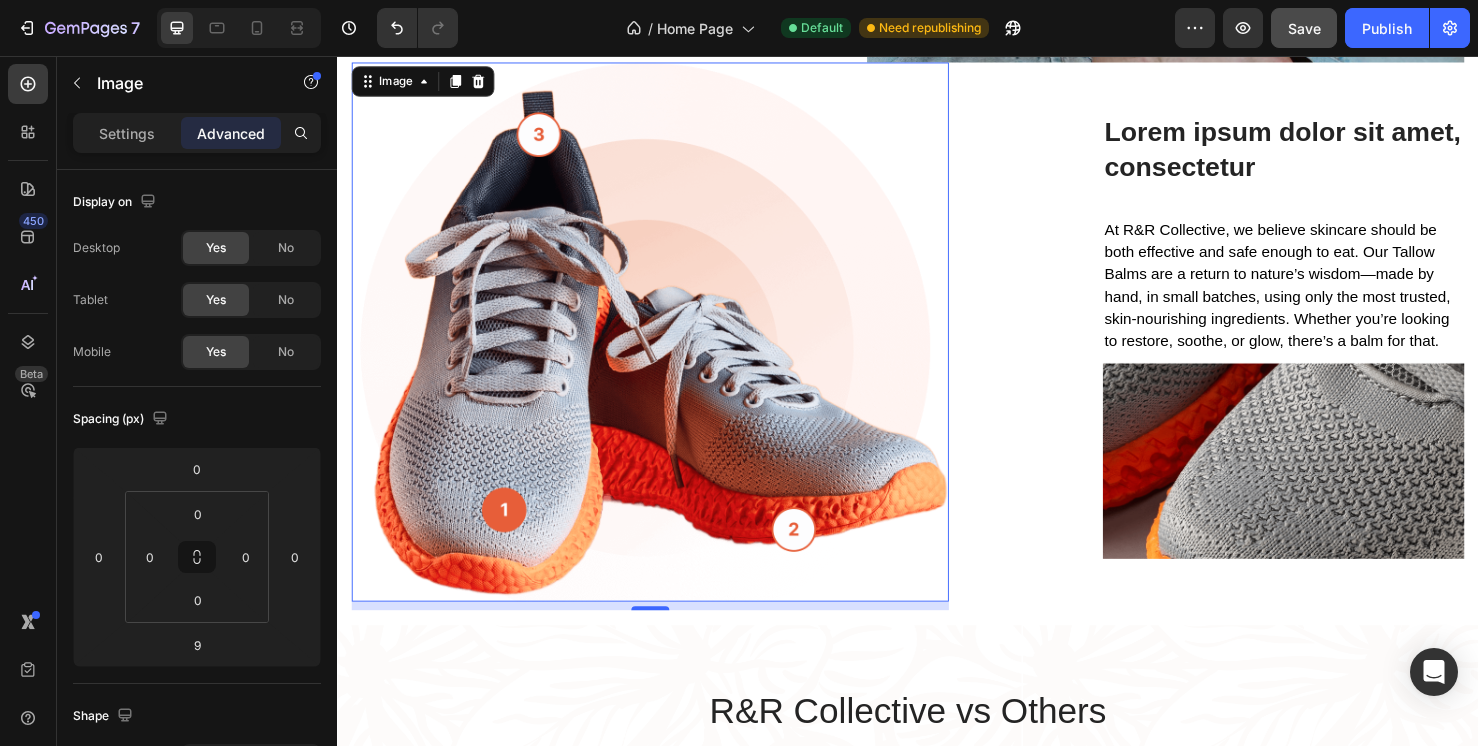 click at bounding box center [666, 346] 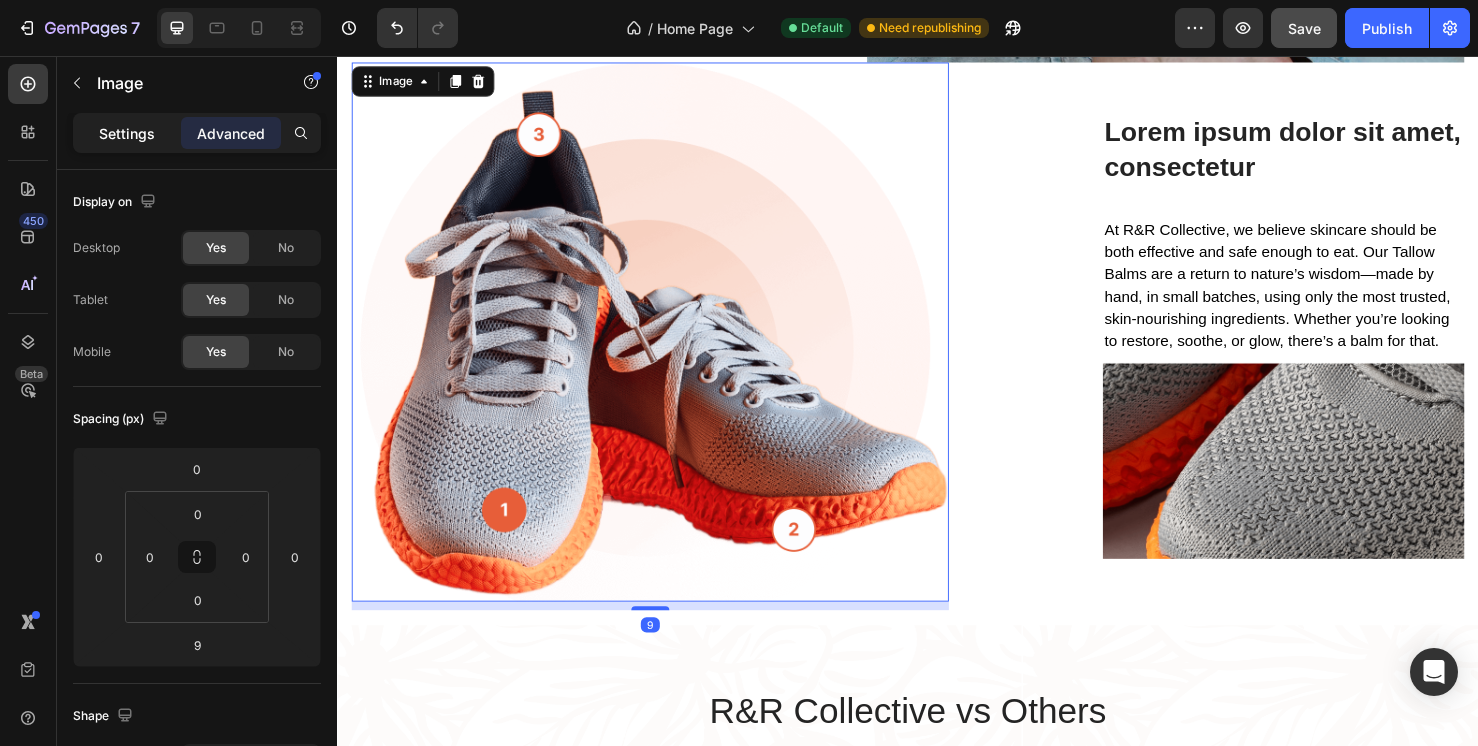 click on "Settings" at bounding box center [127, 133] 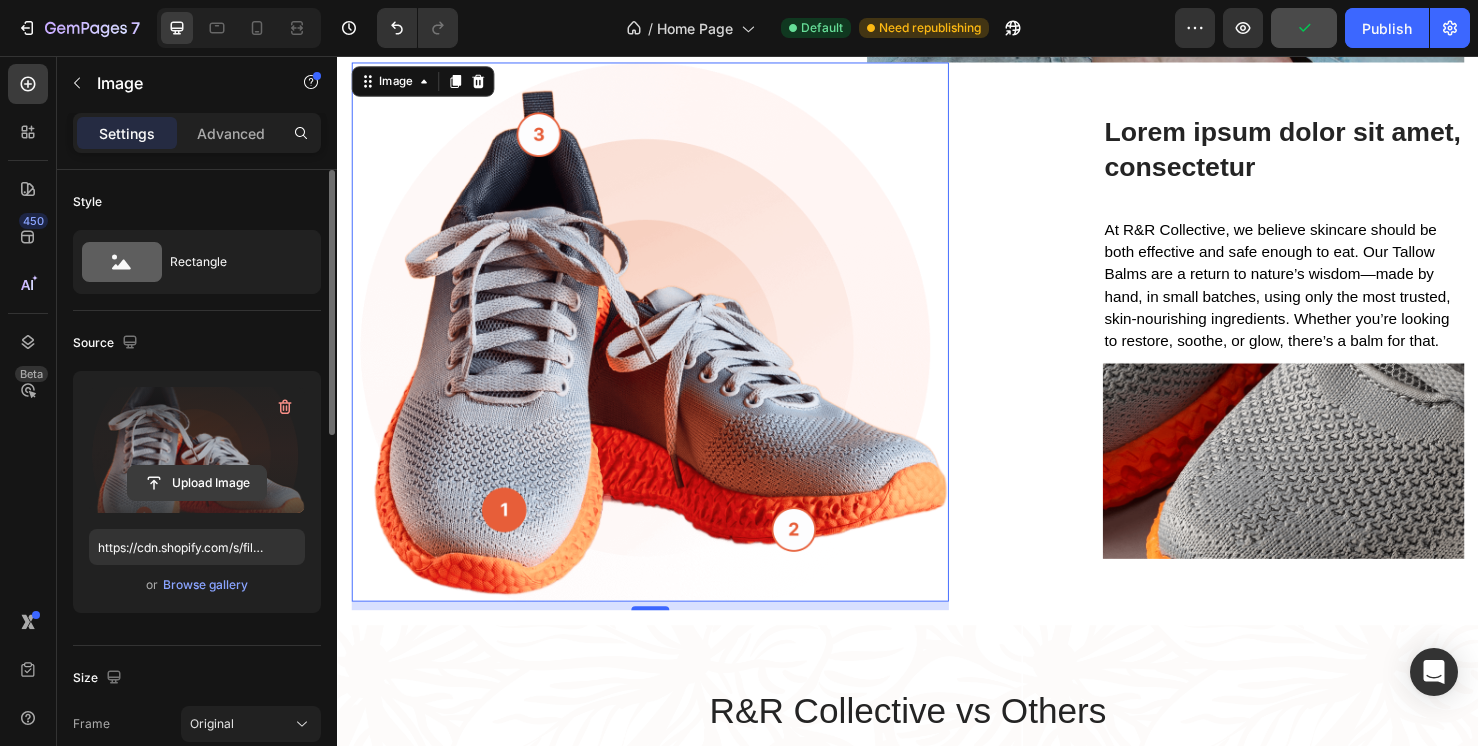 click 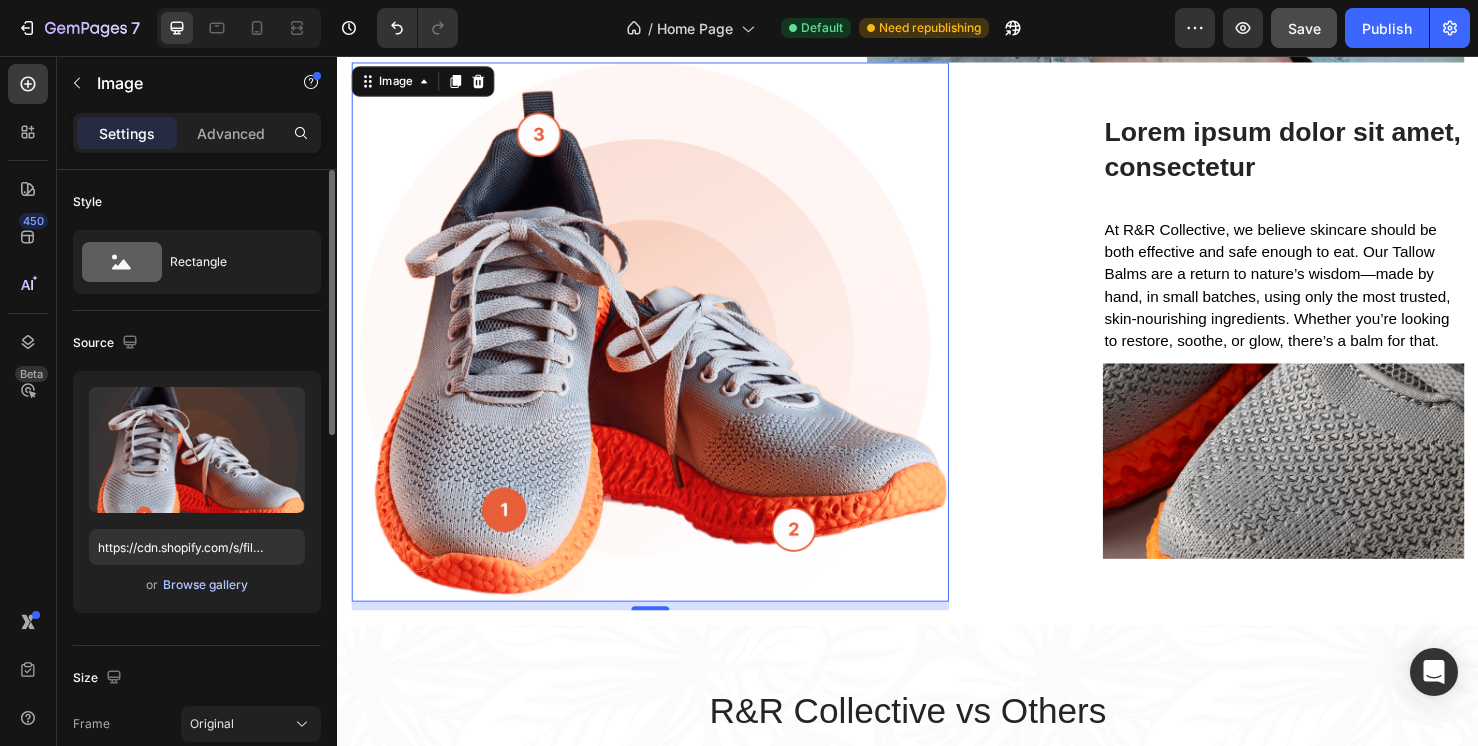 click on "Browse gallery" at bounding box center (205, 585) 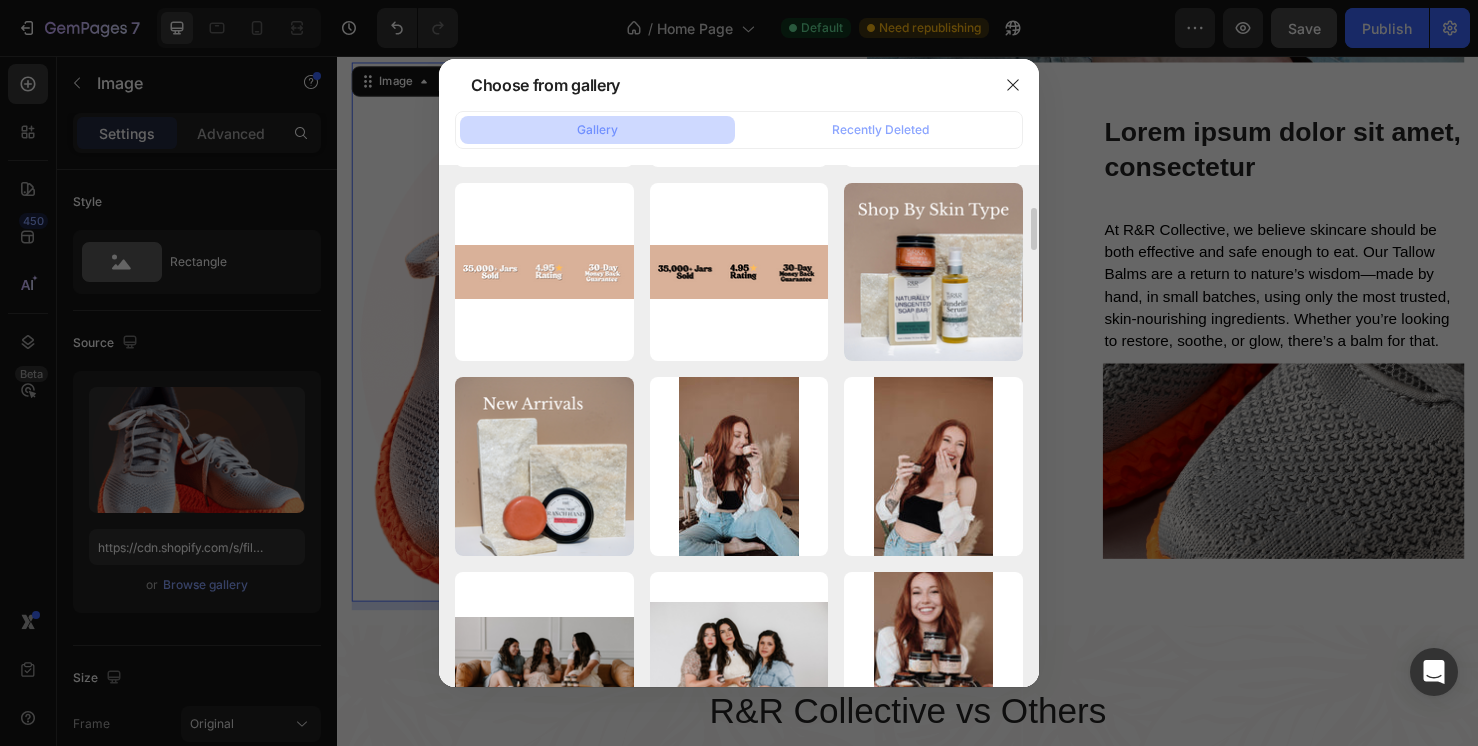 scroll, scrollTop: 1065, scrollLeft: 0, axis: vertical 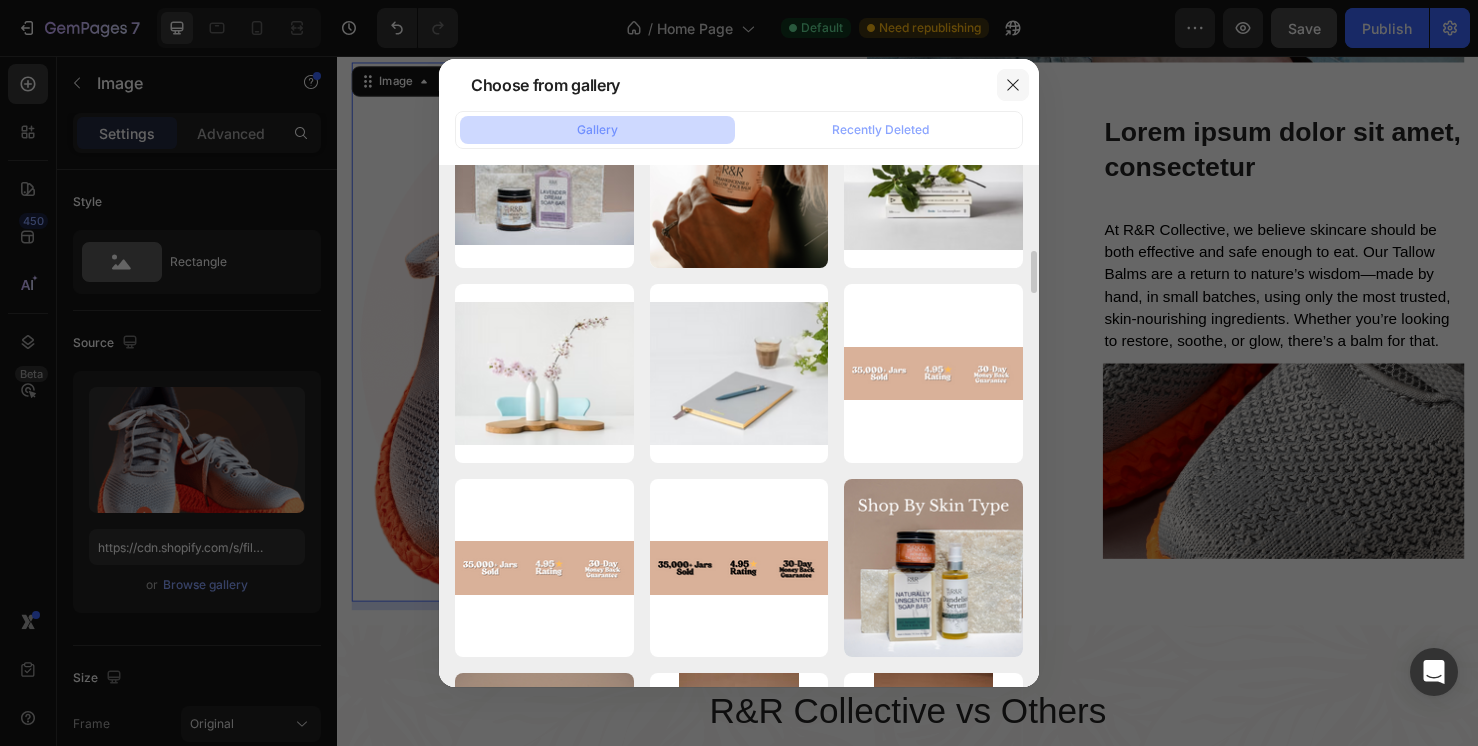 click 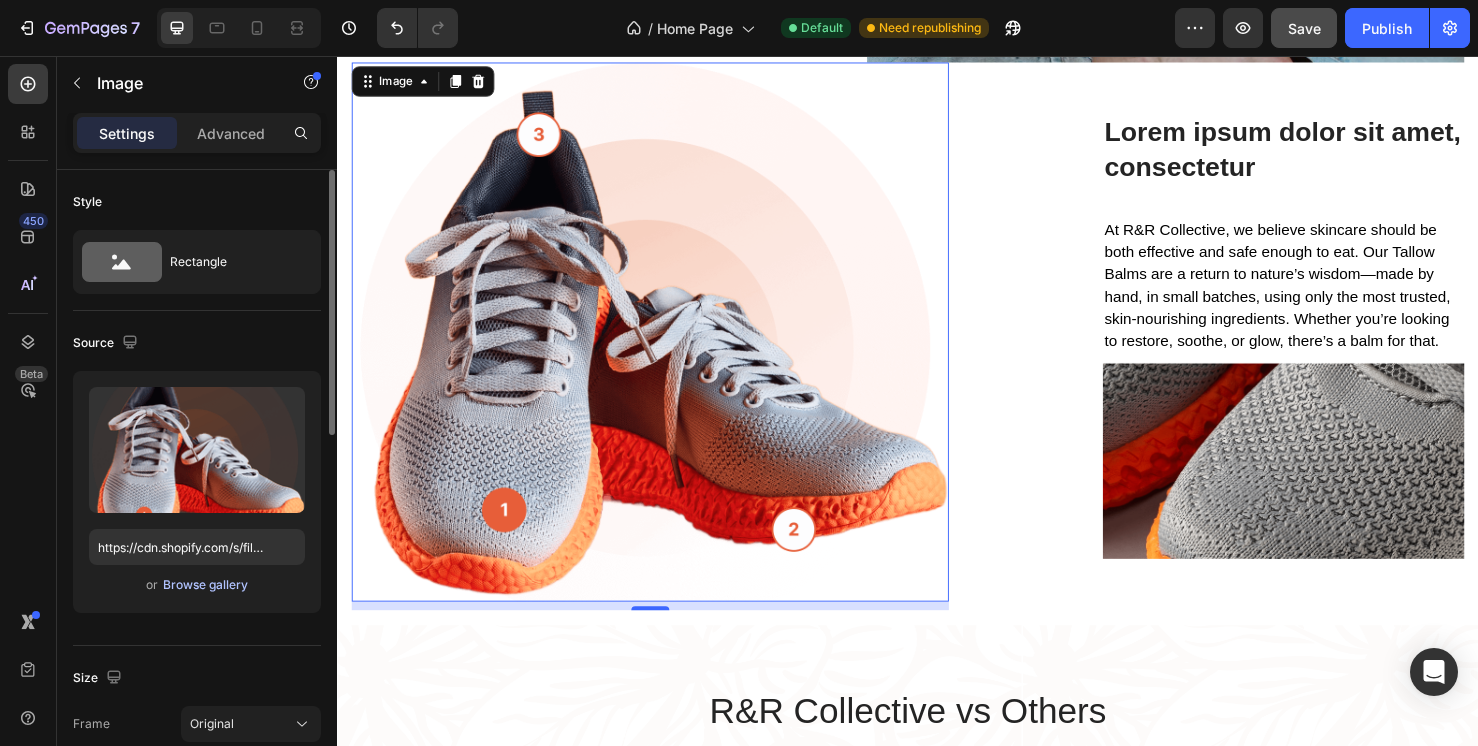 click on "Browse gallery" at bounding box center [205, 585] 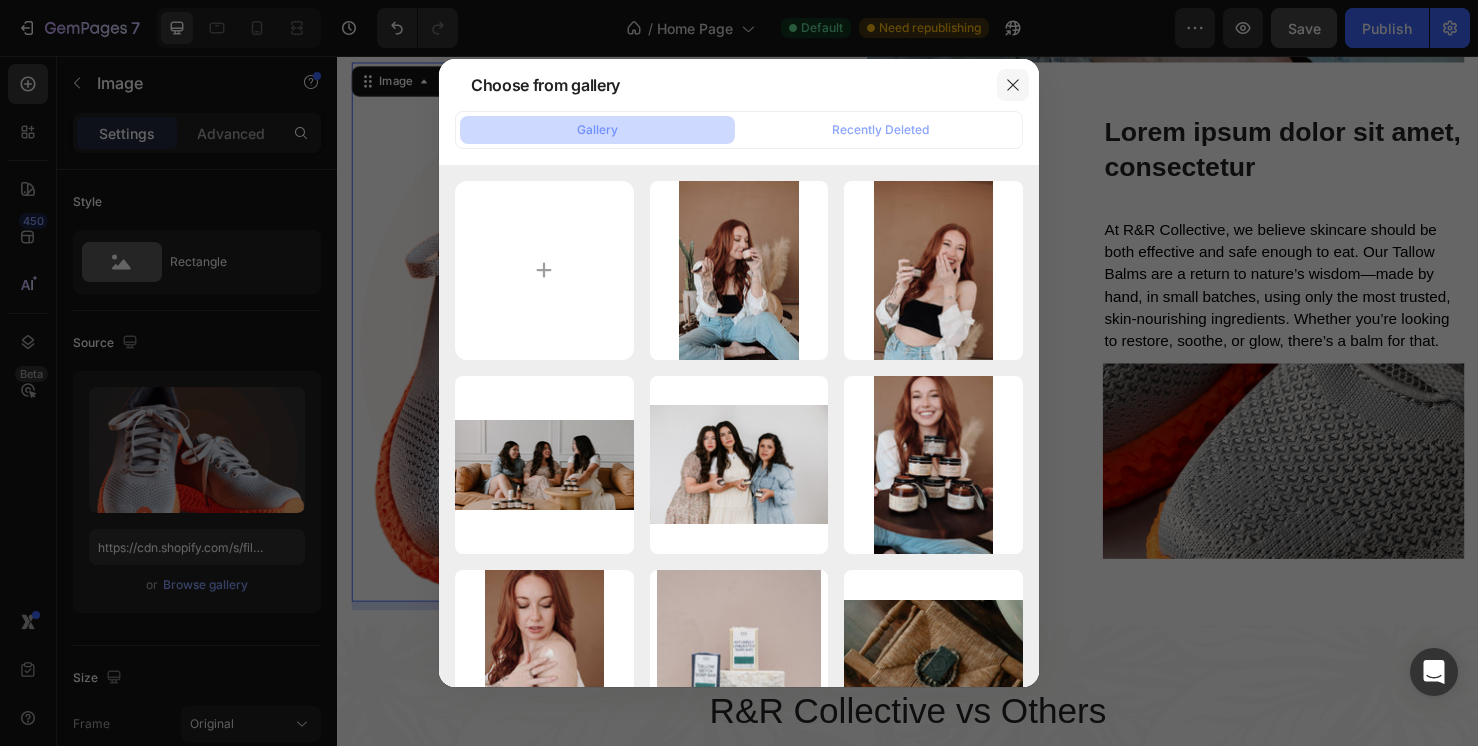 click 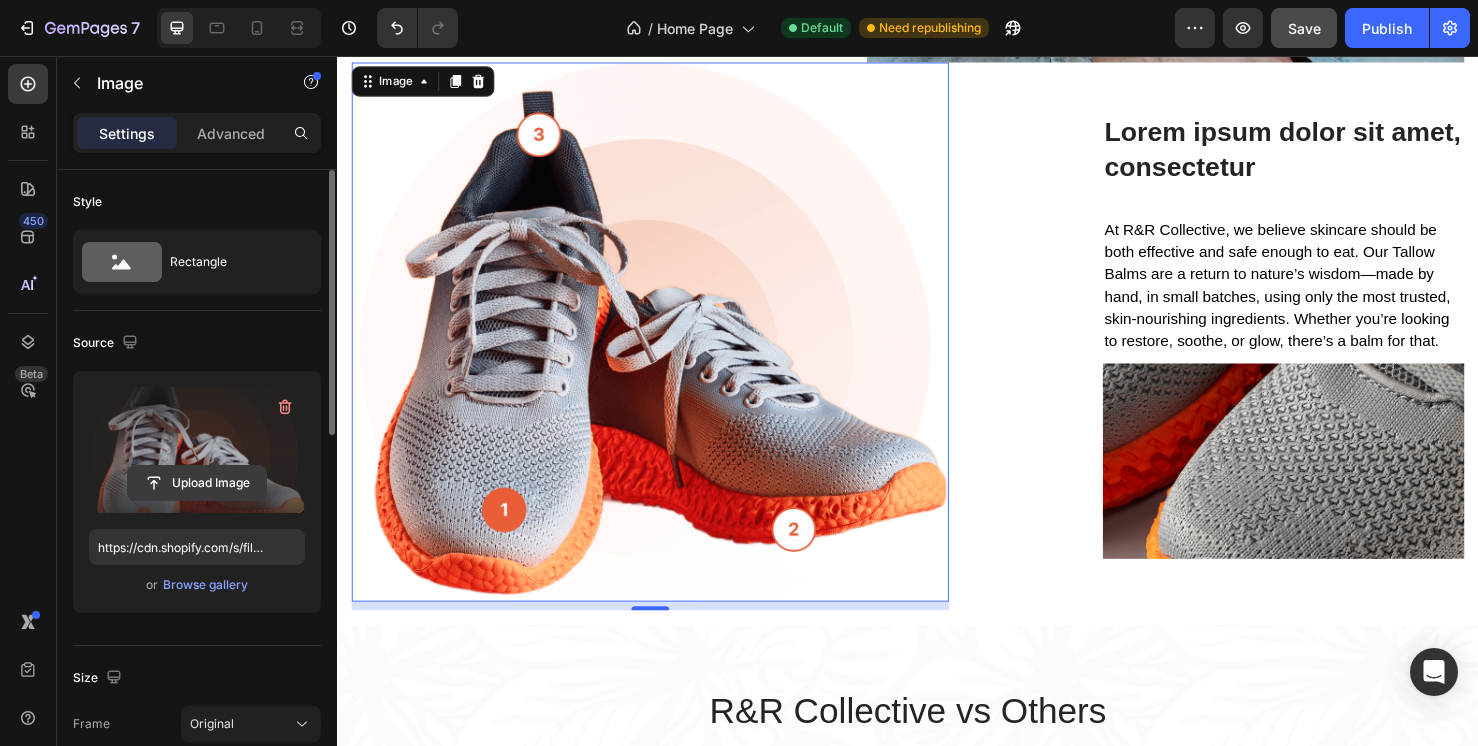 click 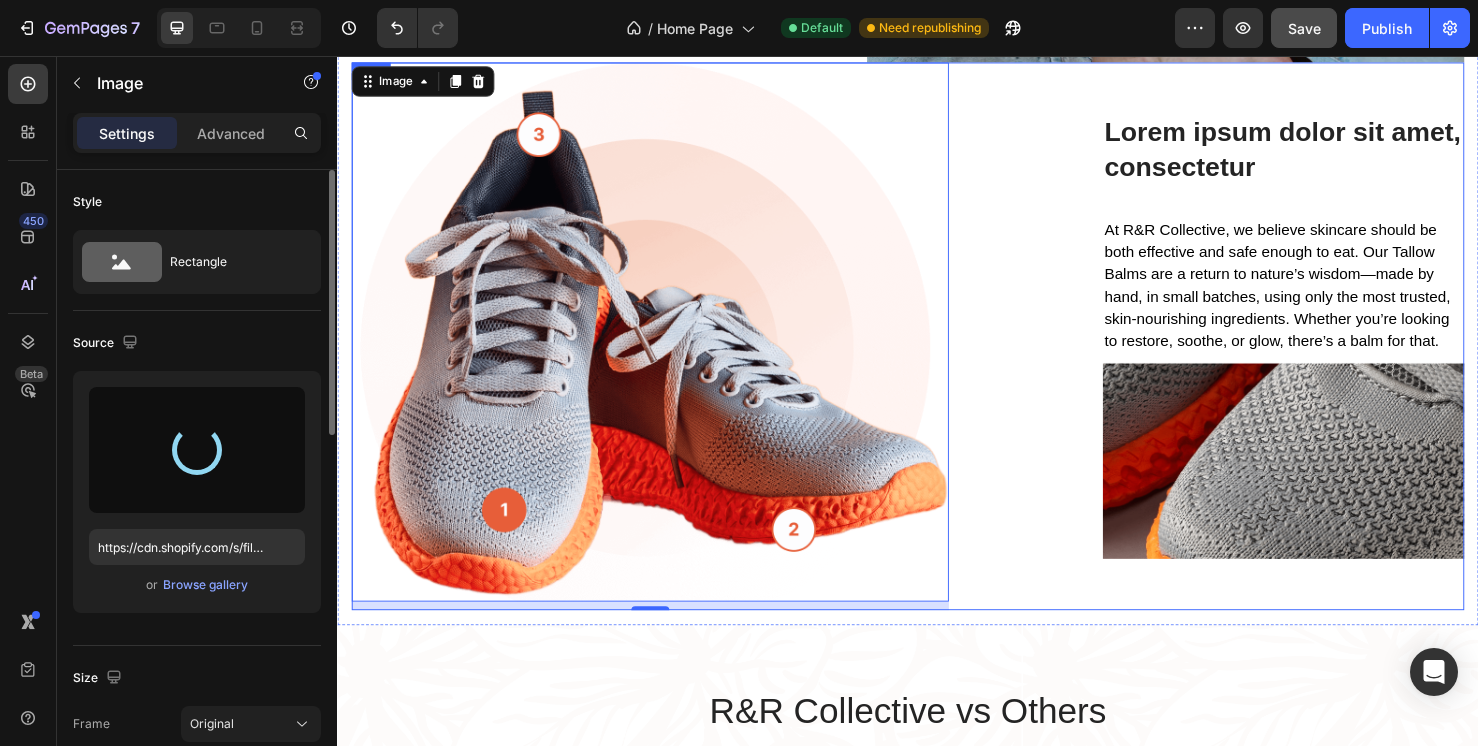 type on "https://cdn.shopify.com/s/files/1/0634/5664/1184/files/gempages_570662168865801368-aaba7820-138d-4bd0-a7f5-b44916703448.png" 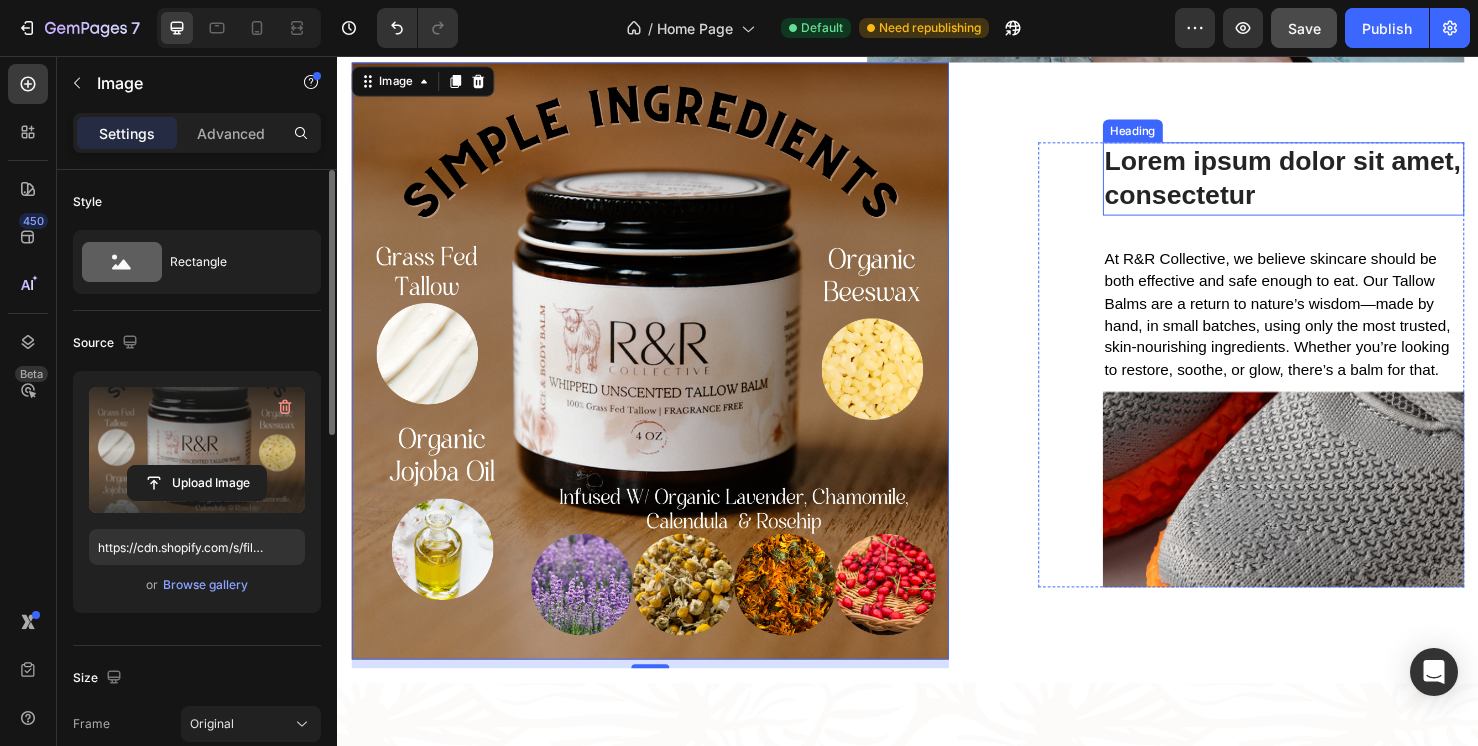 click on "Lorem ipsum dolor sit amet, consectetur" at bounding box center [1332, 185] 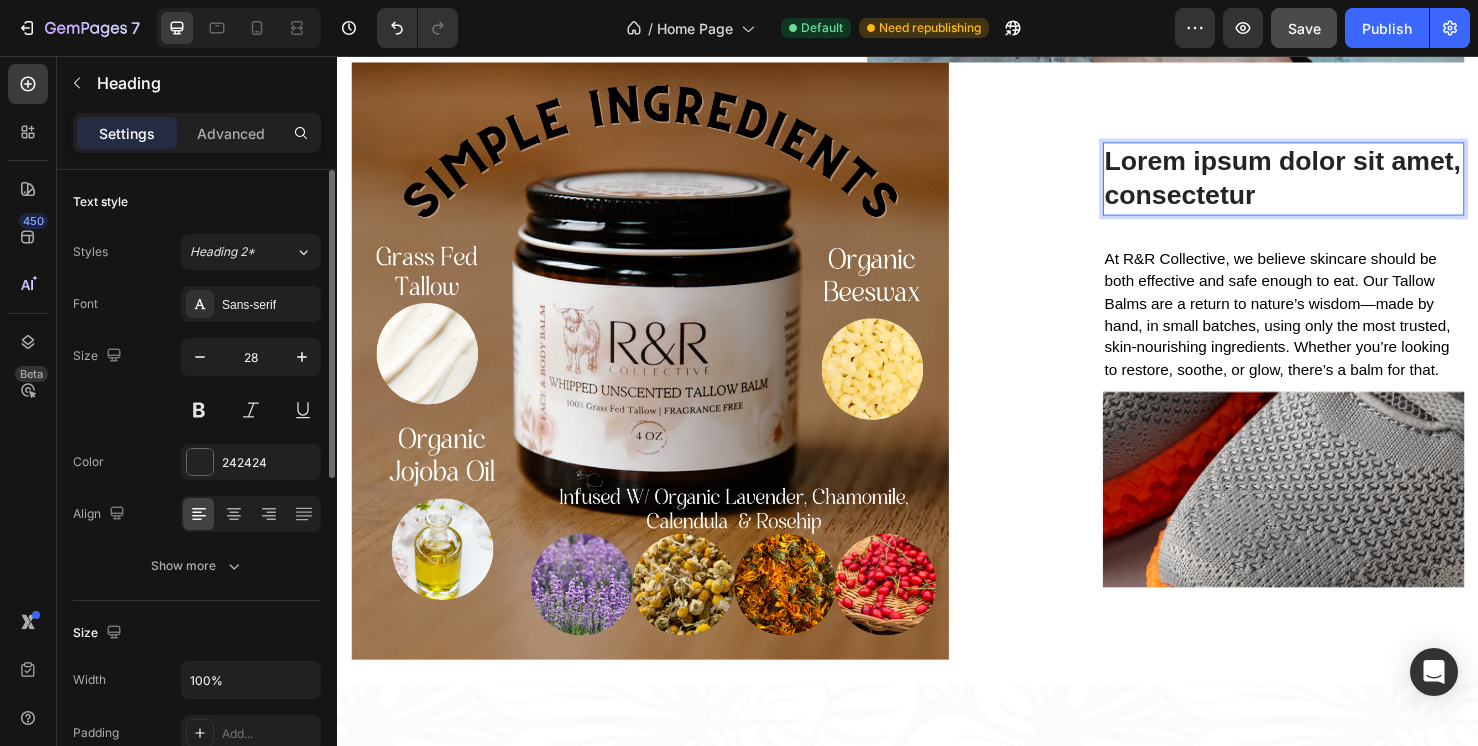 click on "Lorem ipsum dolor sit amet, consectetur" at bounding box center [1332, 185] 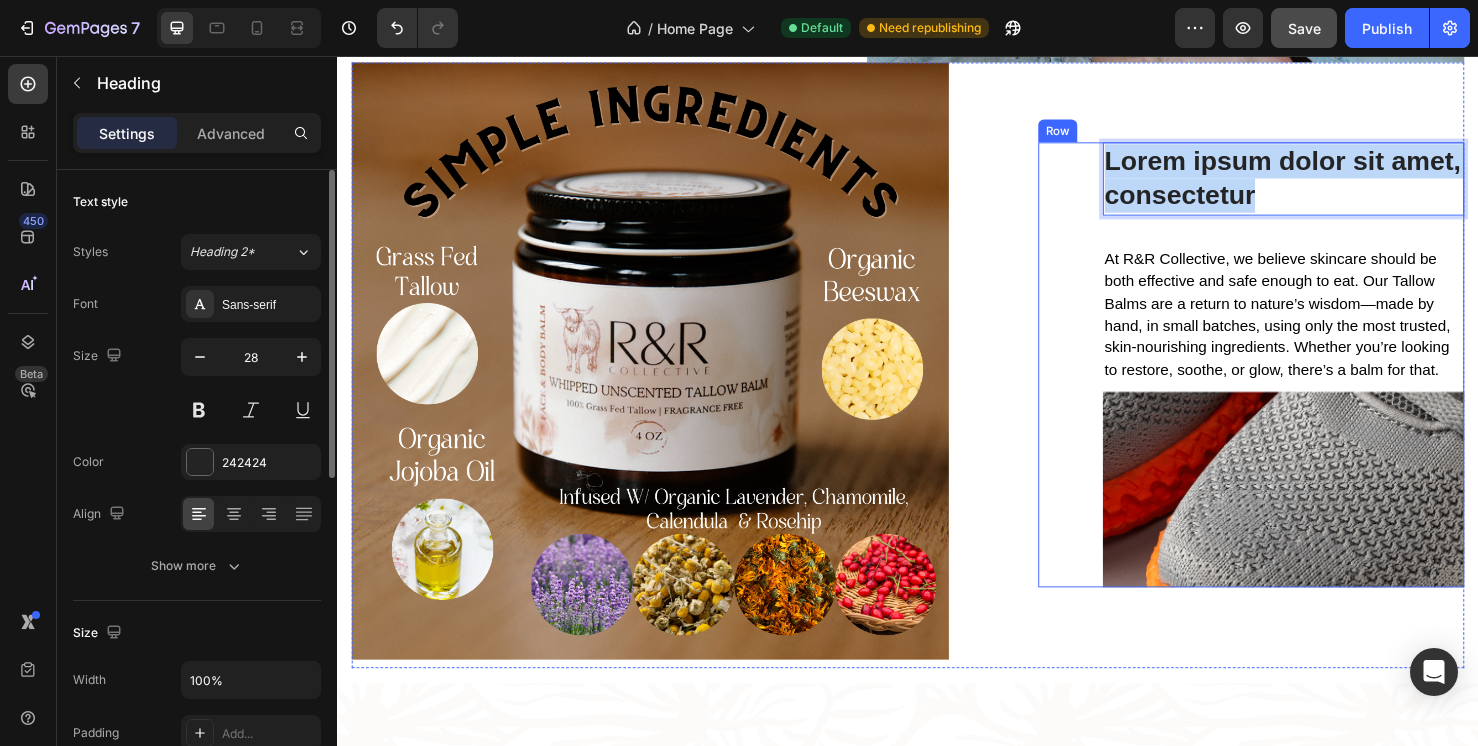 drag, startPoint x: 1312, startPoint y: 195, endPoint x: 1121, endPoint y: 151, distance: 196.00255 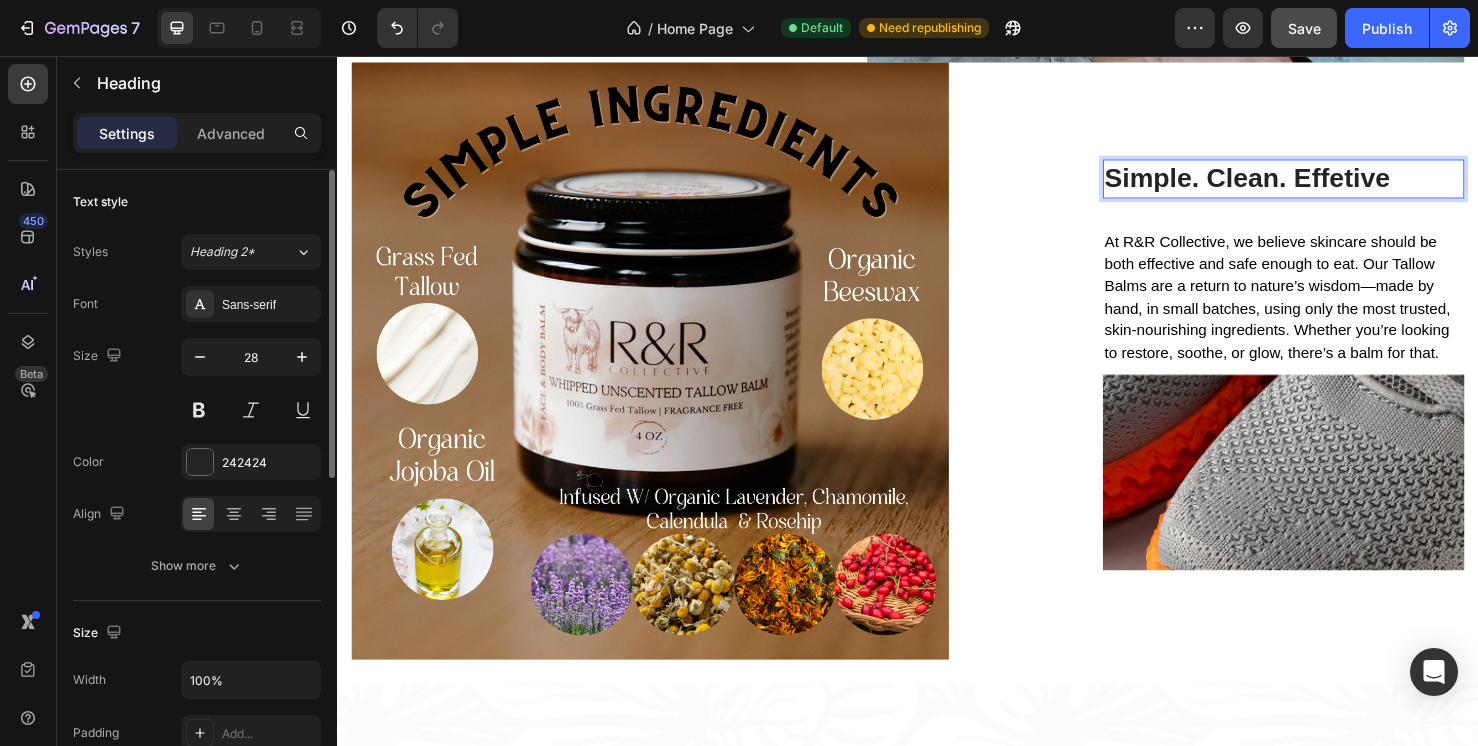 click on "Simple. Clean. Effetive" at bounding box center (1332, 185) 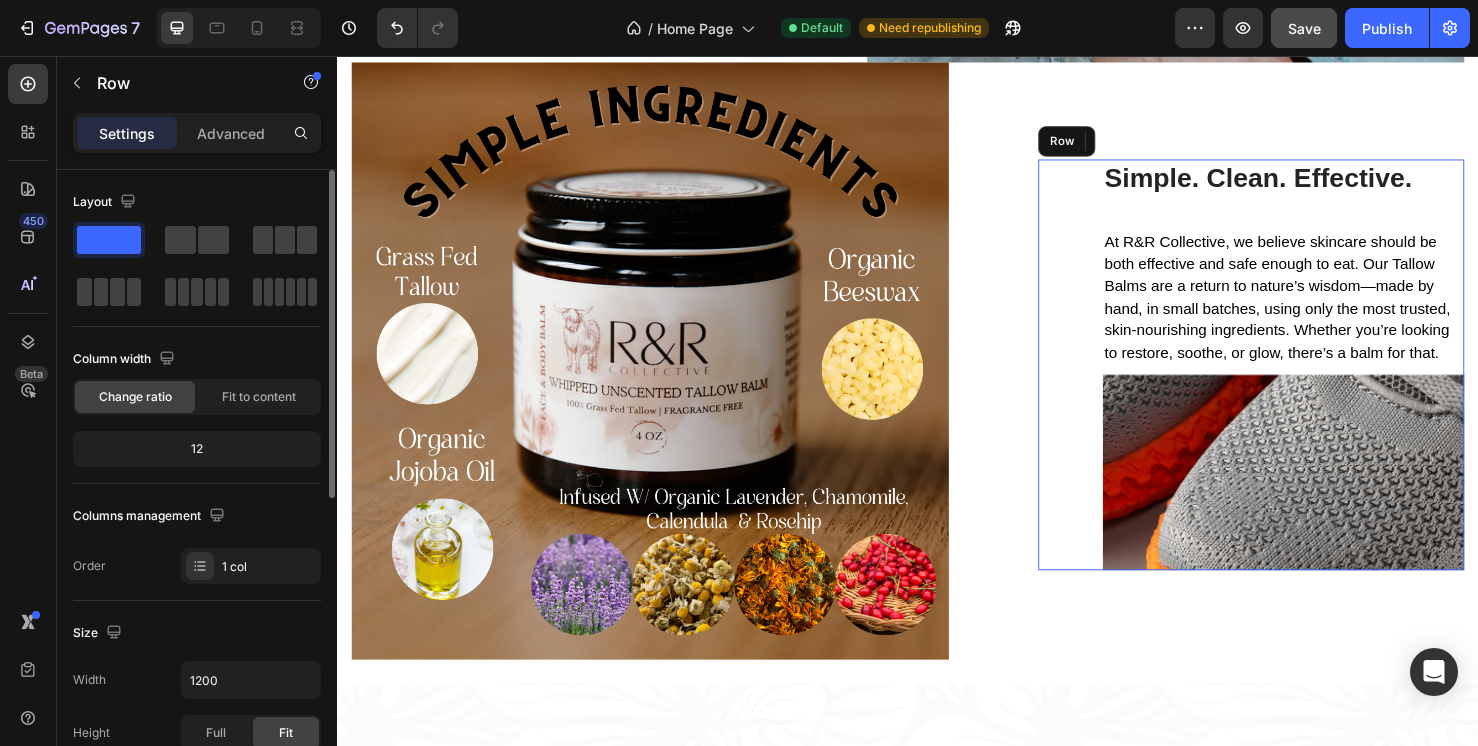 click on "Simple. Clean. Effective. Heading   32 At R&R Collective, we believe skincare should be both effective and safe enough to eat. Our Tallow Balms are a return to nature’s wisdom—made by hand, in small batches, using only the most trusted, skin-nourishing ingredients. Whether you’re looking to restore, soothe, or glow, there’s a balm for that. Text Block Image" at bounding box center [1332, 381] 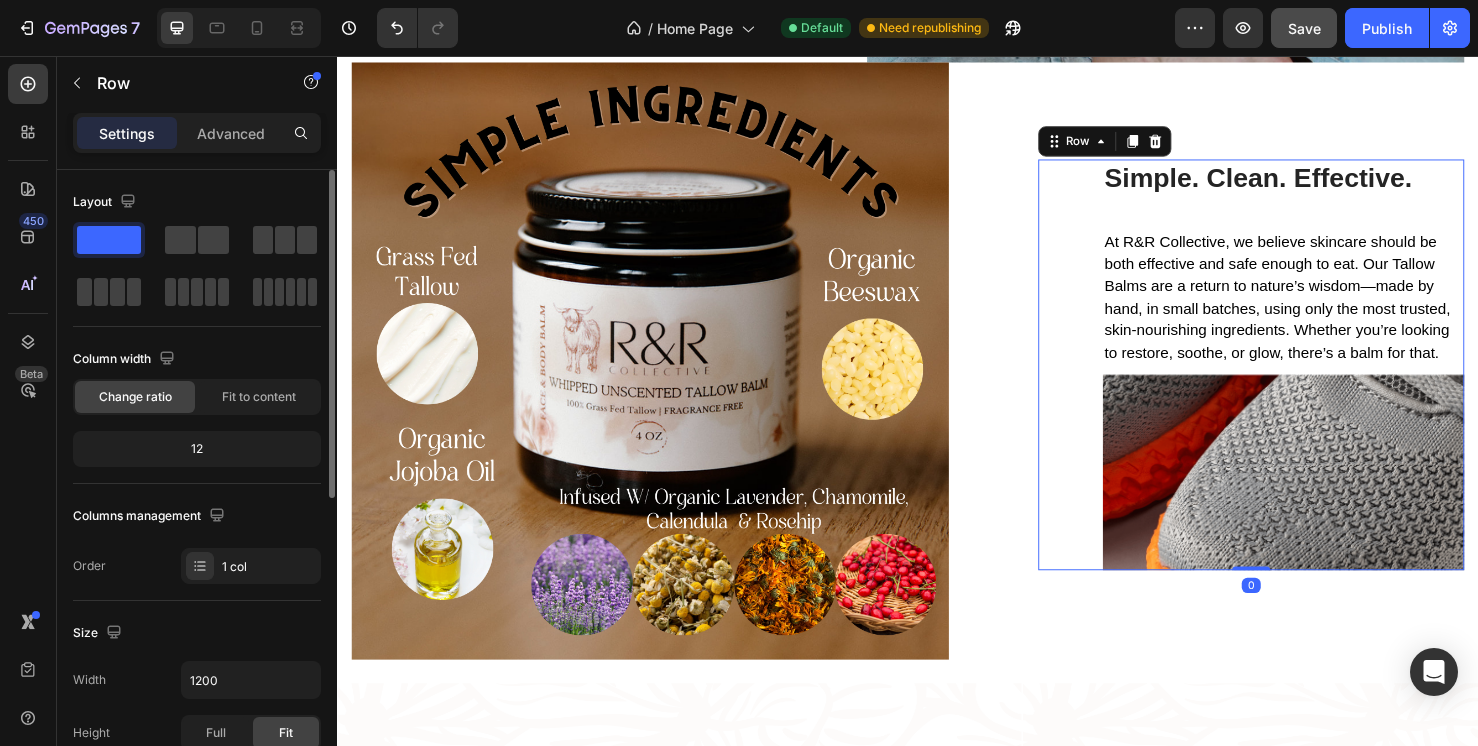 click on "Simple. Clean. Effective. Heading At R&R Collective, we believe skincare should be both effective and safe enough to eat. Our Tallow Balms are a return to nature’s wisdom—made by hand, in small batches, using only the most trusted, skin-nourishing ingredients. Whether you’re looking to restore, soothe, or glow, there’s a balm for that. Text Block Image" at bounding box center [1332, 381] 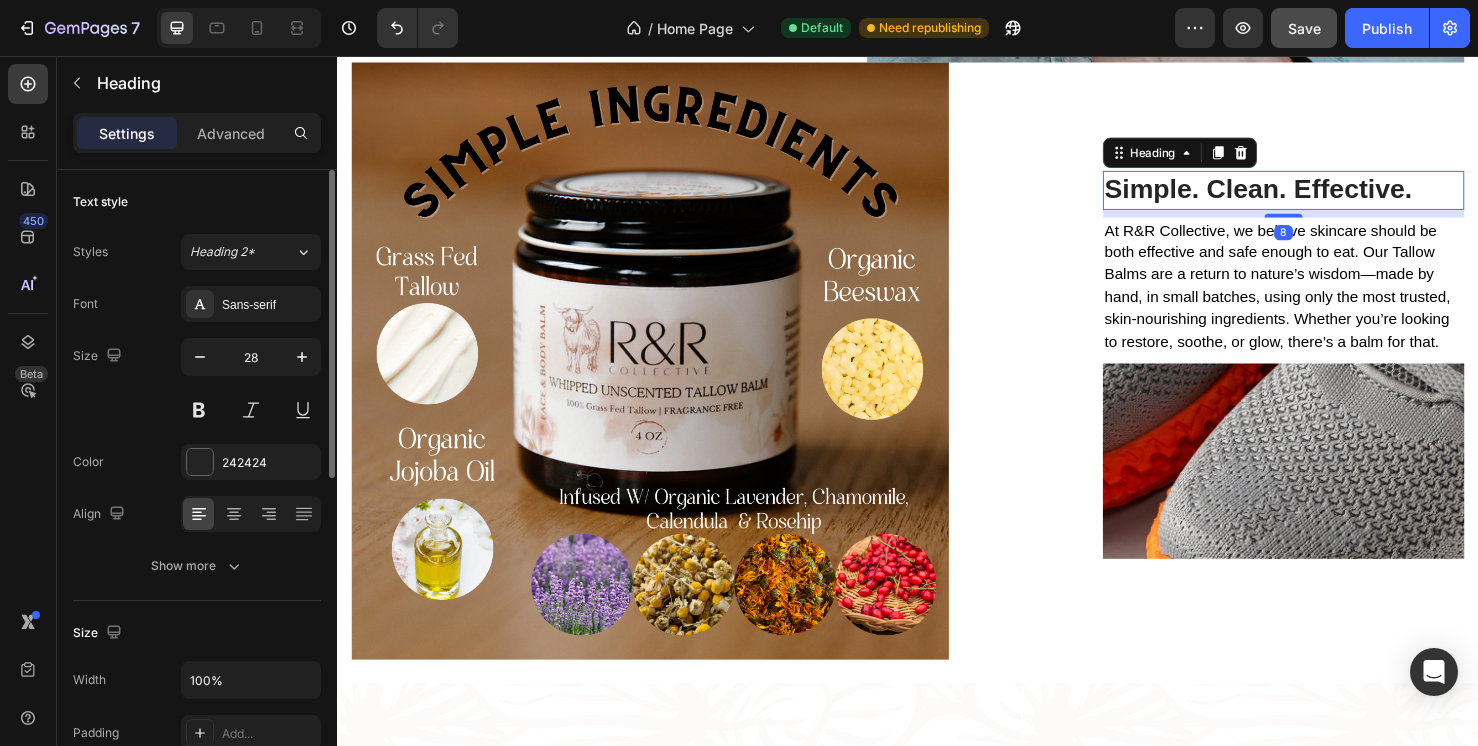 drag, startPoint x: 1336, startPoint y: 231, endPoint x: 1336, endPoint y: 207, distance: 24 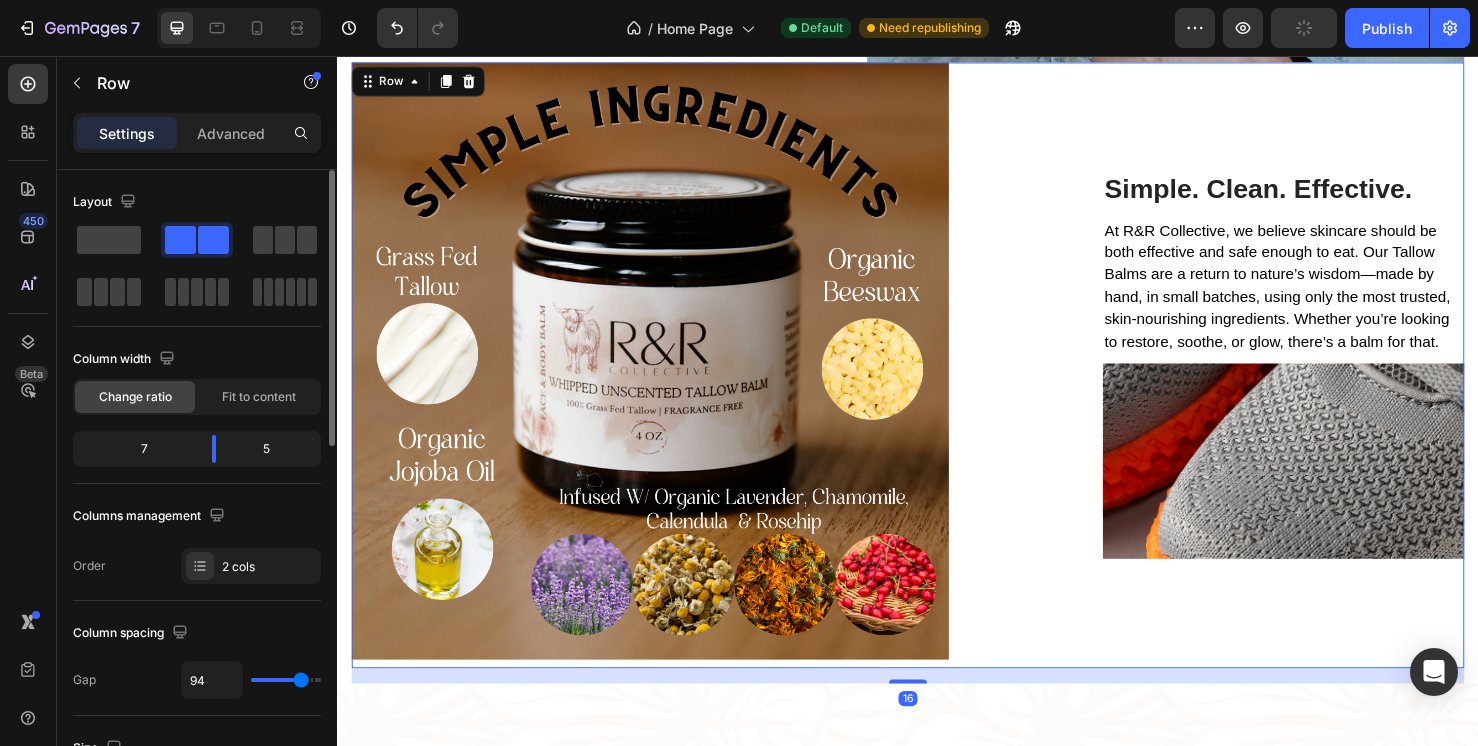 click on "Simple. Clean. Effective. Heading At R&R Collective, we believe skincare should be both effective and safe enough to eat. Our Tallow Balms are a return to nature’s wisdom—made by hand, in small batches, using only the most trusted, skin-nourishing ingredients. Whether you’re looking to restore, soothe, or glow, there’s a balm for that. Text Block Image Row" at bounding box center (1298, 381) 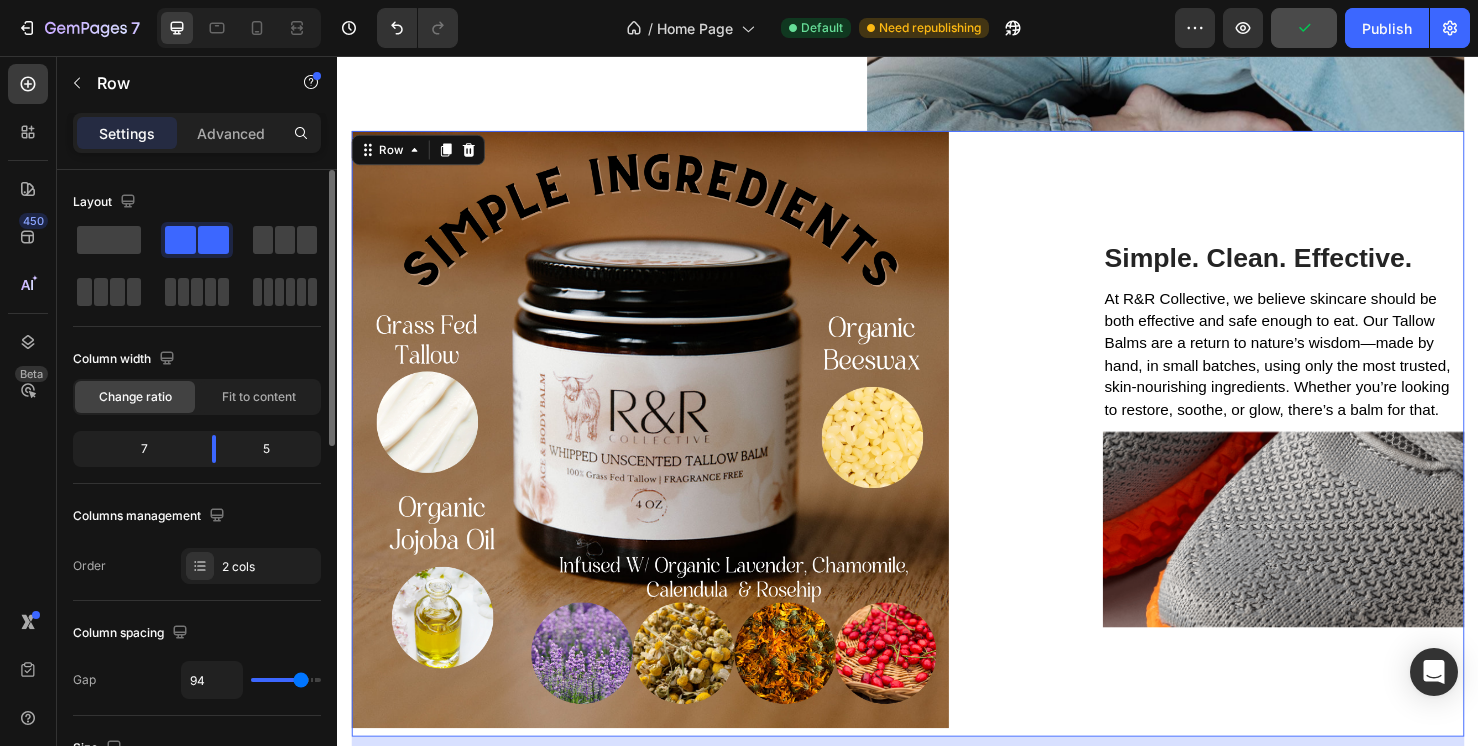 scroll, scrollTop: 4975, scrollLeft: 0, axis: vertical 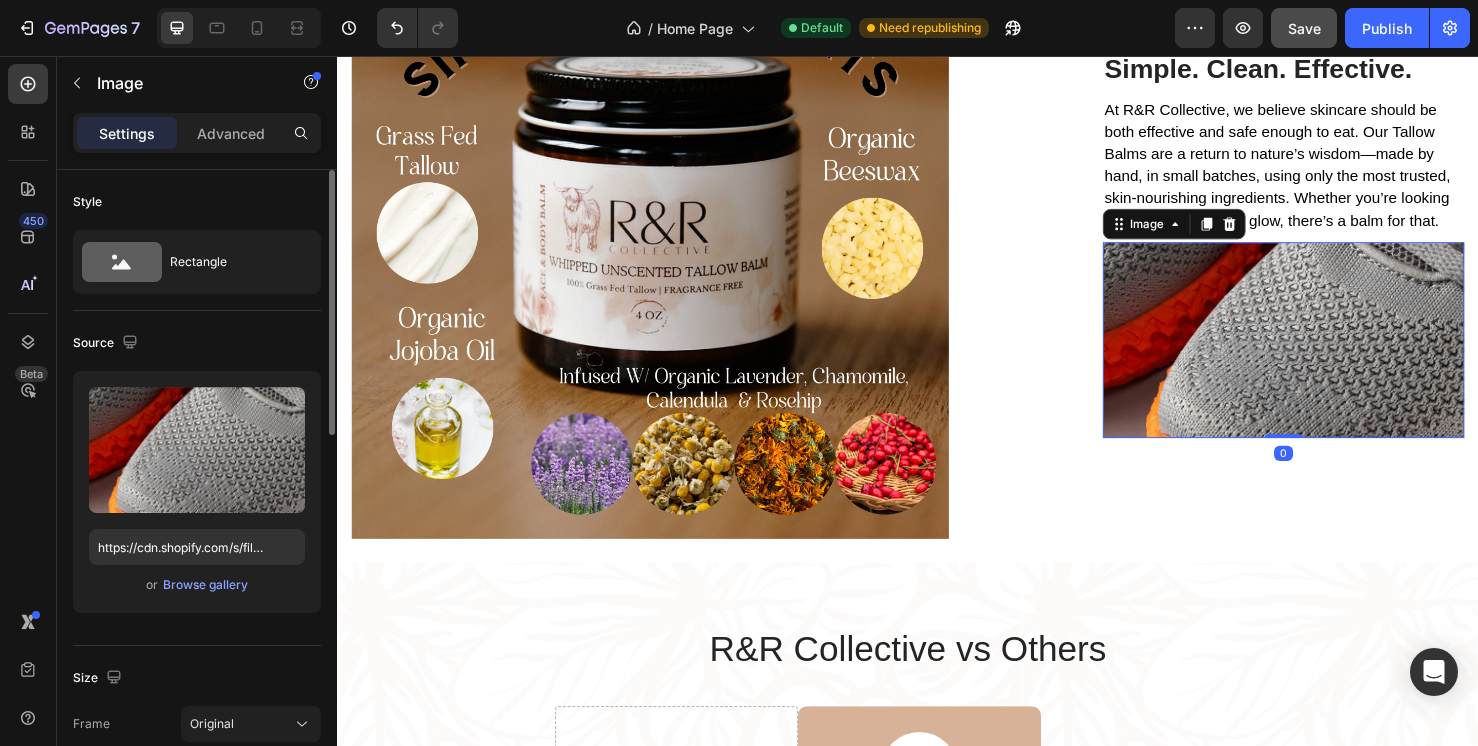 click at bounding box center (1332, 355) 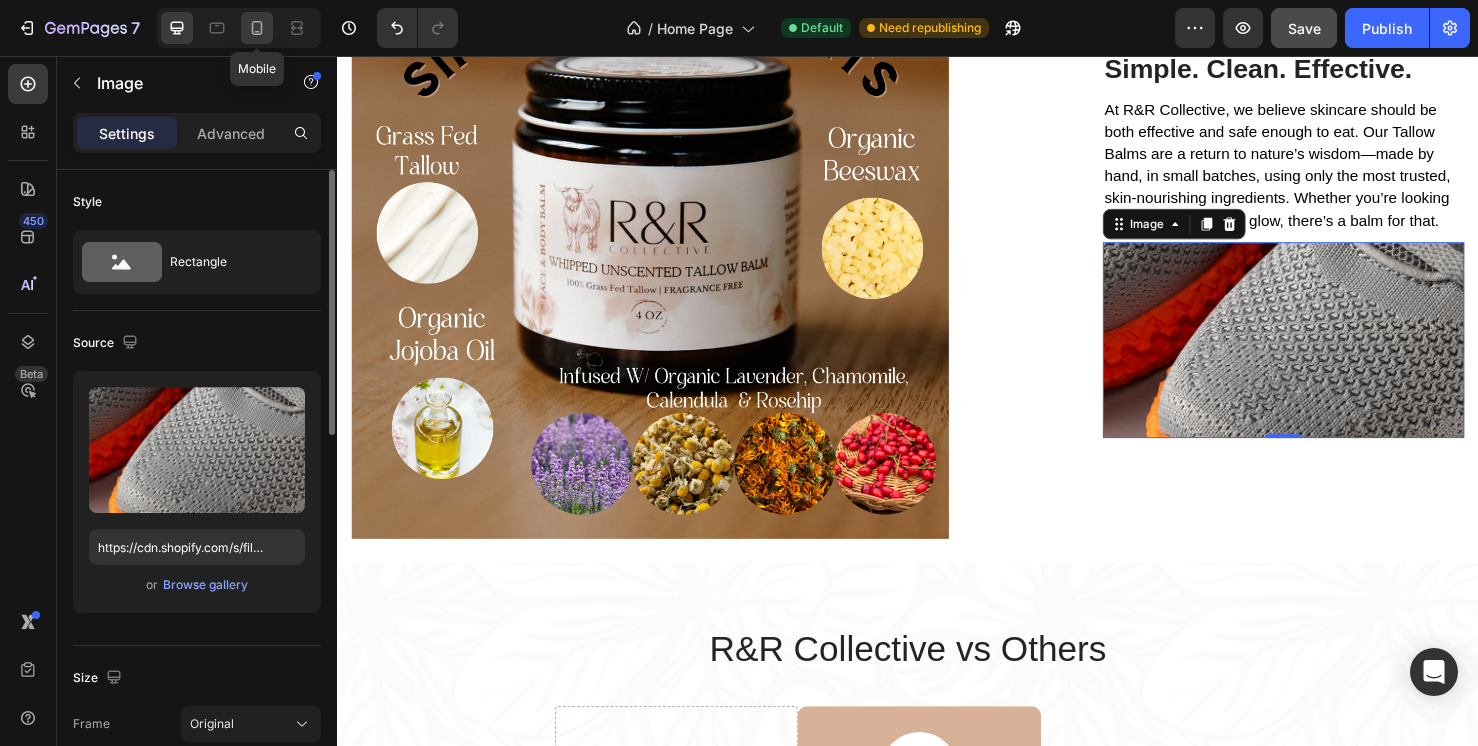 click 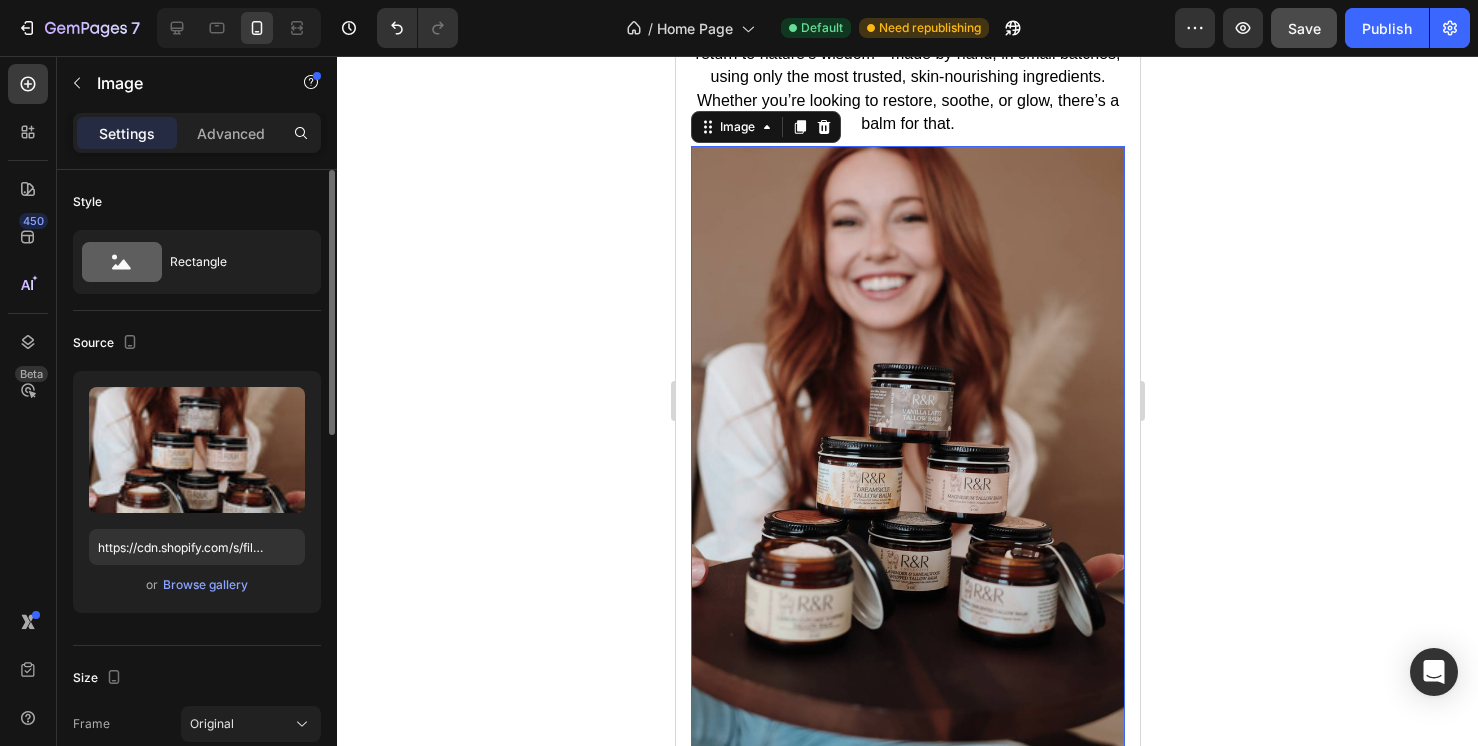 scroll, scrollTop: 6132, scrollLeft: 0, axis: vertical 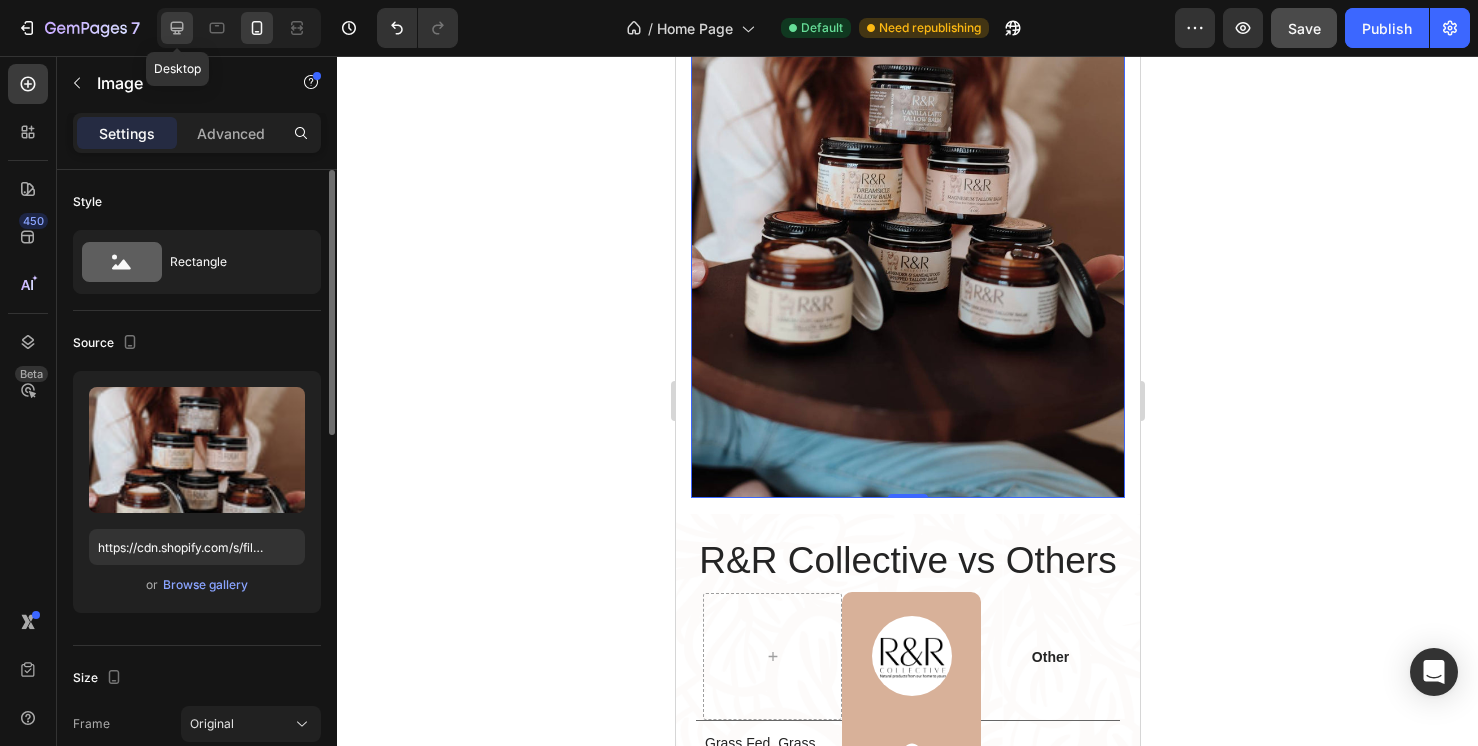 click 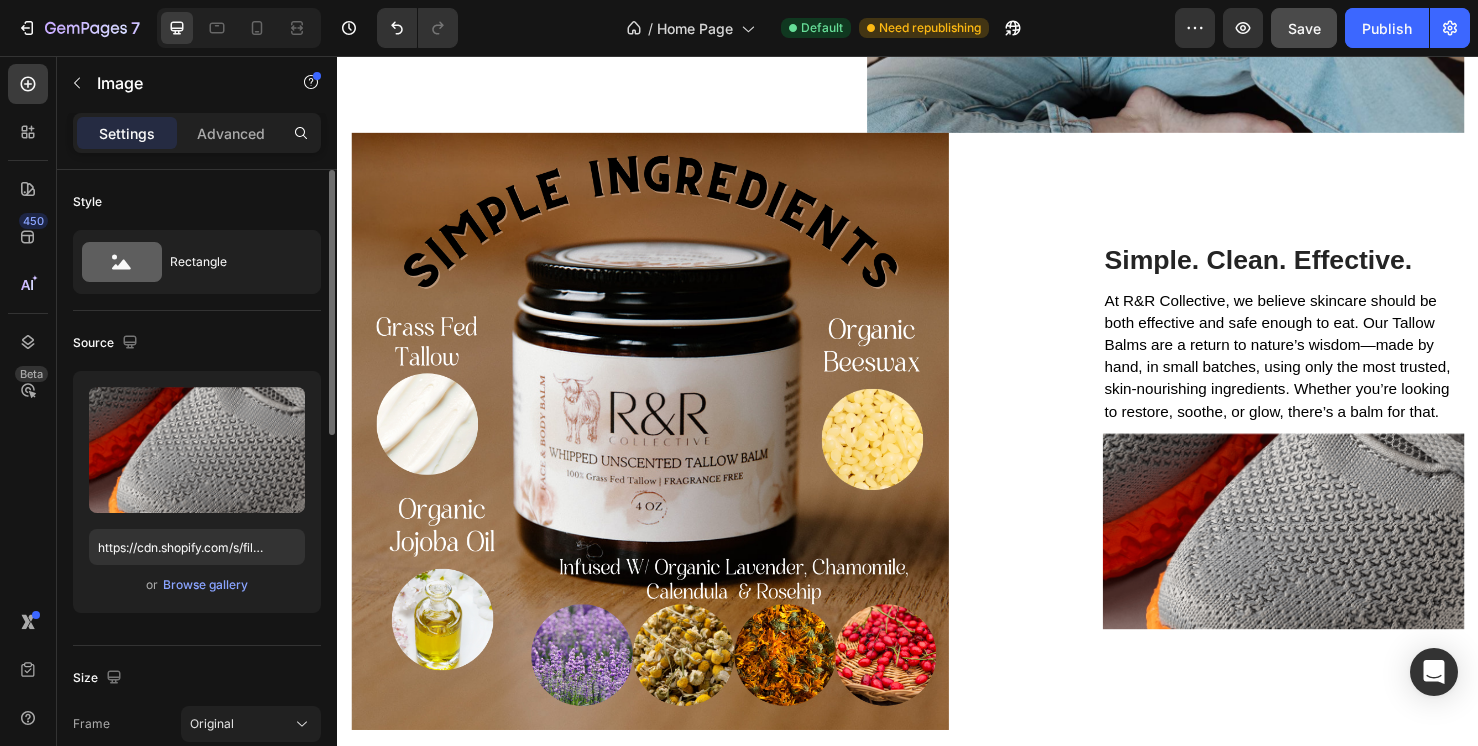 scroll, scrollTop: 5052, scrollLeft: 0, axis: vertical 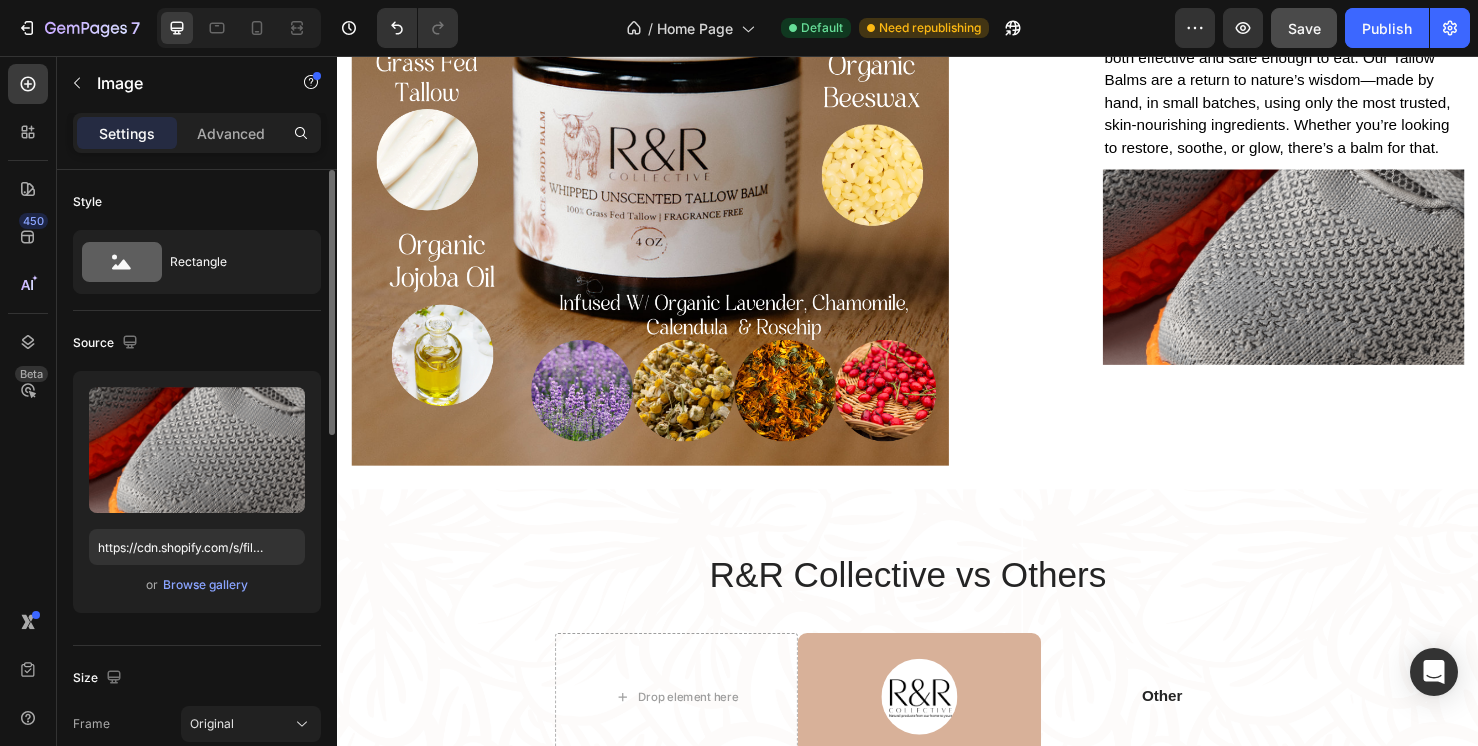 click at bounding box center [1332, 278] 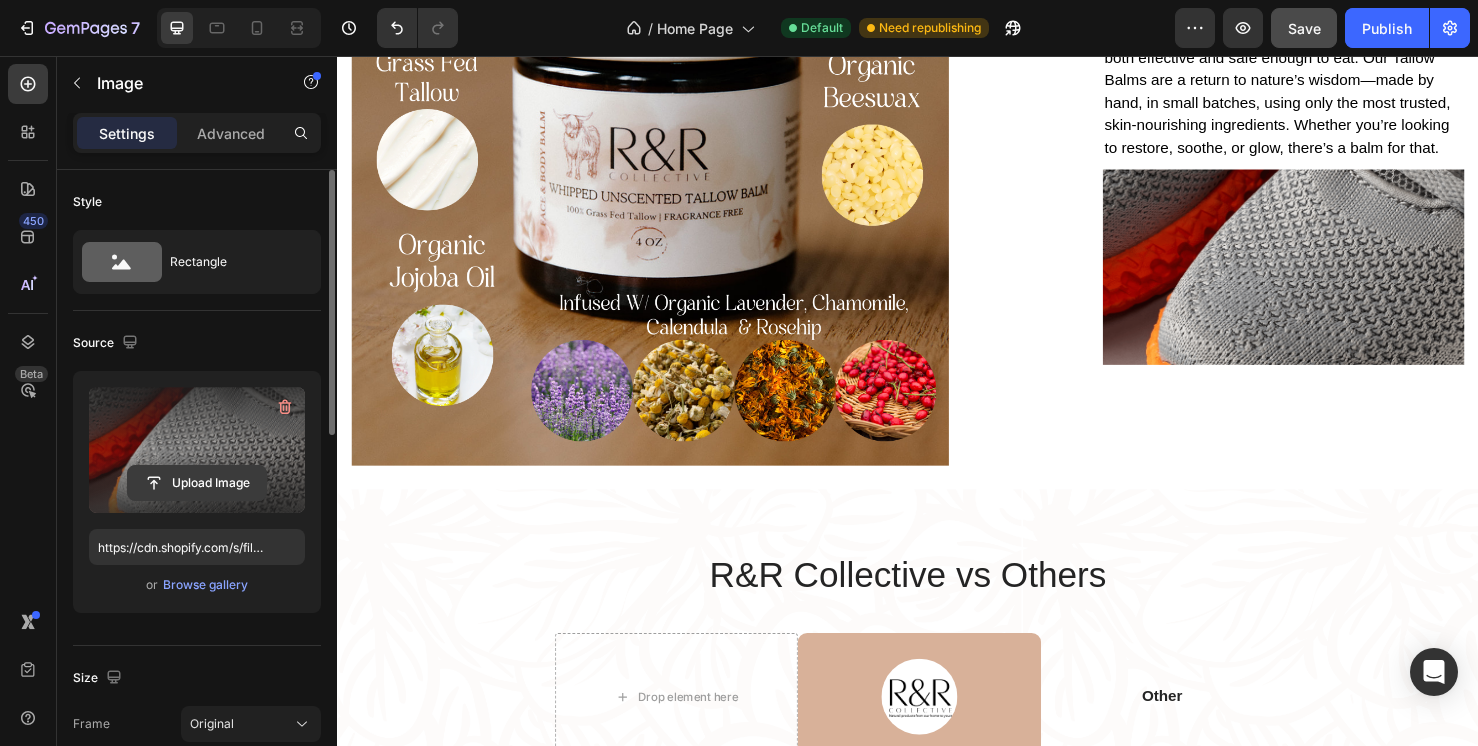 click 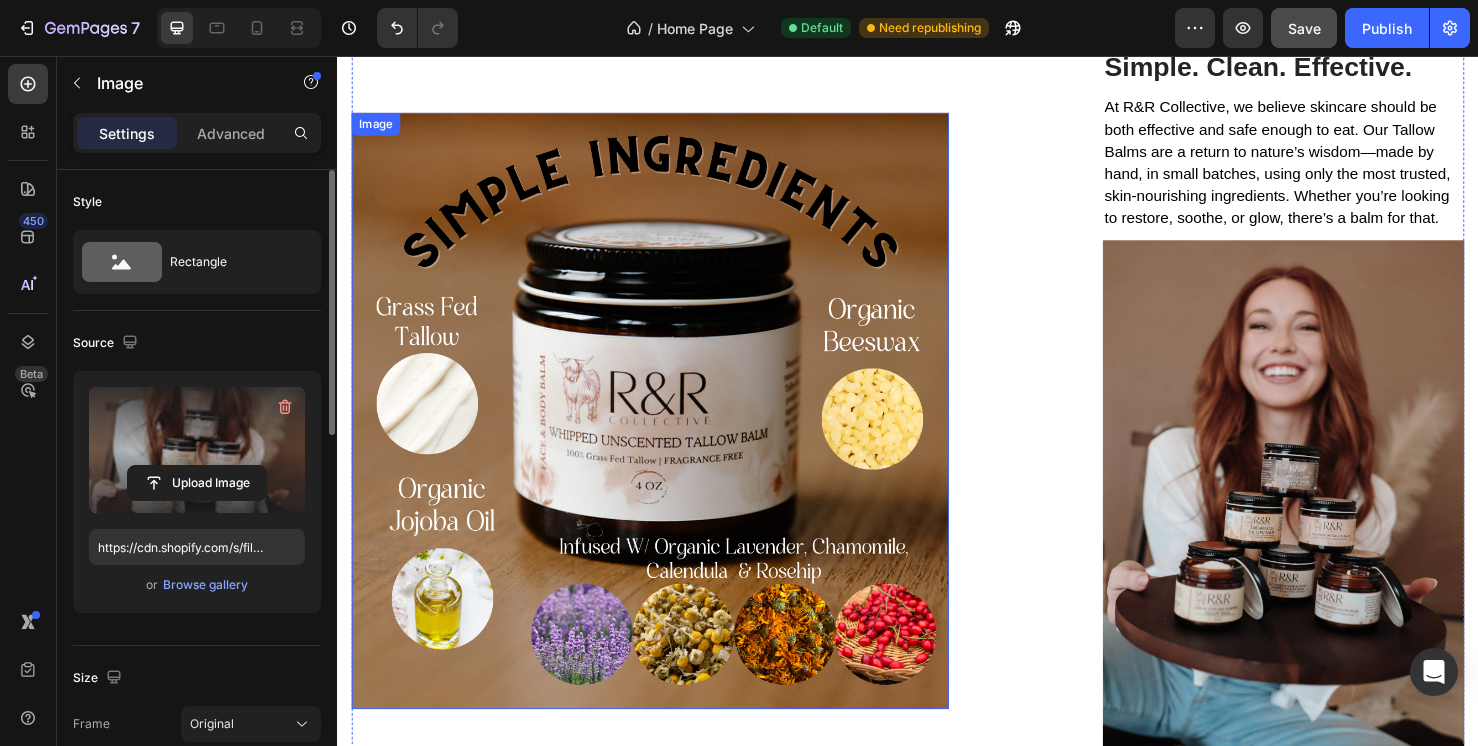 scroll, scrollTop: 5030, scrollLeft: 0, axis: vertical 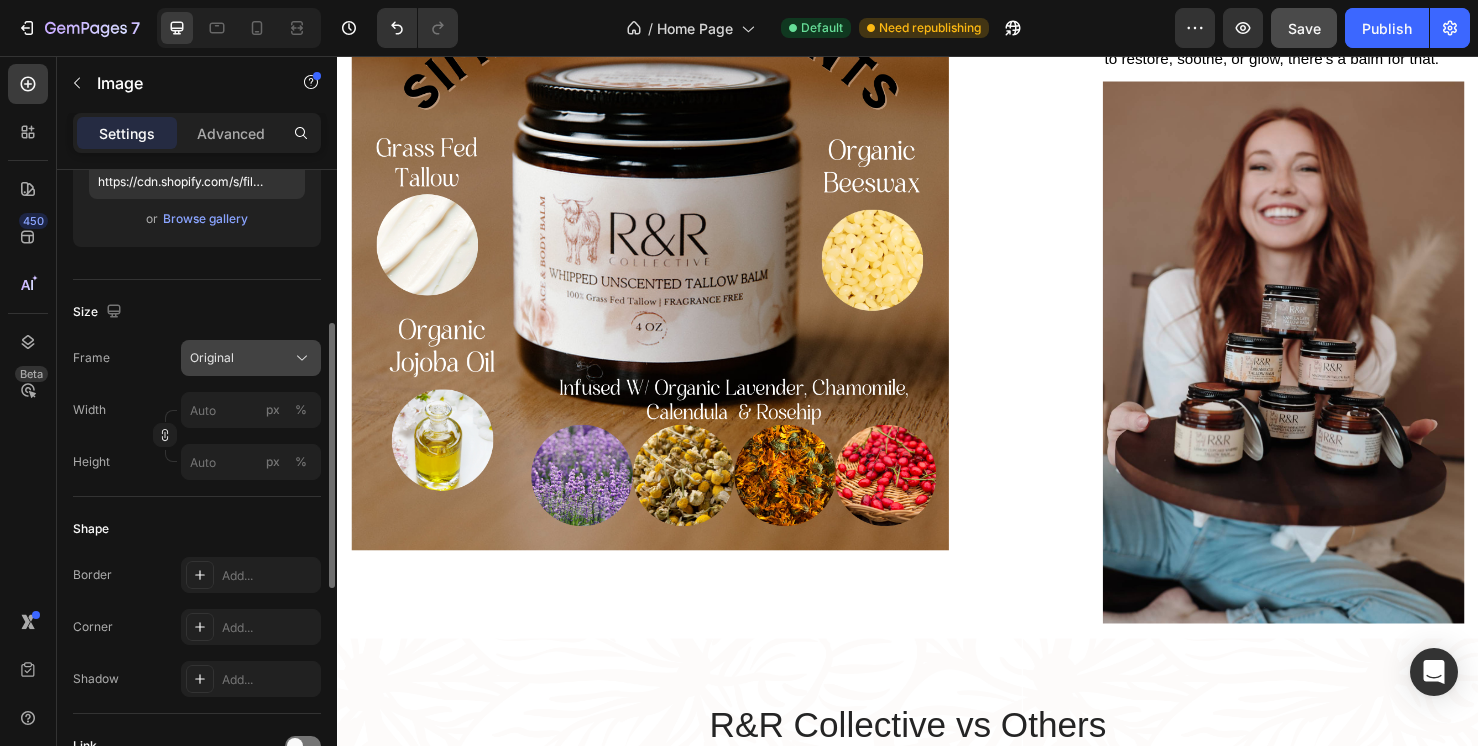 click on "Original" at bounding box center [251, 358] 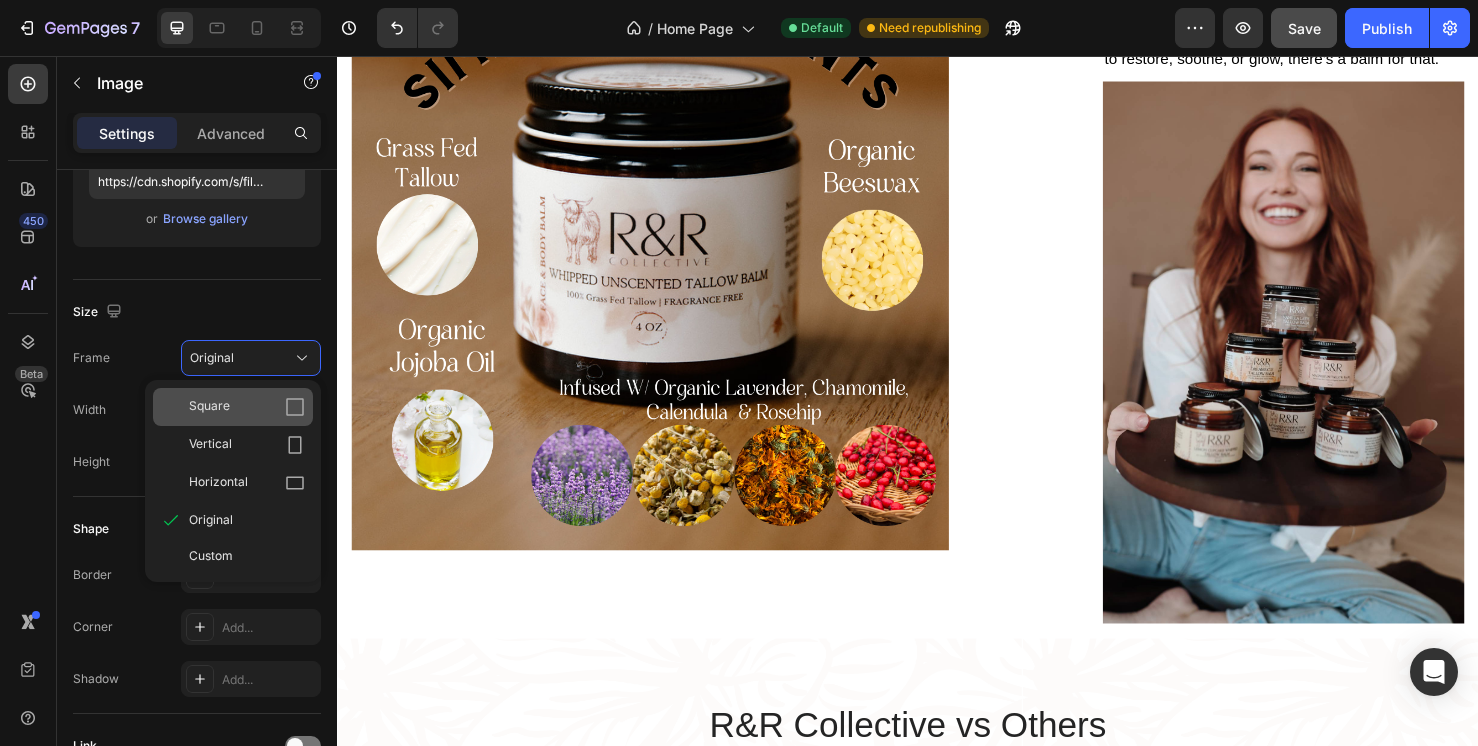 click on "Square" at bounding box center [247, 407] 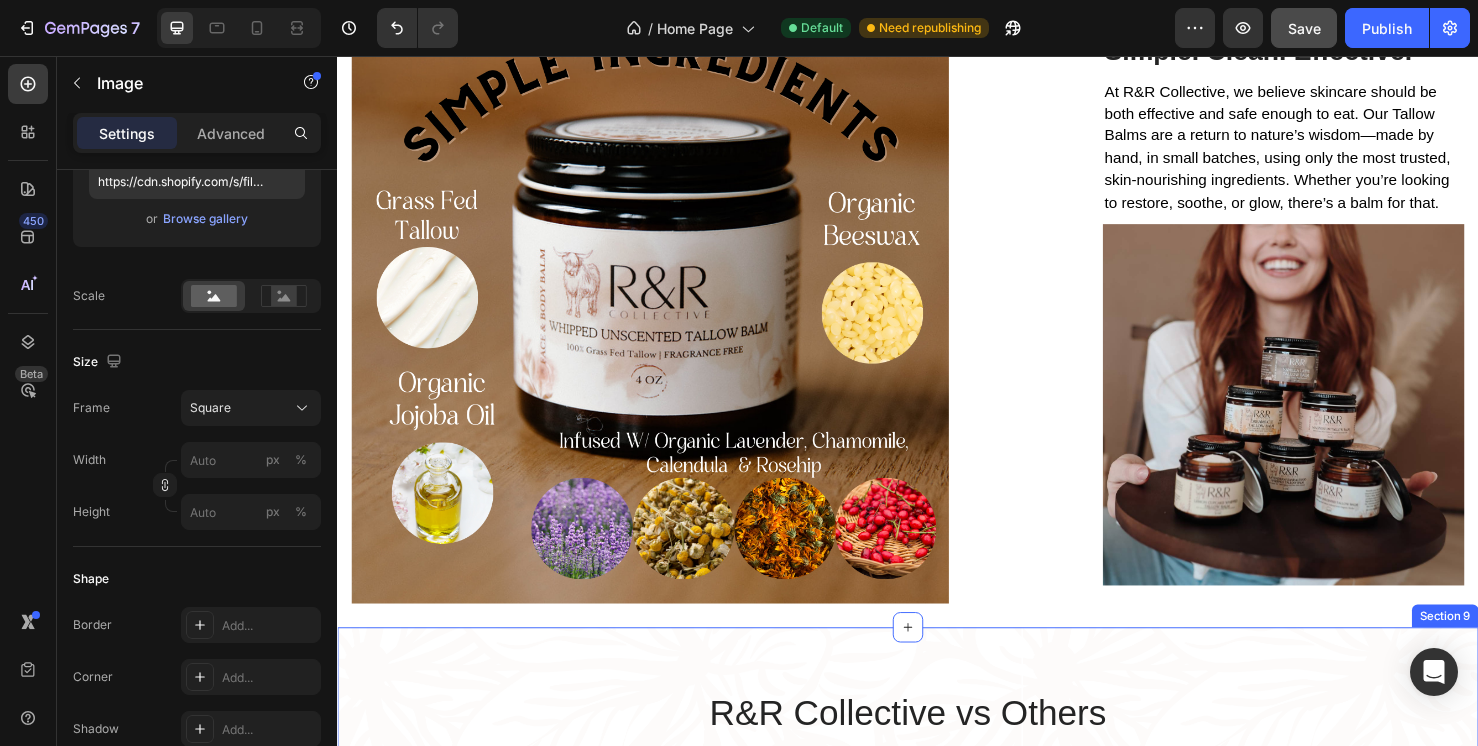 scroll, scrollTop: 4897, scrollLeft: 0, axis: vertical 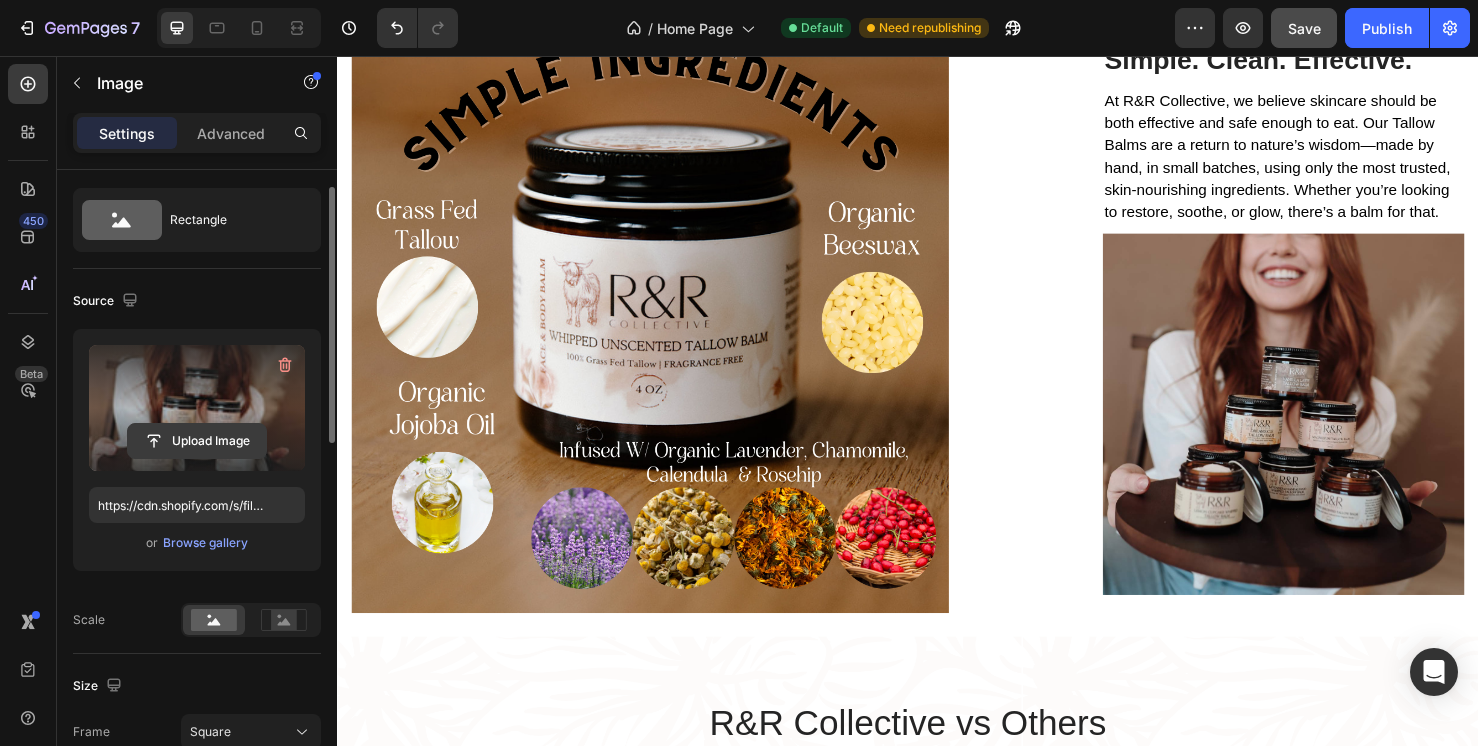 click 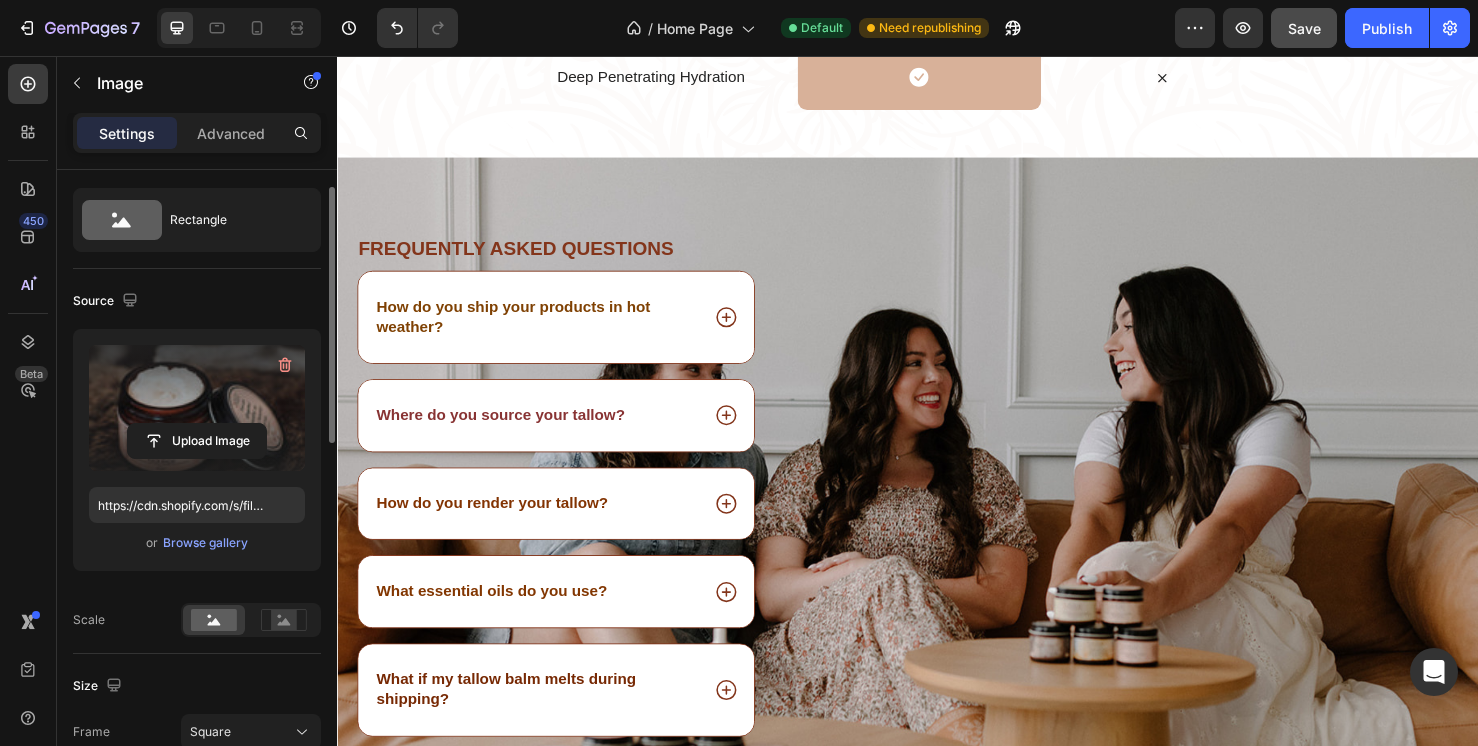 scroll, scrollTop: 6444, scrollLeft: 0, axis: vertical 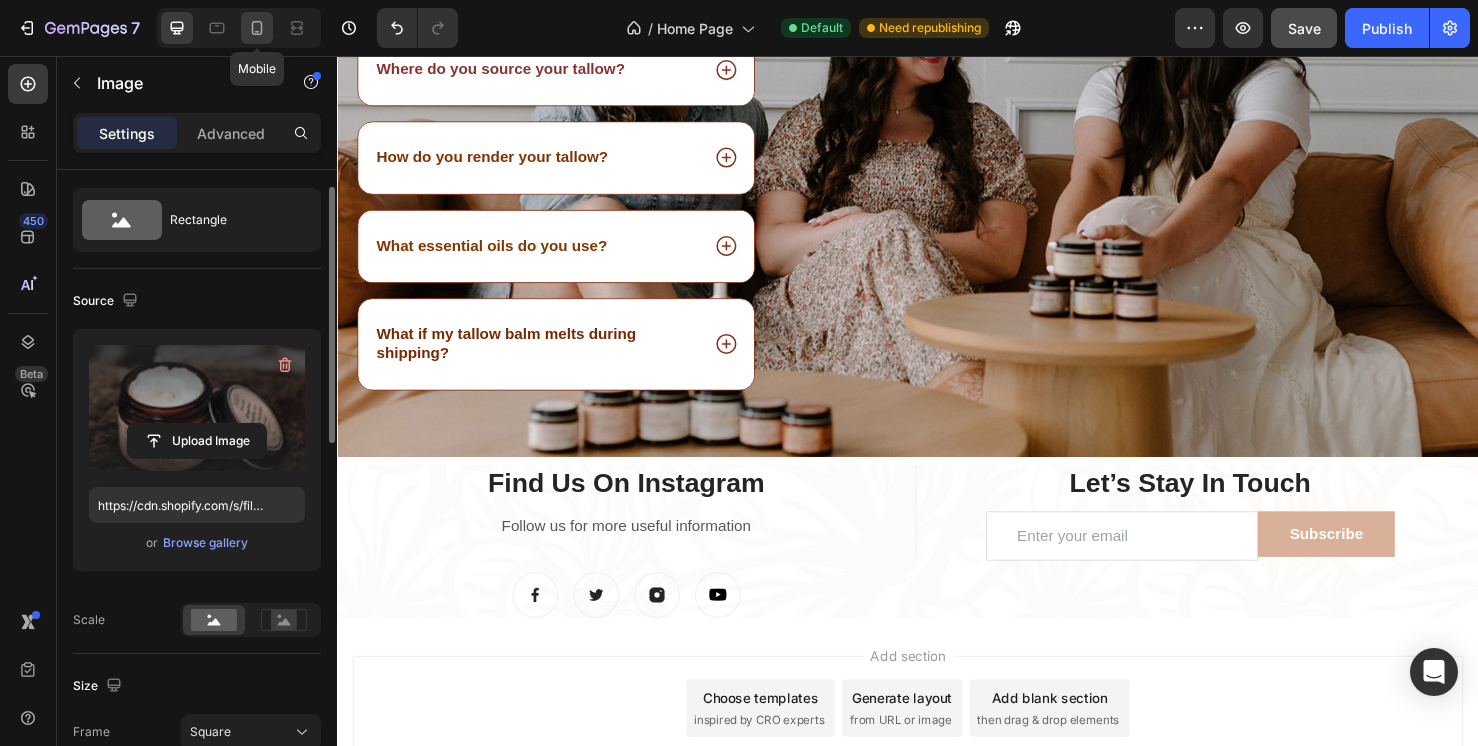 click 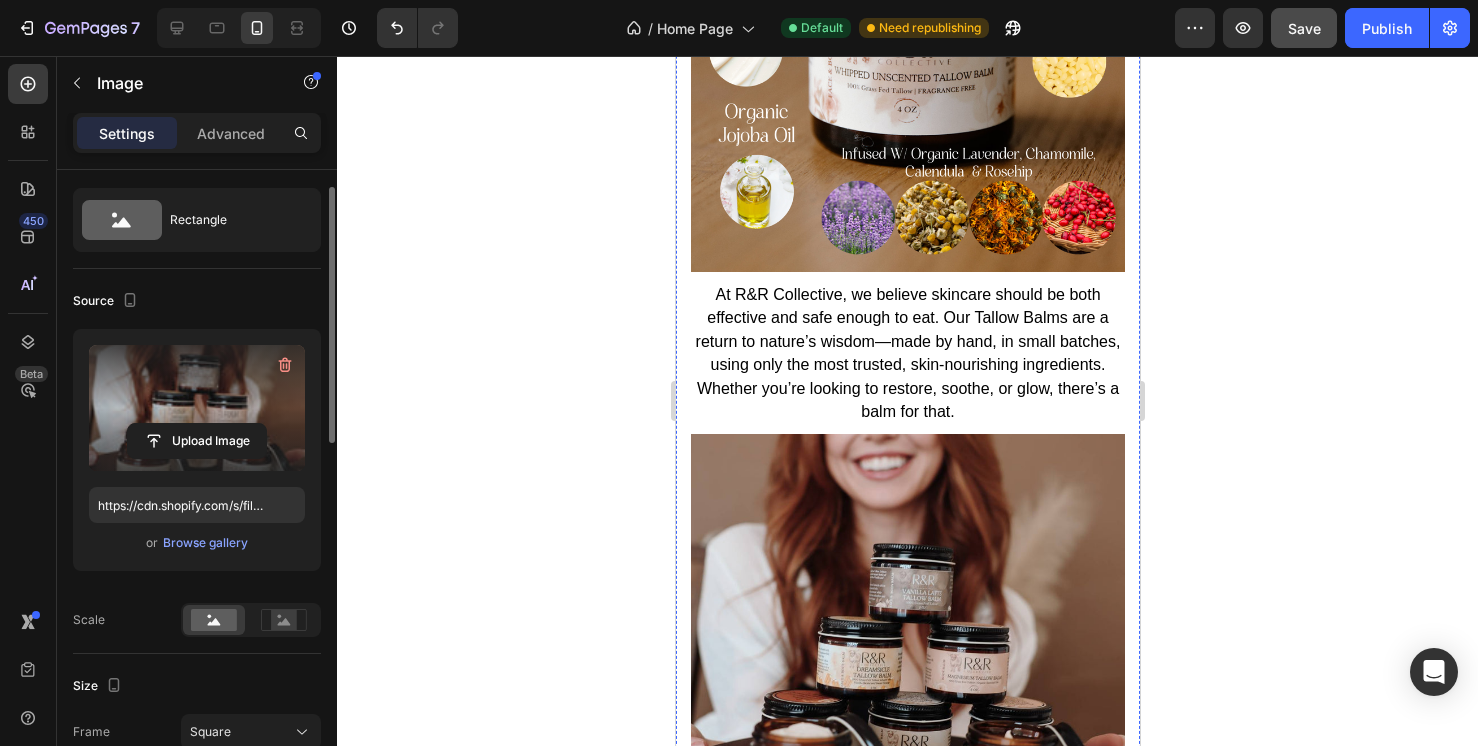 scroll, scrollTop: 5926, scrollLeft: 0, axis: vertical 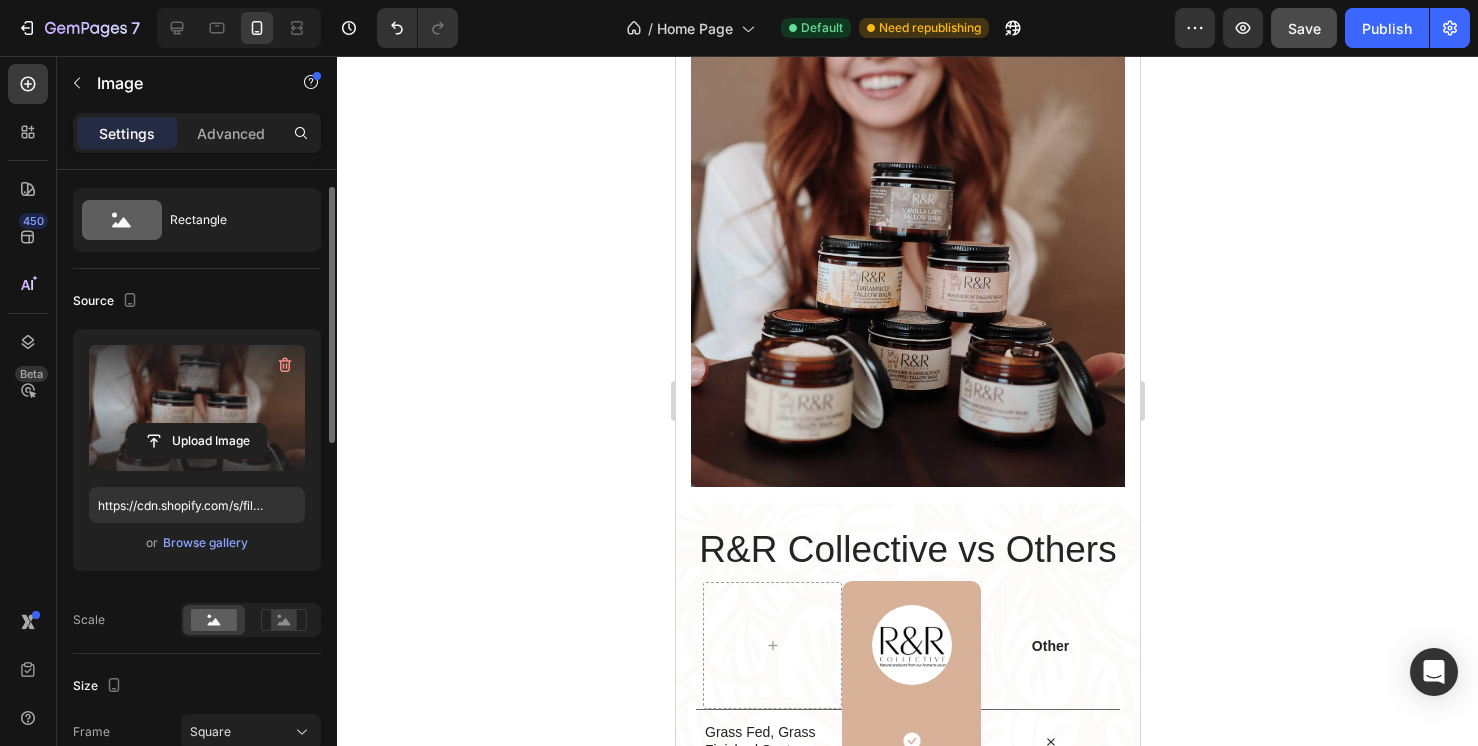 click at bounding box center (907, 270) 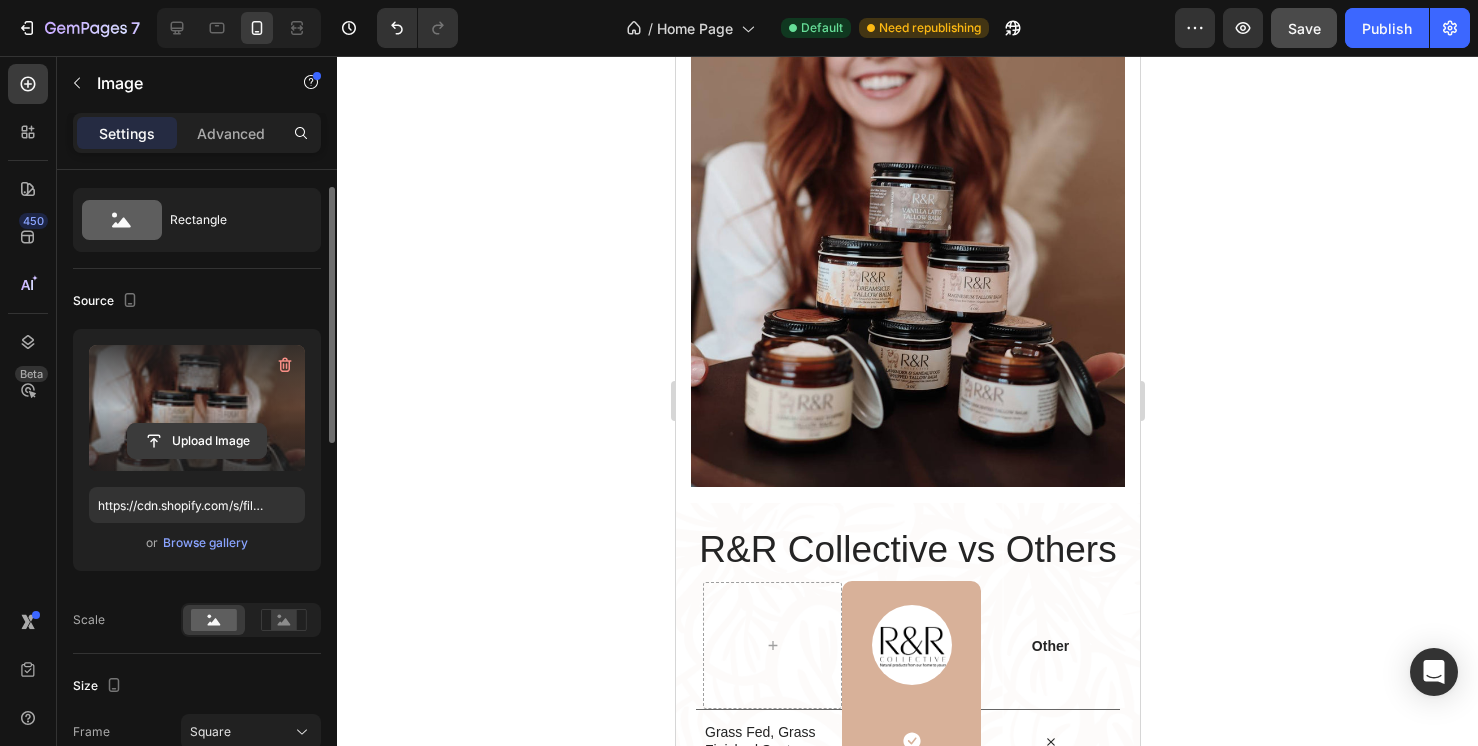 click 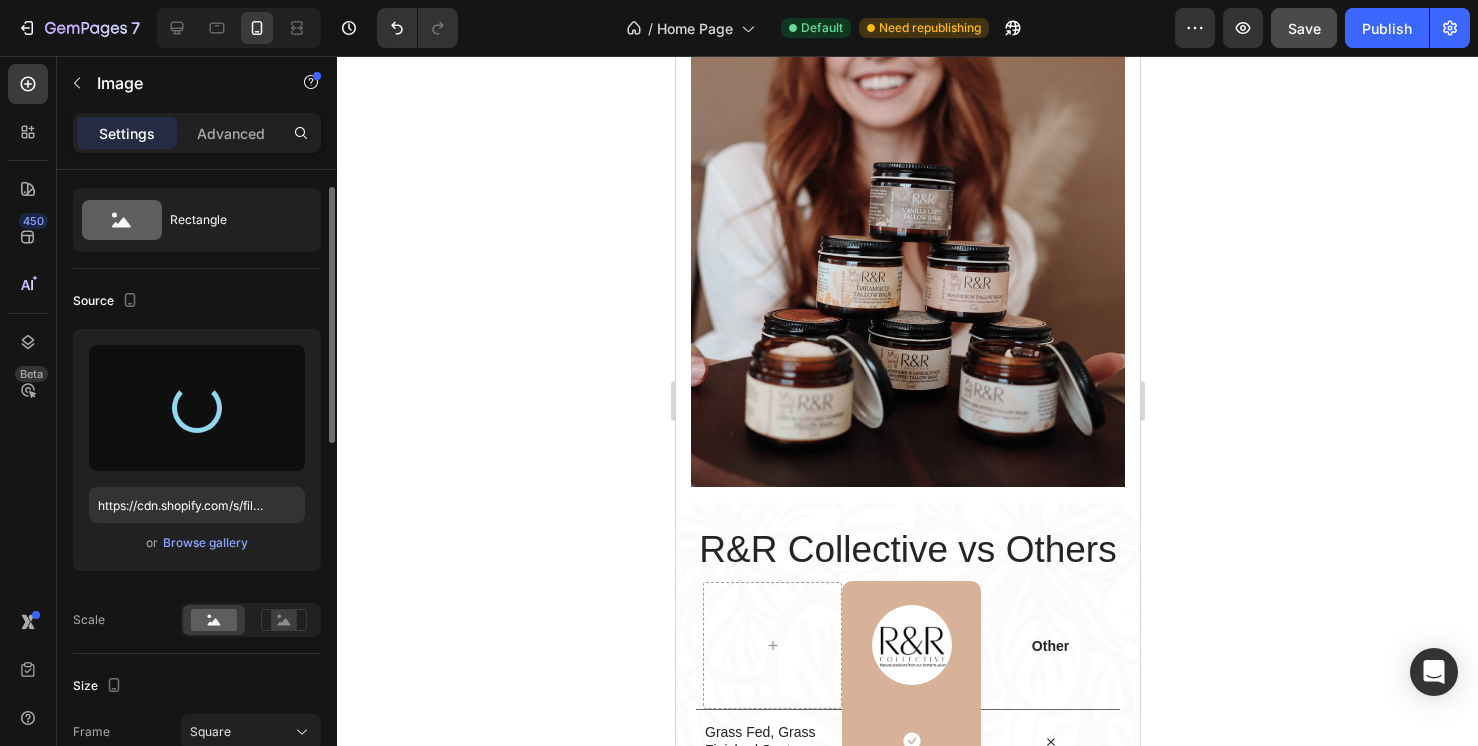 type on "https://cdn.shopify.com/s/files/1/0634/5664/1184/files/gempages_570662168865801368-c1bc5884-ef08-4be4-ba1e-e23f556d8ff5.jpg" 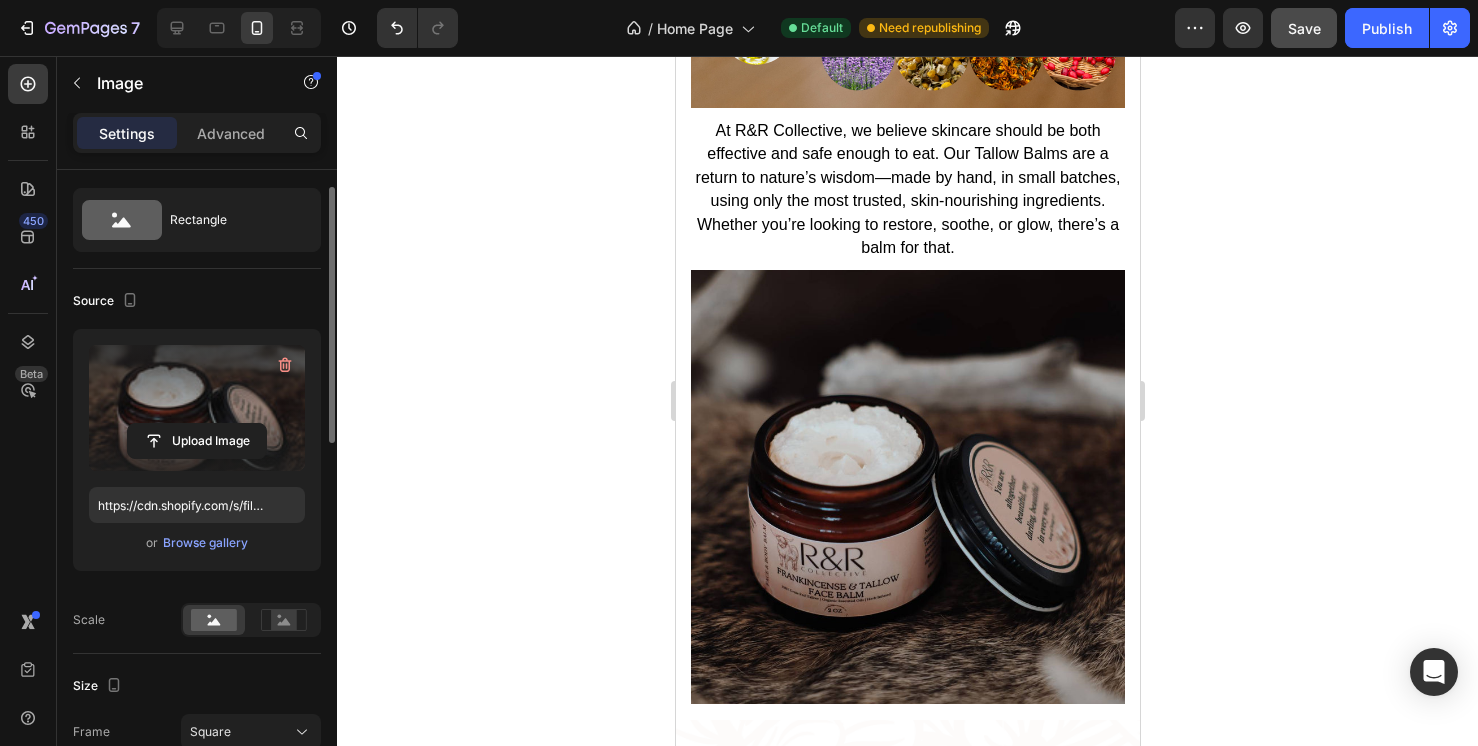 scroll, scrollTop: 5691, scrollLeft: 0, axis: vertical 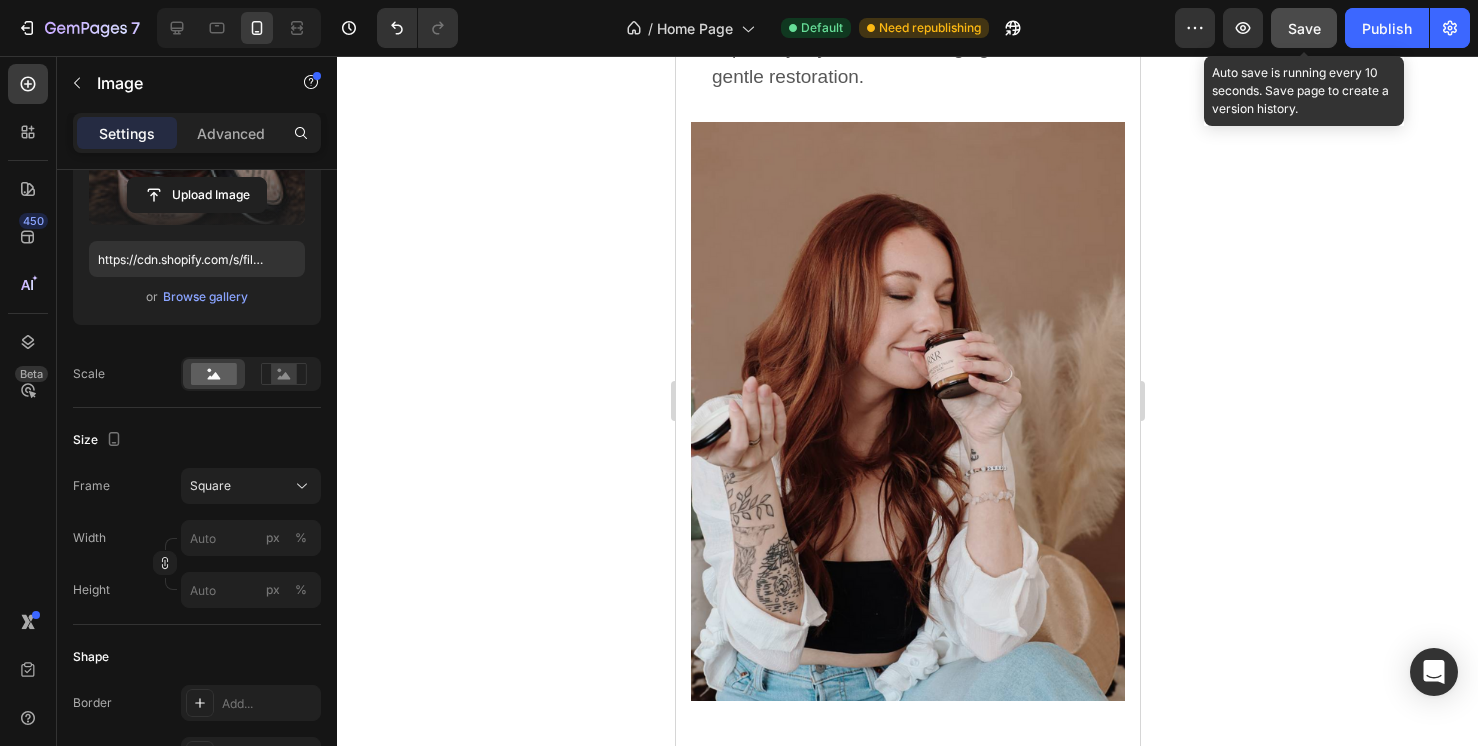 click on "Save" at bounding box center [1304, 28] 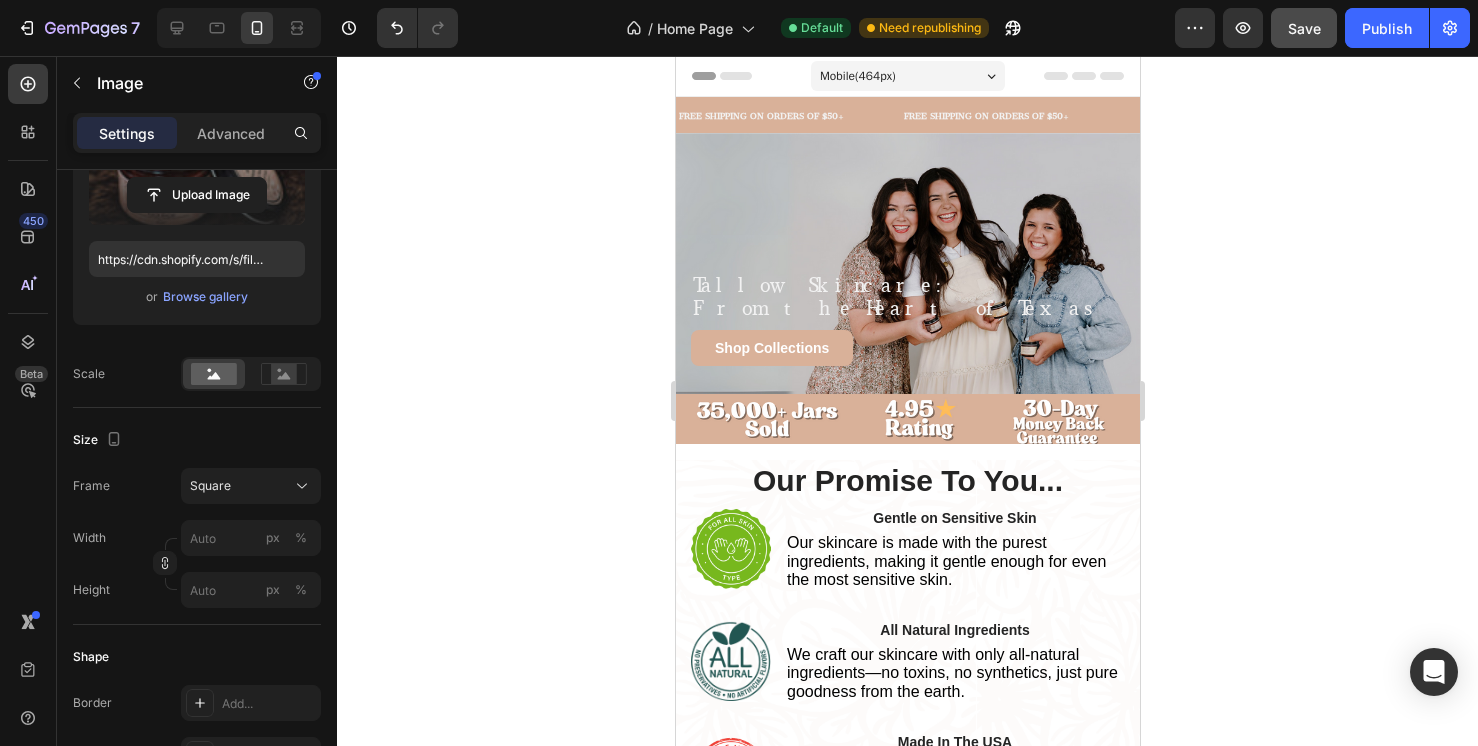 scroll, scrollTop: 0, scrollLeft: 0, axis: both 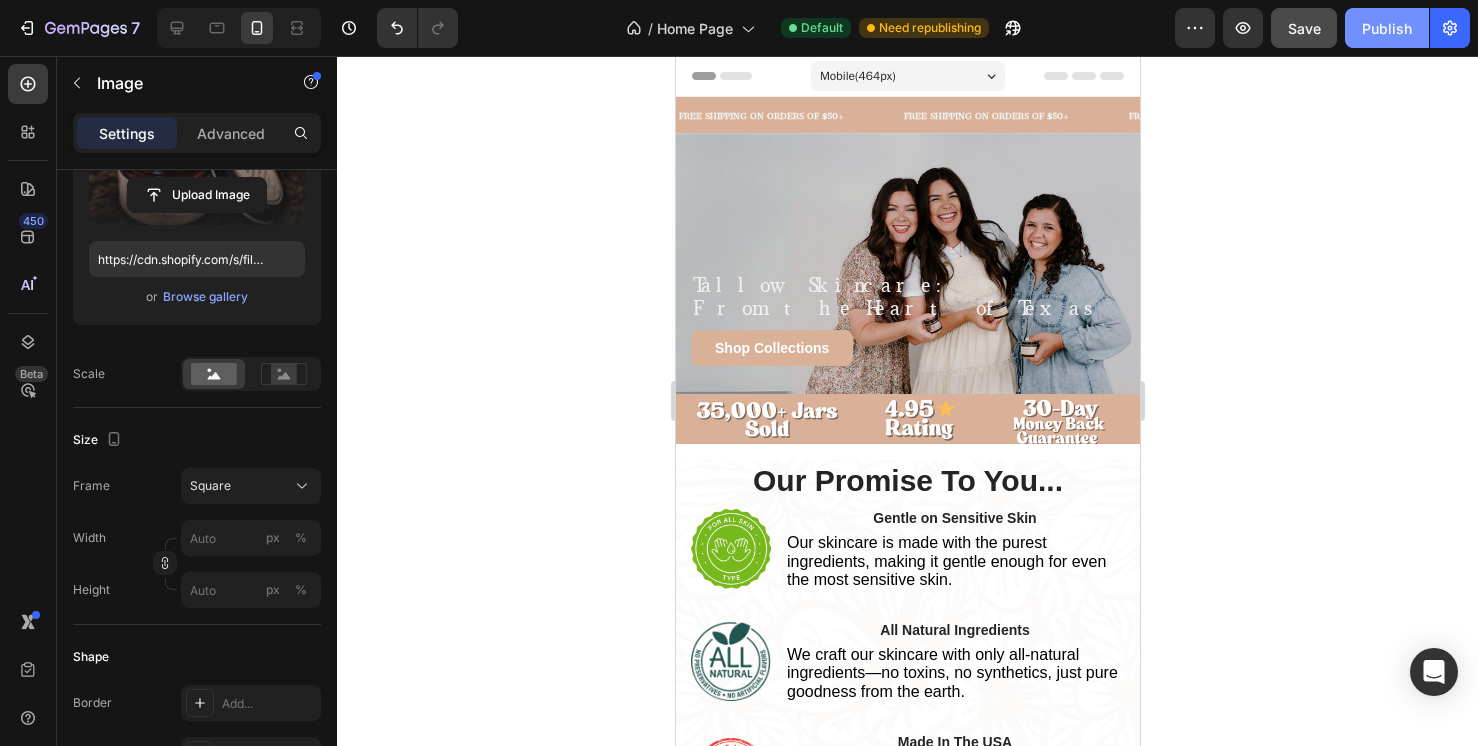 click on "Publish" at bounding box center (1387, 28) 